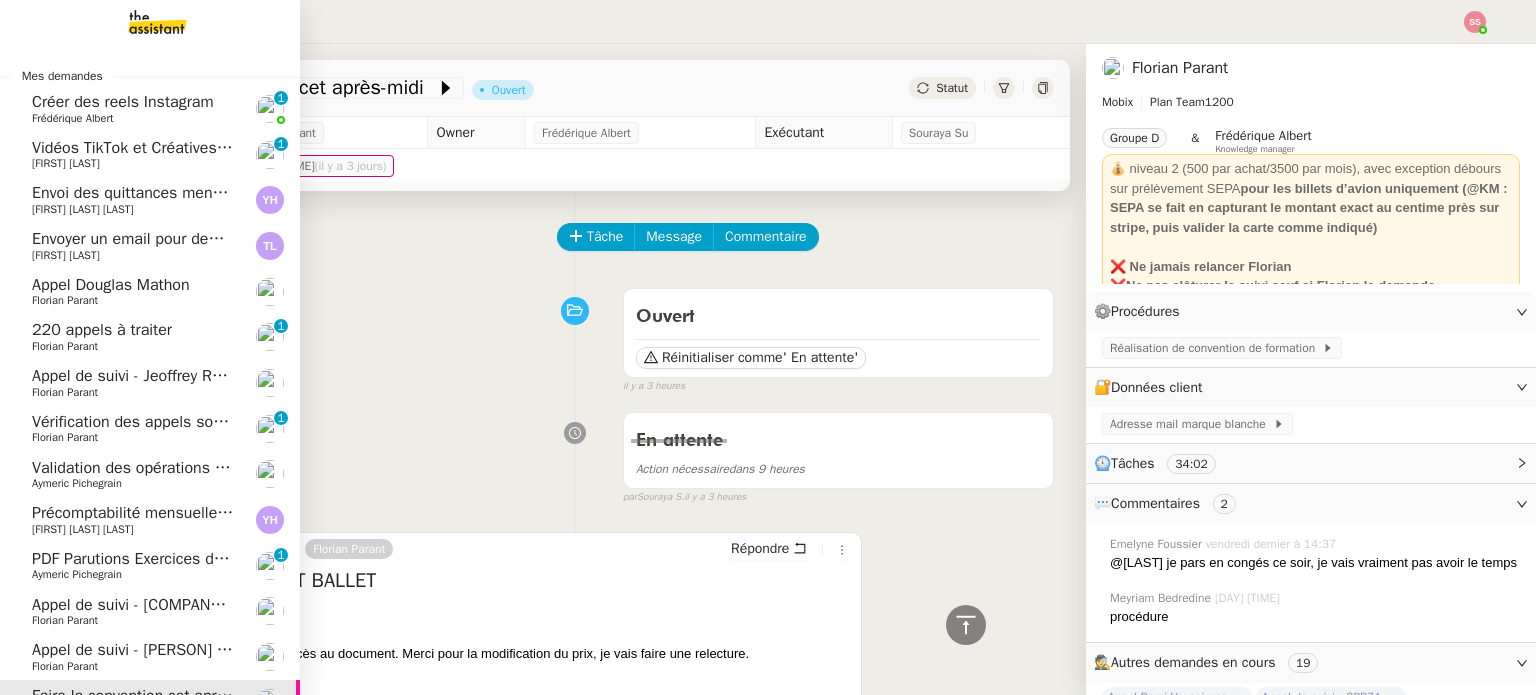 scroll, scrollTop: 0, scrollLeft: 0, axis: both 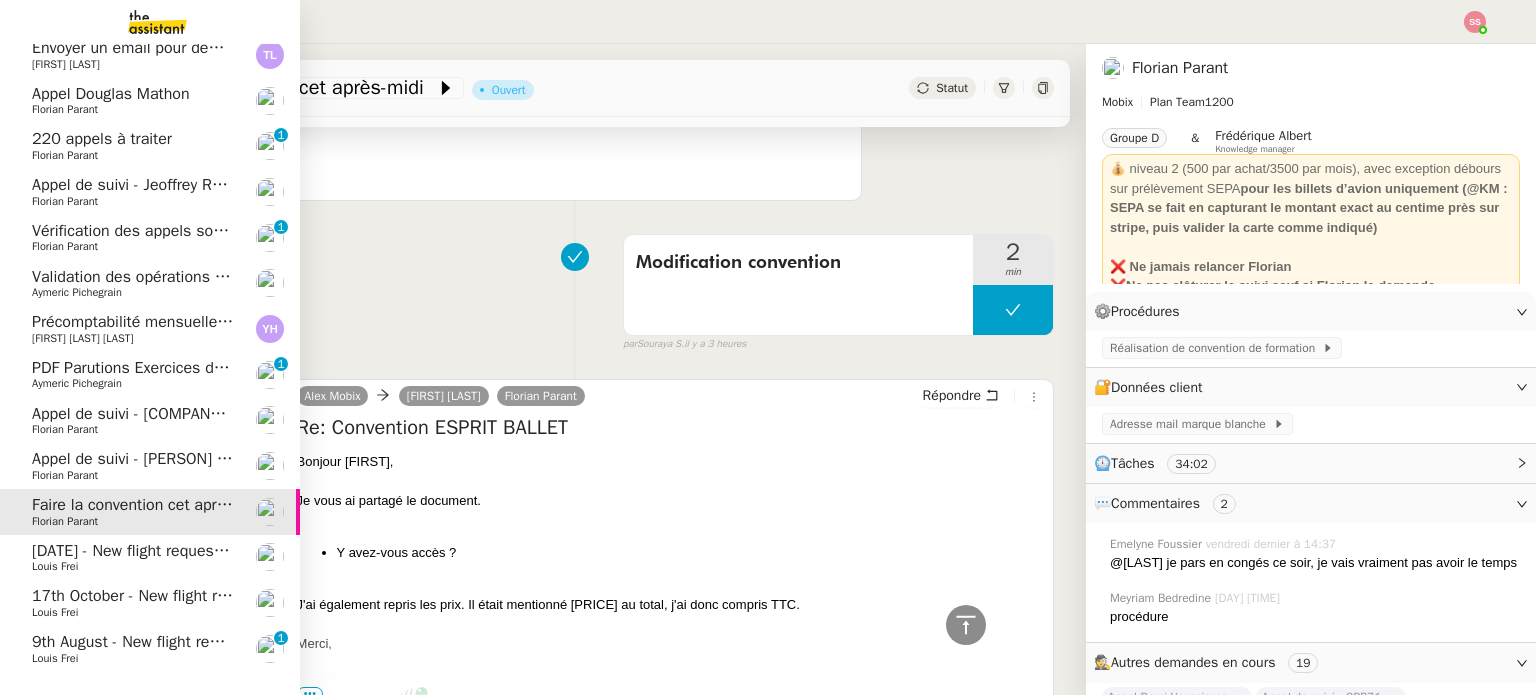 click on "PDF Parutions Exercices de style - [DD] [MONTH] [YYYY]" 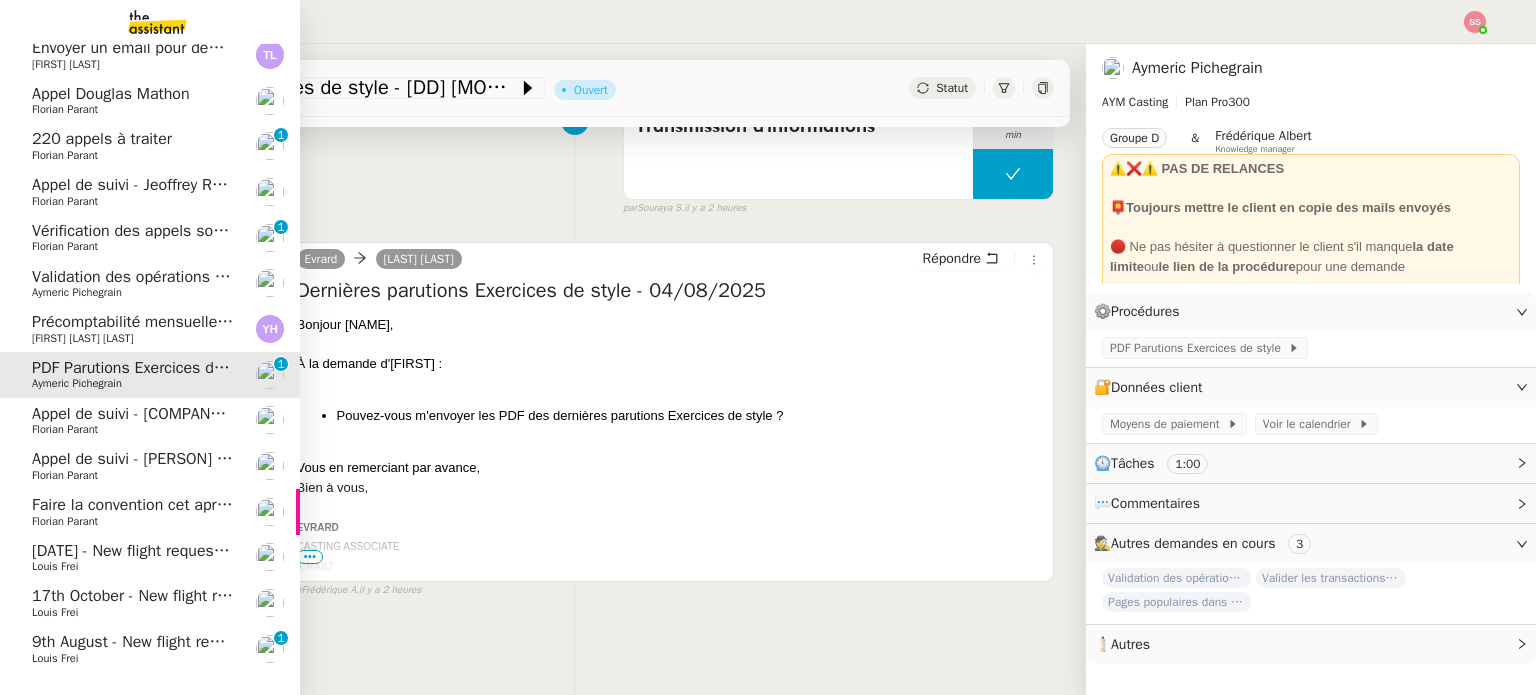 scroll, scrollTop: 586, scrollLeft: 0, axis: vertical 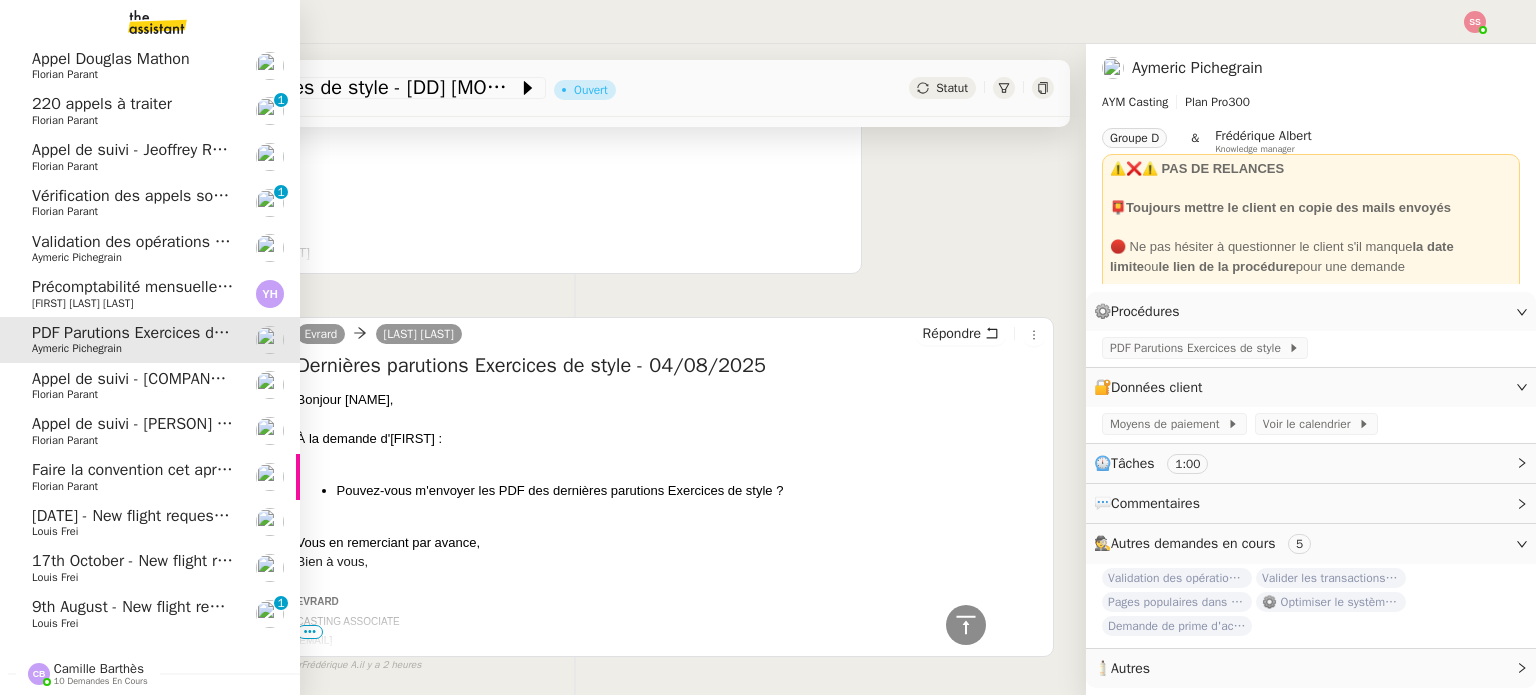 click on "9th August  - New flight request - [FIRST] [LAST]" 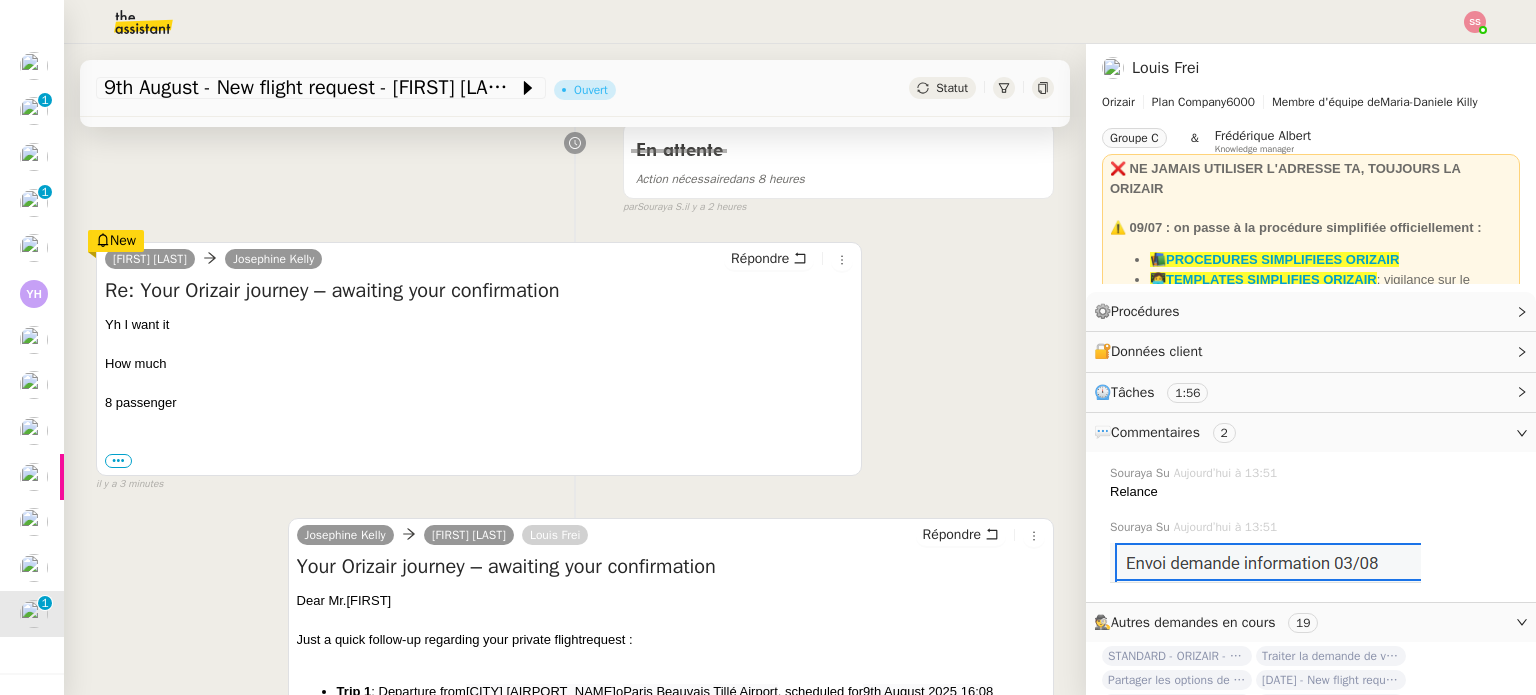 scroll, scrollTop: 286, scrollLeft: 0, axis: vertical 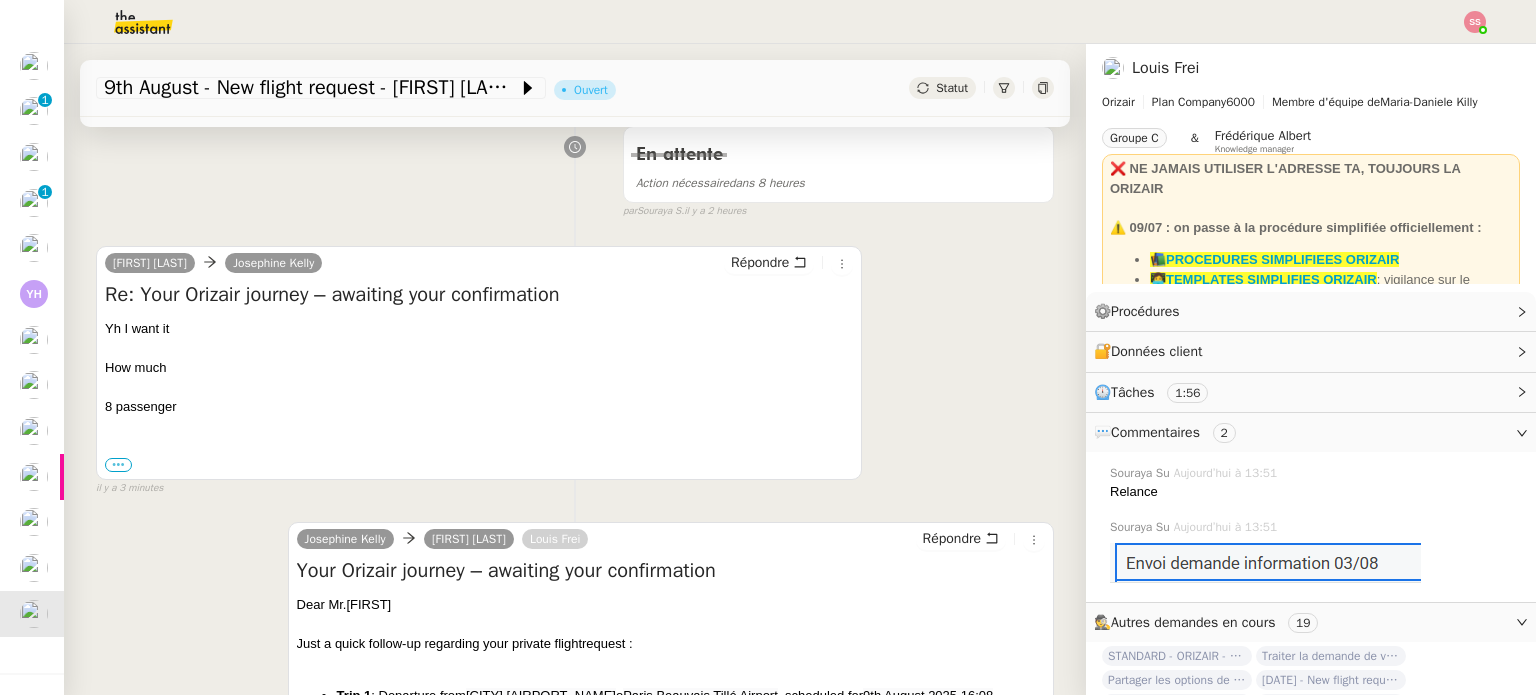 click on "•••" at bounding box center [118, 465] 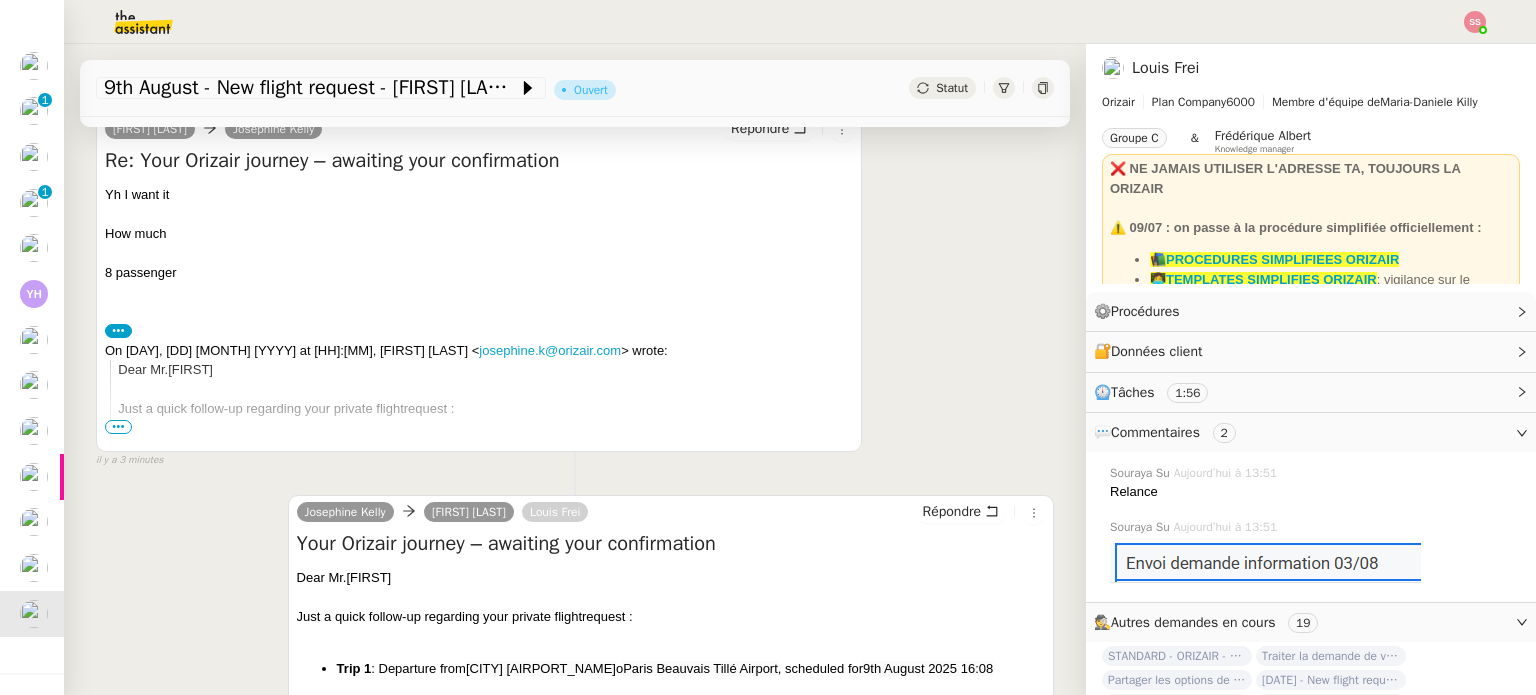 scroll, scrollTop: 386, scrollLeft: 0, axis: vertical 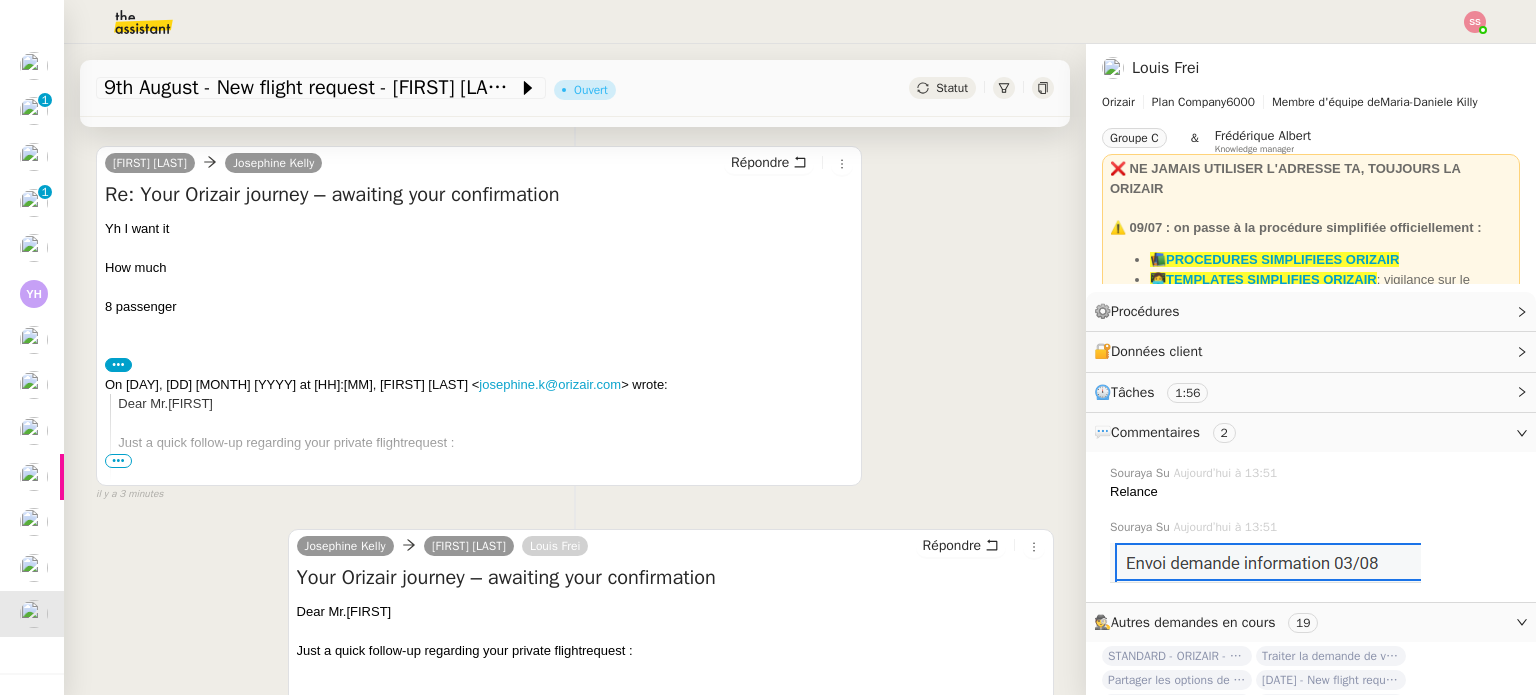 click on "•••" at bounding box center (118, 461) 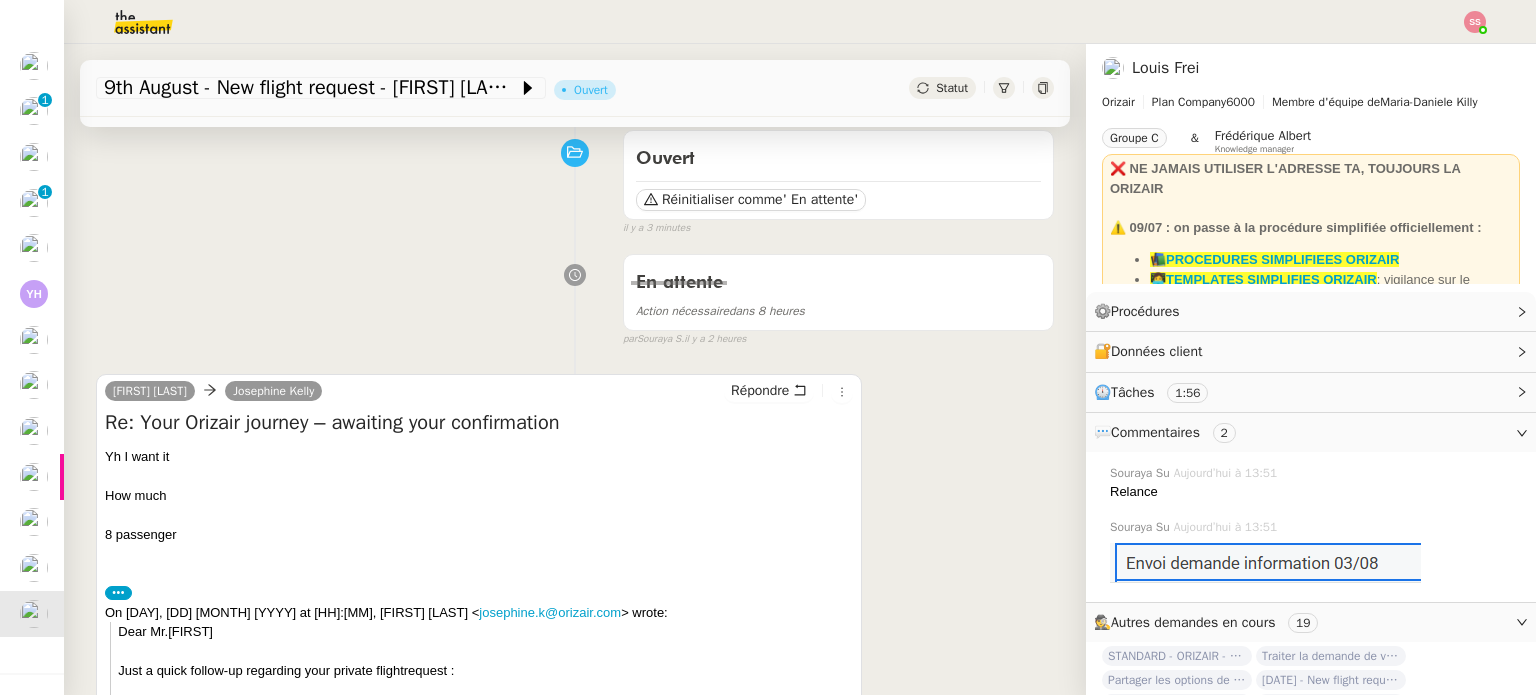 scroll, scrollTop: 0, scrollLeft: 0, axis: both 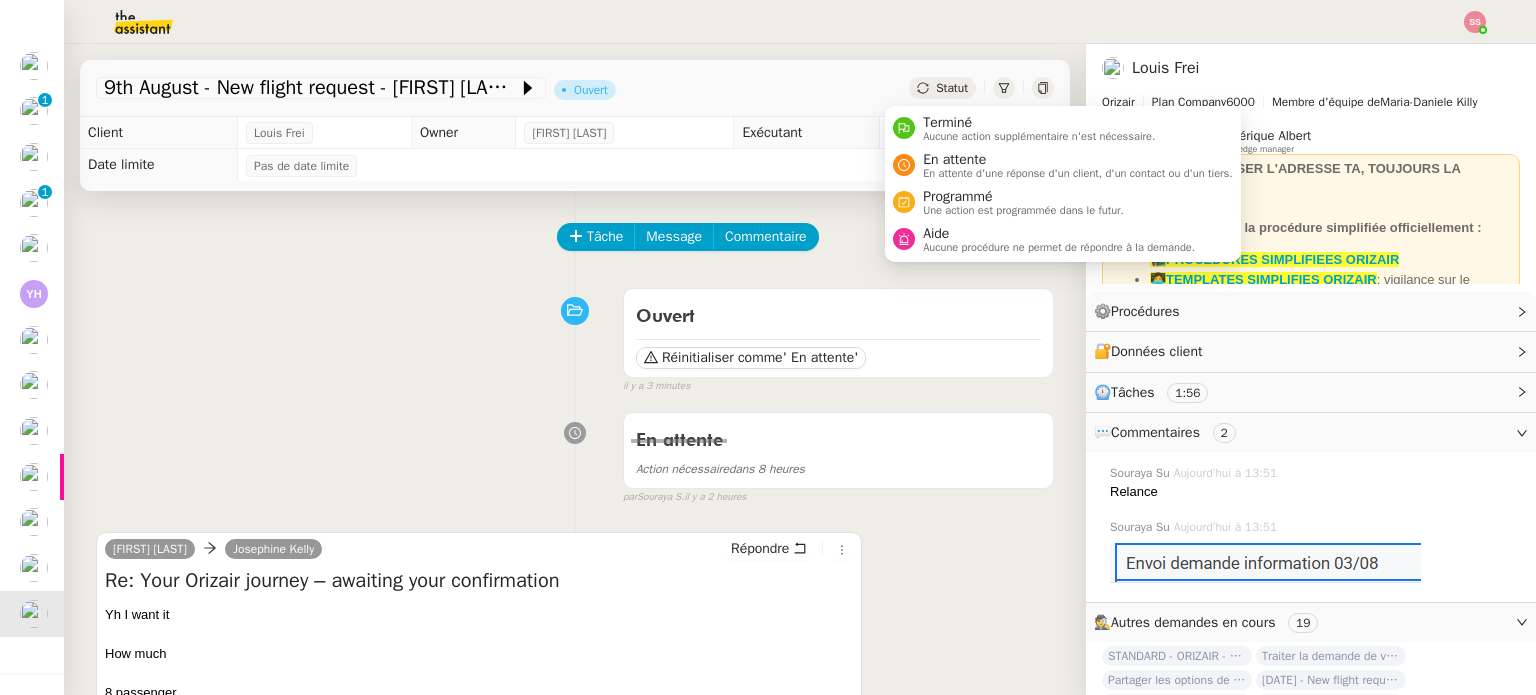 click on "Statut" 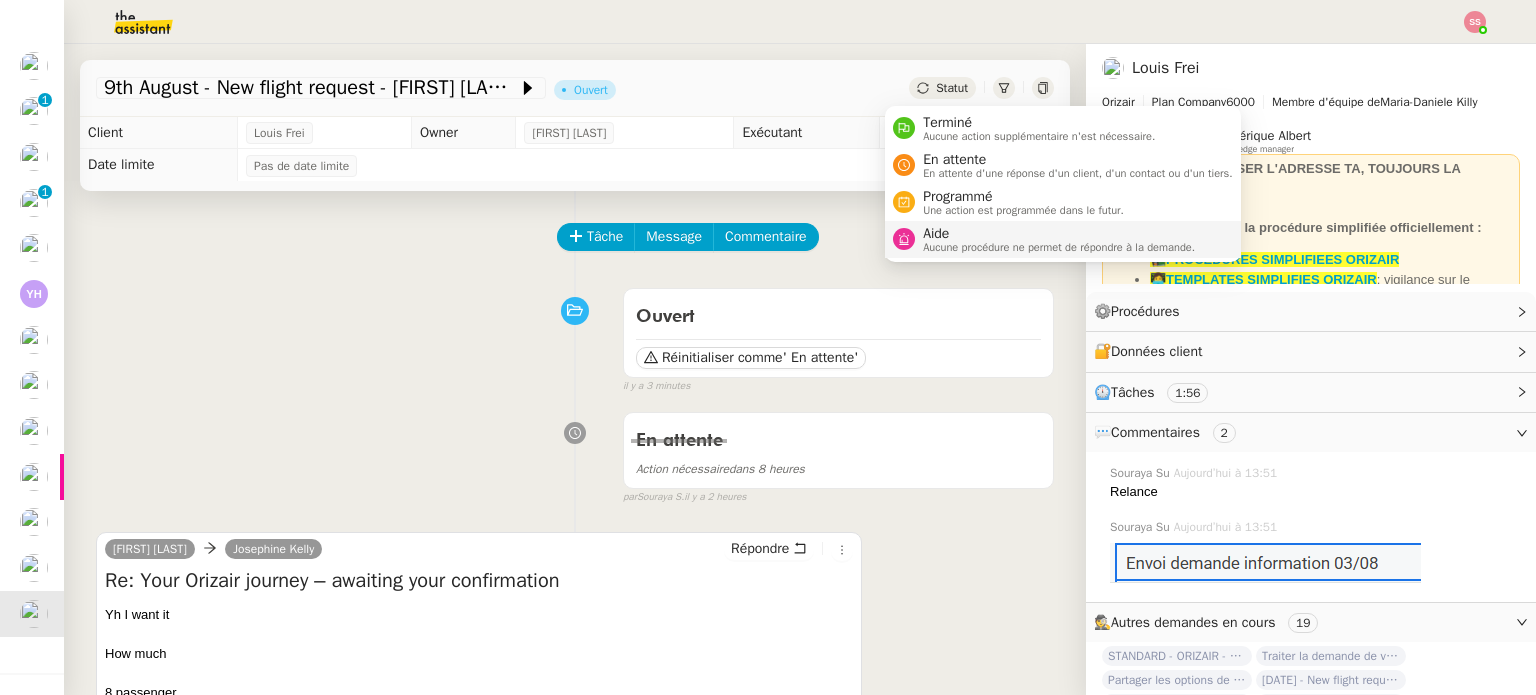 click on "Aucune procédure ne permet de répondre à la demande." at bounding box center (1059, 247) 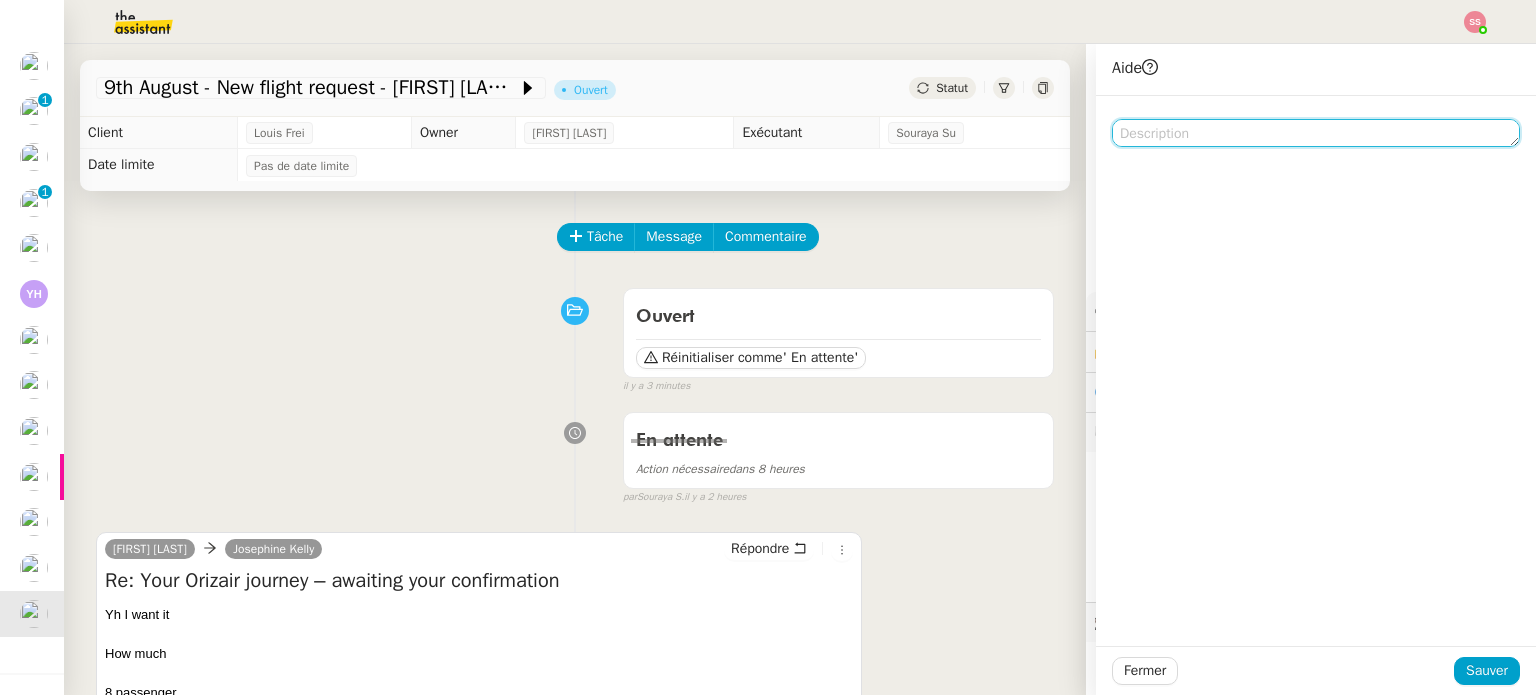 click 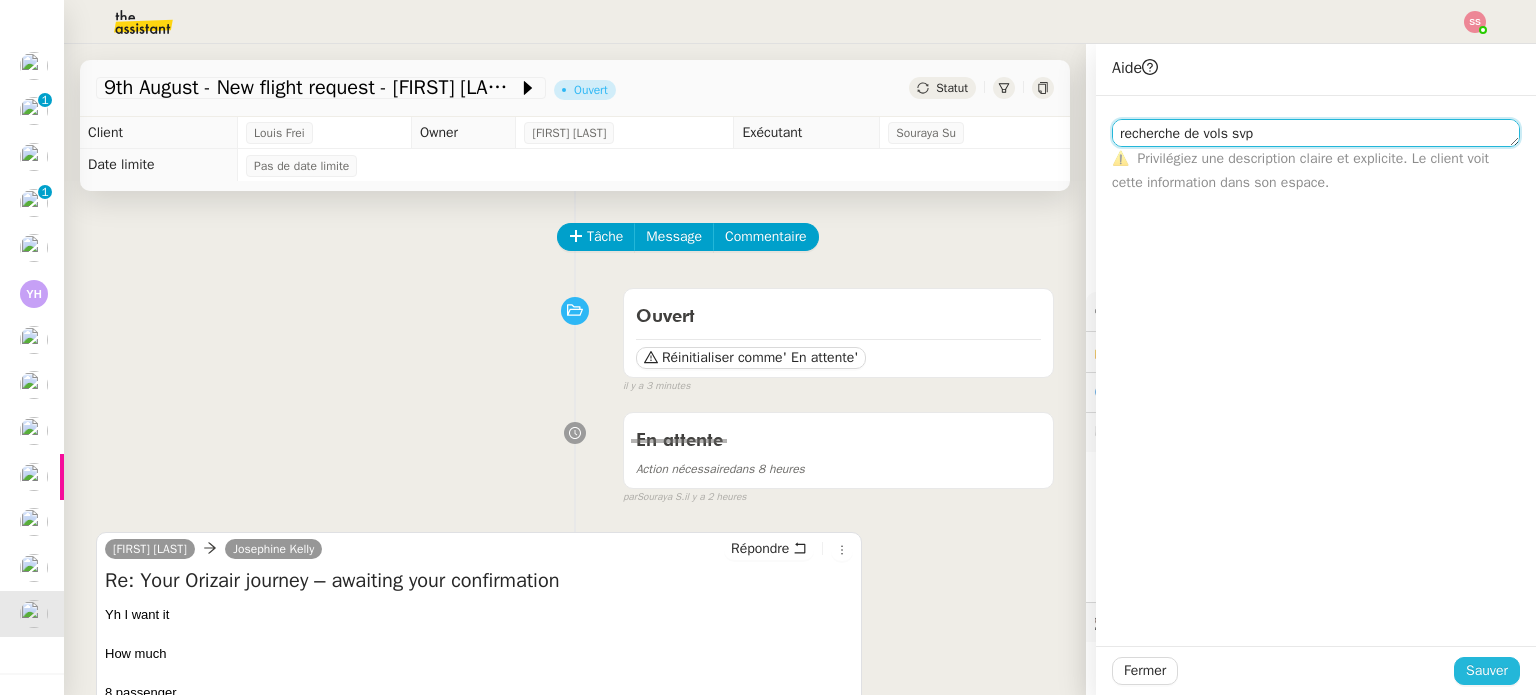 type on "recherche de vols svp" 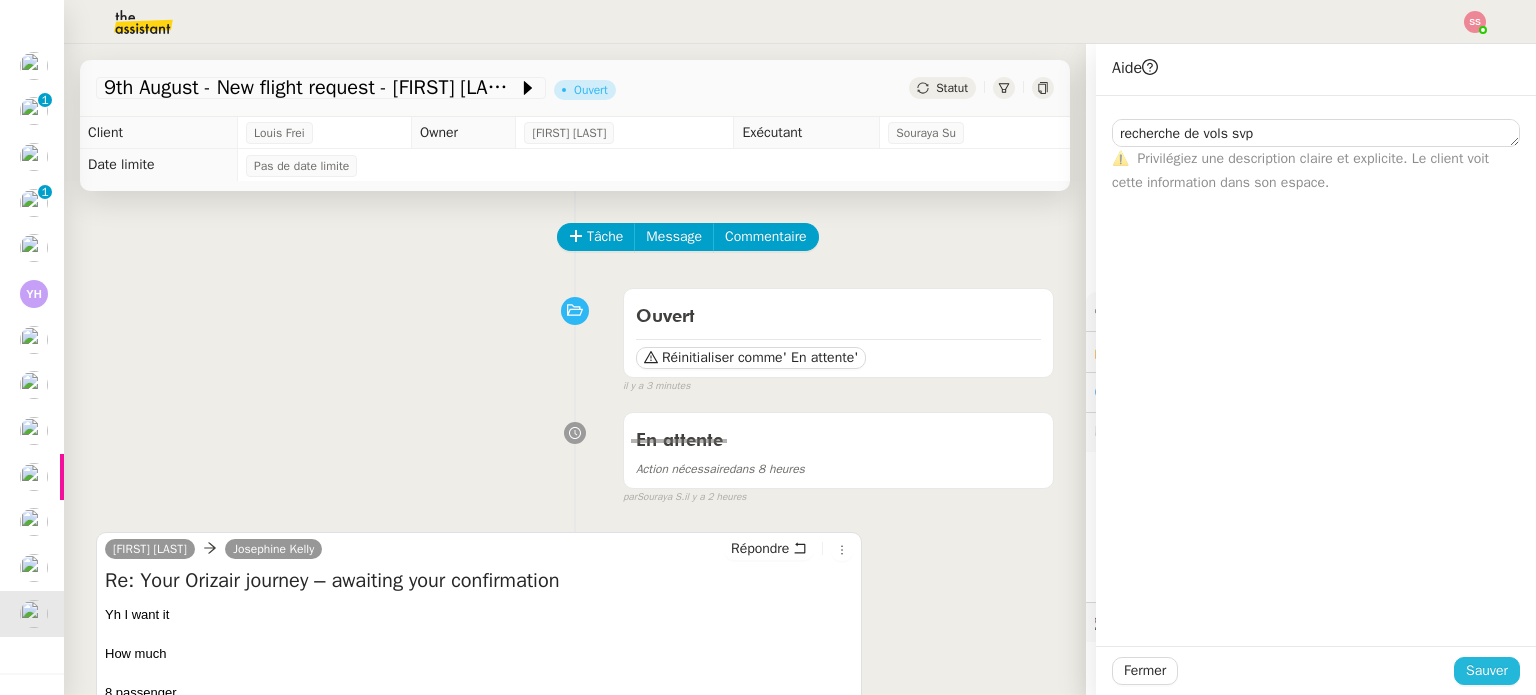 click on "Sauver" 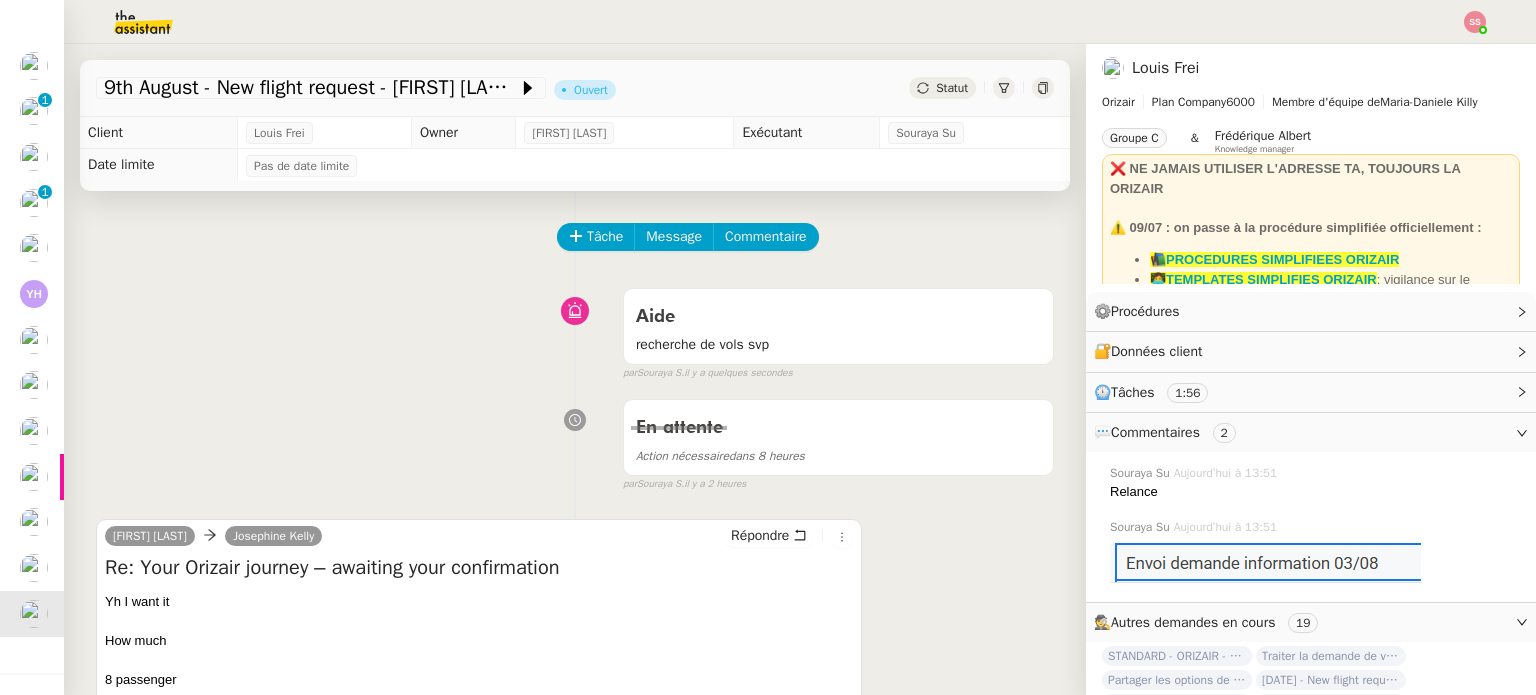 scroll, scrollTop: 257, scrollLeft: 0, axis: vertical 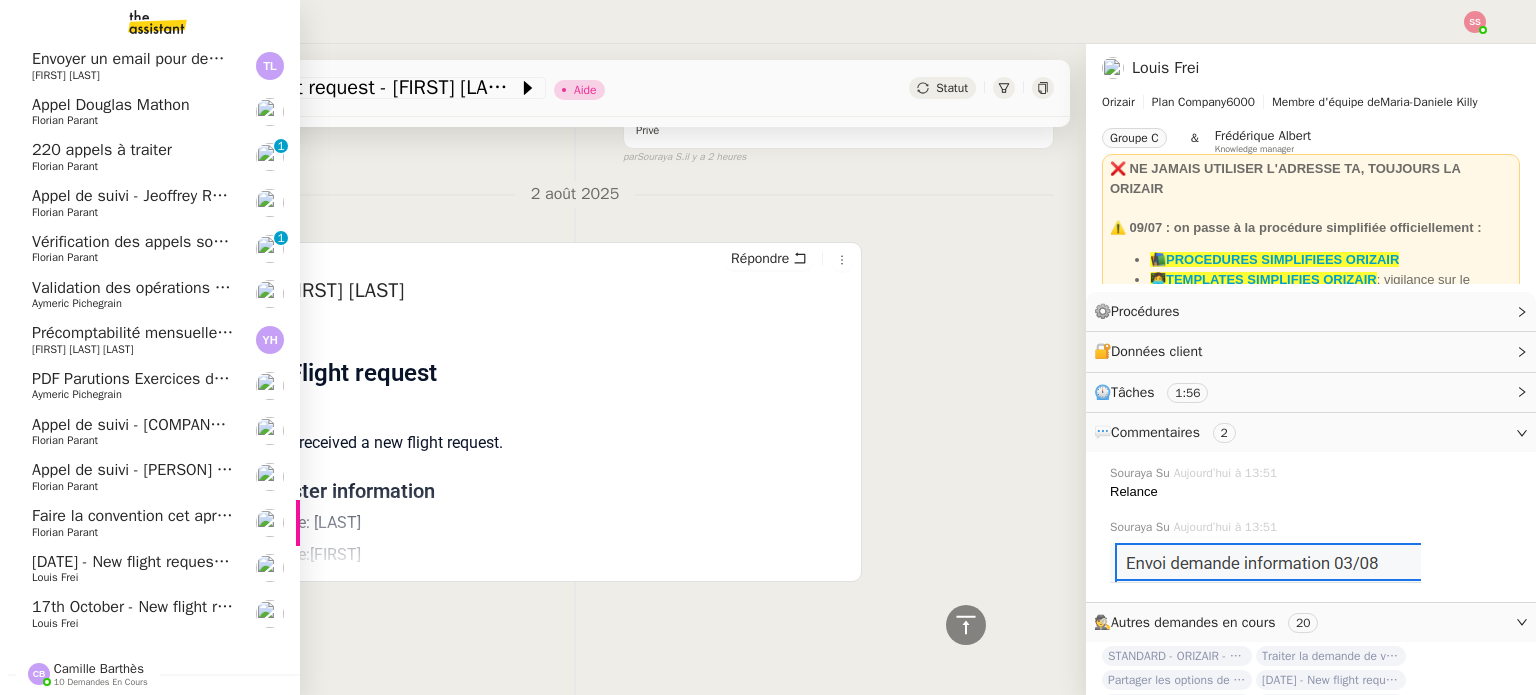 click on "Faire la convention cet après-midi" 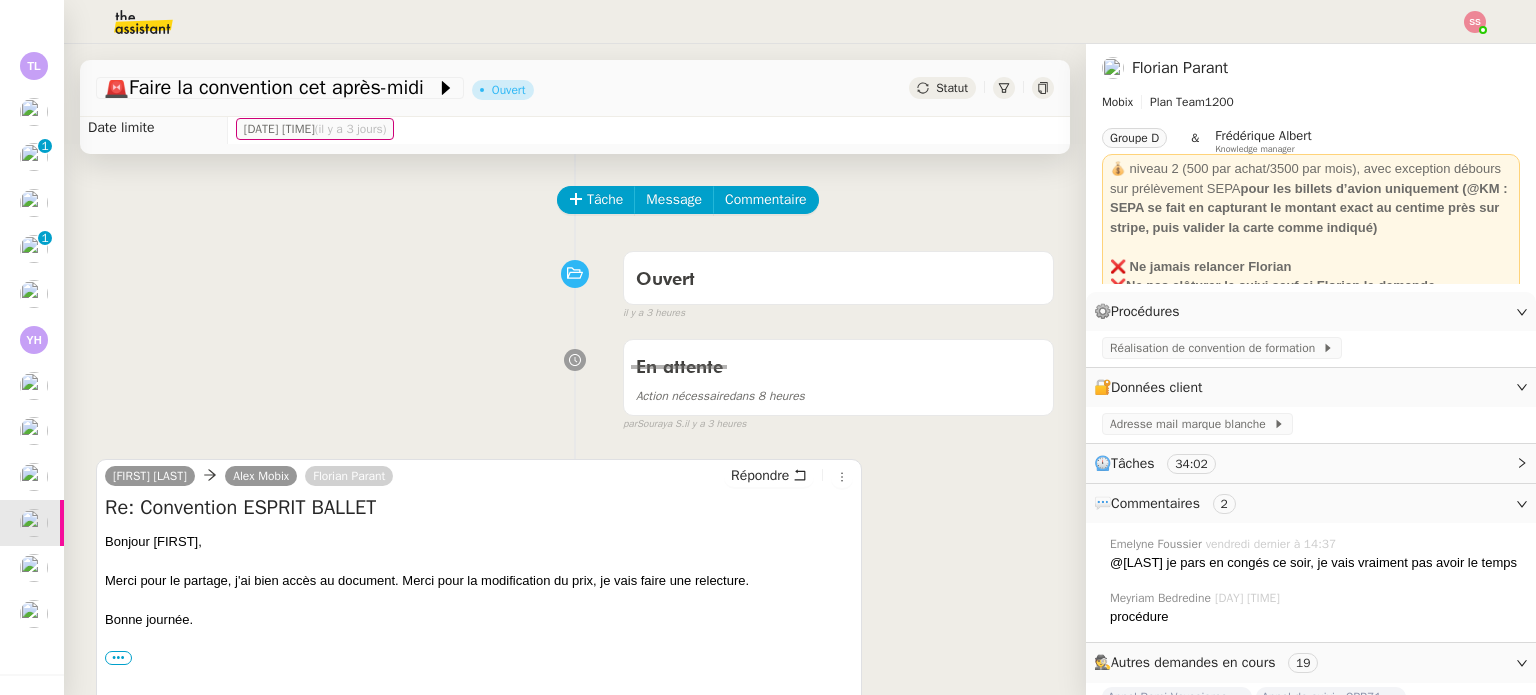 scroll, scrollTop: 0, scrollLeft: 0, axis: both 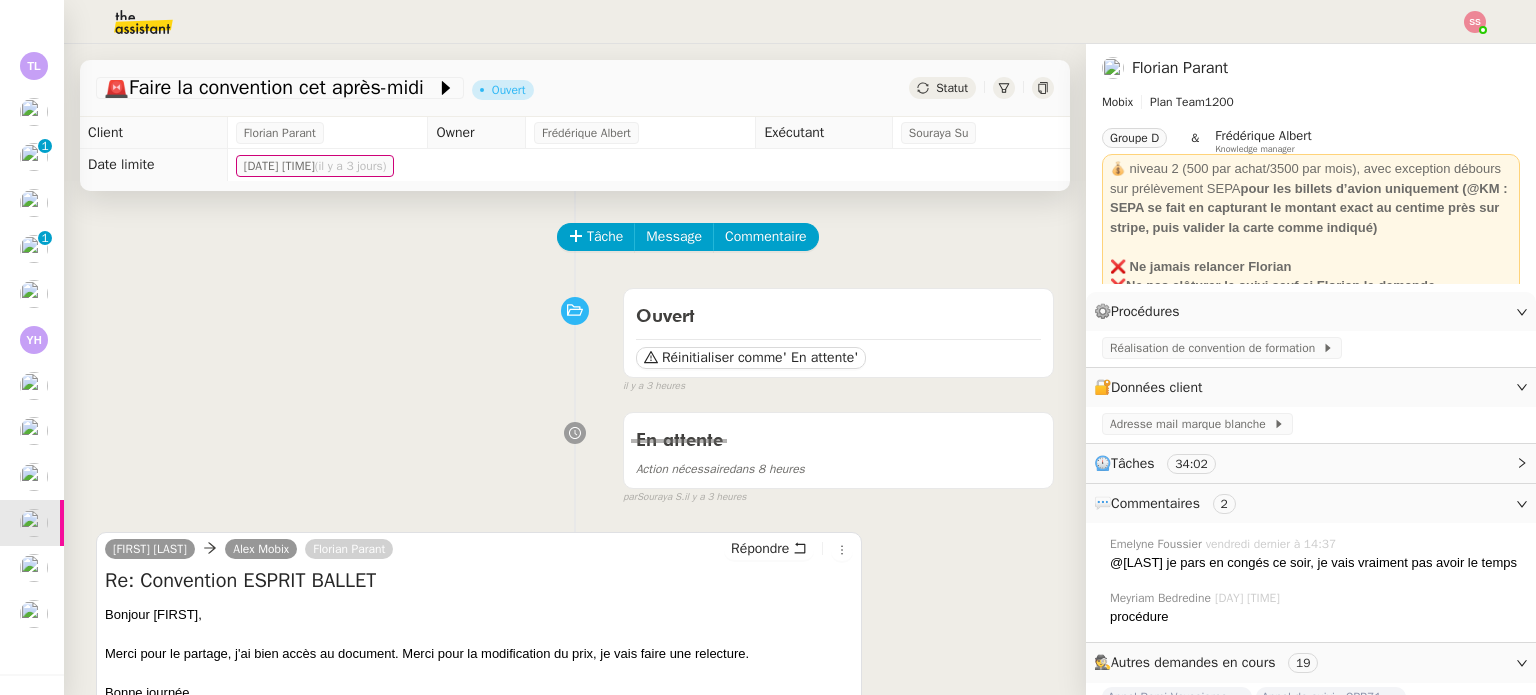 click on "Statut" 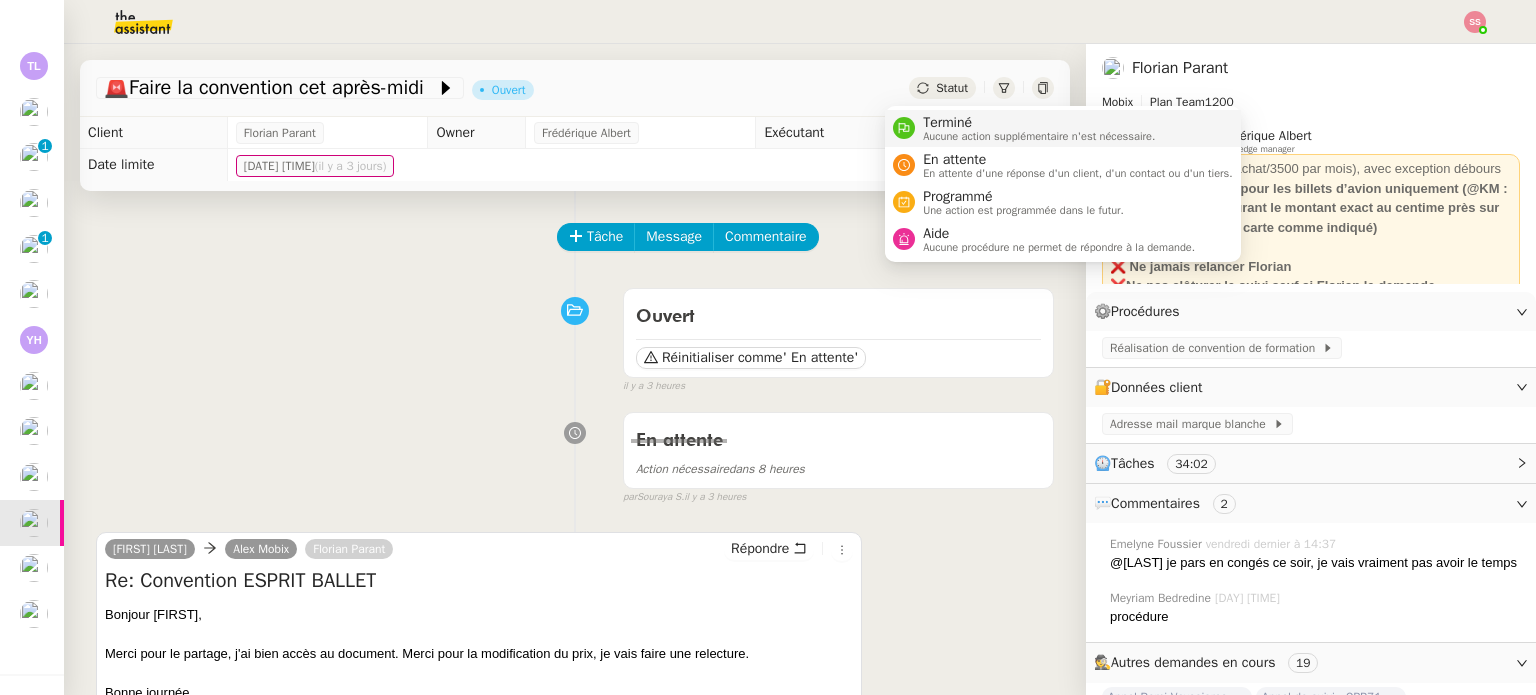 click on "Terminé" at bounding box center (1039, 123) 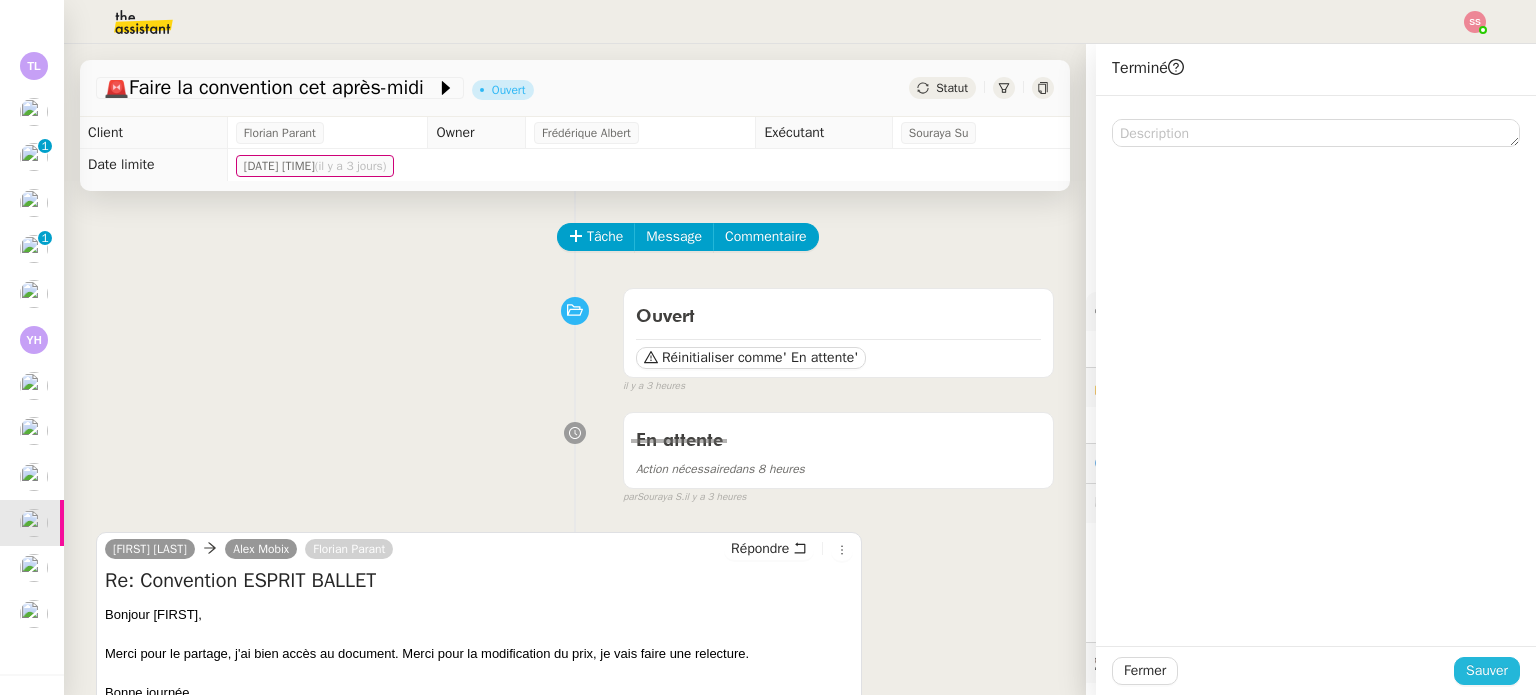 click on "Sauver" 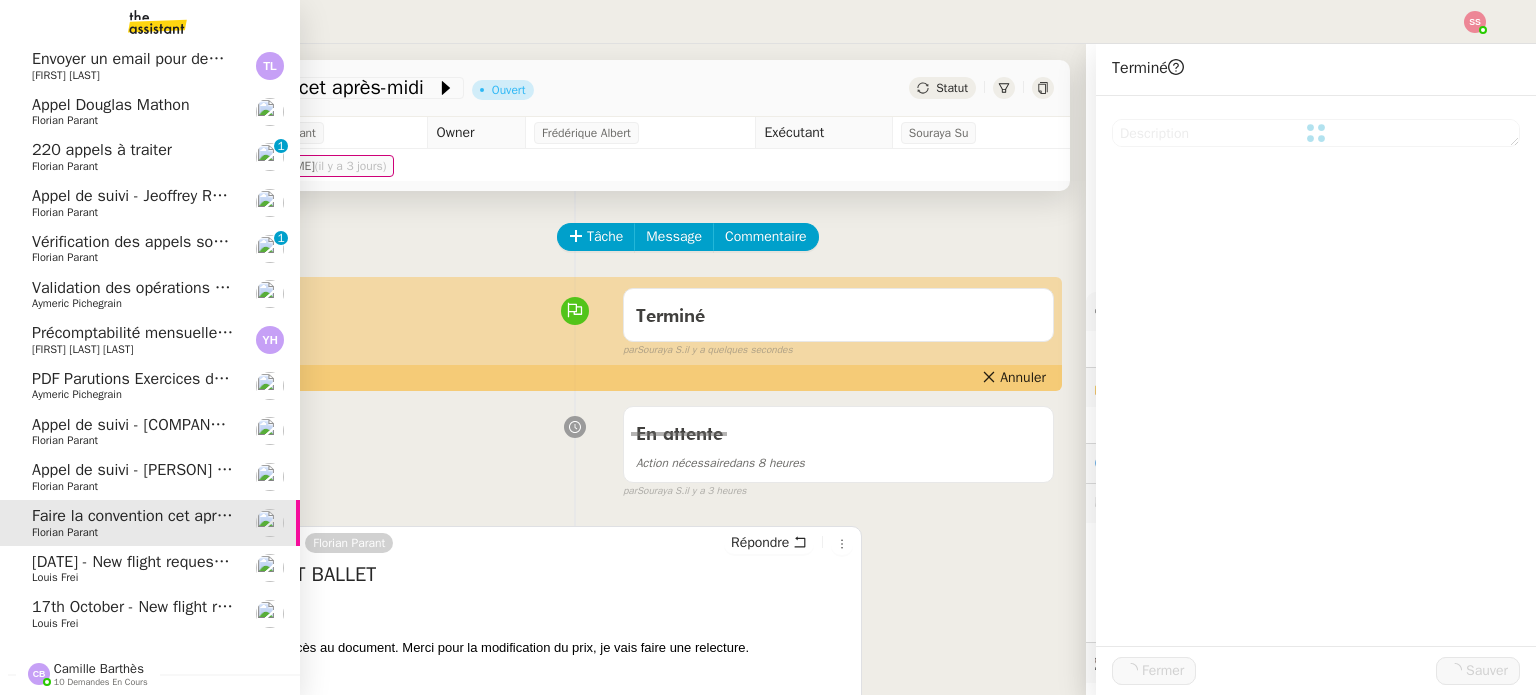scroll, scrollTop: 236, scrollLeft: 0, axis: vertical 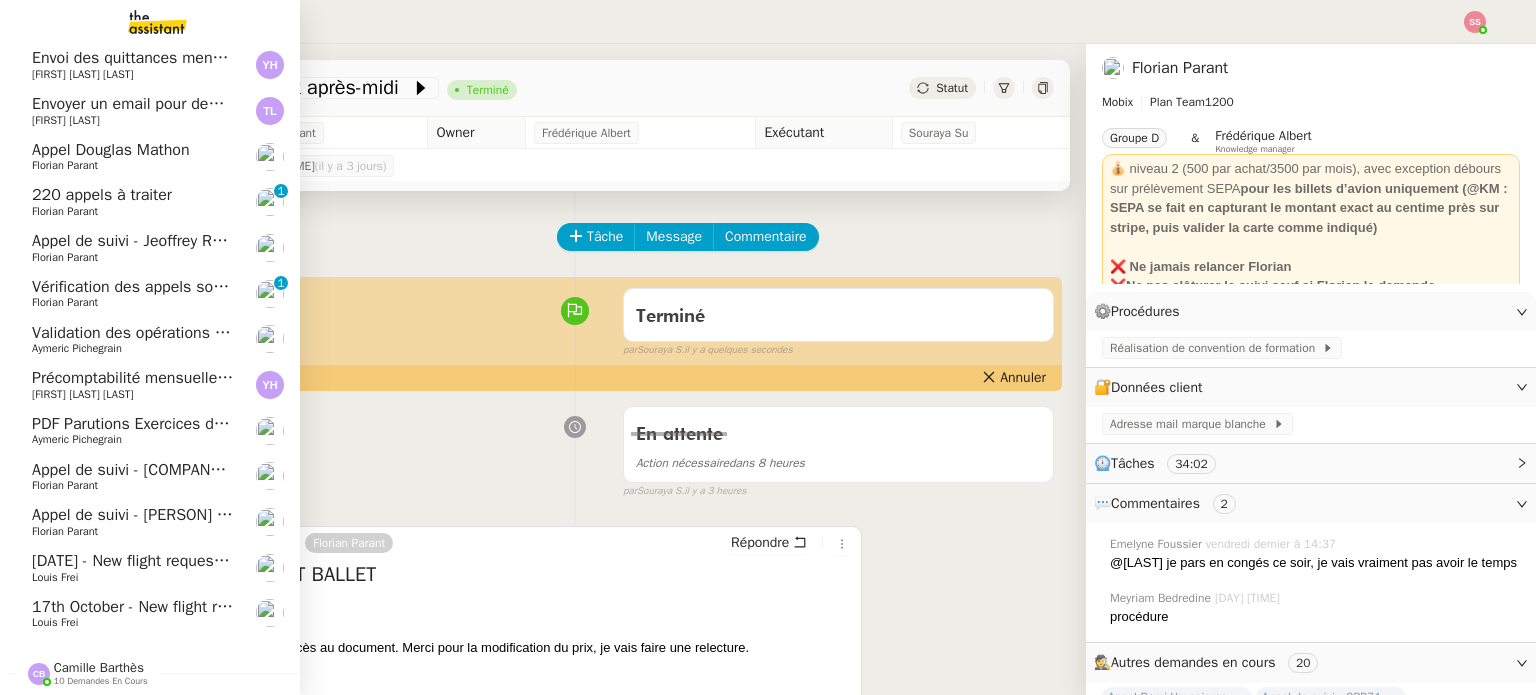 click on "Aymeric Pichegrain" 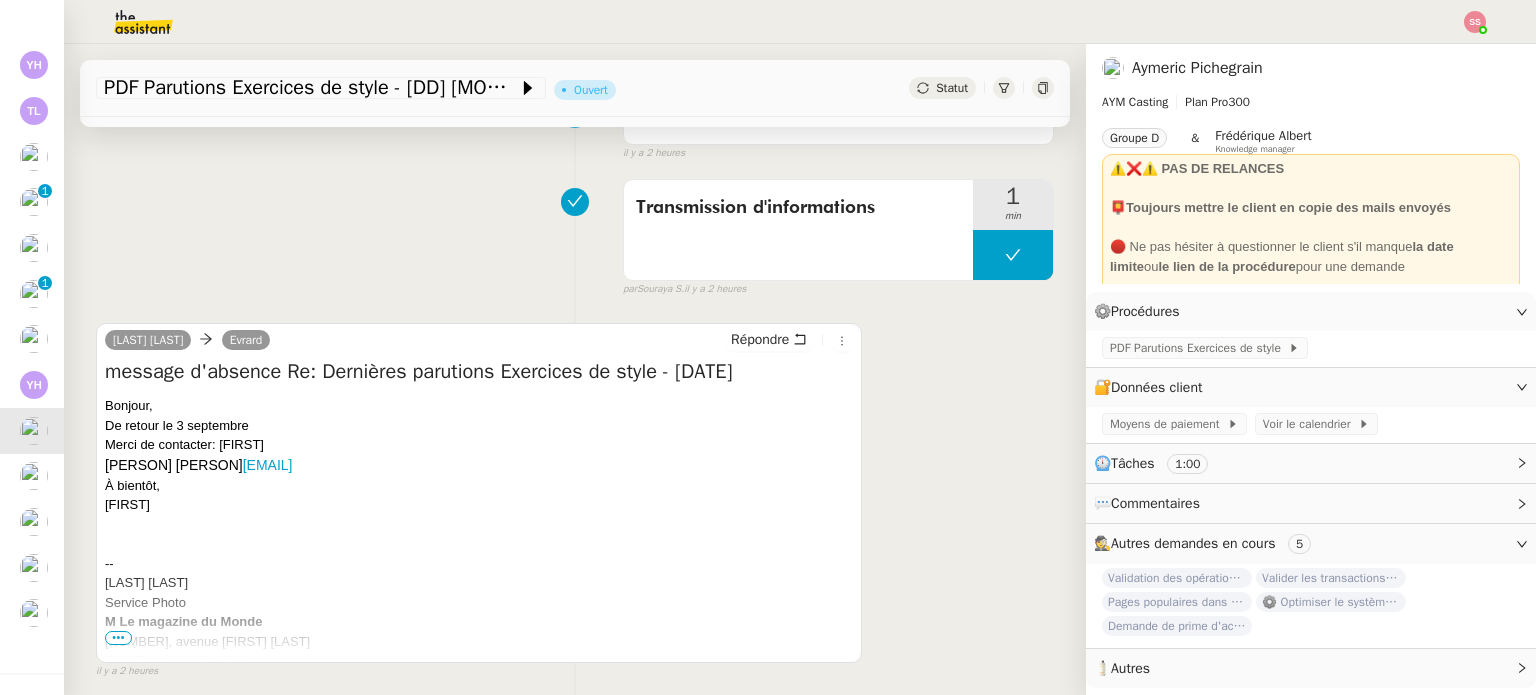 scroll, scrollTop: 200, scrollLeft: 0, axis: vertical 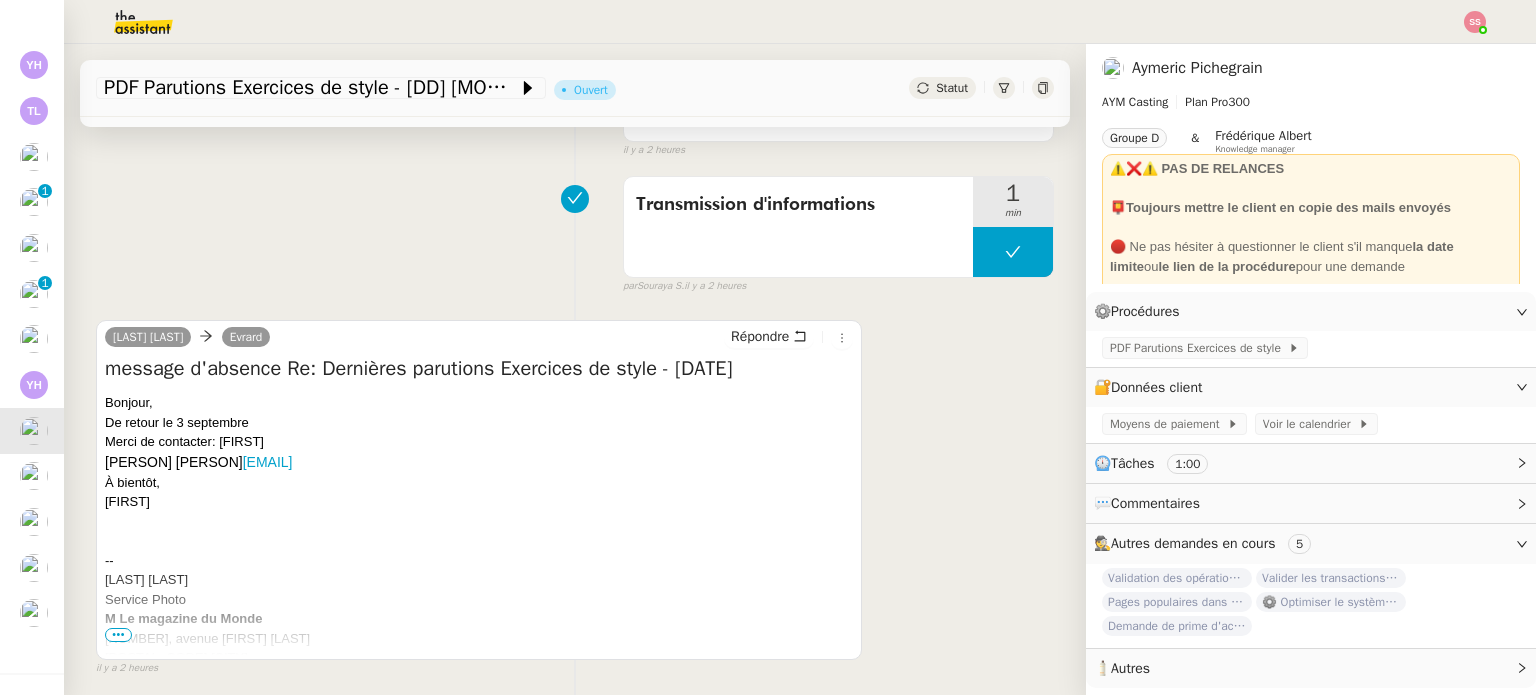 click on "•••" at bounding box center (118, 635) 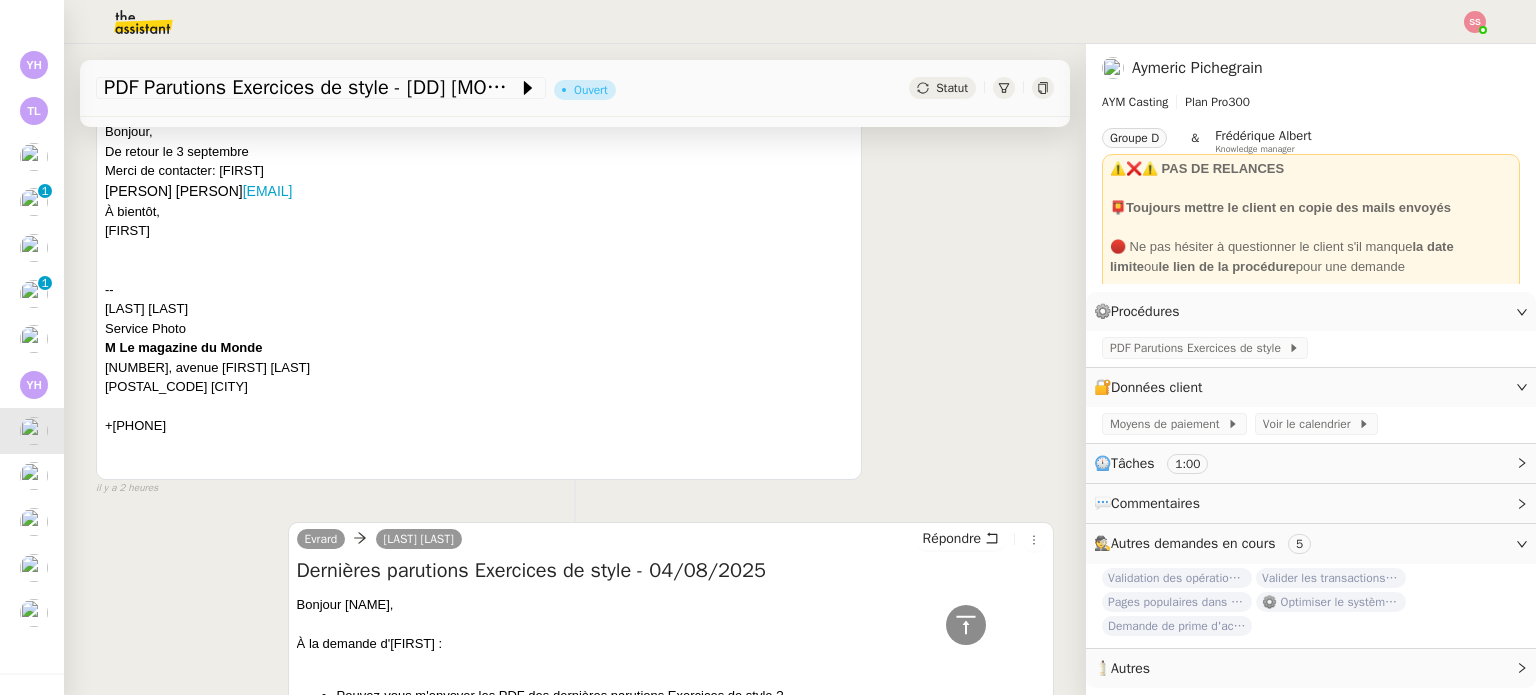 scroll, scrollTop: 300, scrollLeft: 0, axis: vertical 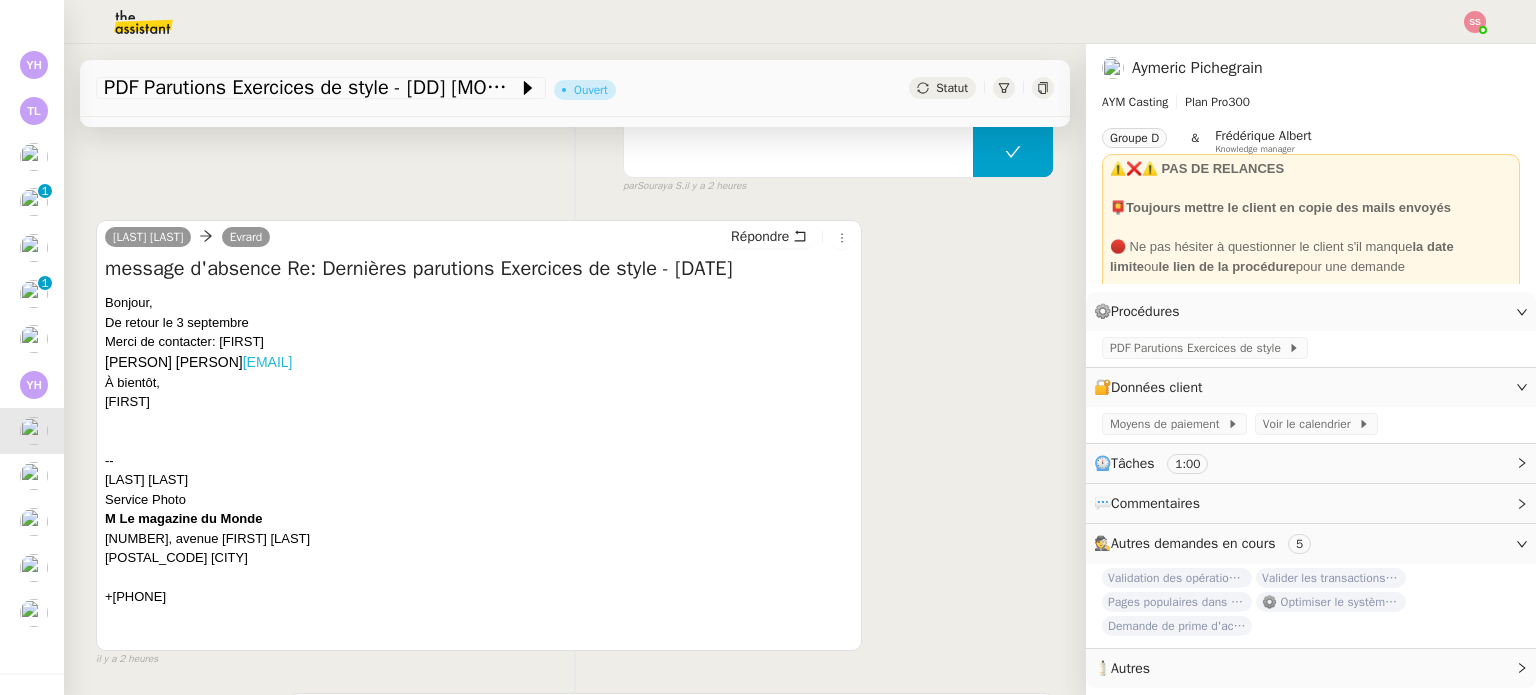 drag, startPoint x: 457, startPoint y: 367, endPoint x: 331, endPoint y: 372, distance: 126.09917 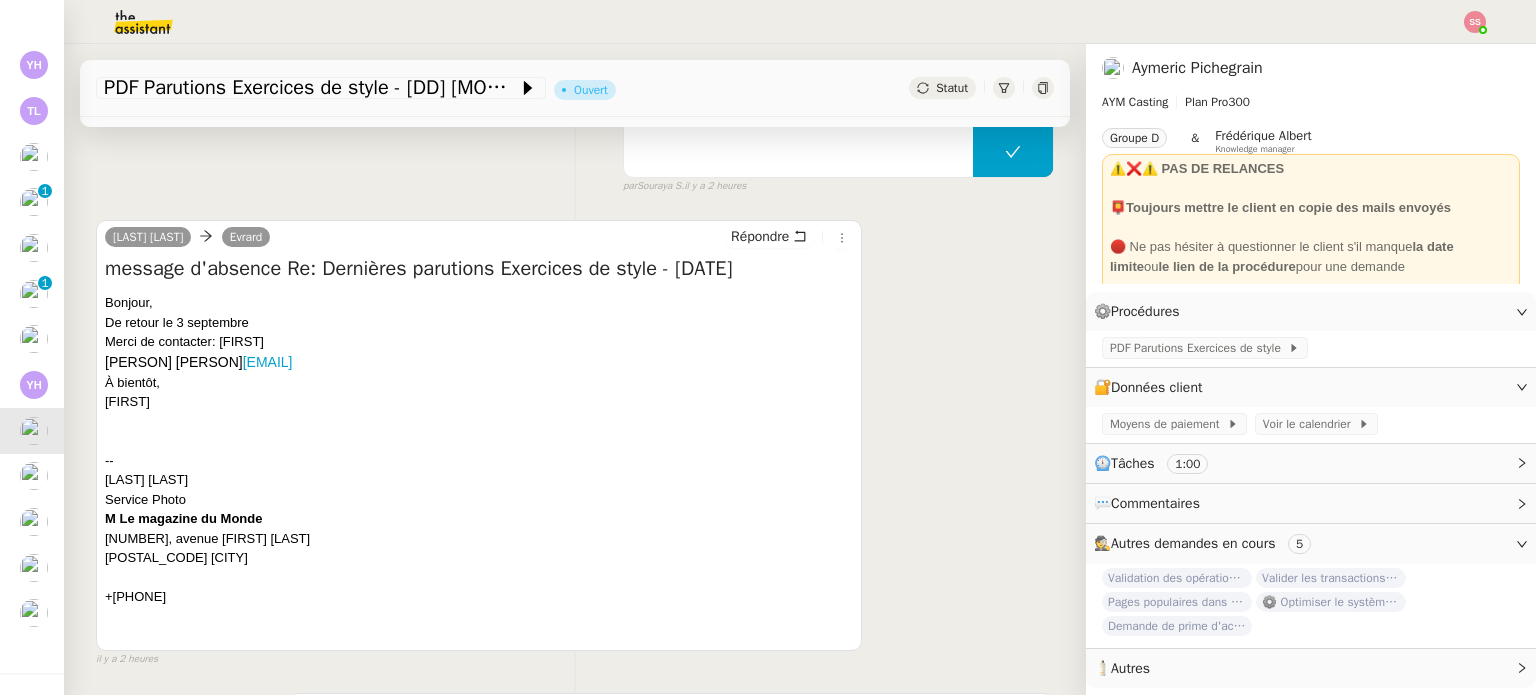 click on "À bientôt," at bounding box center [479, 383] 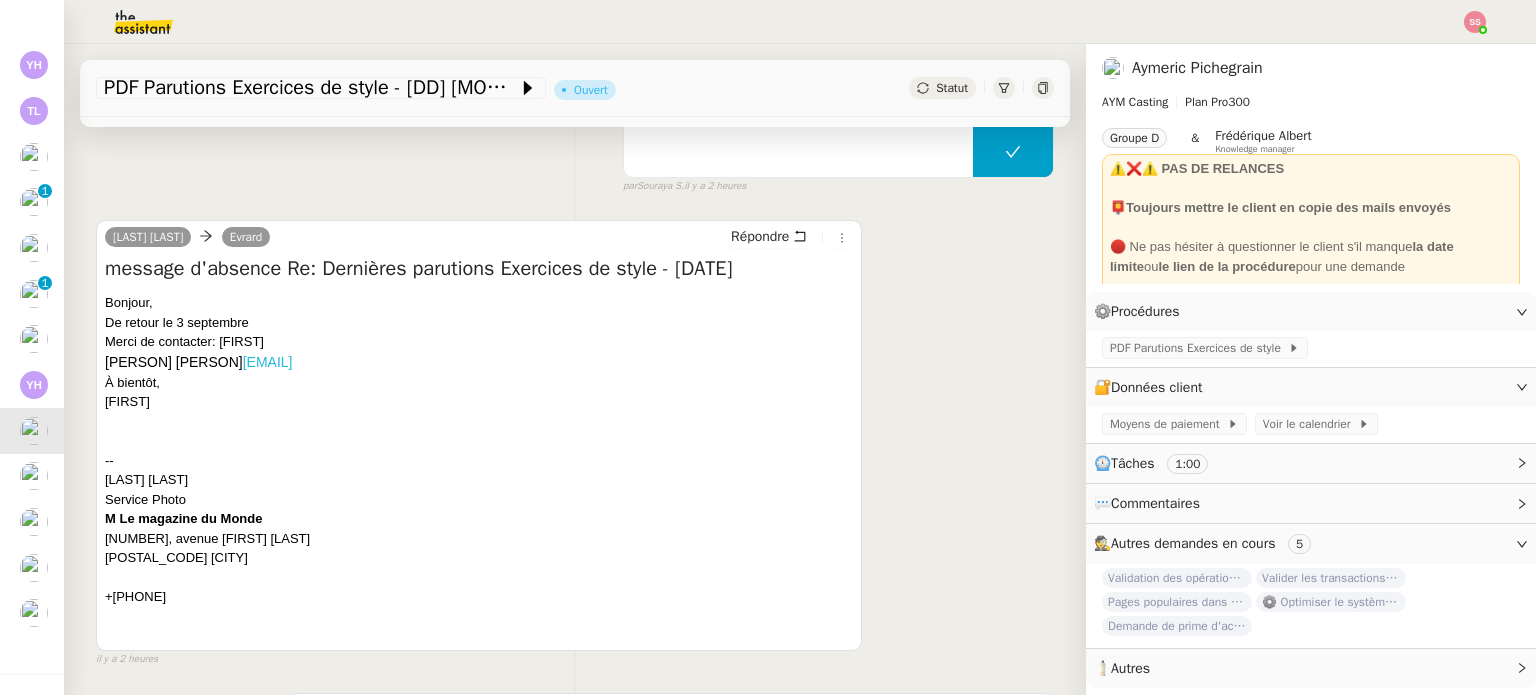 drag, startPoint x: 475, startPoint y: 367, endPoint x: 292, endPoint y: 364, distance: 183.02458 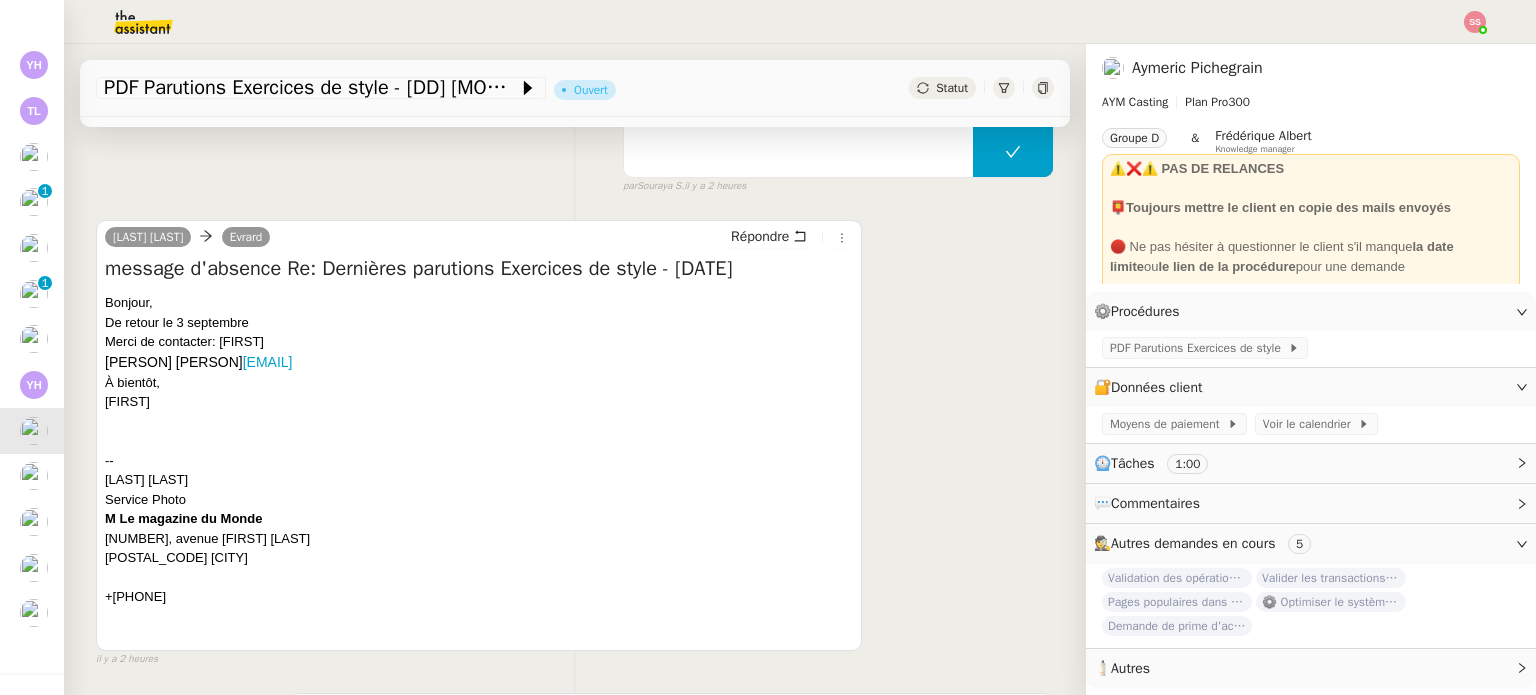 copy on "[EMAIL]" 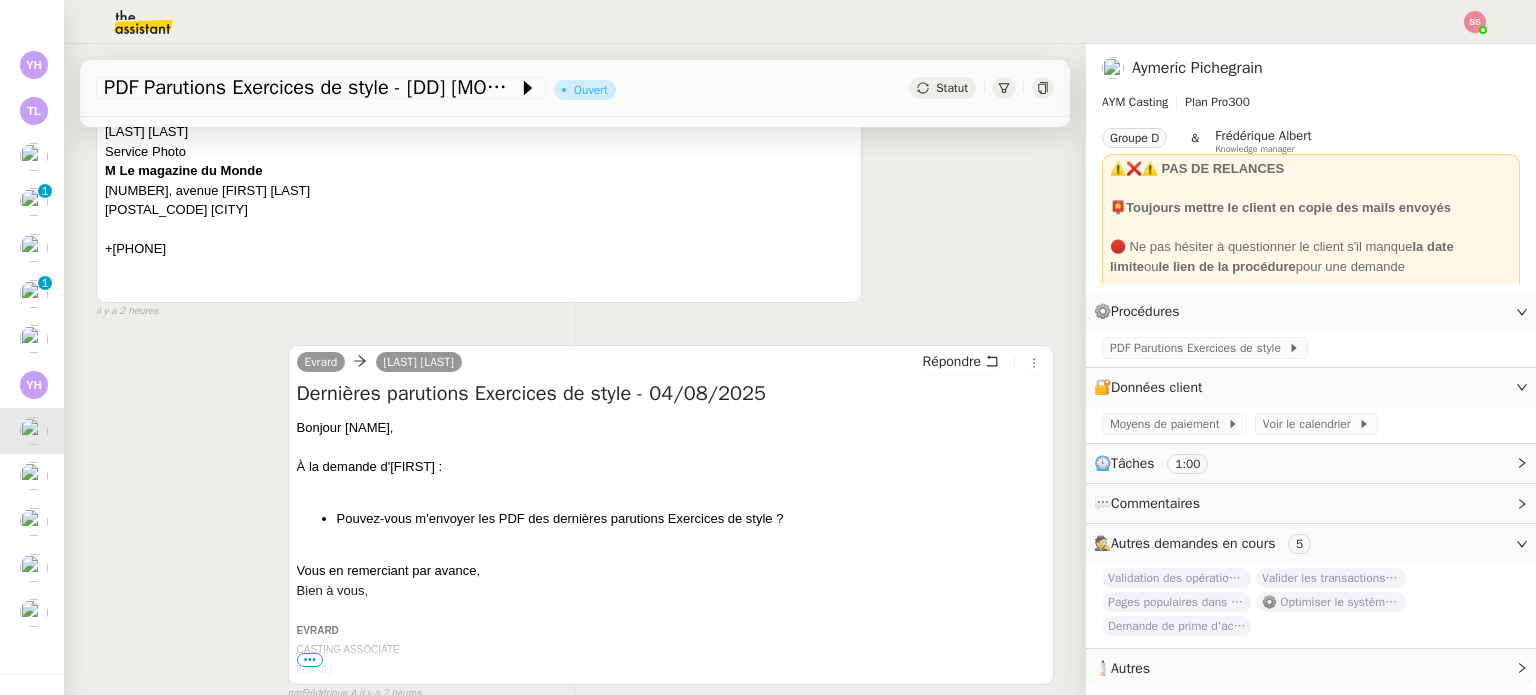 scroll, scrollTop: 764, scrollLeft: 0, axis: vertical 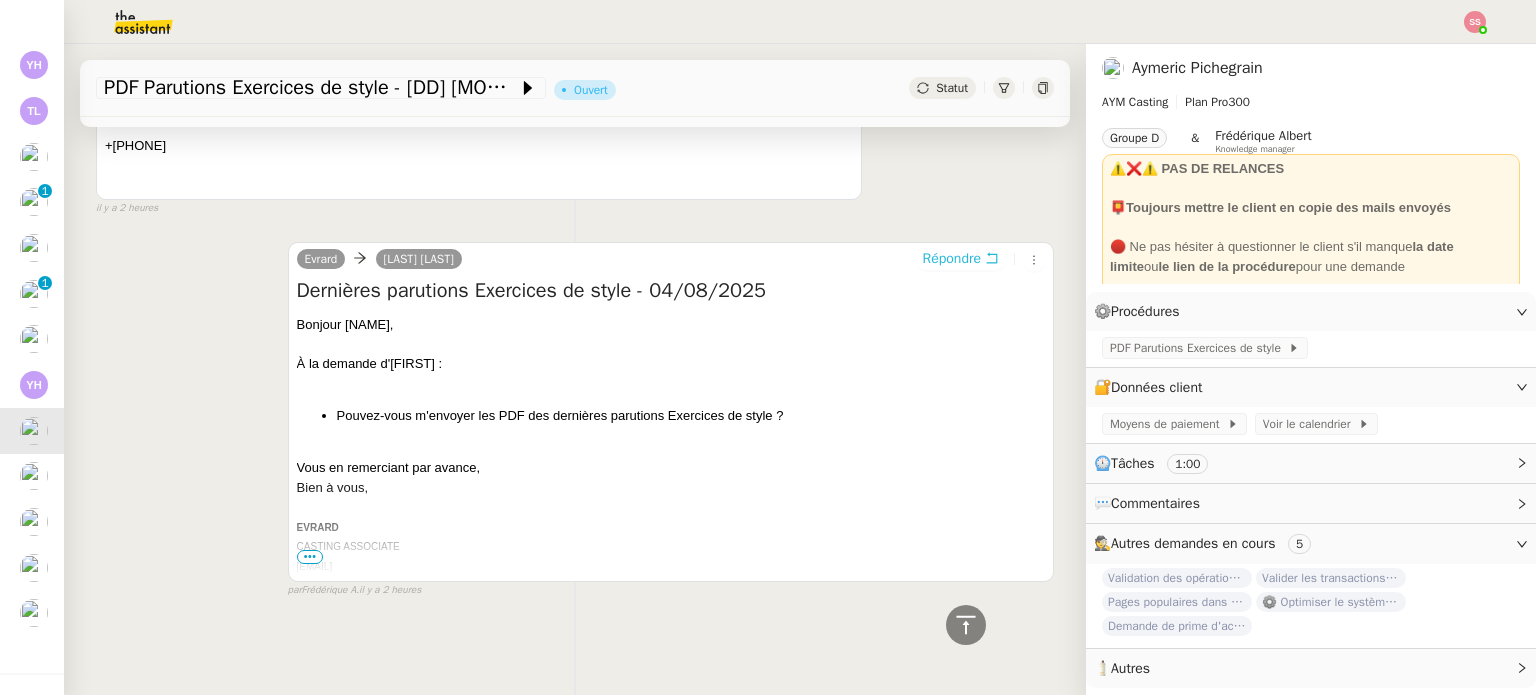 click on "Répondre" at bounding box center [952, 259] 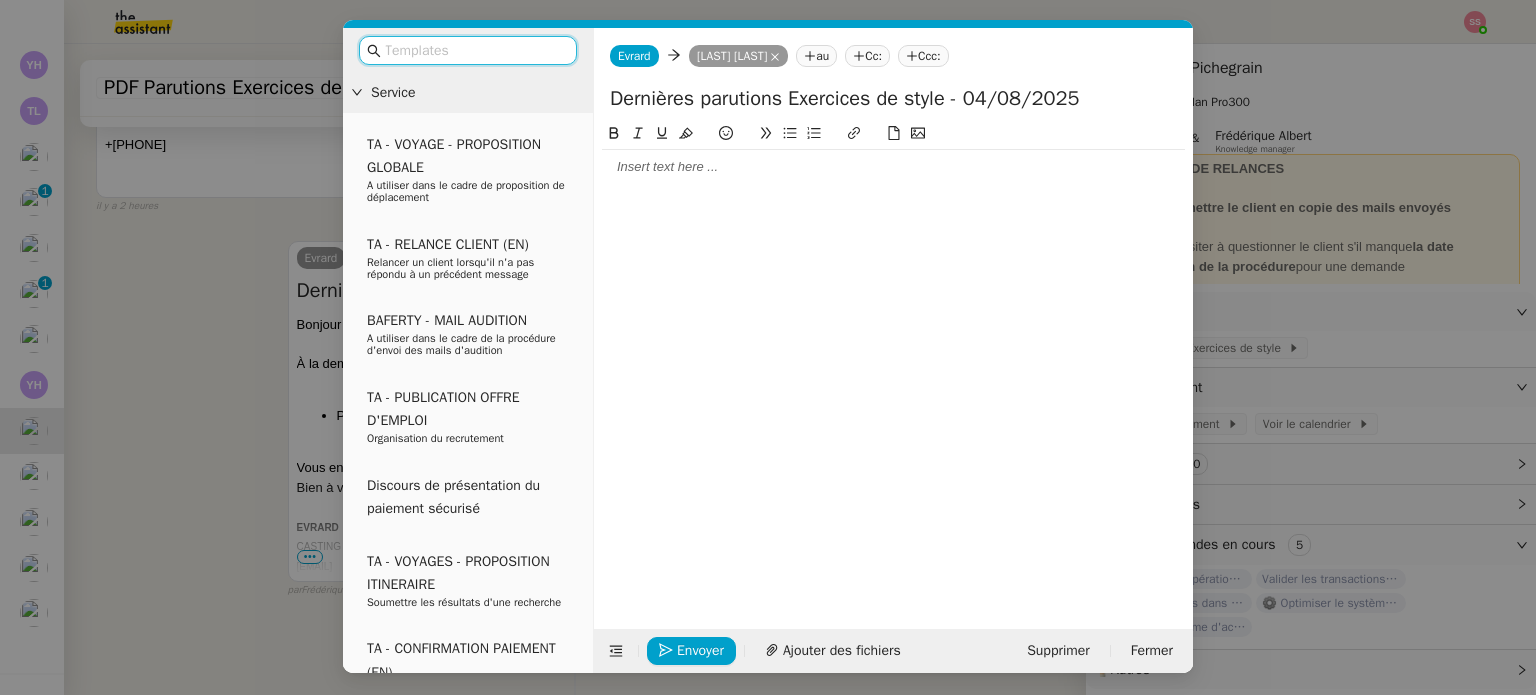 scroll, scrollTop: 919, scrollLeft: 0, axis: vertical 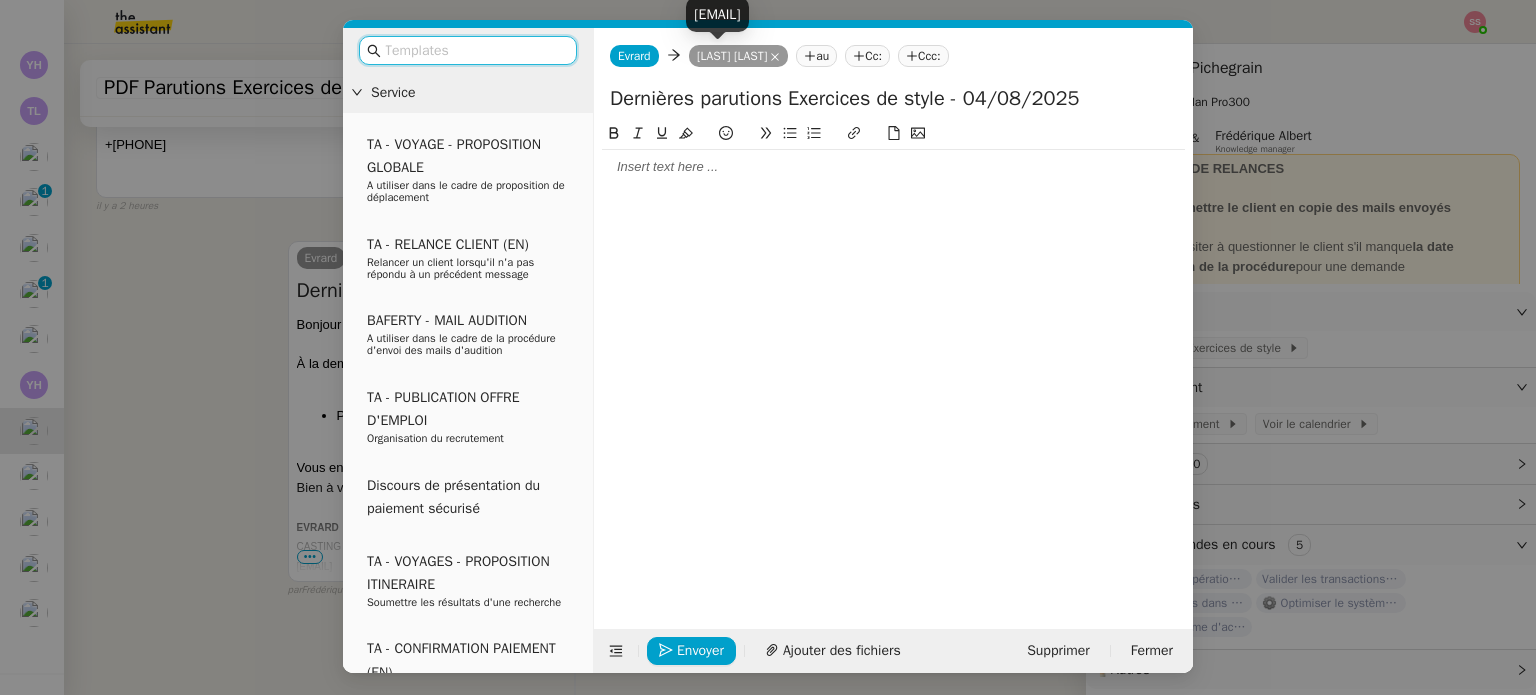 click 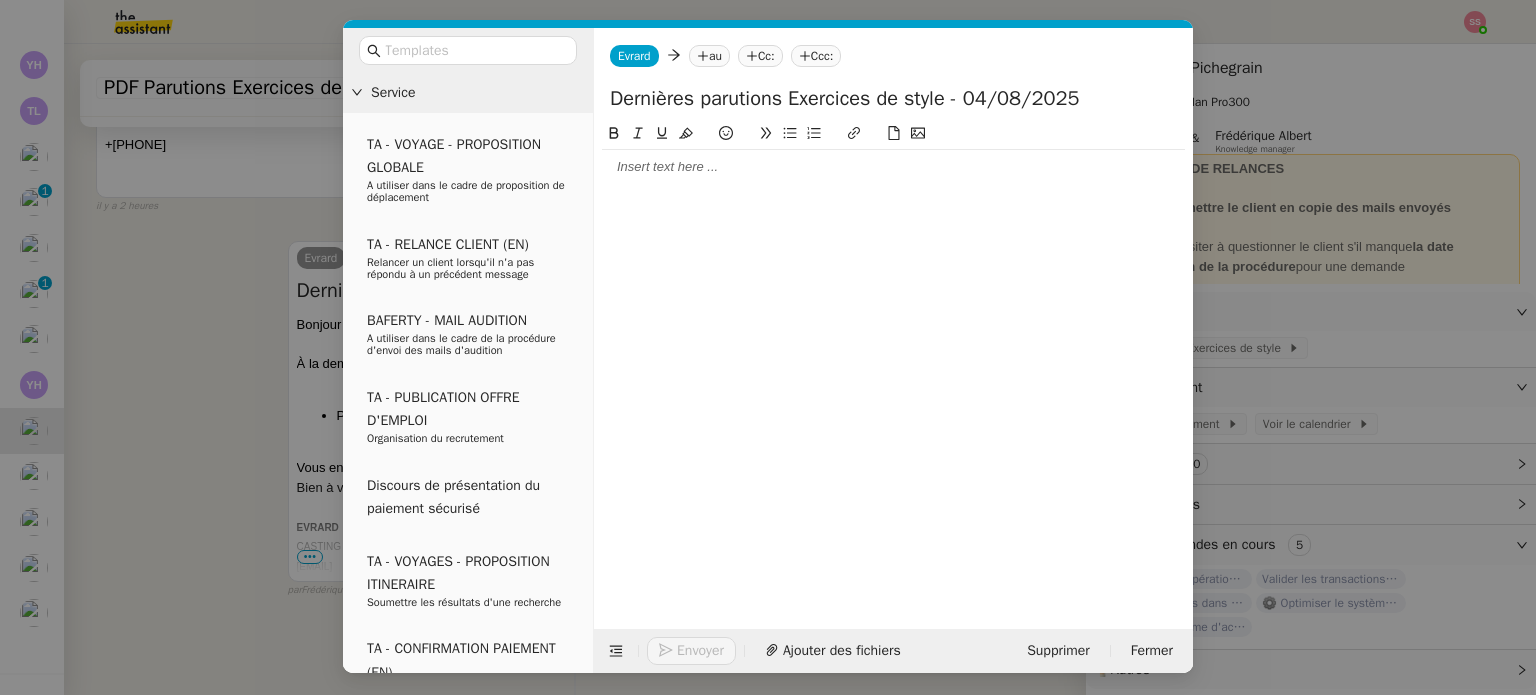 click on "au" 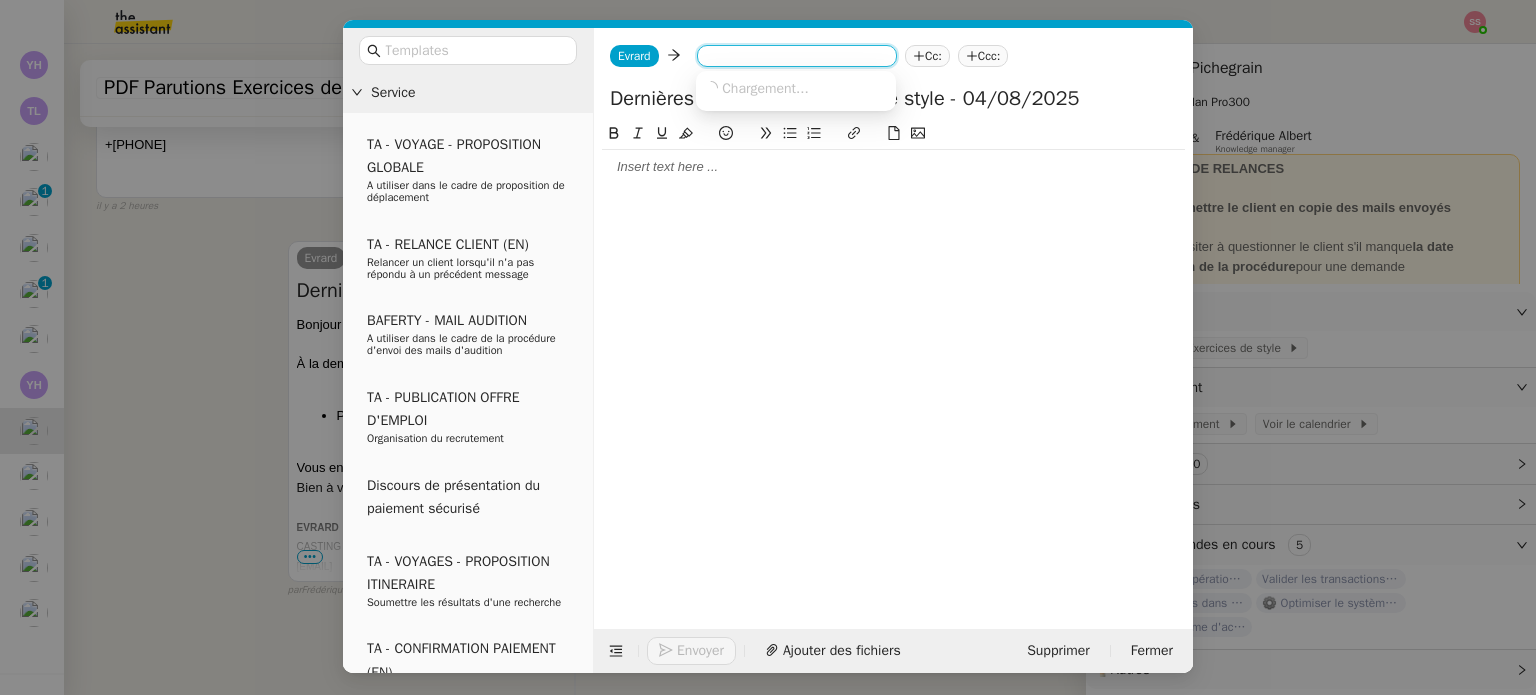 paste on "[EMAIL]" 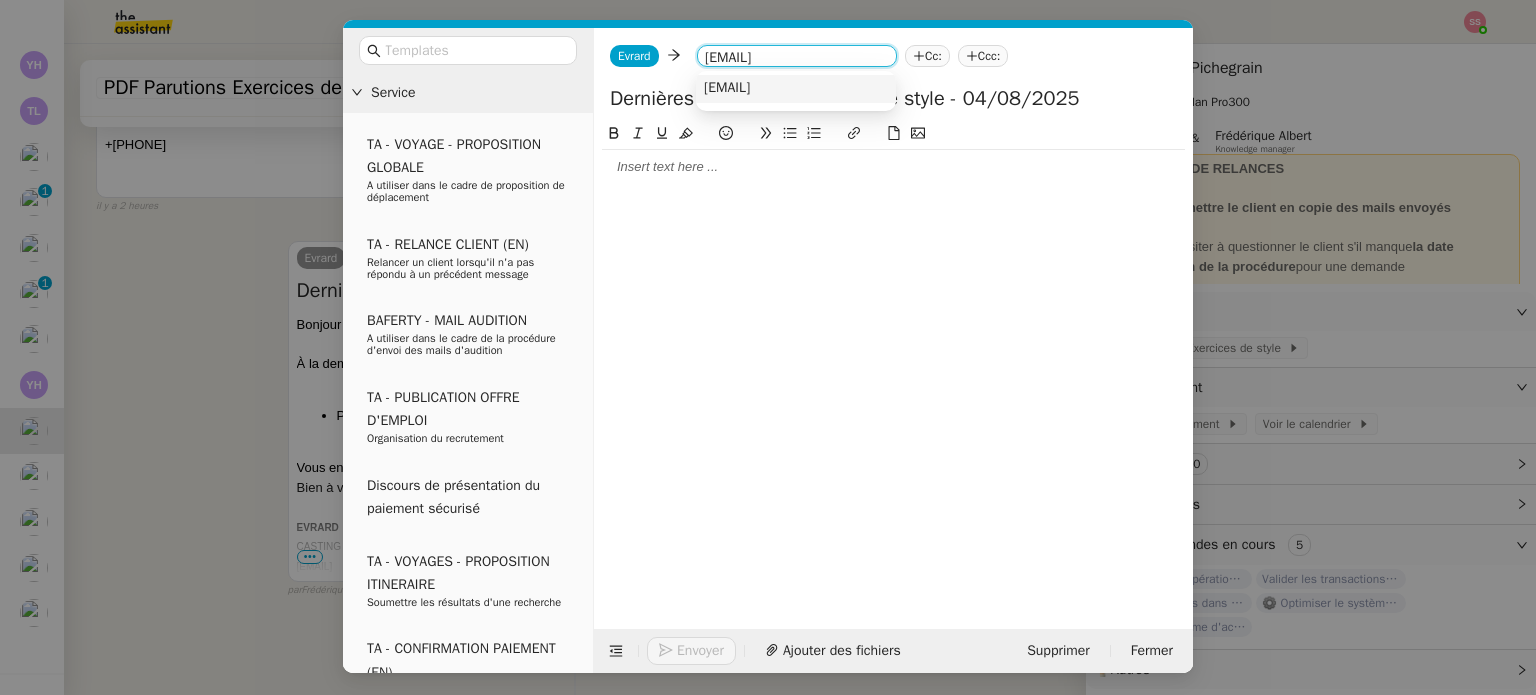 type on "[EMAIL]" 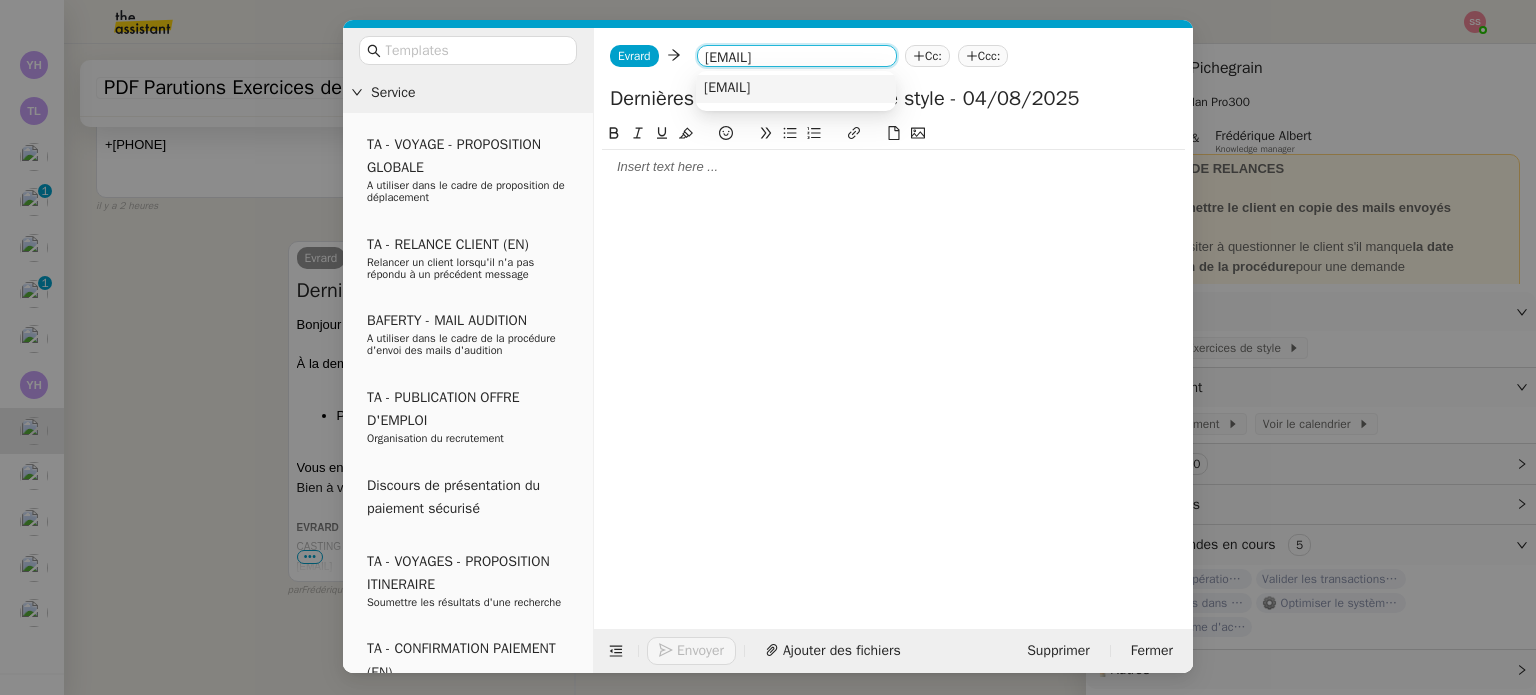 click on "[EMAIL]" at bounding box center (727, 88) 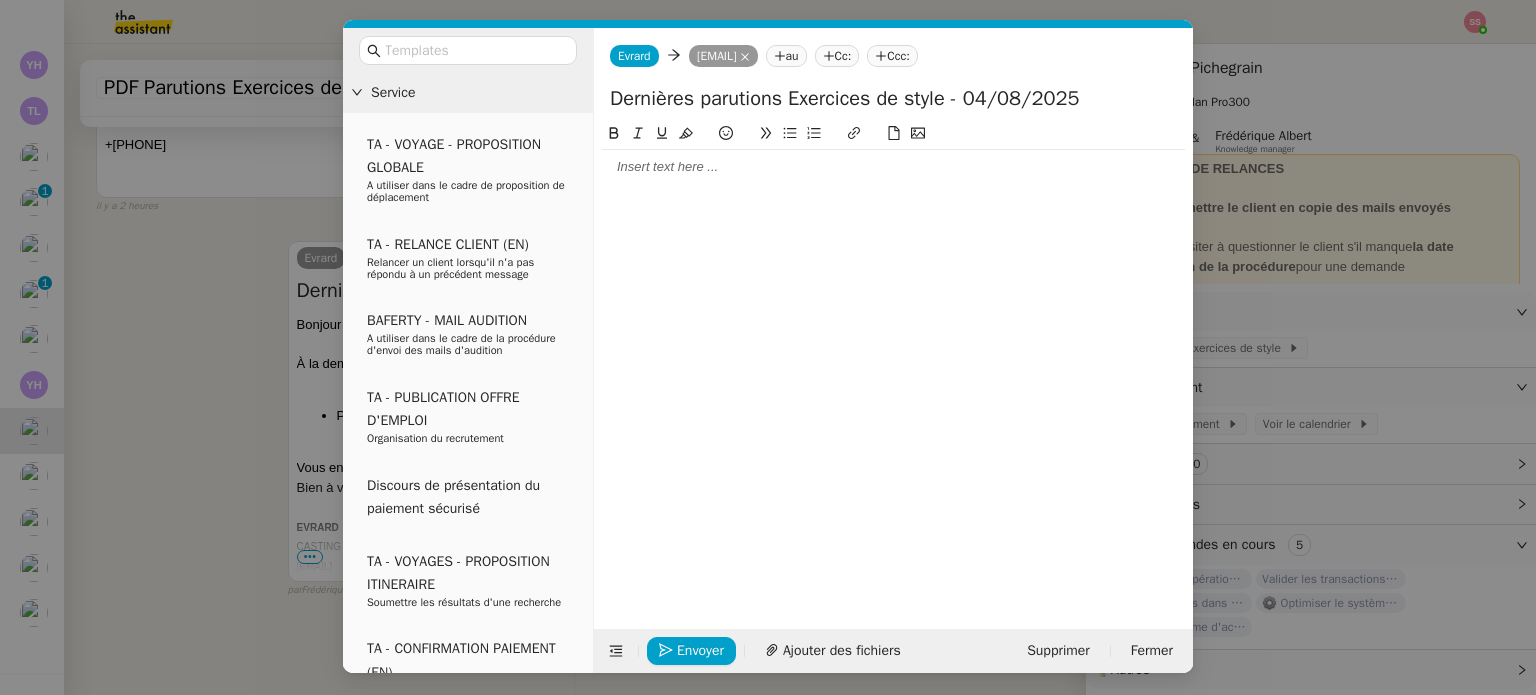 click on "Service TA - VOYAGE - PROPOSITION GLOBALE    A utiliser dans le cadre de proposition de déplacement TA - RELANCE CLIENT (EN)    Relancer un client lorsqu'il n'a pas répondu à un précédent message BAFERTY - MAIL AUDITION    A utiliser dans le cadre de la procédure d'envoi des mails d'audition TA - PUBLICATION OFFRE D'EMPLOI     Organisation du recrutement Discours de présentation du paiement sécurisé    TA - VOYAGES - PROPOSITION ITINERAIRE    Soumettre les résultats d'une recherche TA - CONFIRMATION PAIEMENT (EN)    Confirmer avec le client de modèle de transaction - Attention Plan Pro nécessaire. Aymeric Pichegrain - Demander les PDF à Hélène    à utiliser sur la bonne quinzaine pour obtenir les parutions demandées par Aymeric   Aymeric Pichegrain TA - COURRIER EXPEDIE (recommandé)    A utiliser dans le cadre de l'envoi d'un courrier recommandé TA - PARTAGE DE CALENDRIER (EN)    A utiliser pour demander au client de partager son calendrier afin de faciliter l'accès et la gestion" at bounding box center (768, 347) 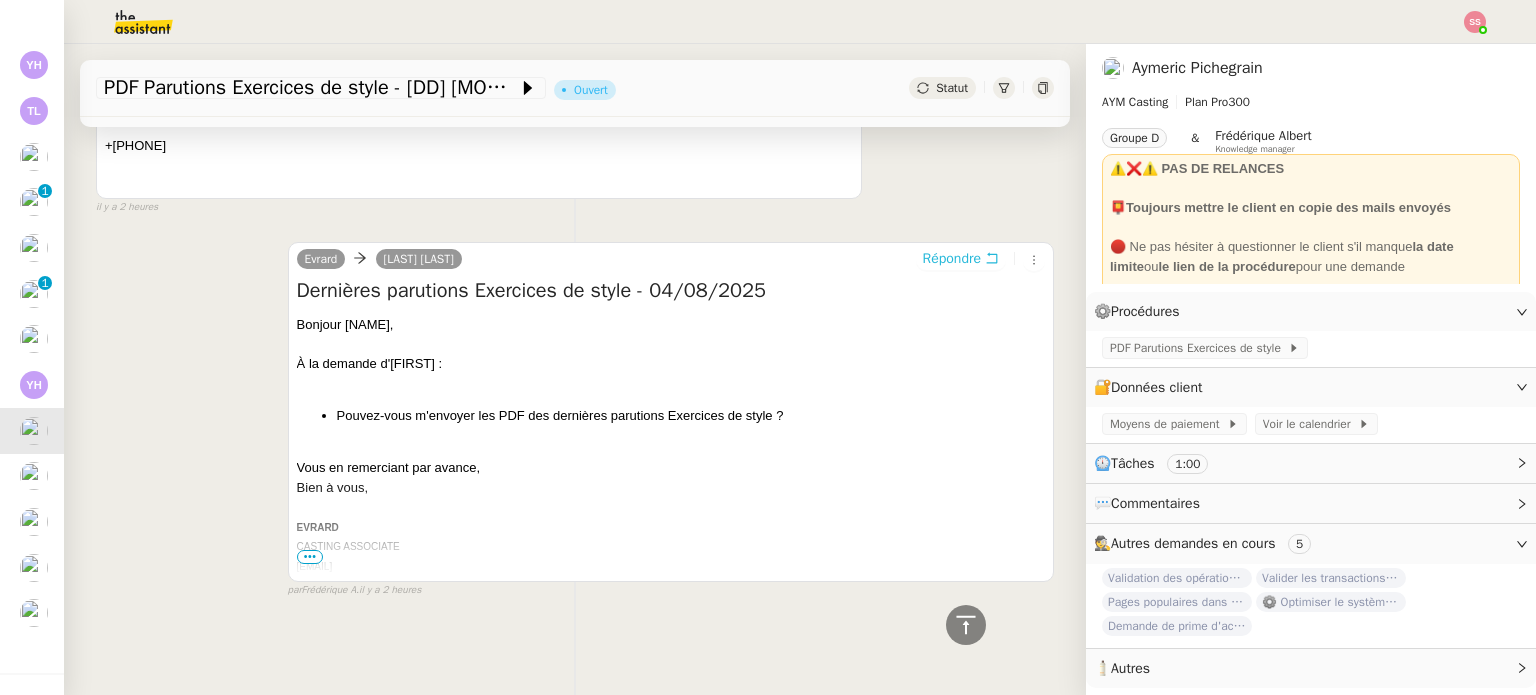 scroll, scrollTop: 916, scrollLeft: 0, axis: vertical 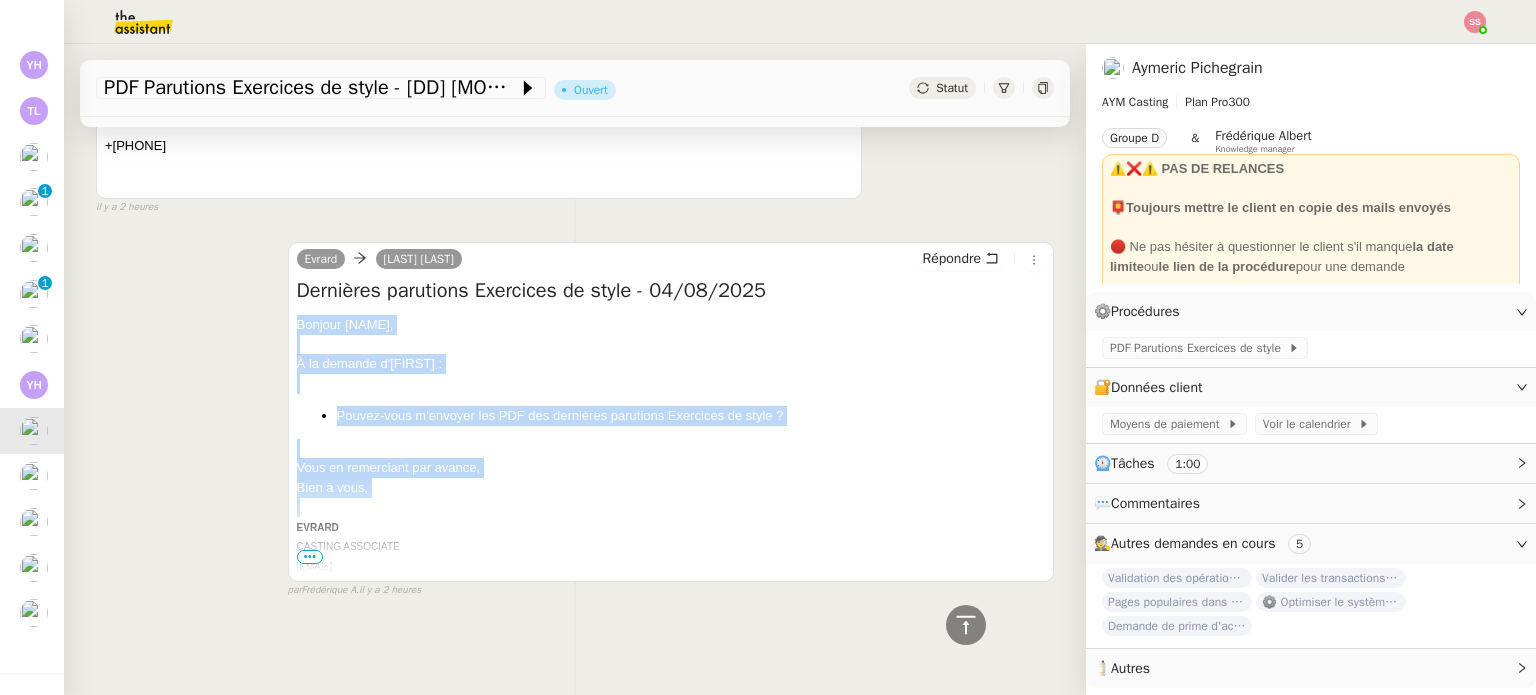 drag, startPoint x: 292, startPoint y: 313, endPoint x: 349, endPoint y: 506, distance: 201.24115 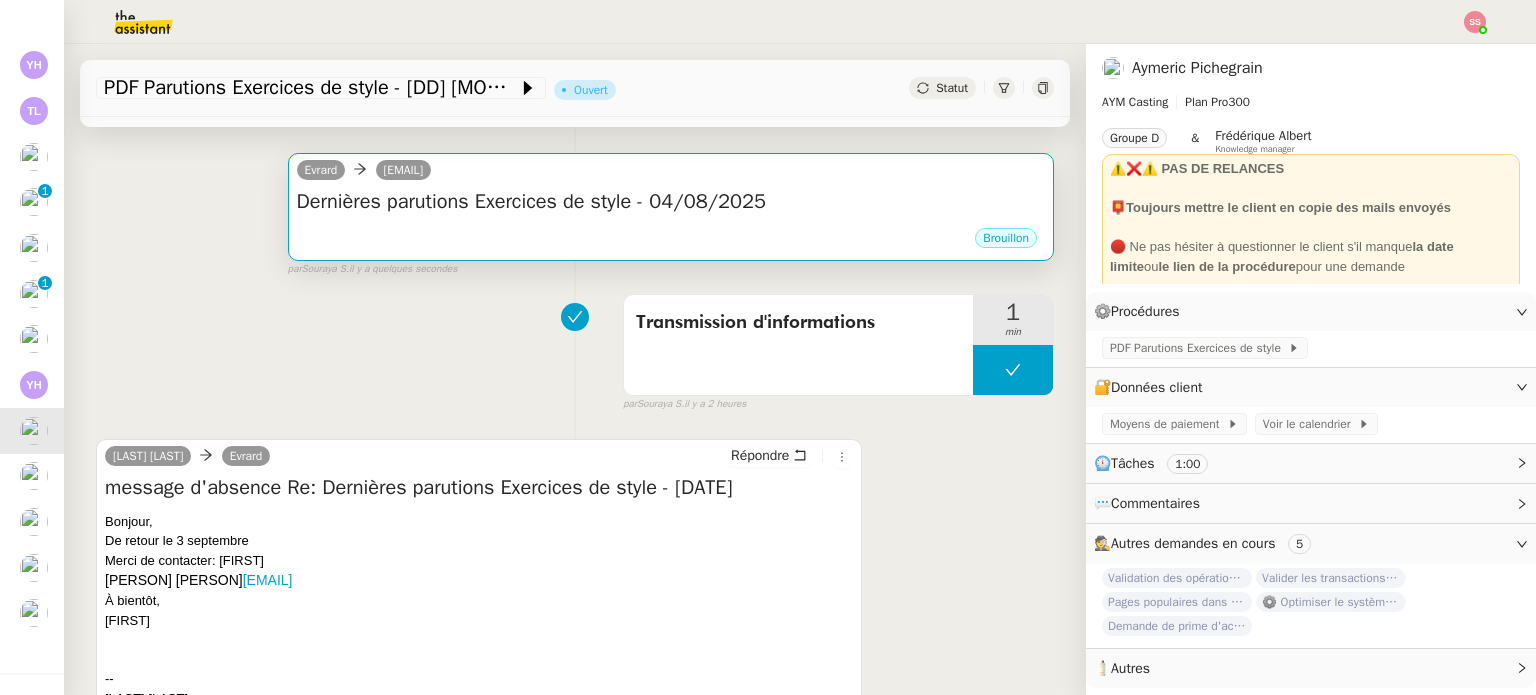 scroll, scrollTop: 116, scrollLeft: 0, axis: vertical 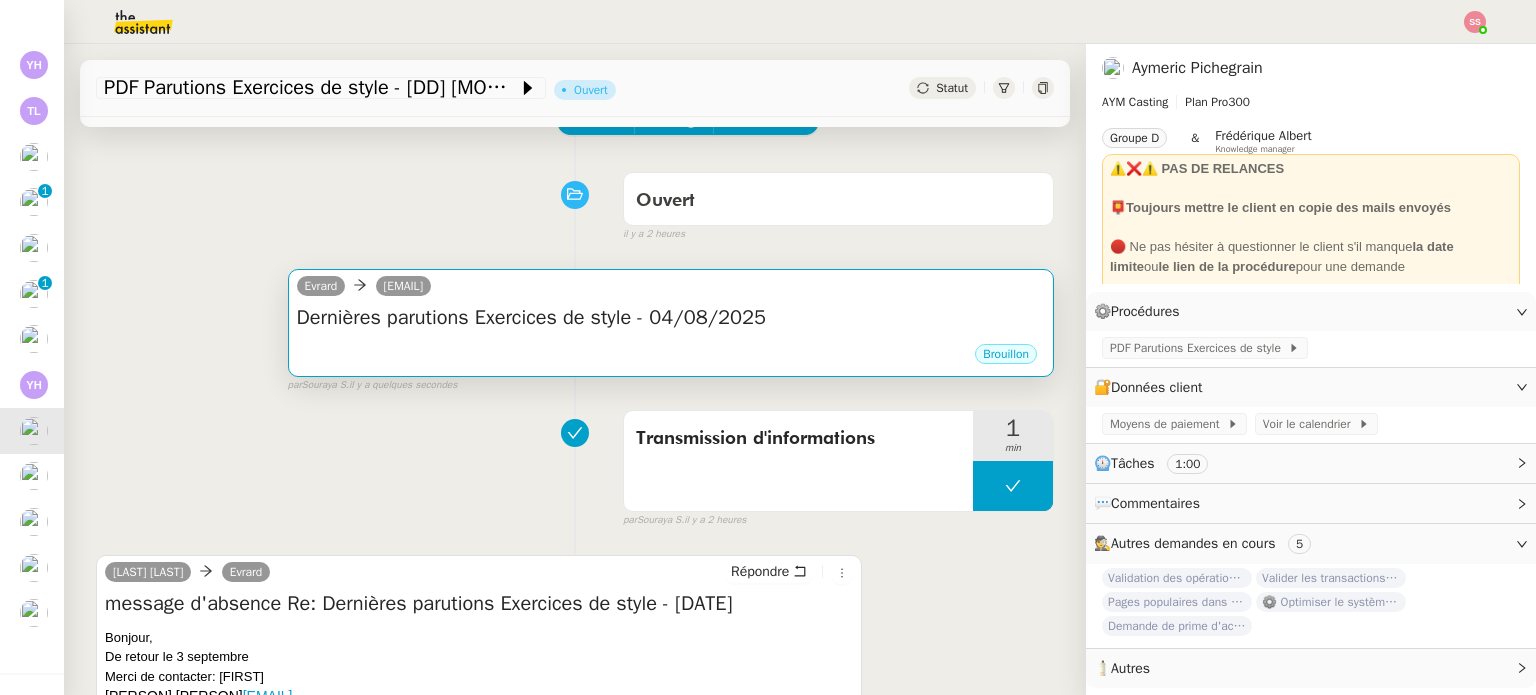 click on "Dernières parutions Exercices de style - 04/08/2025" at bounding box center [671, 318] 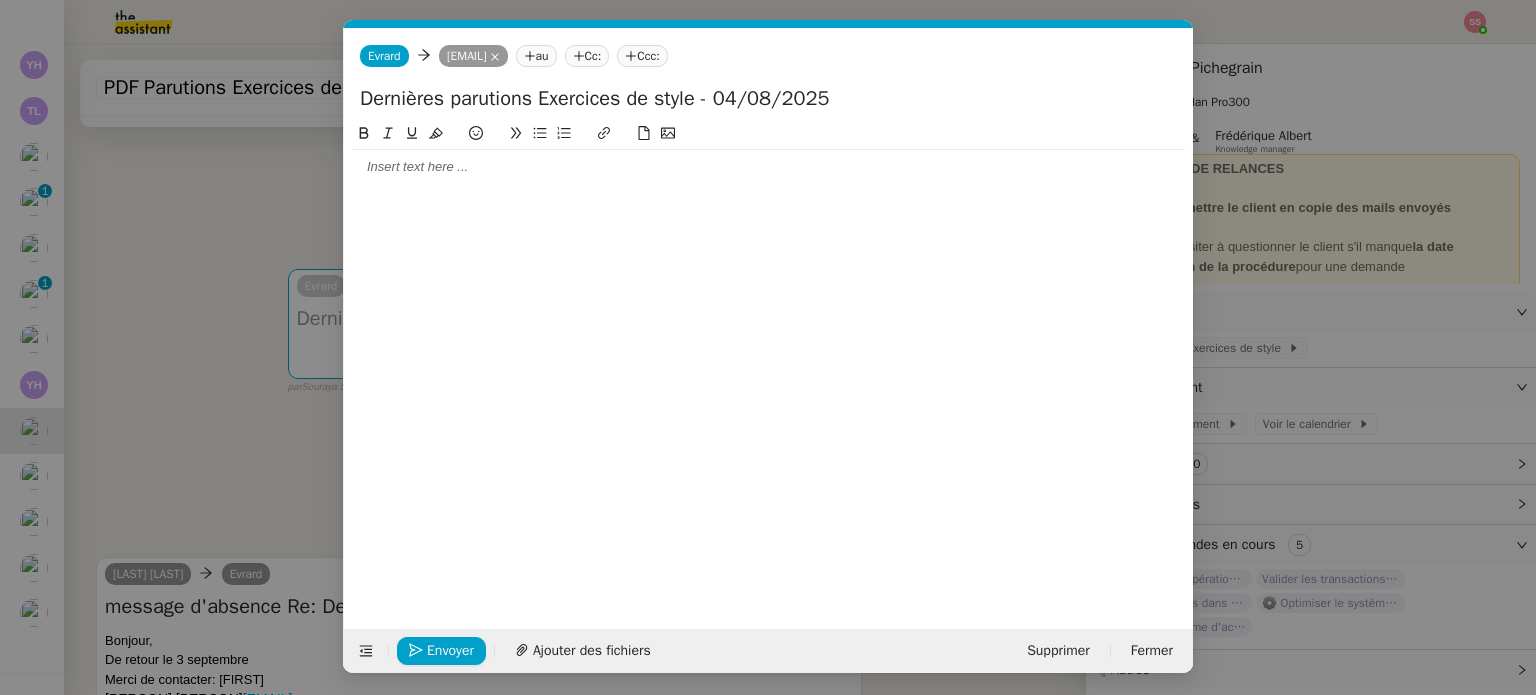scroll, scrollTop: 0, scrollLeft: 42, axis: horizontal 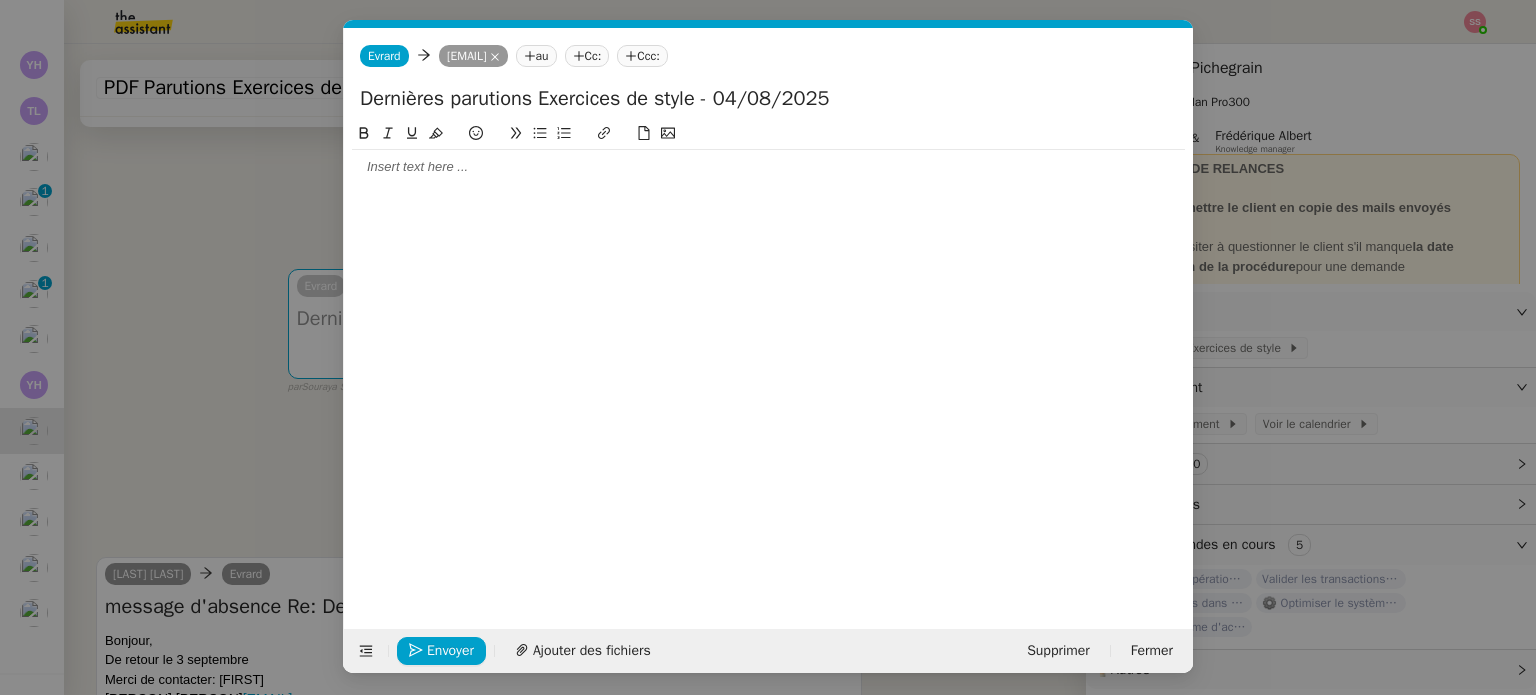 click 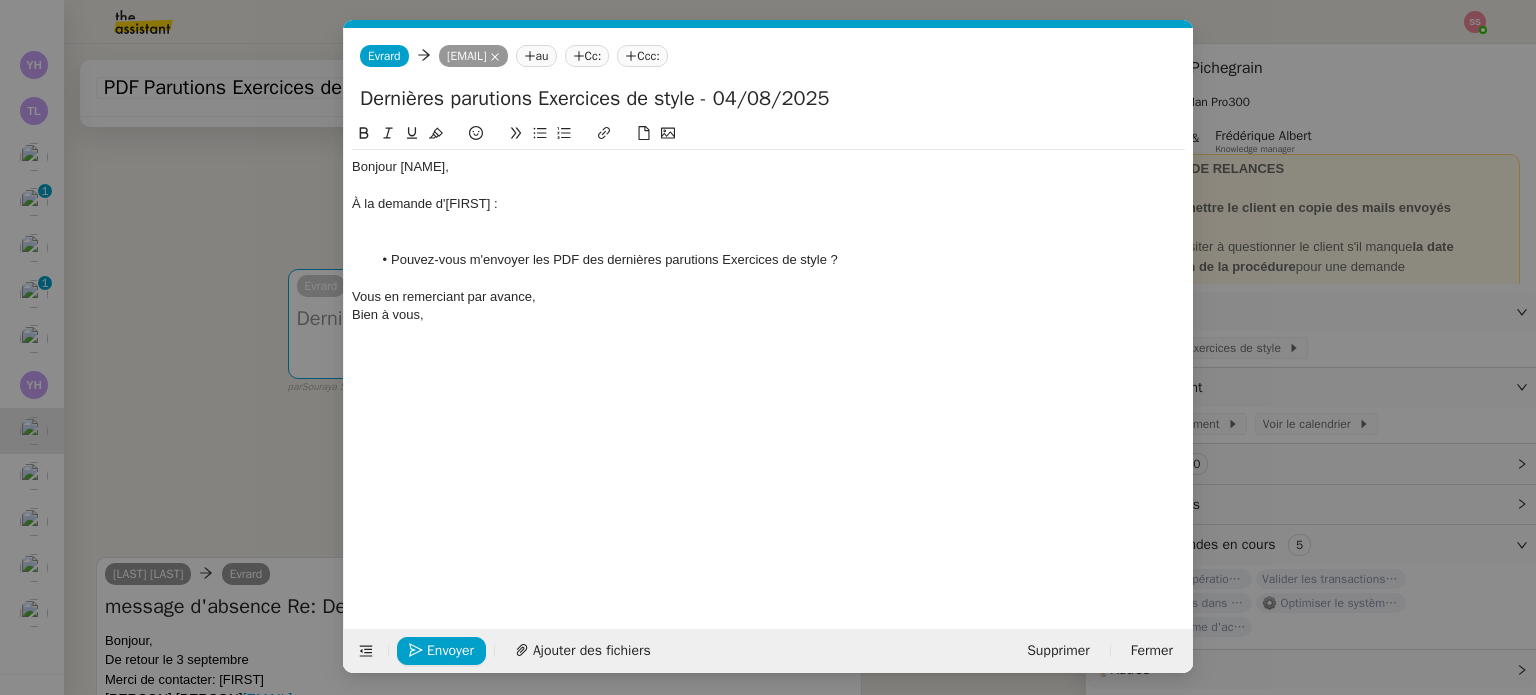 scroll, scrollTop: 0, scrollLeft: 0, axis: both 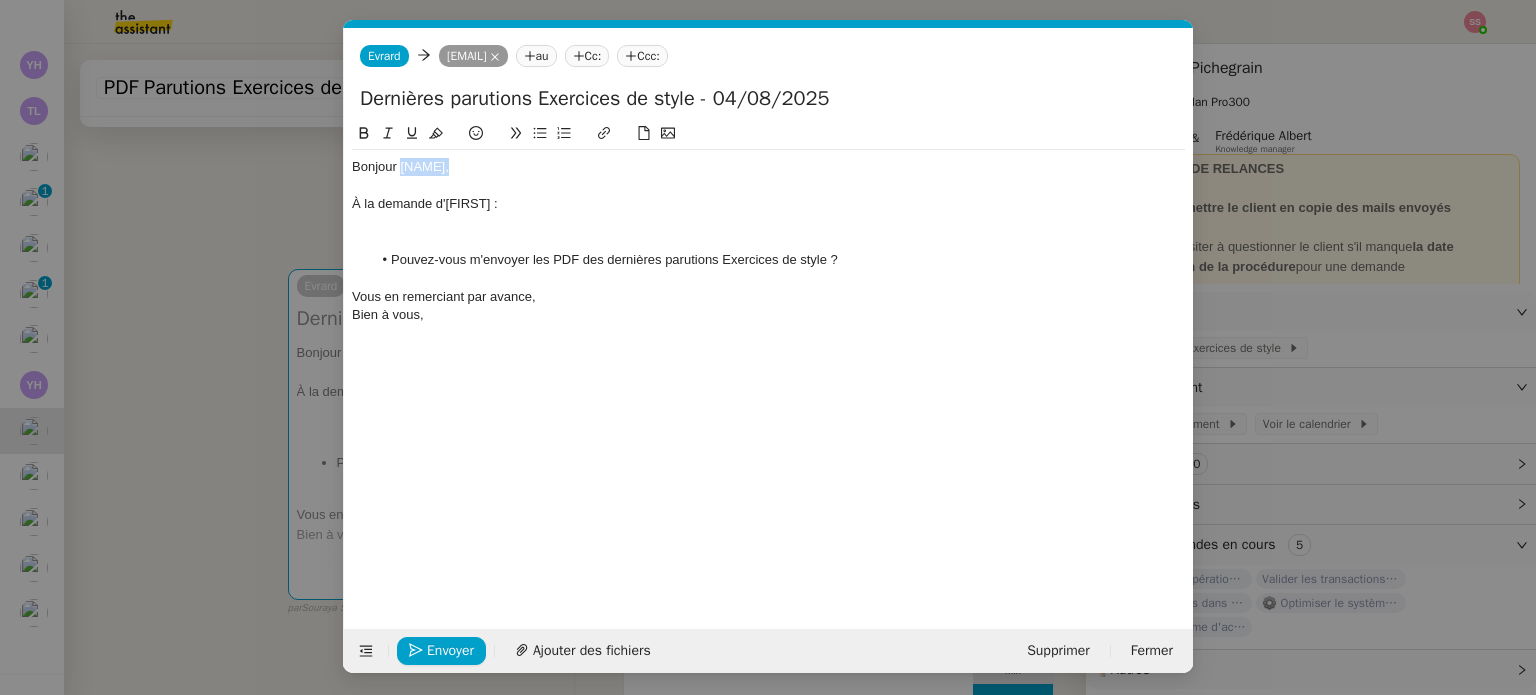 drag, startPoint x: 464, startPoint y: 171, endPoint x: 404, endPoint y: 166, distance: 60.207973 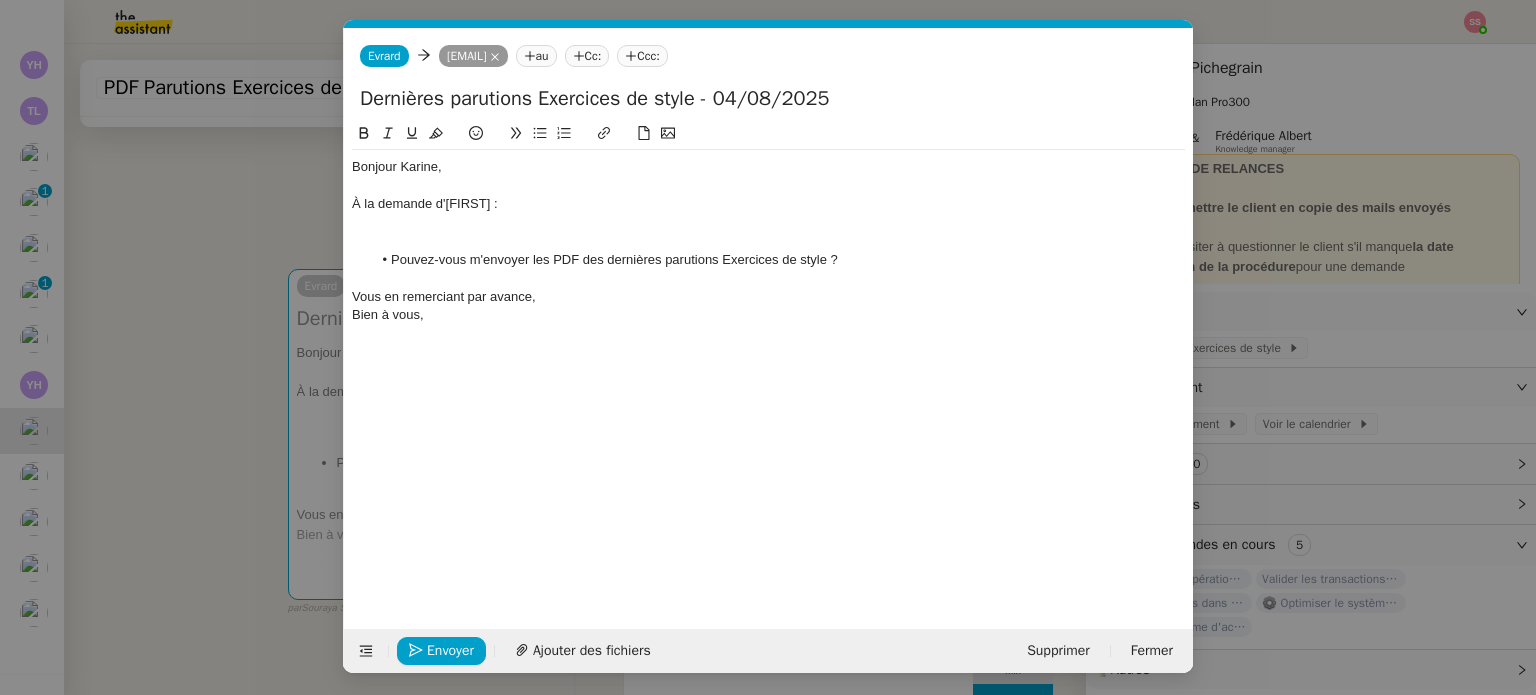 click 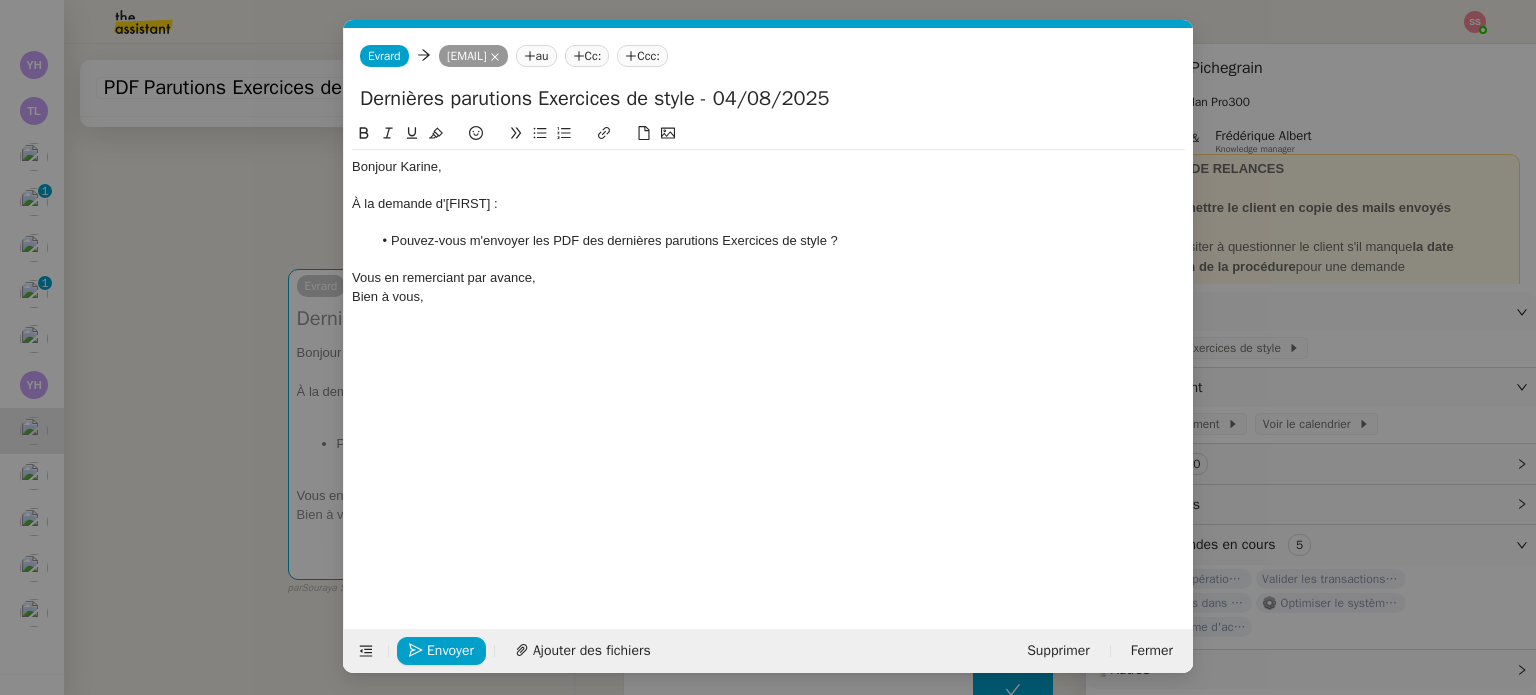 click on "À la demande d'[FIRST] :" 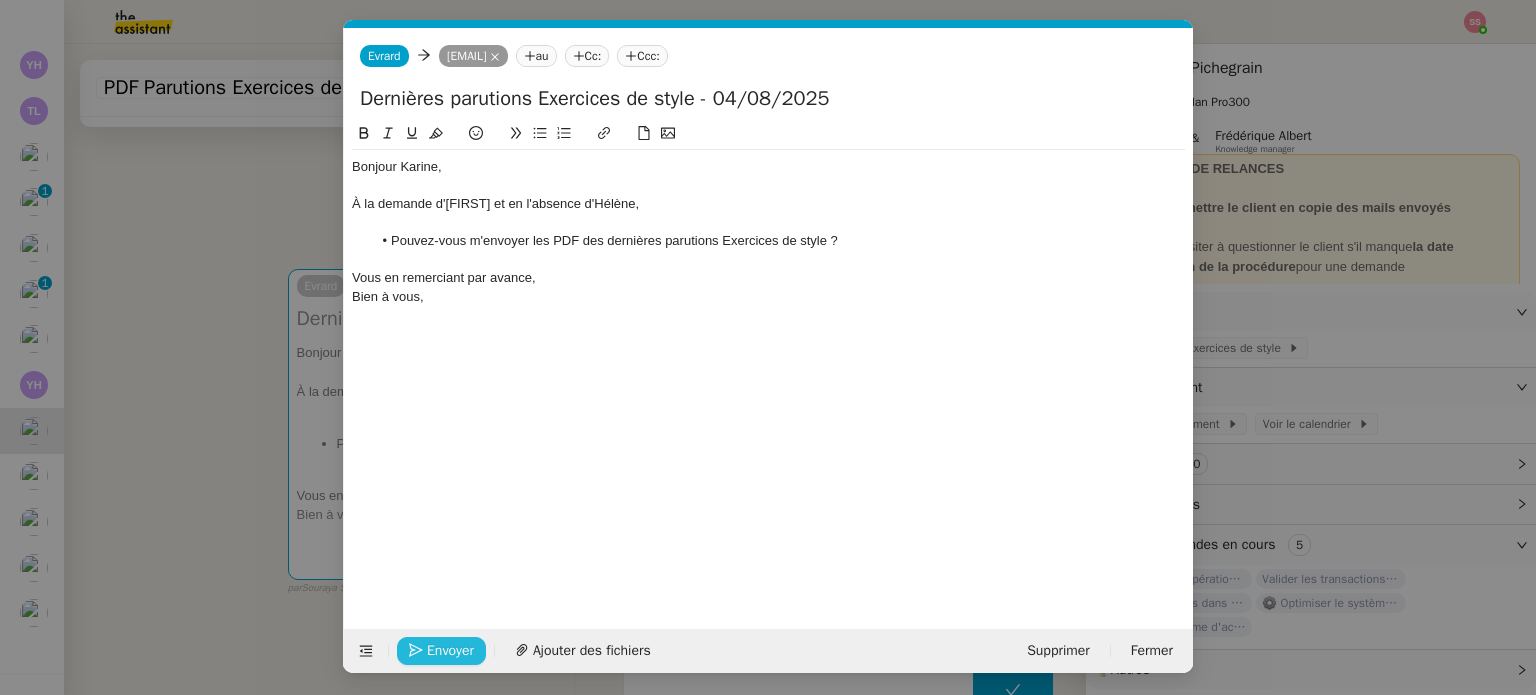 click on "Envoyer" 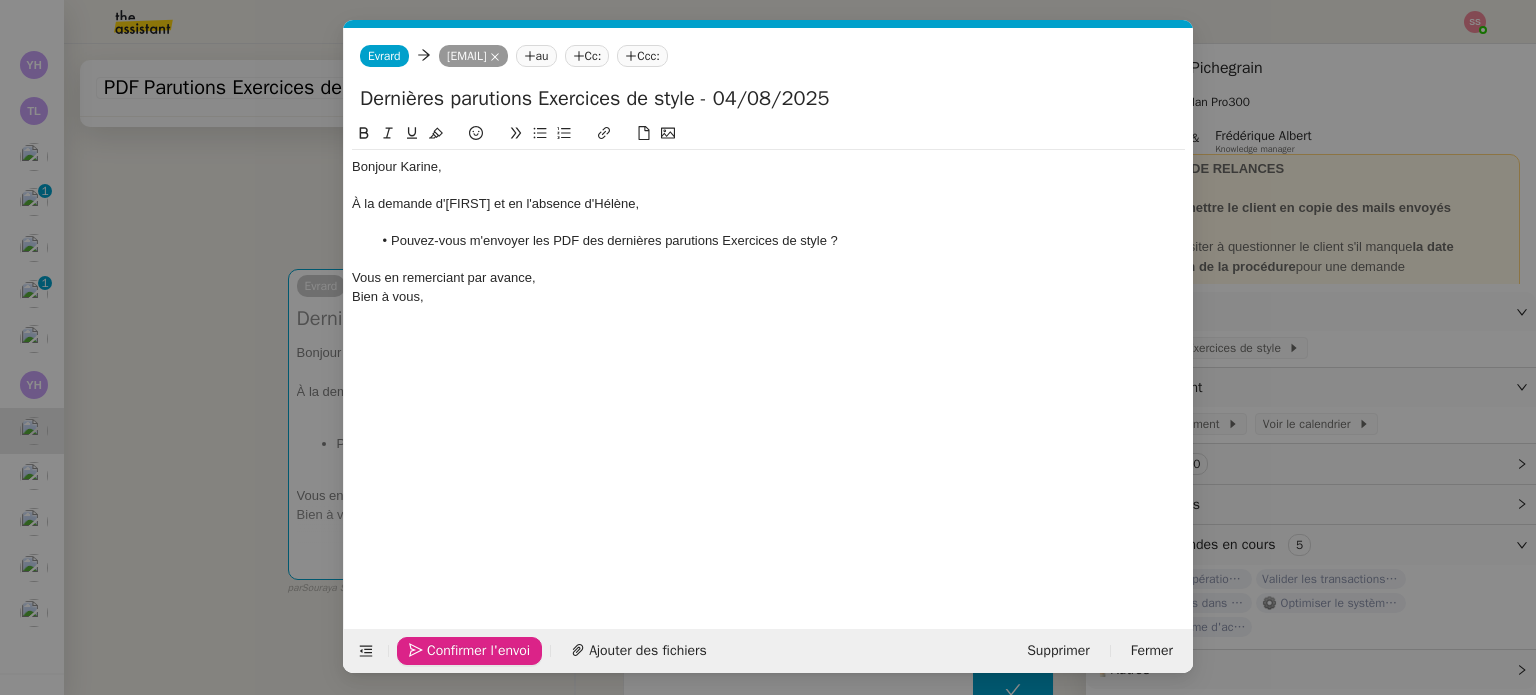 click on "Confirmer l'envoi" 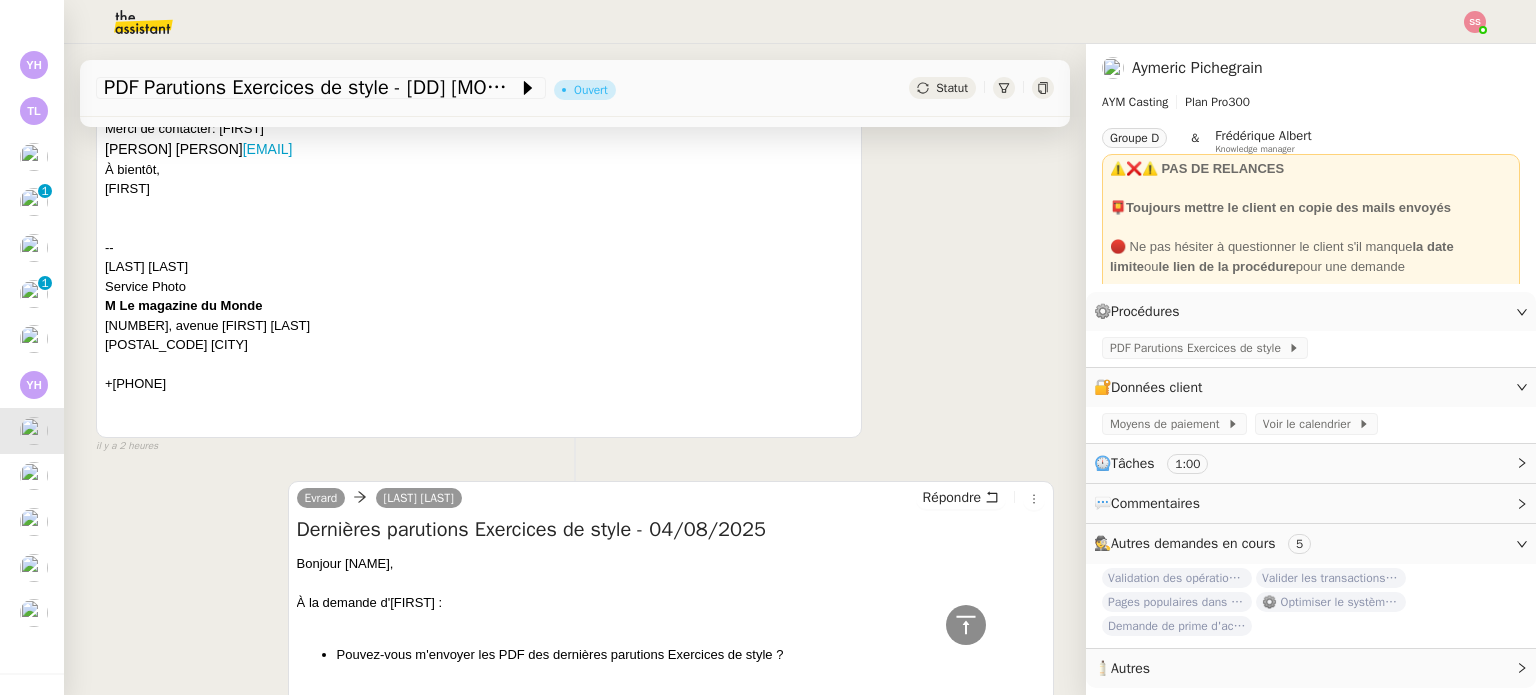 scroll, scrollTop: 900, scrollLeft: 0, axis: vertical 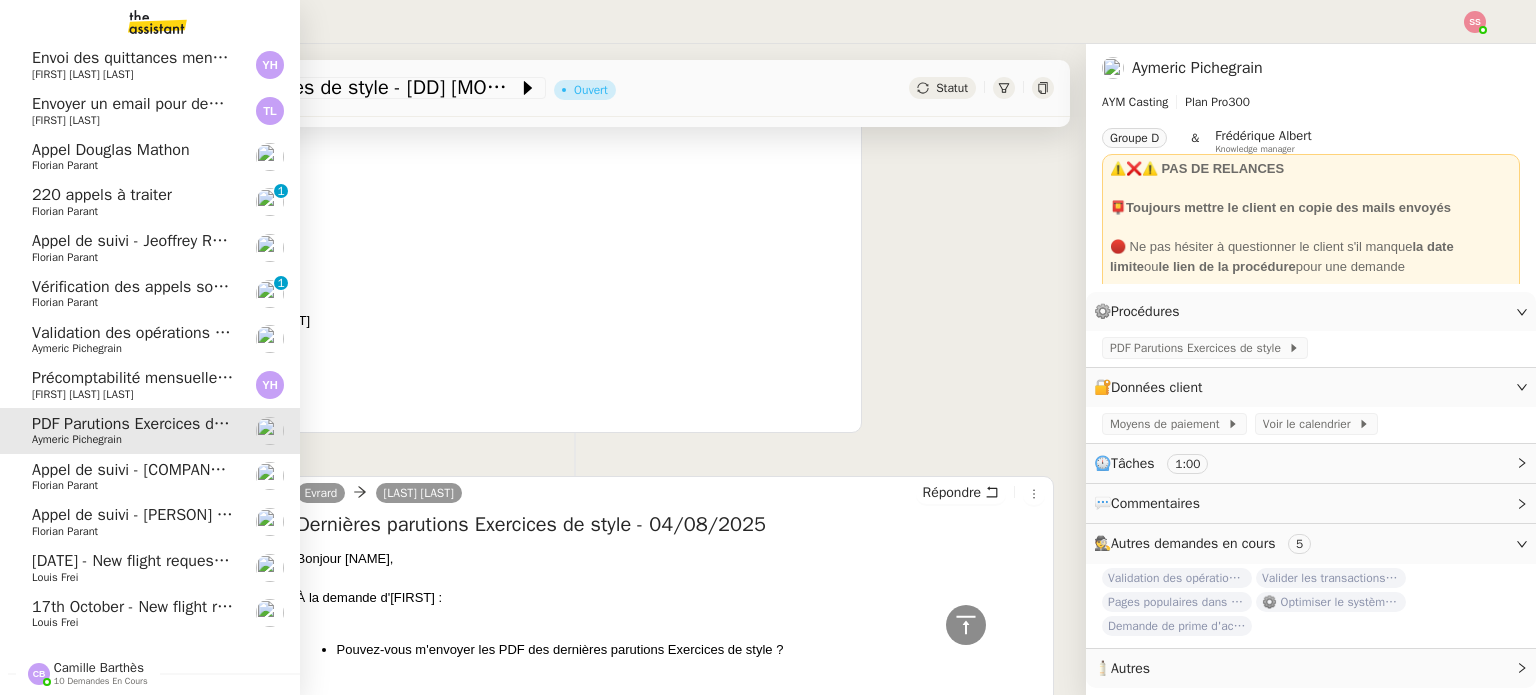click on "Appel de suivi - [COMPANY] - [FIRST] [LAST]" 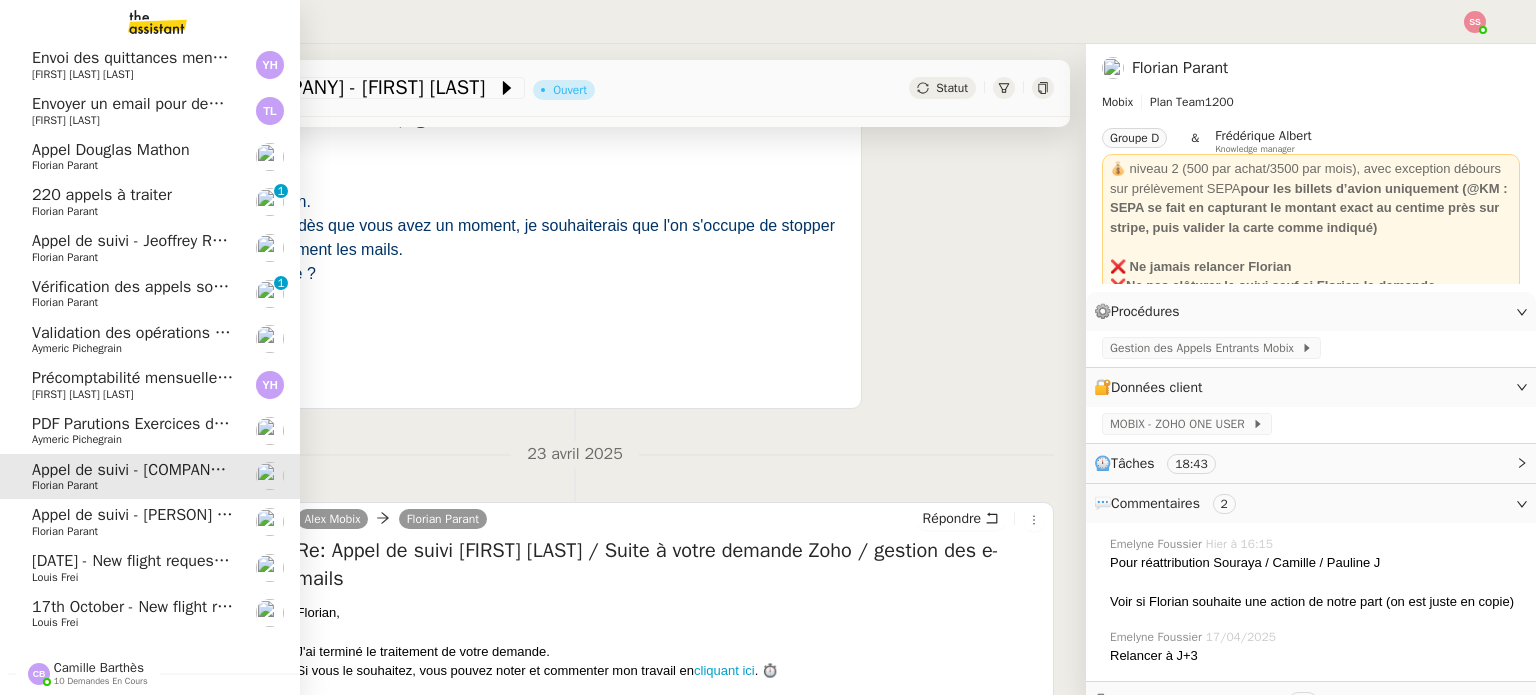 scroll, scrollTop: 268, scrollLeft: 0, axis: vertical 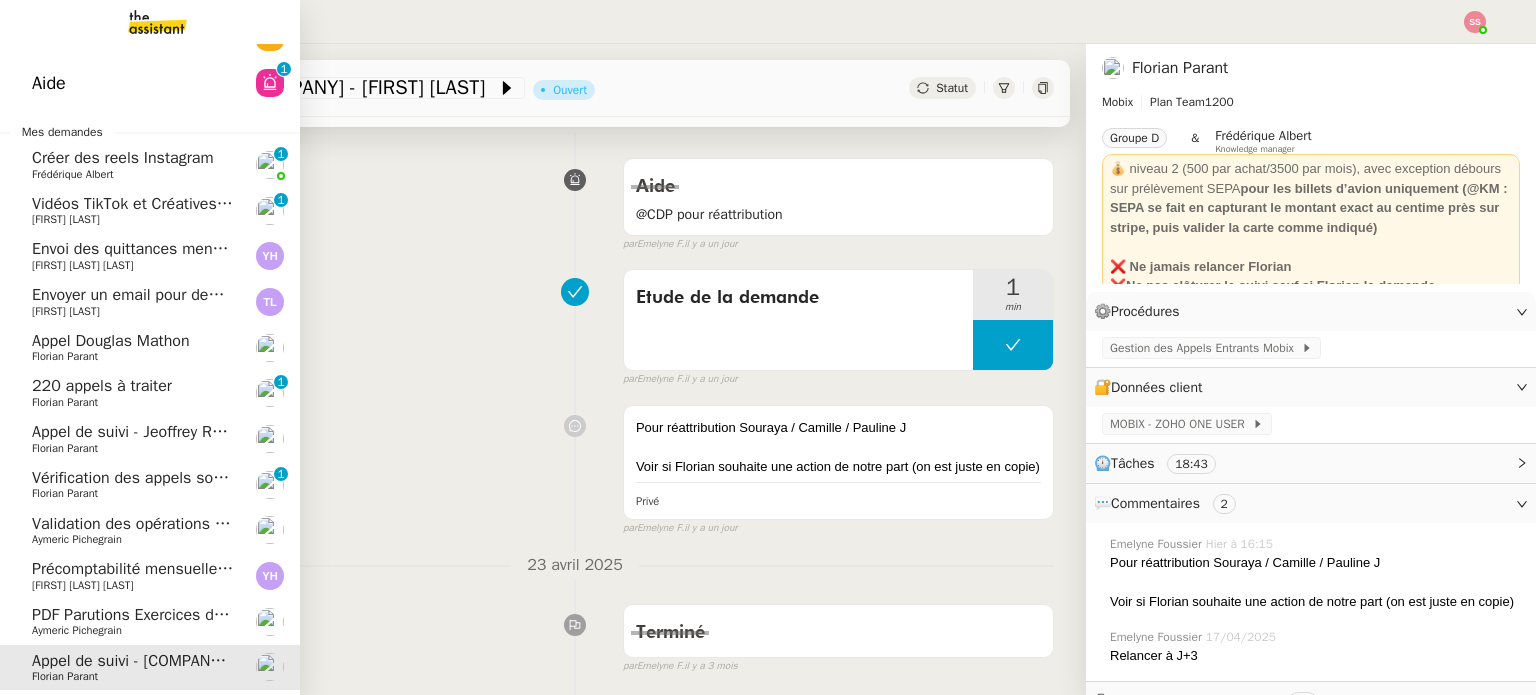click on "220 appels à traiter" 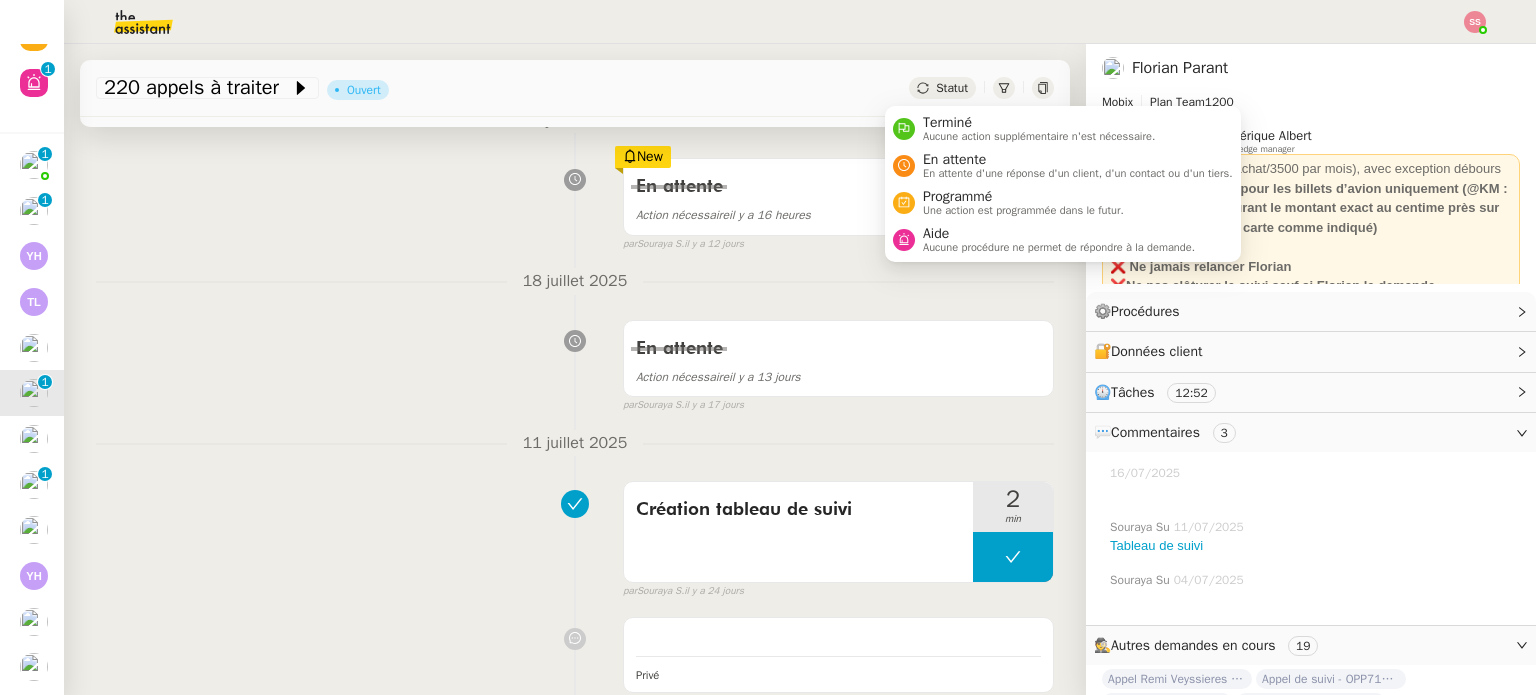 click on "Statut" 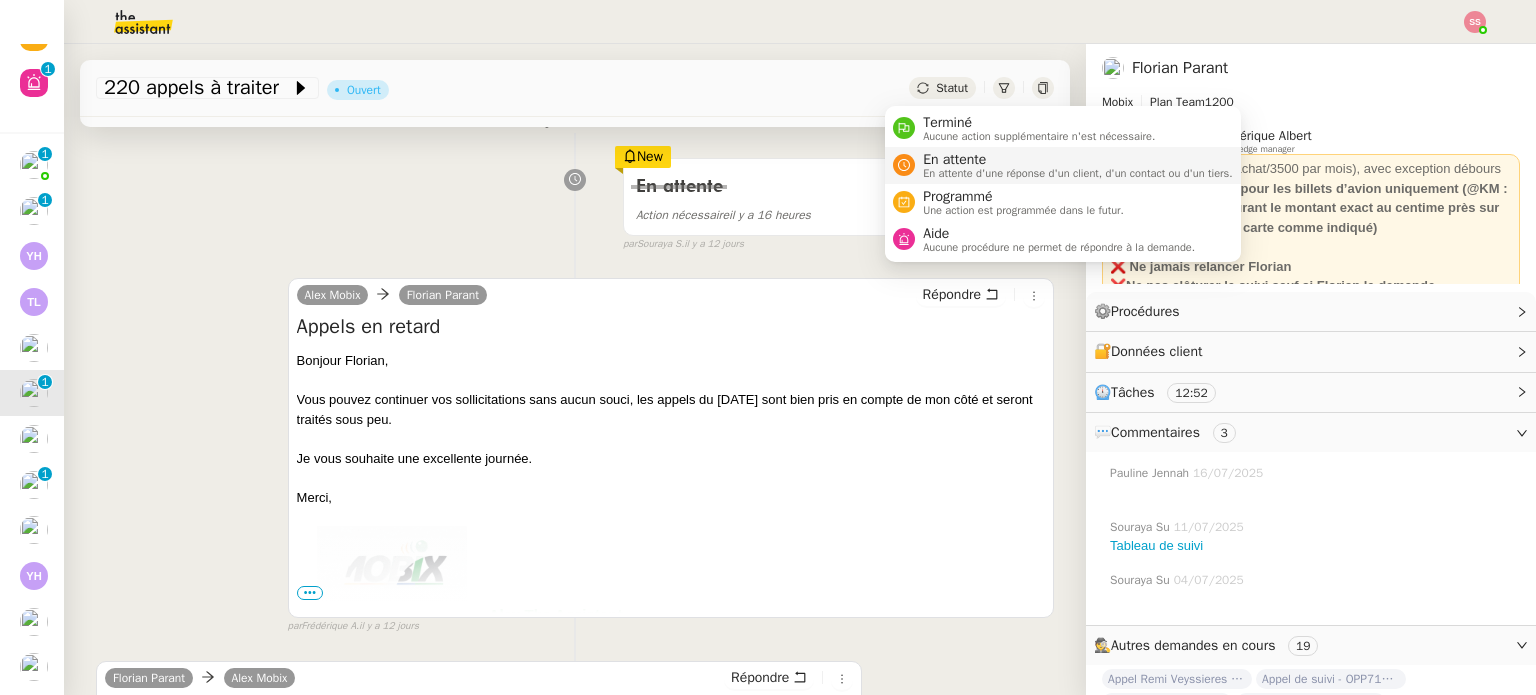 click on "En attente d'une réponse d'un client, d'un contact ou d'un tiers." at bounding box center [1078, 173] 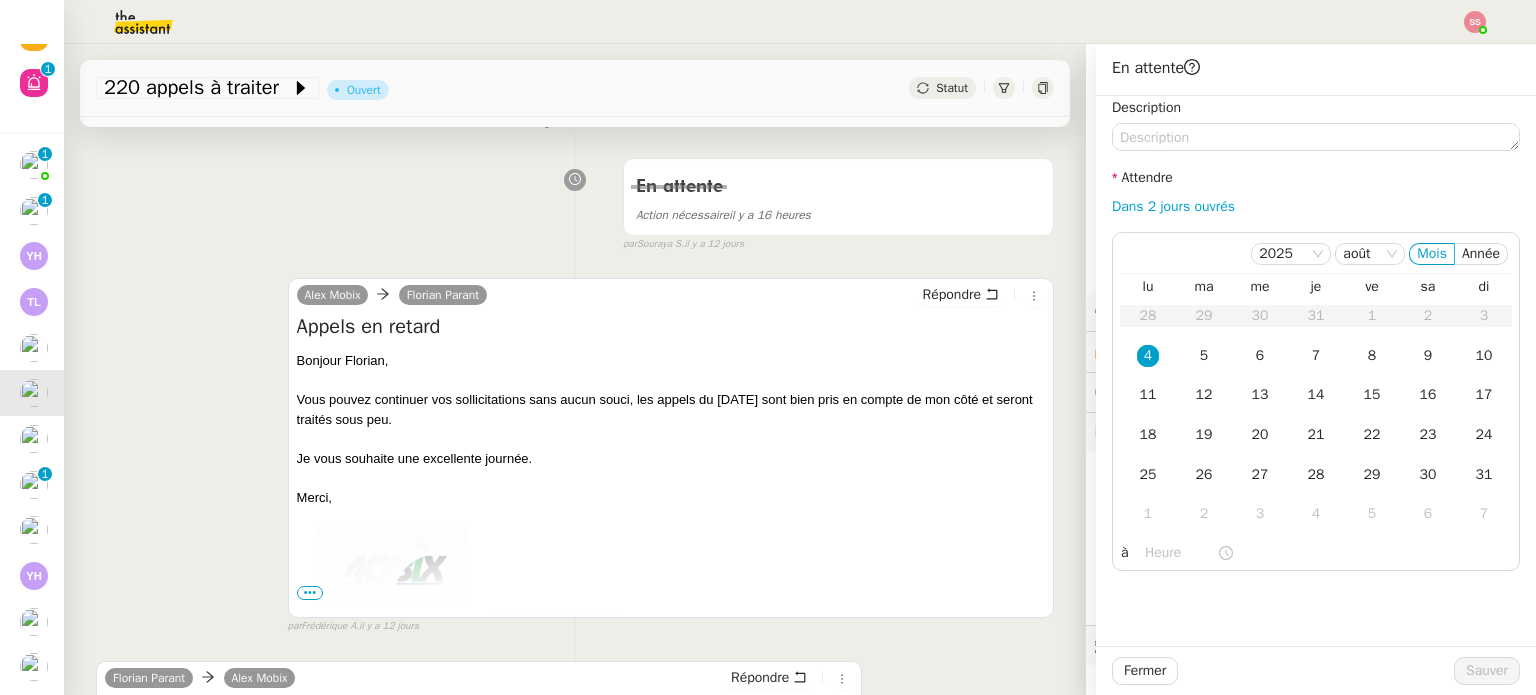 click on "En attente Action nécessaire  il y a [TIME]  false par   [FIRST] [LAST]   il y a [TIME] jours" at bounding box center (575, 200) 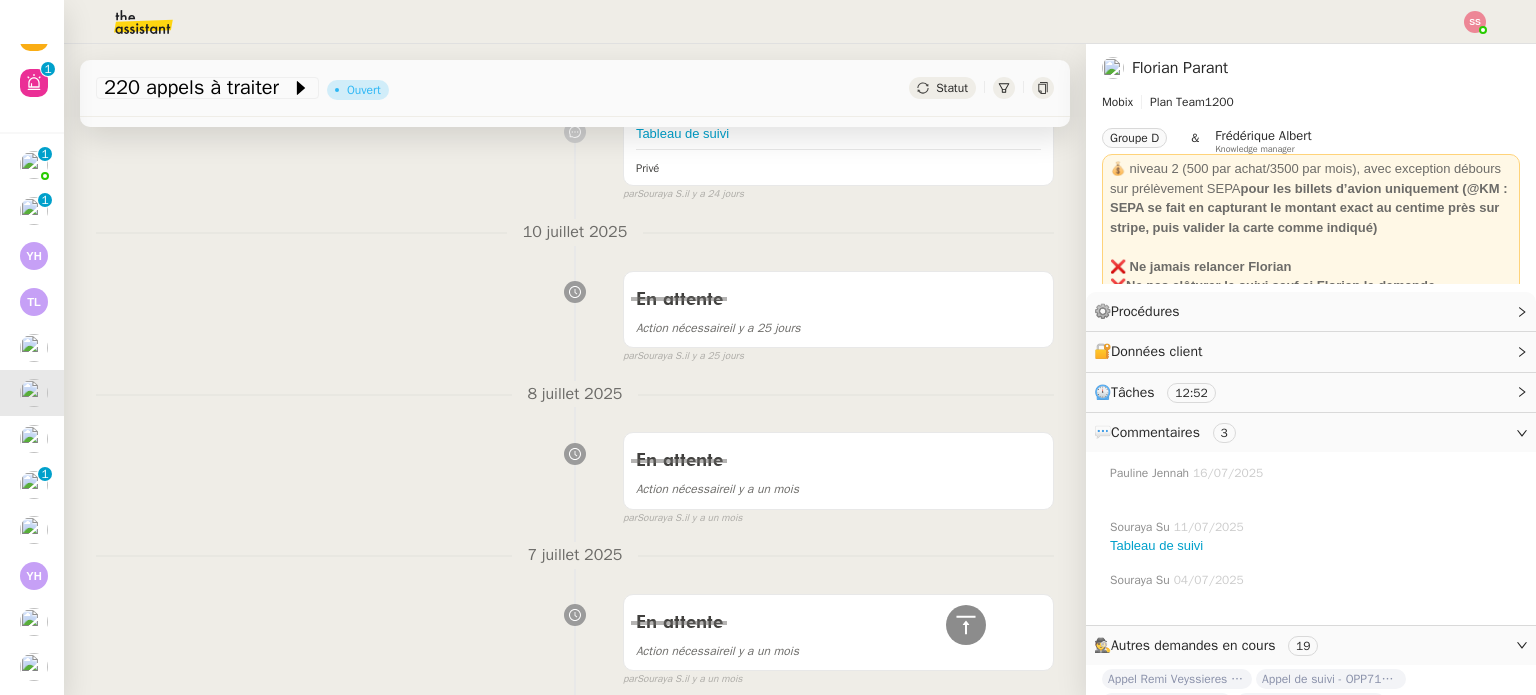 scroll, scrollTop: 1300, scrollLeft: 0, axis: vertical 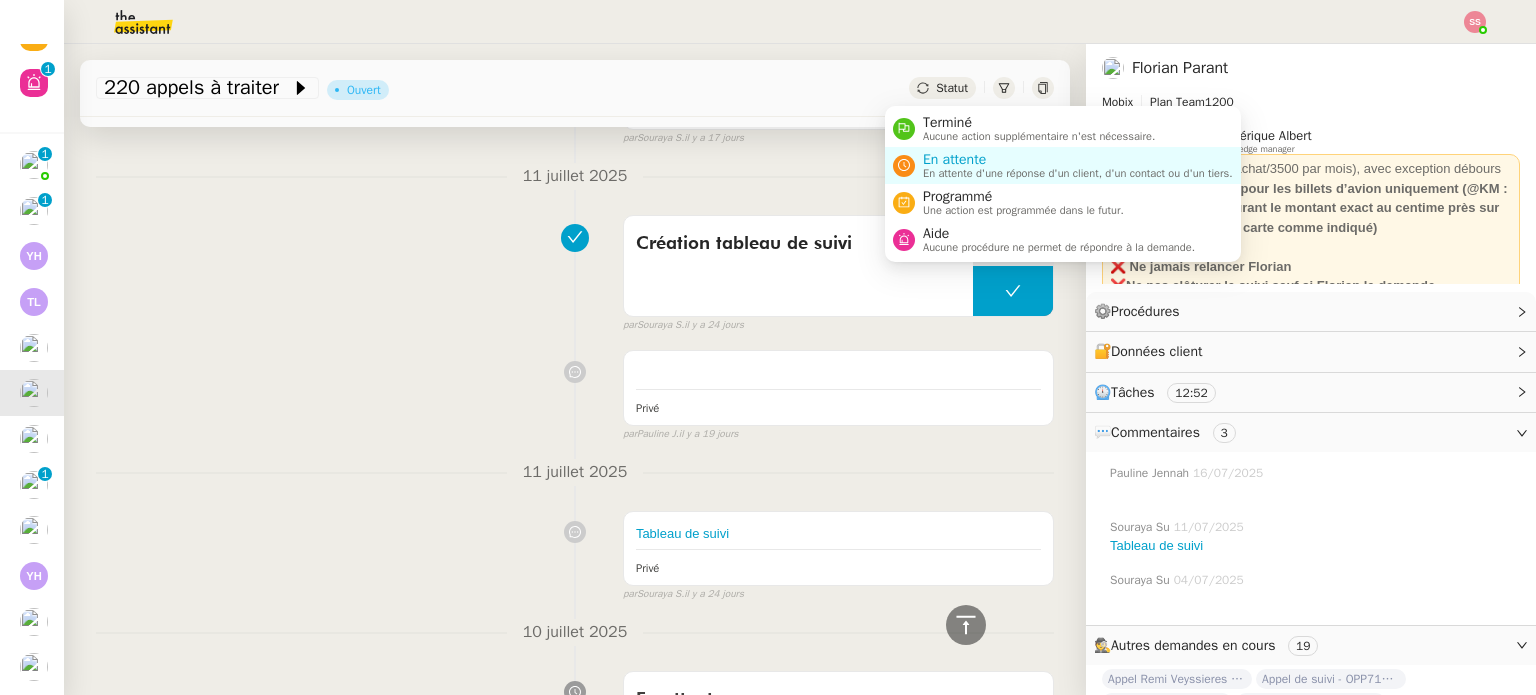 click 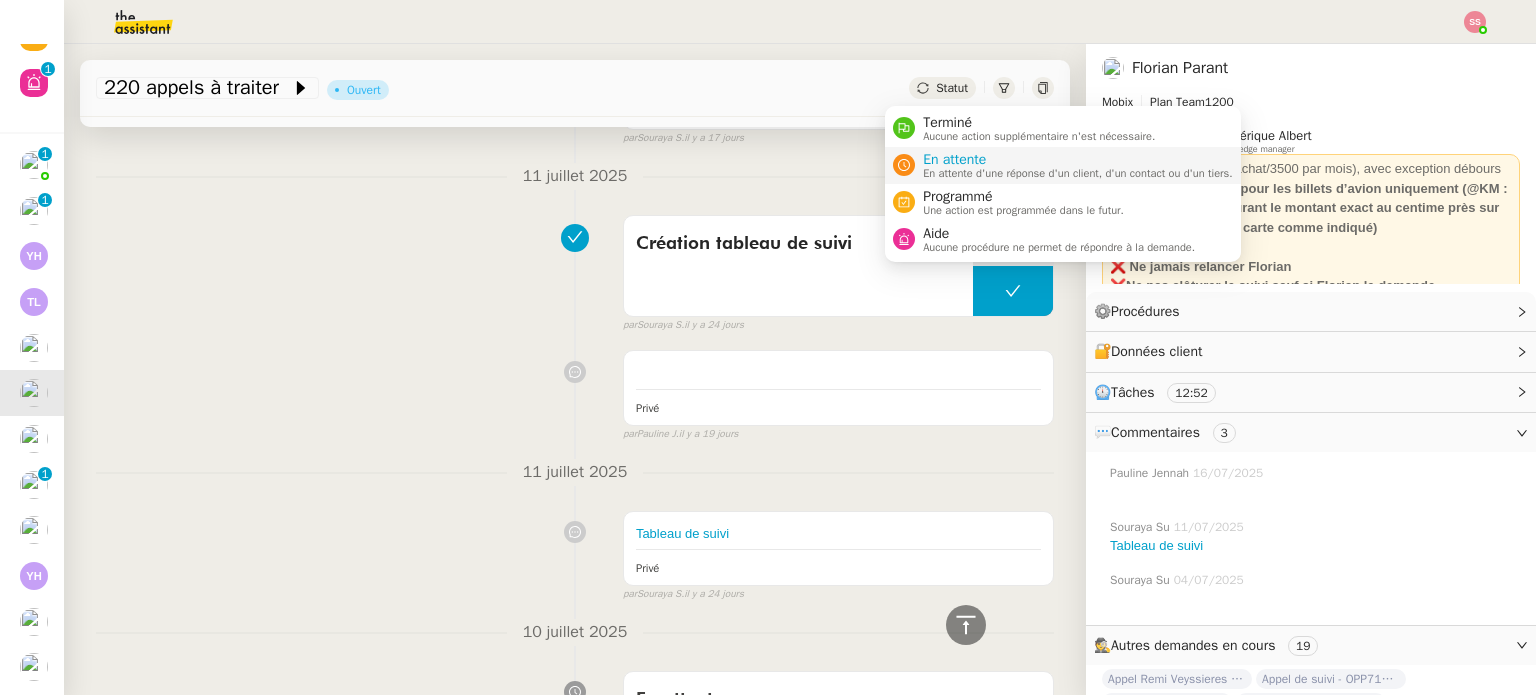 click on "En attente" at bounding box center [1078, 160] 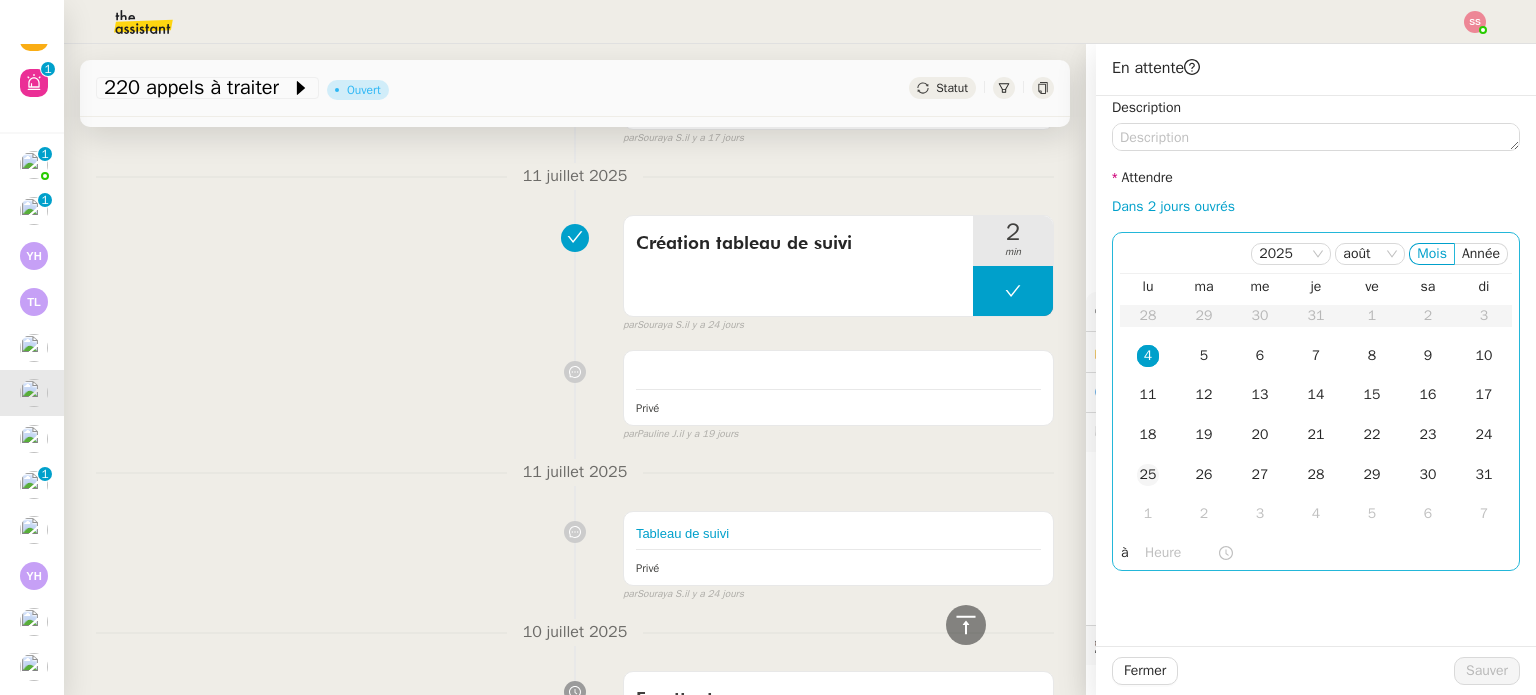 click on "25" 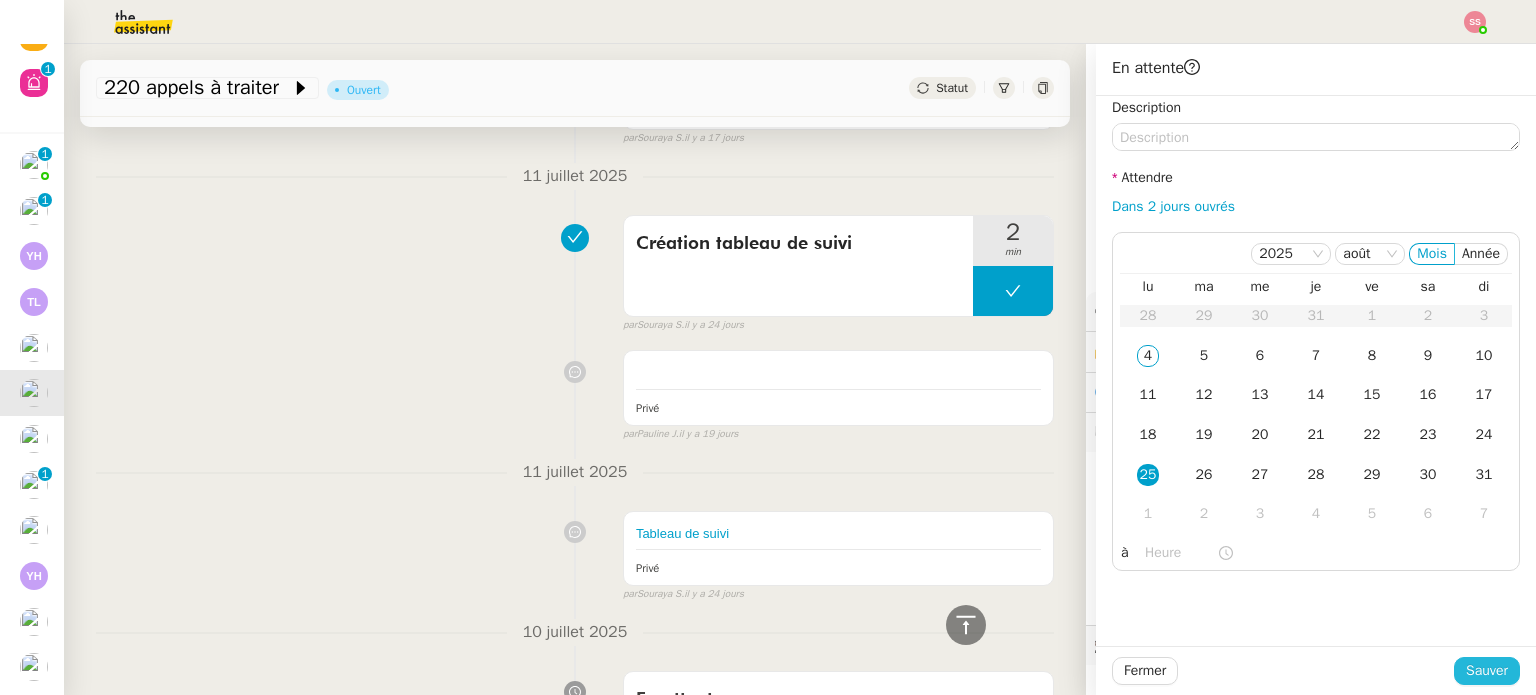 click on "Sauver" 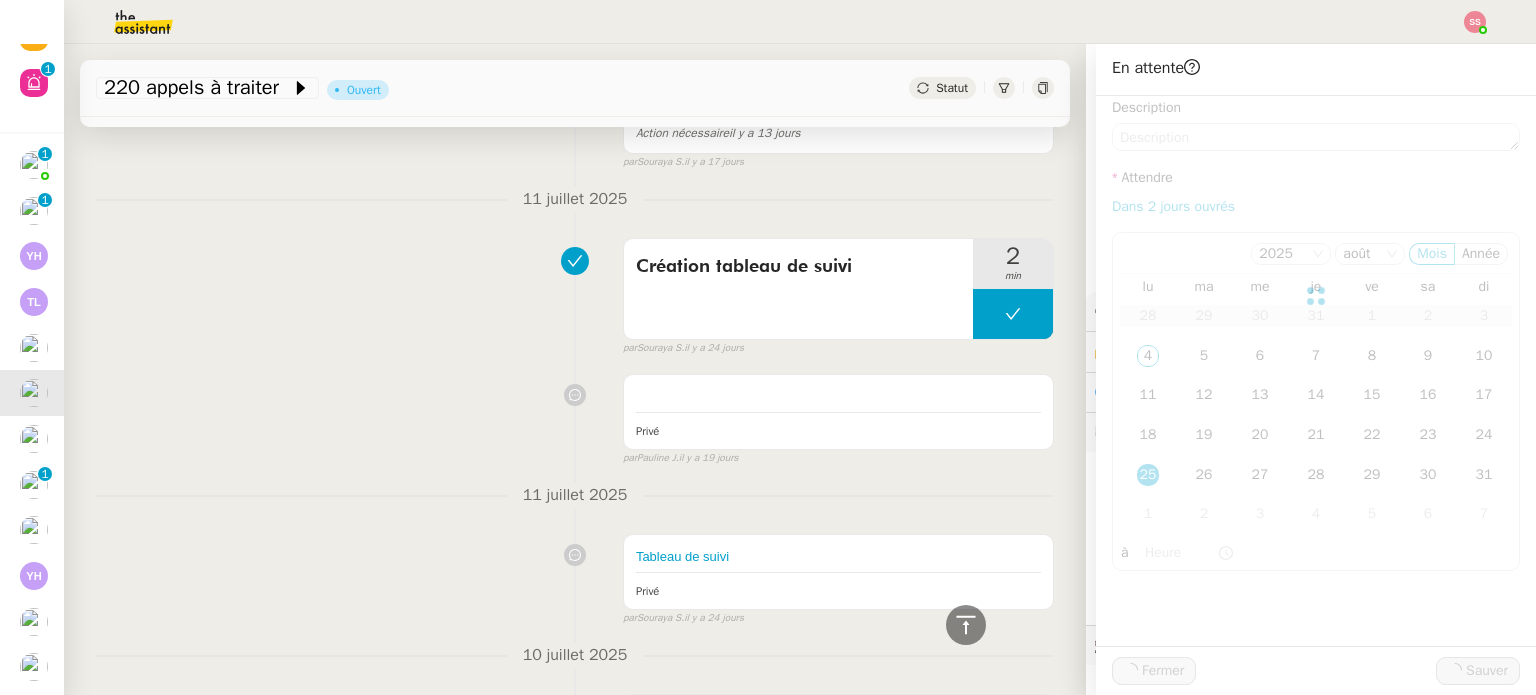 scroll, scrollTop: 1323, scrollLeft: 0, axis: vertical 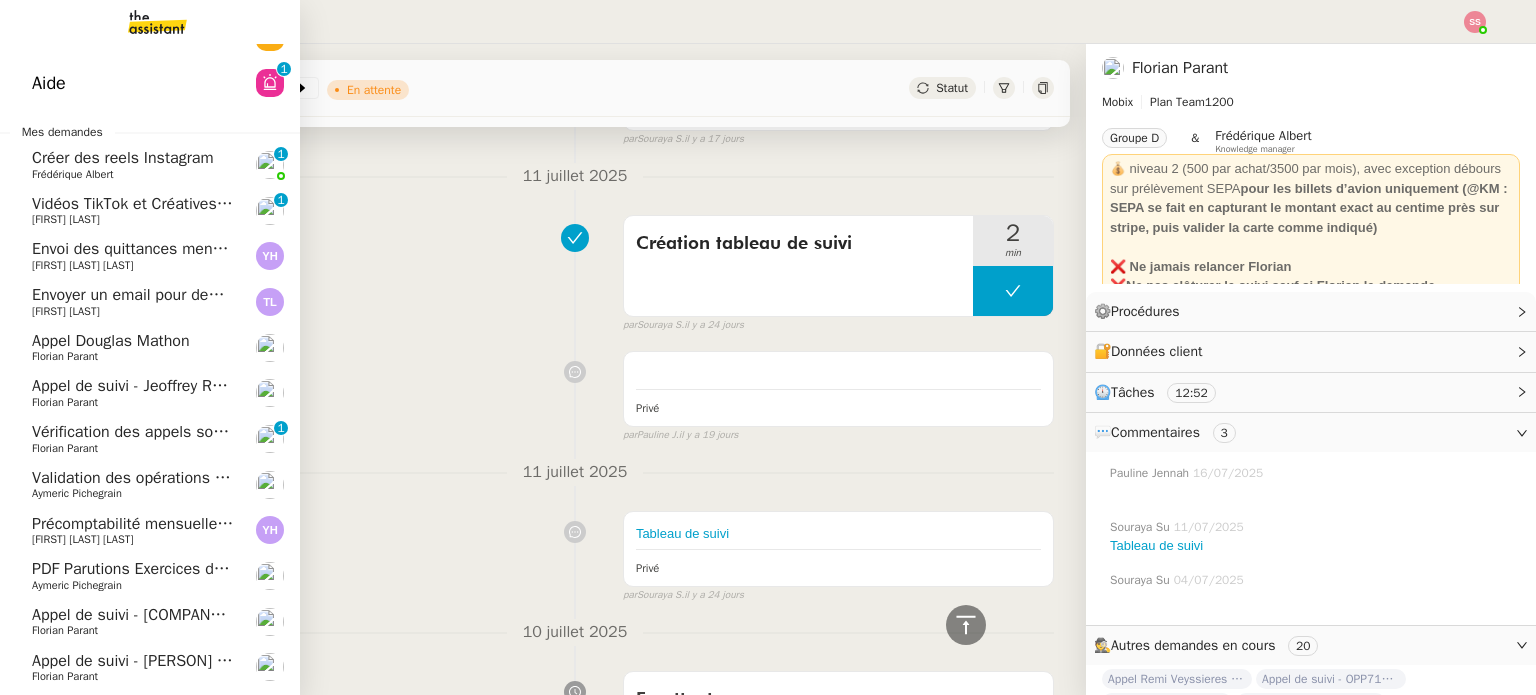 click on "Envoi des quittances mensuelles - 5 juillet 2025" 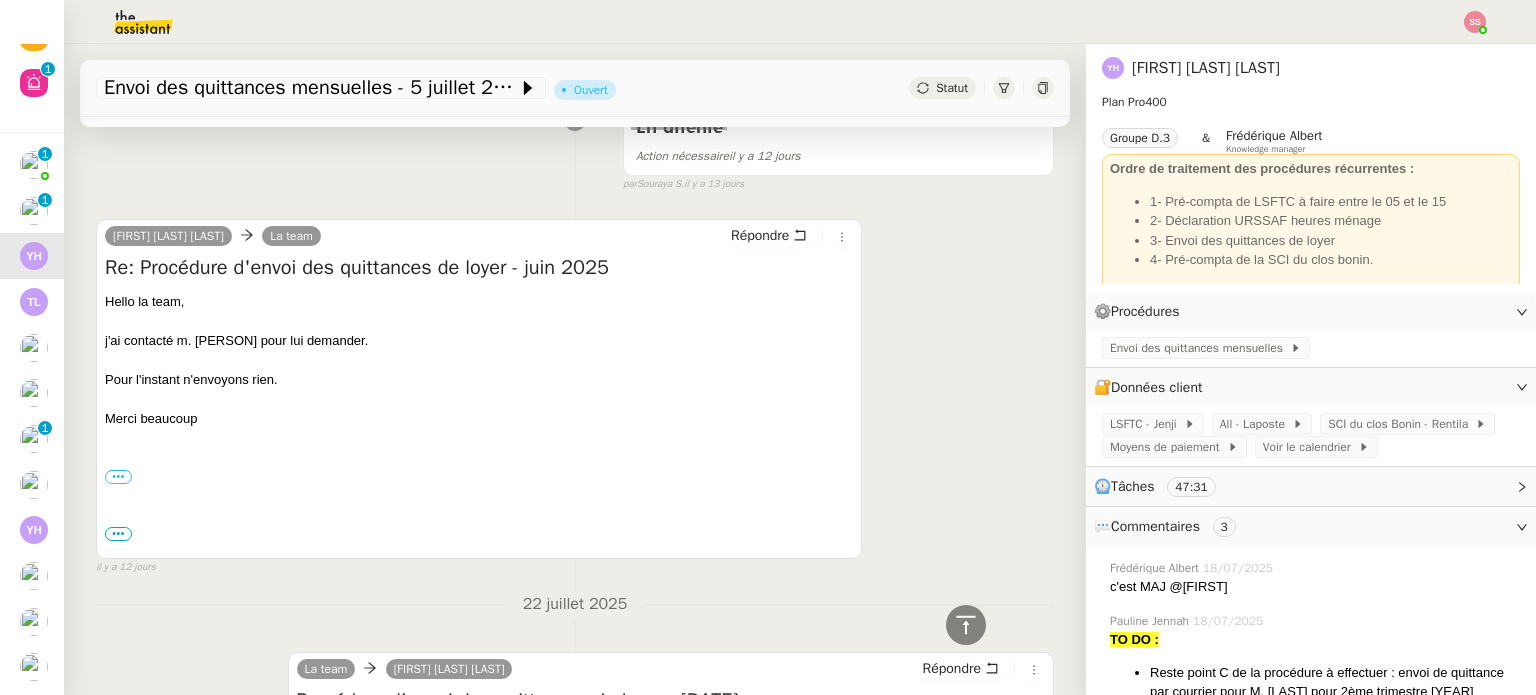 scroll, scrollTop: 956, scrollLeft: 0, axis: vertical 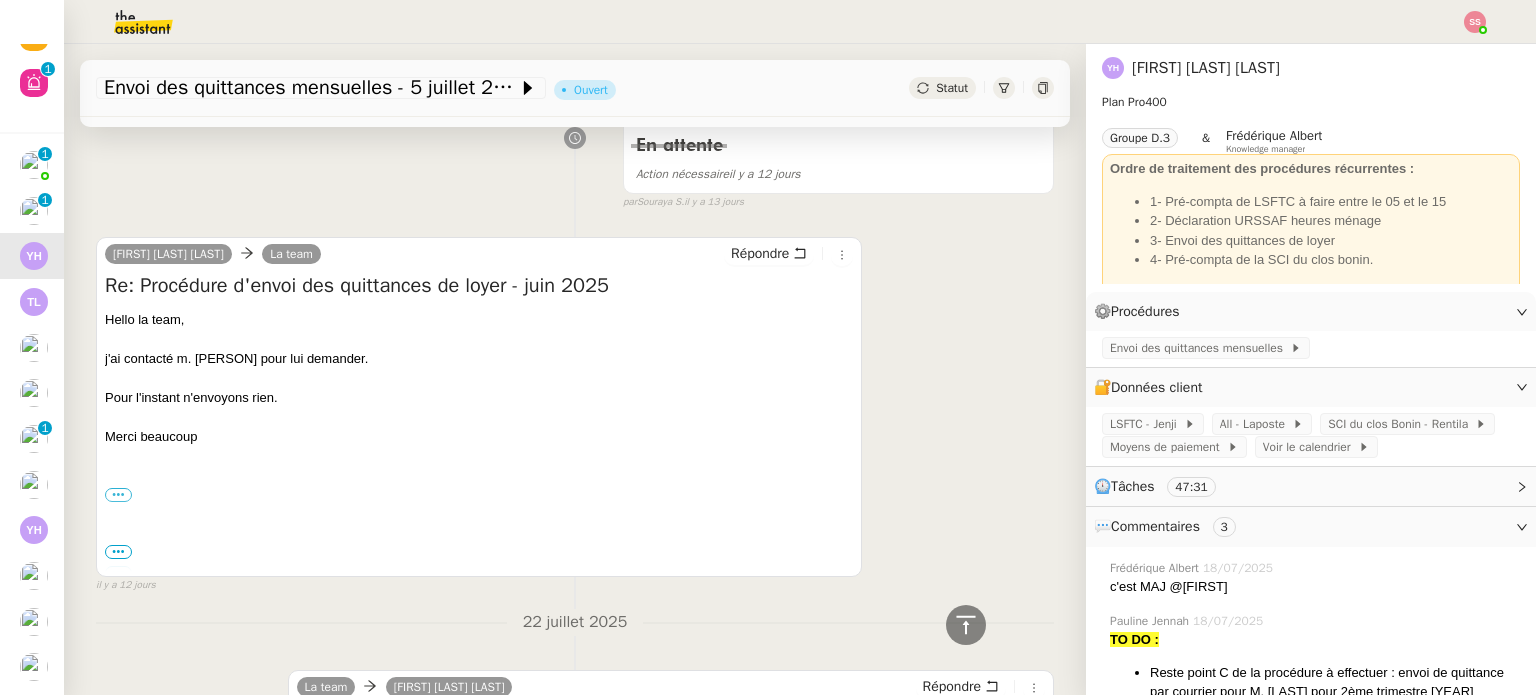 click on "Statut" 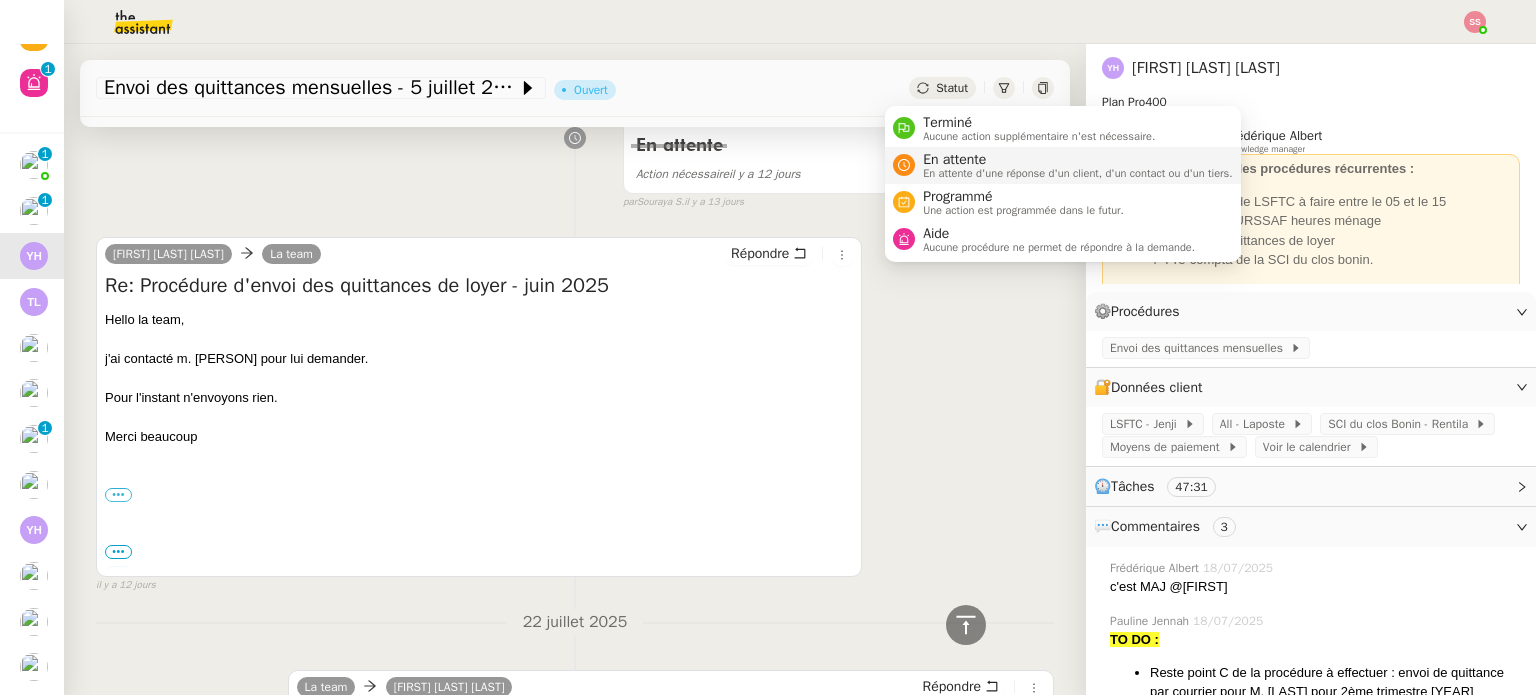 click on "En attente d'une réponse d'un client, d'un contact ou d'un tiers." at bounding box center (1078, 173) 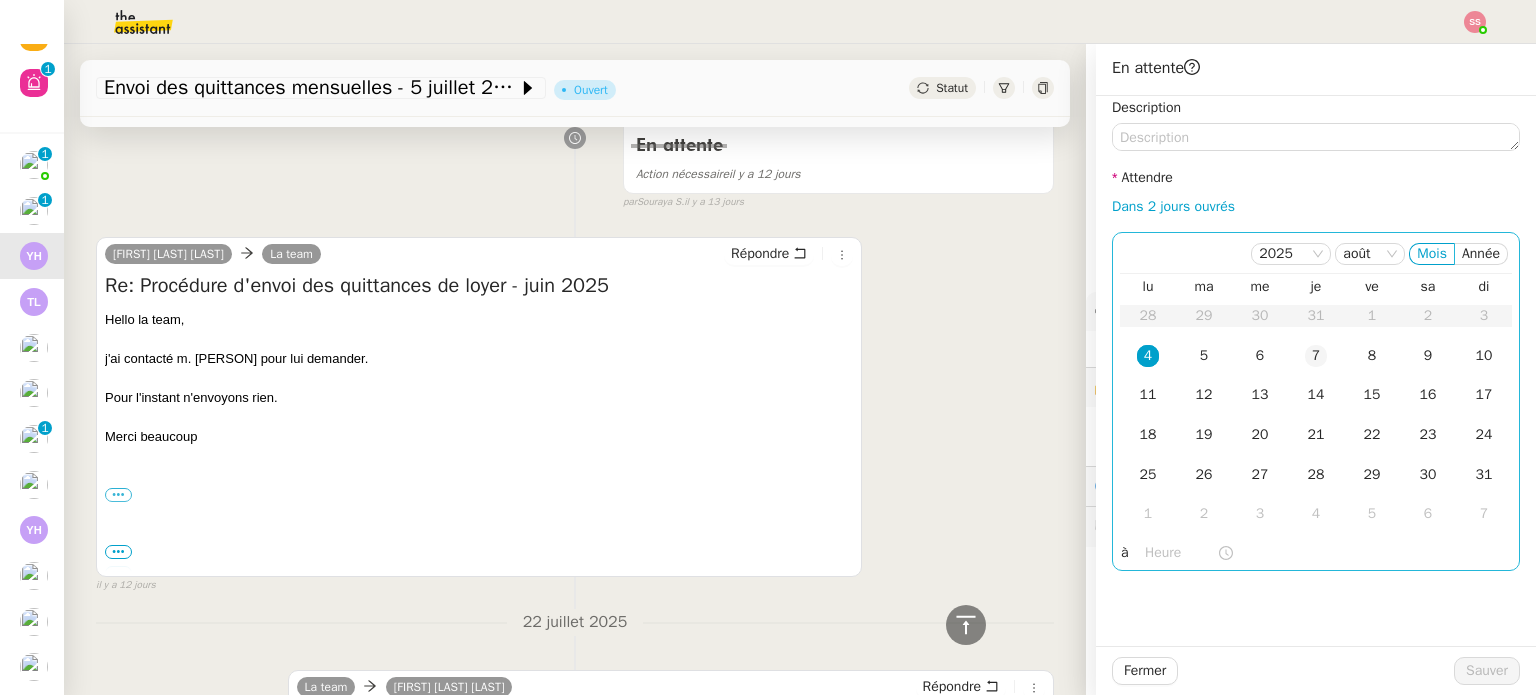 click on "7" 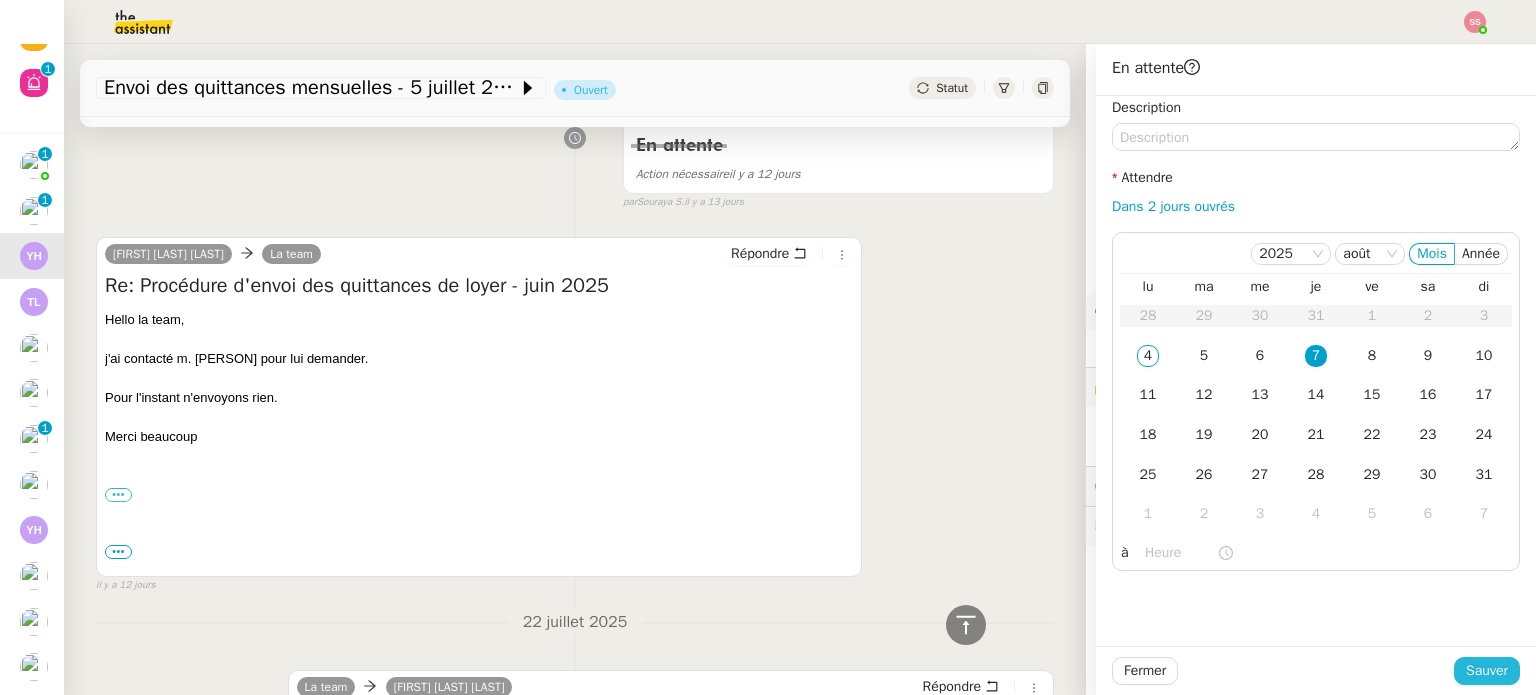 click on "Sauver" 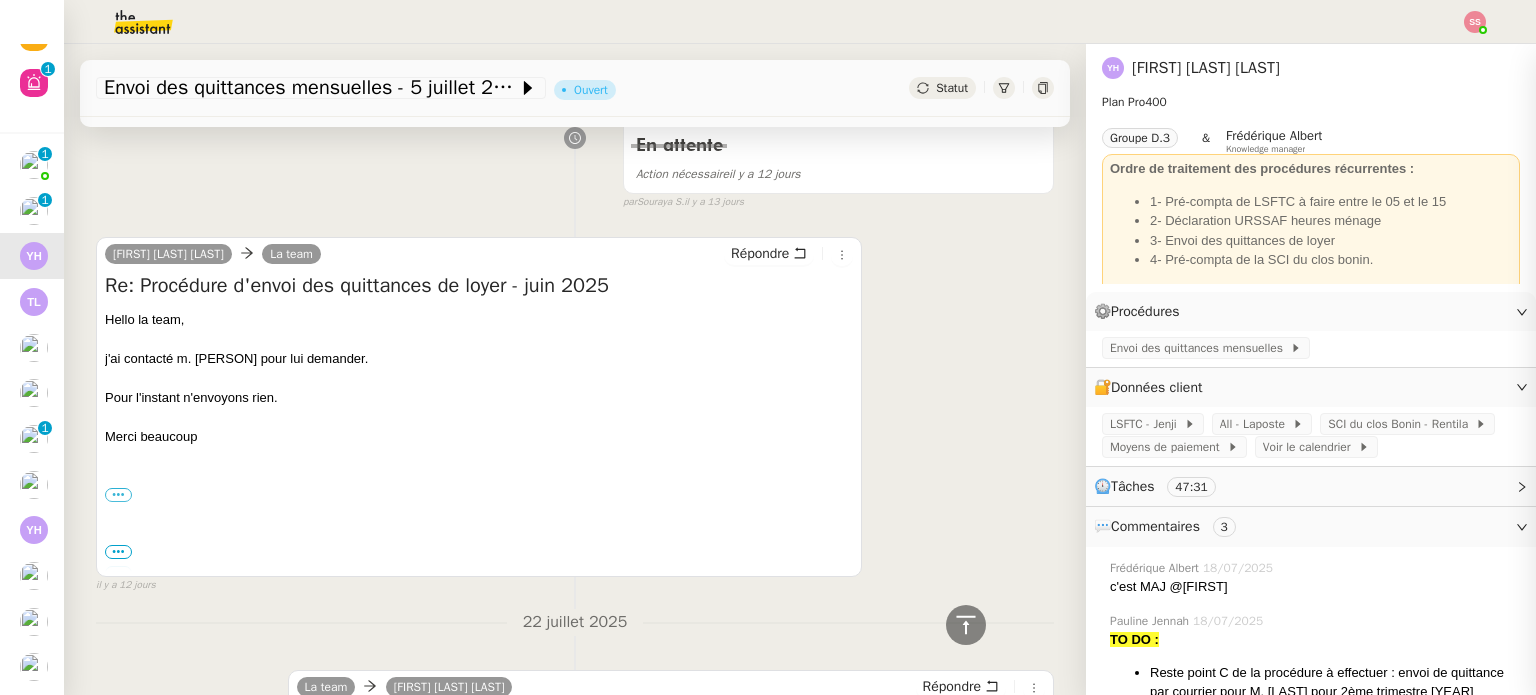 scroll, scrollTop: 980, scrollLeft: 0, axis: vertical 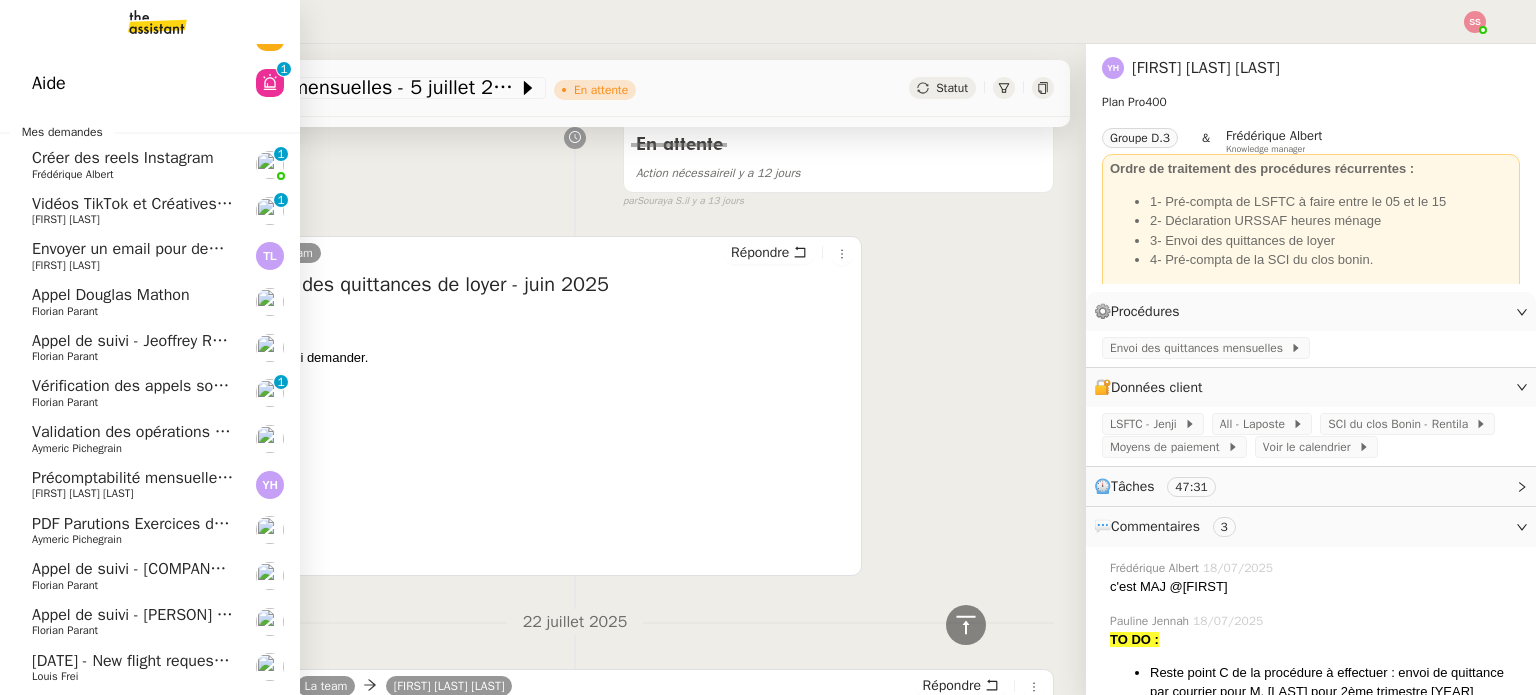 click on "Envoyer un email pour demander le numéro RNA" 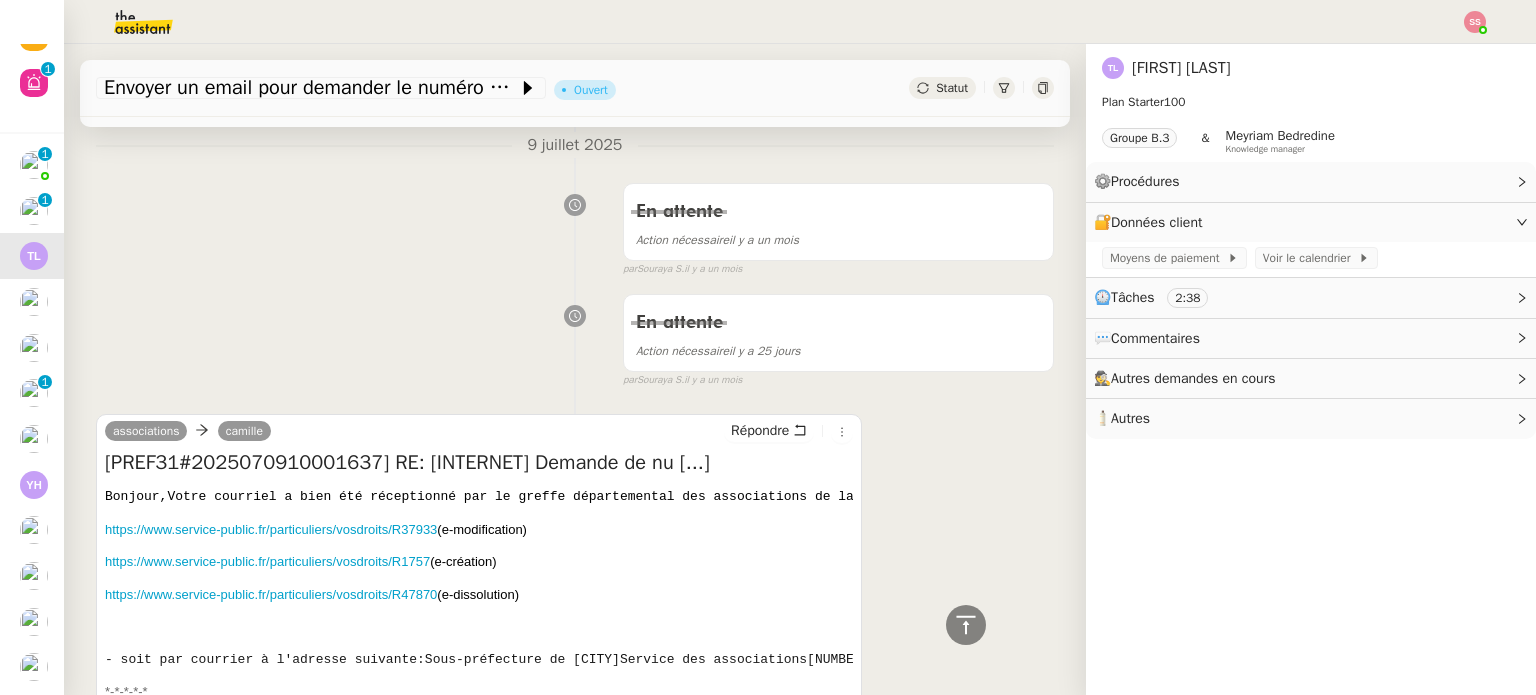 scroll, scrollTop: 1080, scrollLeft: 0, axis: vertical 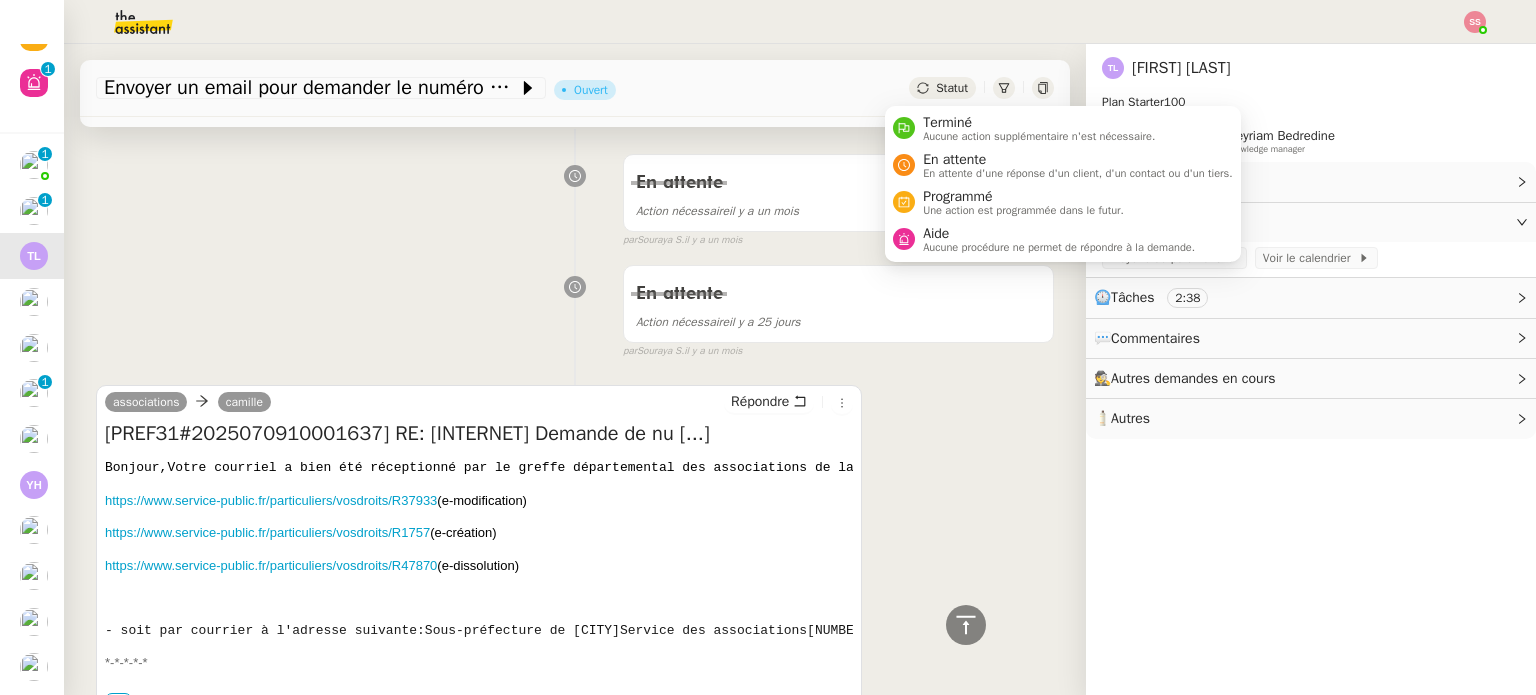 click on "Statut" 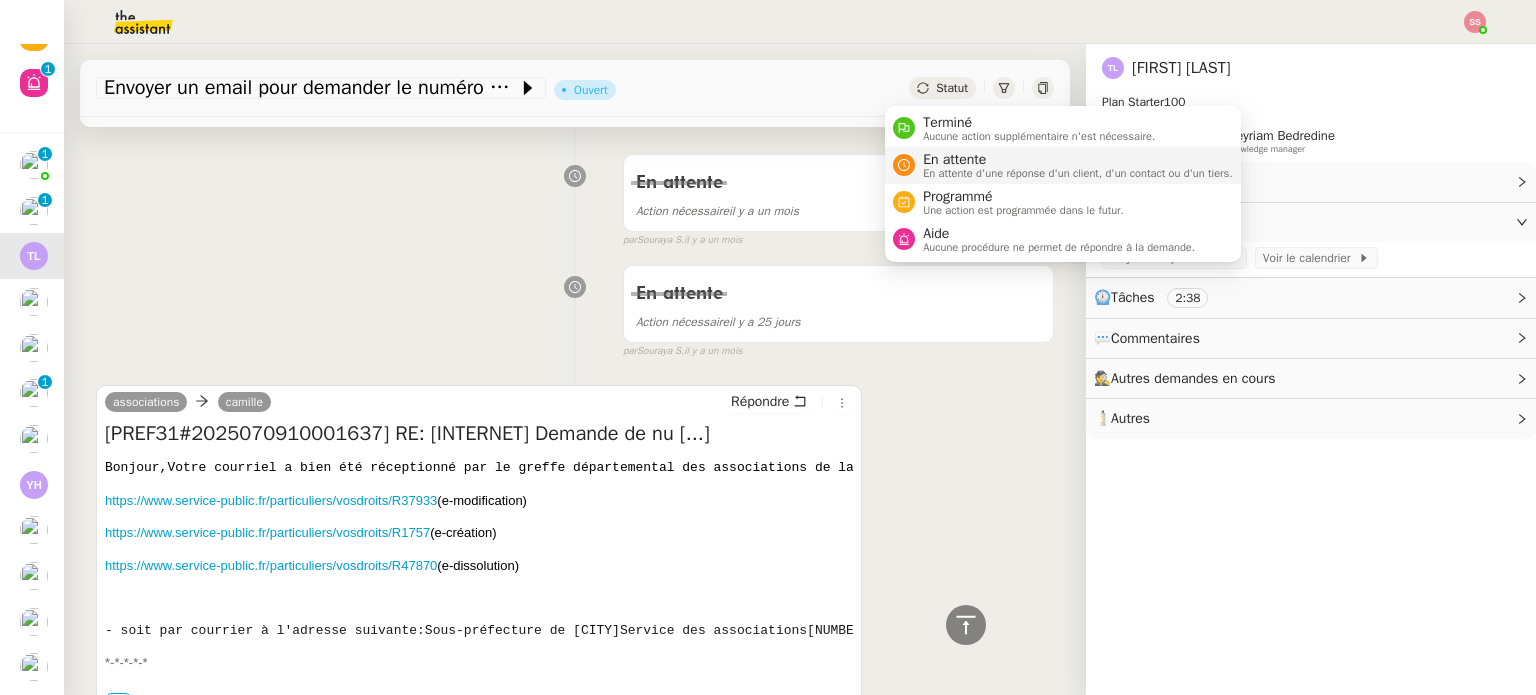 click on "En attente d'une réponse d'un client, d'un contact ou d'un tiers." at bounding box center [1078, 173] 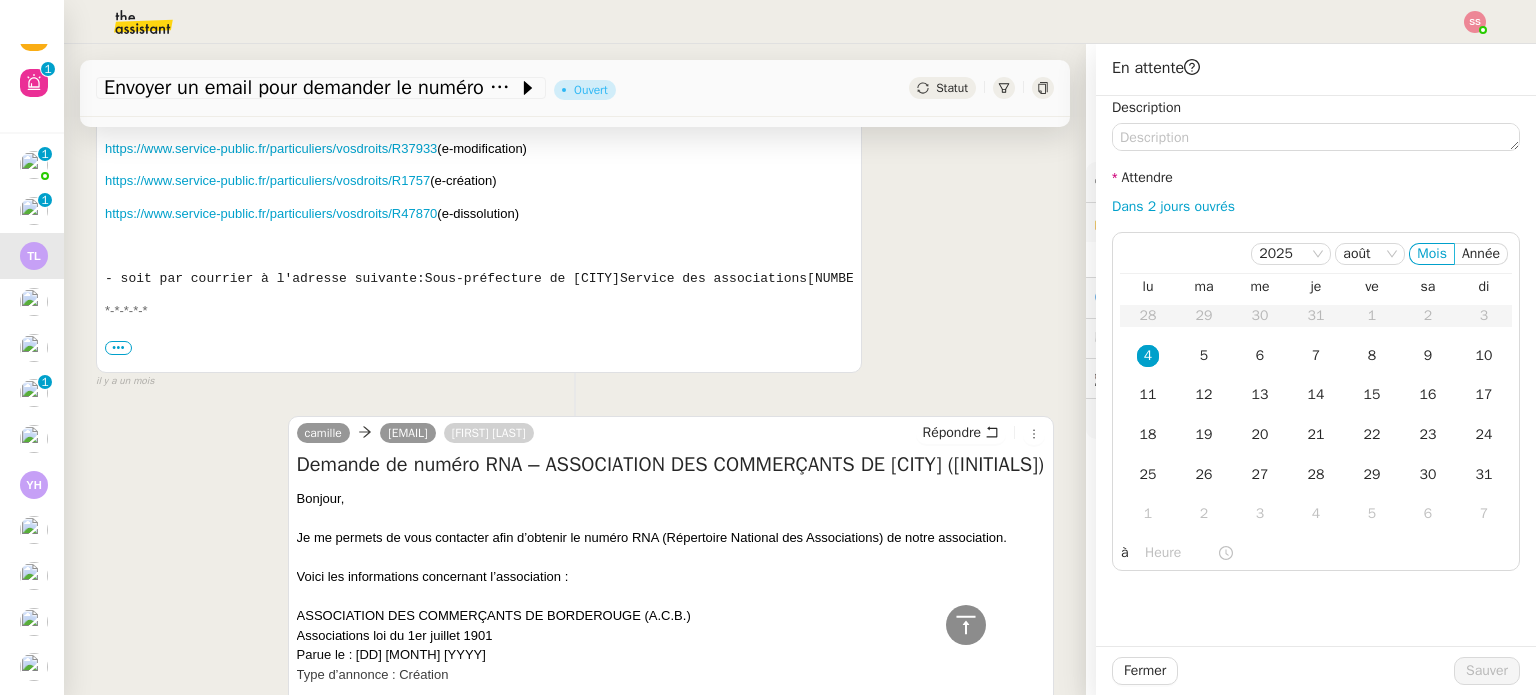 scroll, scrollTop: 1480, scrollLeft: 0, axis: vertical 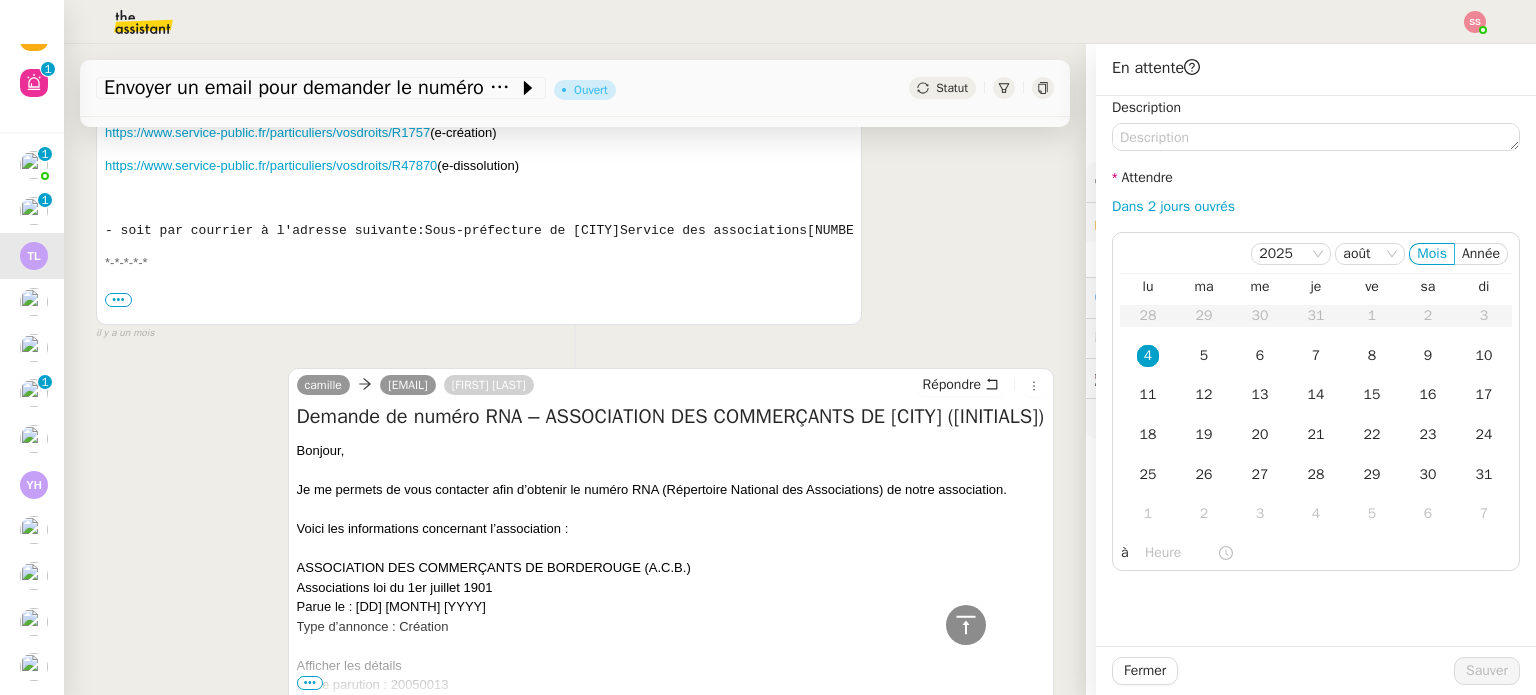 click on "•••" at bounding box center [118, 300] 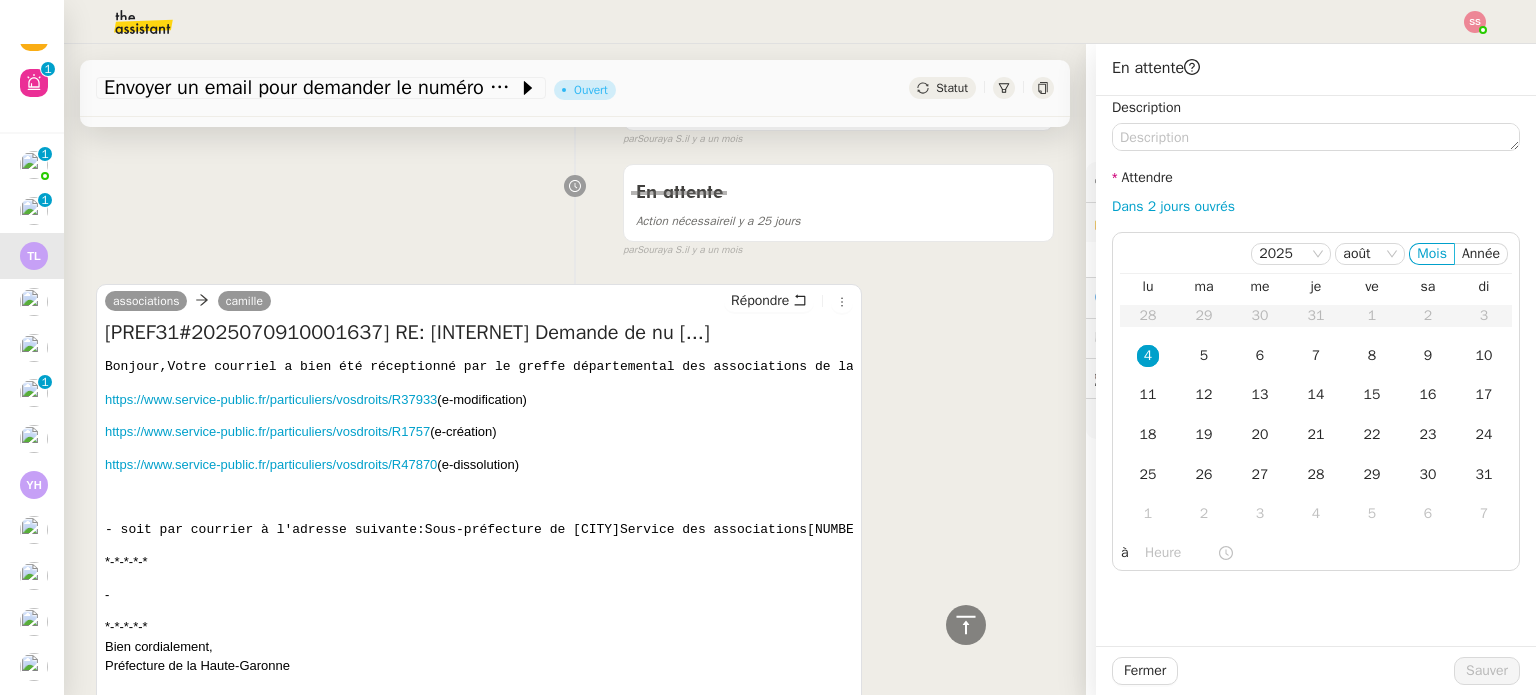 scroll, scrollTop: 1180, scrollLeft: 0, axis: vertical 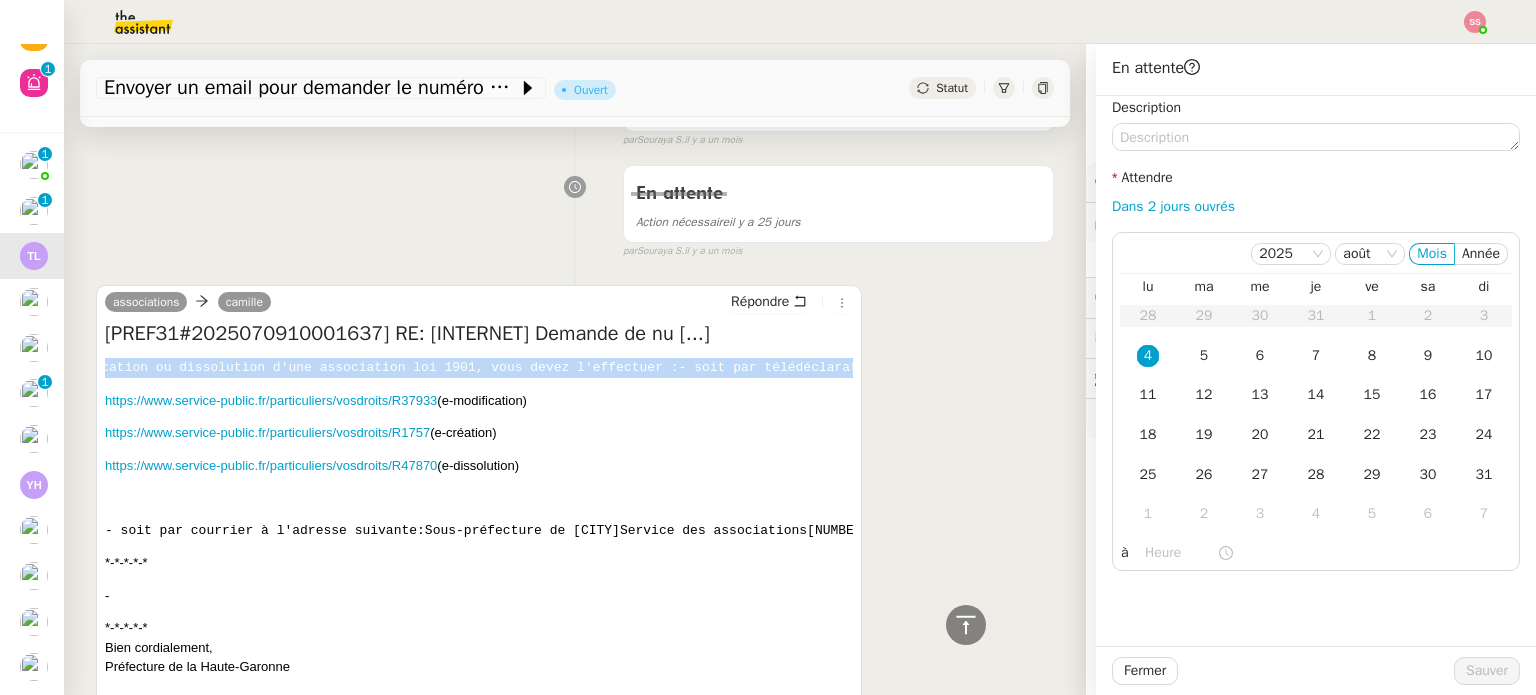 drag, startPoint x: 637, startPoint y: 367, endPoint x: 864, endPoint y: 380, distance: 227.37195 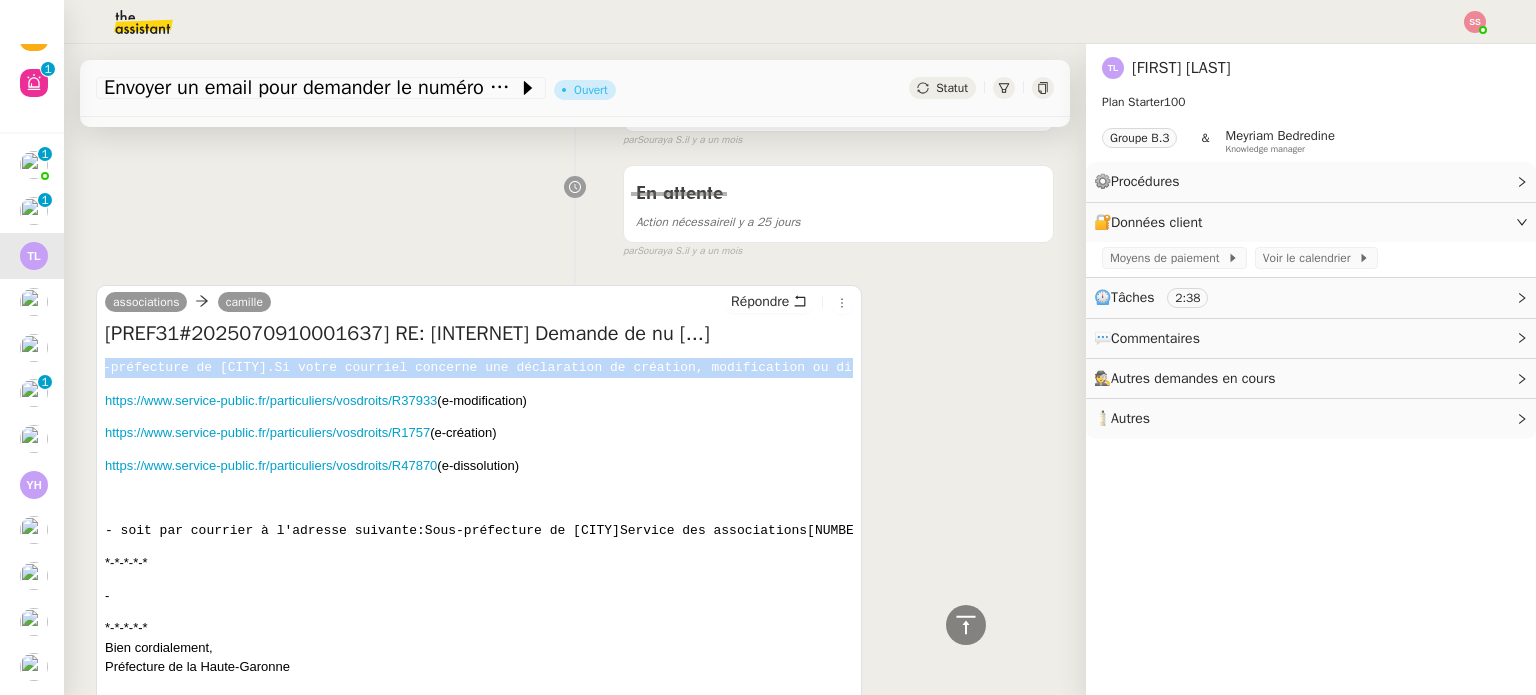 scroll, scrollTop: 0, scrollLeft: 834, axis: horizontal 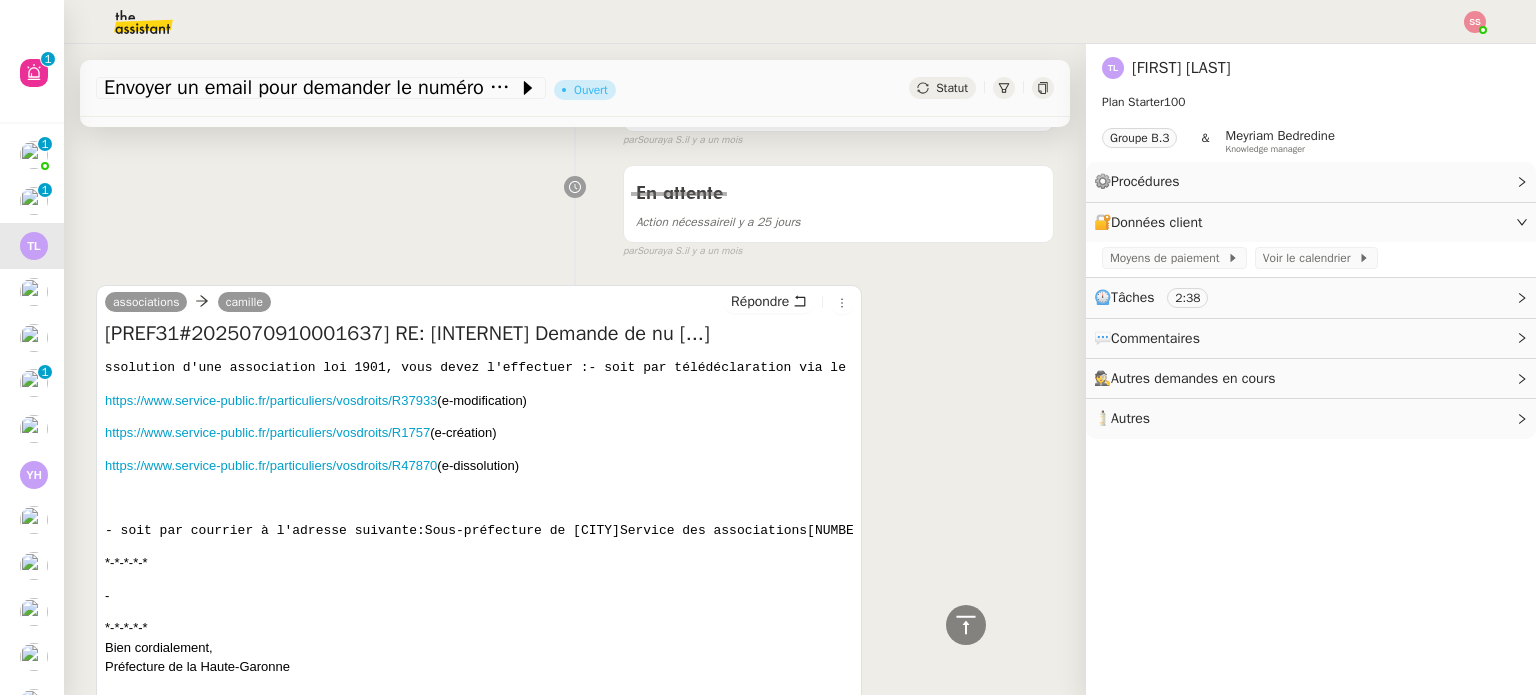 click on "associations     [FIRST]  Répondre [PREF31#2025070910001637] RE: [INTERNET] Demande de nu [...]
Bonjour,Votre courriel a bien été réceptionné par le greffe départemental des associations de la sous-préfecture de [CITY].Si votre courriel concerne une déclaration de création, modification ou dissolution d'une association loi 1901, vous devez l'effectuer :- soit par télédéclaration via le site du service-public.fr https://www.service-public.fr/particuliers/vosdroits/R37933  (e-modification) https://www.service-public.fr/particuliers/vosdroits/R1757  (e-création) https://www.service-public.fr/particuliers/vosdroits/R47870  (e-dissolution)   AUCUNE DÉCLARATION N'EST TRAITÉE PAR MAIL. Actuellement, le délai de traitement des dossiers est d'environ un mois. www.haute-garonne.gouv.fr www.haute-garonne.gouv.fr Soyez assurés que l'équipe du greffe des associations s'attache à maintenir et à améliorer la qualité du service rendu aux usagers. *-*-*-*-* - *-*-*-*-* Bien cordialement," at bounding box center [575, 499] 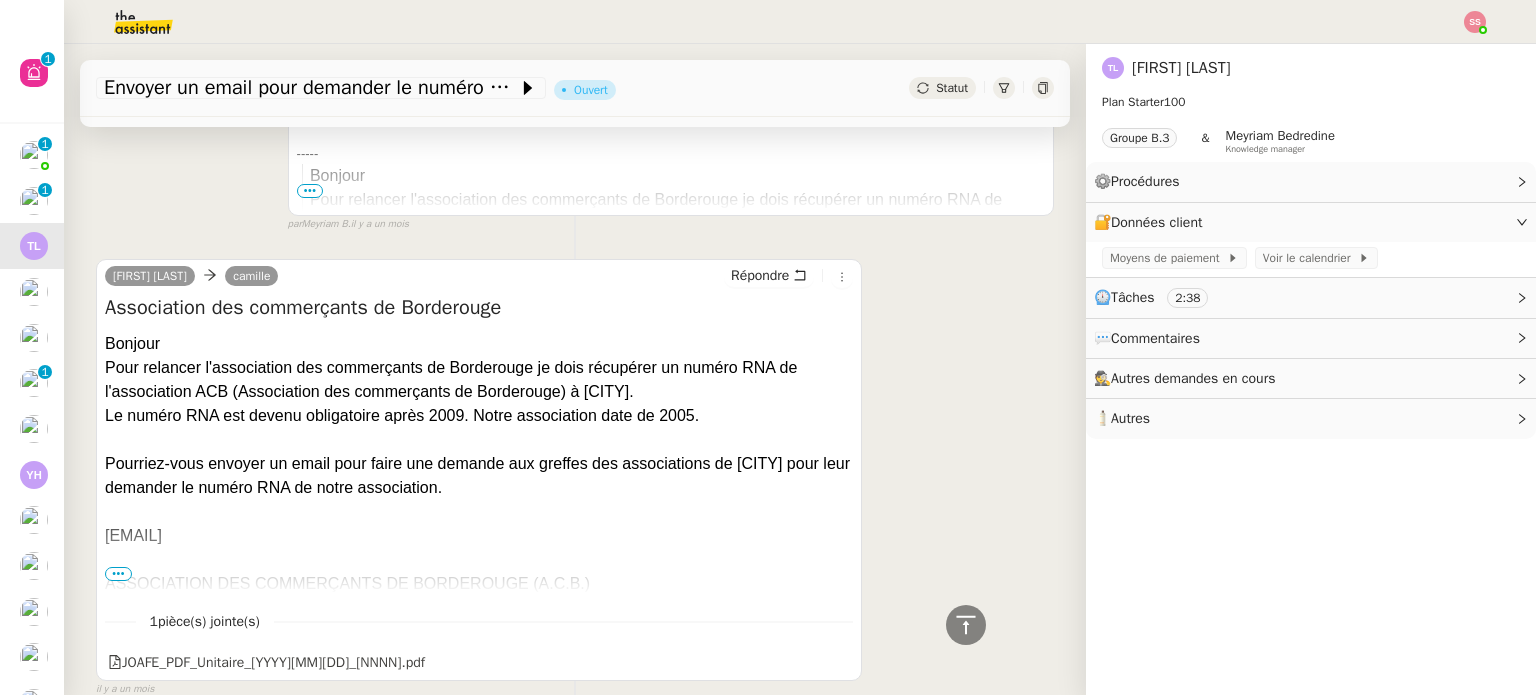 scroll, scrollTop: 2580, scrollLeft: 0, axis: vertical 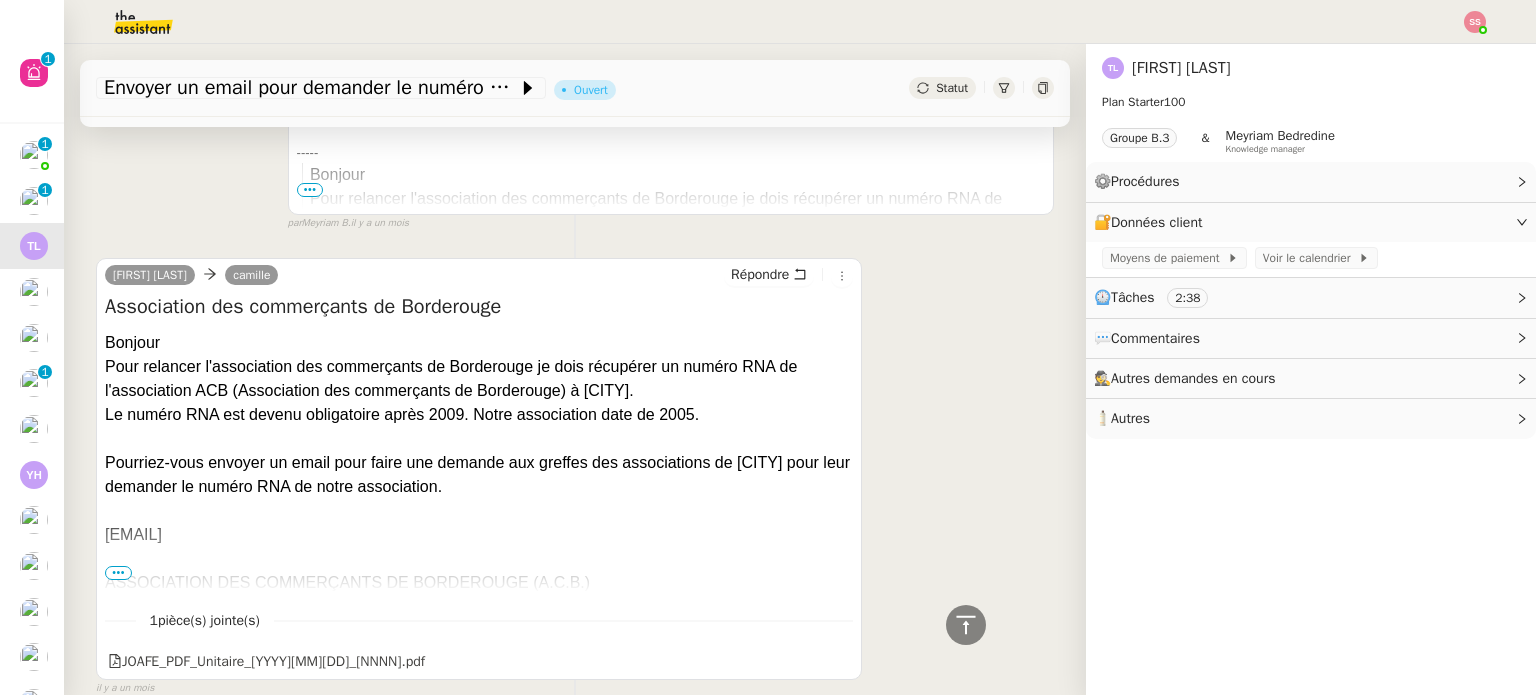 click on "[FIRST] [LAST] [FIRST] Répondre Association des commerçants de Borderouge
Bonjour
Pour relancer l'association des commerçants de Borderouge je dois récupérer un numéro RNA de l'association ACB (Association des commerçants de Borderouge) à [CITY].
Le numéro RNA est devenu obligatoire après 2009. Notre association date de 2005.
Pourriez-vous envoyer un email pour faire une demande aux greffes des associations de [CITY] pour leur demander le numéro RNA de notre association.
@[EMAIL]
ASSOCIATION DES COMMERÇANTS DE BORDEROUGE (A.C.B.)
Associations loi du 1er juillet 1901
Parue le : [DATE]
Type d’annonce : Création
Afficher les détails
N° de parution : [NUMBER]
N° d’annonce : [NUMBER]
Titre : ASSOCIATION DES COMMERÇANTS DE BORDEROUGE (A.C.B.)
Objet : défense des intérêts et développement de l'activité des commerces du quartier de Borderouge ([CITY])" at bounding box center (479, 469) 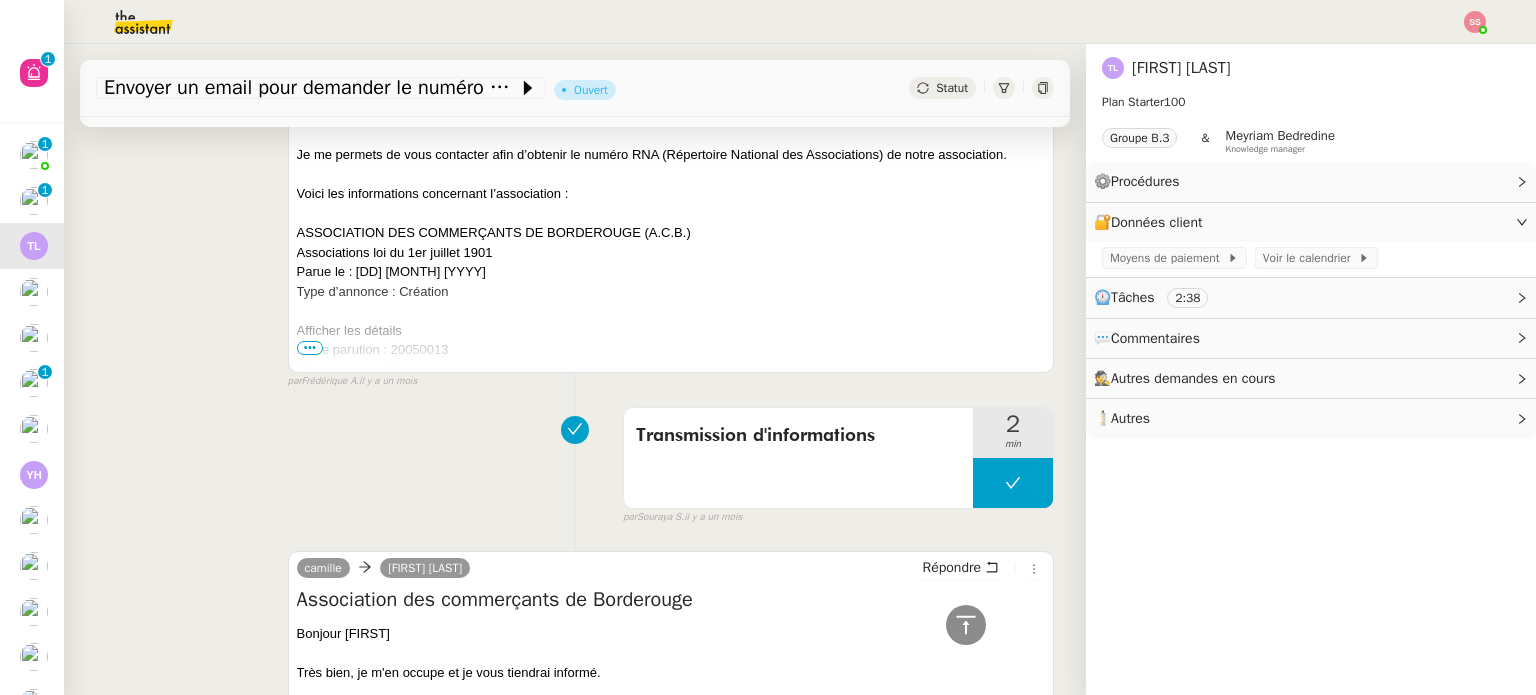 scroll, scrollTop: 1680, scrollLeft: 0, axis: vertical 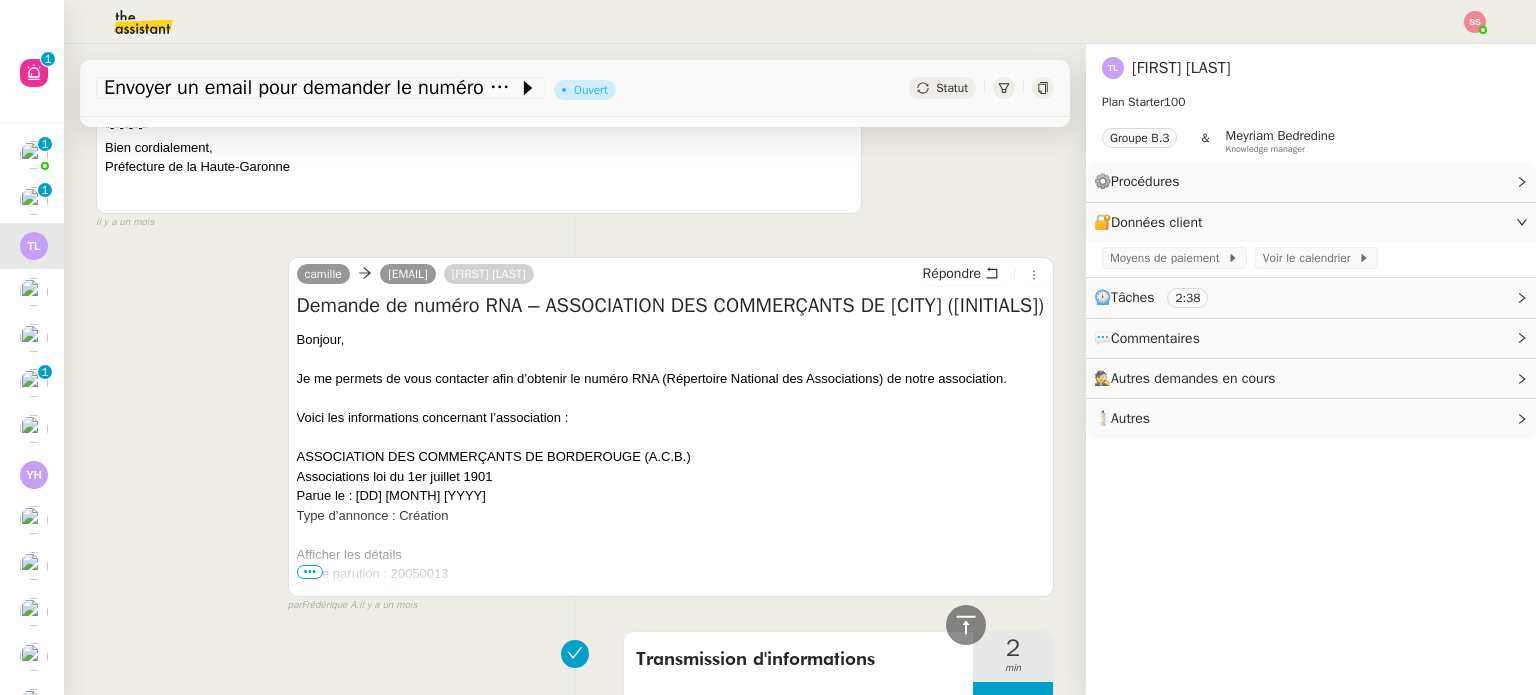 click on "•••" at bounding box center (310, 572) 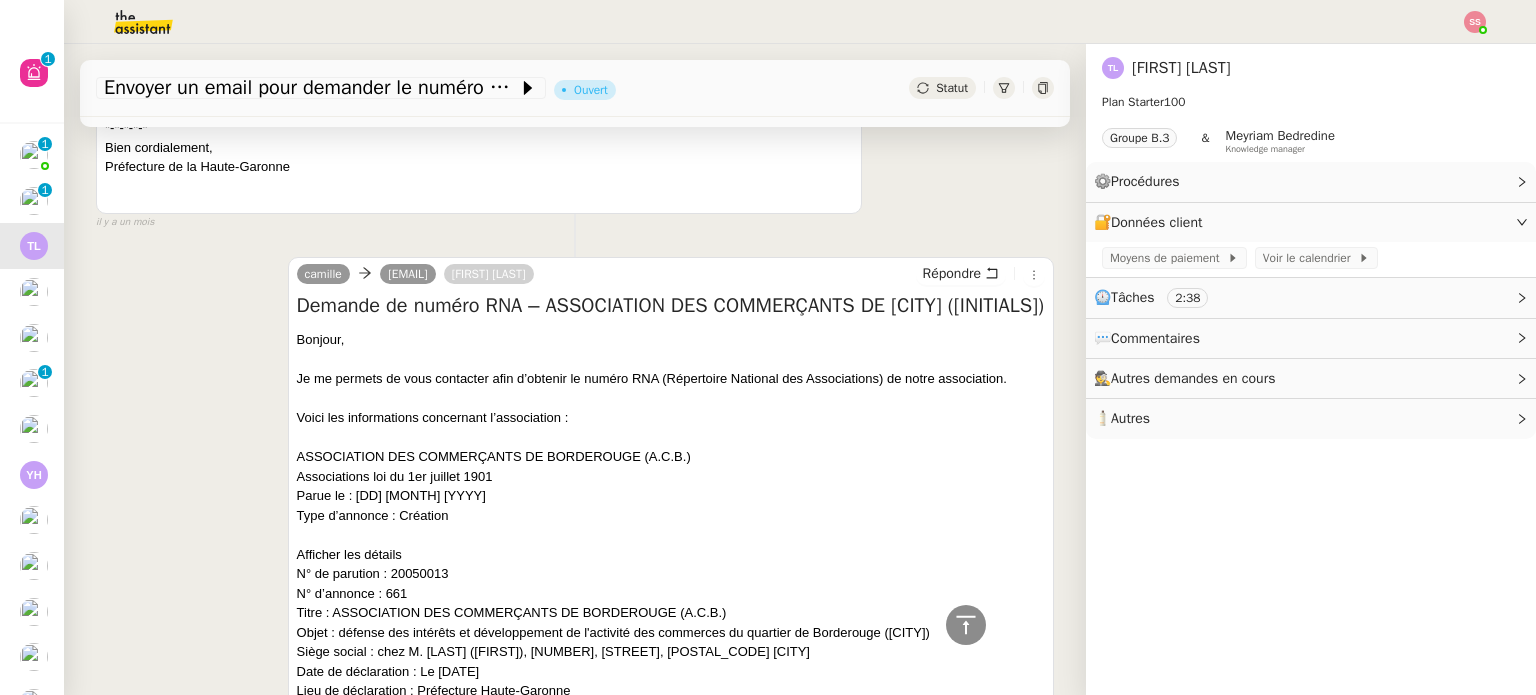 scroll, scrollTop: 1980, scrollLeft: 0, axis: vertical 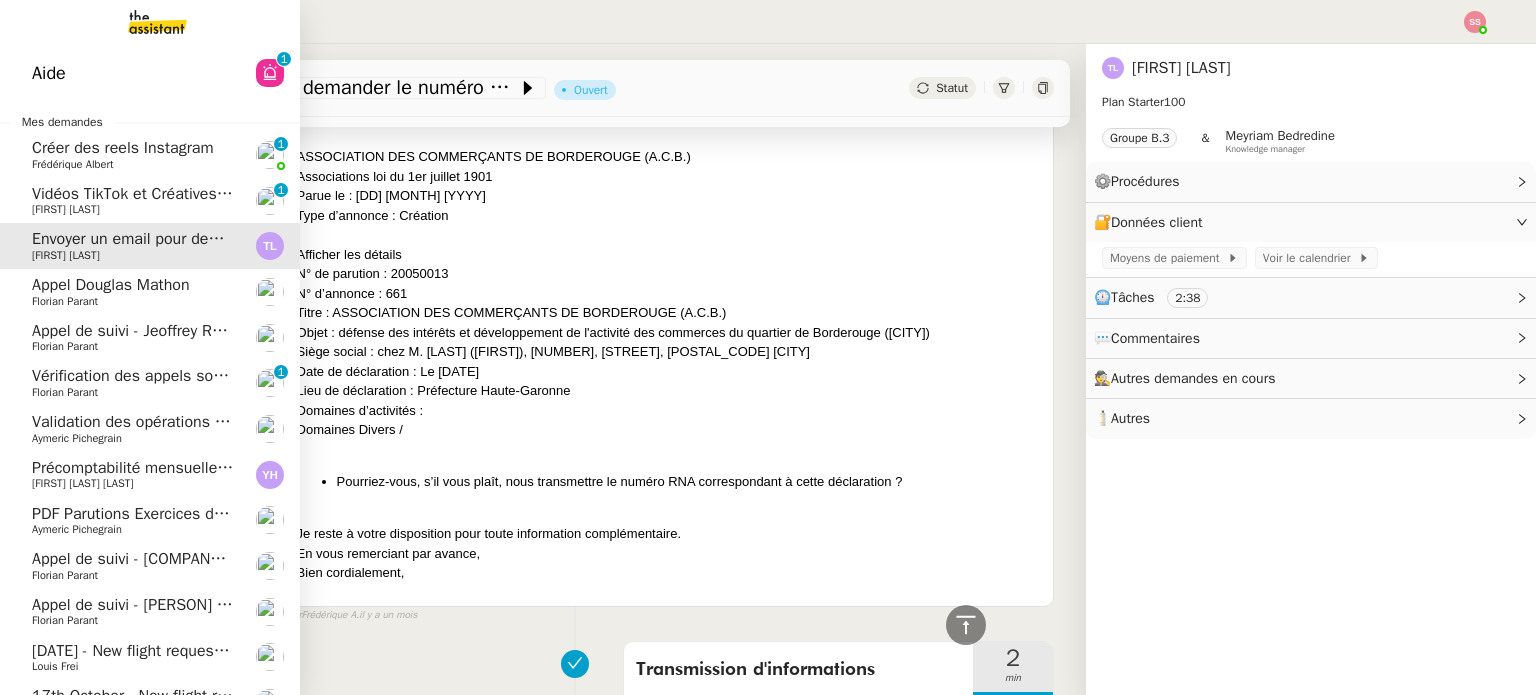 click on "Vérification des appels sortants - [MONTH] [YYYY]    [FIRST] [LAST]     0   1   2   3   4   5   6   7   8   9" 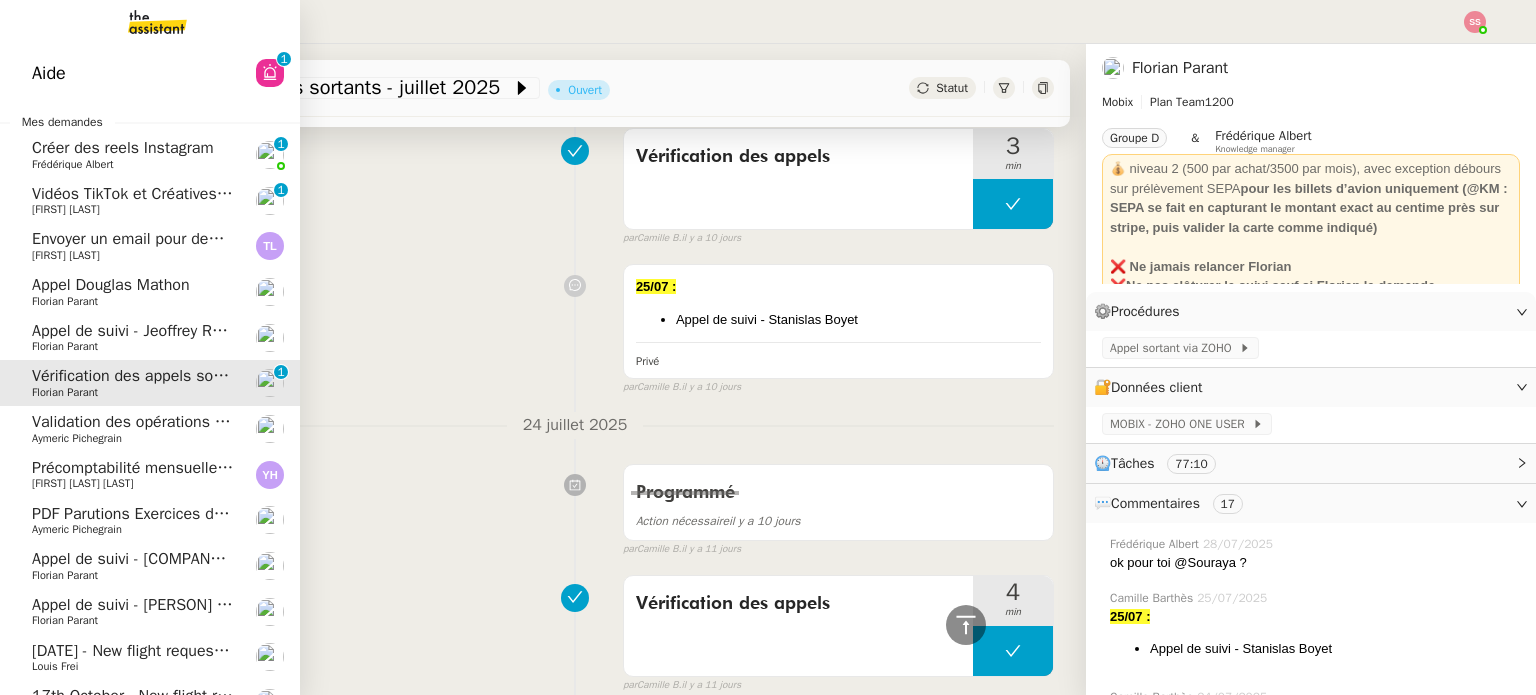 scroll, scrollTop: 9310, scrollLeft: 0, axis: vertical 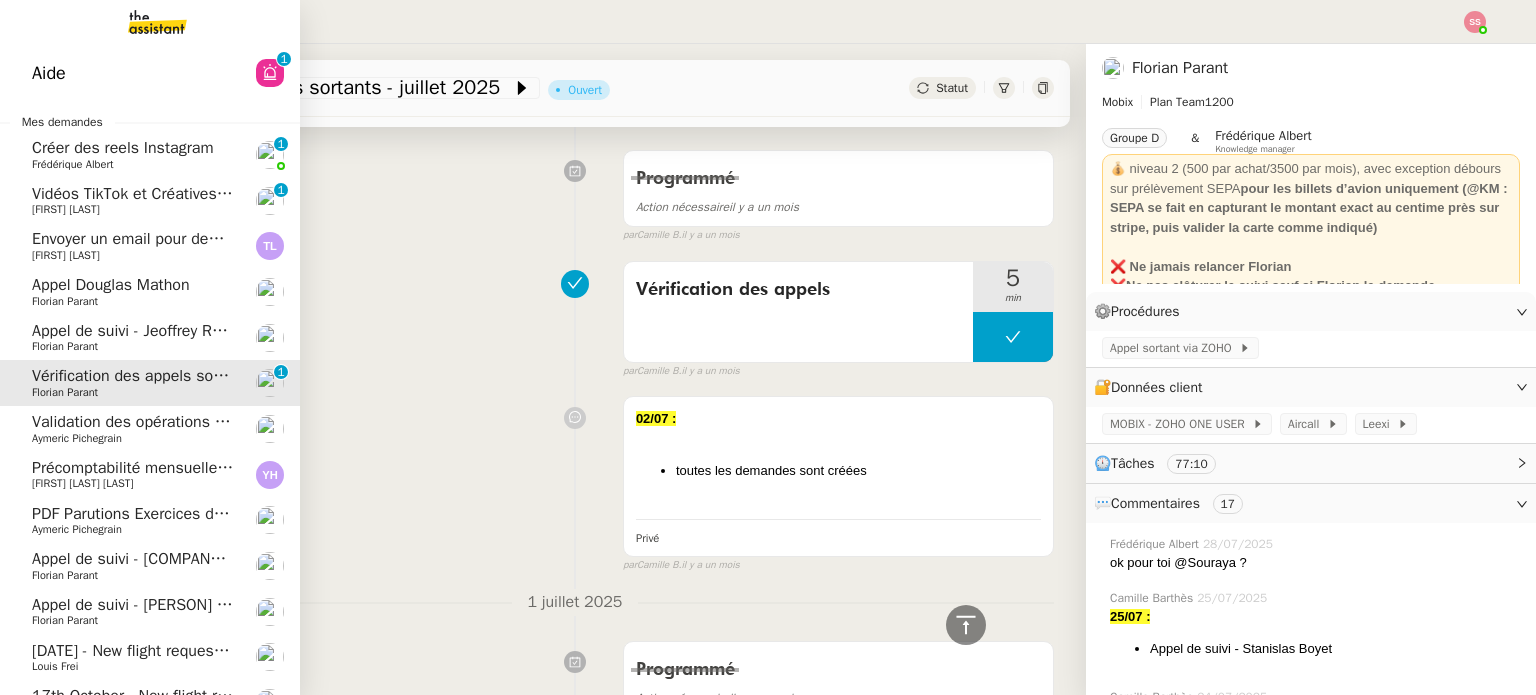click on "Aymeric Pichegrain" 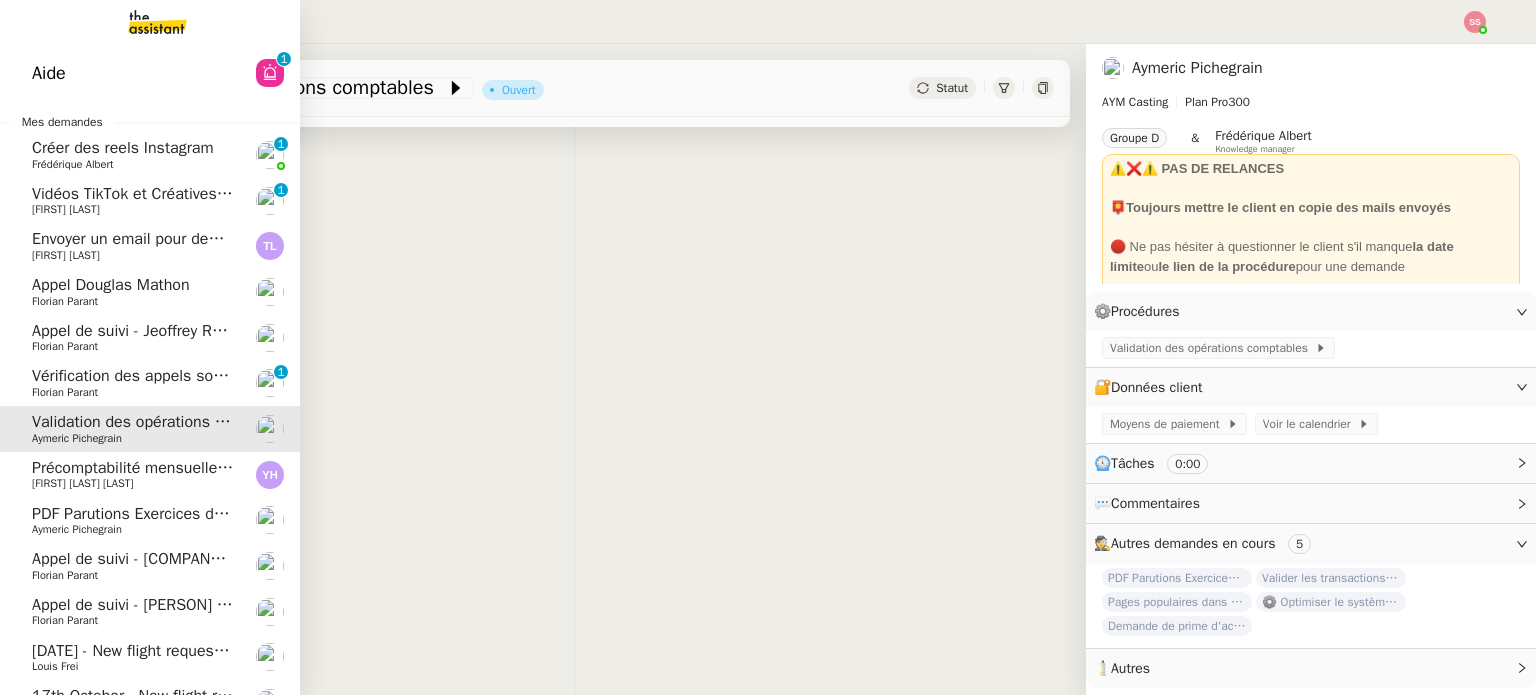 scroll, scrollTop: 268, scrollLeft: 0, axis: vertical 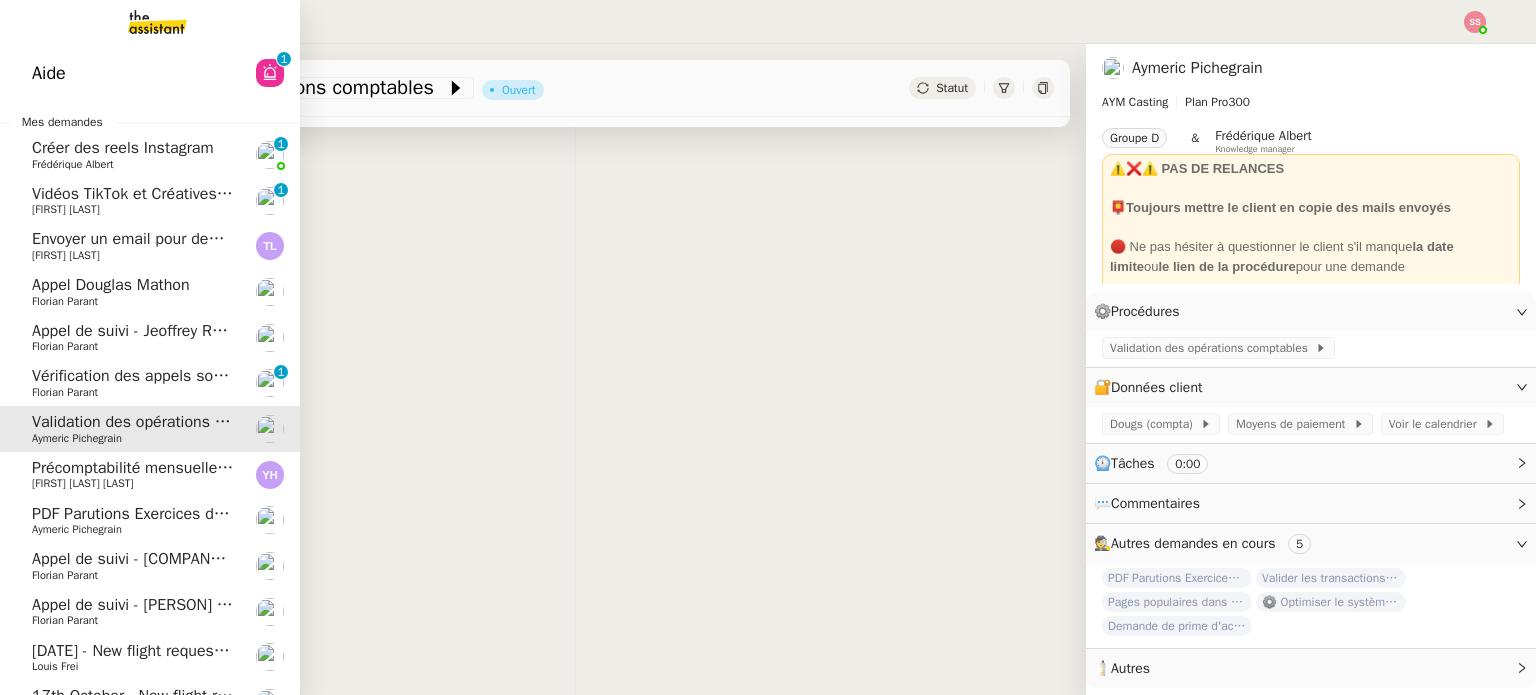 click on "Précomptabilité mensuelle - [DD] [MONTH] [YYYY]" 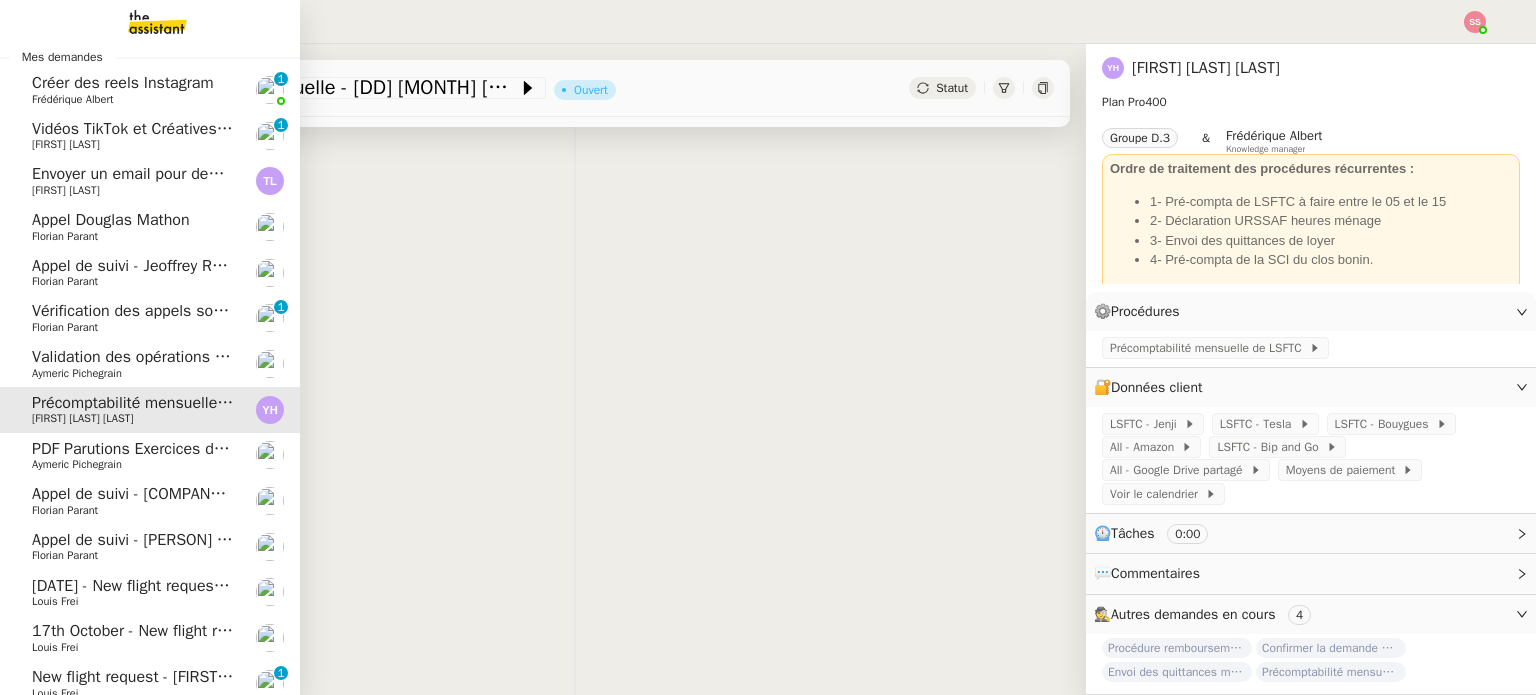 scroll, scrollTop: 100, scrollLeft: 0, axis: vertical 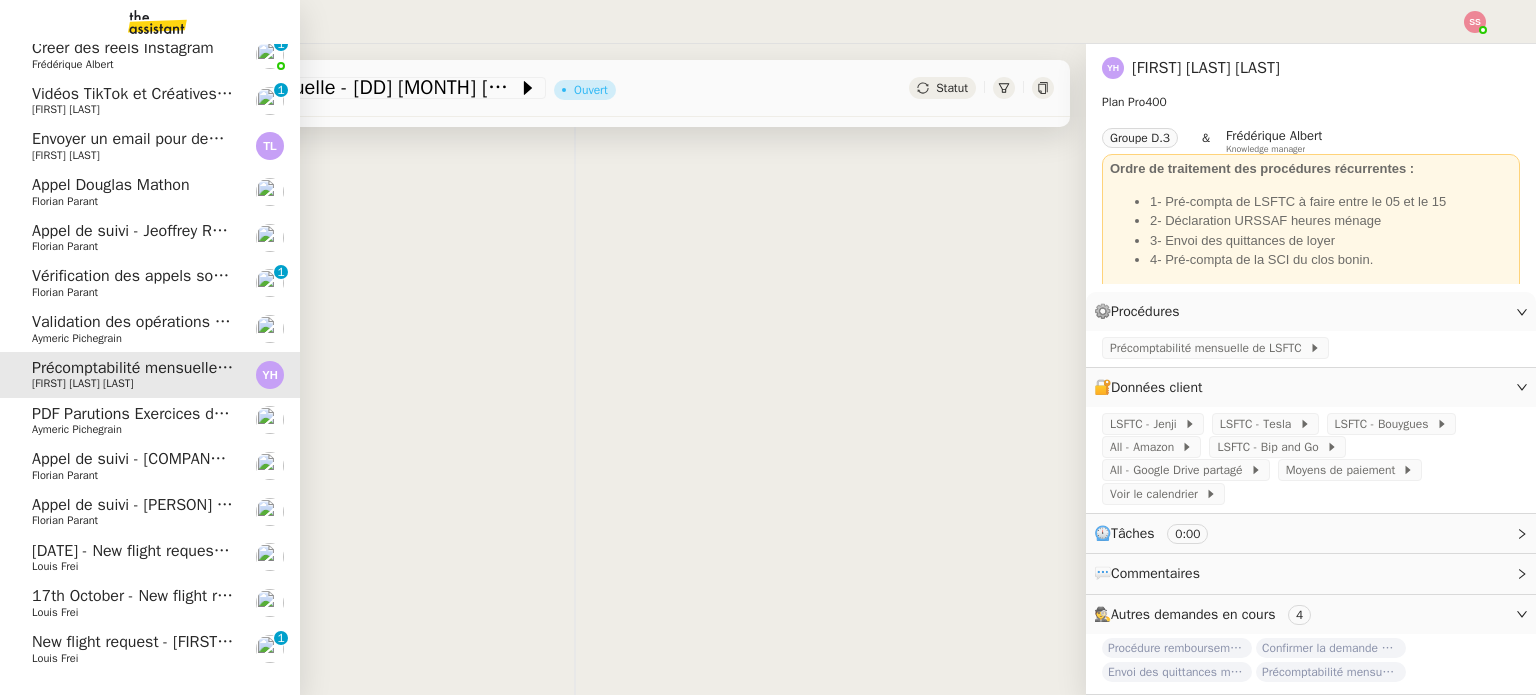 click on "Appel de suivi - [PERSON] [PERSON]" 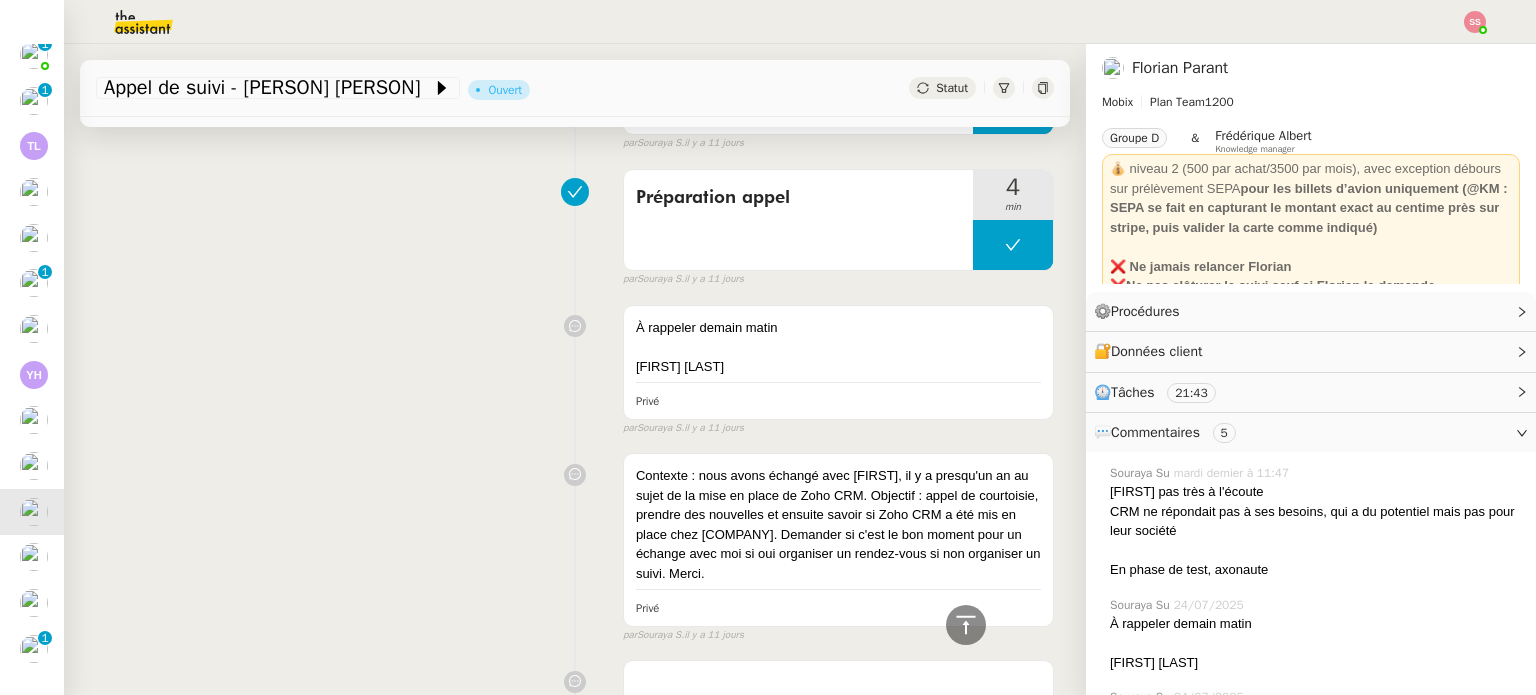 scroll, scrollTop: 3141, scrollLeft: 0, axis: vertical 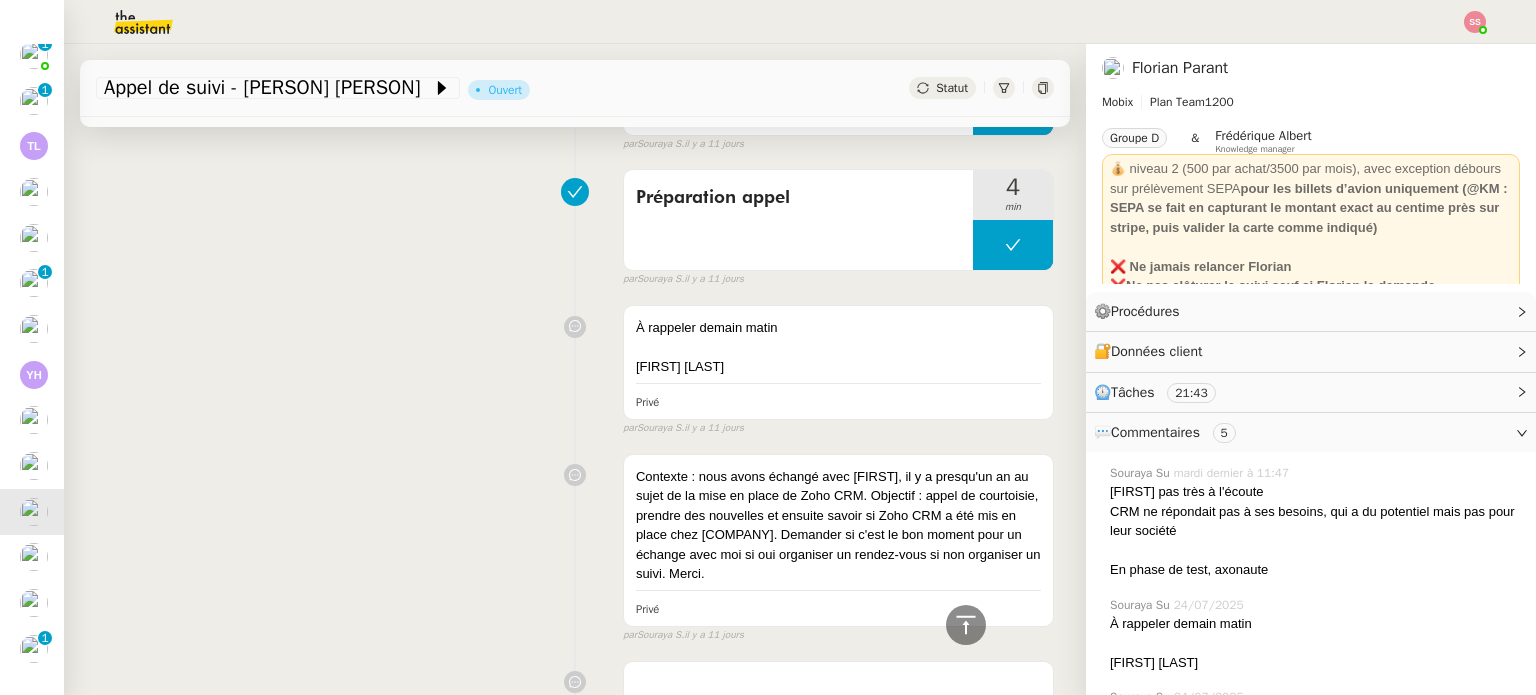 click on "Statut" 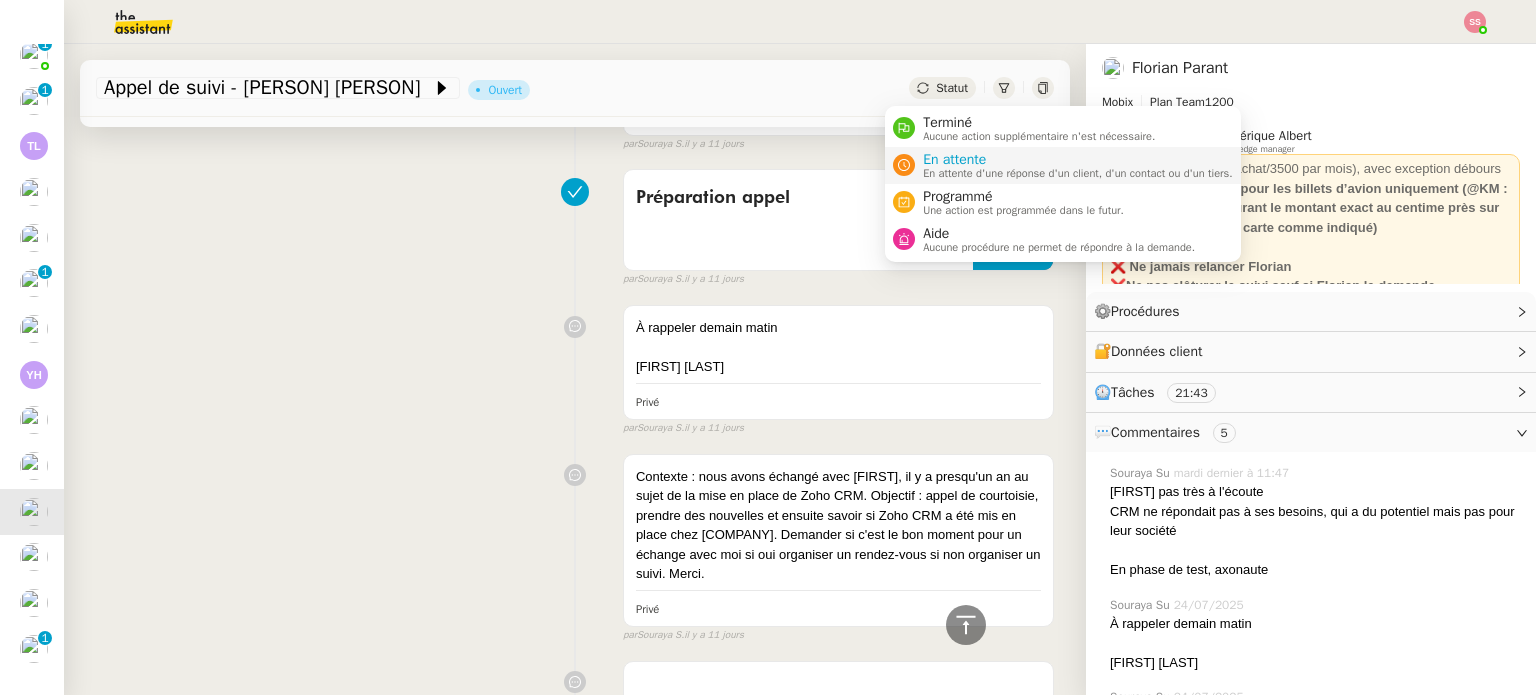 click on "En attente" at bounding box center [1078, 160] 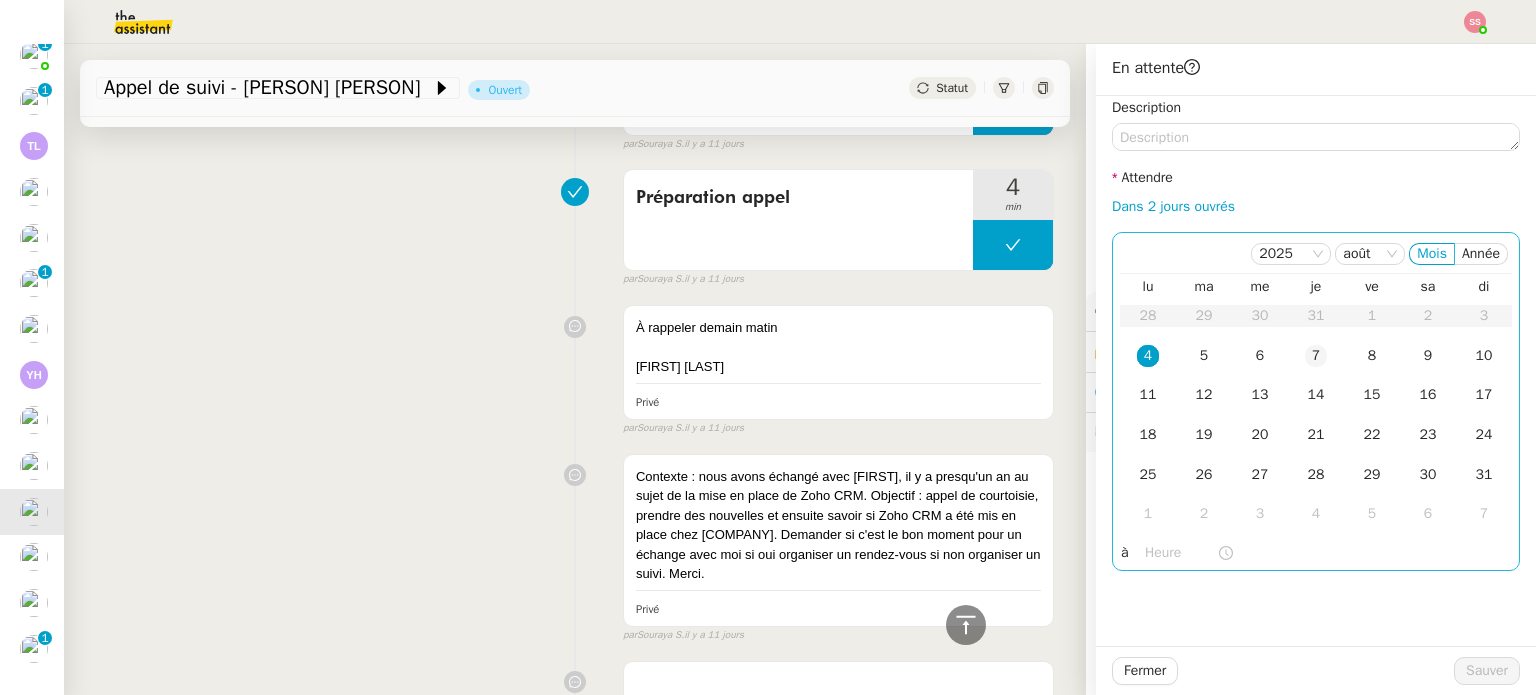 click on "7" 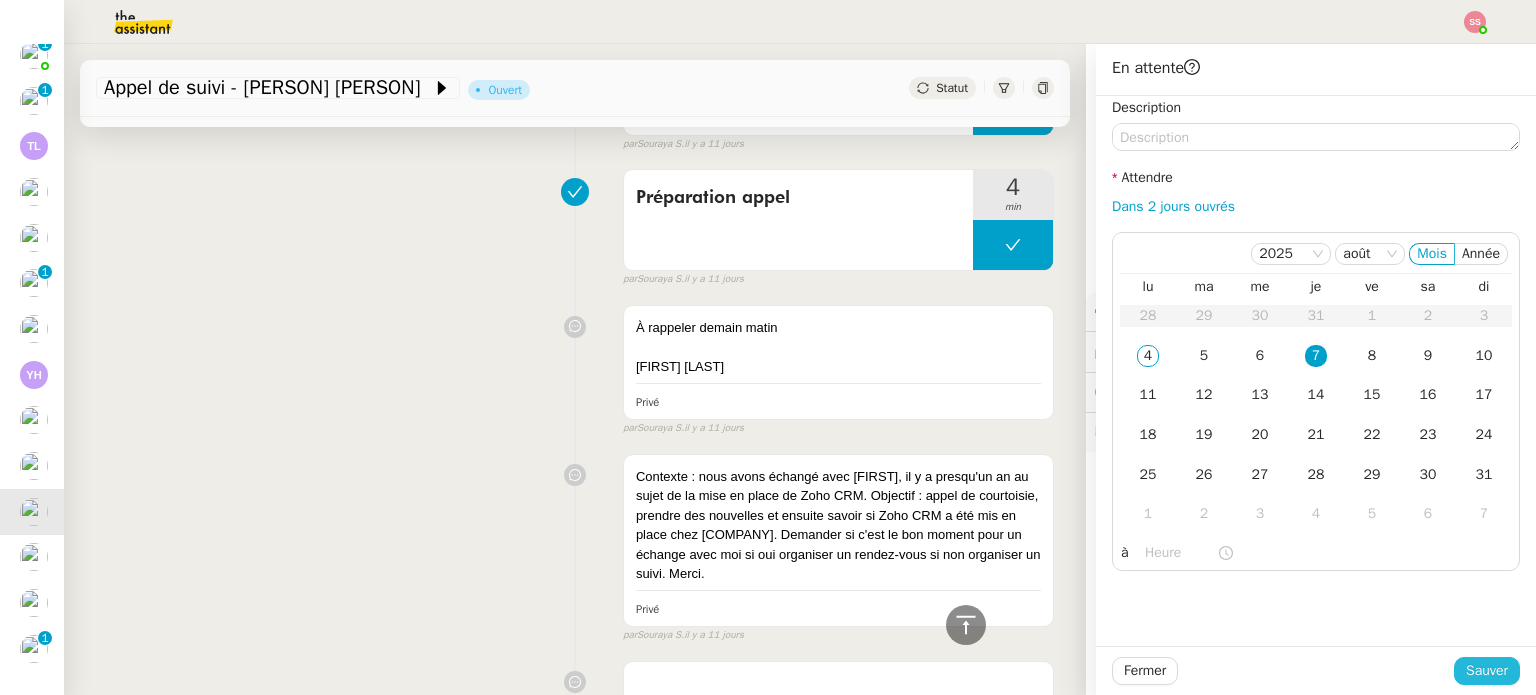click on "Sauver" 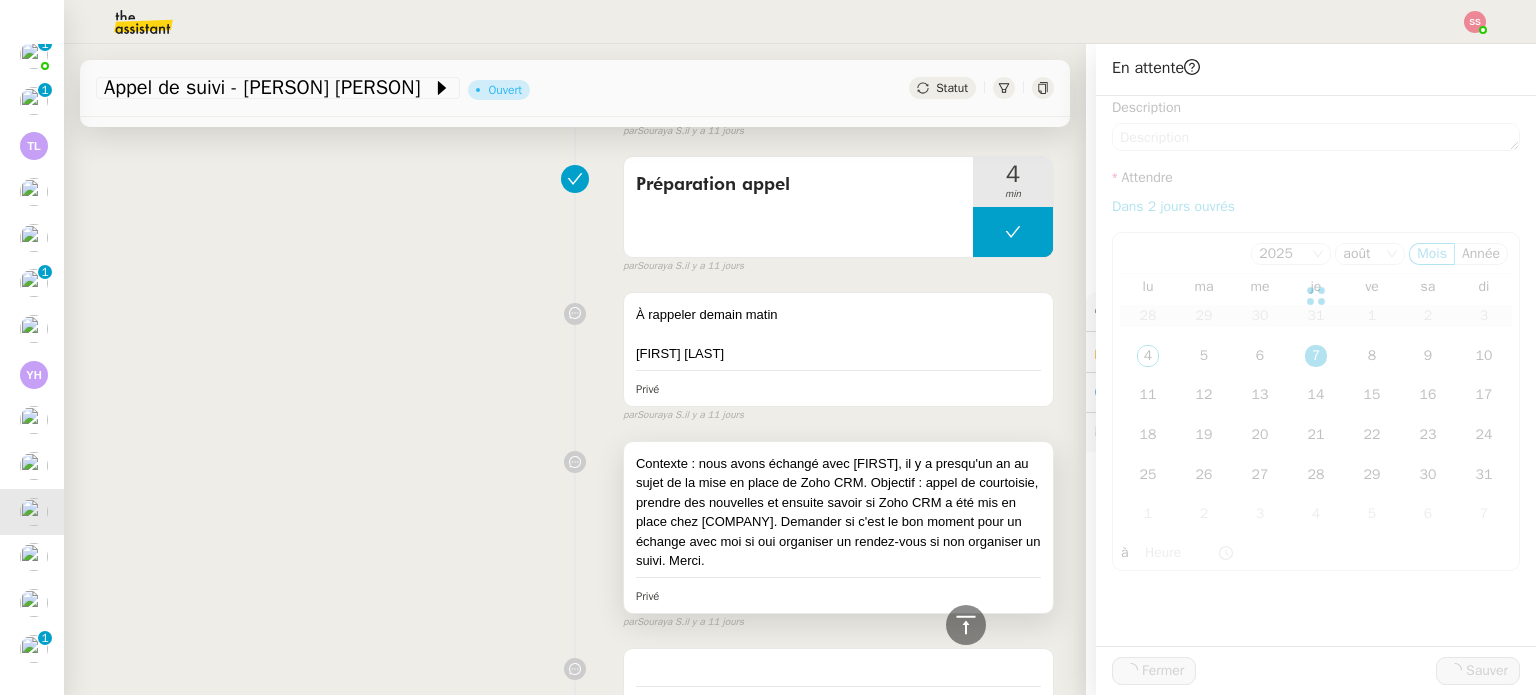 scroll, scrollTop: 3128, scrollLeft: 0, axis: vertical 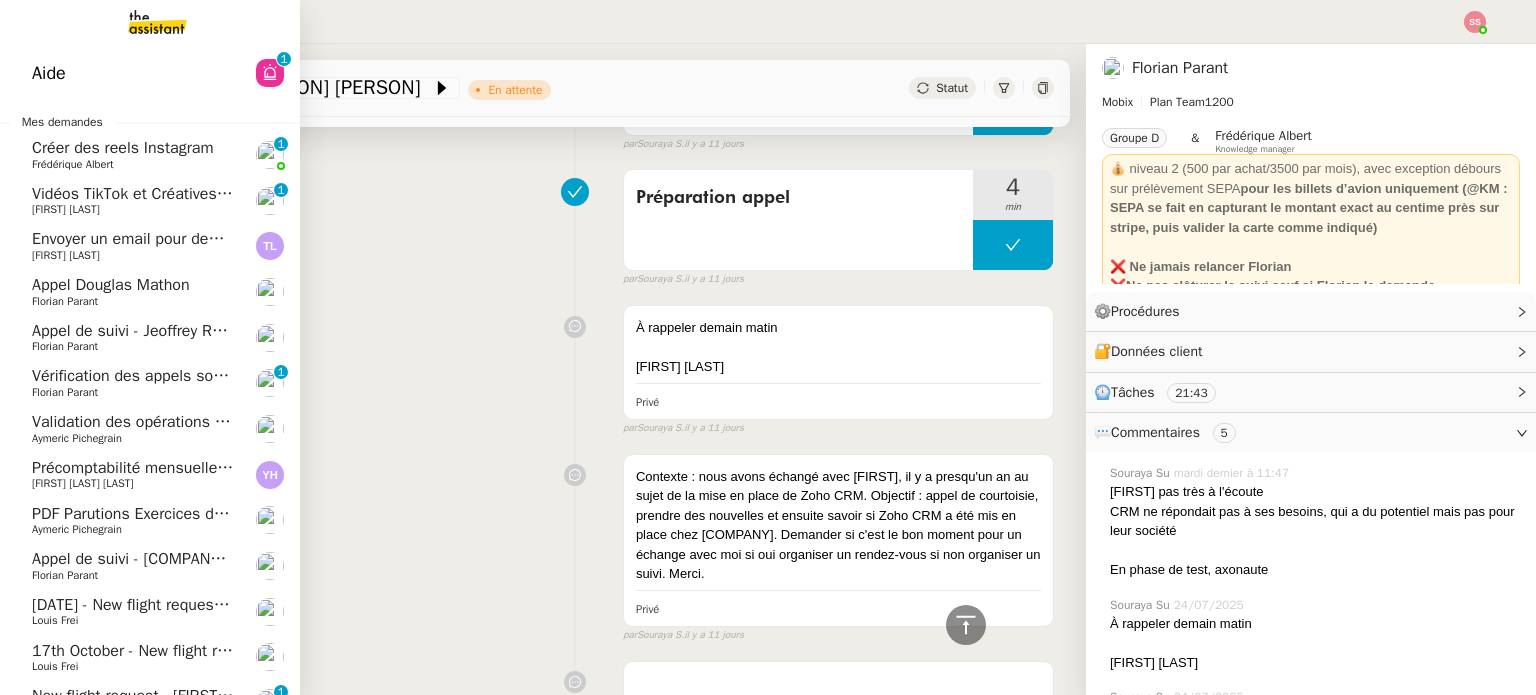 click on "[FIRST] [LAST]" 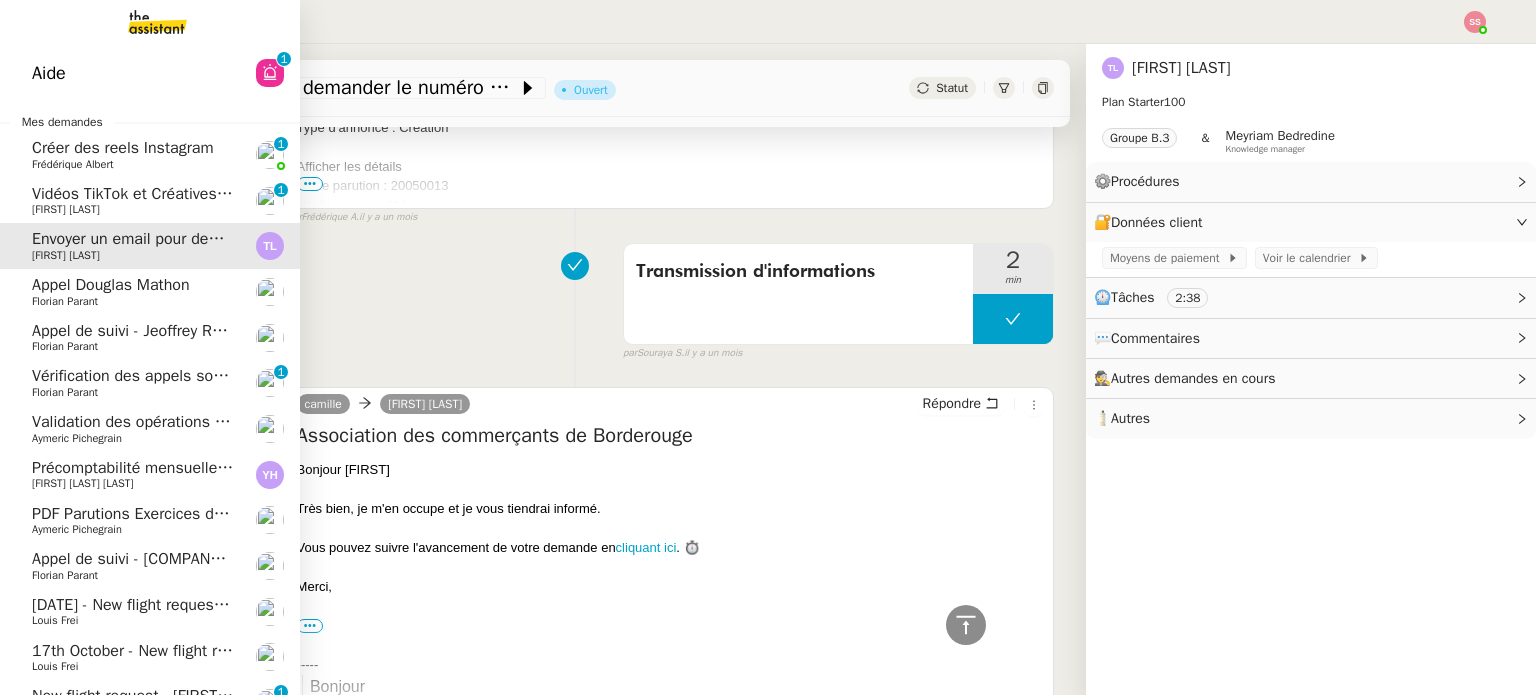 click on "Appel Douglas Mathon" 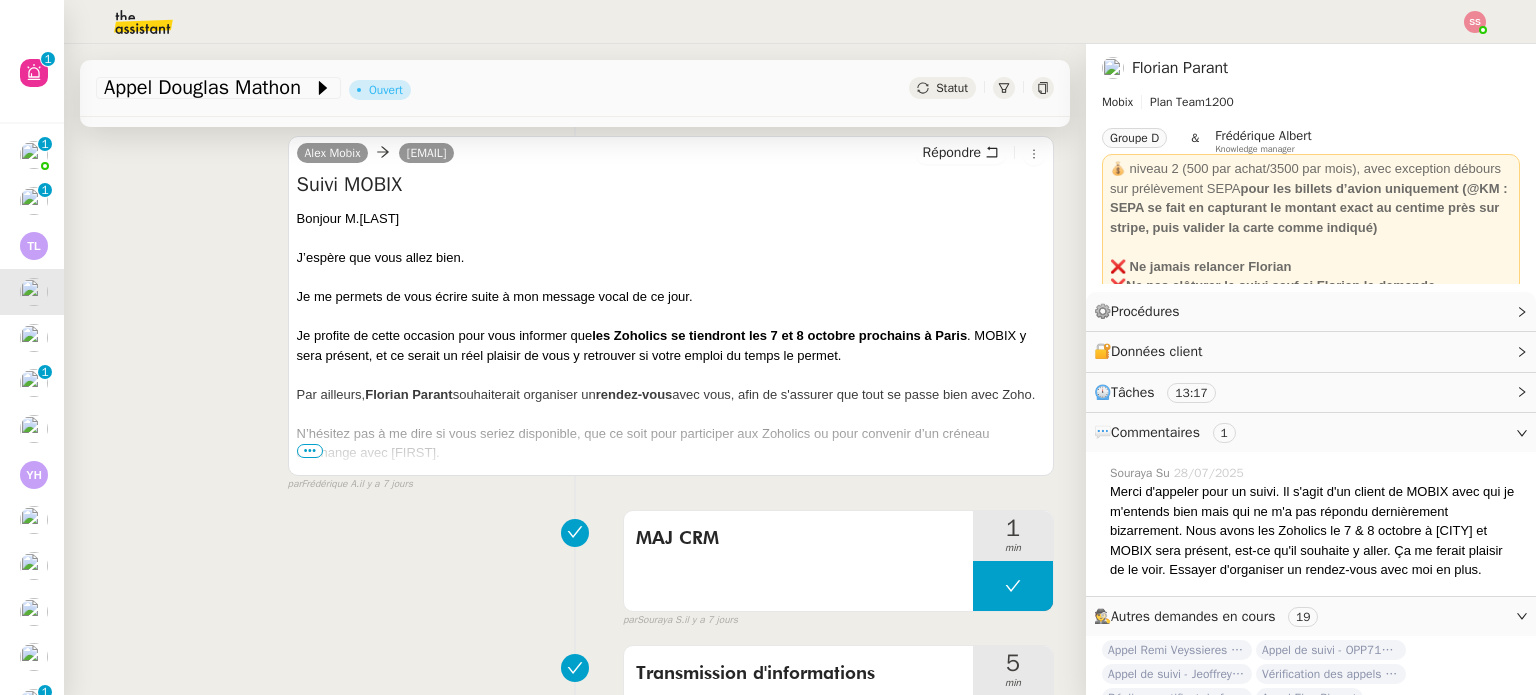 scroll, scrollTop: 244, scrollLeft: 0, axis: vertical 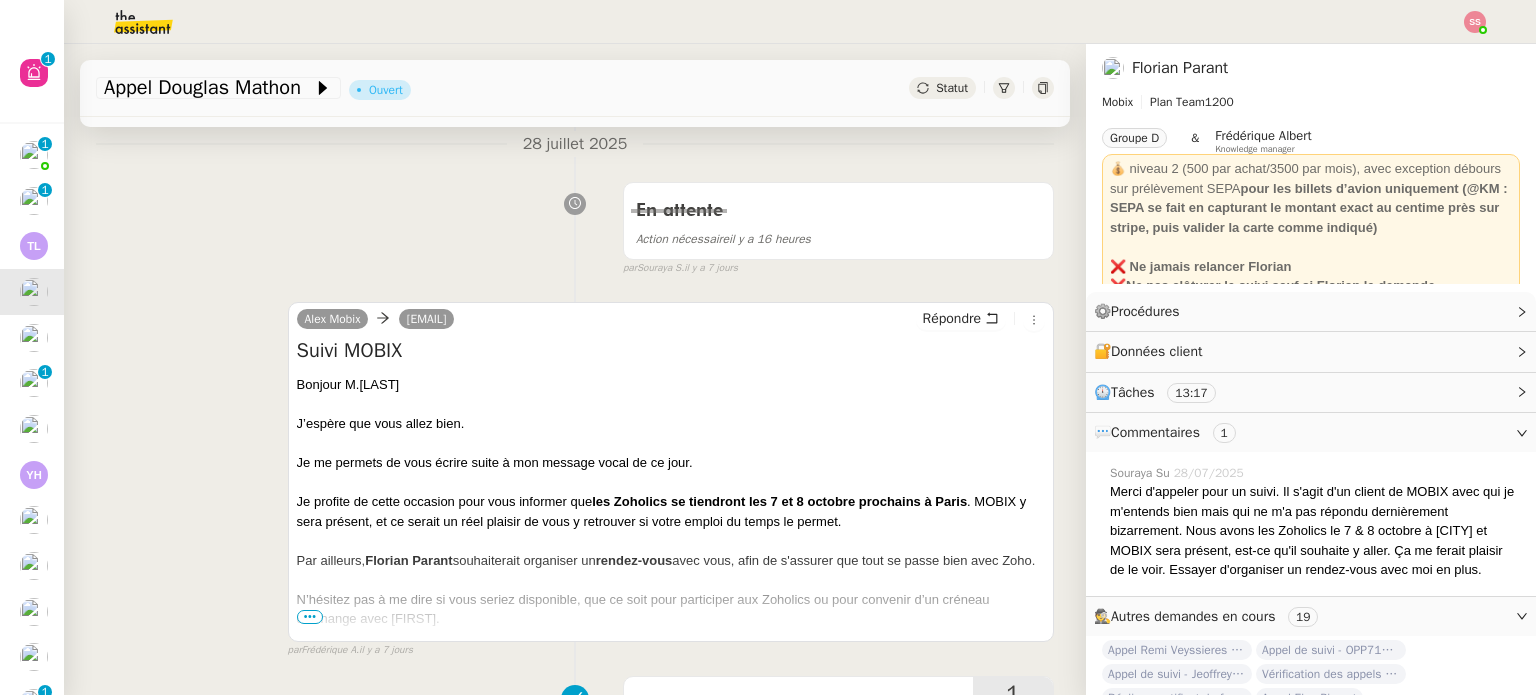 click on "N’hésitez pas à me dire si vous seriez disponible, que ce soit pour participer aux Zoholics ou pour convenir d’un créneau d’échange avec [FIRST]." at bounding box center [671, 609] 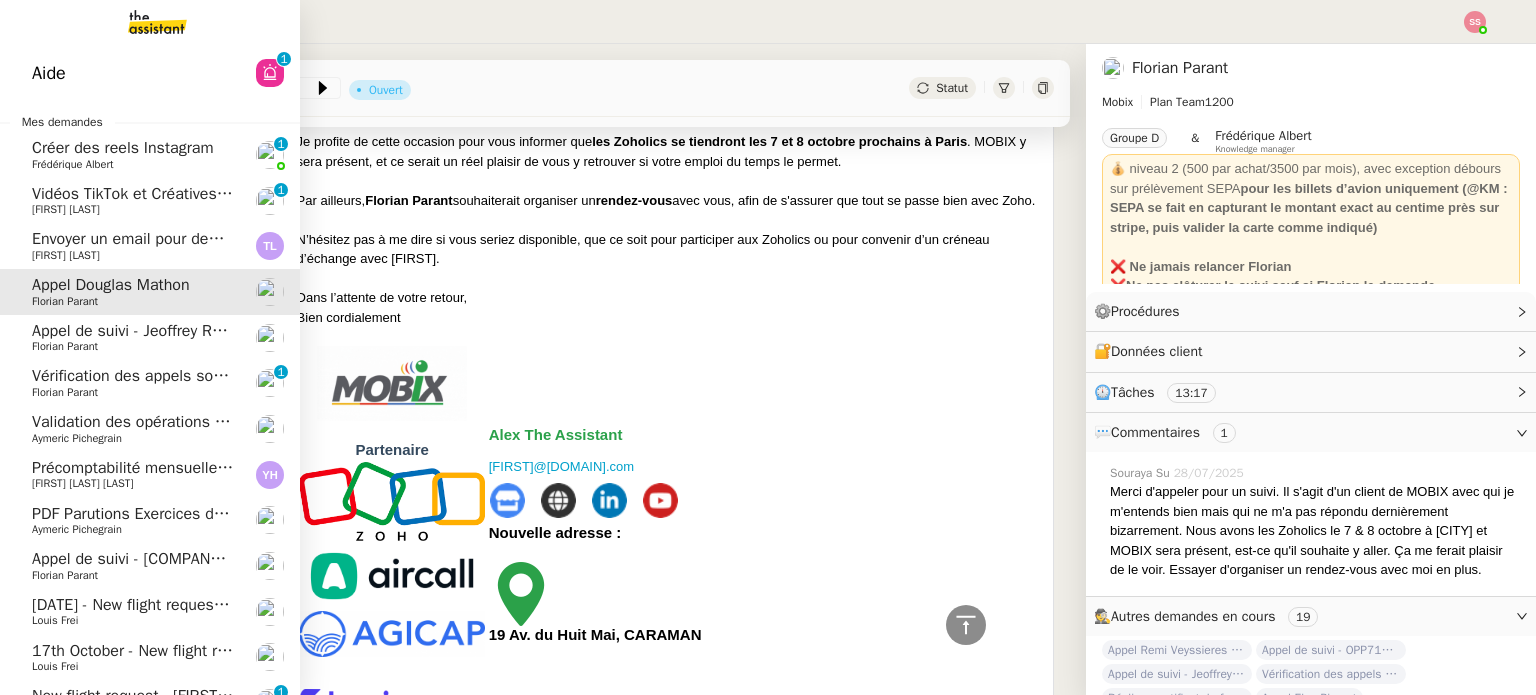 scroll, scrollTop: 544, scrollLeft: 0, axis: vertical 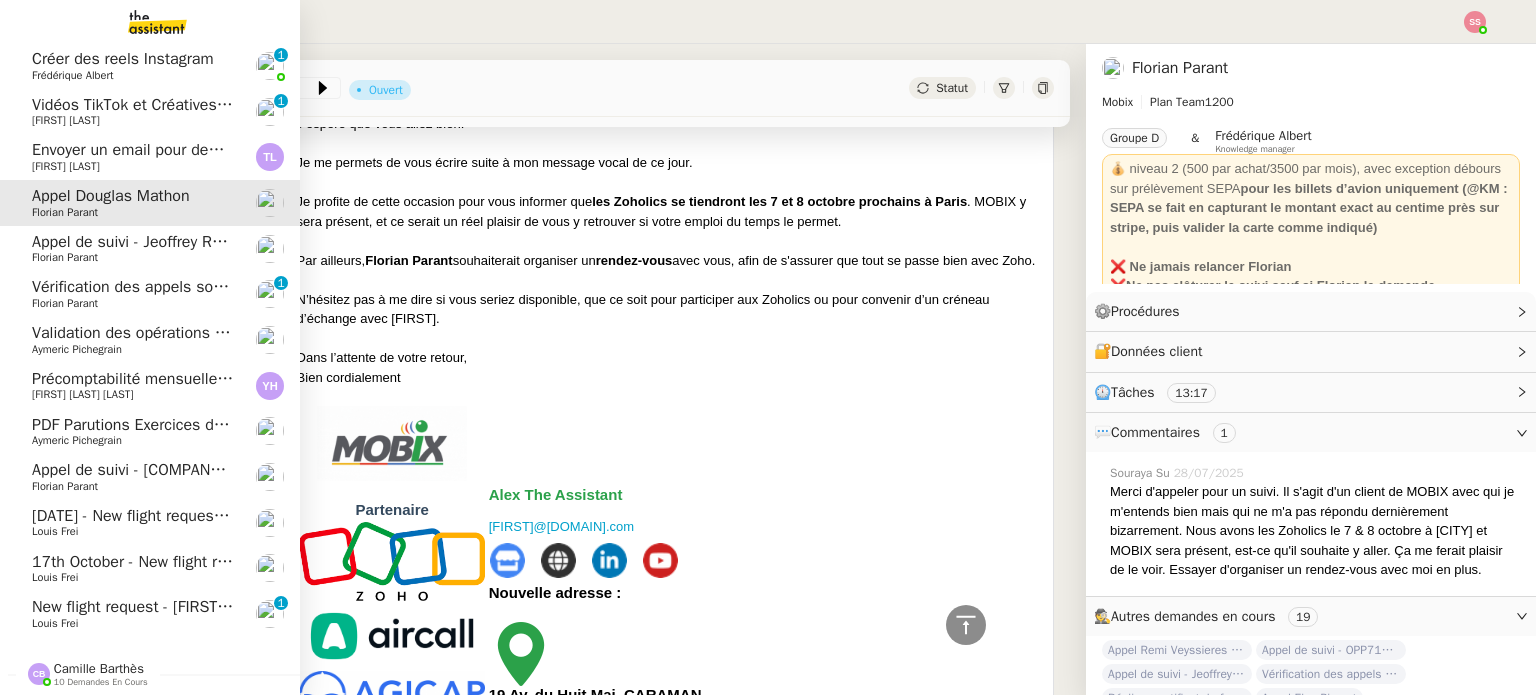 click on "New flight request - [FIRST] [LAST]    [FIRST] [LAST]     0   1   2   3   4   5   6   7   8   9" 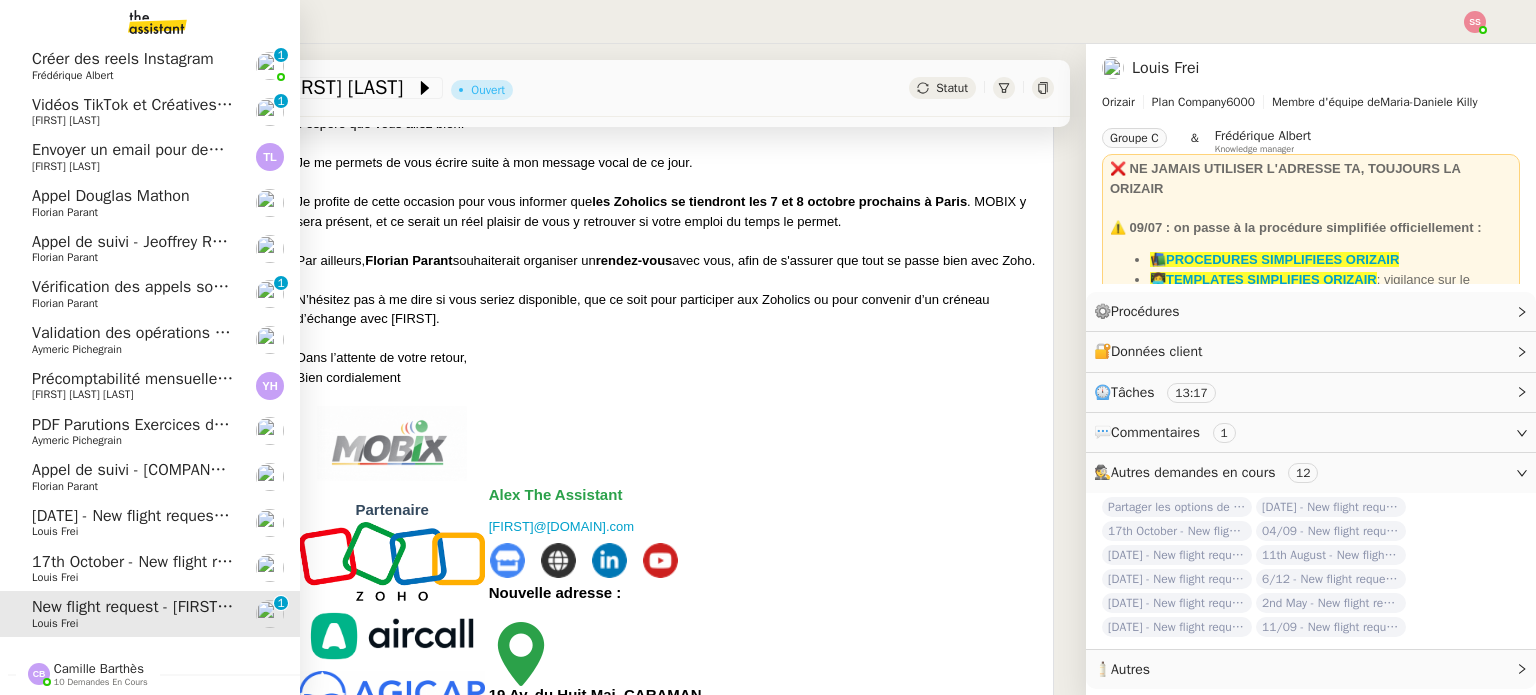 scroll, scrollTop: 268, scrollLeft: 0, axis: vertical 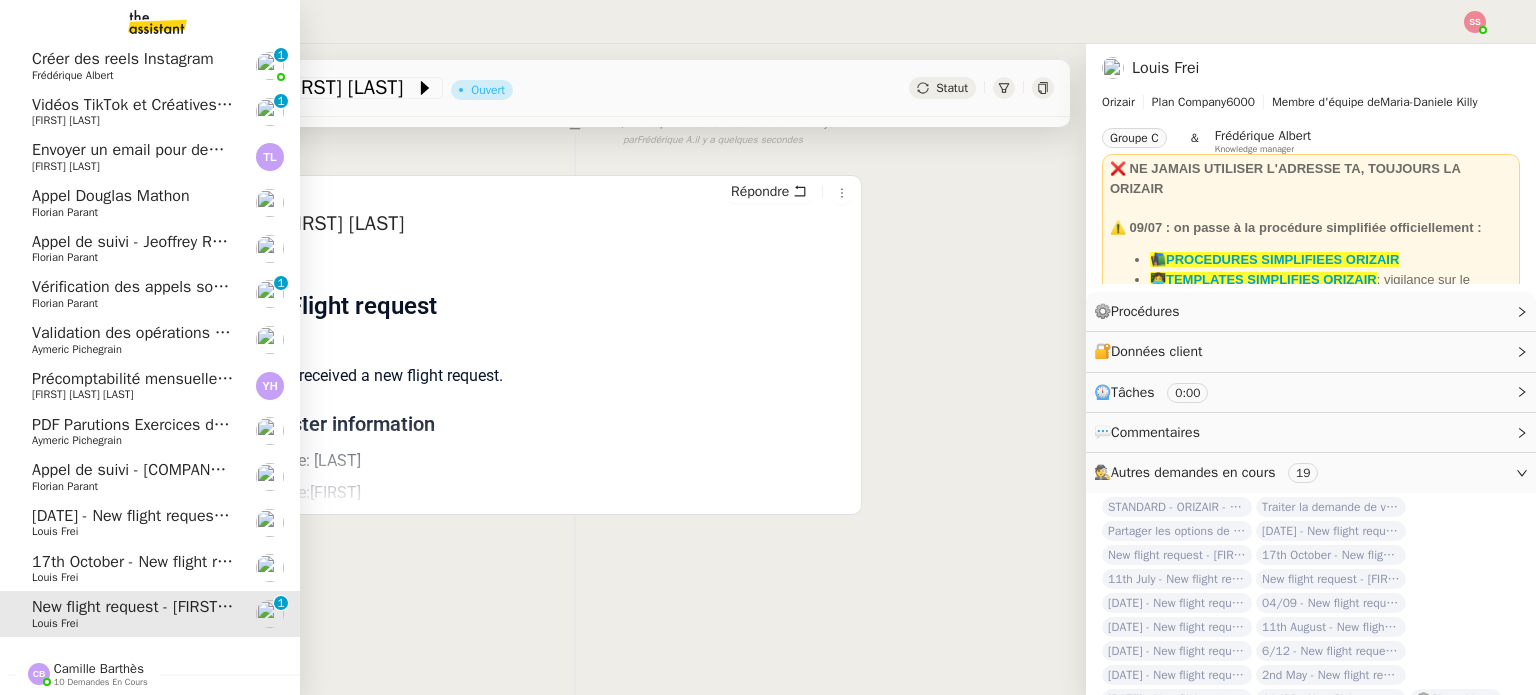 click on "Florian Parant" 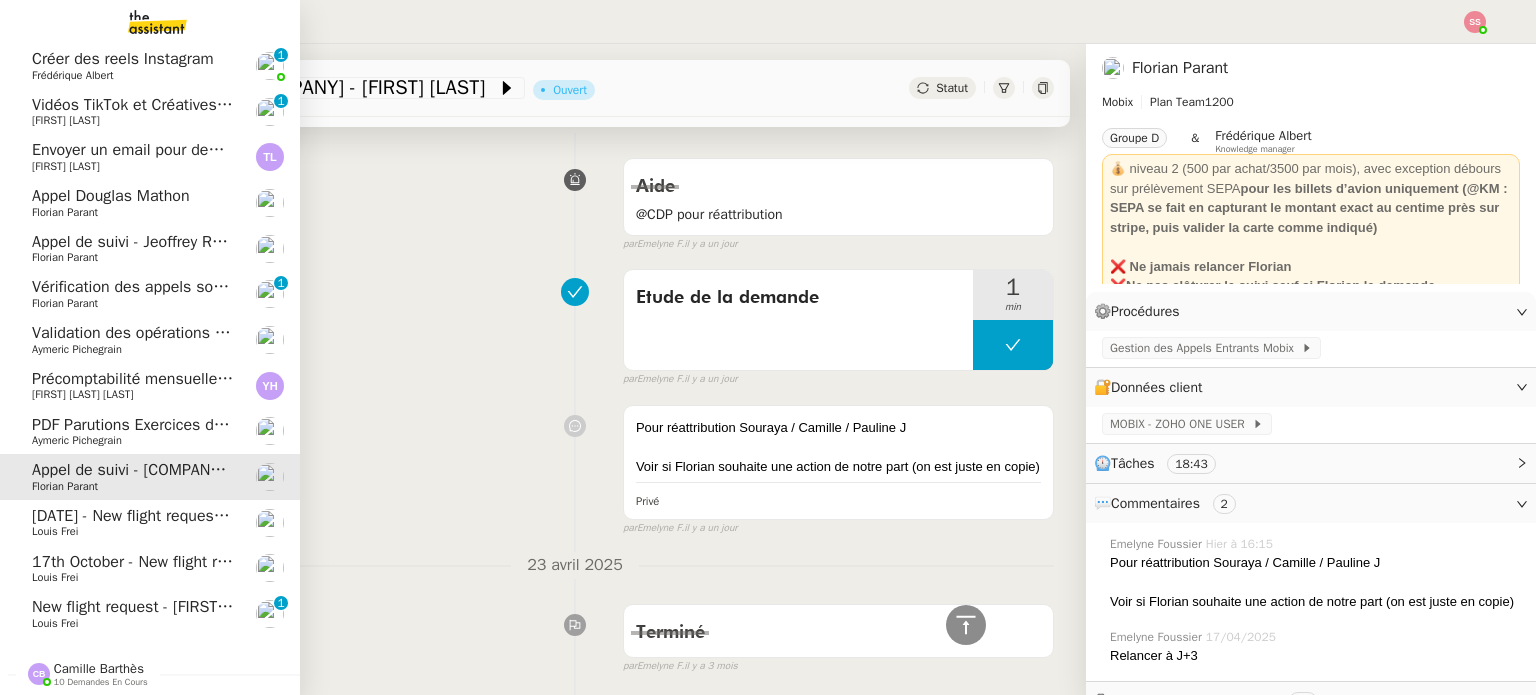 scroll, scrollTop: 544, scrollLeft: 0, axis: vertical 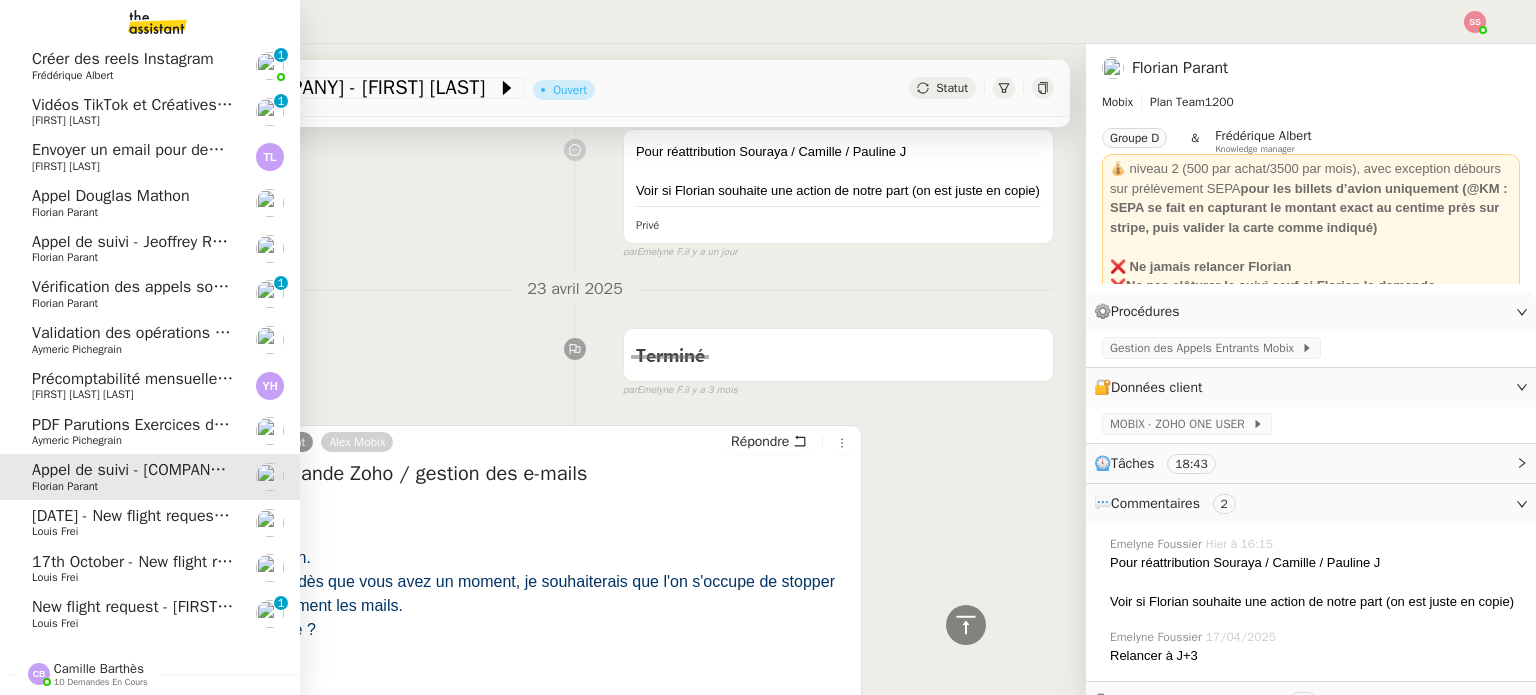 click on "[DATE] - New flight request - [FIRST] [LAST]" 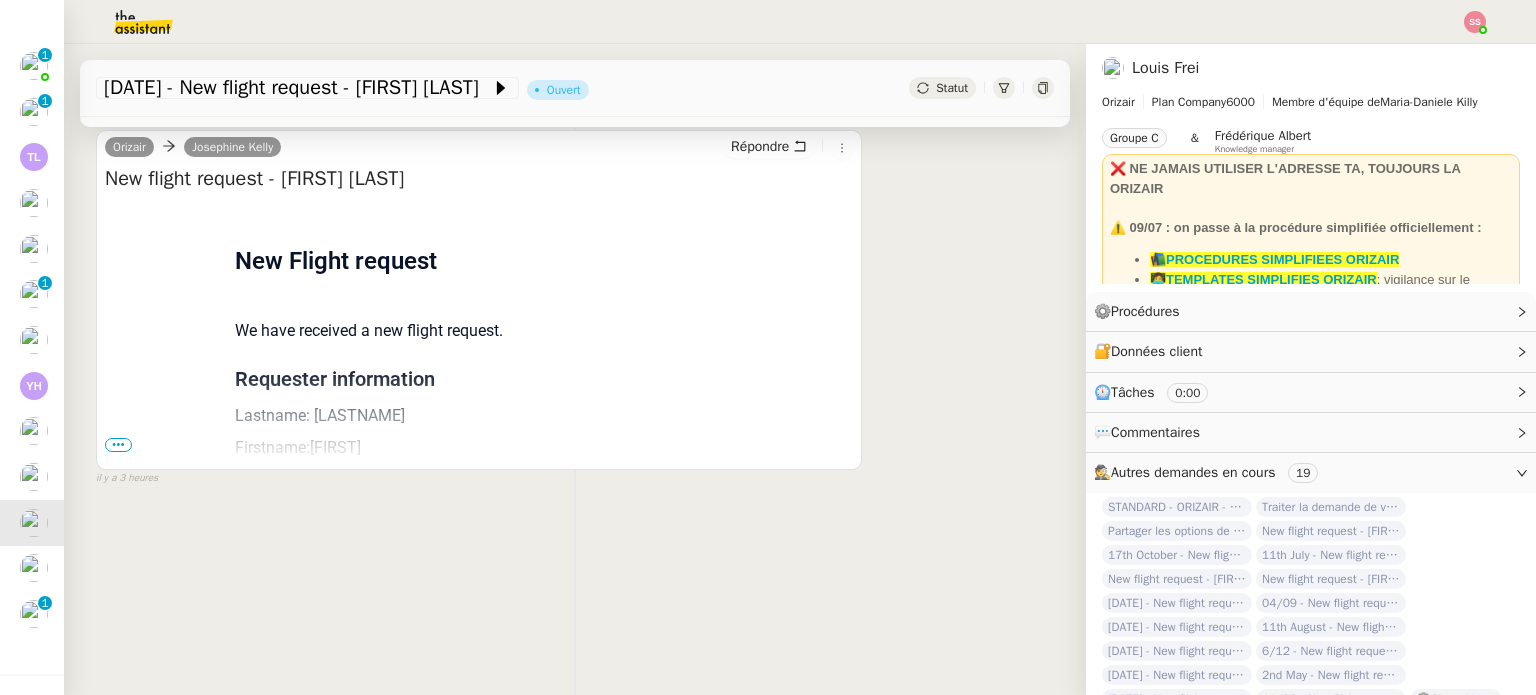 scroll, scrollTop: 0, scrollLeft: 0, axis: both 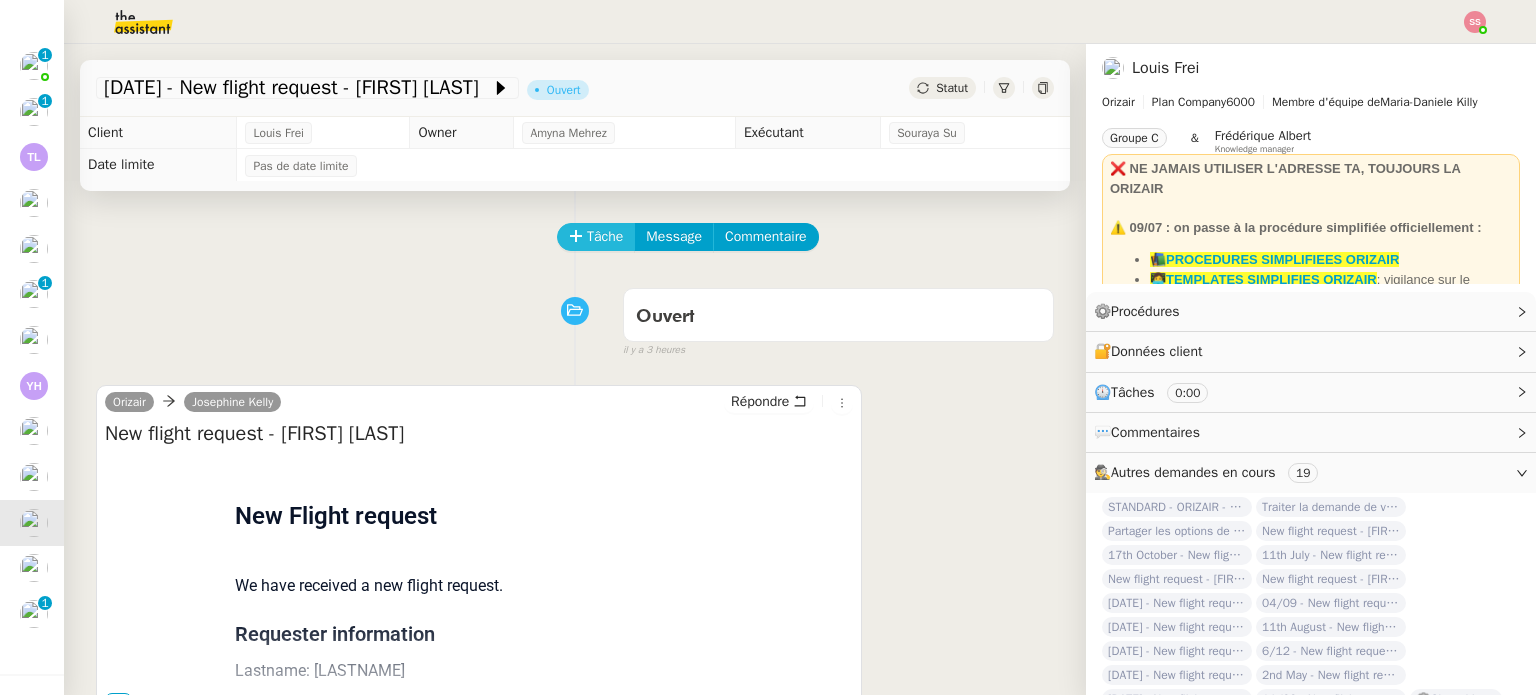 click on "Tâche" 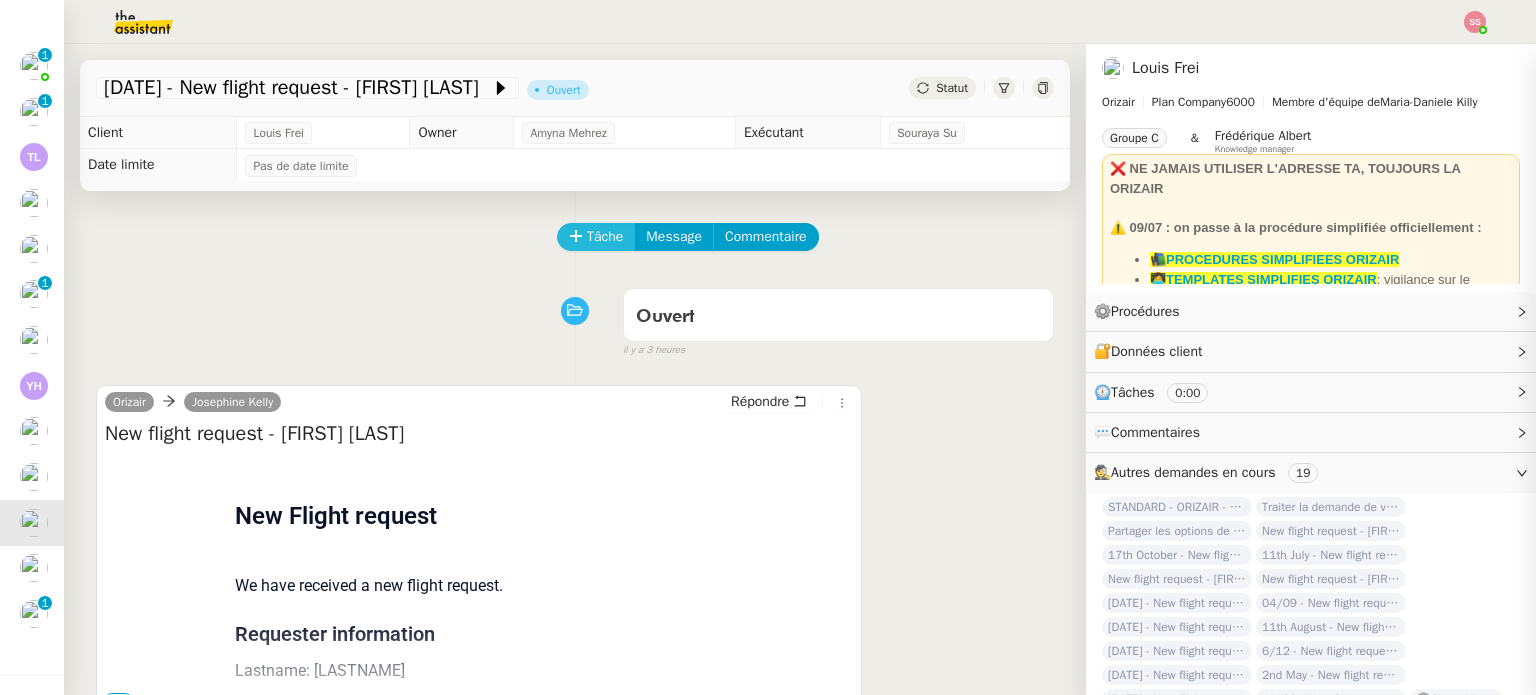 type on "Transmission d'informat" 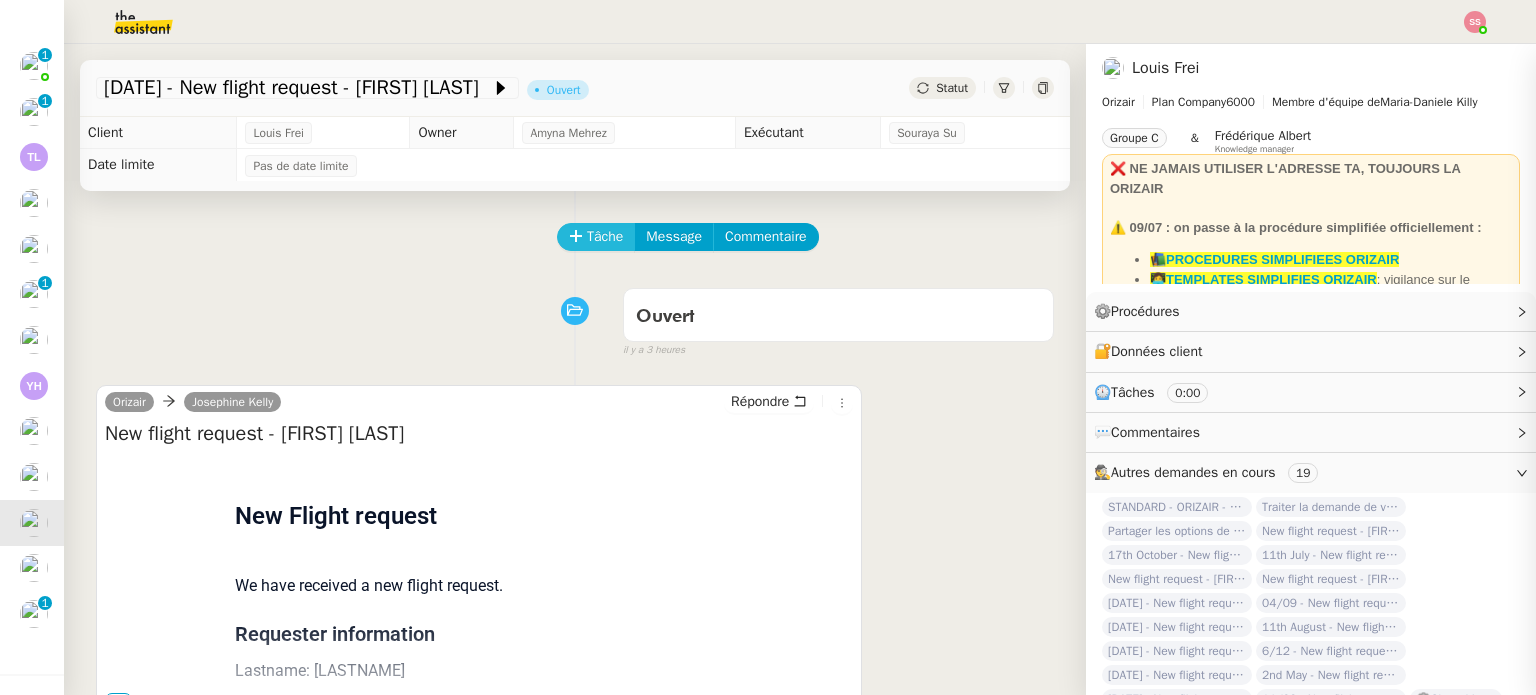scroll, scrollTop: 0, scrollLeft: 0, axis: both 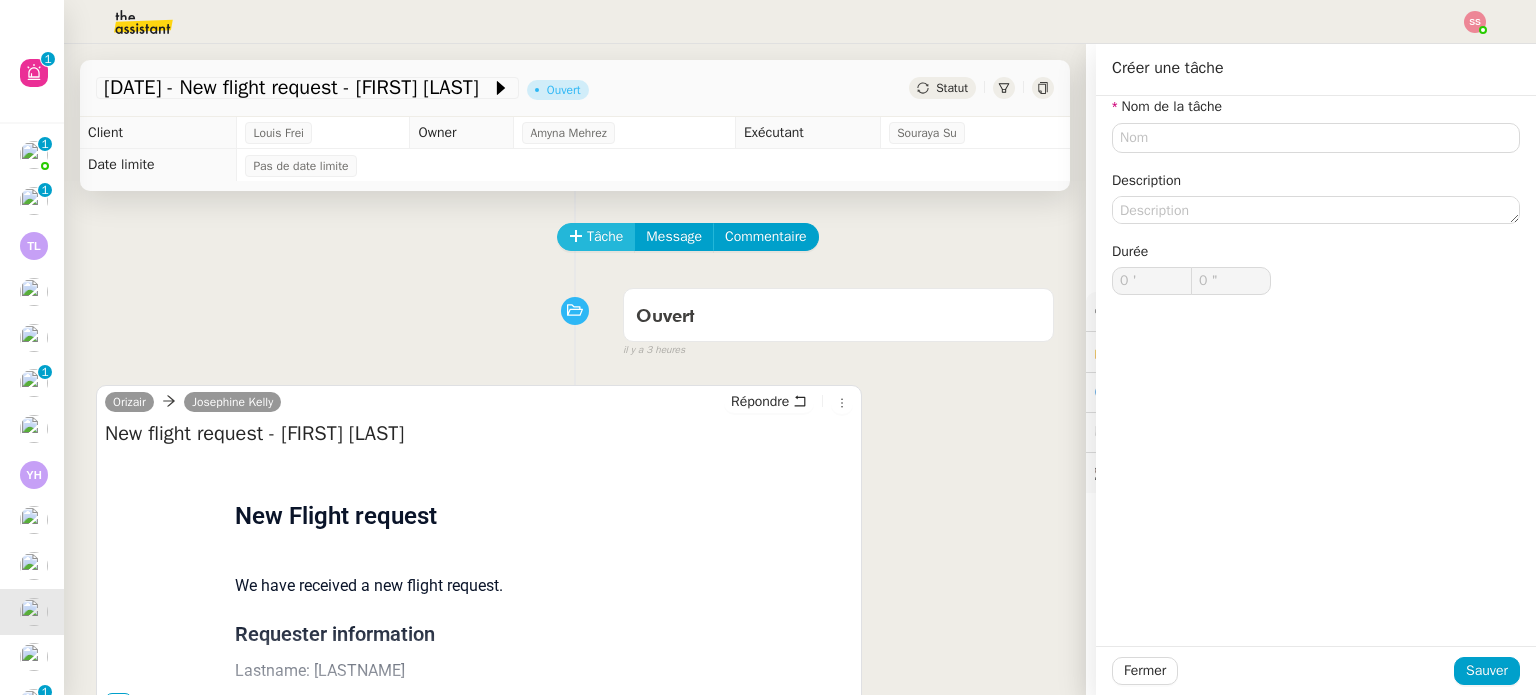 type on "0 '" 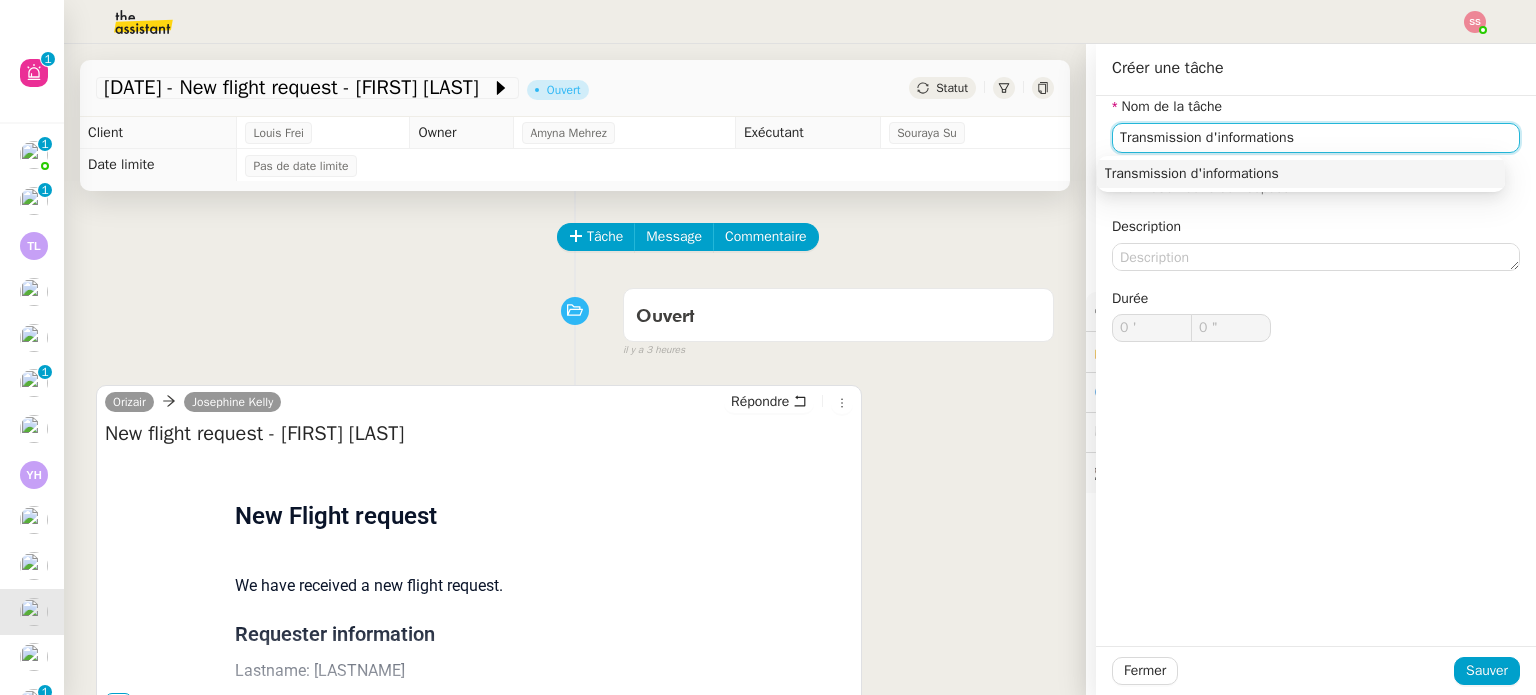 click on "Transmission d'informations" at bounding box center (1301, 174) 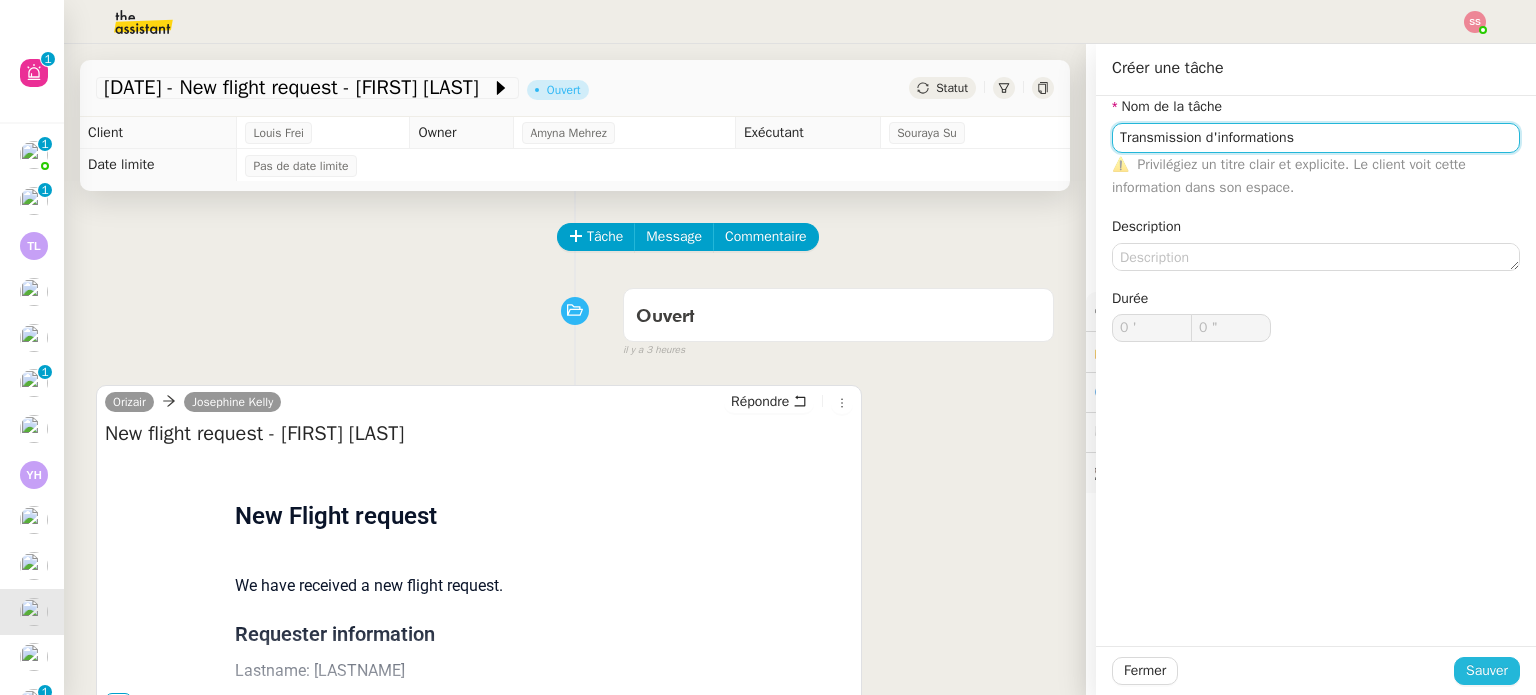 type on "Transmission d'informations" 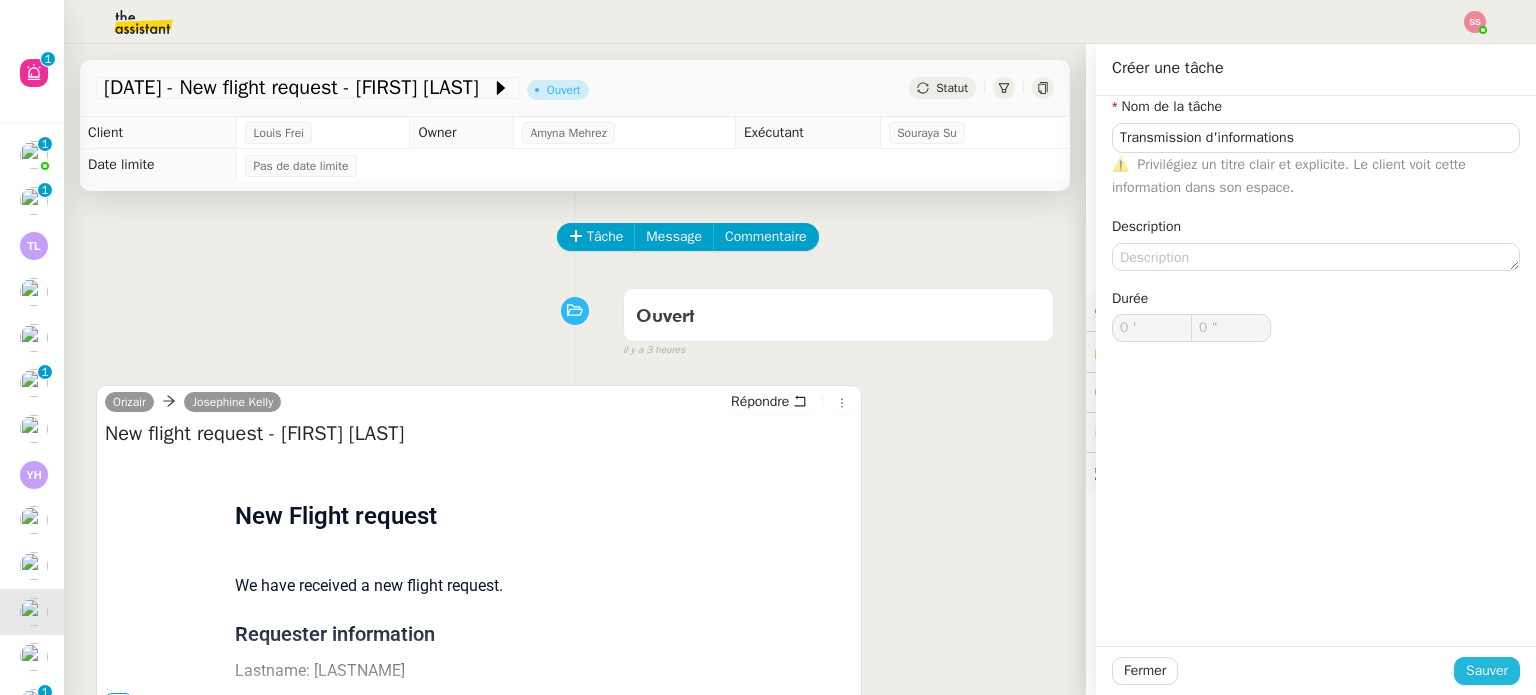 click on "Sauver" 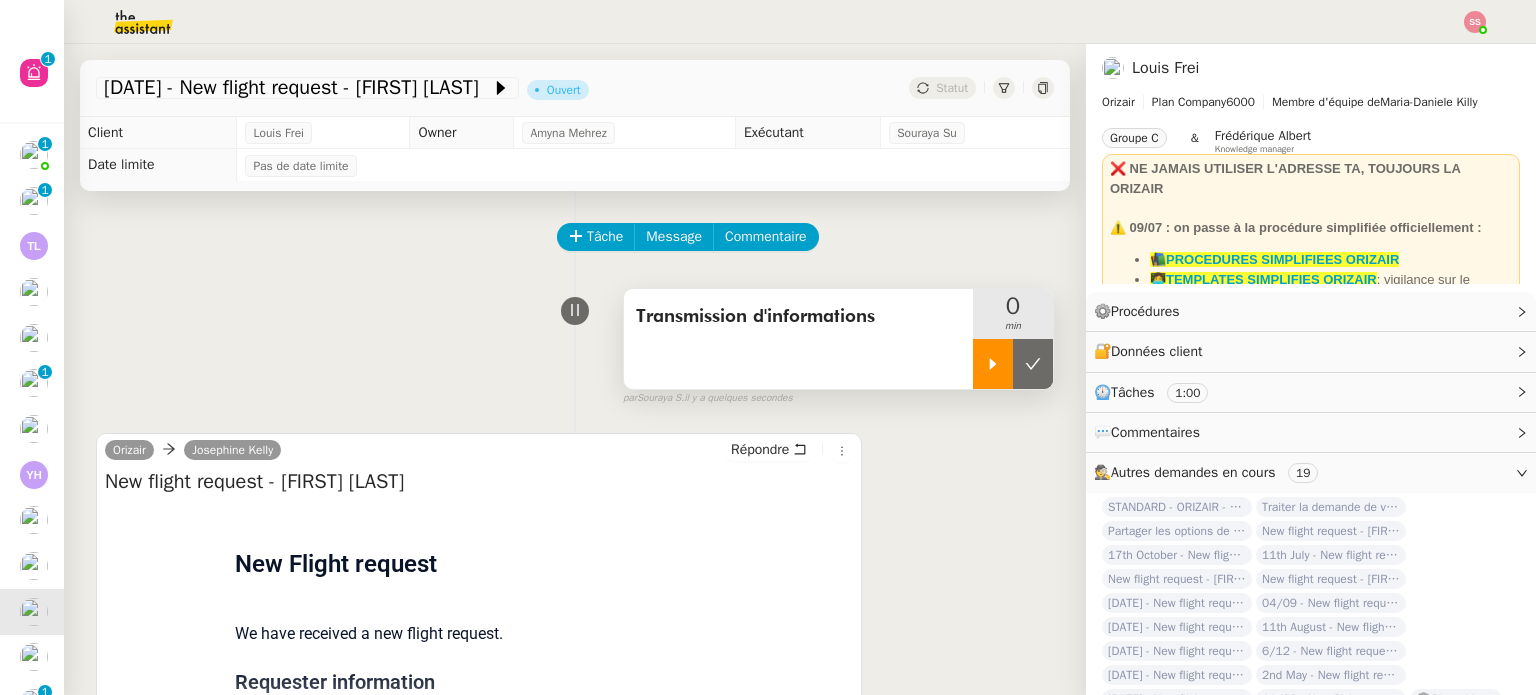 click 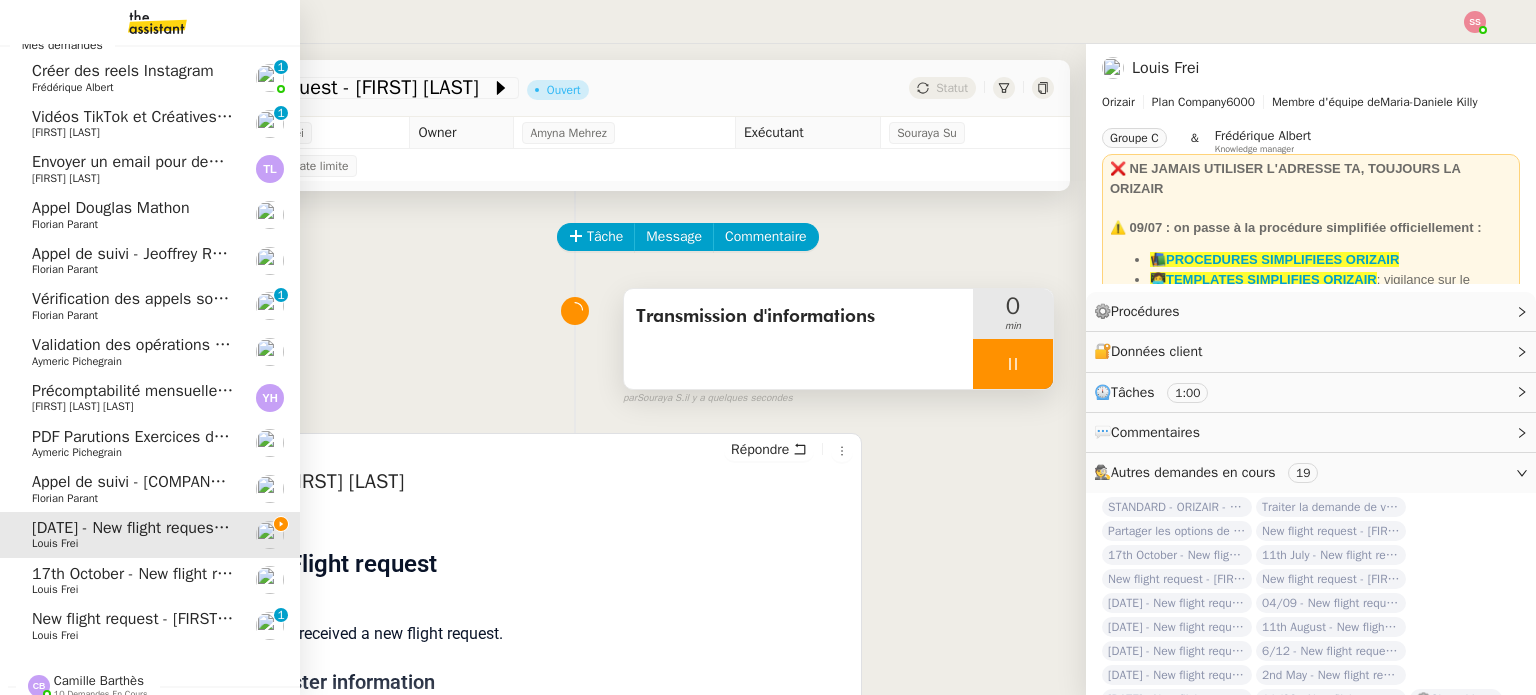 scroll, scrollTop: 100, scrollLeft: 0, axis: vertical 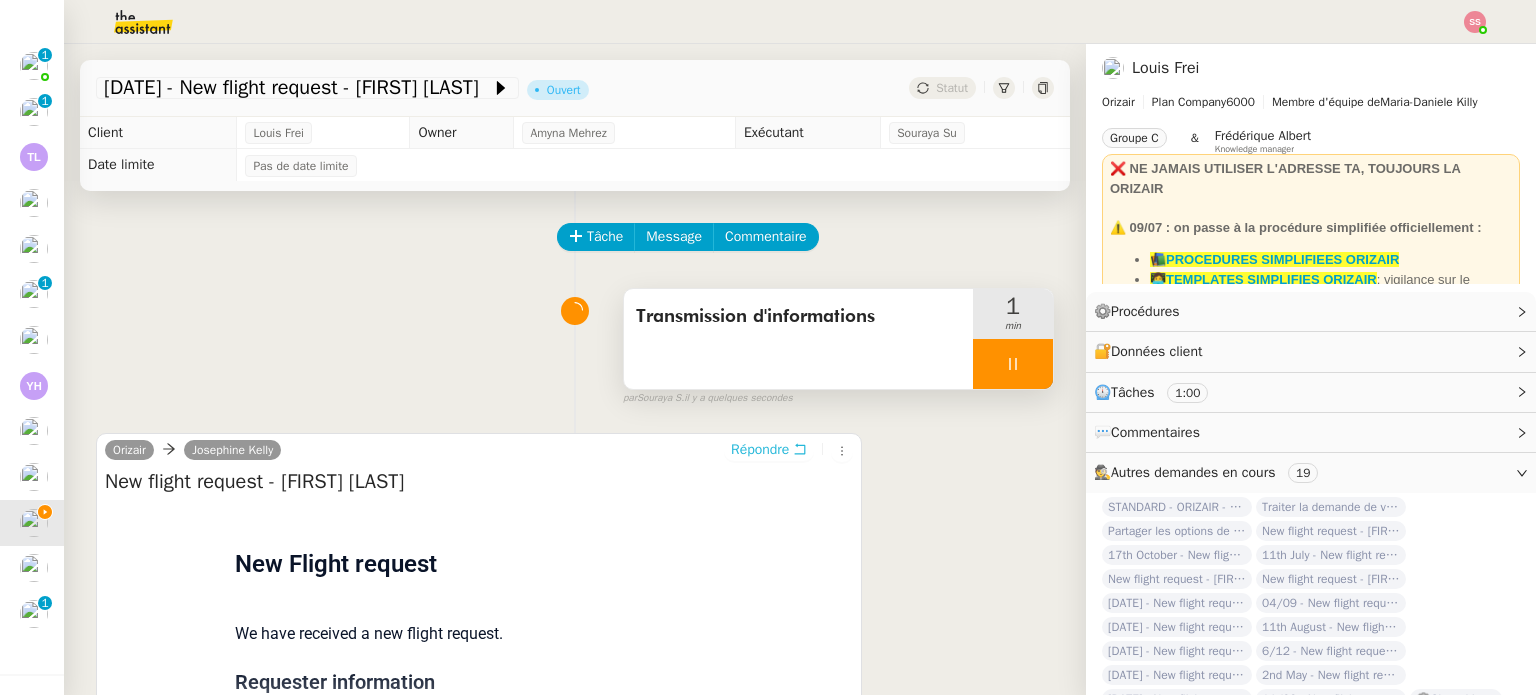 click on "Répondre" at bounding box center (760, 450) 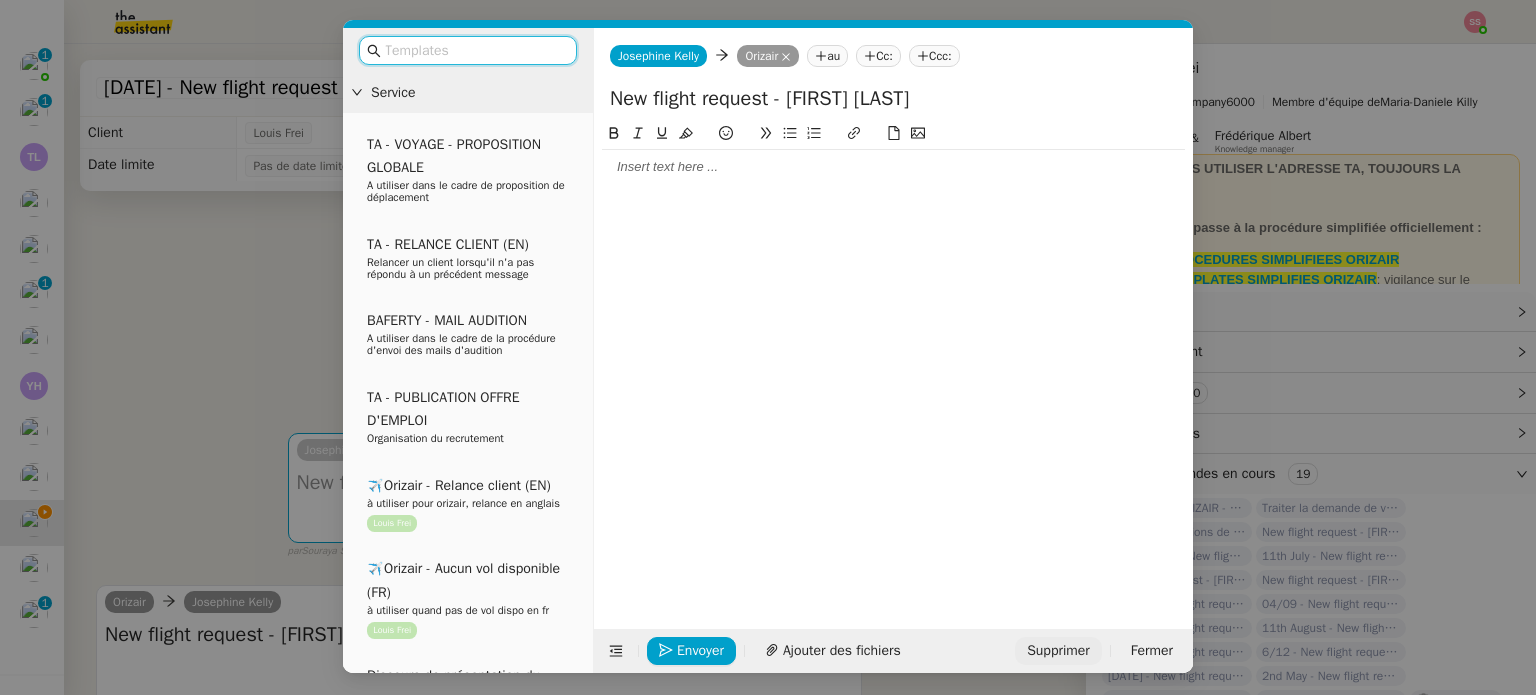 click on "Supprimer" 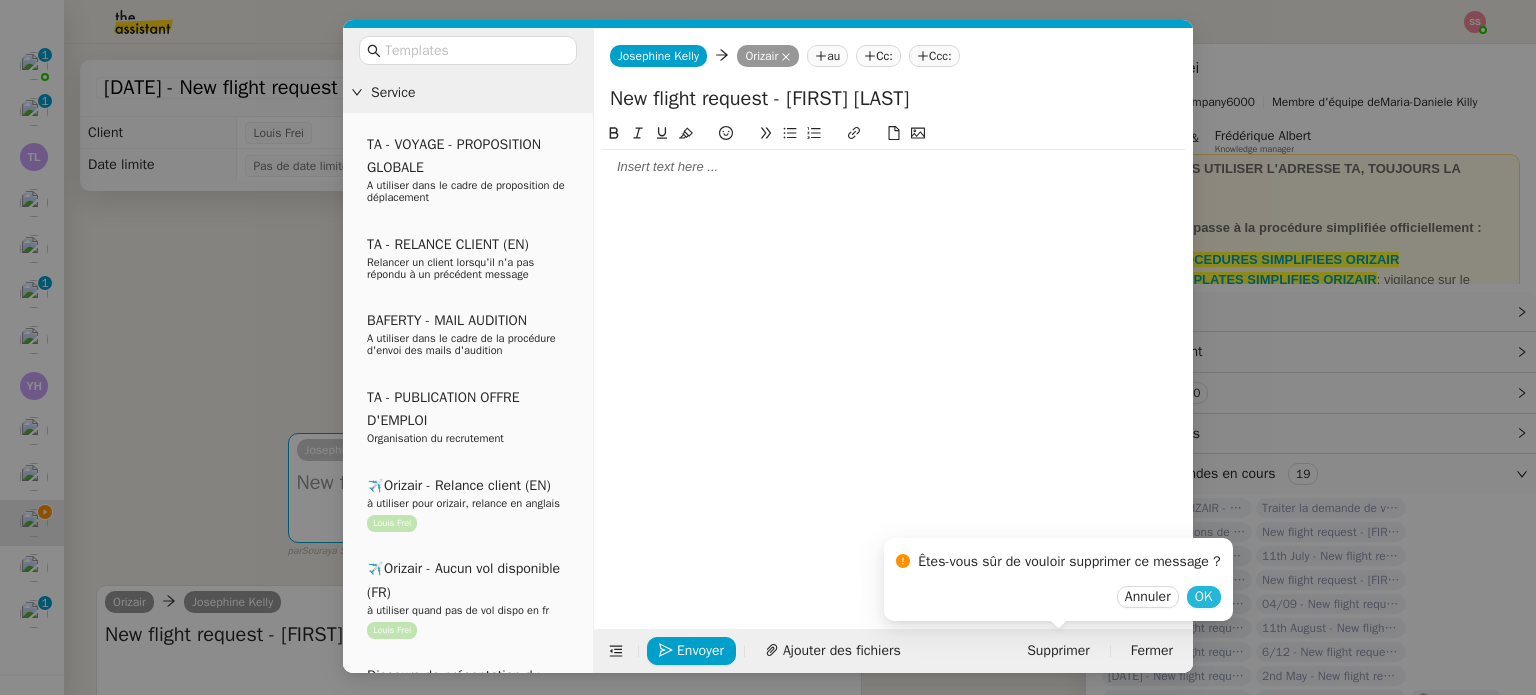 click on "OK" at bounding box center (1204, 597) 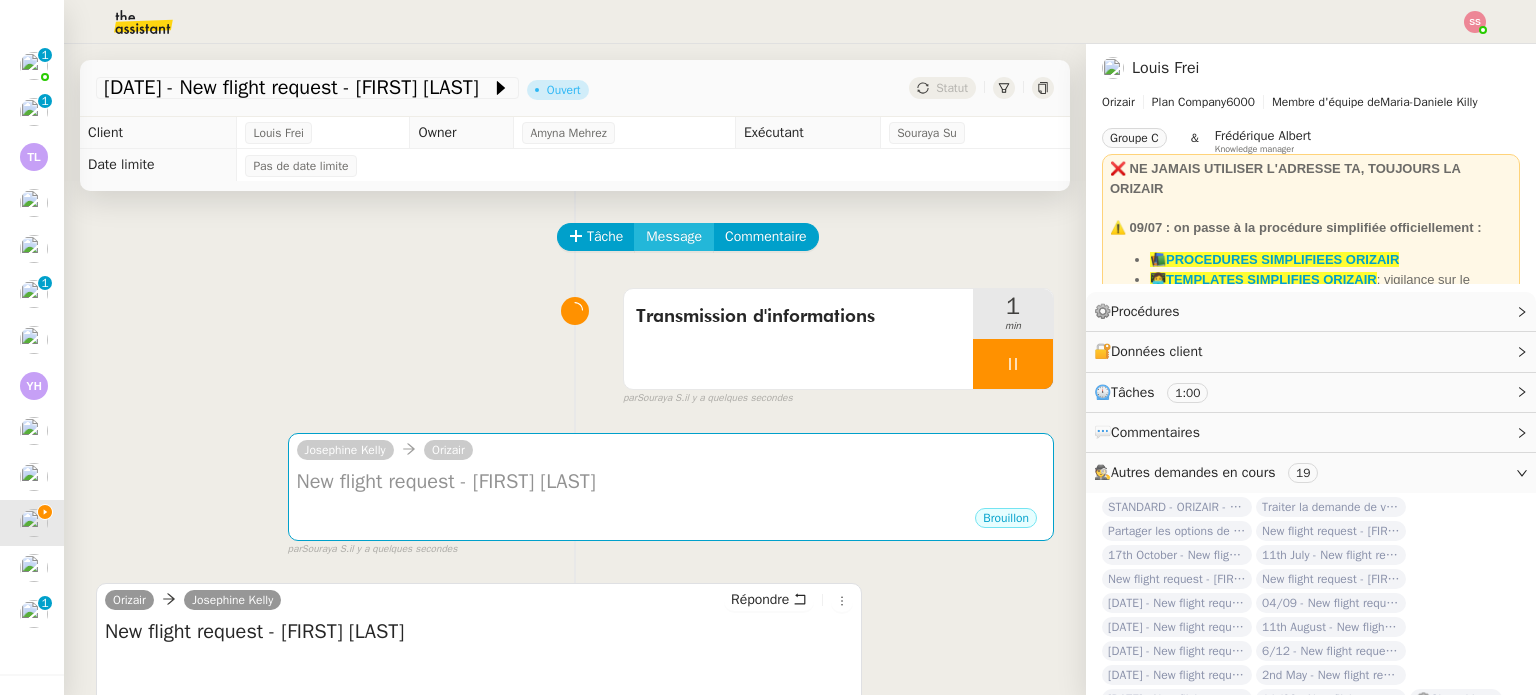 click on "Message" 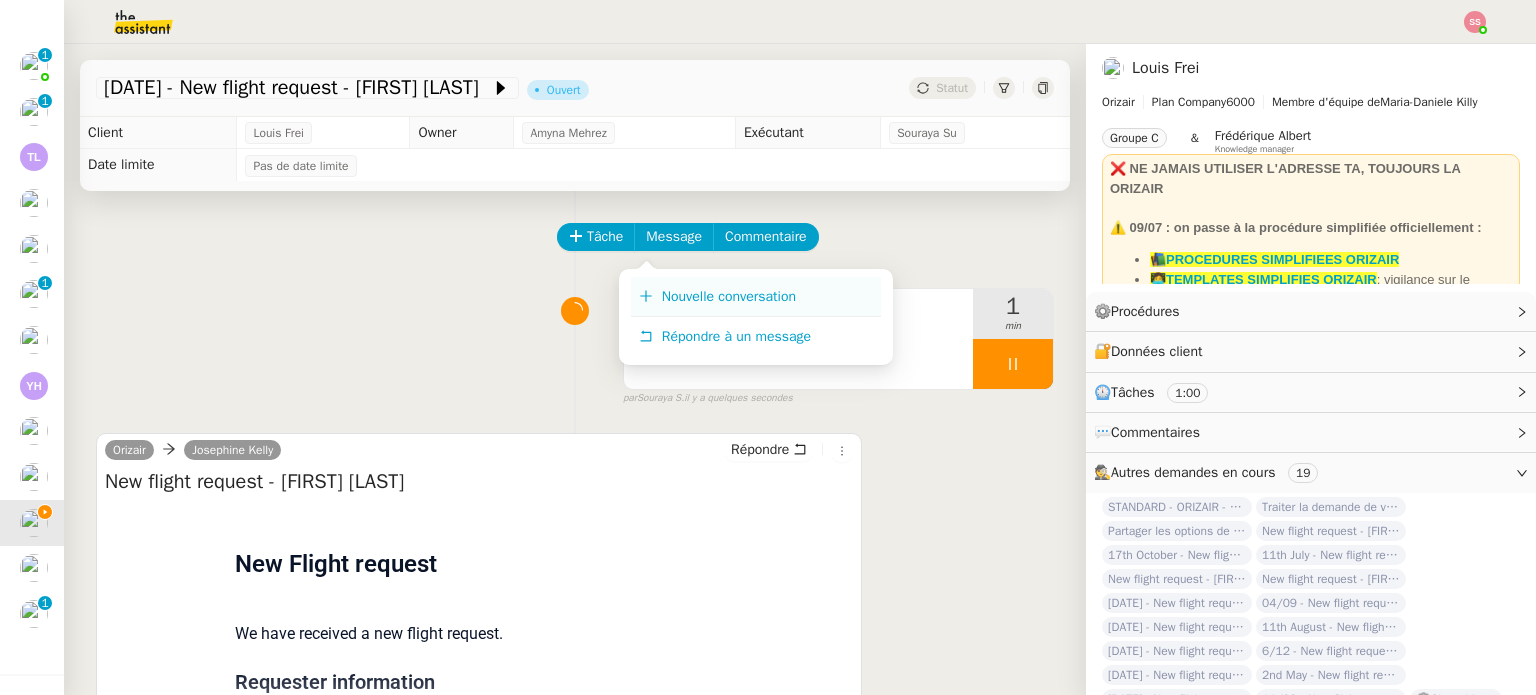 click on "Nouvelle conversation" at bounding box center (729, 296) 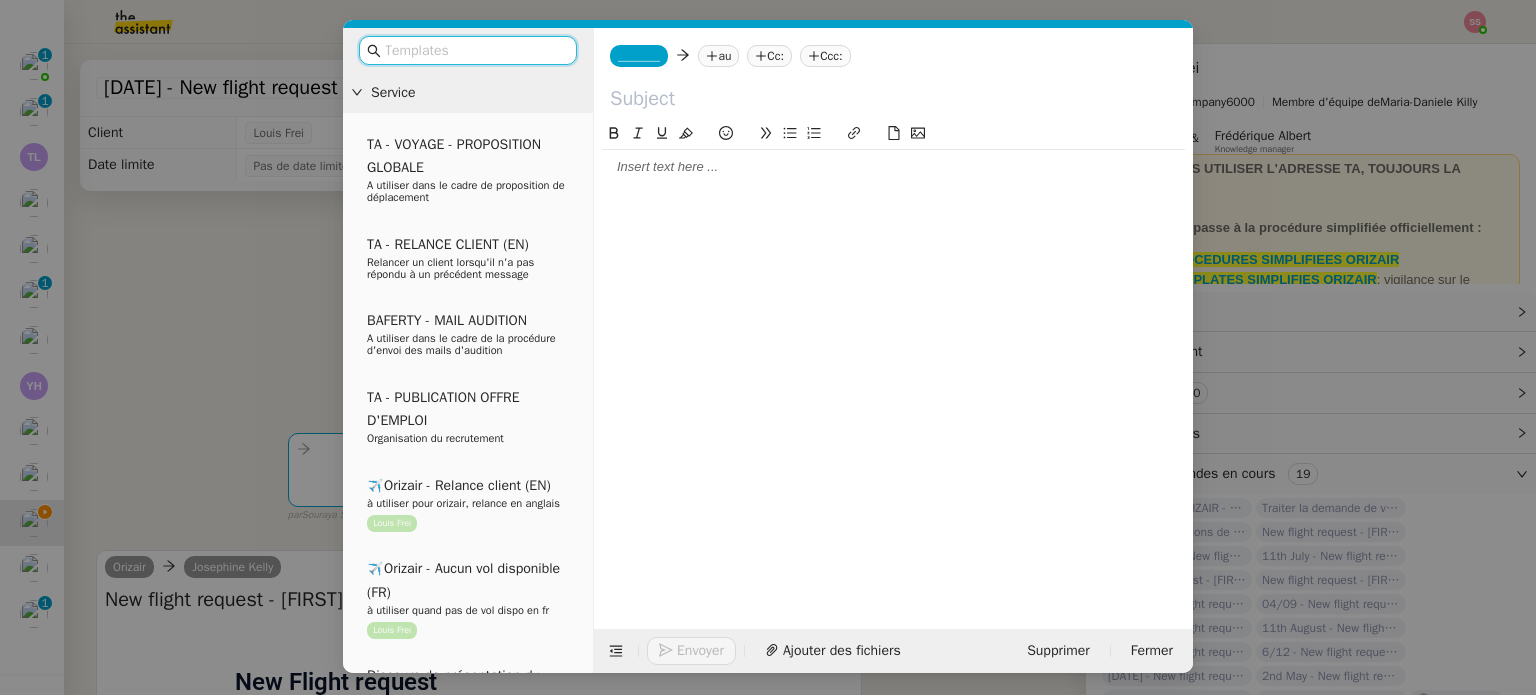 click on "Service TA - VOYAGE - PROPOSITION GLOBALE    A utiliser dans le cadre de proposition de déplacement TA - RELANCE CLIENT (EN)    Relancer un client lorsqu'il n'a pas répondu à un précédent message BAFERTY - MAIL AUDITION    A utiliser dans le cadre de la procédure d'envoi des mails d'audition TA - PUBLICATION OFFRE D'EMPLOI     Organisation du recrutement ✈️Orizair - Relance client (EN)     à utiliser pour orizair, relance en anglais  Louis Frei ✈️Orizair - Aucun vol disponible (FR)    à utiliser quand pas de vol dispo en fr  Louis Frei Discours de présentation du paiement sécurisé    ✈️Orizair - Relance client (FR)    à utiliser pour orizair, première relance en français  Louis Frei TA - VOYAGES - PROPOSITION ITINERAIRE    Soumettre les résultats d'une recherche Orizair - Empty Legs - Confirmation opérateur (EN)    à utiliser dans la communication sur avinode pour les empty legs  Louis Frei TA - CONFIRMATION PAIEMENT (EN)    TA - COURRIER EXPEDIE (recommandé)" at bounding box center [768, 347] 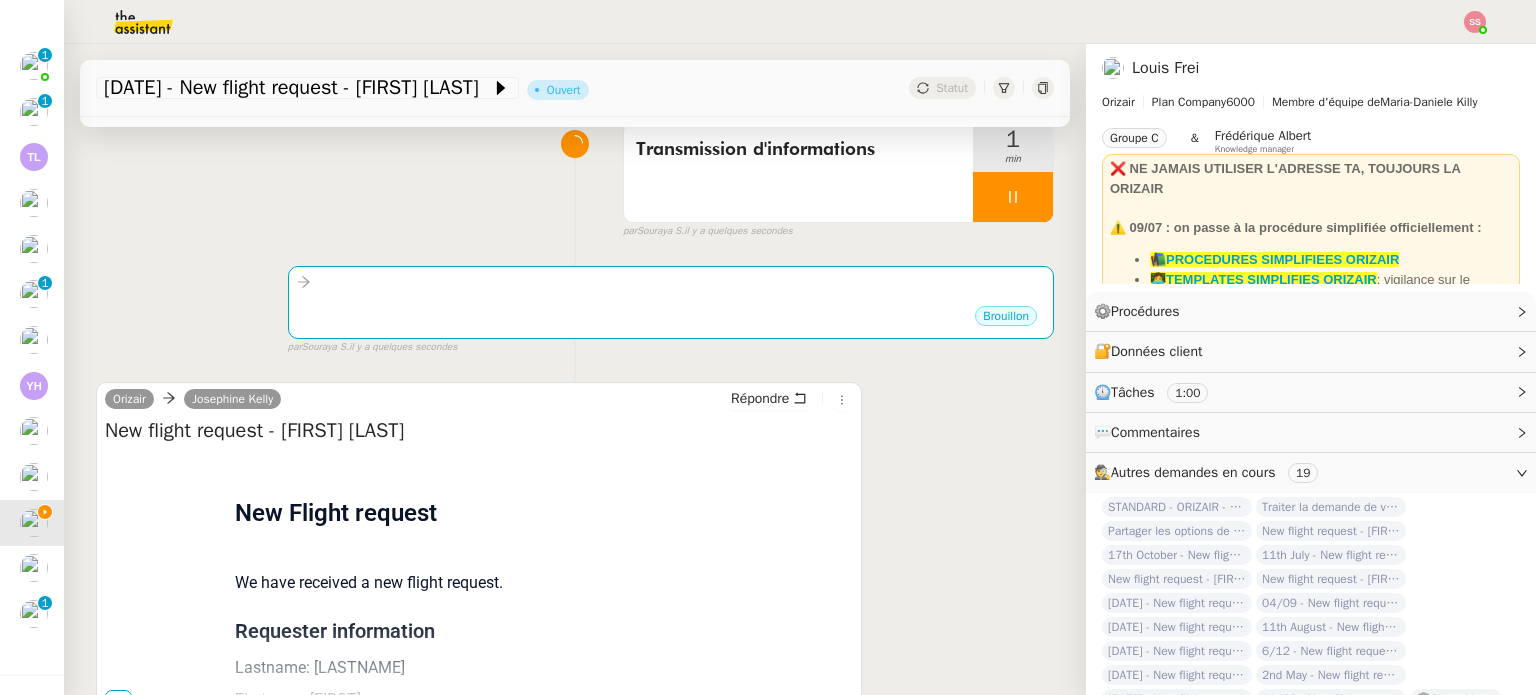 scroll, scrollTop: 319, scrollLeft: 0, axis: vertical 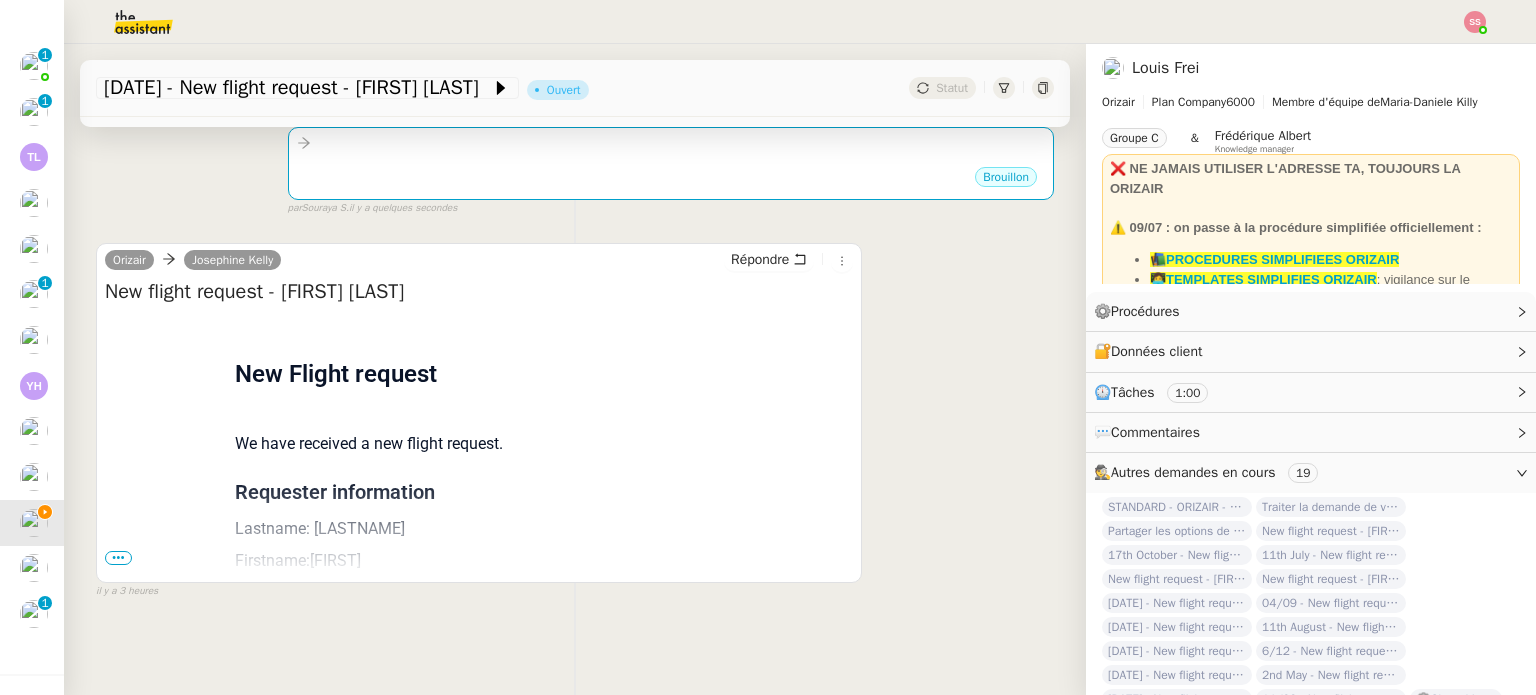 click on "•••" at bounding box center [118, 558] 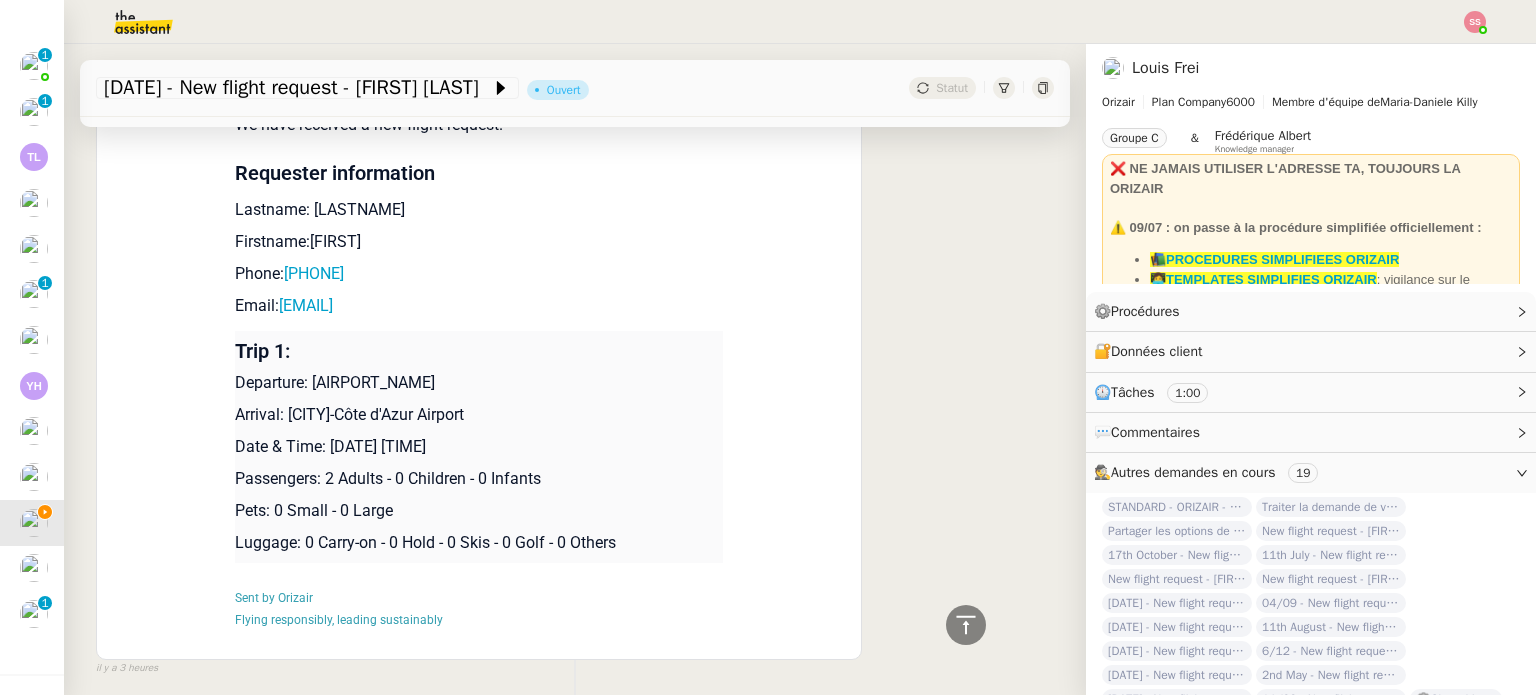 scroll, scrollTop: 415, scrollLeft: 0, axis: vertical 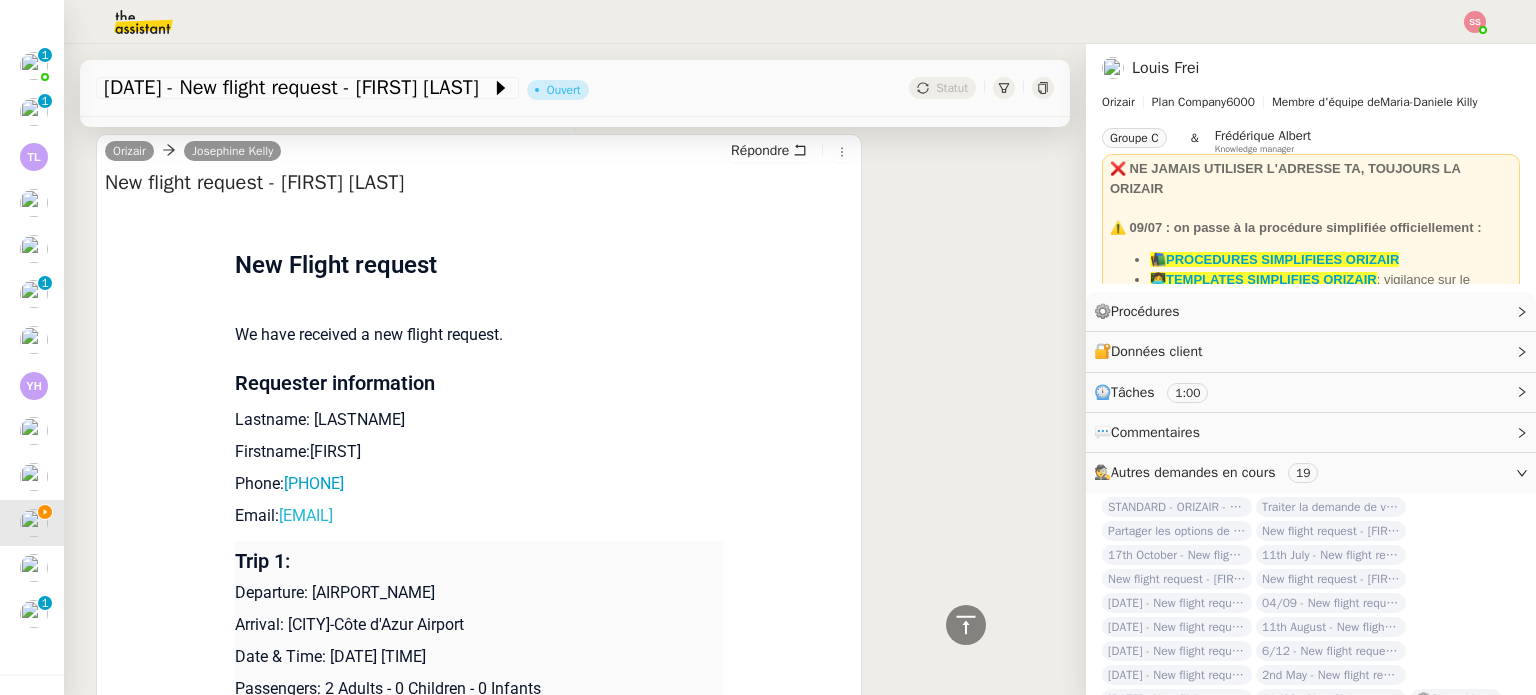 drag, startPoint x: 442, startPoint y: 519, endPoint x: 272, endPoint y: 514, distance: 170.07352 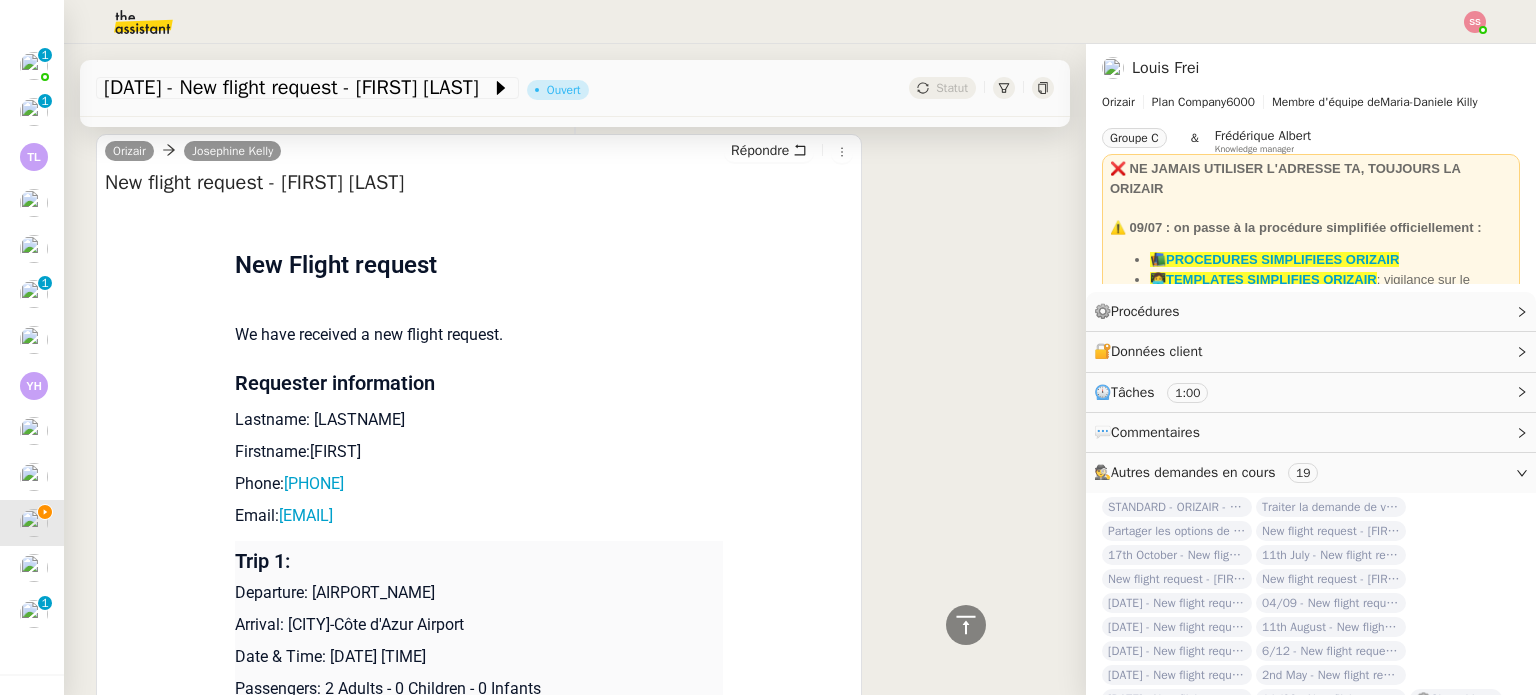 copy on "[EMAIL]" 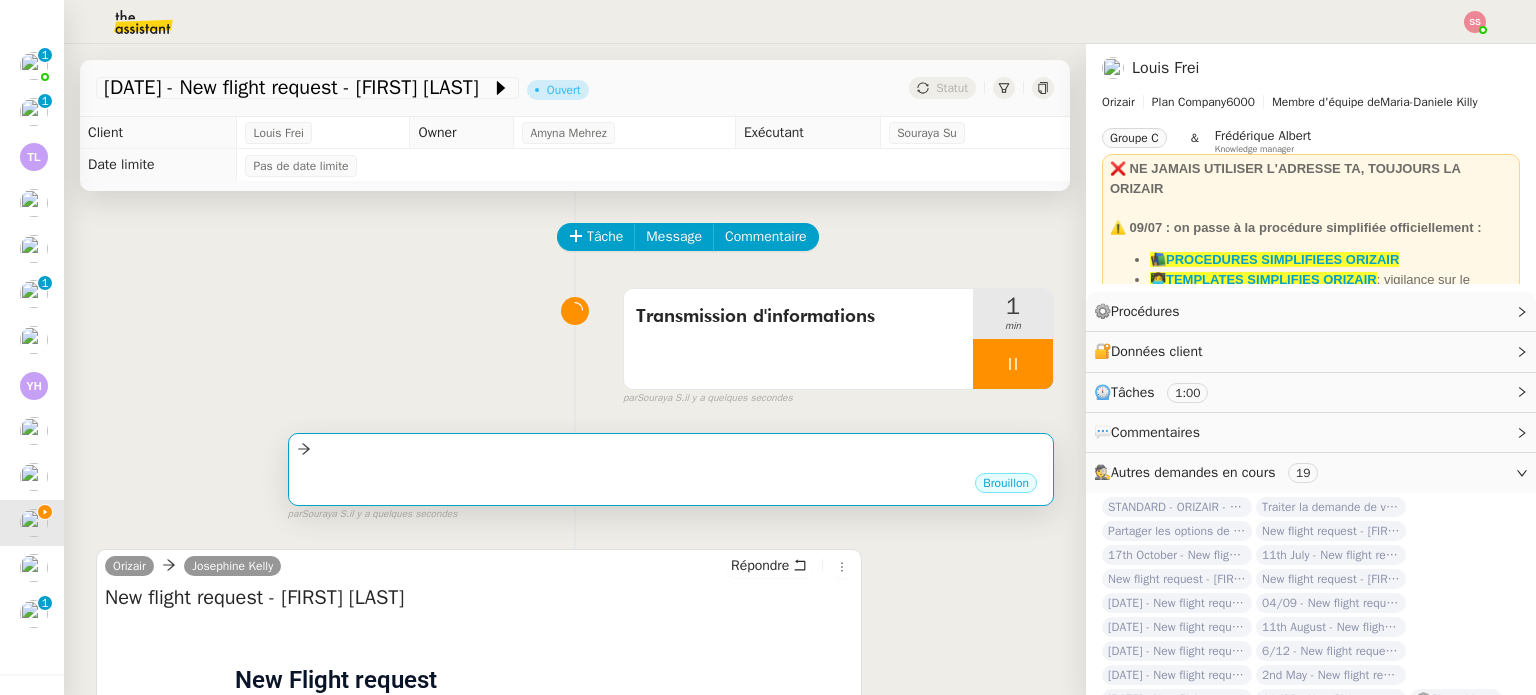 click on "•••" at bounding box center [671, 466] 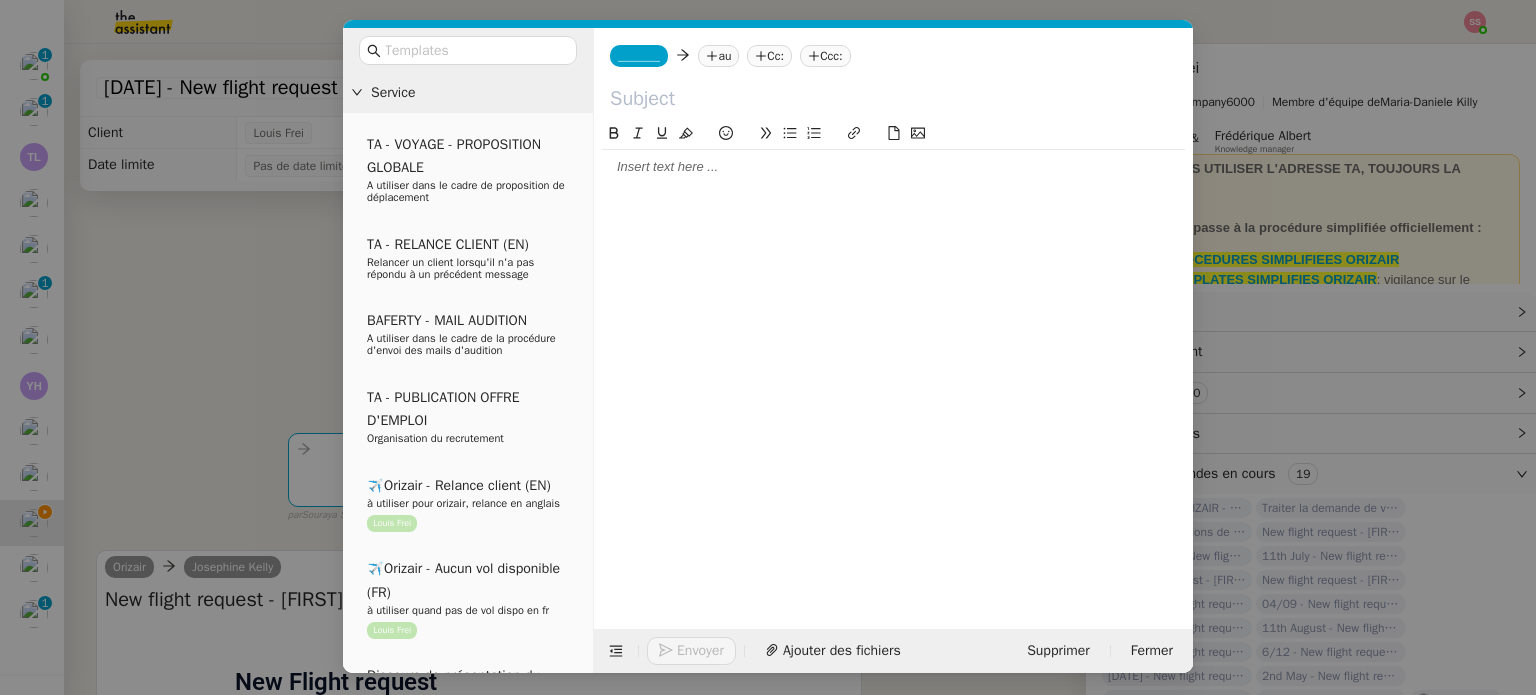 click 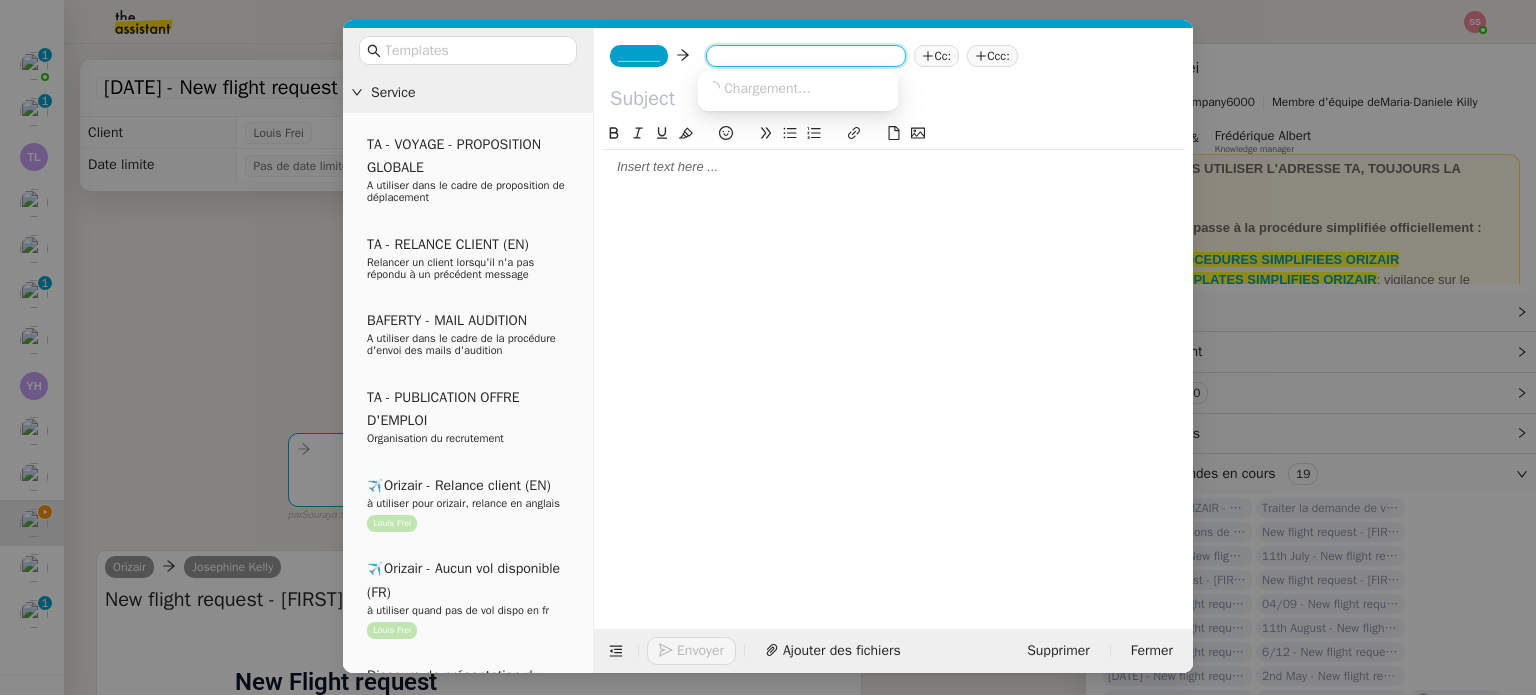 paste on "[EMAIL]" 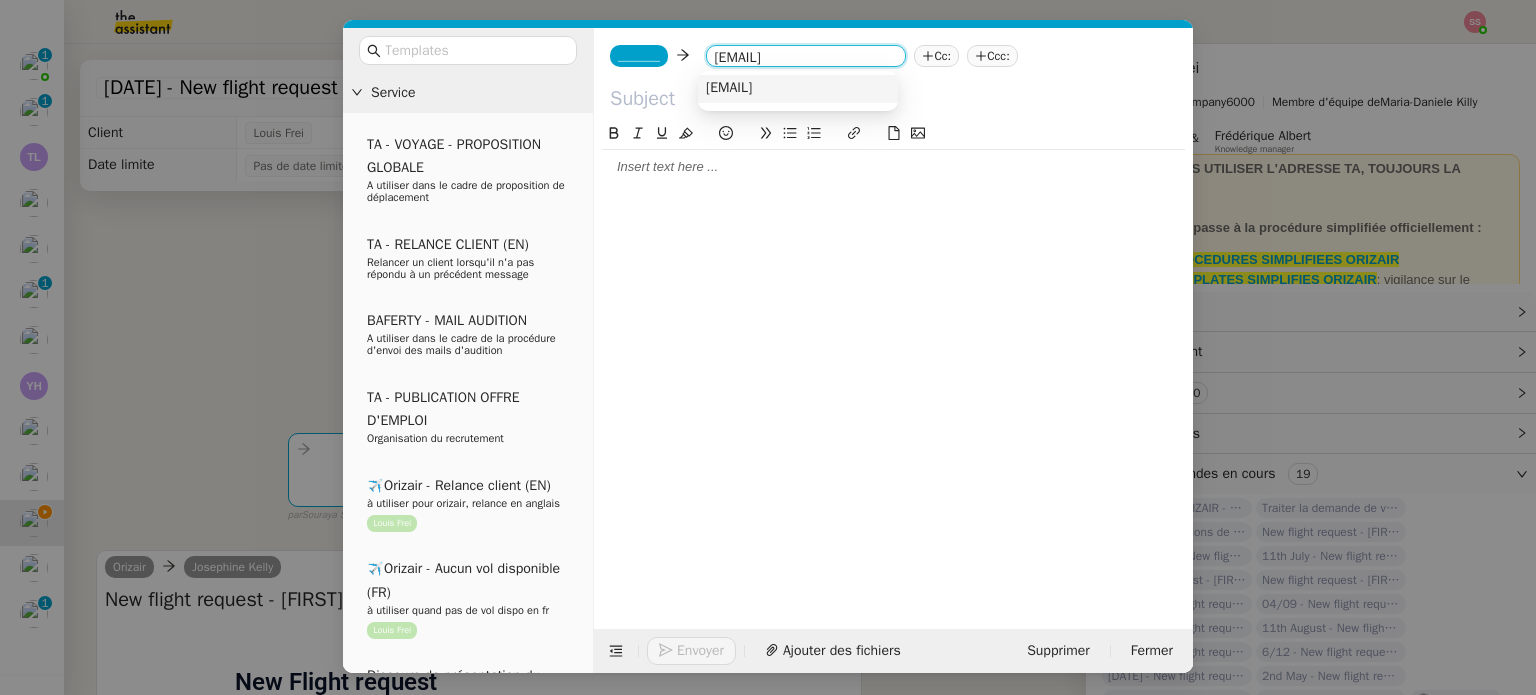type on "[EMAIL]" 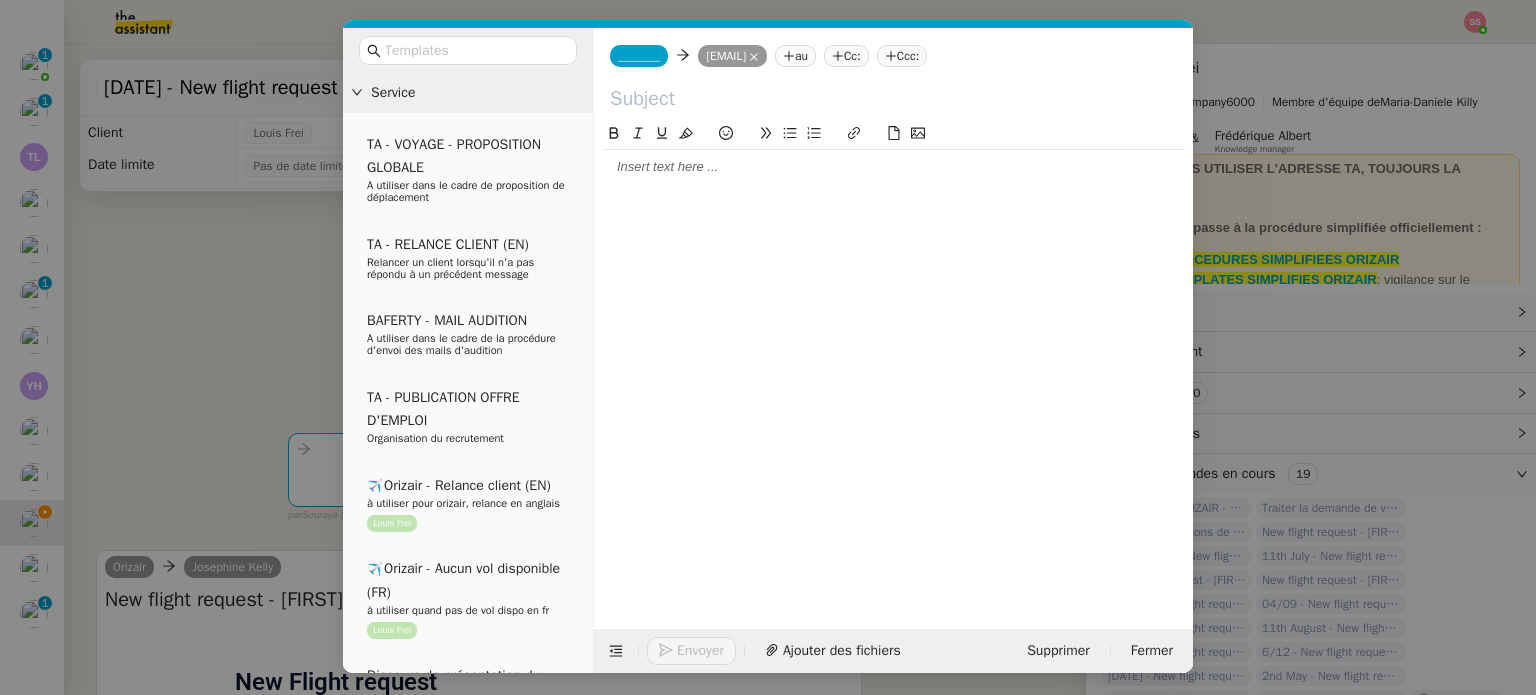 click on "_______" 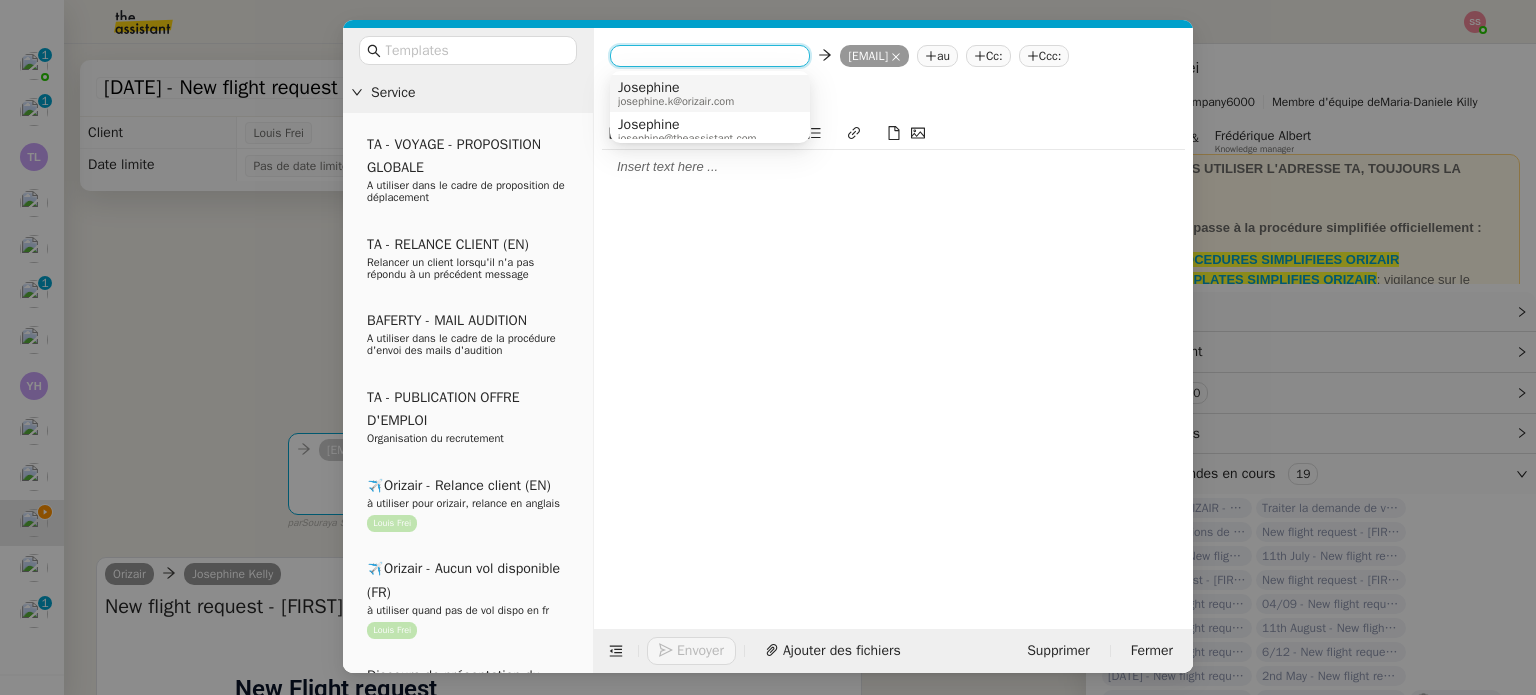 click on "josephine.k@orizair.com" at bounding box center [676, 101] 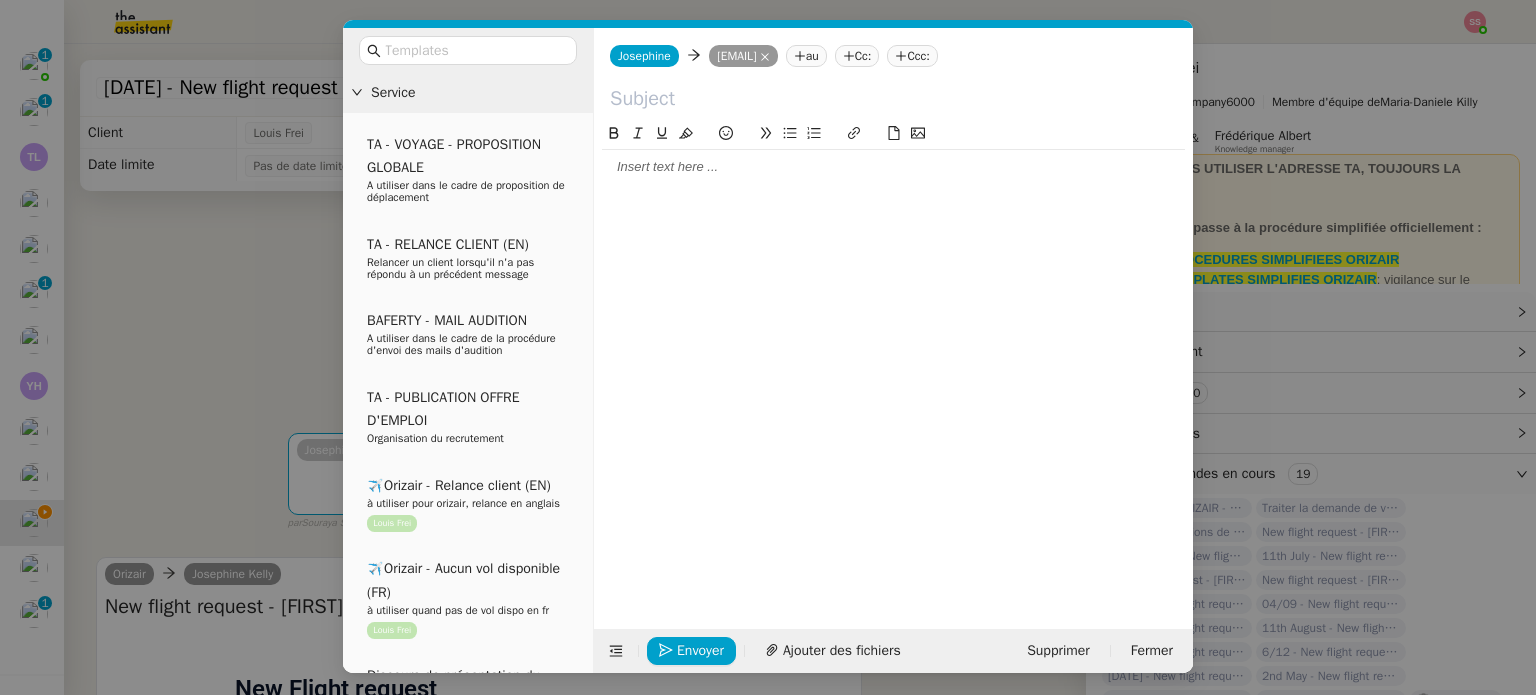 click on "Ccc:" 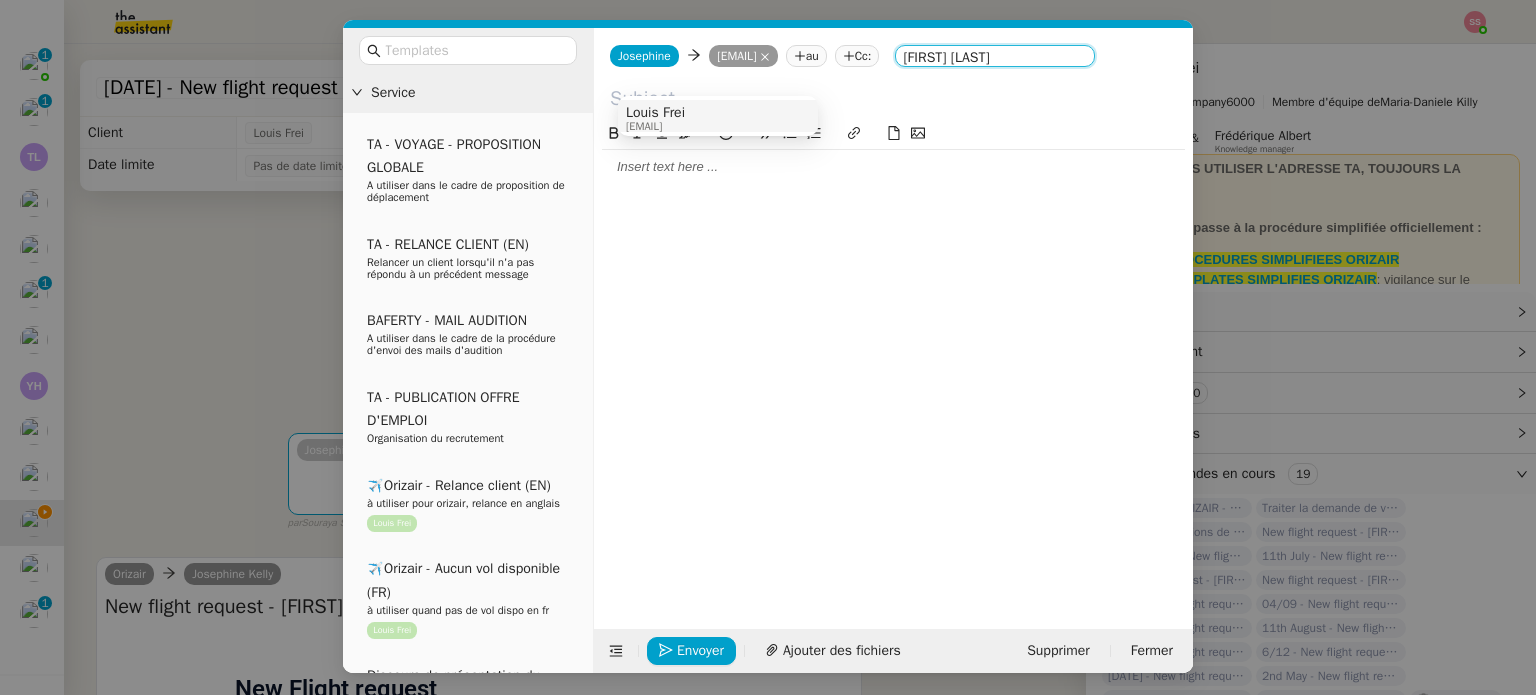 type on "[FIRST] [LAST]" 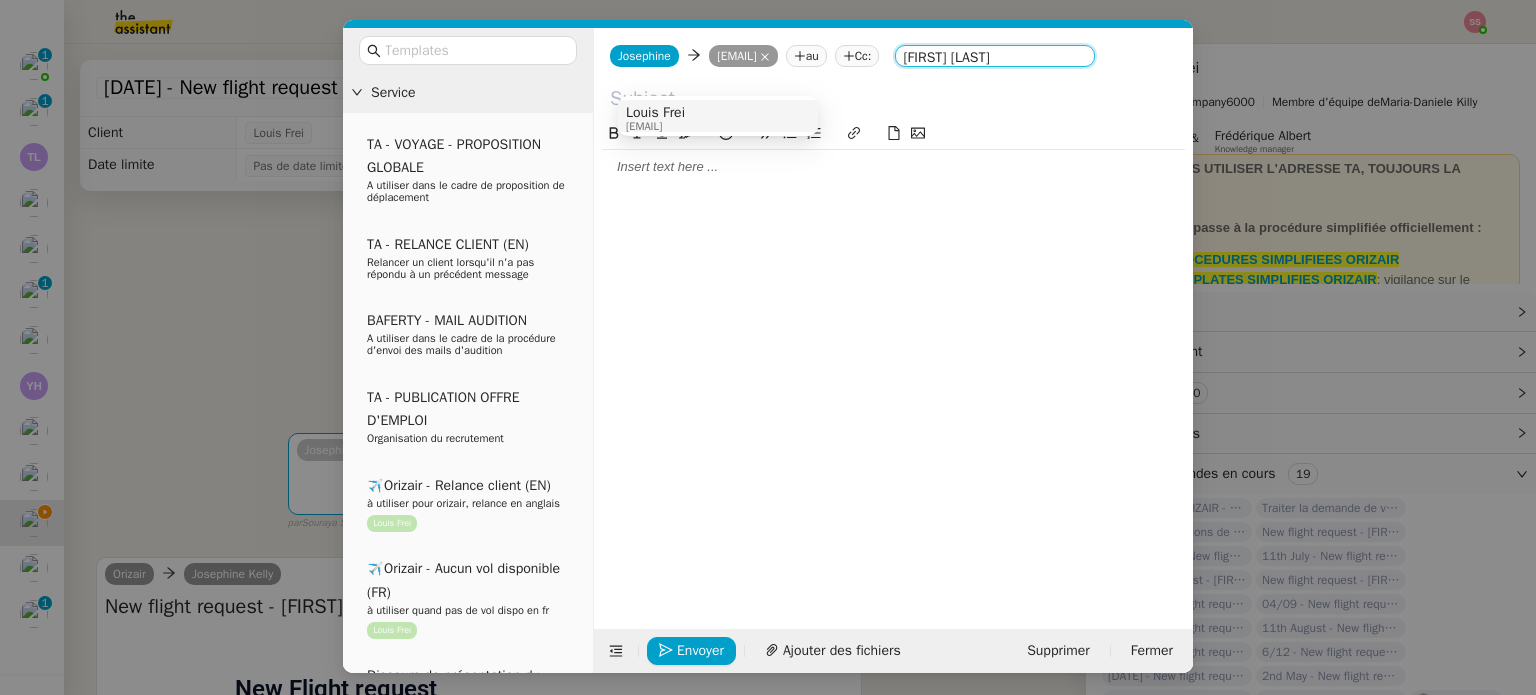 click on "[FIRST] [LAST] [EMAIL]" at bounding box center [718, 116] 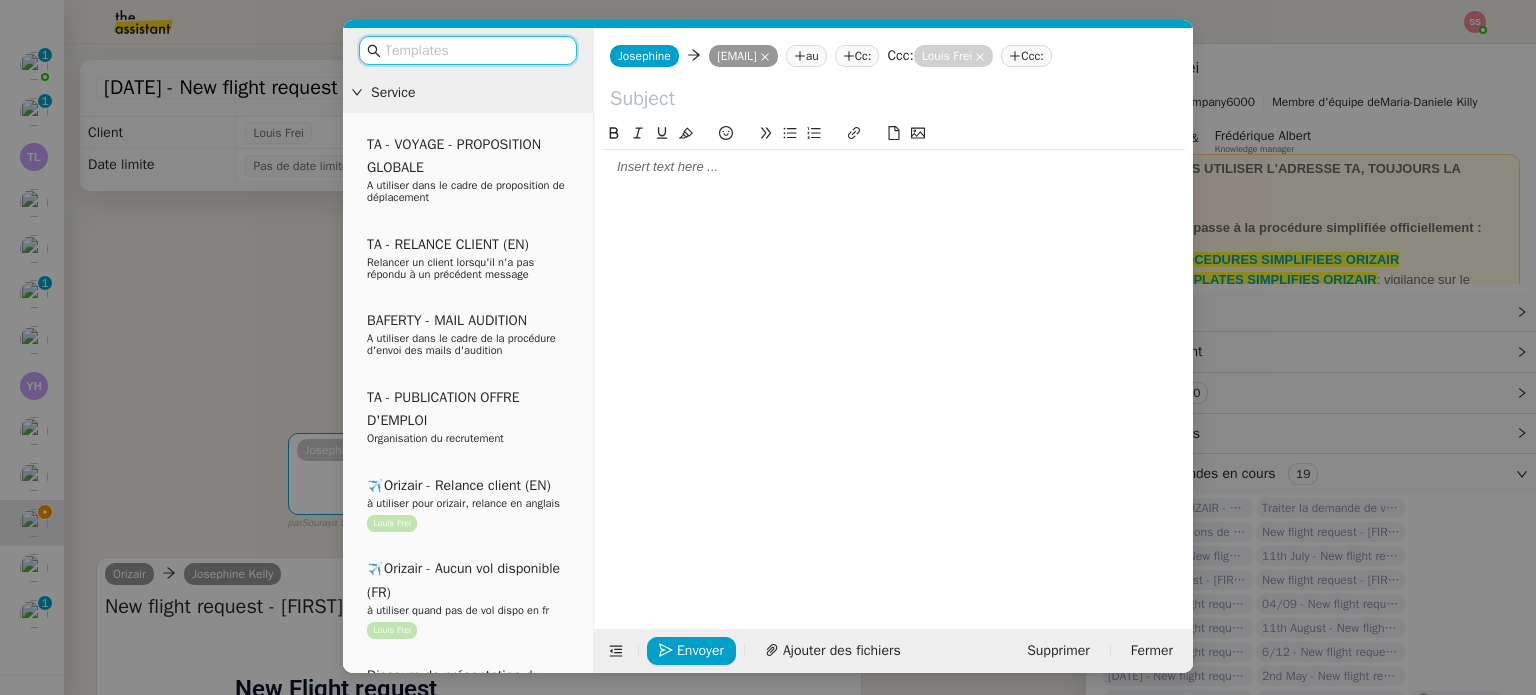click at bounding box center (475, 50) 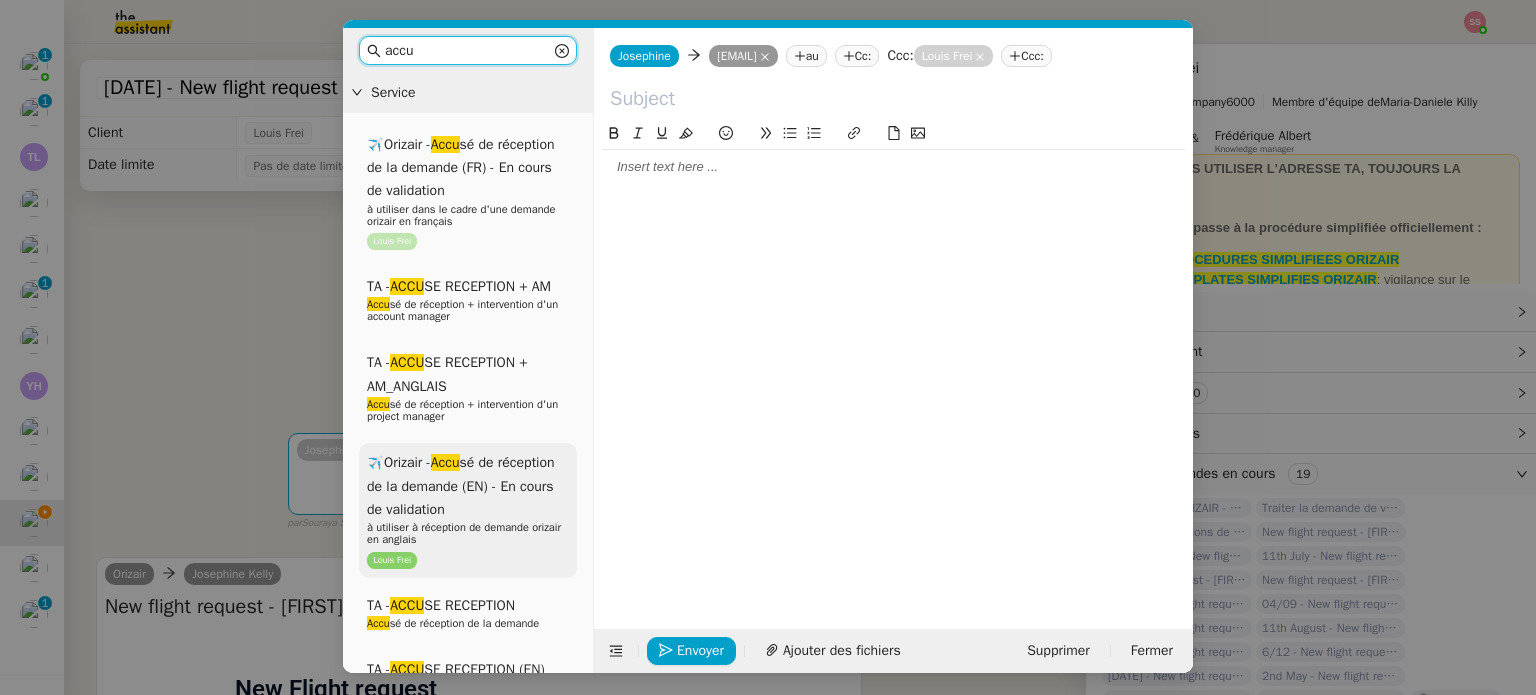 type on "accu" 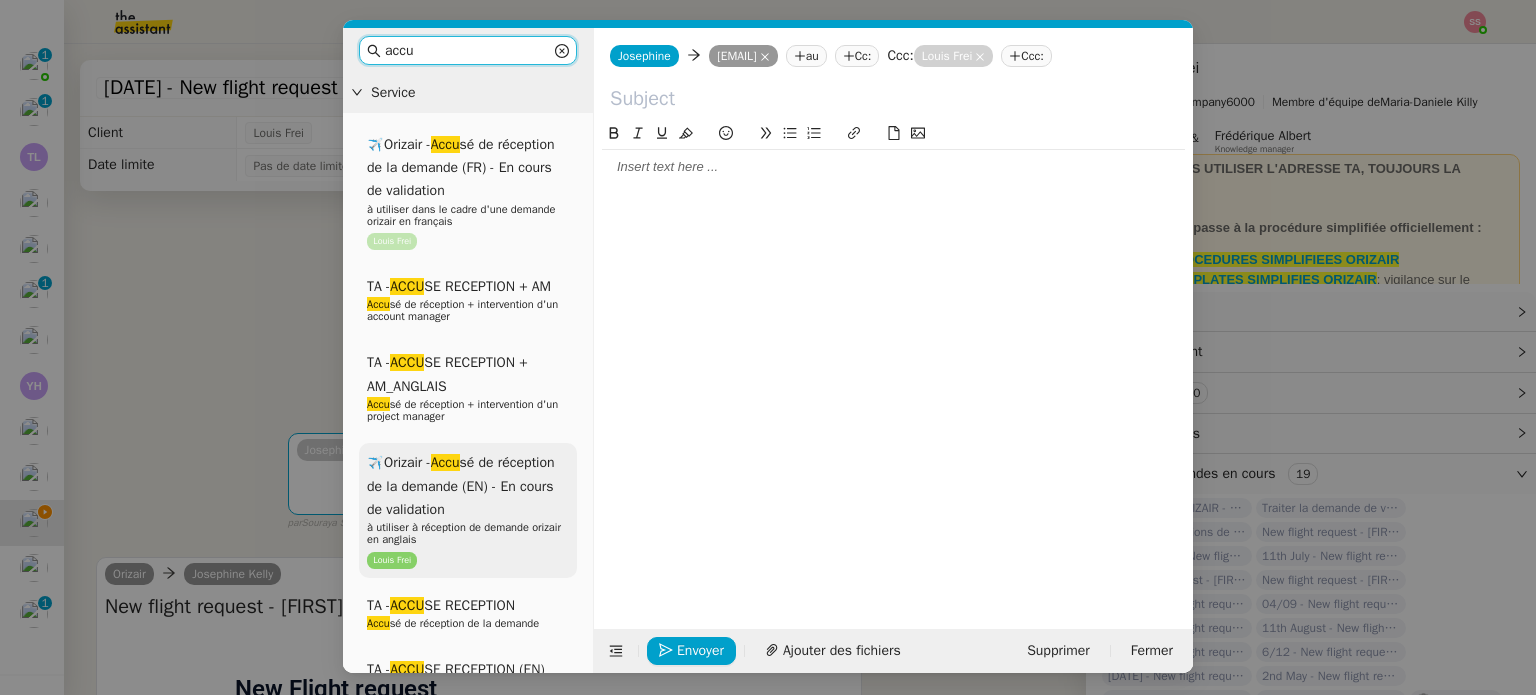 click on "✈️Orizair -  Accu sé de réception de la demande (EN) - En cours de validation" at bounding box center (461, 486) 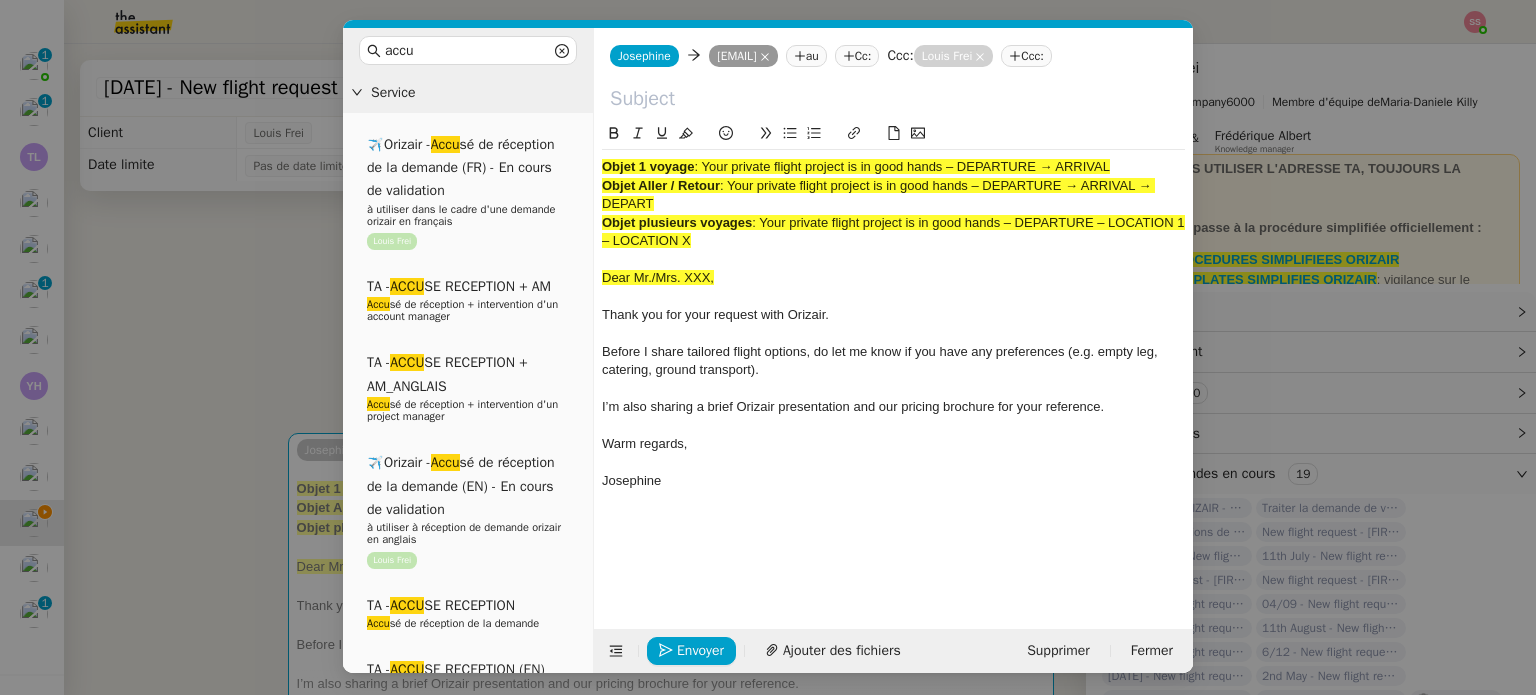 drag, startPoint x: 704, startPoint y: 166, endPoint x: 1125, endPoint y: 166, distance: 421 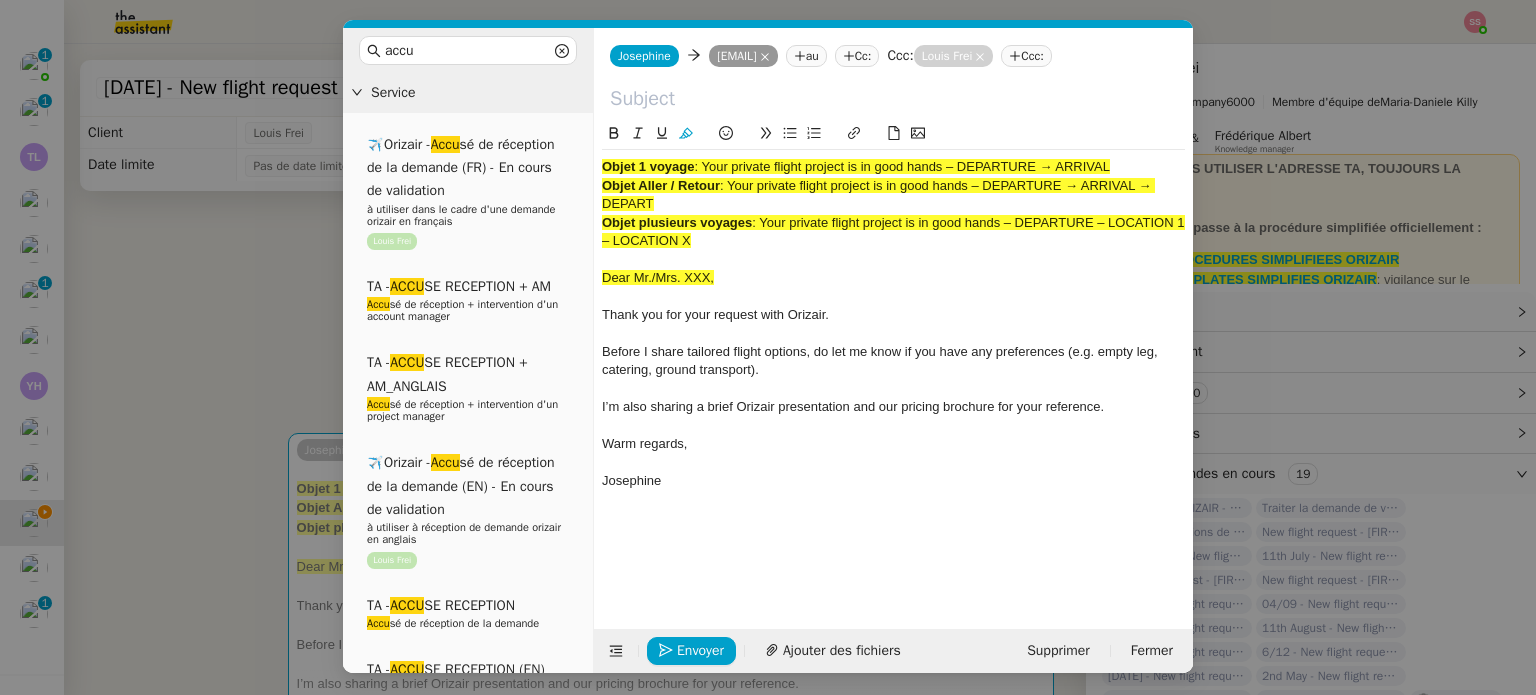 type 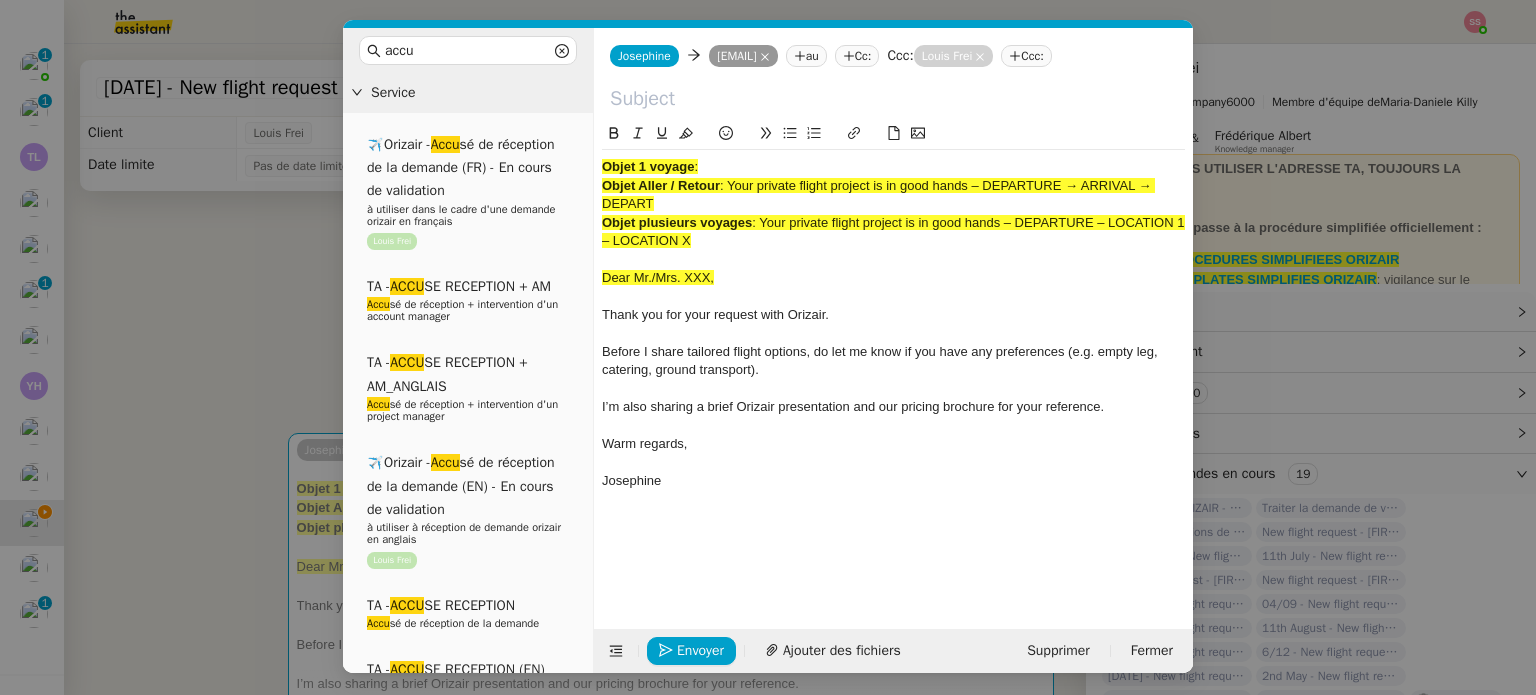 click 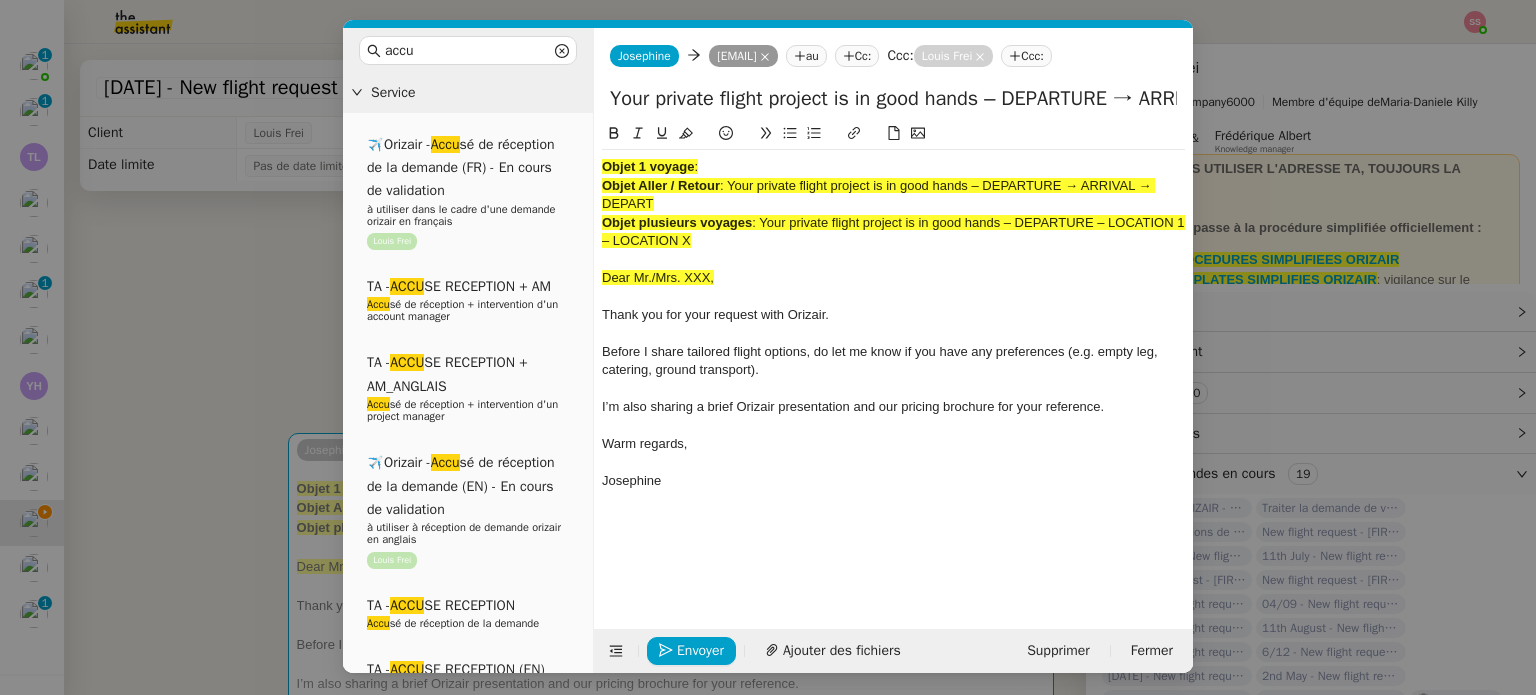 scroll, scrollTop: 0, scrollLeft: 86, axis: horizontal 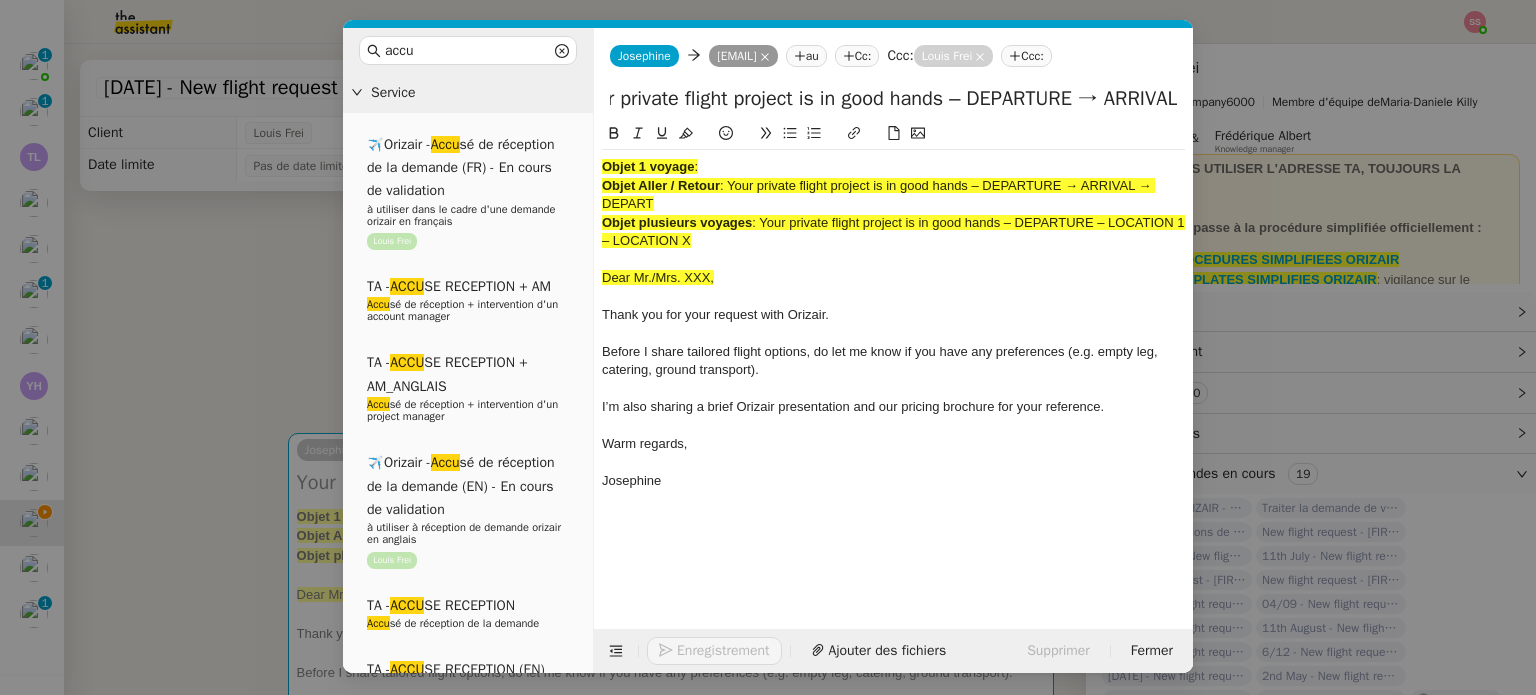type on "Your private flight project is in good hands – DEPARTURE → ARRIVAL" 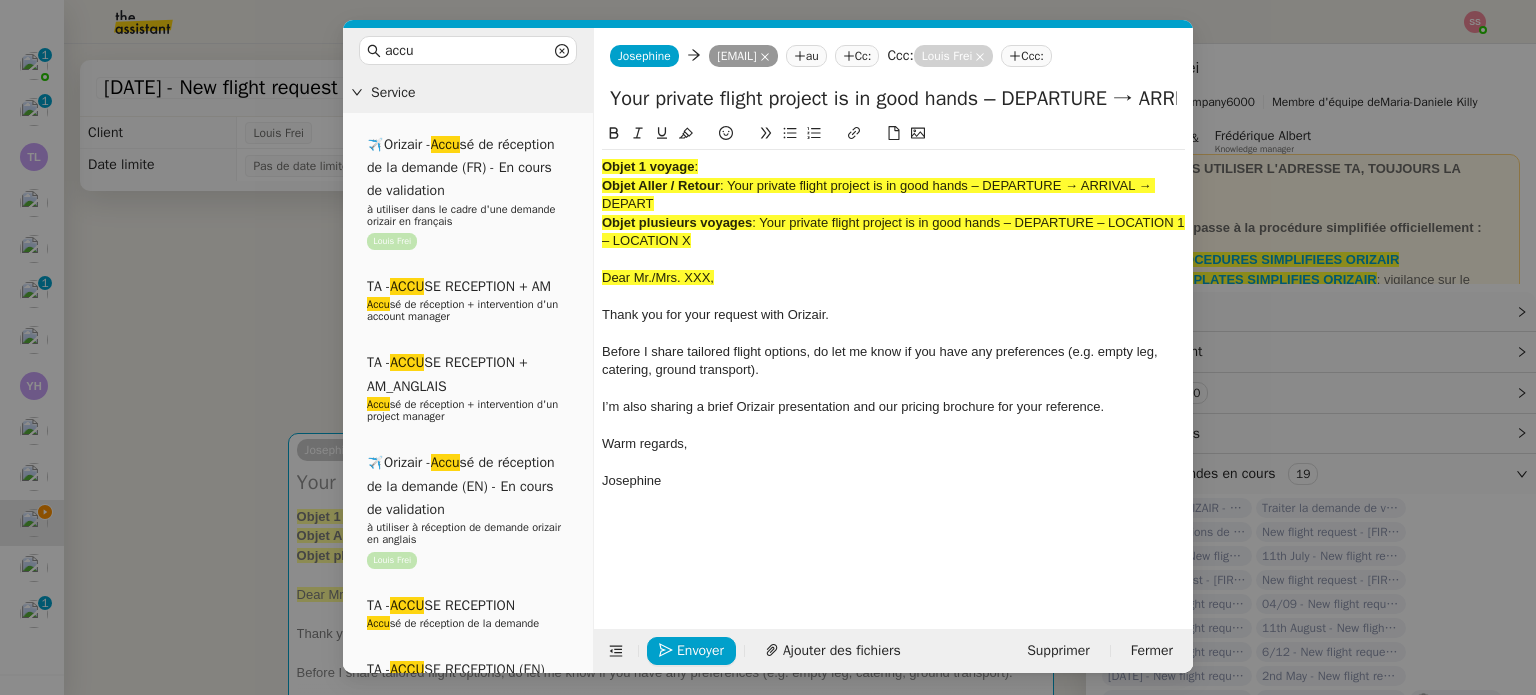 drag, startPoint x: 683, startPoint y: 214, endPoint x: 580, endPoint y: 103, distance: 151.42654 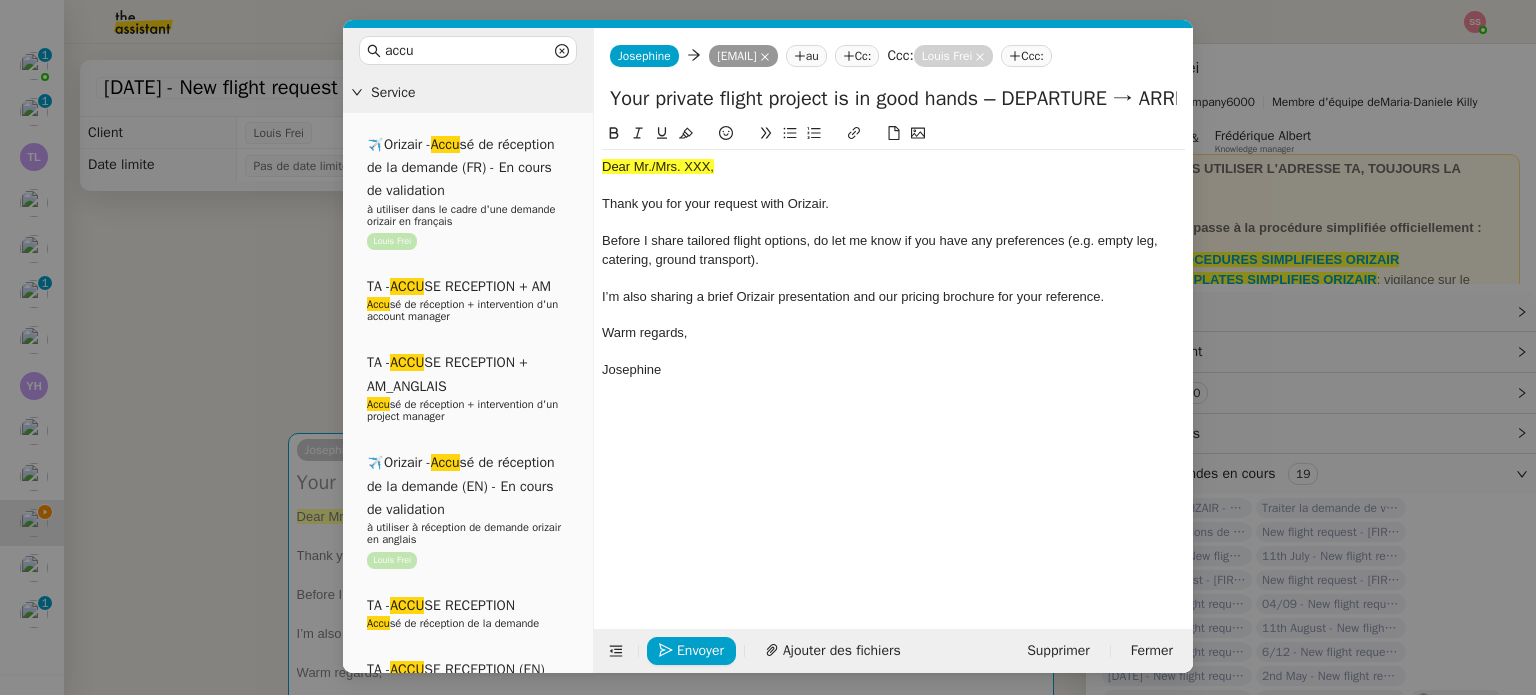 drag, startPoint x: 180, startPoint y: 429, endPoint x: 203, endPoint y: 426, distance: 23.194826 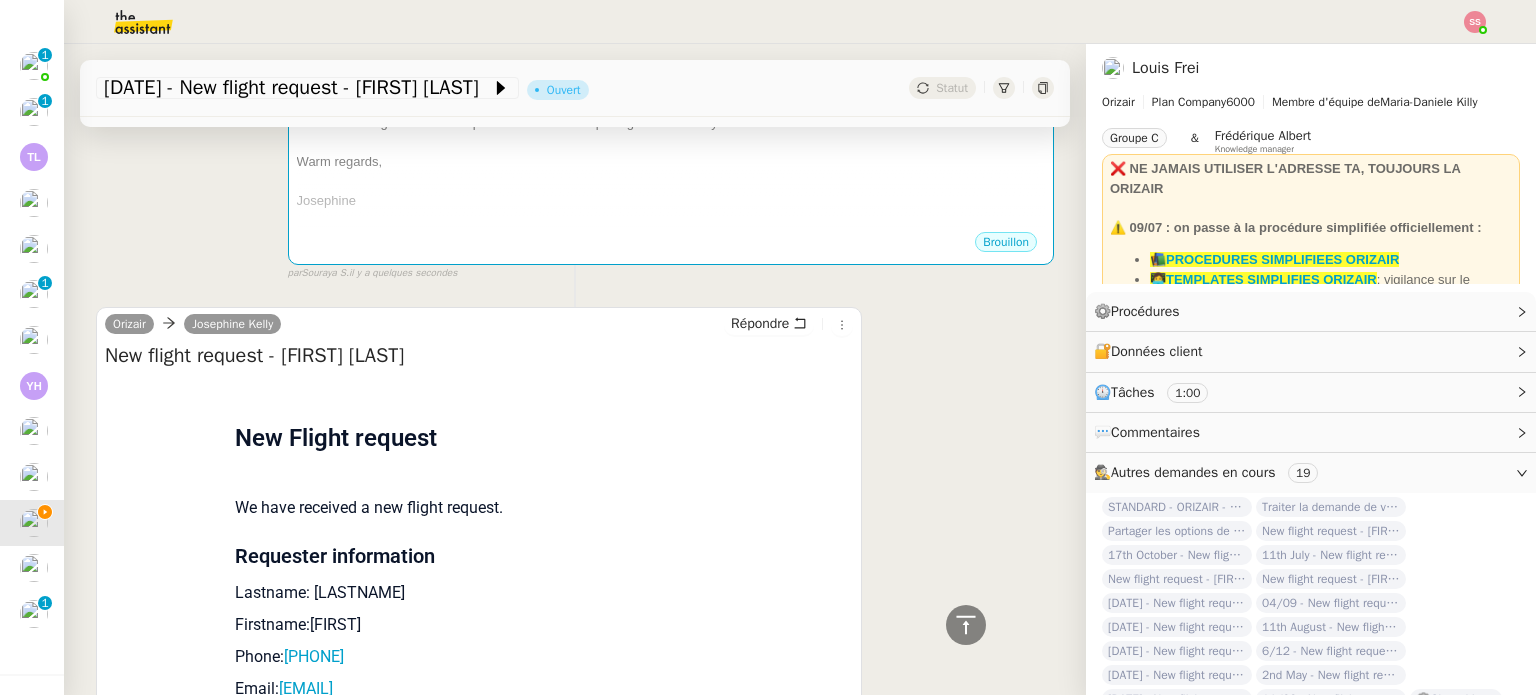 scroll, scrollTop: 500, scrollLeft: 0, axis: vertical 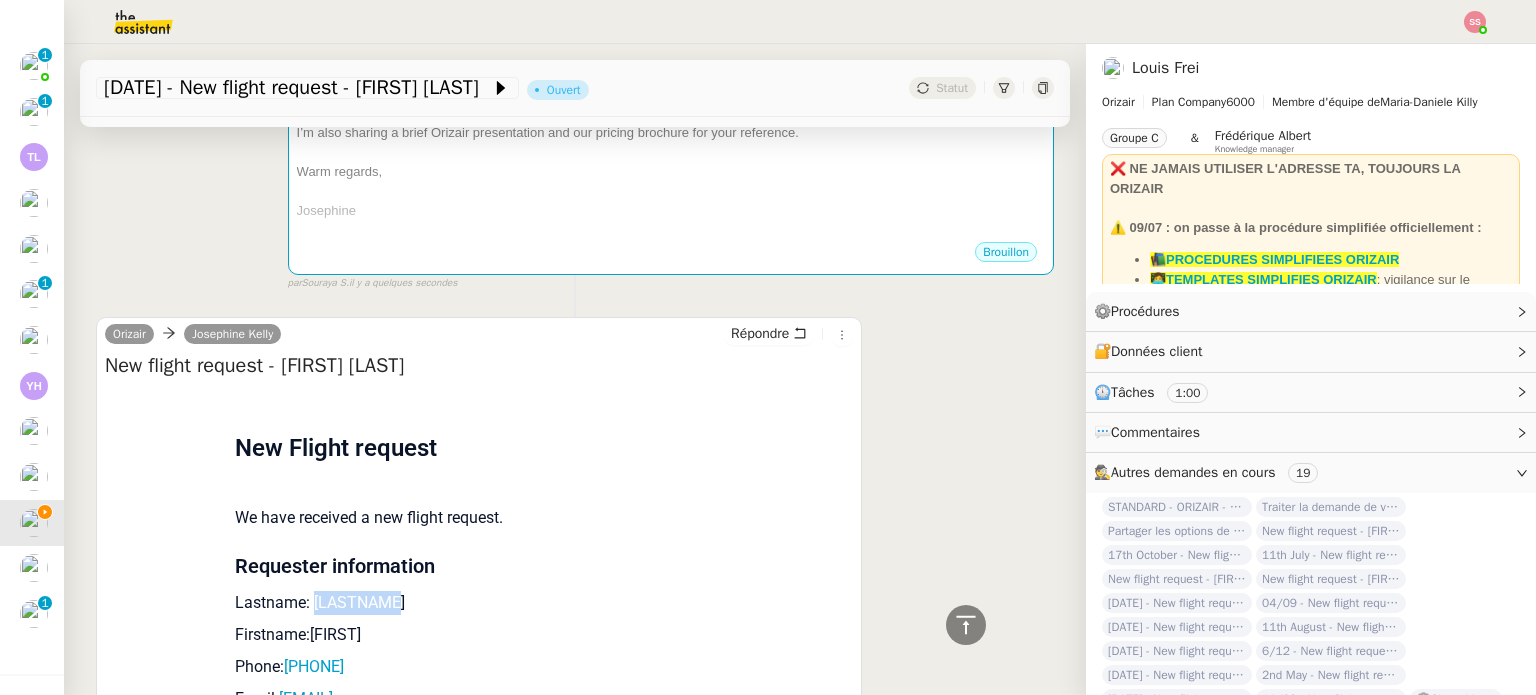 drag, startPoint x: 302, startPoint y: 602, endPoint x: 389, endPoint y: 603, distance: 87.005745 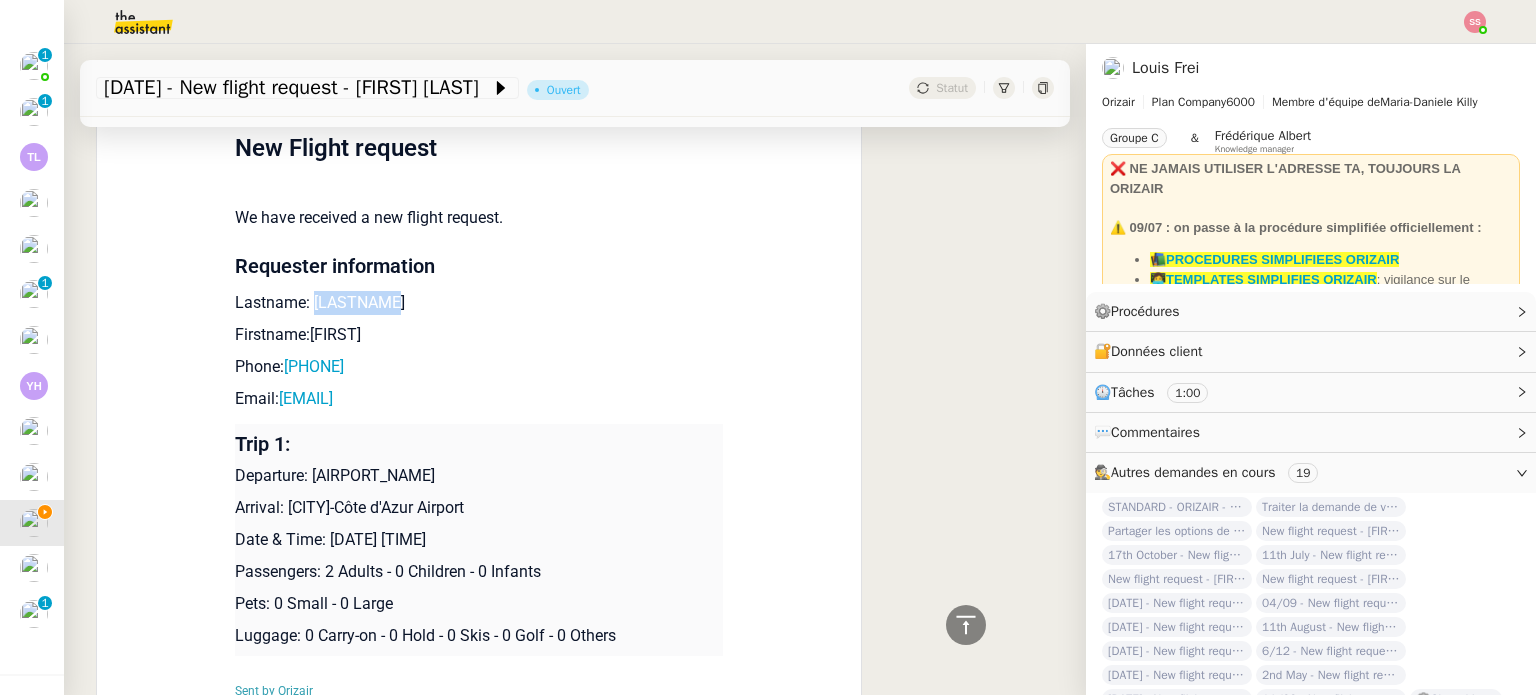 scroll, scrollTop: 300, scrollLeft: 0, axis: vertical 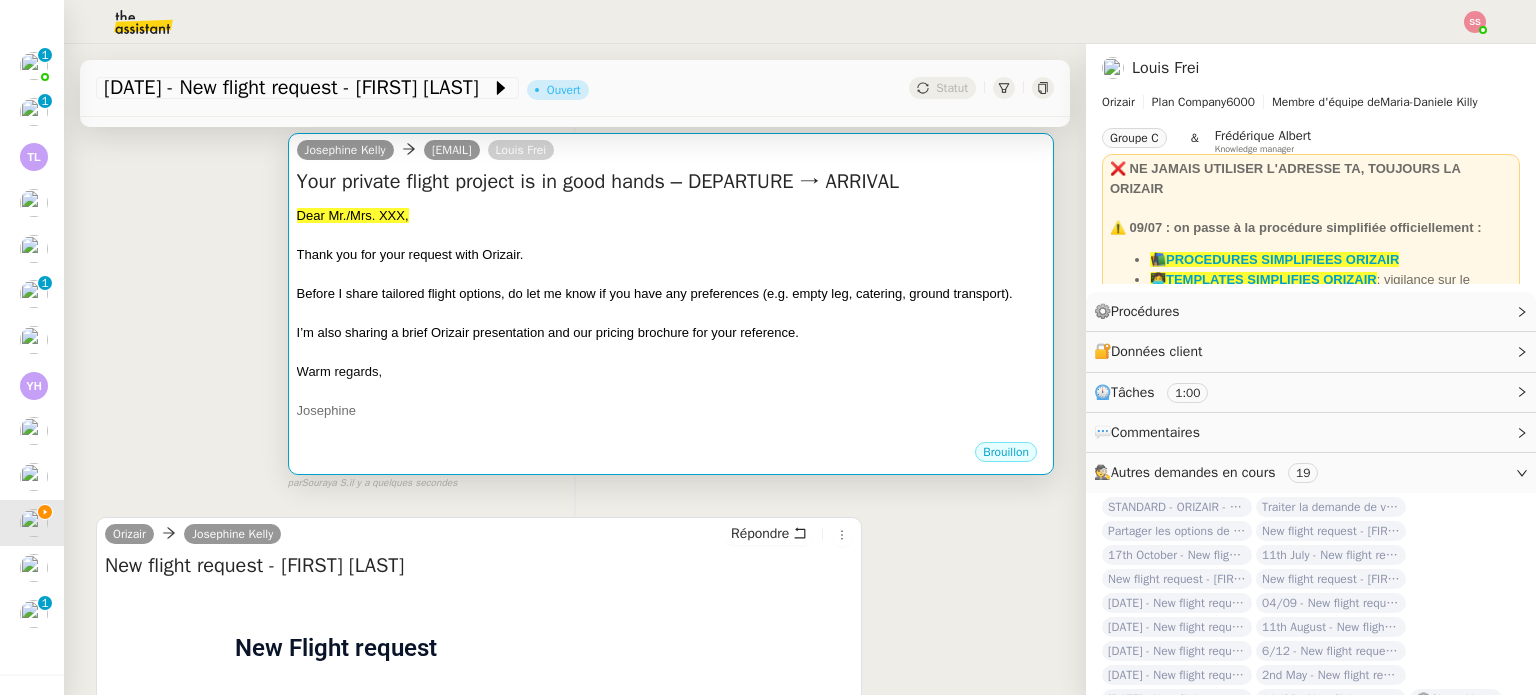 click on "I’m also sharing a brief Orizair presentation and our pricing brochure for your reference." at bounding box center [548, 332] 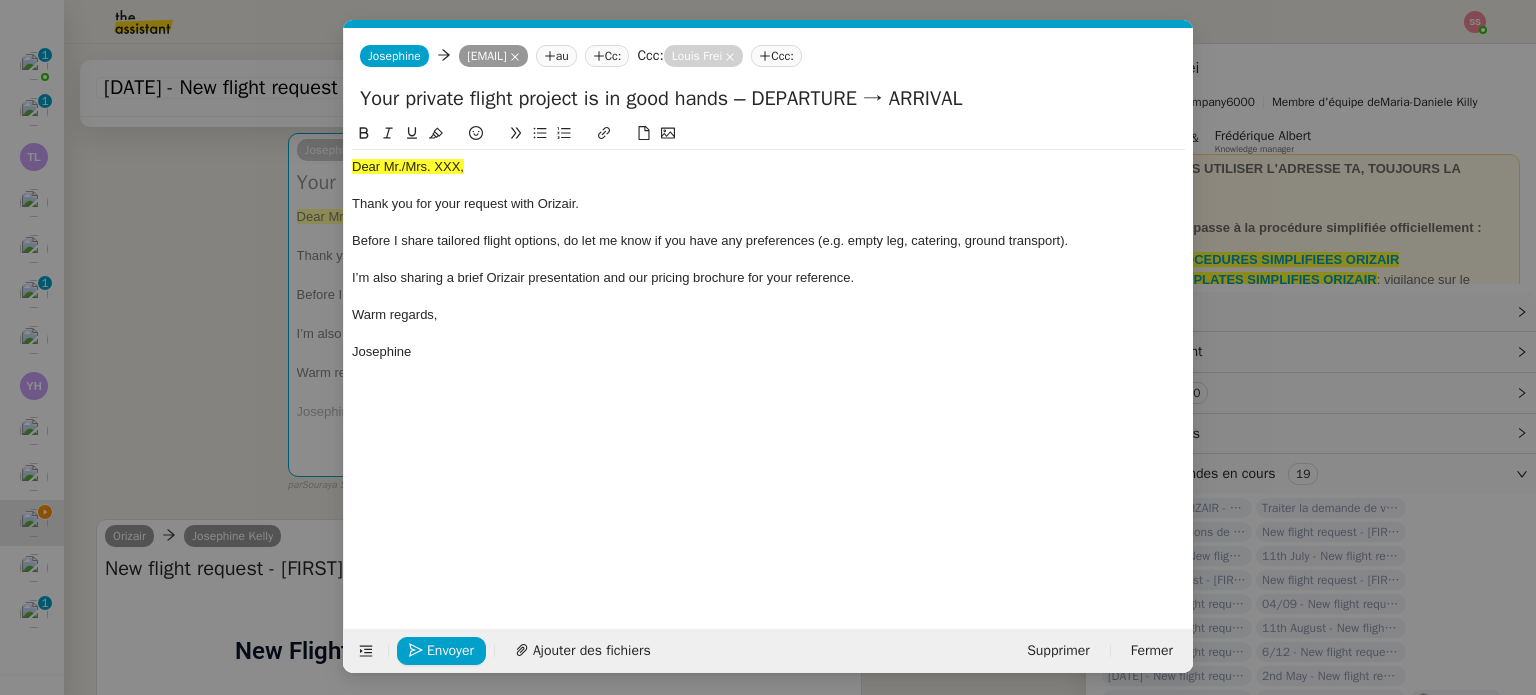 scroll, scrollTop: 0, scrollLeft: 69, axis: horizontal 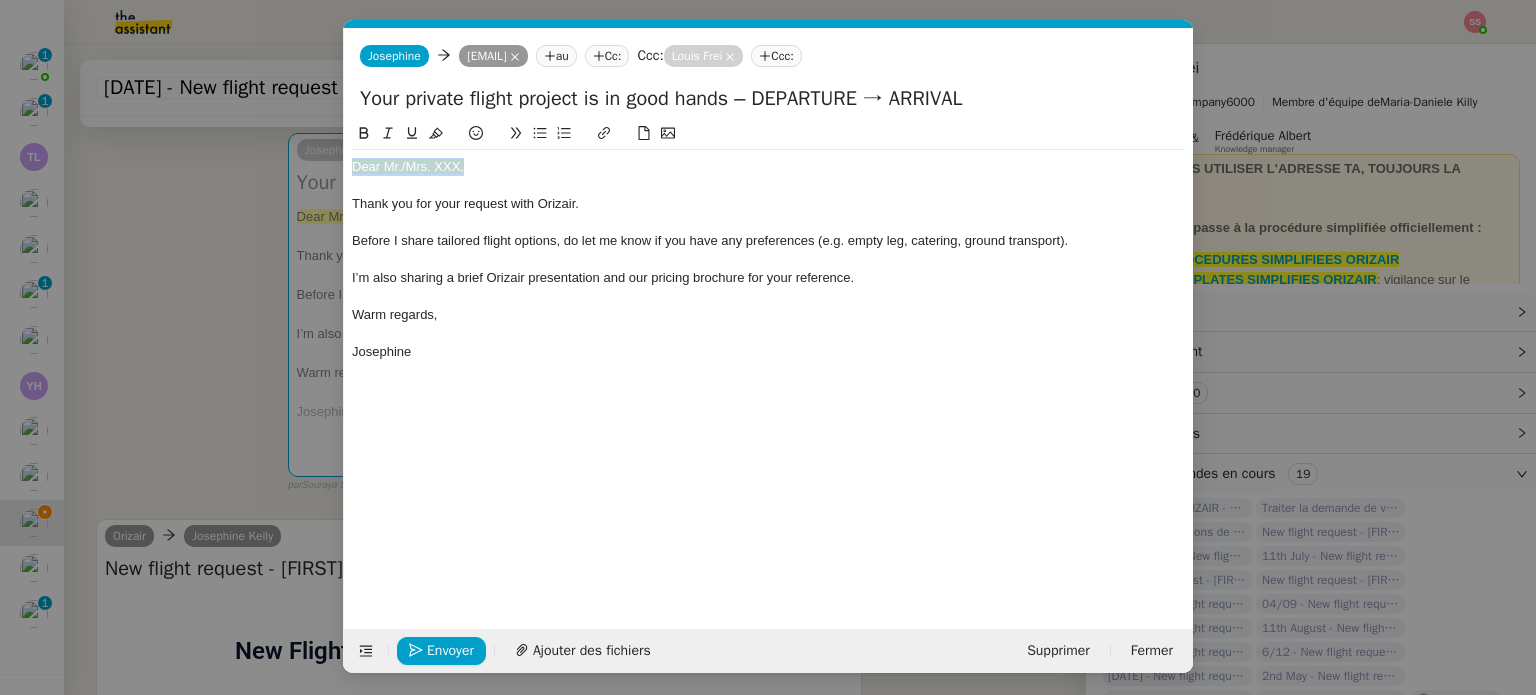 drag, startPoint x: 488, startPoint y: 163, endPoint x: 178, endPoint y: 161, distance: 310.00644 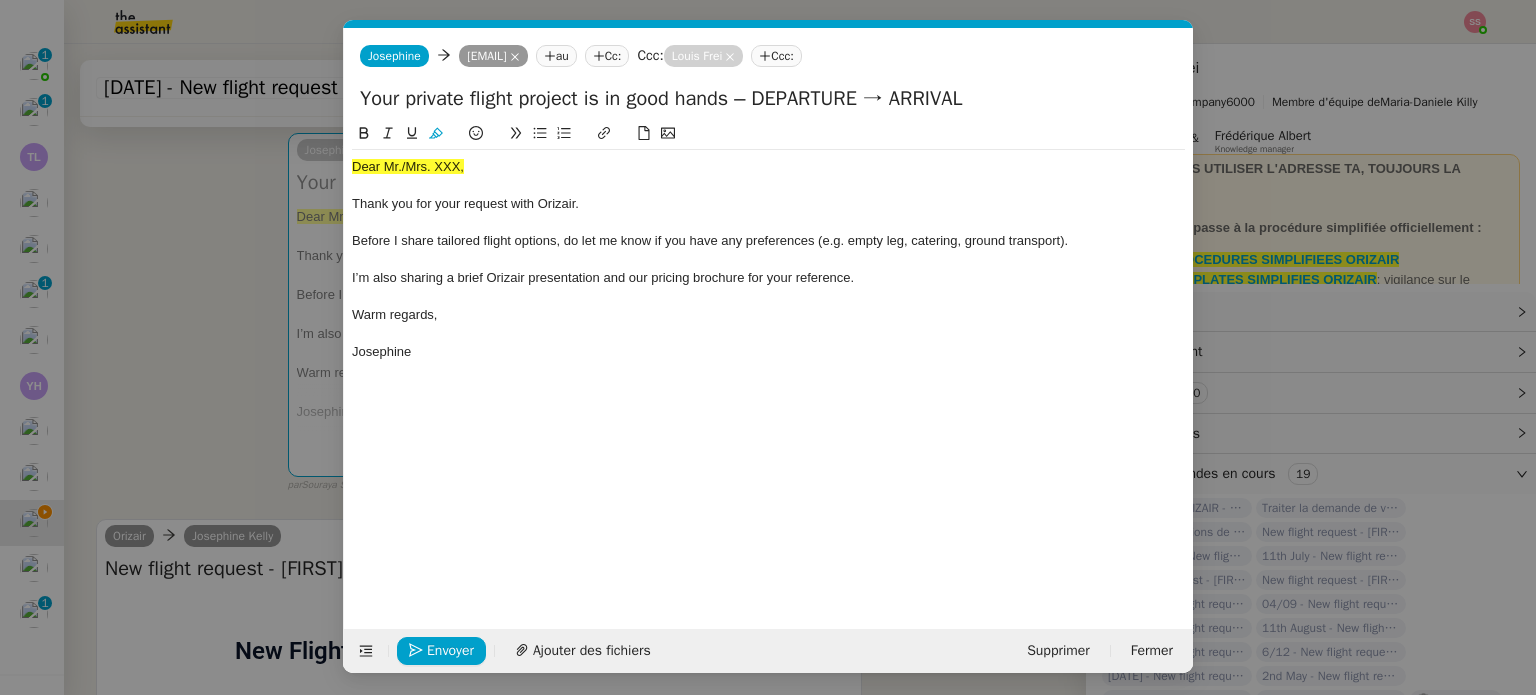 click on "accu Service ✈️Orizair -  Accu sé de réception de la demande (FR) - En cours de validation    à utiliser dans le cadre d'une demande orizair en français  [FIRST] [LAST] TA -  ACCU SE RECEPTION + AM    Accu sé de réception + intervention d'un account manager TA -  ACCU SE RECEPTION + AM_ANGLAIS    Accu sé de réception + intervention d'un project manager ✈️Orizair -  Accu sé de réception de la demande (EN) - En cours de validation    à utiliser à réception de demande orizair en anglais  [FIRST] [LAST] TA -  ACCU SE RECEPTION    Accu sé de réception de la demande TA -  ACCU SE RECEPTION (EN)    ✈️Orizair -  Aucu n vol disponible (FR)    à utiliser quand pas de vol dispo en fr  [FIRST] [LAST] TA -  ACCOU NT MANAGER - PRO ACTIF    Envoyer un Email aux nouveaux utilisateurs non actifs TA -  ACCE S BANQUE DEDIE    A utiliser dans le cadre de la mise en place d' accè s bancaires dédiés ✈️Orizair -  Aucu n vol disponible (EN)    à utiliser quand  aucu n vol disponible en eng aucu" at bounding box center [768, 347] 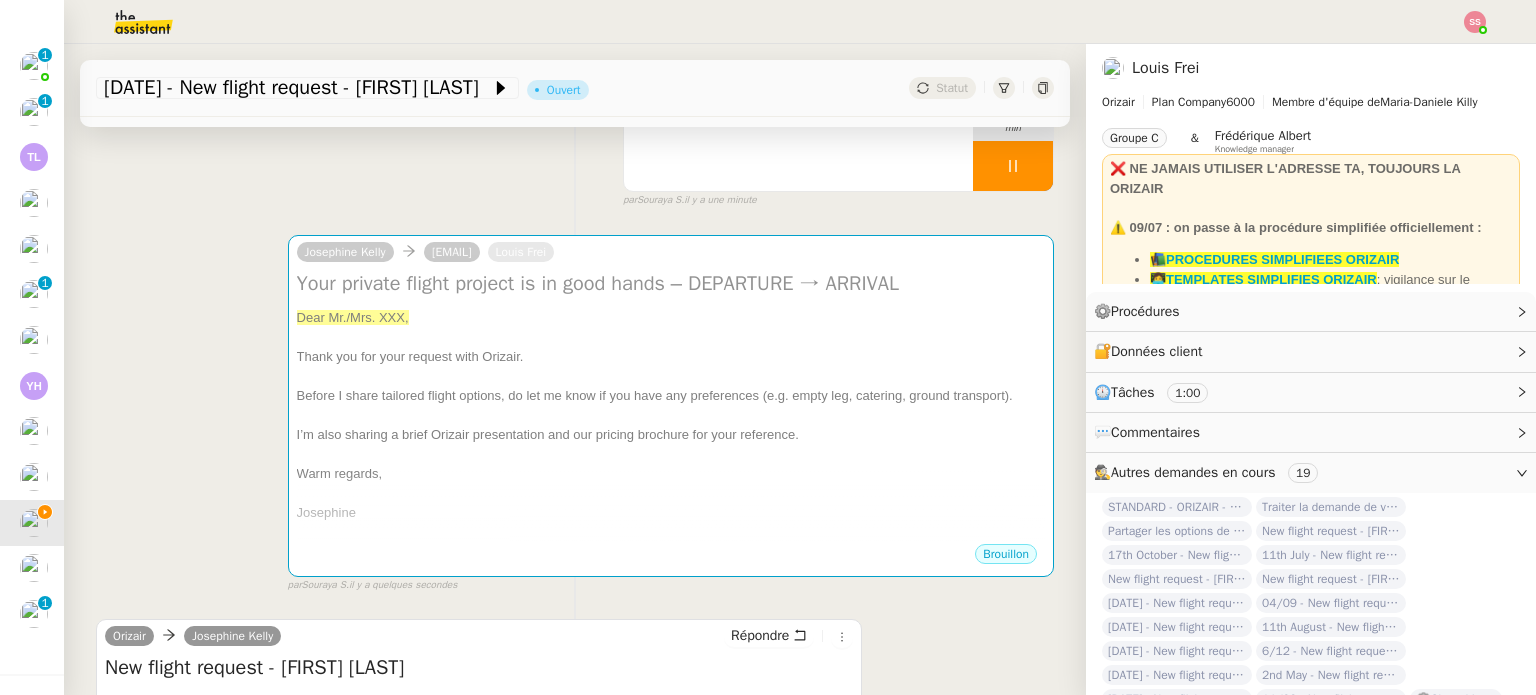 scroll, scrollTop: 0, scrollLeft: 0, axis: both 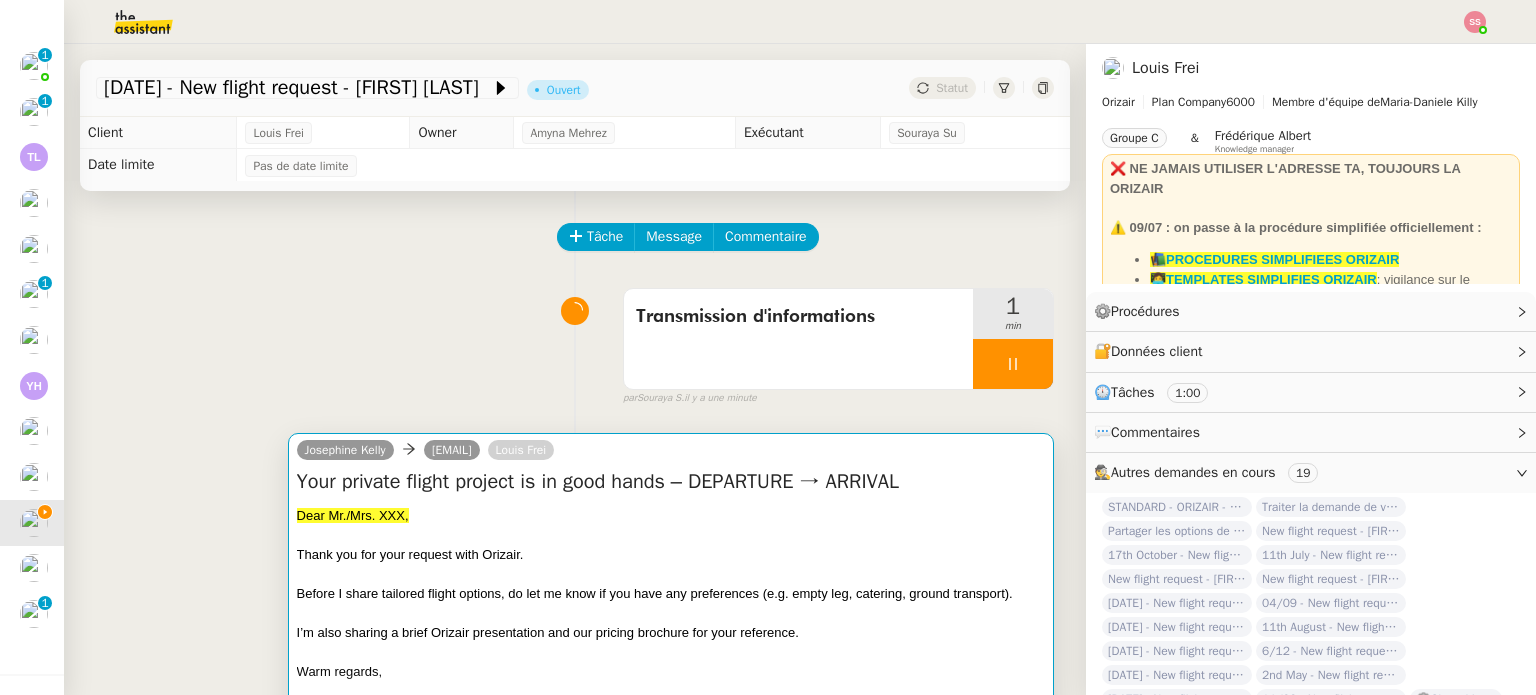 click on "I’m also sharing a brief Orizair presentation and our pricing brochure for your reference." at bounding box center [548, 632] 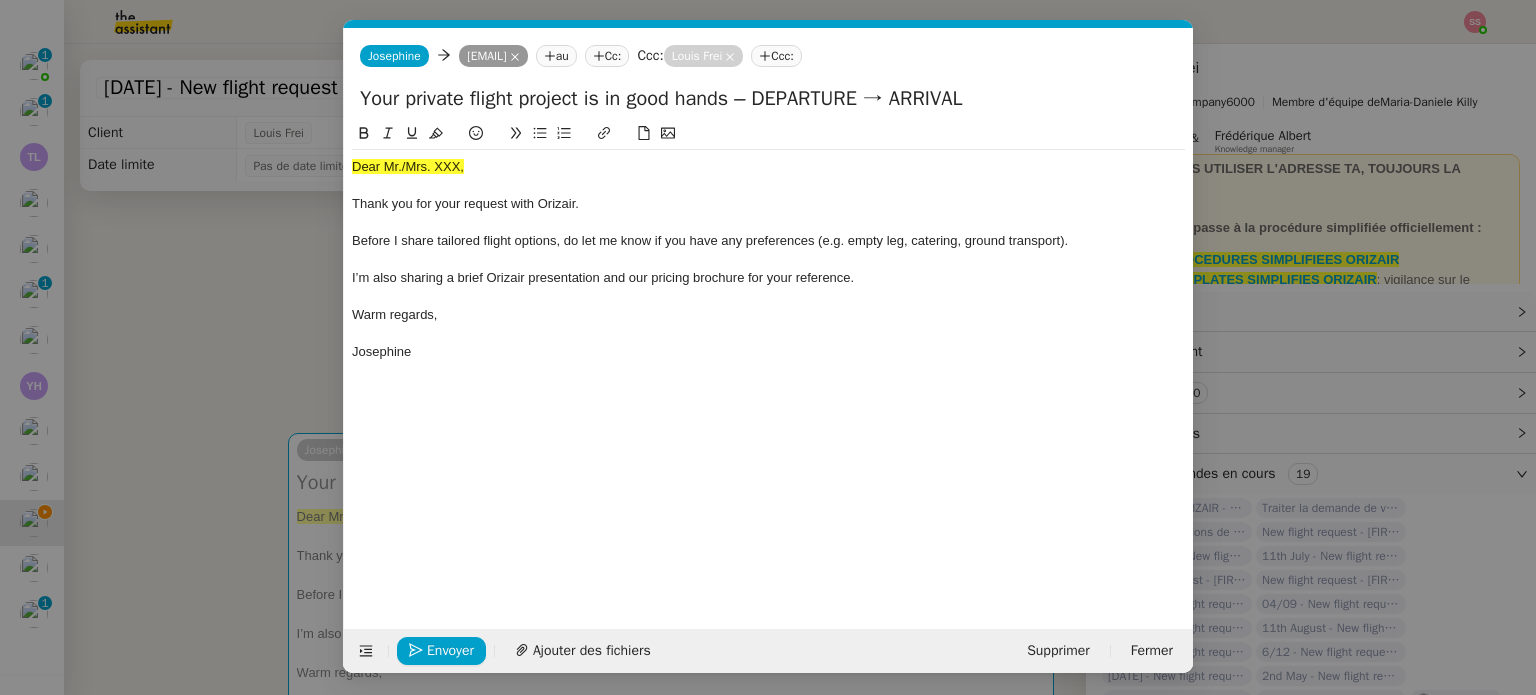 scroll, scrollTop: 0, scrollLeft: 69, axis: horizontal 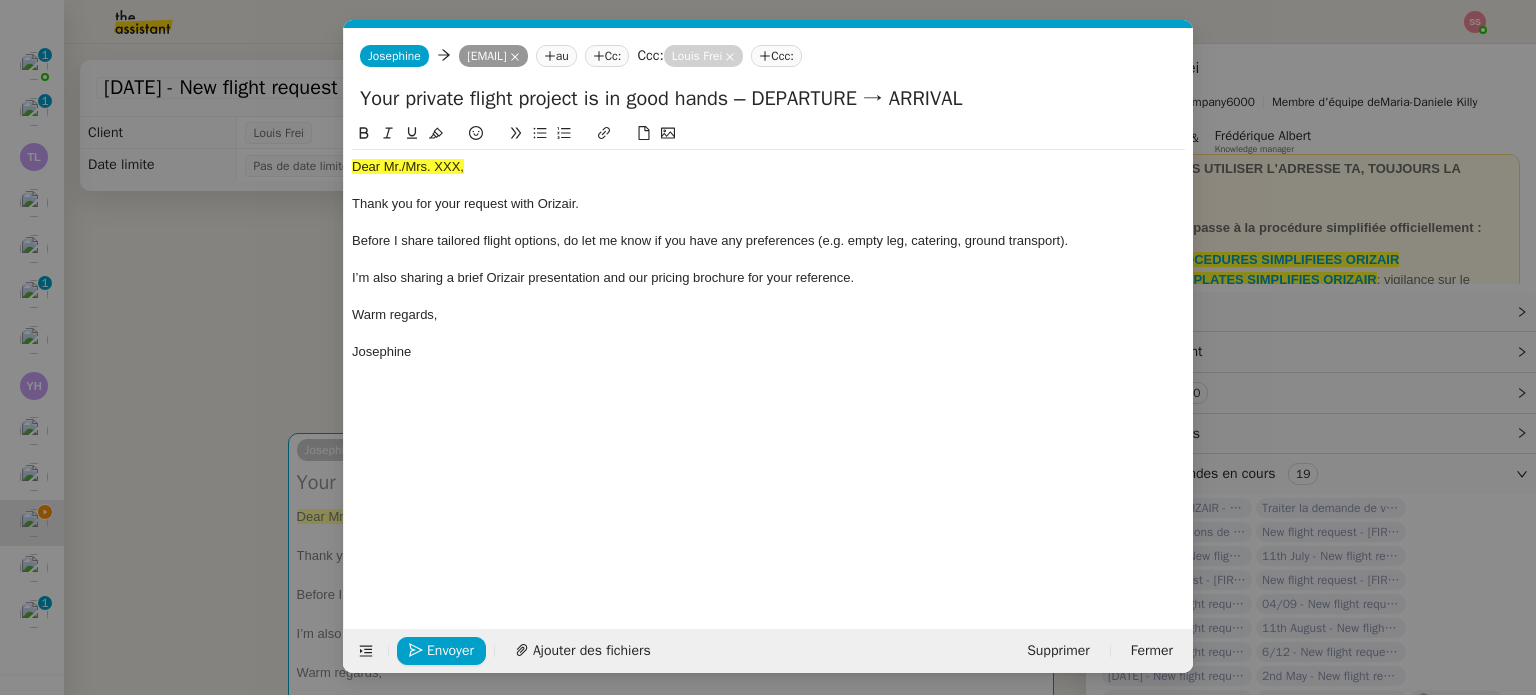 click on "Dear Mr./Mrs. XXX," 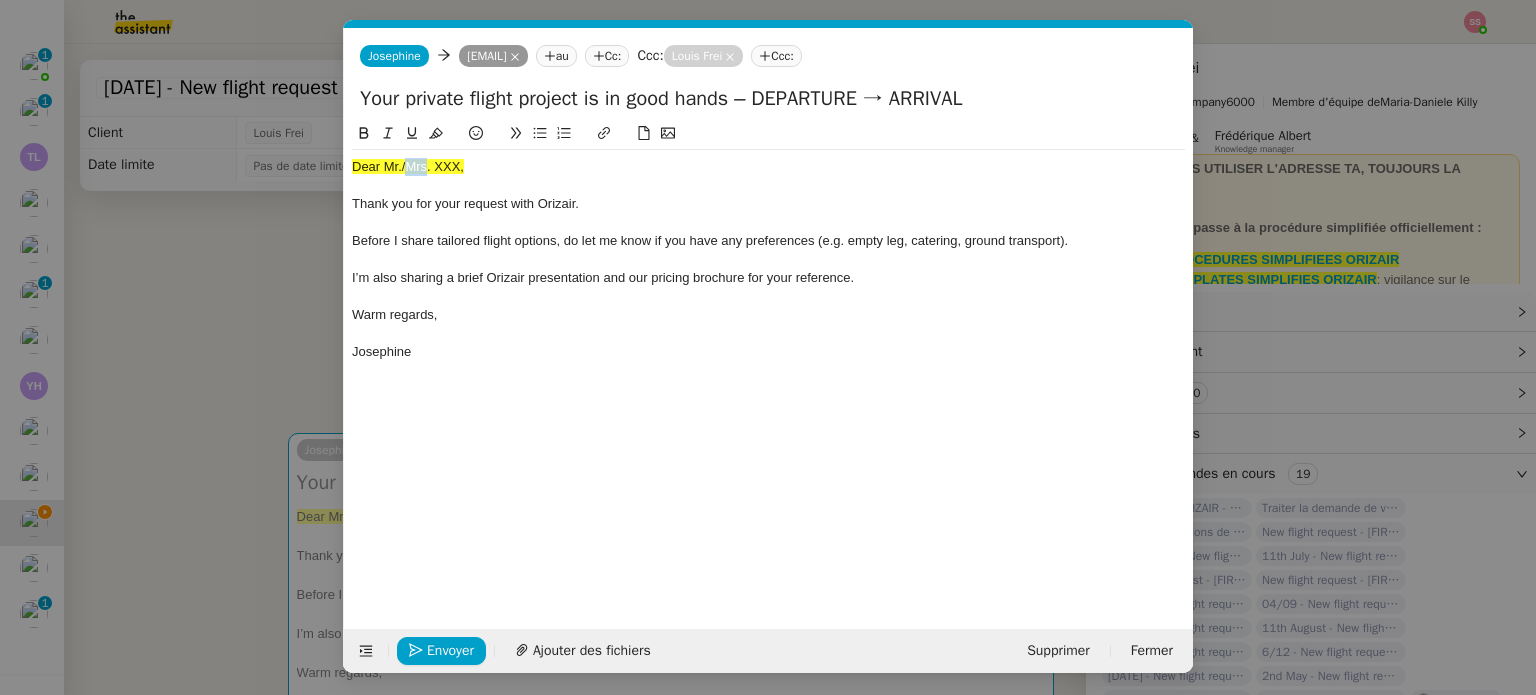 click on "Dear Mr./Mrs. XXX," 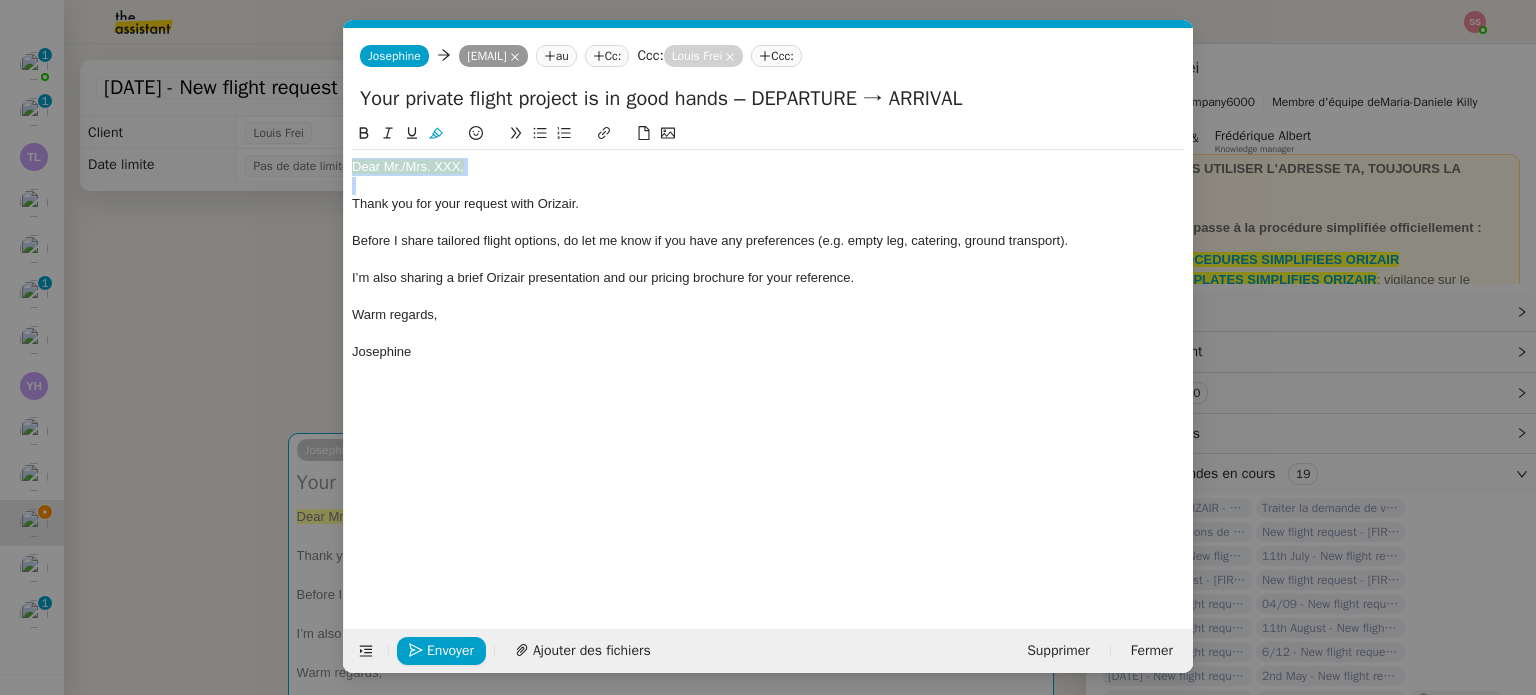 click on "Dear Mr./Mrs. XXX," 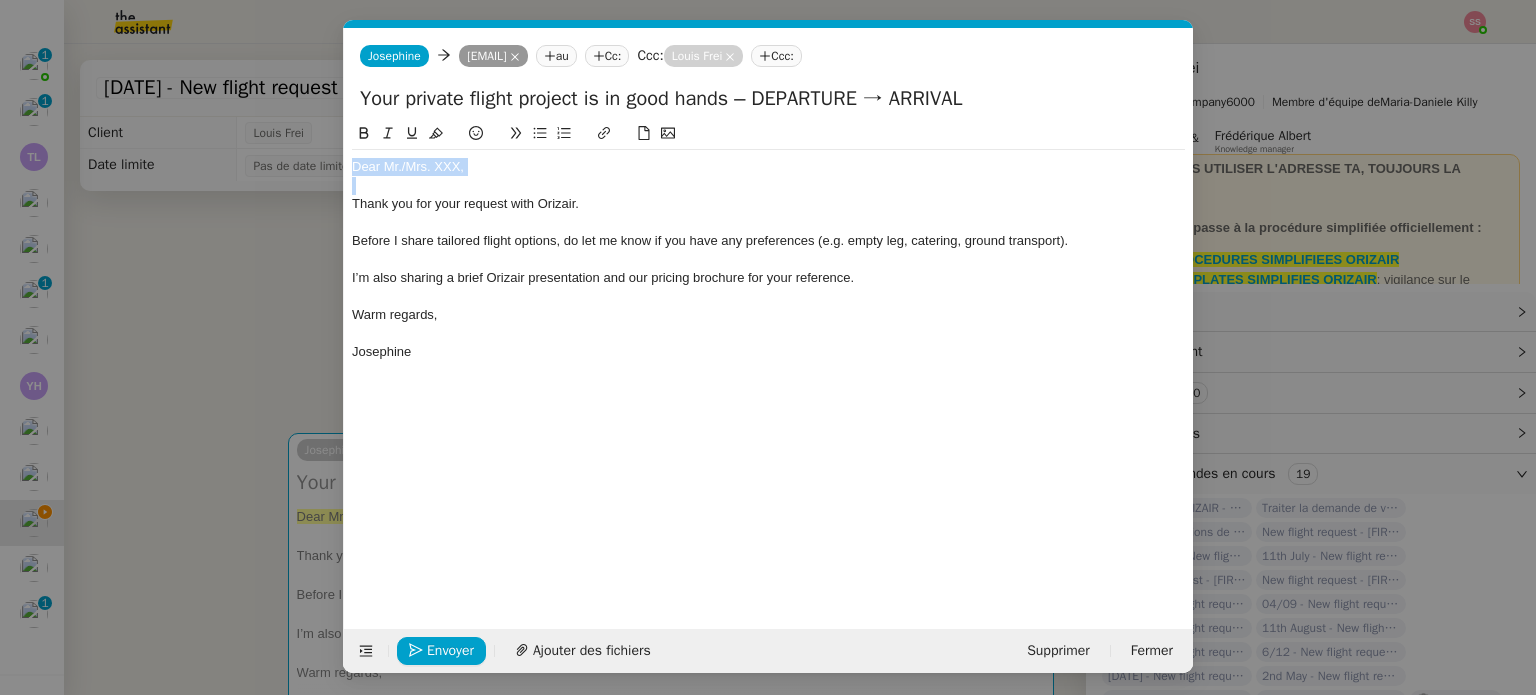 click 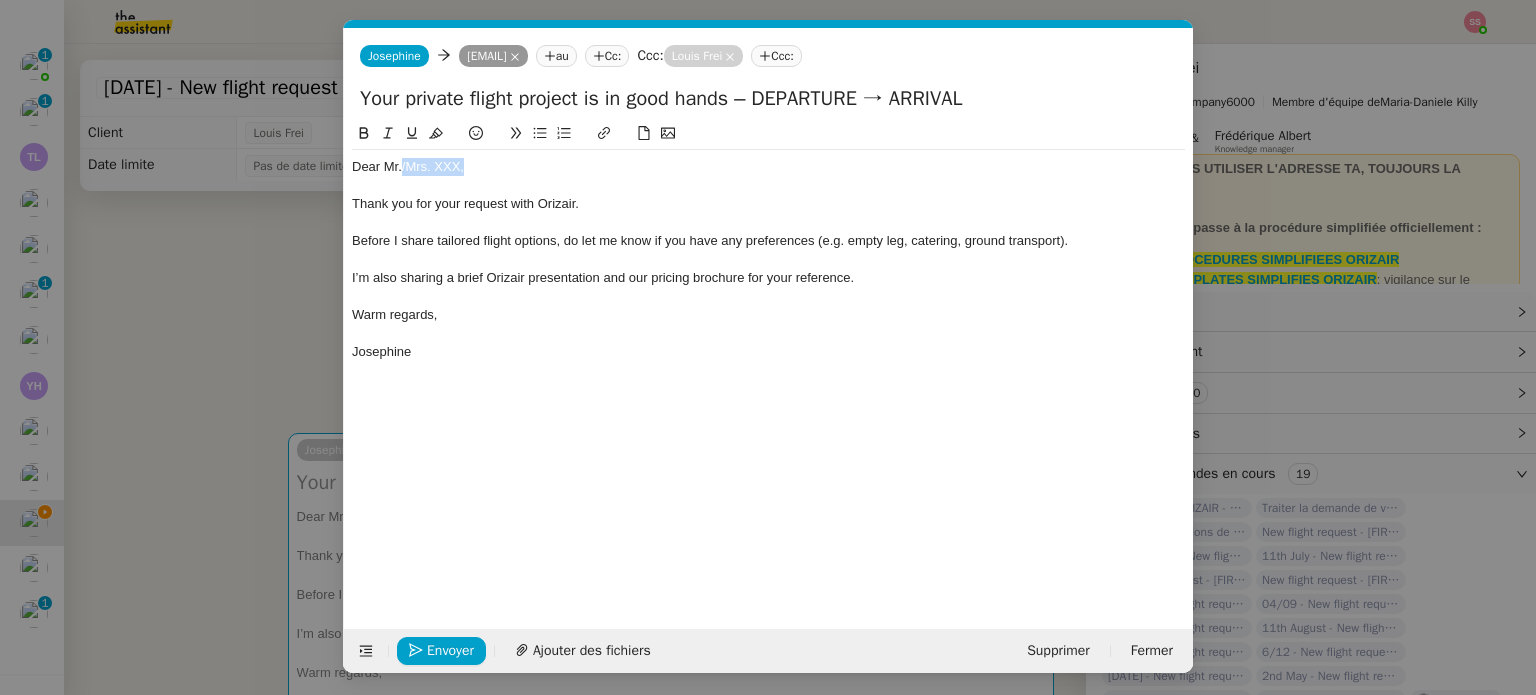 drag, startPoint x: 493, startPoint y: 170, endPoint x: 402, endPoint y: 163, distance: 91.26884 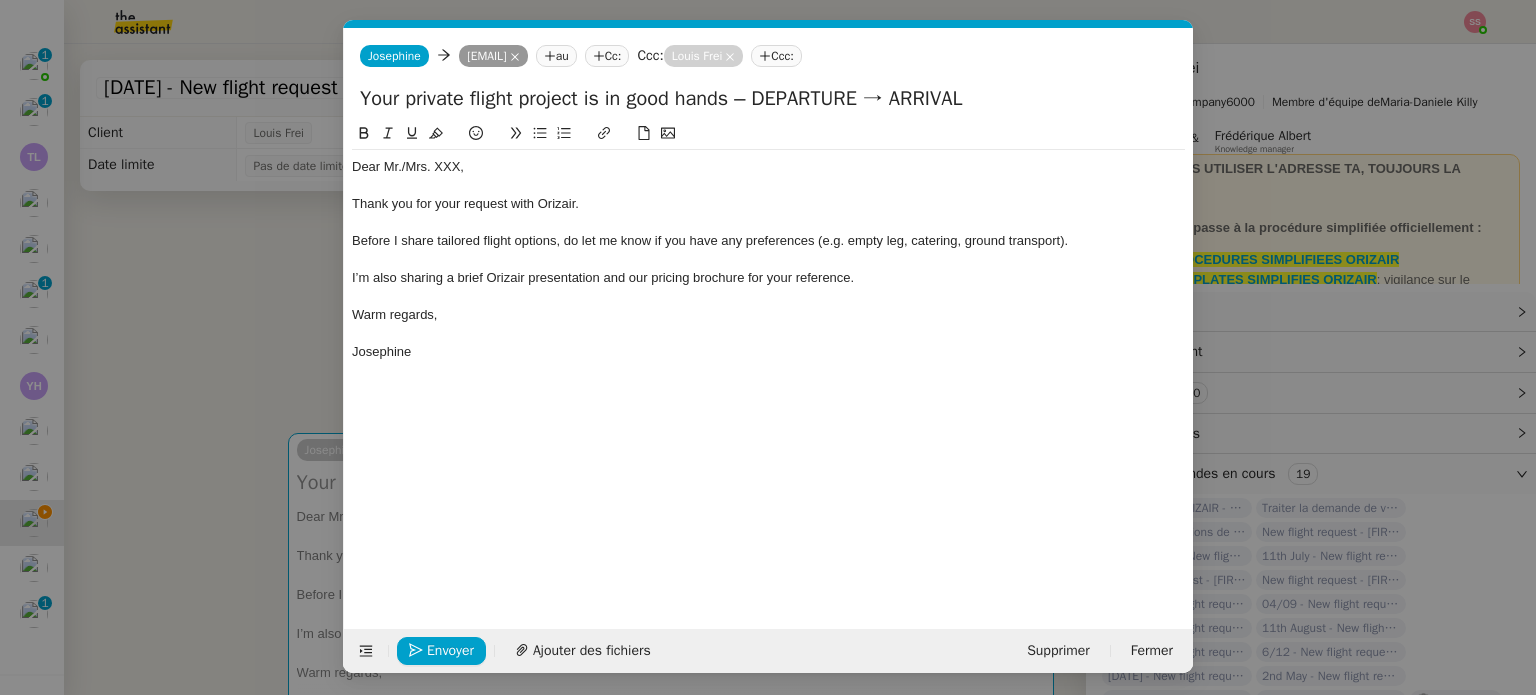 scroll, scrollTop: 0, scrollLeft: 0, axis: both 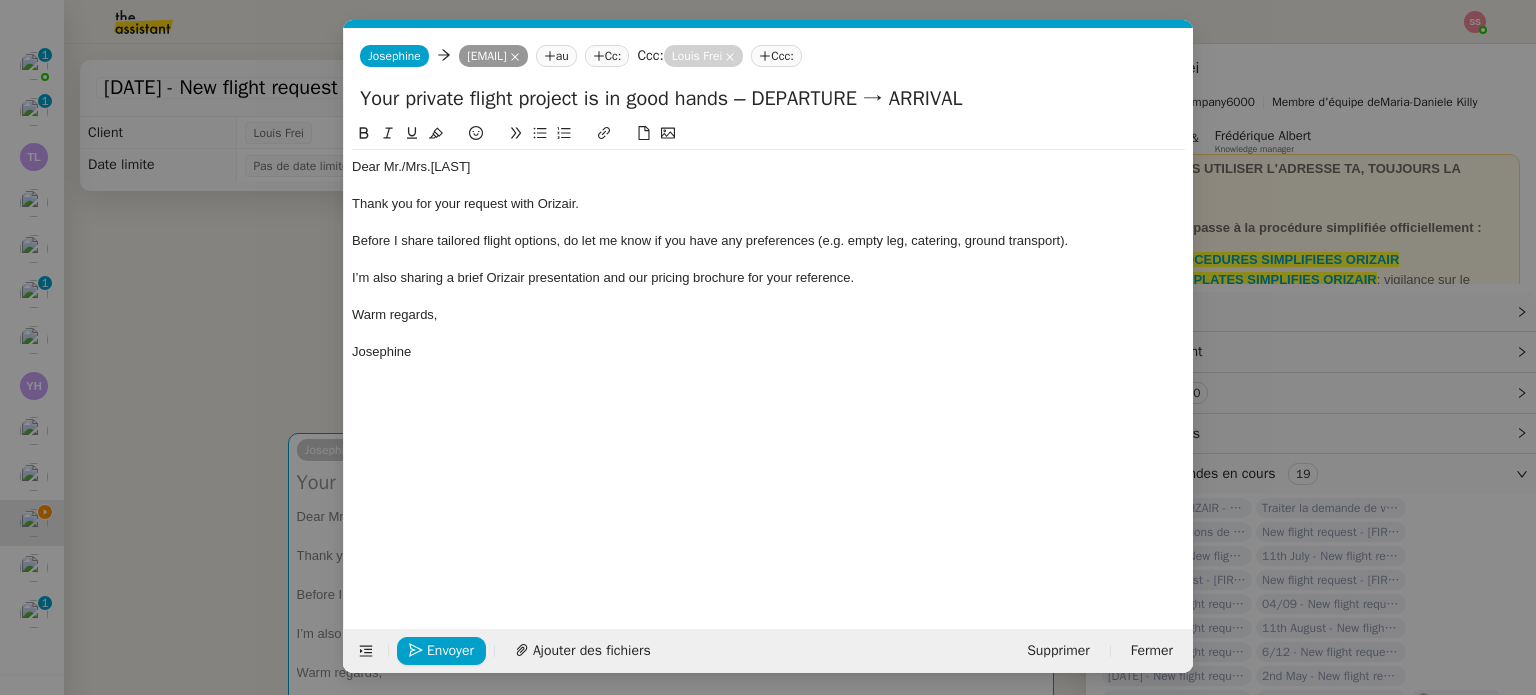 drag, startPoint x: 781, startPoint y: 100, endPoint x: 896, endPoint y: 91, distance: 115.35164 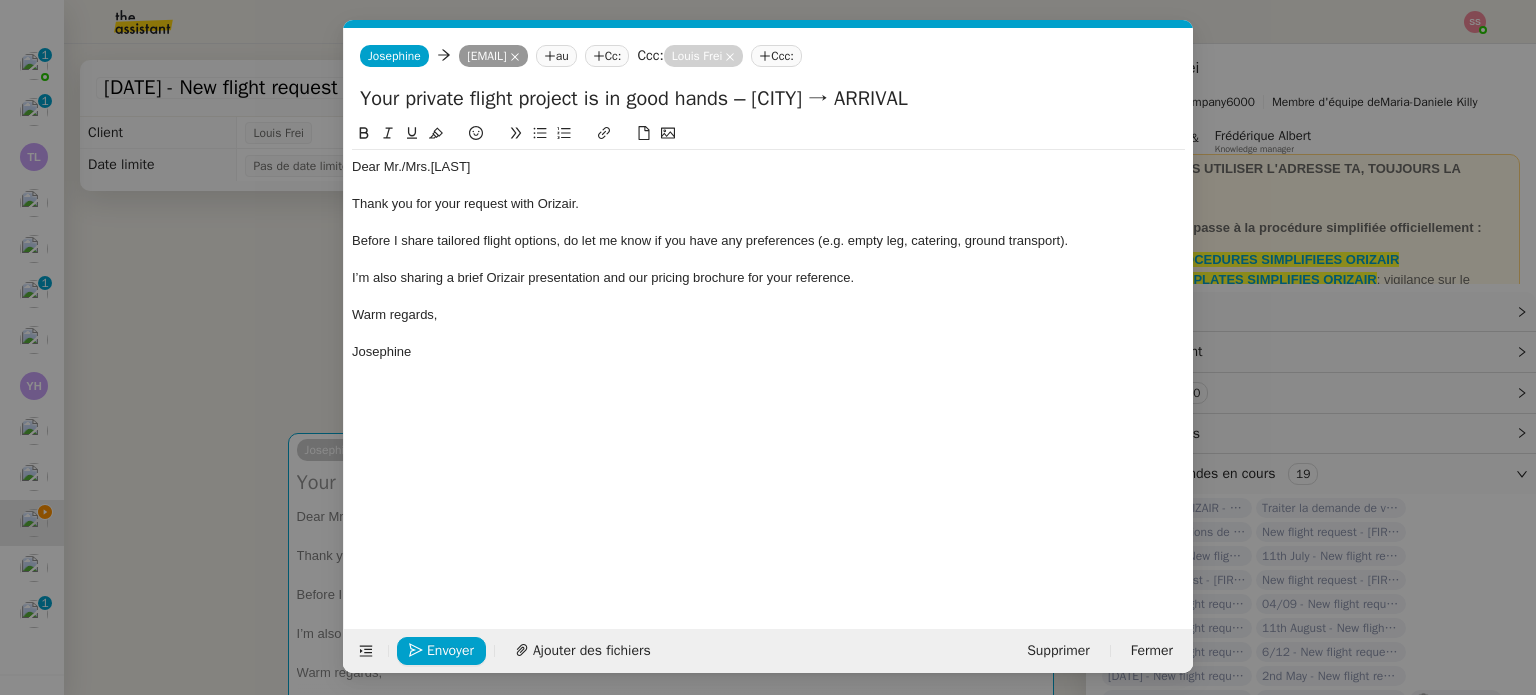 type on "Your private flight project is in good hands – [CITY] → ARRIVAL" 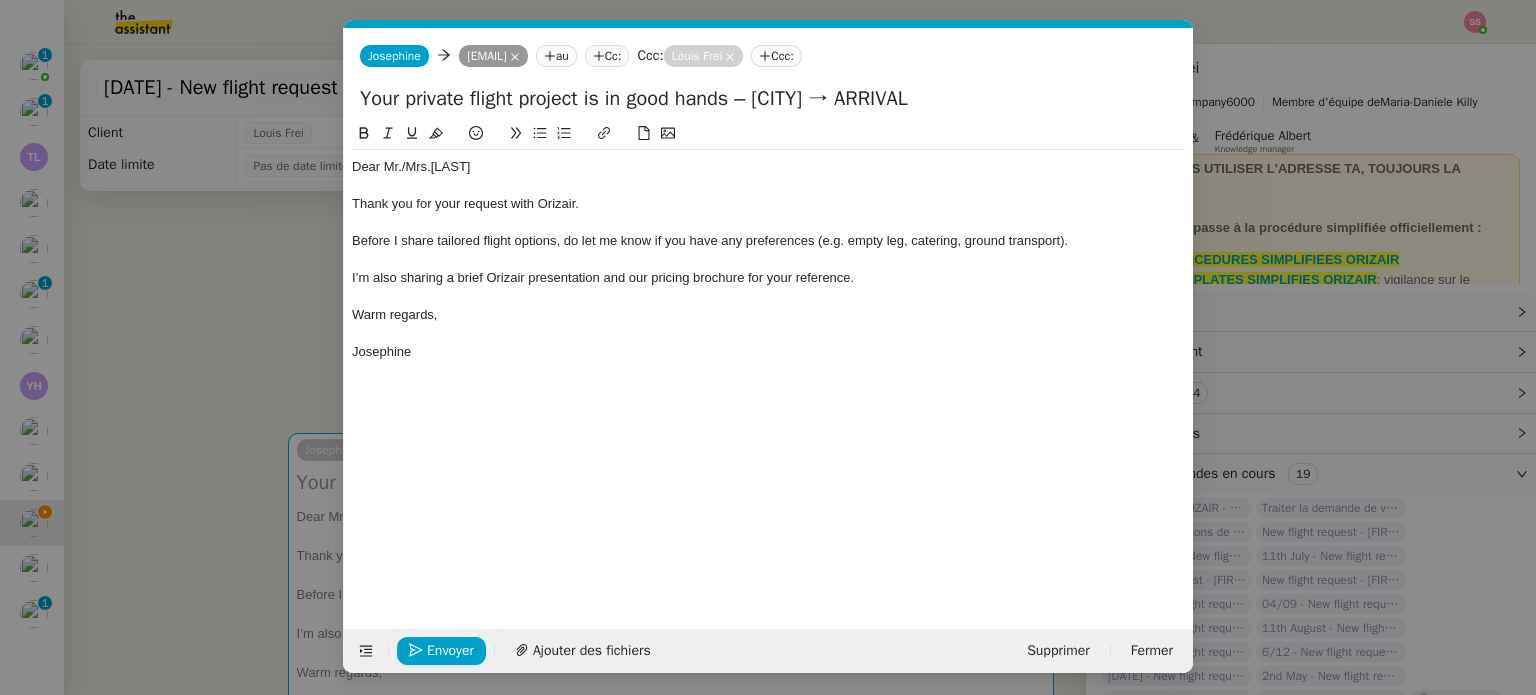 drag, startPoint x: 870, startPoint y: 99, endPoint x: 1009, endPoint y: 95, distance: 139.05754 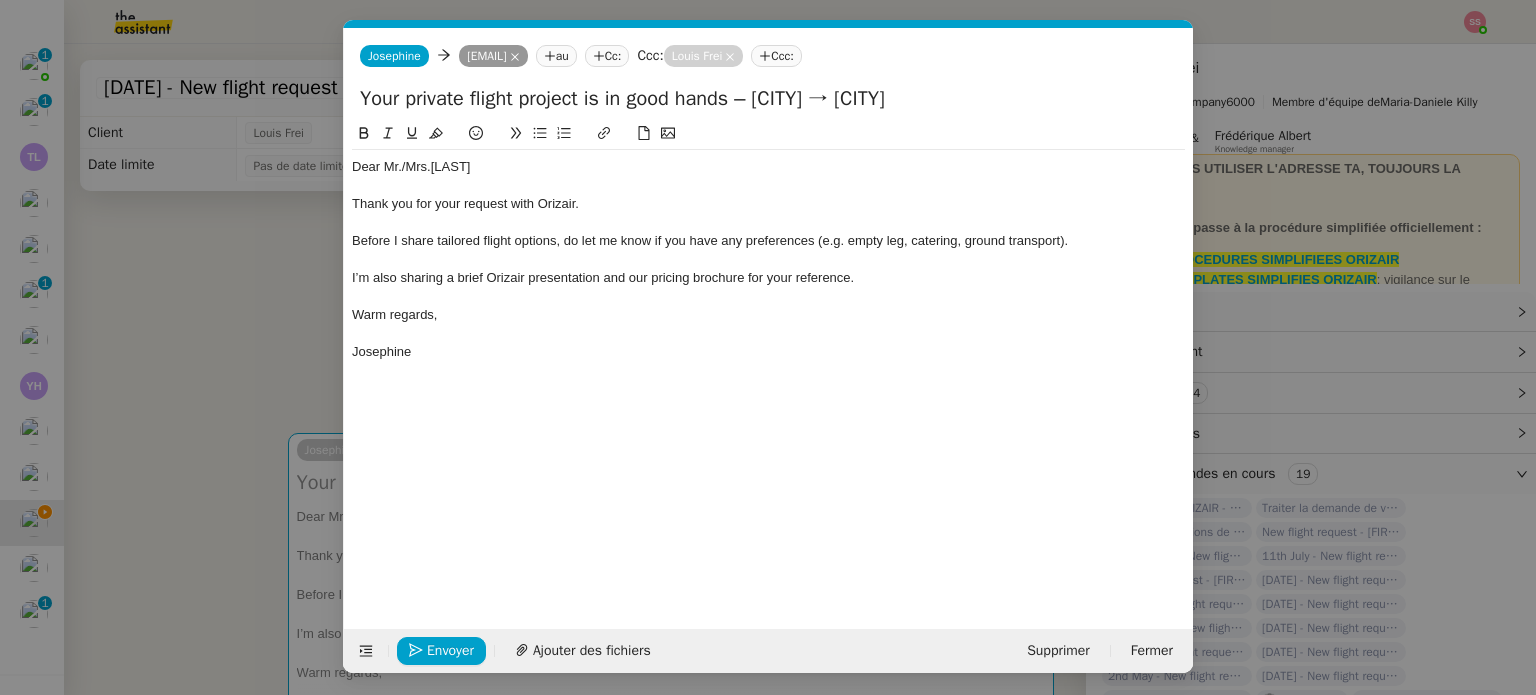 type on "Your private flight project is in good hands – [CITY] → [CITY]" 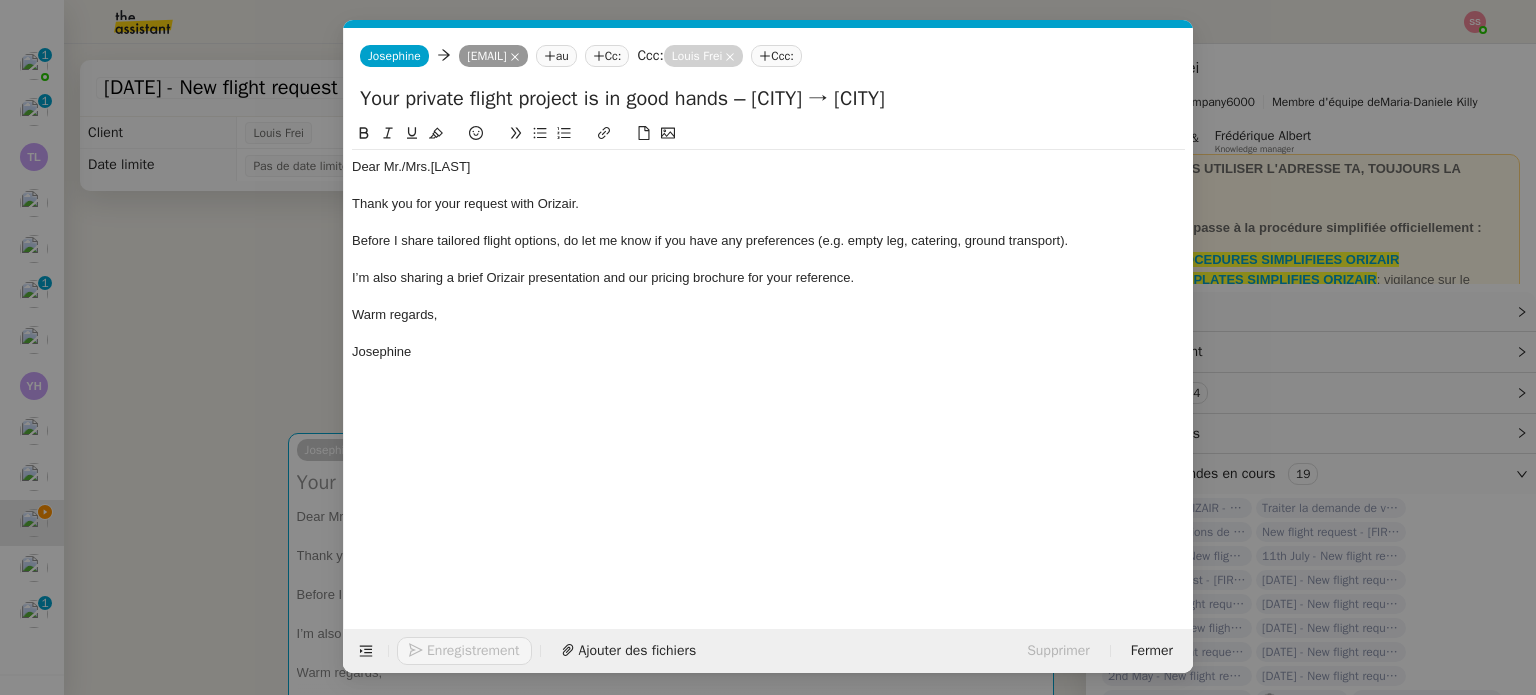 click on "accu Service ✈️Orizair -  Accu sé de réception de la demande (FR) - En cours de validation    à utiliser dans le cadre d'une demande orizair en français  [FIRST] [LAST] TA -  ACCU SE RECEPTION + AM    Accu sé de réception + intervention d'un account manager TA -  ACCU SE RECEPTION + AM_ANGLAIS    Accu sé de réception + intervention d'un project manager ✈️Orizair -  Accu sé de réception de la demande (EN) - En cours de validation    à utiliser à réception de demande orizair en anglais  [FIRST] [LAST] TA -  ACCU SE RECEPTION    Accu sé de réception de la demande TA -  ACCU SE RECEPTION (EN)    ✈️Orizair -  Aucu n vol disponible (FR)    à utiliser quand pas de vol dispo en fr  [FIRST] [LAST] TA -  ACCOU NT MANAGER - PRO ACTIF    Envoyer un Email aux nouveaux utilisateurs non actifs TA -  ACCE S BANQUE DEDIE    A utiliser dans le cadre de la mise en place d' accè s bancaires dédiés ✈️Orizair -  Aucu n vol disponible (EN)    à utiliser quand  aucu n vol disponible en eng aucu" at bounding box center (768, 347) 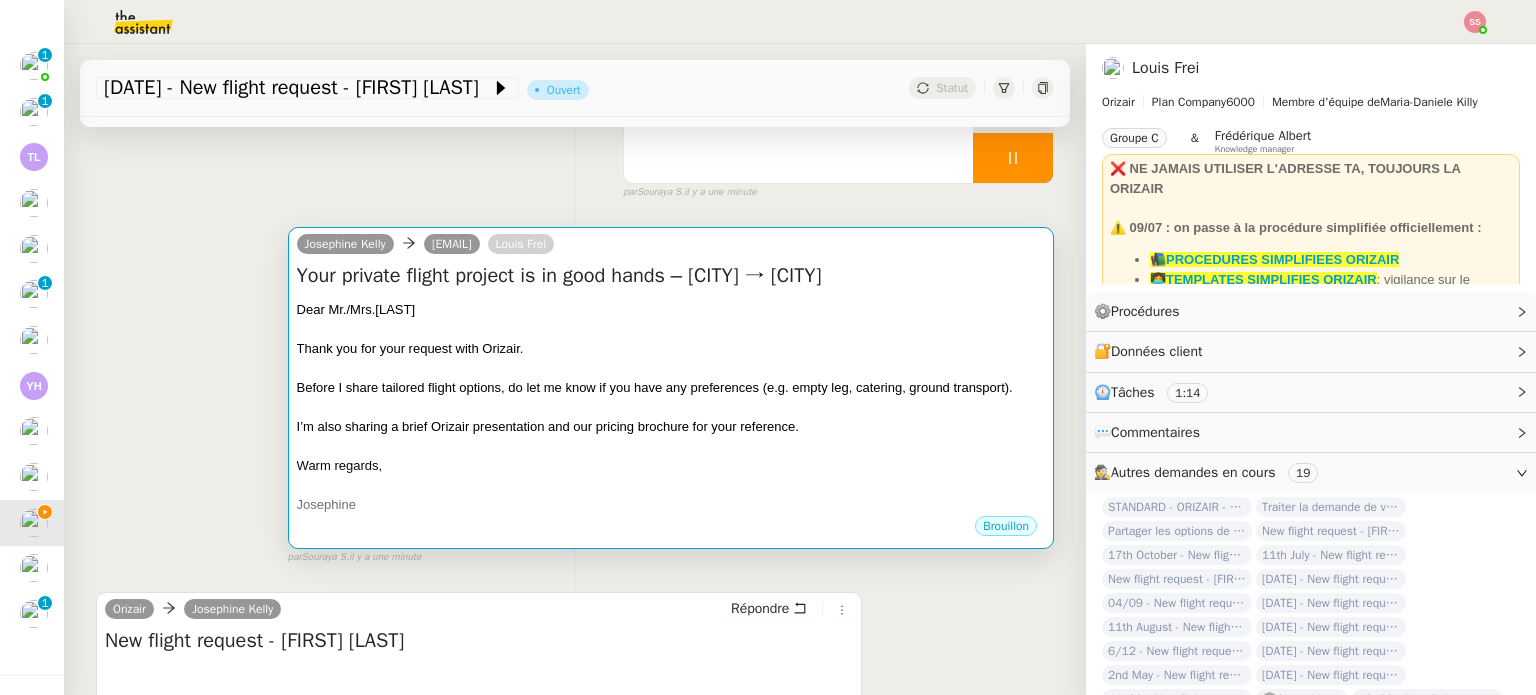 scroll, scrollTop: 200, scrollLeft: 0, axis: vertical 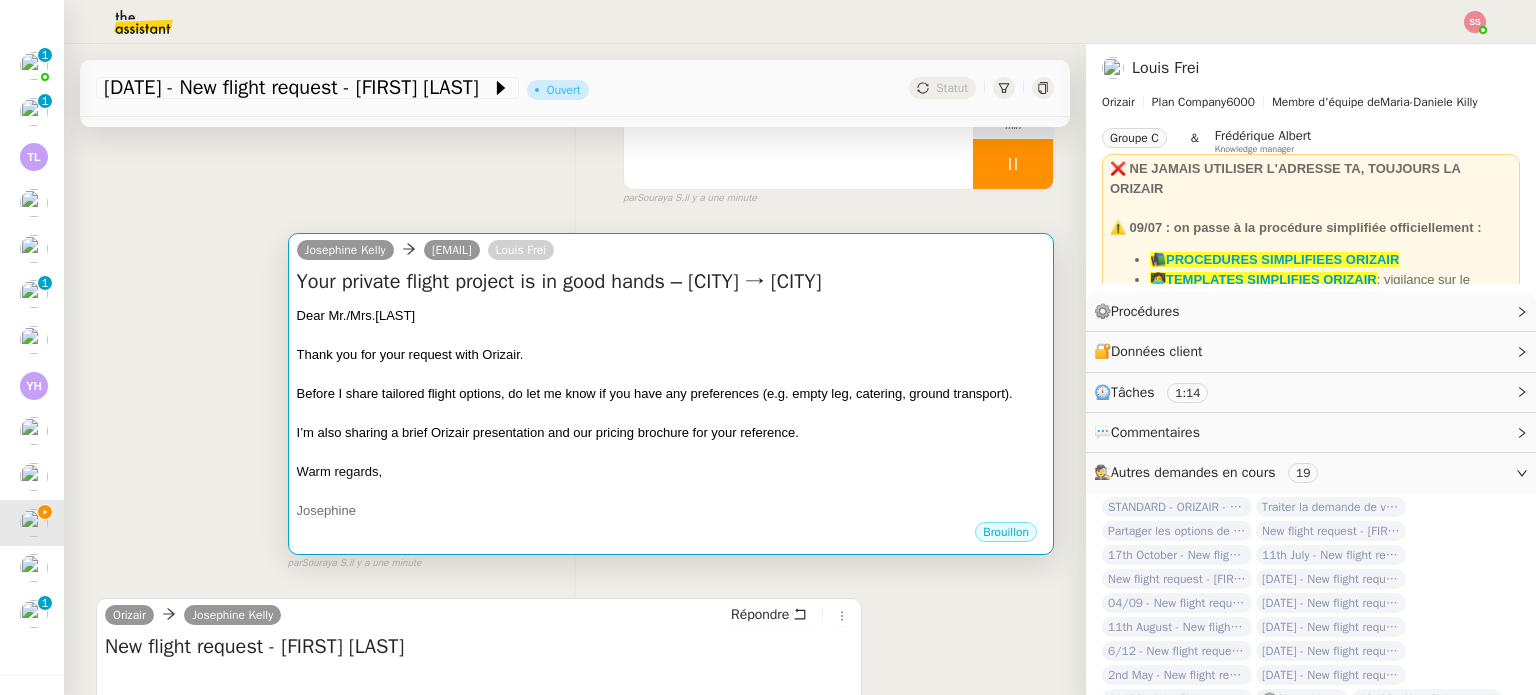click at bounding box center (671, 374) 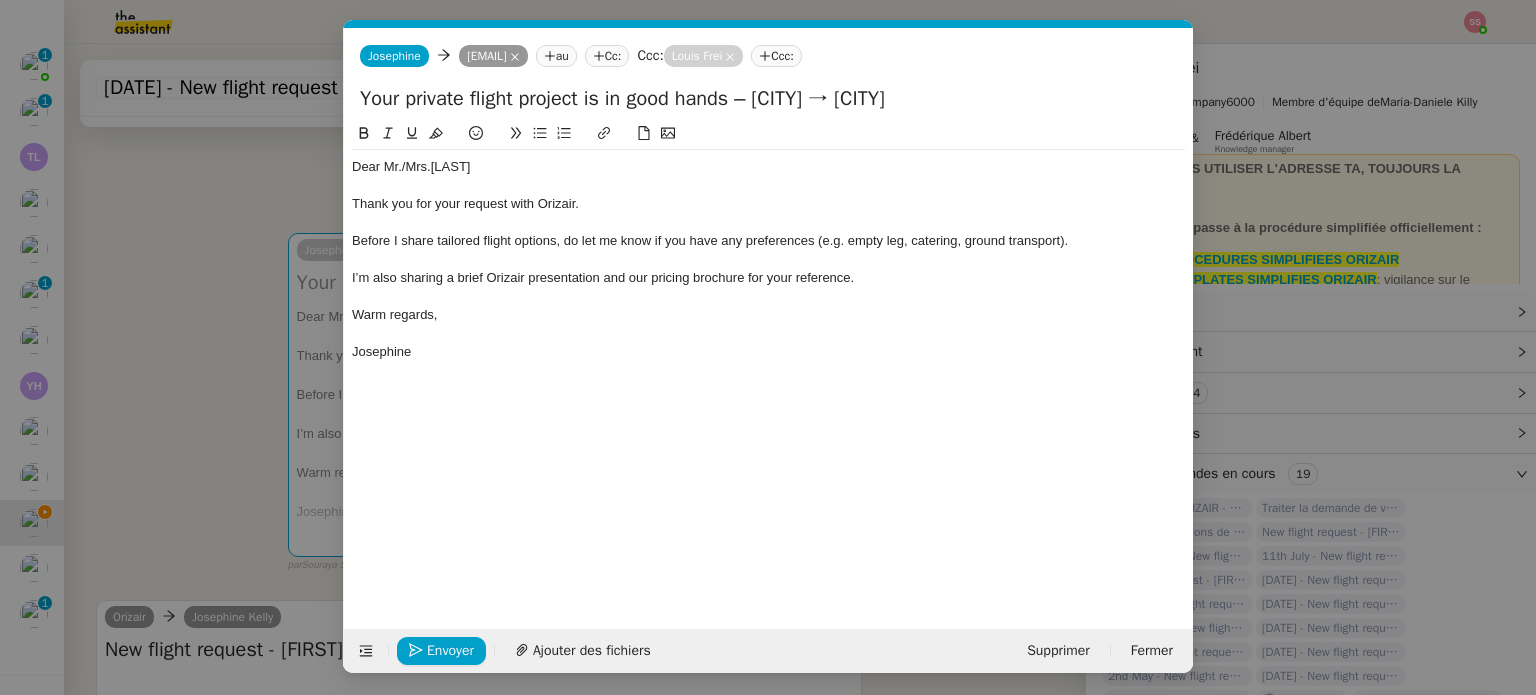 scroll, scrollTop: 0, scrollLeft: 69, axis: horizontal 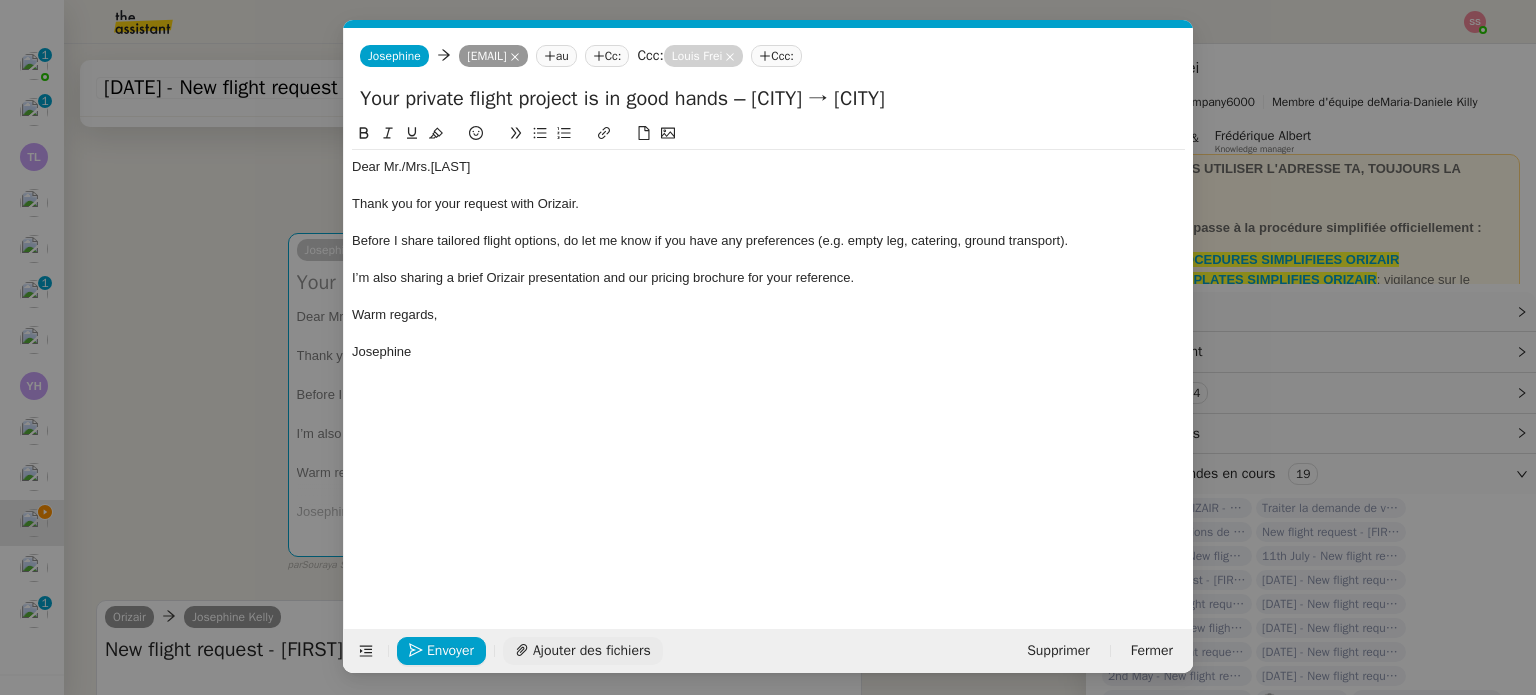 click on "Ajouter des fichiers" 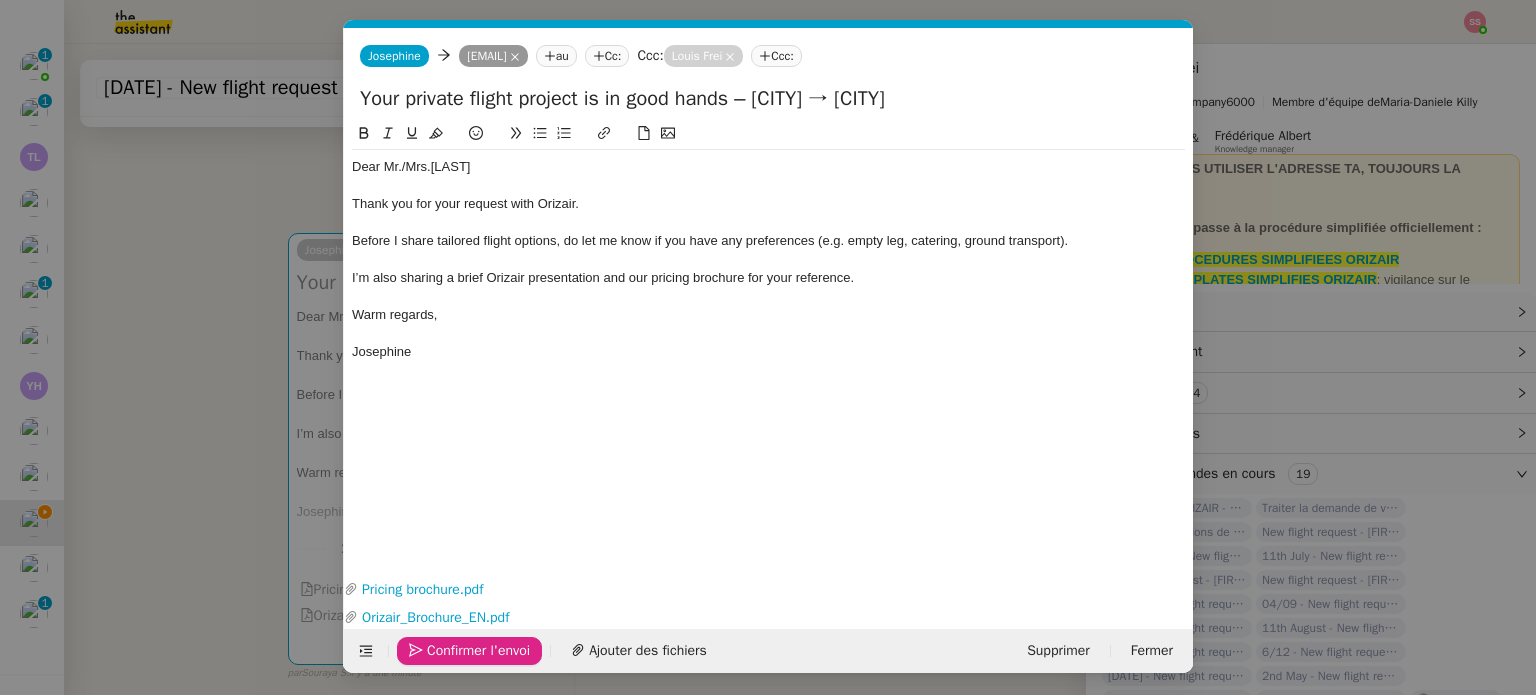 click on "Confirmer l'envoi" 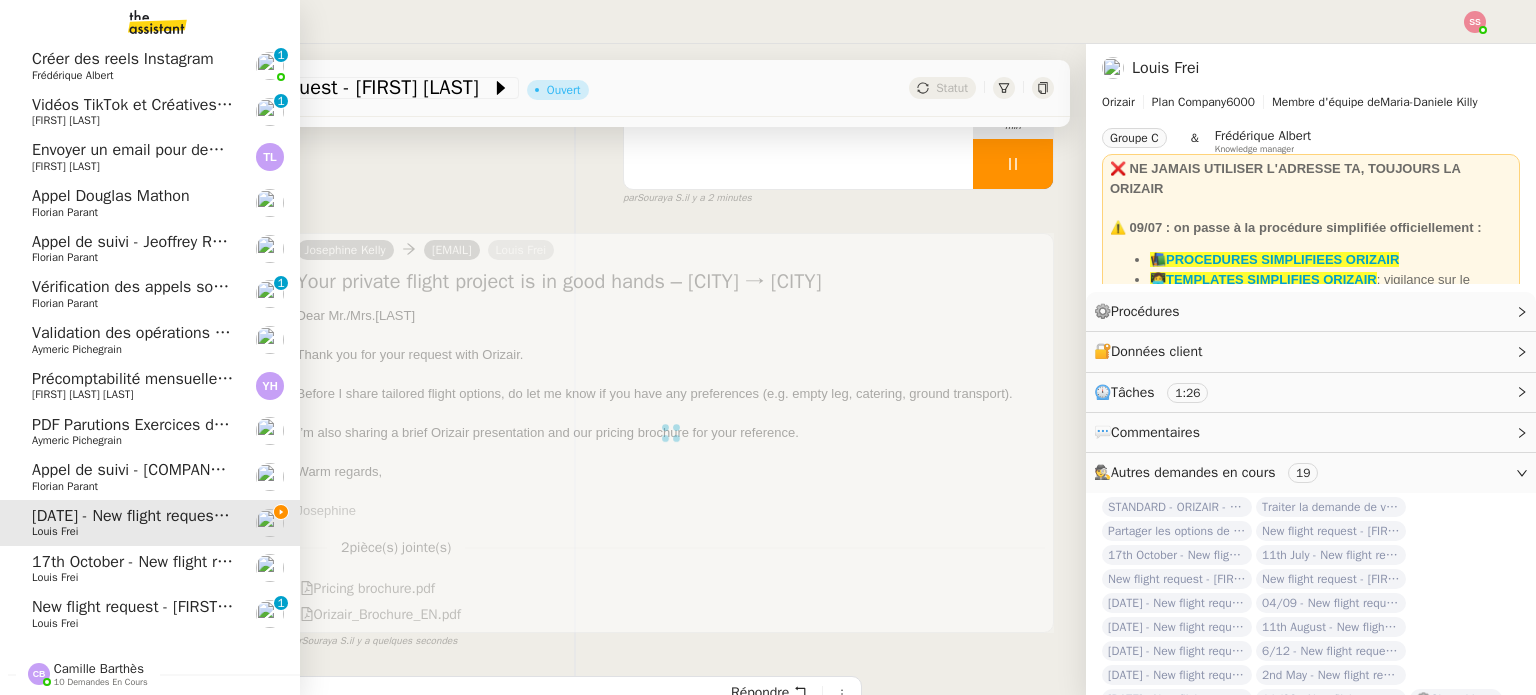 click on "Aymeric Pichegrain" 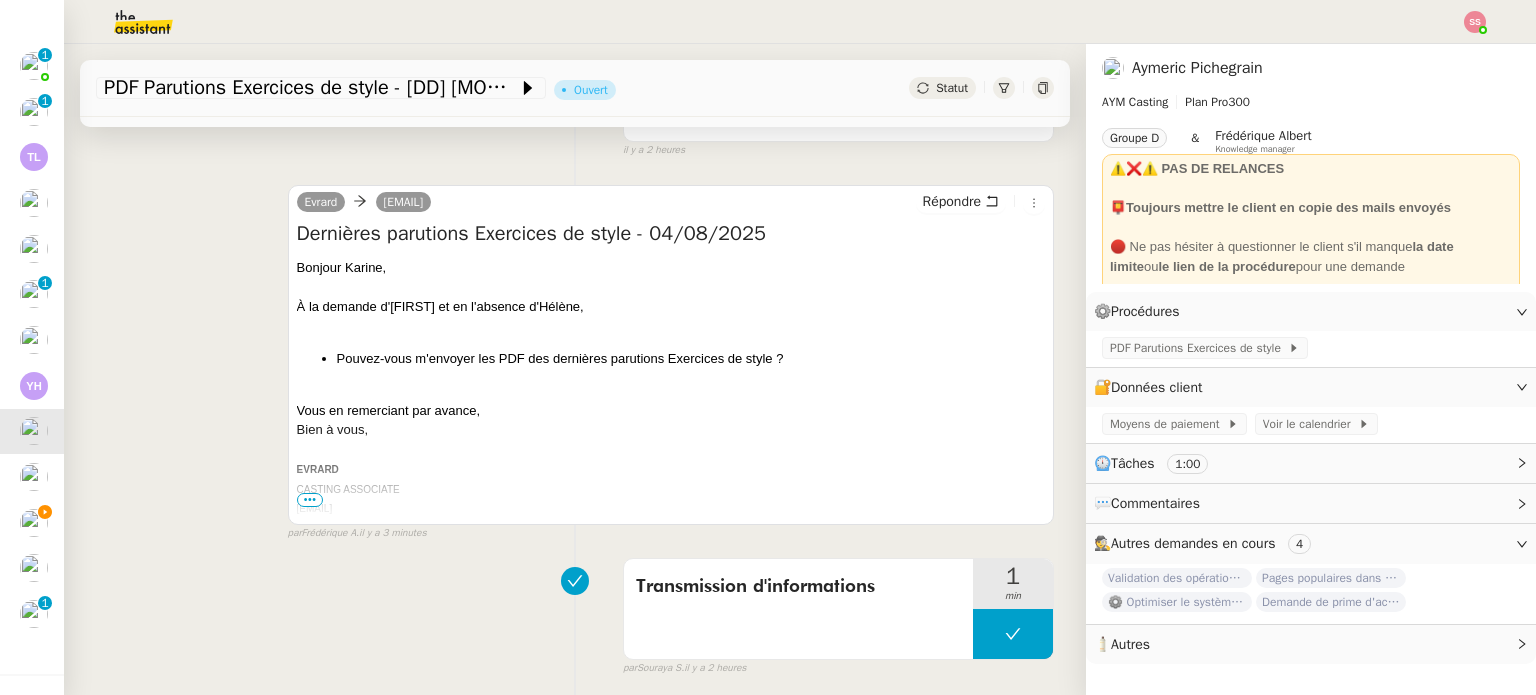 scroll, scrollTop: 145, scrollLeft: 0, axis: vertical 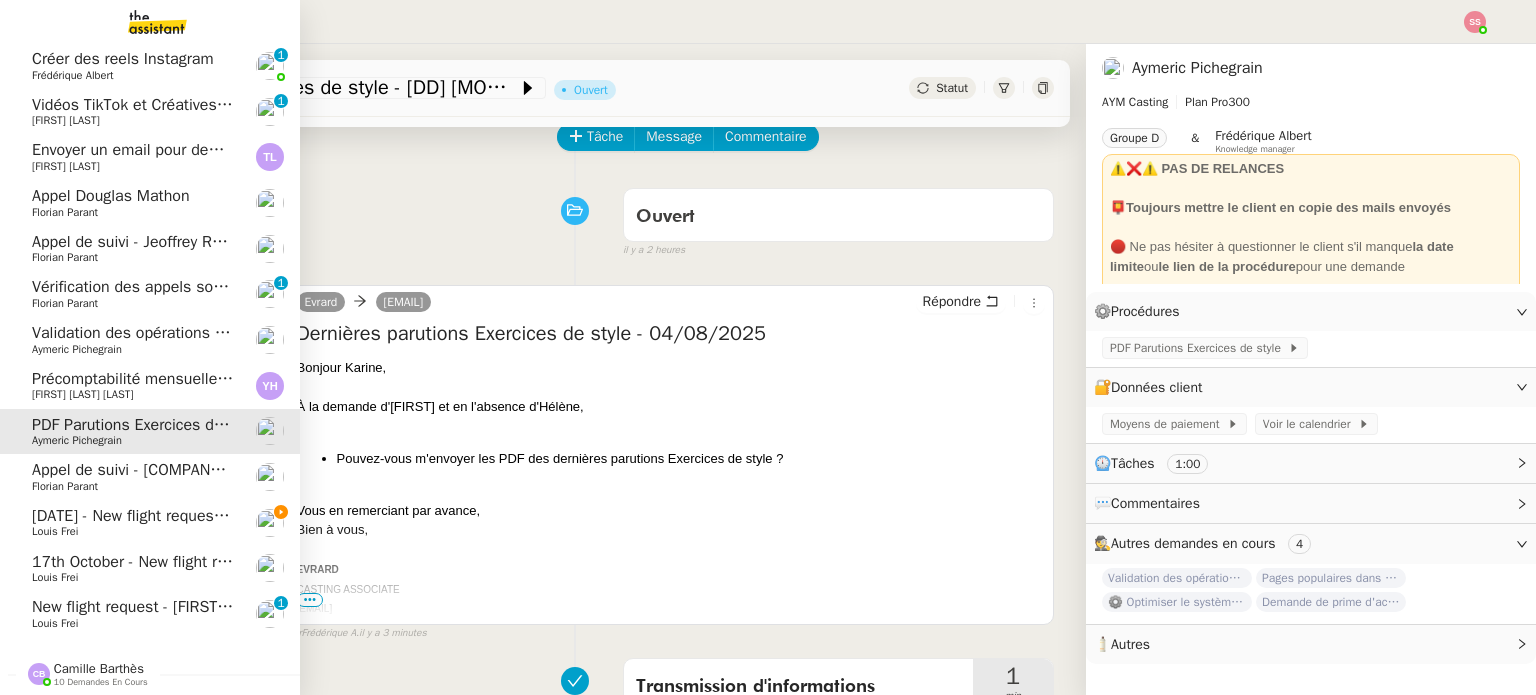 click on "Précomptabilité mensuelle - [DD] [MONTH] [YYYY]" 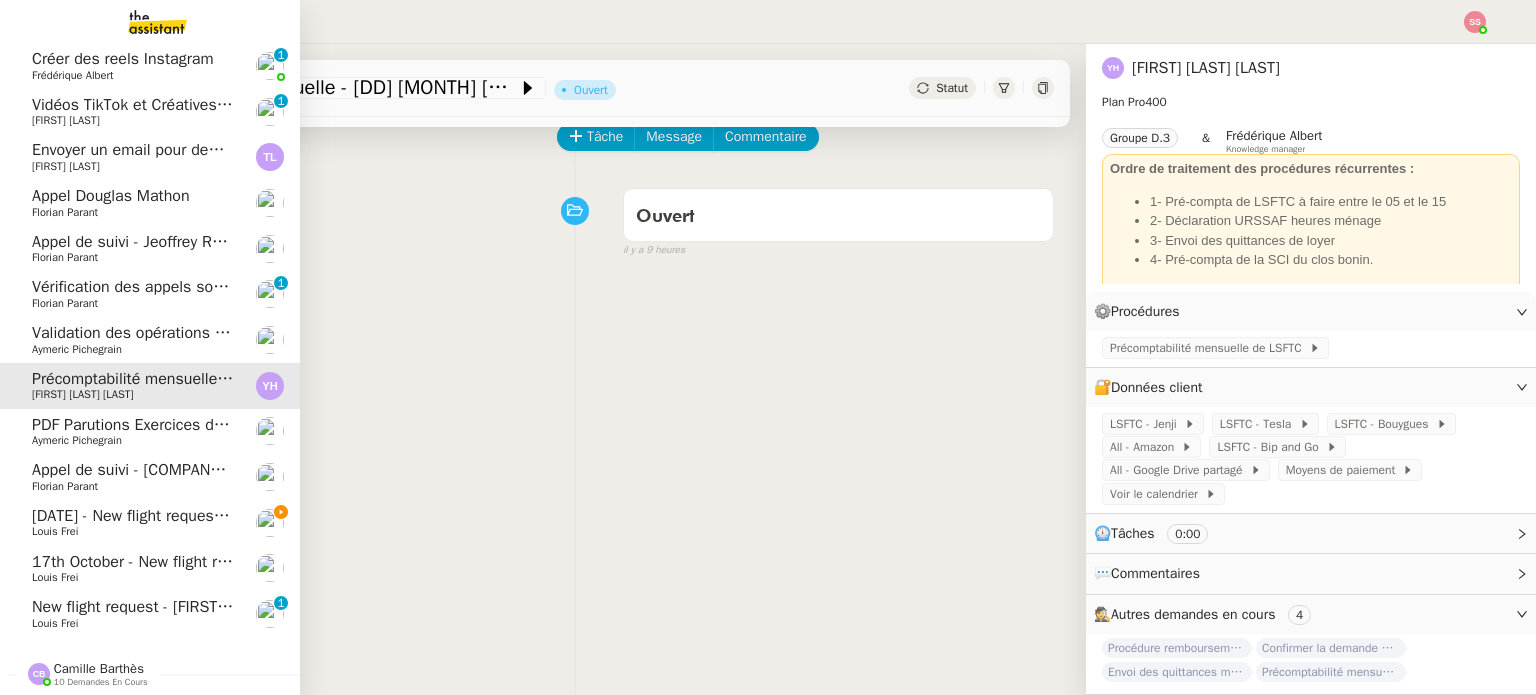 click on "[DATE] - New flight request - [FIRST] [LAST]" 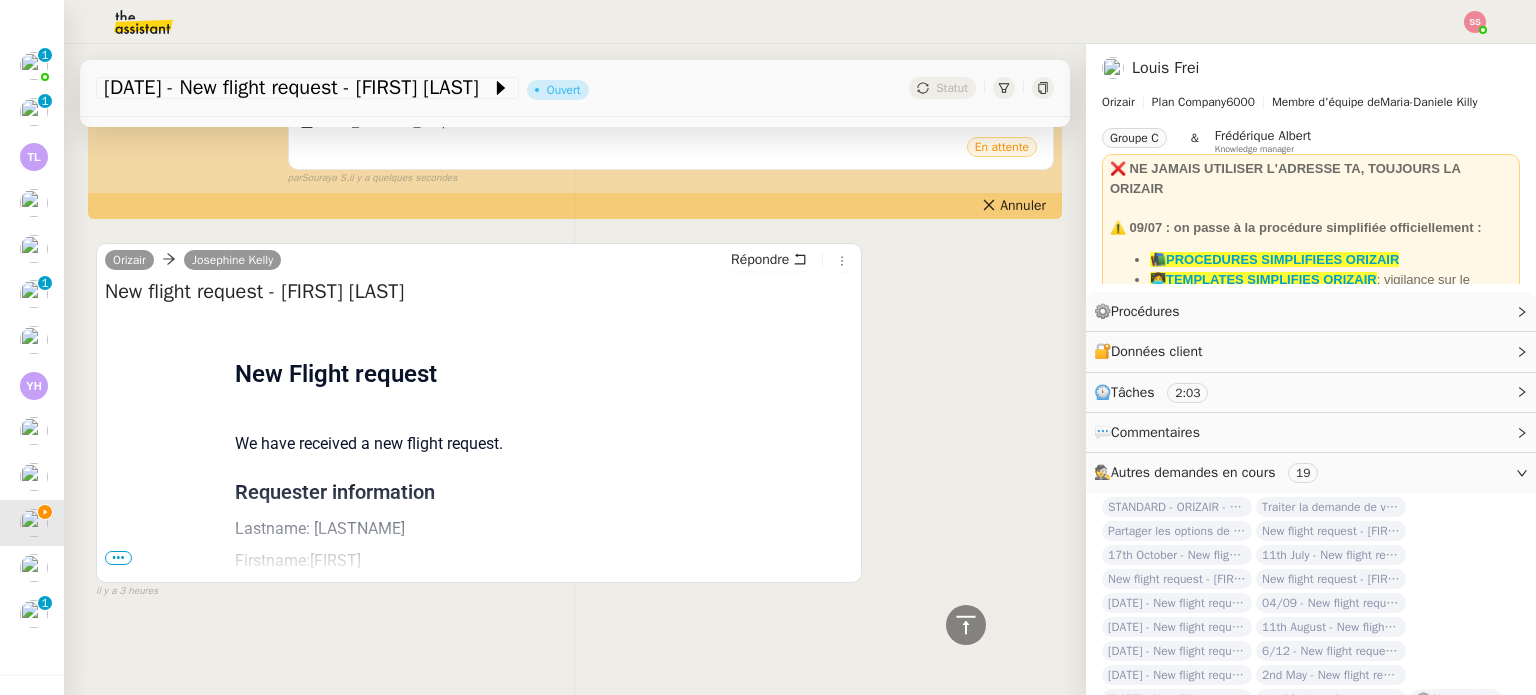 scroll, scrollTop: 707, scrollLeft: 0, axis: vertical 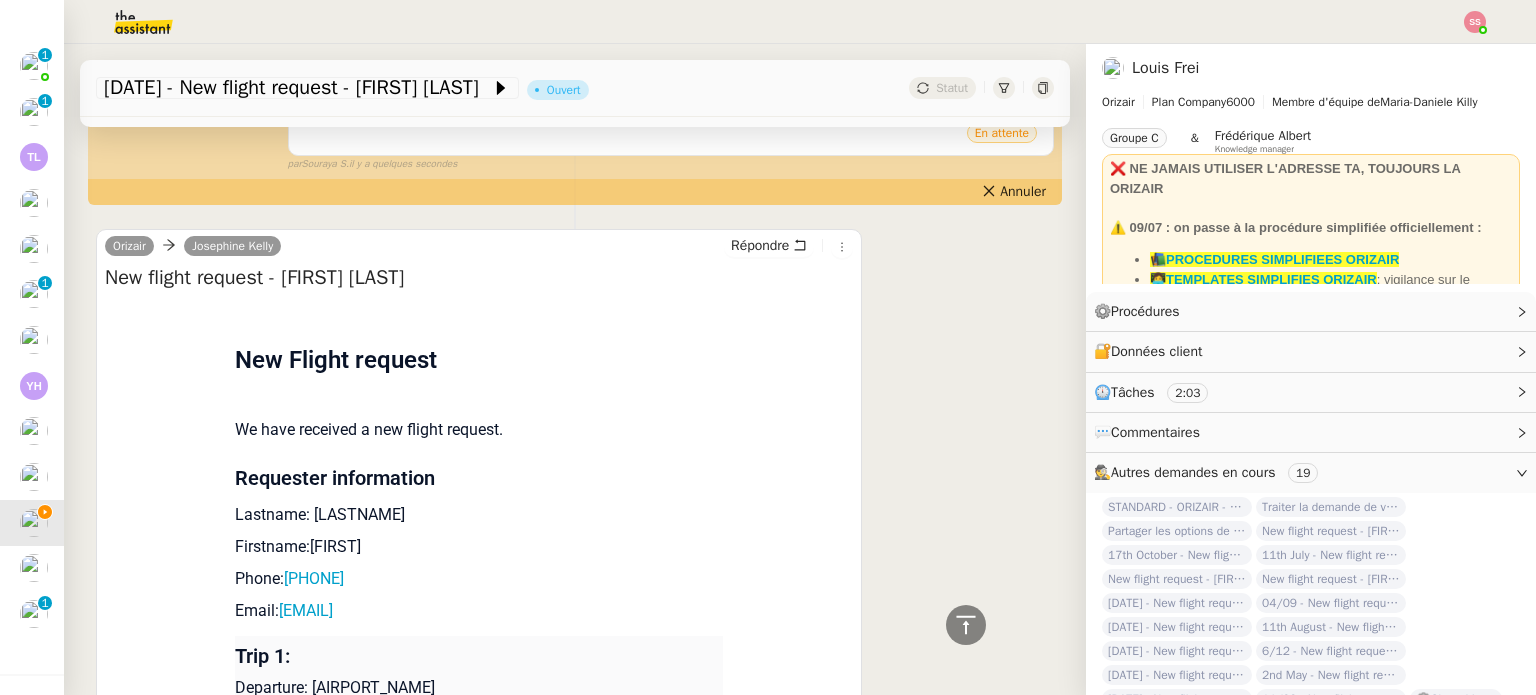 click on "Email:  [EMAIL]" at bounding box center (479, 611) 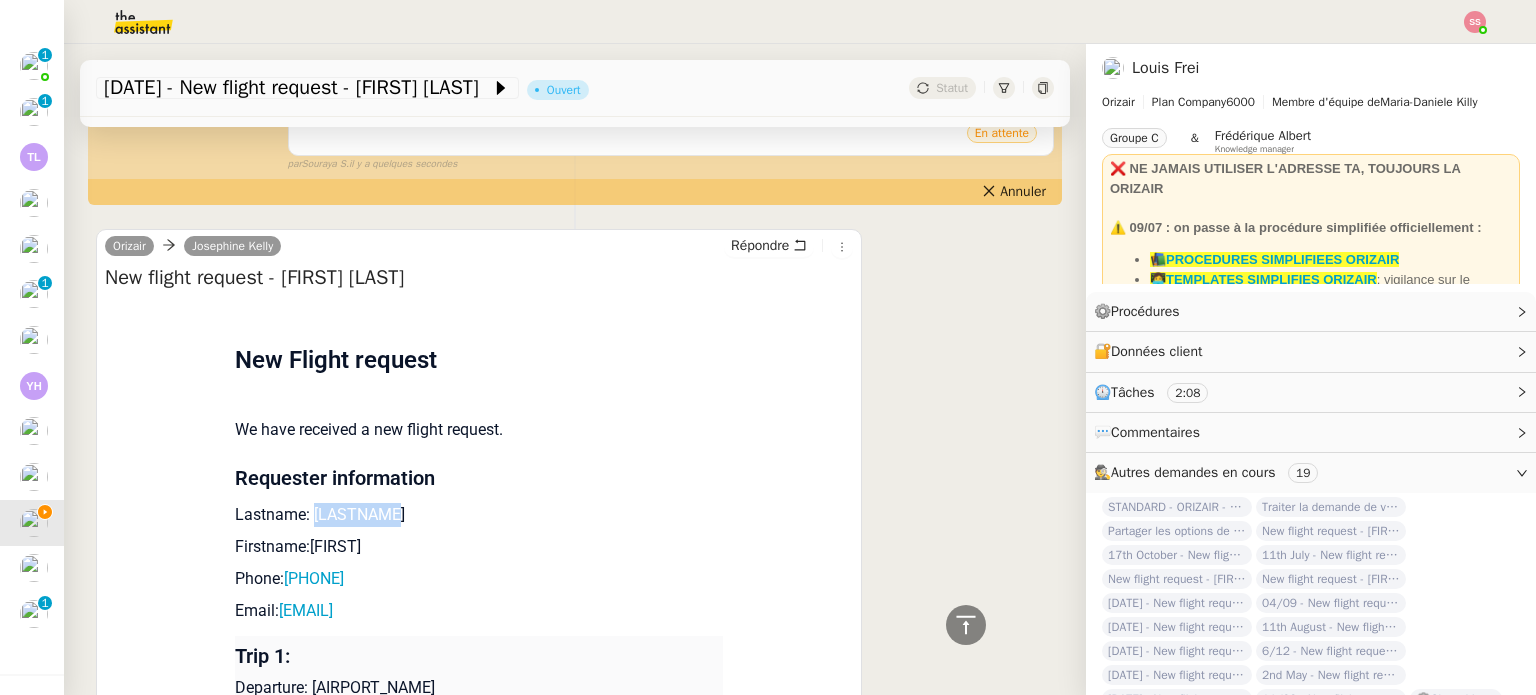 drag, startPoint x: 339, startPoint y: 517, endPoint x: 298, endPoint y: 515, distance: 41.04875 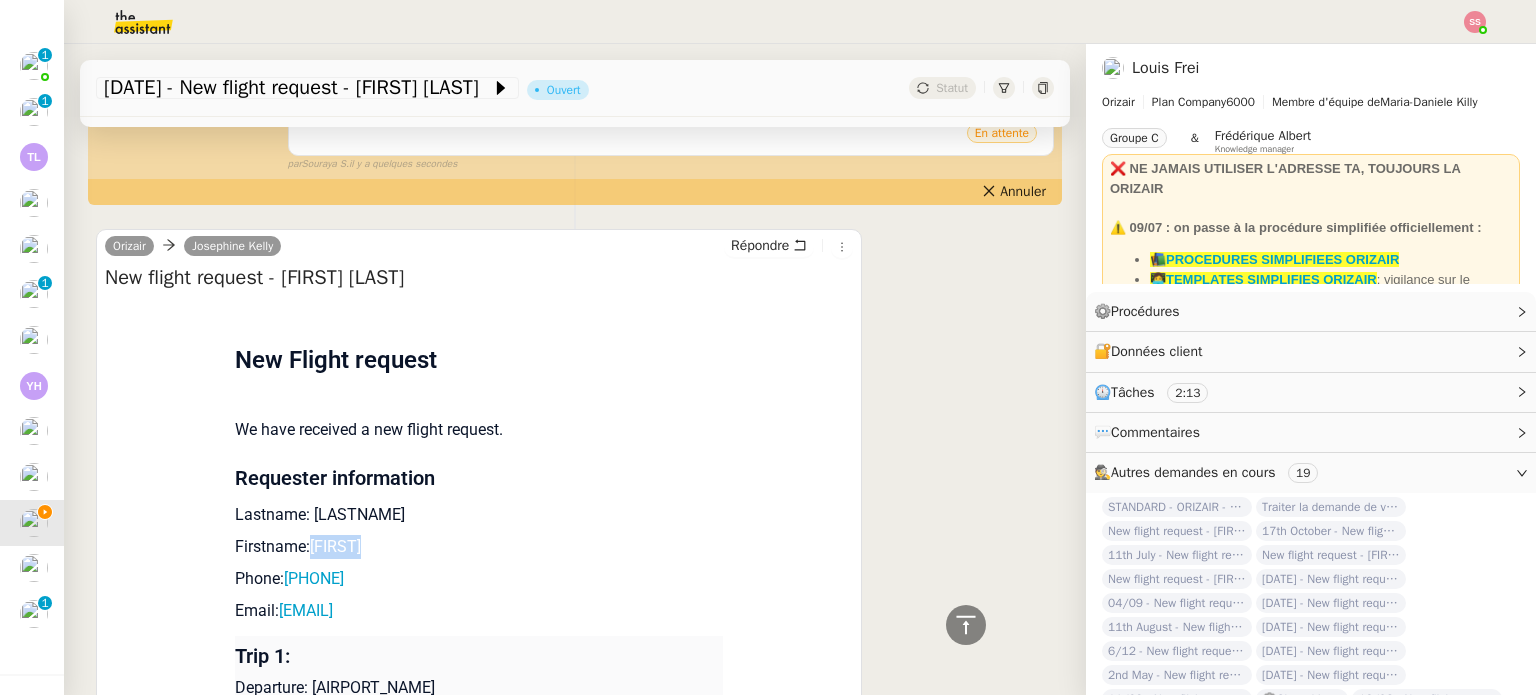 drag, startPoint x: 353, startPoint y: 553, endPoint x: 301, endPoint y: 547, distance: 52.34501 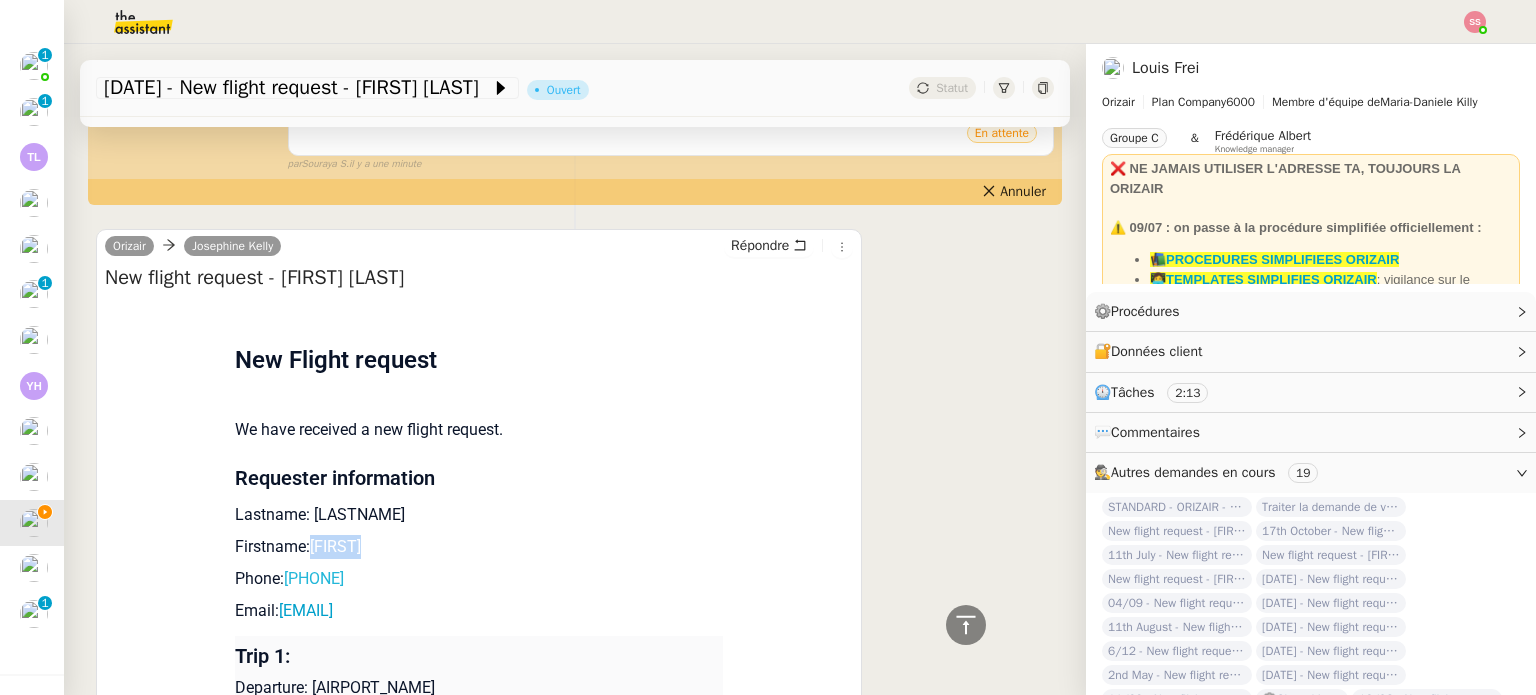 drag, startPoint x: 416, startPoint y: 579, endPoint x: 290, endPoint y: 580, distance: 126.00397 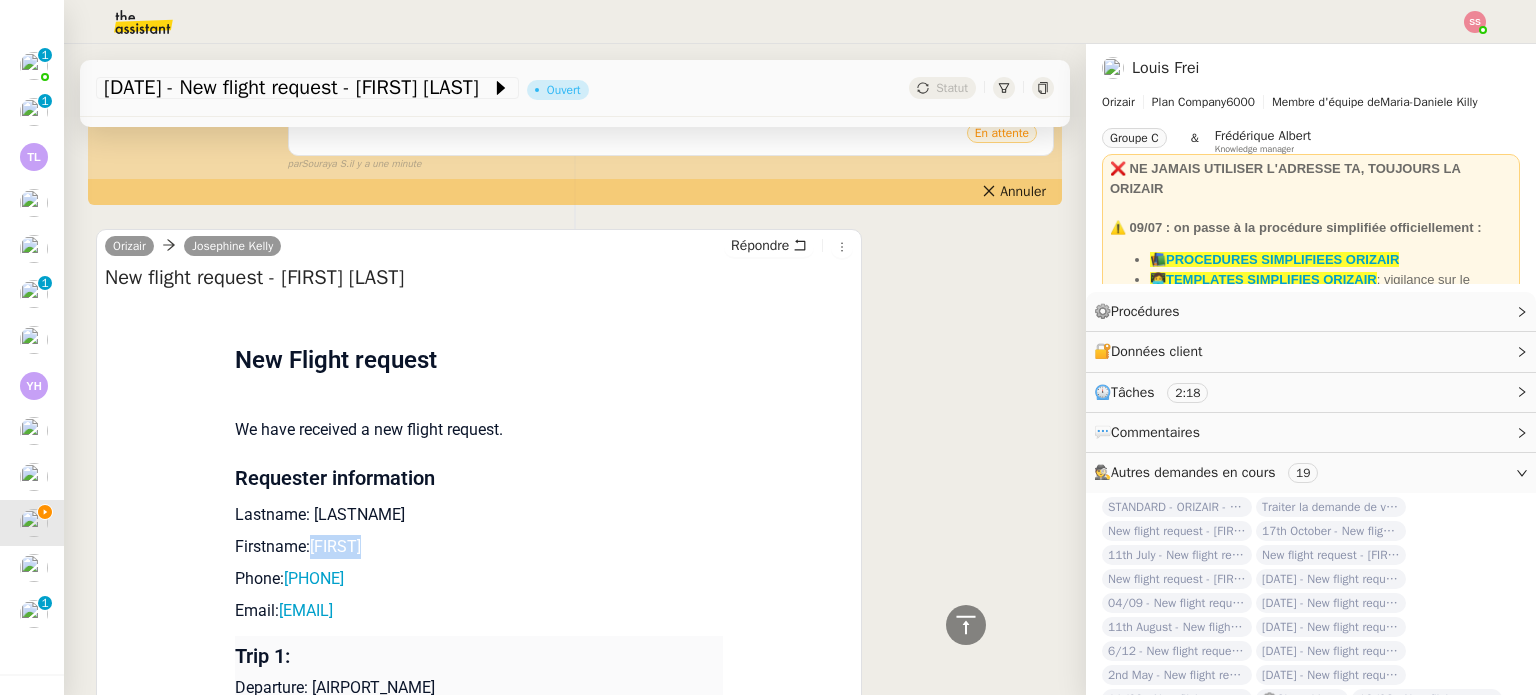 copy on "[PHONE]" 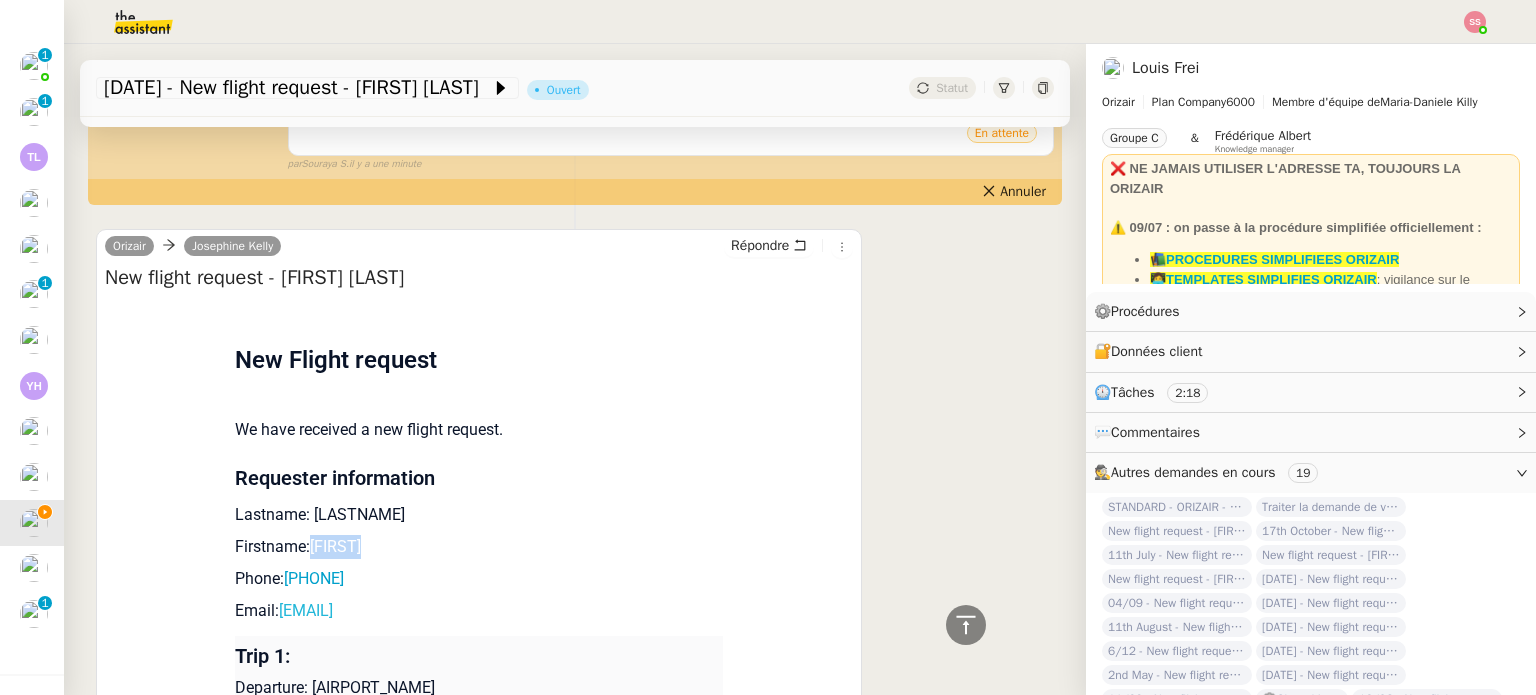drag, startPoint x: 445, startPoint y: 616, endPoint x: 271, endPoint y: 615, distance: 174.00287 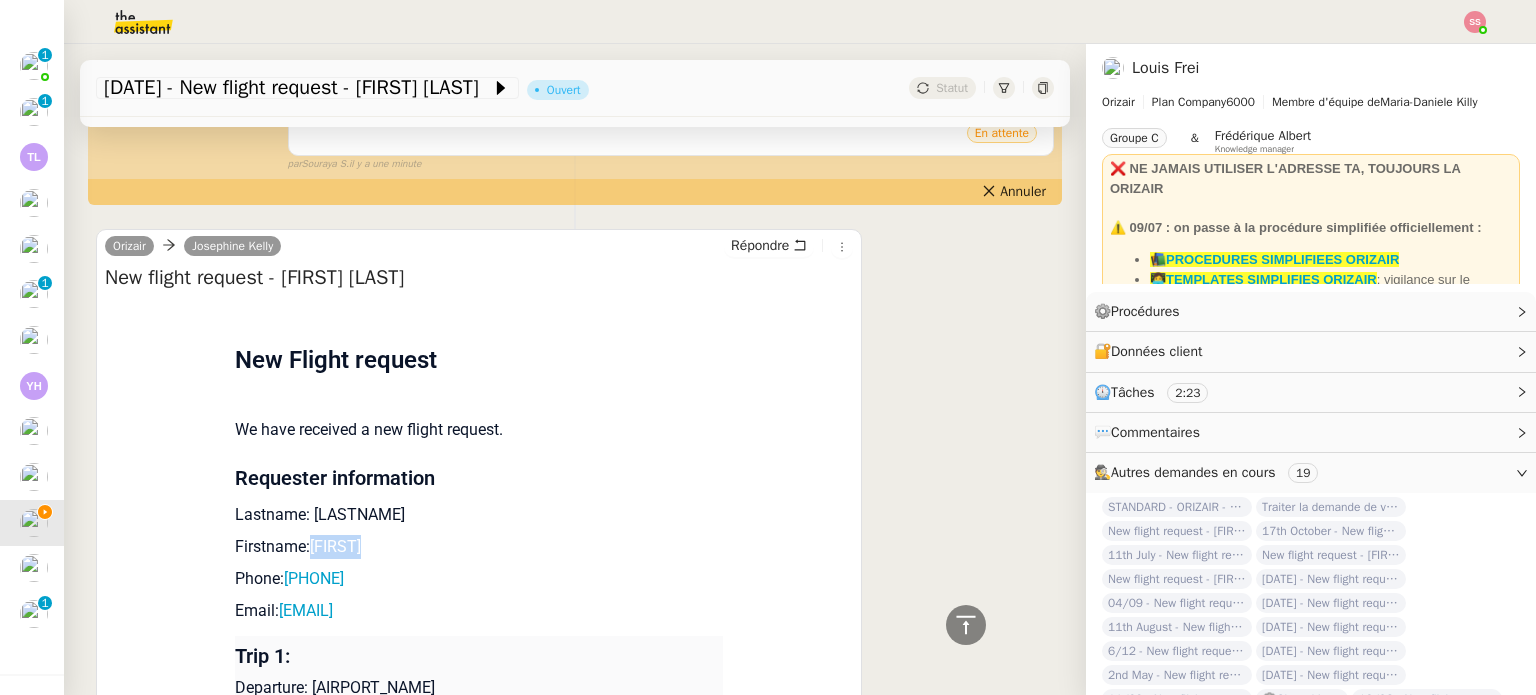copy on "[EMAIL]" 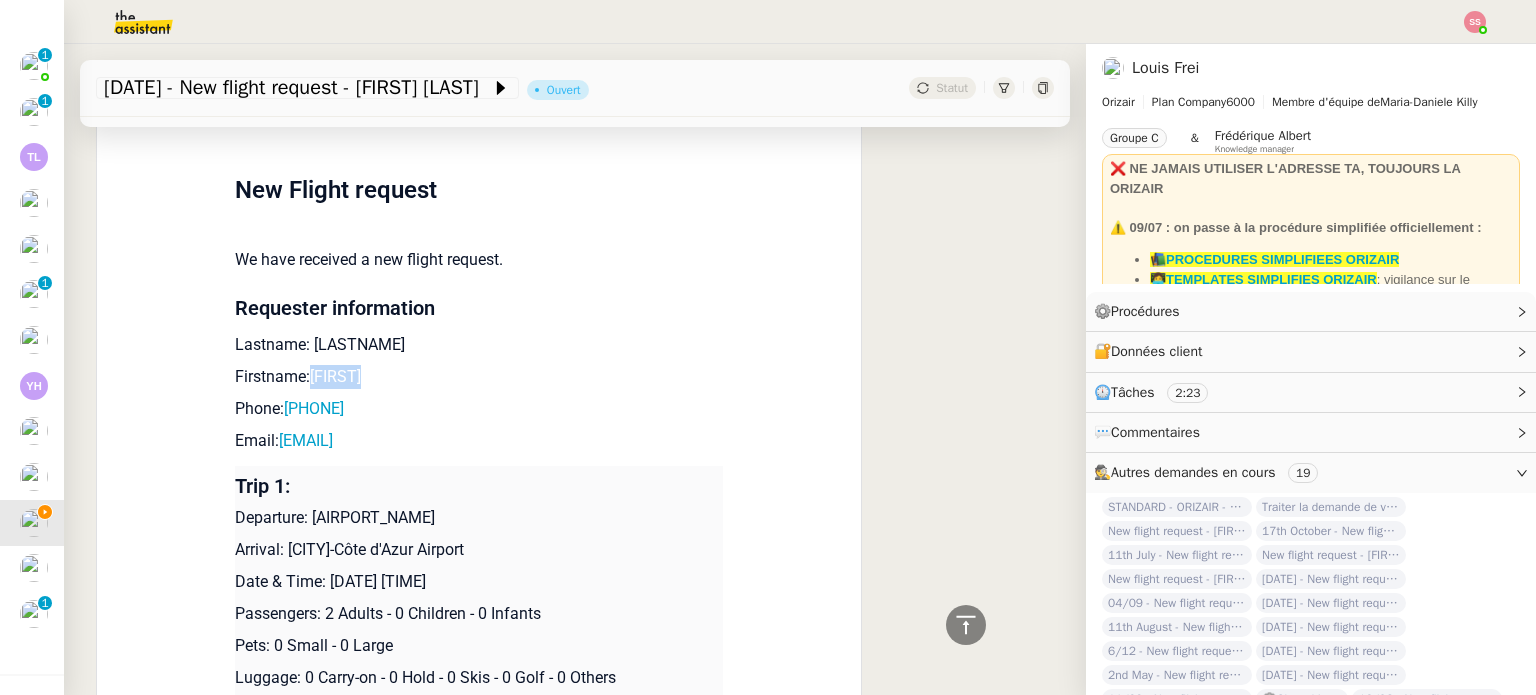 scroll, scrollTop: 907, scrollLeft: 0, axis: vertical 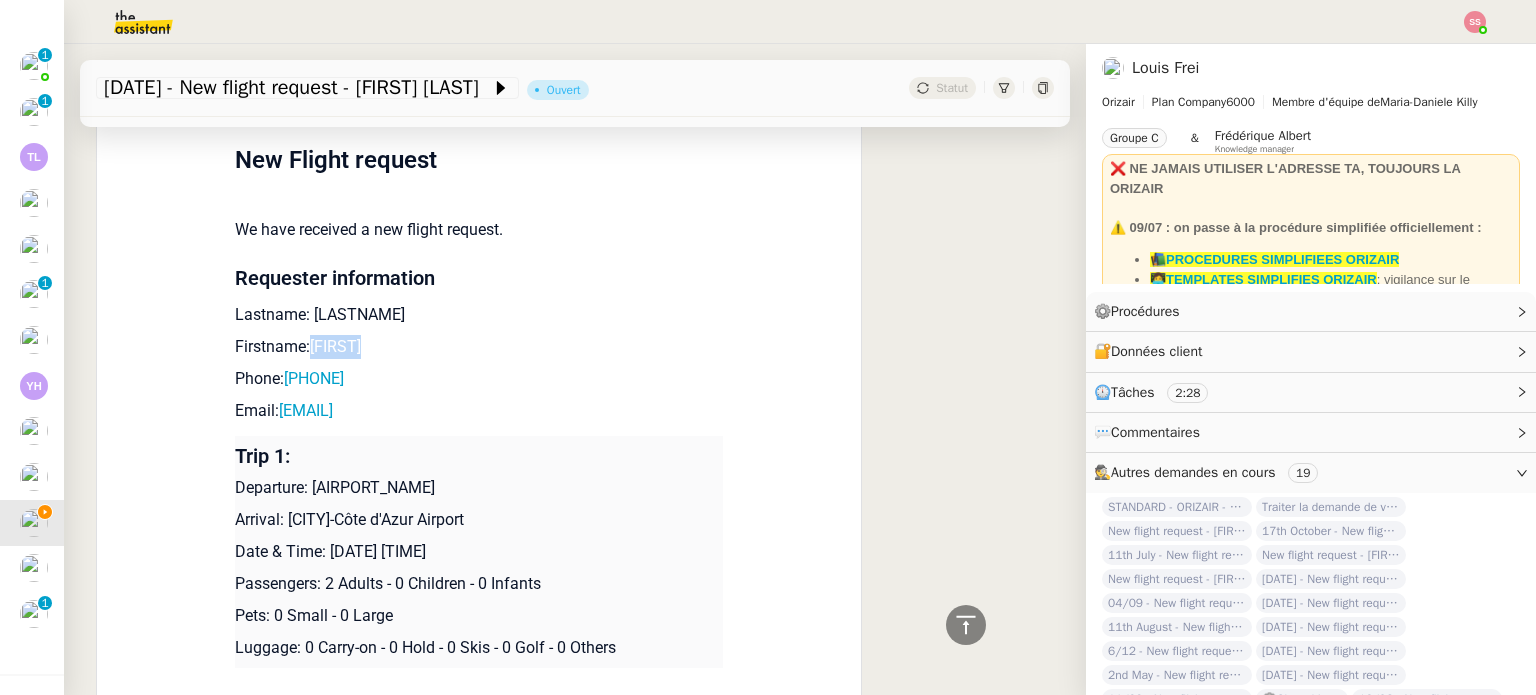 drag, startPoint x: 302, startPoint y: 483, endPoint x: 484, endPoint y: 484, distance: 182.00275 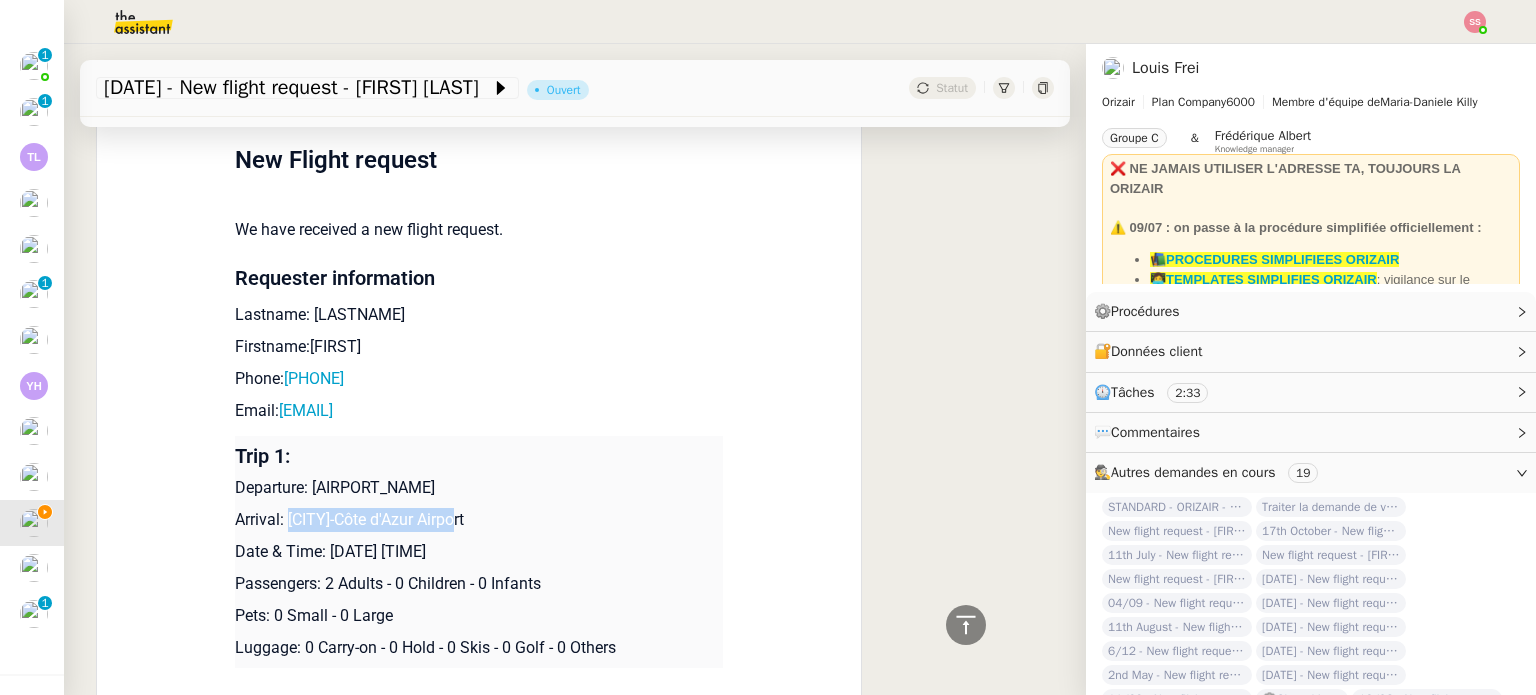 drag, startPoint x: 461, startPoint y: 534, endPoint x: 283, endPoint y: 519, distance: 178.6309 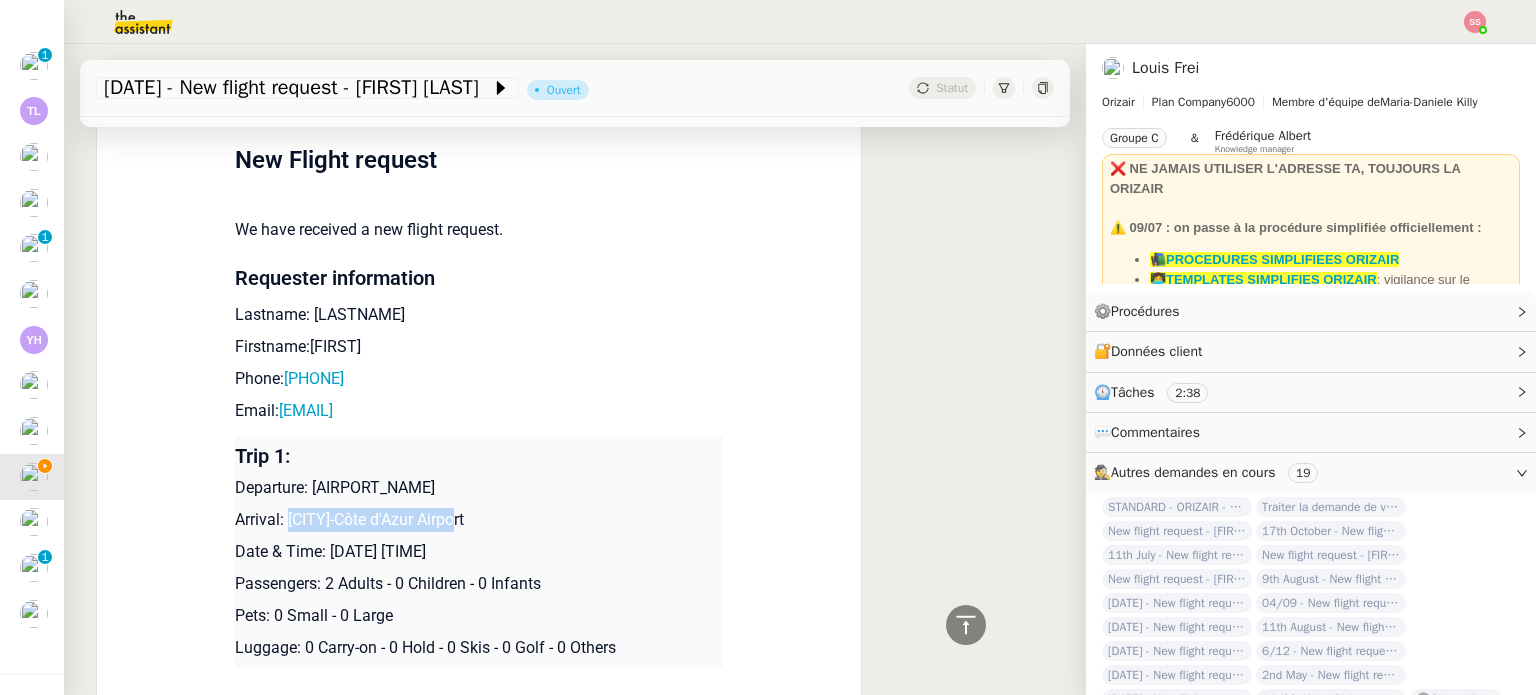 scroll, scrollTop: 99, scrollLeft: 0, axis: vertical 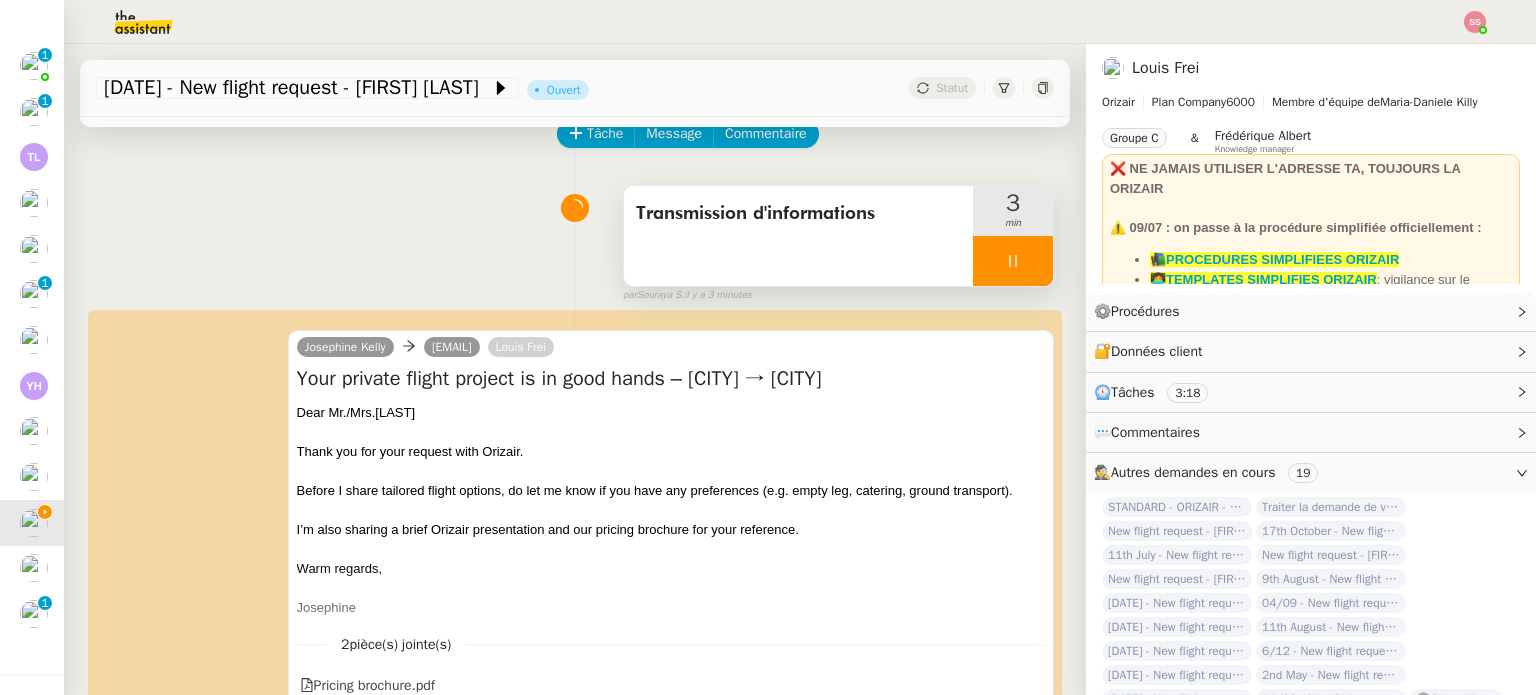 click at bounding box center (1013, 261) 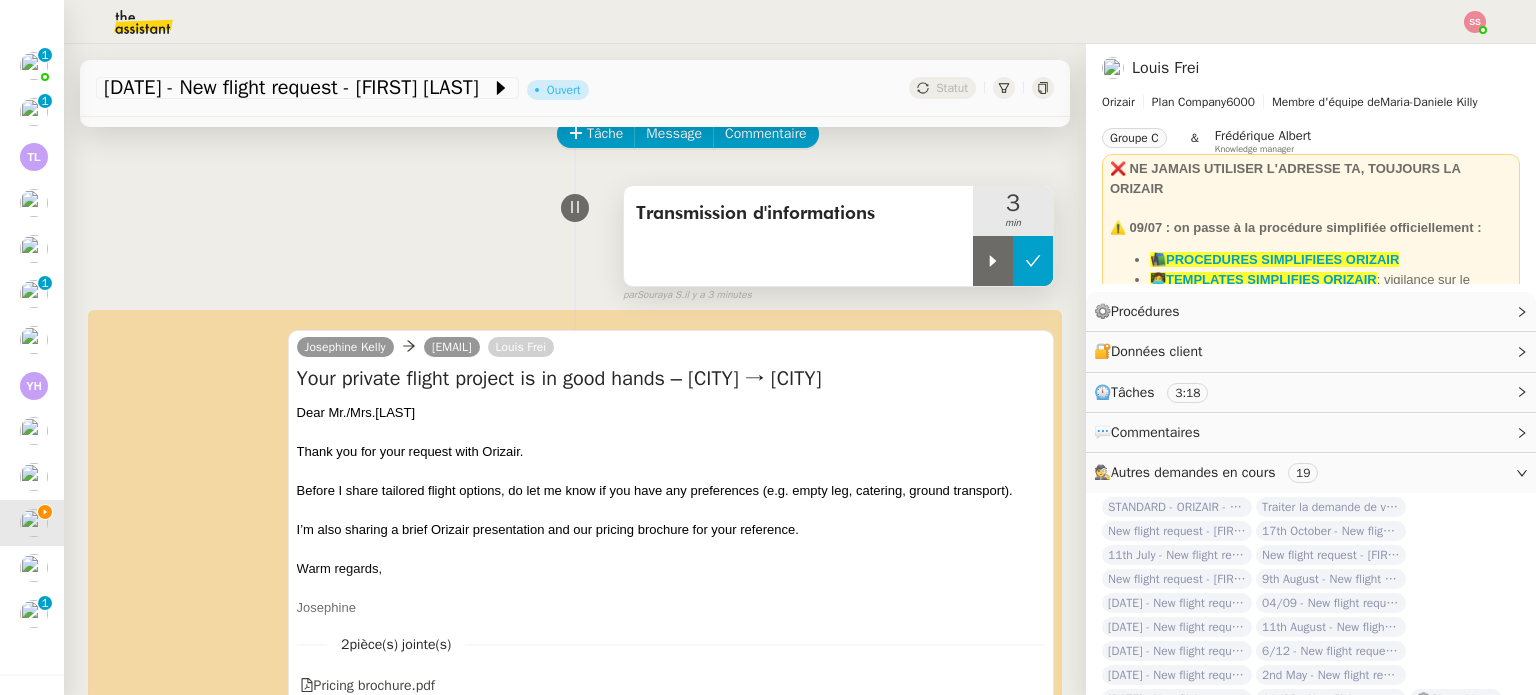 click 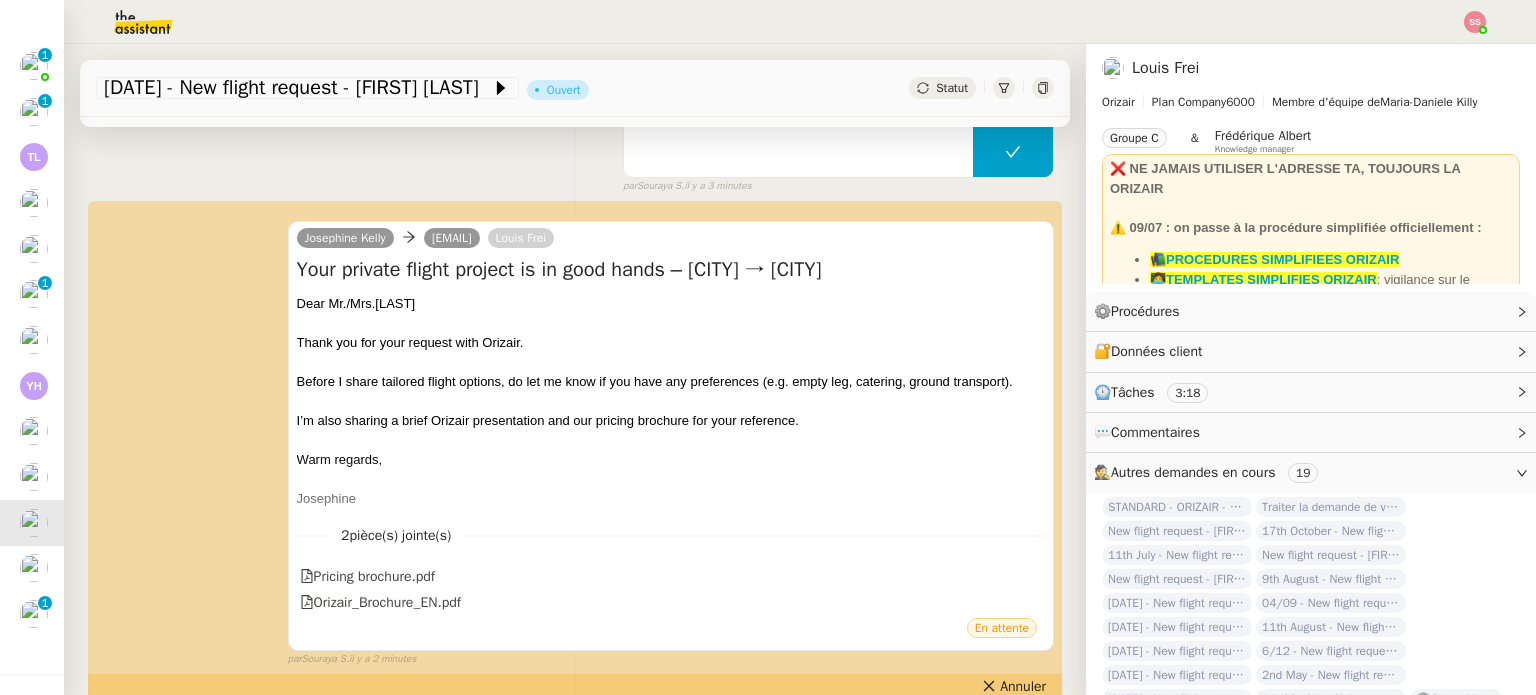scroll, scrollTop: 203, scrollLeft: 0, axis: vertical 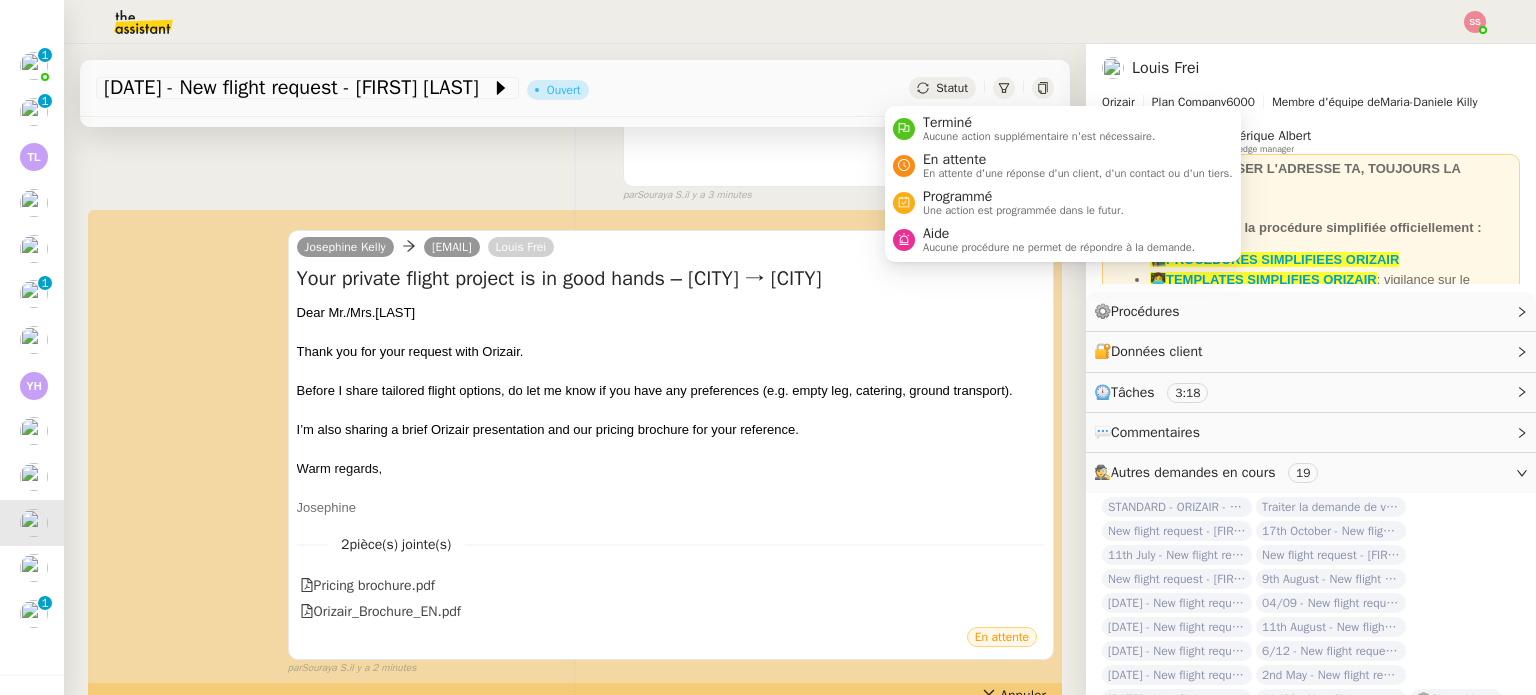 click on "Statut" 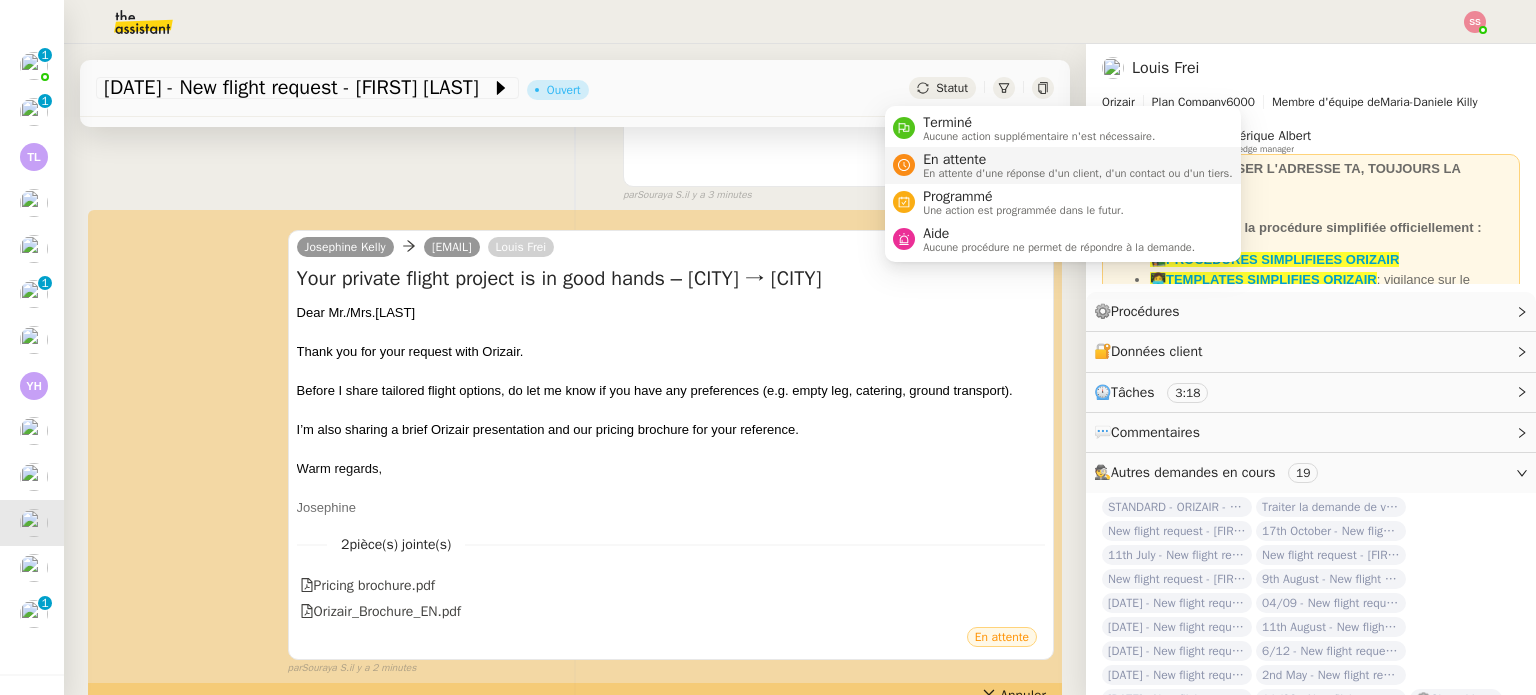 click at bounding box center (904, 165) 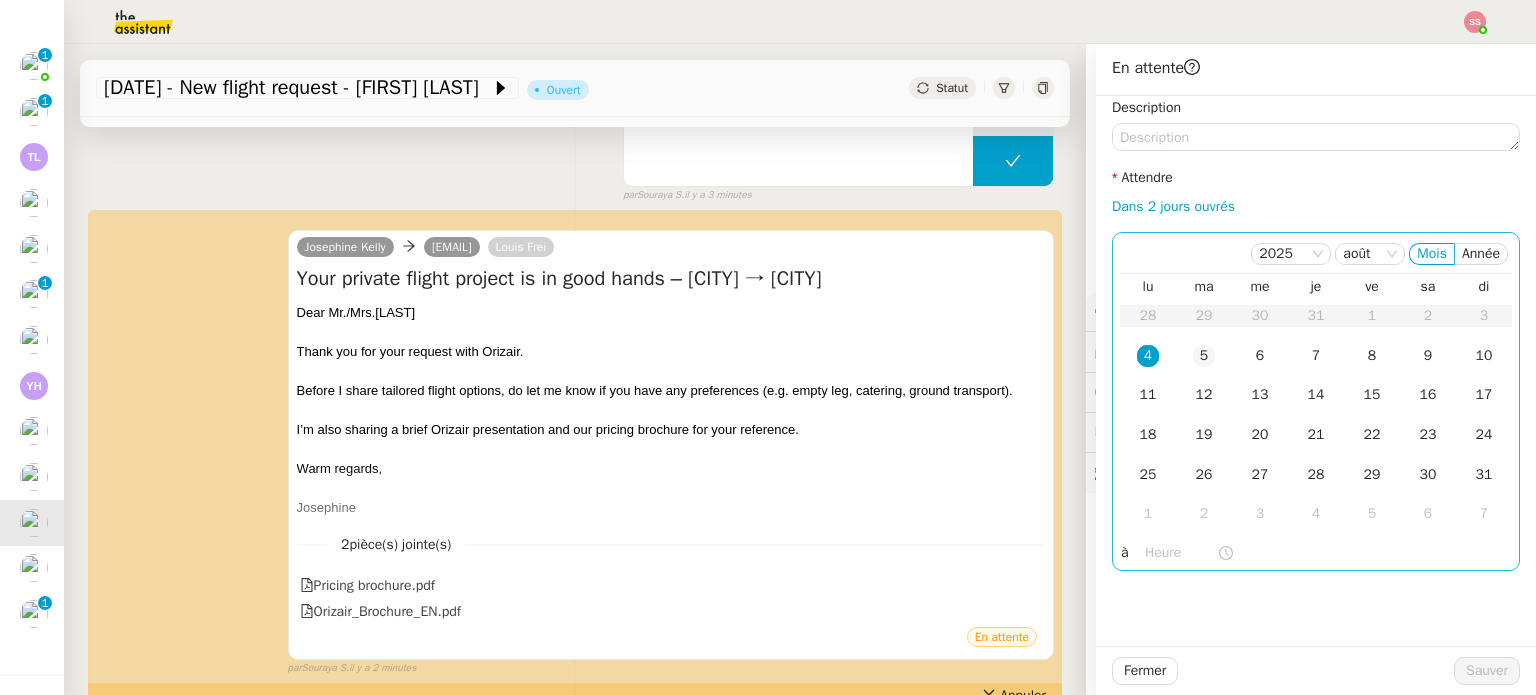 click on "5" 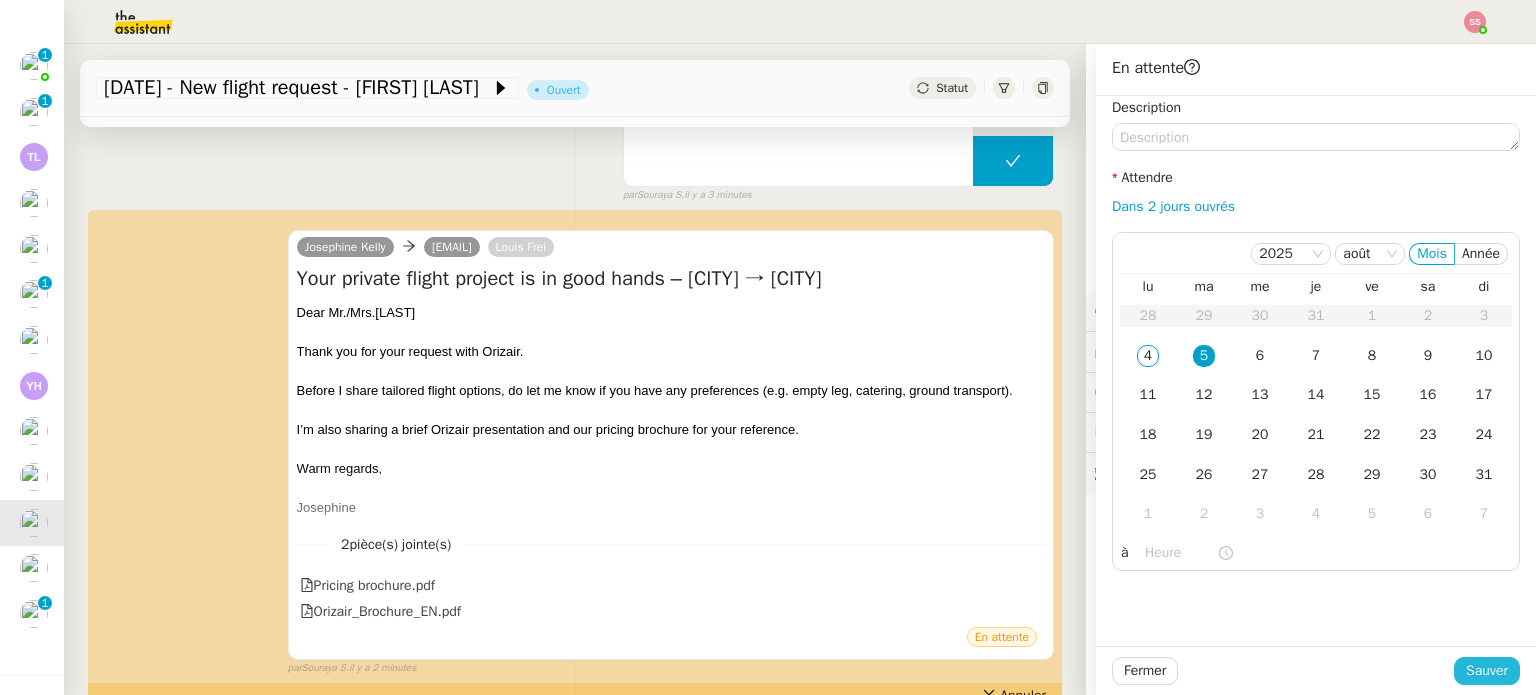 click on "Sauver" 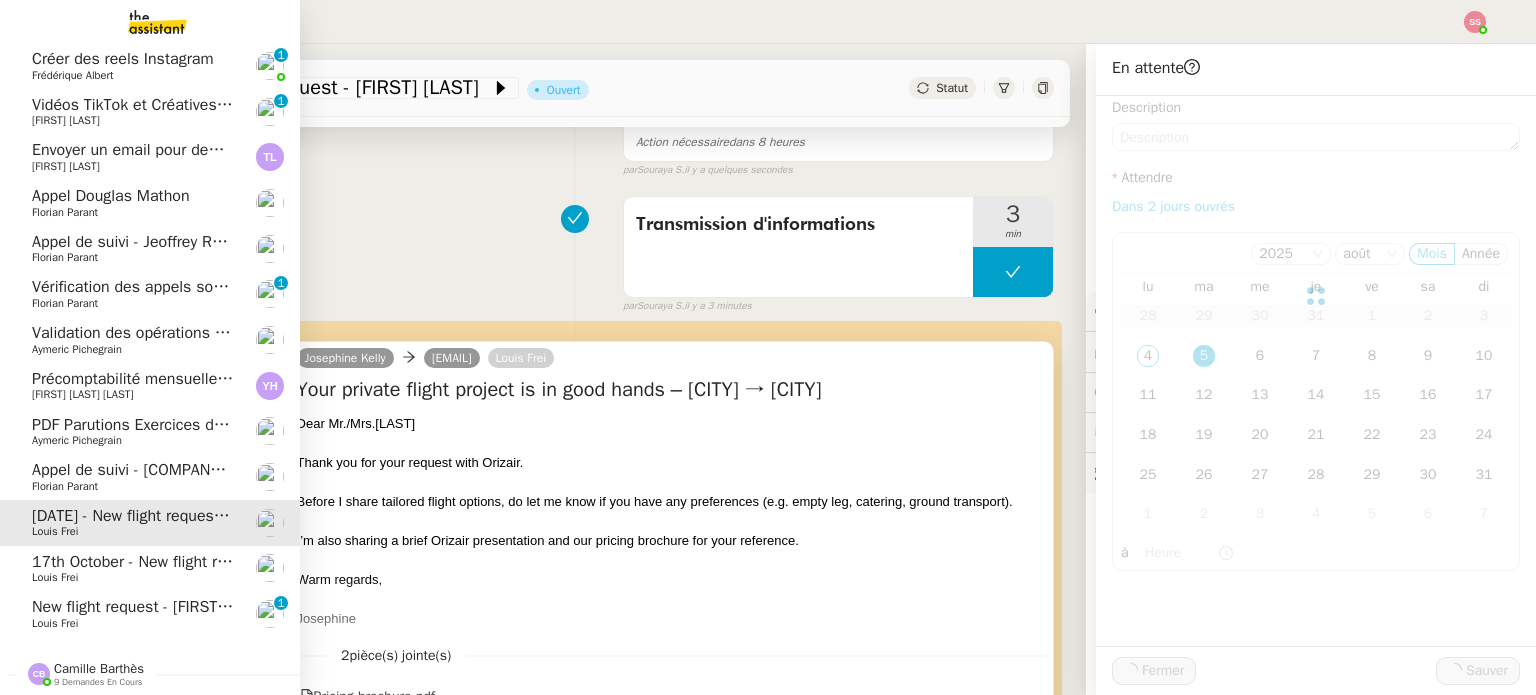 scroll, scrollTop: 54, scrollLeft: 0, axis: vertical 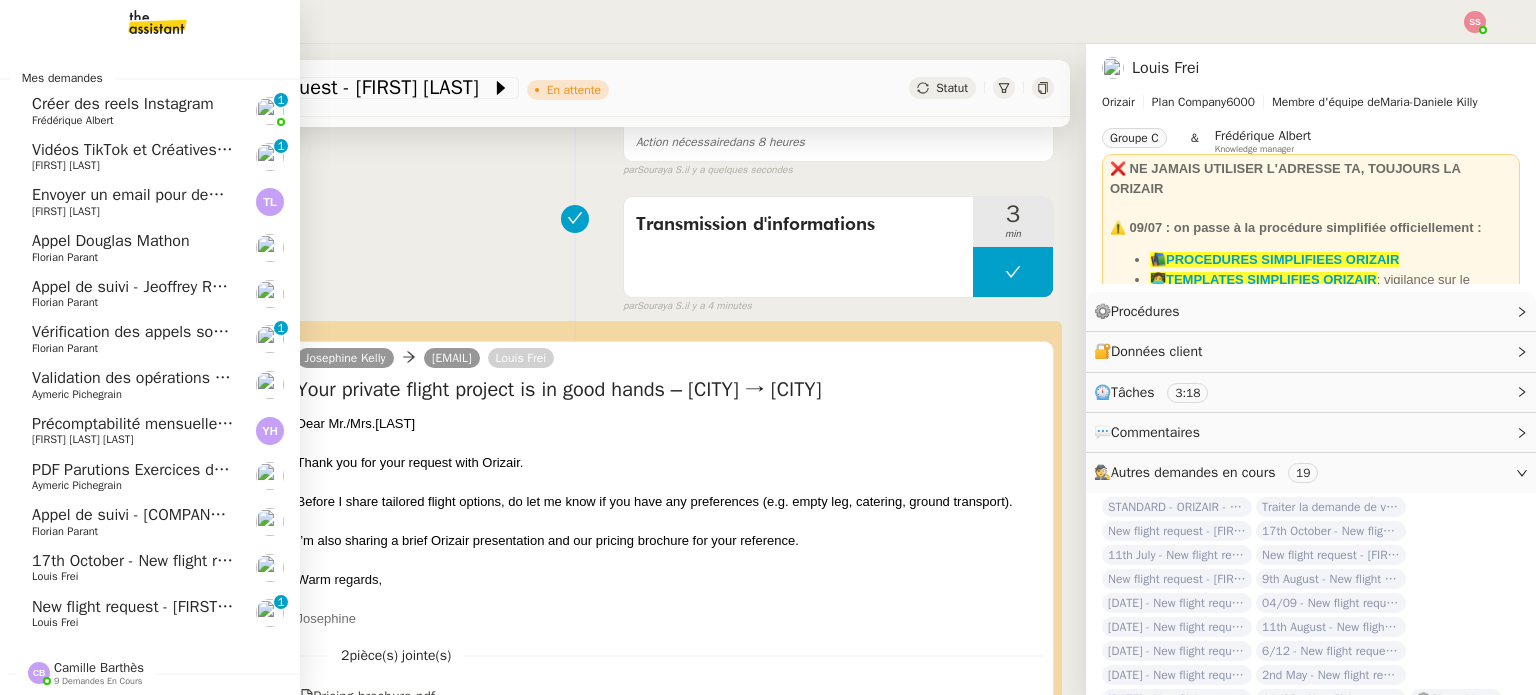 click on "New flight request - [FIRST] [LAST]    [FIRST] [LAST]     0   1   2   3   4   5   6   7   8   9" 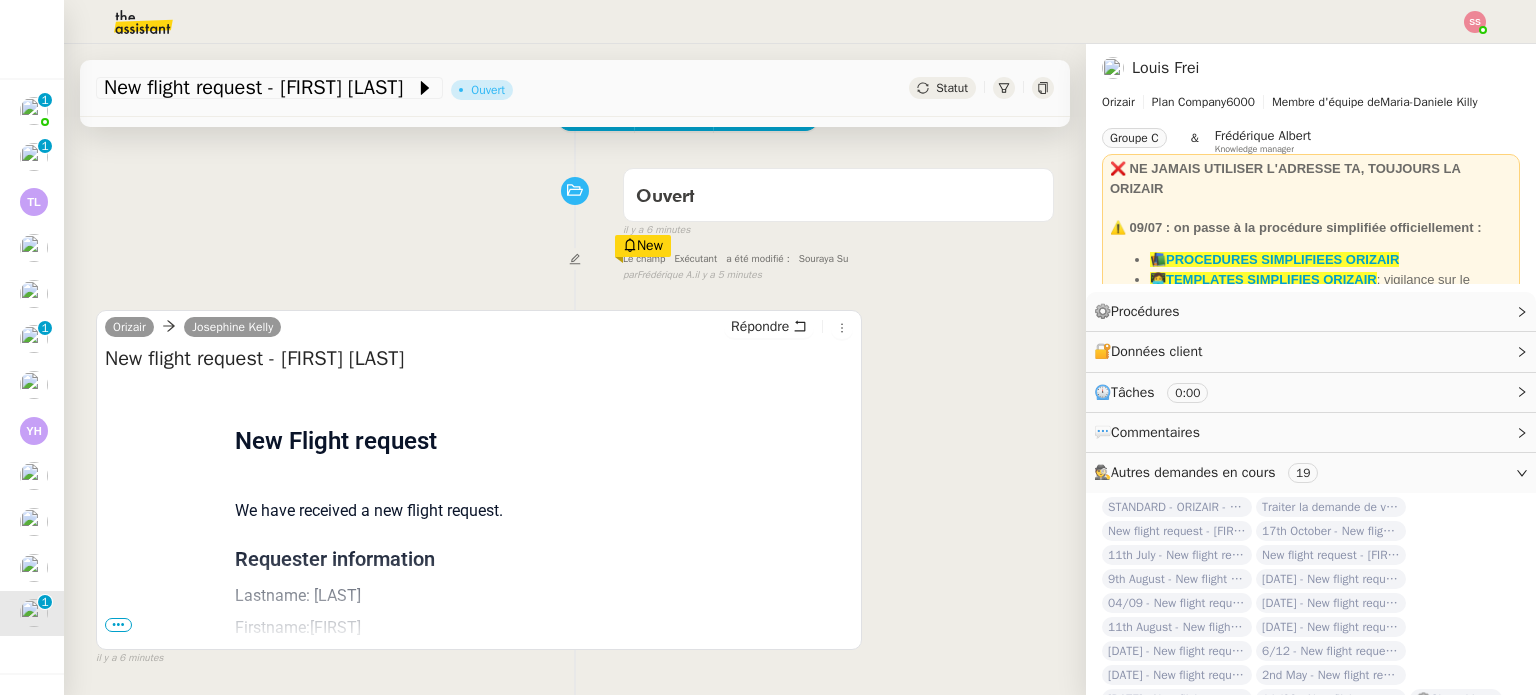 scroll, scrollTop: 0, scrollLeft: 0, axis: both 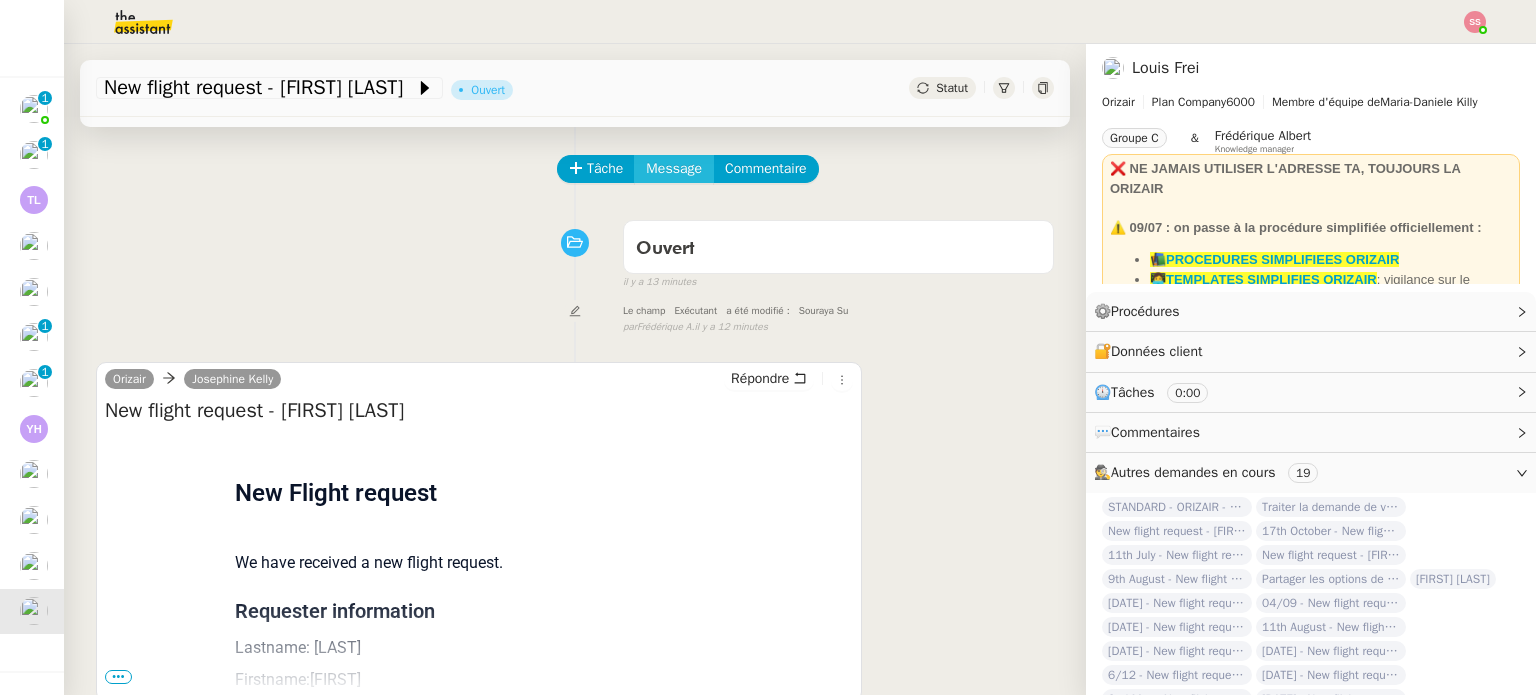 click on "Message" 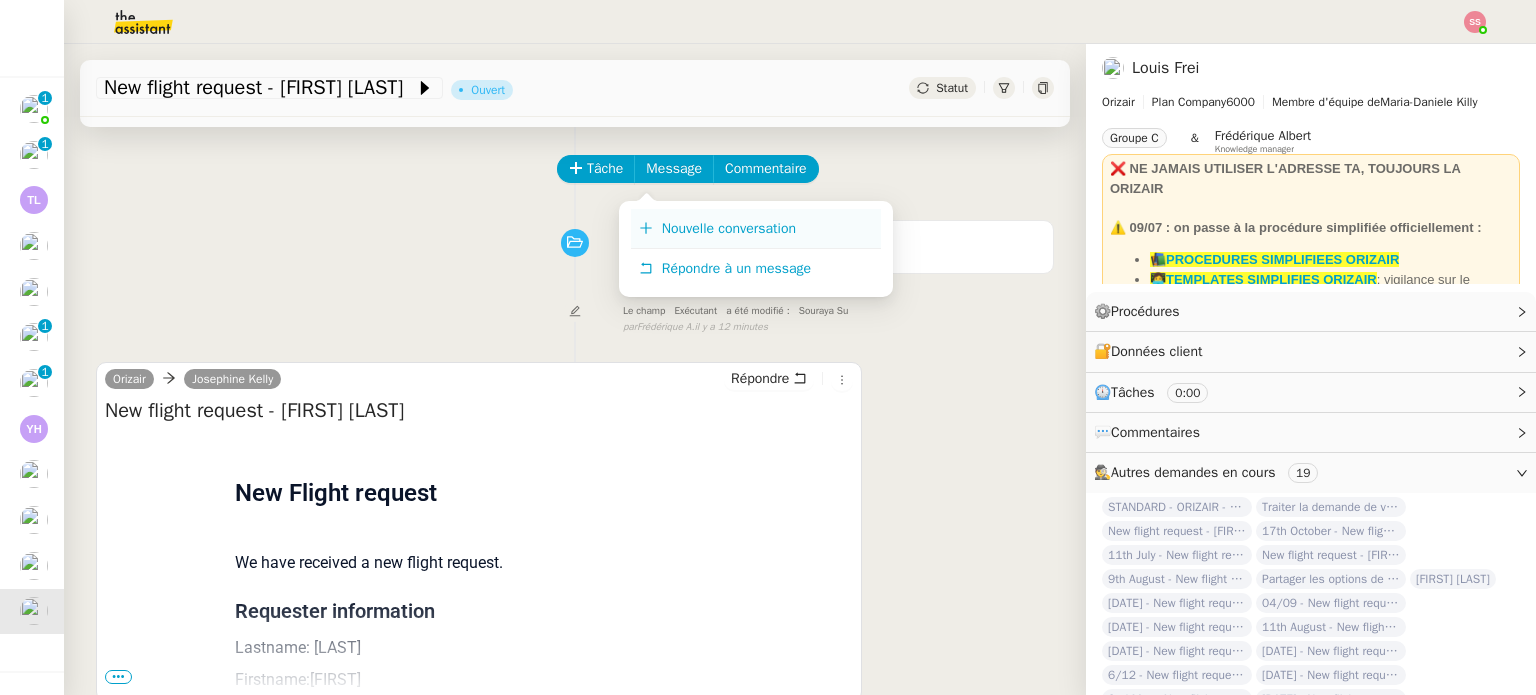 click on "Nouvelle conversation" at bounding box center (756, 229) 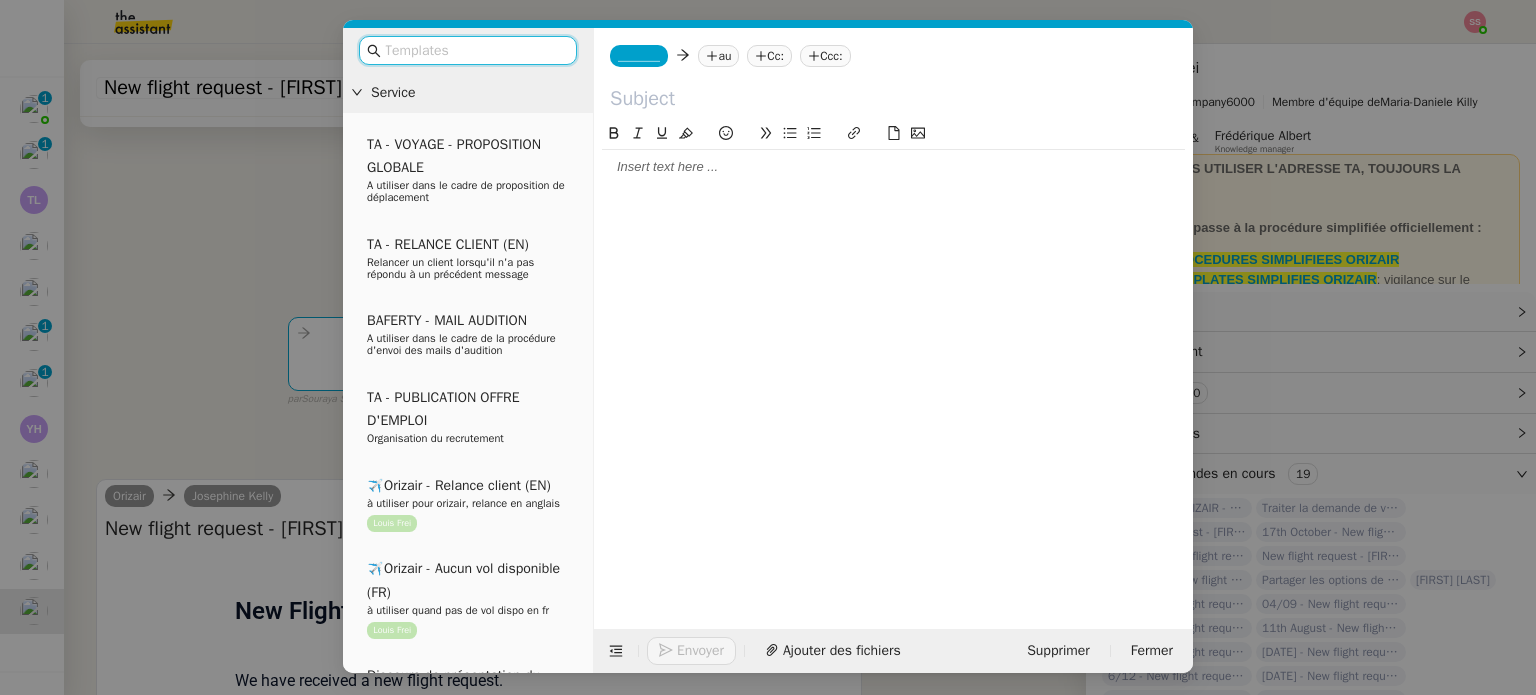 click on "Service TA - VOYAGE - PROPOSITION GLOBALE    A utiliser dans le cadre de proposition de déplacement TA - RELANCE CLIENT (EN)    Relancer un client lorsqu'il n'a pas répondu à un précédent message BAFERTY - MAIL AUDITION    A utiliser dans le cadre de la procédure d'envoi des mails d'audition TA - PUBLICATION OFFRE D'EMPLOI     Organisation du recrutement ✈️Orizair - Relance client (EN)     à utiliser pour orizair, relance en anglais  Louis Frei ✈️Orizair - Aucun vol disponible (FR)    à utiliser quand pas de vol dispo en fr  Louis Frei Discours de présentation du paiement sécurisé    ✈️Orizair - Relance client (FR)    à utiliser pour orizair, première relance en français  Louis Frei TA - VOYAGES - PROPOSITION ITINERAIRE    Soumettre les résultats d'une recherche Orizair - Empty Legs - Confirmation opérateur (EN)    à utiliser dans la communication sur avinode pour les empty legs  Louis Frei TA - CONFIRMATION PAIEMENT (EN)    TA - COURRIER EXPEDIE (recommandé)" at bounding box center (768, 347) 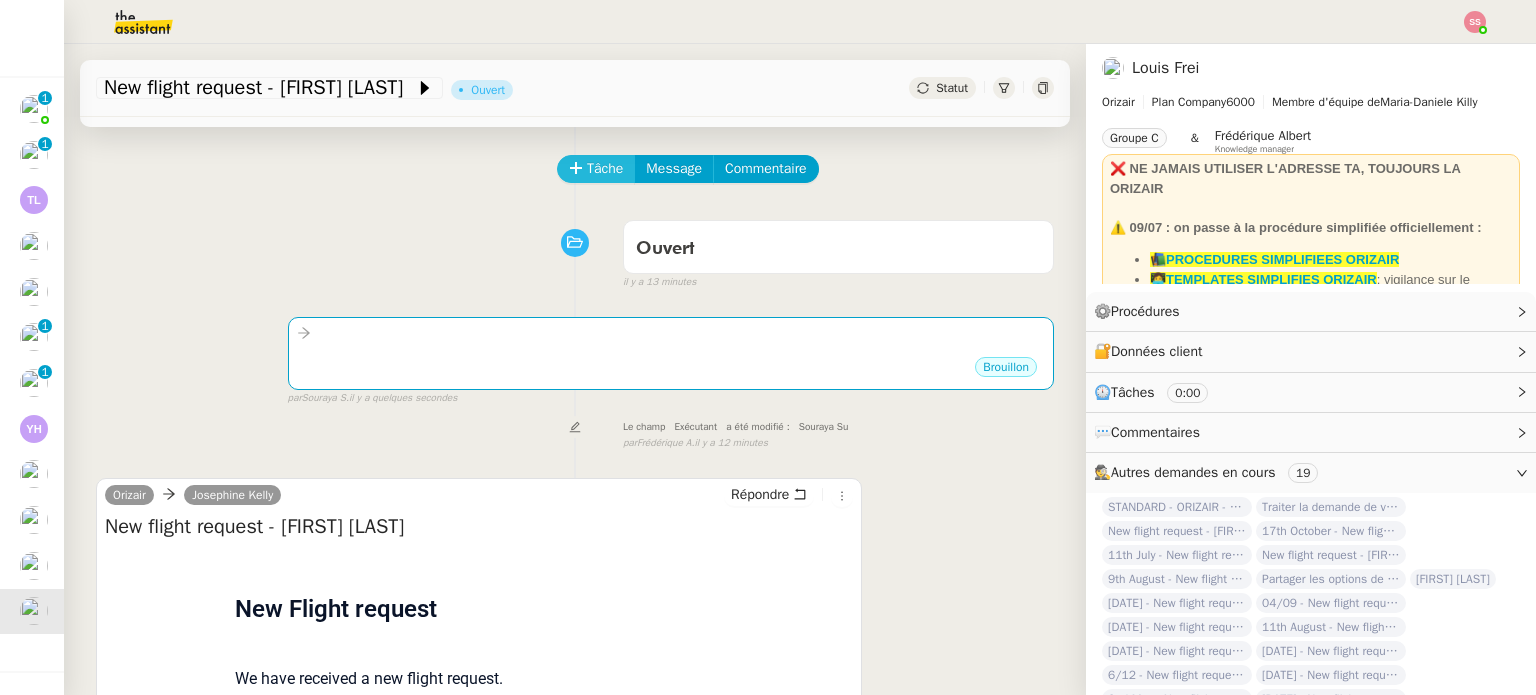 click on "Tâche" 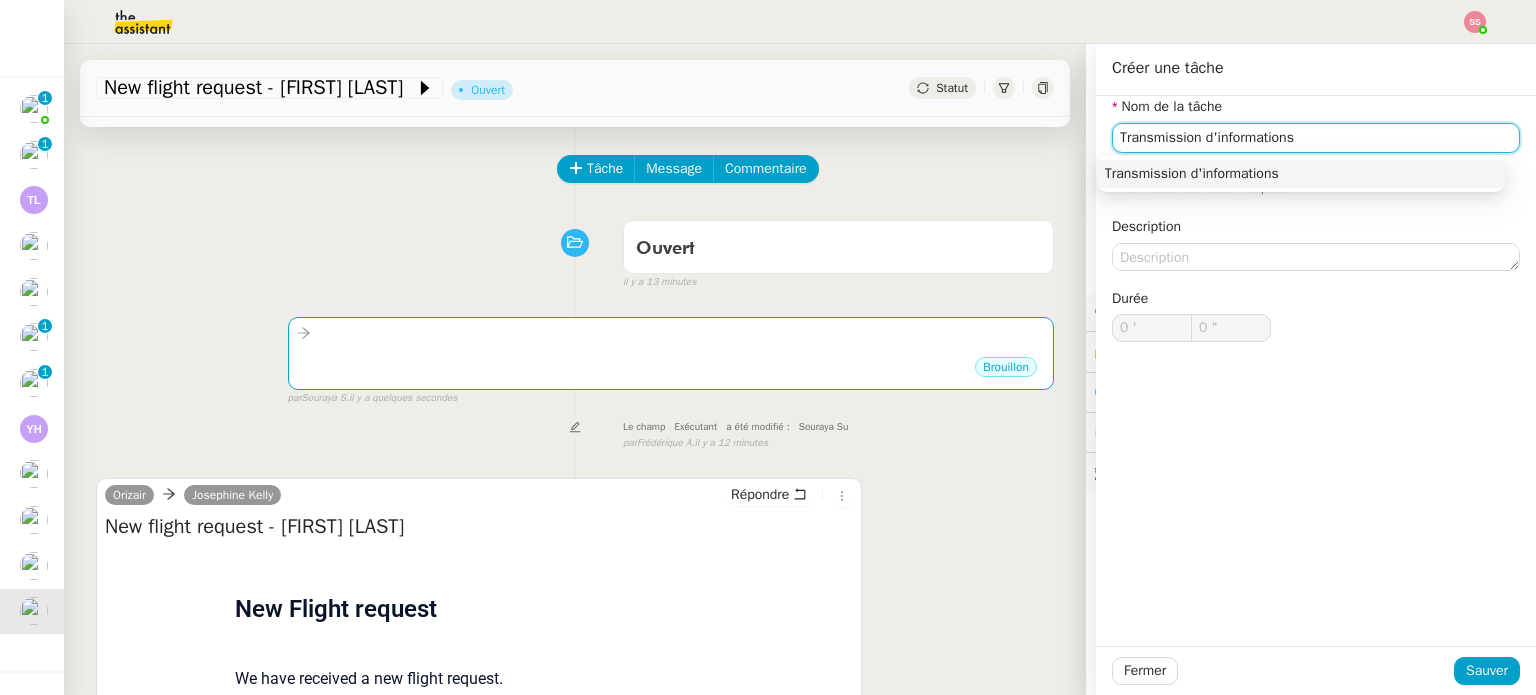 click on "Transmission d'informations" at bounding box center [1301, 174] 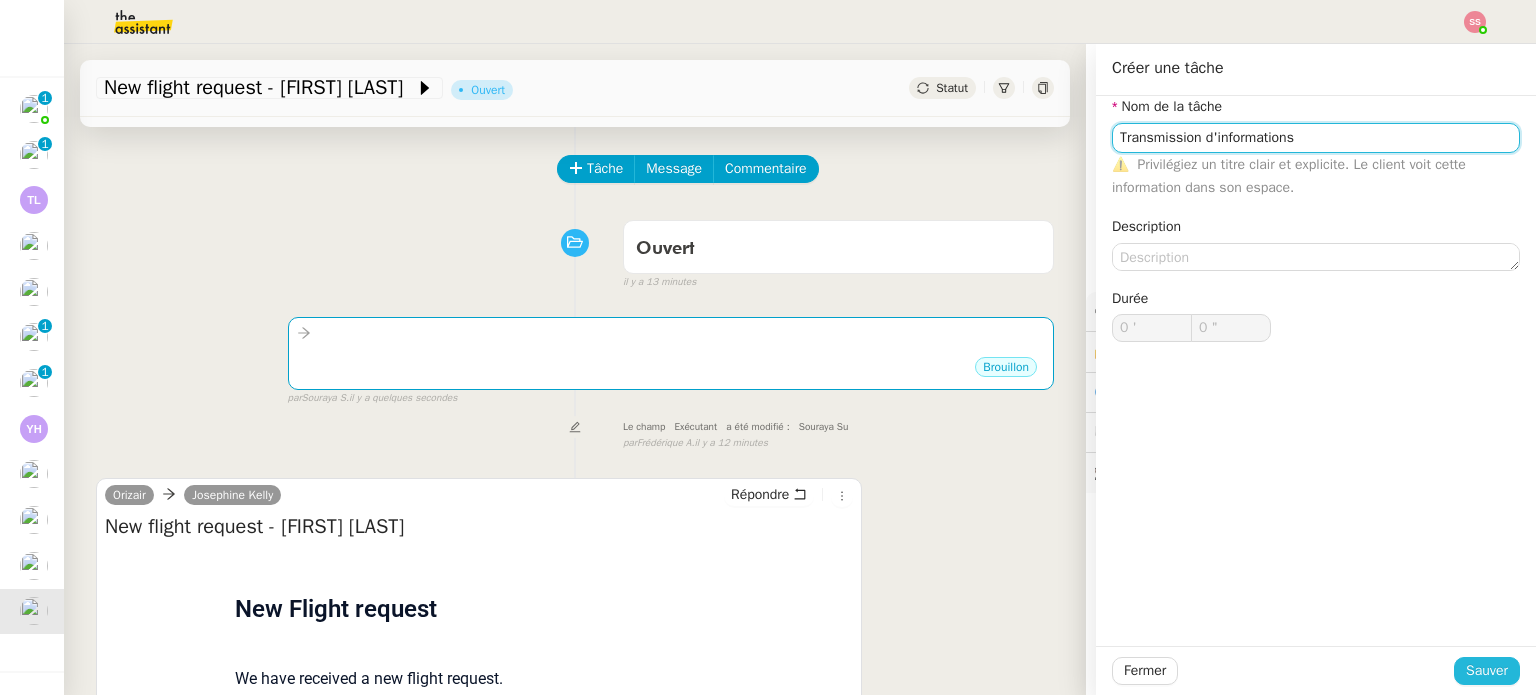 type on "Transmission d'informations" 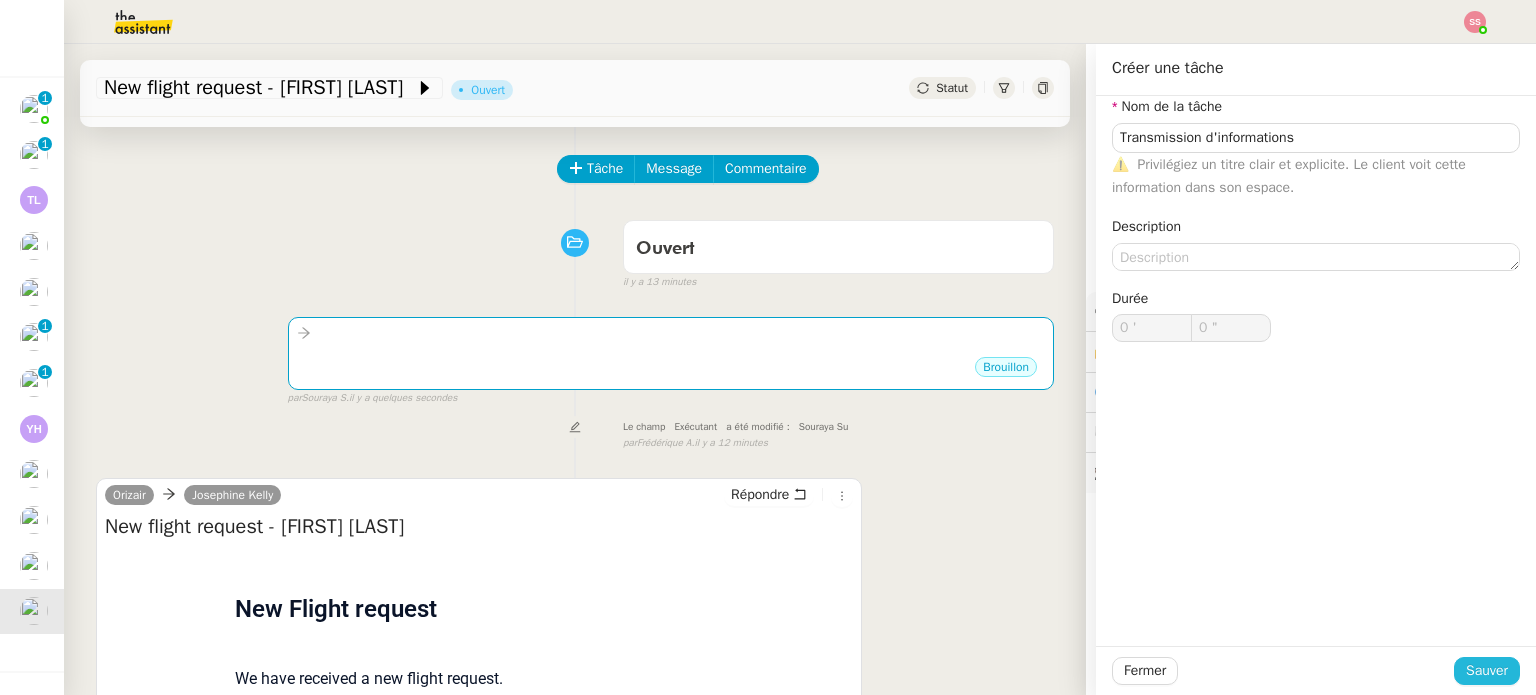 click on "Sauver" 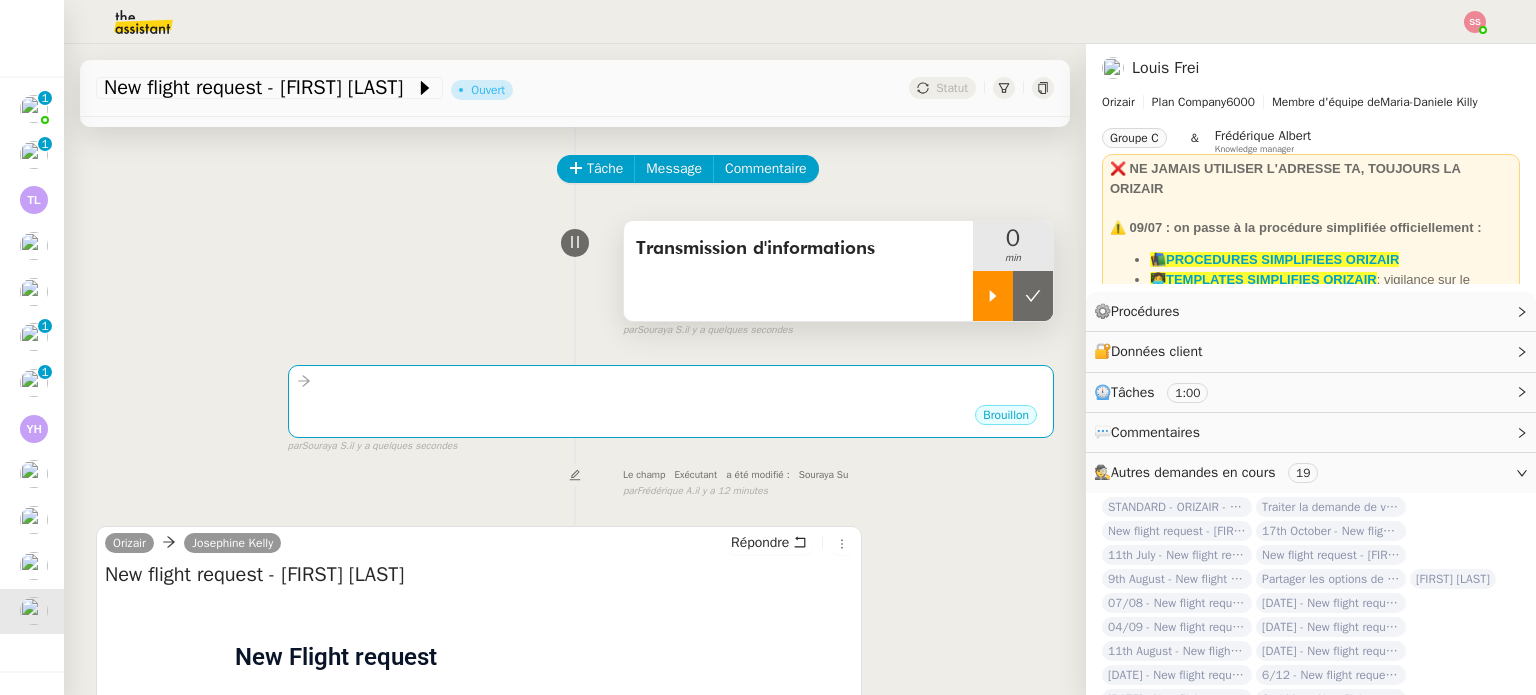 click 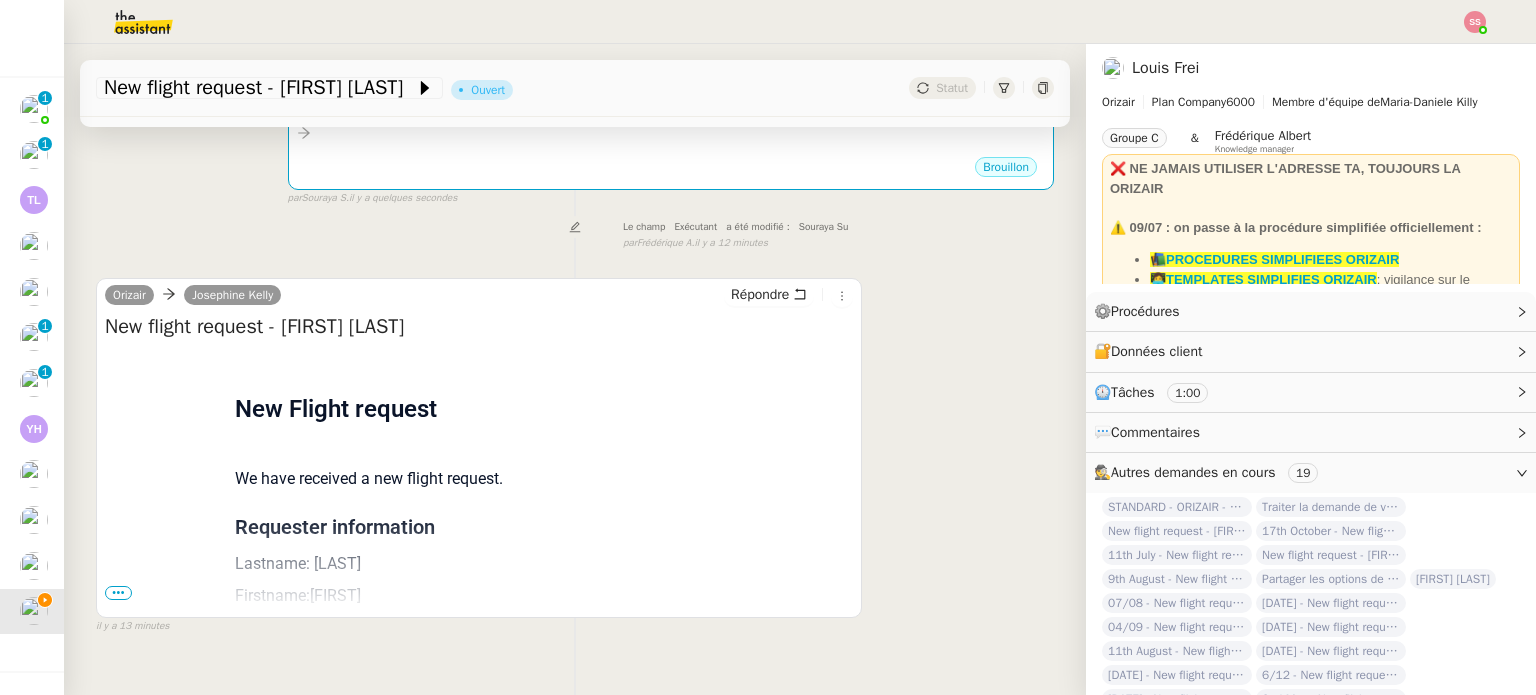 scroll, scrollTop: 364, scrollLeft: 0, axis: vertical 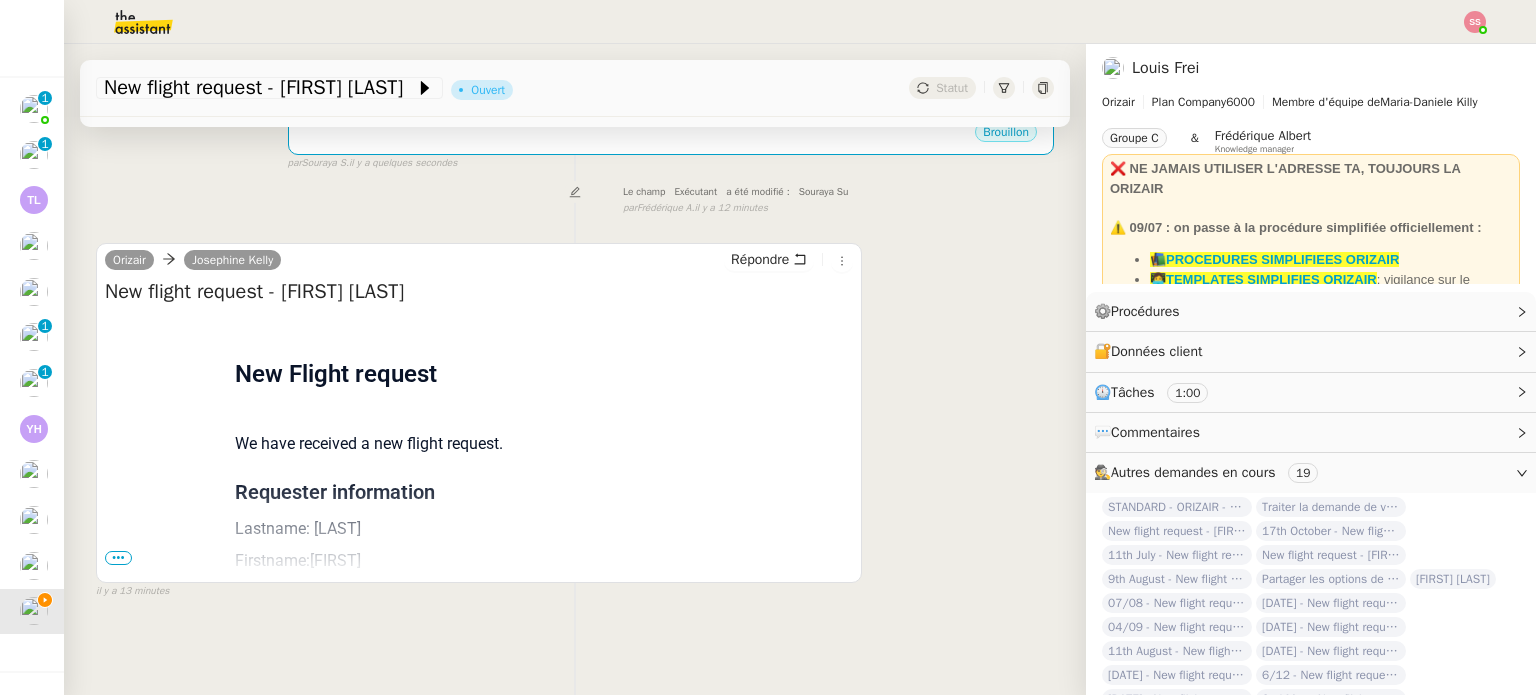 click on "•••" at bounding box center [118, 558] 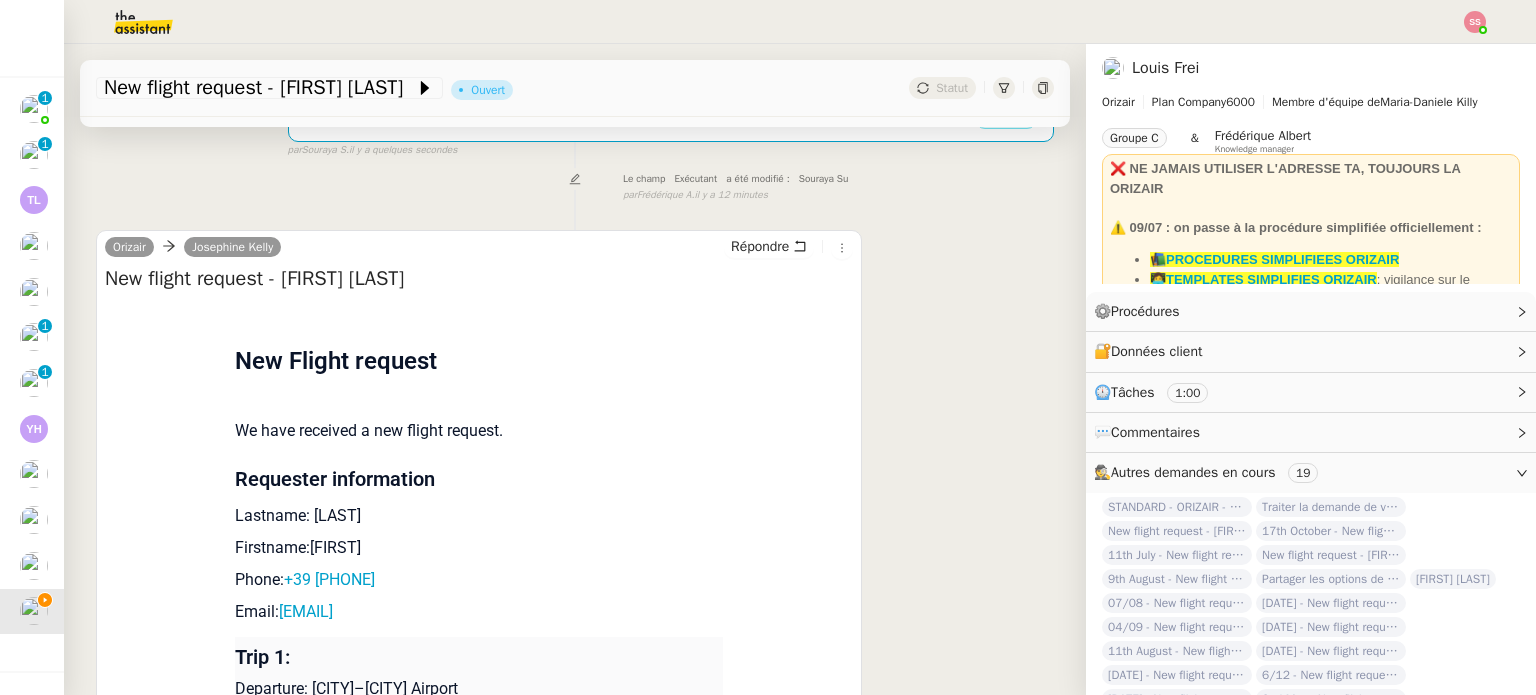 scroll, scrollTop: 664, scrollLeft: 0, axis: vertical 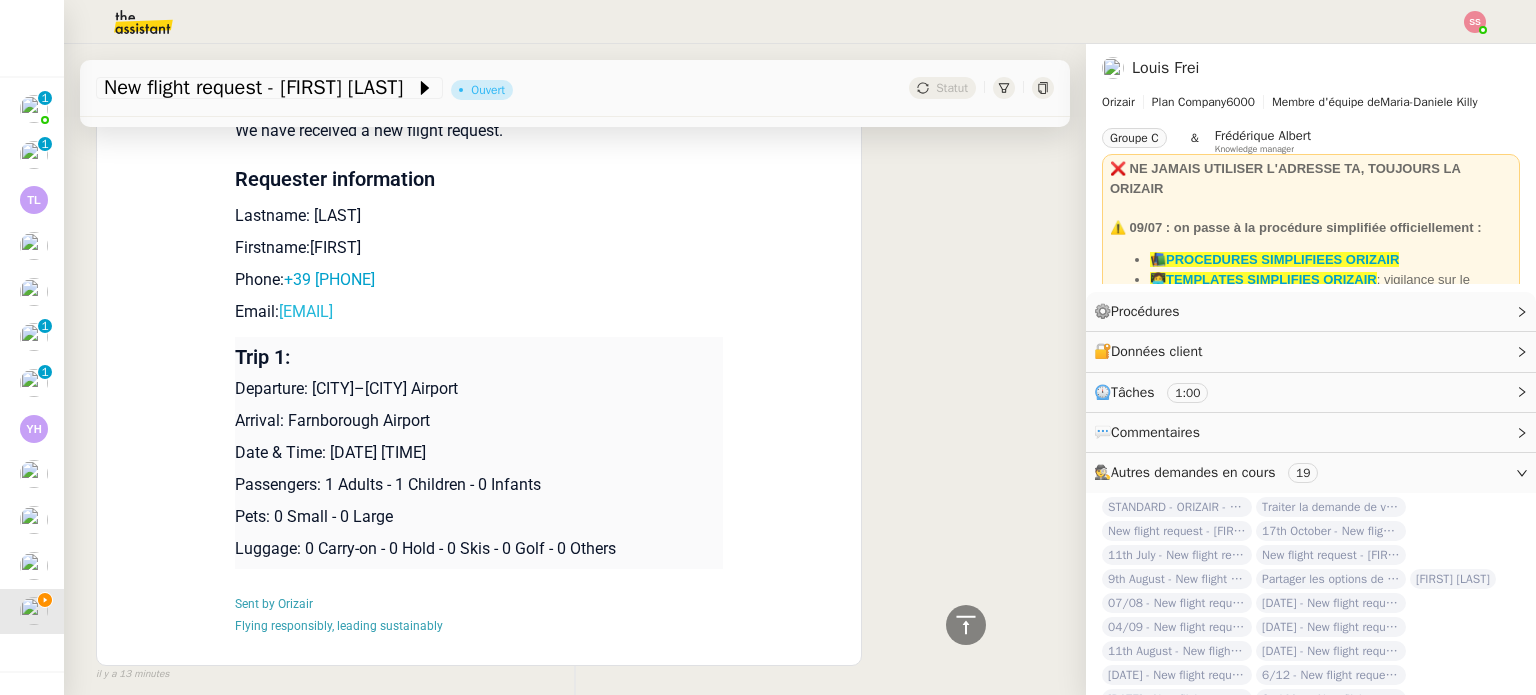 drag, startPoint x: 516, startPoint y: 315, endPoint x: 272, endPoint y: 315, distance: 244 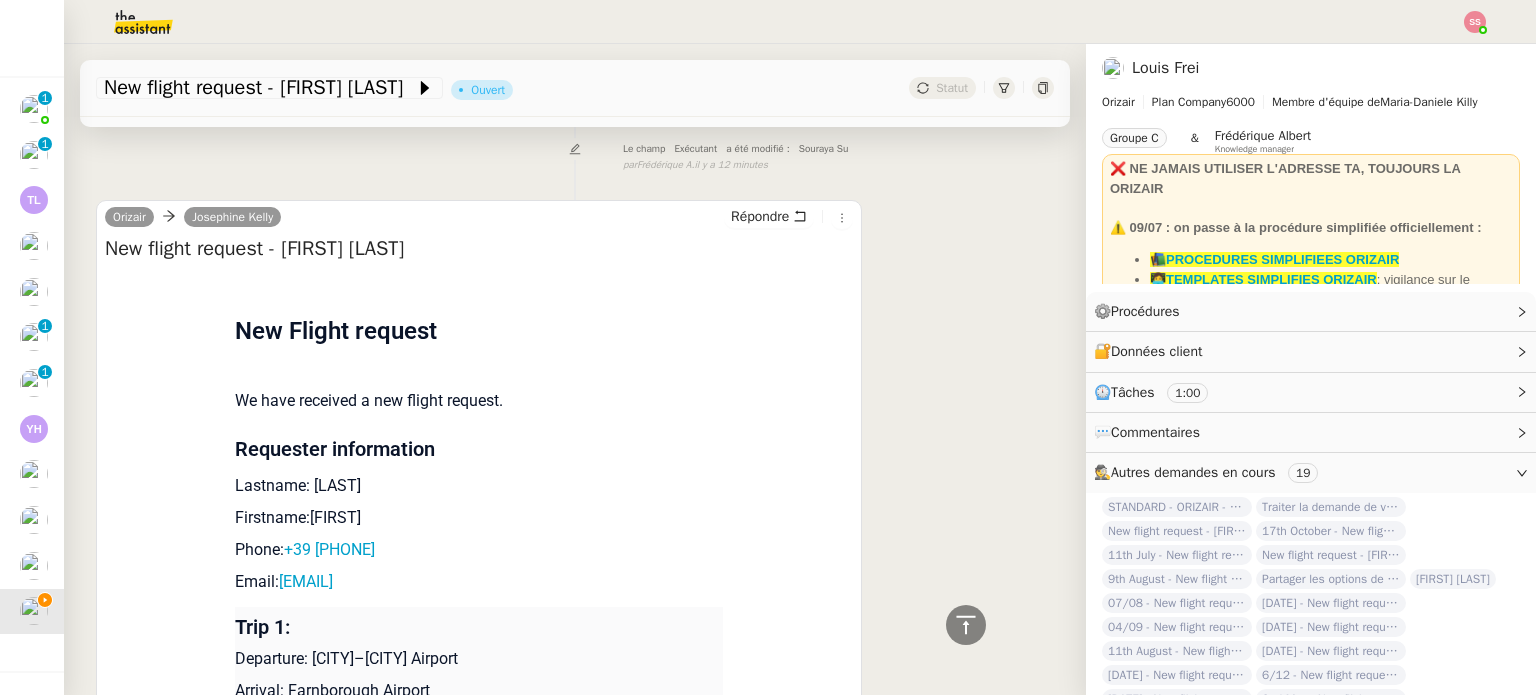 scroll, scrollTop: 264, scrollLeft: 0, axis: vertical 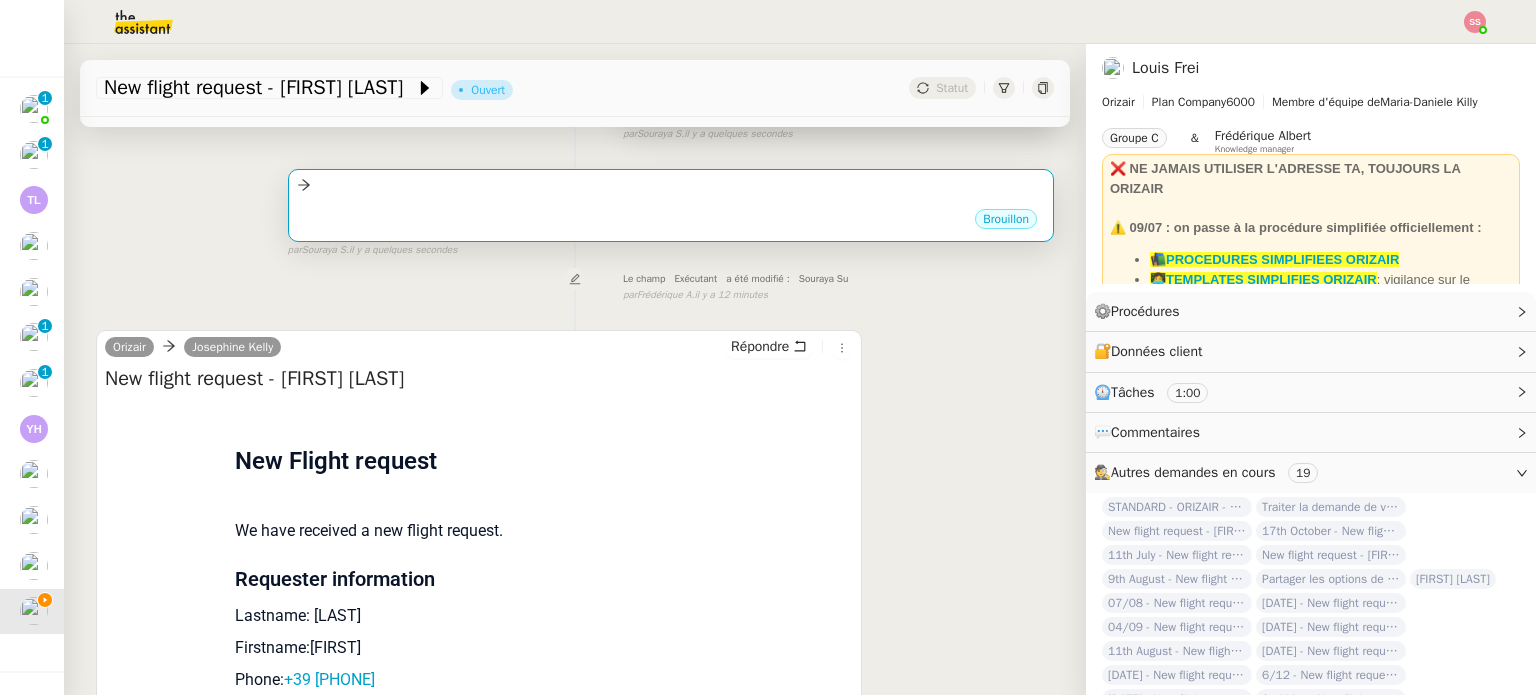 click on "Brouillon" at bounding box center (671, 222) 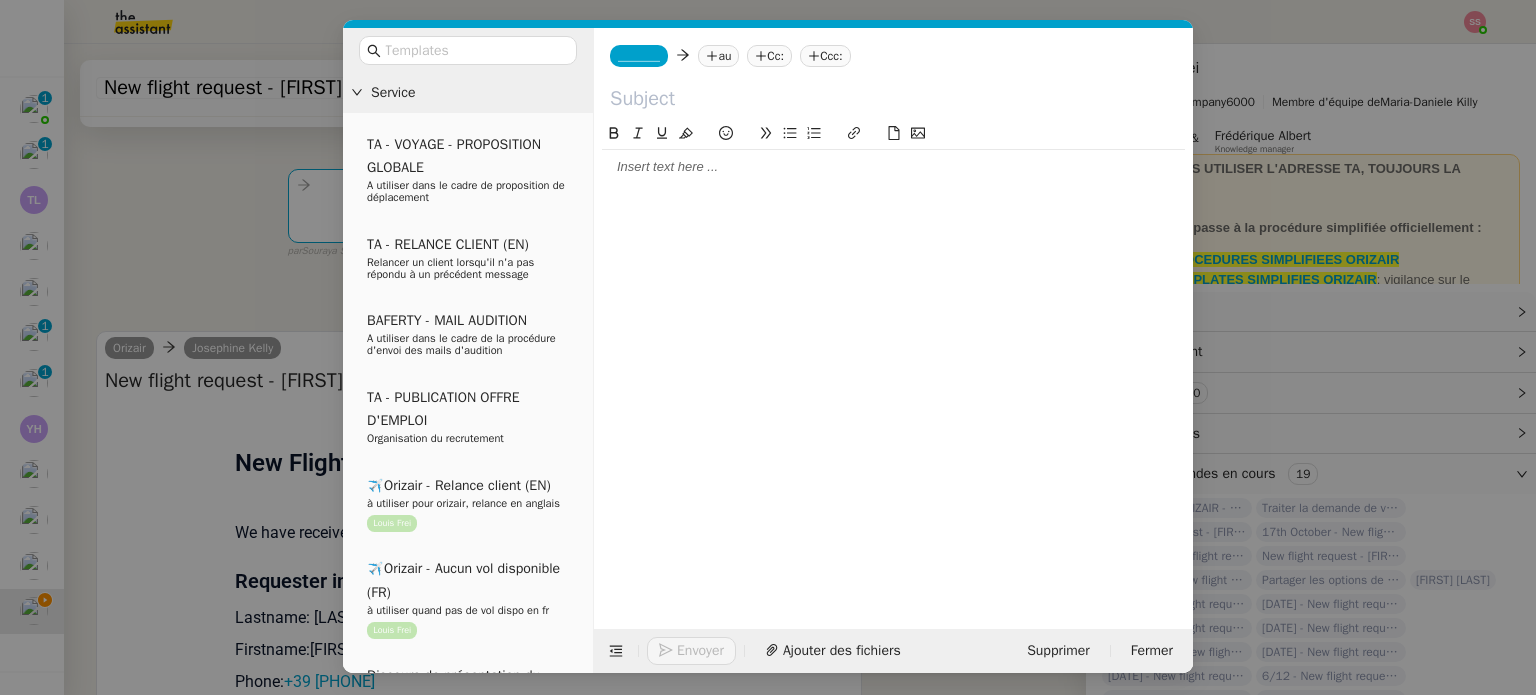 click 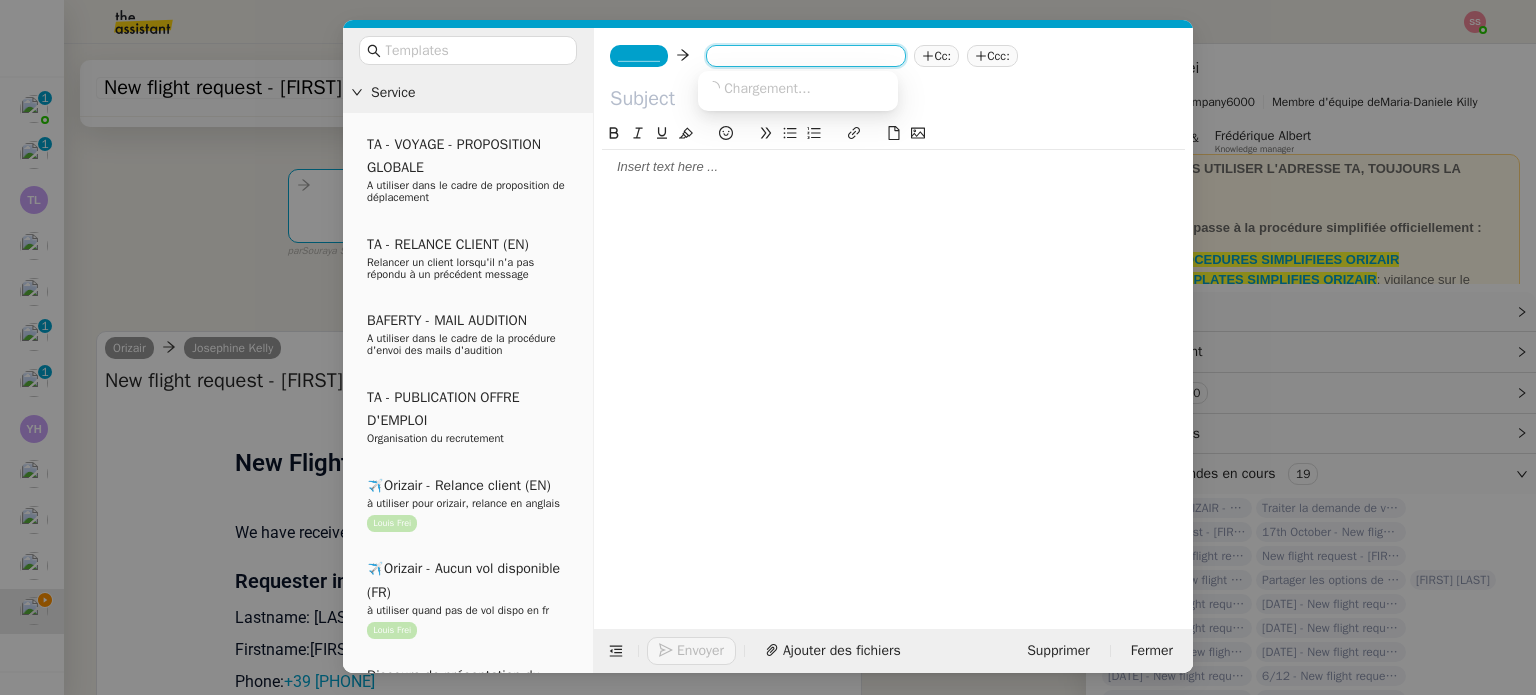 paste on "[EMAIL]" 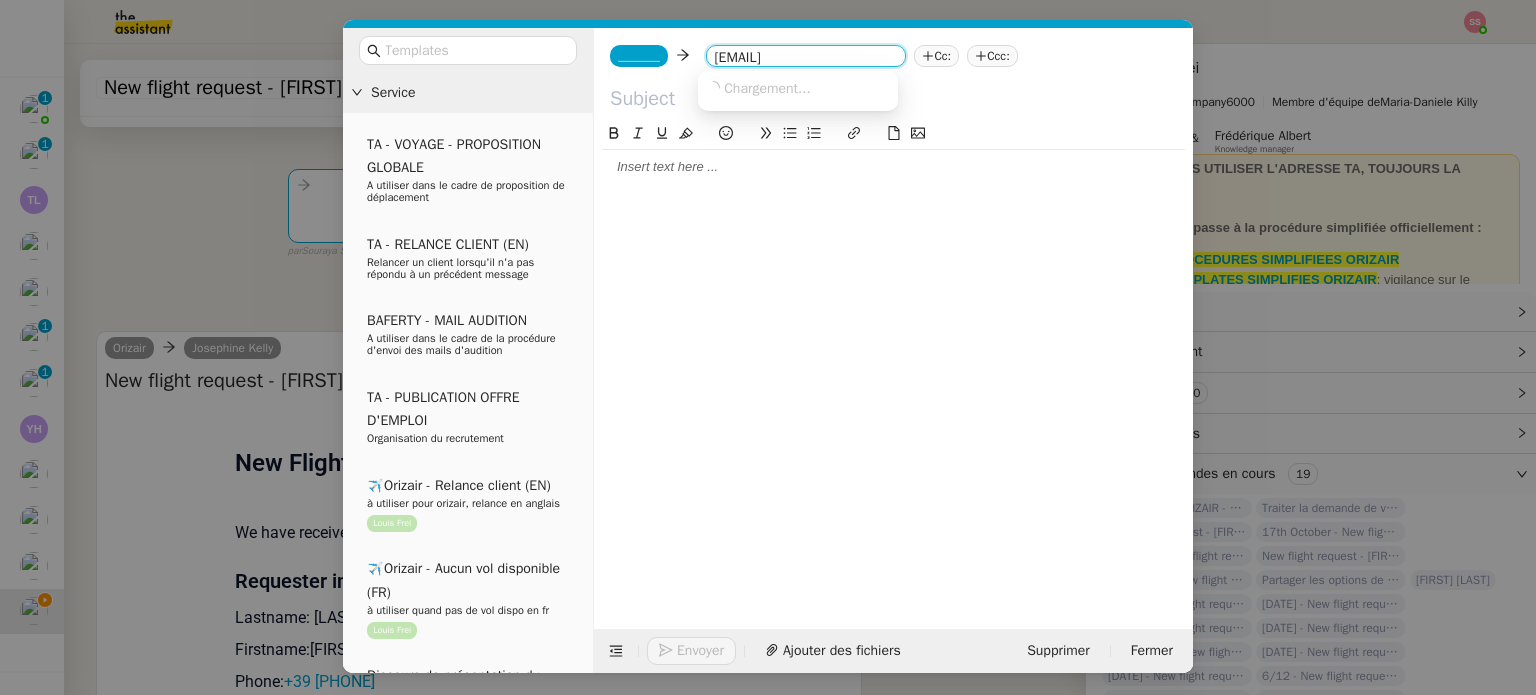 scroll, scrollTop: 0, scrollLeft: 13, axis: horizontal 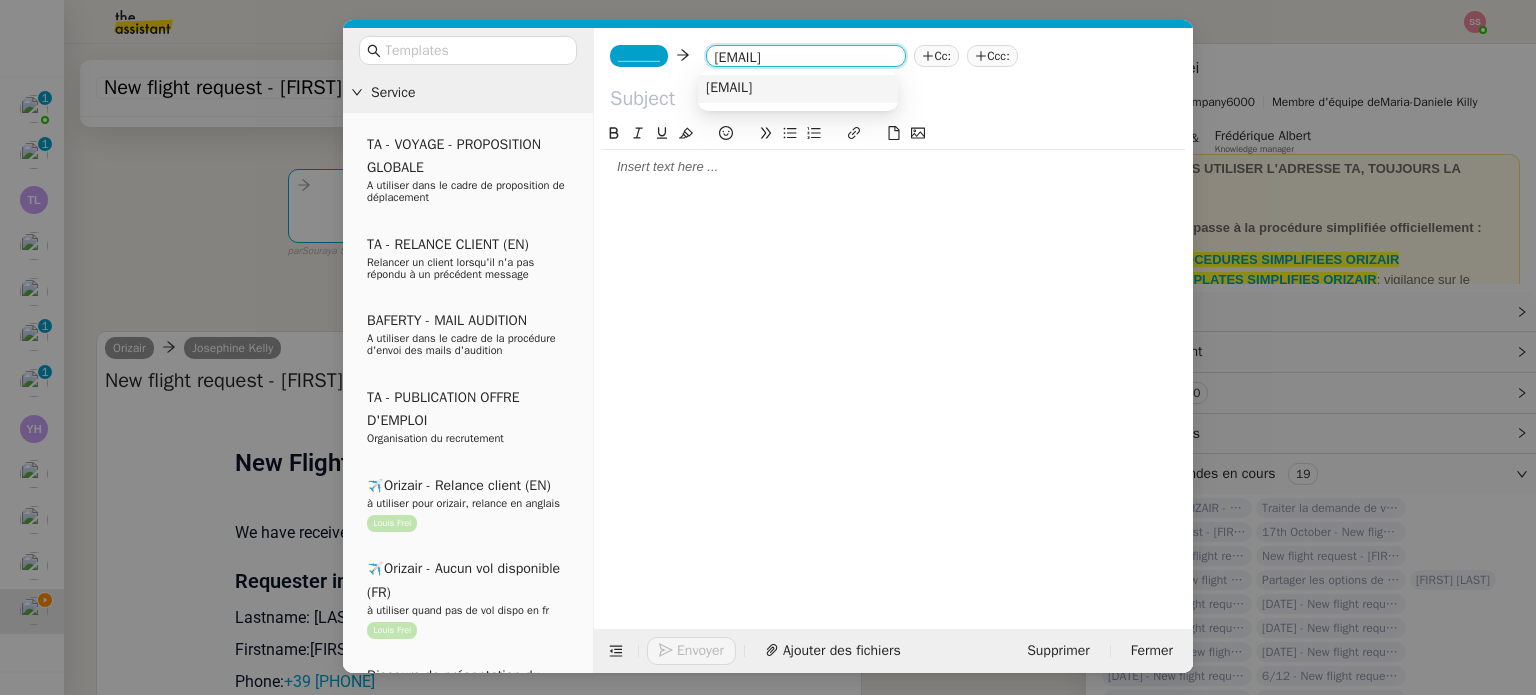 type on "[EMAIL]" 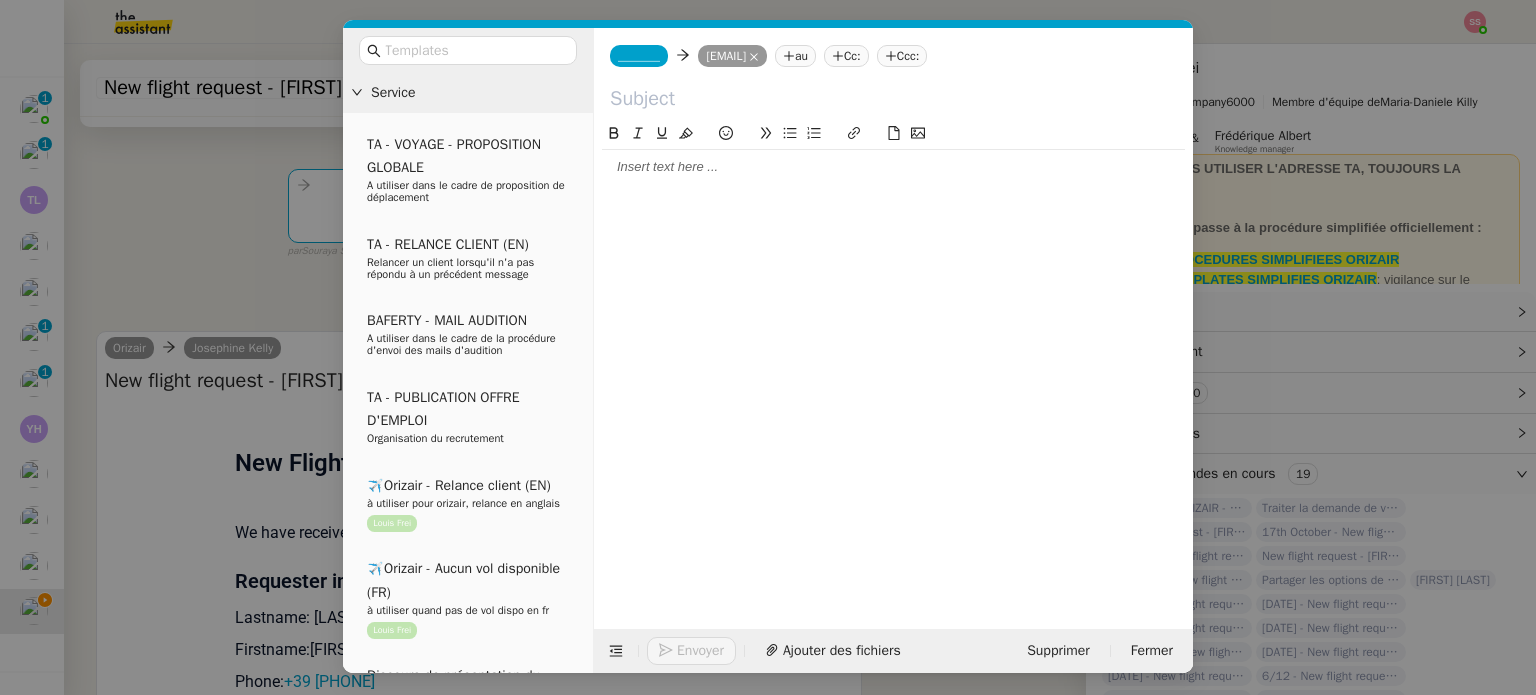 scroll, scrollTop: 0, scrollLeft: 0, axis: both 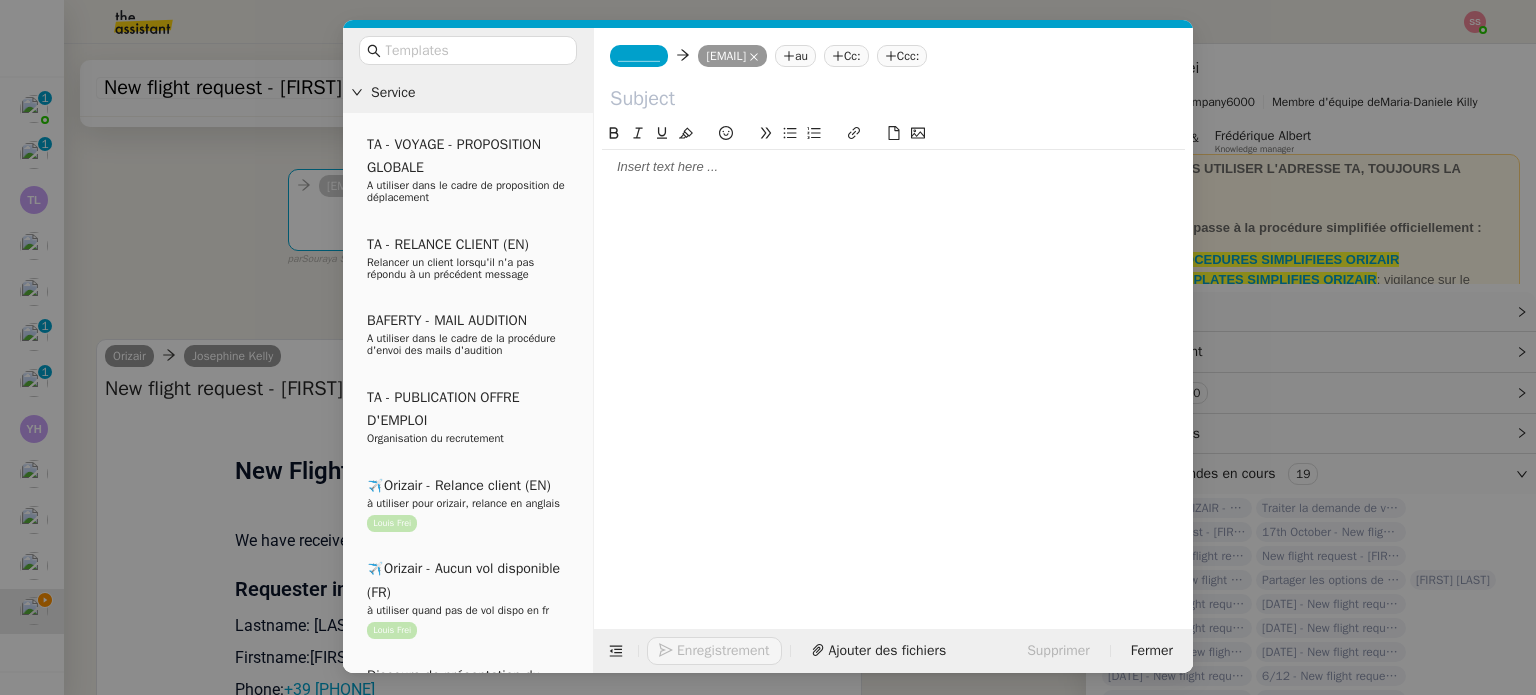 click on "Ccc:" 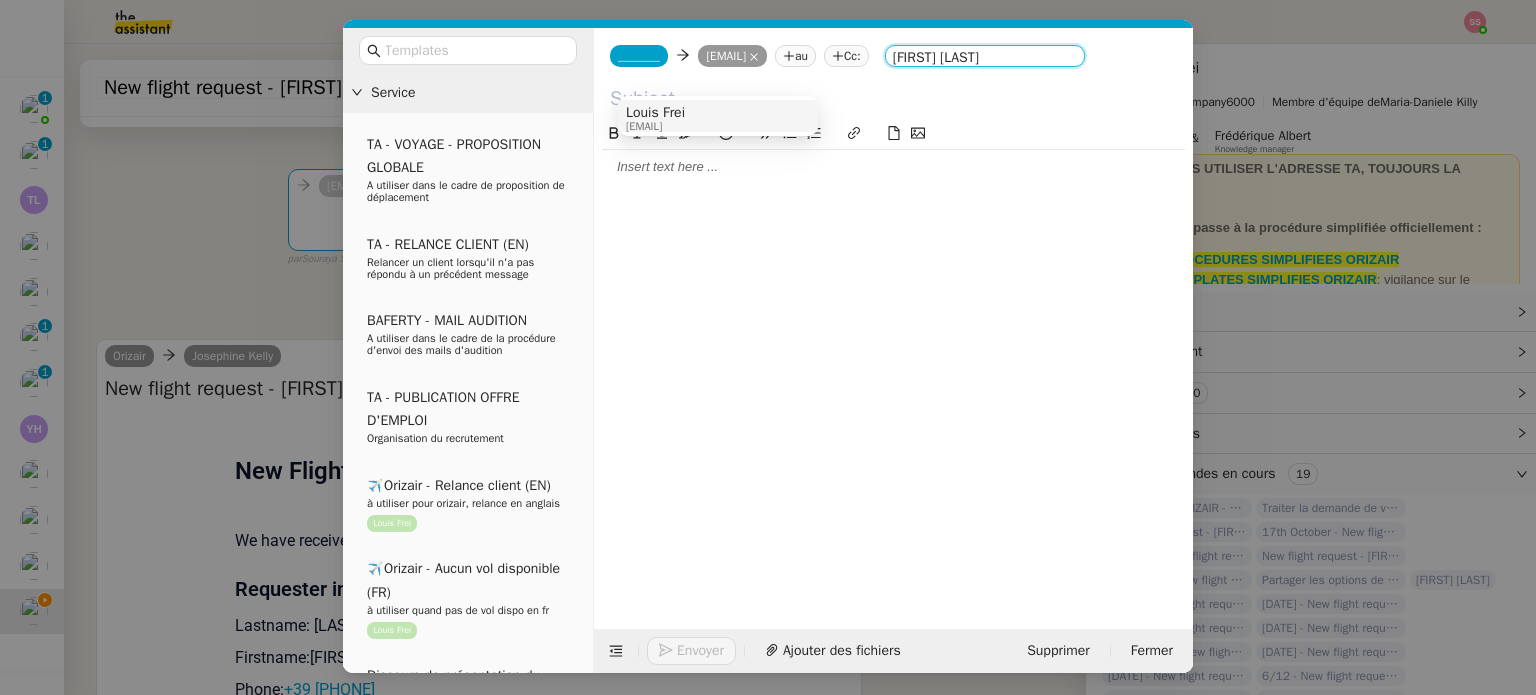 type on "[FIRST] [LAST]" 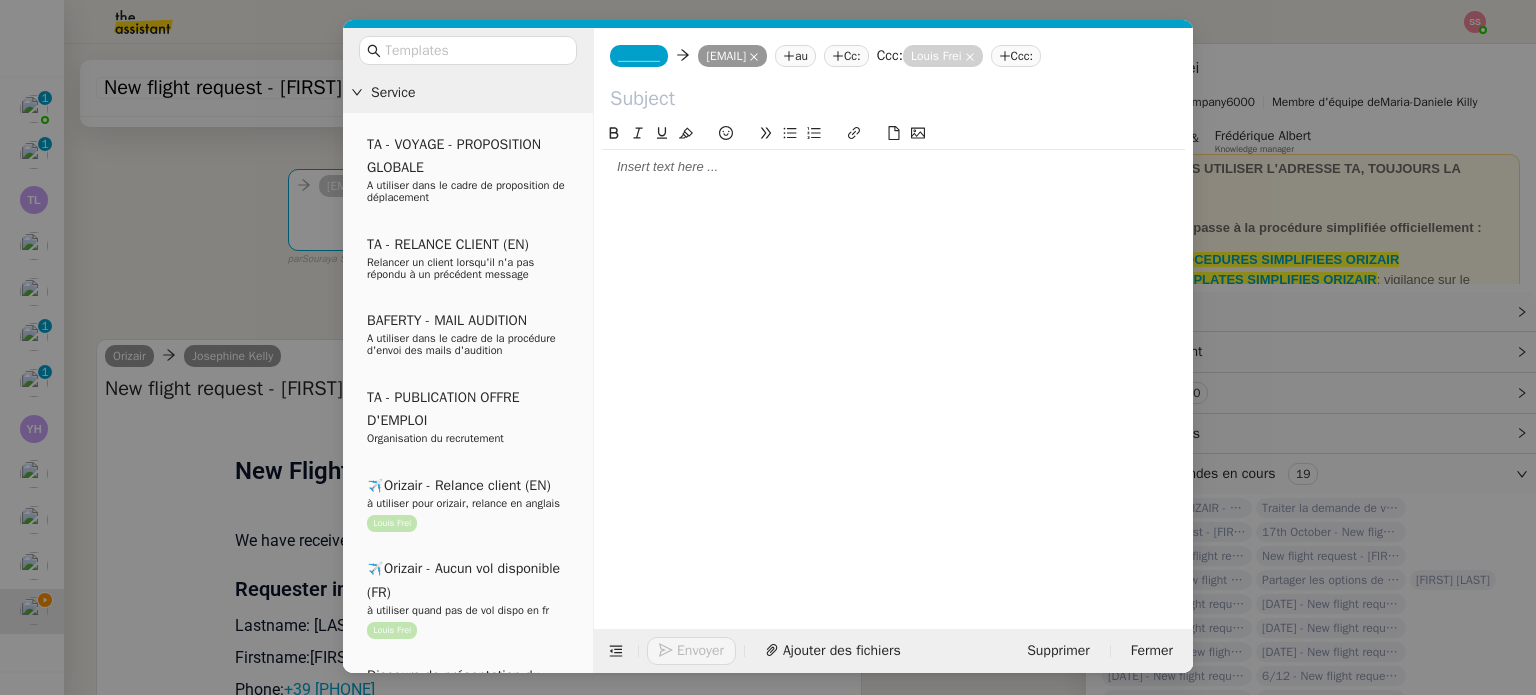 click on "_______" 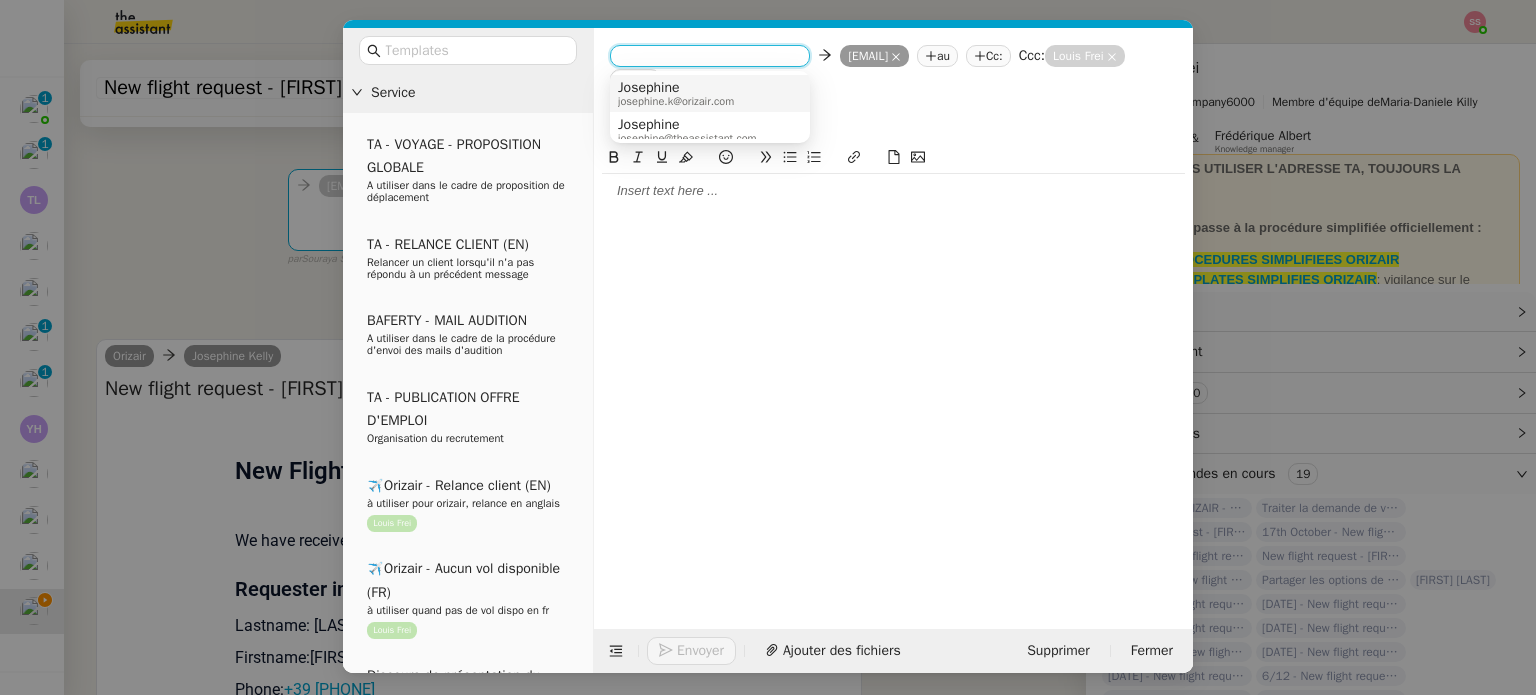 click on "Josephine" at bounding box center (676, 88) 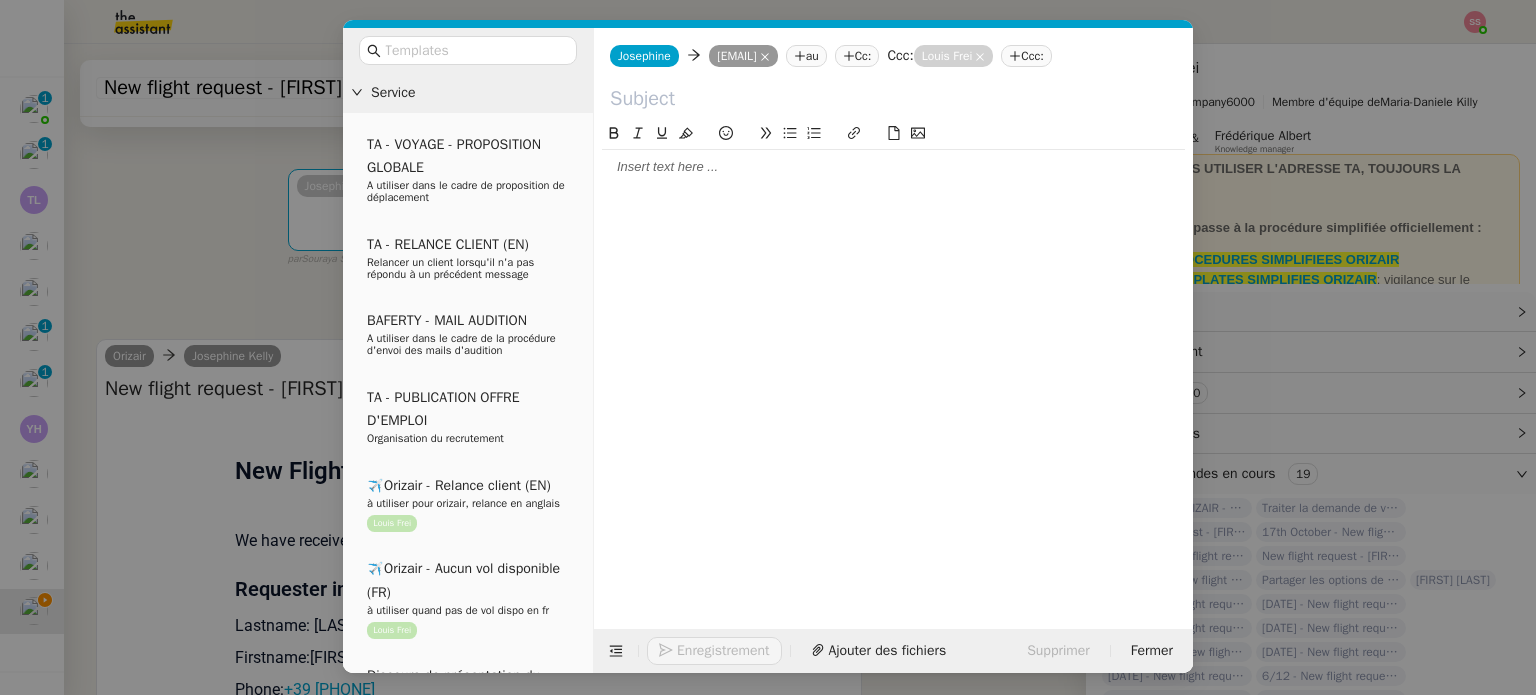 click on "Service TA - VOYAGE - PROPOSITION GLOBALE    A utiliser dans le cadre de proposition de déplacement TA - RELANCE CLIENT (EN)    Relancer un client lorsqu'il n'a pas répondu à un précédent message BAFERTY - MAIL AUDITION    A utiliser dans le cadre de la procédure d'envoi des mails d'audition TA - PUBLICATION OFFRE D'EMPLOI     Organisation du recrutement ✈️Orizair - Relance client (EN)     à utiliser pour orizair, relance en anglais  Louis Frei ✈️Orizair - Aucun vol disponible (FR)    à utiliser quand pas de vol dispo en fr  Louis Frei Discours de présentation du paiement sécurisé    ✈️Orizair - Relance client (FR)    à utiliser pour orizair, première relance en français  Louis Frei TA - VOYAGES - PROPOSITION ITINERAIRE    Soumettre les résultats d'une recherche Orizair - Empty Legs - Confirmation opérateur (EN)    à utiliser dans la communication sur avinode pour les empty legs  Louis Frei TA - CONFIRMATION PAIEMENT (EN)    TA - COURRIER EXPEDIE (recommandé)" at bounding box center (768, 347) 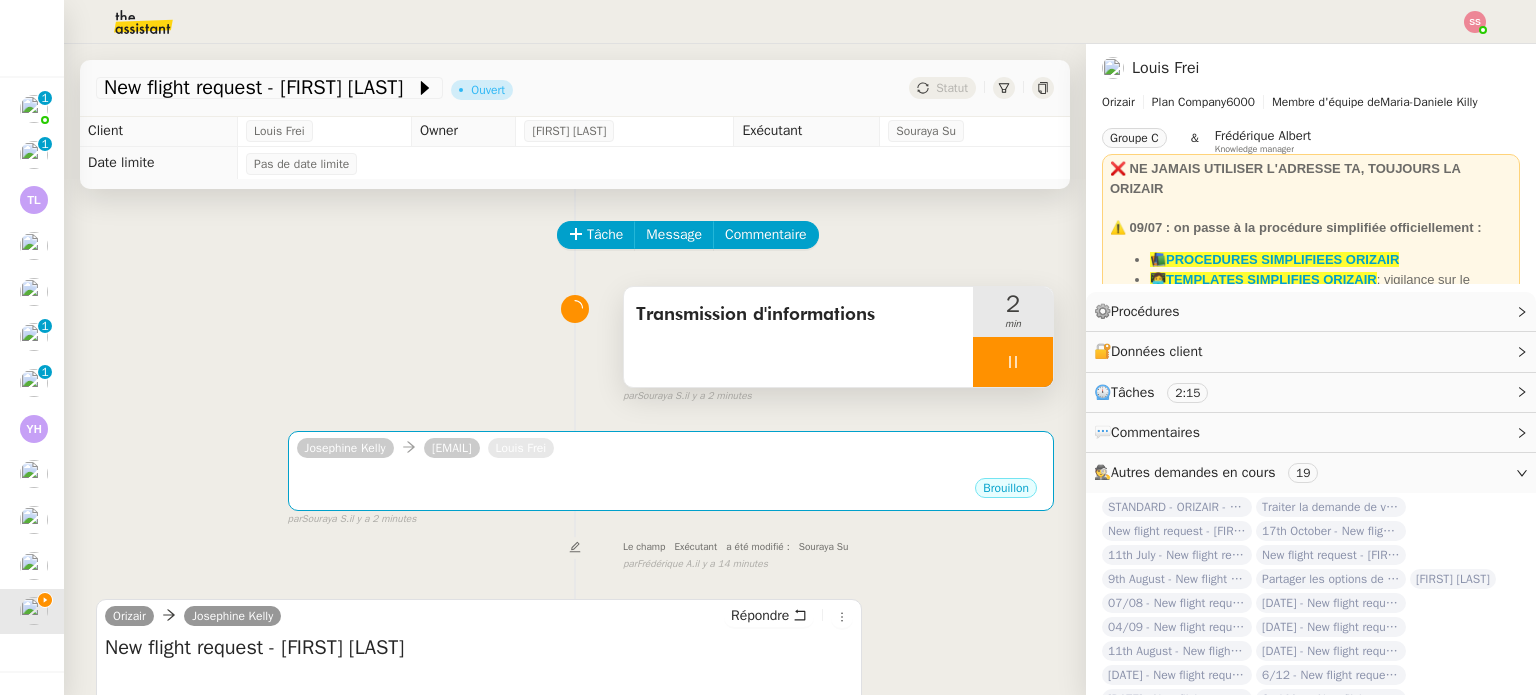 scroll, scrollTop: 0, scrollLeft: 0, axis: both 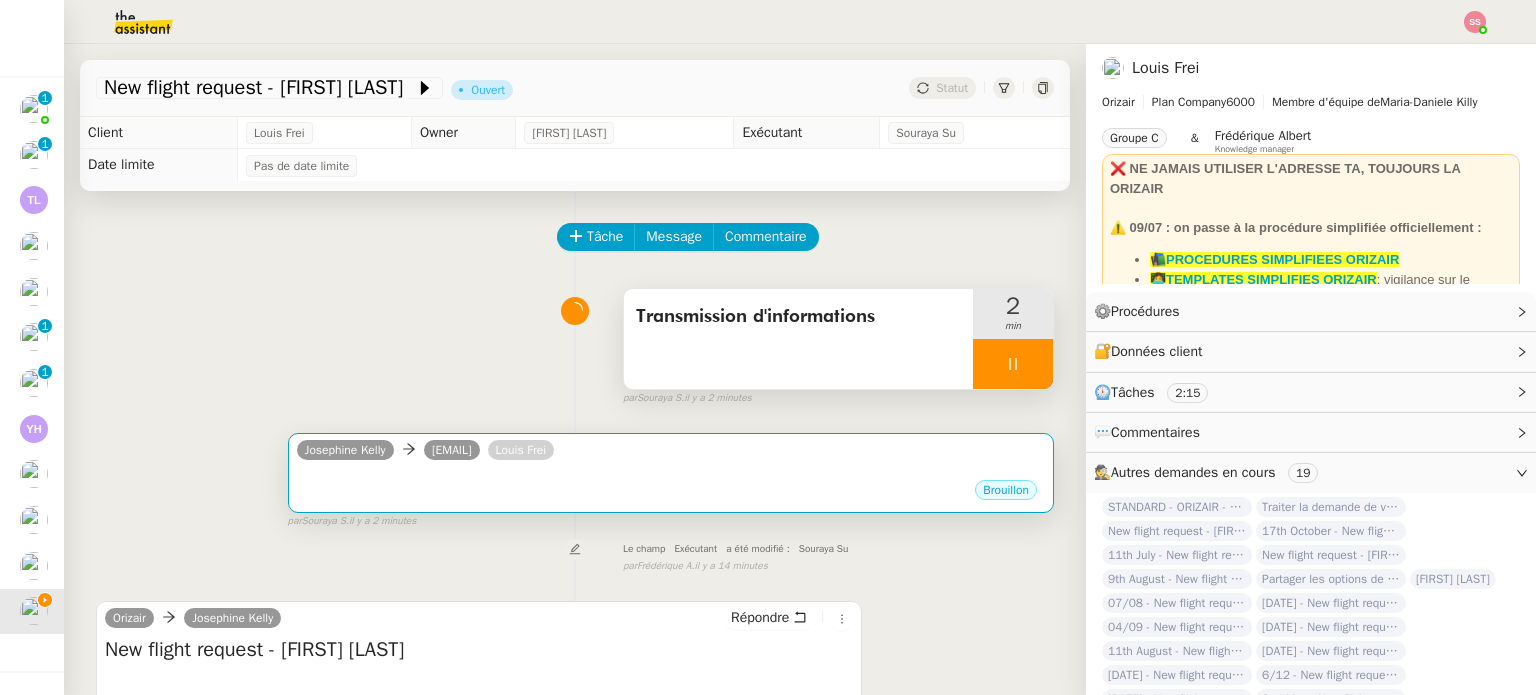 click on "[FIRST] [LAST] [EMAIL] [FIRST] [LAST]" at bounding box center [671, 453] 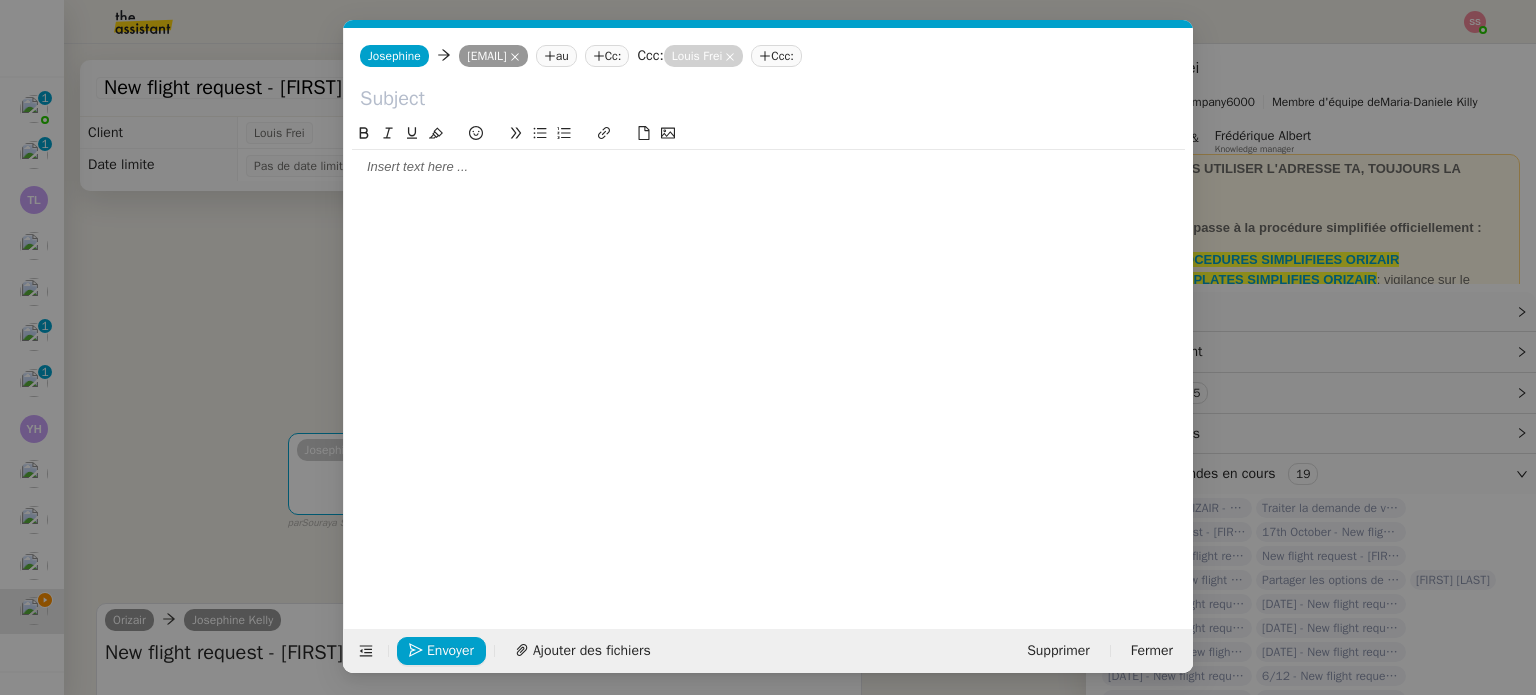 scroll, scrollTop: 0, scrollLeft: 42, axis: horizontal 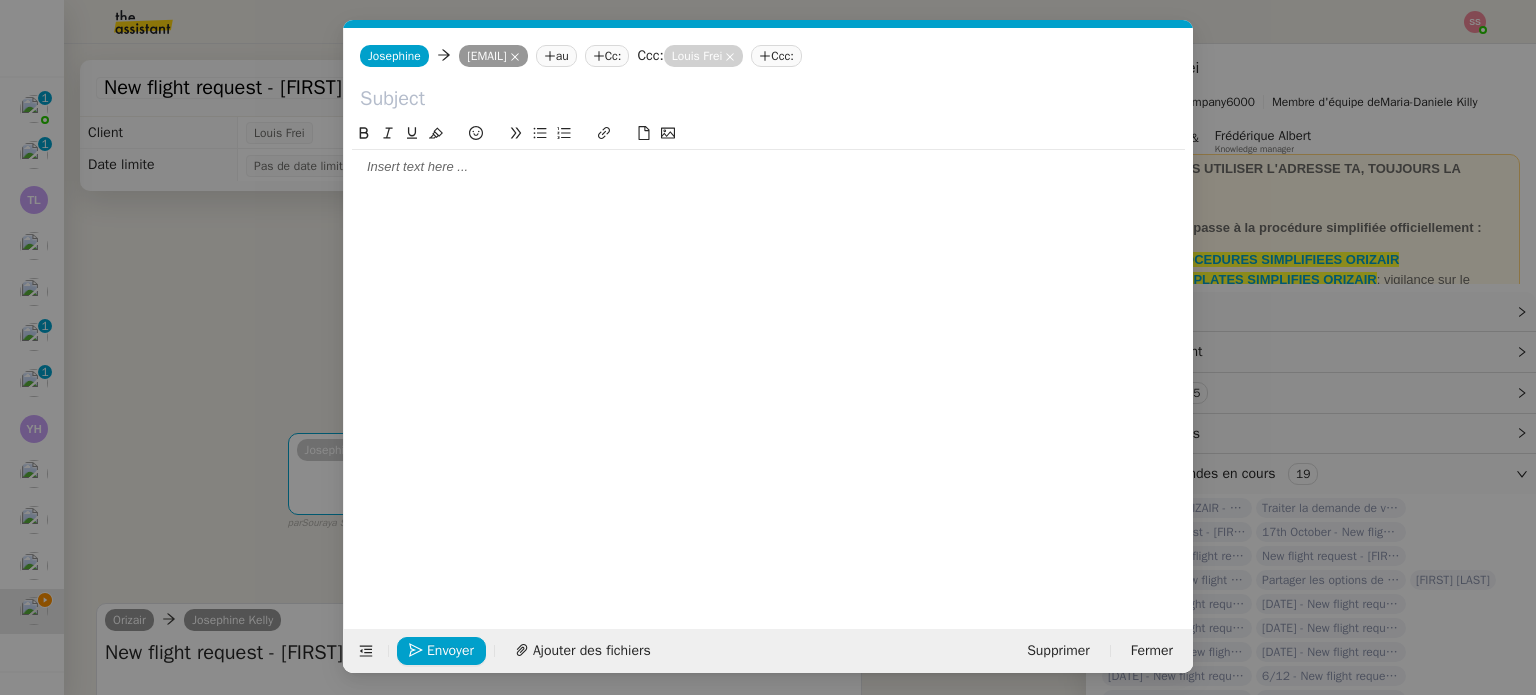 click on "Service TA - VOYAGE - PROPOSITION GLOBALE    A utiliser dans le cadre de proposition de déplacement TA - RELANCE CLIENT (EN)    Relancer un client lorsqu'il n'a pas répondu à un précédent message BAFERTY - MAIL AUDITION    A utiliser dans le cadre de la procédure d'envoi des mails d'audition TA - PUBLICATION OFFRE D'EMPLOI     Organisation du recrutement ✈️Orizair - Relance client (EN)     à utiliser pour orizair, relance en anglais  Louis Frei ✈️Orizair - Aucun vol disponible (FR)    à utiliser quand pas de vol dispo en fr  Louis Frei Discours de présentation du paiement sécurisé    ✈️Orizair - Relance client (FR)    à utiliser pour orizair, première relance en français  Louis Frei TA - VOYAGES - PROPOSITION ITINERAIRE    Soumettre les résultats d'une recherche Orizair - Empty Legs - Confirmation opérateur (EN)    à utiliser dans la communication sur avinode pour les empty legs  Louis Frei TA - CONFIRMATION PAIEMENT (EN)    TA - COURRIER EXPEDIE (recommandé)" at bounding box center [768, 347] 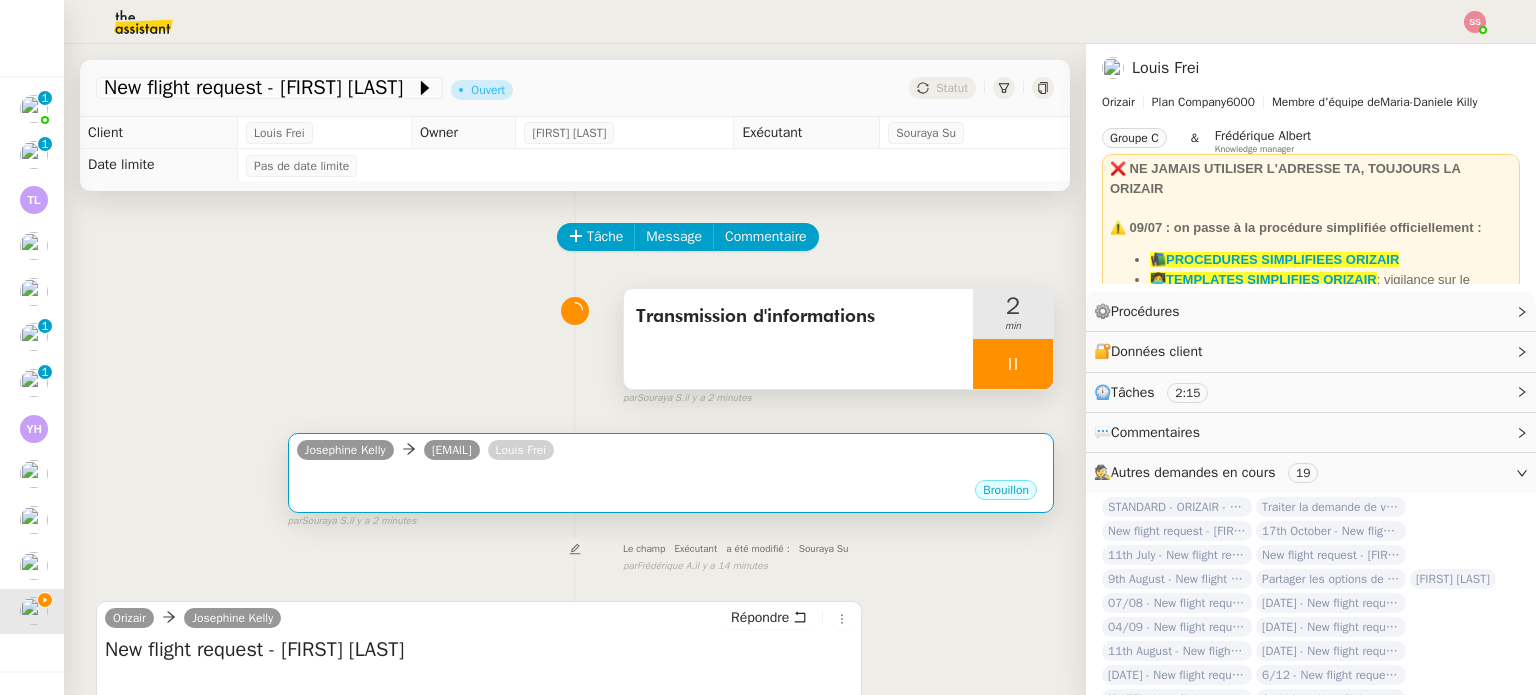 click on "Brouillon" at bounding box center [671, 493] 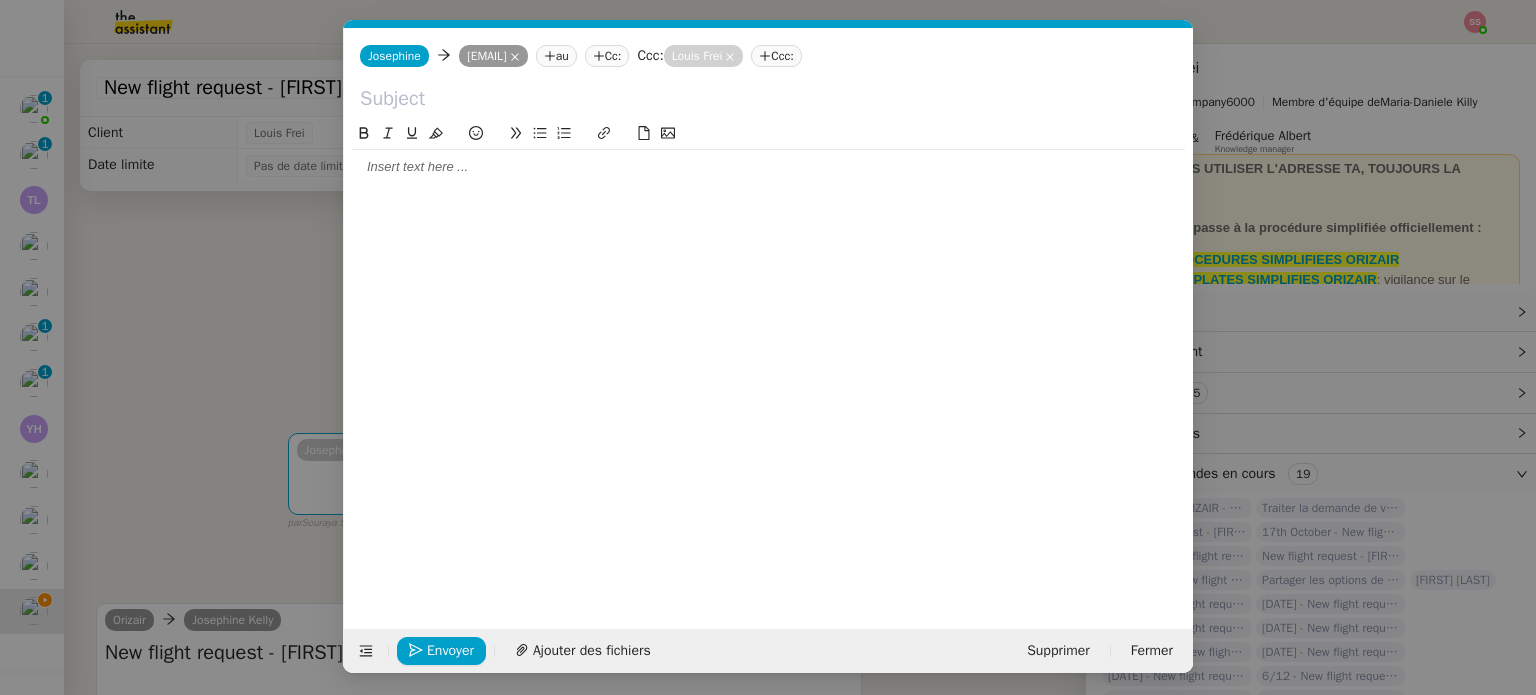 scroll, scrollTop: 0, scrollLeft: 42, axis: horizontal 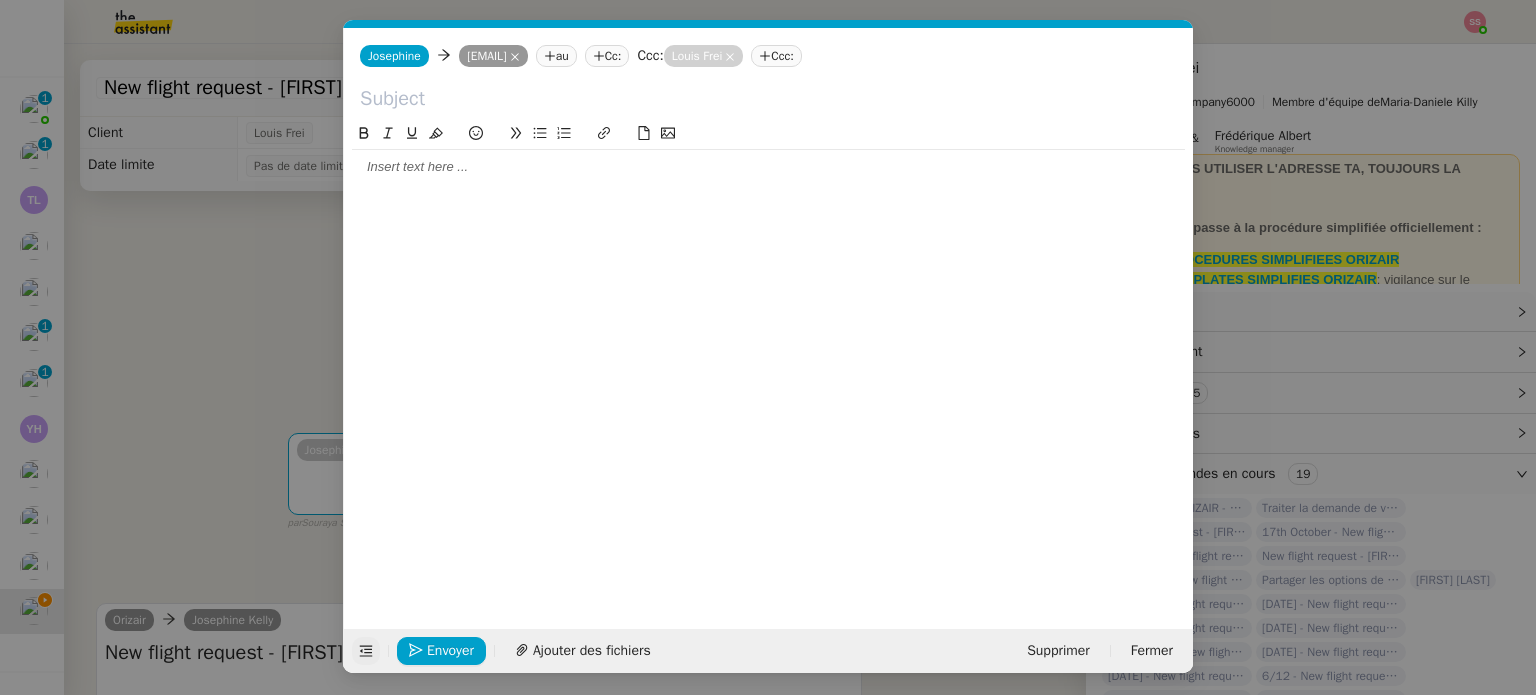 click 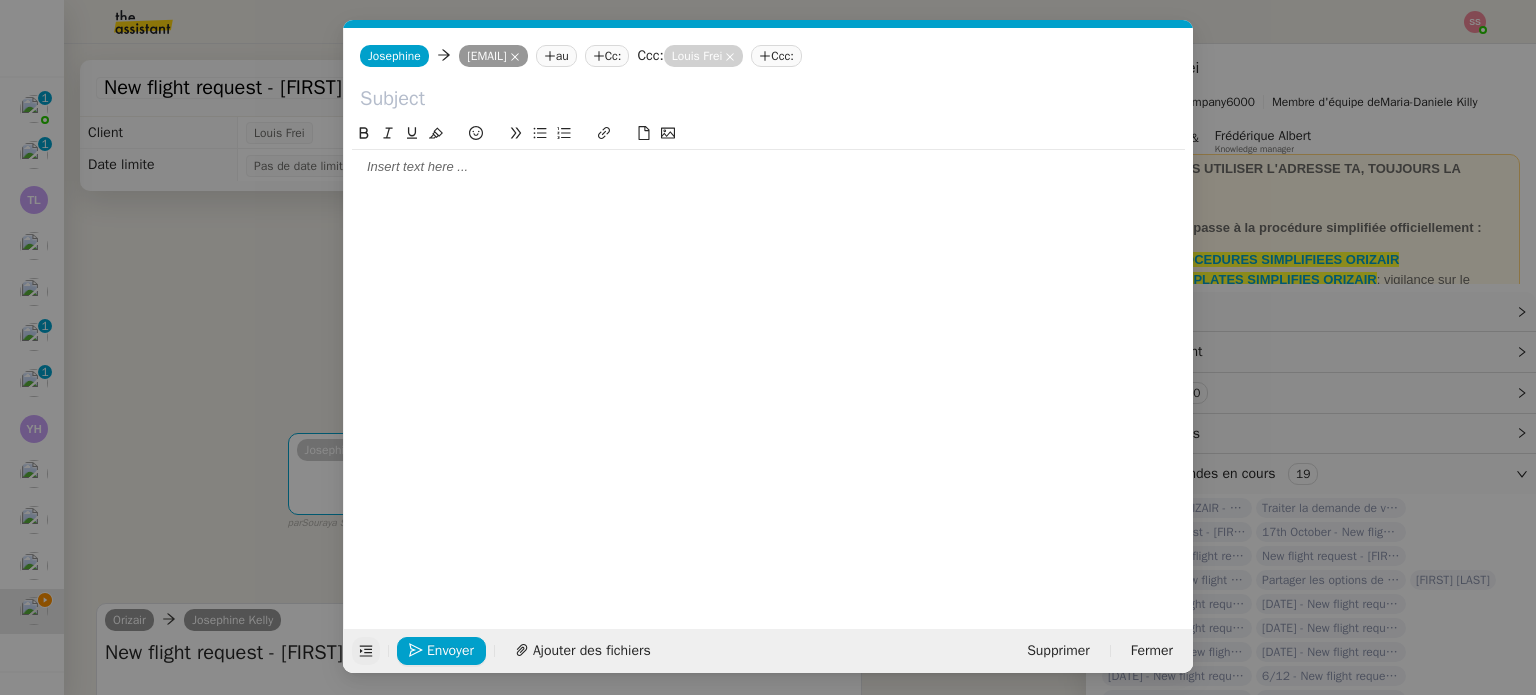 click 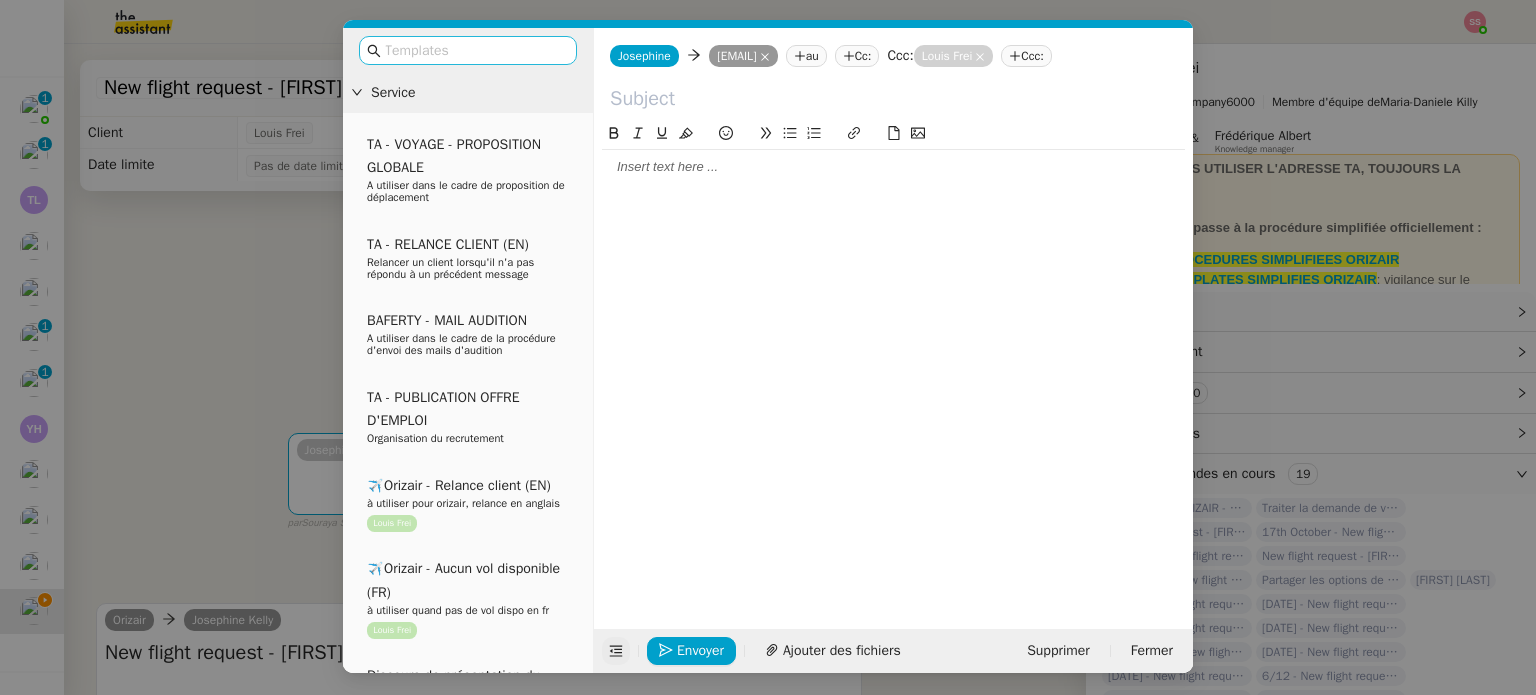 click at bounding box center [475, 50] 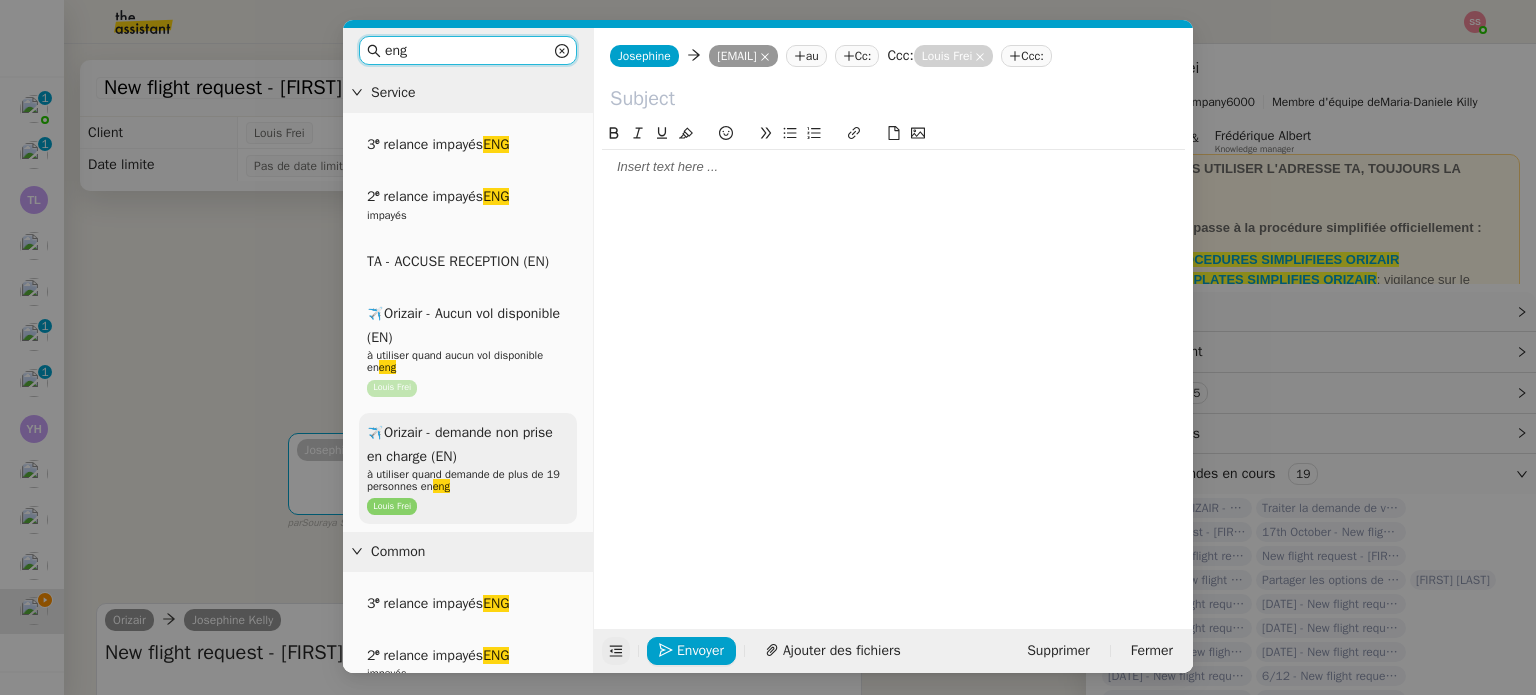 click on "✈️Orizair - demande non prise en charge (EN)    à utiliser quand demande de plus de 19 personnes en  eng  [FIRST] [LAST]" at bounding box center [468, 468] 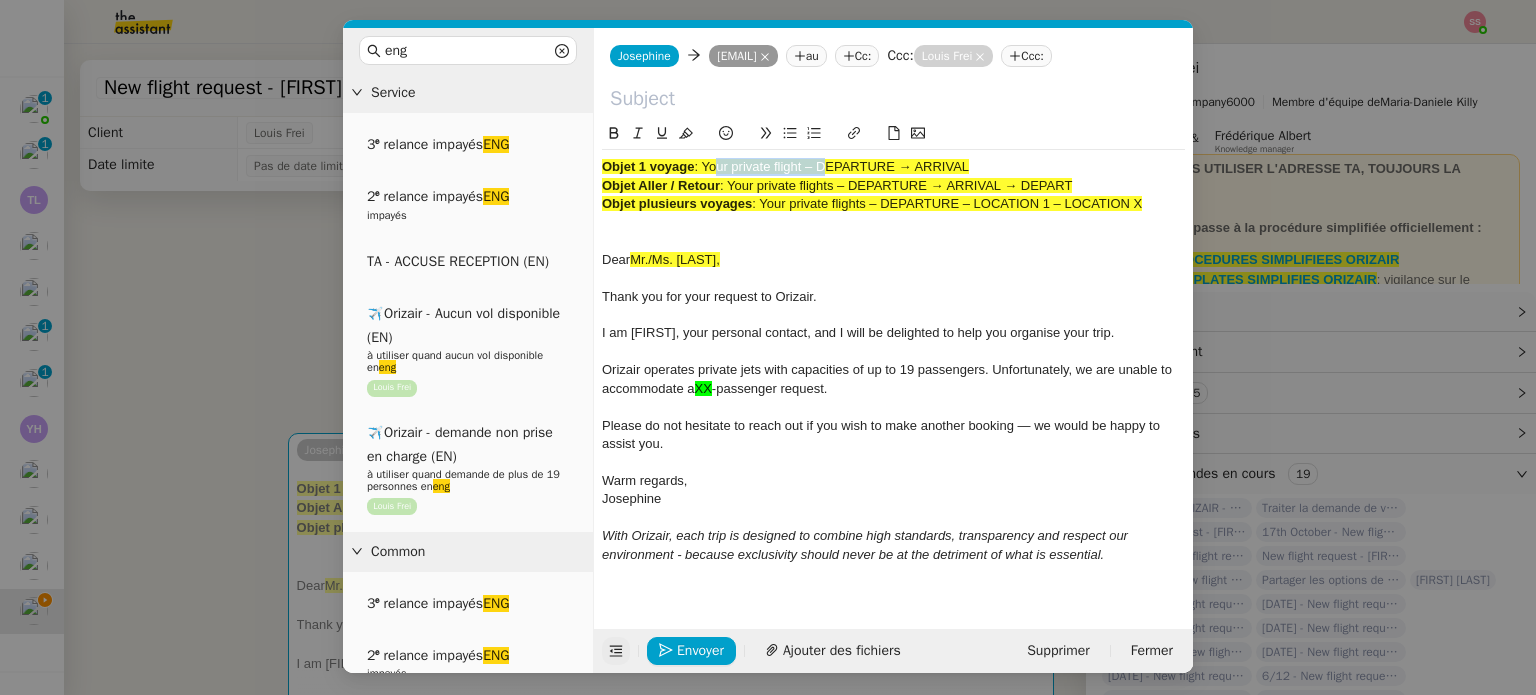 drag, startPoint x: 712, startPoint y: 187, endPoint x: 817, endPoint y: 183, distance: 105.076164 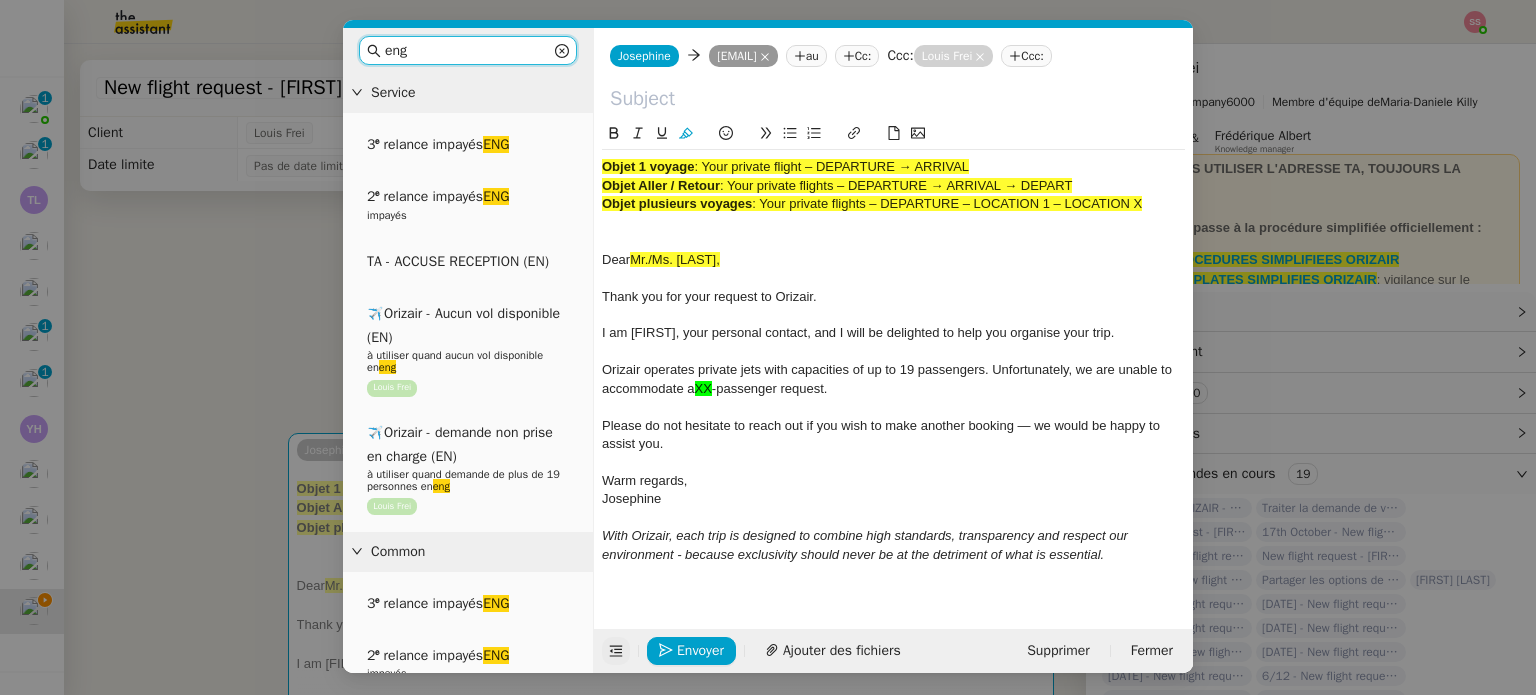 drag, startPoint x: 450, startPoint y: 51, endPoint x: 322, endPoint y: 43, distance: 128.24976 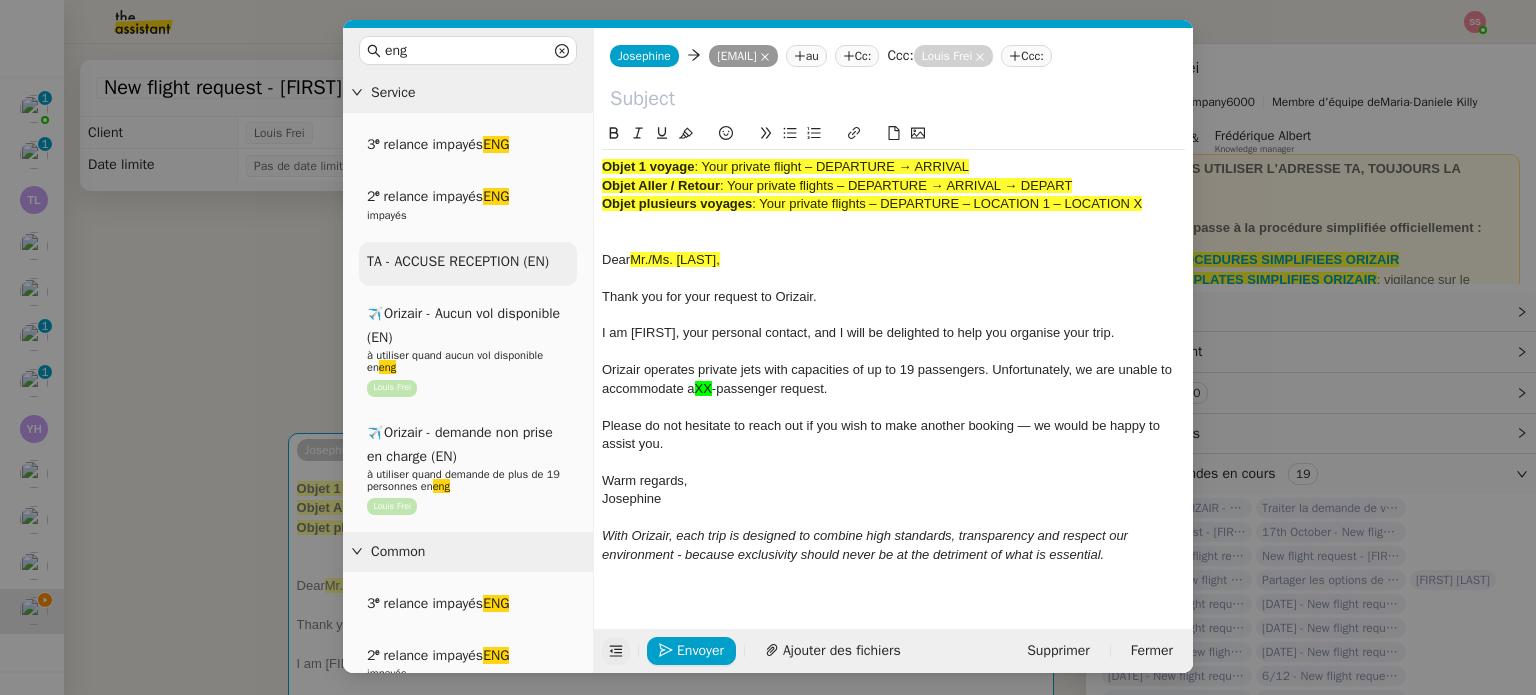 click on "TA - ACCUSE RECEPTION (EN)" at bounding box center [458, 261] 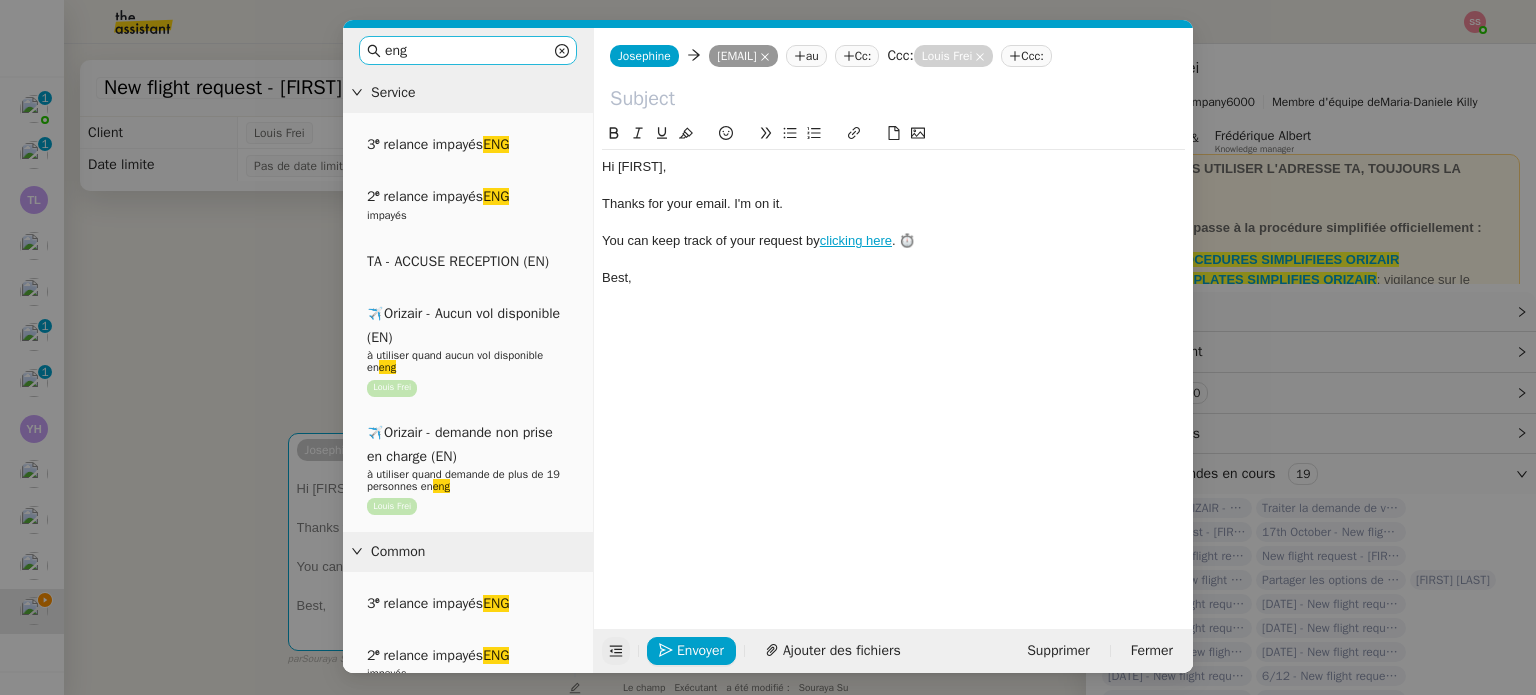 click on "eng" at bounding box center (468, 50) 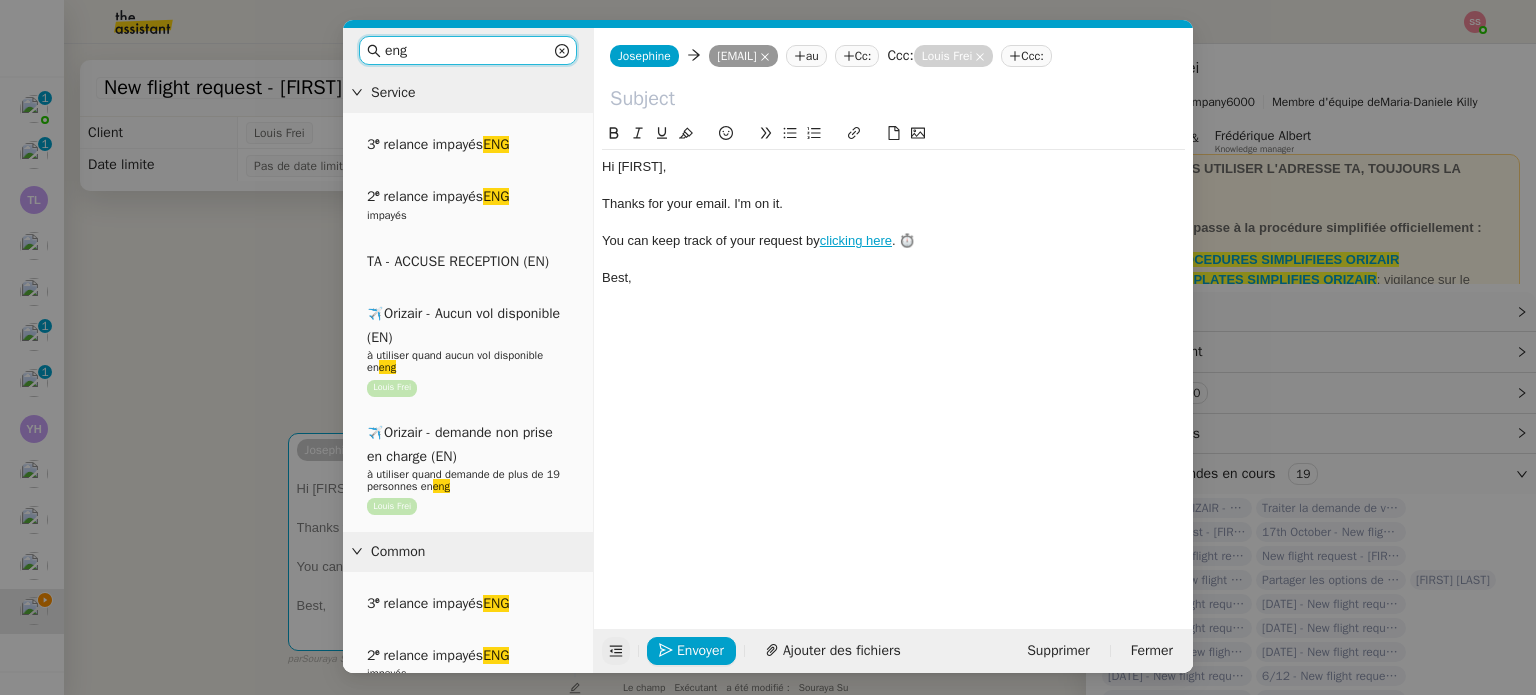 click on "eng" at bounding box center (468, 50) 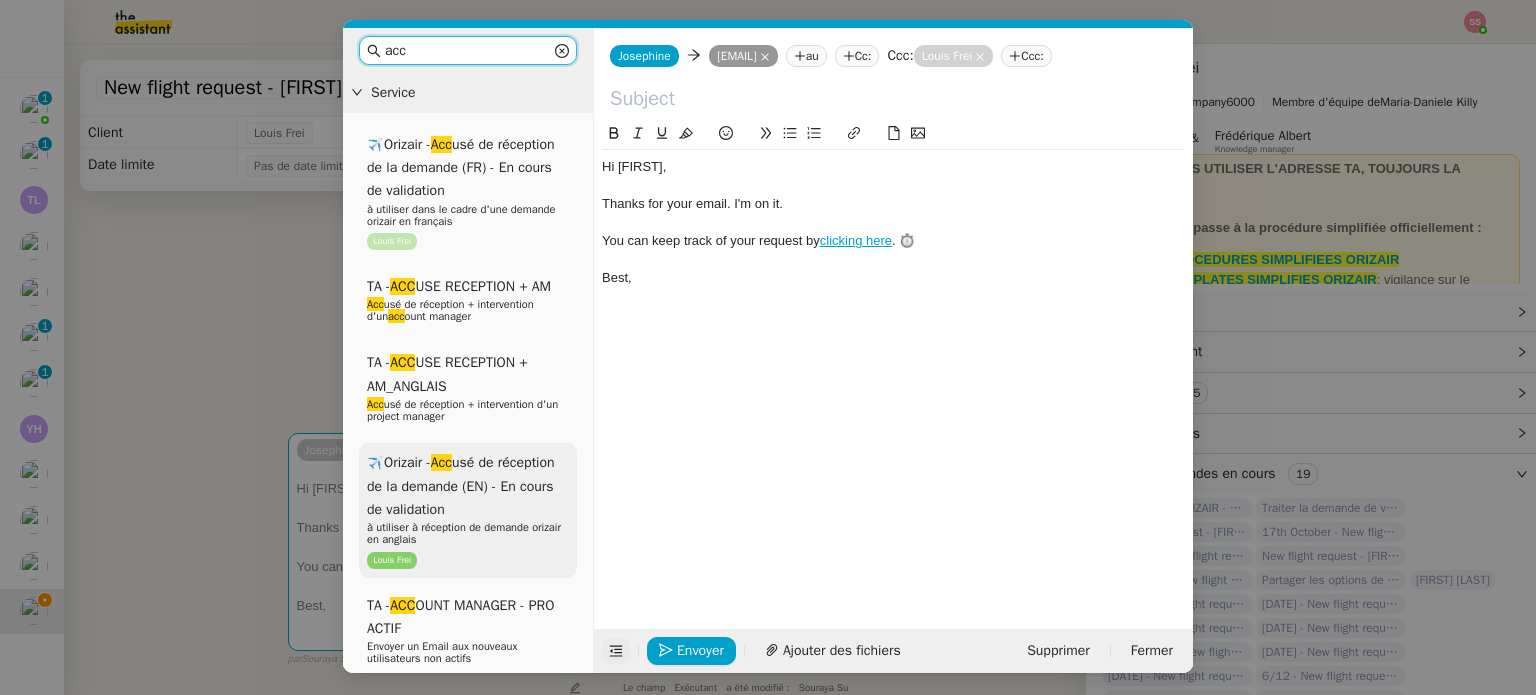 type on "acc" 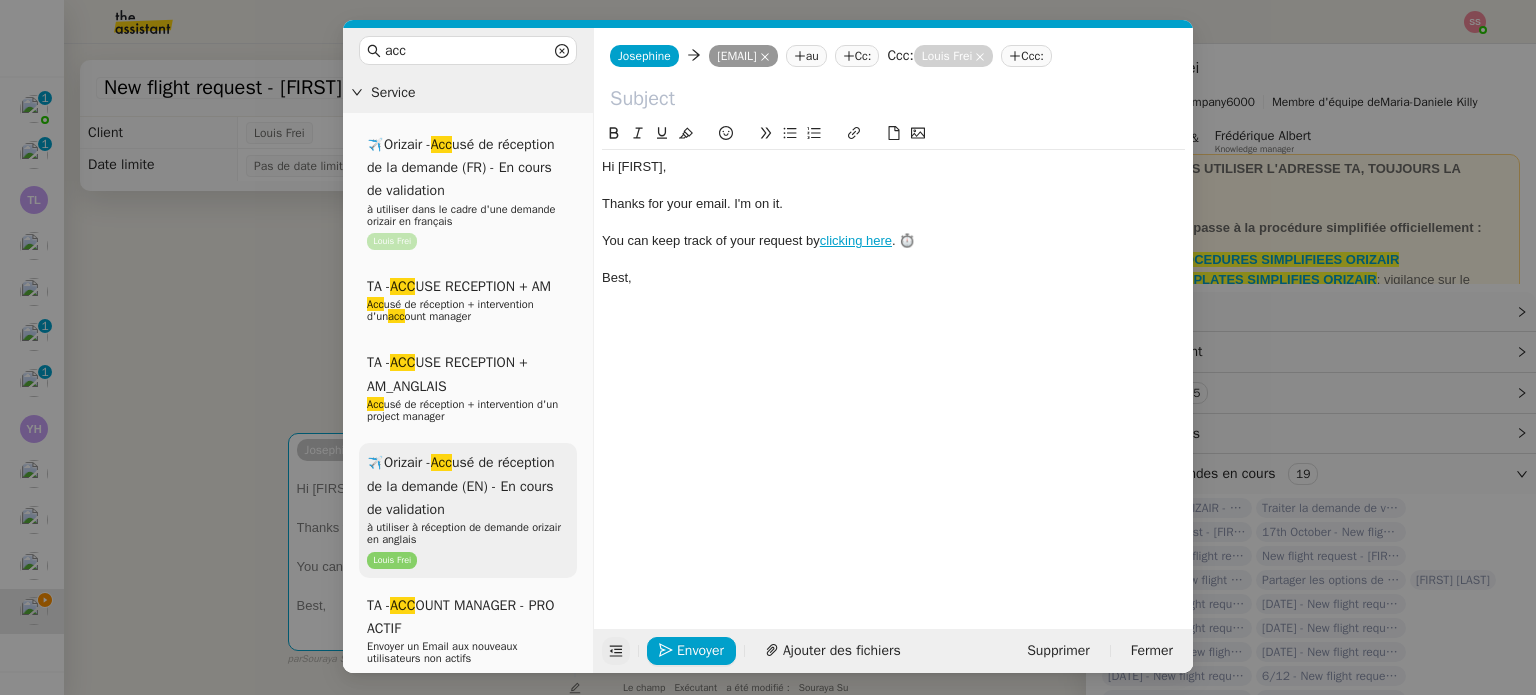 click on "✈️Orizair -  Acc usé de réception de la demande (EN) - En cours de validation" at bounding box center (461, 486) 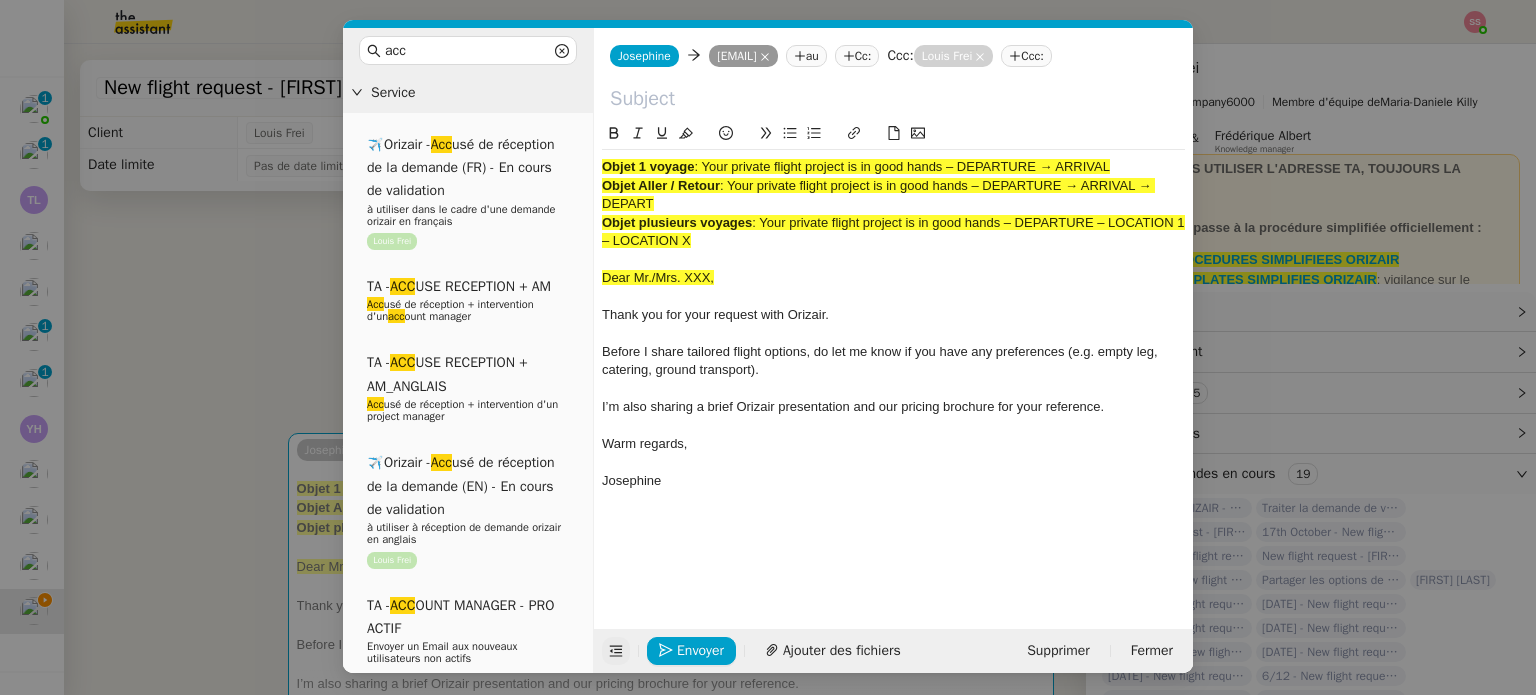 drag, startPoint x: 707, startPoint y: 189, endPoint x: 1143, endPoint y: 189, distance: 436 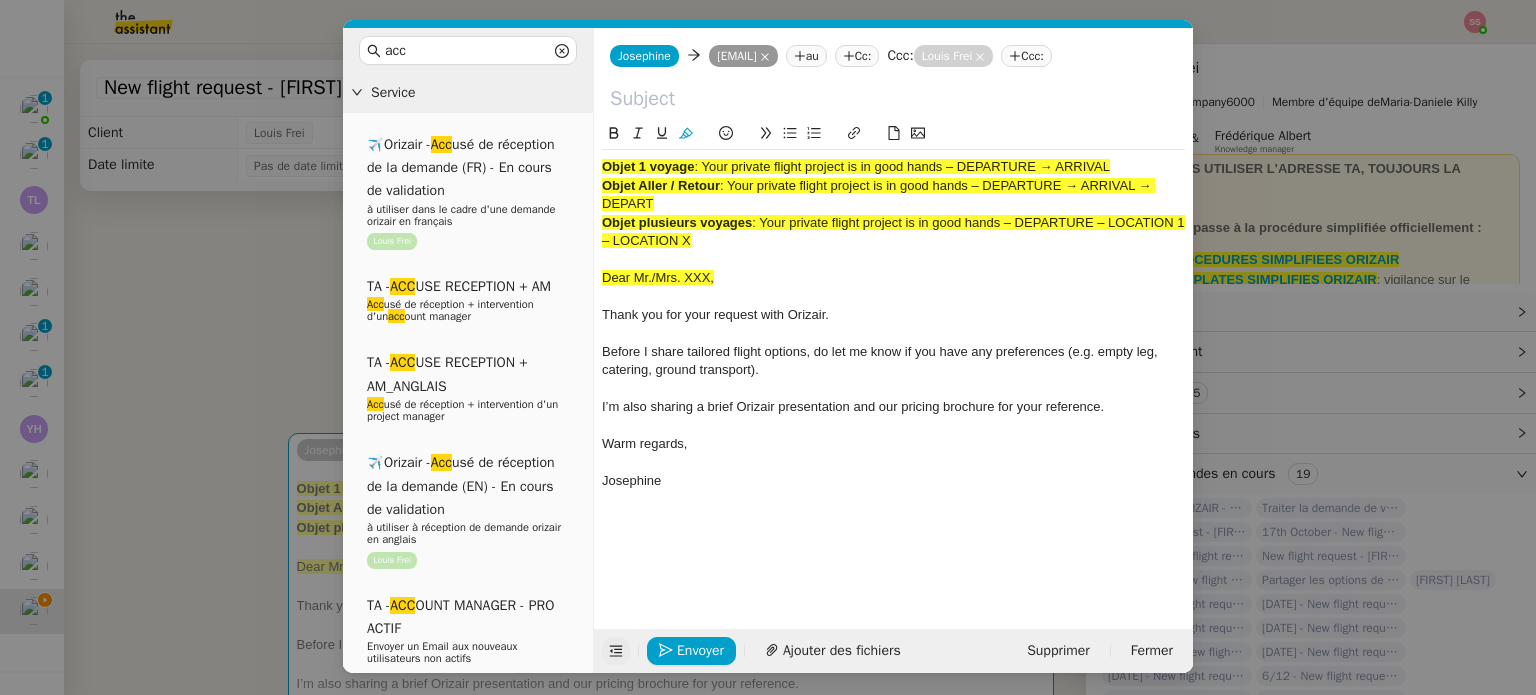 type 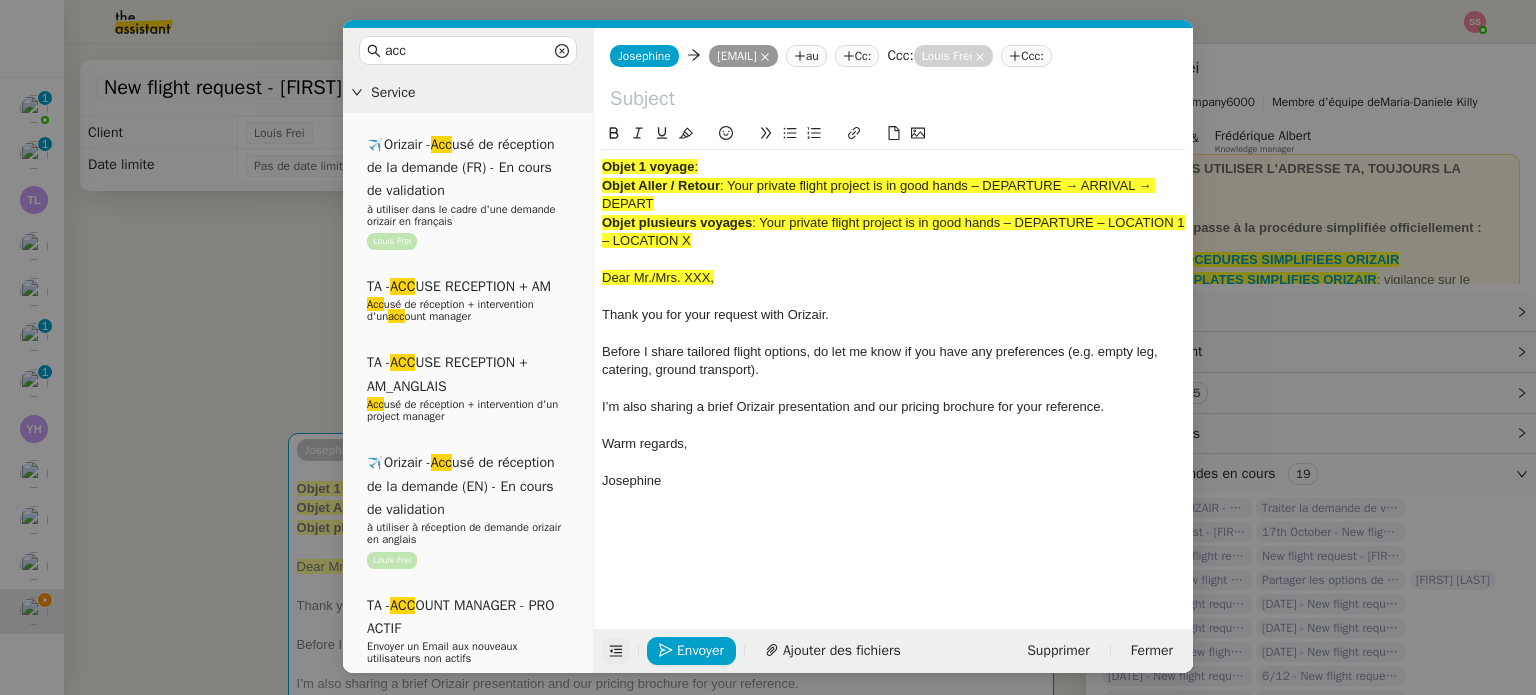 click on "[FIRST] [LAST] [EMAIL] au Cc: Ccc: [FIRST] [LAST]
Ccc:" 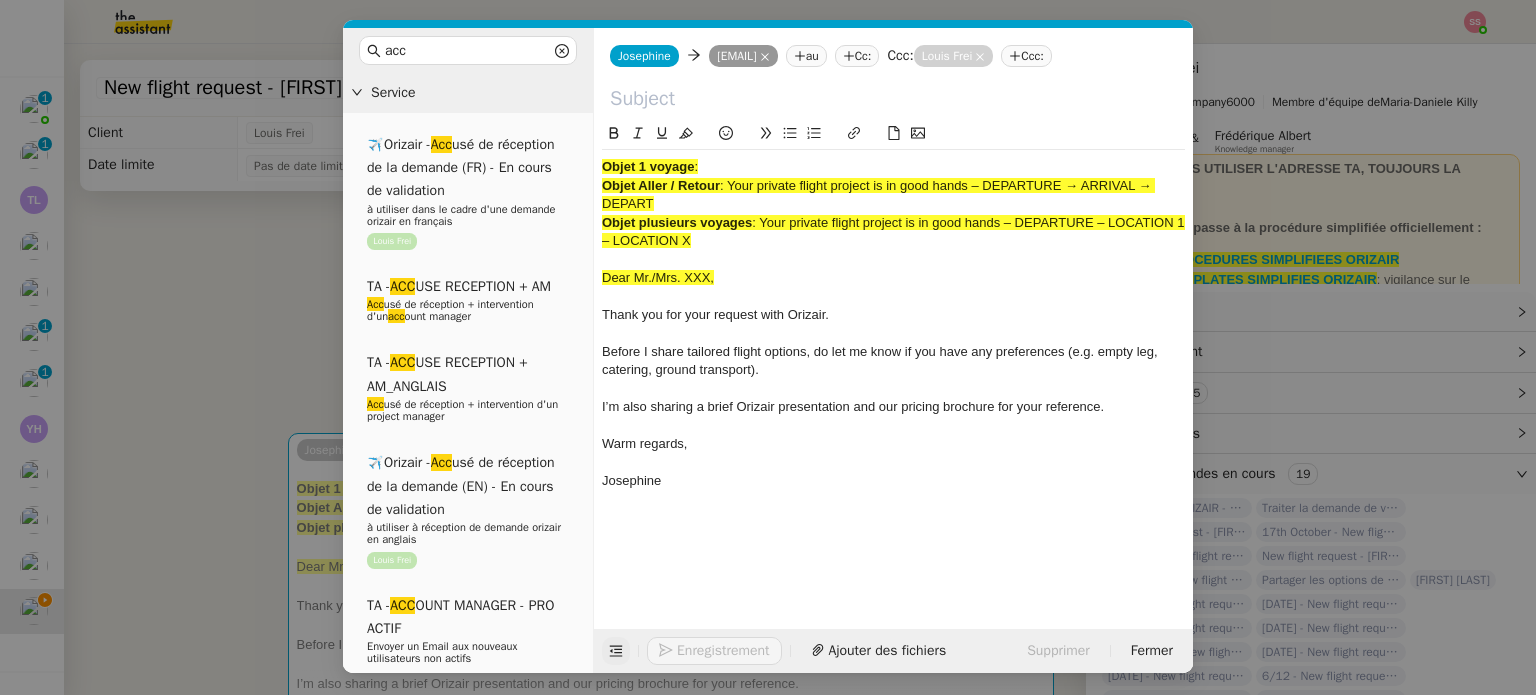 click 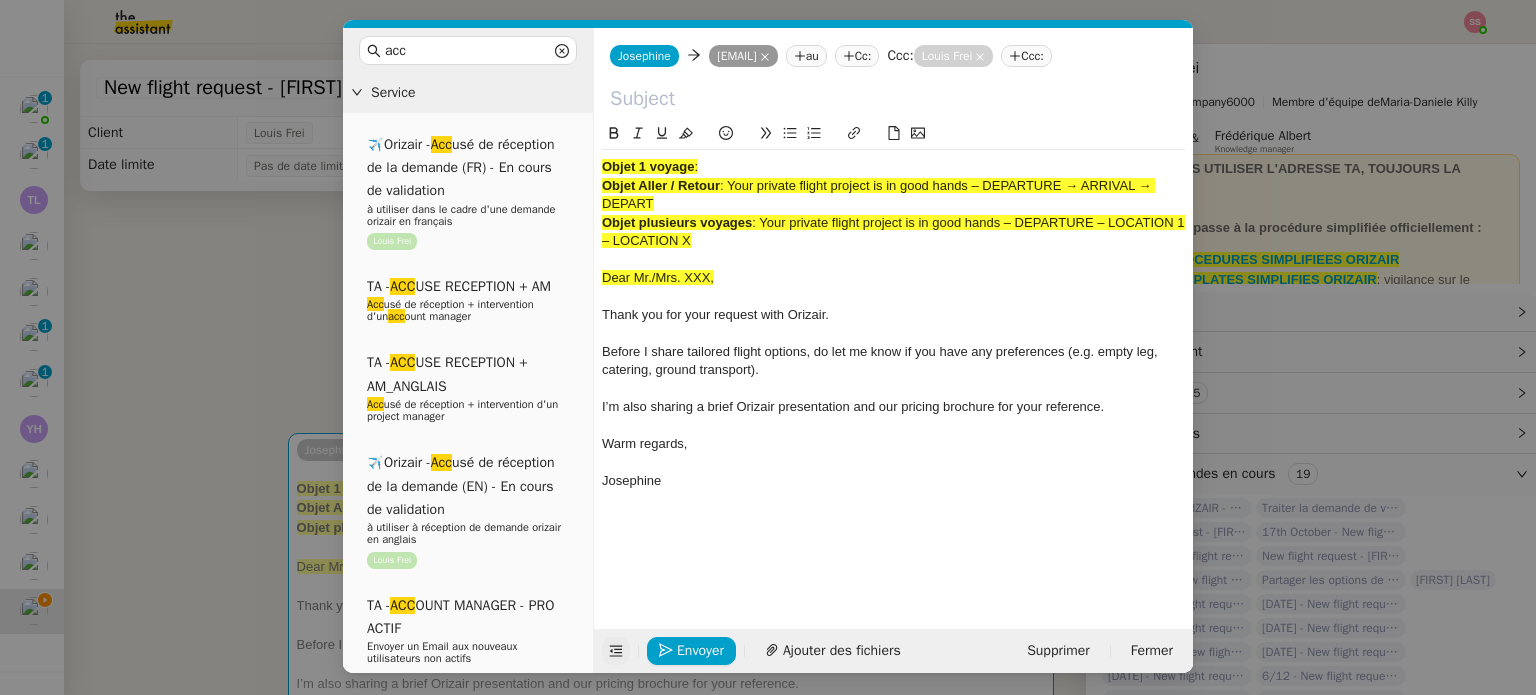 paste on "Your private flight project is in good hands – DEPARTURE → ARRIVAL" 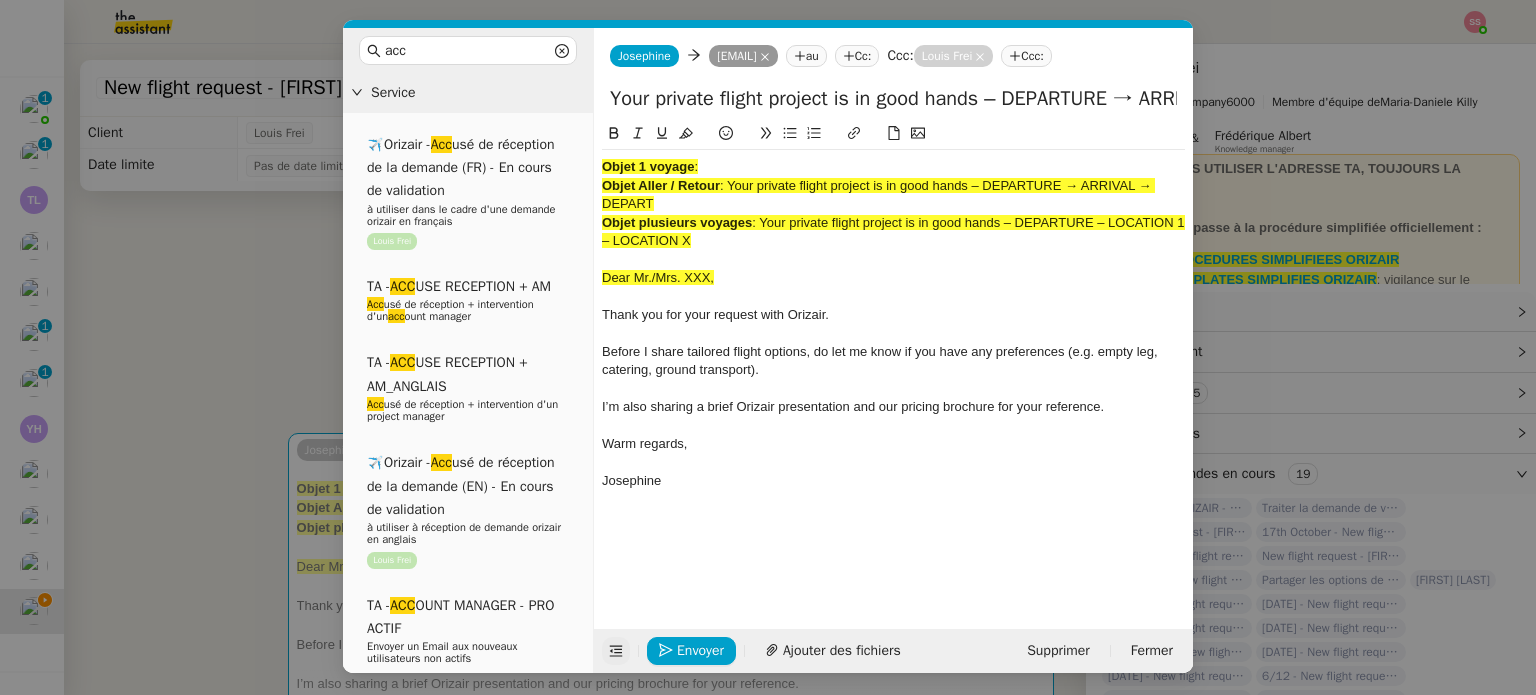 scroll, scrollTop: 0, scrollLeft: 86, axis: horizontal 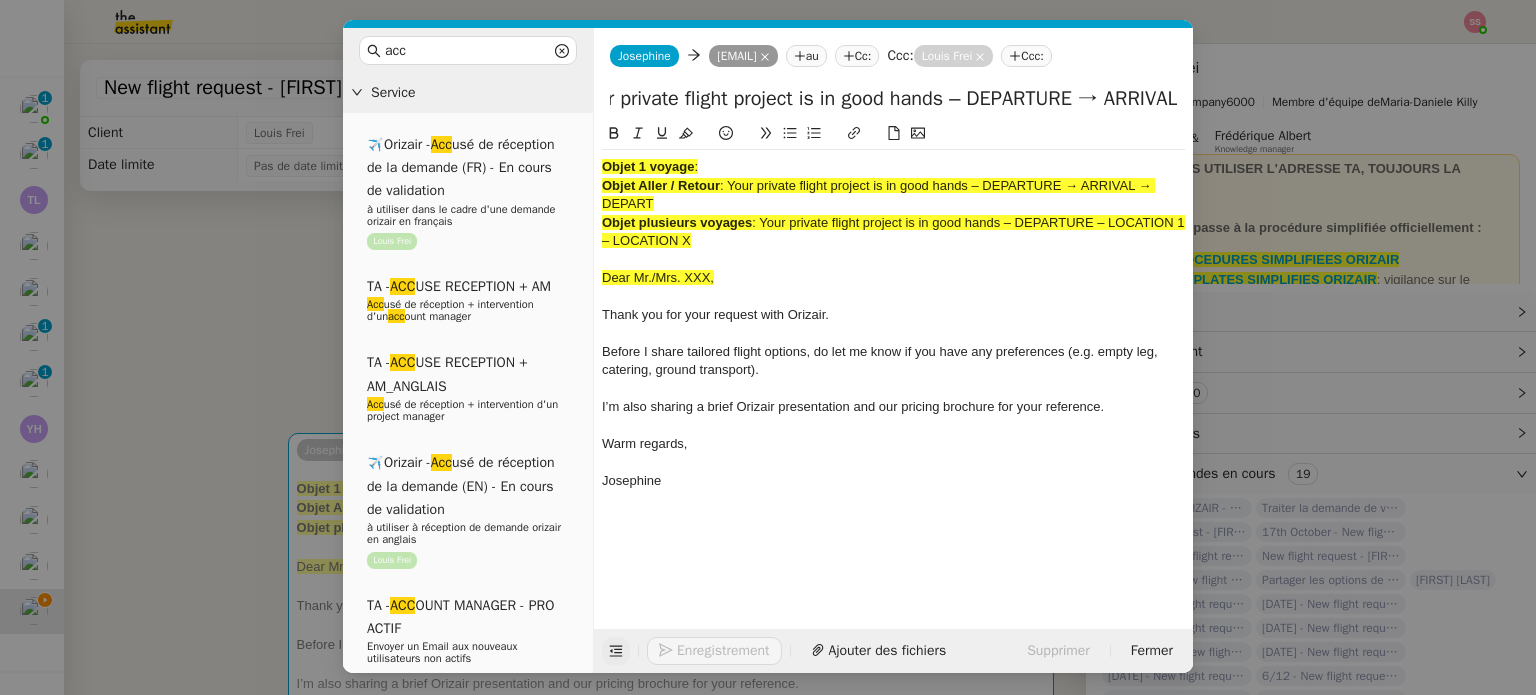 type on "Your private flight project is in good hands – DEPARTURE → ARRIVAL" 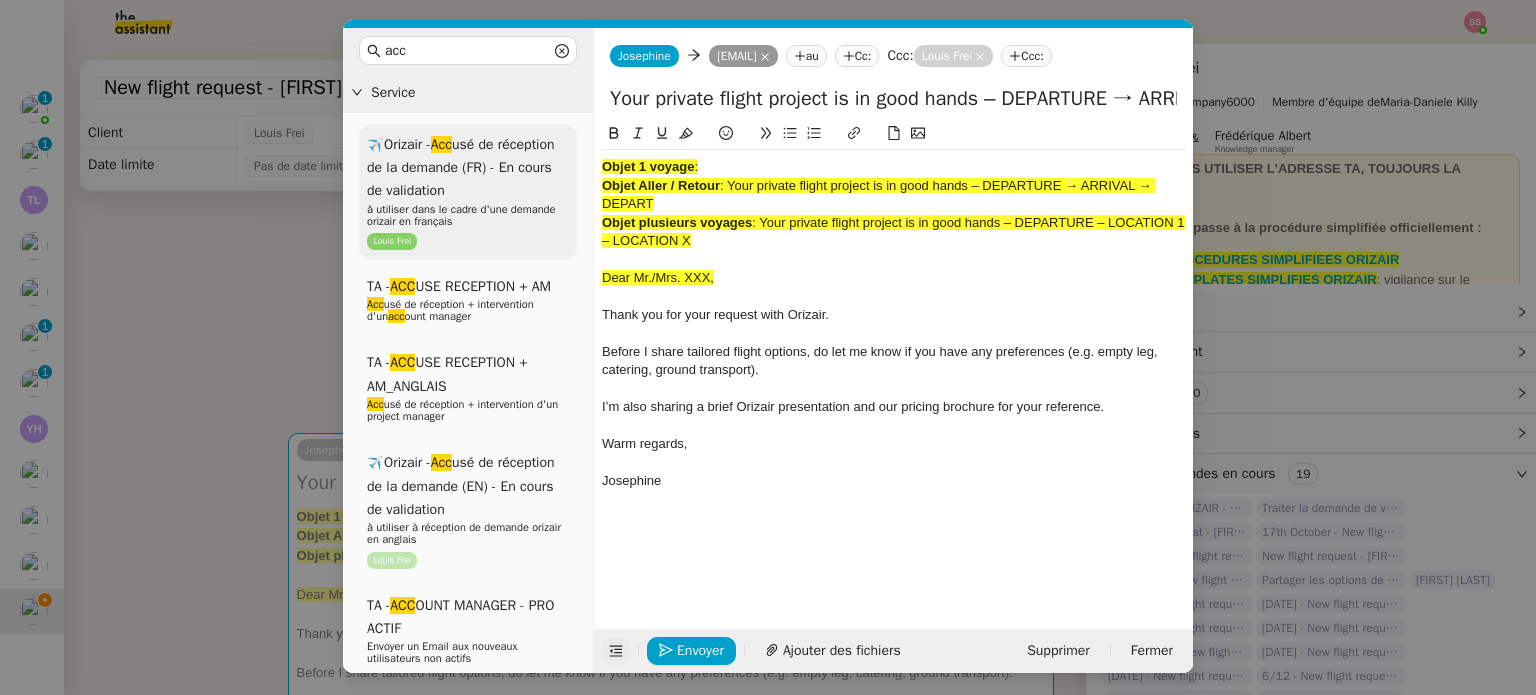drag, startPoint x: 699, startPoint y: 233, endPoint x: 516, endPoint y: 149, distance: 201.3579 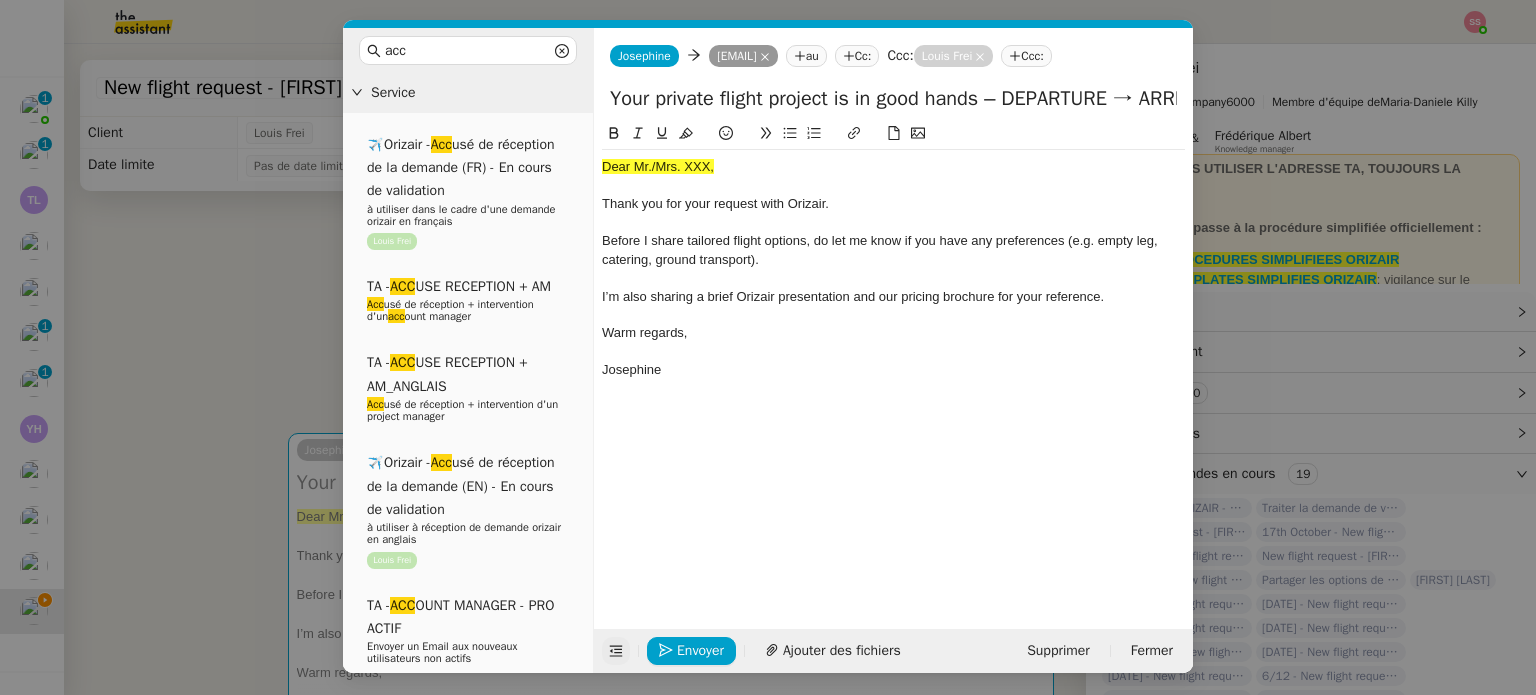click on "acc Service ✈️Orizair - Acc usé de réception de la demande (FR) - En cours de validation à utiliser dans le cadre d'une demande orizair en français [FIRST] [LAST] TA - ACC USE RECEPTION + AM Acc usé de réception + intervention d'un acc ount manager TA - ACC USE RECEPTION + AM_ANGLAIS Acc usé de réception + intervention d'un project manager ✈️Orizair - Acc usé de réception de la demande (EN) - En cours de validation à utiliser à réception de demande orizair en anglais [FIRST] [LAST] TA - ACC OUNT MANAGER - PRO ACTIF Envoyer un Email aux nouveaux utilisateurs non actifs TA - ACC USE RECEPTION Acc usé de réception de la demande TA - ACC USE RECEPTION (EN) TA - ACC ES BANQUE DEDIE A utiliser dans le cadre de la mise en place d' acc ès bancaires dédiés TA - AJOUT ELEMENT COFFRE FORT A utiliser lorsque le client doit partager un nouvel acc ès à son coffre-fort TA - PARTAGE DE CALENDRIER (EN) acc ès et la gestion Acc Common ✈️Orizair -" at bounding box center (768, 347) 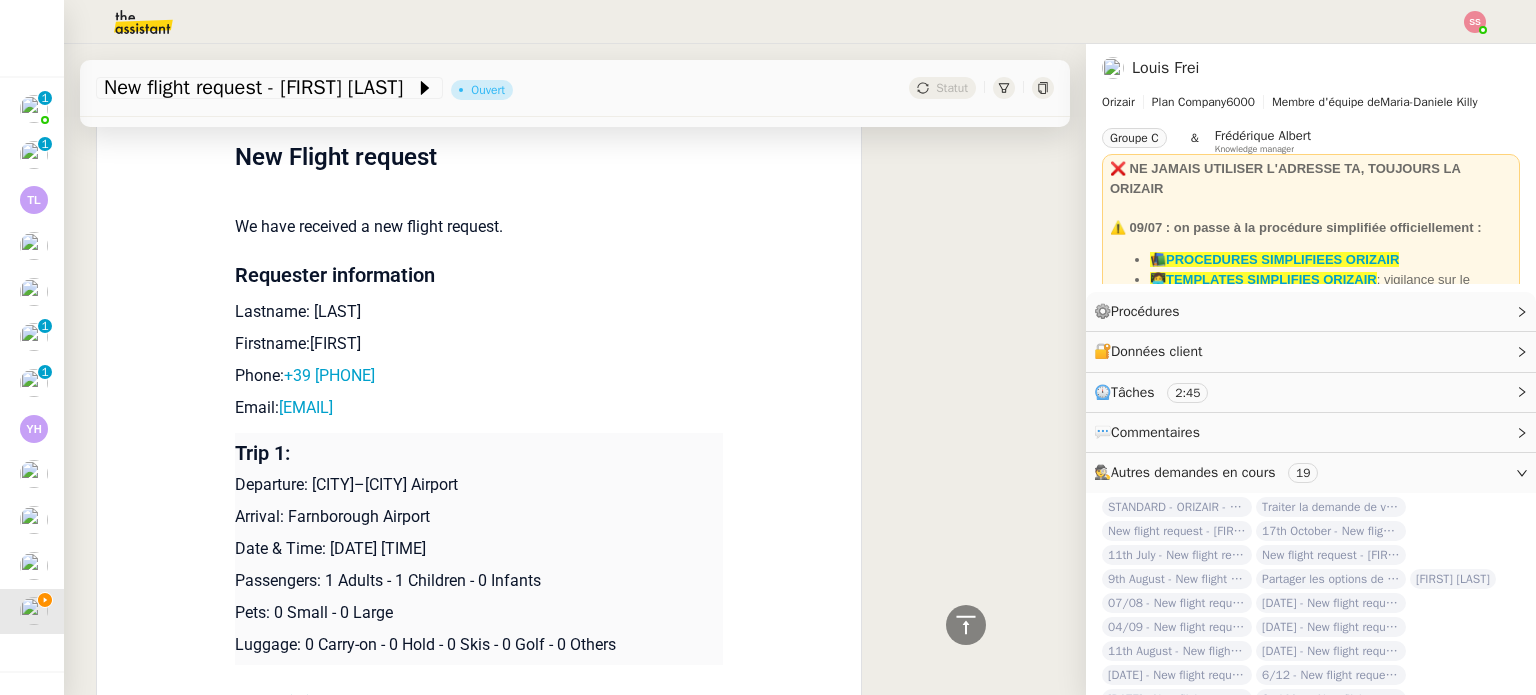 scroll, scrollTop: 900, scrollLeft: 0, axis: vertical 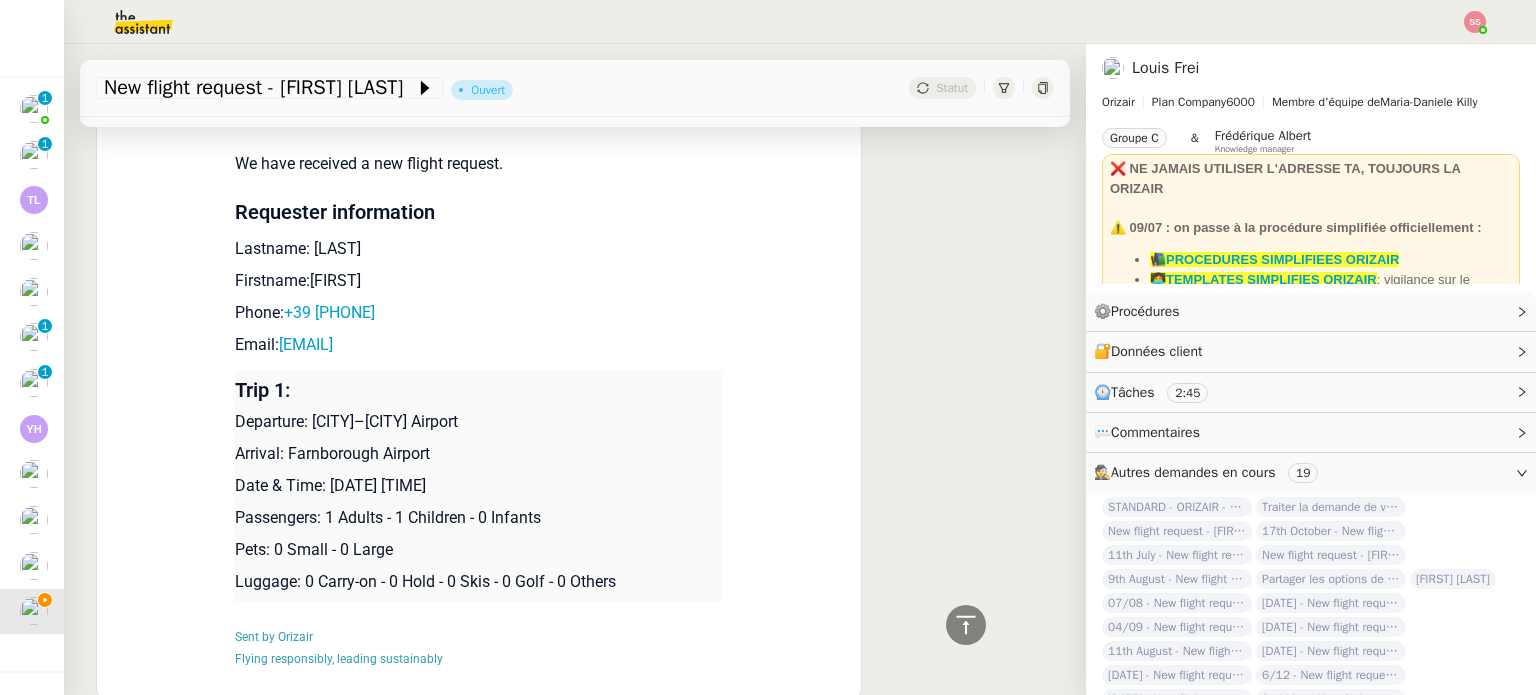 drag, startPoint x: 299, startPoint y: 250, endPoint x: 376, endPoint y: 260, distance: 77.64664 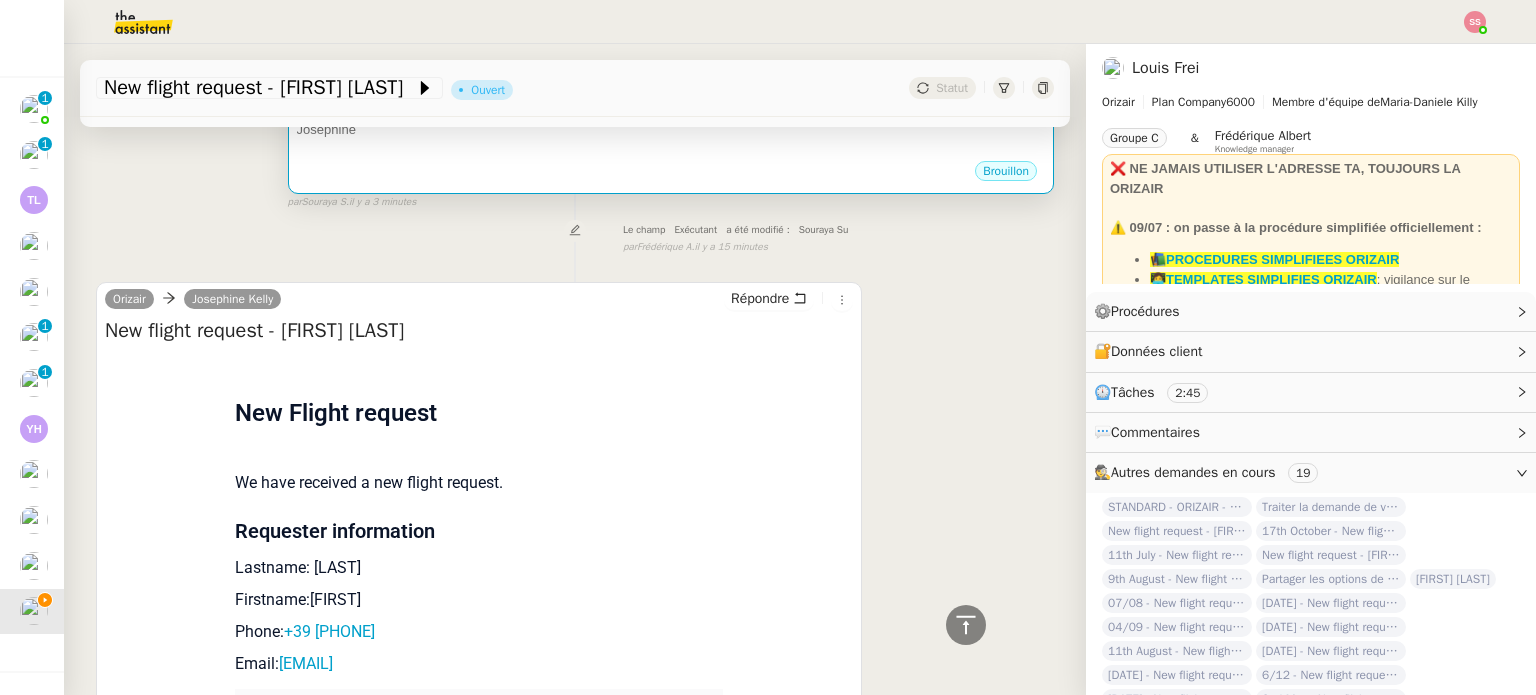 scroll, scrollTop: 300, scrollLeft: 0, axis: vertical 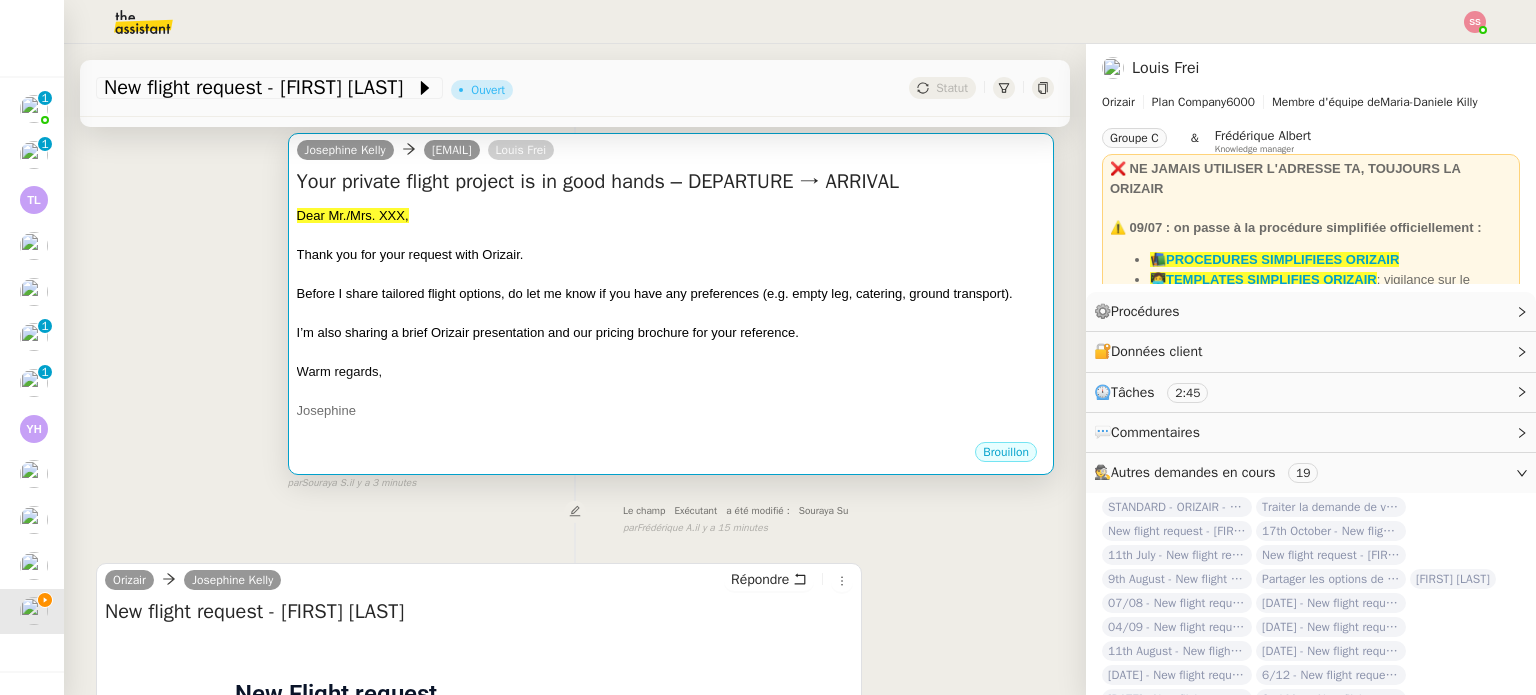 click on "Before I share tailored flight options, do let me know if you have any preferences (e.g. empty leg, catering, ground transport)." at bounding box center (655, 293) 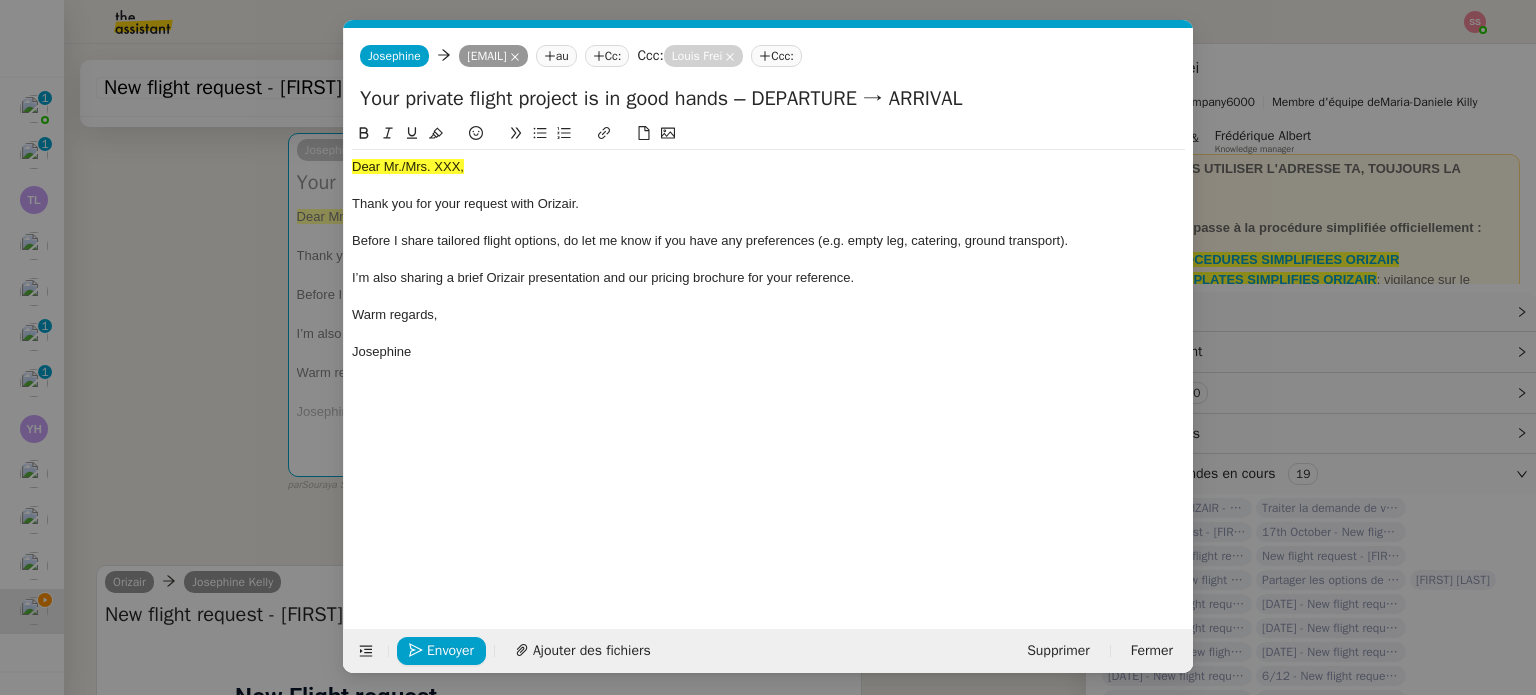 scroll, scrollTop: 0, scrollLeft: 61, axis: horizontal 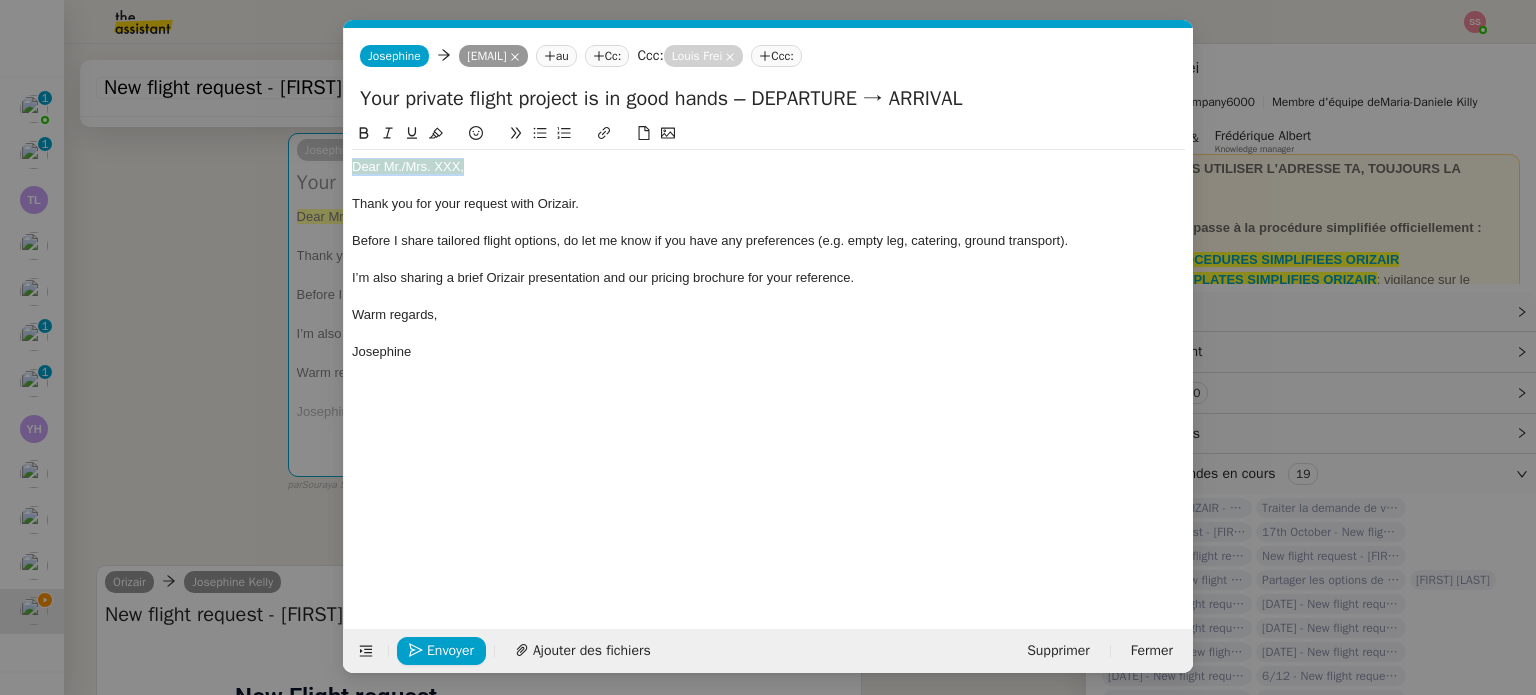 drag, startPoint x: 476, startPoint y: 173, endPoint x: 336, endPoint y: 163, distance: 140.35669 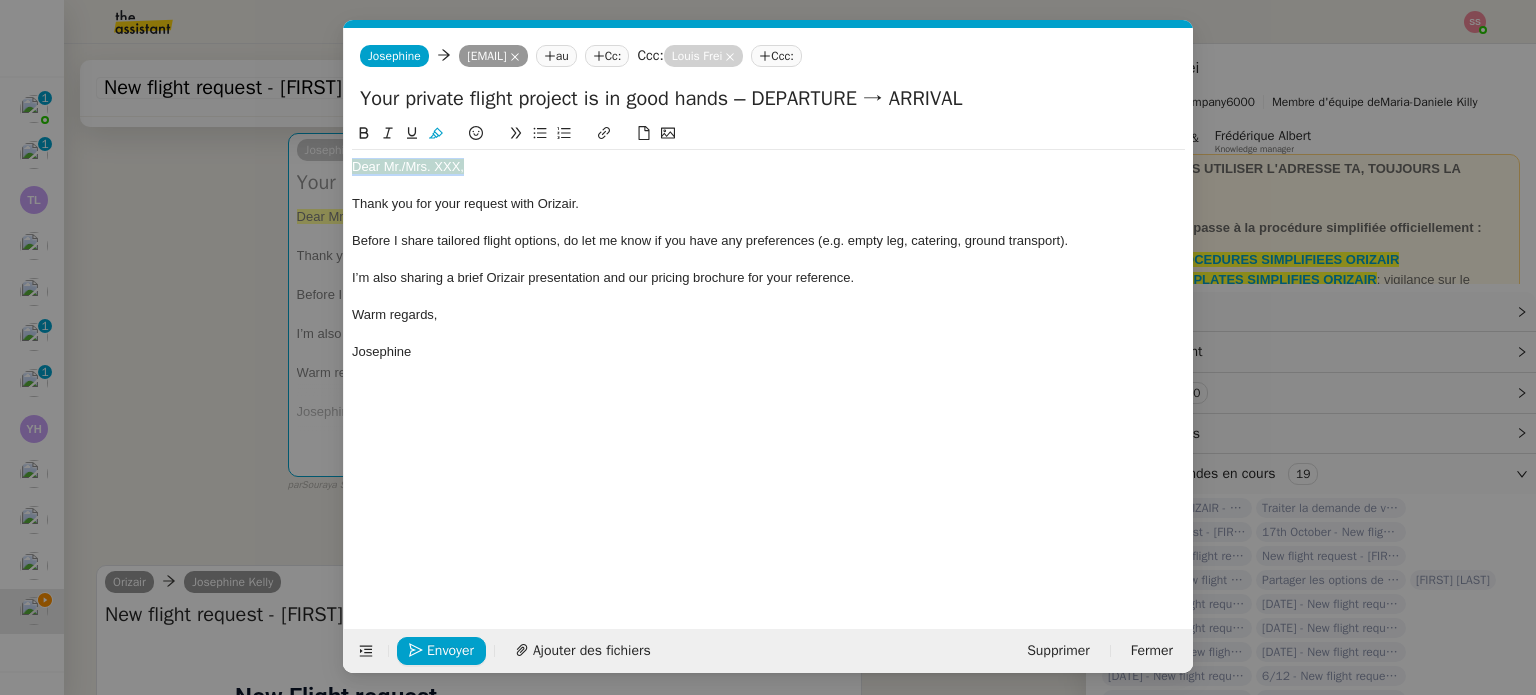click 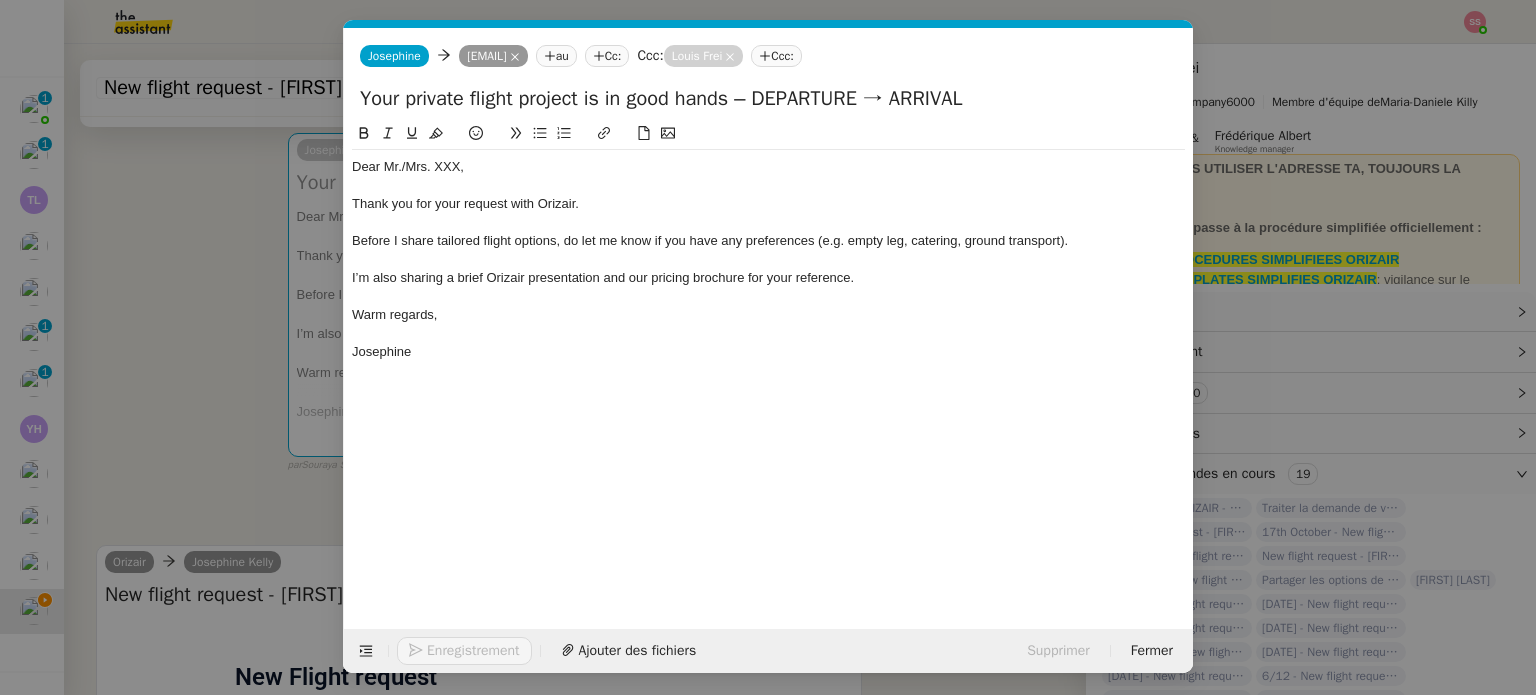 click on "Dear Mr./Mrs. XXX," 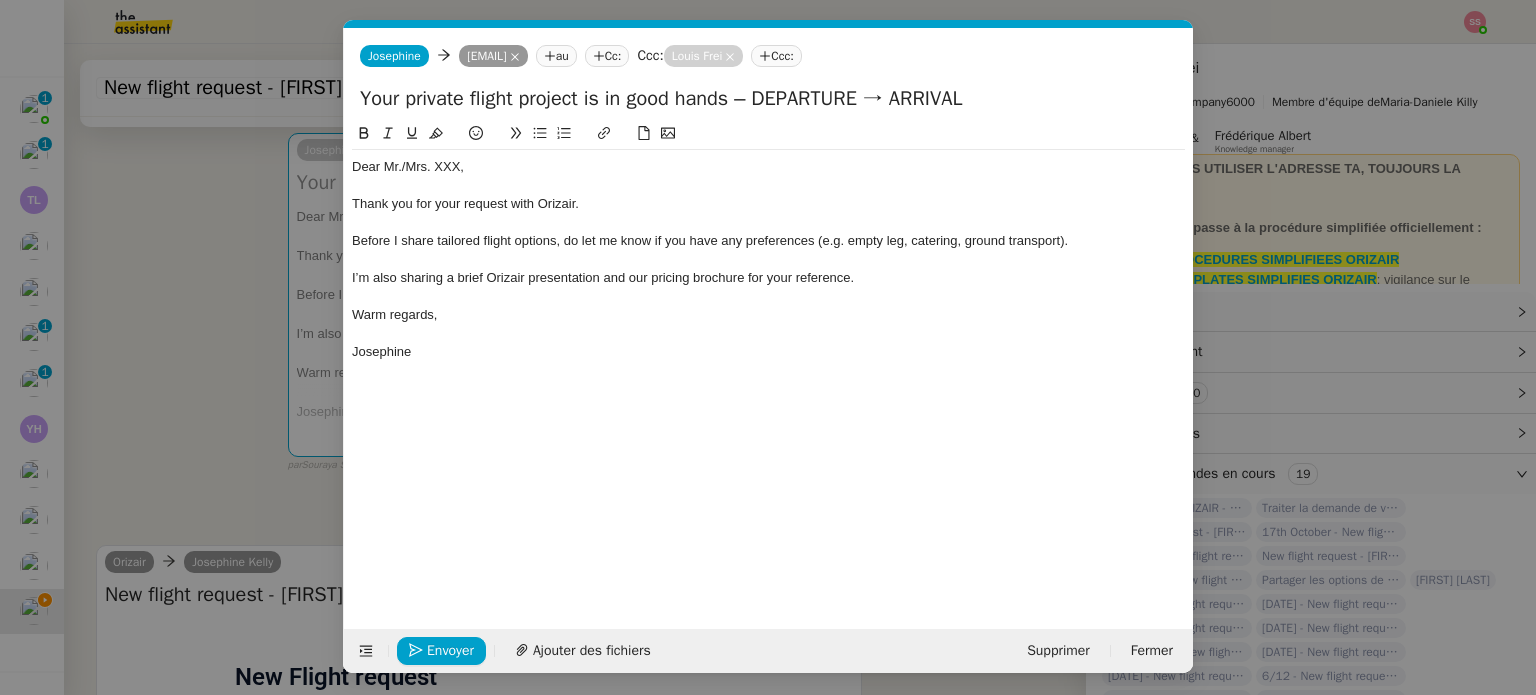 click on "Dear Mr./Mrs. XXX," 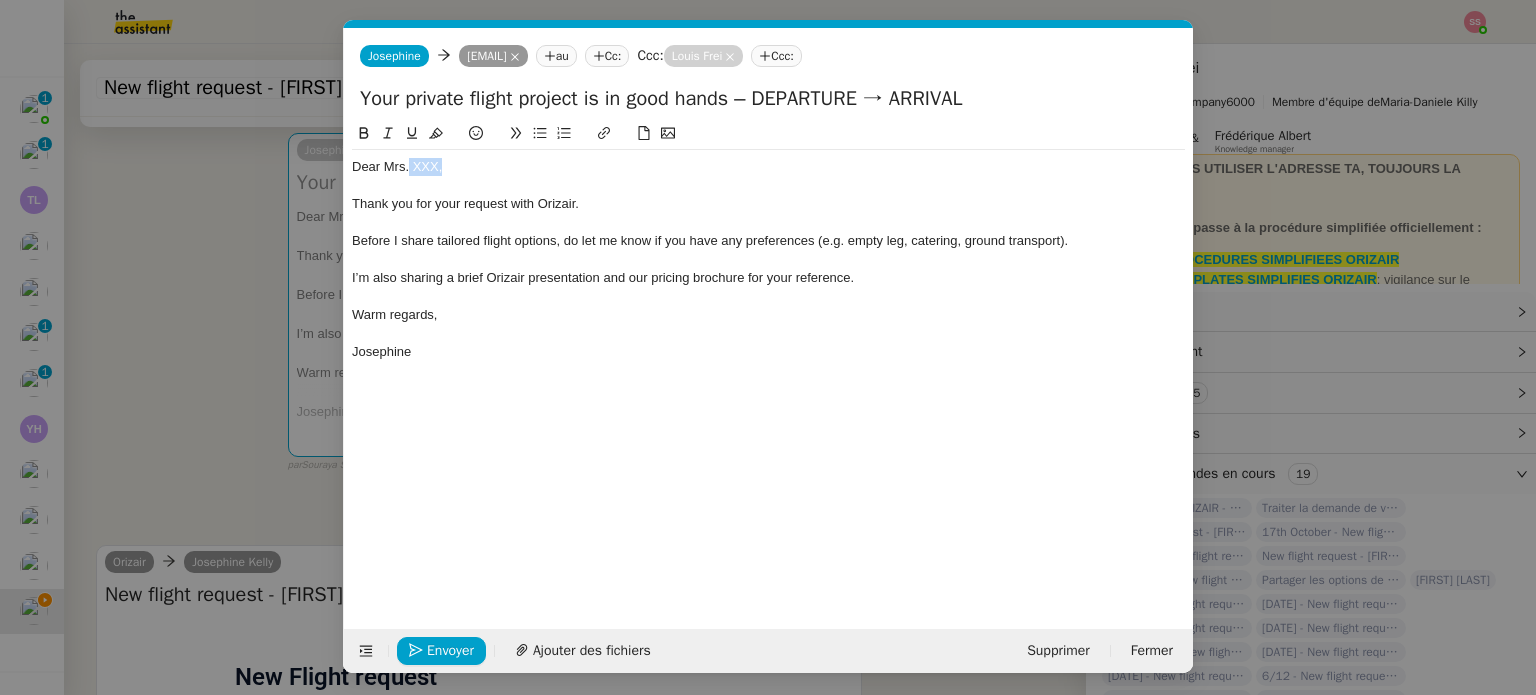 drag, startPoint x: 409, startPoint y: 162, endPoint x: 476, endPoint y: 156, distance: 67.26812 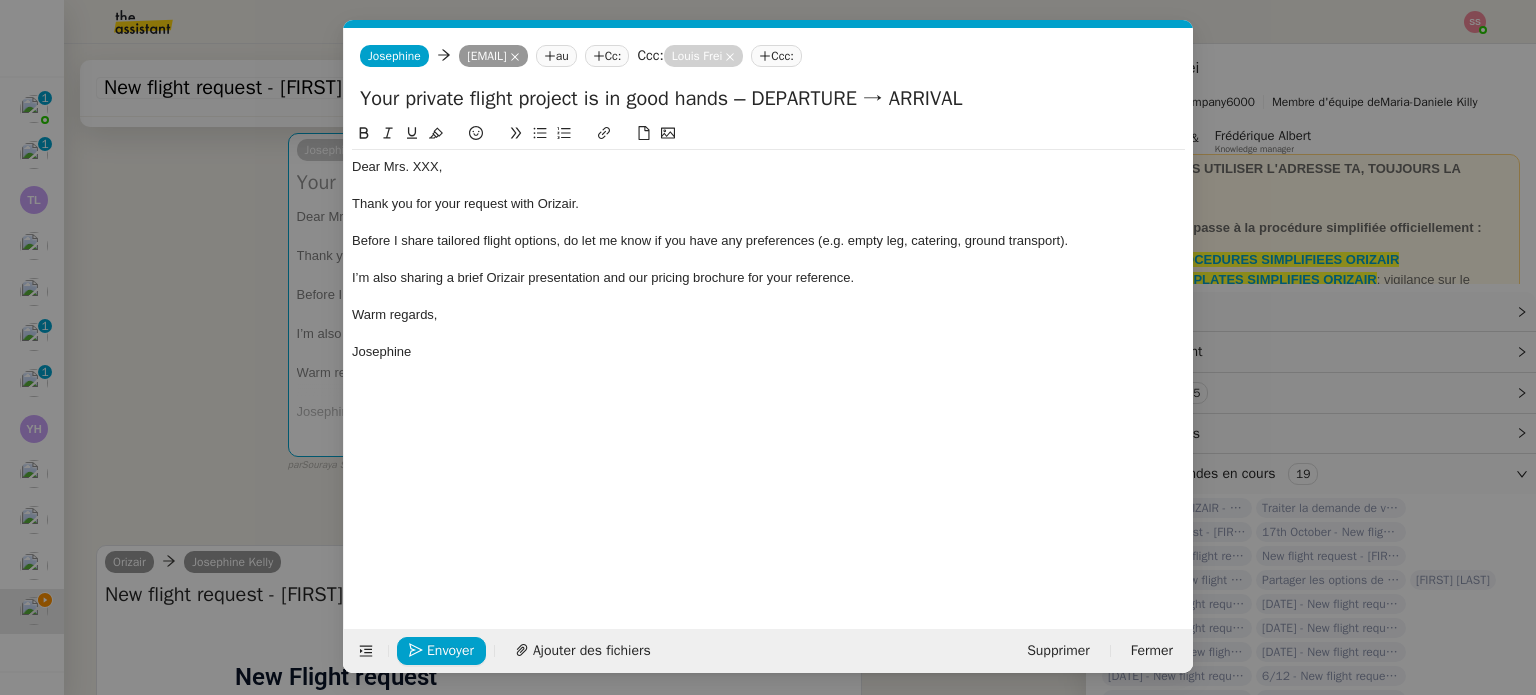 scroll, scrollTop: 0, scrollLeft: 0, axis: both 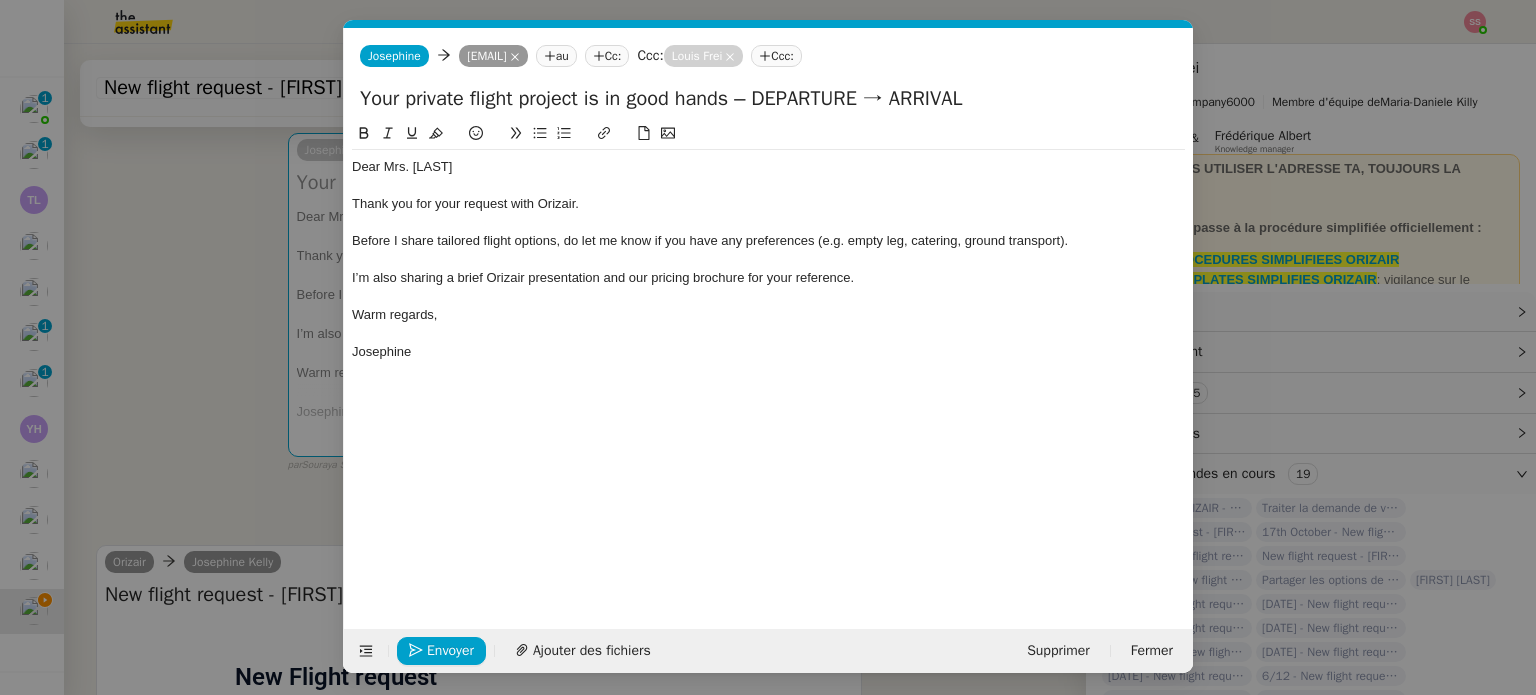 click on "acc Service ✈️Orizair - Acc usé de réception de la demande (FR) - En cours de validation à utiliser dans le cadre d'une demande orizair en français [FIRST] [LAST] TA - ACC USE RECEPTION + AM Acc usé de réception + intervention d'un acc ount manager TA - ACC USE RECEPTION + AM_ANGLAIS Acc usé de réception + intervention d'un project manager ✈️Orizair - Acc usé de réception de la demande (EN) - En cours de validation à utiliser à réception de demande orizair en anglais [FIRST] [LAST] TA - ACC OUNT MANAGER - PRO ACTIF Envoyer un Email aux nouveaux utilisateurs non actifs TA - ACC USE RECEPTION Acc usé de réception de la demande TA - ACC USE RECEPTION (EN) TA - ACC ES BANQUE DEDIE A utiliser dans le cadre de la mise en place d' acc ès bancaires dédiés TA - AJOUT ELEMENT COFFRE FORT A utiliser lorsque le client doit partager un nouvel acc ès à son coffre-fort TA - PARTAGE DE CALENDRIER (EN) acc ès et la gestion Acc Common ✈️Orizair -" at bounding box center (768, 347) 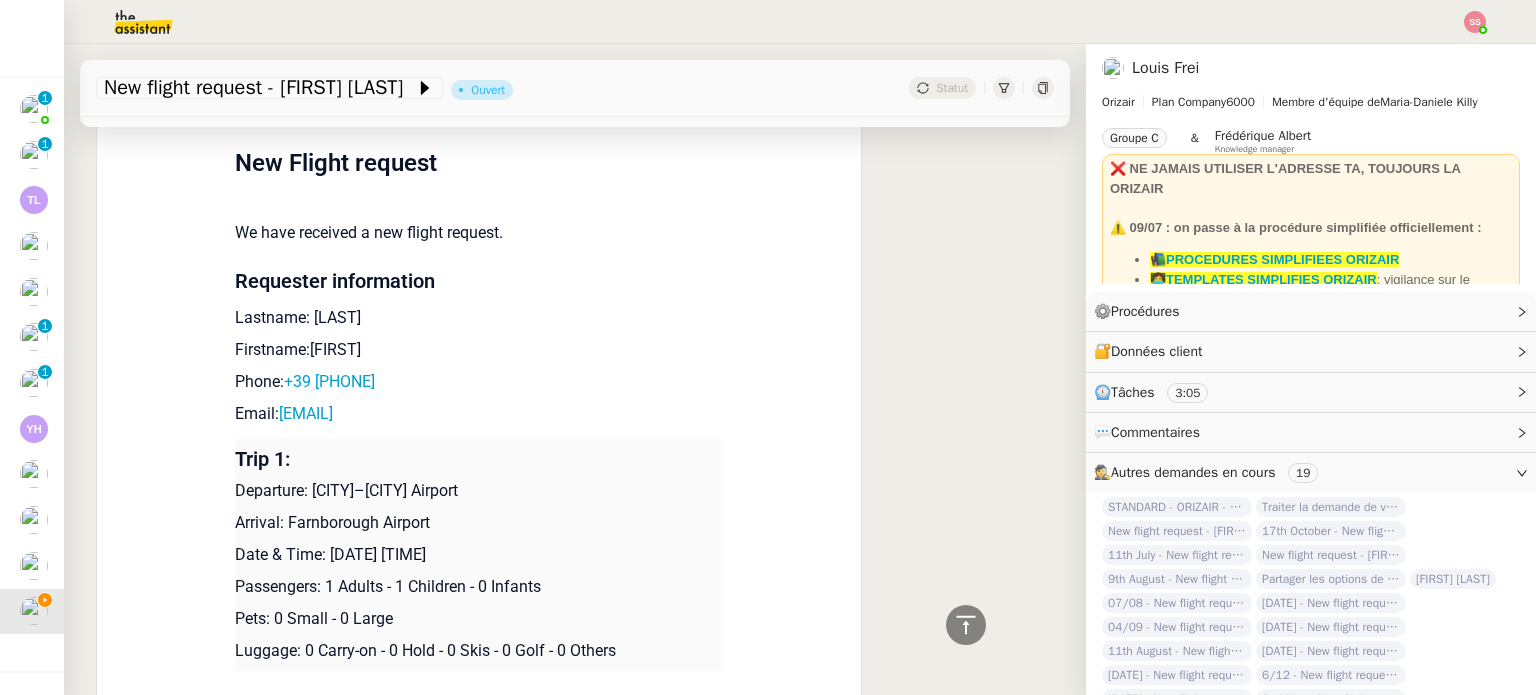 scroll, scrollTop: 411, scrollLeft: 0, axis: vertical 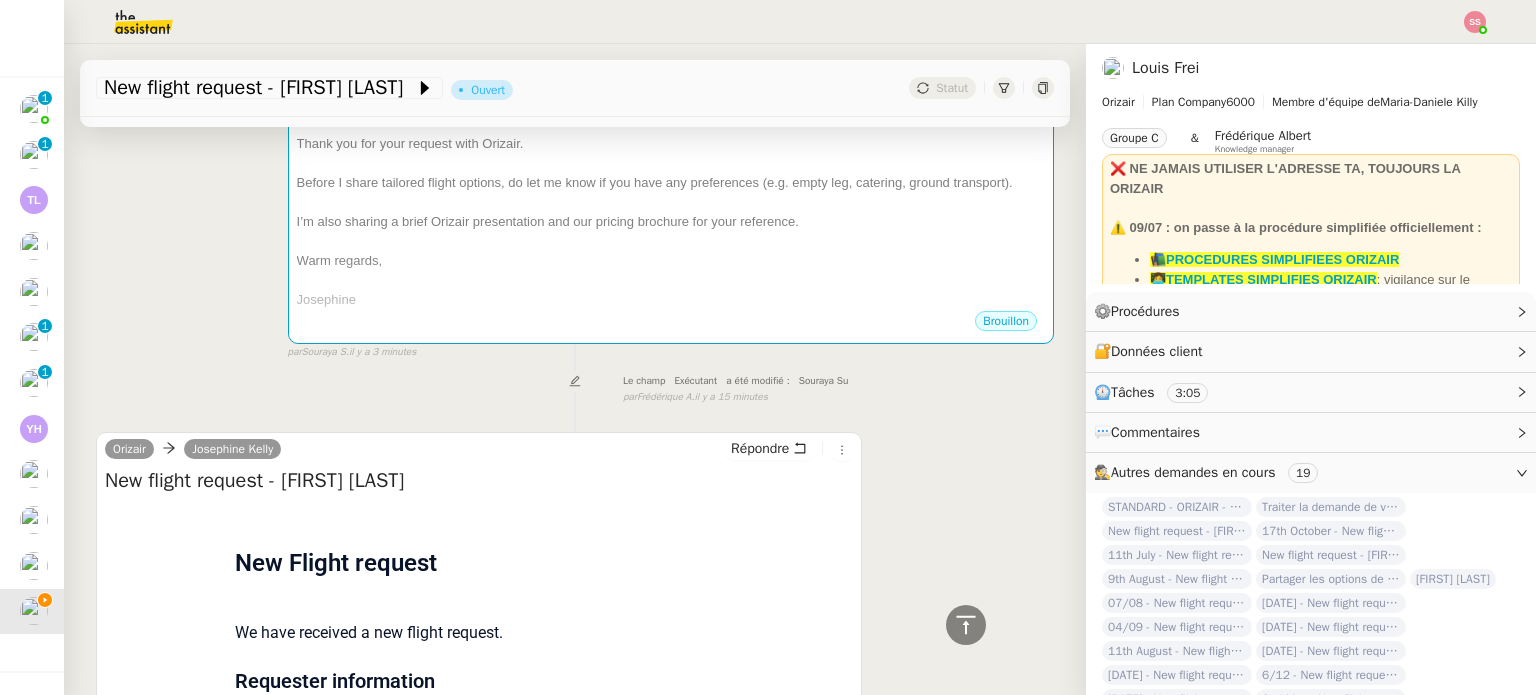 click on "Warm regards," at bounding box center (671, 261) 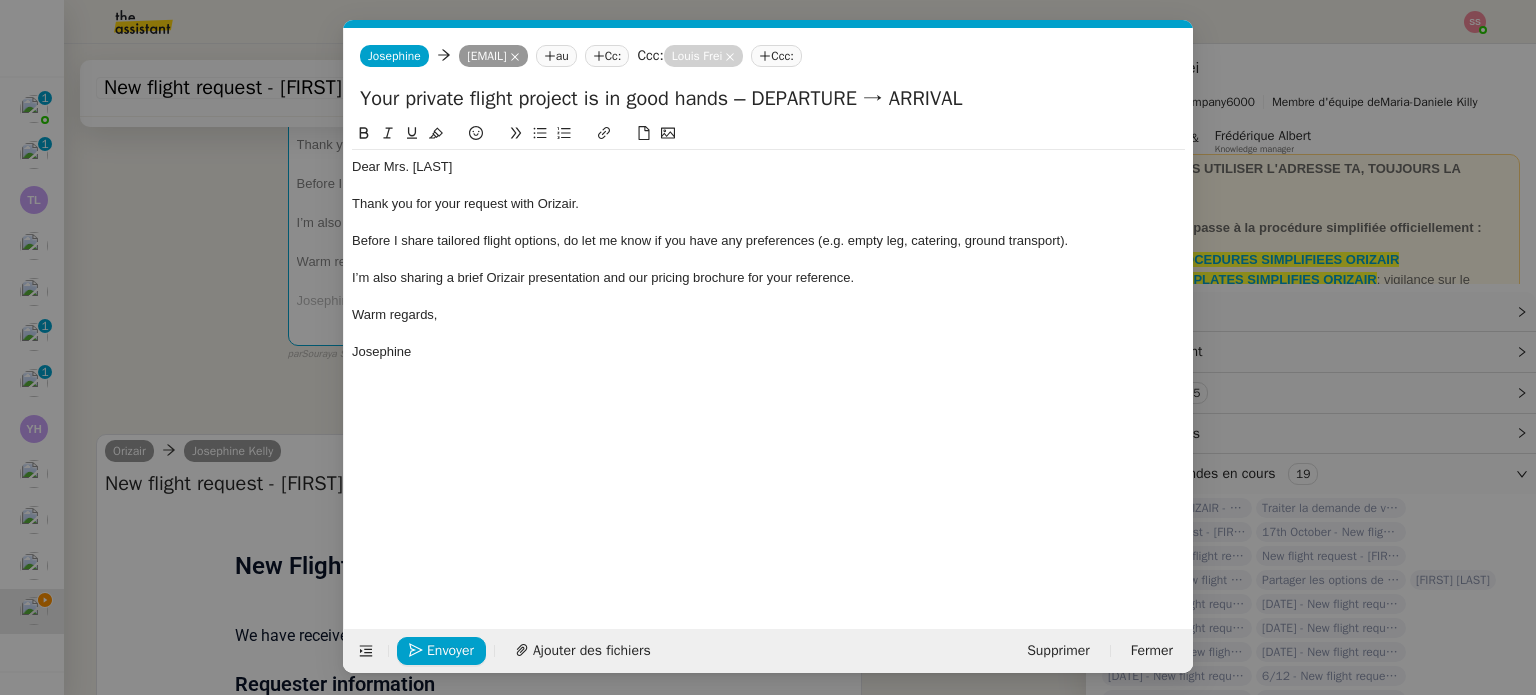 scroll, scrollTop: 0, scrollLeft: 61, axis: horizontal 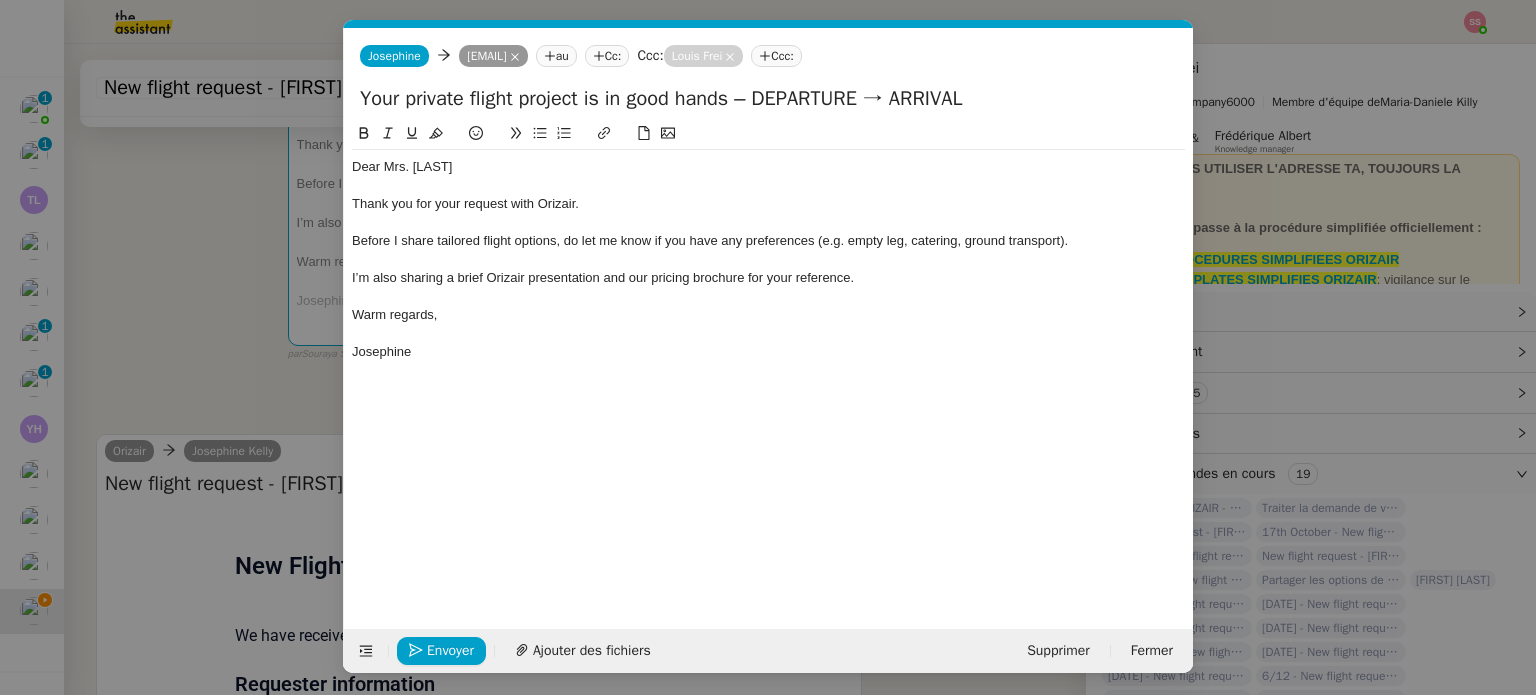 drag, startPoint x: 788, startPoint y: 98, endPoint x: 908, endPoint y: 94, distance: 120.06665 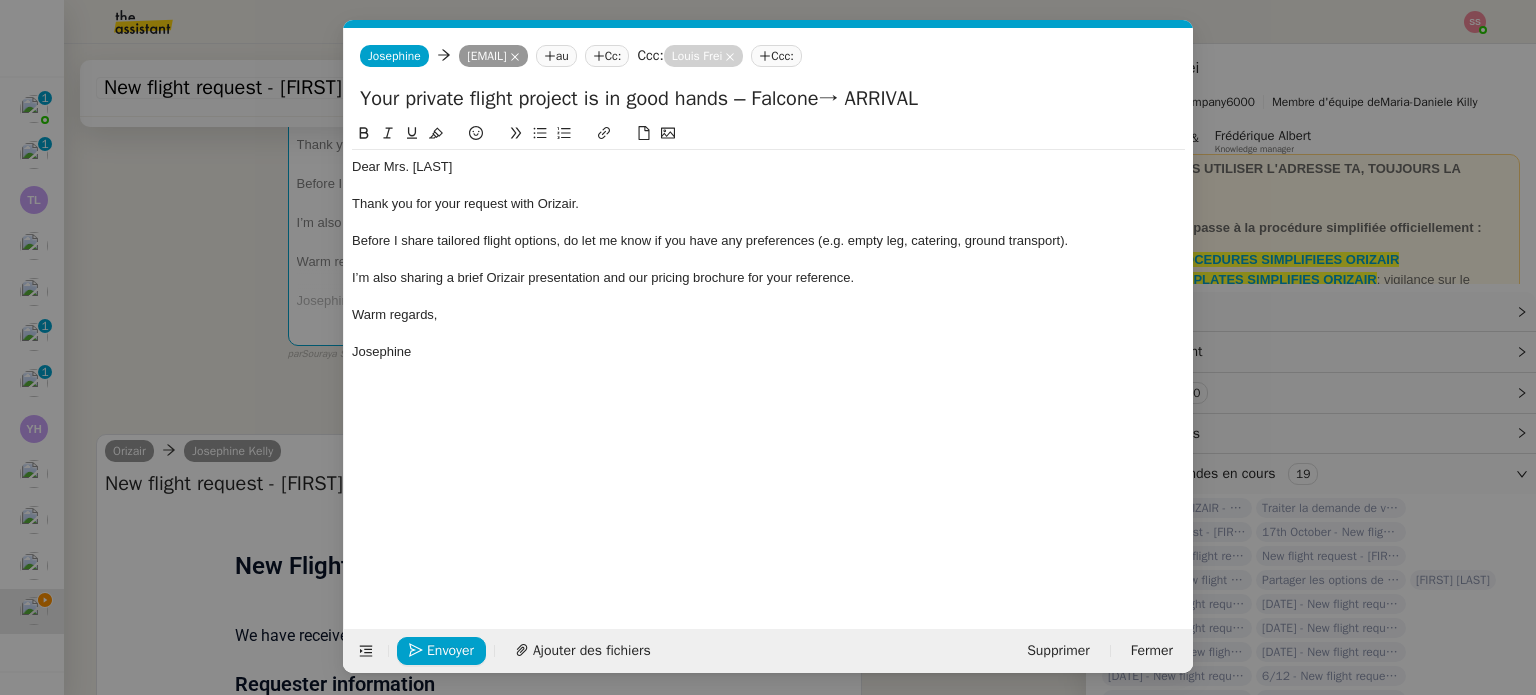 drag, startPoint x: 885, startPoint y: 100, endPoint x: 1011, endPoint y: 97, distance: 126.035706 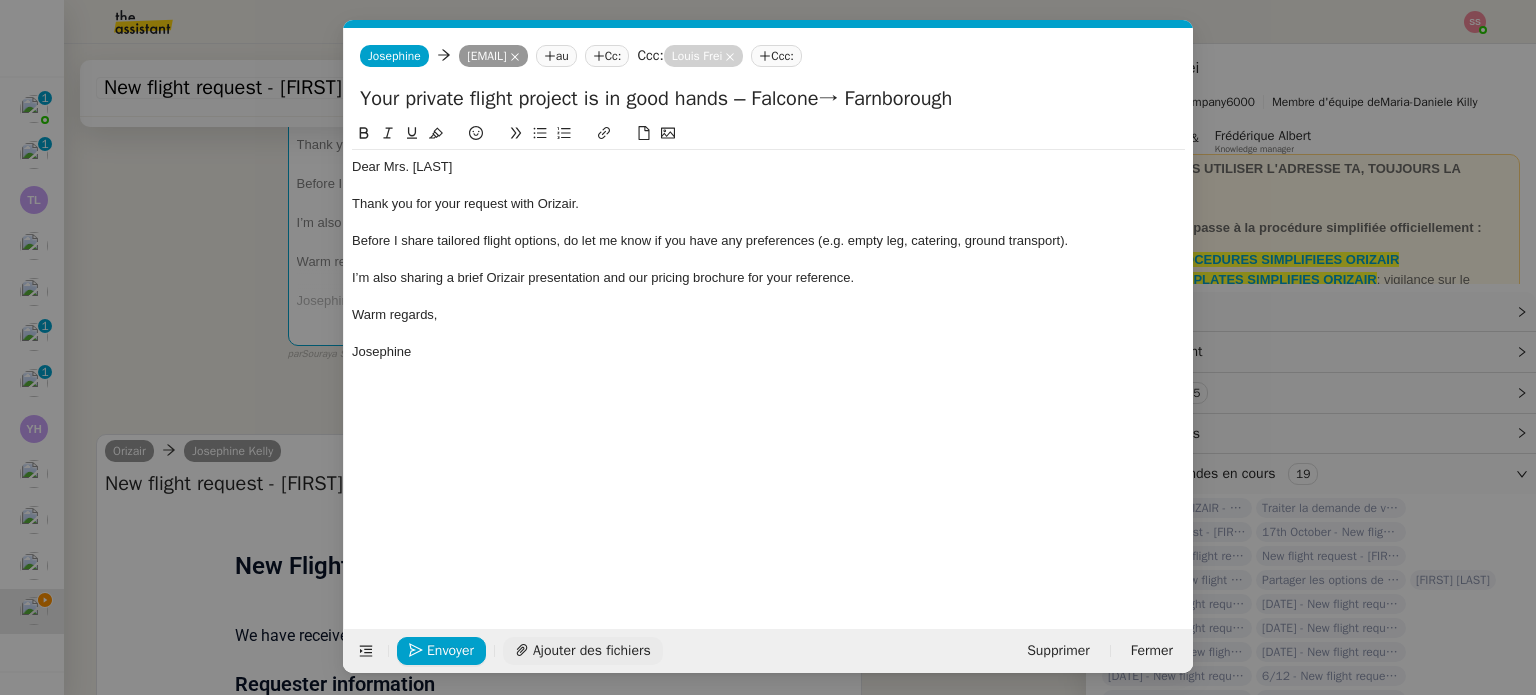 type on "Your private flight project is in good hands – Falcone→ Farnborough" 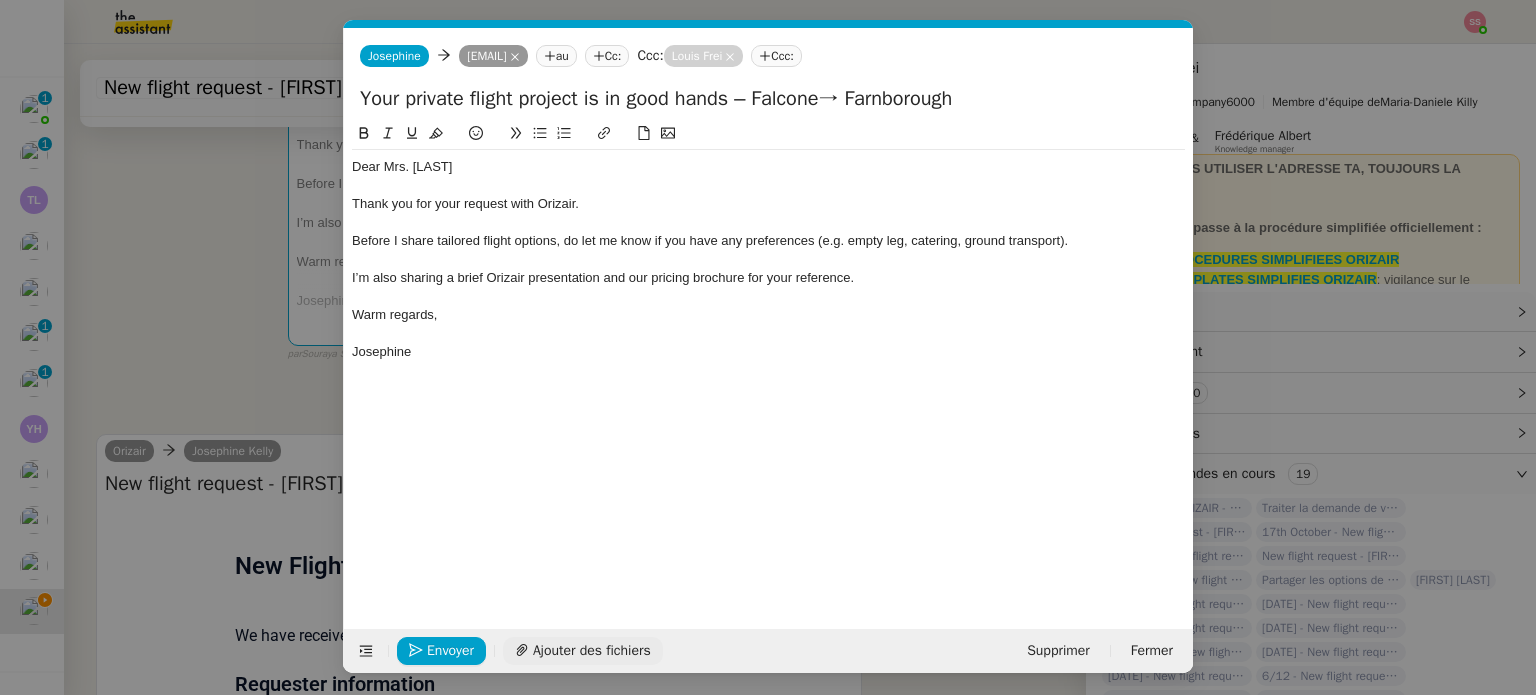 click on "Ajouter des fichiers" 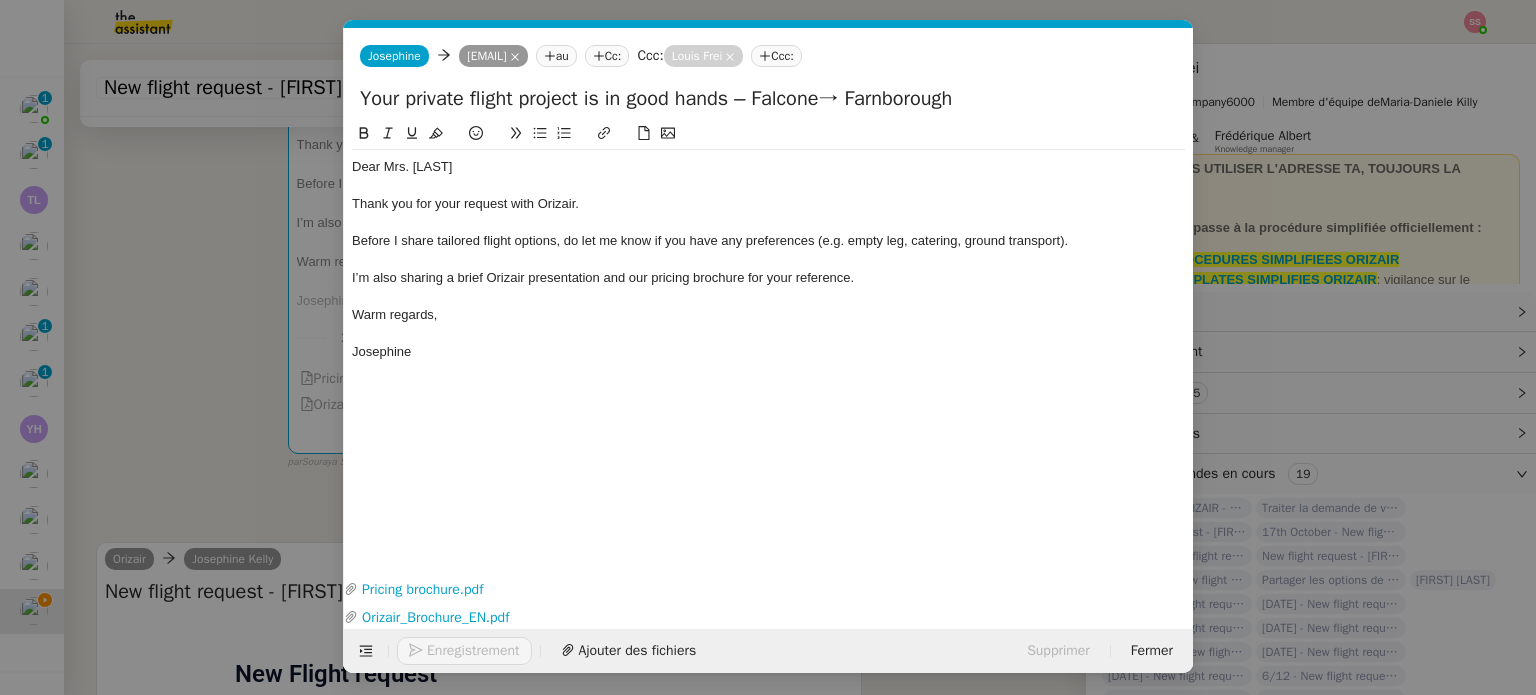 click on "Enregistrement" 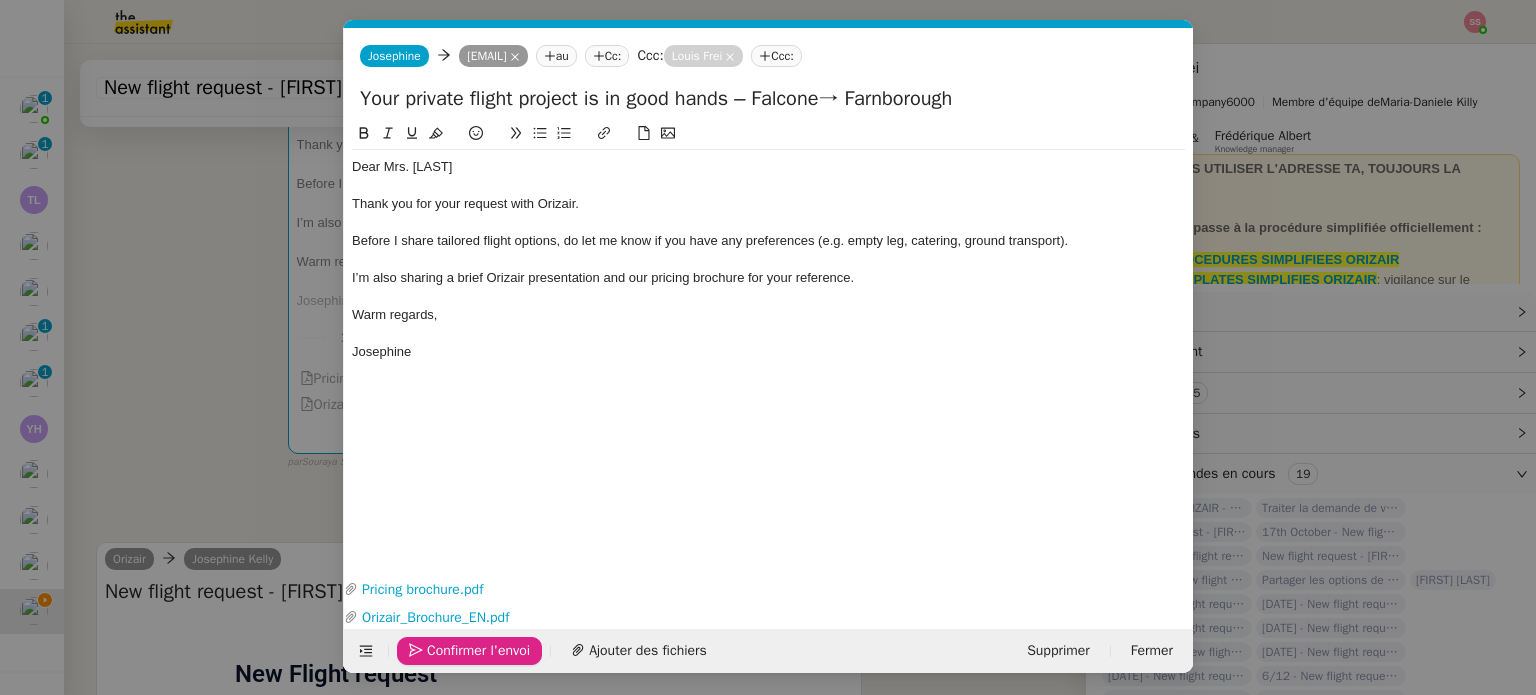 click on "Confirmer l'envoi" 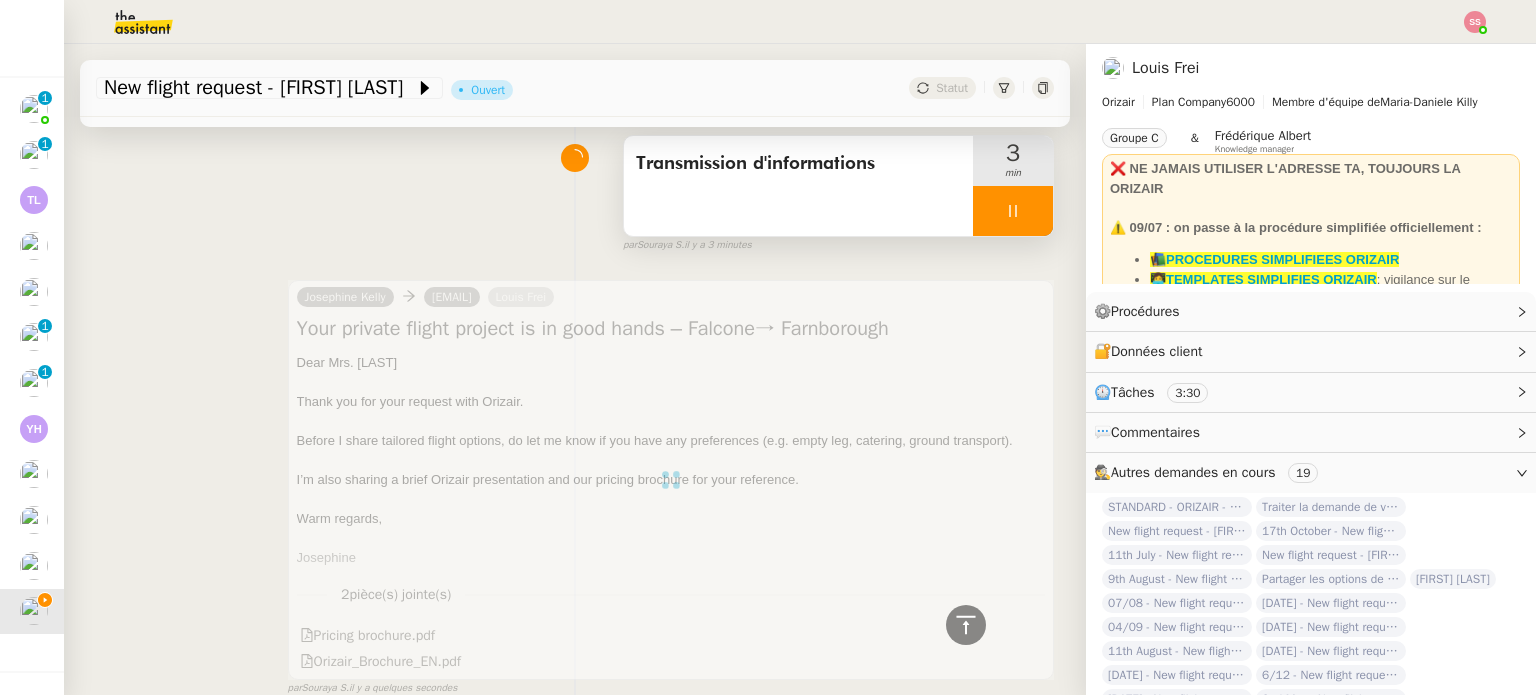 scroll, scrollTop: 11, scrollLeft: 0, axis: vertical 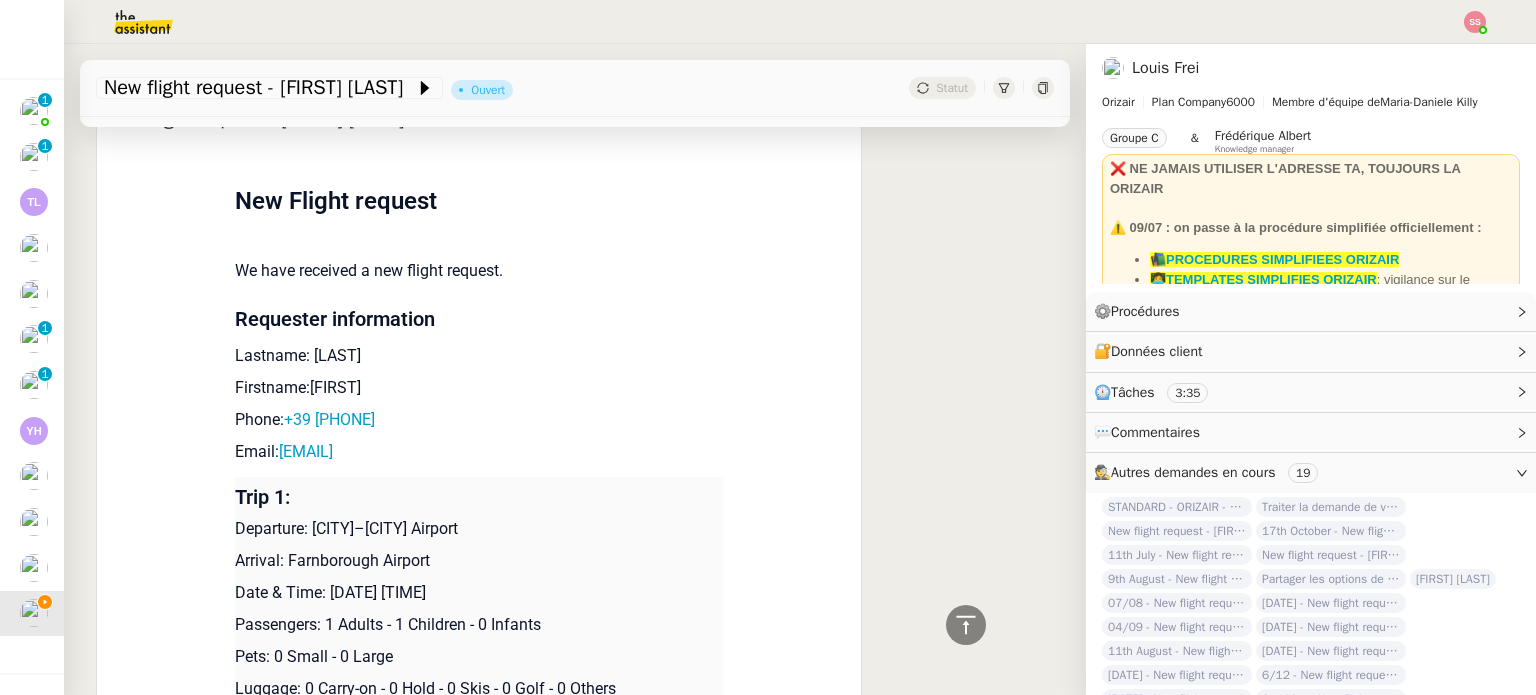 drag, startPoint x: 385, startPoint y: 366, endPoint x: 304, endPoint y: 359, distance: 81.3019 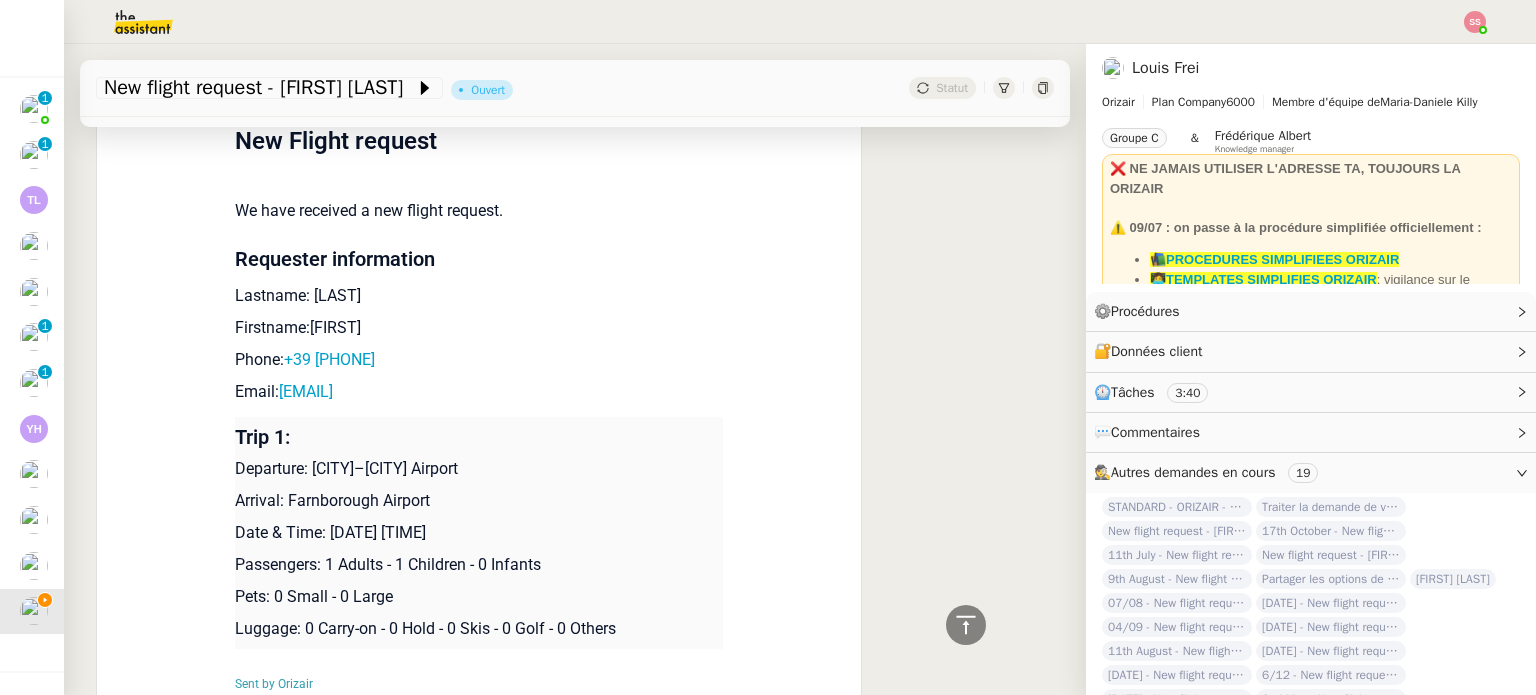 scroll, scrollTop: 850, scrollLeft: 0, axis: vertical 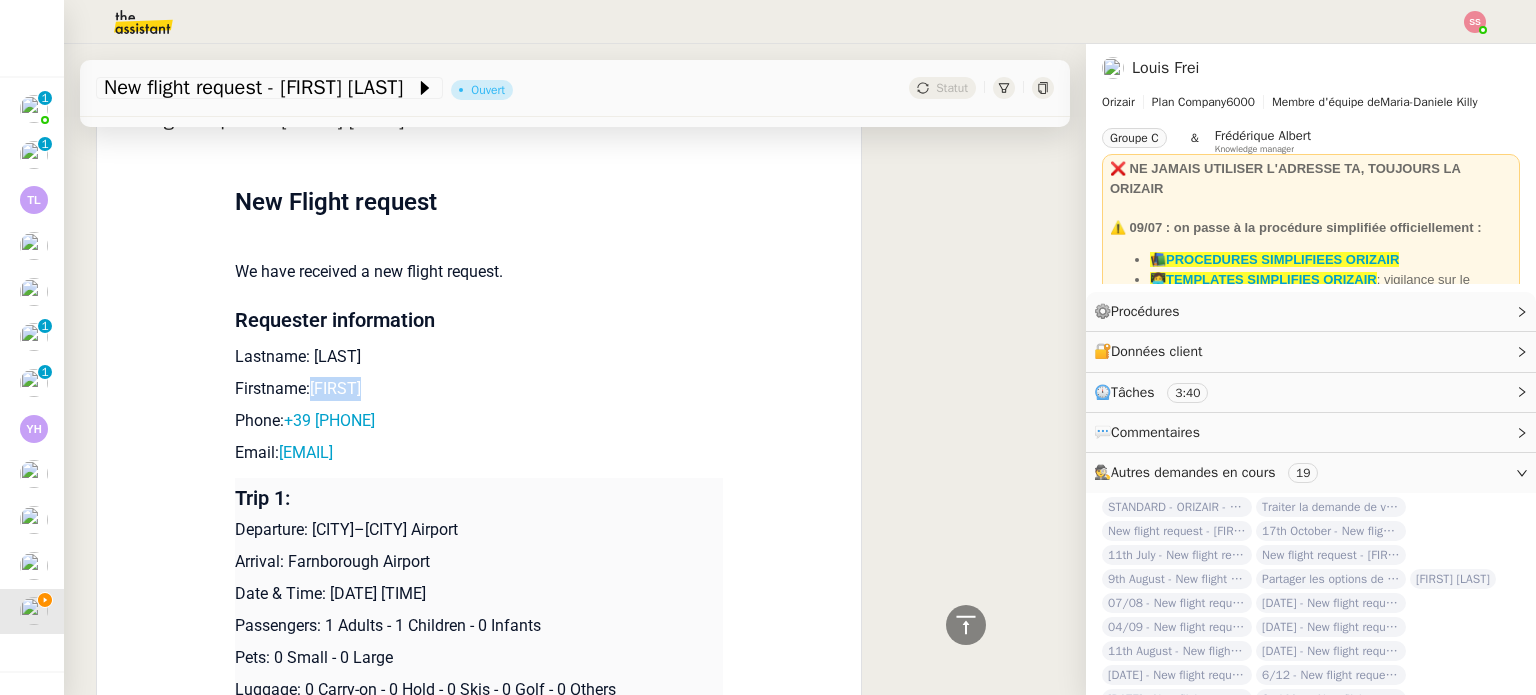 drag, startPoint x: 358, startPoint y: 391, endPoint x: 298, endPoint y: 398, distance: 60.40695 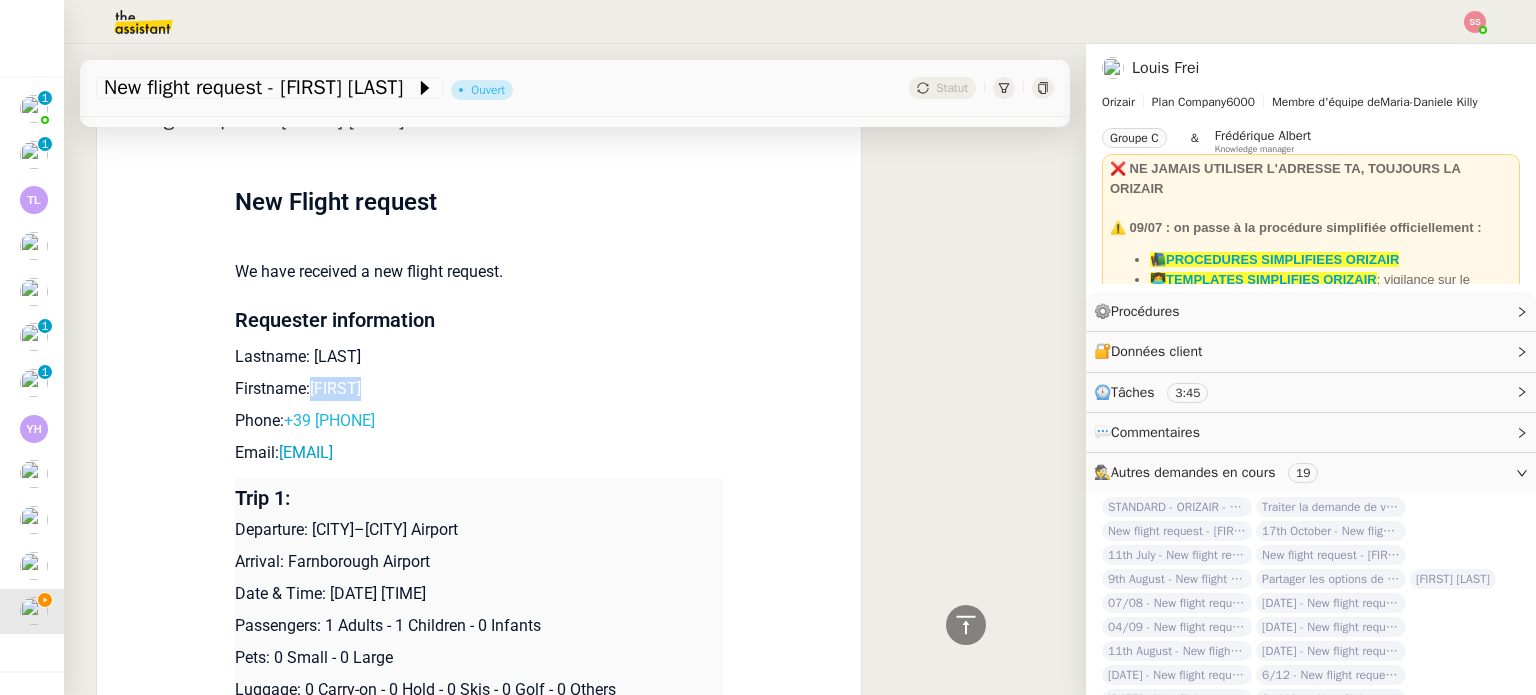 drag, startPoint x: 416, startPoint y: 435, endPoint x: 289, endPoint y: 429, distance: 127.141655 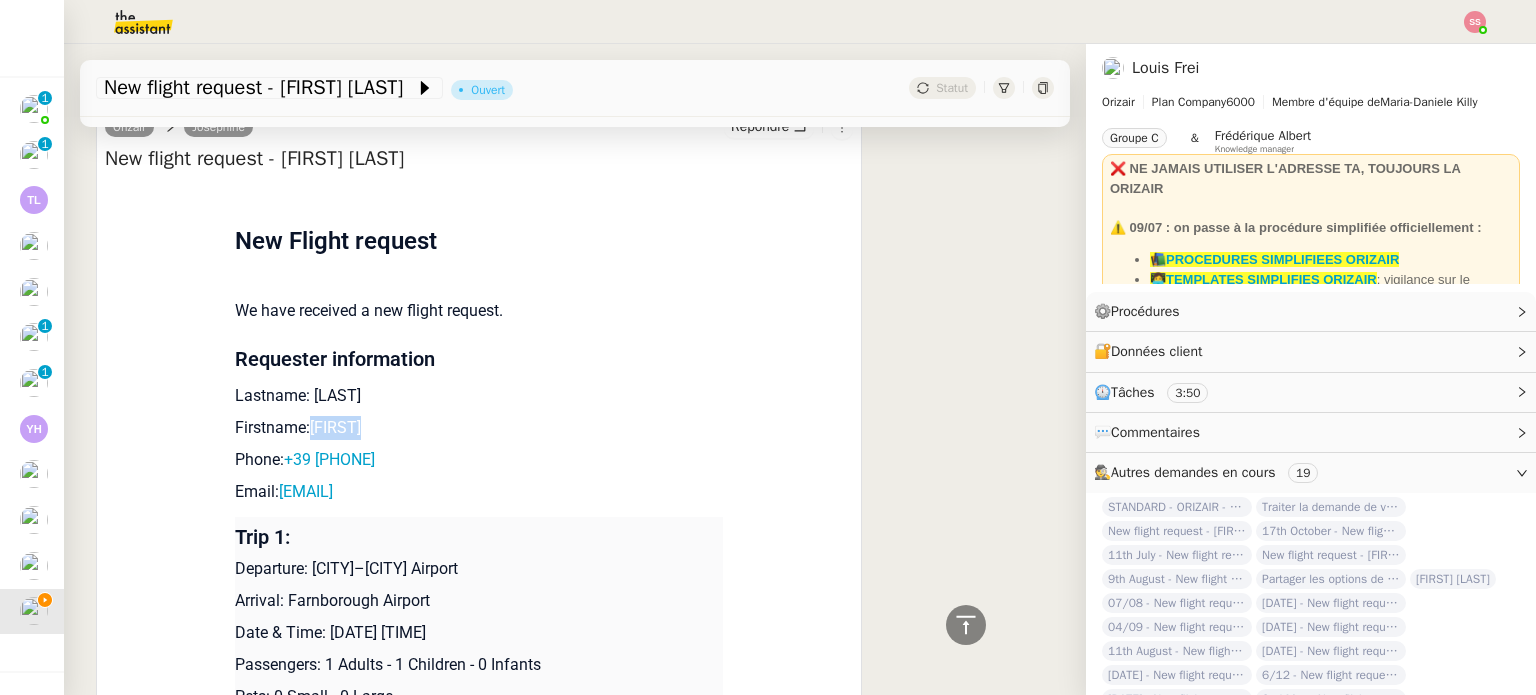 scroll, scrollTop: 889, scrollLeft: 0, axis: vertical 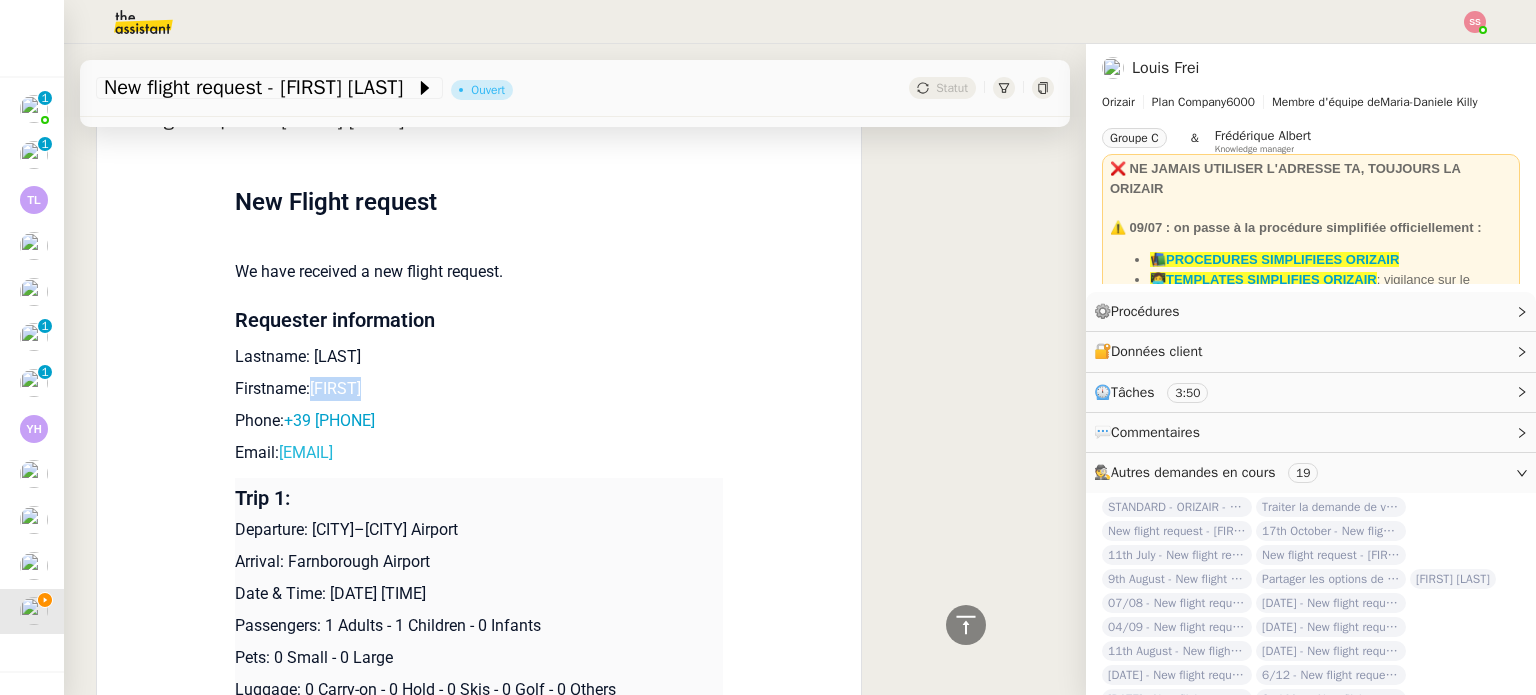 drag, startPoint x: 499, startPoint y: 455, endPoint x: 273, endPoint y: 455, distance: 226 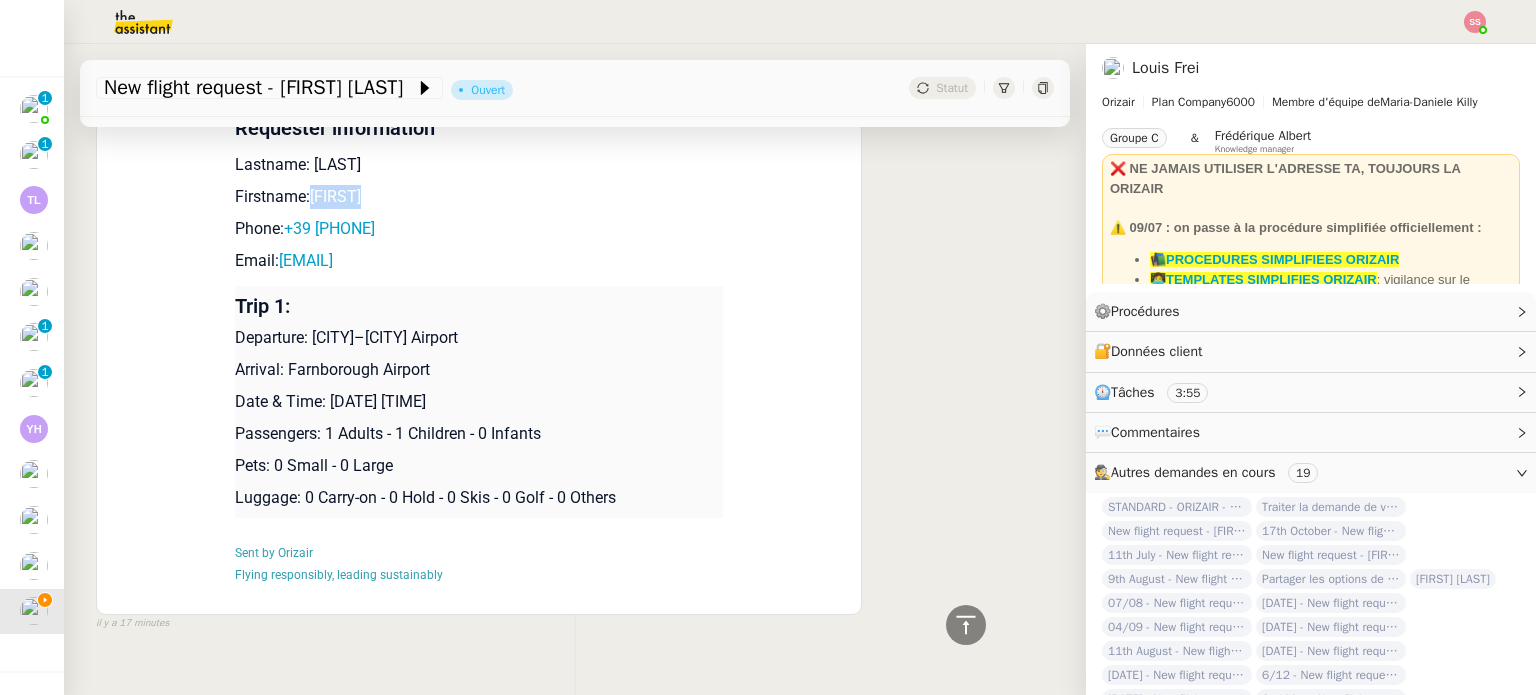 scroll, scrollTop: 1089, scrollLeft: 0, axis: vertical 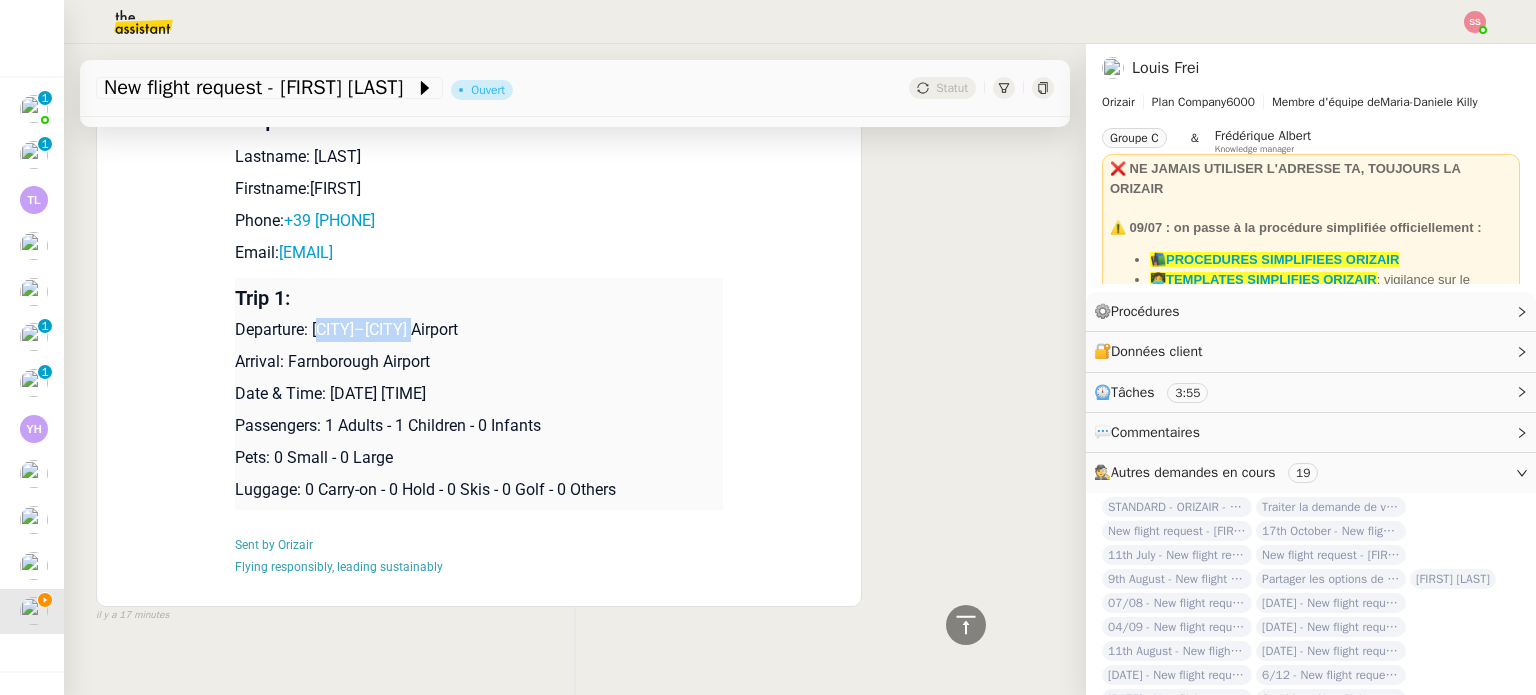 drag, startPoint x: 308, startPoint y: 332, endPoint x: 408, endPoint y: 329, distance: 100.04499 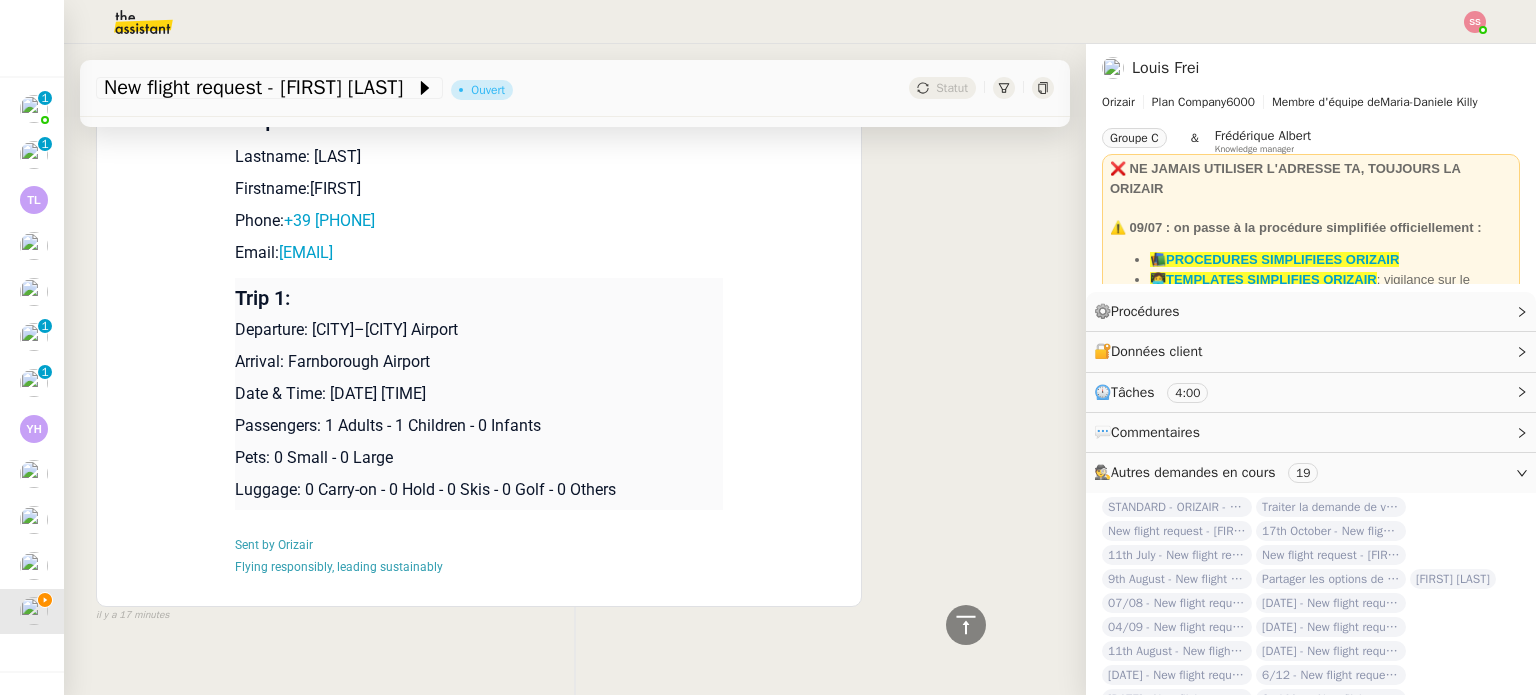 drag, startPoint x: 305, startPoint y: 331, endPoint x: 516, endPoint y: 322, distance: 211.19185 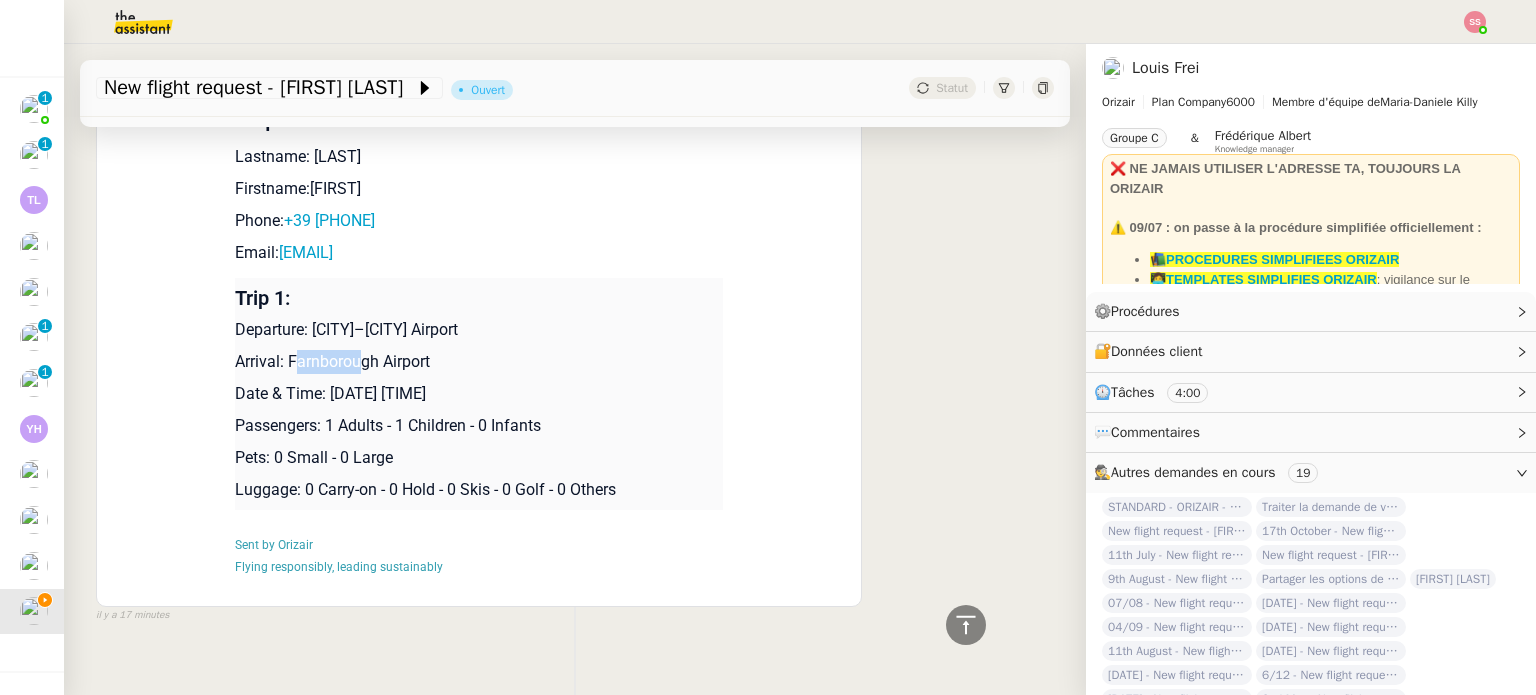 drag, startPoint x: 282, startPoint y: 365, endPoint x: 355, endPoint y: 369, distance: 73.109505 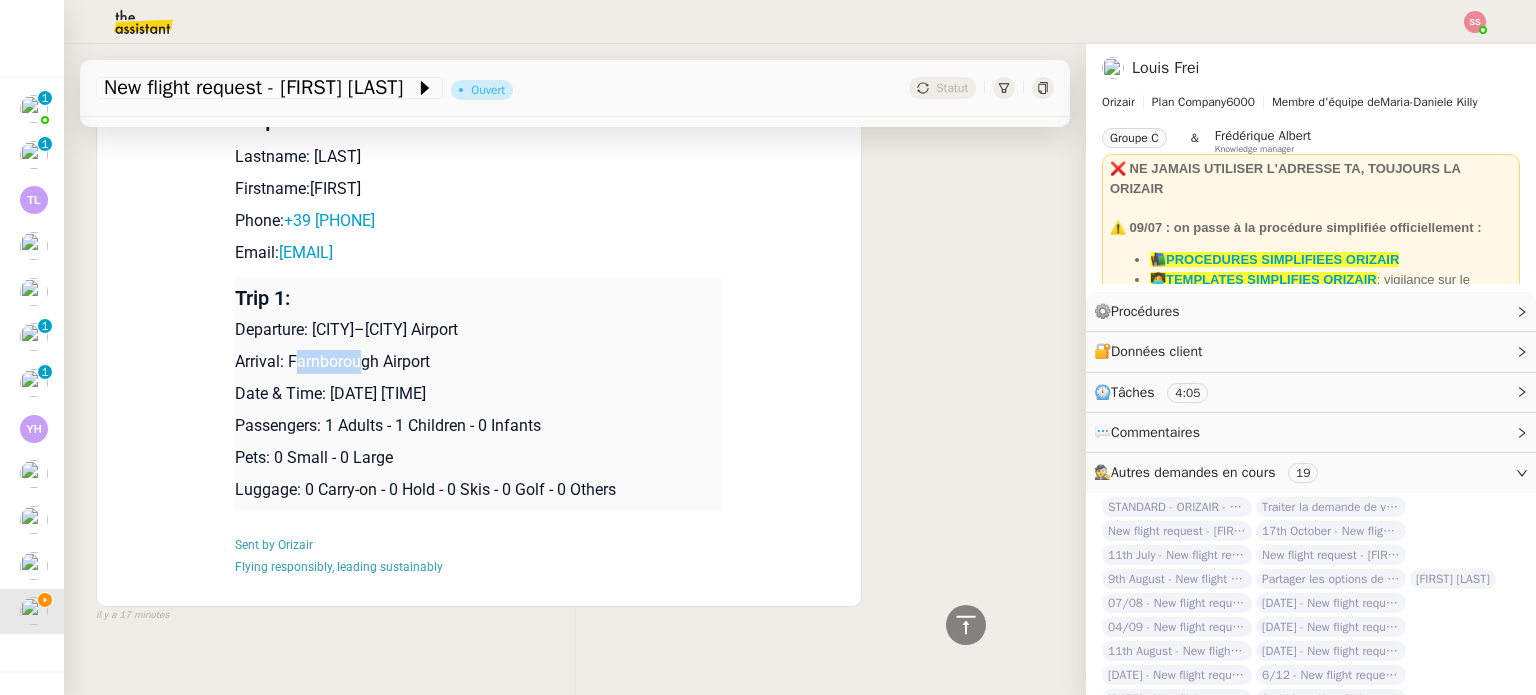 click on "Arrival: Farnborough Airport" at bounding box center (479, 362) 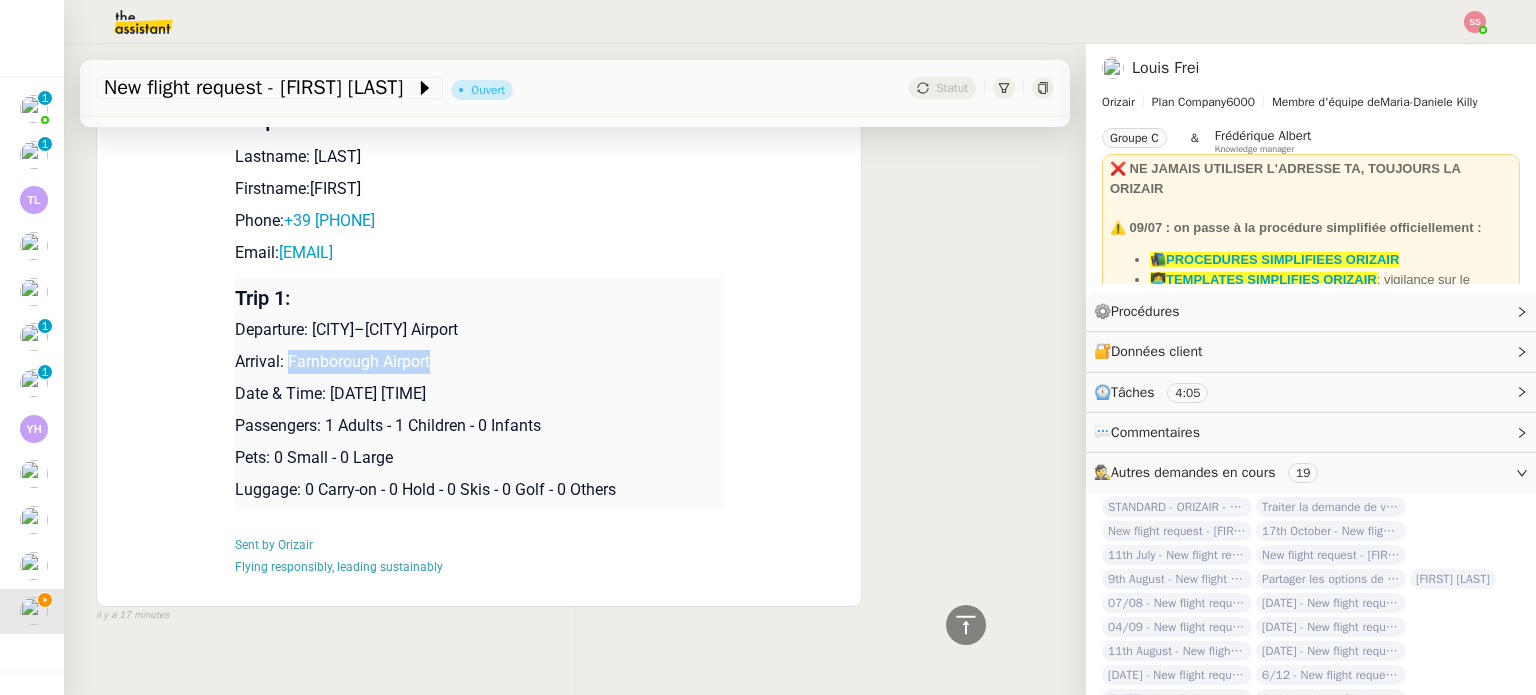 drag, startPoint x: 280, startPoint y: 360, endPoint x: 479, endPoint y: 331, distance: 201.10196 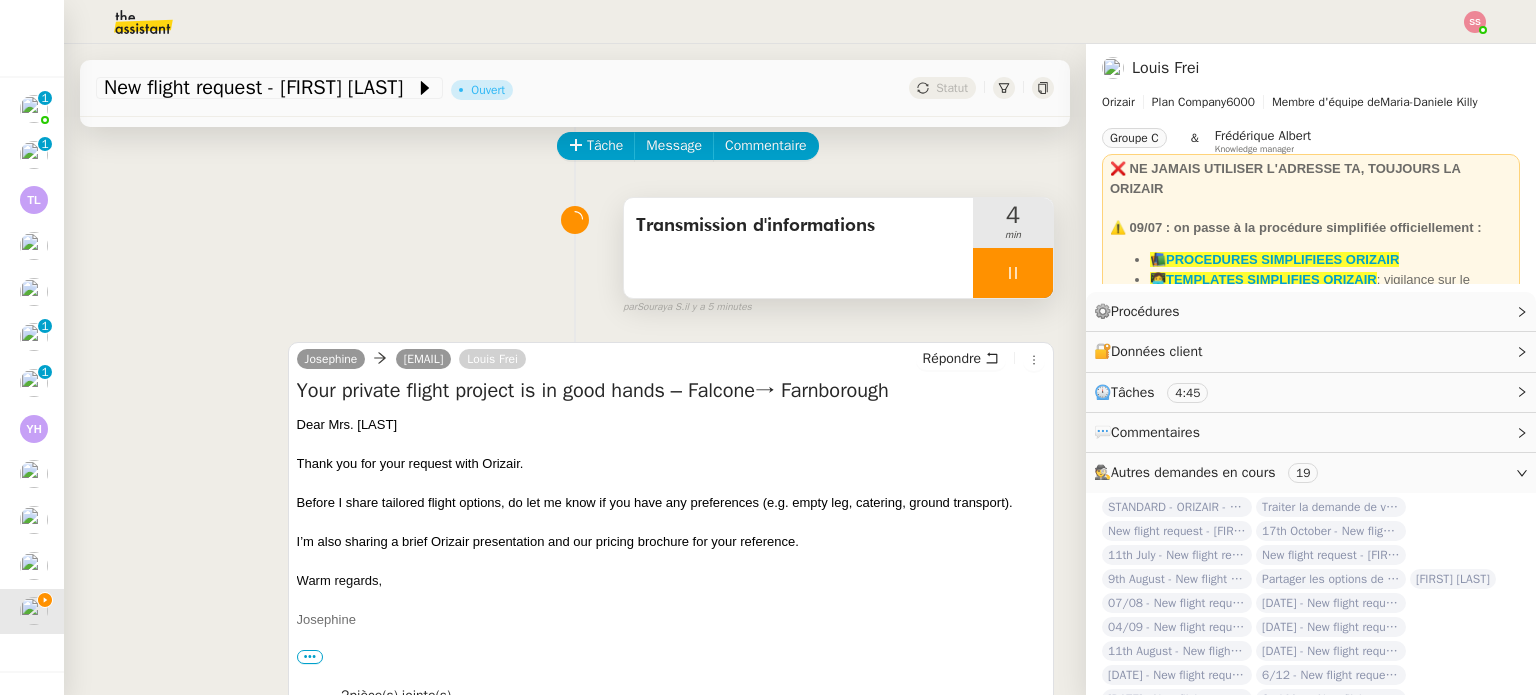 scroll, scrollTop: 89, scrollLeft: 0, axis: vertical 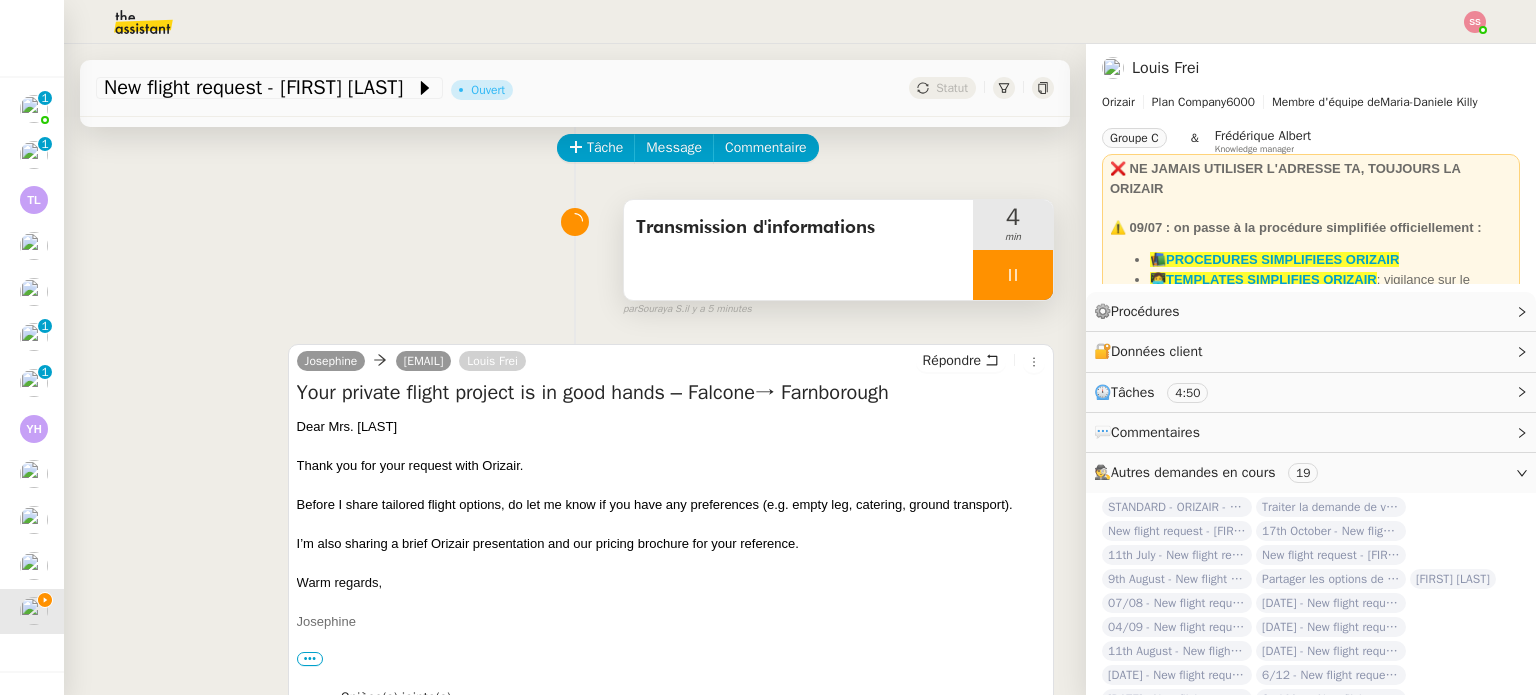click at bounding box center [1013, 275] 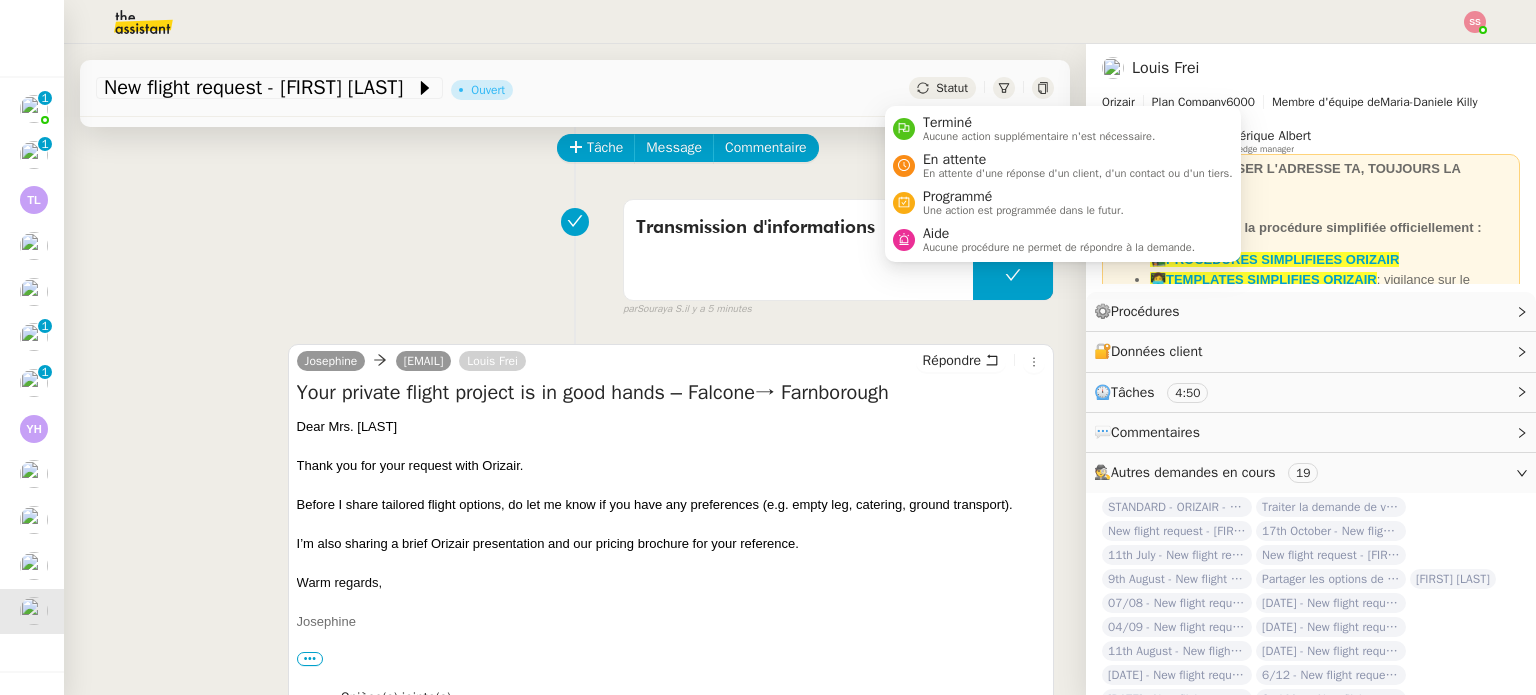 click on "Statut" 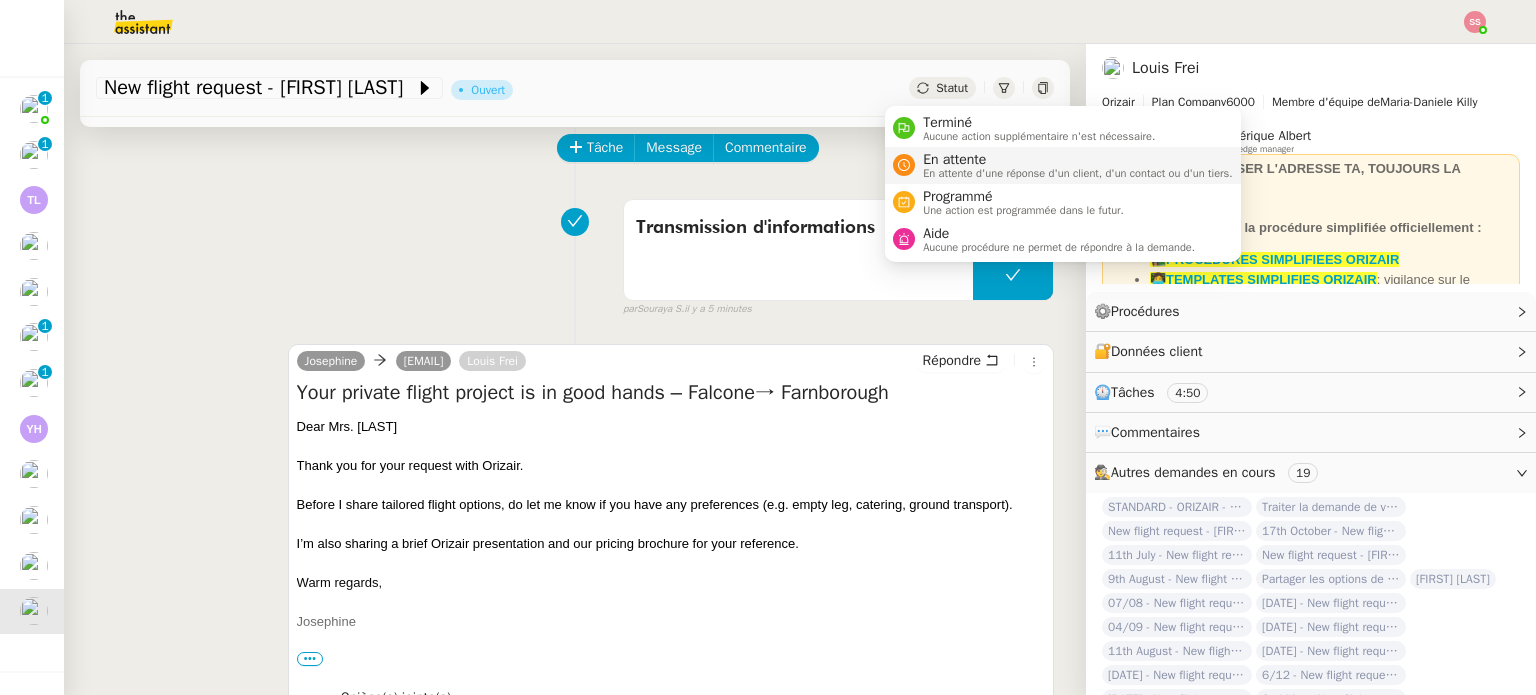 click on "En attente" at bounding box center (1078, 160) 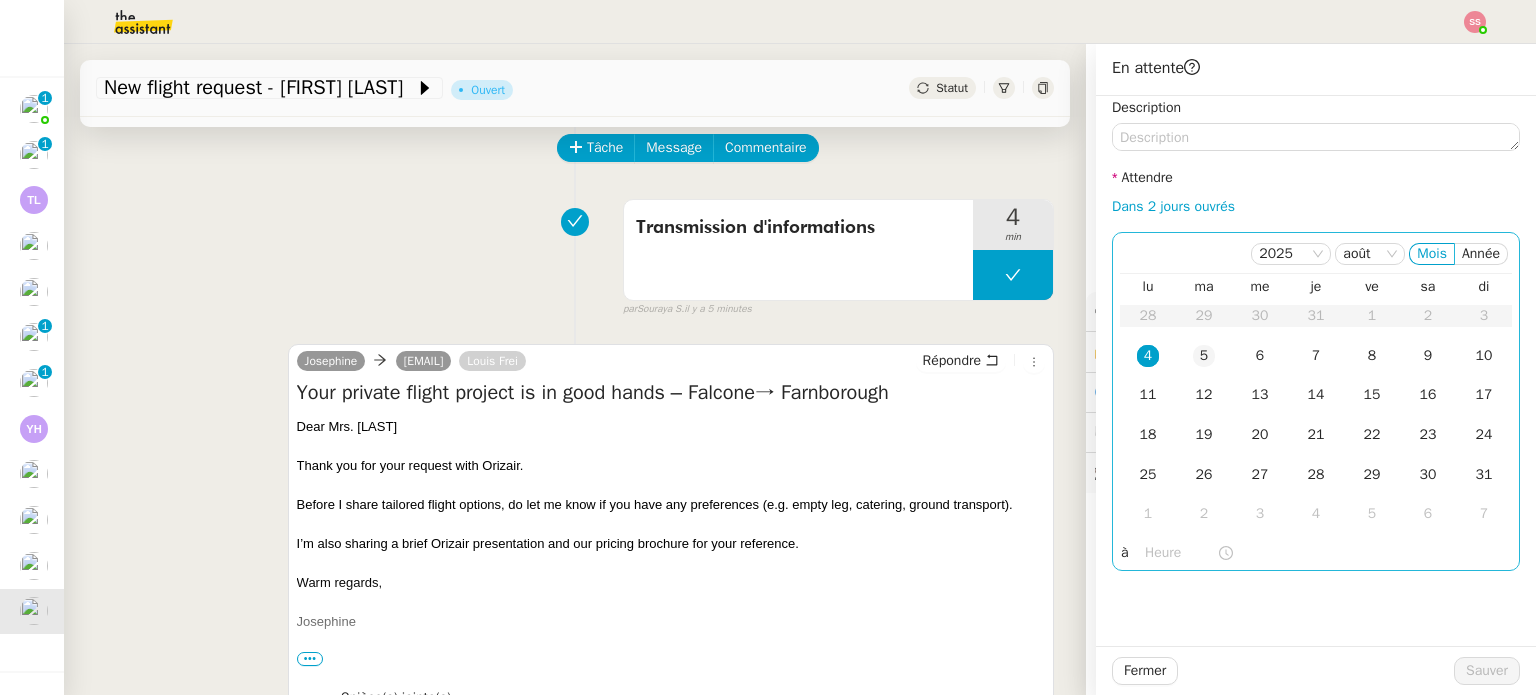 click on "5" 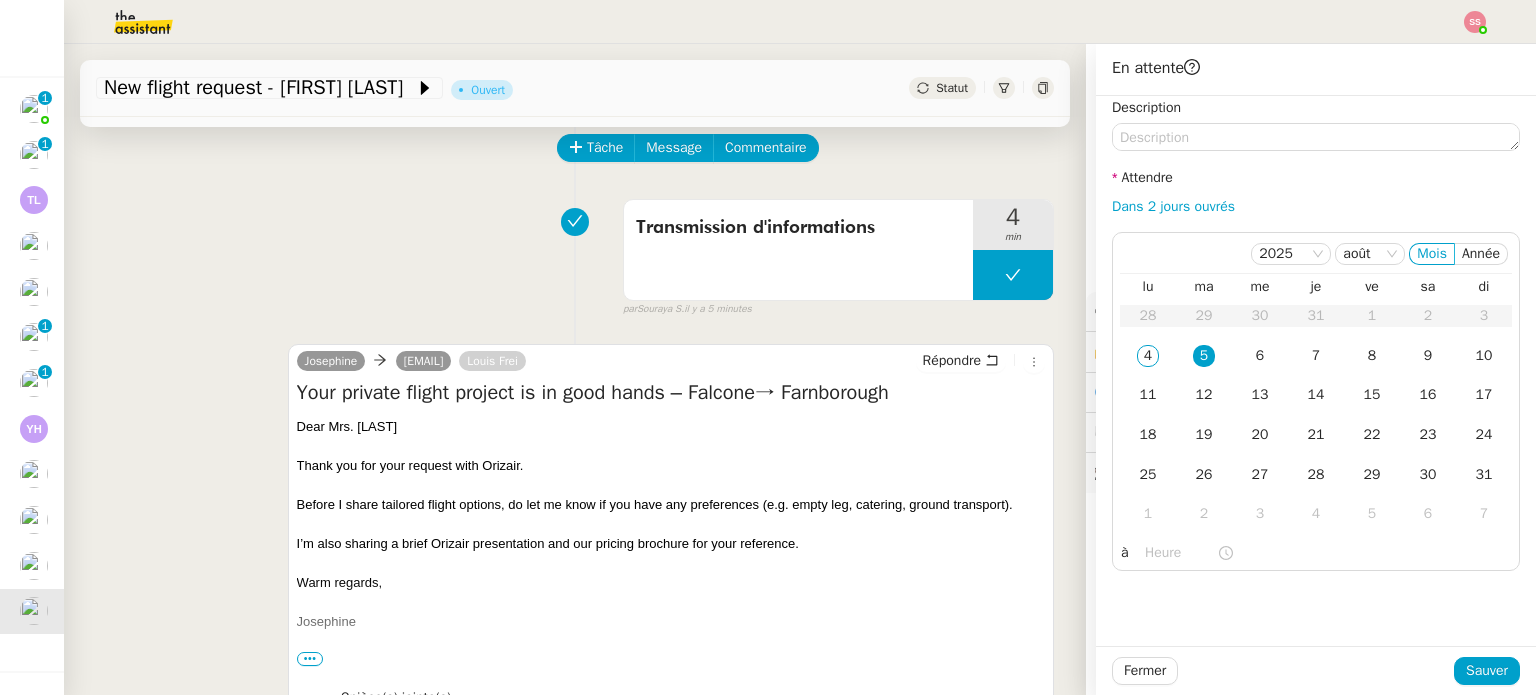 click 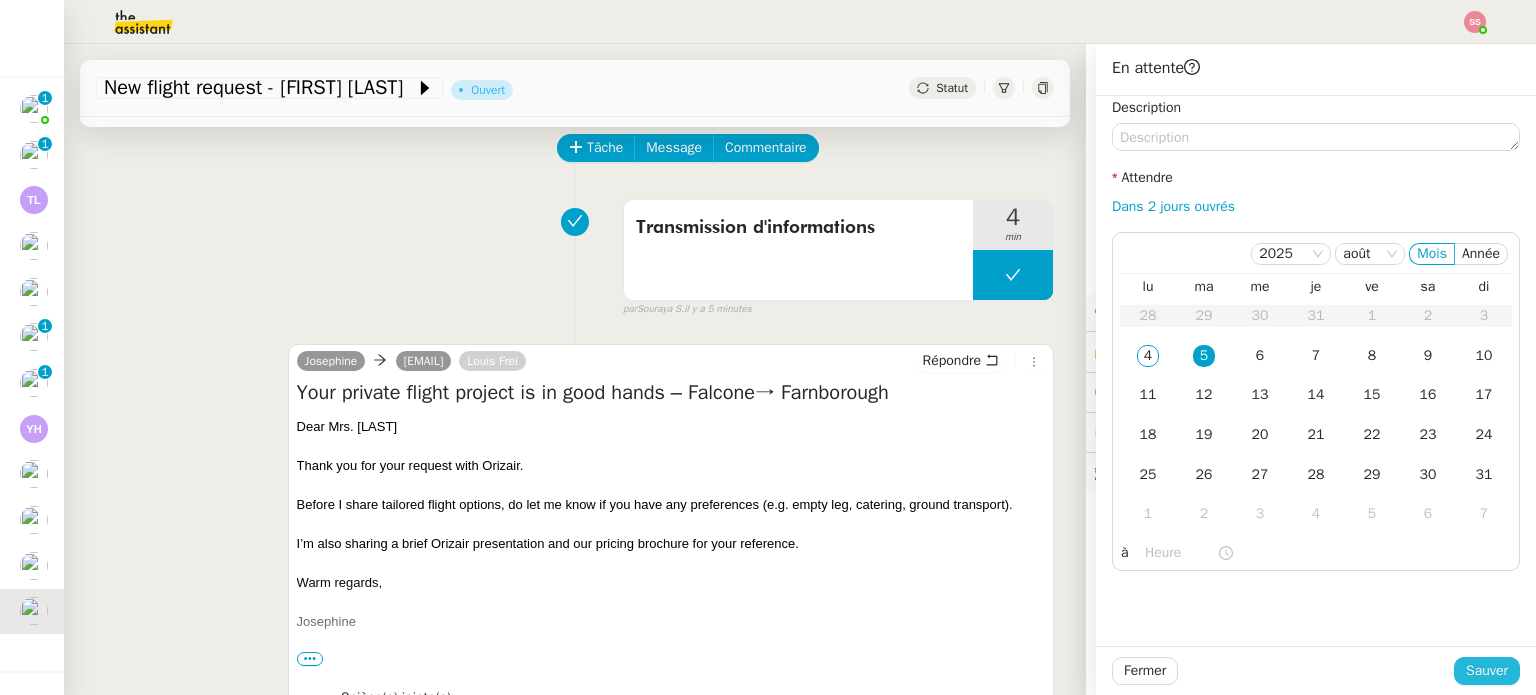 click on "Sauver" 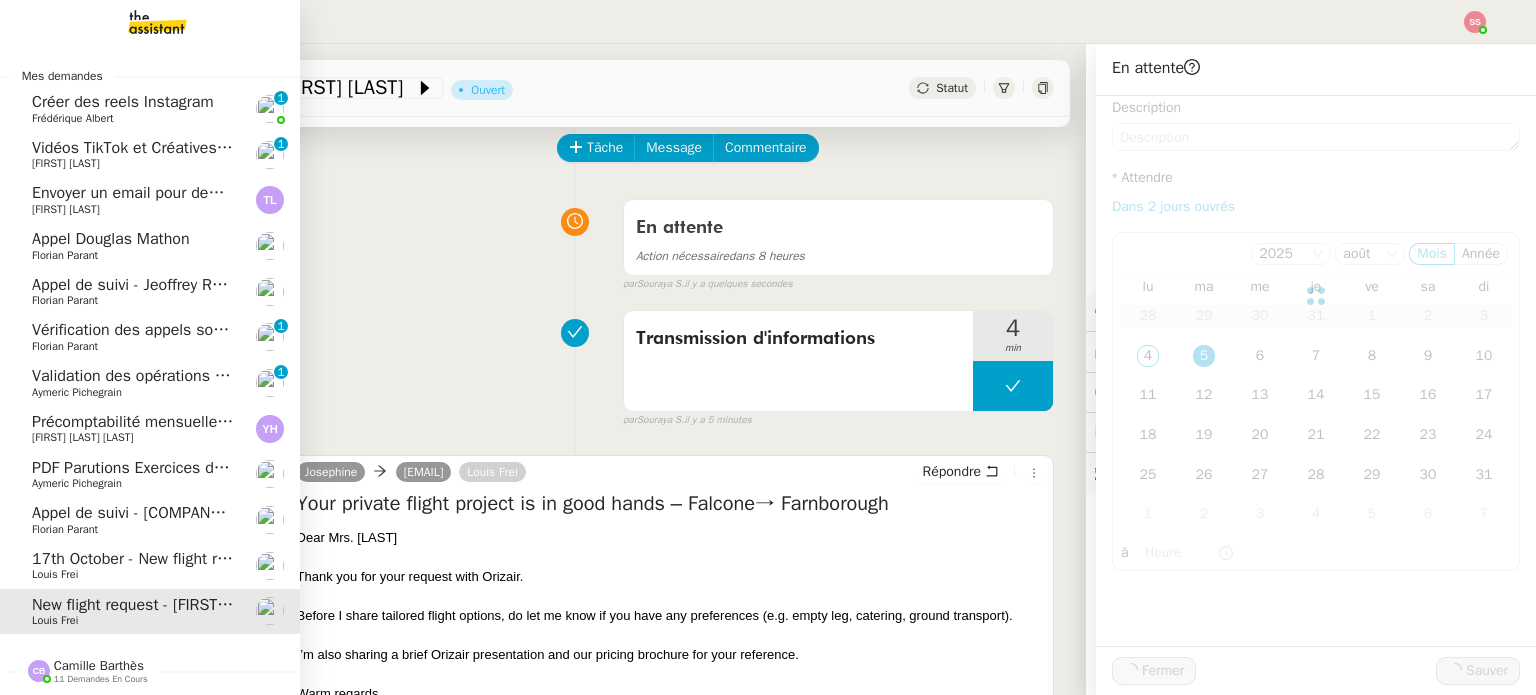 scroll, scrollTop: 0, scrollLeft: 0, axis: both 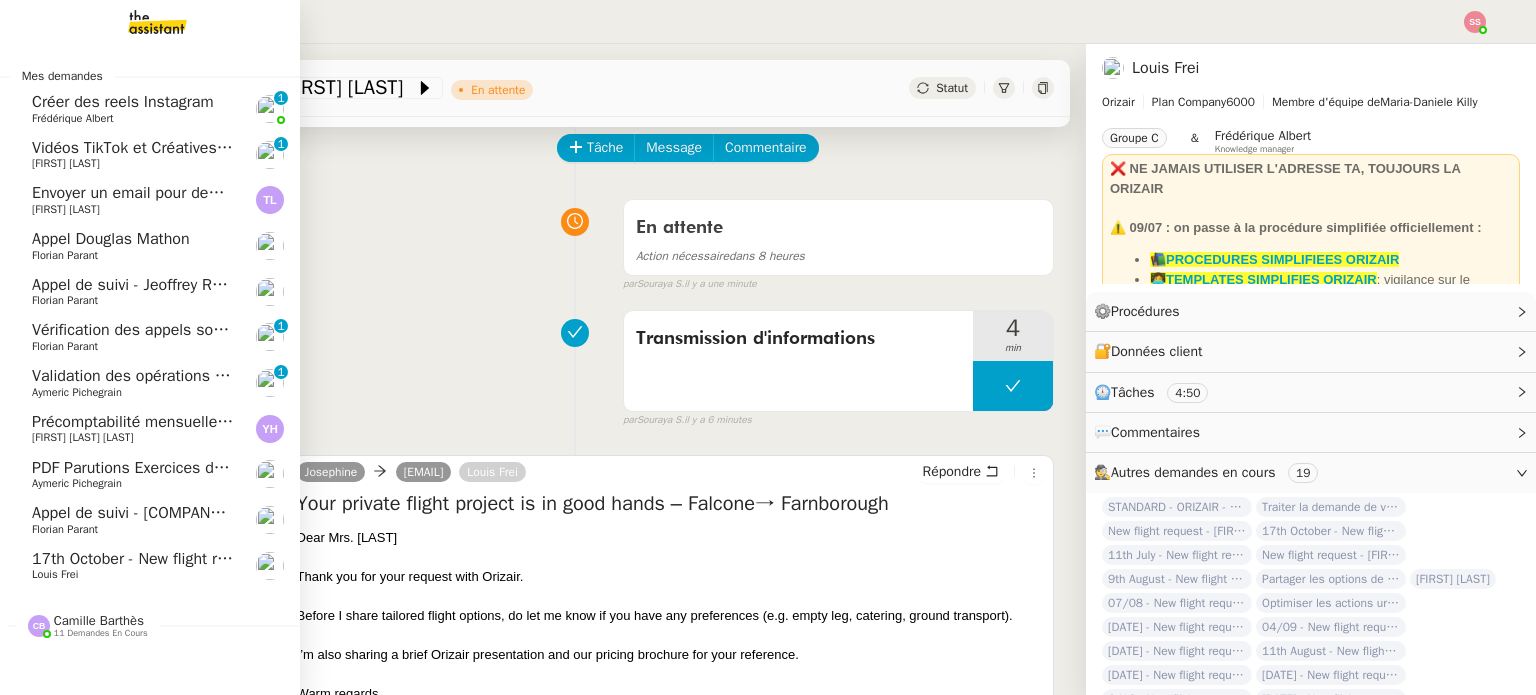 click on "17th October -  New flight request - [FIRST] [LAST]" 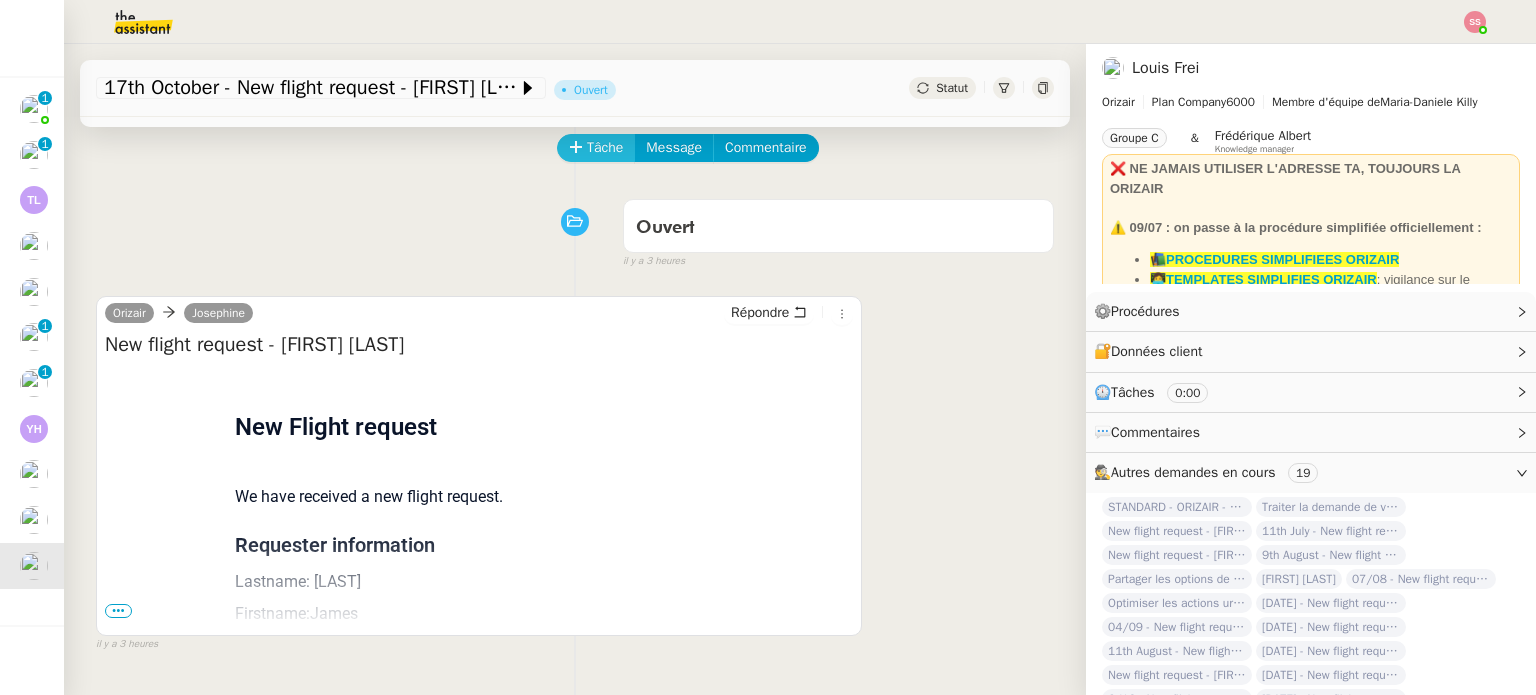 click on "Tâche" 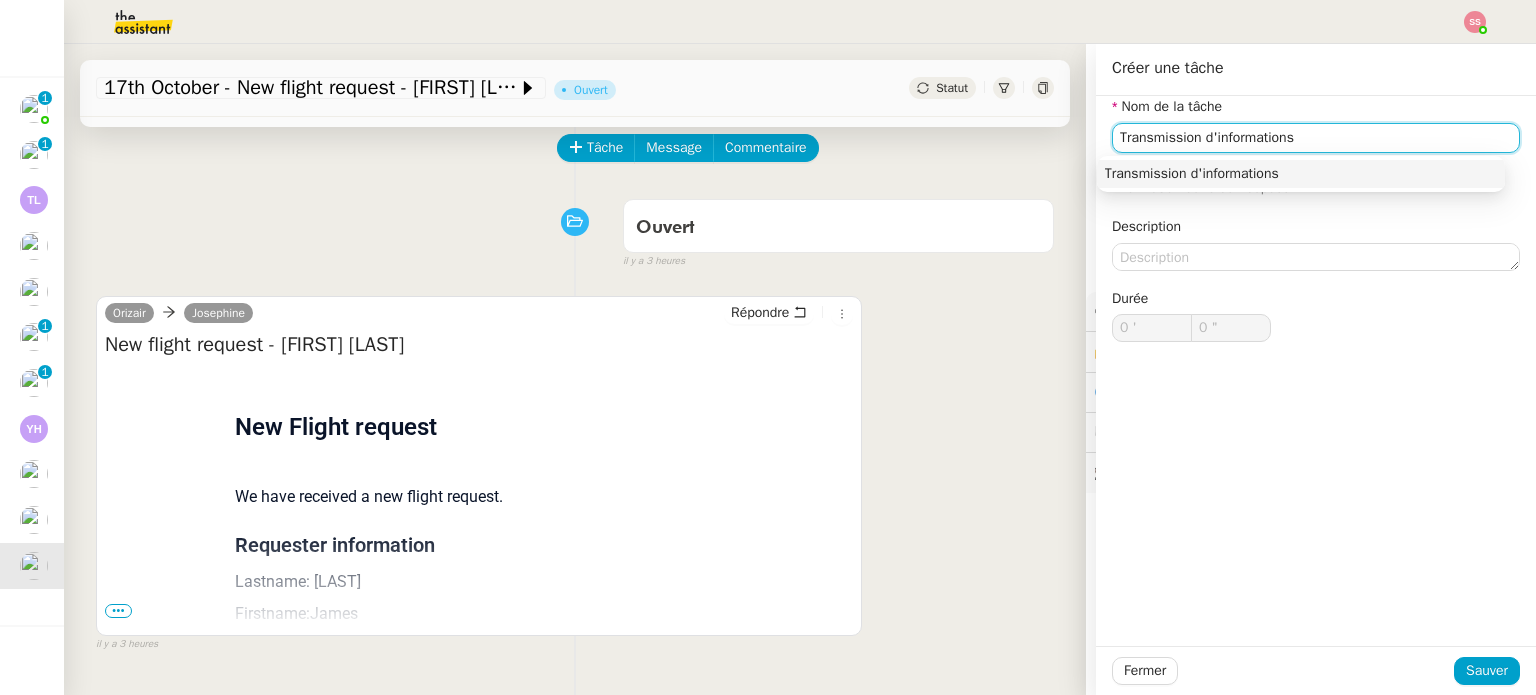 click on "Transmission d'informations" at bounding box center [1301, 174] 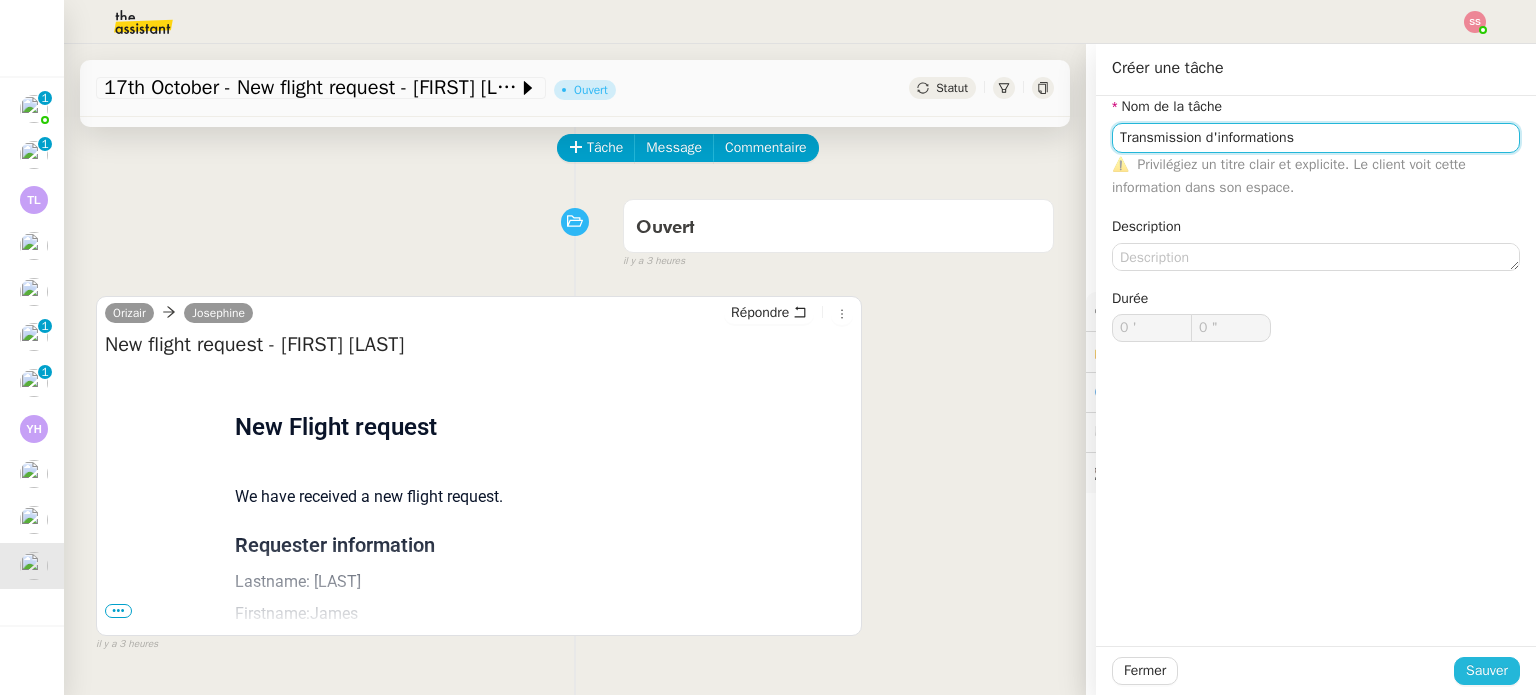 type on "Transmission d'informations" 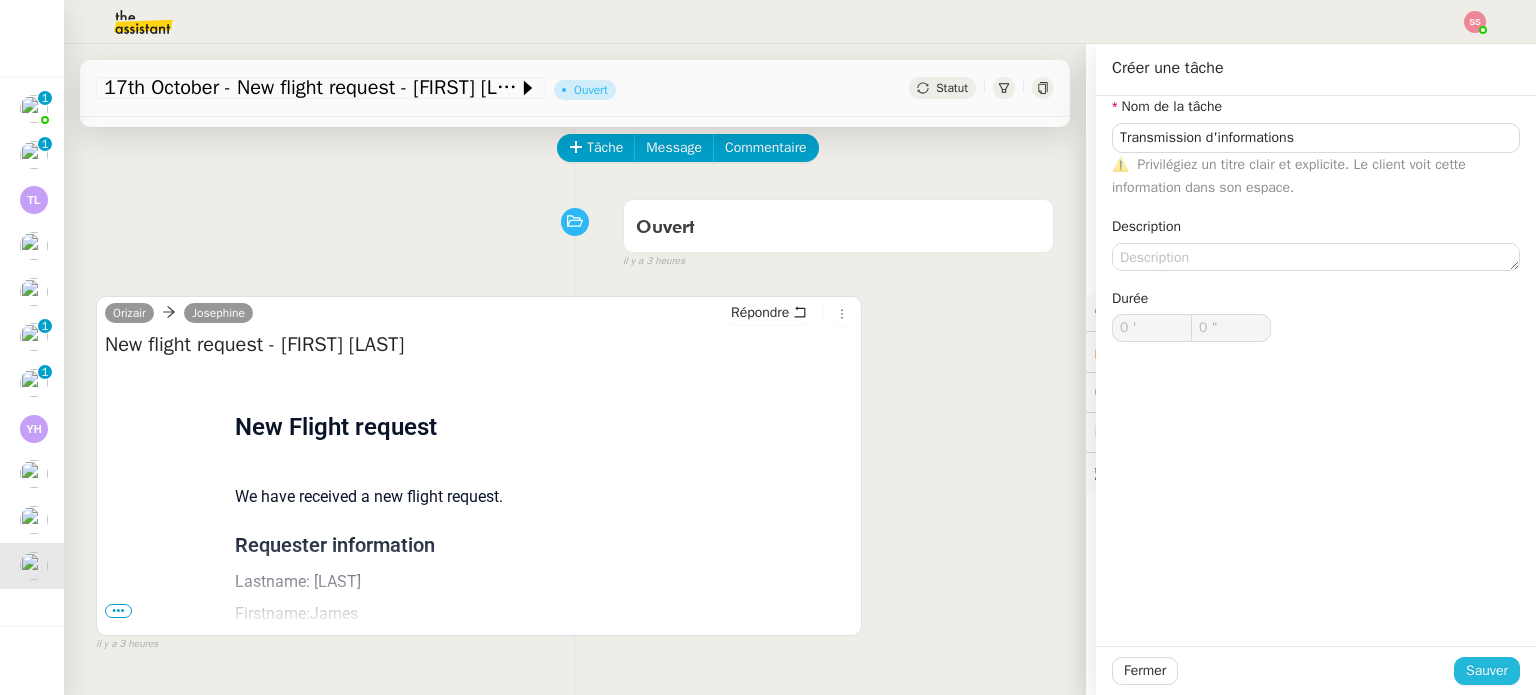 click on "Sauver" 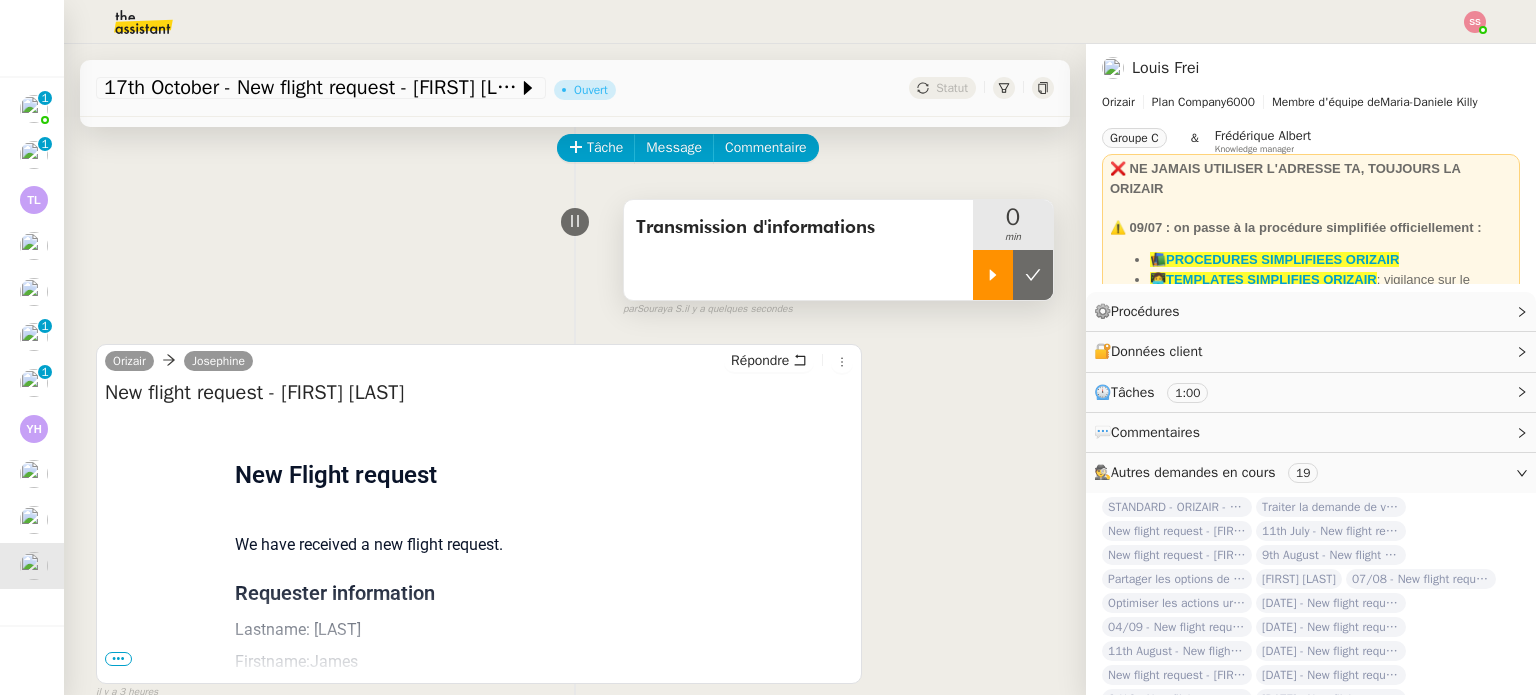 click at bounding box center (993, 275) 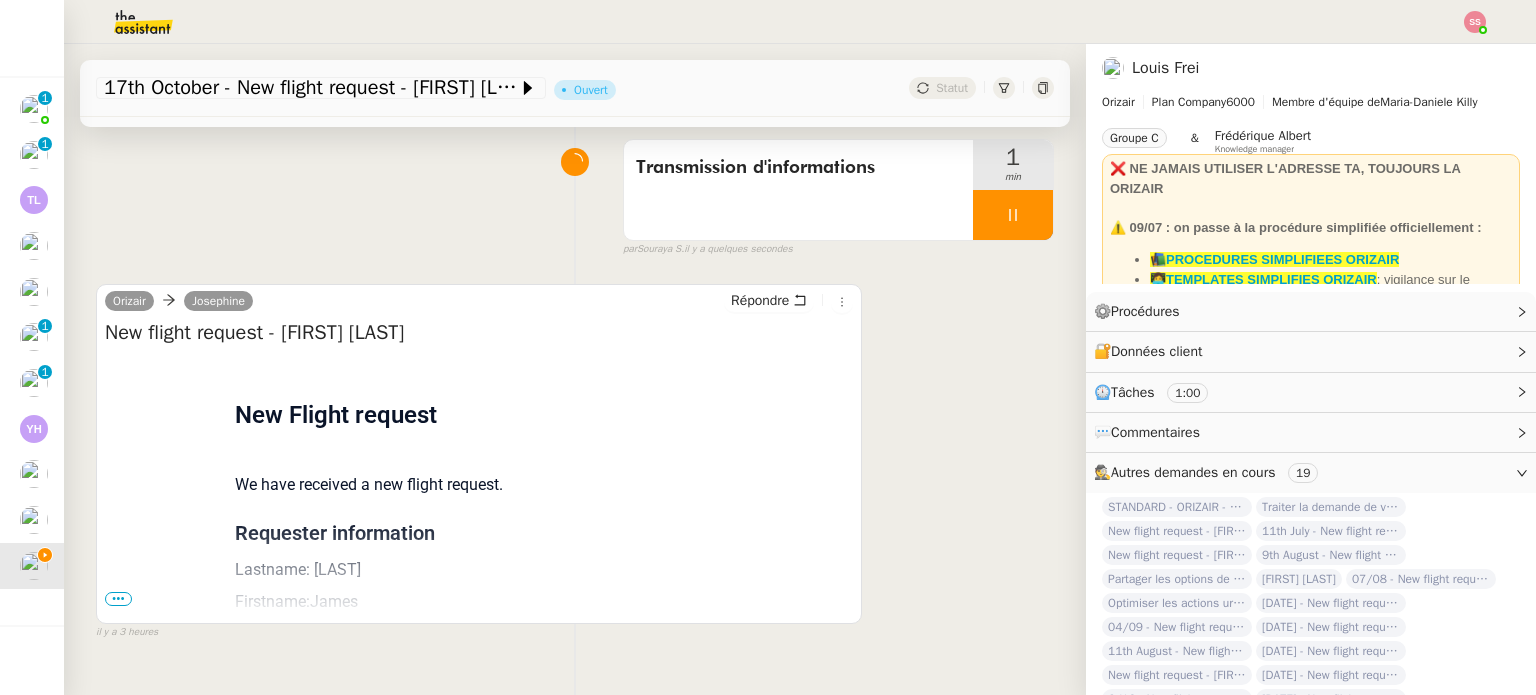 scroll, scrollTop: 168, scrollLeft: 0, axis: vertical 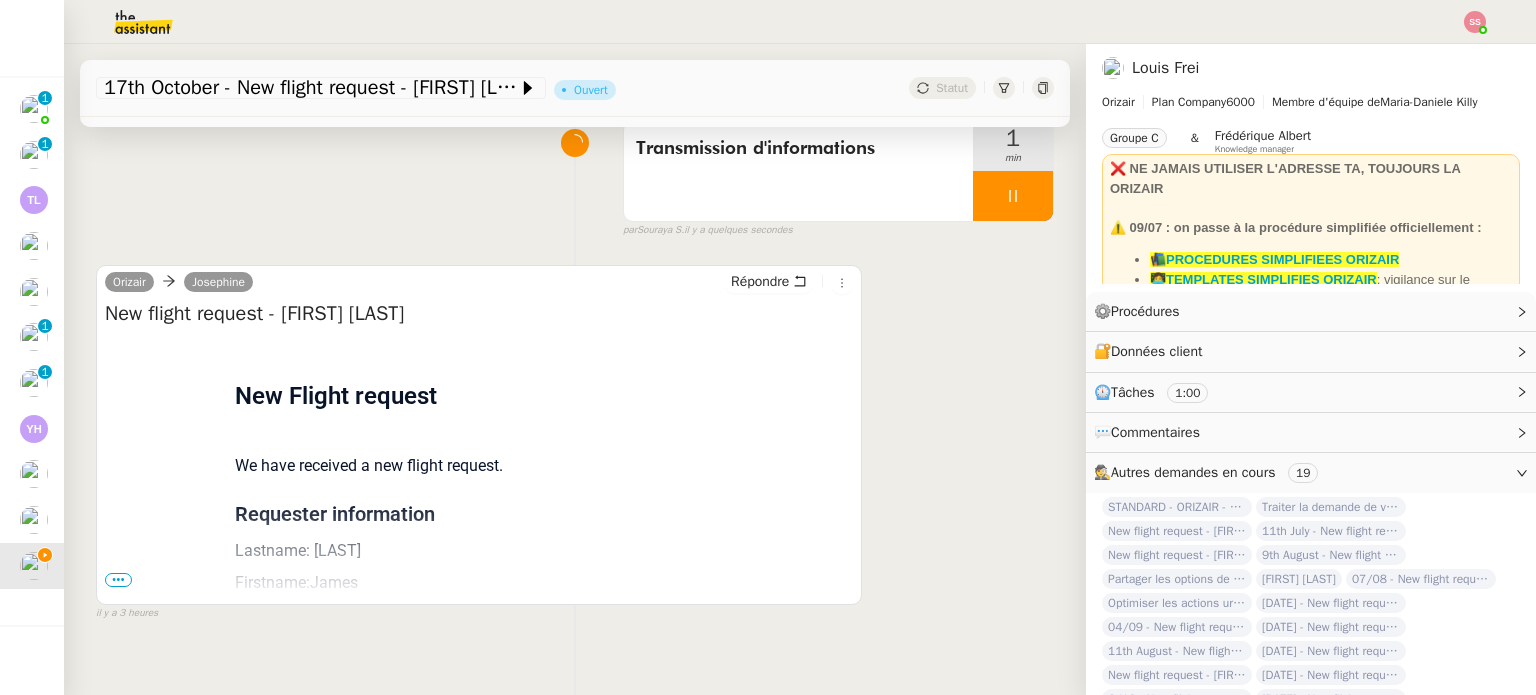 click 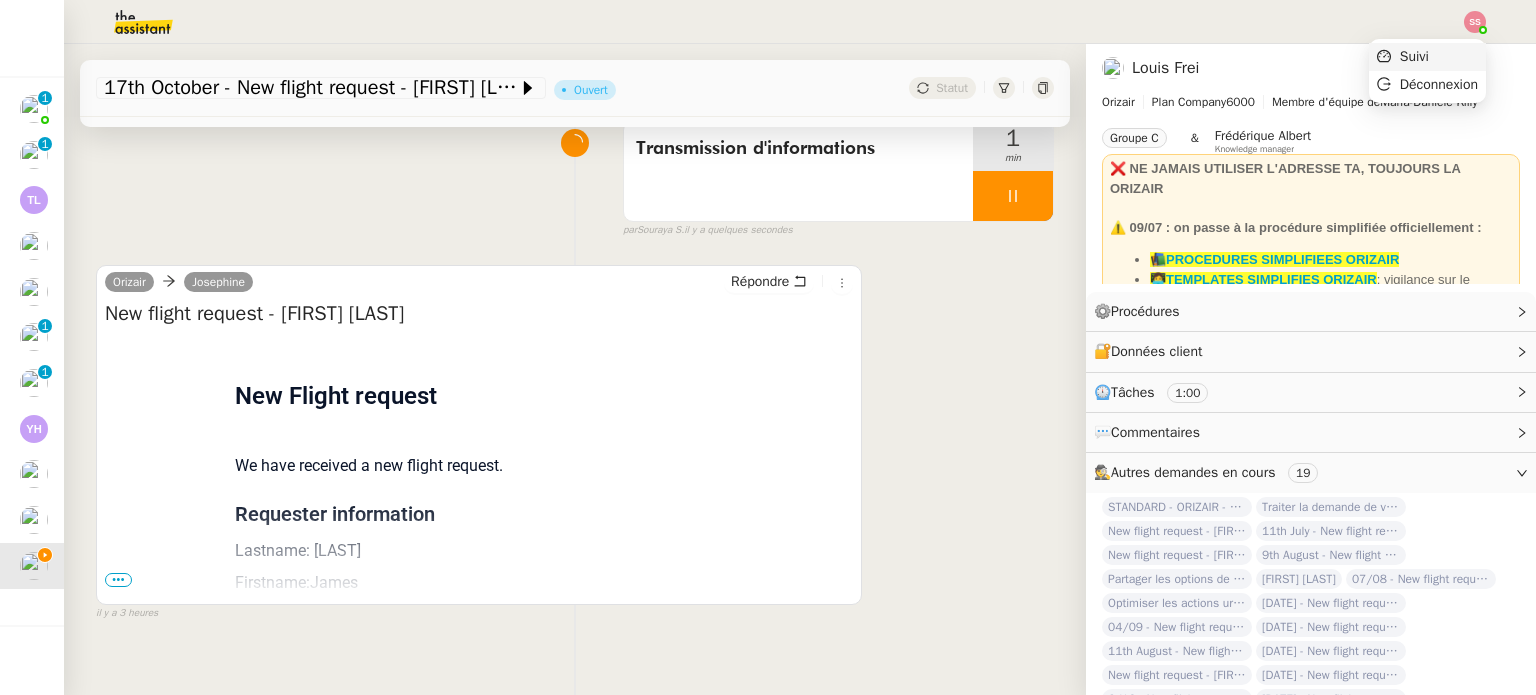 click on "Suivi" at bounding box center (1427, 57) 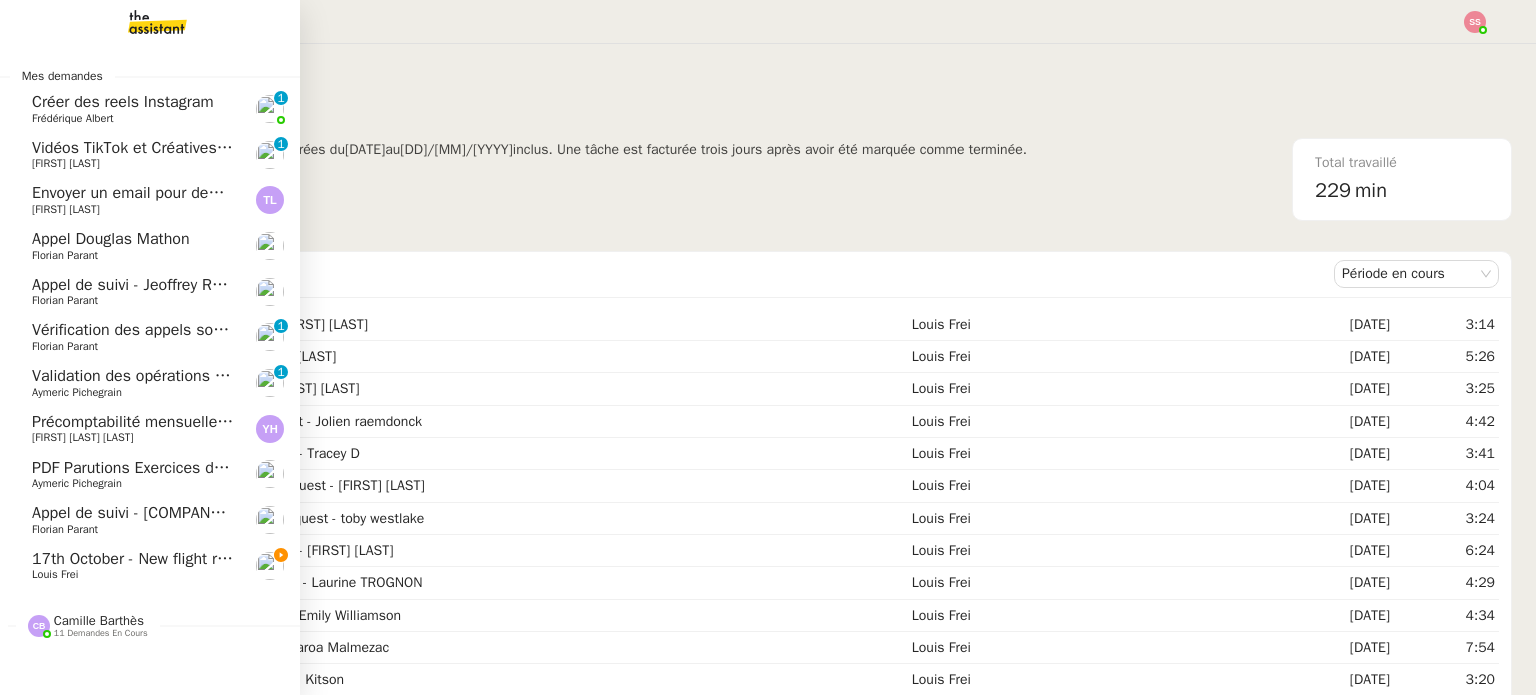 click on "17th October -  New flight request - [FIRST] [LAST]    [LAST] [FIRST]" 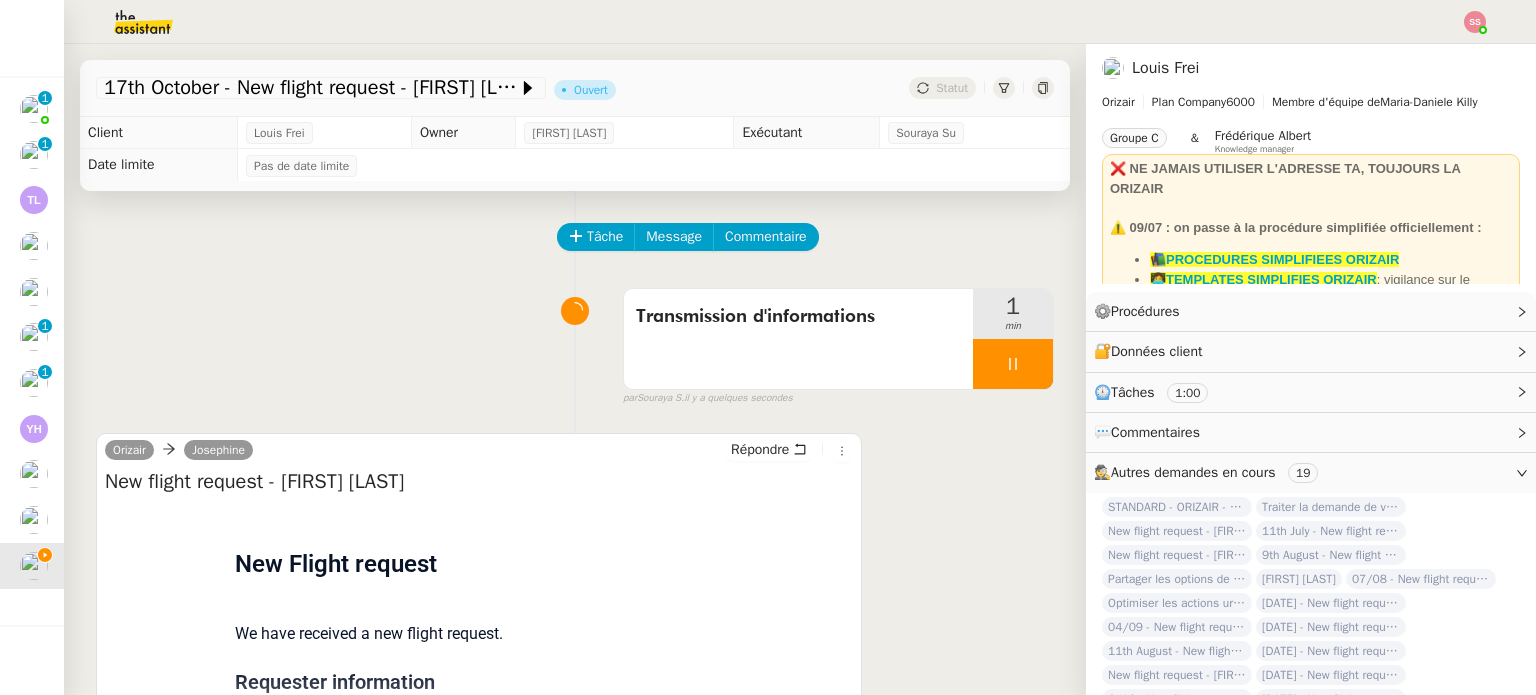 scroll, scrollTop: 268, scrollLeft: 0, axis: vertical 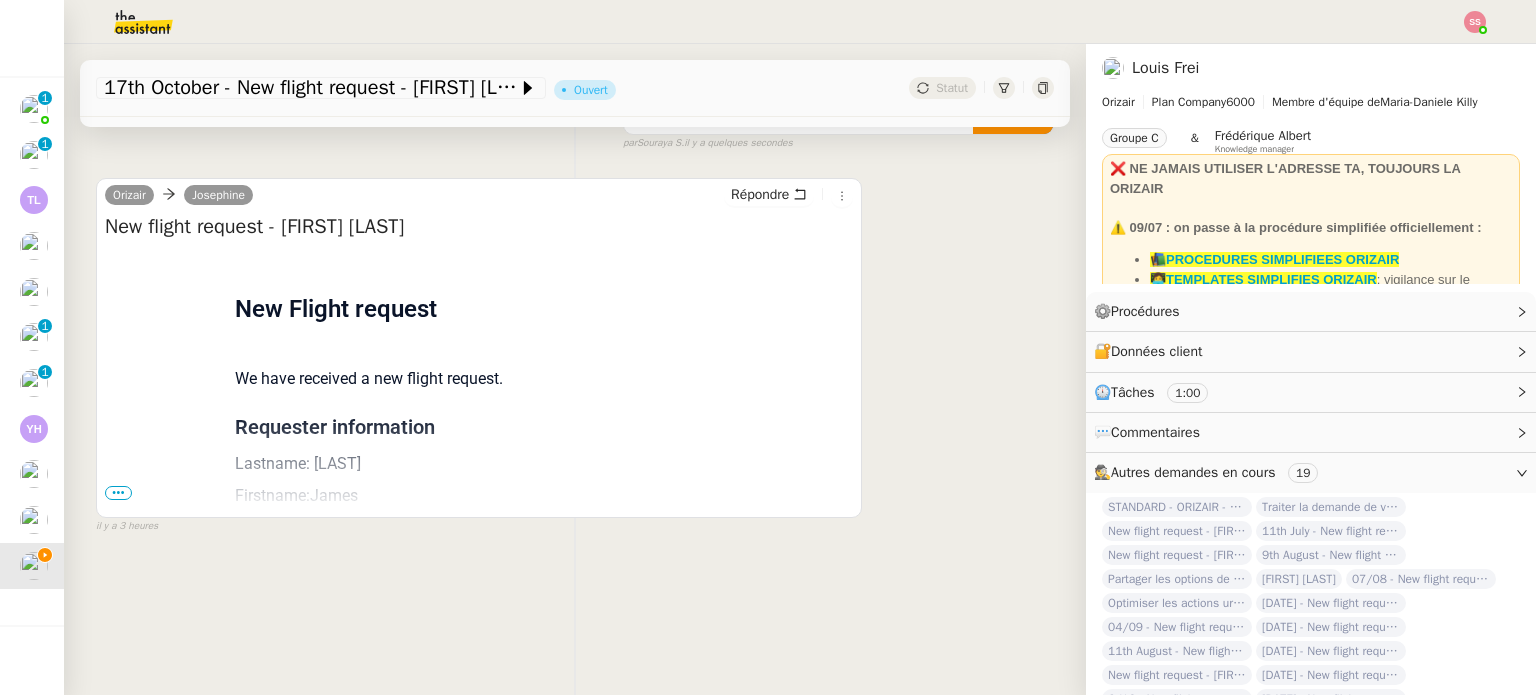 click on "•••" at bounding box center [118, 493] 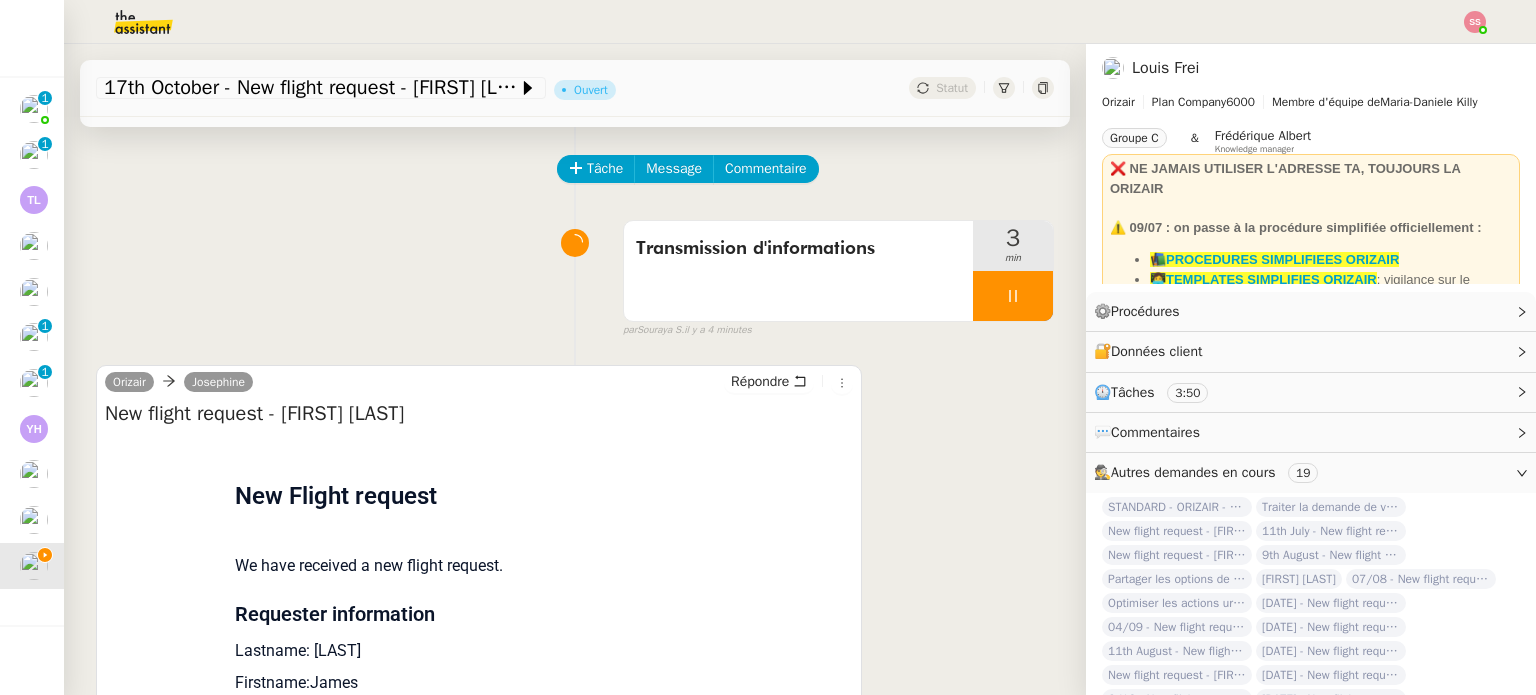 scroll, scrollTop: 0, scrollLeft: 0, axis: both 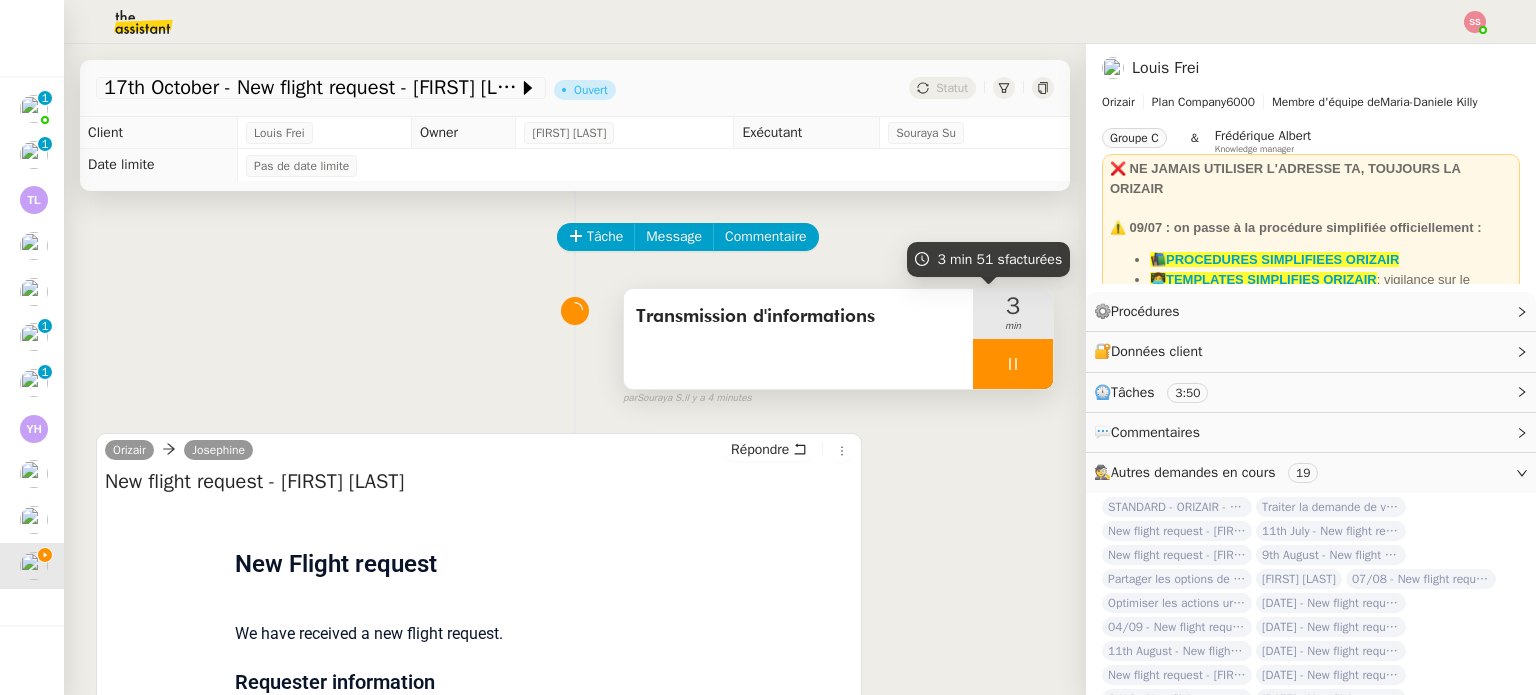 click at bounding box center [1013, 364] 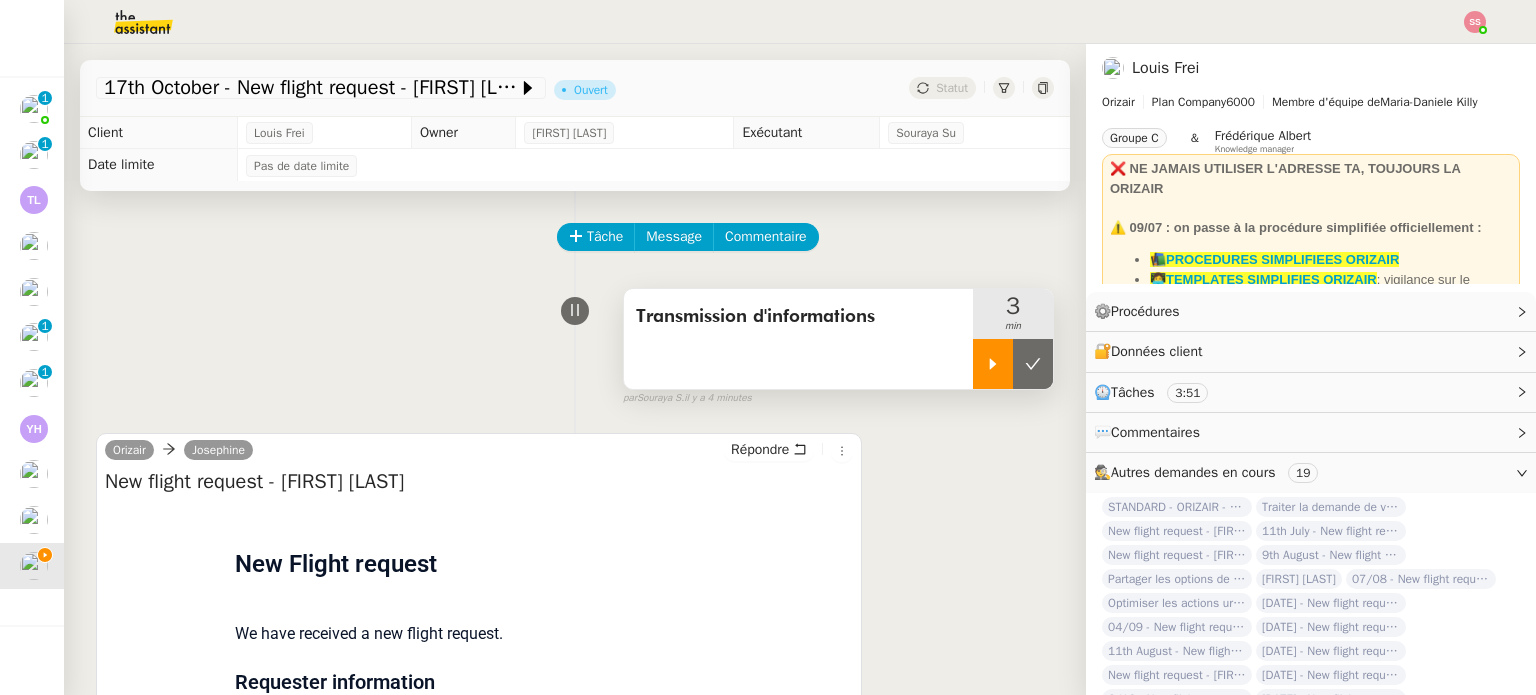click at bounding box center [1033, 364] 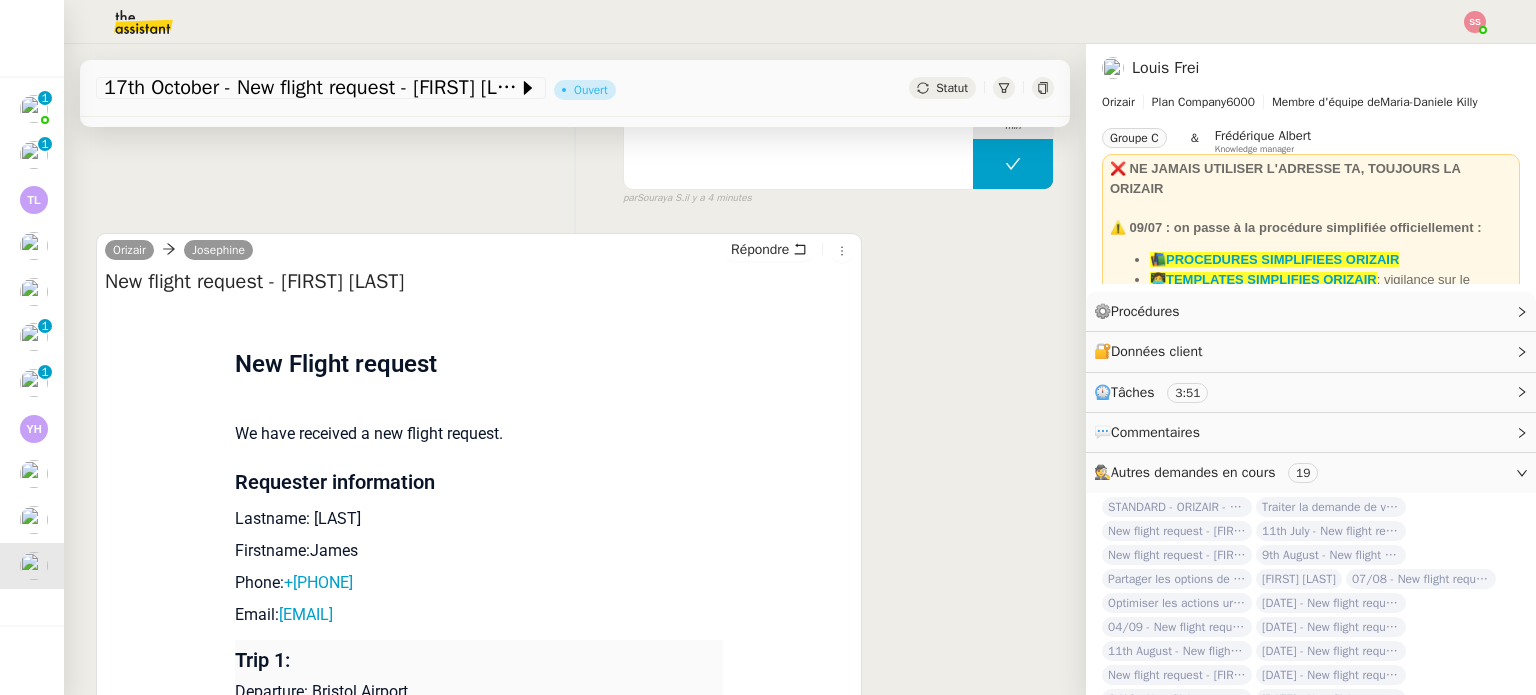 scroll, scrollTop: 400, scrollLeft: 0, axis: vertical 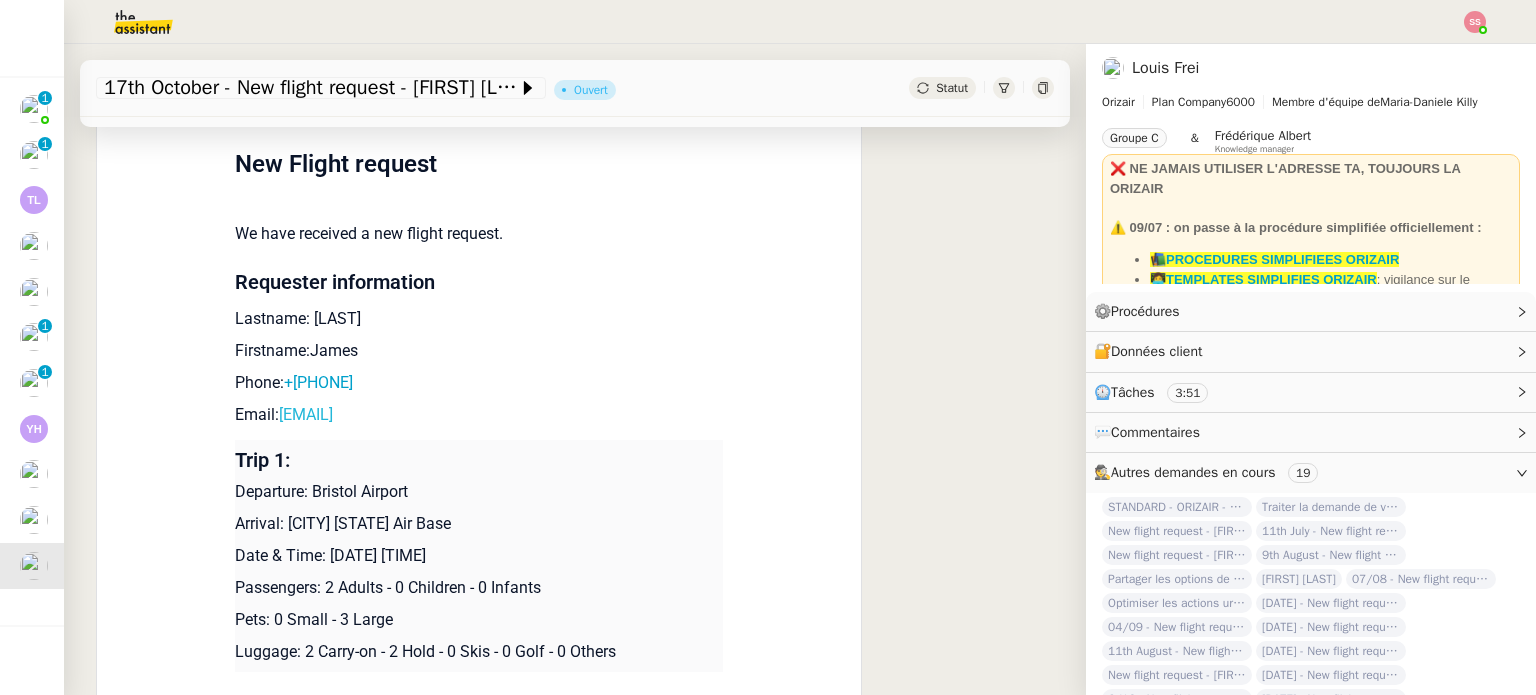 drag, startPoint x: 473, startPoint y: 425, endPoint x: 272, endPoint y: 417, distance: 201.15913 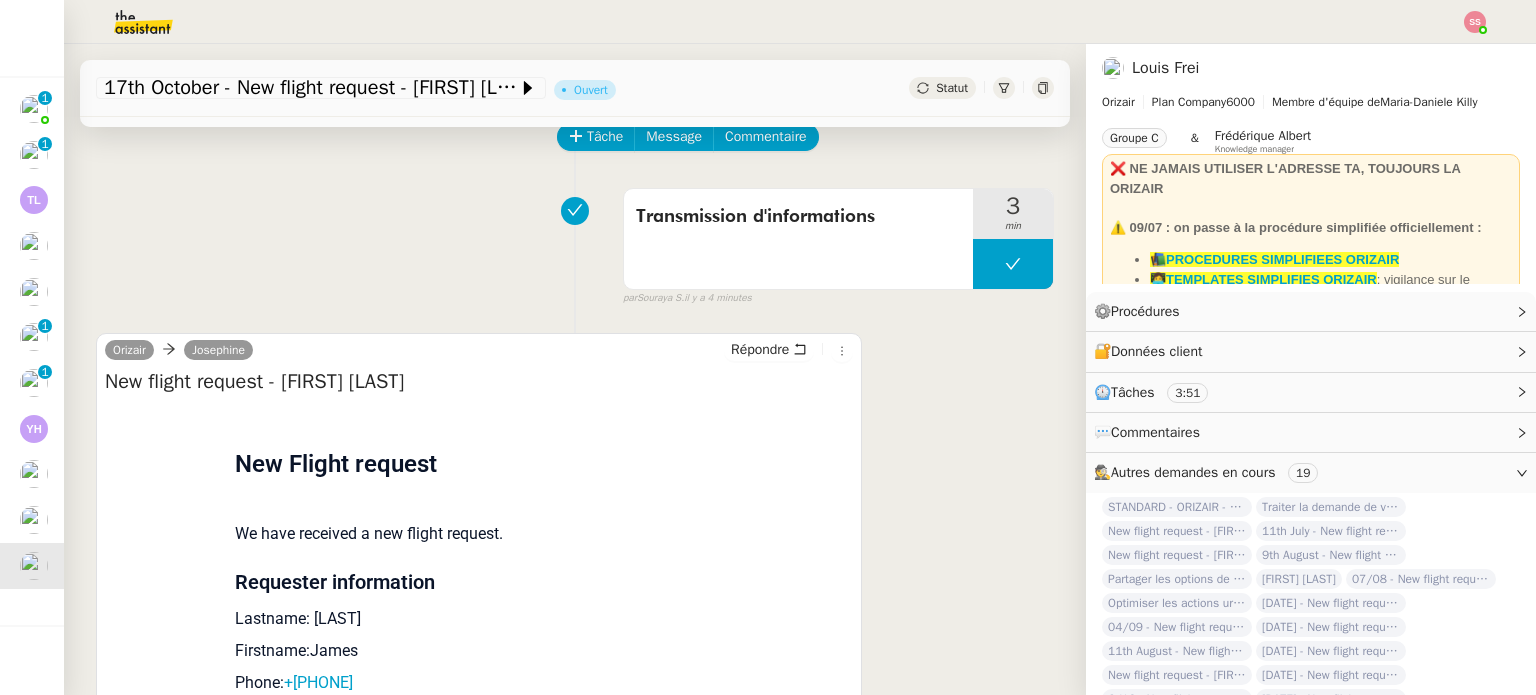 scroll, scrollTop: 0, scrollLeft: 0, axis: both 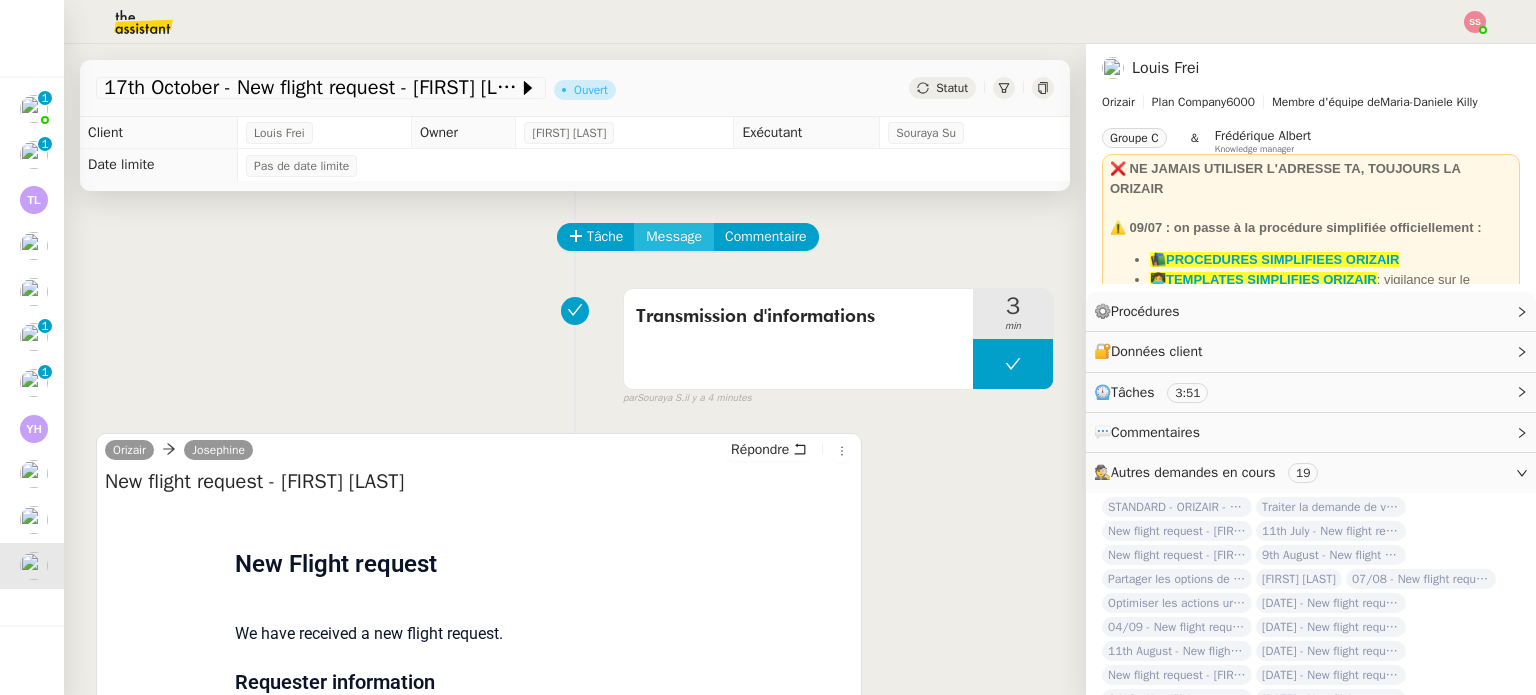 click on "Message" 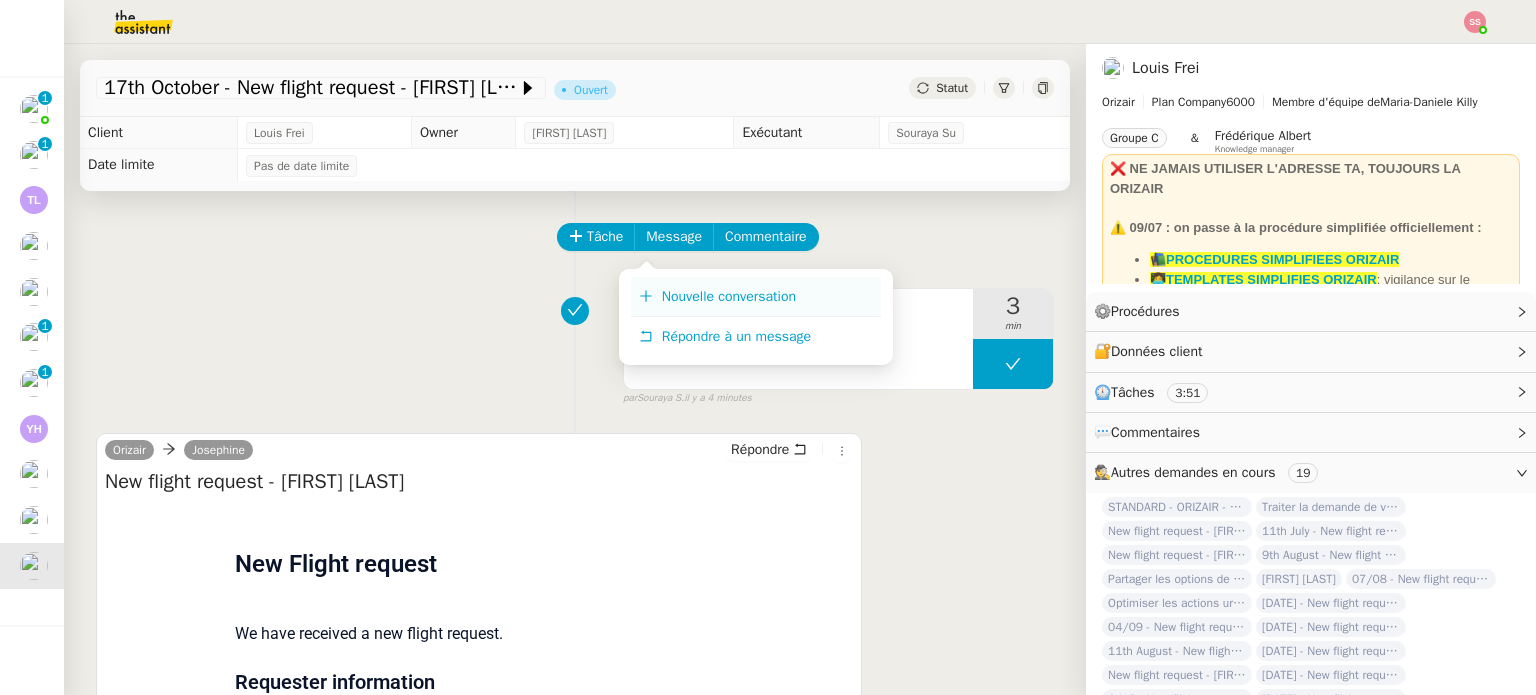 click on "Nouvelle conversation" at bounding box center (756, 297) 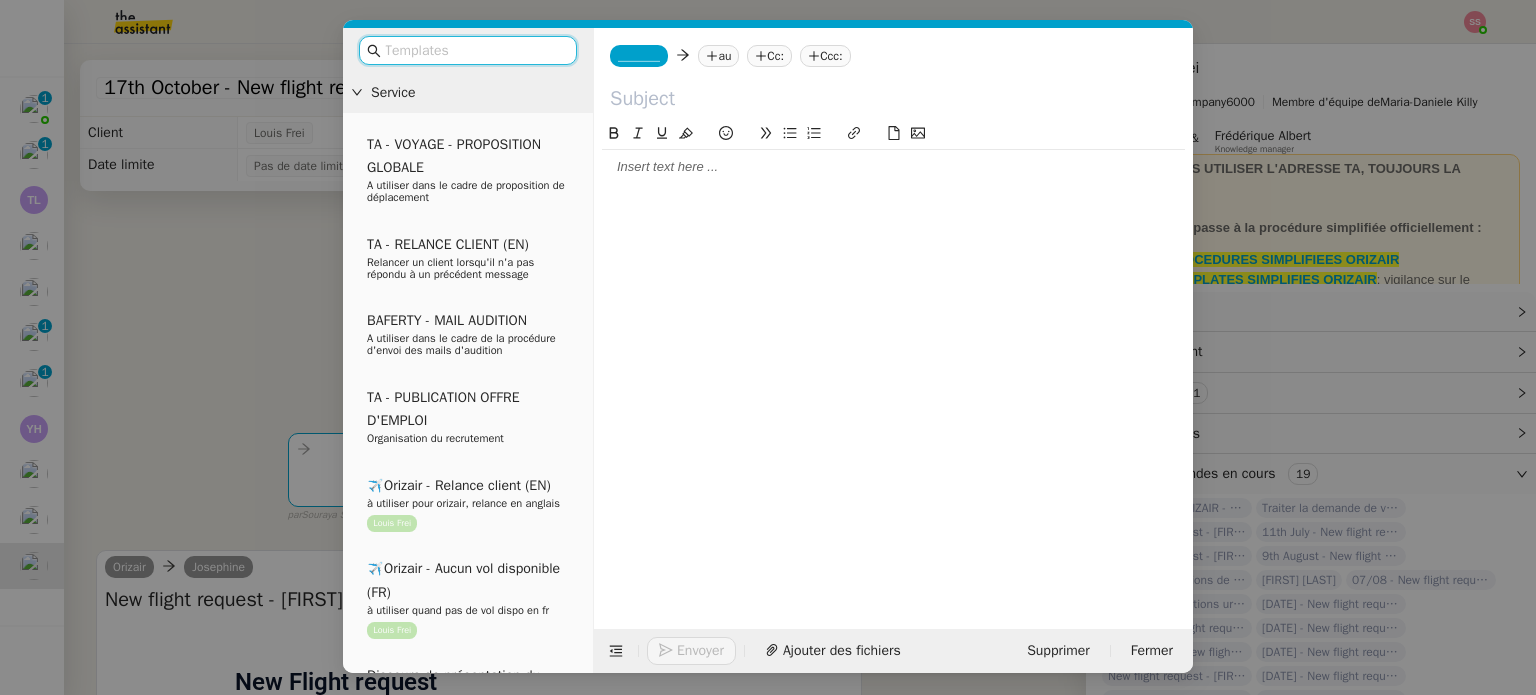 click 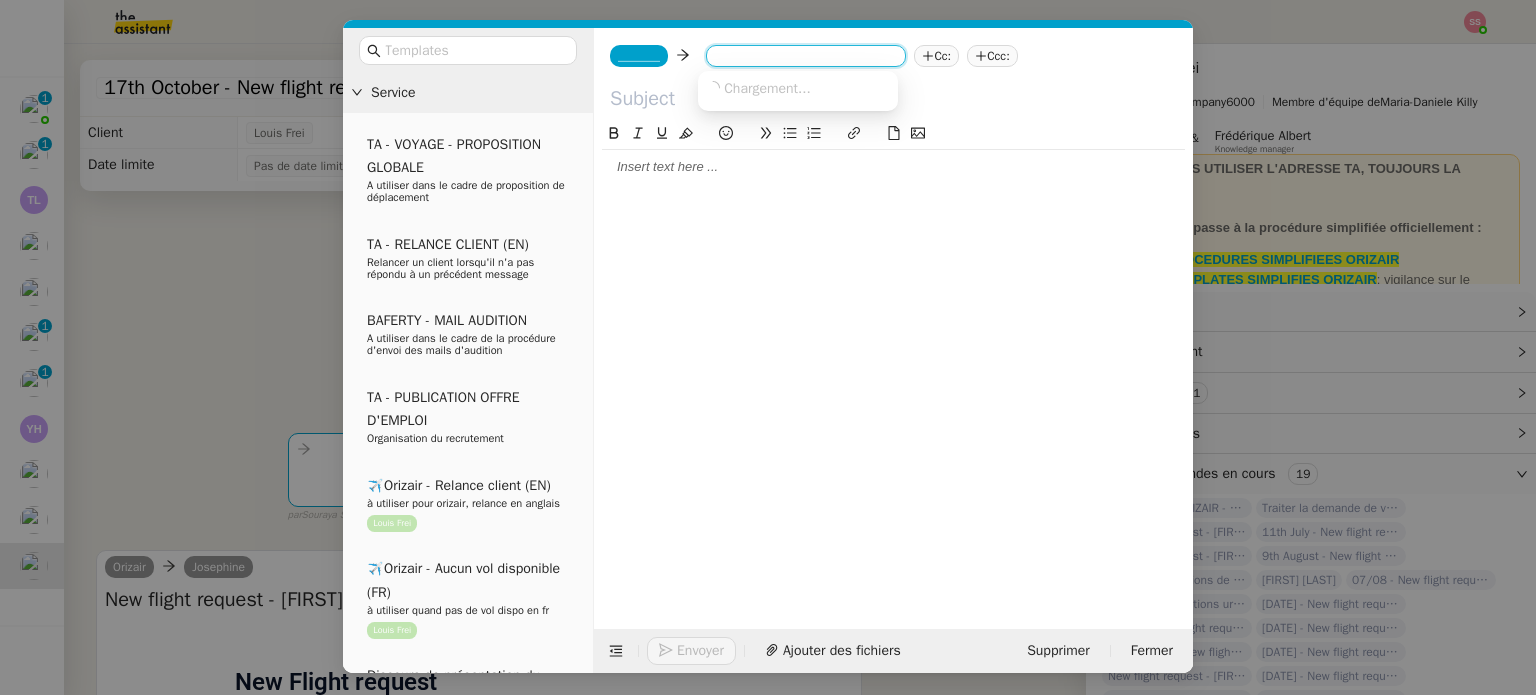 paste on "[EMAIL]" 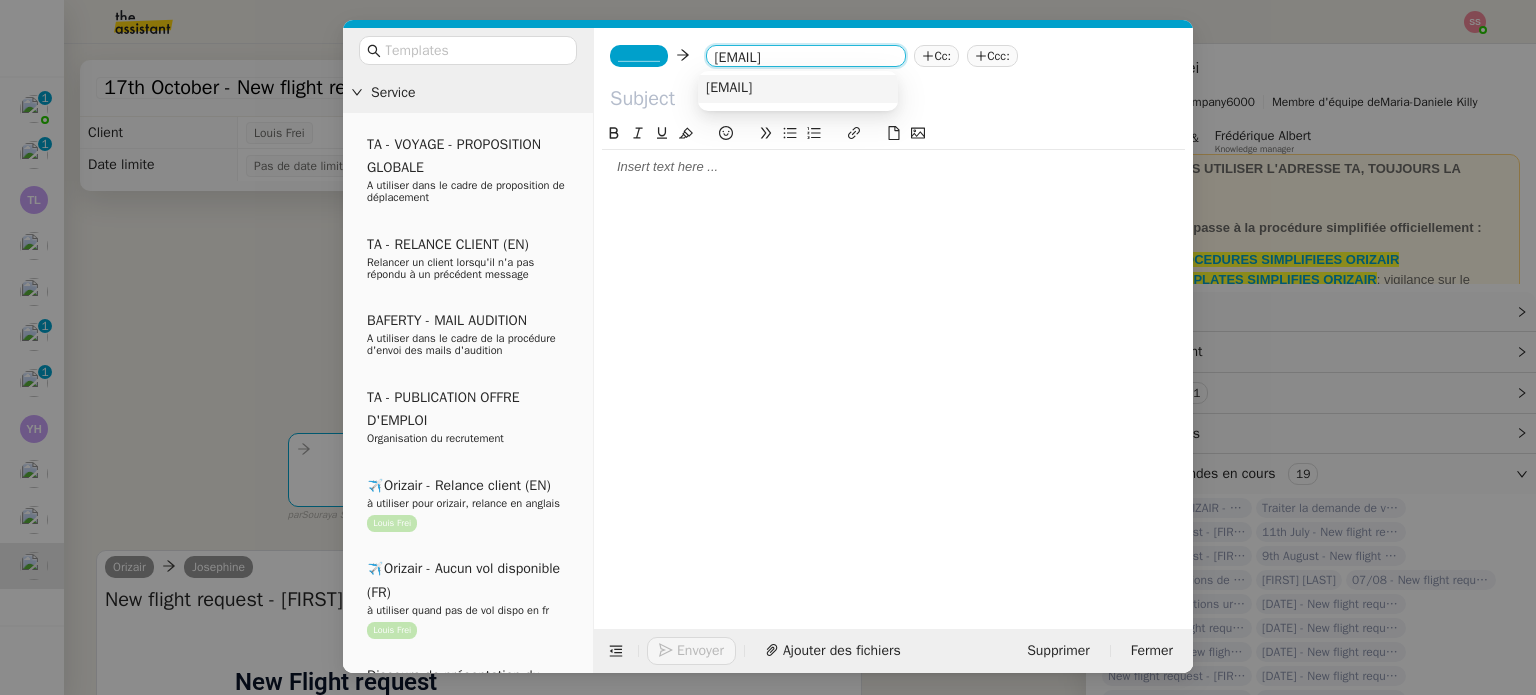 type on "[EMAIL]" 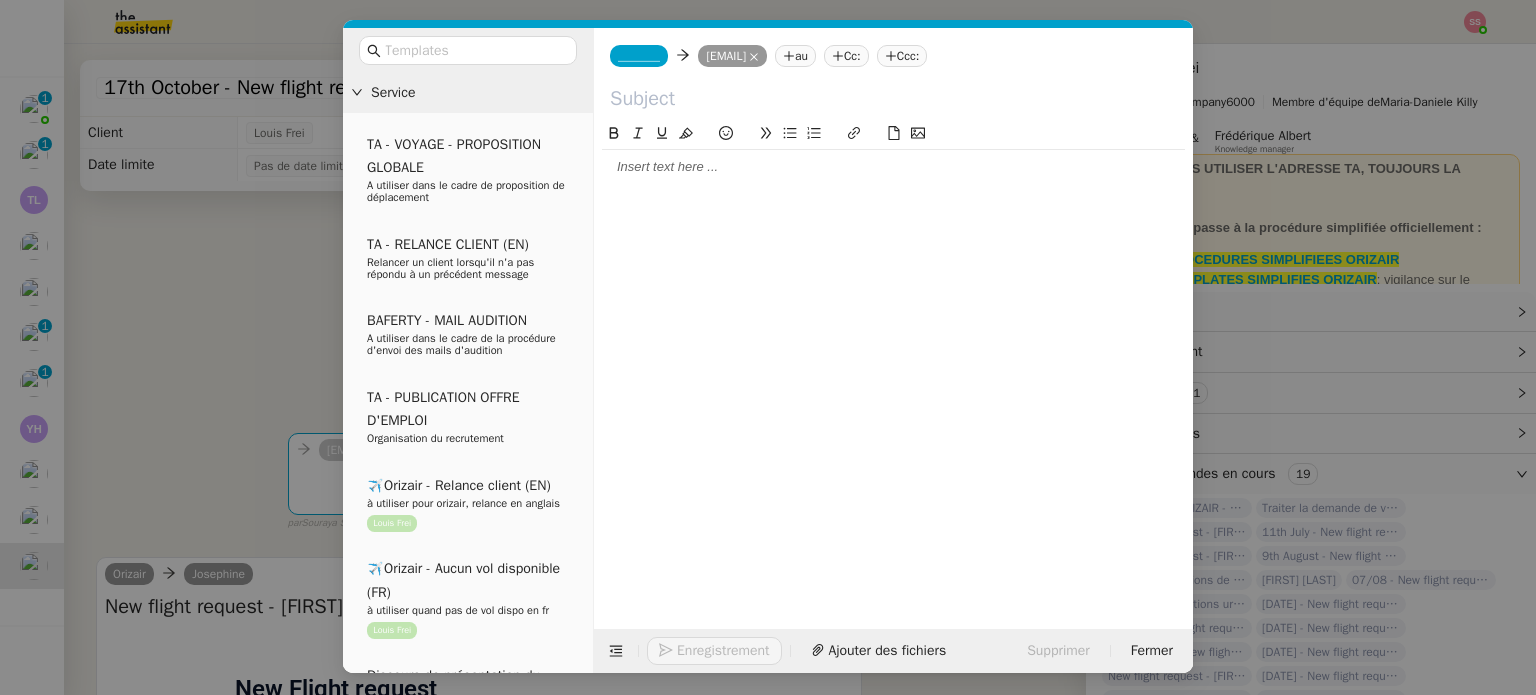 click on "Ccc:" 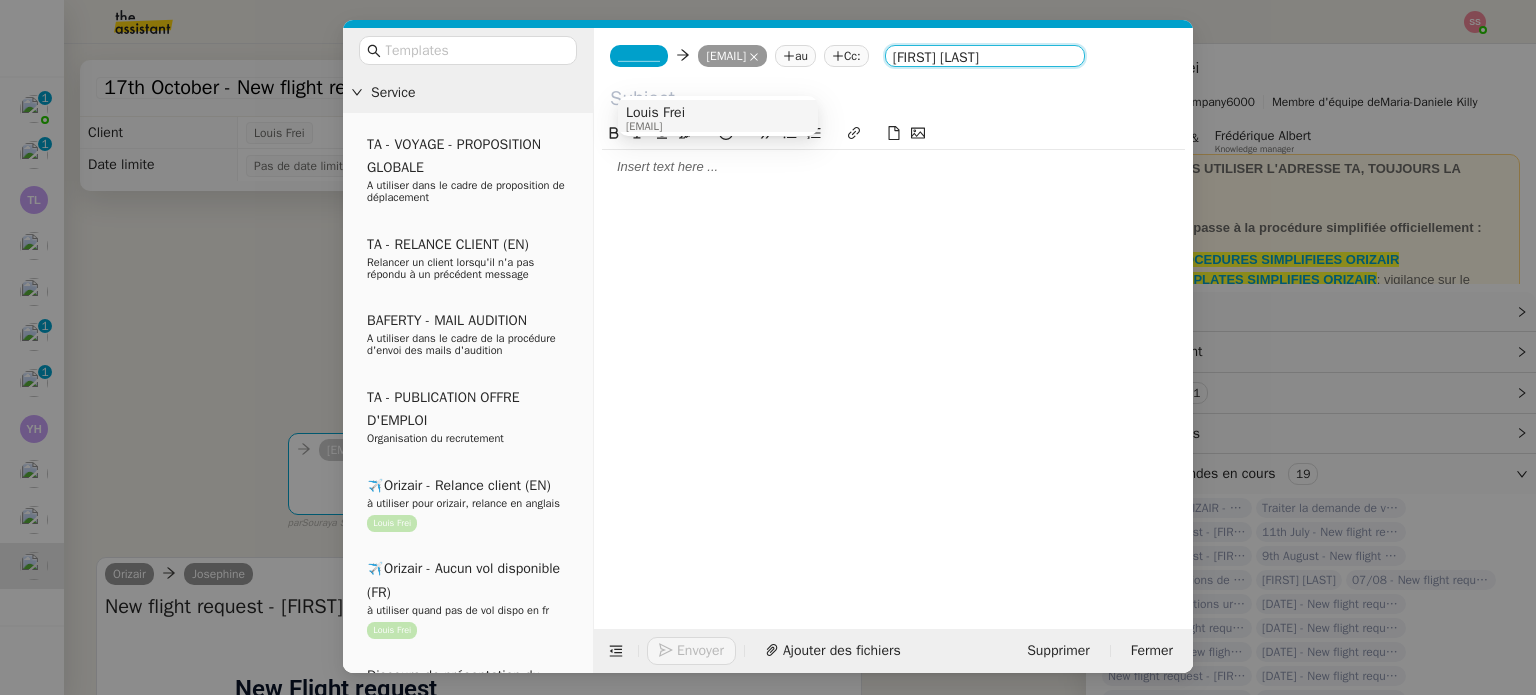 type on "[FIRST] [LAST]" 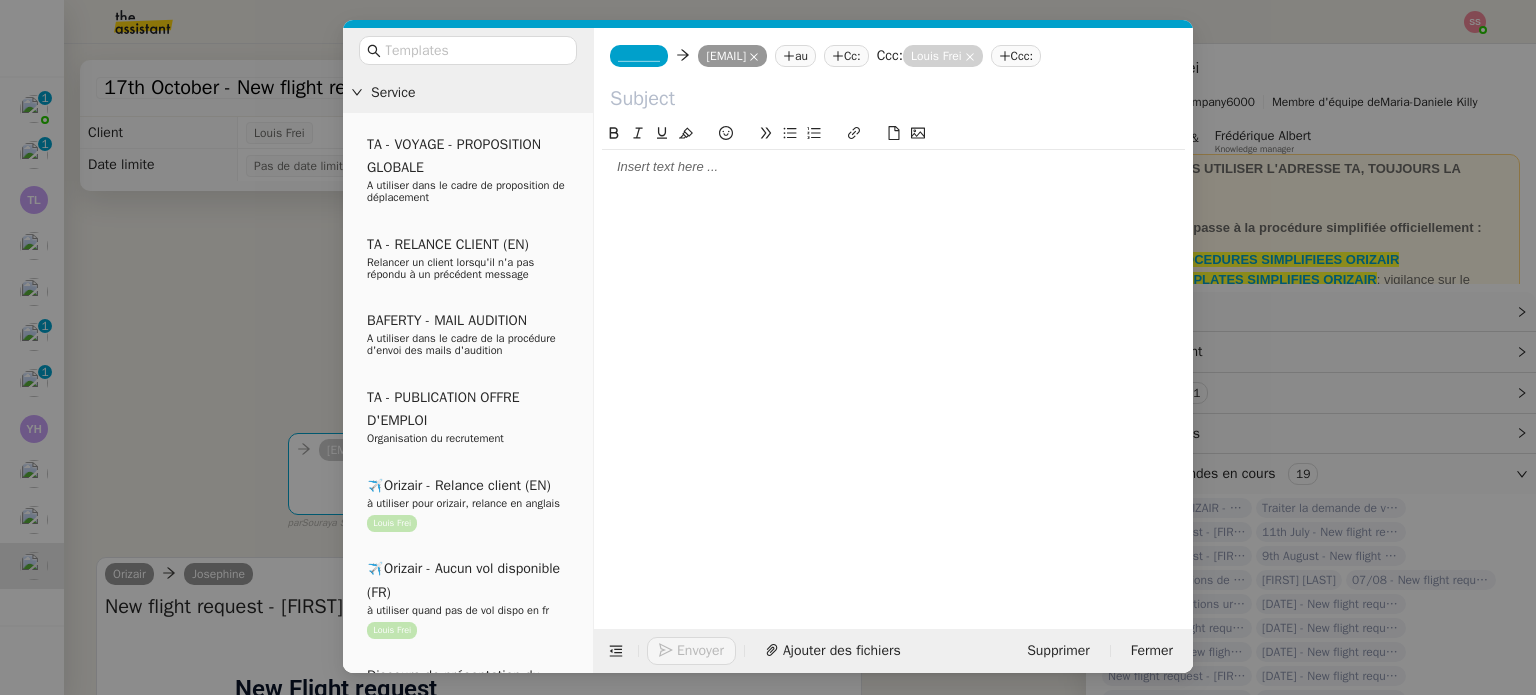 click on "_______" 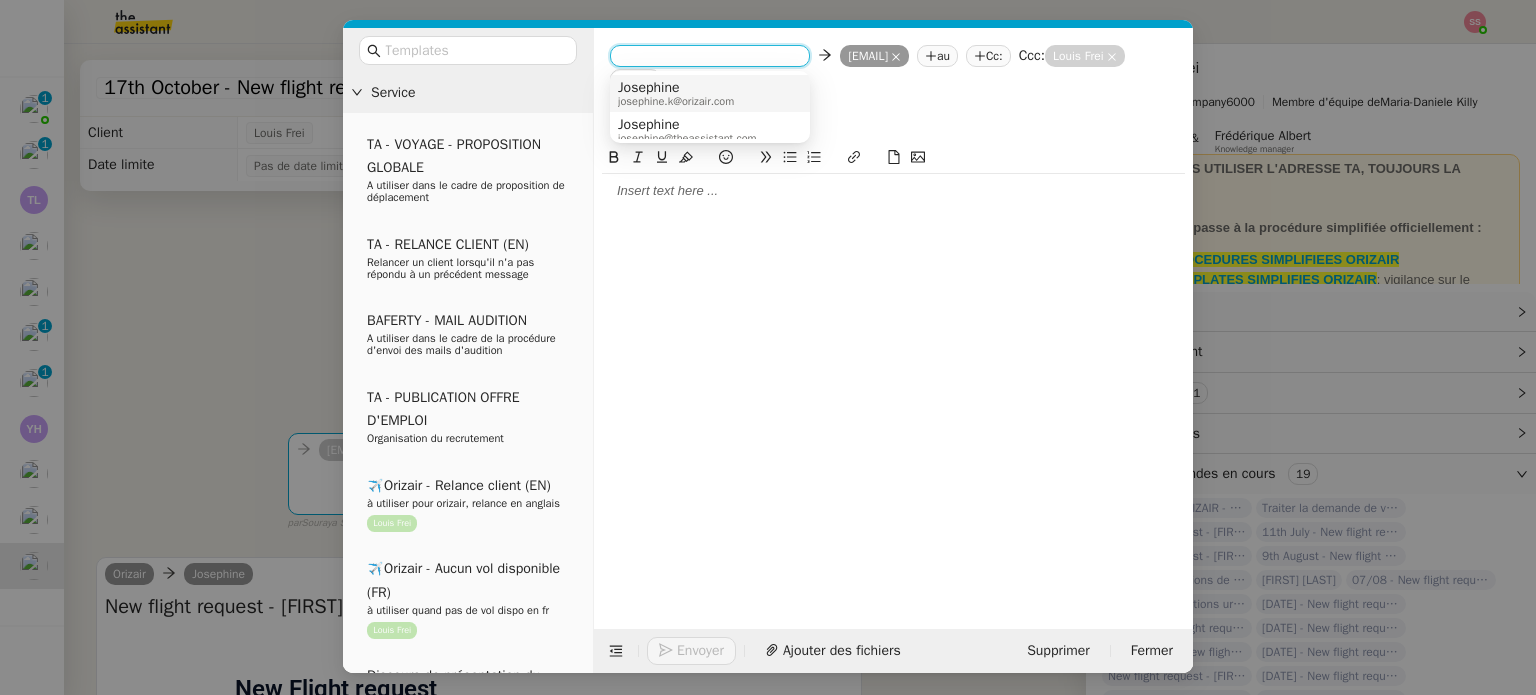 click on "Josephine" at bounding box center (676, 88) 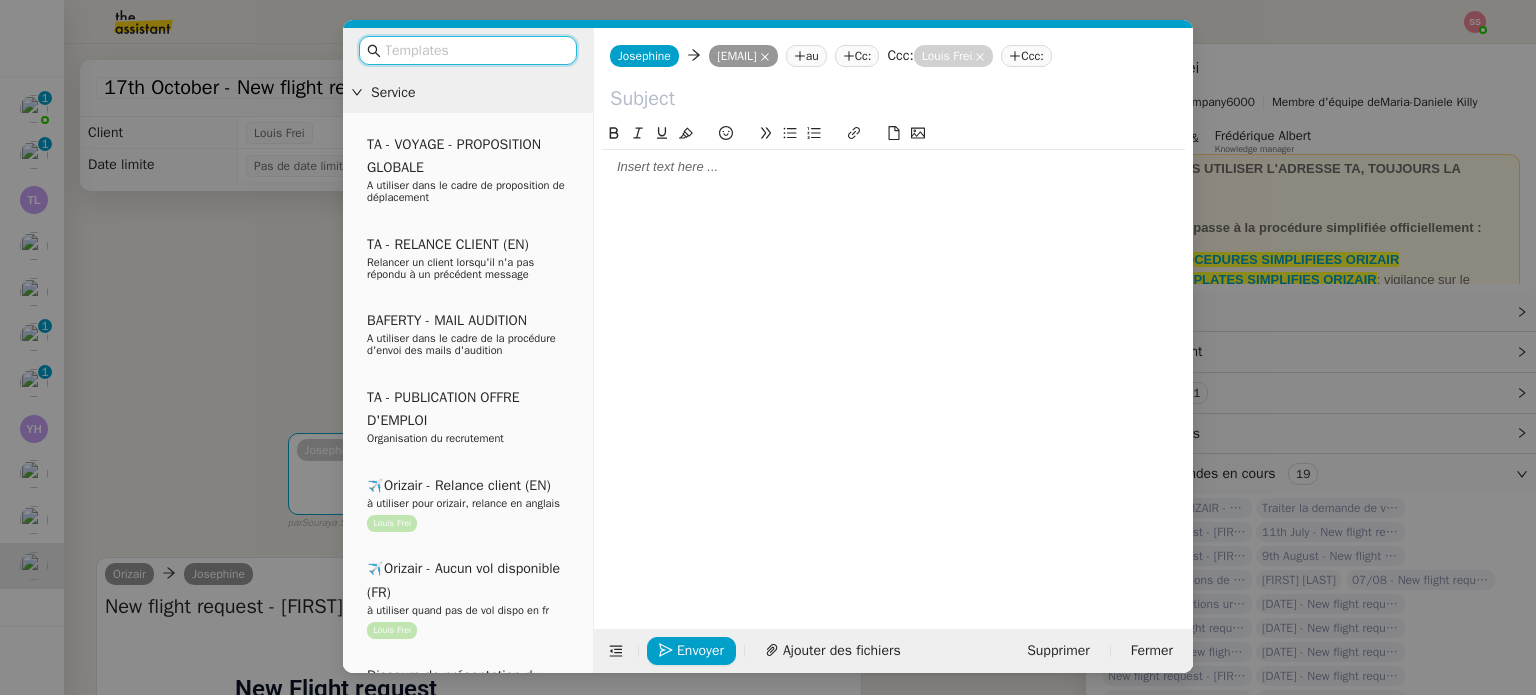 click at bounding box center [475, 50] 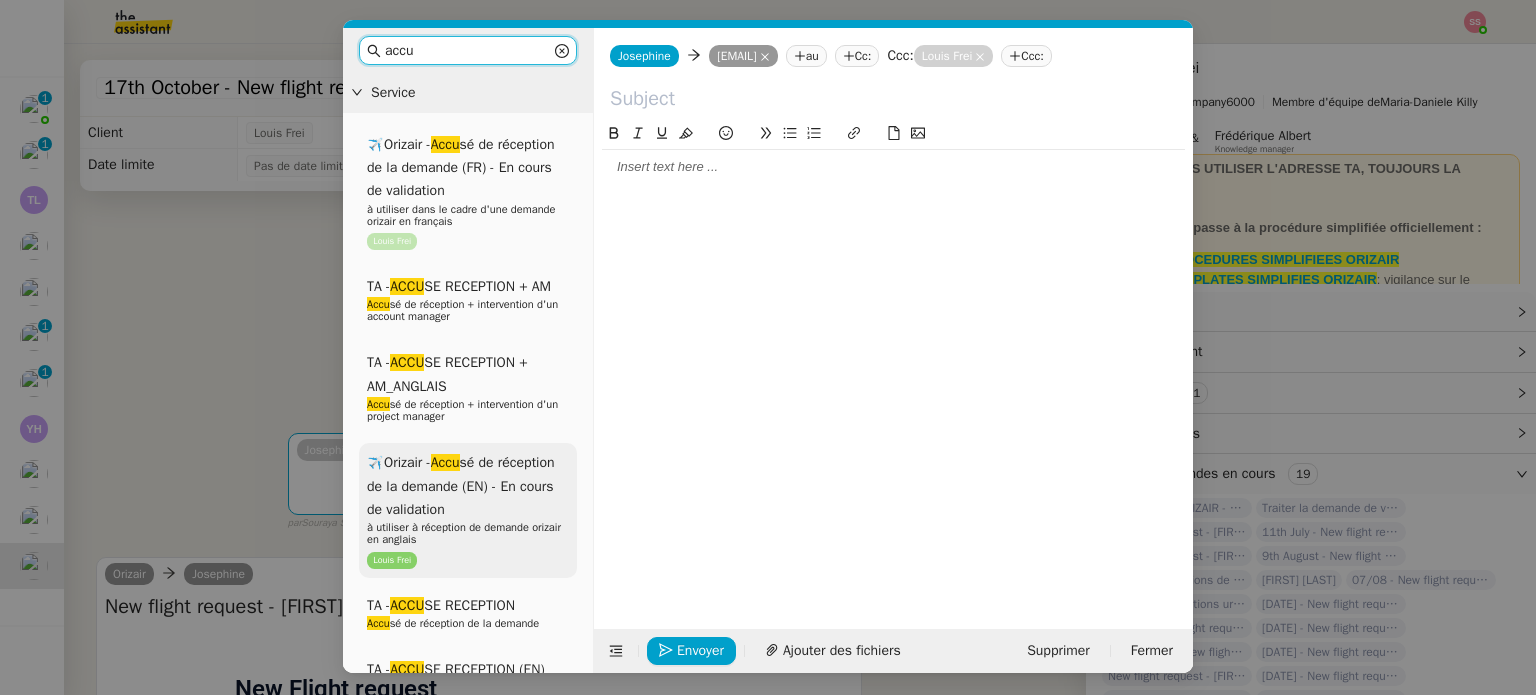 type on "accu" 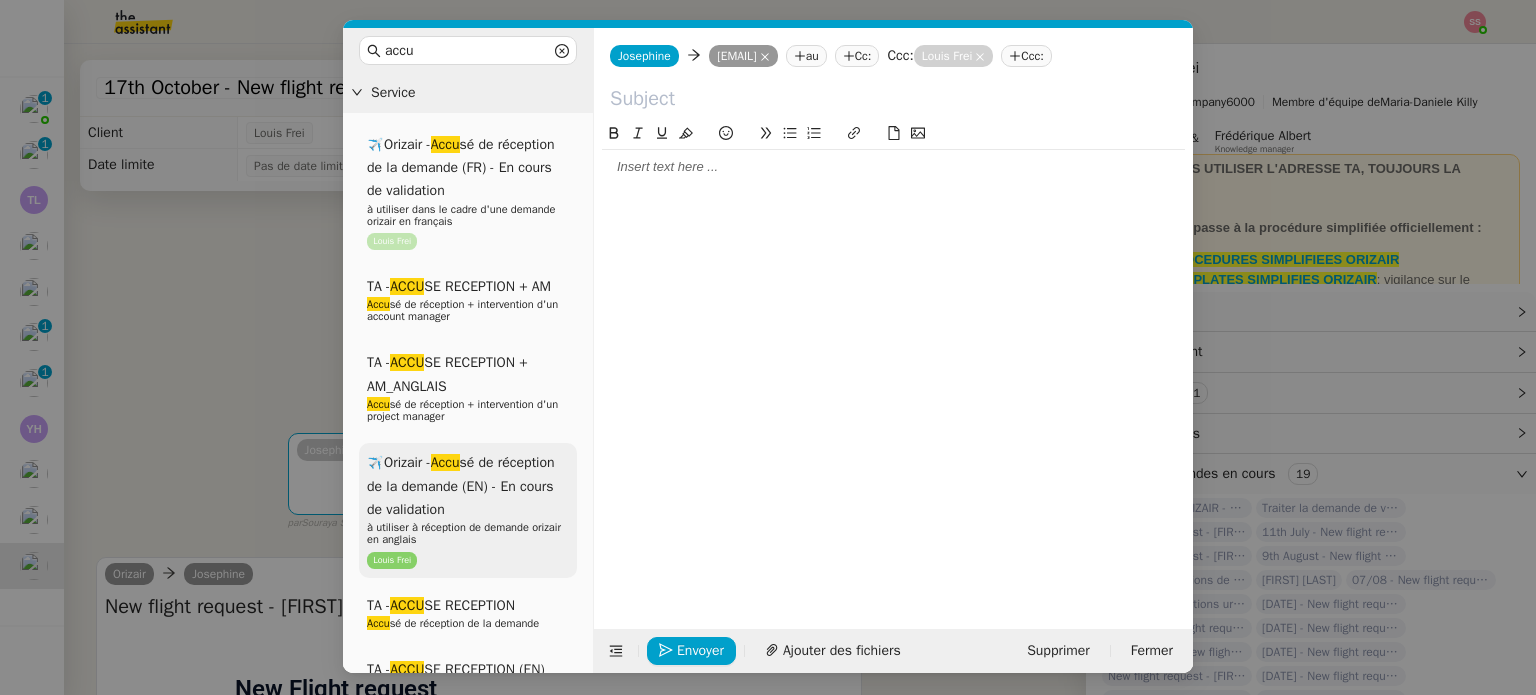 click on "✈️Orizair -  Accu sé de réception de la demande (EN) - En cours de validation" at bounding box center (461, 486) 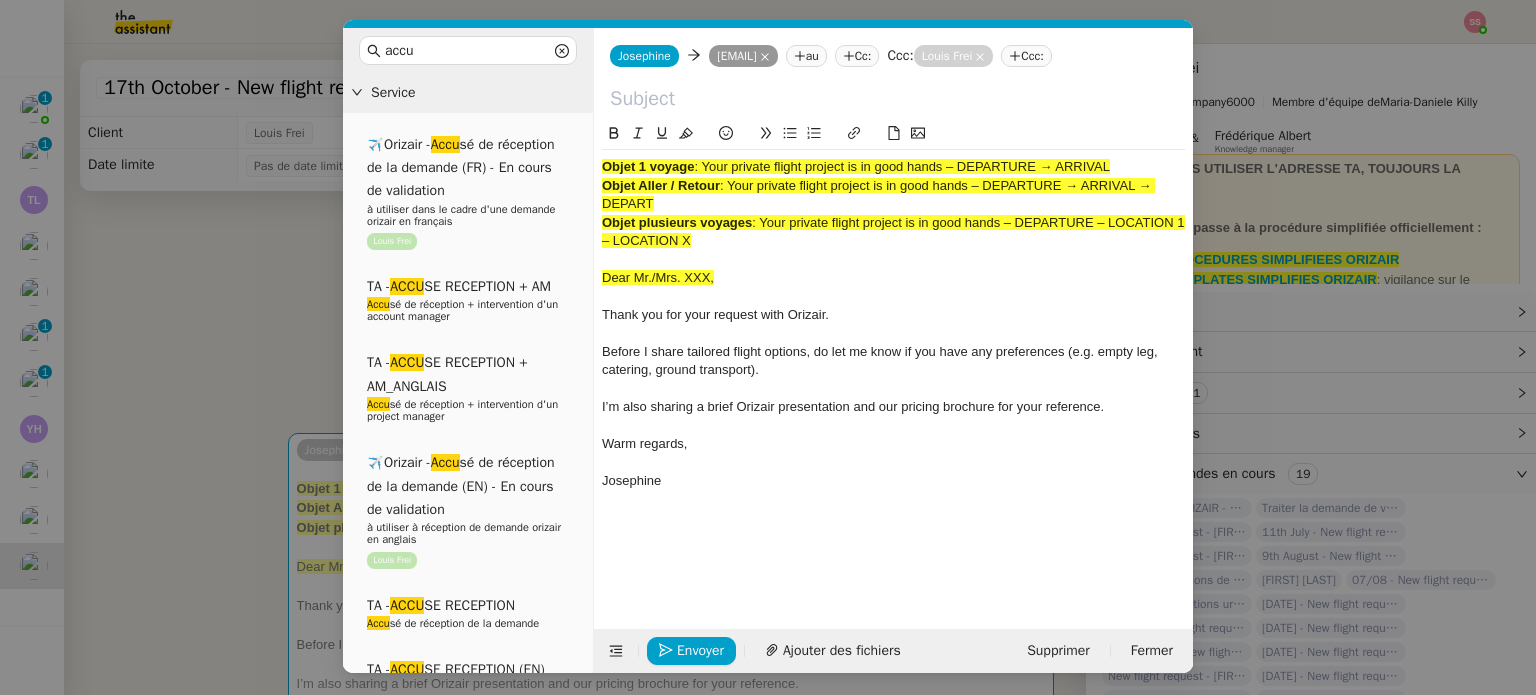 drag, startPoint x: 706, startPoint y: 163, endPoint x: 1132, endPoint y: 149, distance: 426.22998 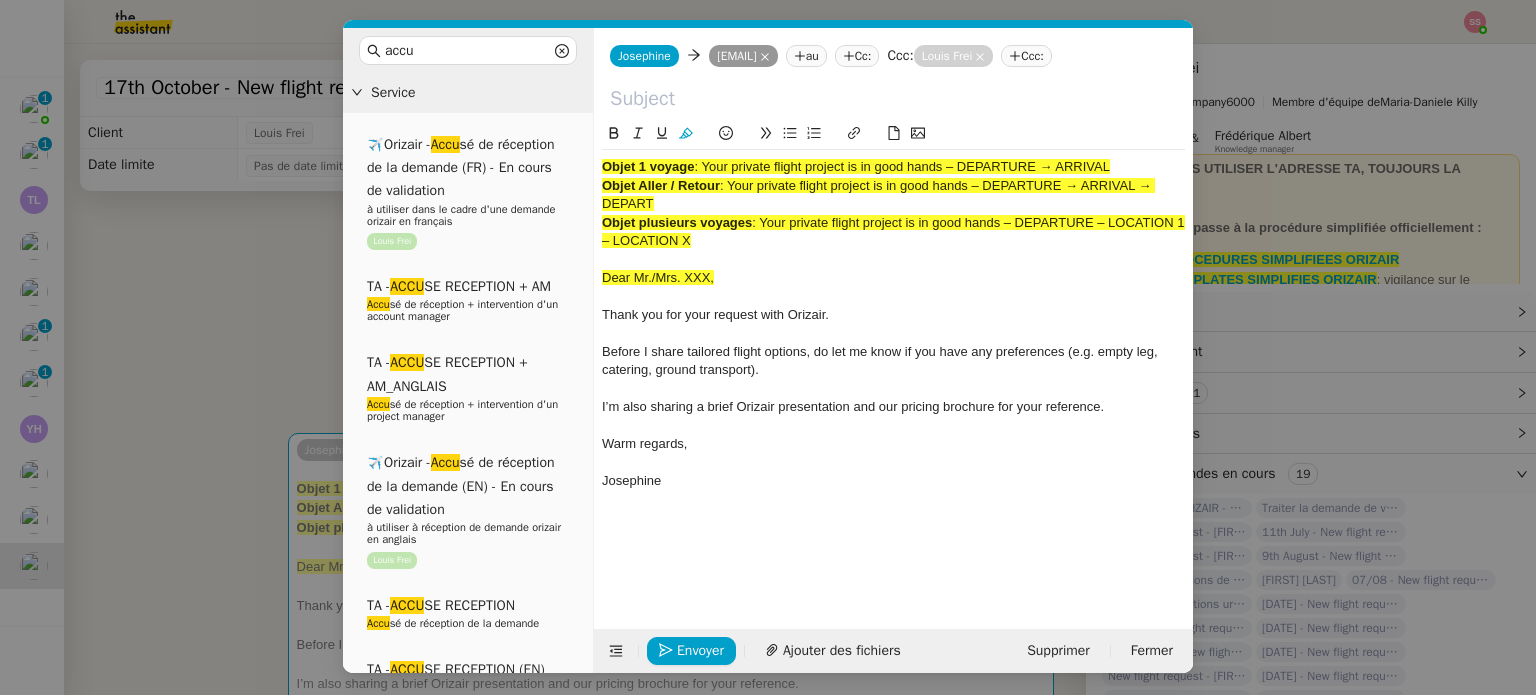 type 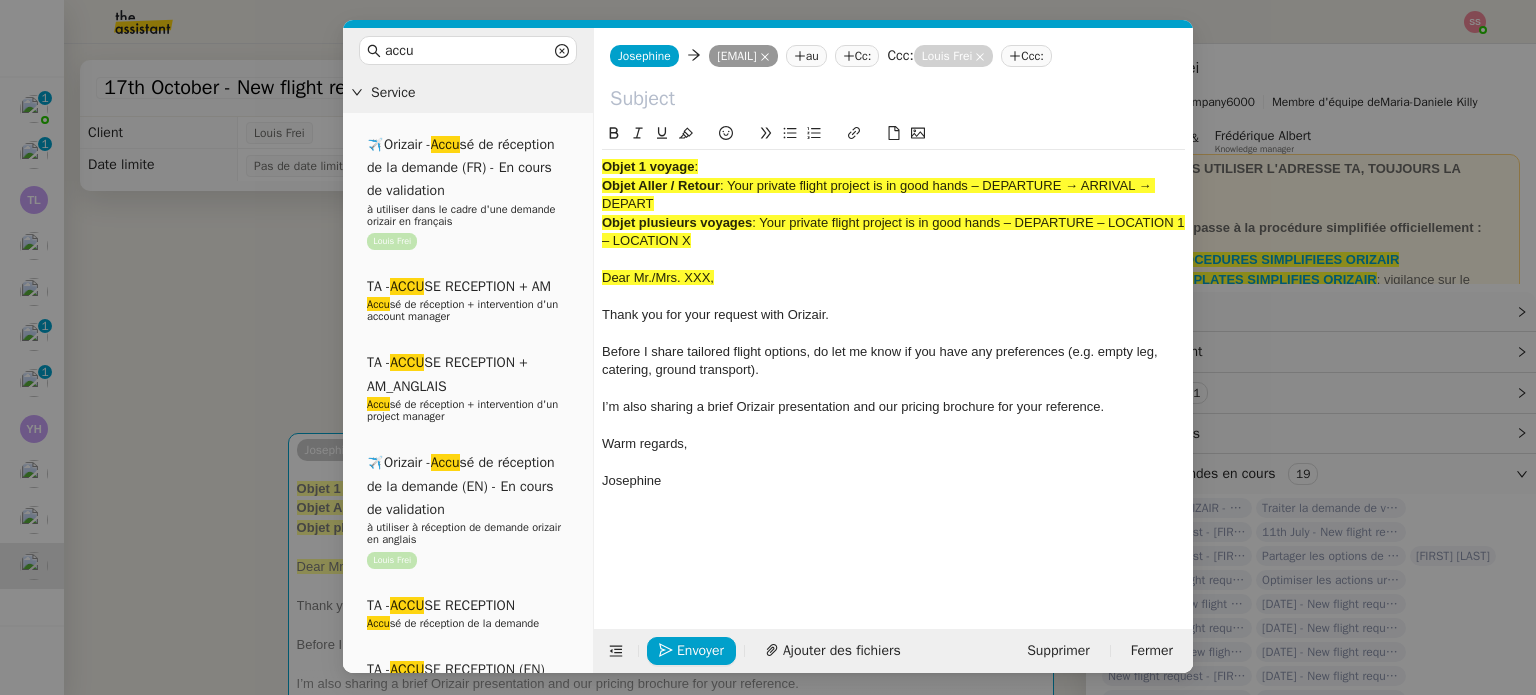 click 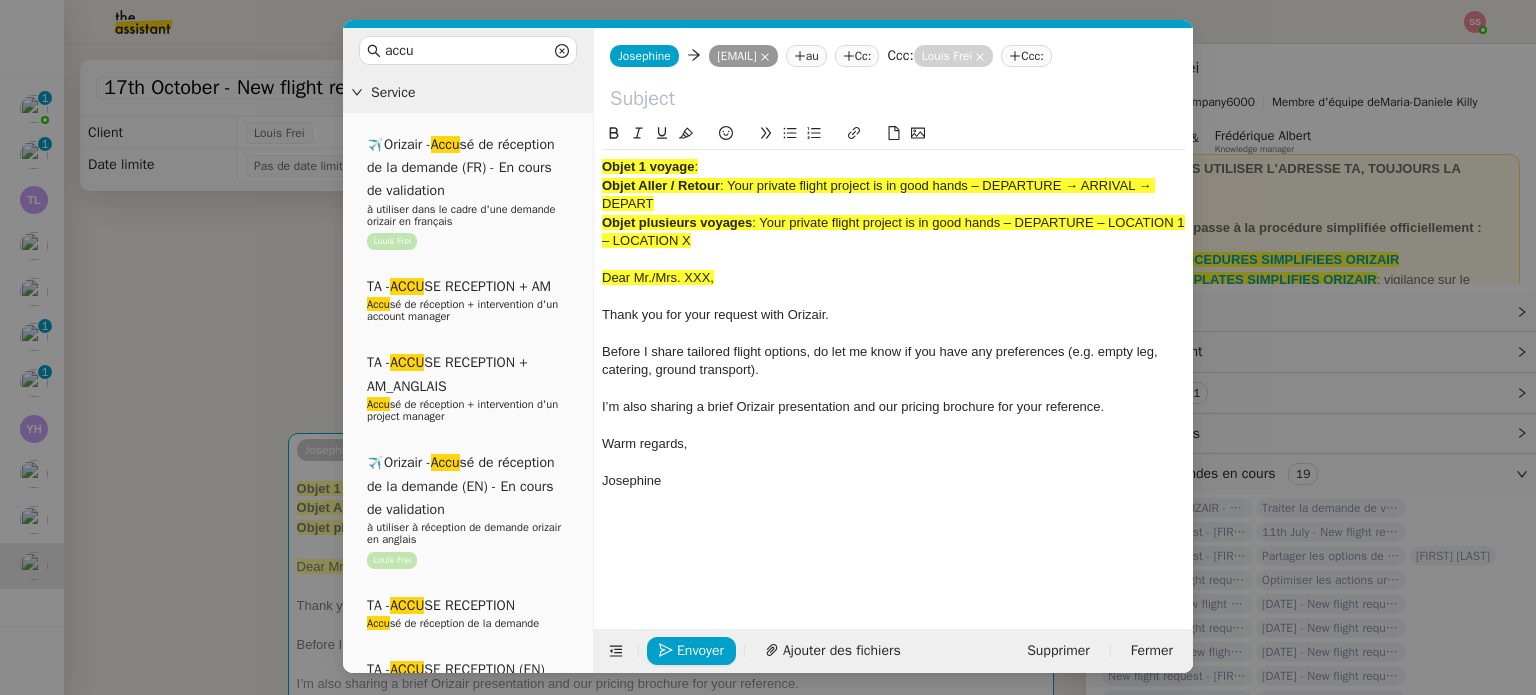 paste on "Your private flight project is in good hands – DEPARTURE → ARRIVAL" 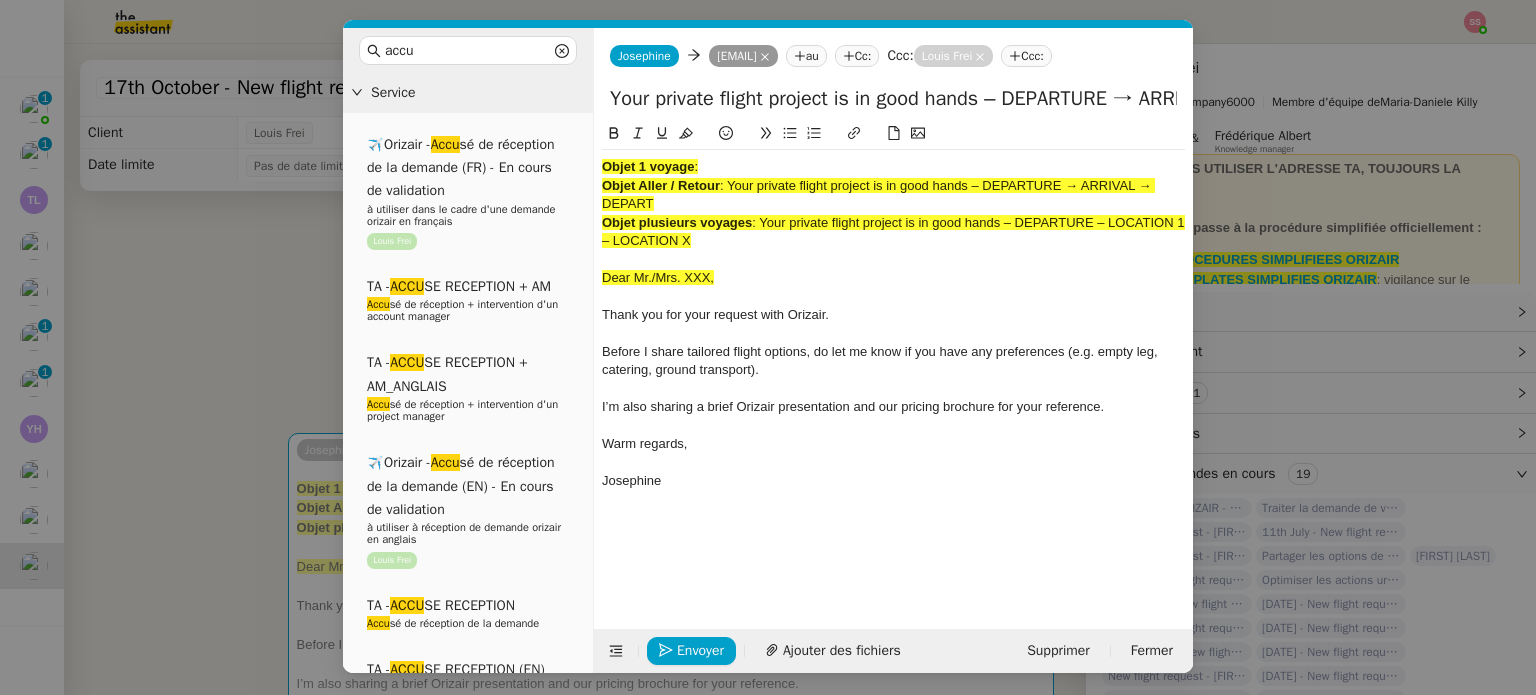 scroll, scrollTop: 0, scrollLeft: 86, axis: horizontal 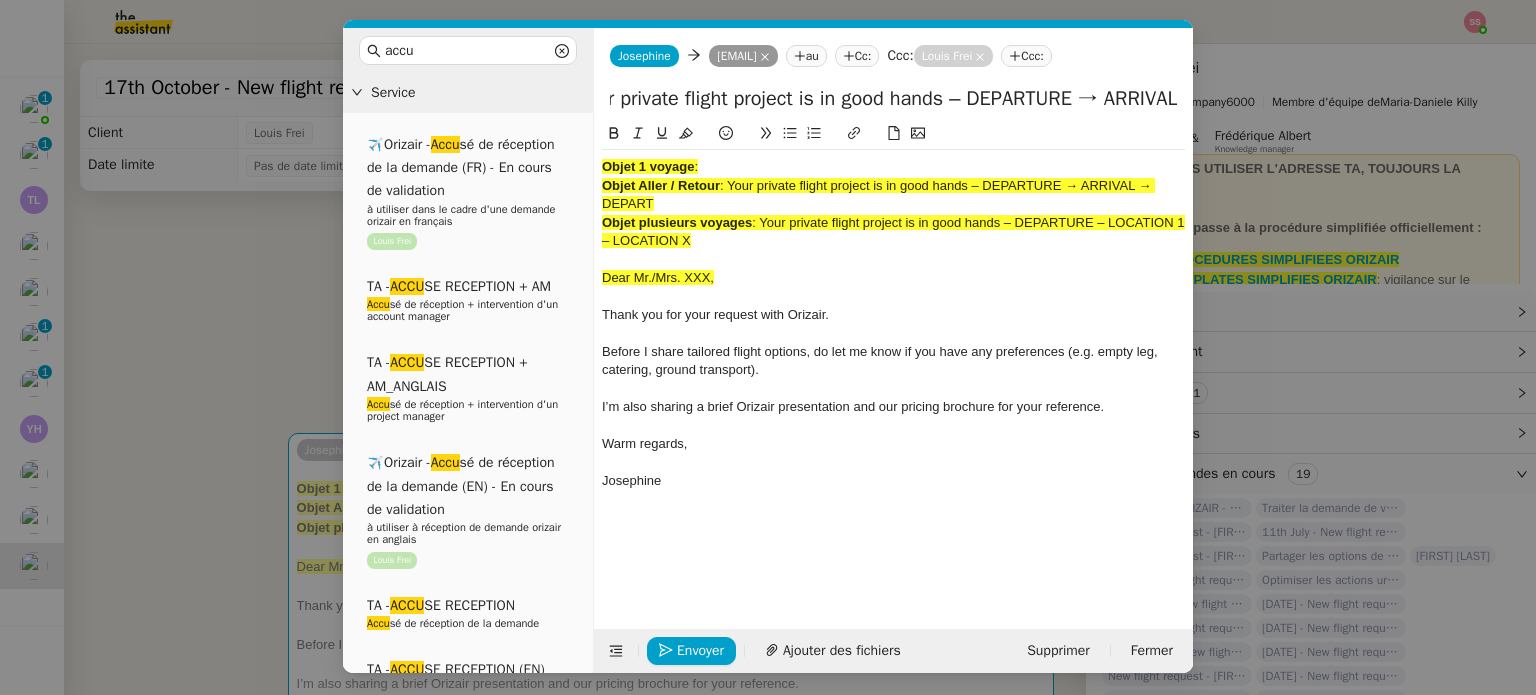 type on "Your private flight project is in good hands – DEPARTURE → ARRIVAL" 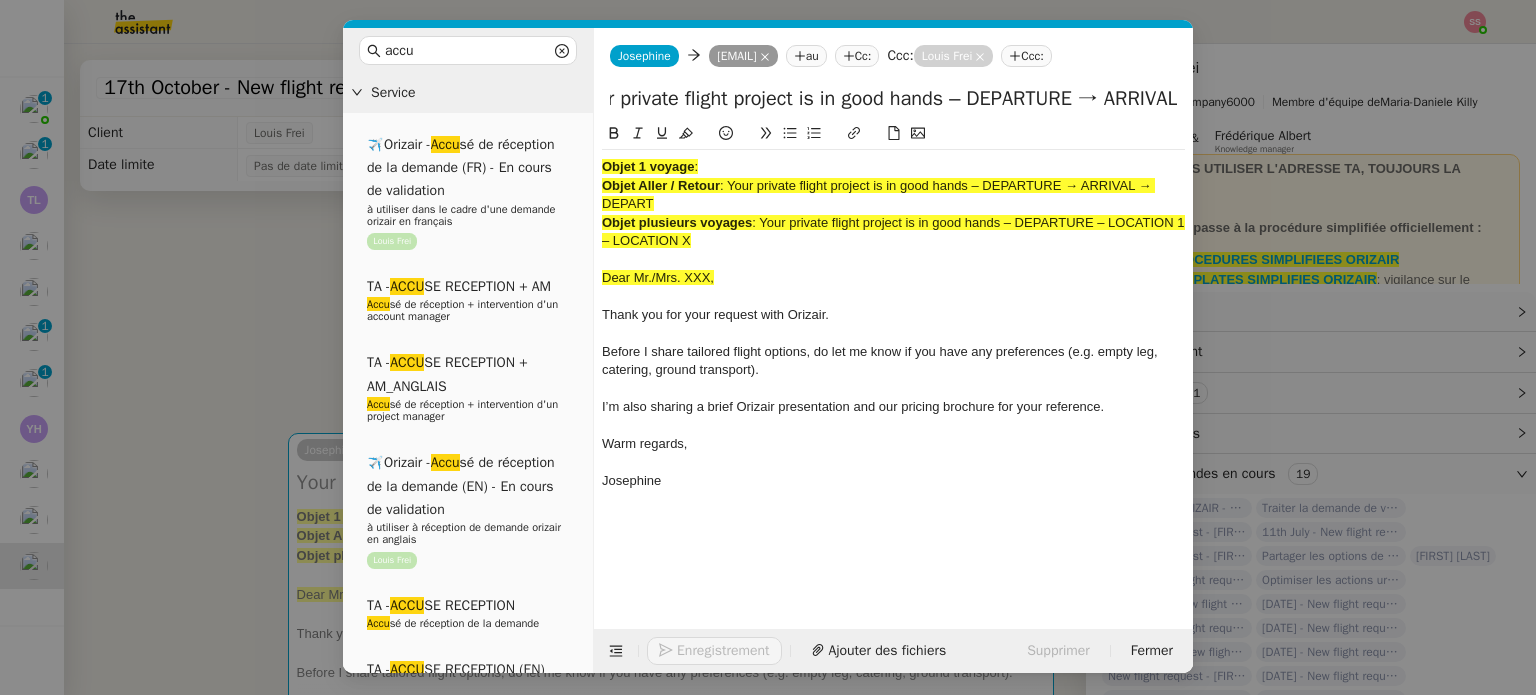 scroll, scrollTop: 0, scrollLeft: 0, axis: both 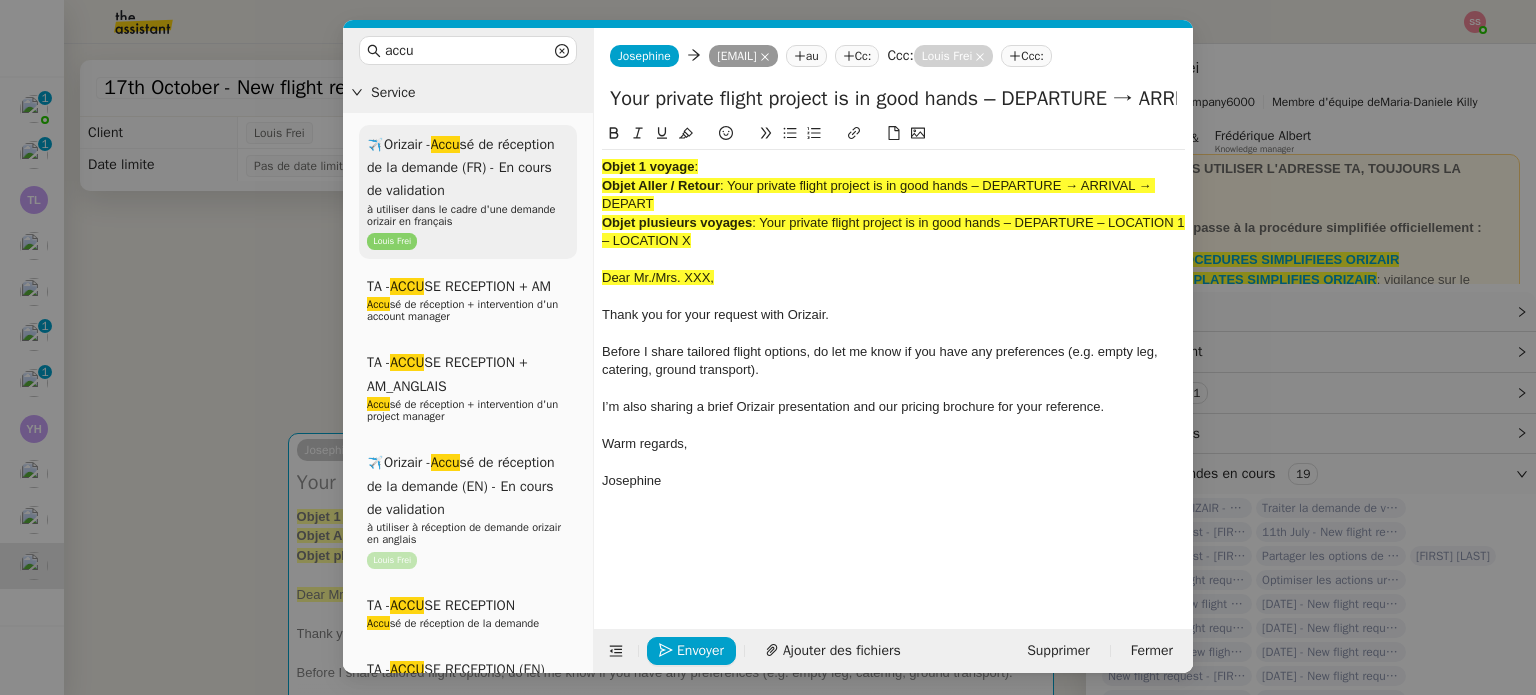 drag, startPoint x: 714, startPoint y: 249, endPoint x: 572, endPoint y: 132, distance: 183.99185 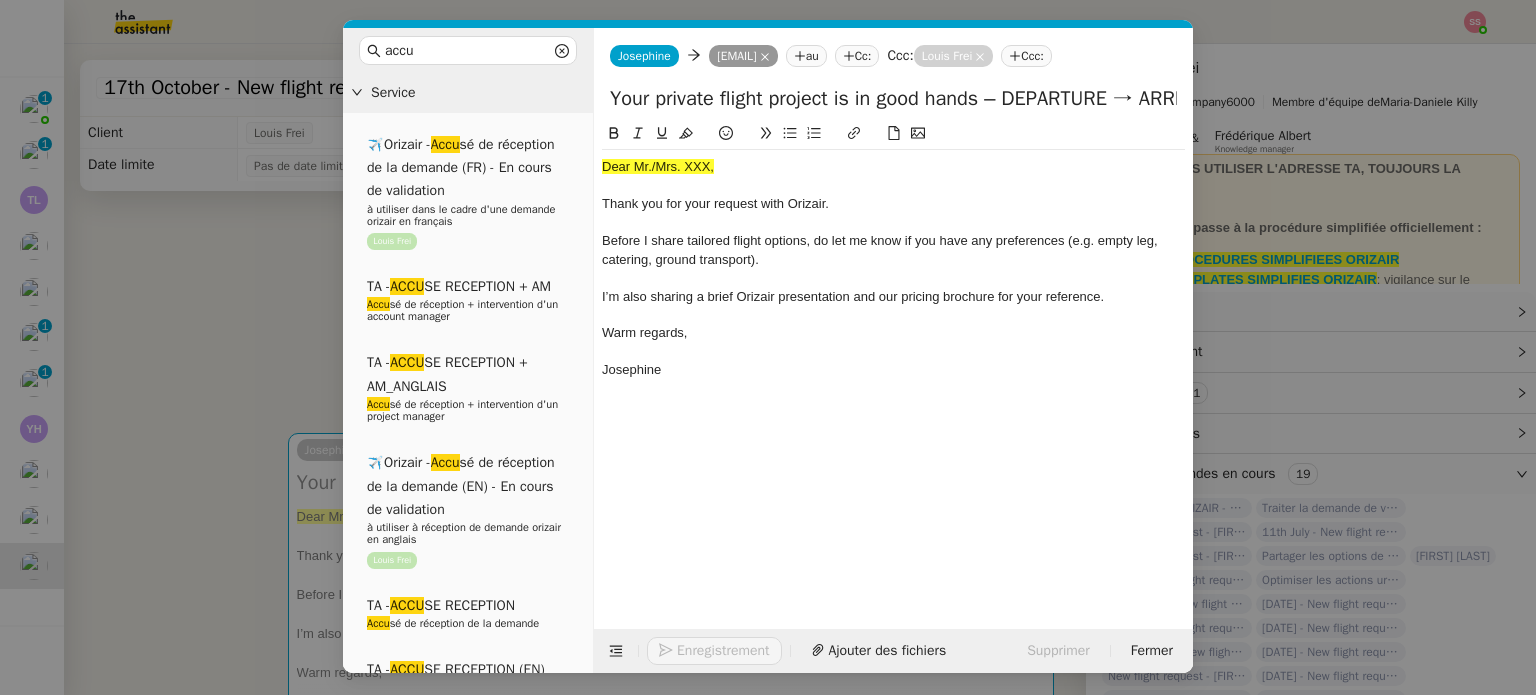 click on "accu Service ✈️Orizair -  Accu sé de réception de la demande (FR) - En cours de validation    à utiliser dans le cadre d'une demande orizair en français  [FIRST] [LAST] TA -  ACCU SE RECEPTION + AM    Accu sé de réception + intervention d'un account manager TA -  ACCU SE RECEPTION + AM_ANGLAIS    Accu sé de réception + intervention d'un project manager ✈️Orizair -  Accu sé de réception de la demande (EN) - En cours de validation    à utiliser à réception de demande orizair en anglais  [FIRST] [LAST] TA -  ACCU SE RECEPTION    Accu sé de réception de la demande TA -  ACCU SE RECEPTION (EN)    ✈️Orizair -  Aucu n vol disponible (FR)    à utiliser quand pas de vol dispo en fr  [FIRST] [LAST] TA -  ACCOU NT MANAGER - PRO ACTIF    Envoyer un Email aux nouveaux utilisateurs non actifs TA -  ACCE S BANQUE DEDIE    A utiliser dans le cadre de la mise en place d' accè s bancaires dédiés ✈️Orizair -  Aucu n vol disponible (EN)    à utiliser quand  aucu n vol disponible en eng aucu" at bounding box center (768, 347) 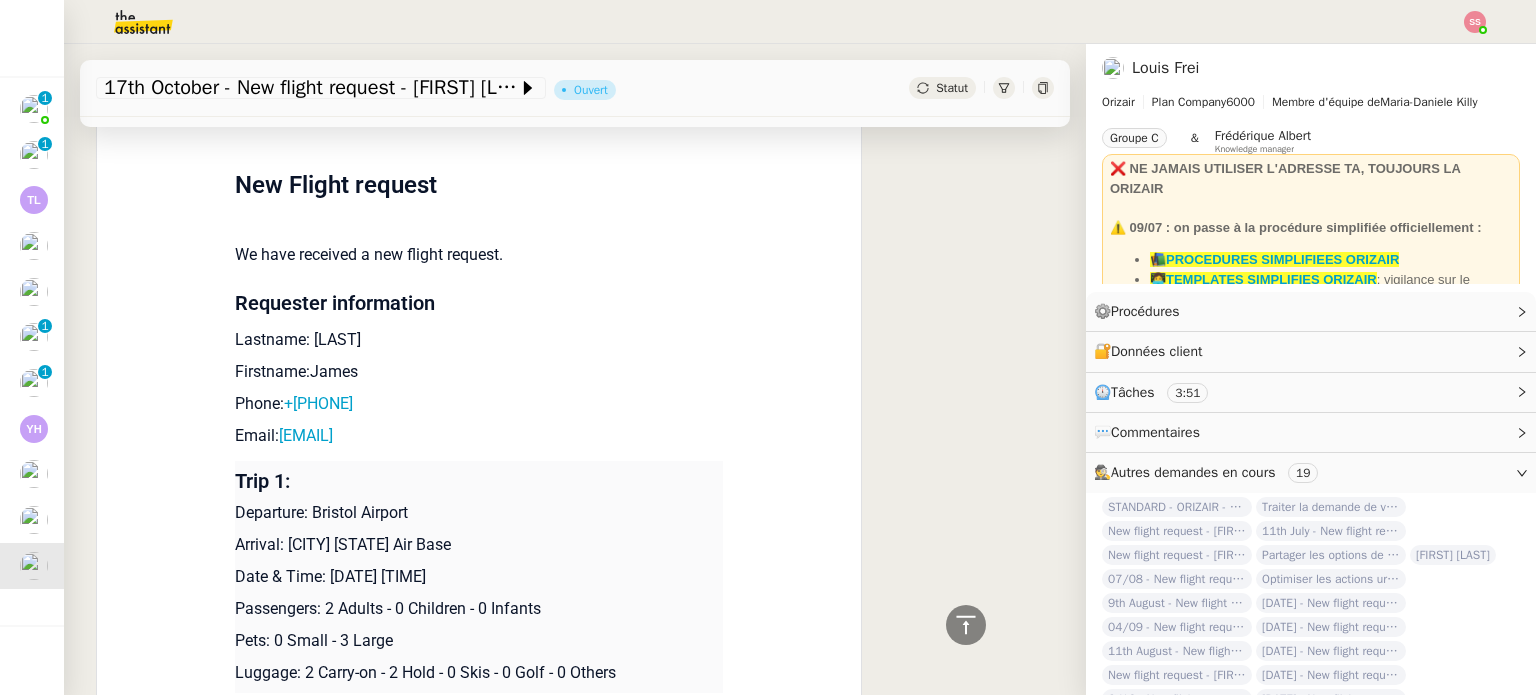 scroll, scrollTop: 899, scrollLeft: 0, axis: vertical 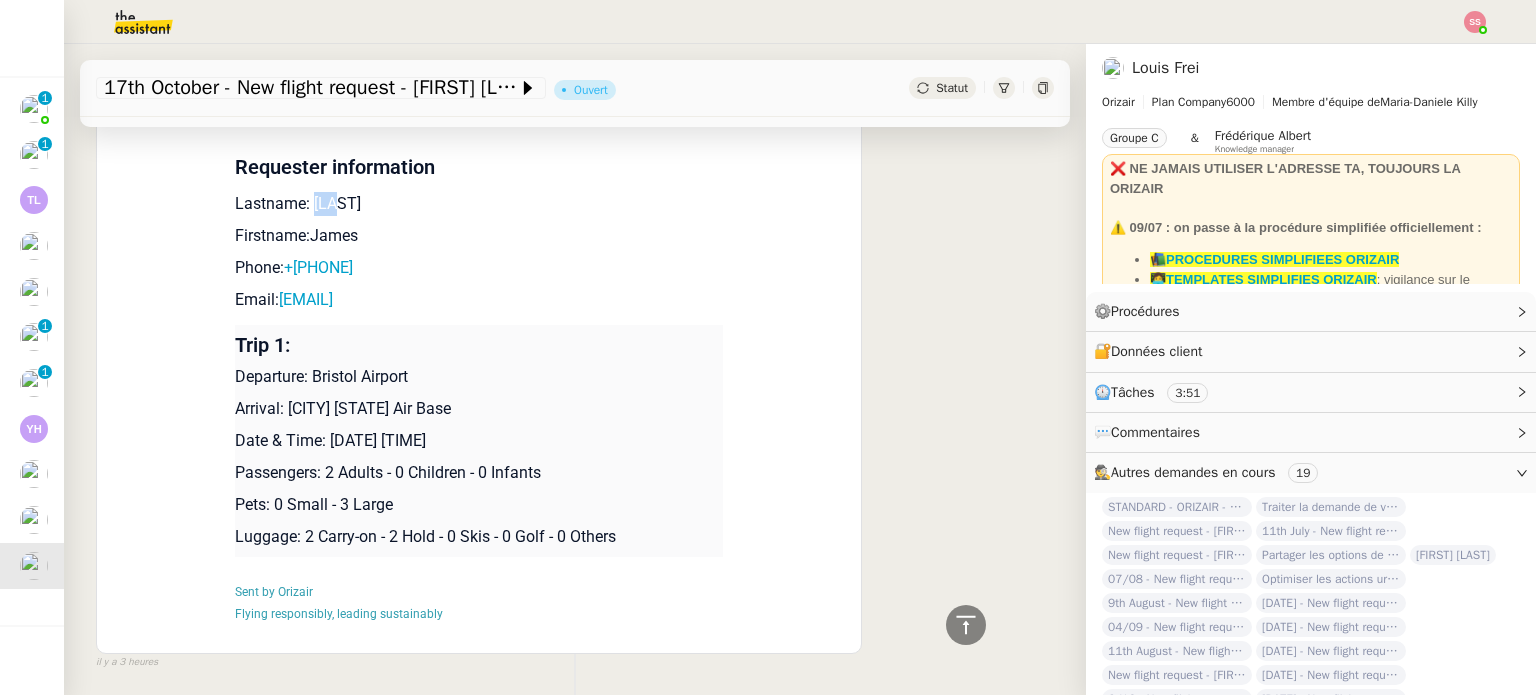 drag, startPoint x: 340, startPoint y: 213, endPoint x: 300, endPoint y: 207, distance: 40.4475 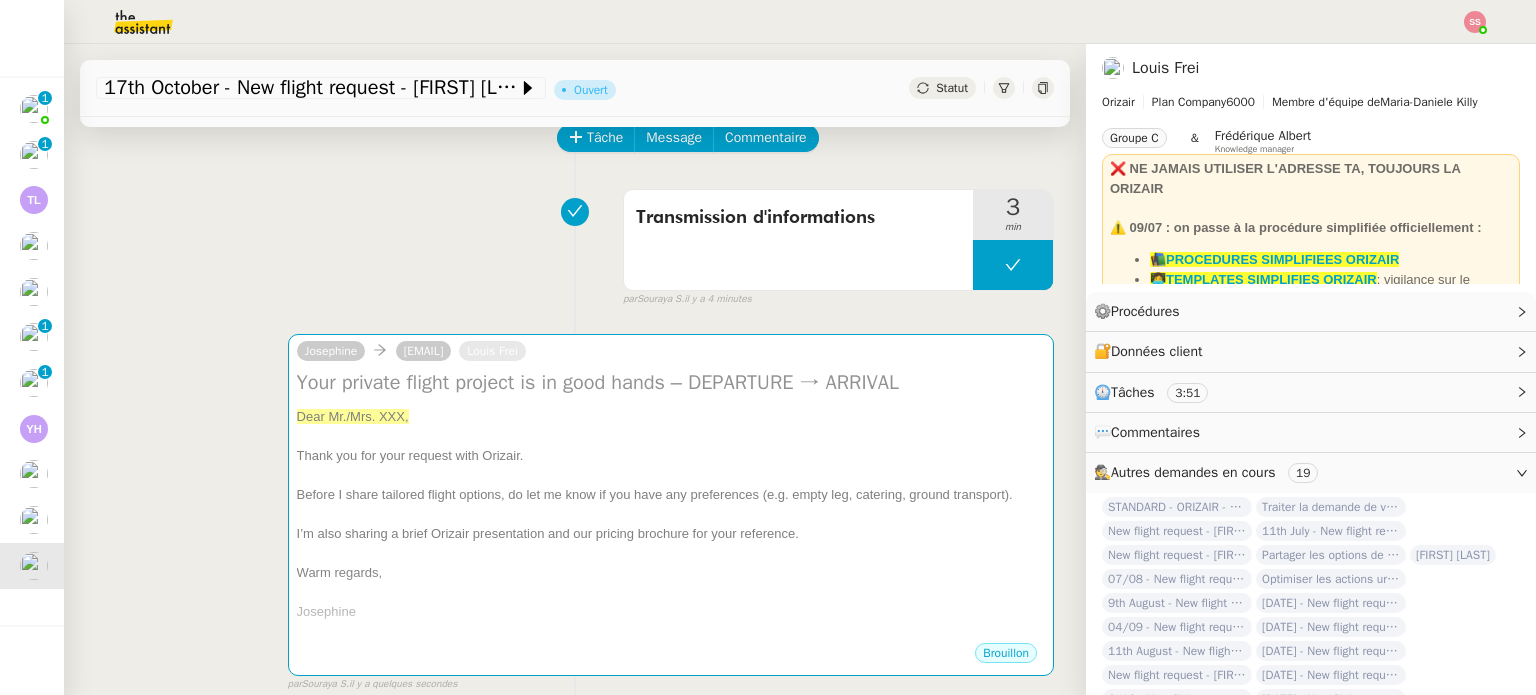 scroll, scrollTop: 0, scrollLeft: 0, axis: both 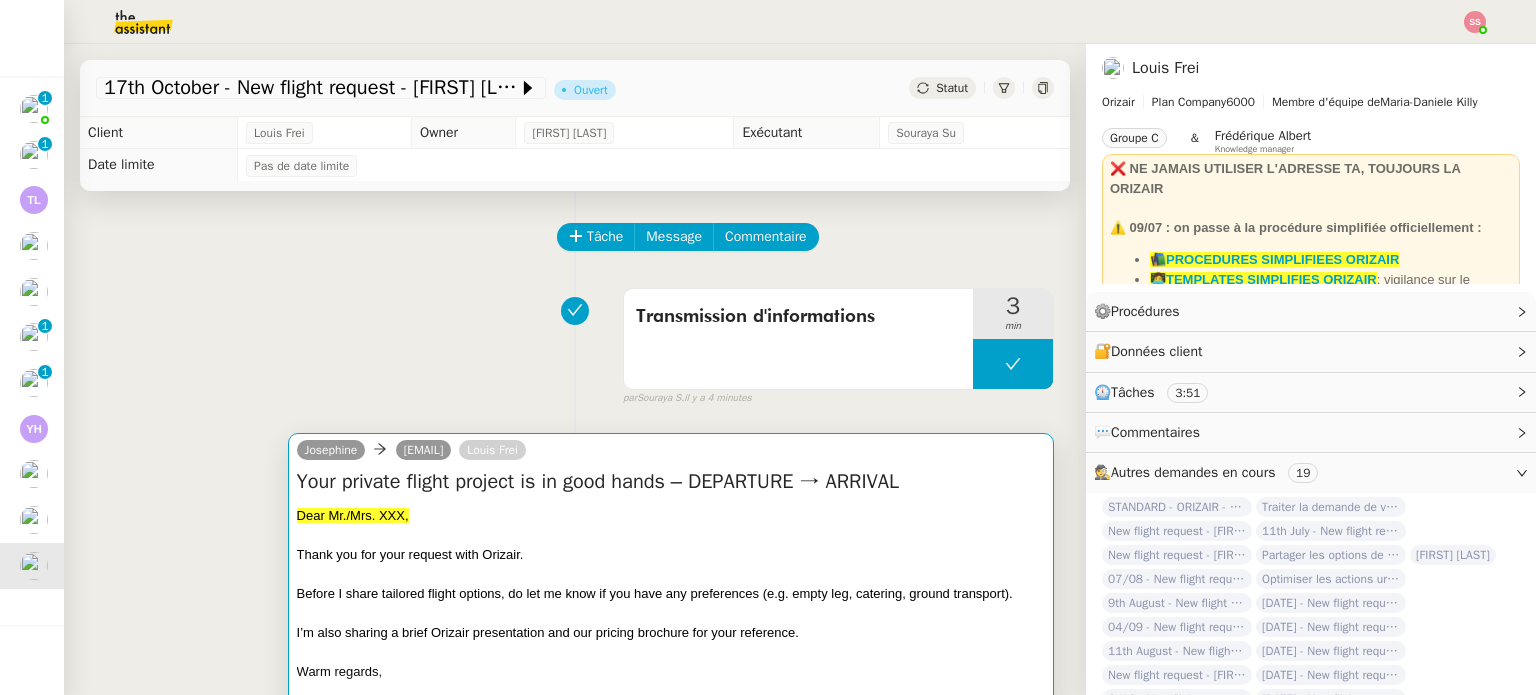 click on "Before I share tailored flight options, do let me know if you have any preferences (e.g. empty leg, catering, ground transport)." at bounding box center (655, 593) 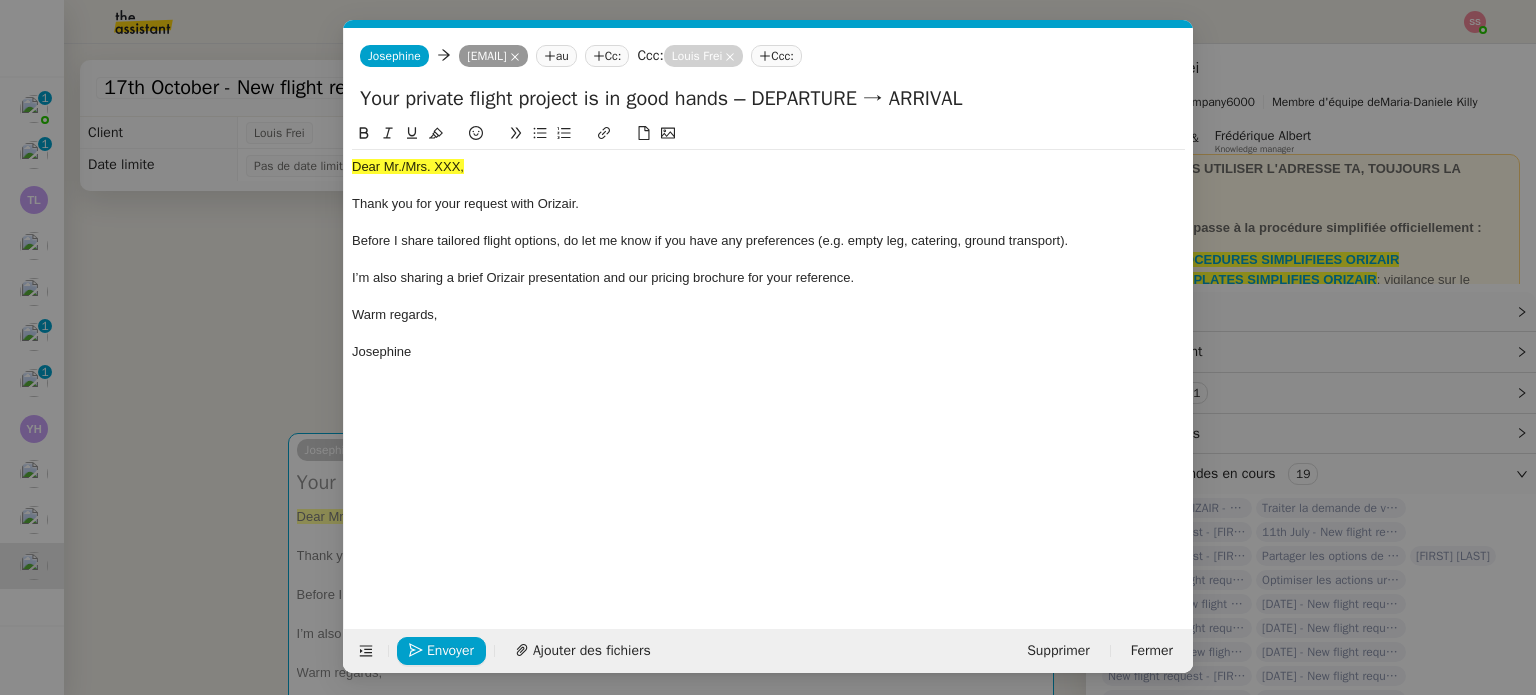 scroll, scrollTop: 0, scrollLeft: 69, axis: horizontal 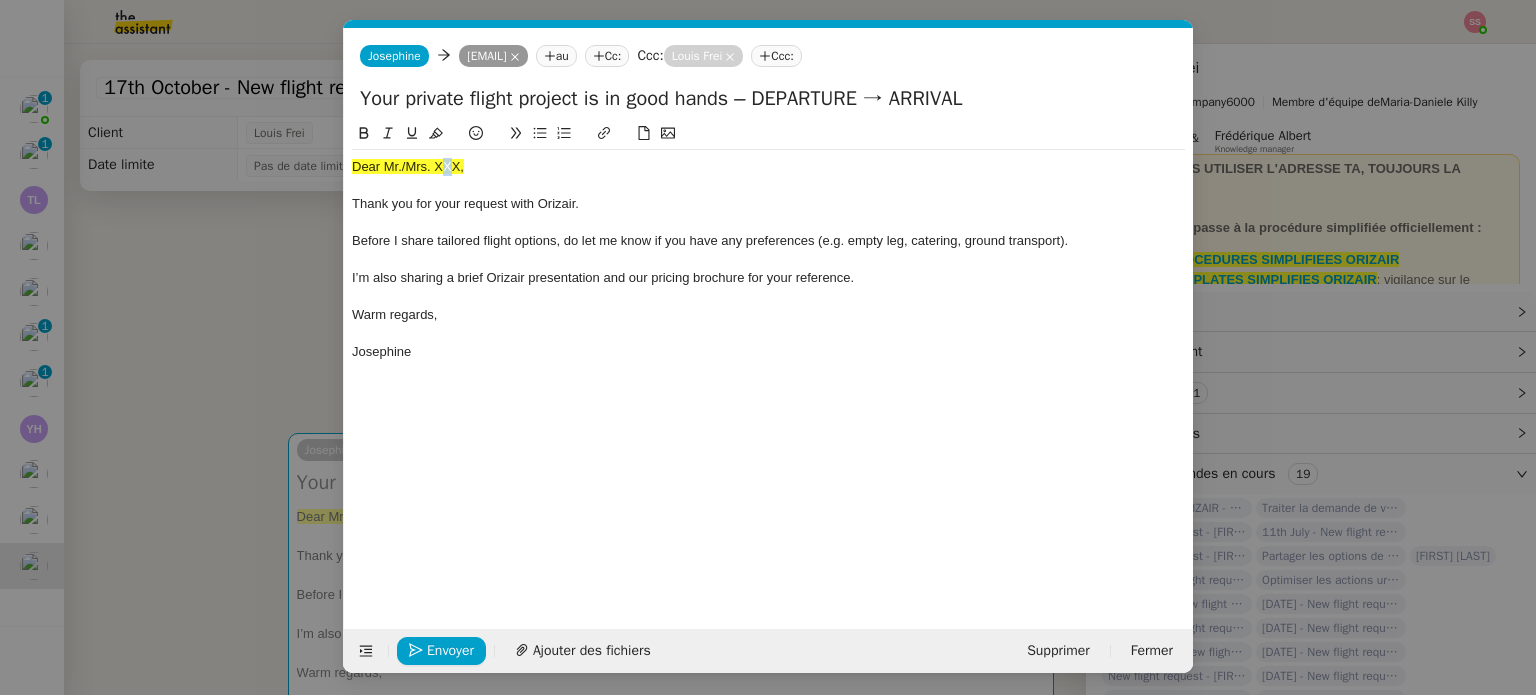click on "Dear Mr./Mrs. XXX," 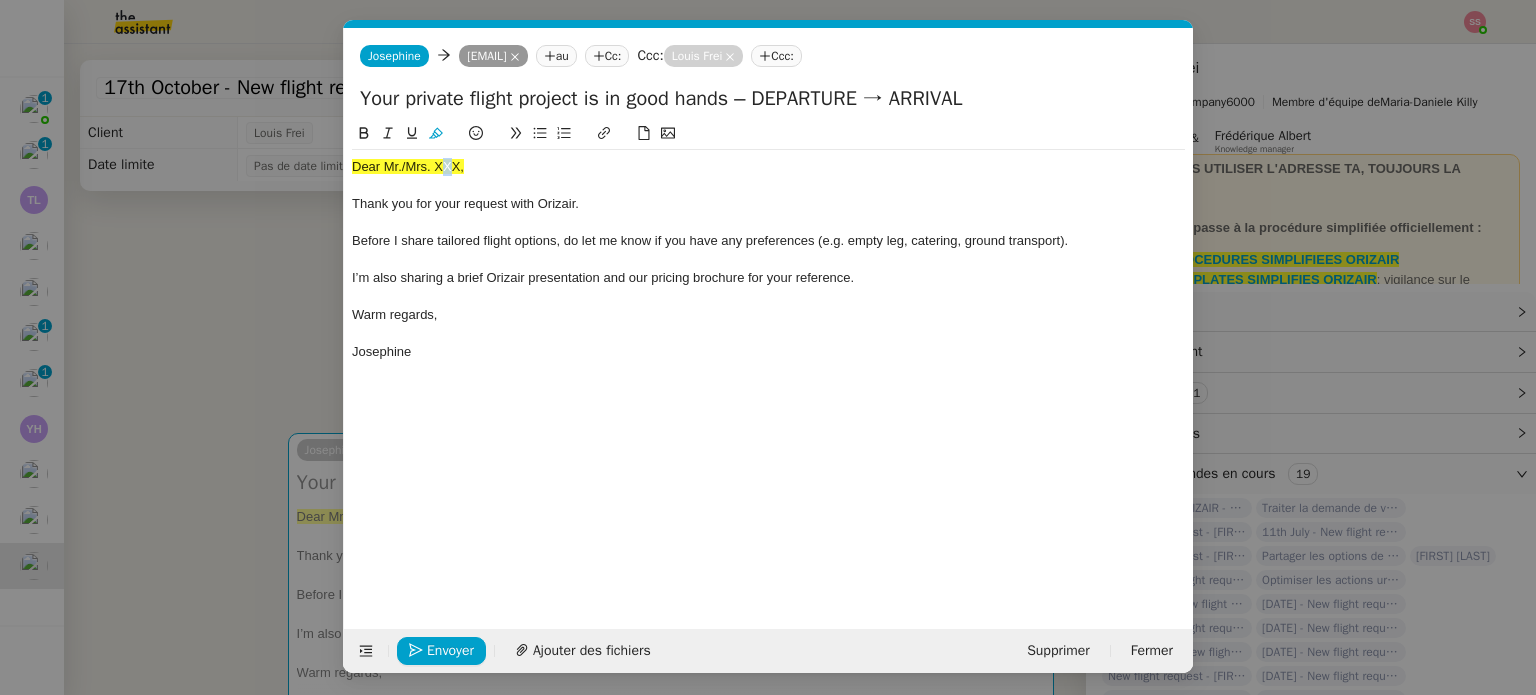 click on "Dear Mr./Mrs. XXX," 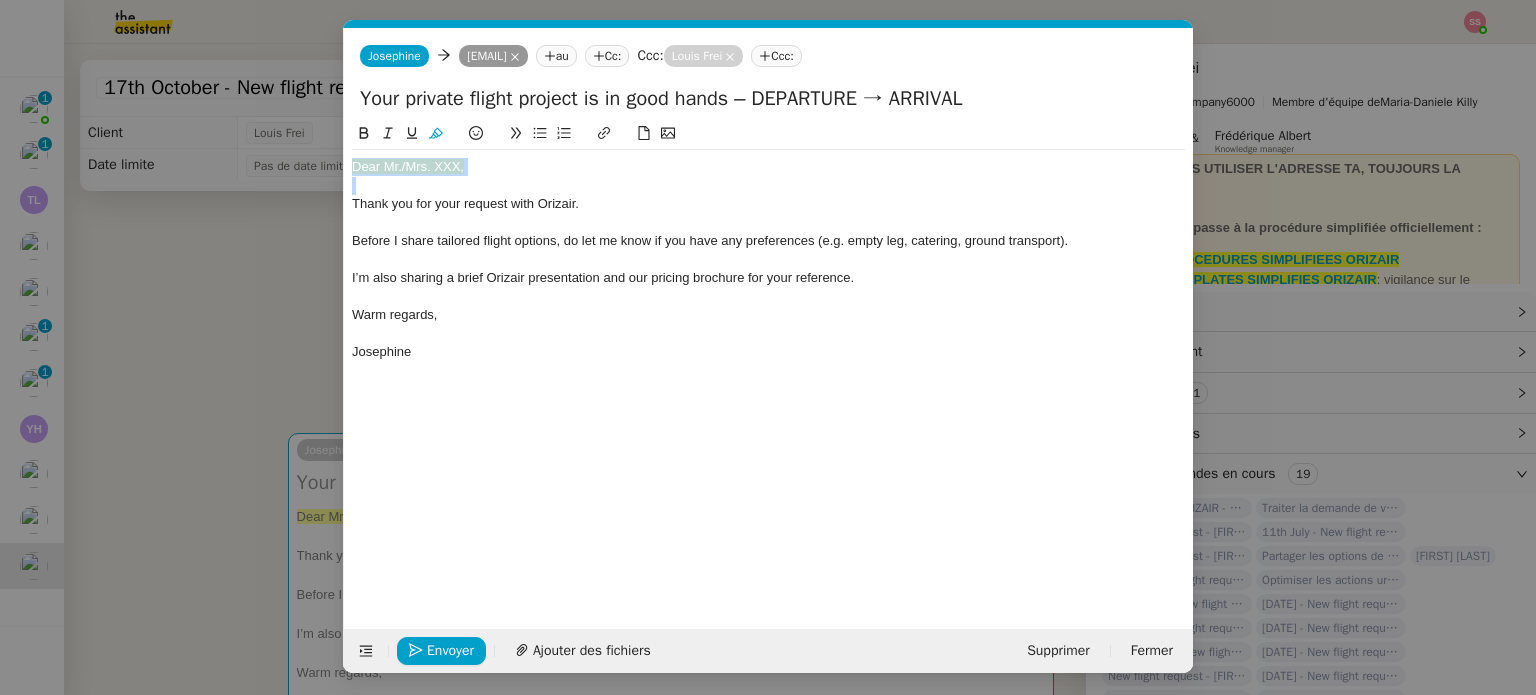 click on "Dear Mr./Mrs. XXX," 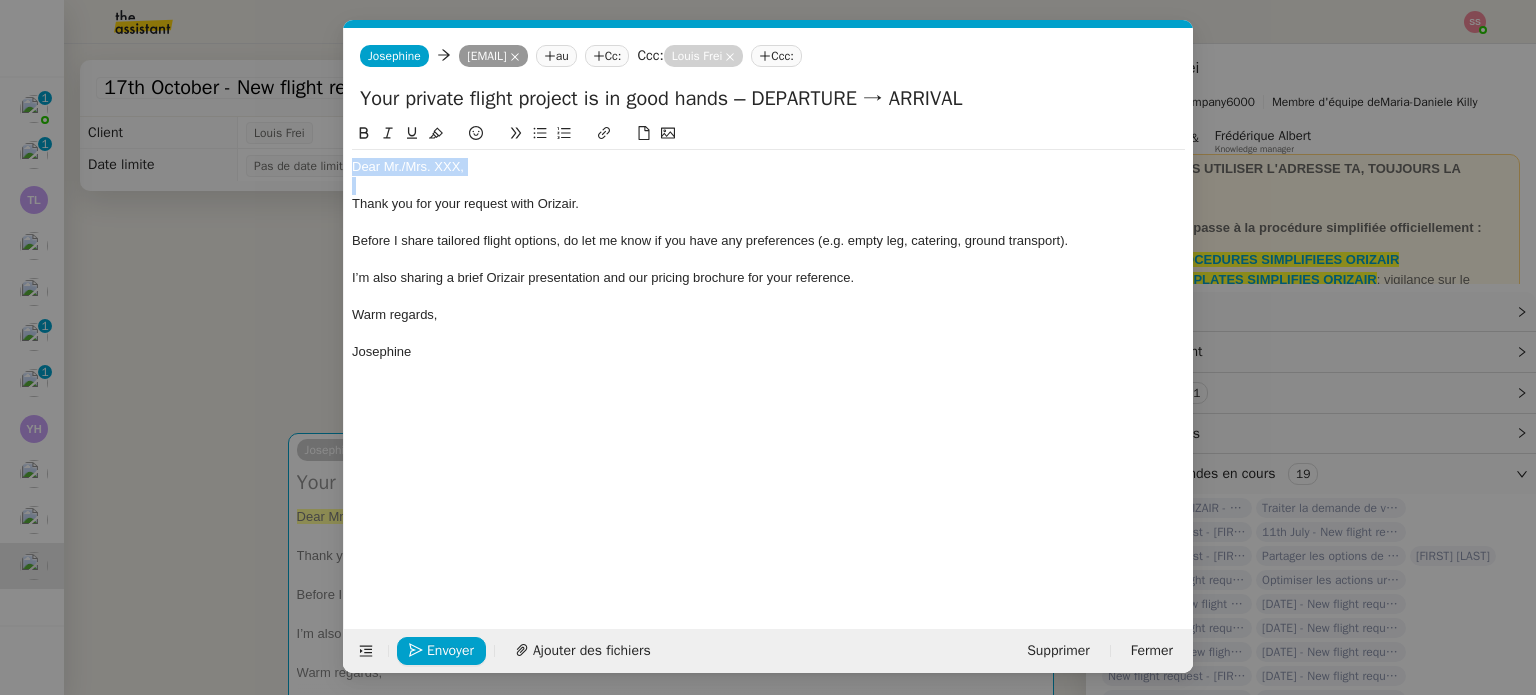 click on "Dear Mr./Mrs. XXX," 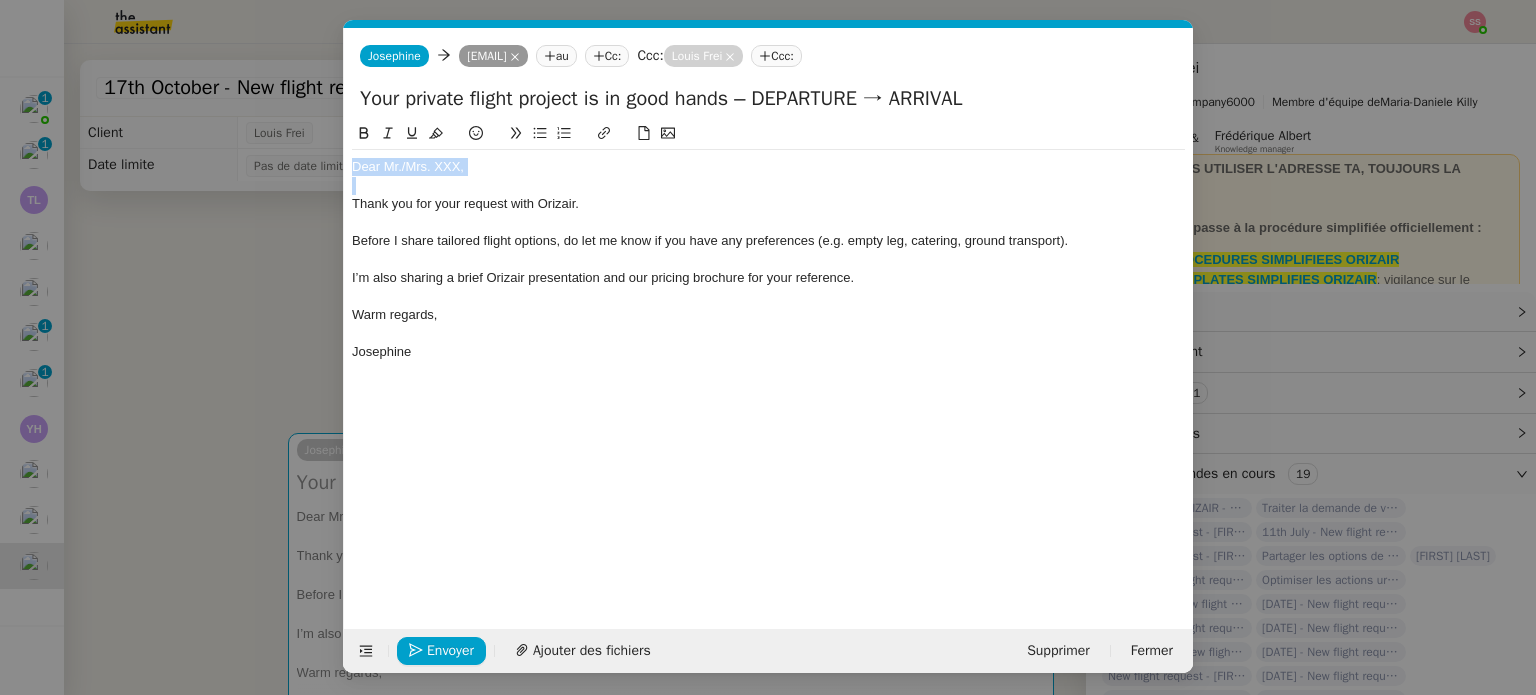 click on "Dear Mr./Mrs. XXX," 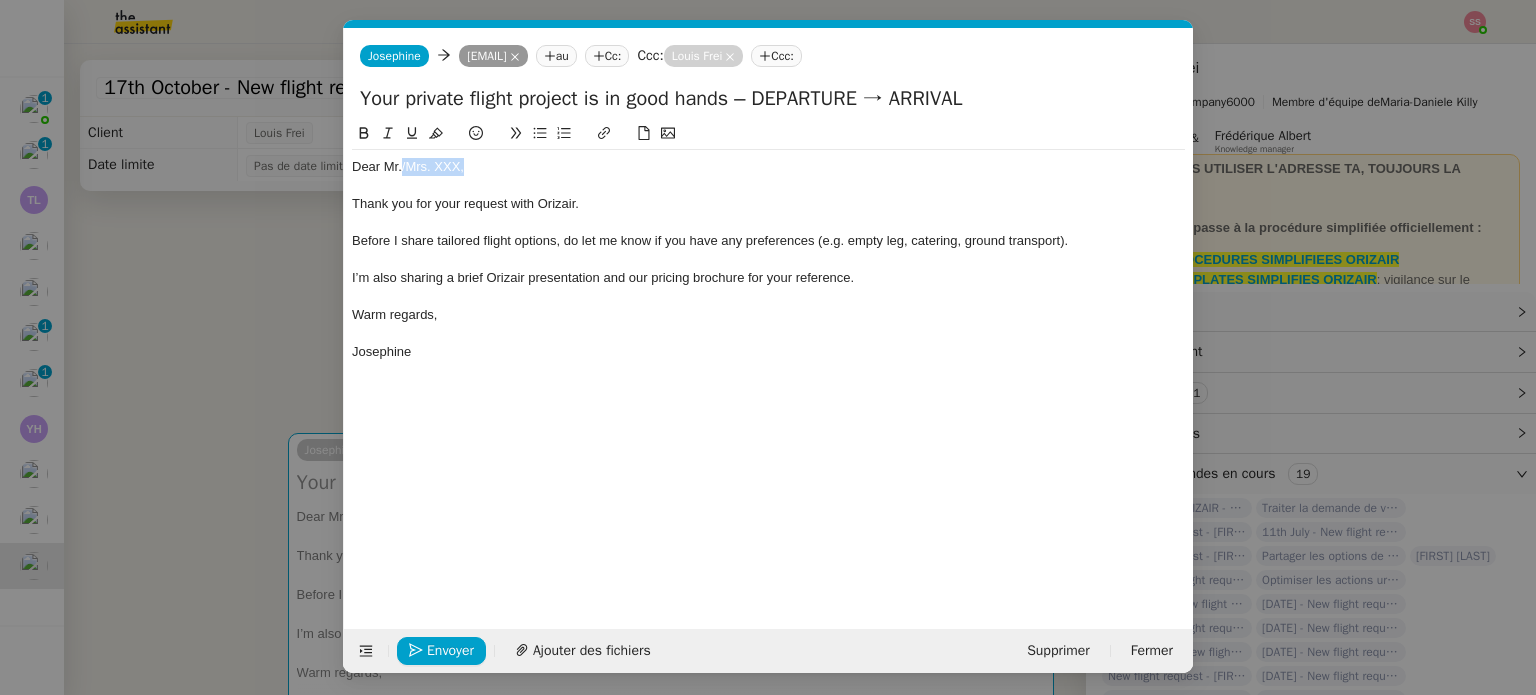 drag, startPoint x: 488, startPoint y: 164, endPoint x: 403, endPoint y: 164, distance: 85 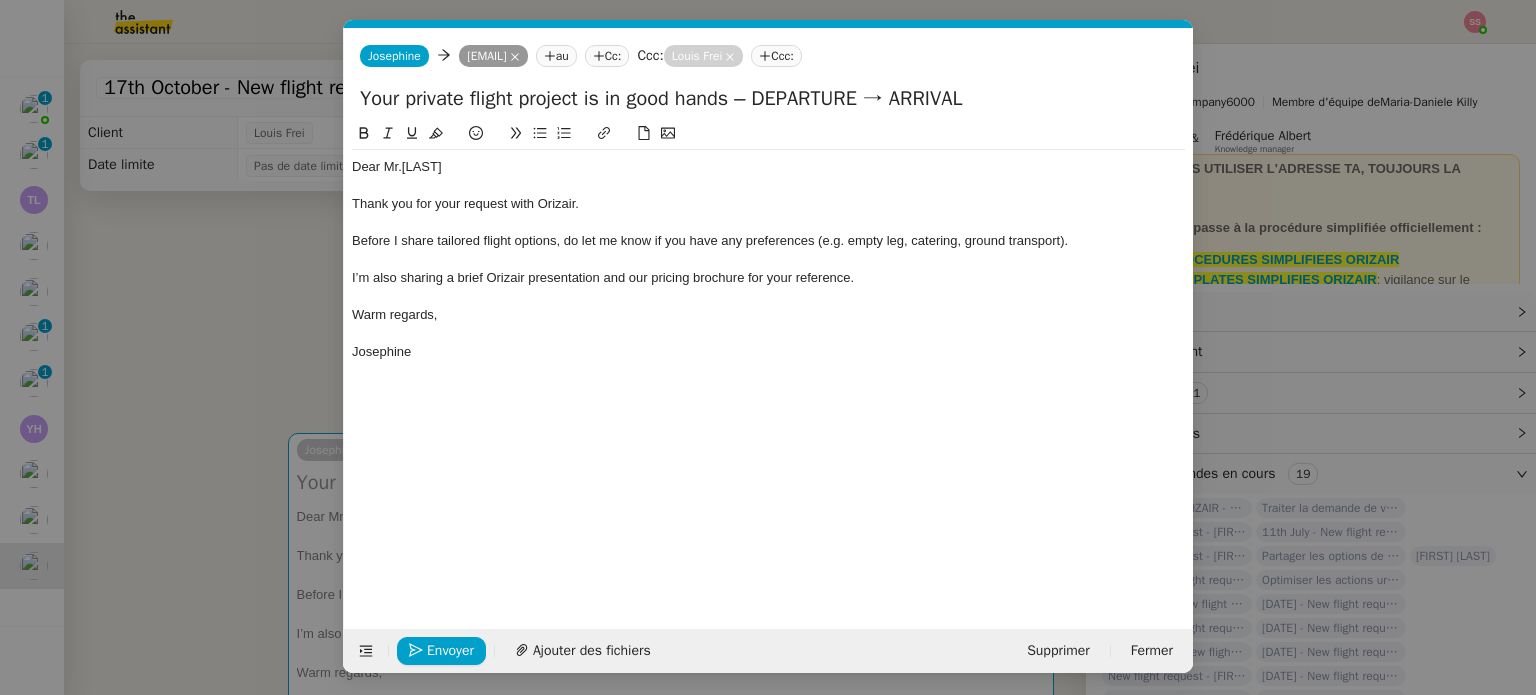 scroll, scrollTop: 0, scrollLeft: 0, axis: both 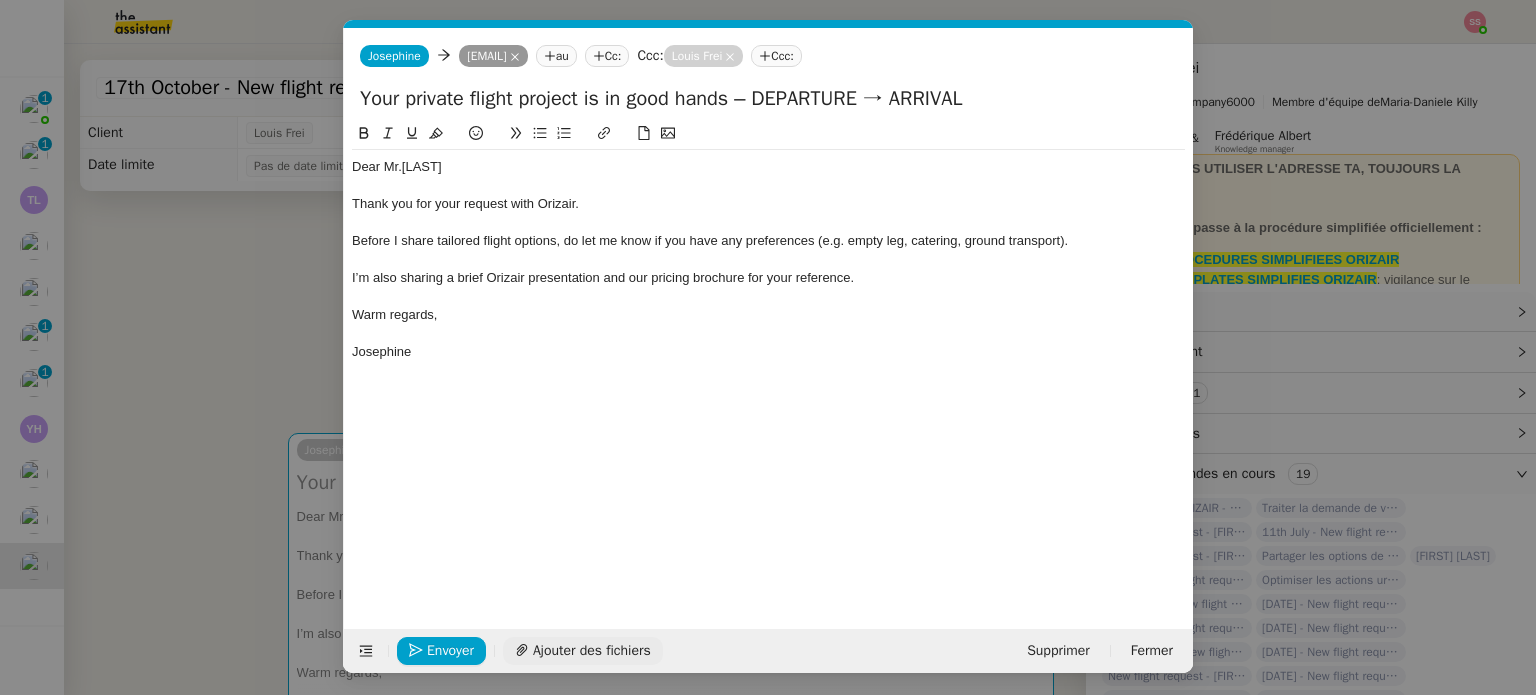 click on "Ajouter des fichiers" 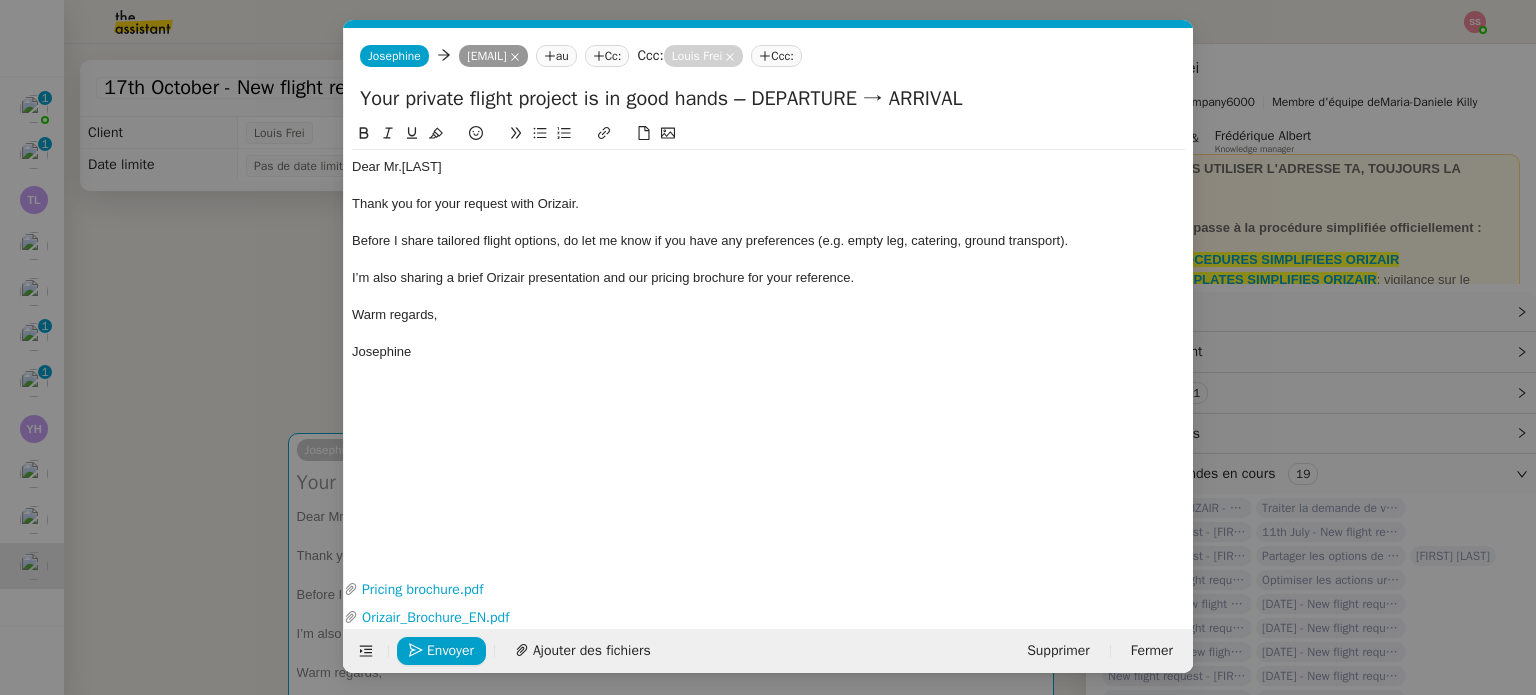 click on "accu Service ✈️Orizair -  Accu sé de réception de la demande (FR) - En cours de validation    à utiliser dans le cadre d'une demande orizair en français  [FIRST] [LAST] TA -  ACCU SE RECEPTION + AM    Accu sé de réception + intervention d'un account manager TA -  ACCU SE RECEPTION + AM_ANGLAIS    Accu sé de réception + intervention d'un project manager ✈️Orizair -  Accu sé de réception de la demande (EN) - En cours de validation    à utiliser à réception de demande orizair en anglais  [FIRST] [LAST] TA -  ACCU SE RECEPTION    Accu sé de réception de la demande TA -  ACCU SE RECEPTION (EN)    ✈️Orizair -  Aucu n vol disponible (FR)    à utiliser quand pas de vol dispo en fr  [FIRST] [LAST] TA -  ACCOU NT MANAGER - PRO ACTIF    Envoyer un Email aux nouveaux utilisateurs non actifs TA -  ACCE S BANQUE DEDIE    A utiliser dans le cadre de la mise en place d' accè s bancaires dédiés ✈️Orizair -  Aucu n vol disponible (EN)    à utiliser quand  aucu n vol disponible en eng aucu" at bounding box center [768, 347] 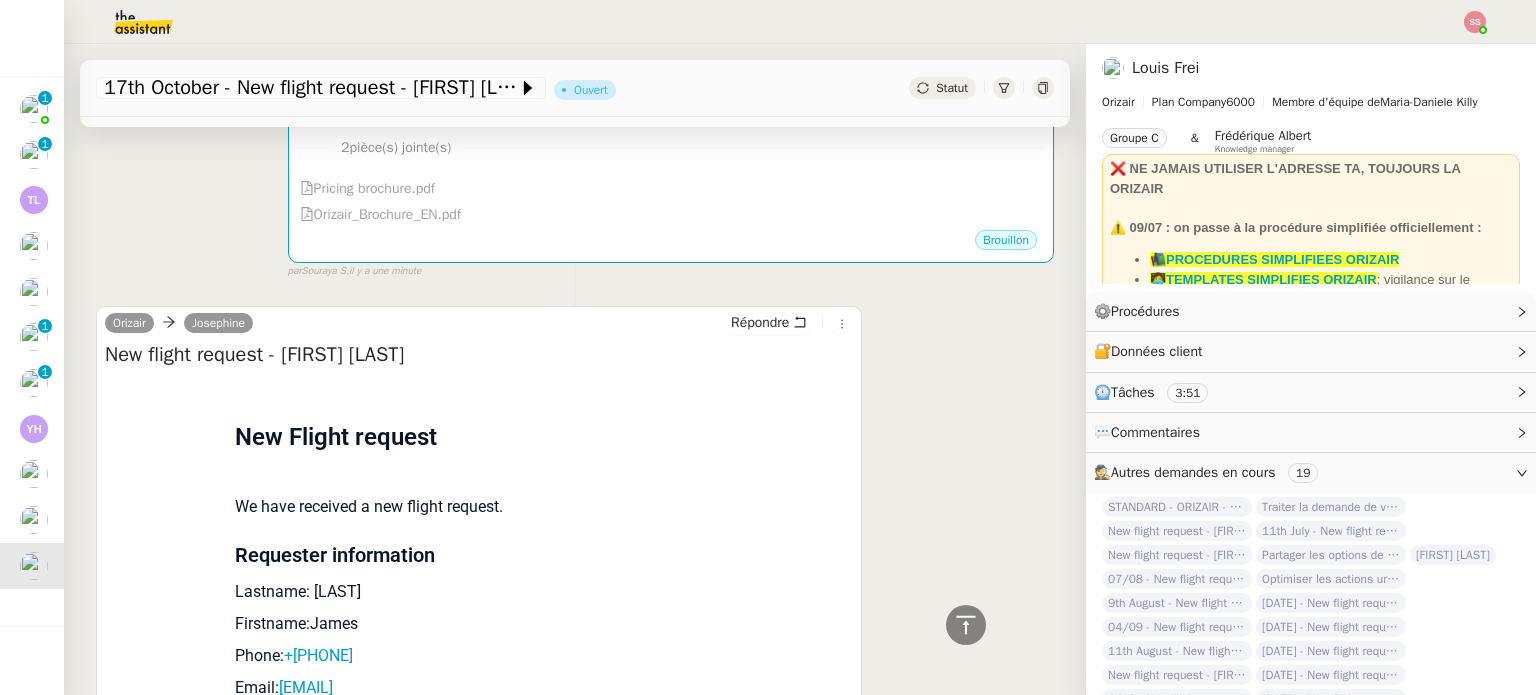 scroll, scrollTop: 1000, scrollLeft: 0, axis: vertical 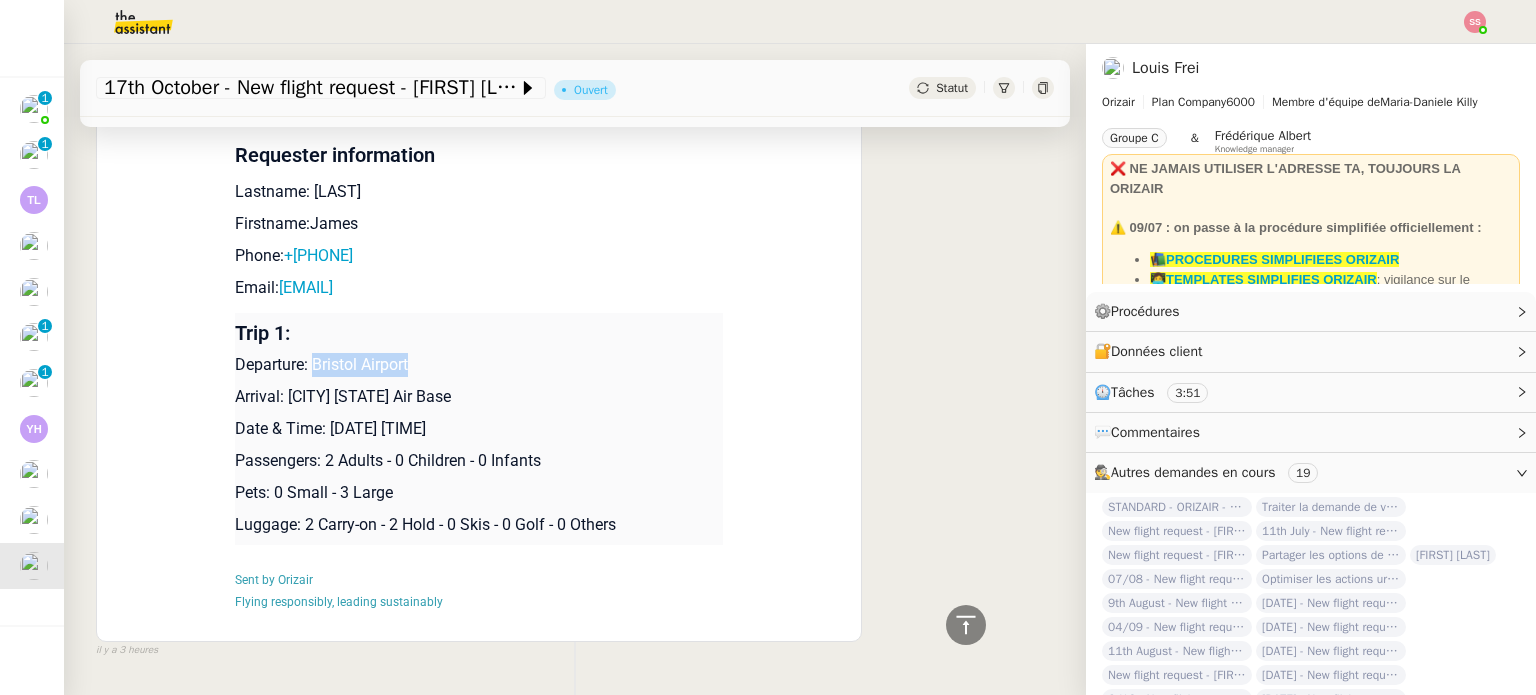 drag, startPoint x: 302, startPoint y: 368, endPoint x: 448, endPoint y: 367, distance: 146.00342 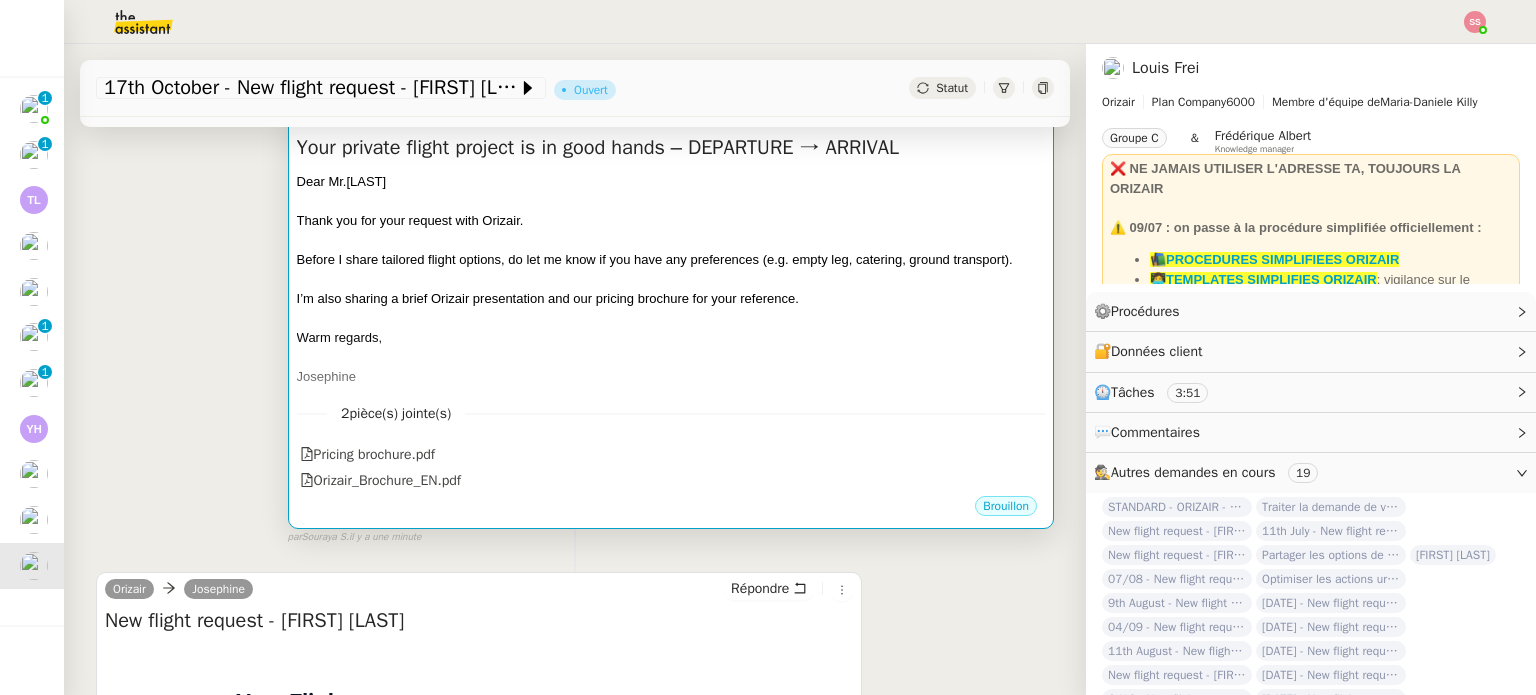scroll, scrollTop: 300, scrollLeft: 0, axis: vertical 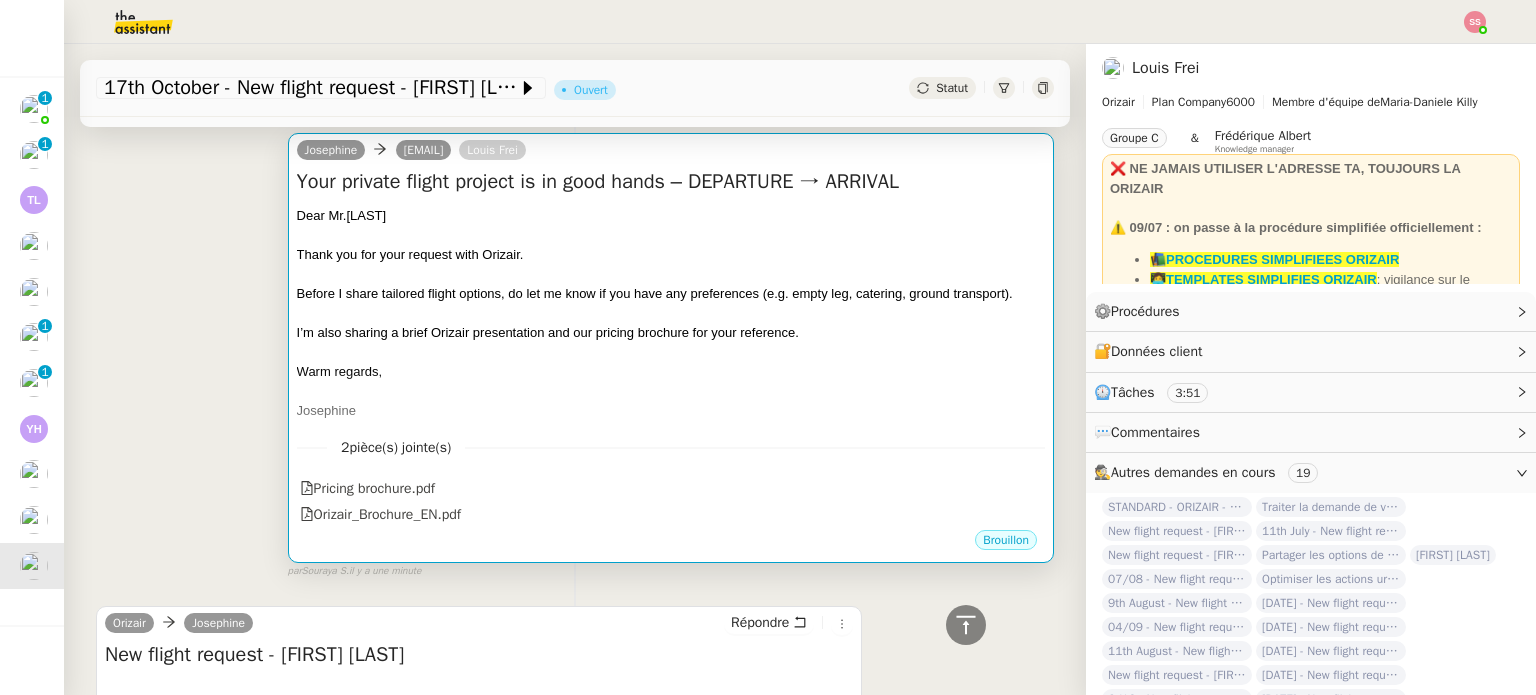 click on "I’m also sharing a brief Orizair presentation and our pricing brochure for your reference." at bounding box center (671, 333) 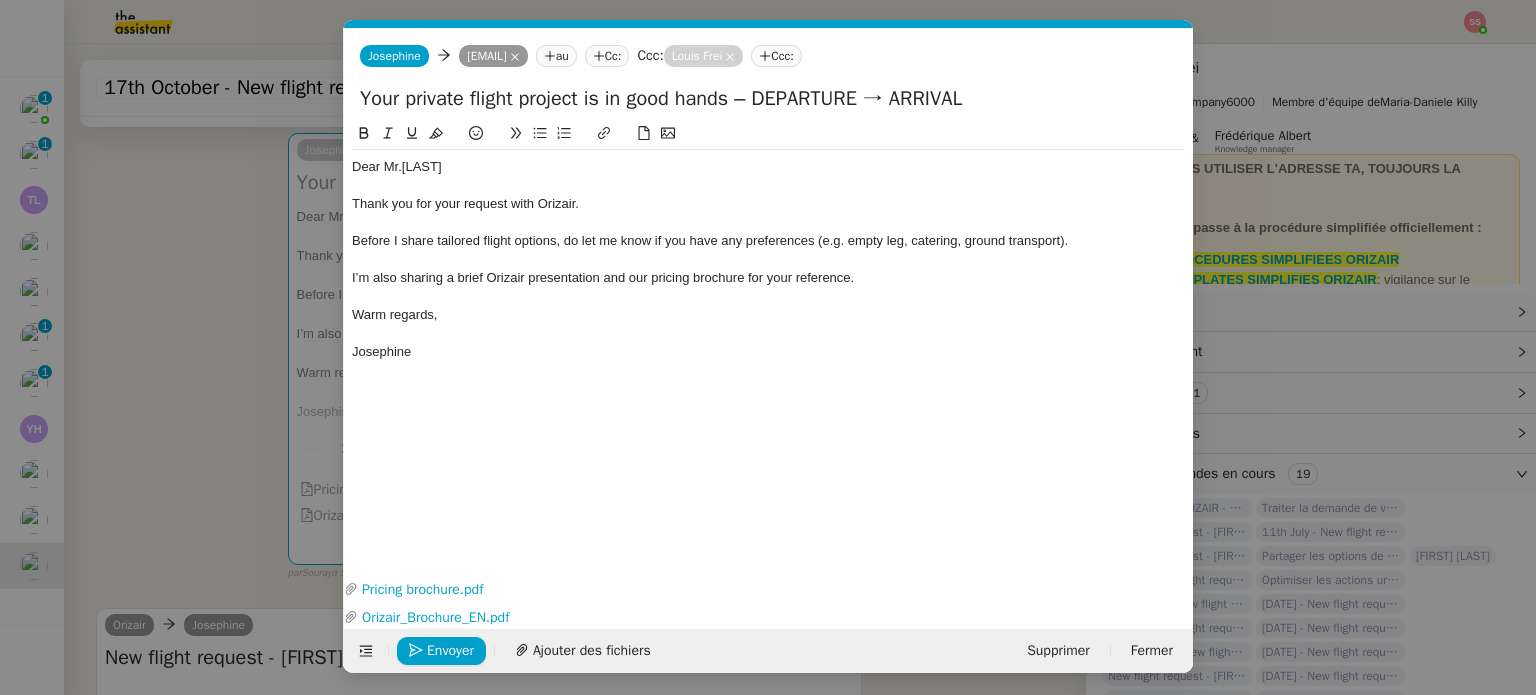 scroll, scrollTop: 0, scrollLeft: 69, axis: horizontal 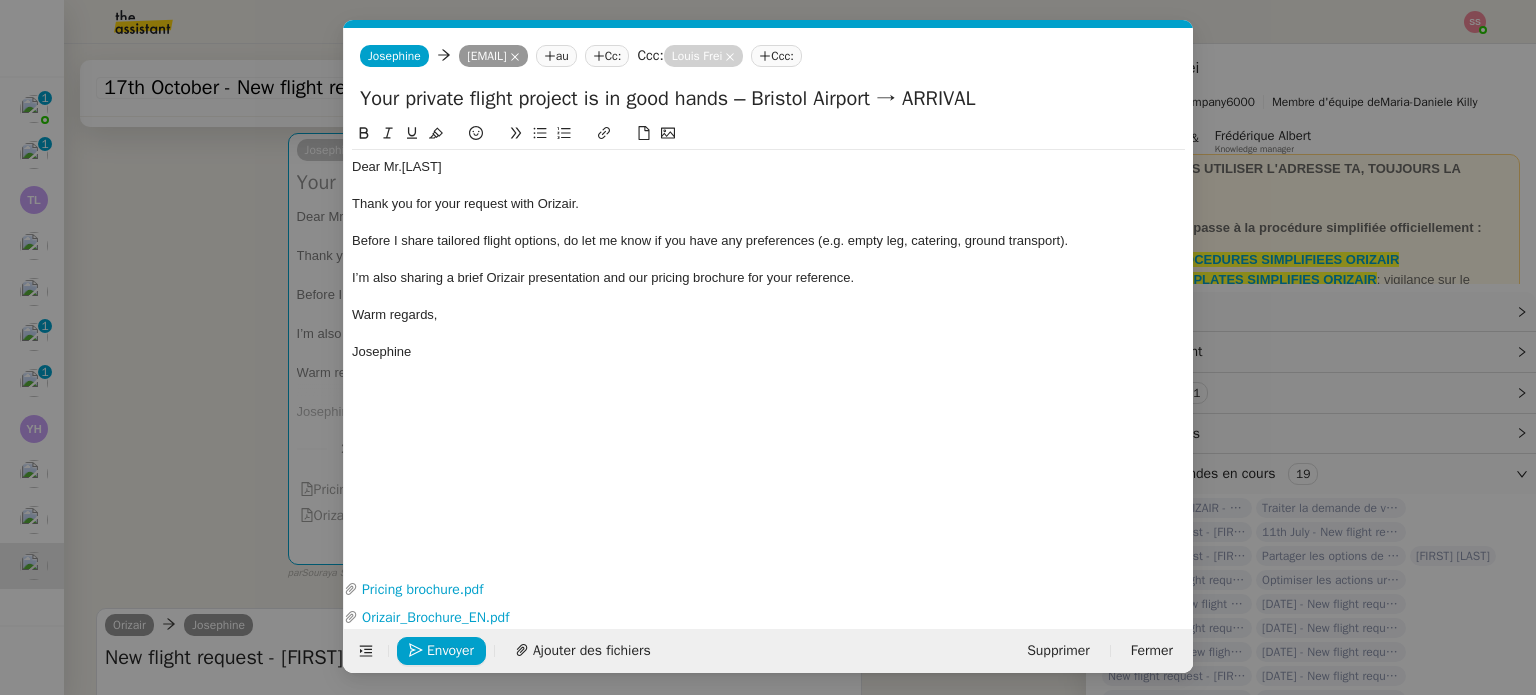 type on "Your private flight project is in good hands – Bristol Airport → ARRIVAL" 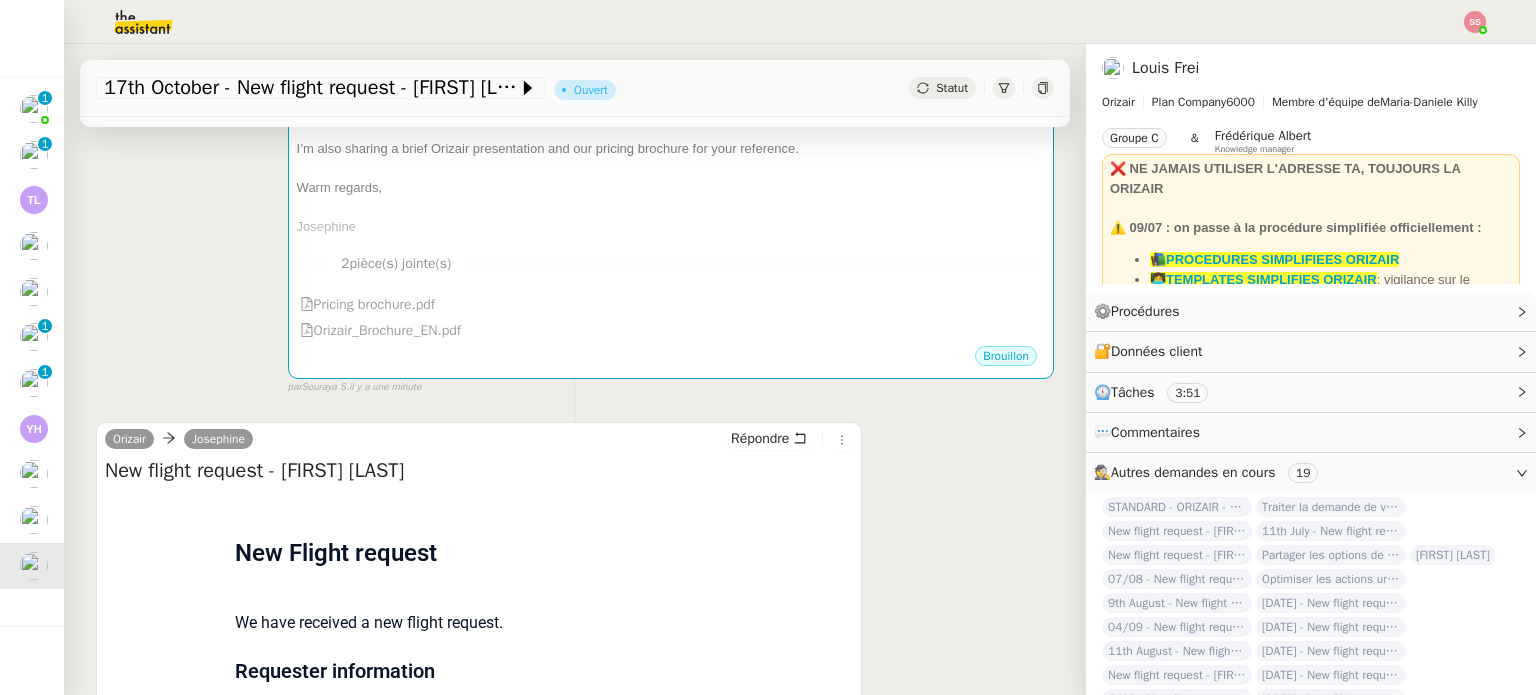 scroll, scrollTop: 800, scrollLeft: 0, axis: vertical 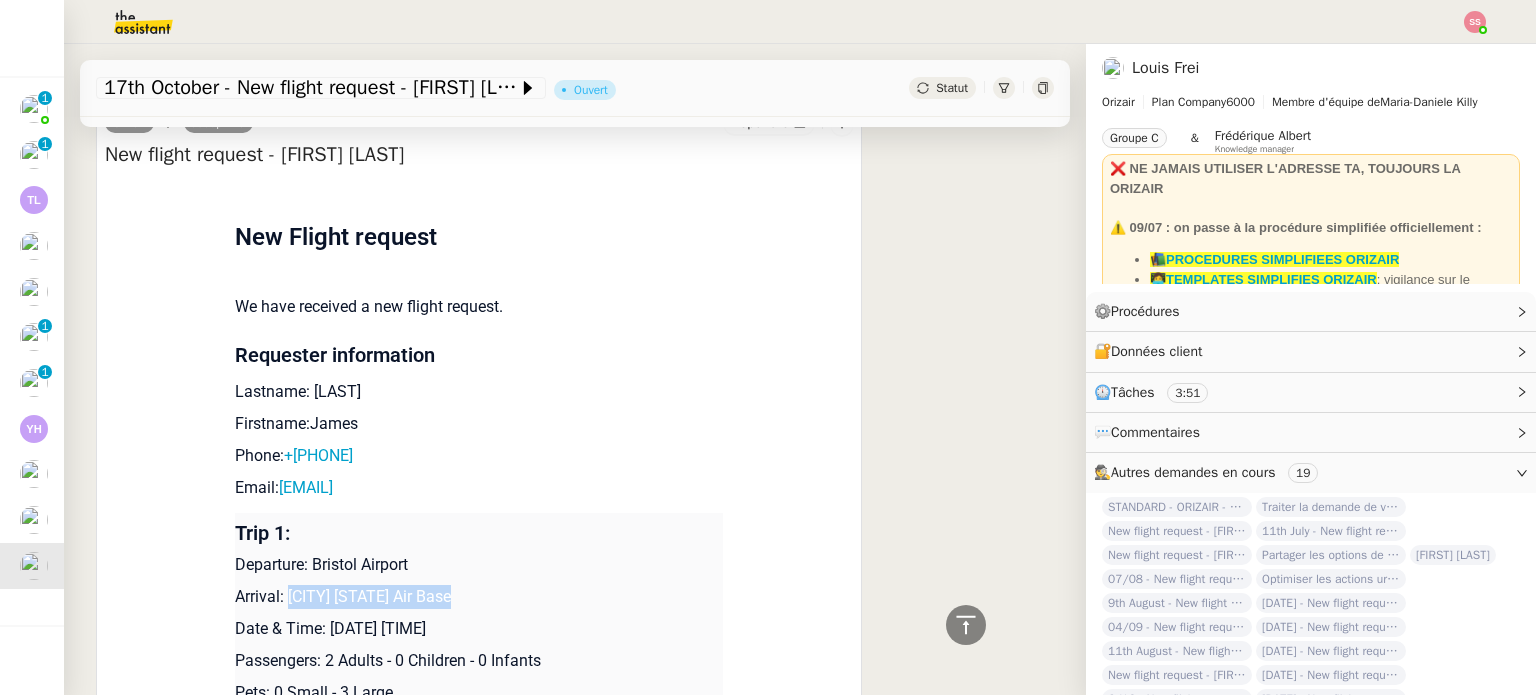 drag, startPoint x: 276, startPoint y: 607, endPoint x: 507, endPoint y: 590, distance: 231.6247 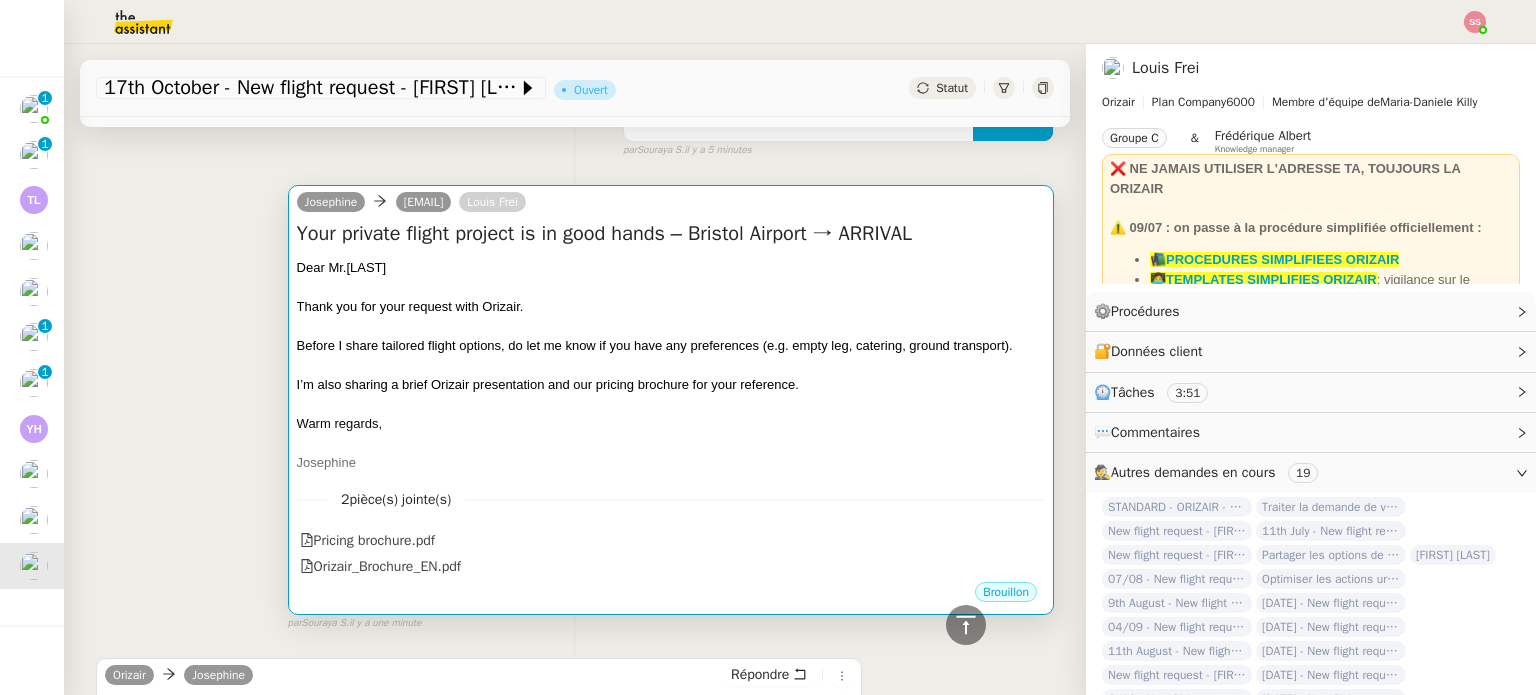 scroll, scrollTop: 100, scrollLeft: 0, axis: vertical 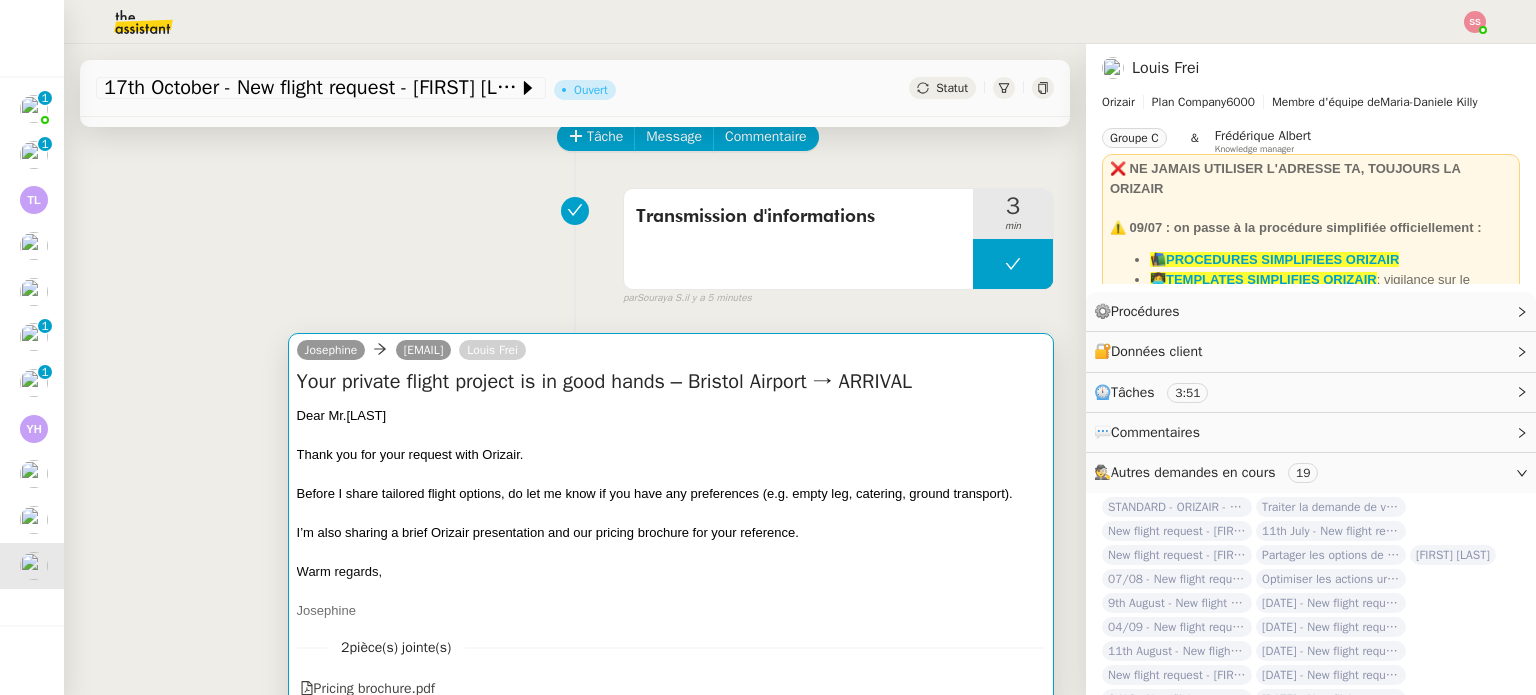click at bounding box center (671, 435) 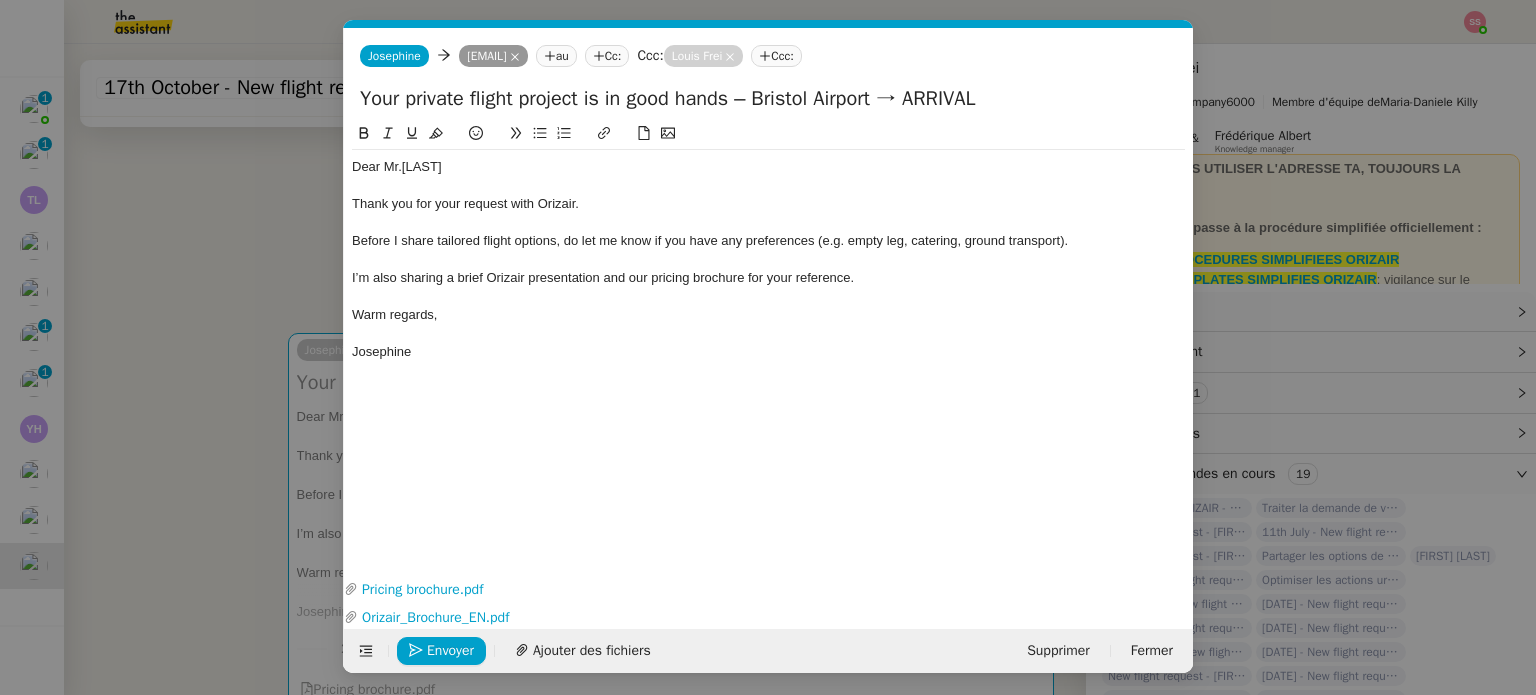 scroll, scrollTop: 0, scrollLeft: 69, axis: horizontal 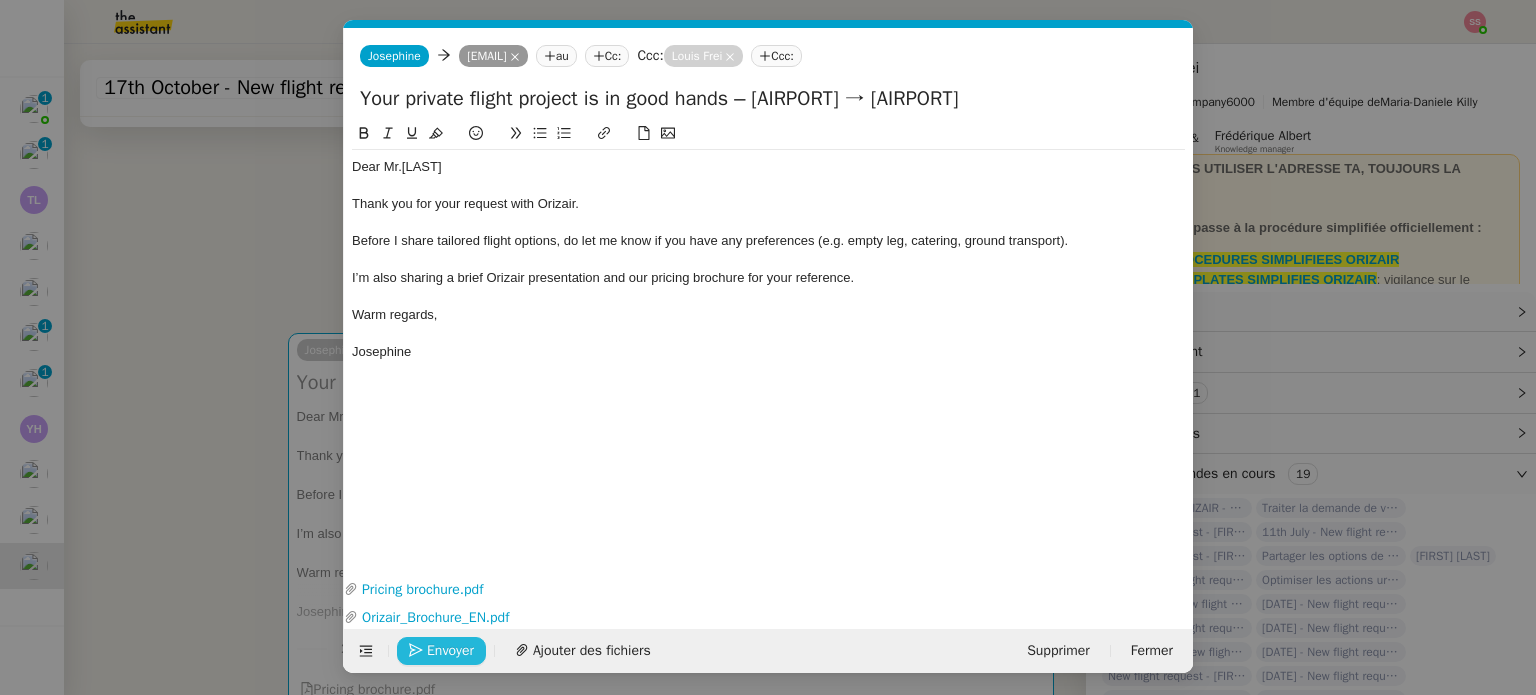 type on "Your private flight project is in good hands – [AIRPORT] → [AIRPORT]" 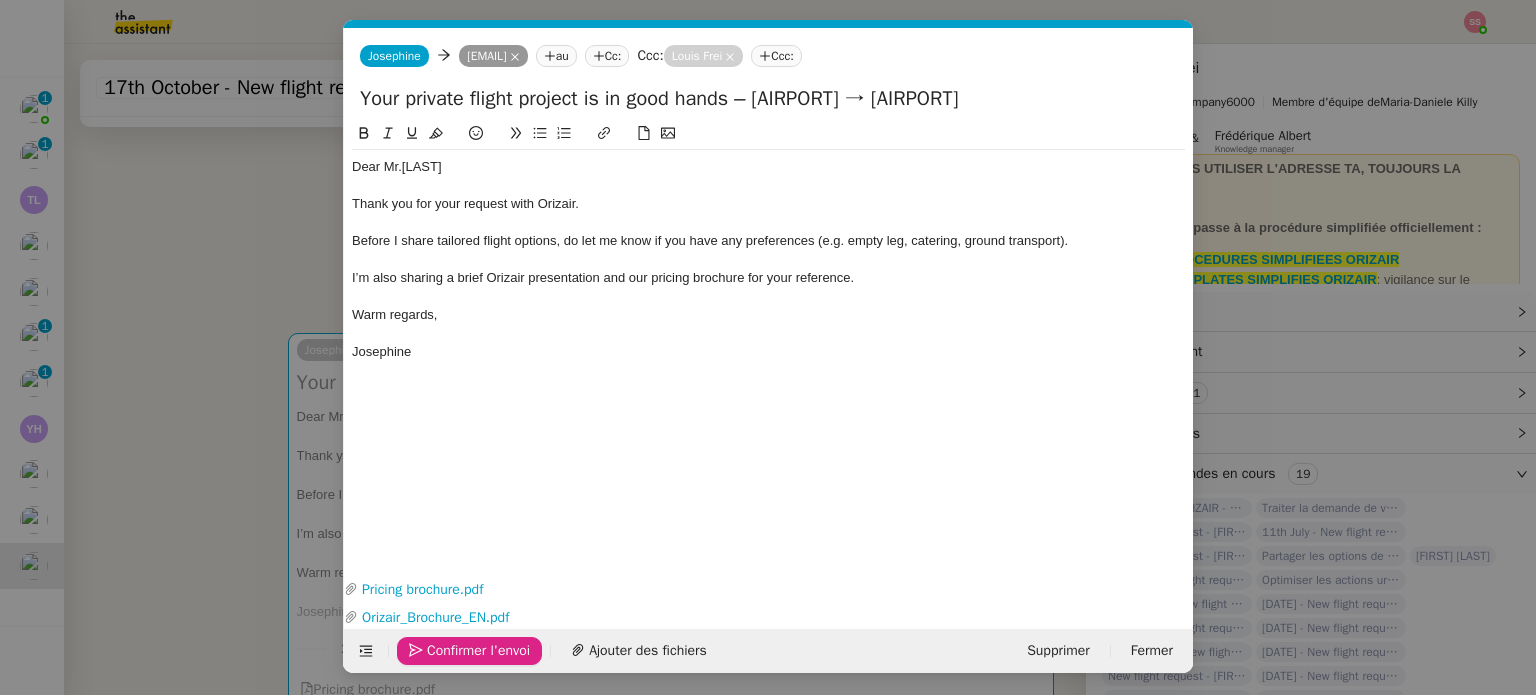 click on "Confirmer l'envoi" 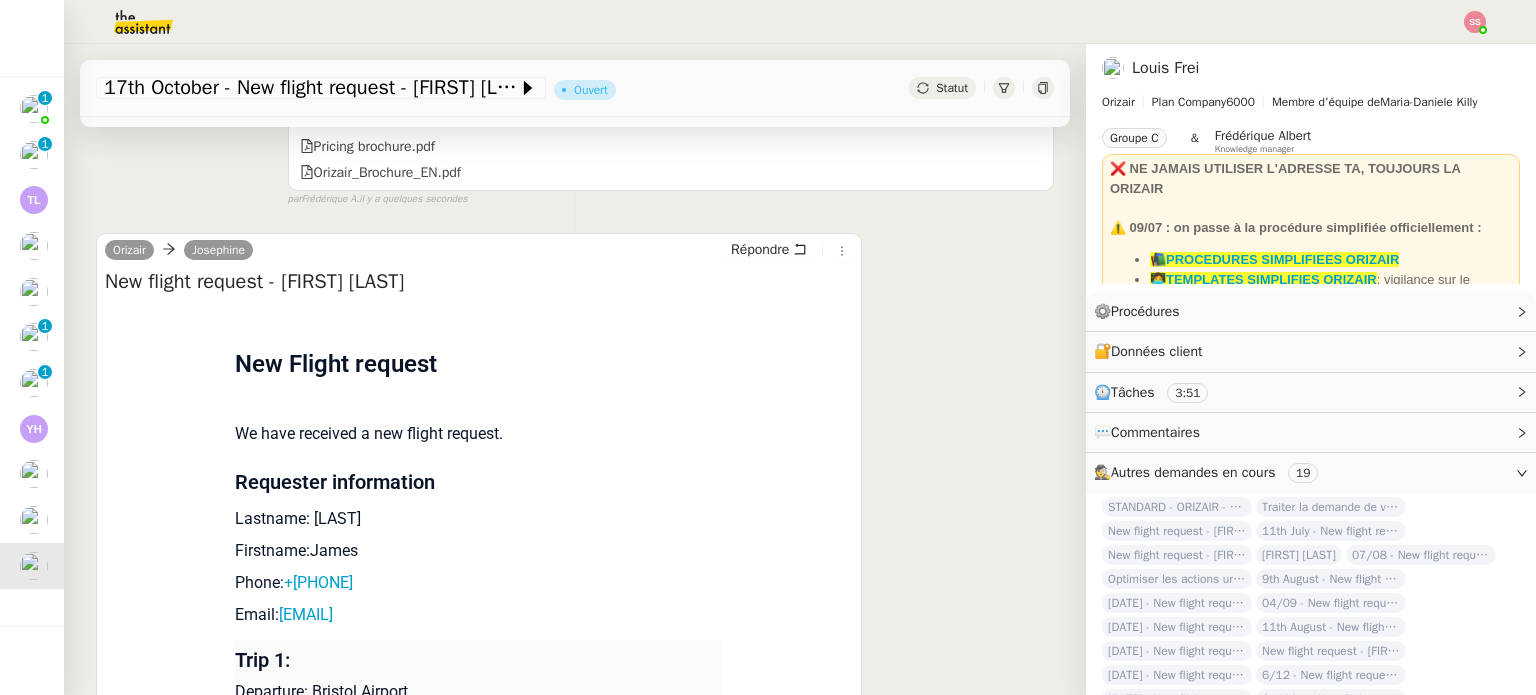 scroll, scrollTop: 900, scrollLeft: 0, axis: vertical 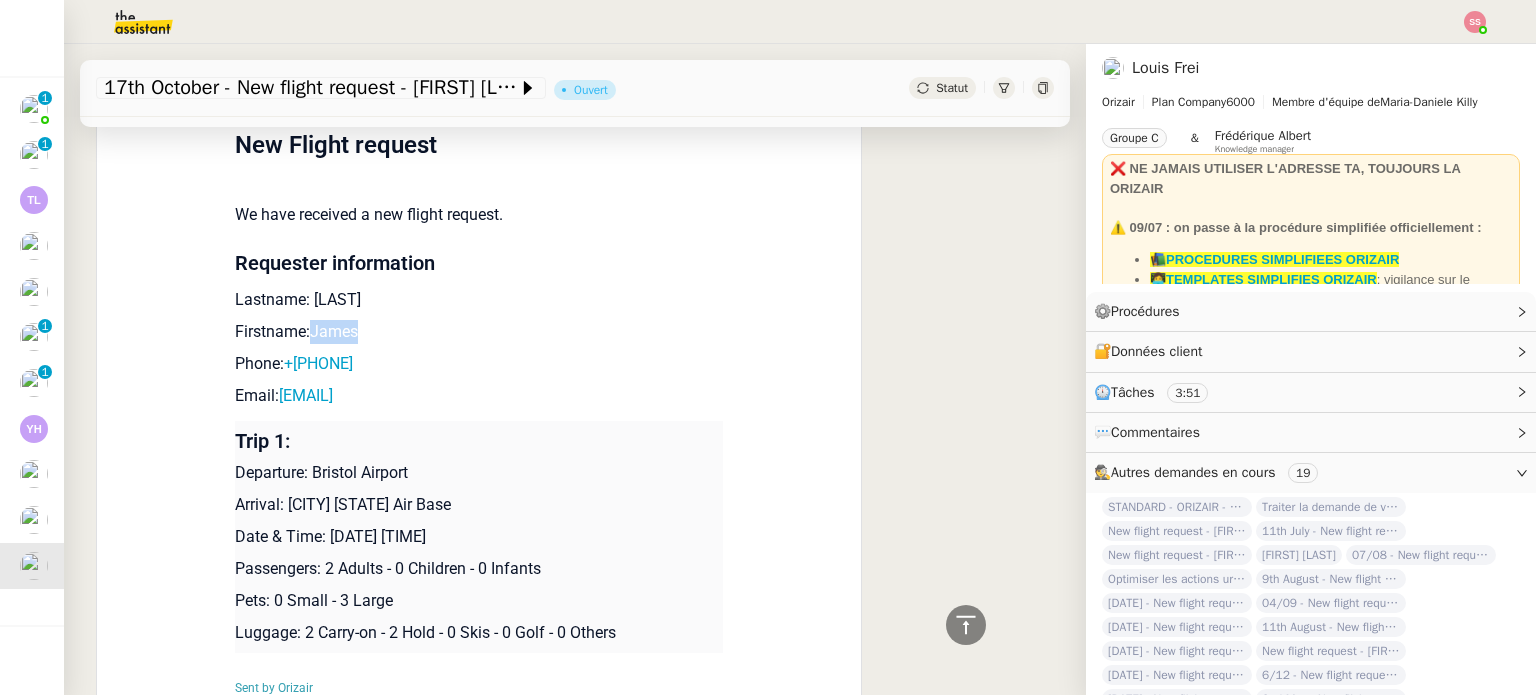 drag, startPoint x: 340, startPoint y: 346, endPoint x: 300, endPoint y: 345, distance: 40.012497 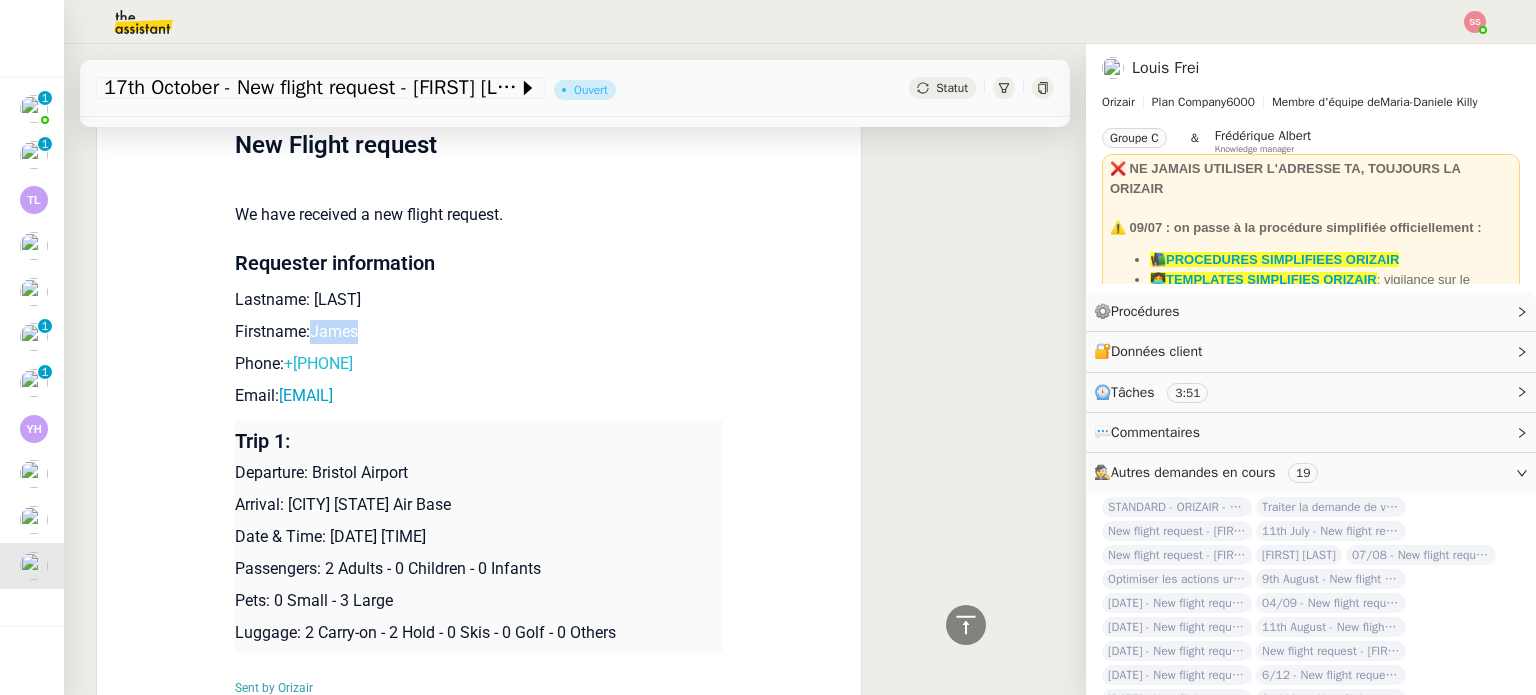 drag, startPoint x: 403, startPoint y: 377, endPoint x: 290, endPoint y: 375, distance: 113.0177 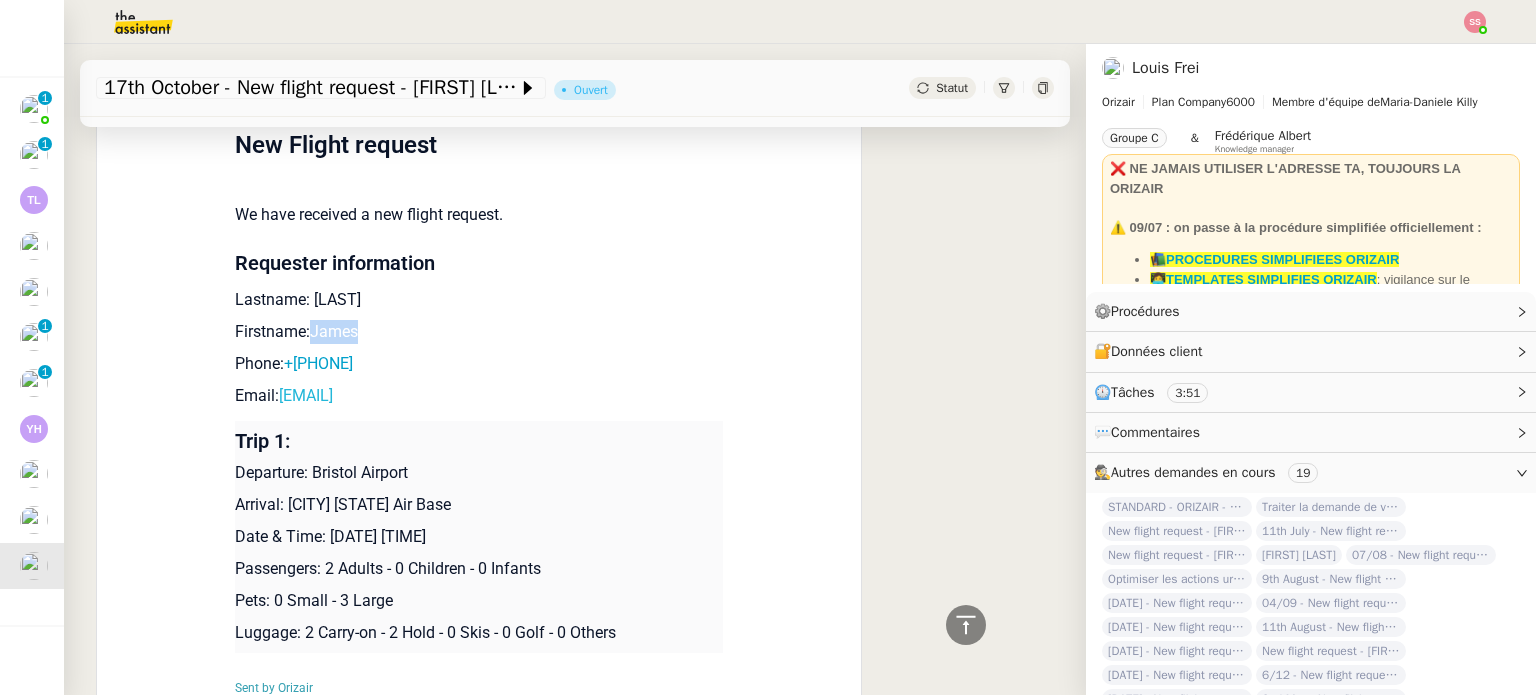 drag, startPoint x: 462, startPoint y: 415, endPoint x: 271, endPoint y: 406, distance: 191.21193 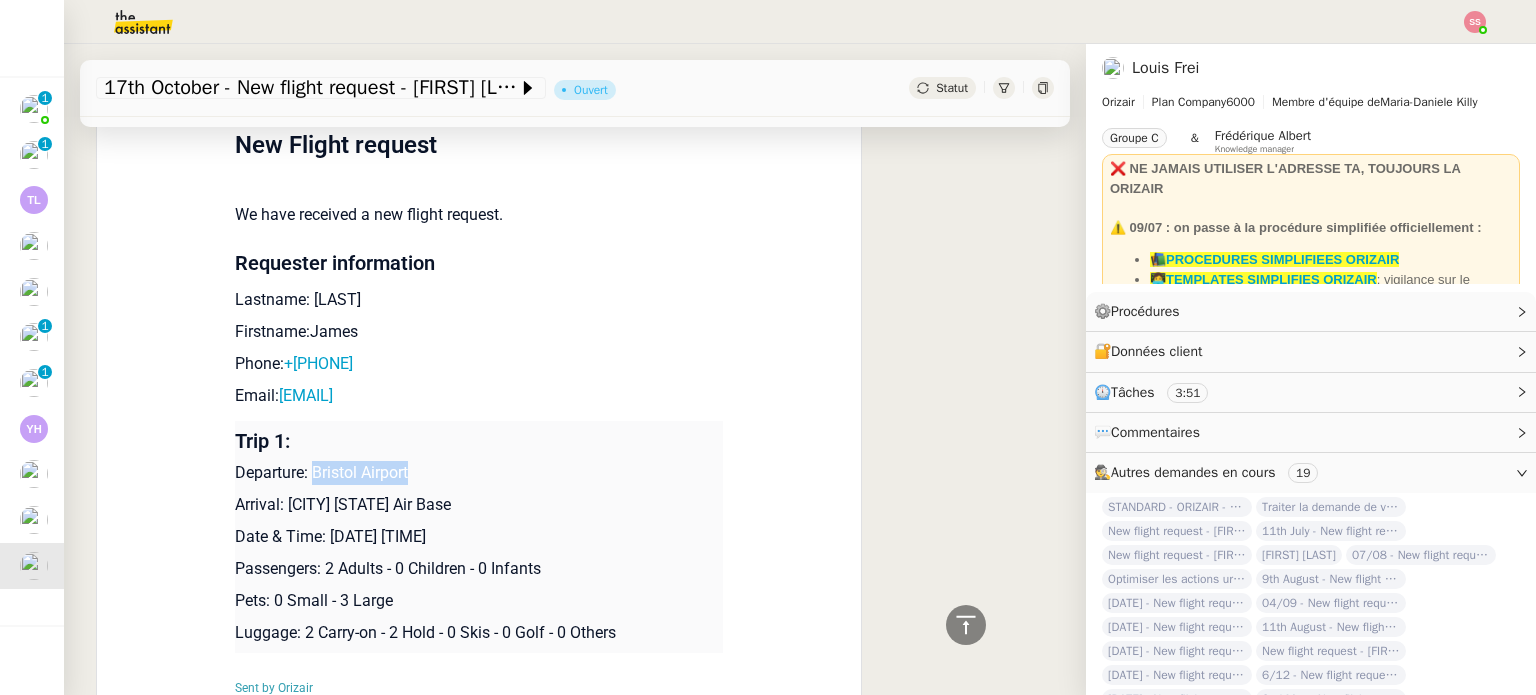 drag, startPoint x: 344, startPoint y: 479, endPoint x: 428, endPoint y: 476, distance: 84.05355 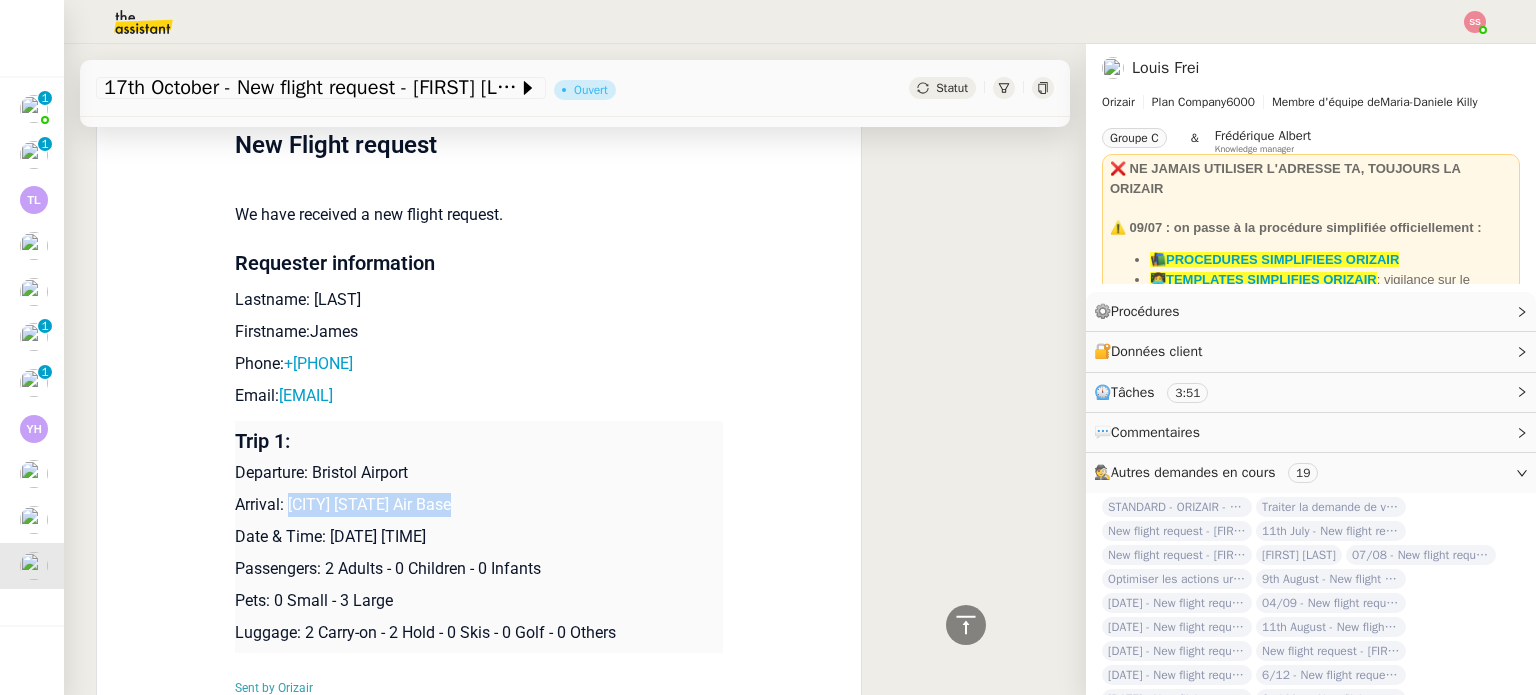 drag, startPoint x: 452, startPoint y: 522, endPoint x: 276, endPoint y: 511, distance: 176.34341 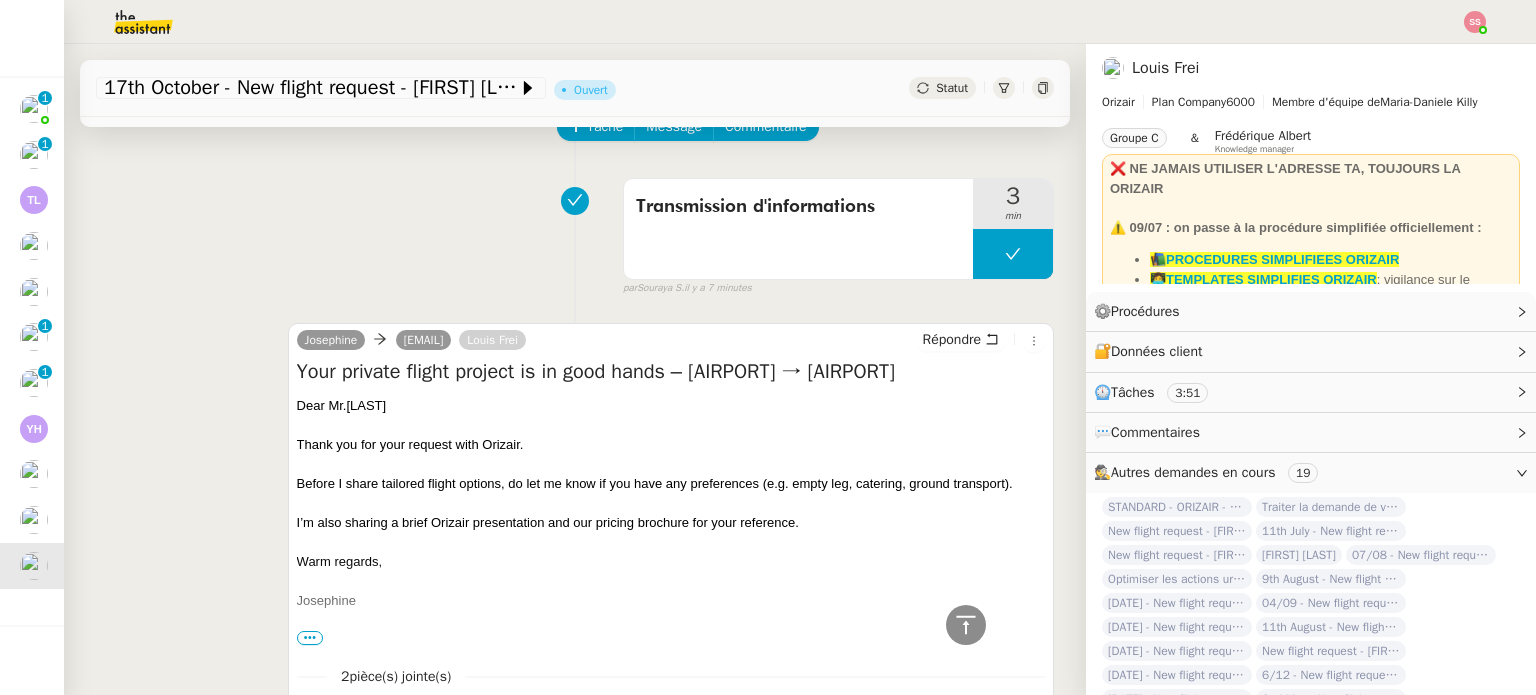 scroll, scrollTop: 0, scrollLeft: 0, axis: both 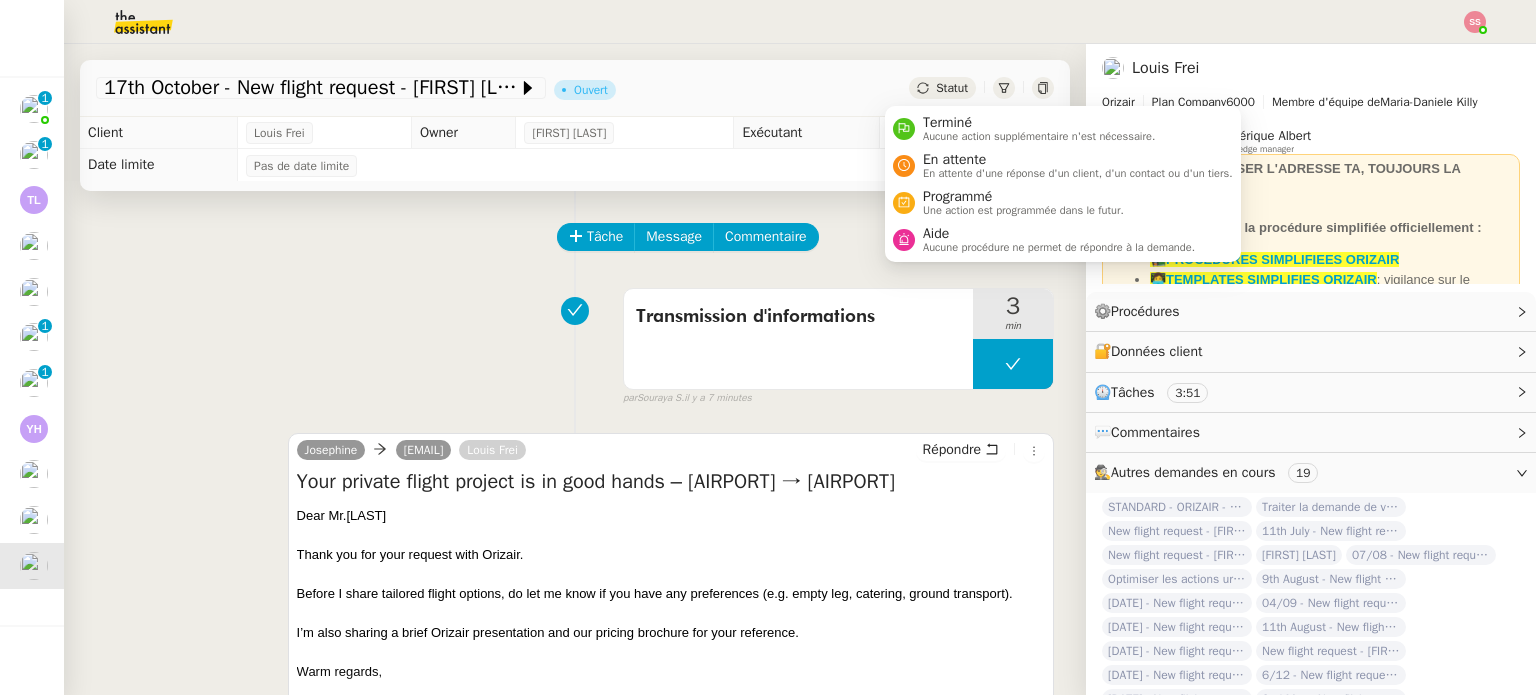 click on "Statut" 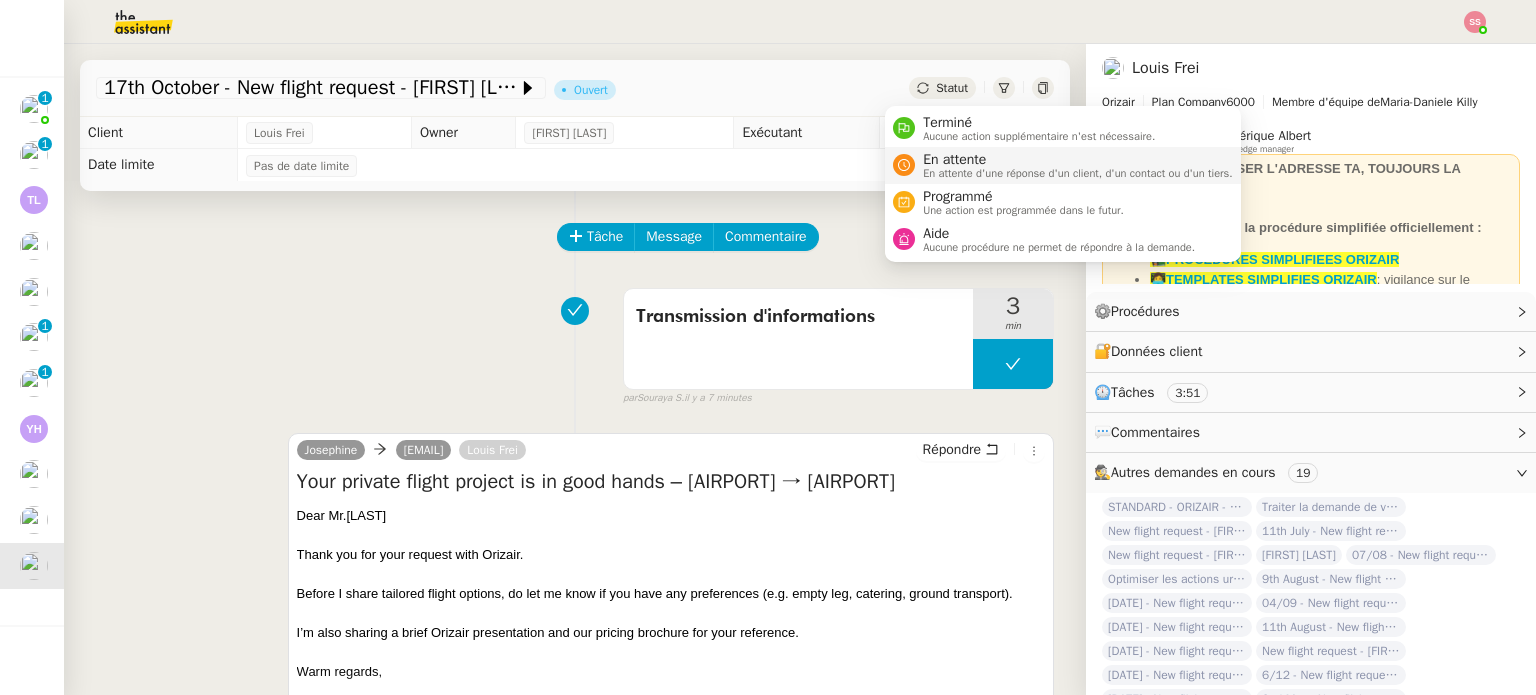 click on "En attente" at bounding box center (1078, 160) 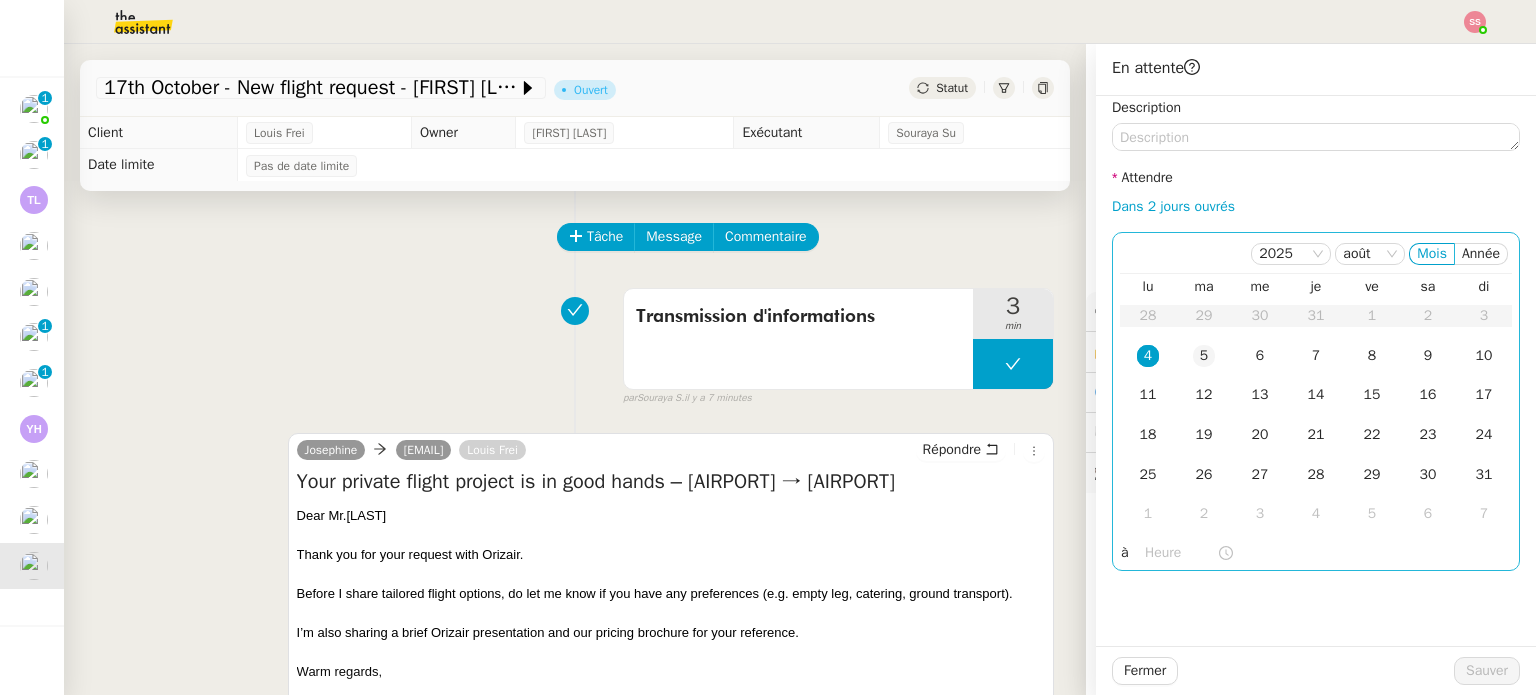 click on "5" 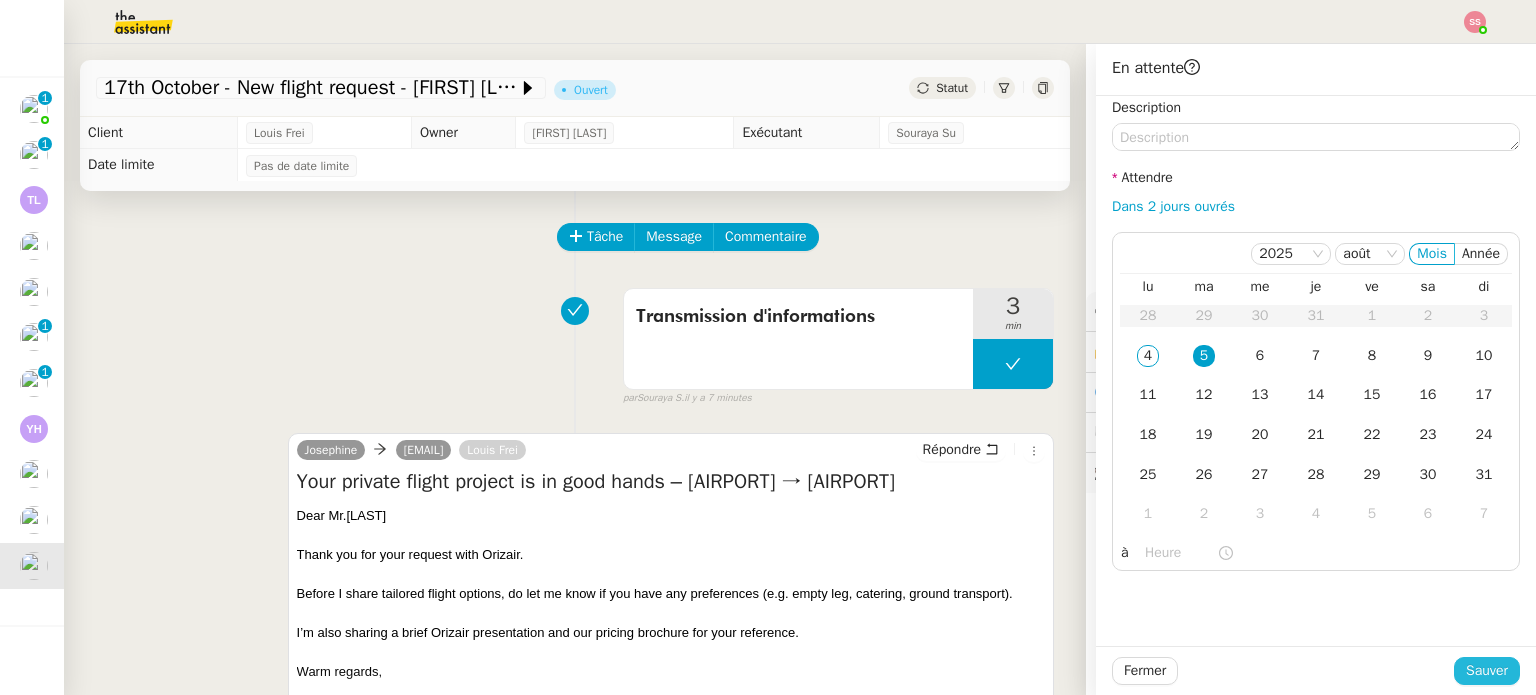 click on "Sauver" 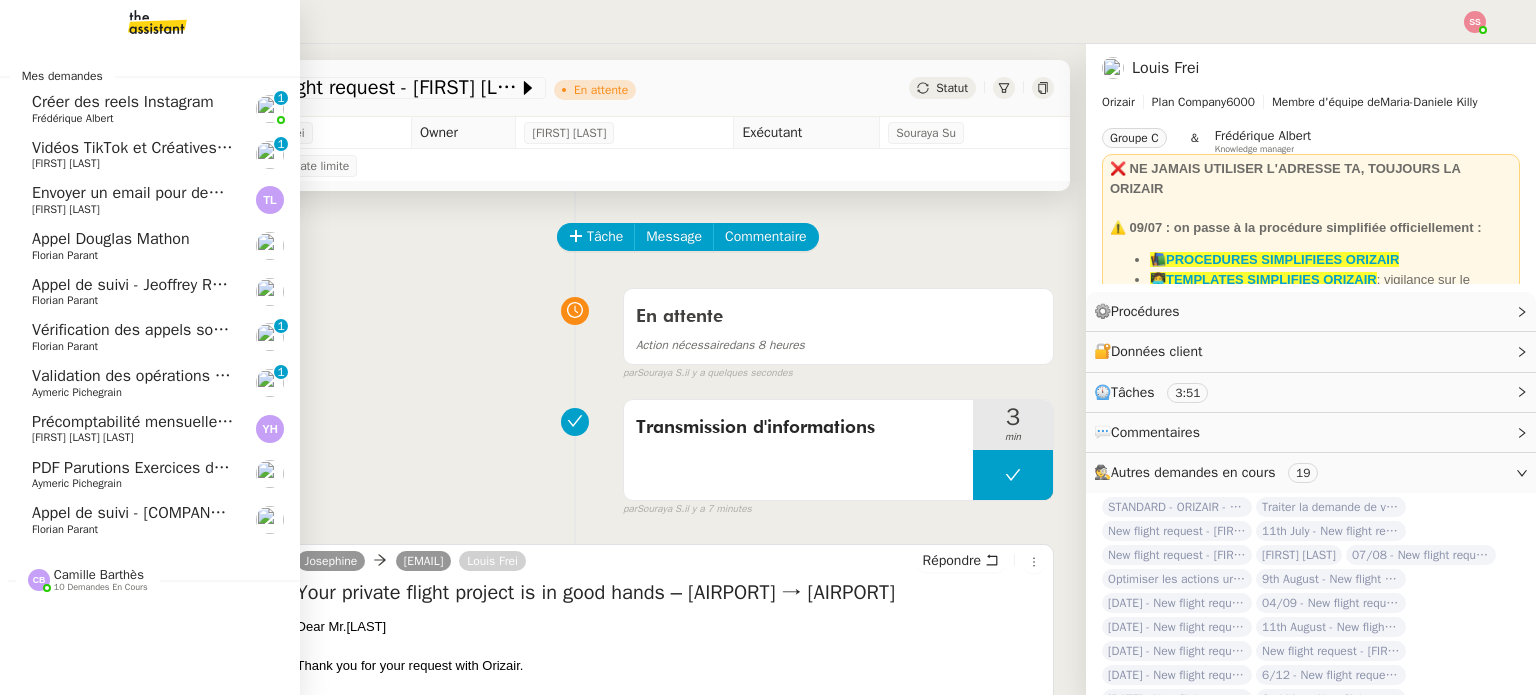 click on "Appel de suivi - [COMPANY] - [FIRST] [LAST]" 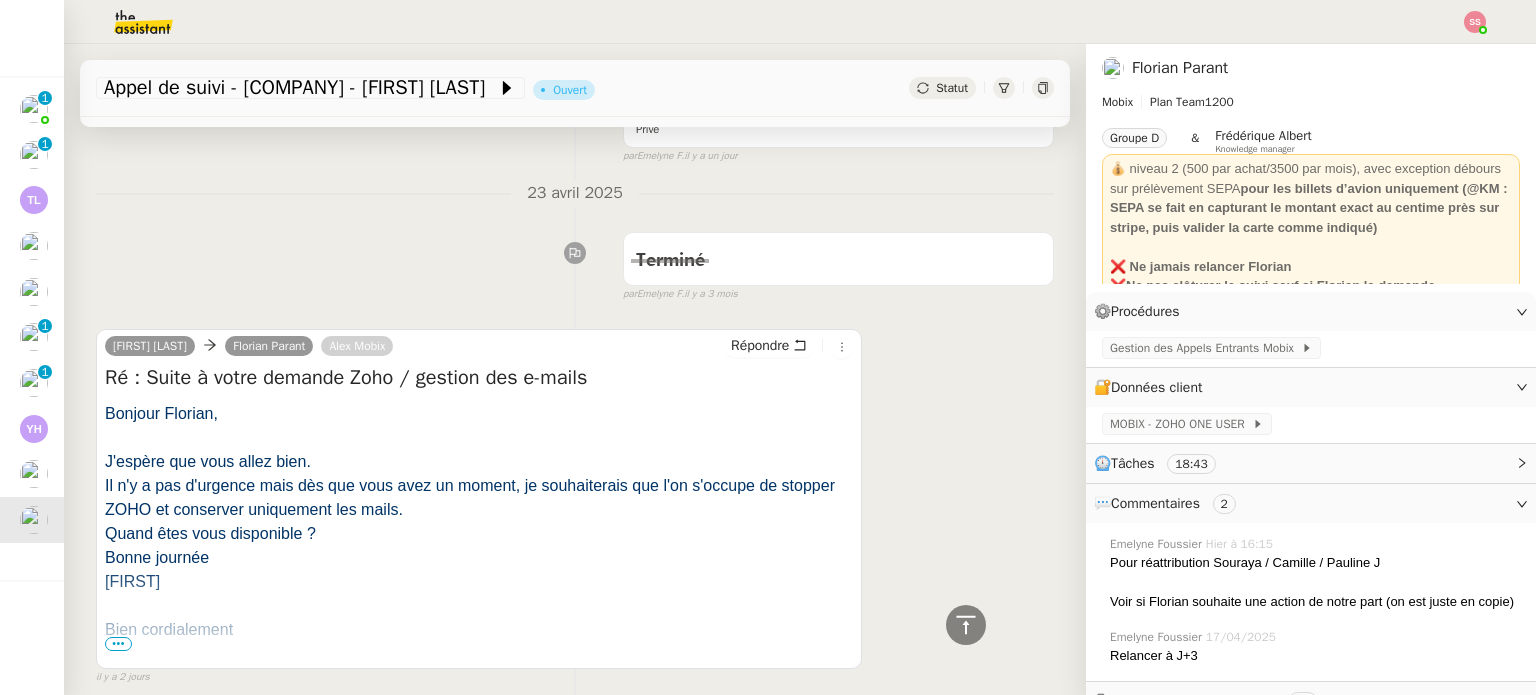 scroll, scrollTop: 700, scrollLeft: 0, axis: vertical 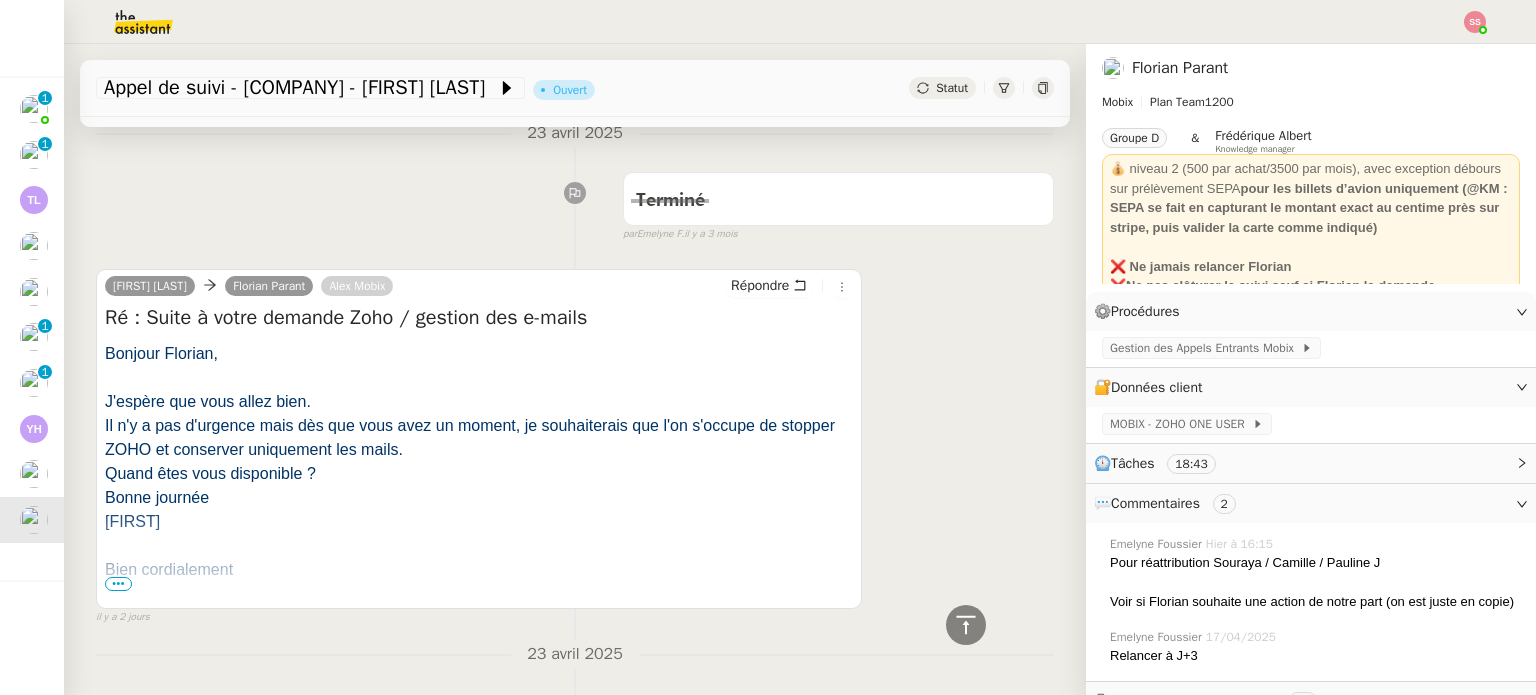 click on "•••" at bounding box center (118, 584) 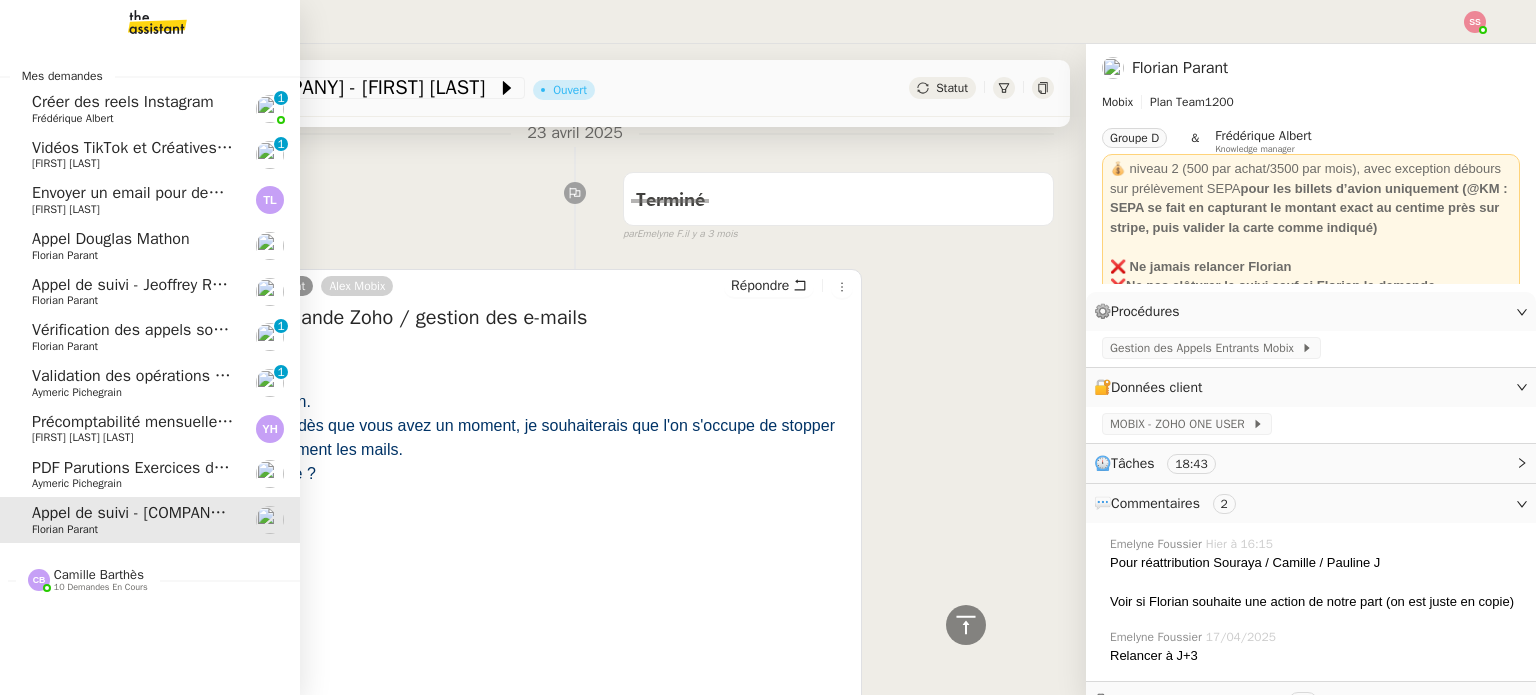 click on "Vérification des appels sortants - juillet 2025" 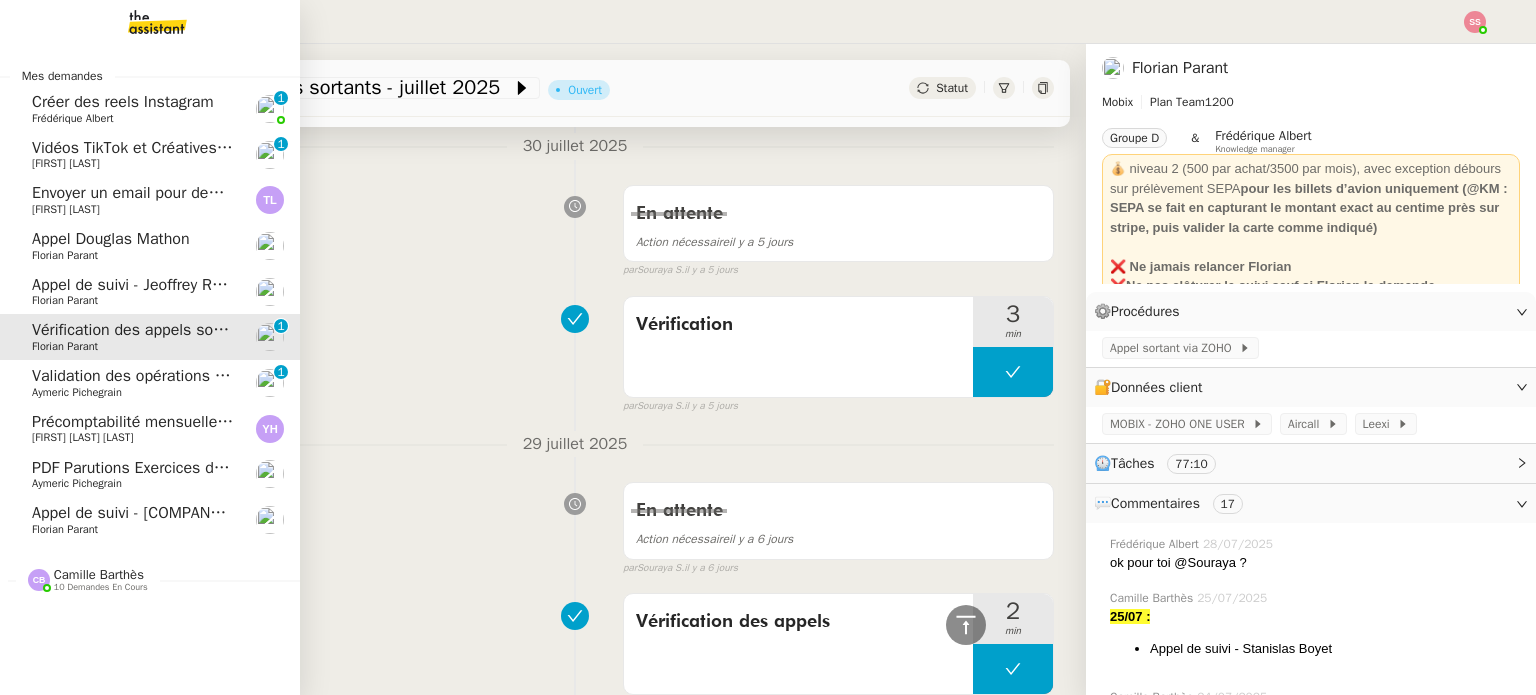 click on "Validation des opérations comptables" 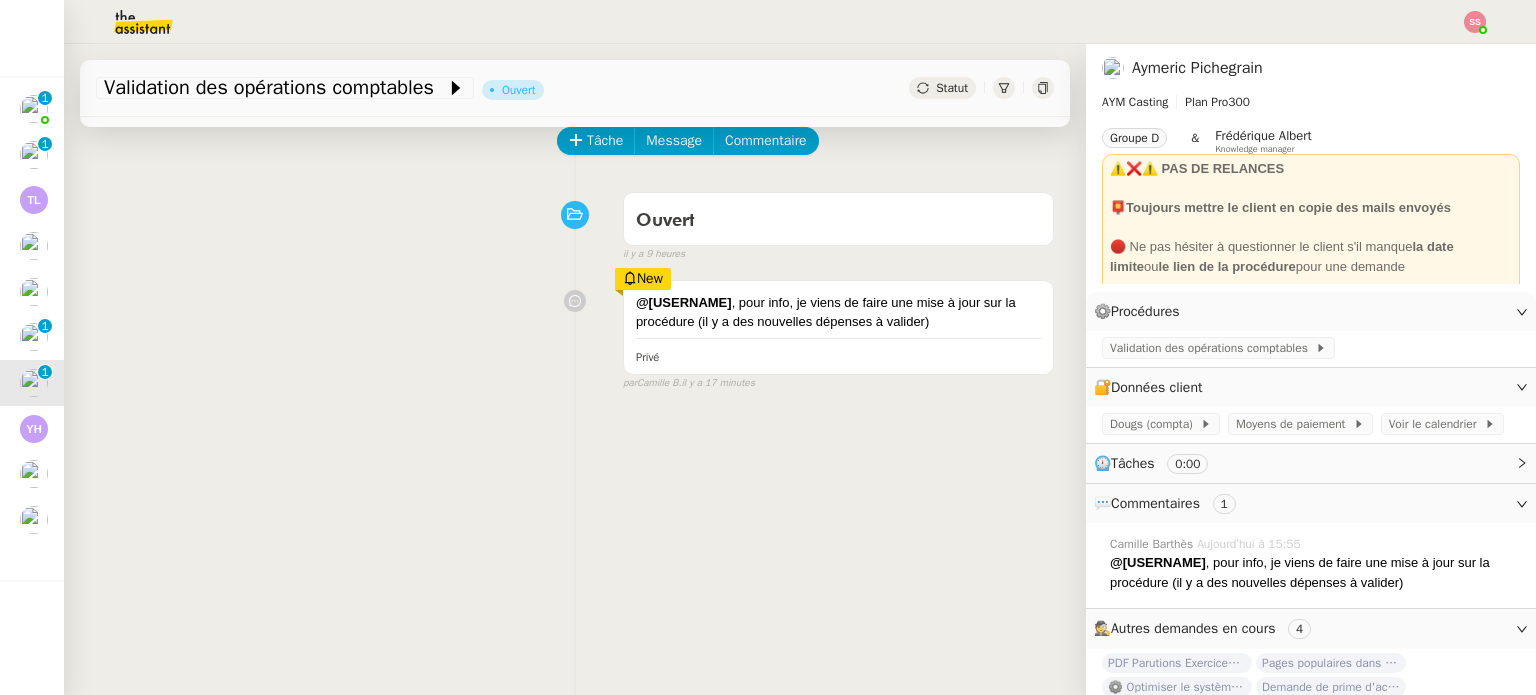 scroll, scrollTop: 0, scrollLeft: 0, axis: both 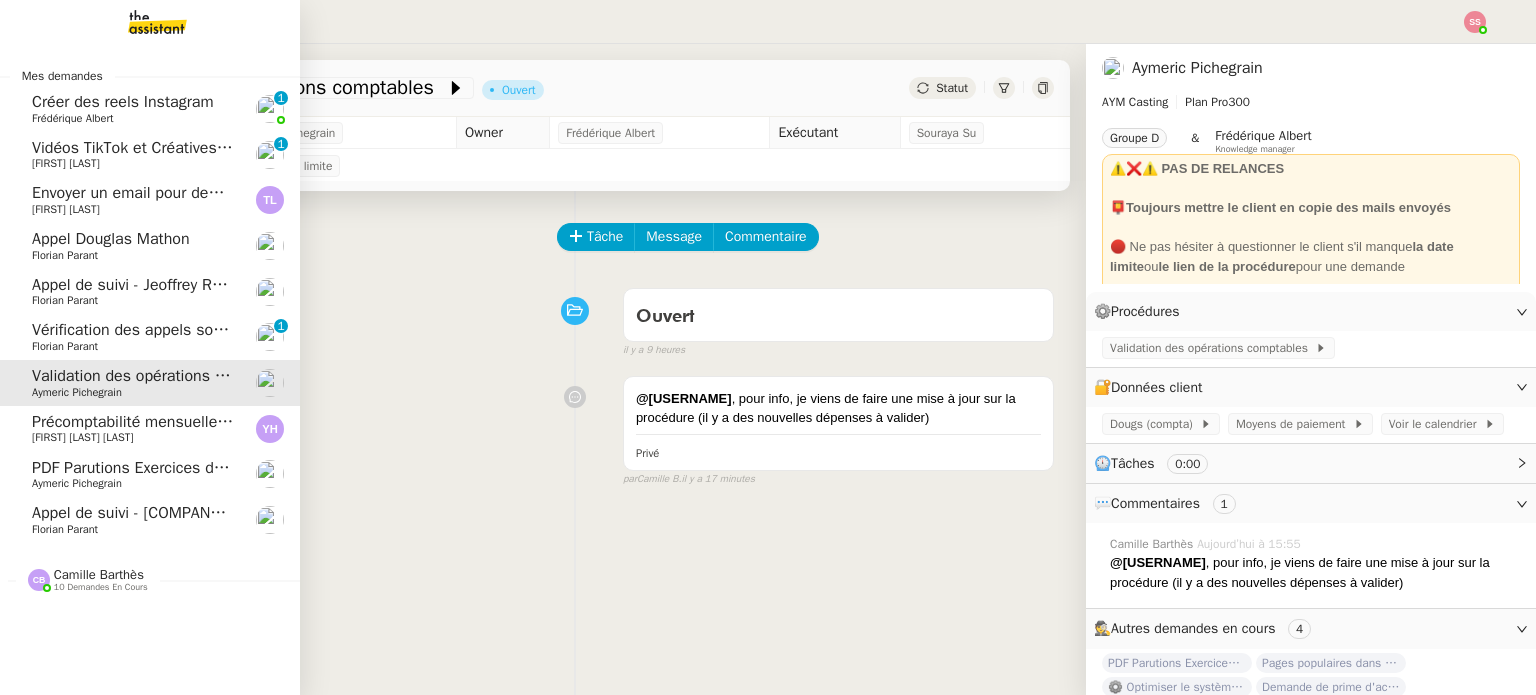 click on "Envoyer un email pour demander le numéro RNA" 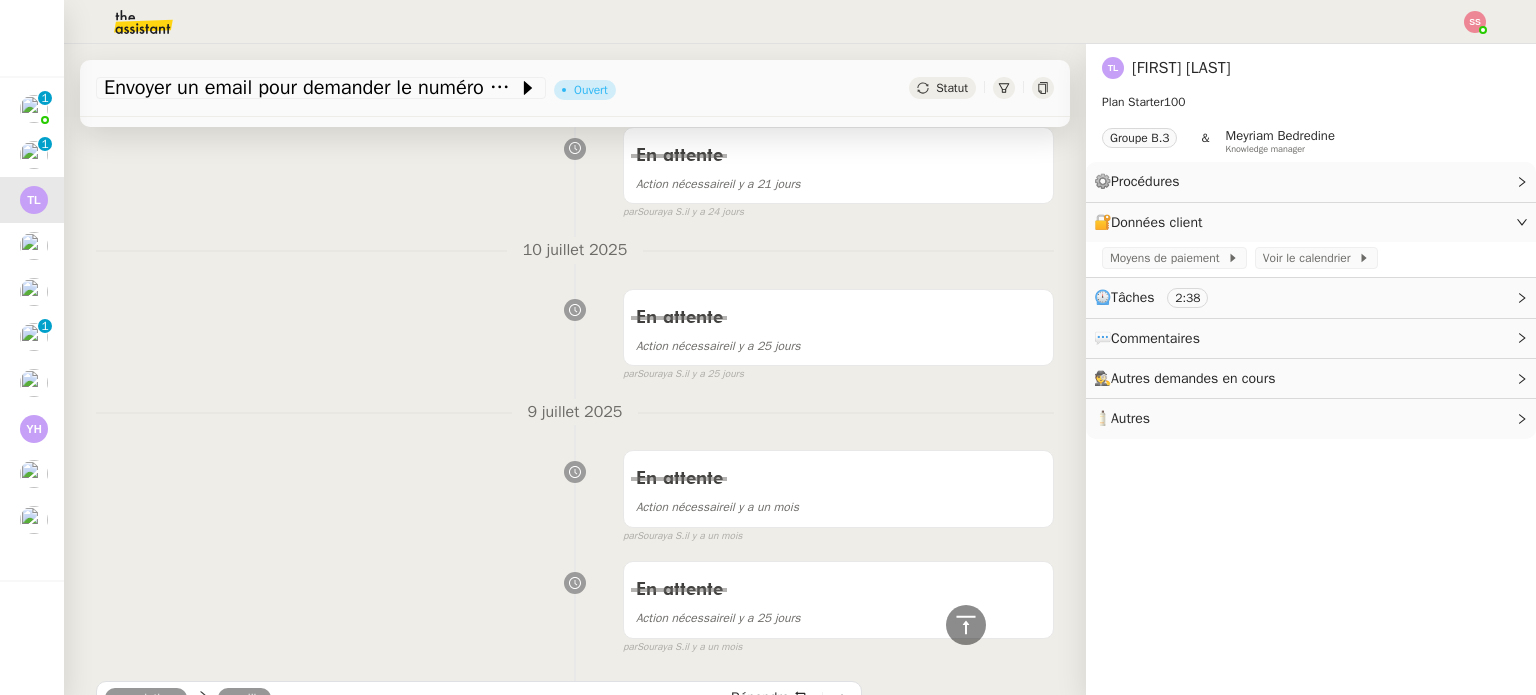 scroll, scrollTop: 900, scrollLeft: 0, axis: vertical 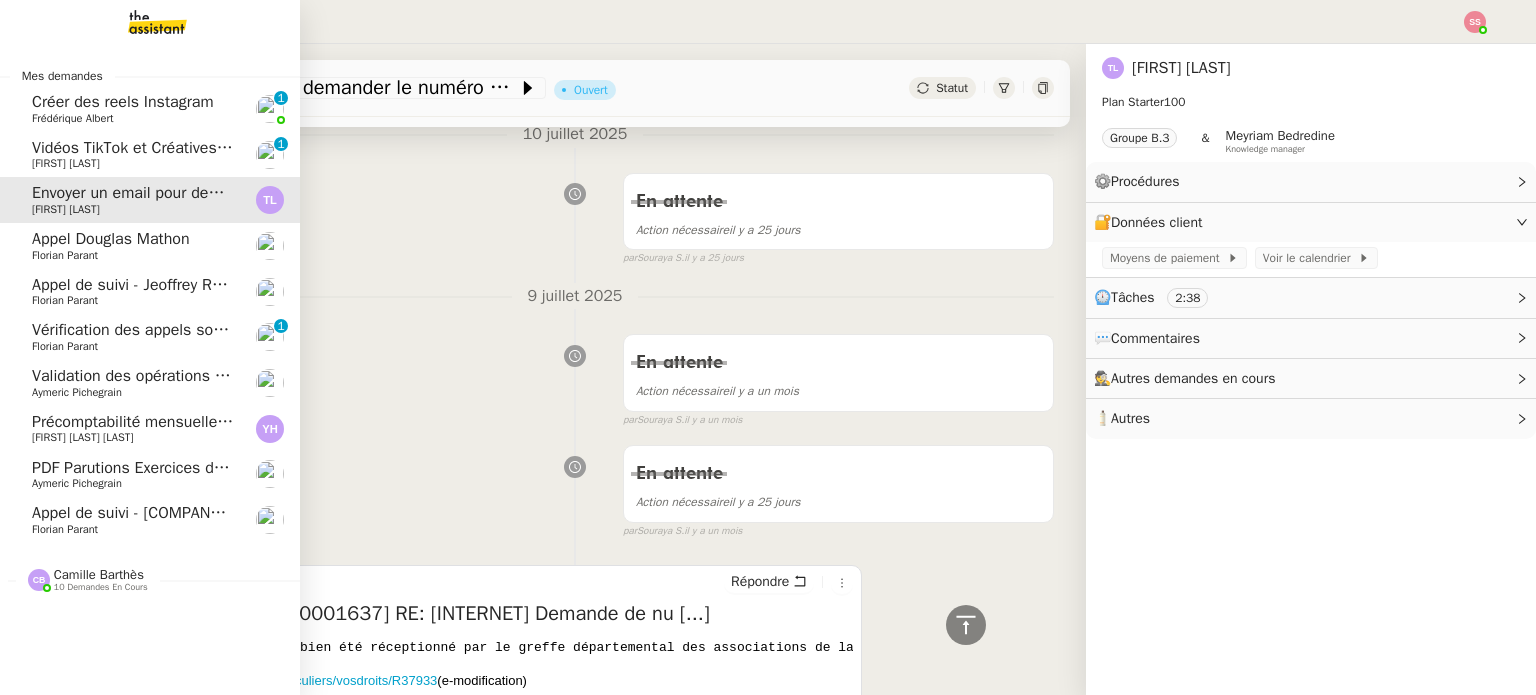 click on "Appel Douglas Mathon" 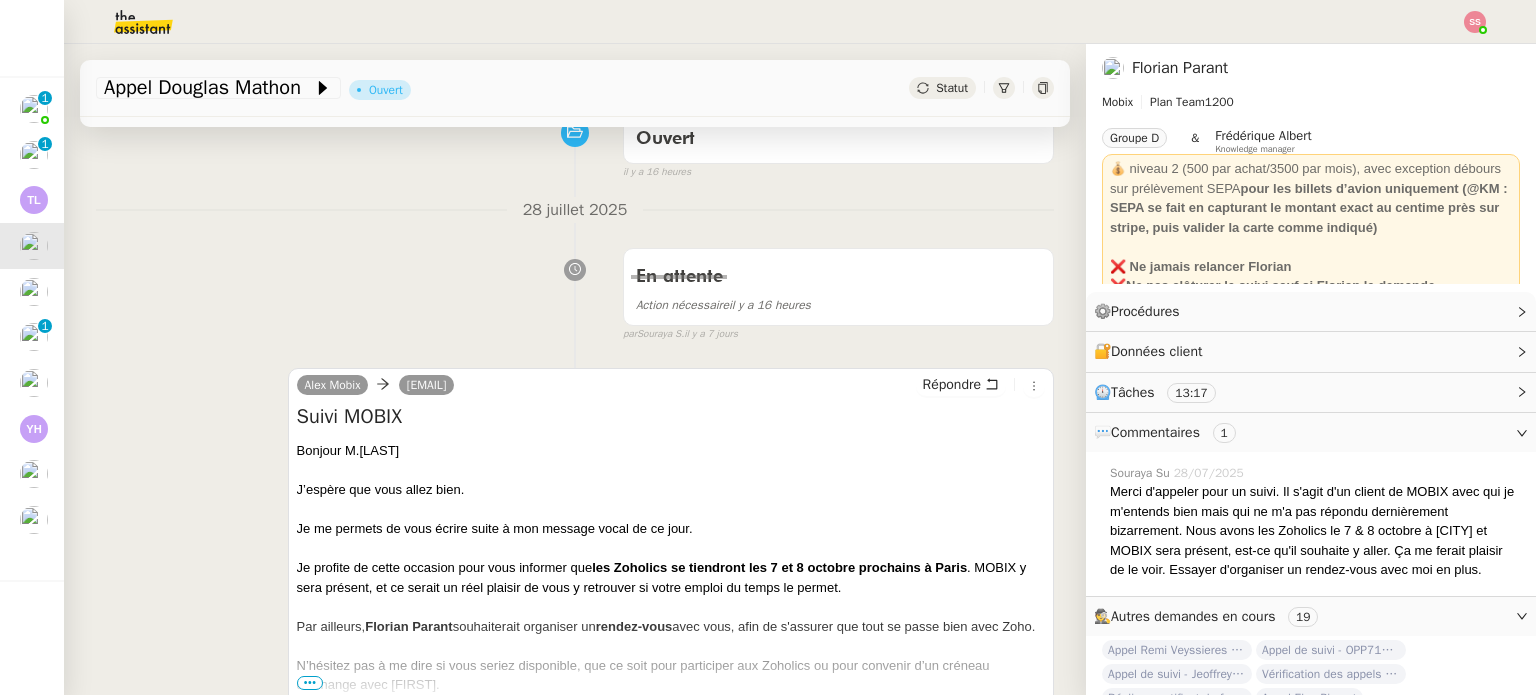 scroll, scrollTop: 144, scrollLeft: 0, axis: vertical 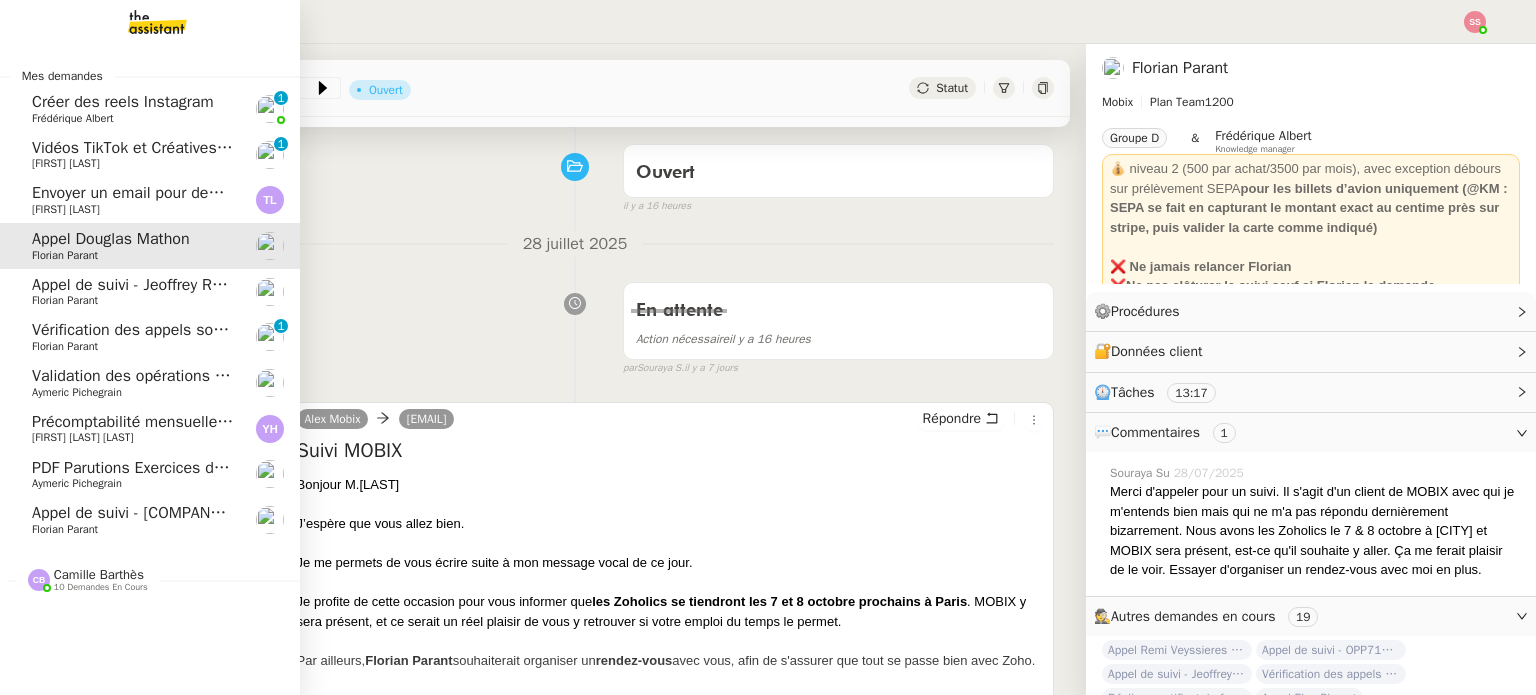 click on "[FIRST] [LAST]" 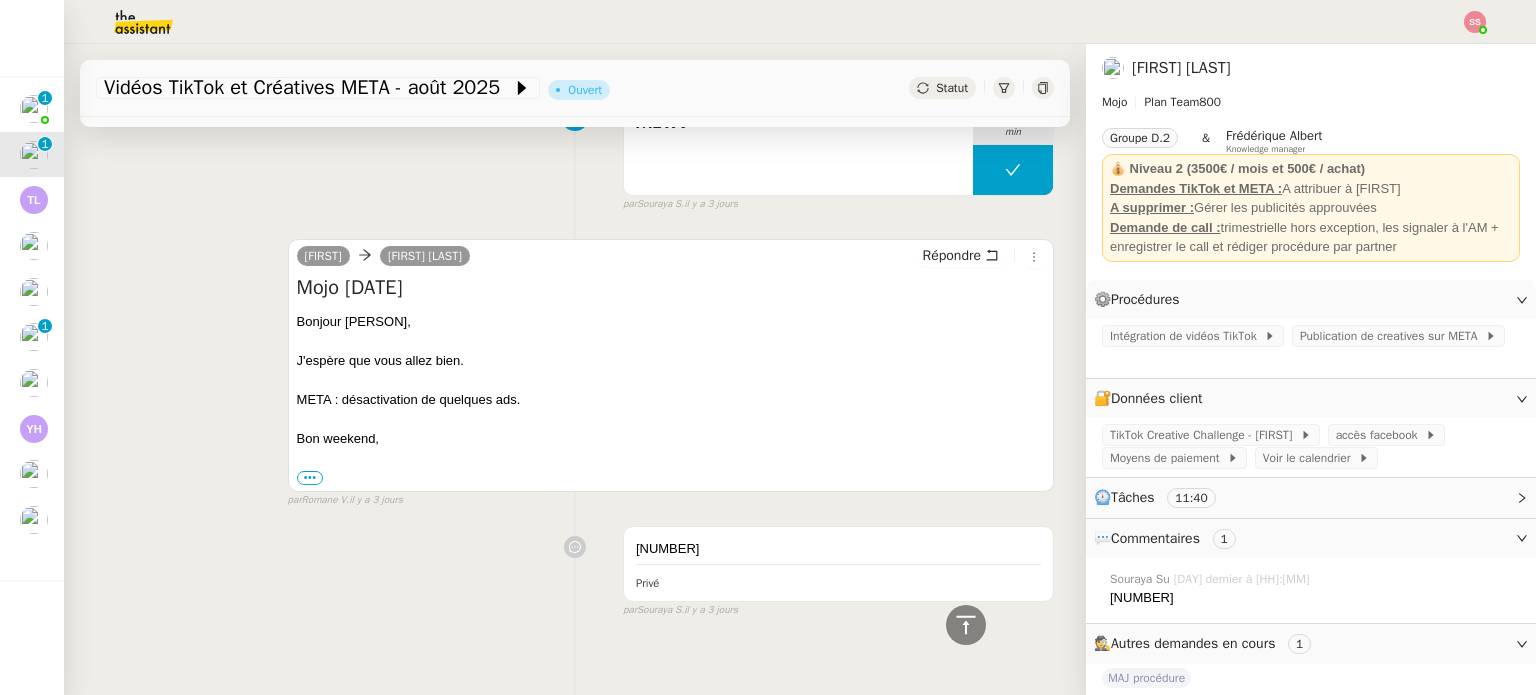 scroll, scrollTop: 444, scrollLeft: 0, axis: vertical 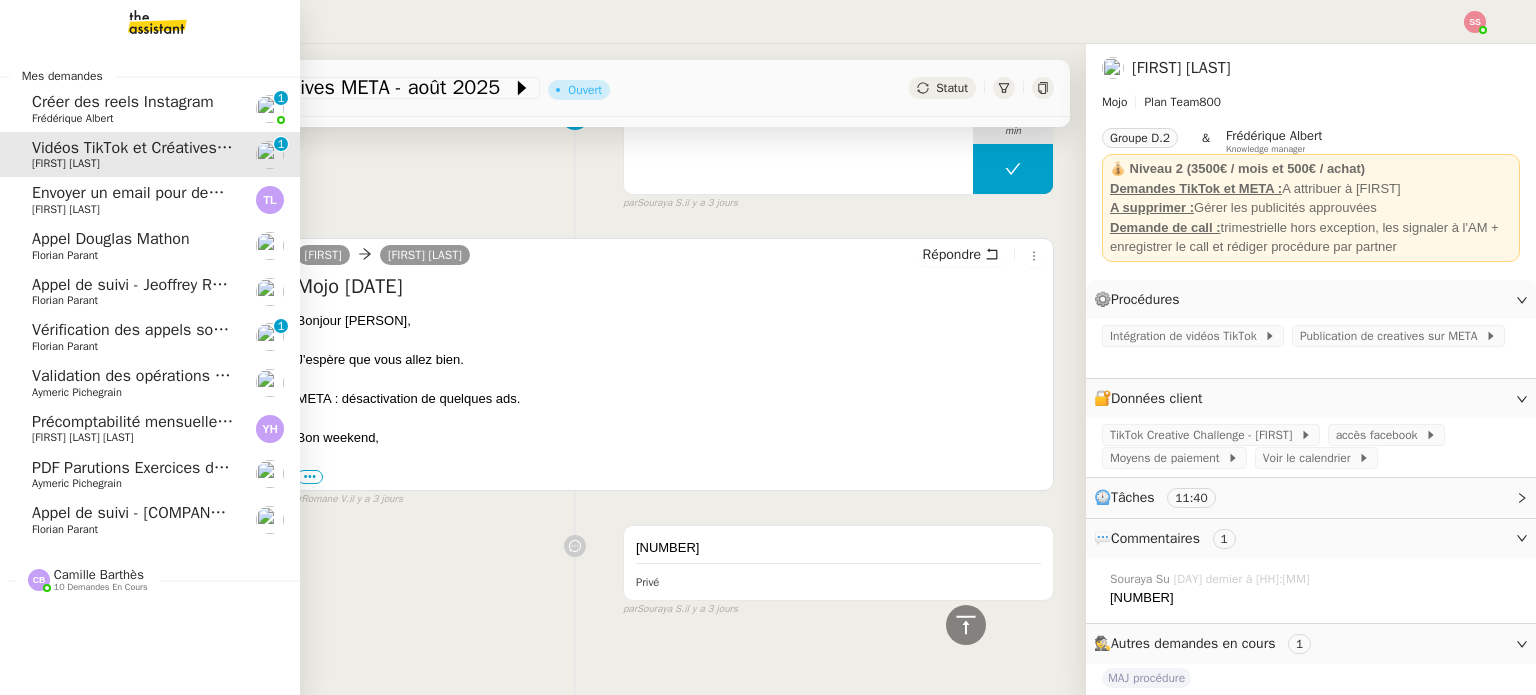 click on "Validation des opérations comptables" 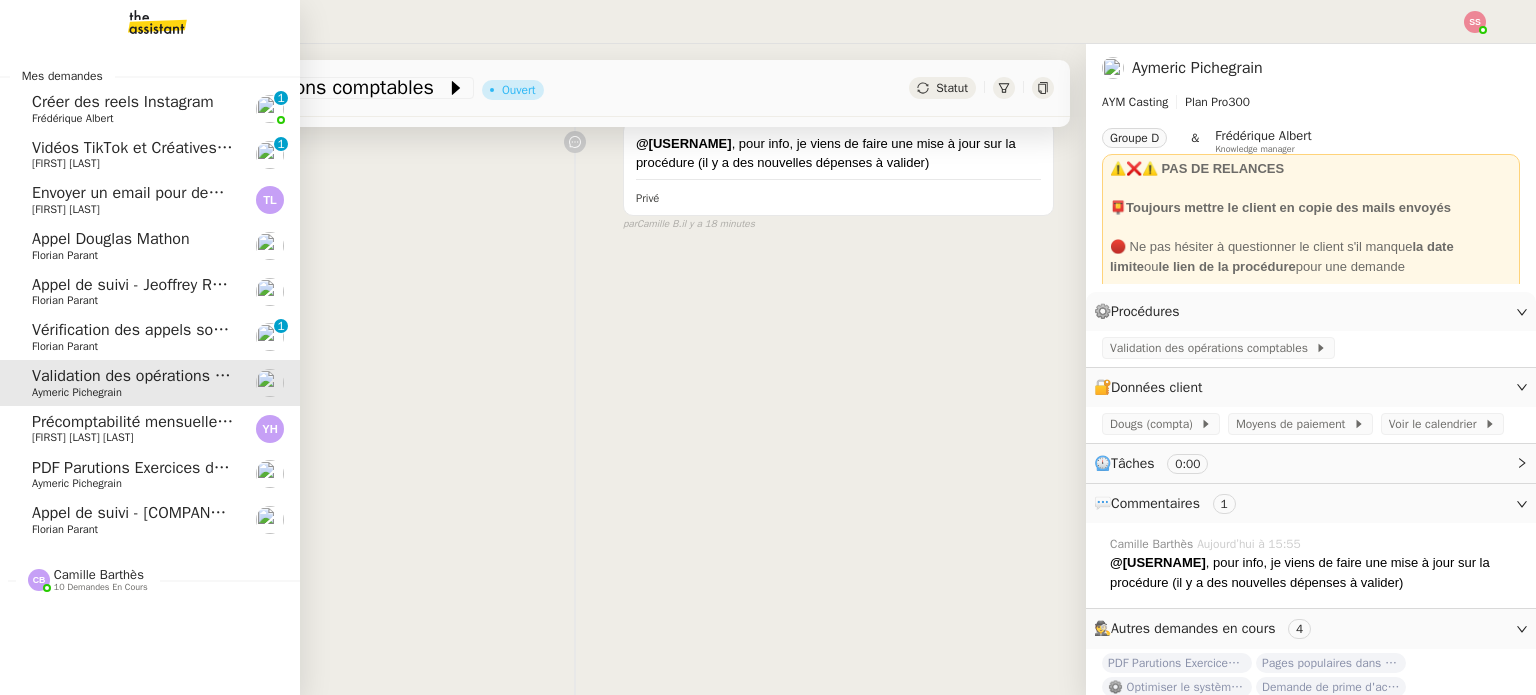 click on "Vérification des appels sortants - juillet 2025" 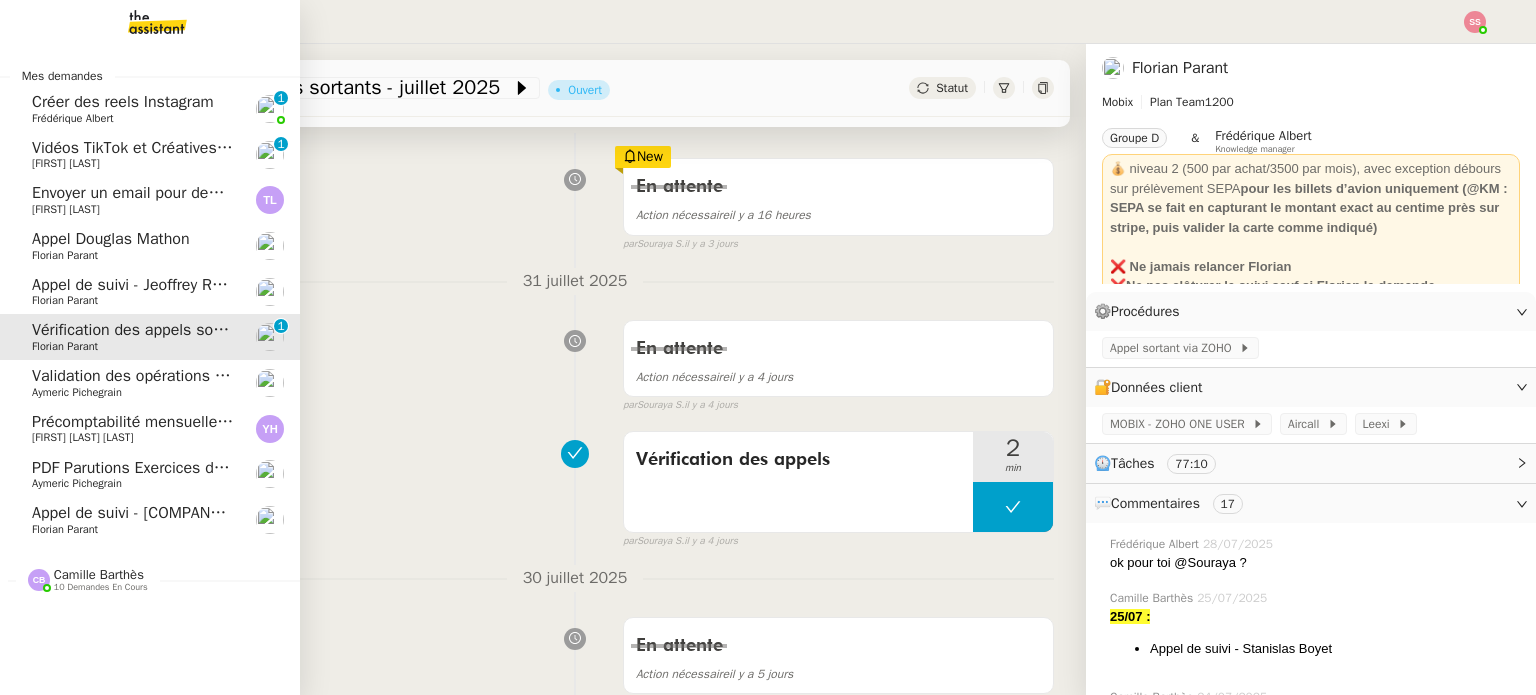 scroll, scrollTop: 444, scrollLeft: 0, axis: vertical 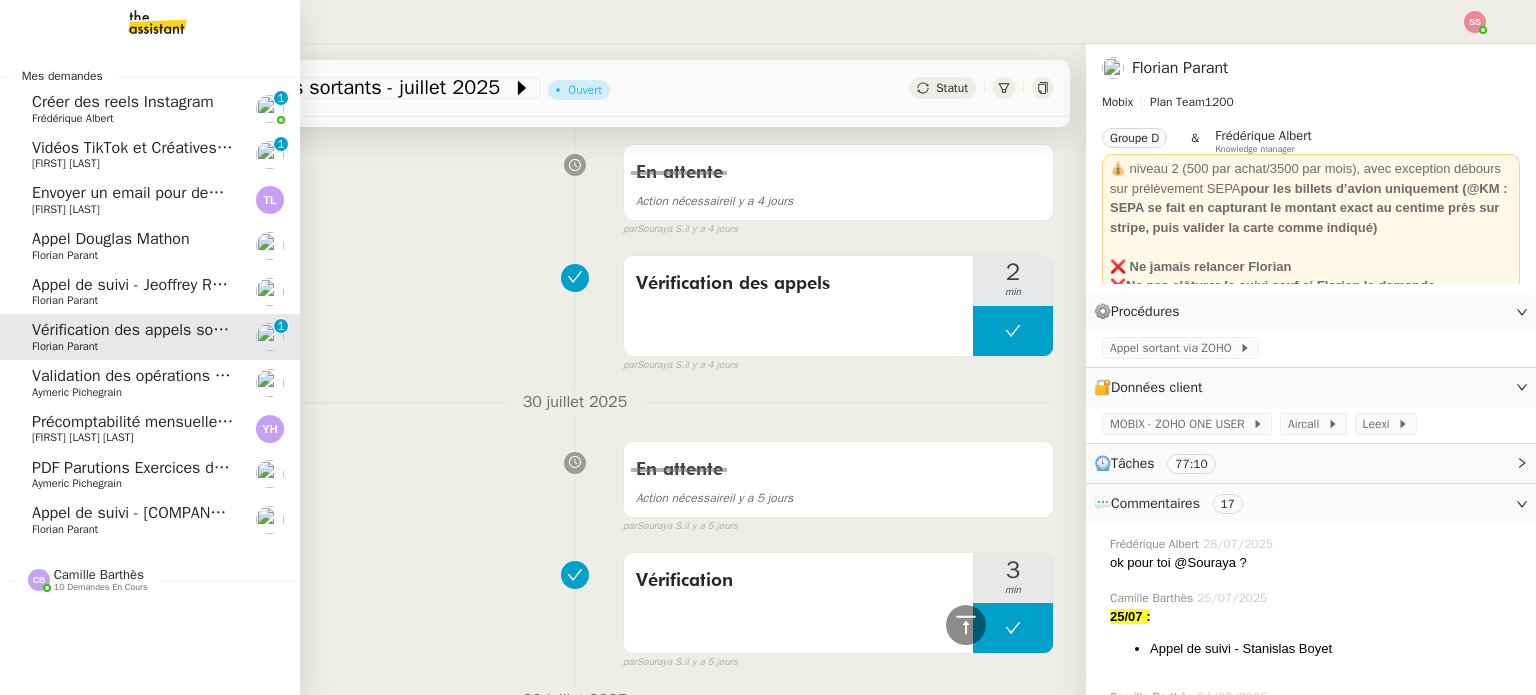 click on "Appel de suivi - [FIRST] [LAST]    [FIRST] [LAST]" 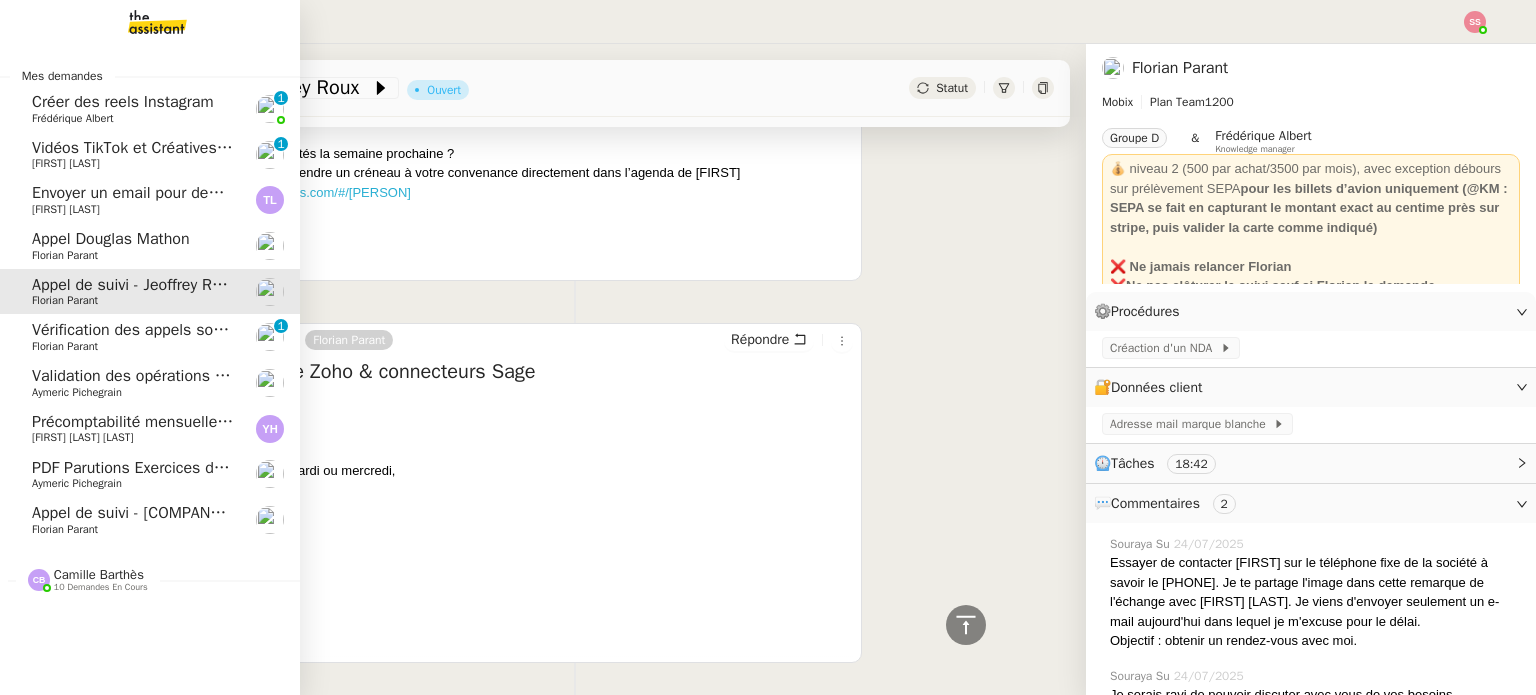 click on "Appel de suivi - [LAST] Immobilier - [FIRST] [LAST]    [FIRST] [LAST]" 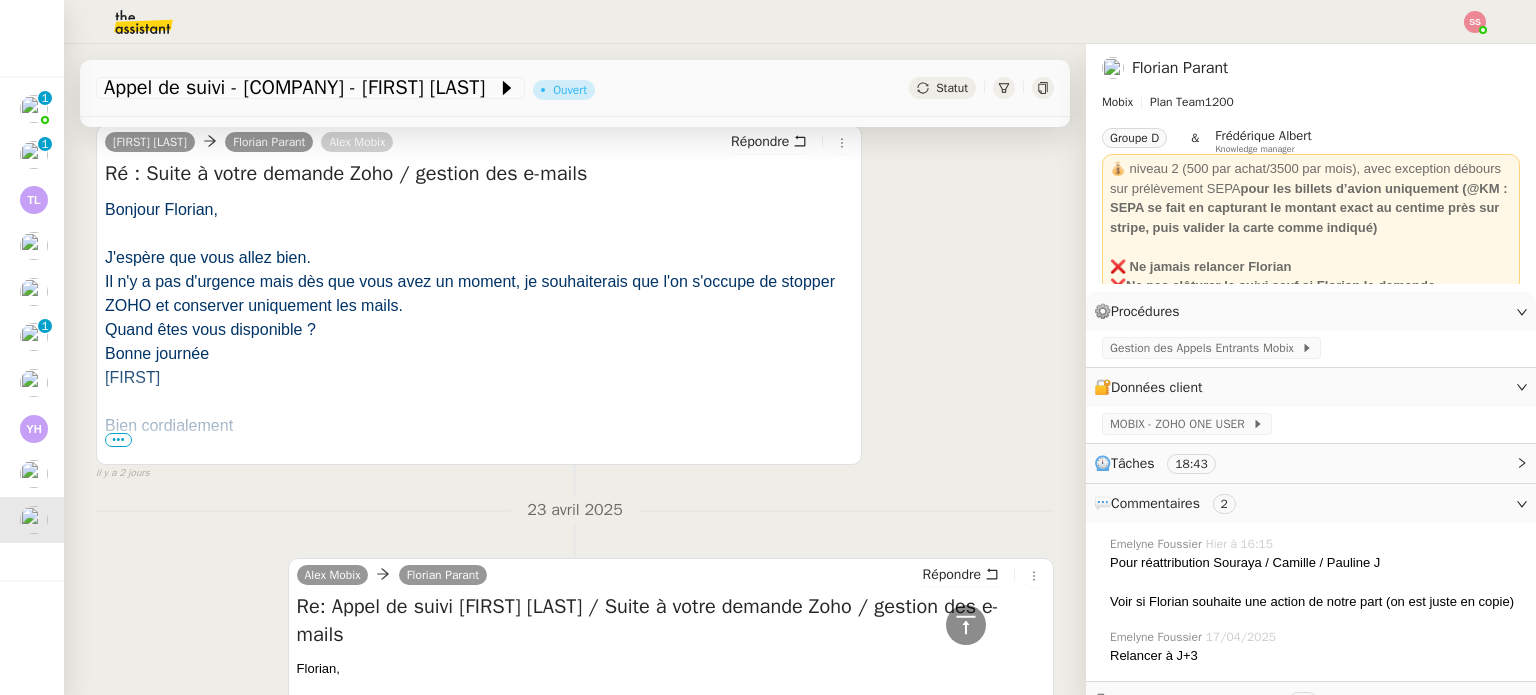 scroll, scrollTop: 744, scrollLeft: 0, axis: vertical 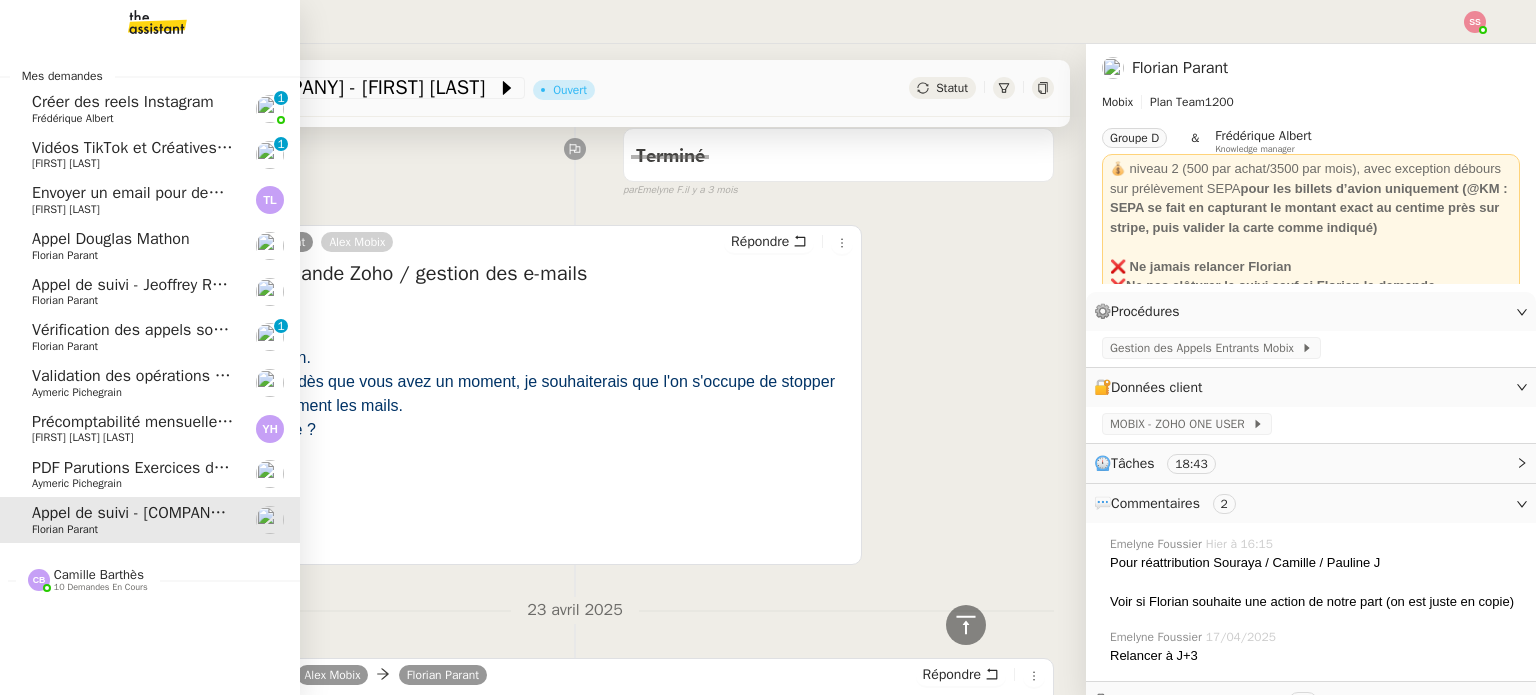 click on "Aymeric Pichegrain" 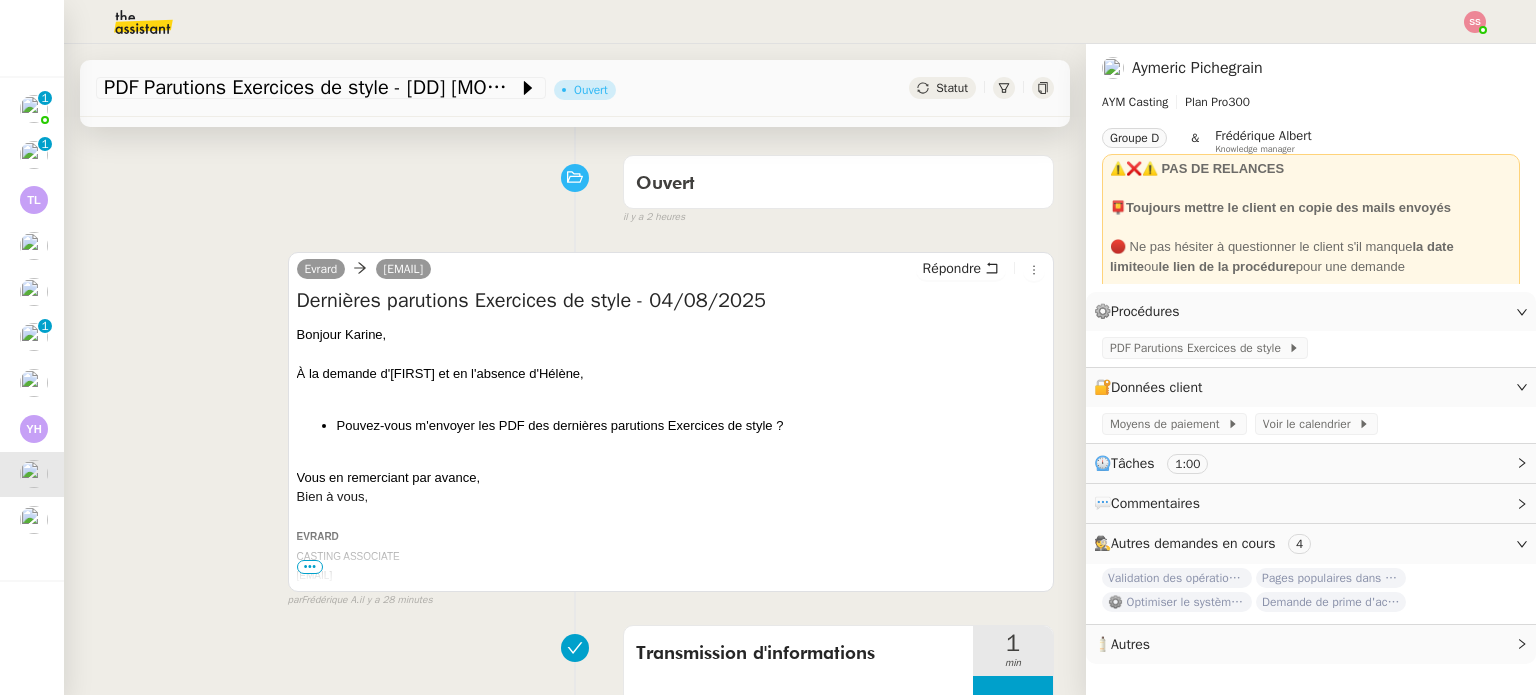 scroll, scrollTop: 0, scrollLeft: 0, axis: both 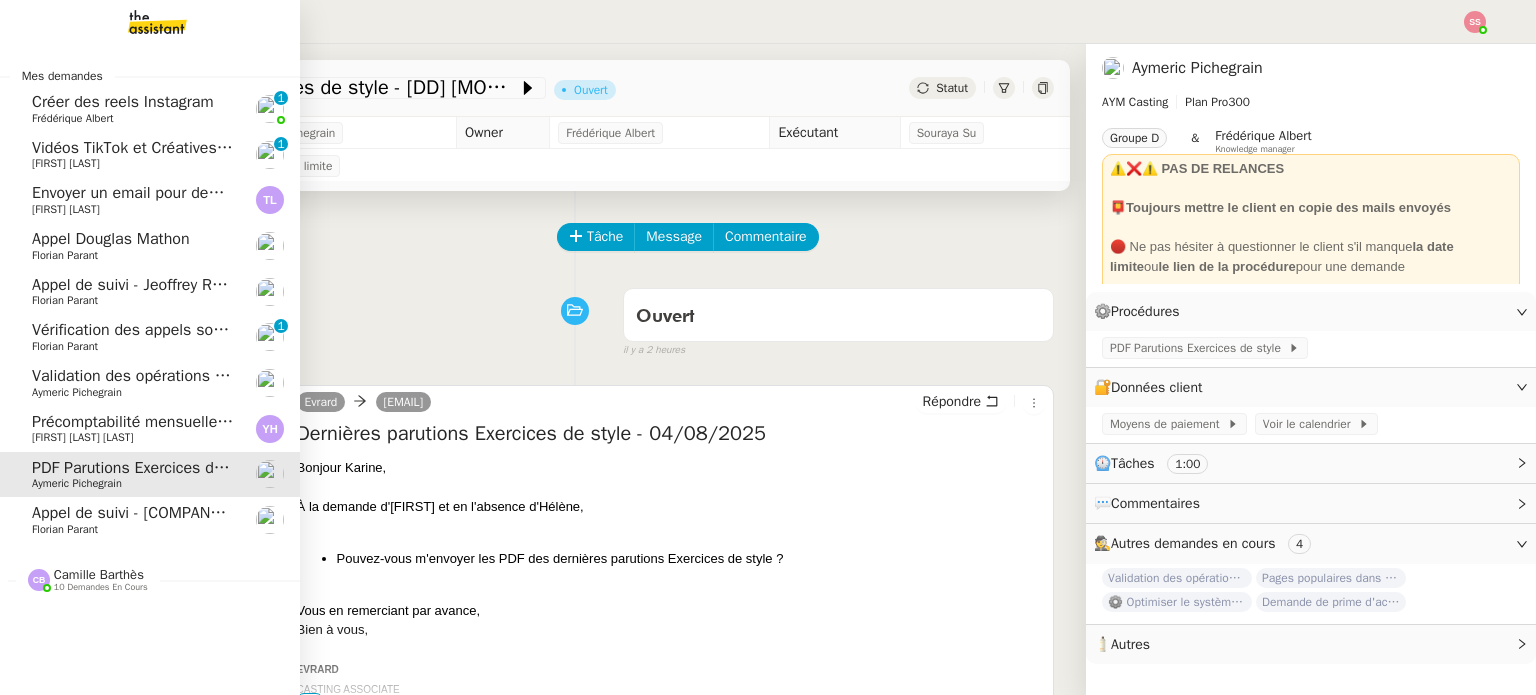 click on "Précomptabilité mensuelle - [DD] [MONTH] [YYYY]" 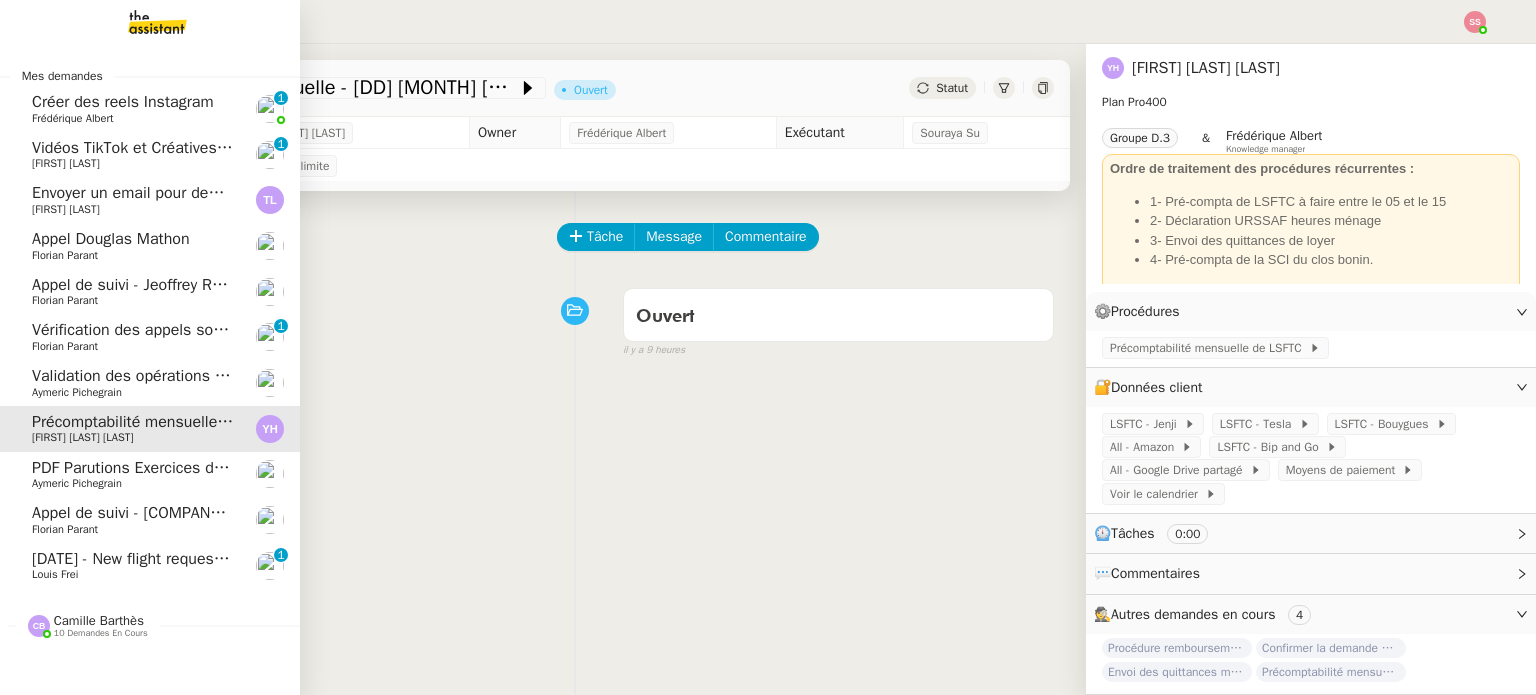 click on "22/08 - New flight request - [FIRST] [LAST]    [LAST] [FIRST]   0   1   2   3   4   5   6   7   8   9" 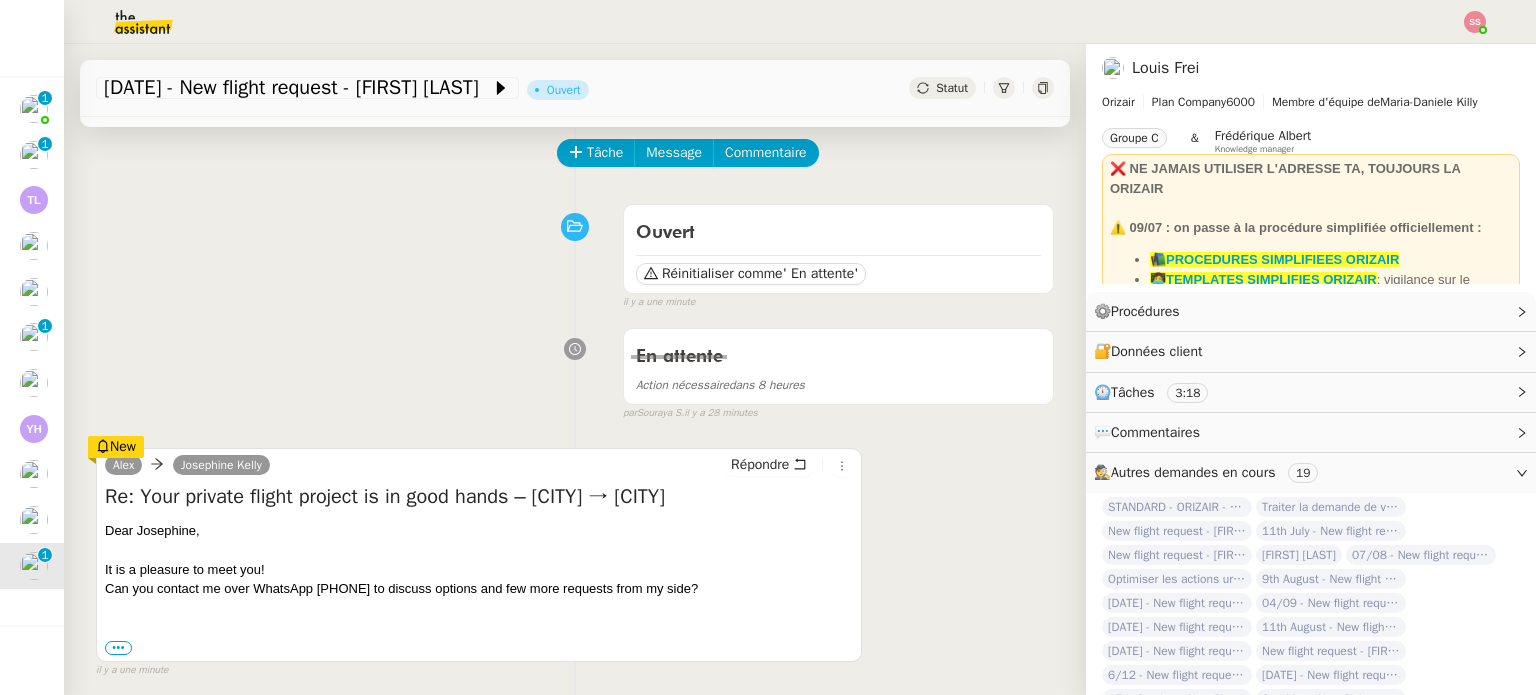 scroll, scrollTop: 100, scrollLeft: 0, axis: vertical 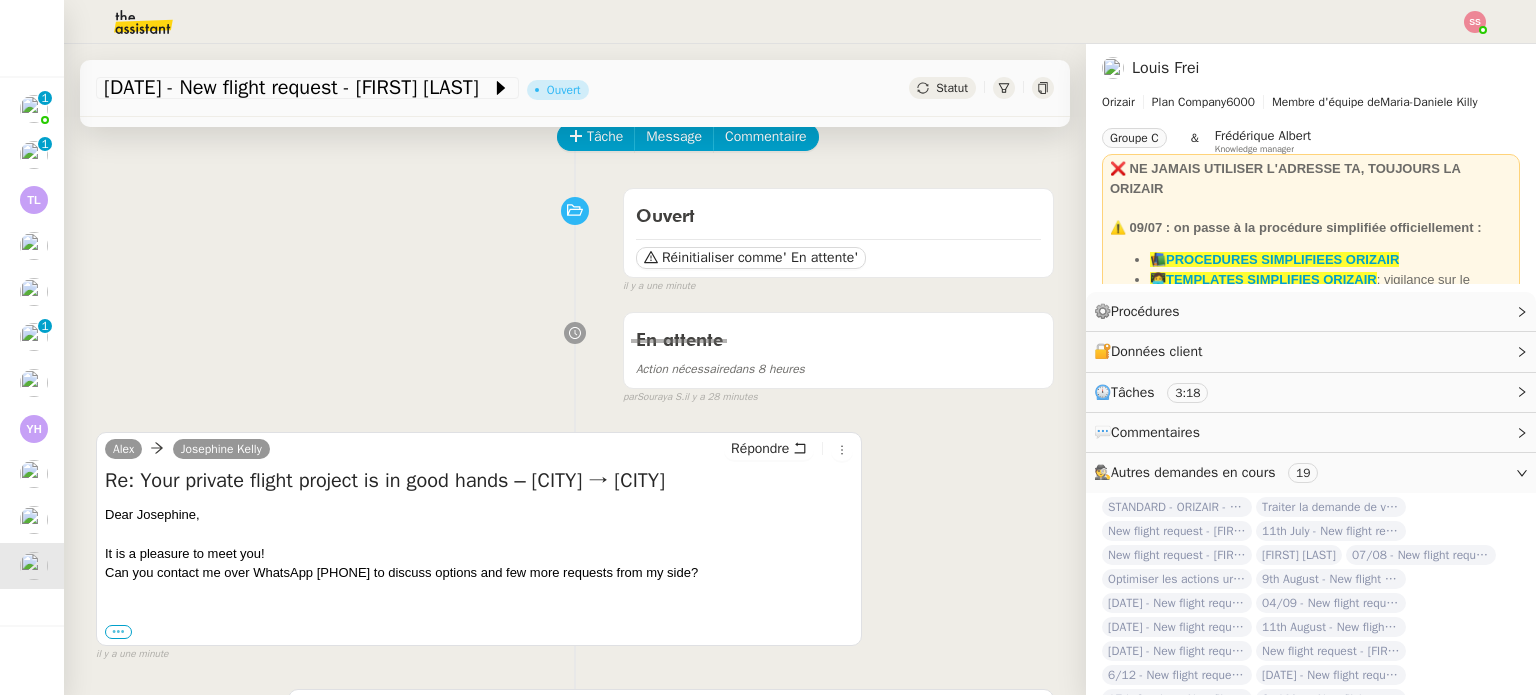 click on "•••" at bounding box center (118, 632) 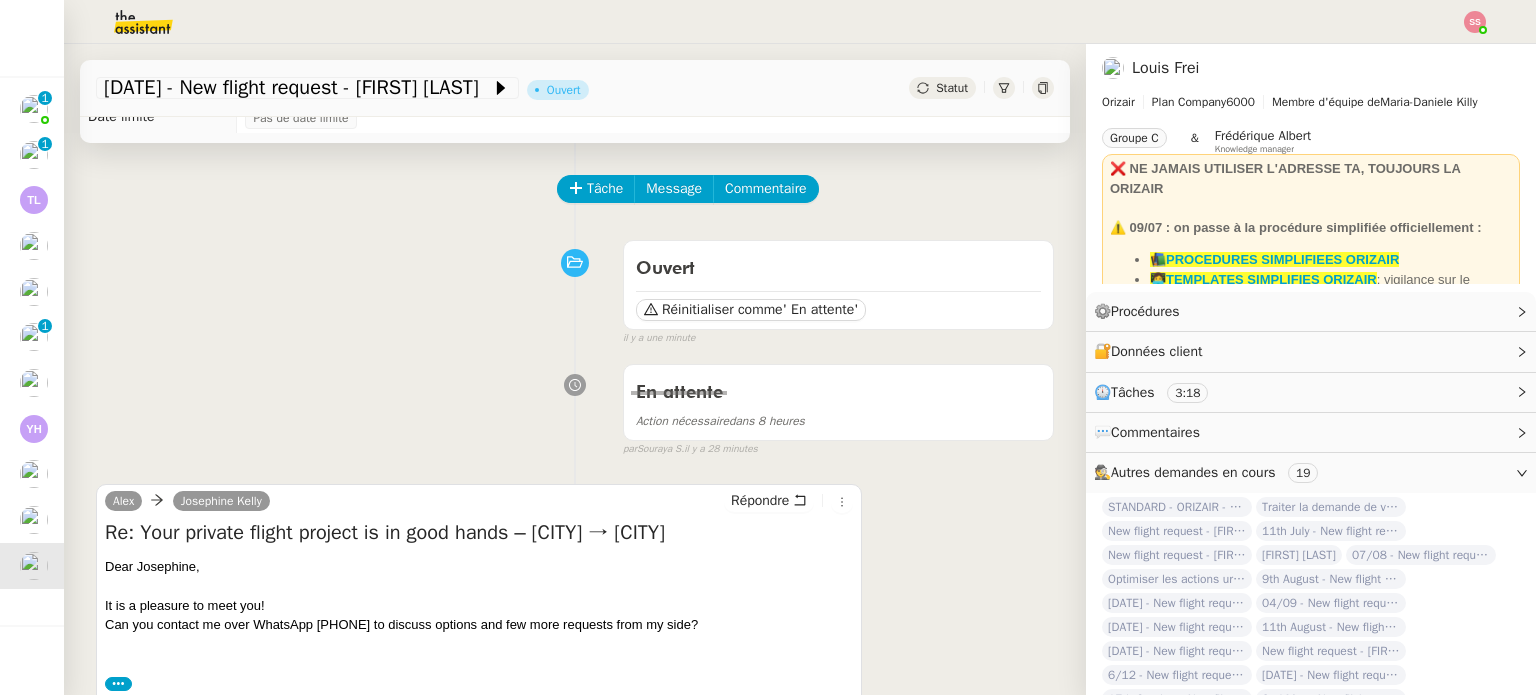 scroll, scrollTop: 0, scrollLeft: 0, axis: both 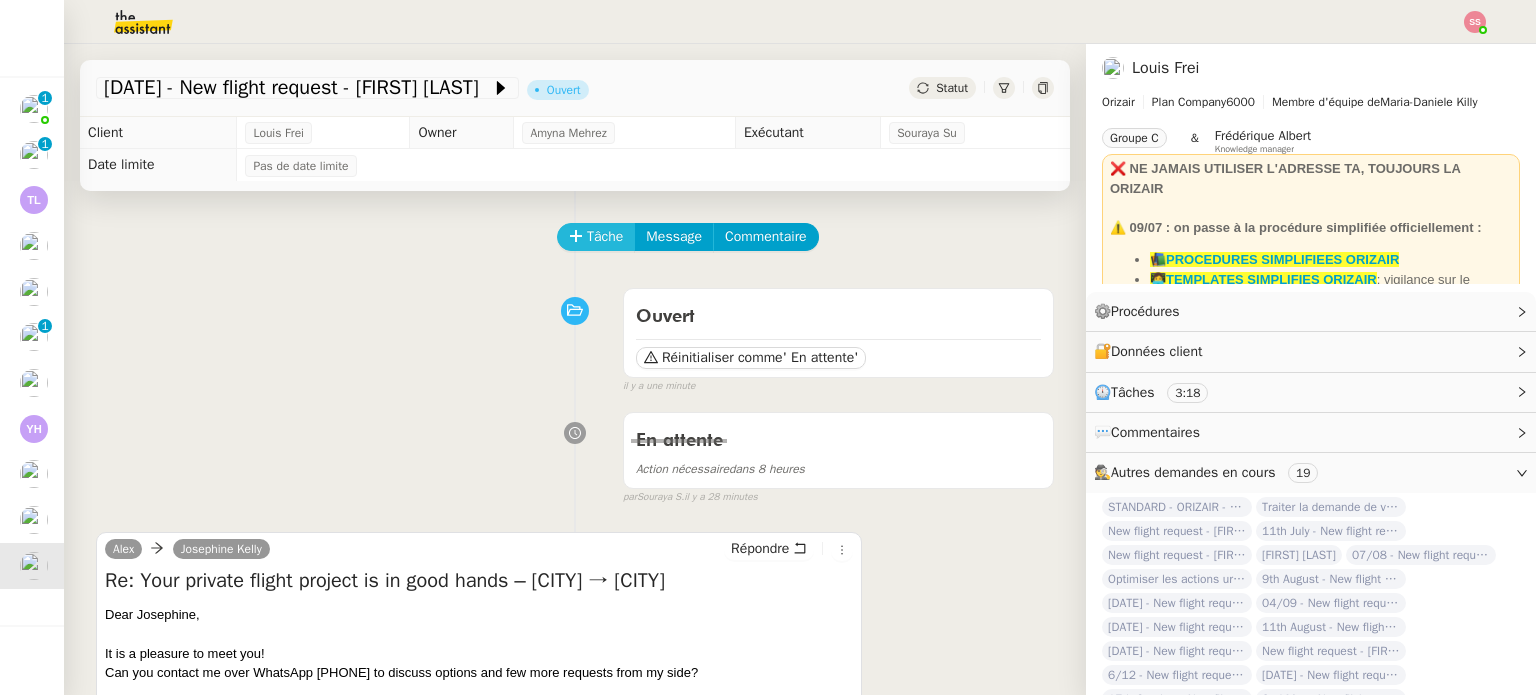 click on "Tâche" 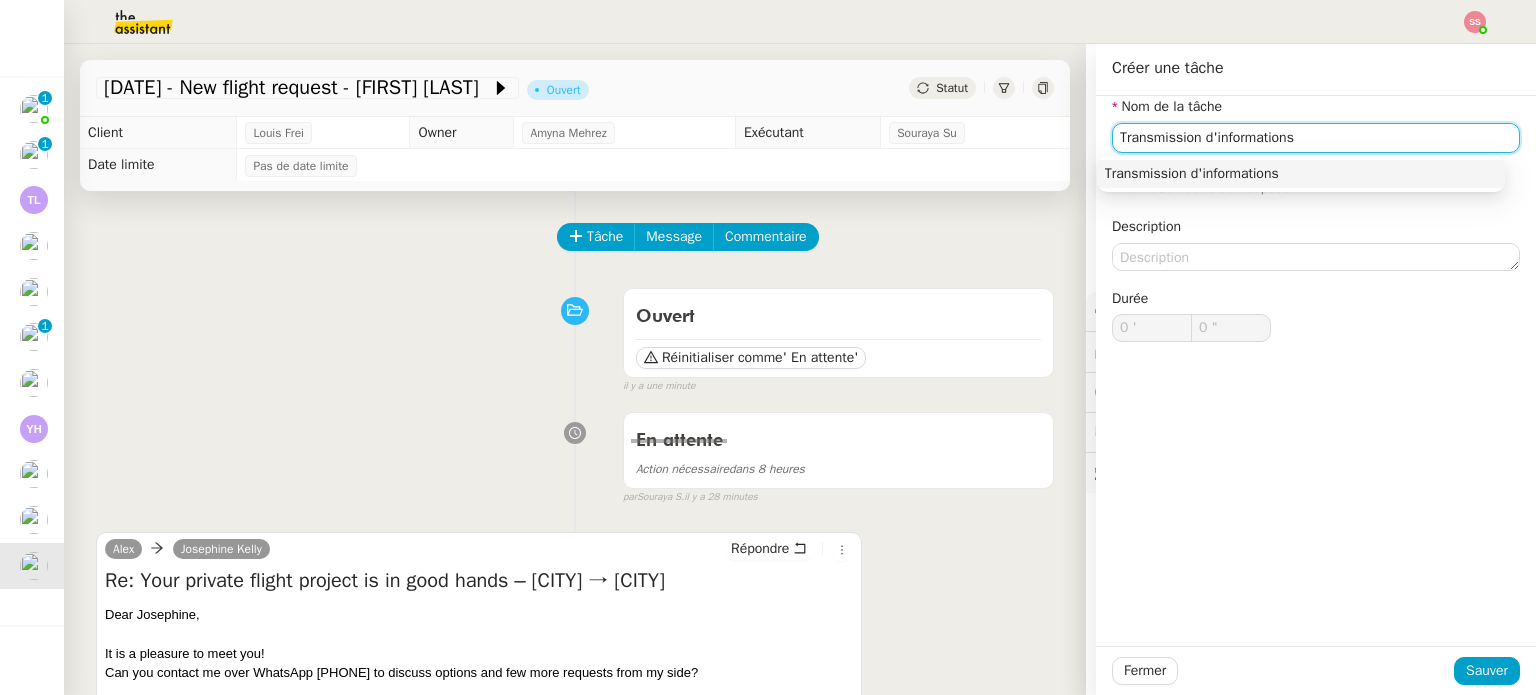 click on "Transmission d'informations" at bounding box center (1301, 174) 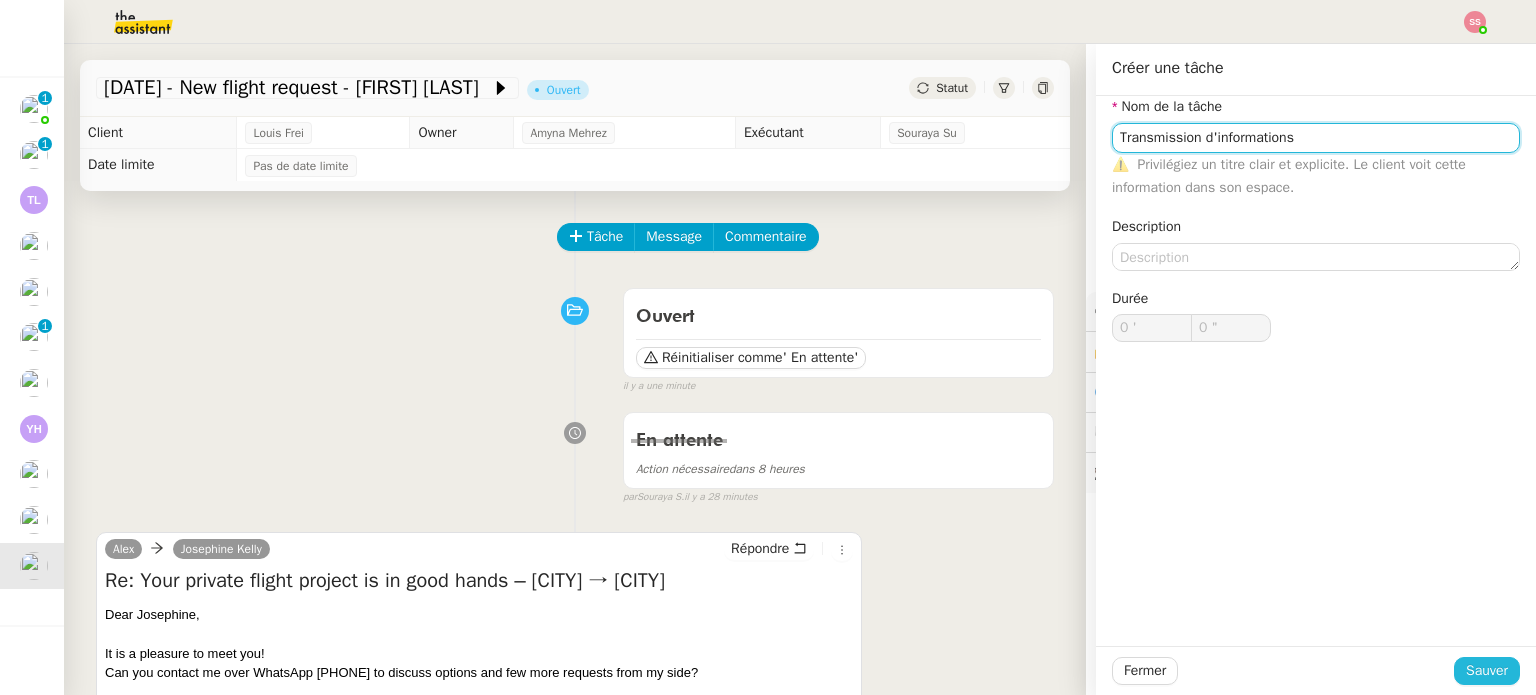 type on "Transmission d'informations" 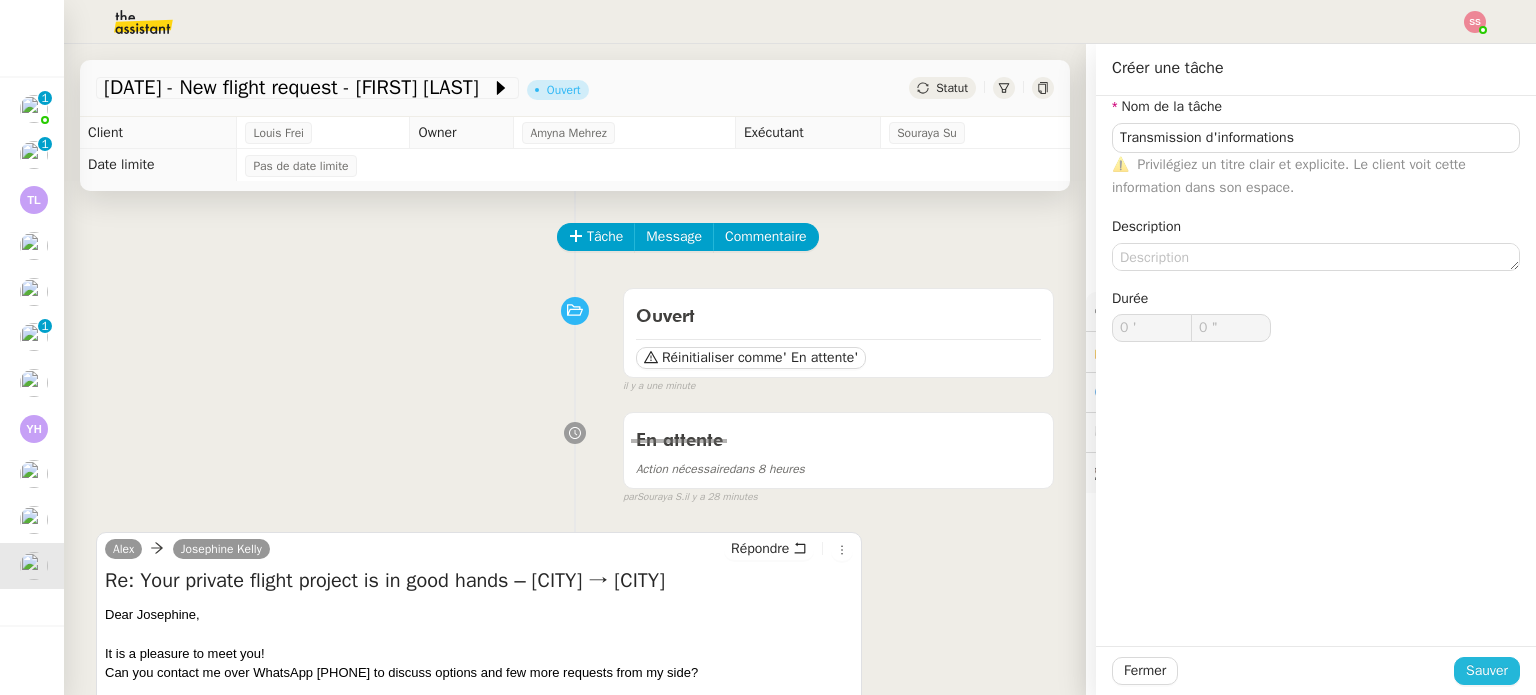 click on "Sauver" 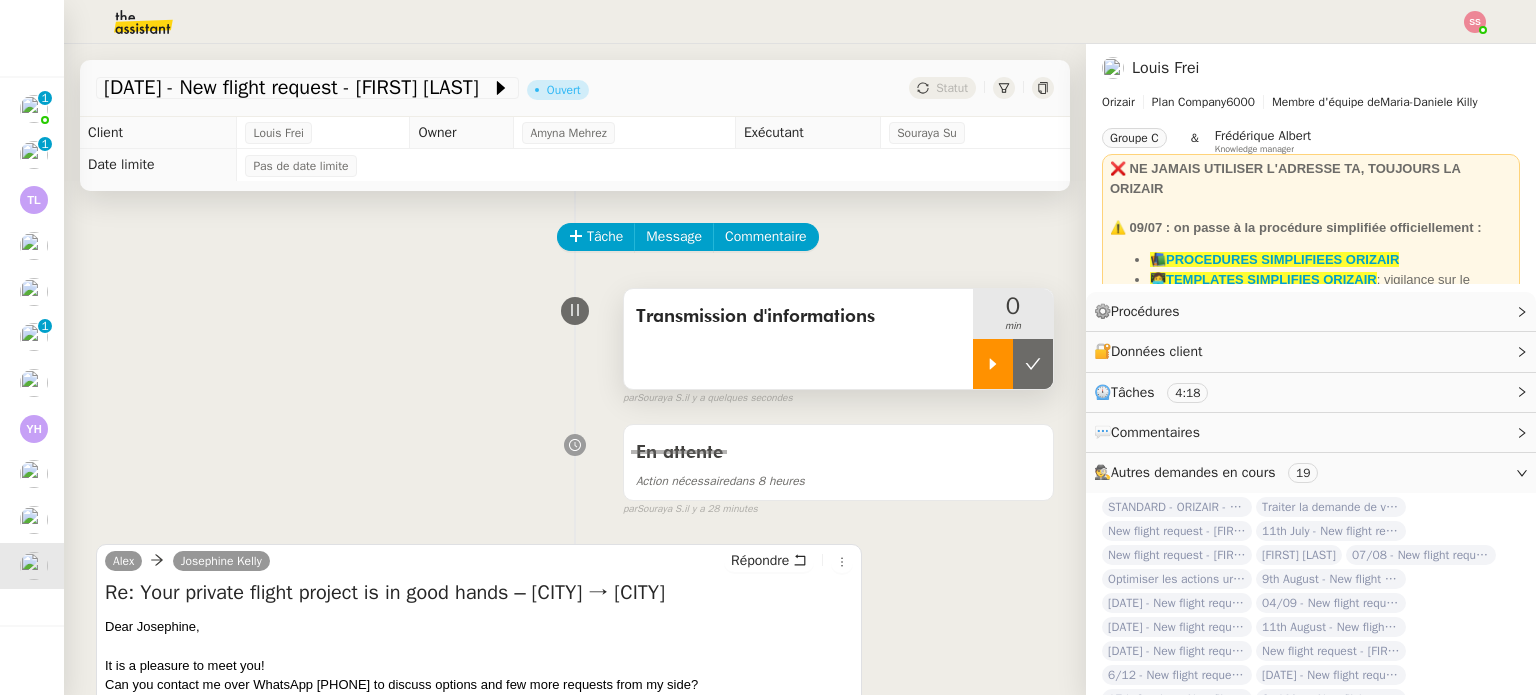 click at bounding box center (993, 364) 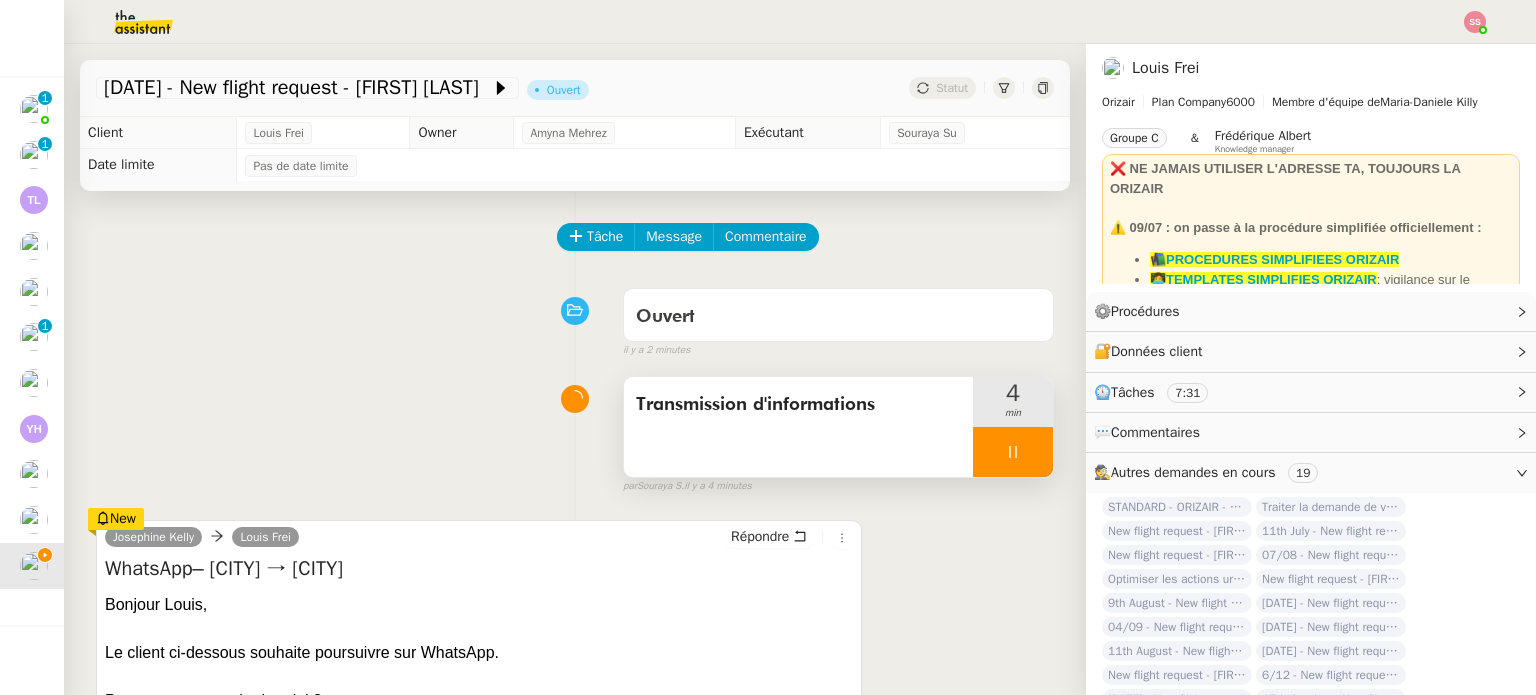 click at bounding box center [1013, 452] 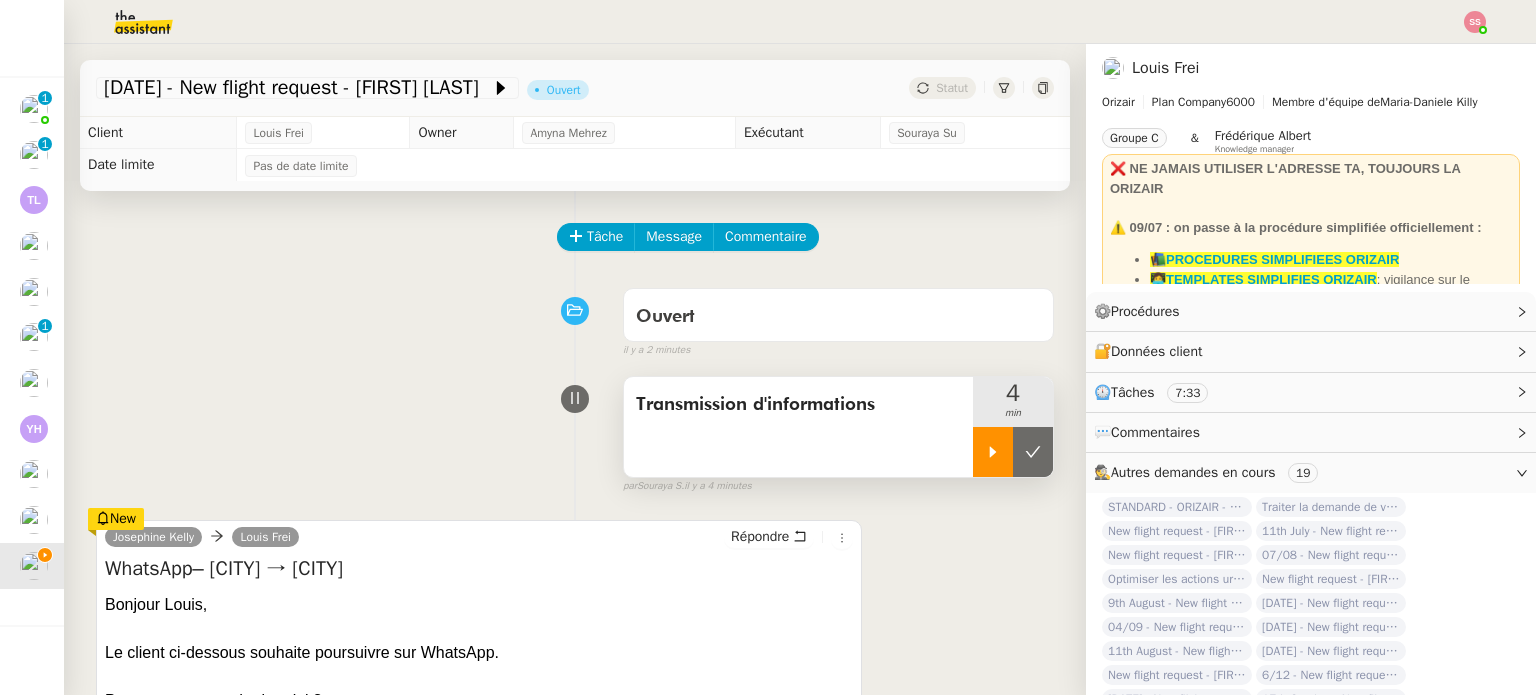 click at bounding box center [1033, 452] 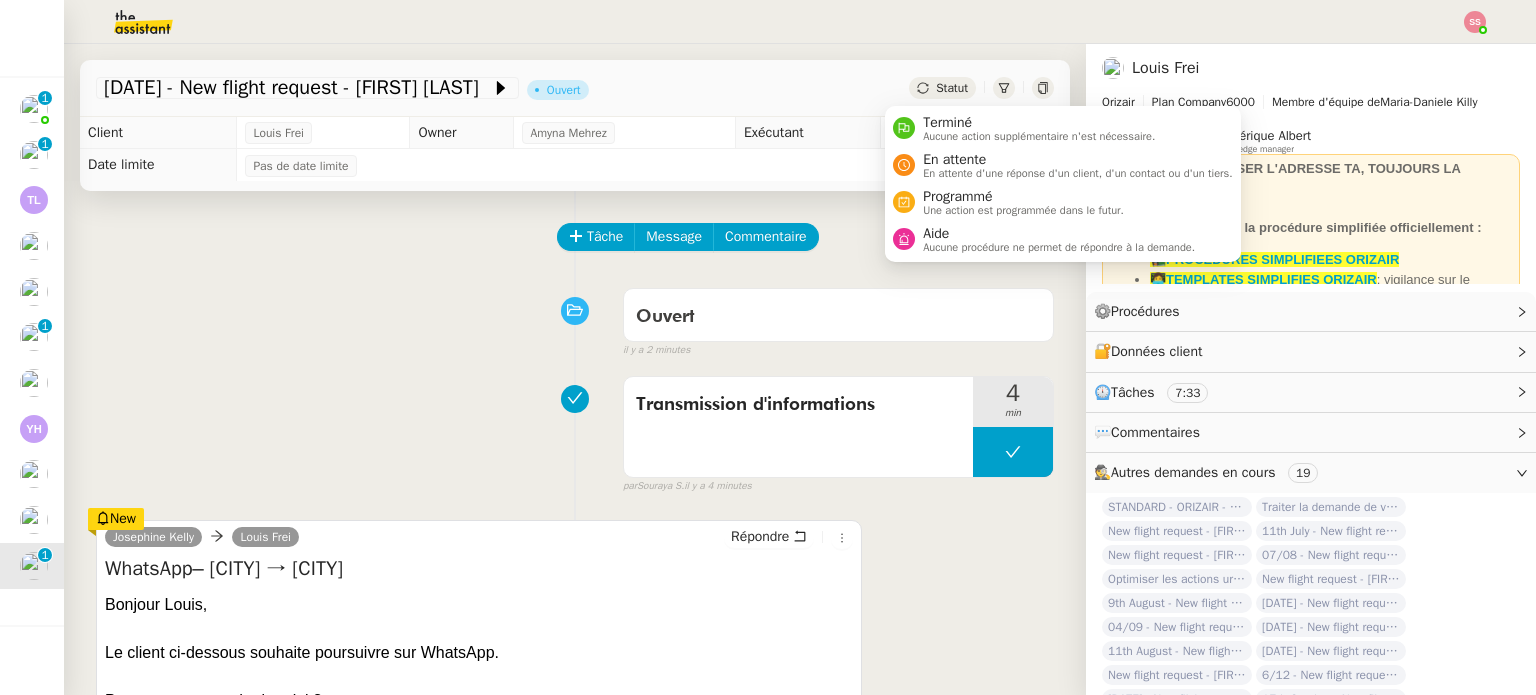 click on "Statut" 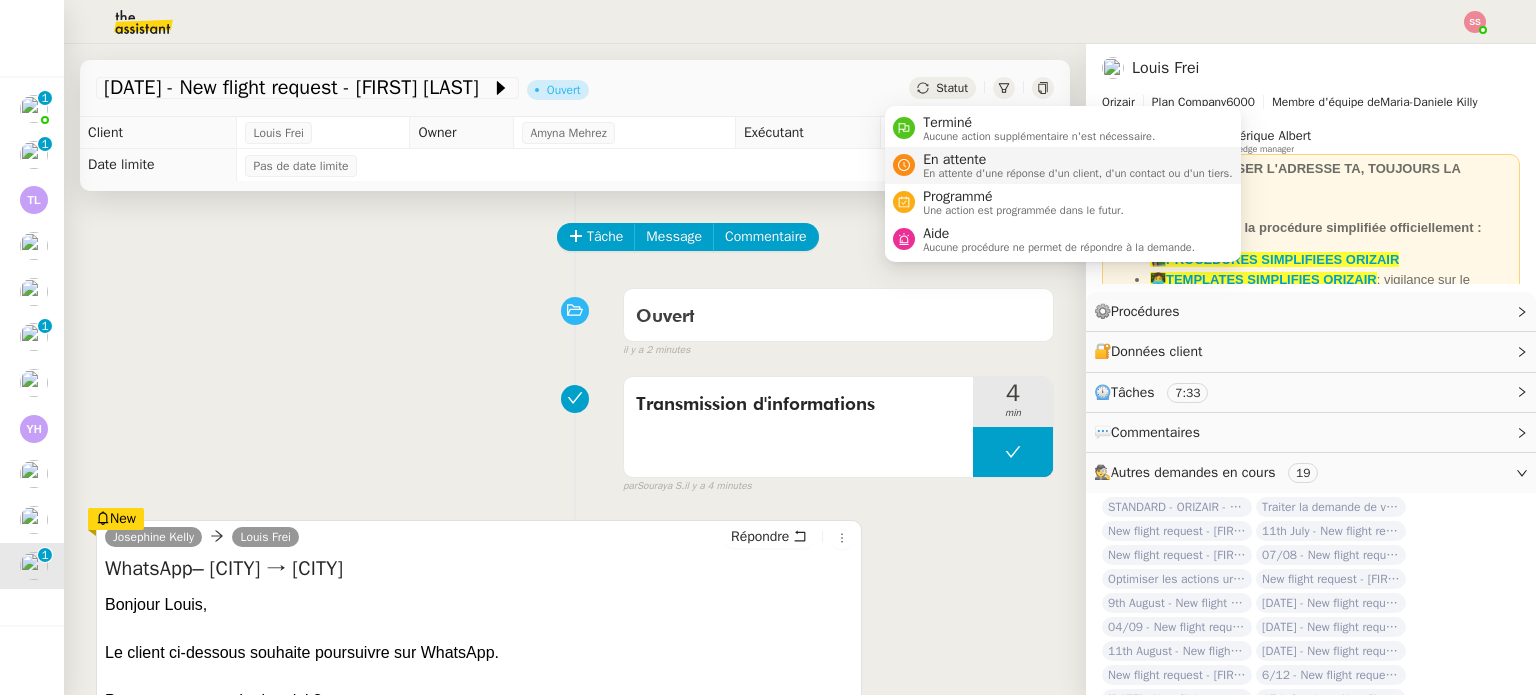 click on "En attente" at bounding box center [1078, 160] 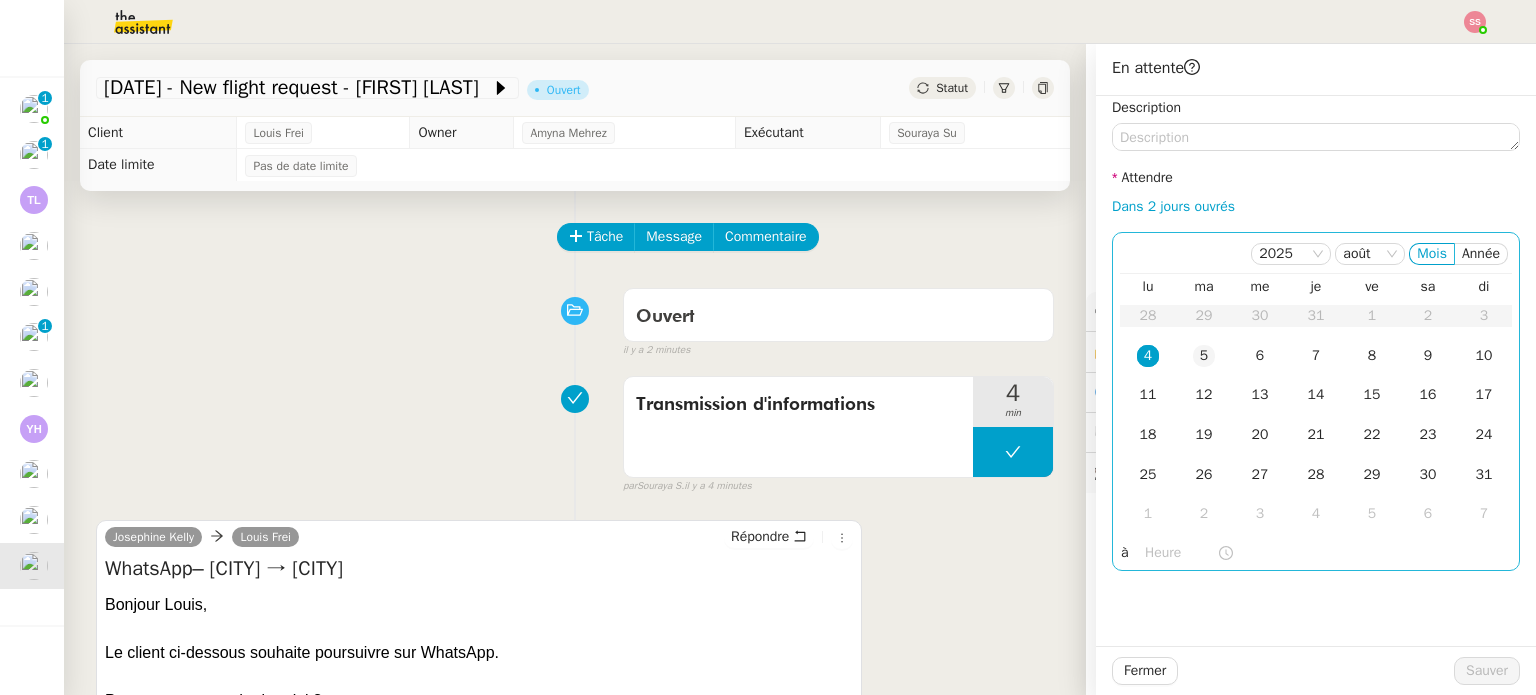 click on "5" 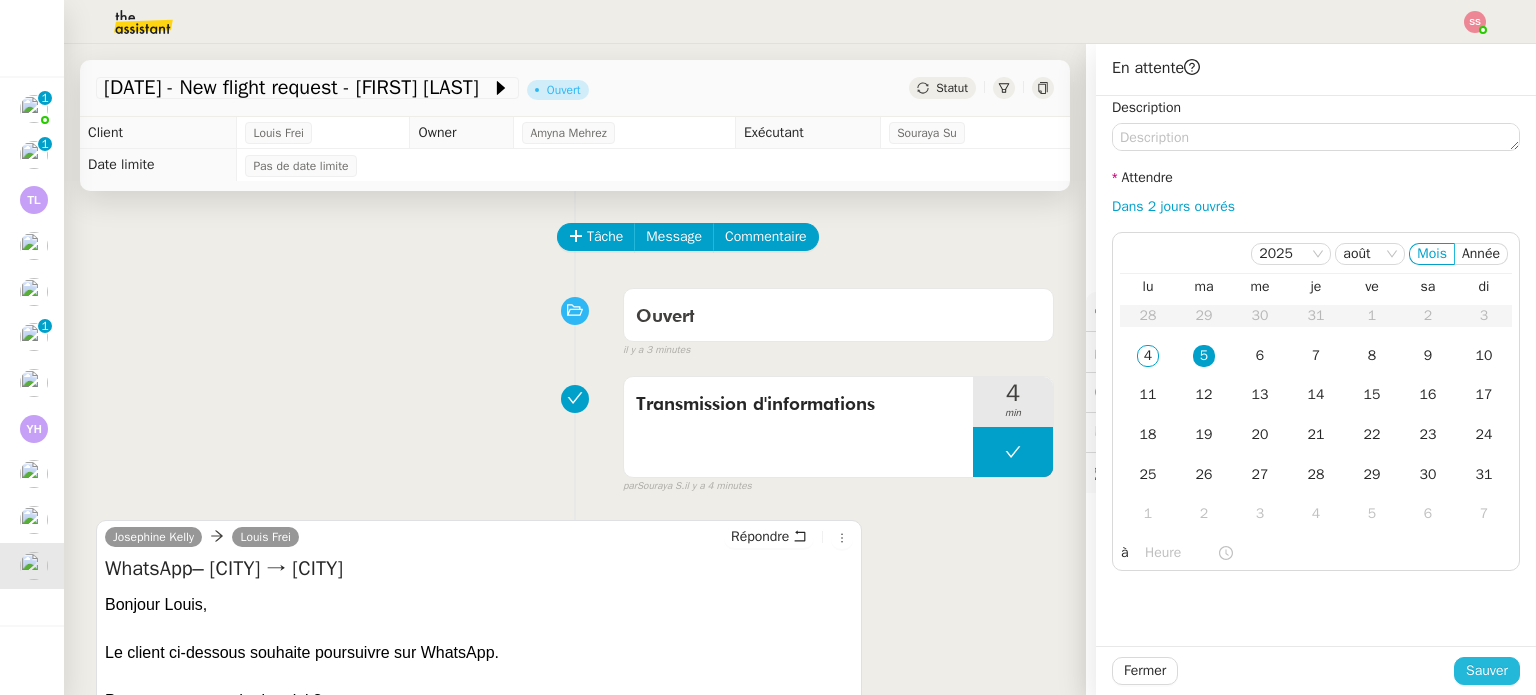 click on "Sauver" 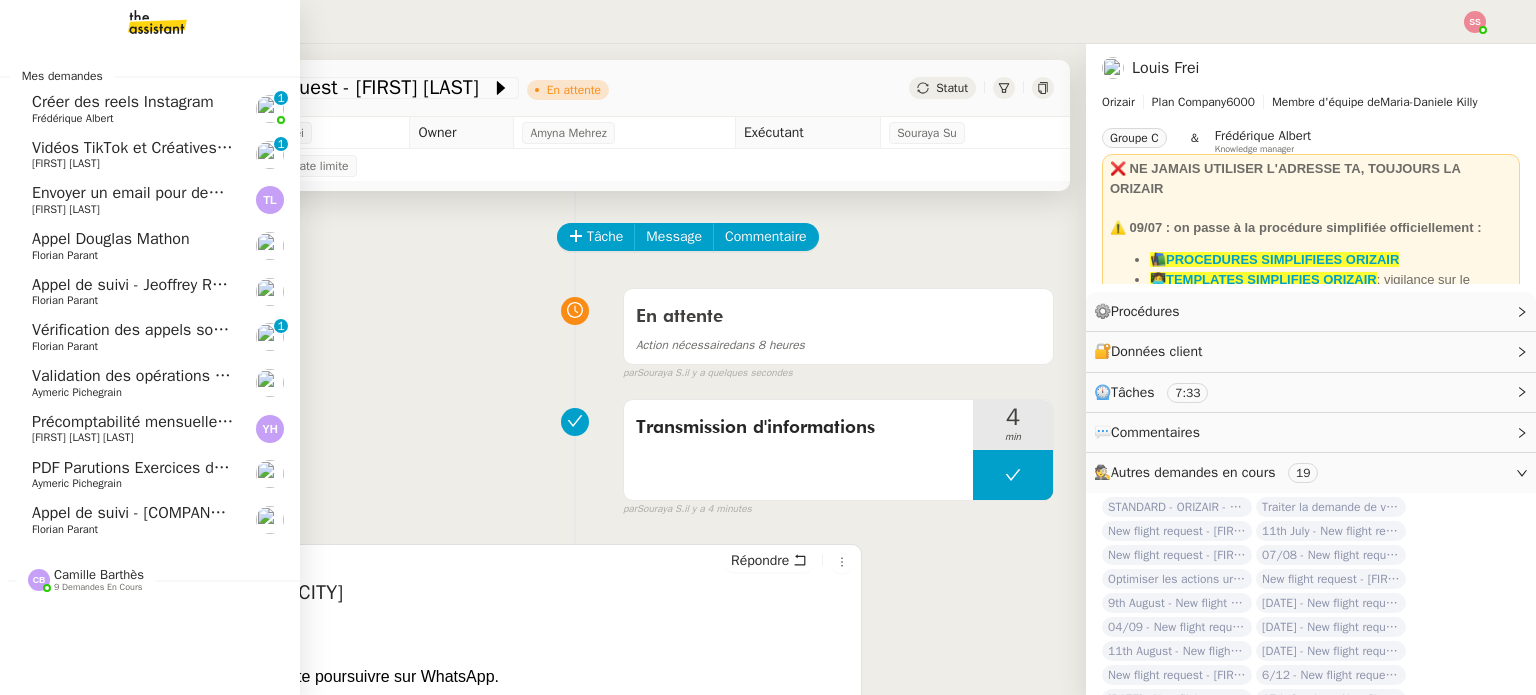 click on "Appel de suivi - [COMPANY] - [FIRST] [LAST]" 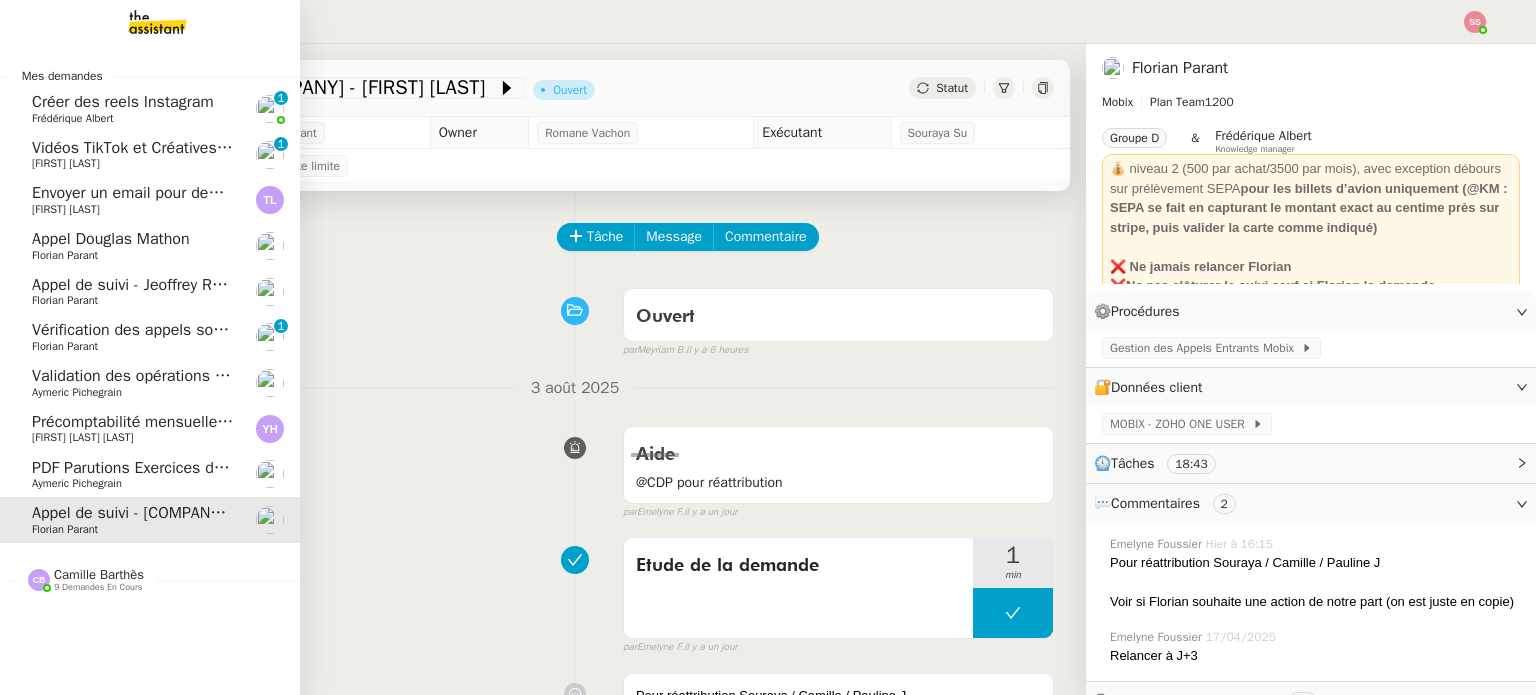 click on "PDF Parutions Exercices de style - [DD] [MONTH] [YYYY]" 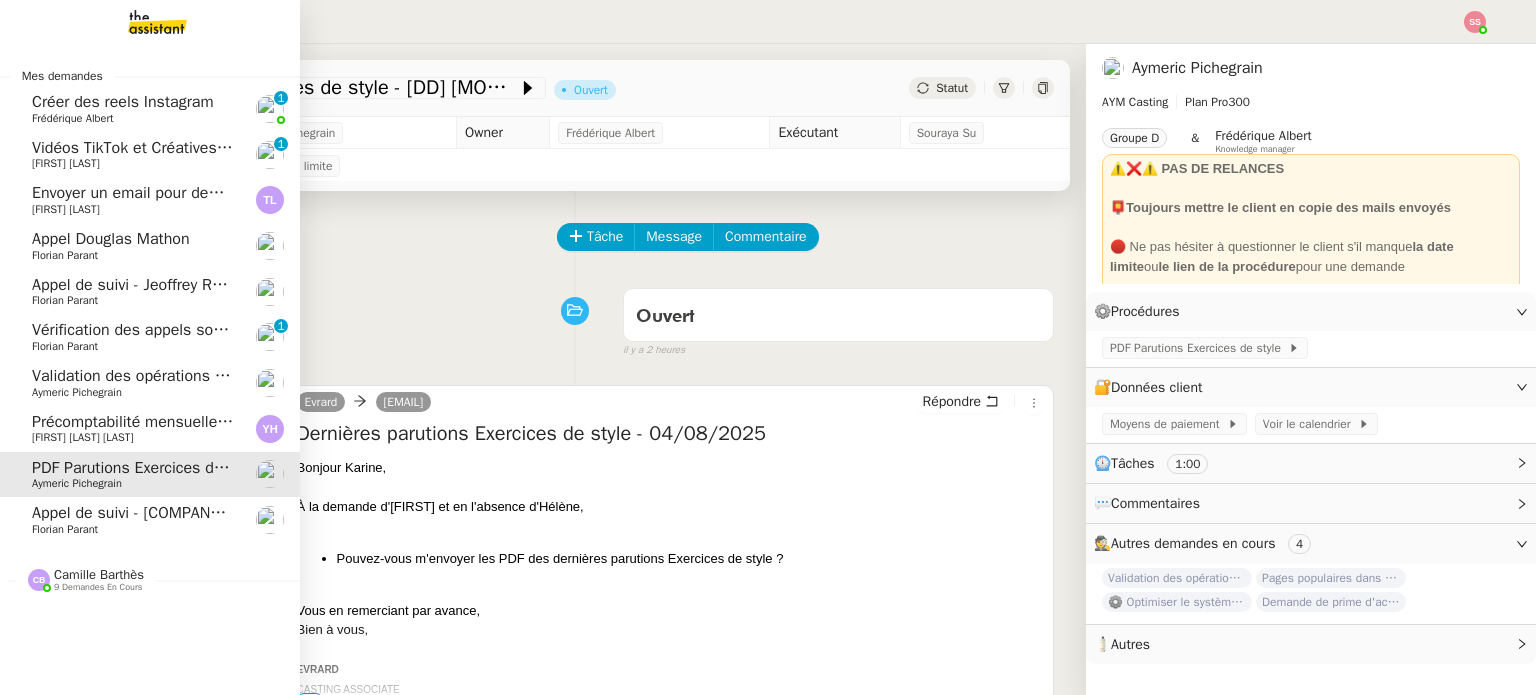 click on "Précomptabilité mensuelle - [DD] [MONTH] [YYYY]" 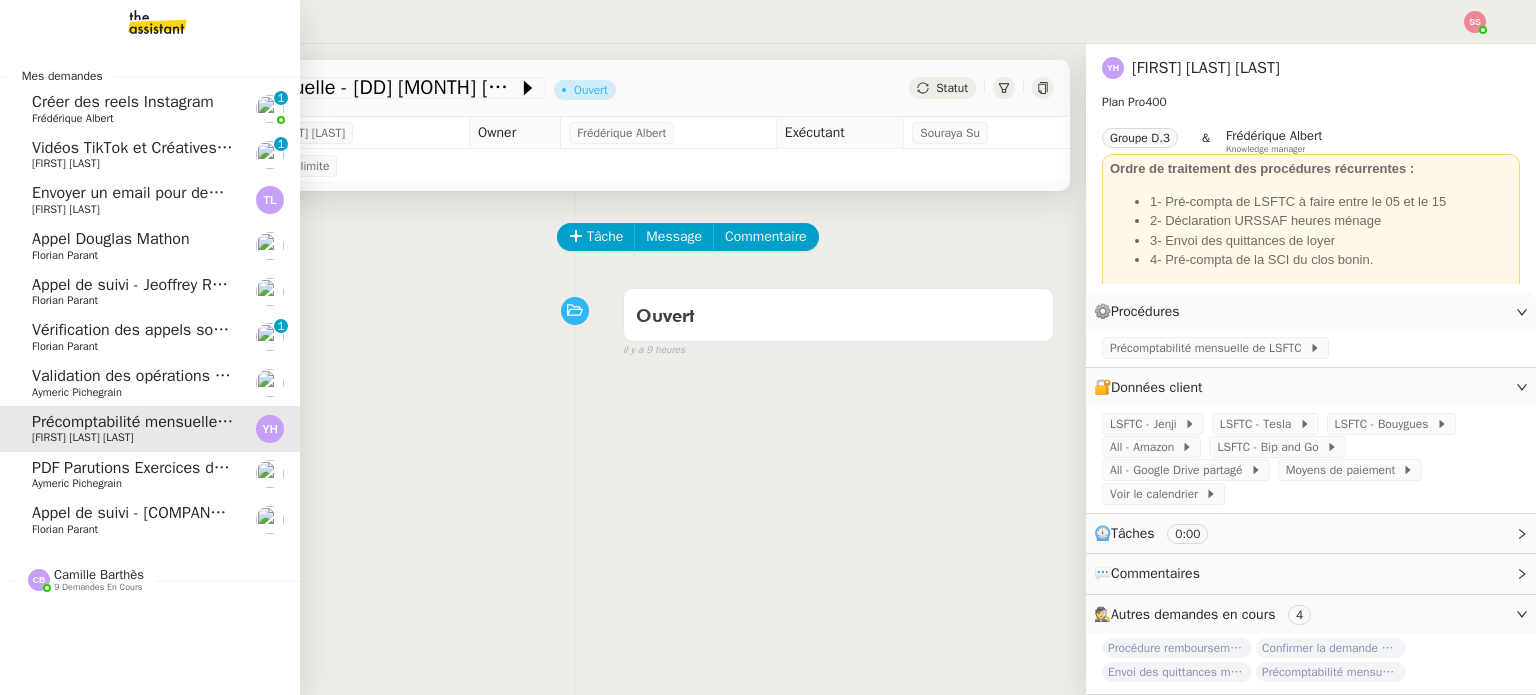 click on "Validation des opérations comptables" 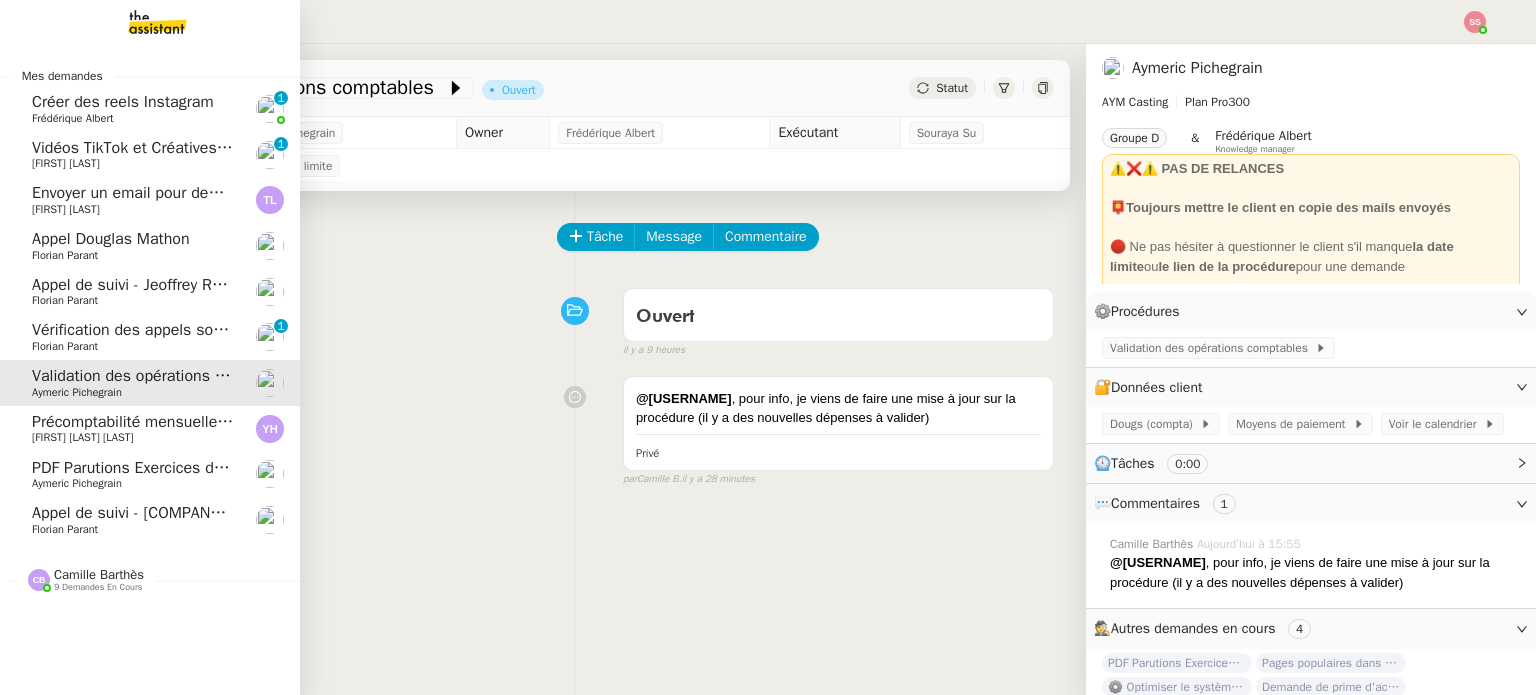 click on "[FIRST] [LAST]" 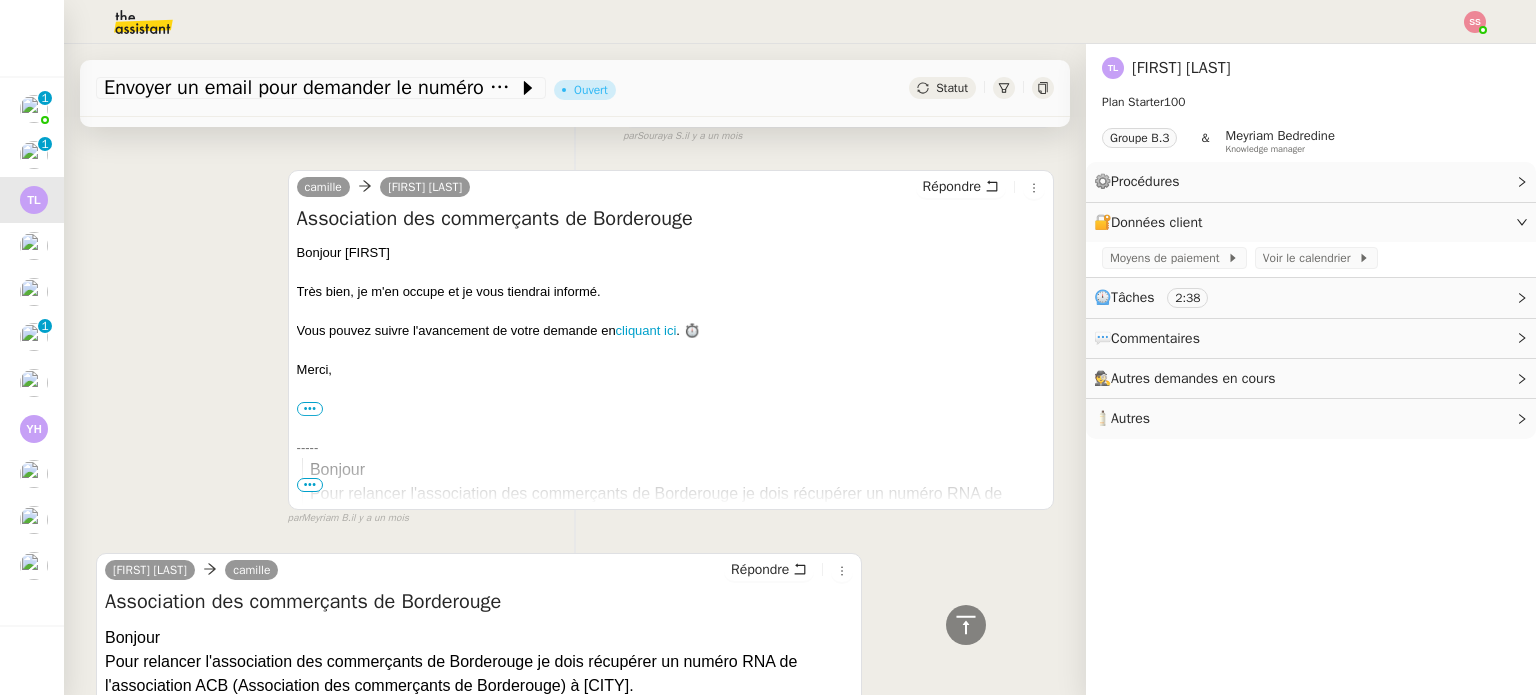 scroll, scrollTop: 2200, scrollLeft: 0, axis: vertical 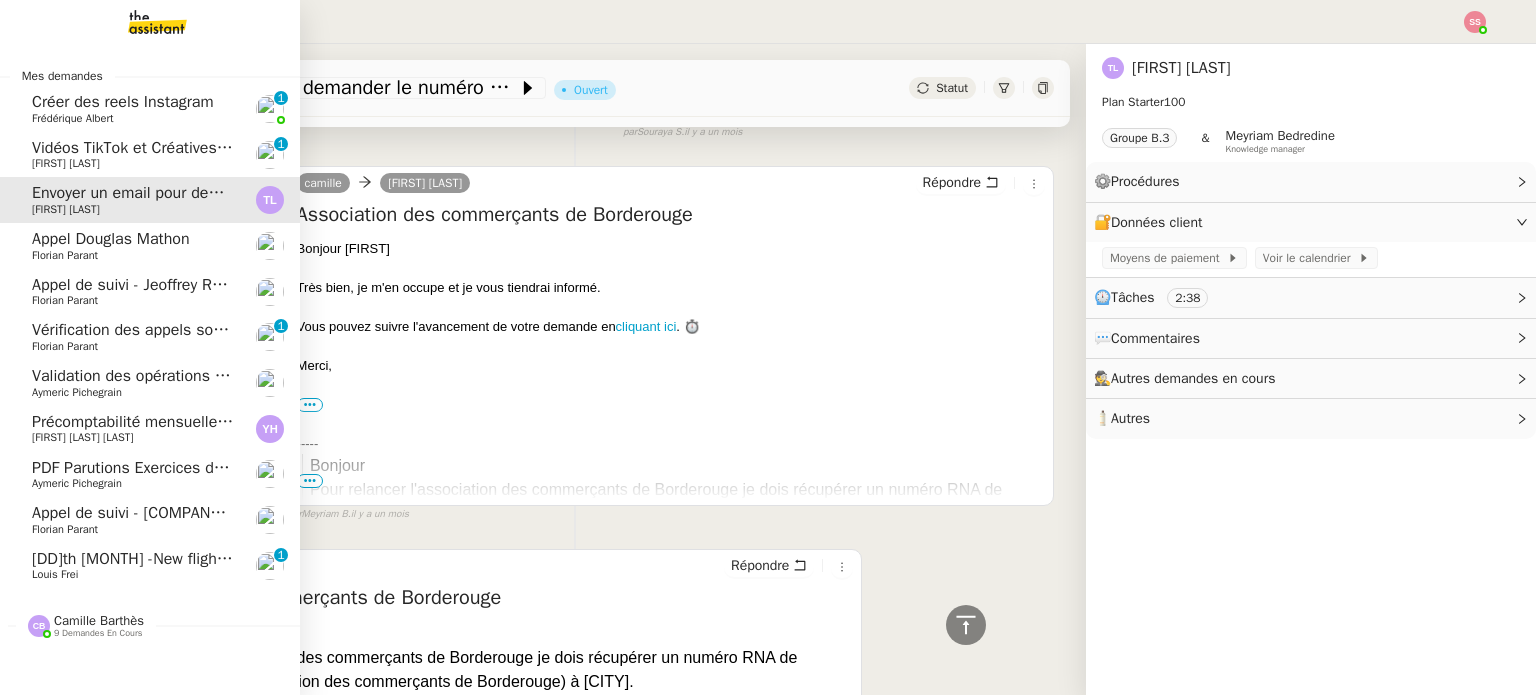 click on "Louis Frei" 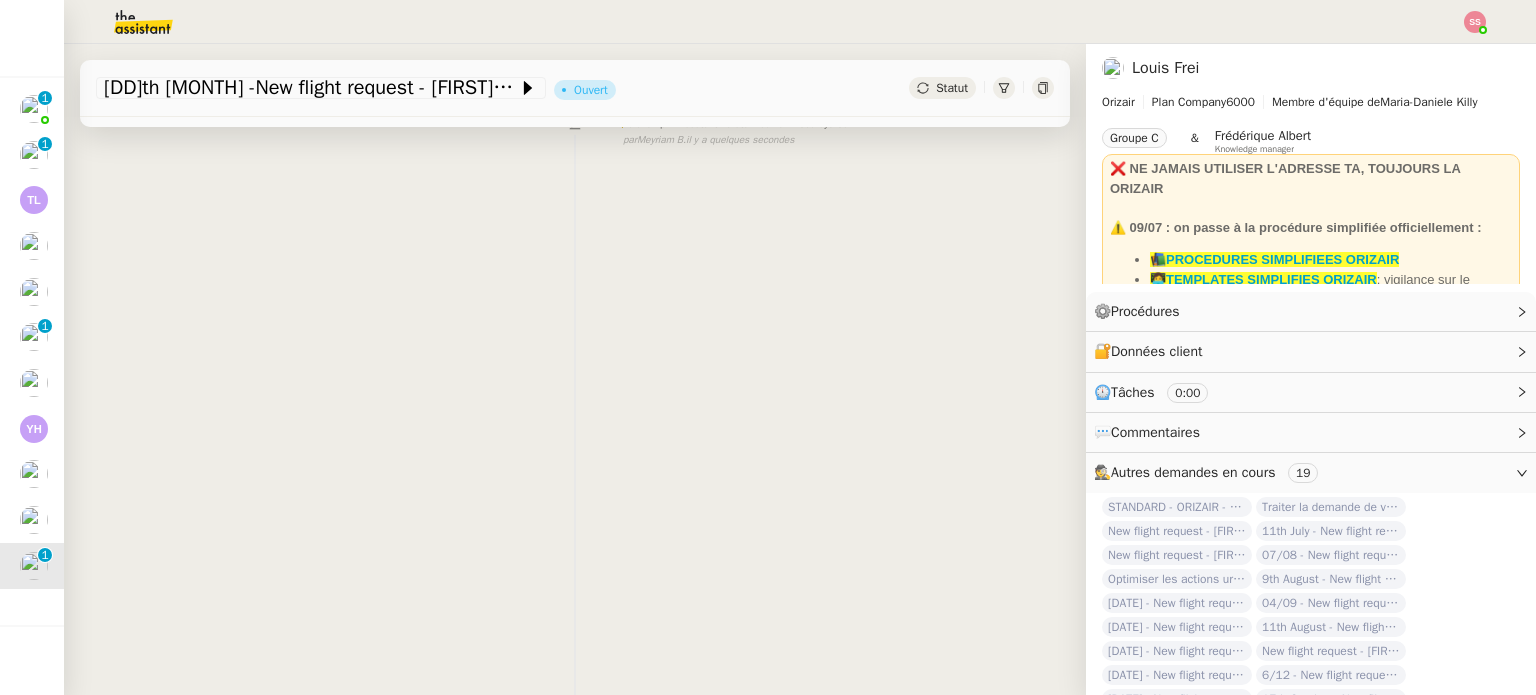 scroll, scrollTop: 268, scrollLeft: 0, axis: vertical 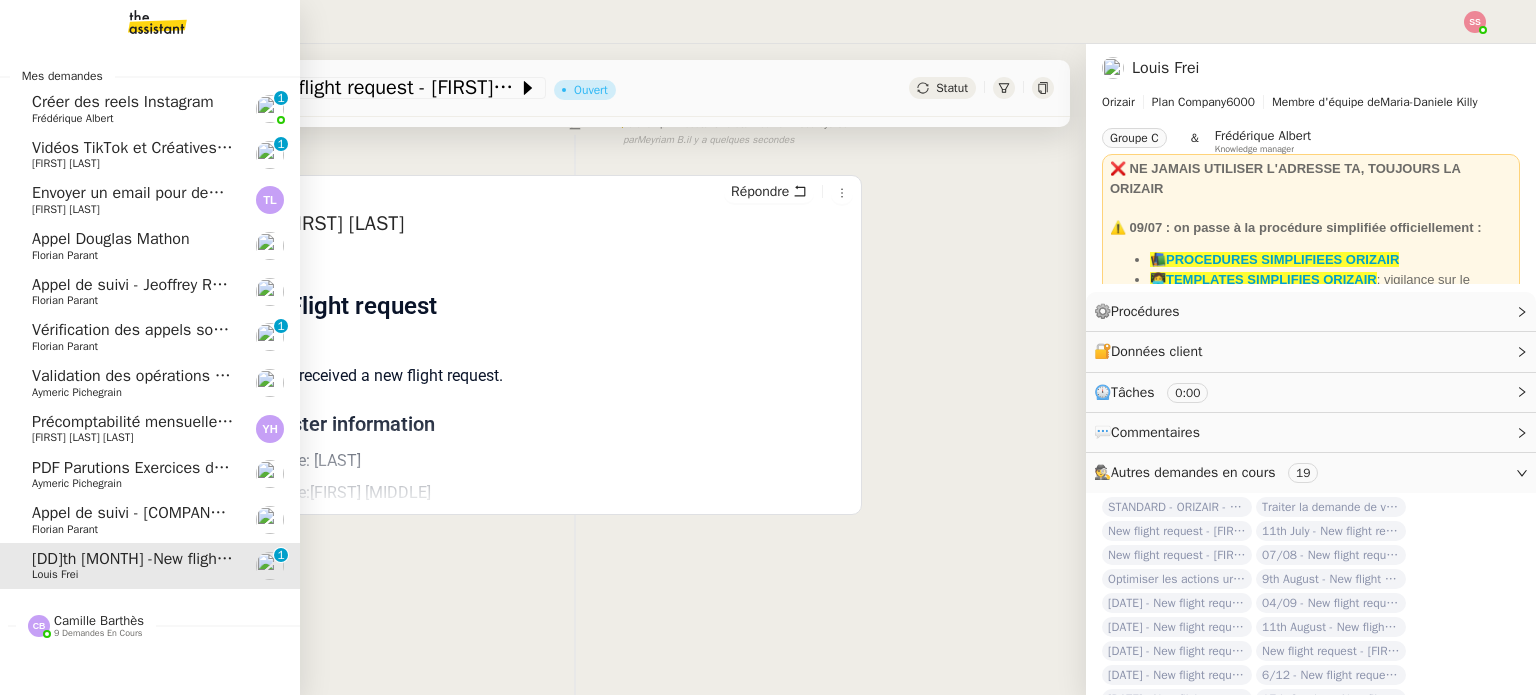 click on "Appel de suivi - [COMPANY] - [FIRST] [LAST]" 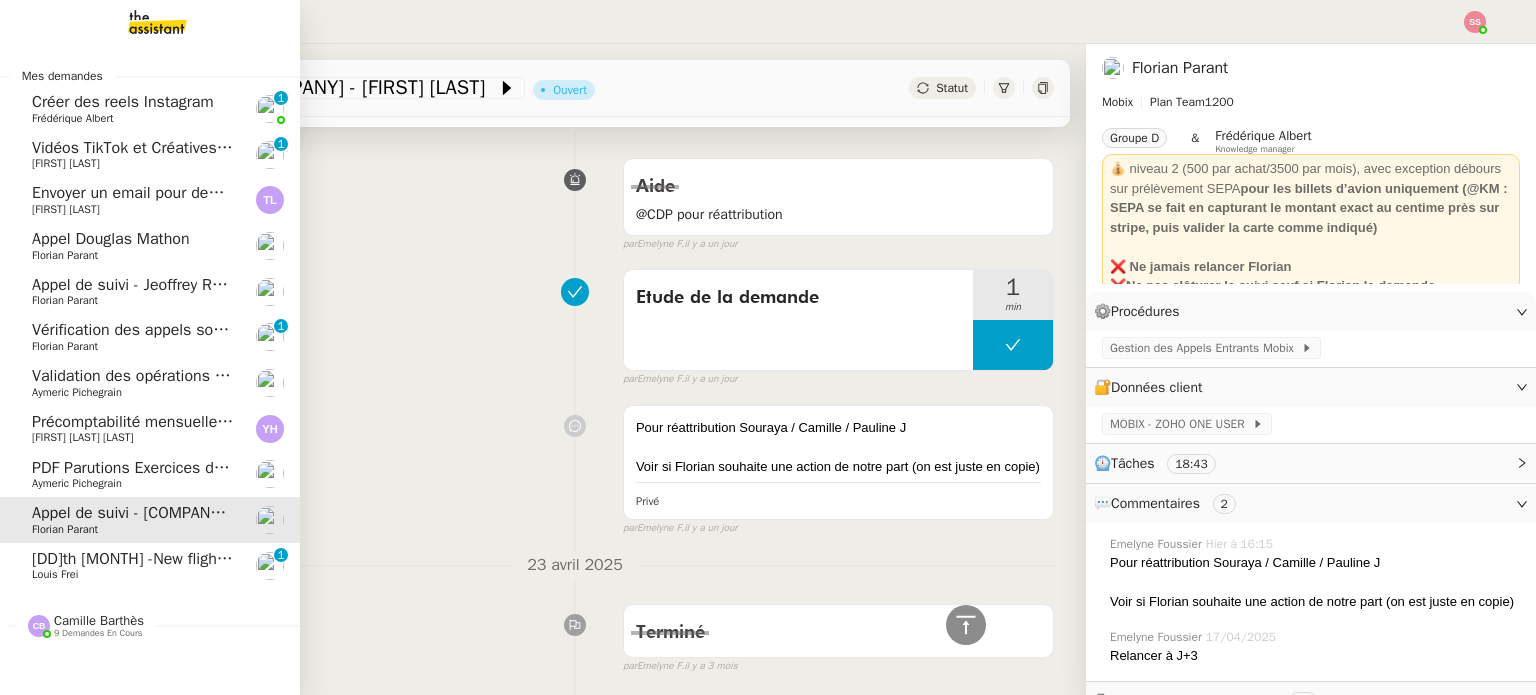 scroll, scrollTop: 2200, scrollLeft: 0, axis: vertical 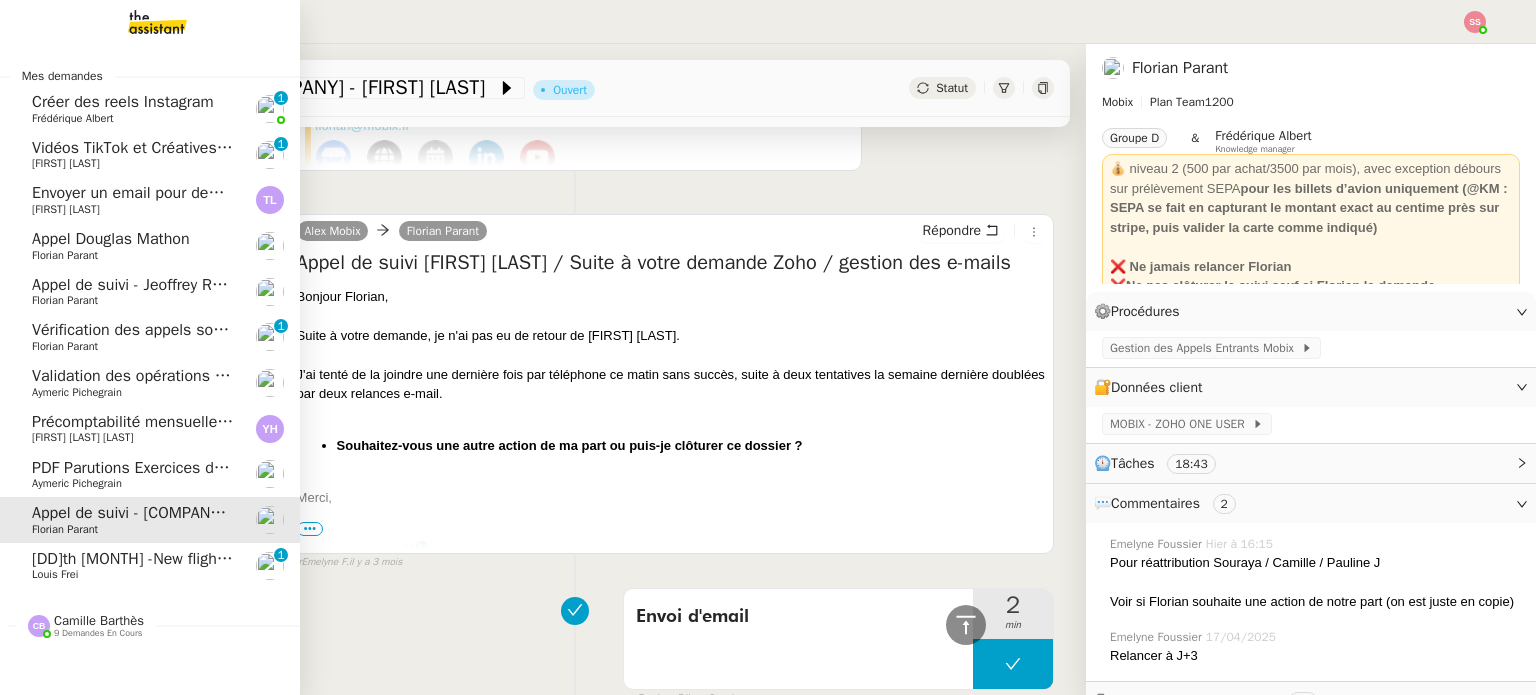 click on "Envoyer un email pour demander le numéro RNA" 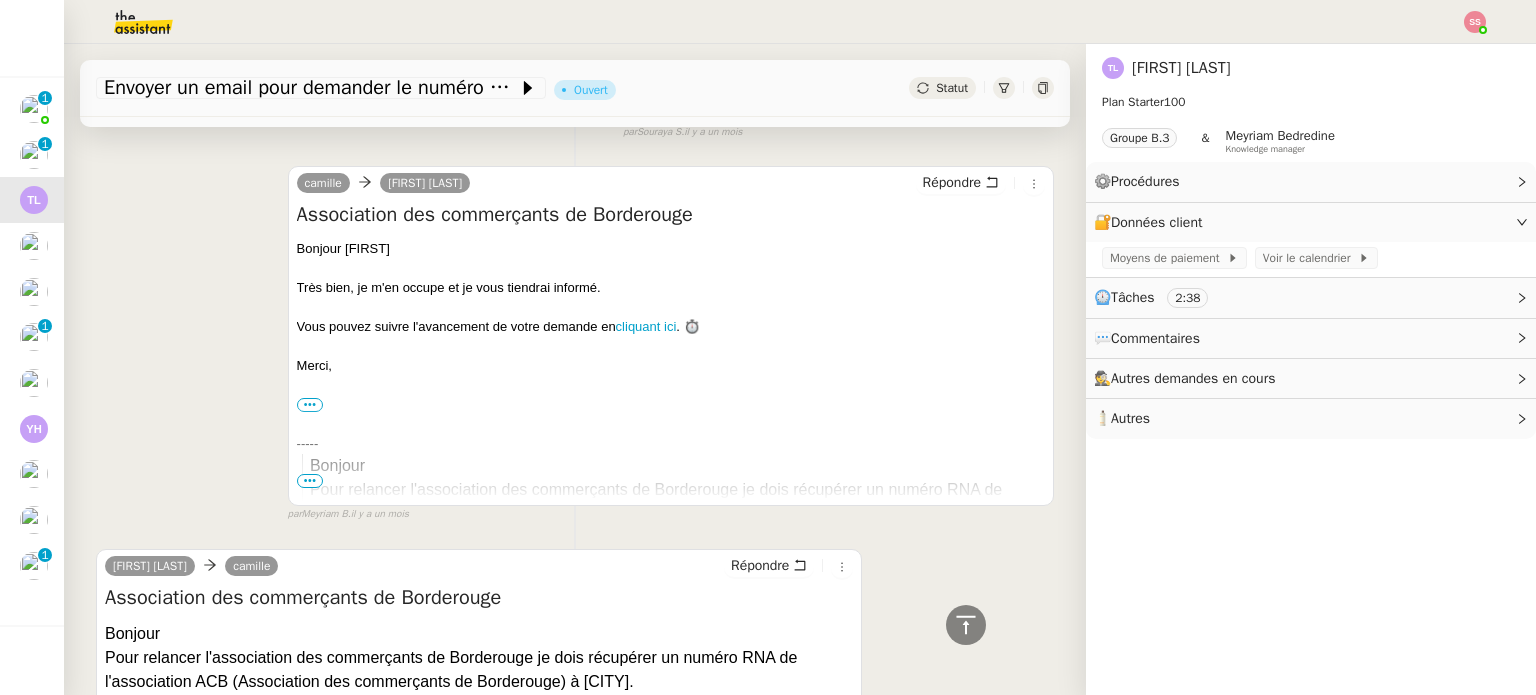 scroll, scrollTop: 2500, scrollLeft: 0, axis: vertical 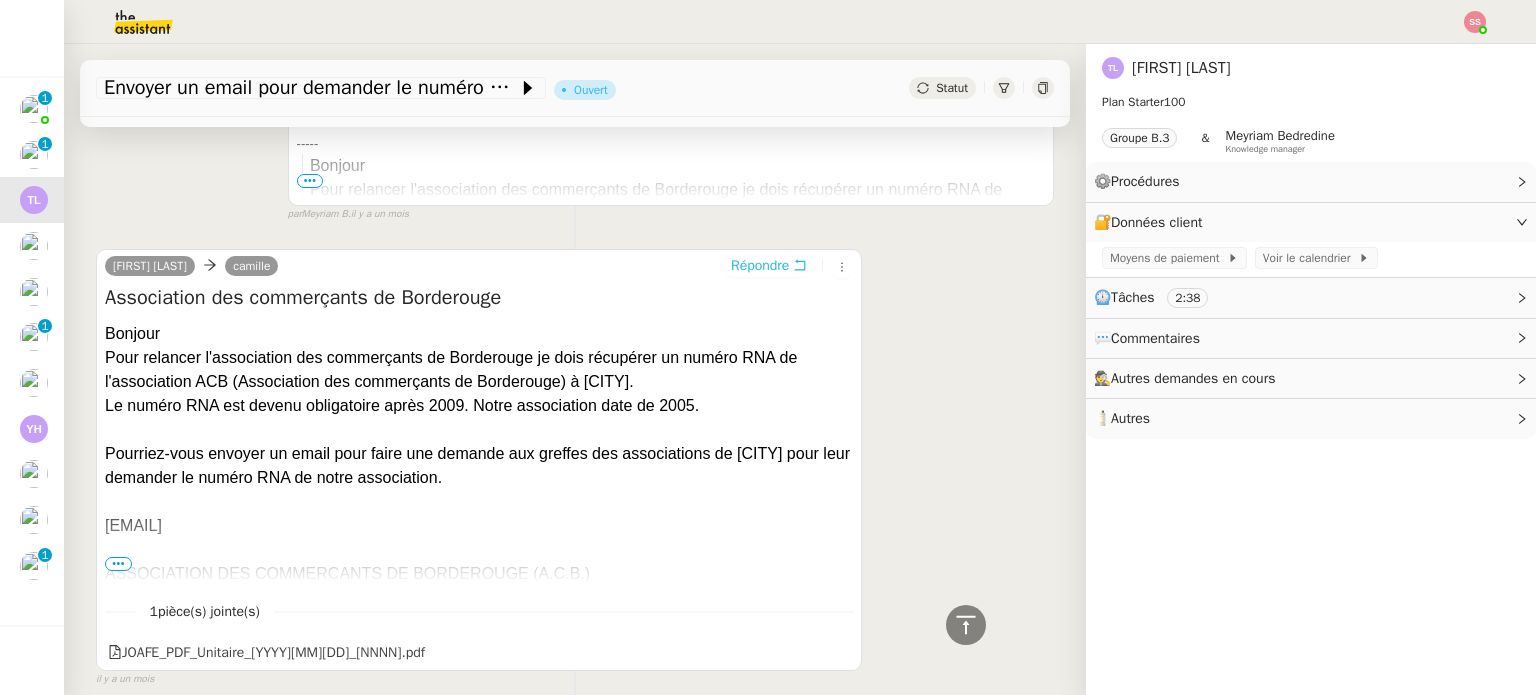click on "Répondre" at bounding box center (760, 266) 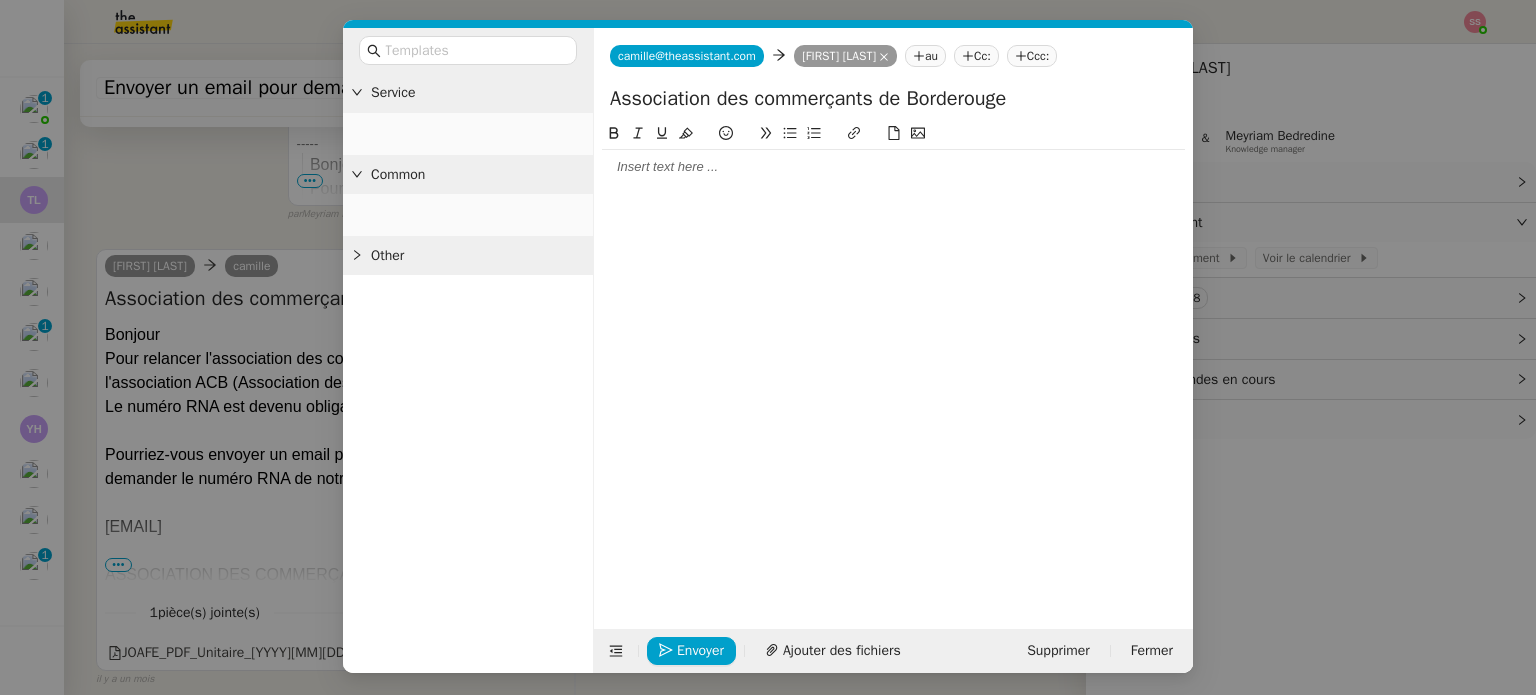 scroll, scrollTop: 2656, scrollLeft: 0, axis: vertical 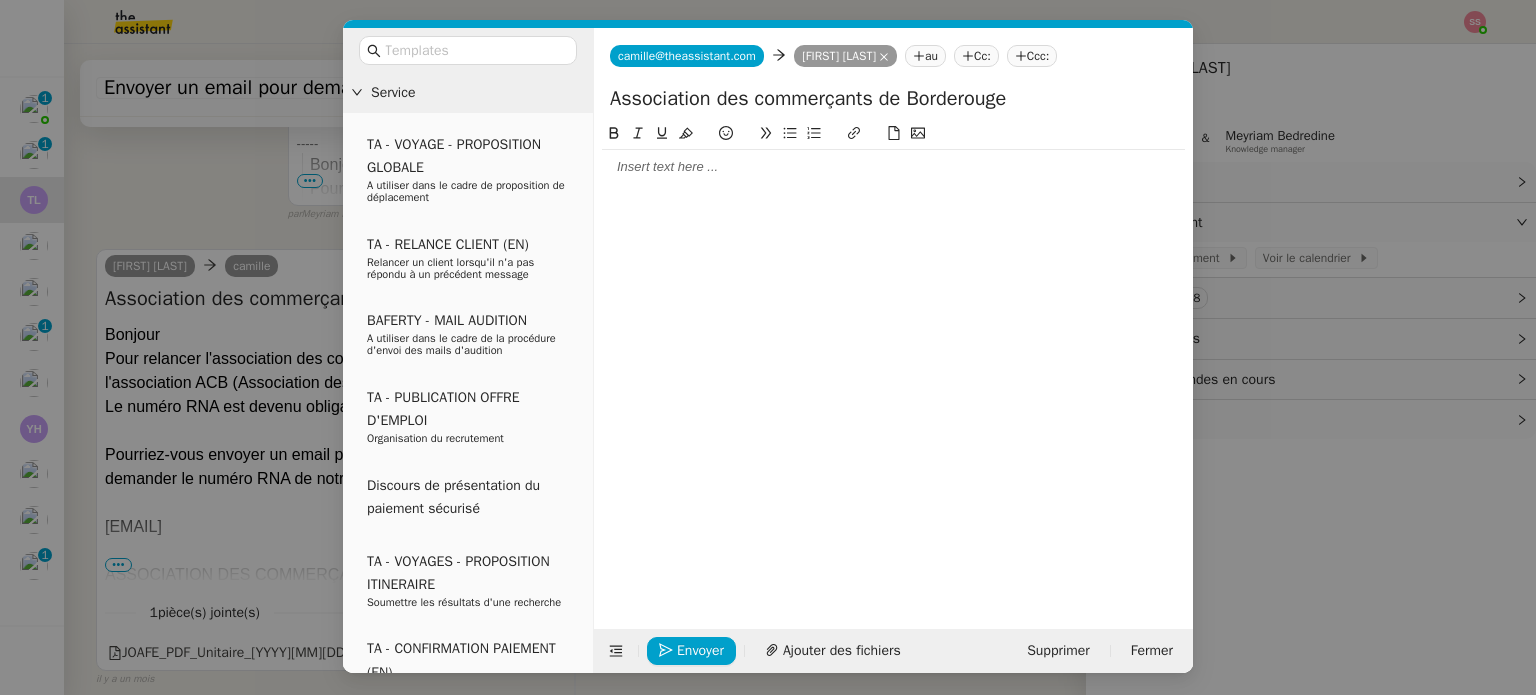 click 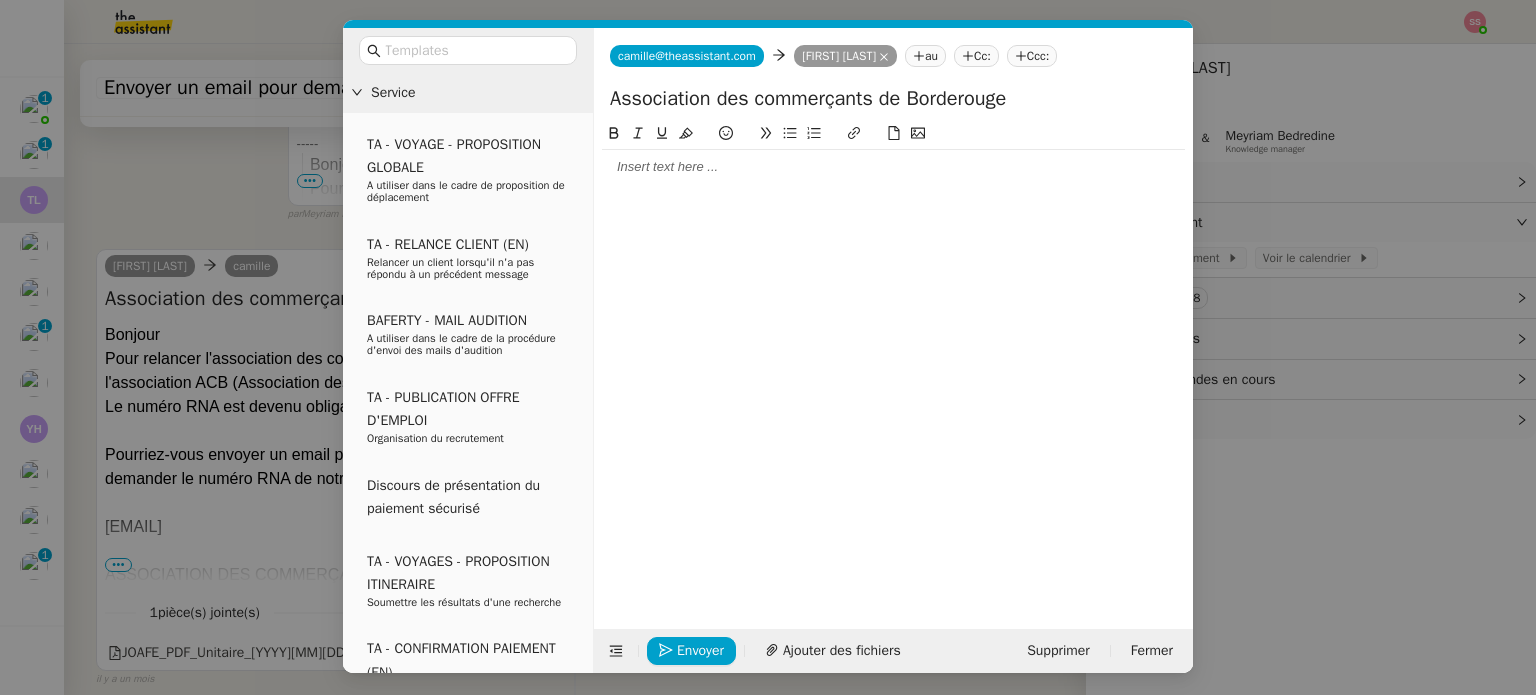 type 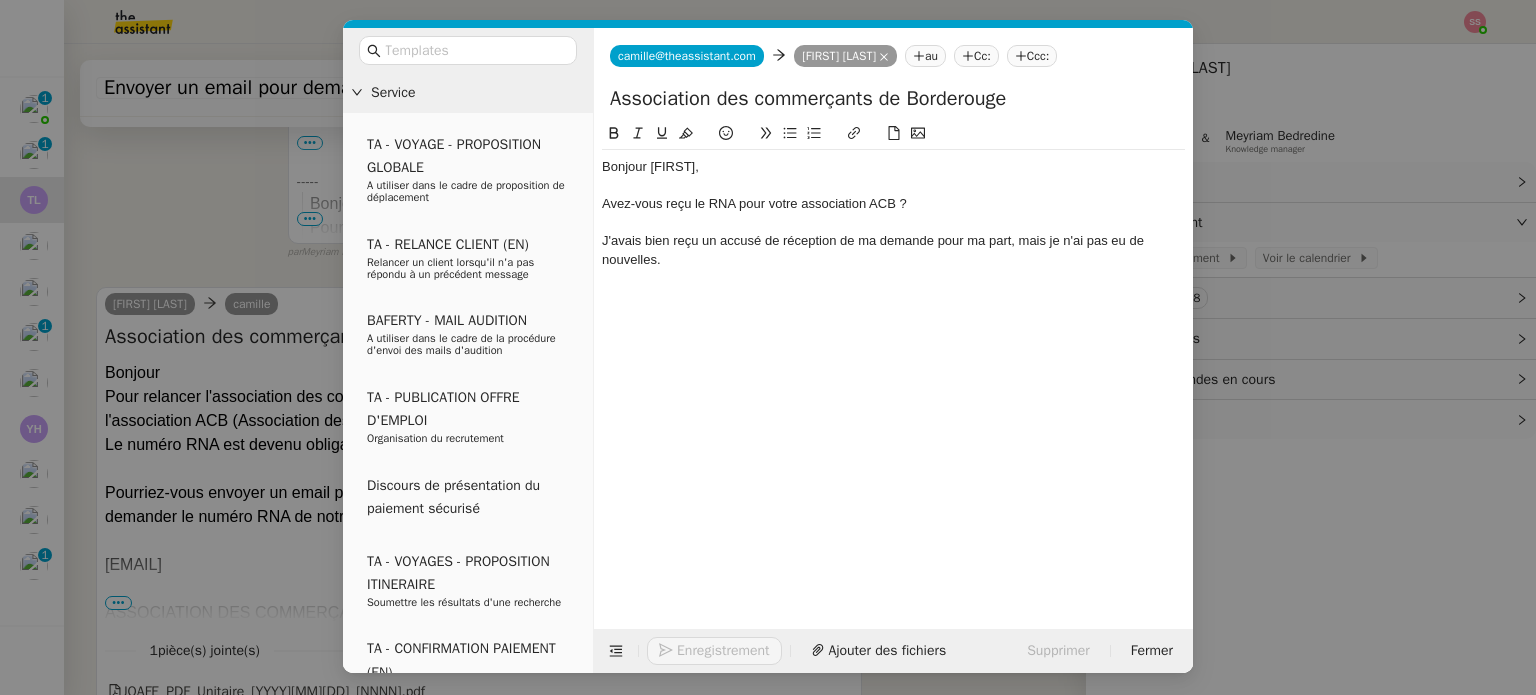 scroll, scrollTop: 2793, scrollLeft: 0, axis: vertical 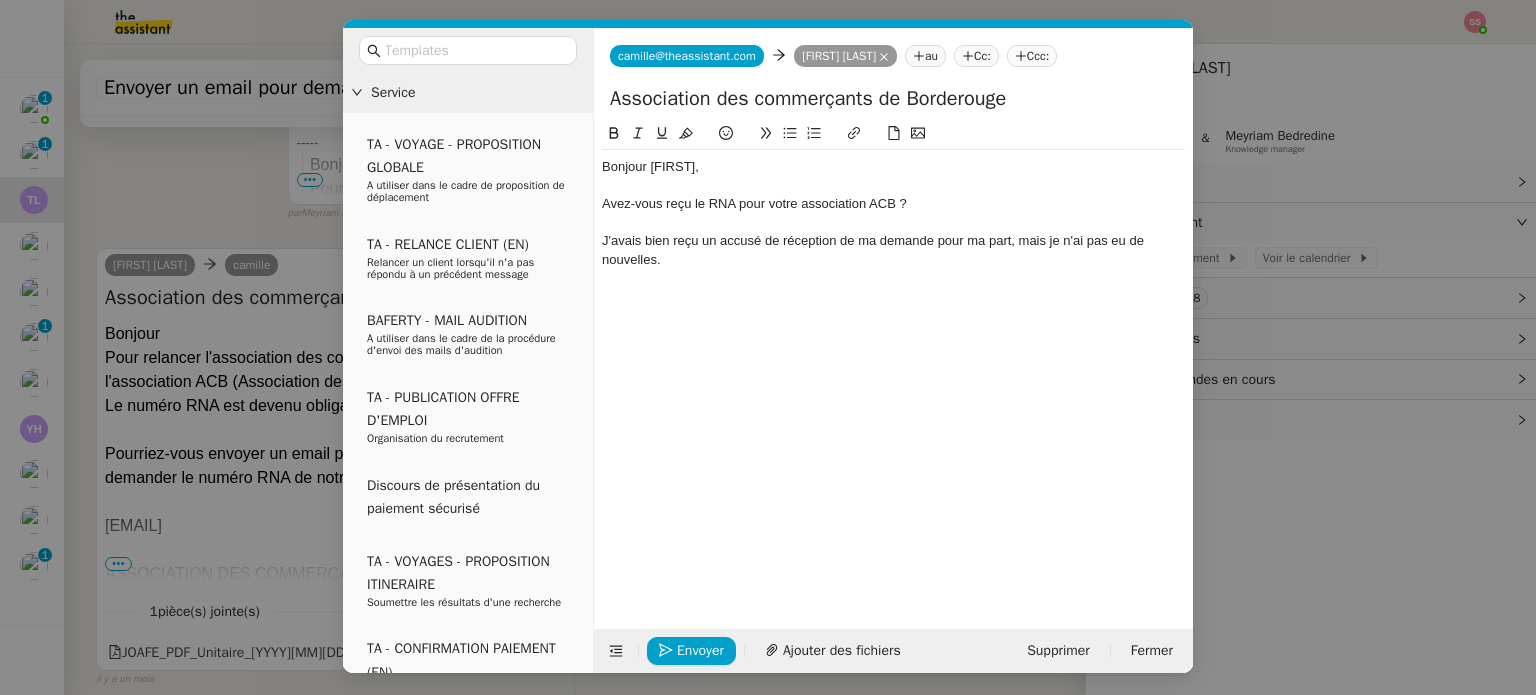 click 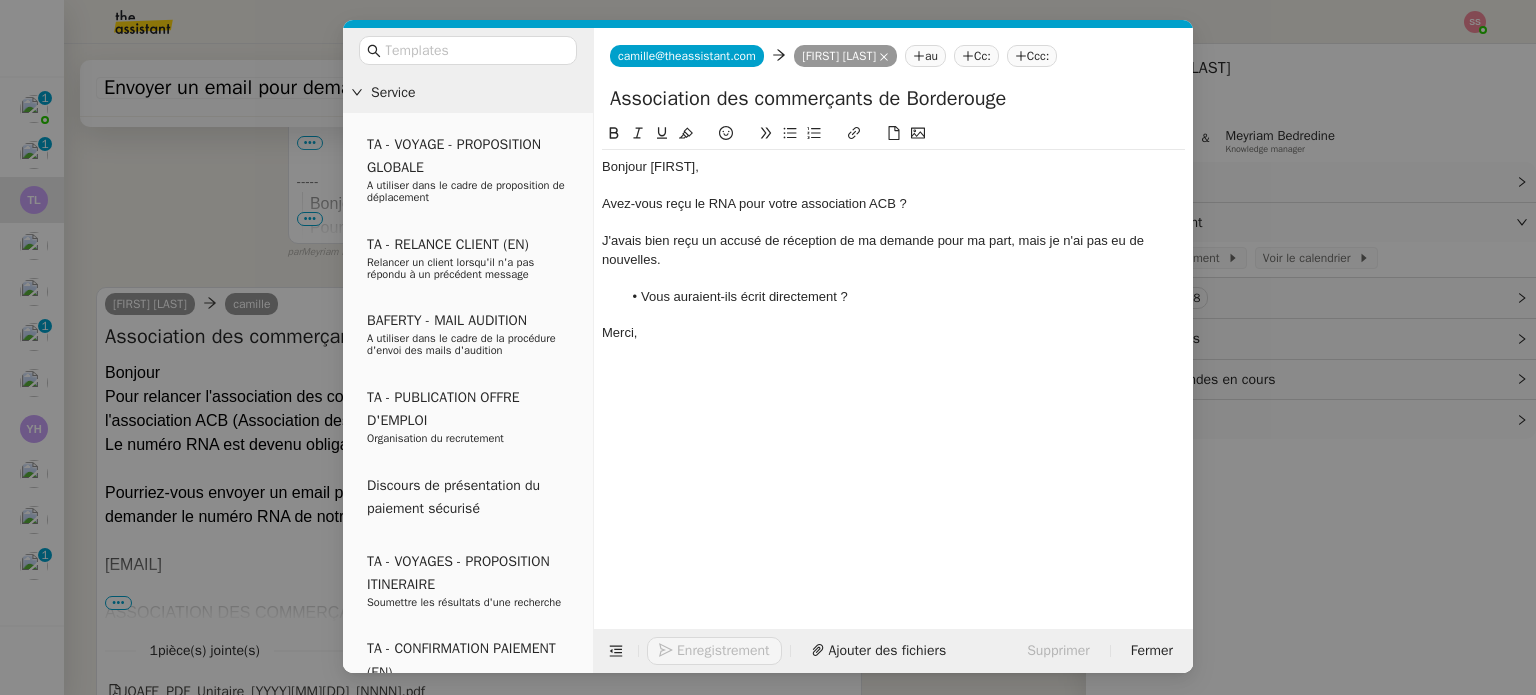 scroll, scrollTop: 2858, scrollLeft: 0, axis: vertical 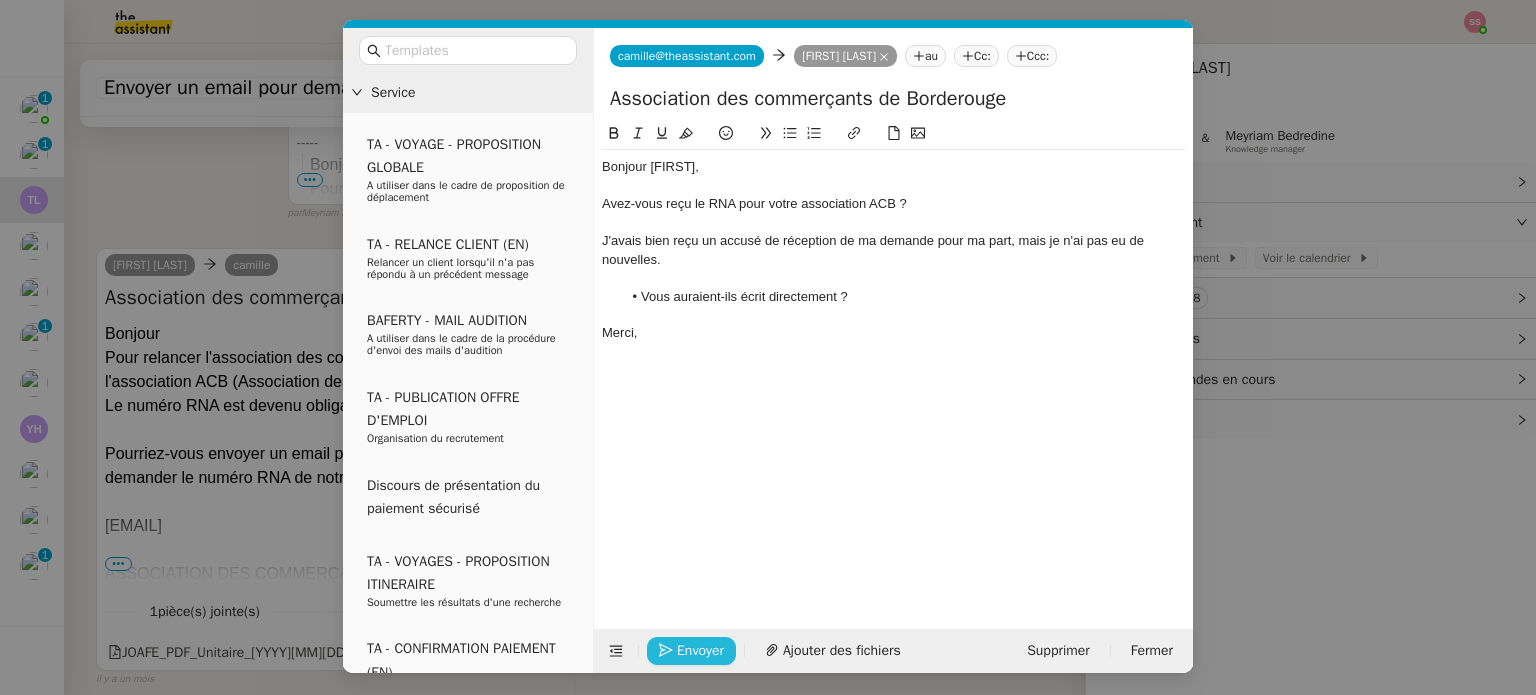 click on "Envoyer" 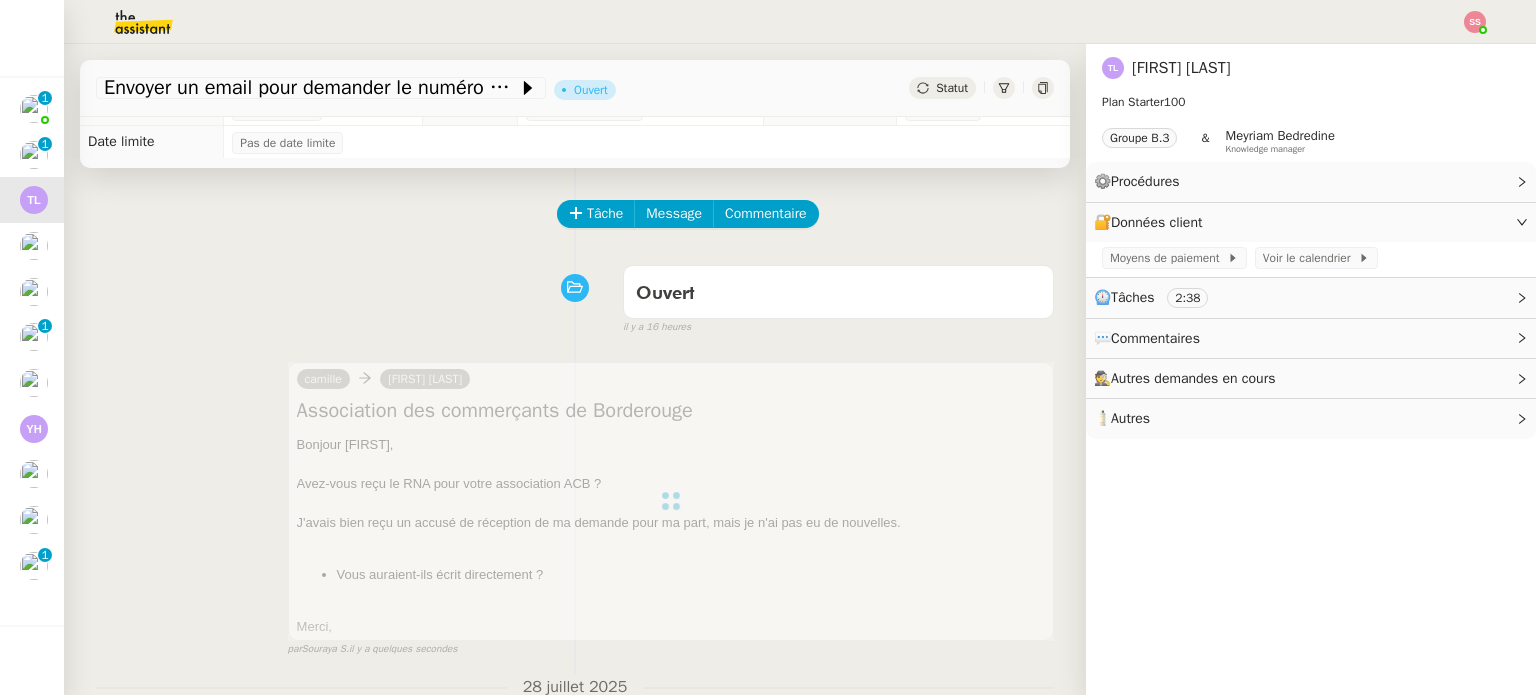 scroll, scrollTop: 0, scrollLeft: 0, axis: both 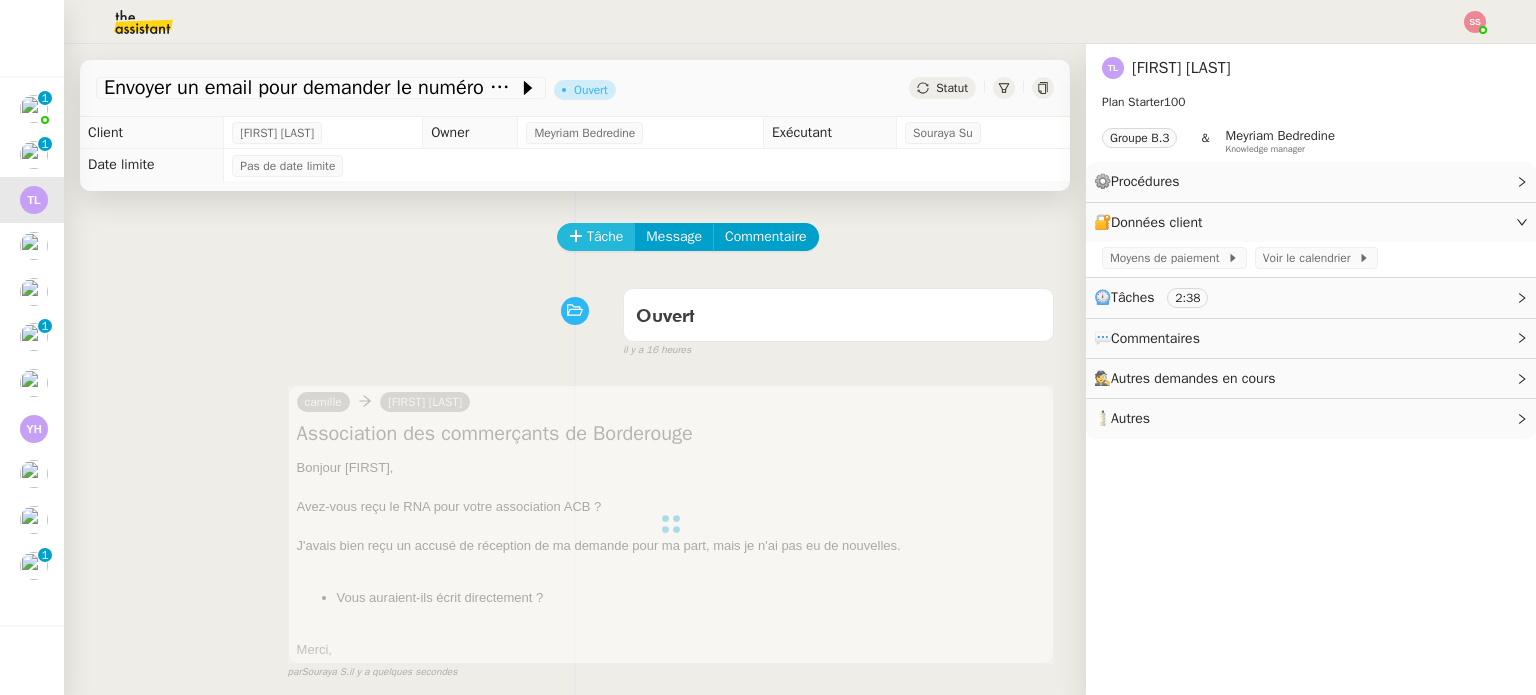 click on "Tâche" 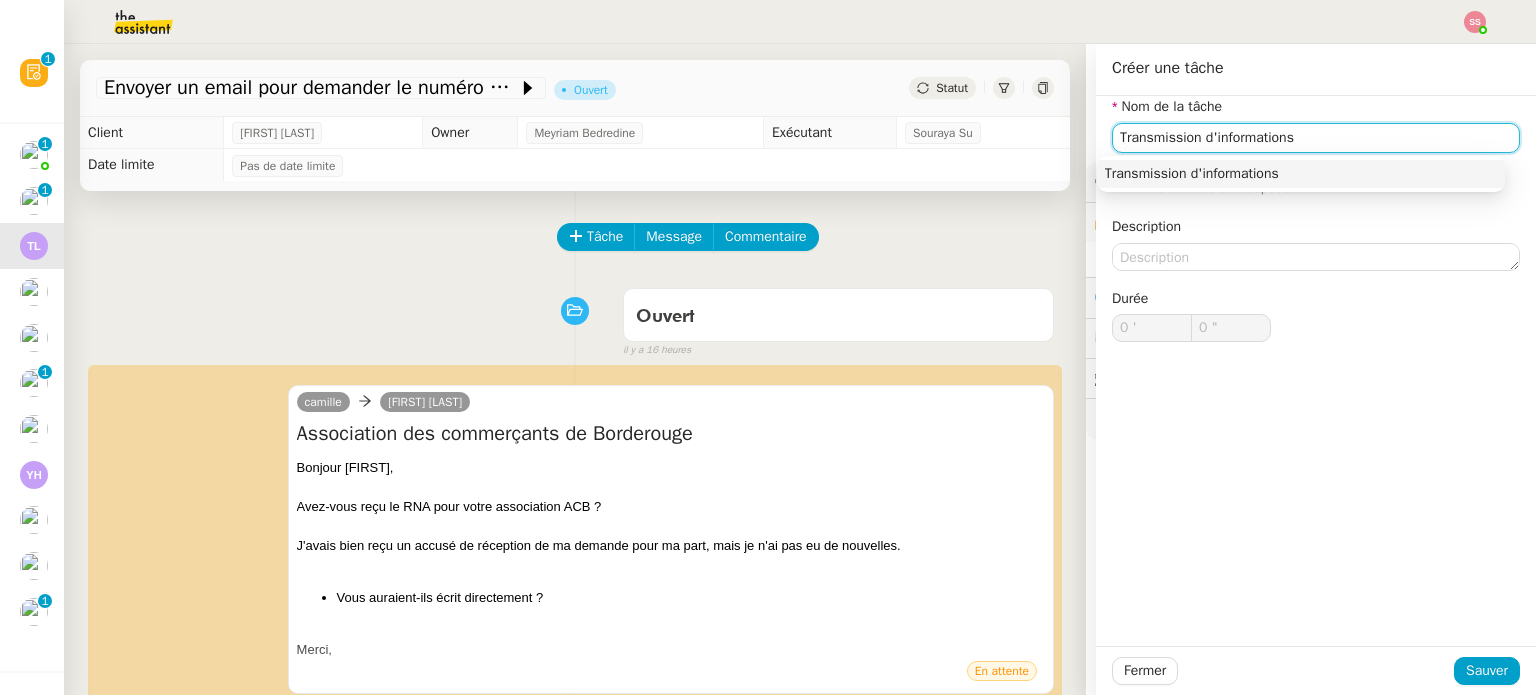 click on "Transmission d'informations" at bounding box center [1301, 174] 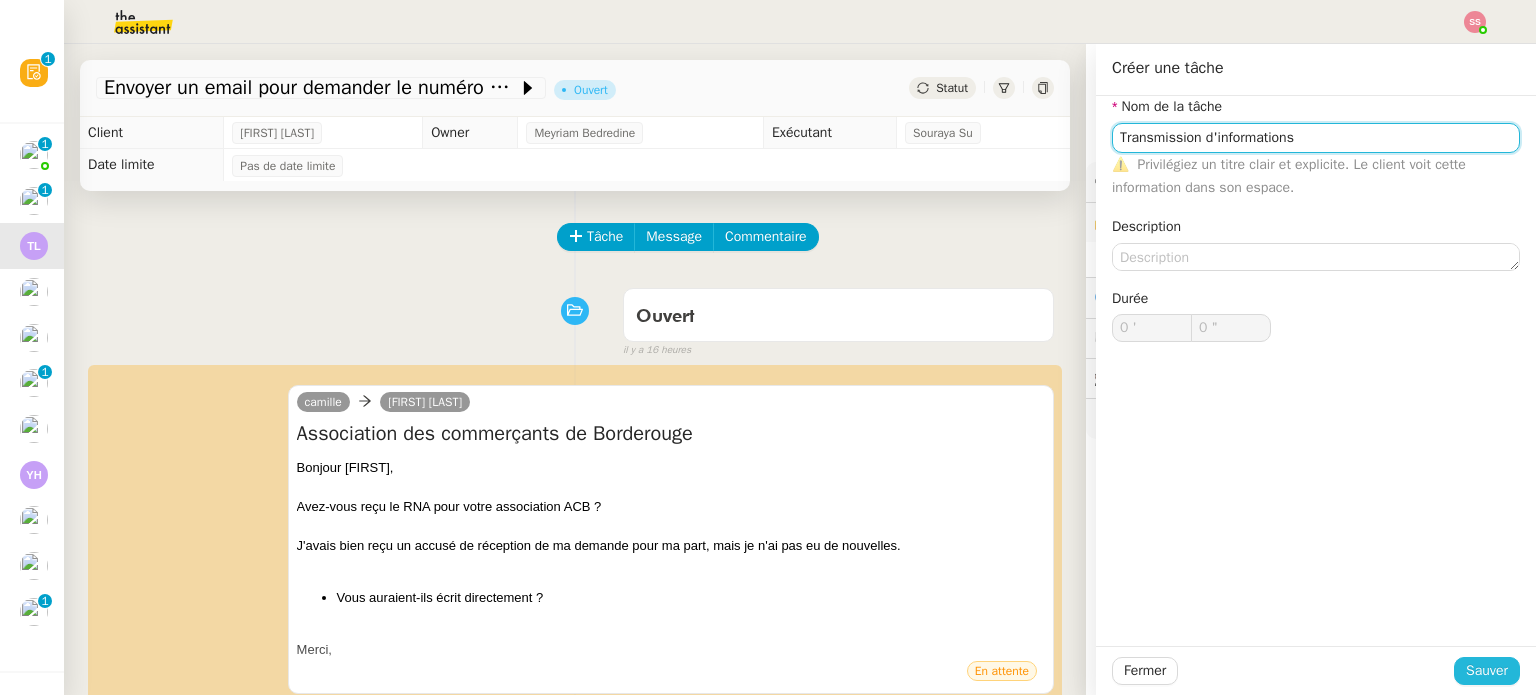type on "Transmission d'informations" 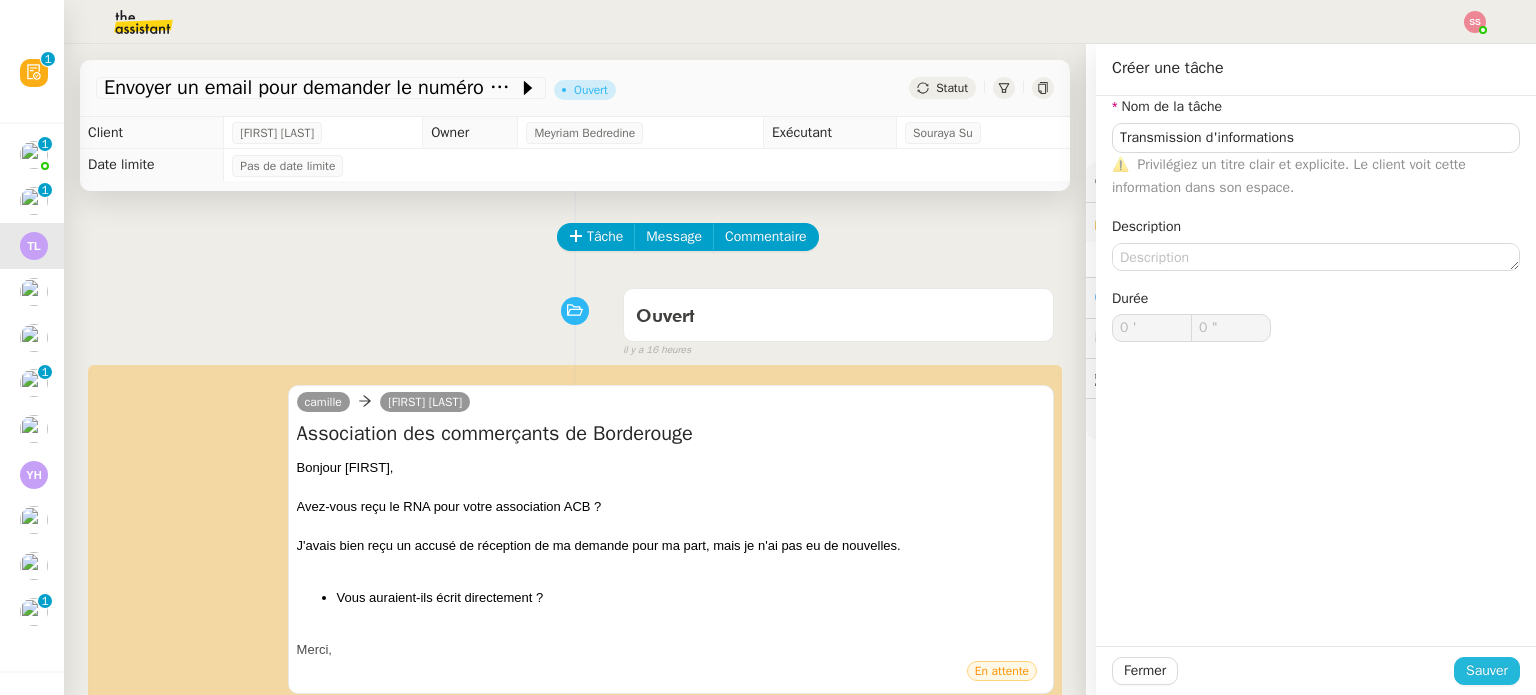 click on "Sauver" 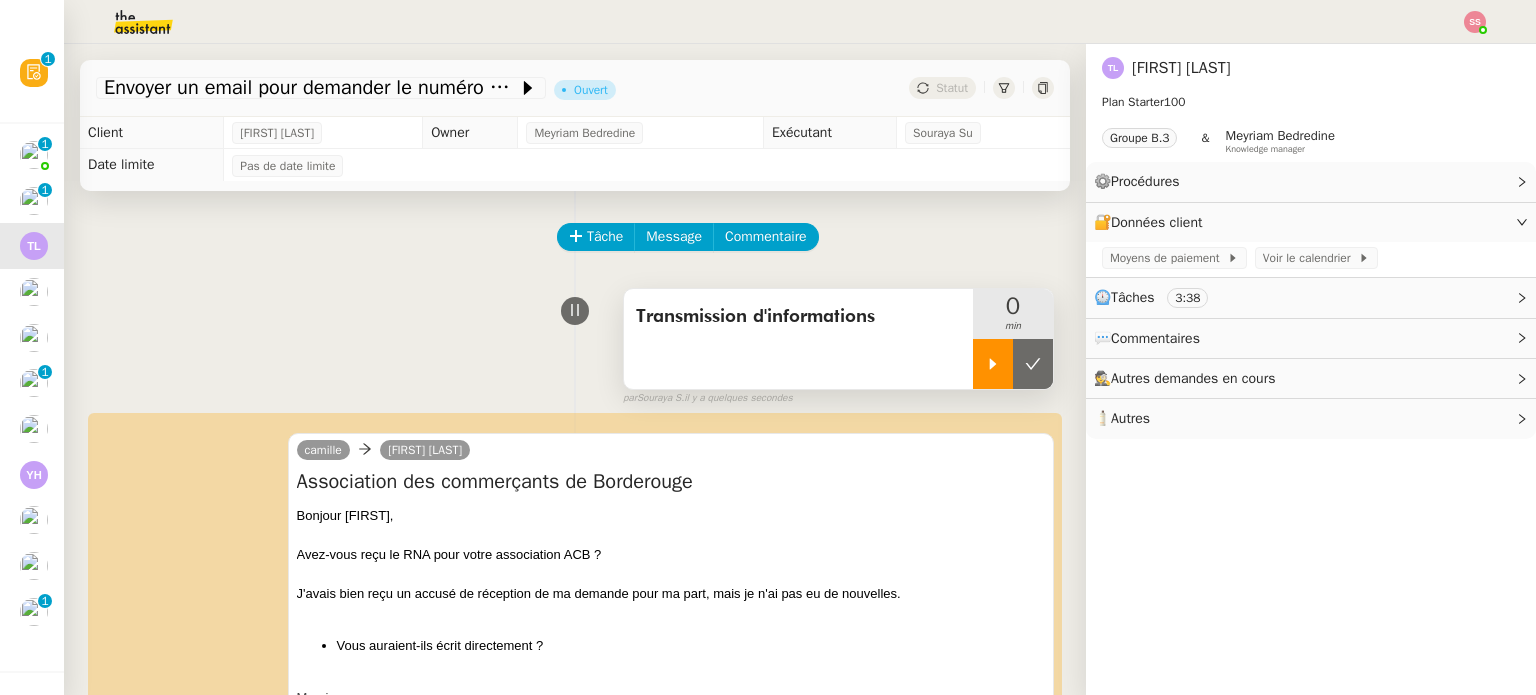 click at bounding box center (993, 364) 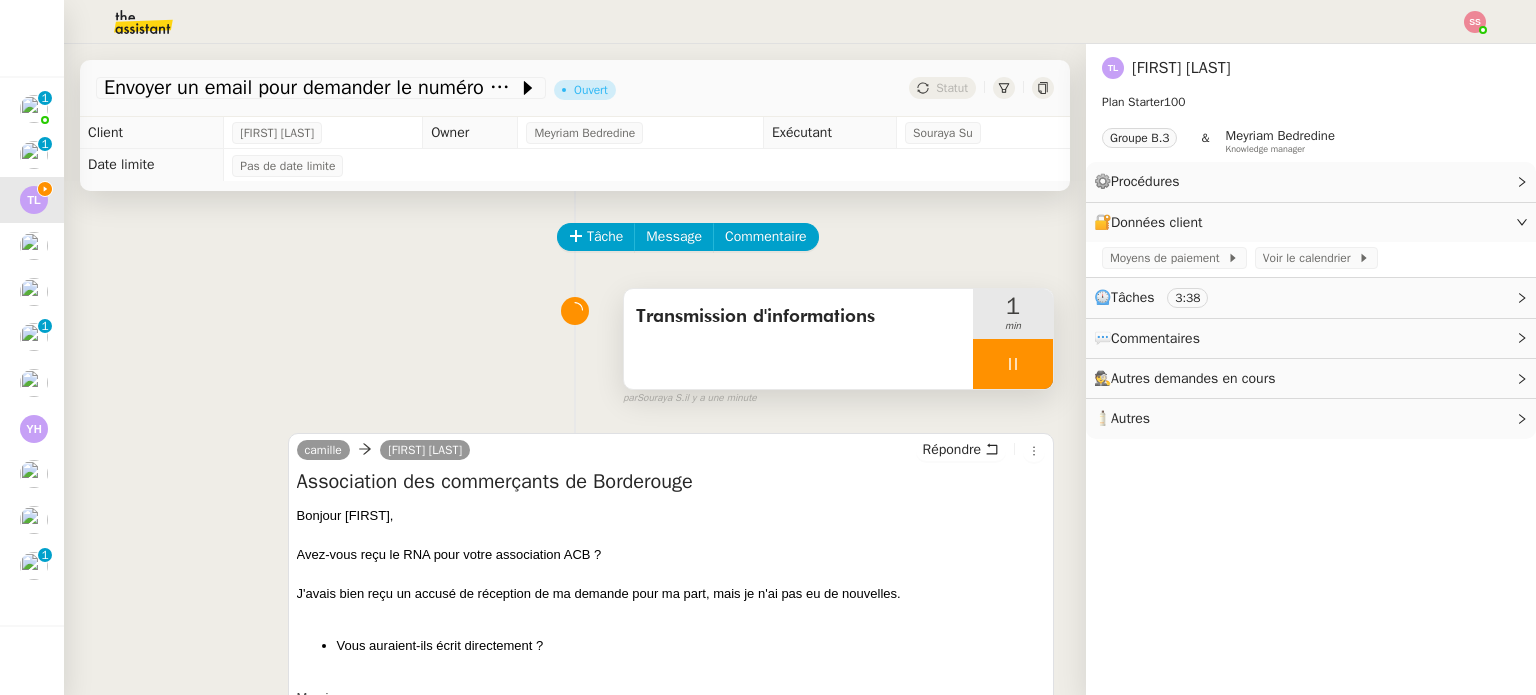 click at bounding box center (1013, 364) 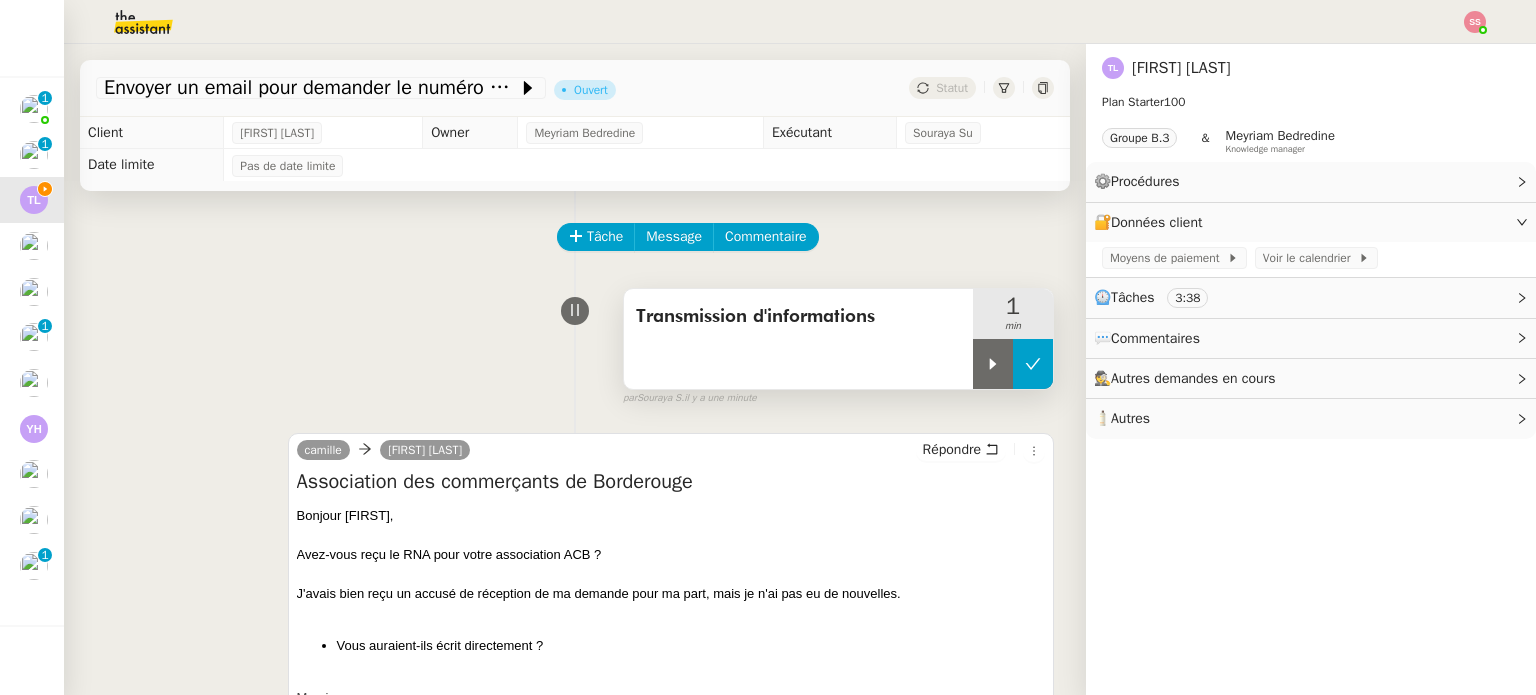 click 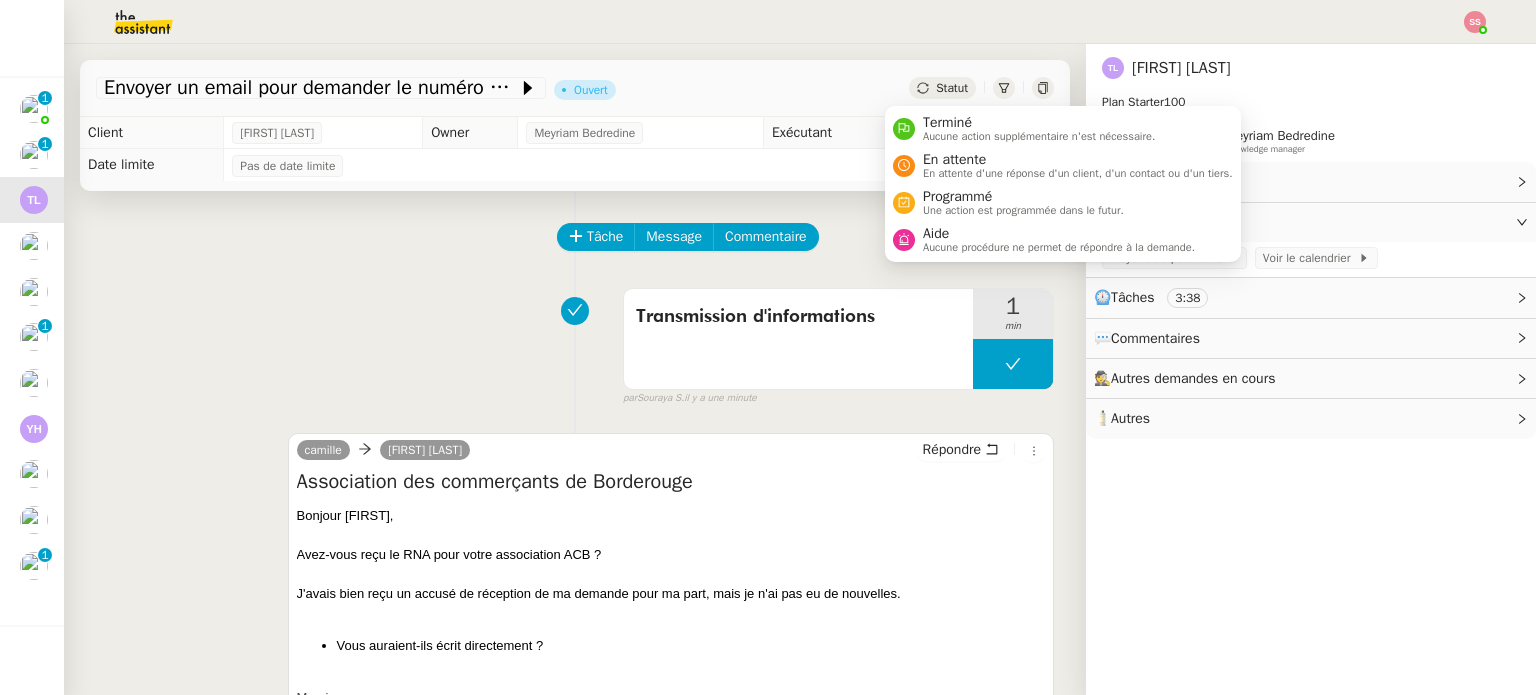 click on "Statut" 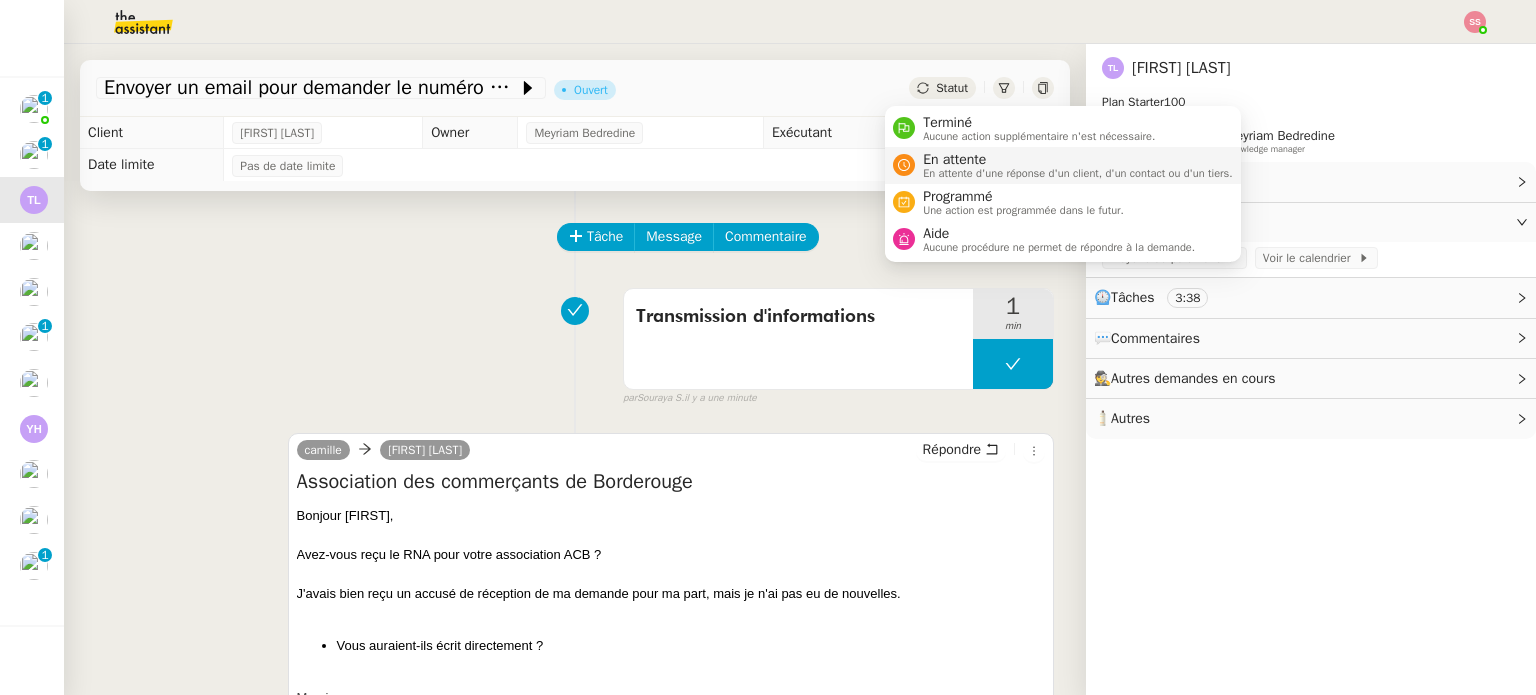 click on "En attente d'une réponse d'un client, d'un contact ou d'un tiers." at bounding box center [1078, 173] 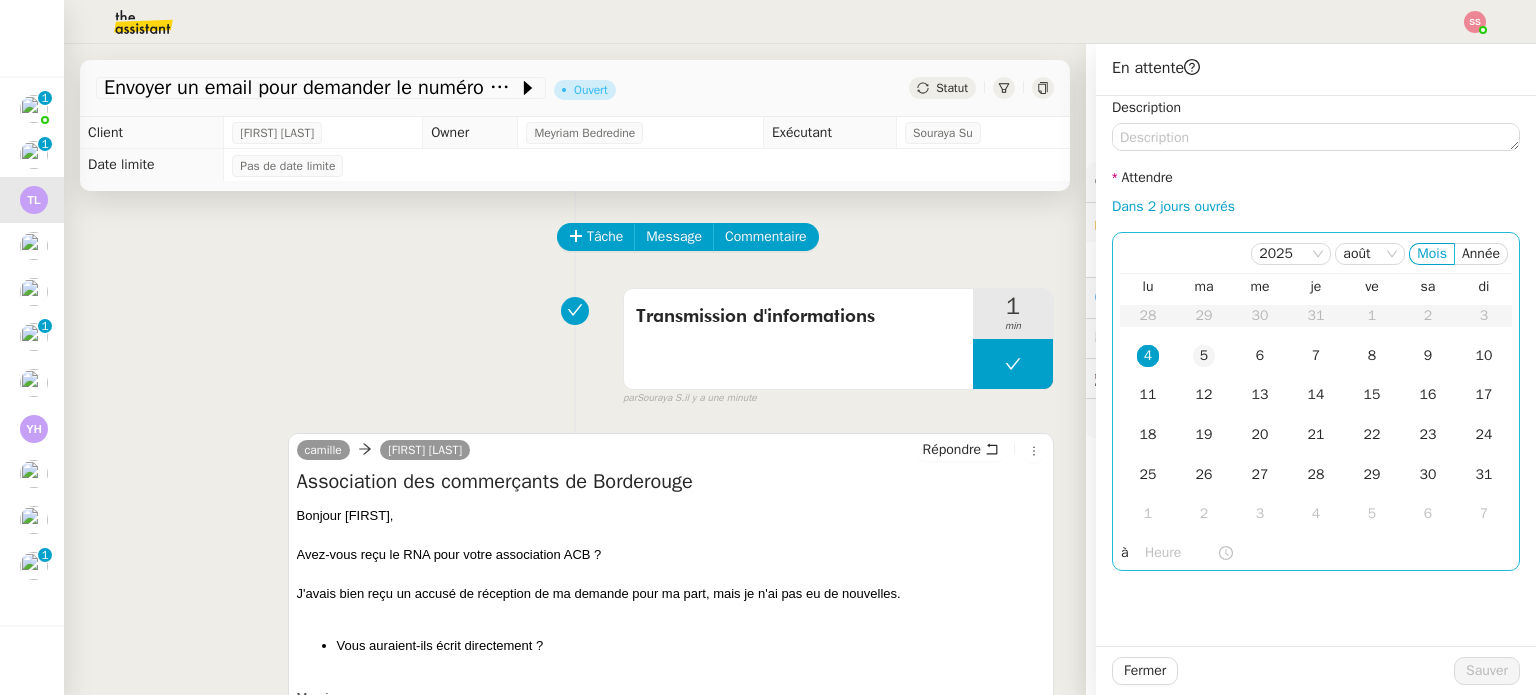 click on "5" 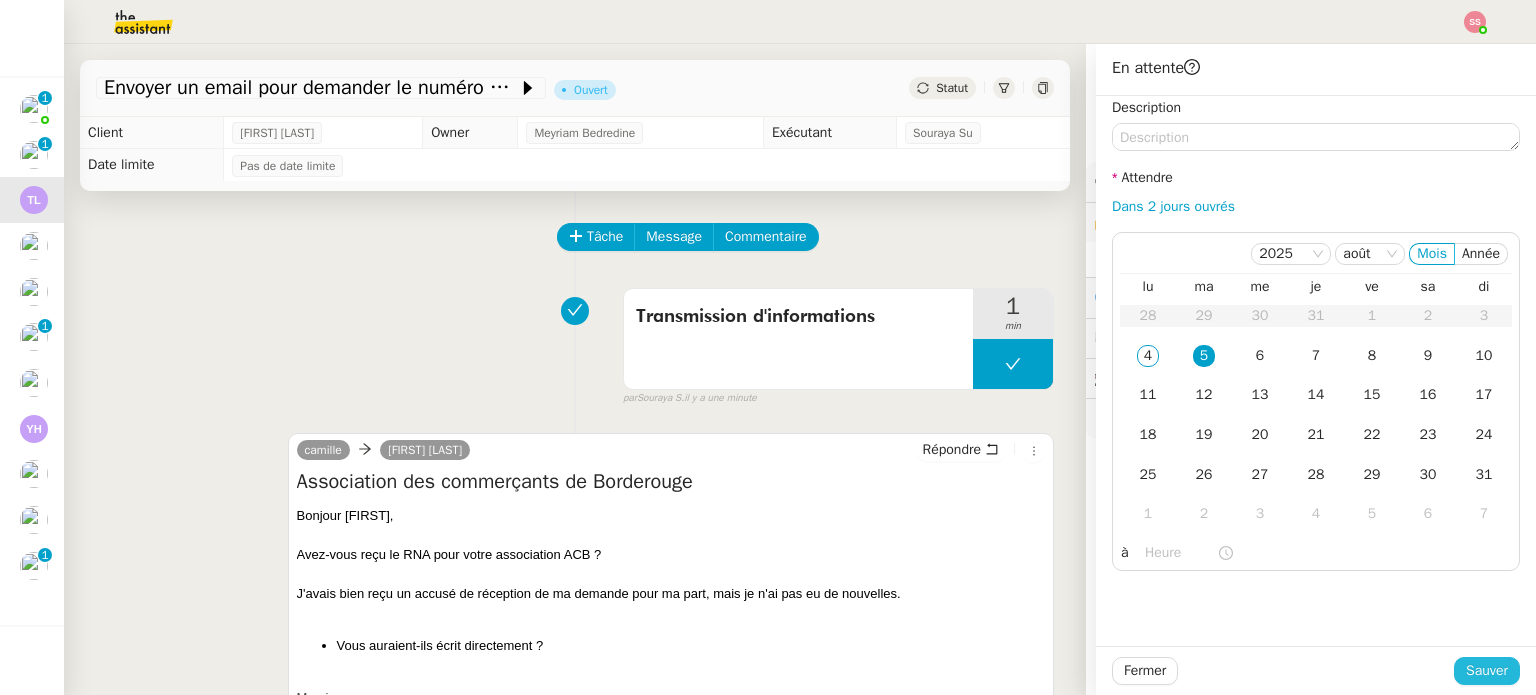 click on "Sauver" 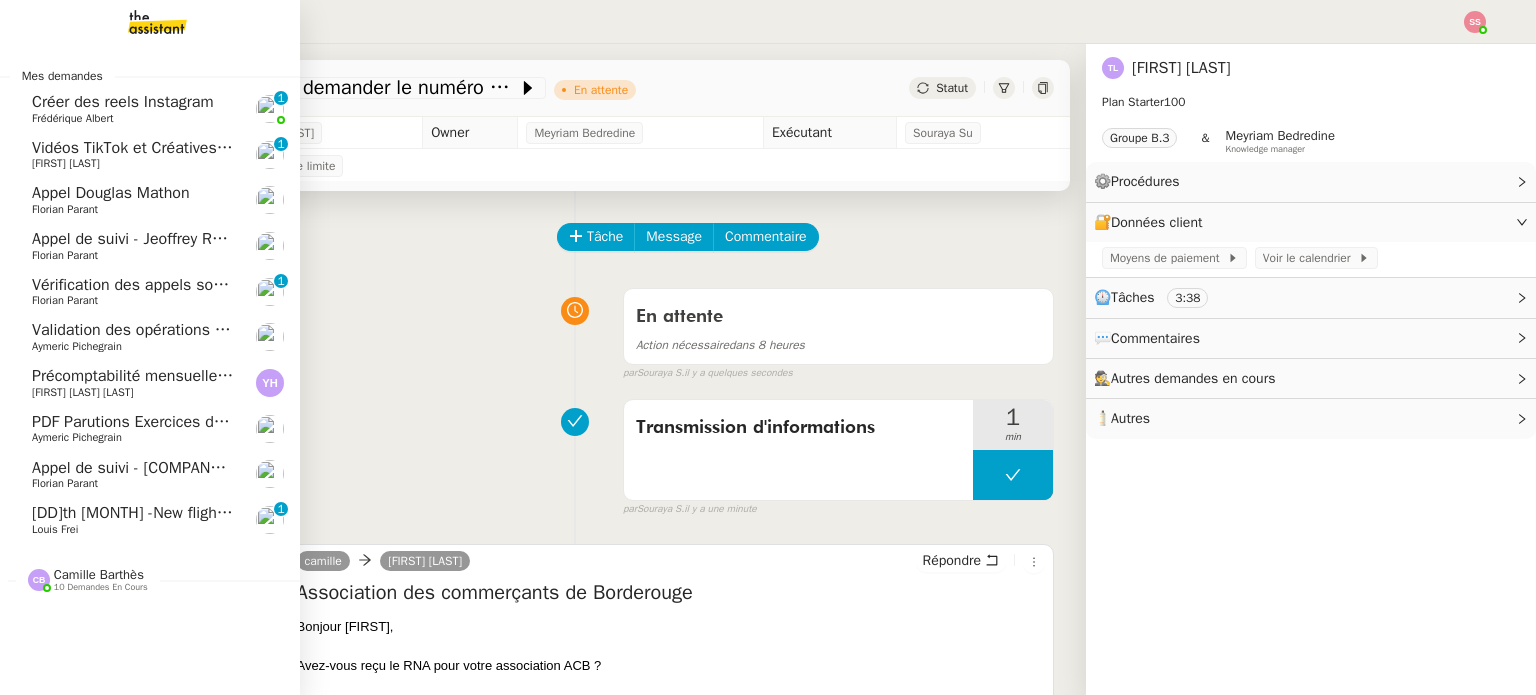 click on "Appel Douglas Mathon" 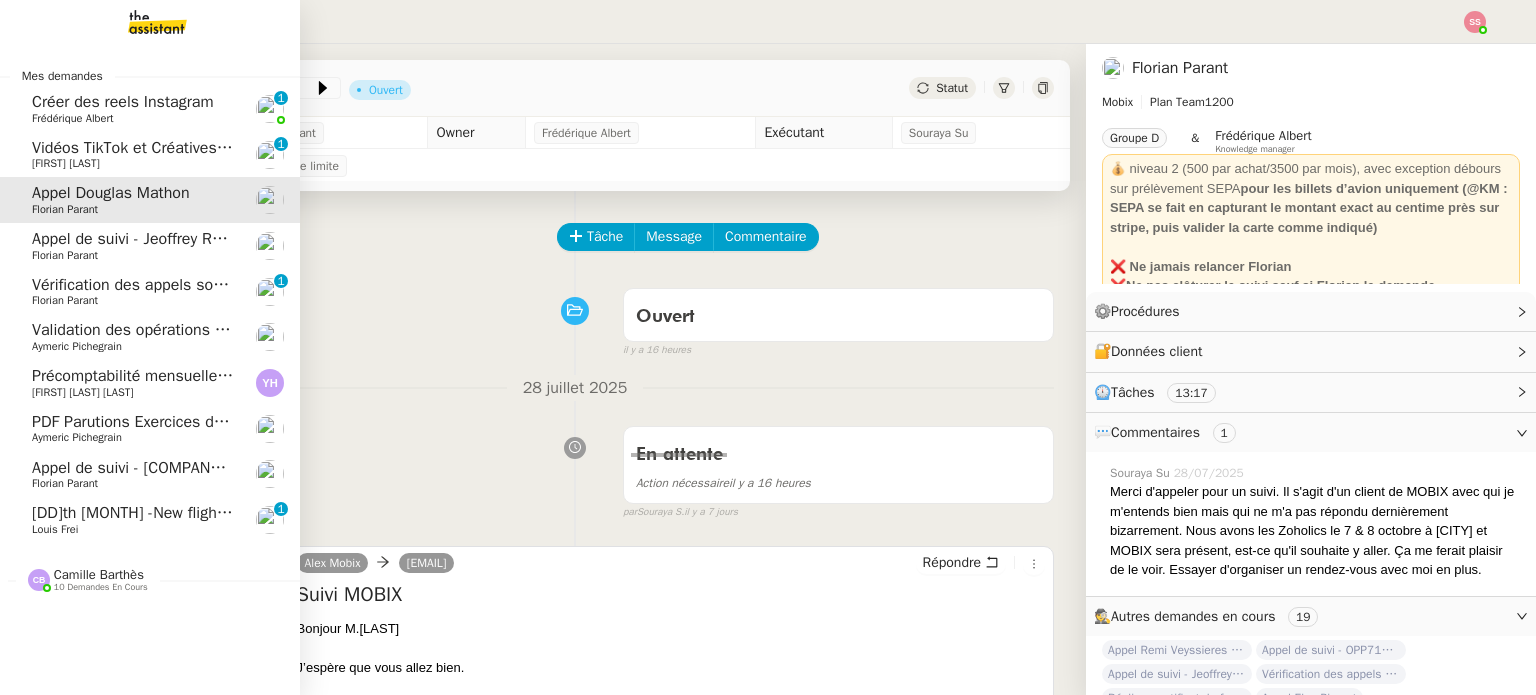 click on "PDF Parutions Exercices de style - [DD] [MONTH] [YYYY]" 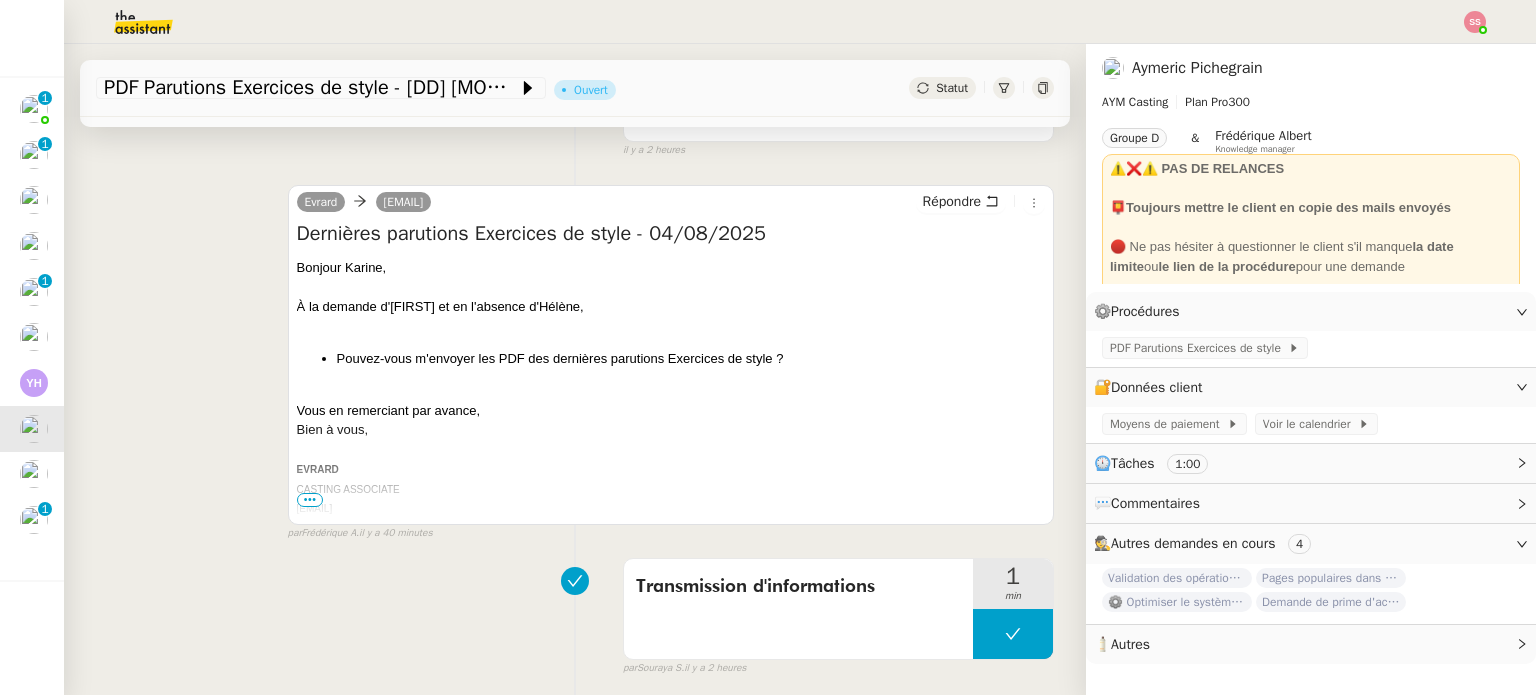 scroll, scrollTop: 100, scrollLeft: 0, axis: vertical 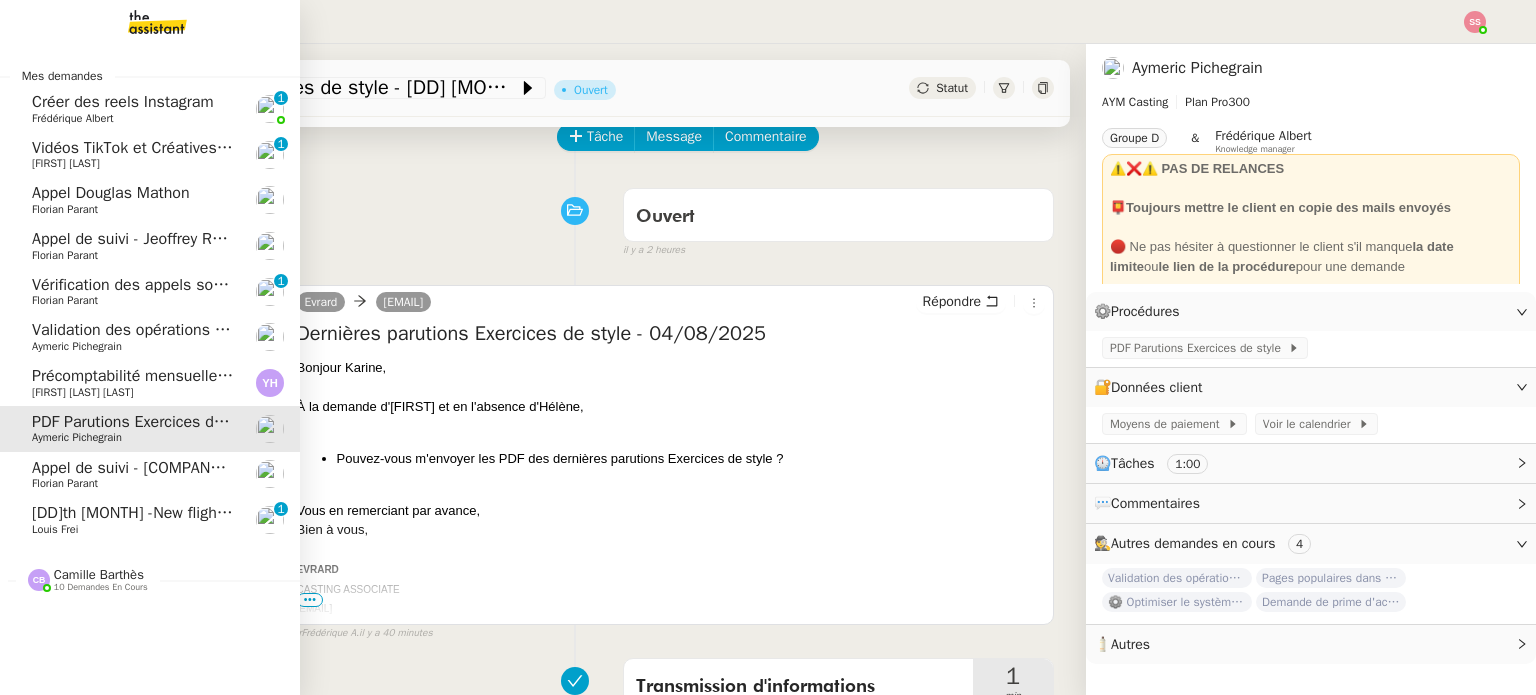 click on "Appel de suivi - [COMPANY] - [FIRST] [LAST]" 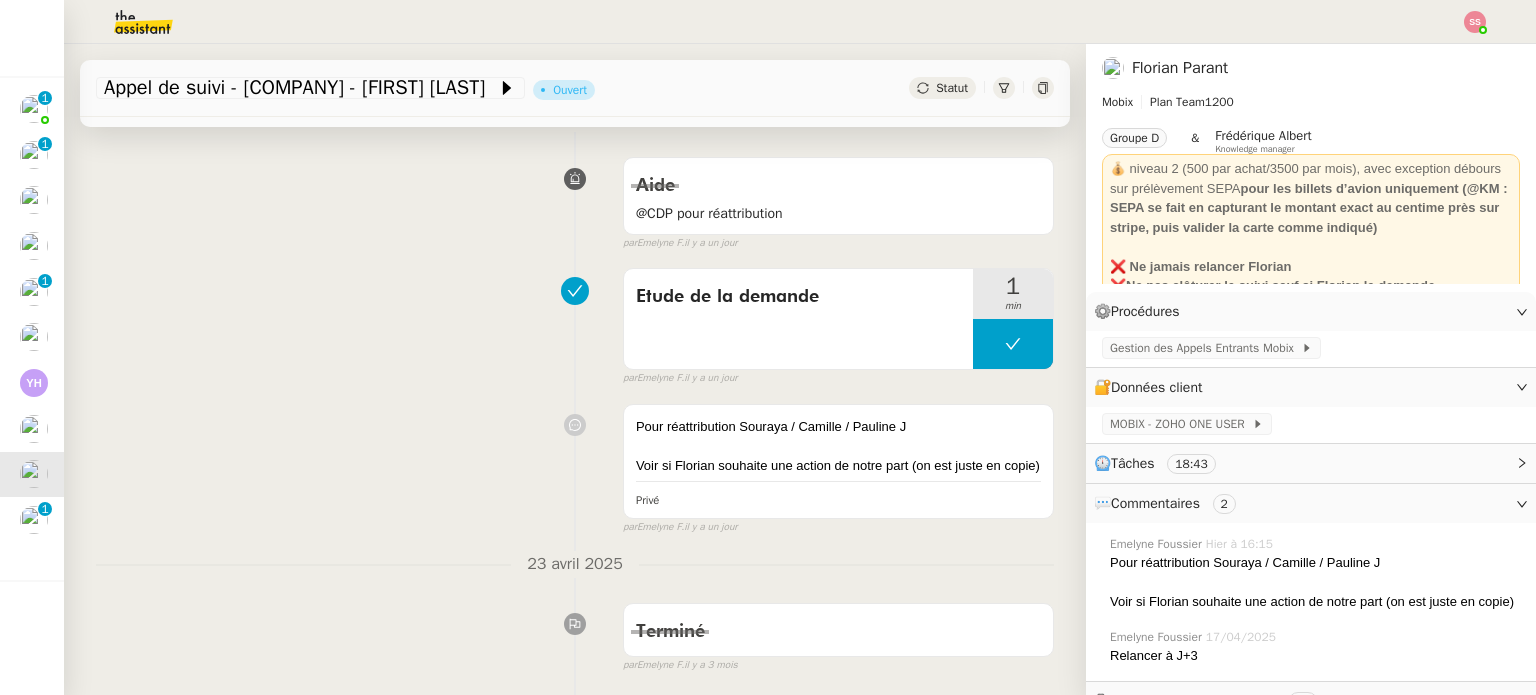 scroll, scrollTop: 700, scrollLeft: 0, axis: vertical 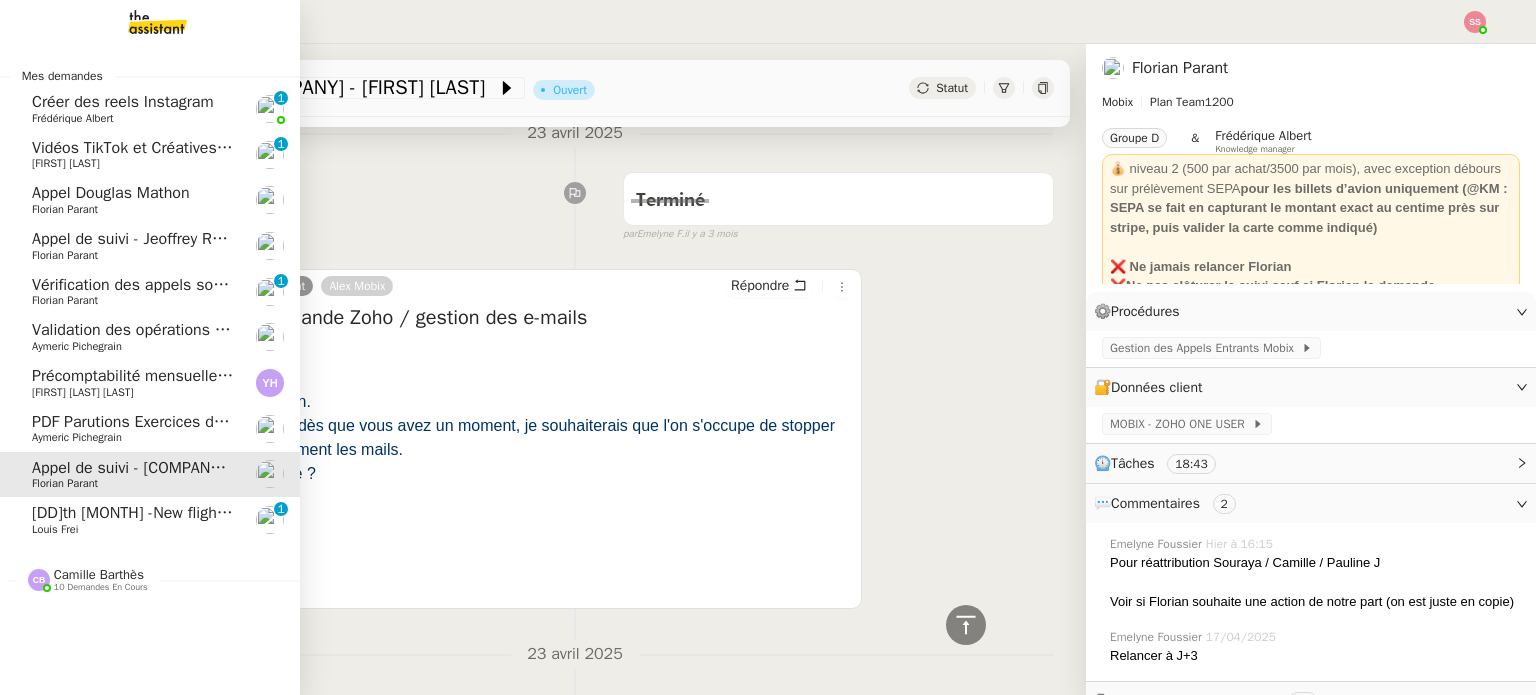 click on "Appel de suivi - Jeoffrey Roux" 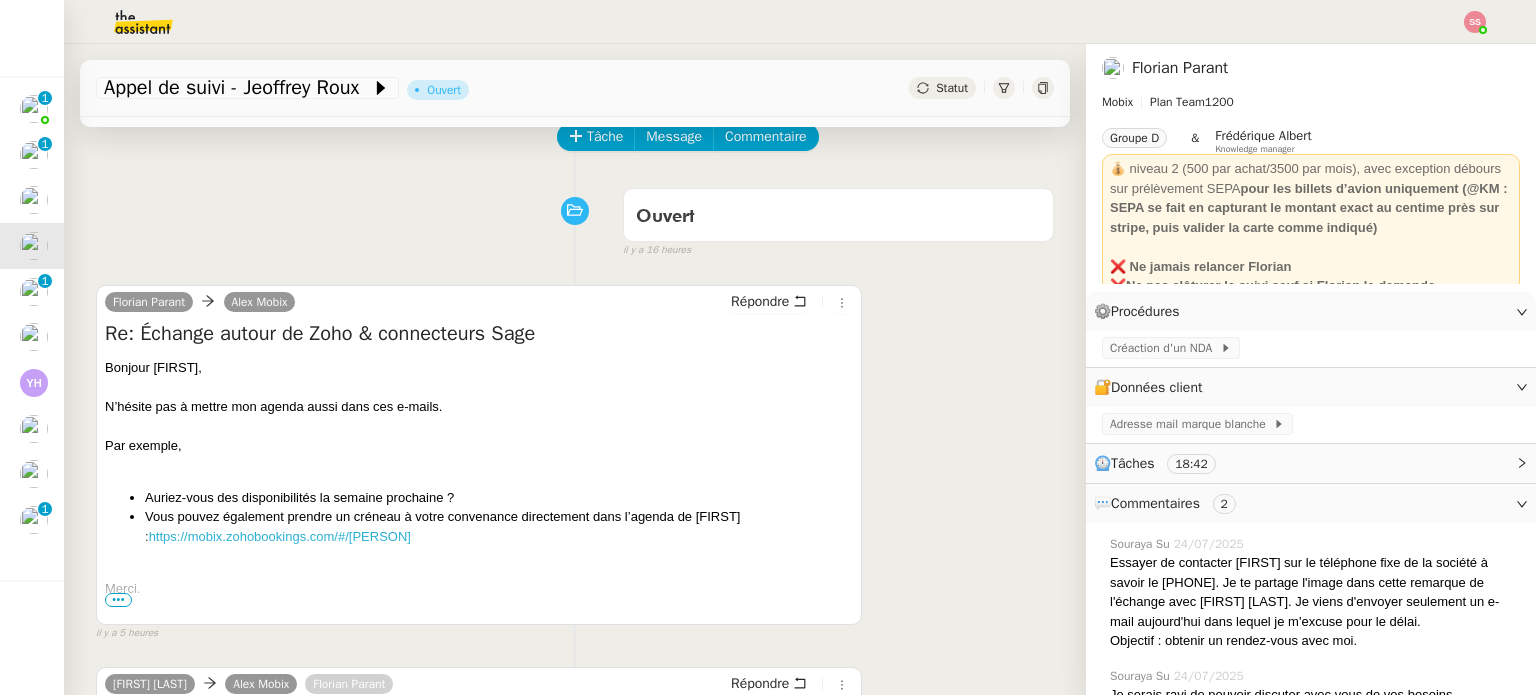 scroll, scrollTop: 0, scrollLeft: 0, axis: both 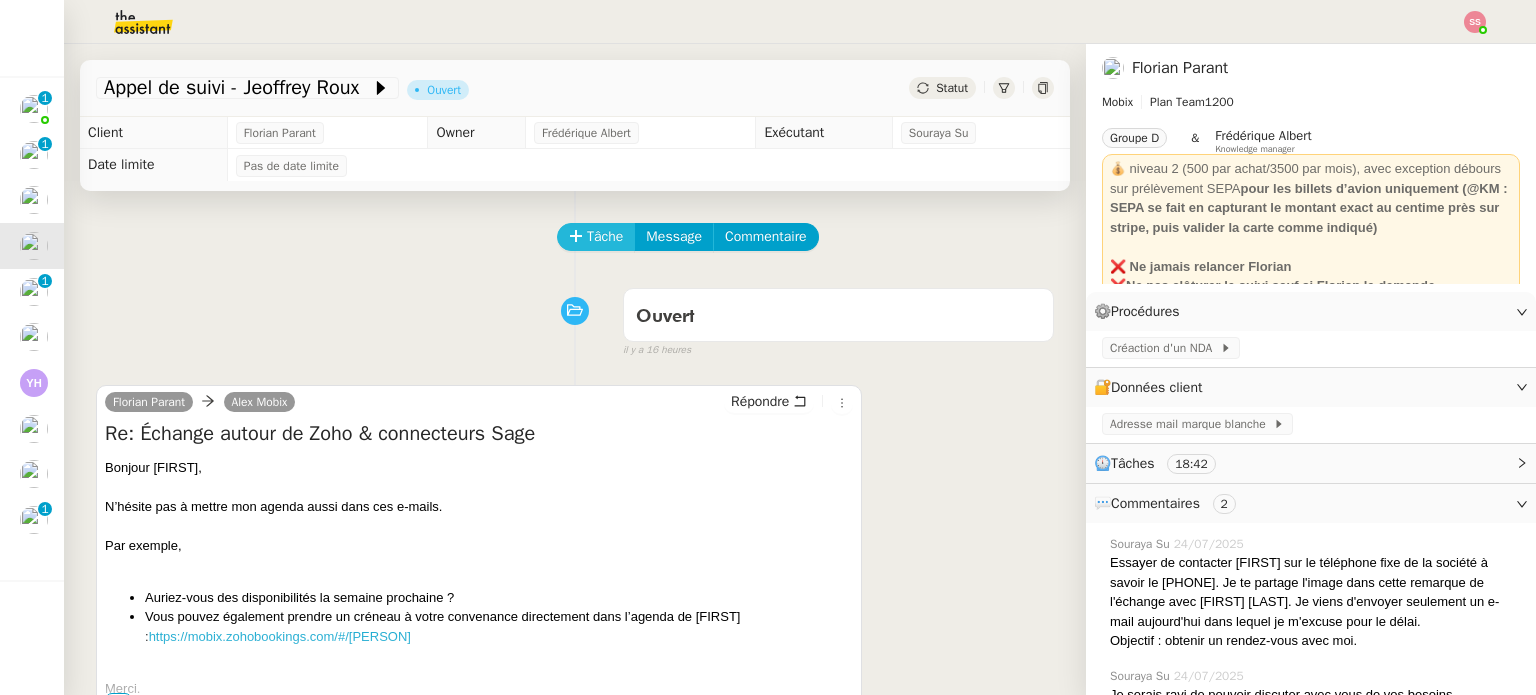 click on "Tâche" 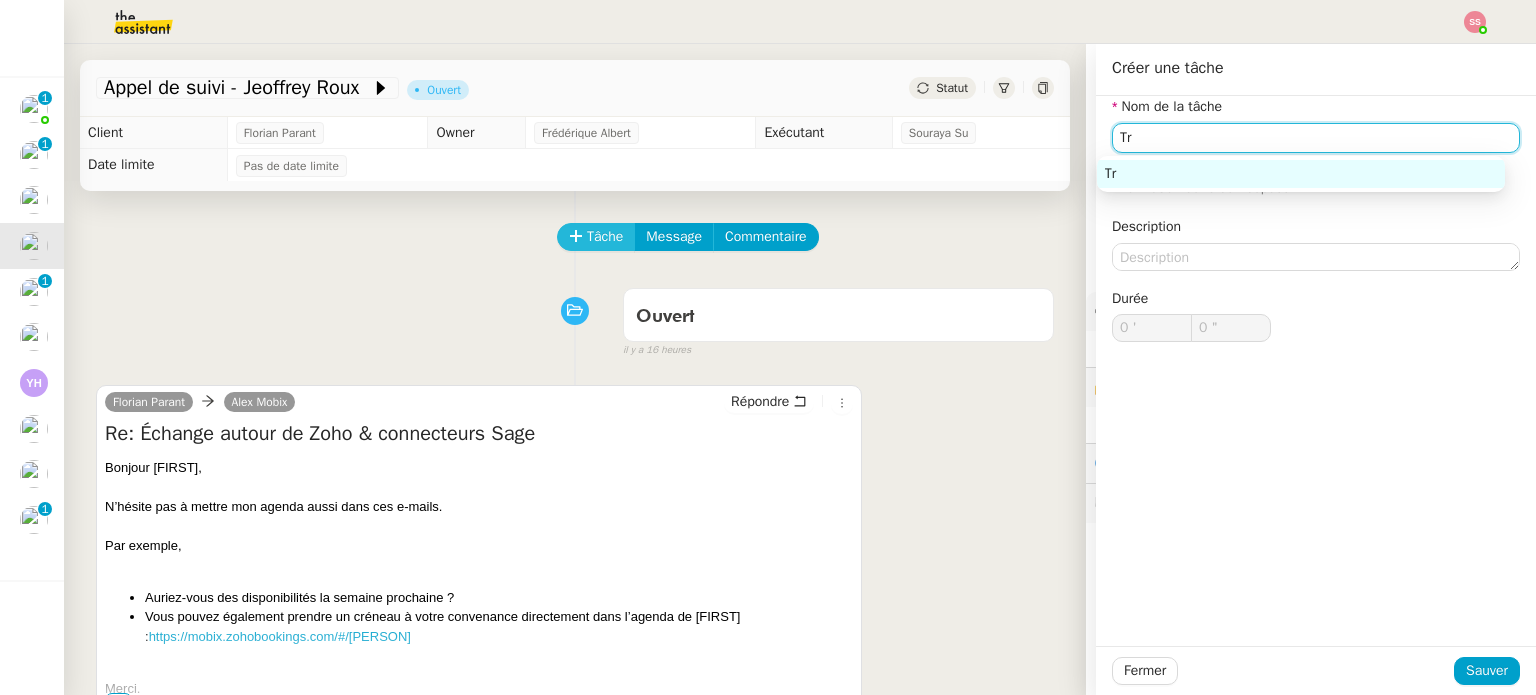 type on "T" 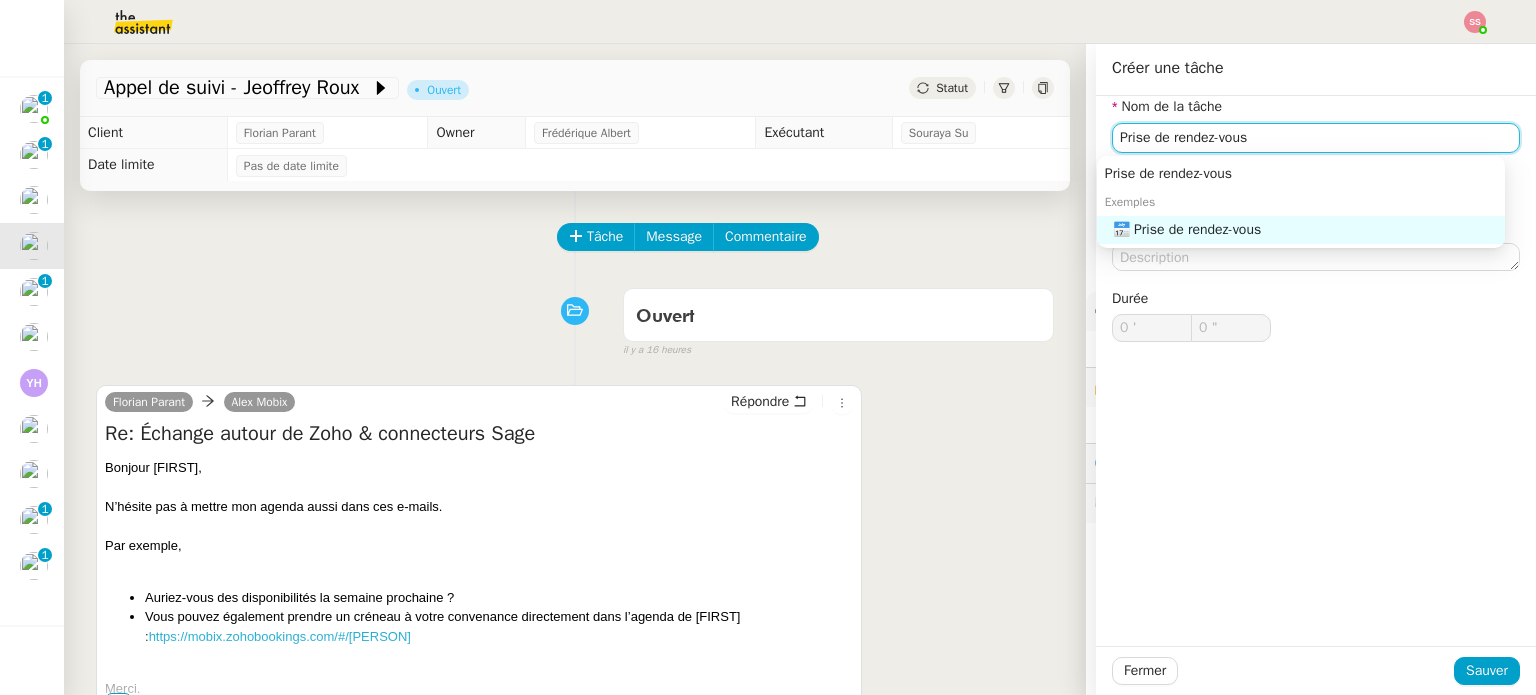 click on "📅 Prise de rendez-vous" 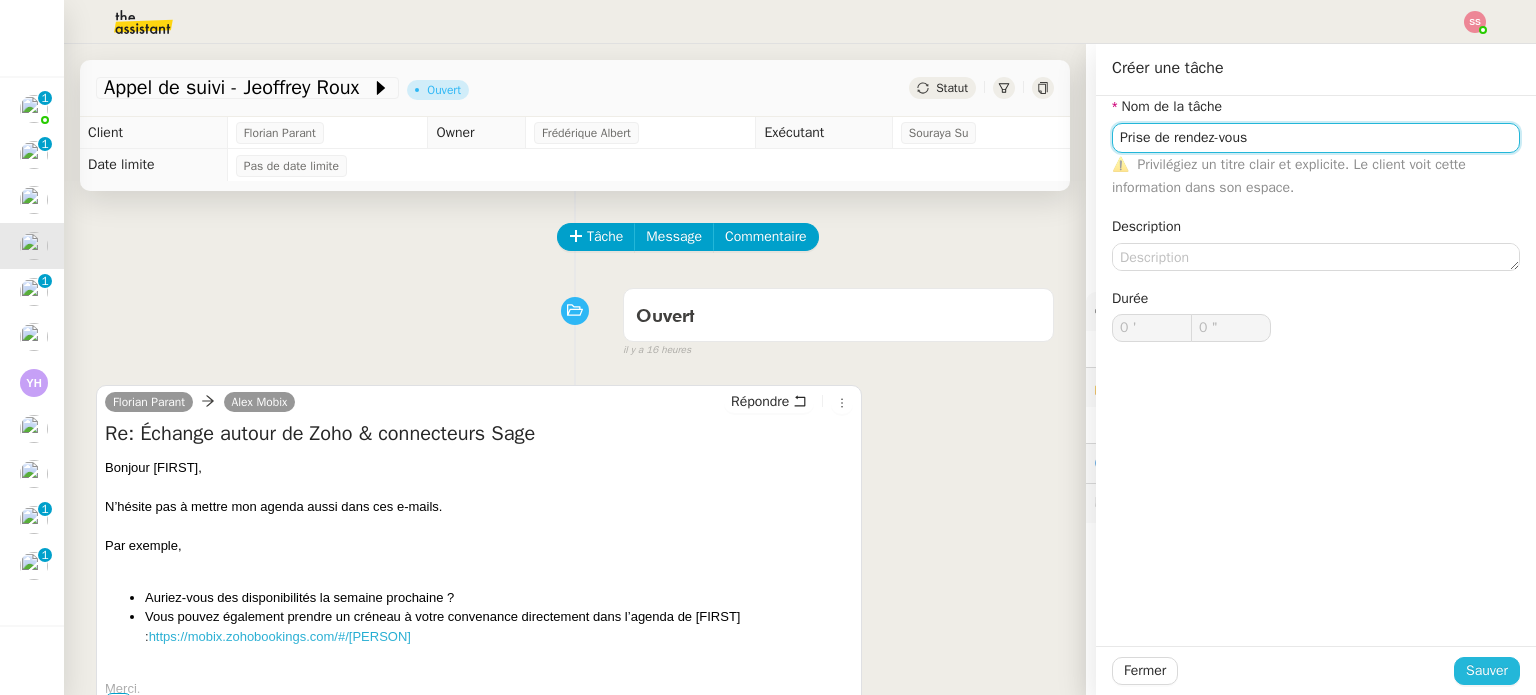 type on "Prise de rendez-vous" 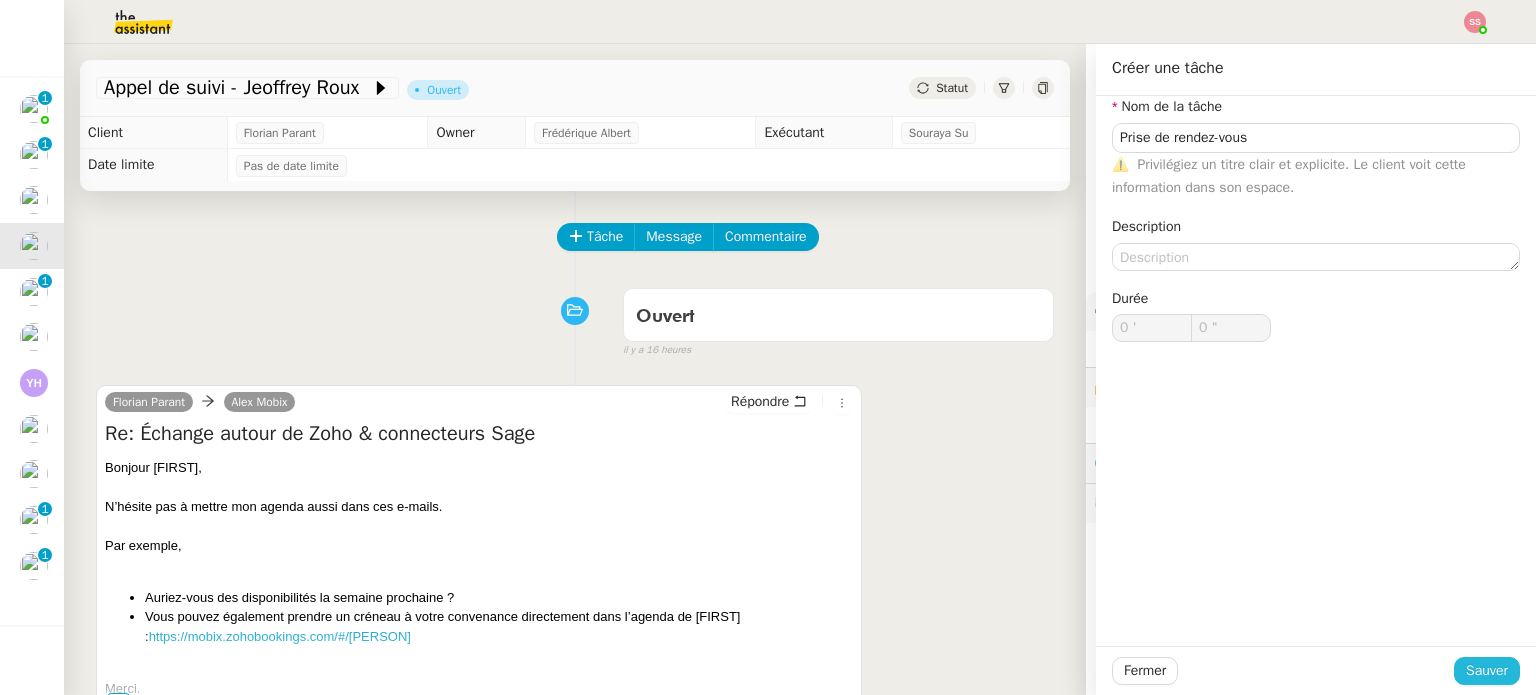 click on "Sauver" 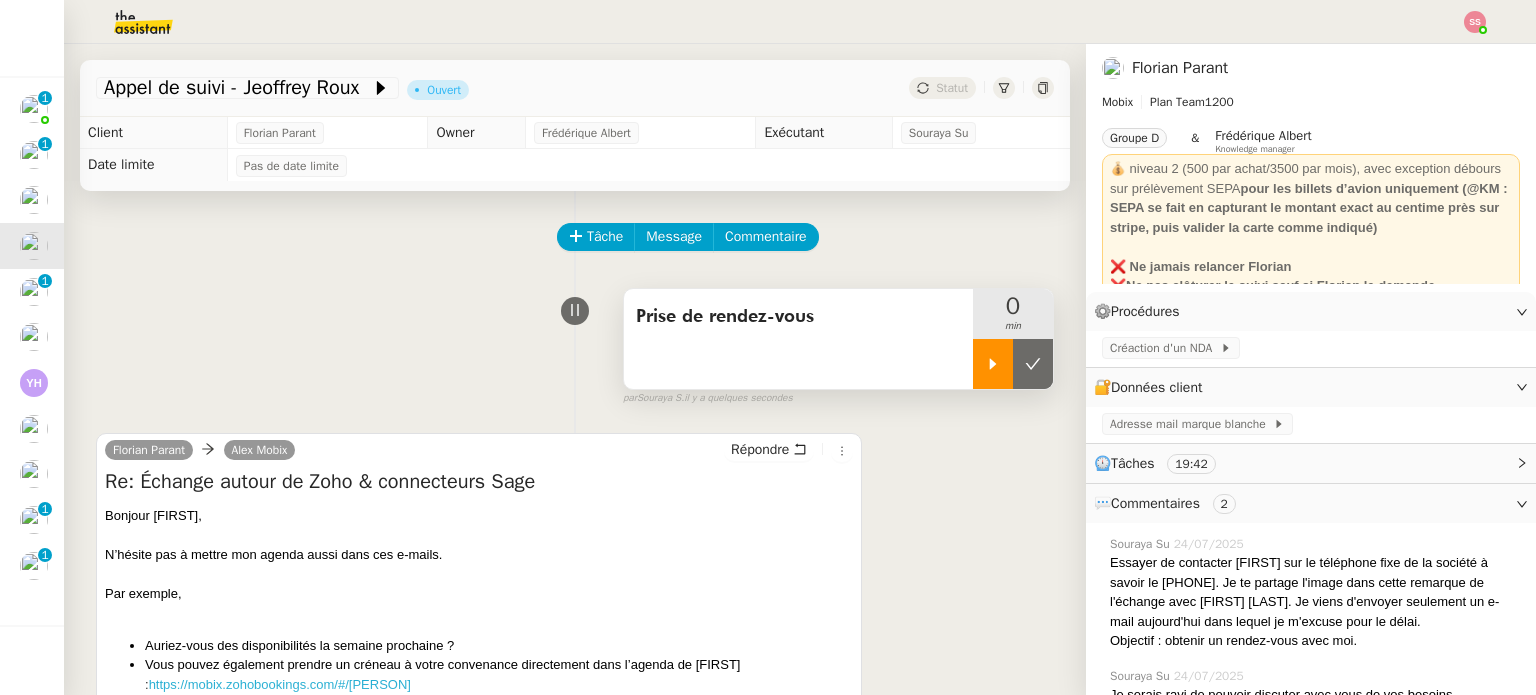 click at bounding box center (993, 364) 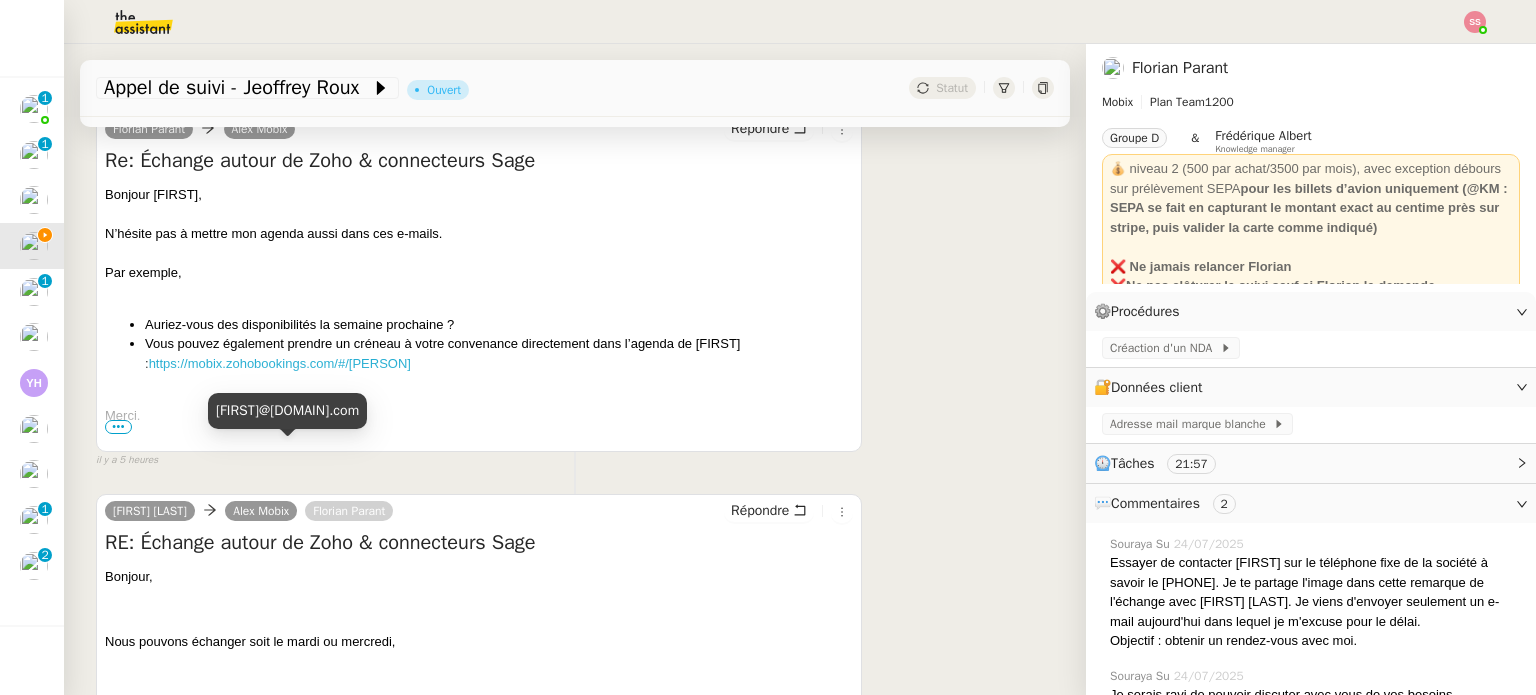 scroll, scrollTop: 500, scrollLeft: 0, axis: vertical 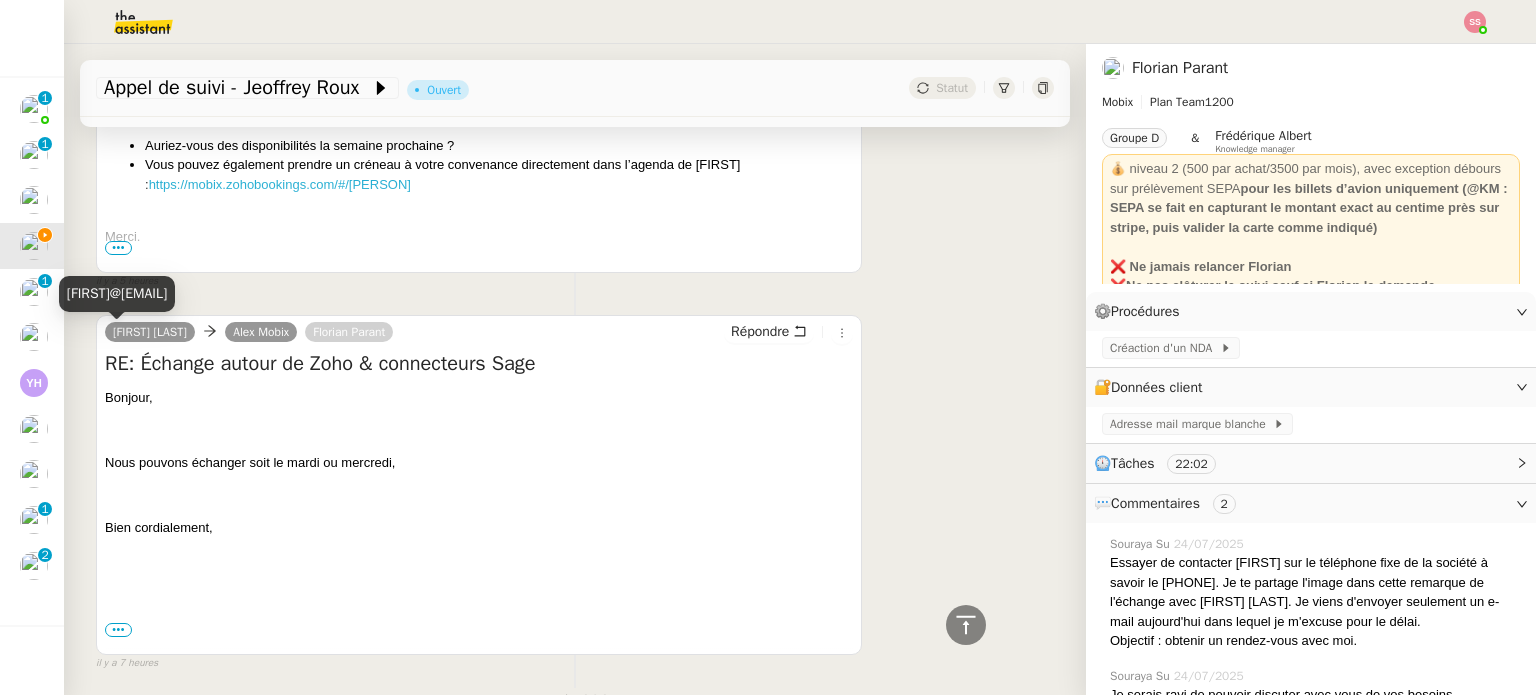 click on "[FIRST]@[EMAIL]" at bounding box center (117, 293) 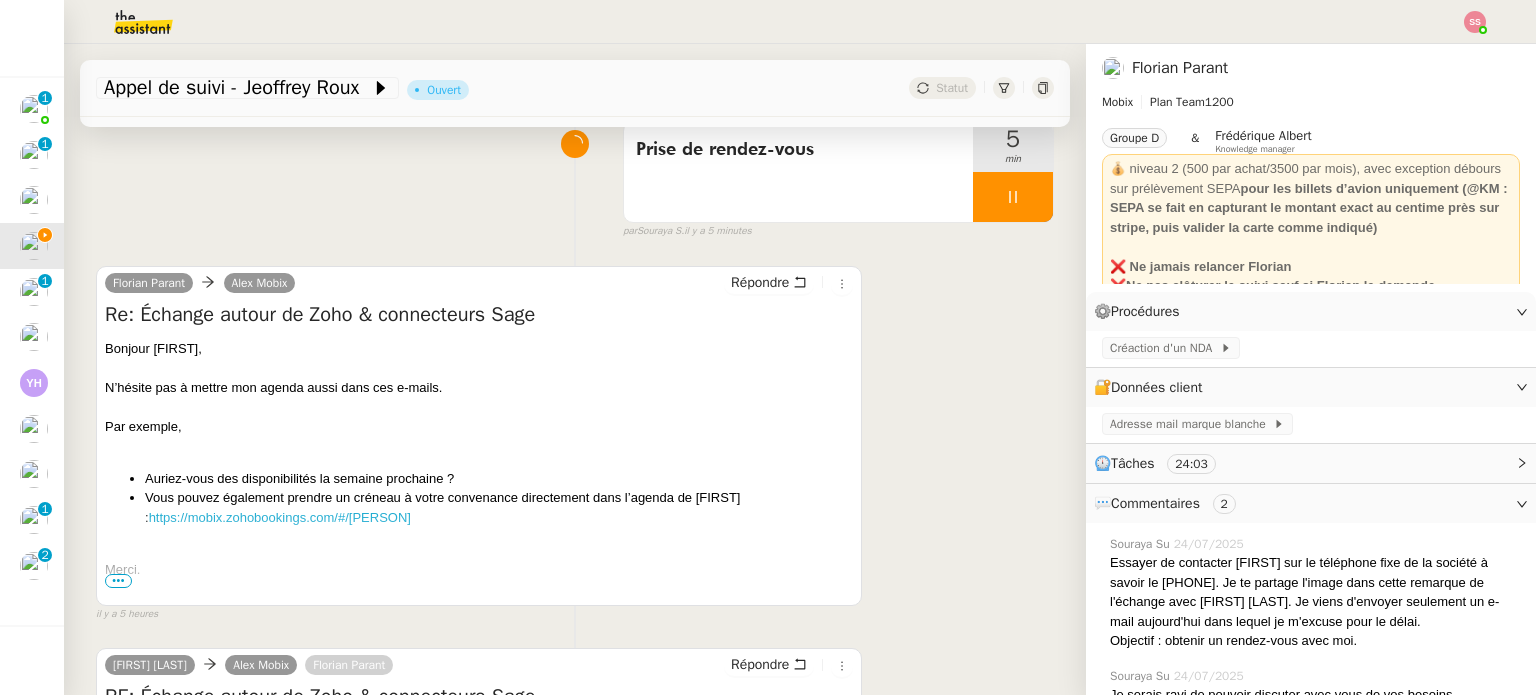 scroll, scrollTop: 0, scrollLeft: 0, axis: both 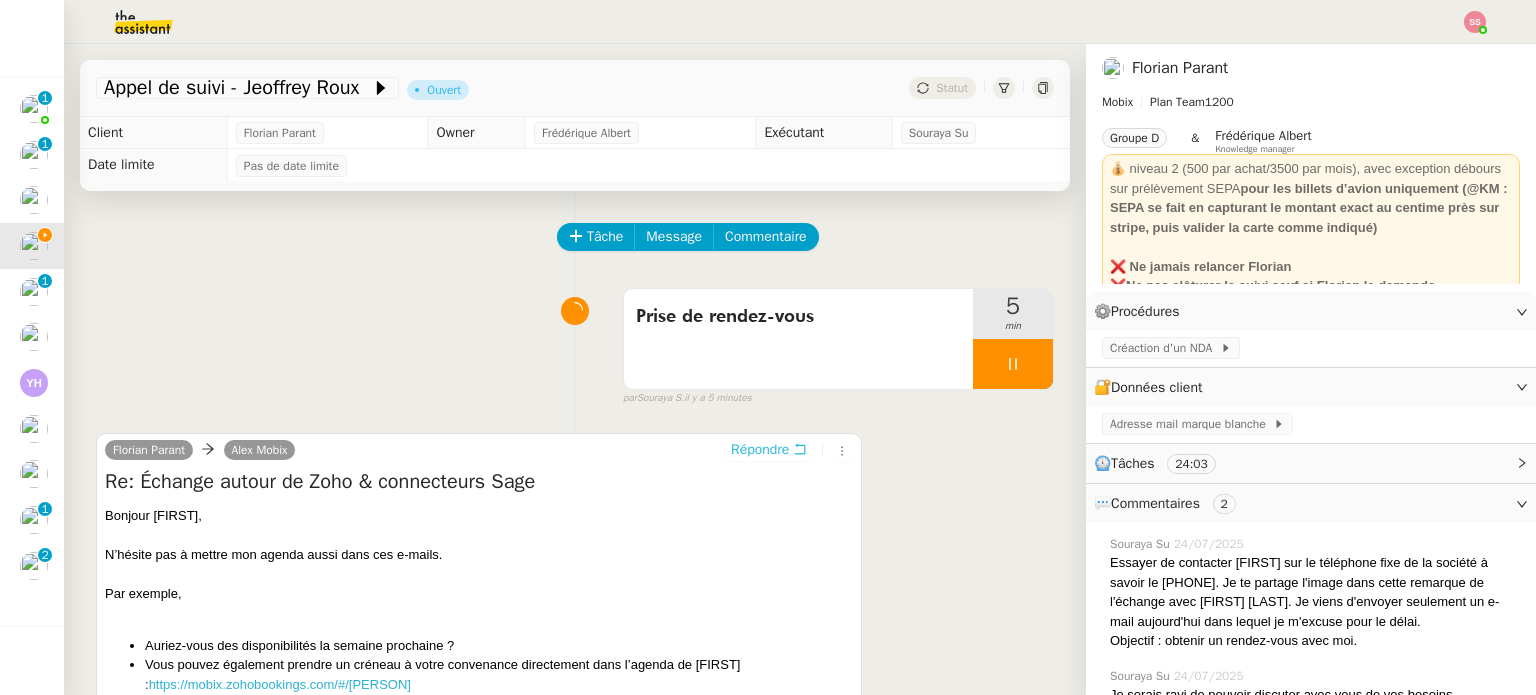 click on "Répondre" at bounding box center [760, 450] 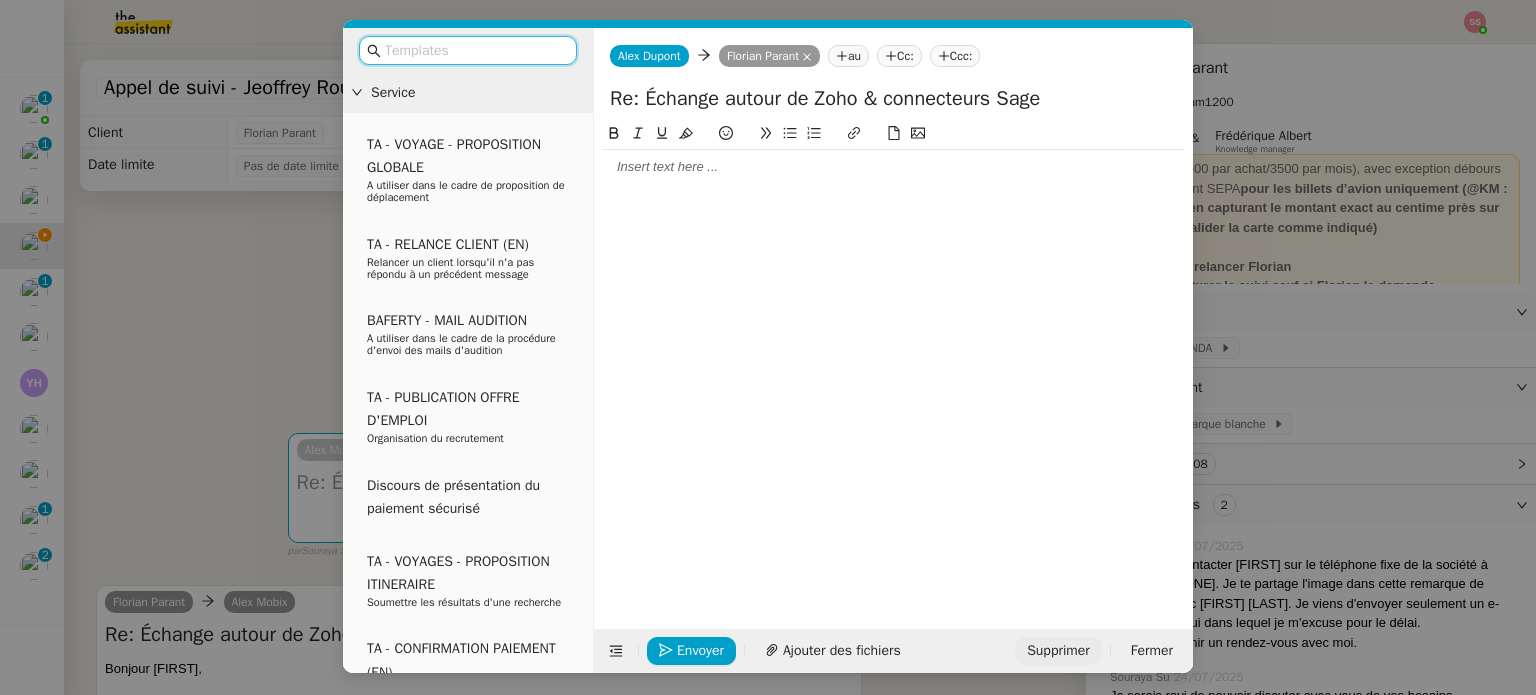 click on "Supprimer" 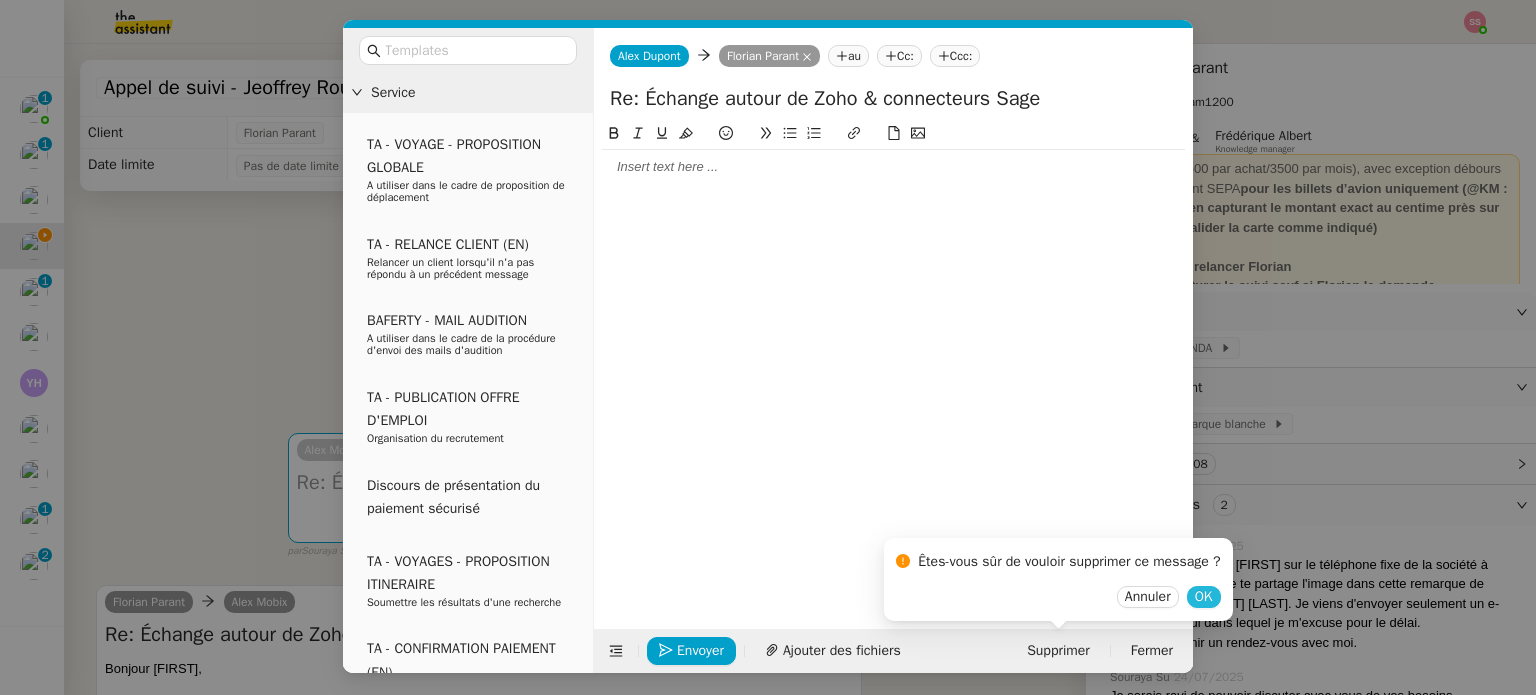 click on "OK" at bounding box center (1204, 597) 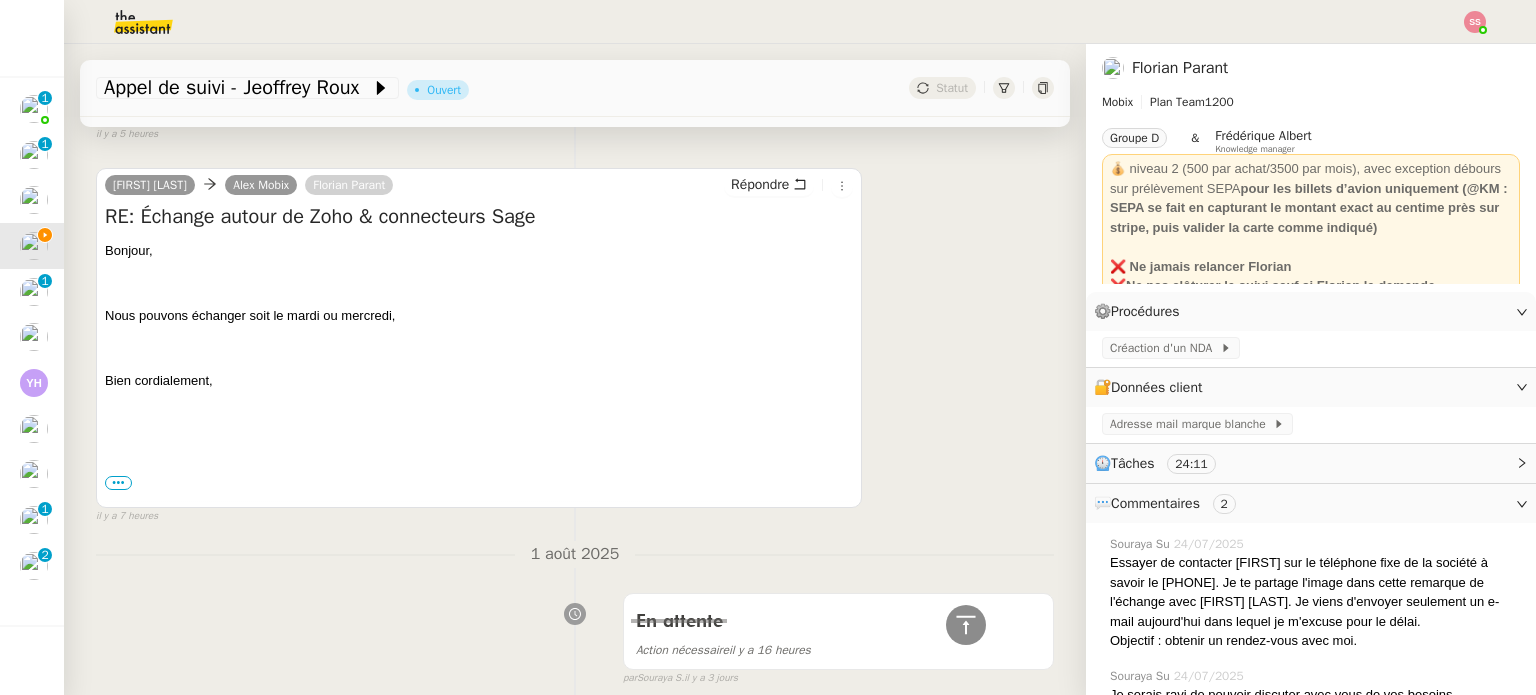 scroll, scrollTop: 600, scrollLeft: 0, axis: vertical 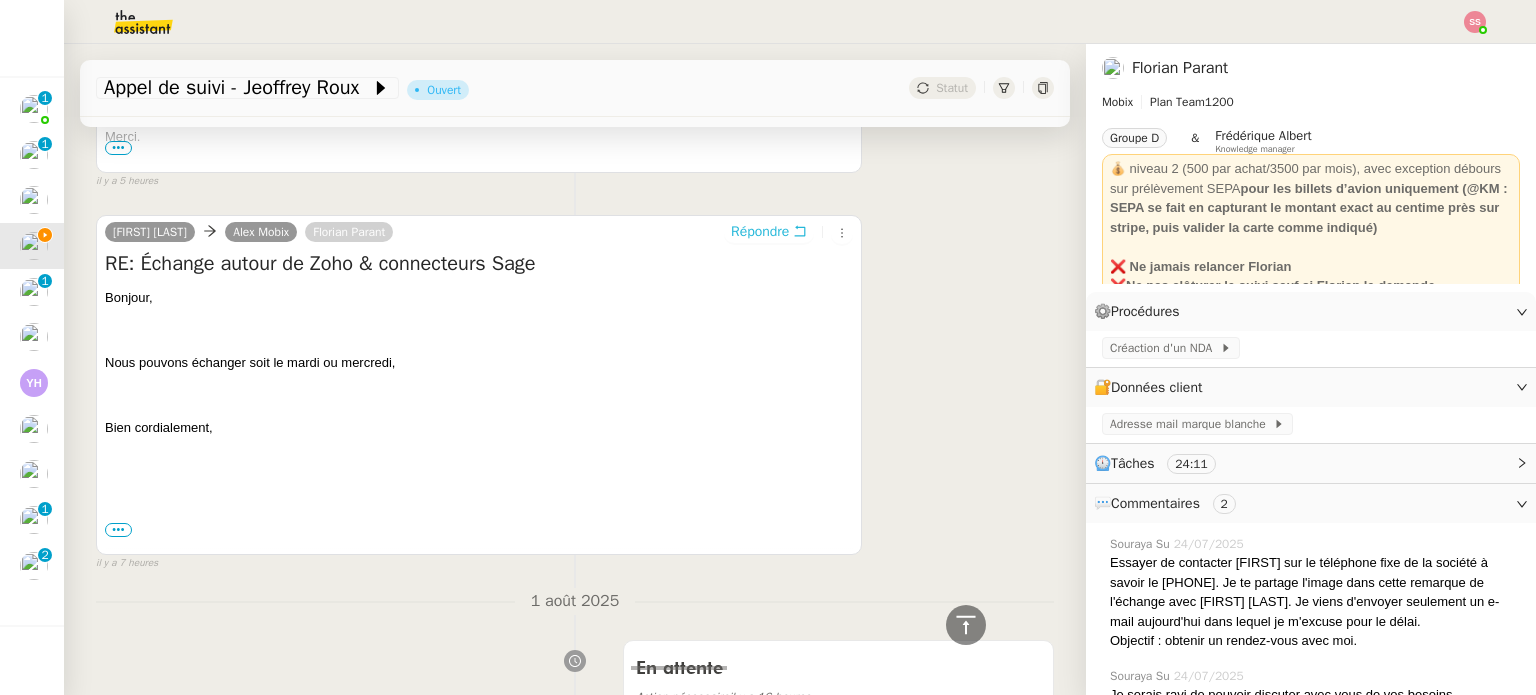 click on "Répondre" at bounding box center (760, 232) 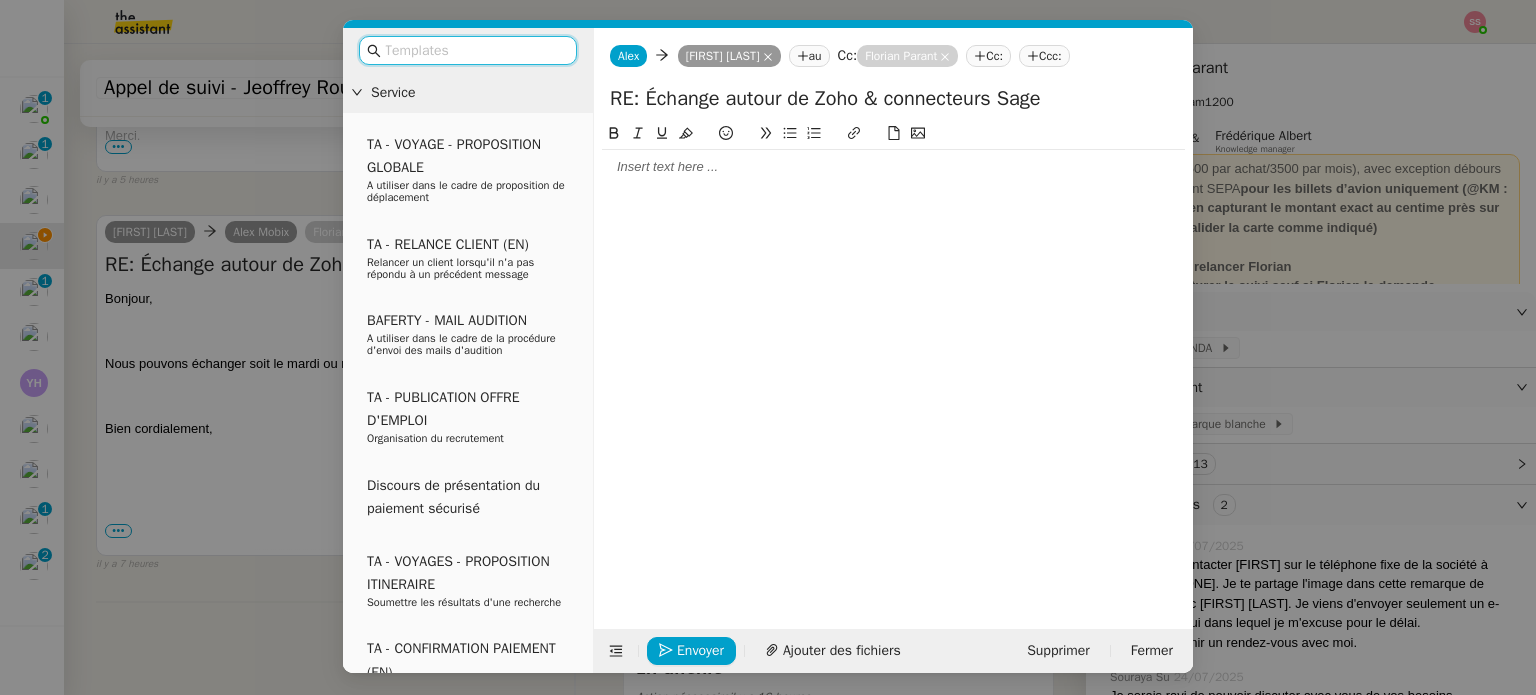 scroll, scrollTop: 755, scrollLeft: 0, axis: vertical 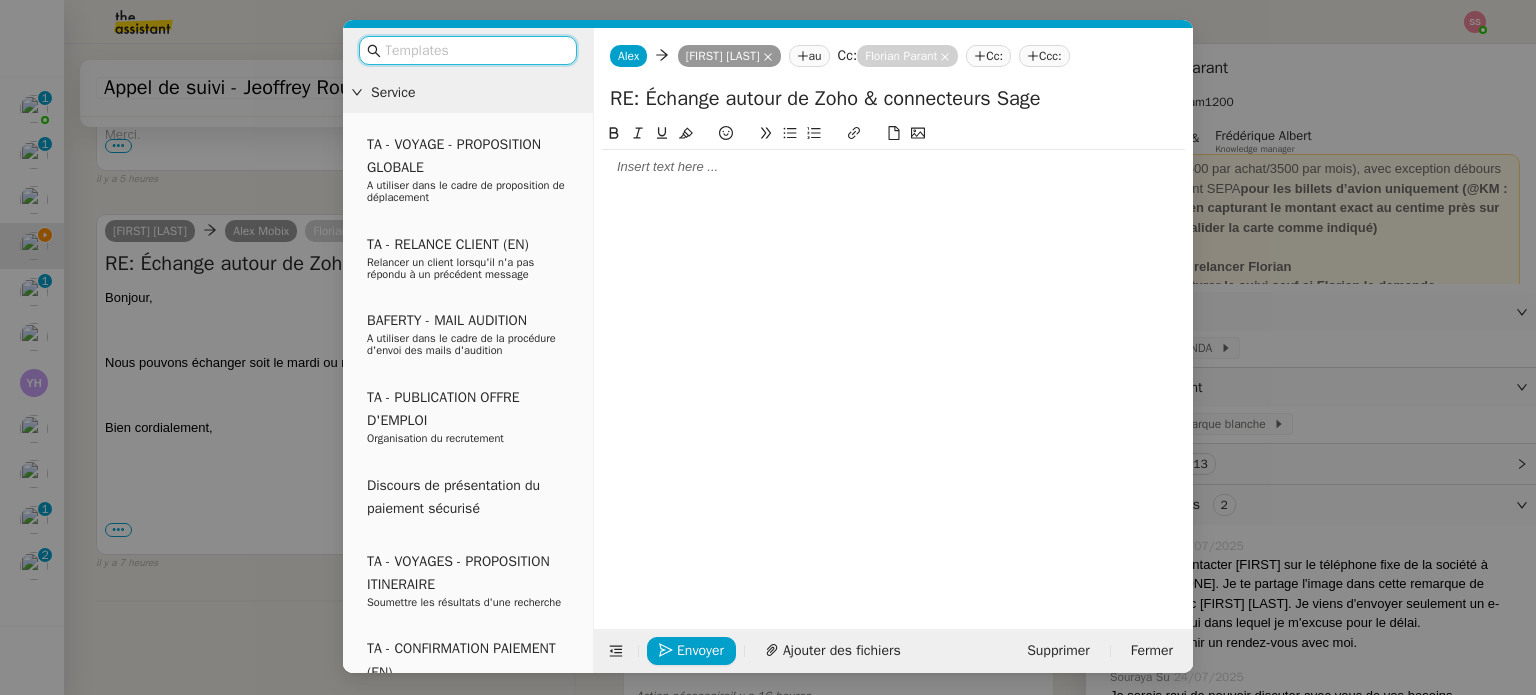 click 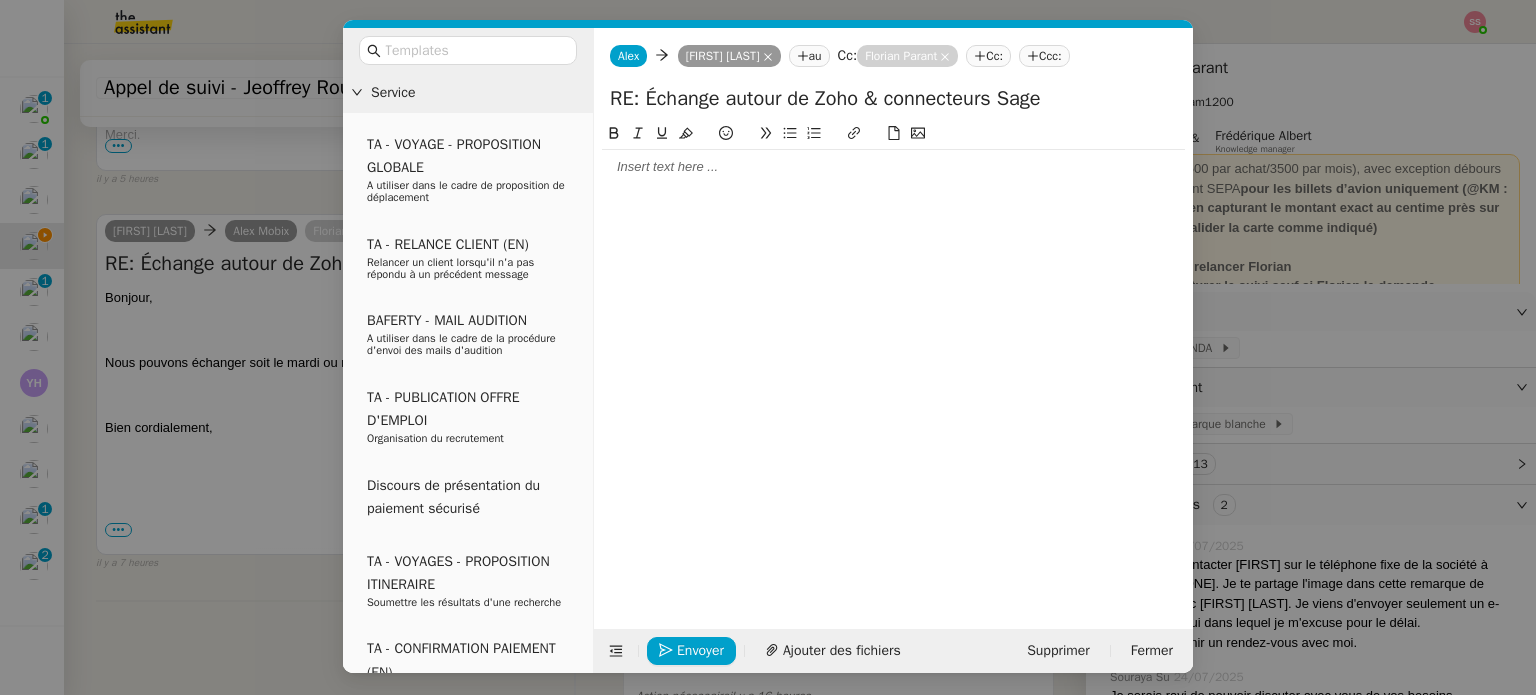 type 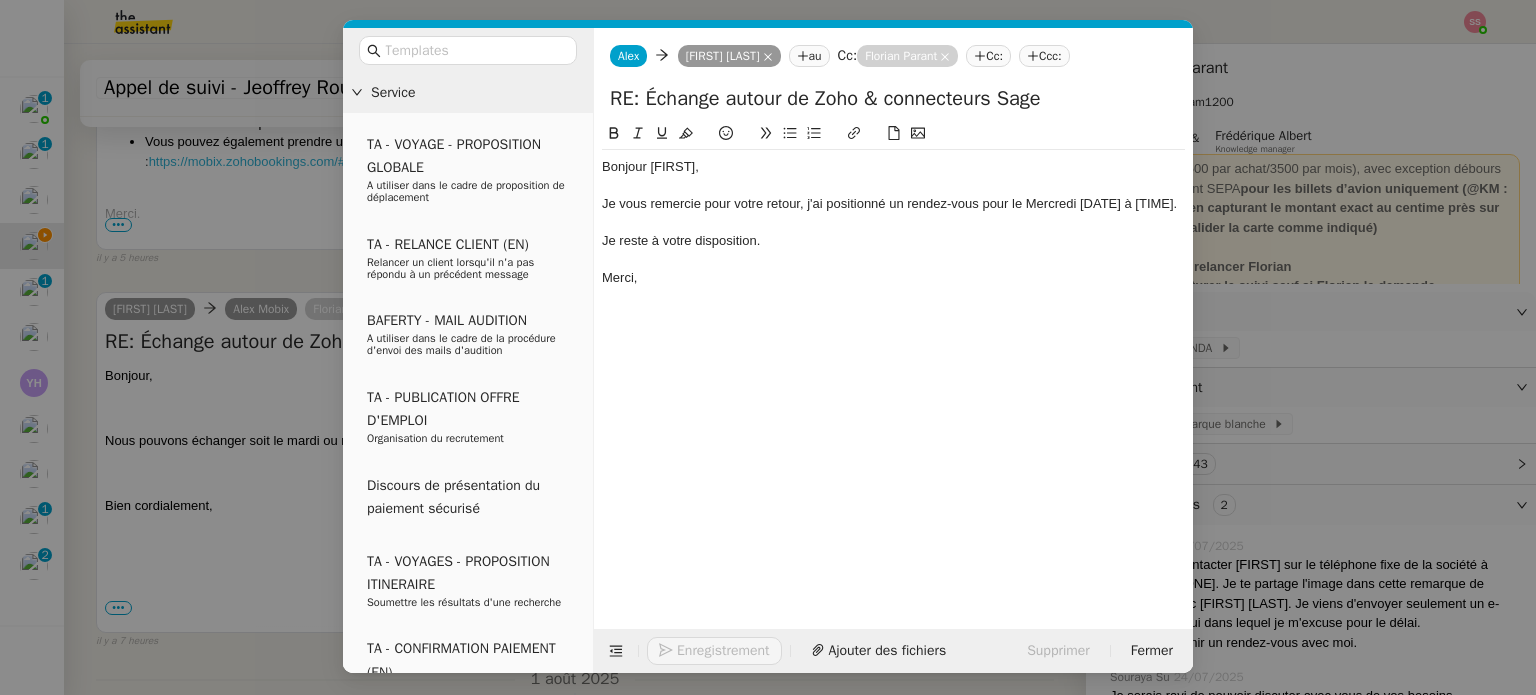 scroll, scrollTop: 891, scrollLeft: 0, axis: vertical 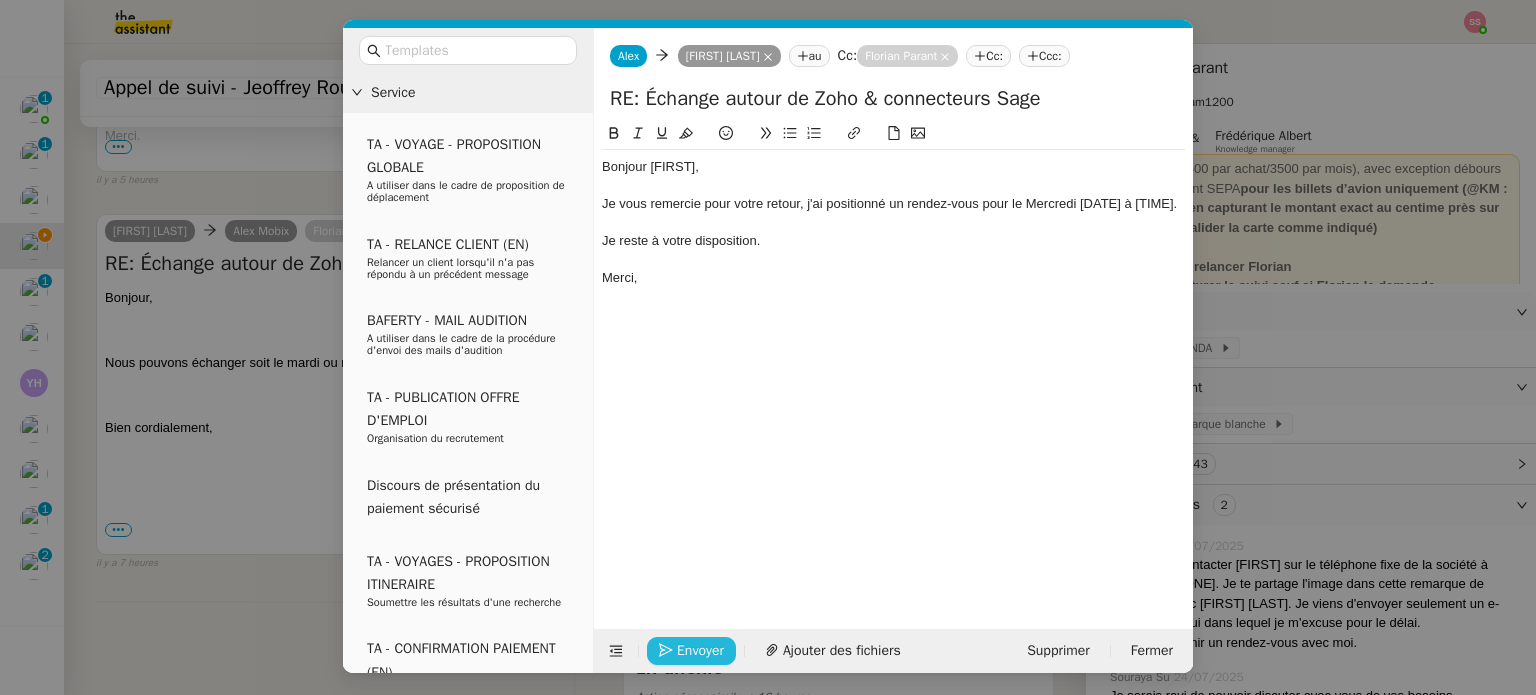 click on "Envoyer" 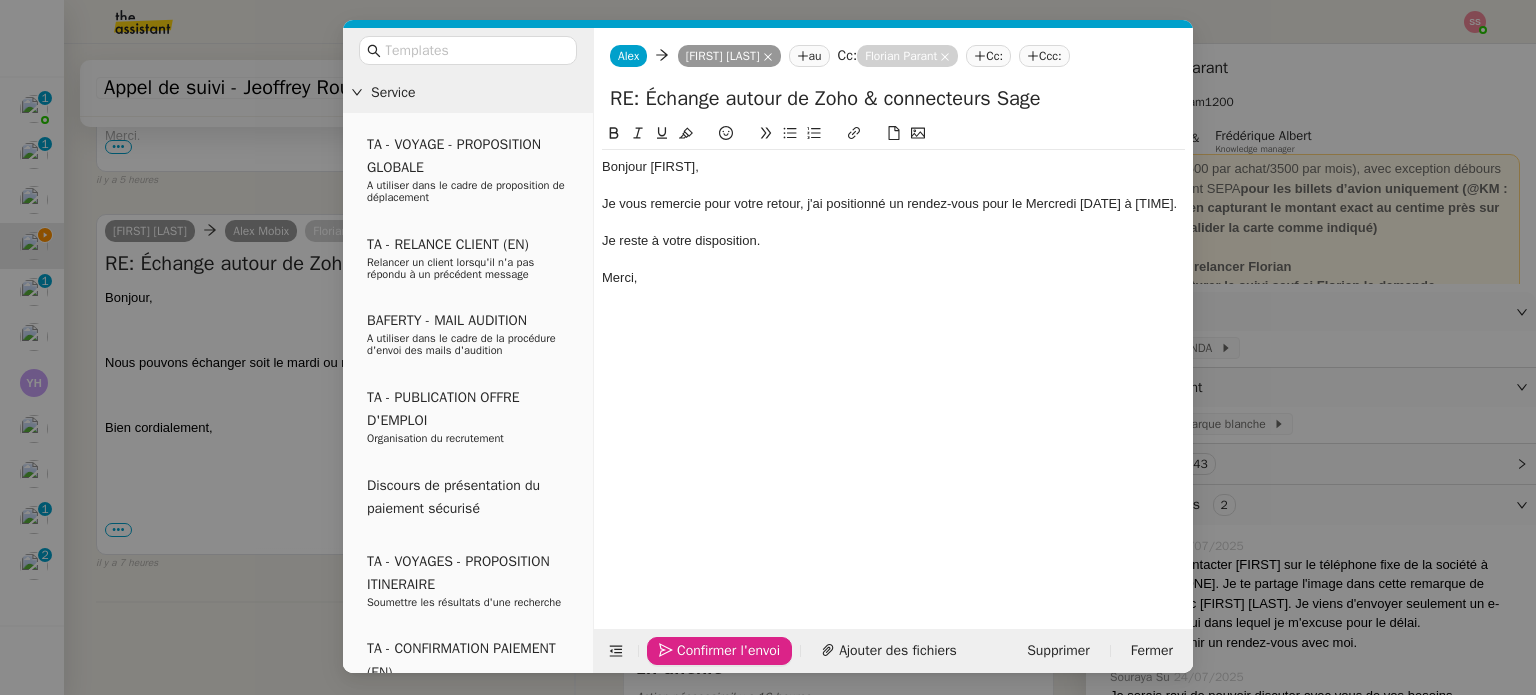 click on "Confirmer l'envoi" 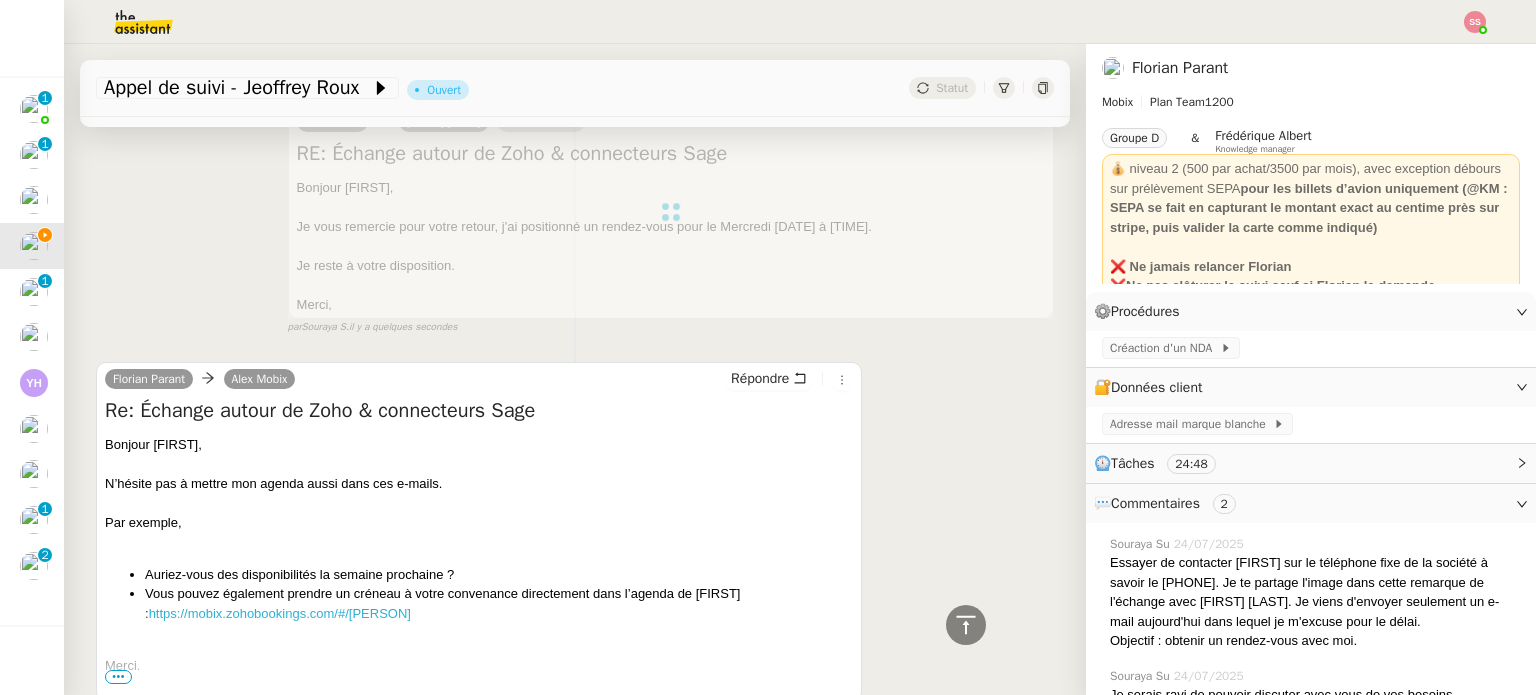 scroll, scrollTop: 157, scrollLeft: 0, axis: vertical 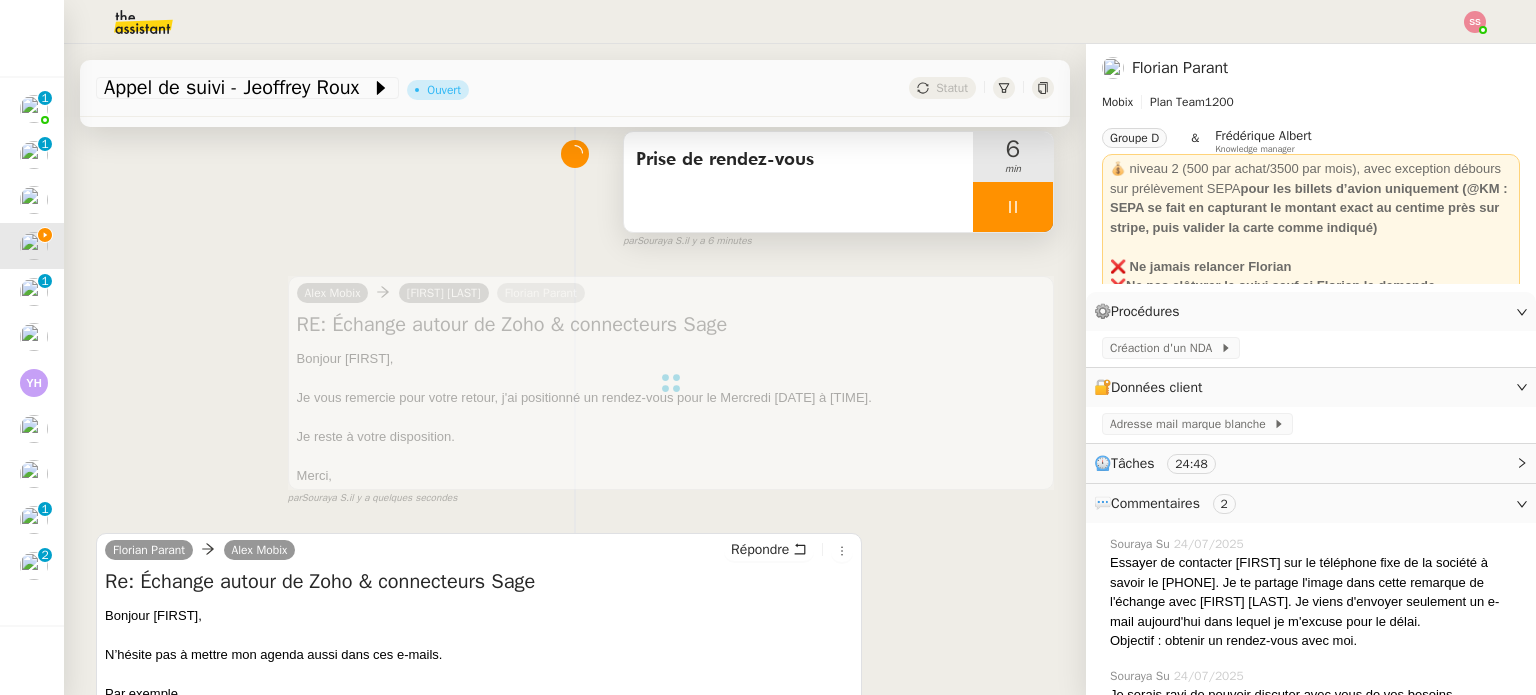 click at bounding box center (1013, 207) 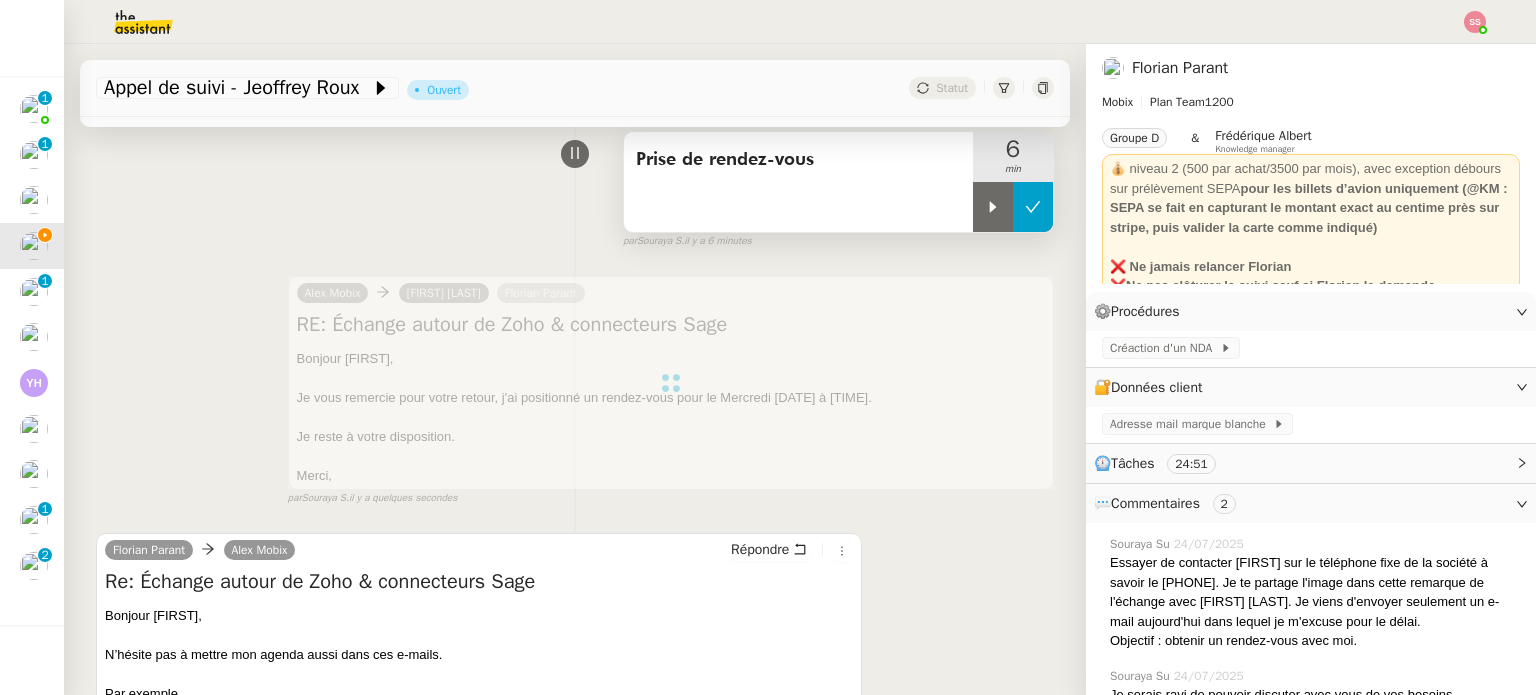 click at bounding box center [1033, 207] 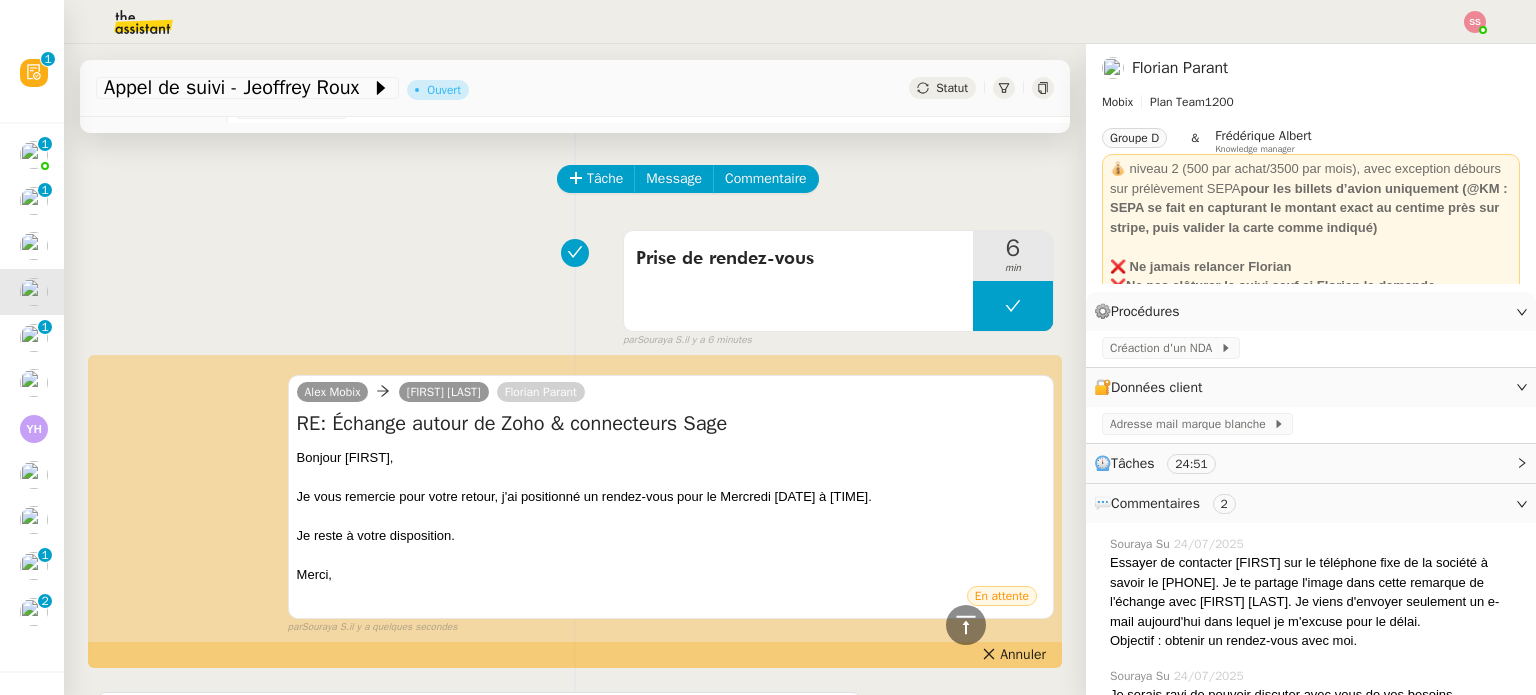 scroll, scrollTop: 0, scrollLeft: 0, axis: both 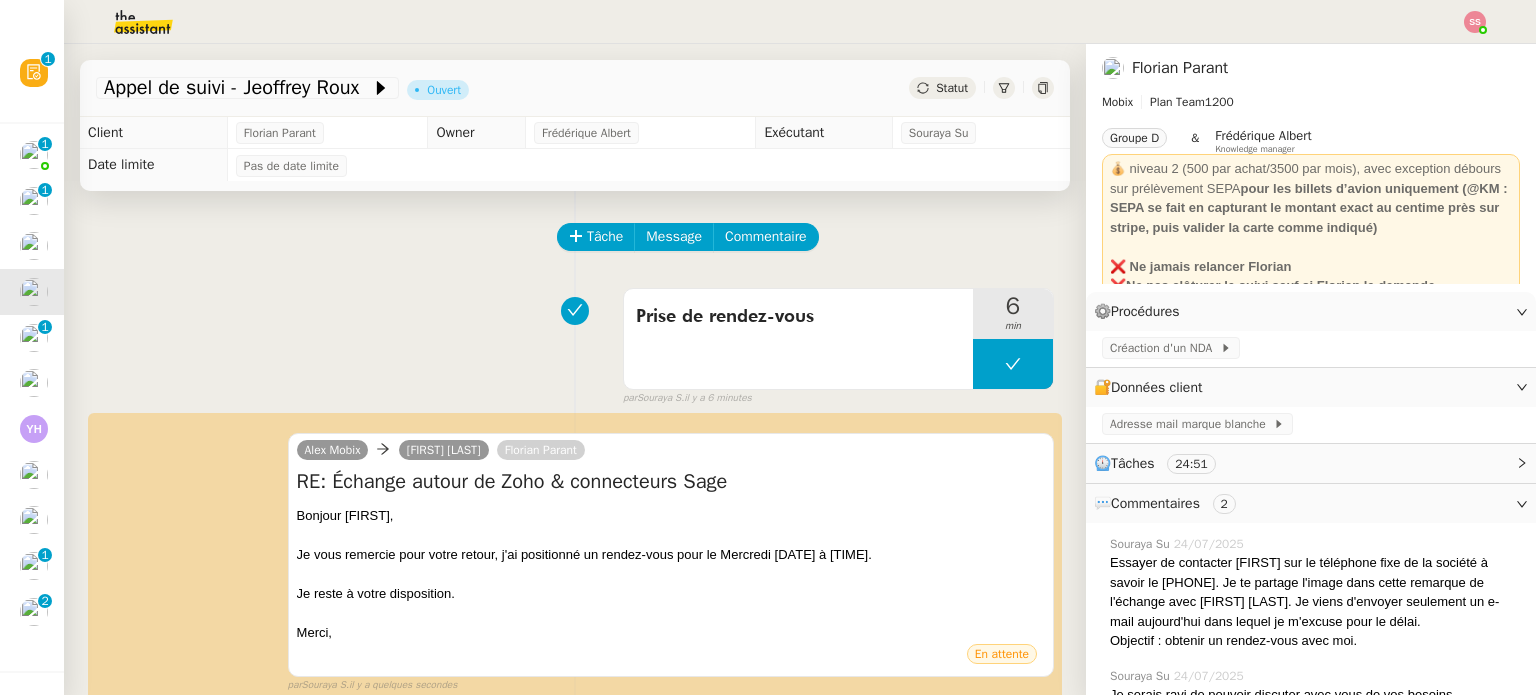 click on "Statut" 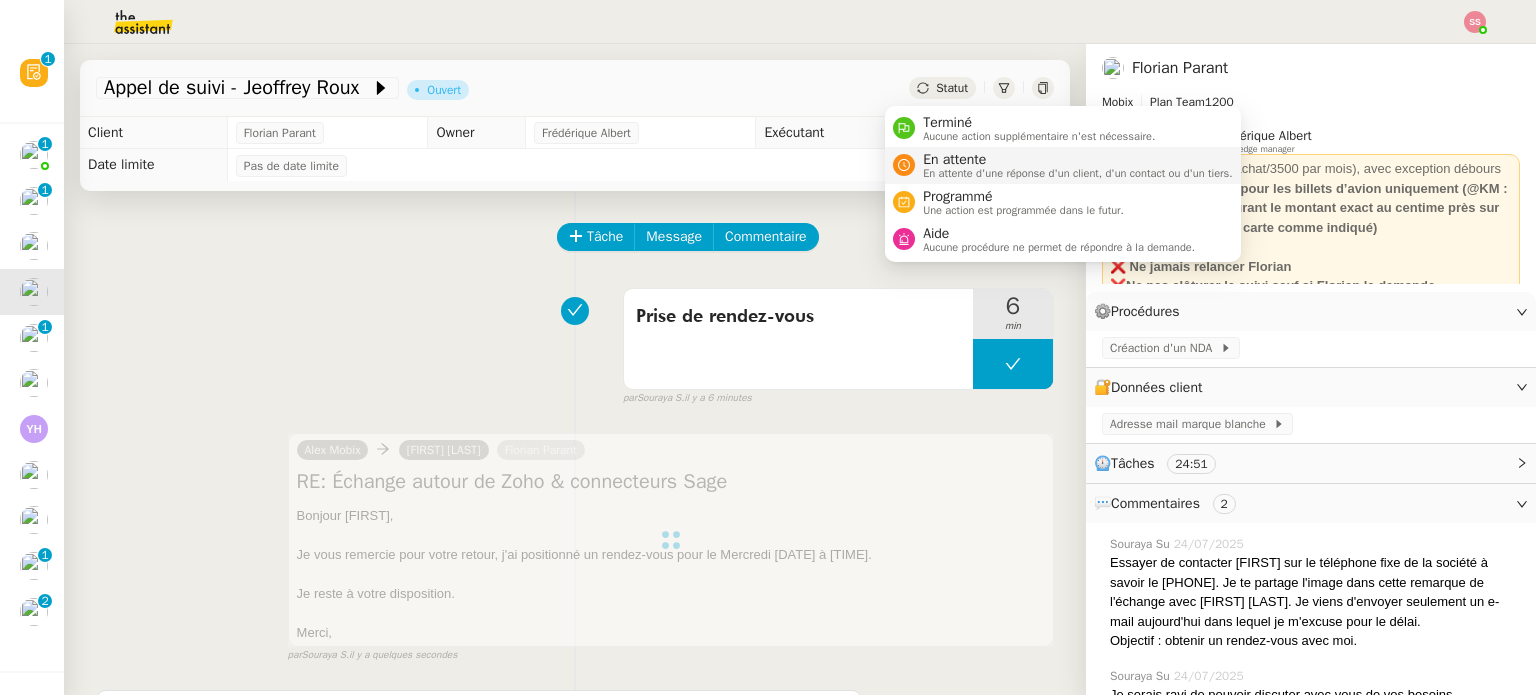 click on "En attente" at bounding box center (1078, 160) 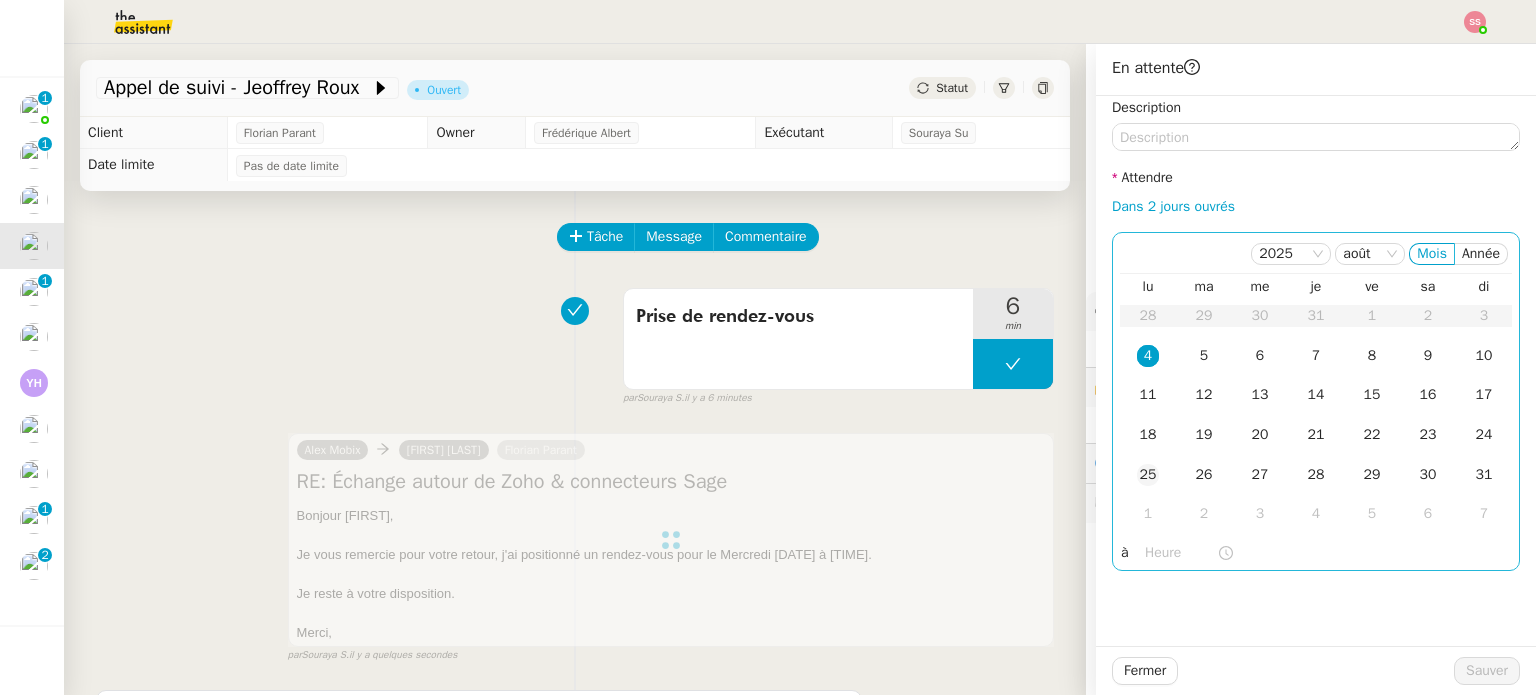 click on "25" 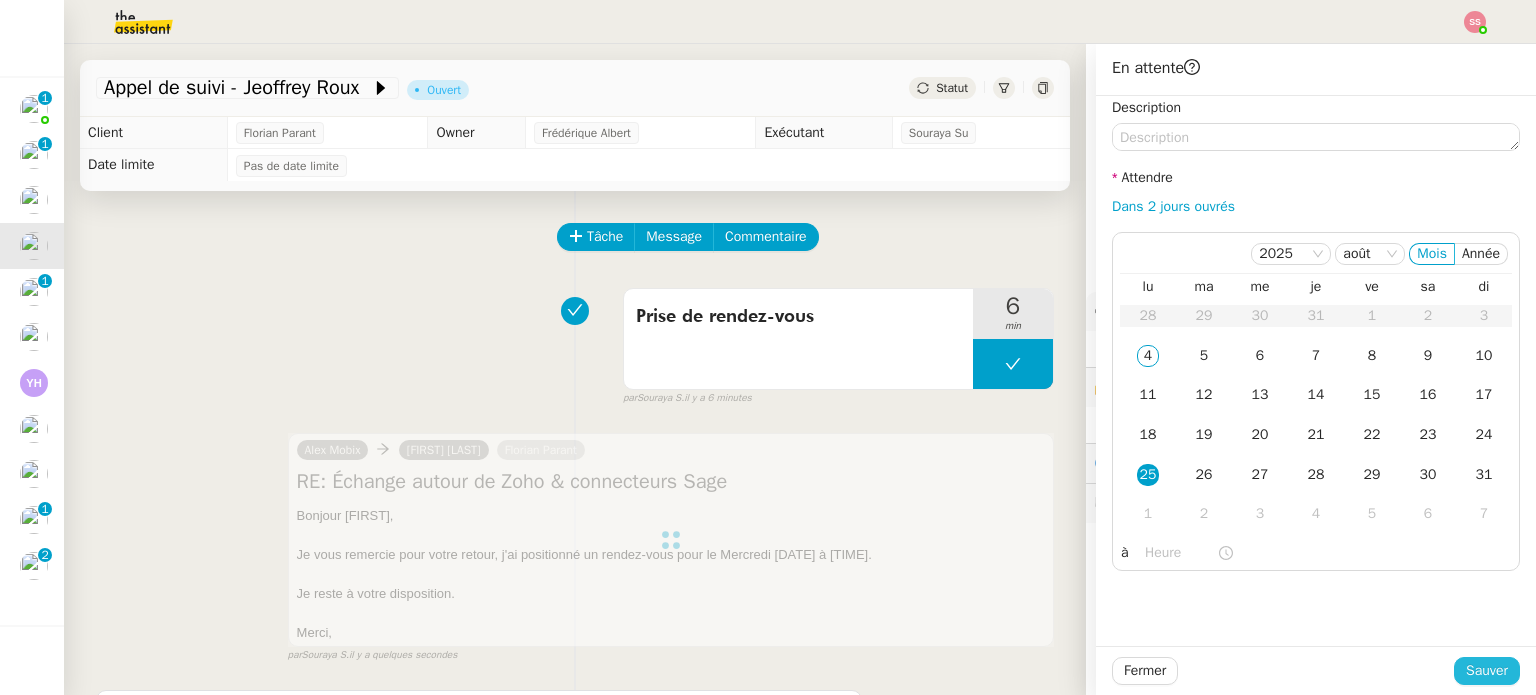 click on "Sauver" 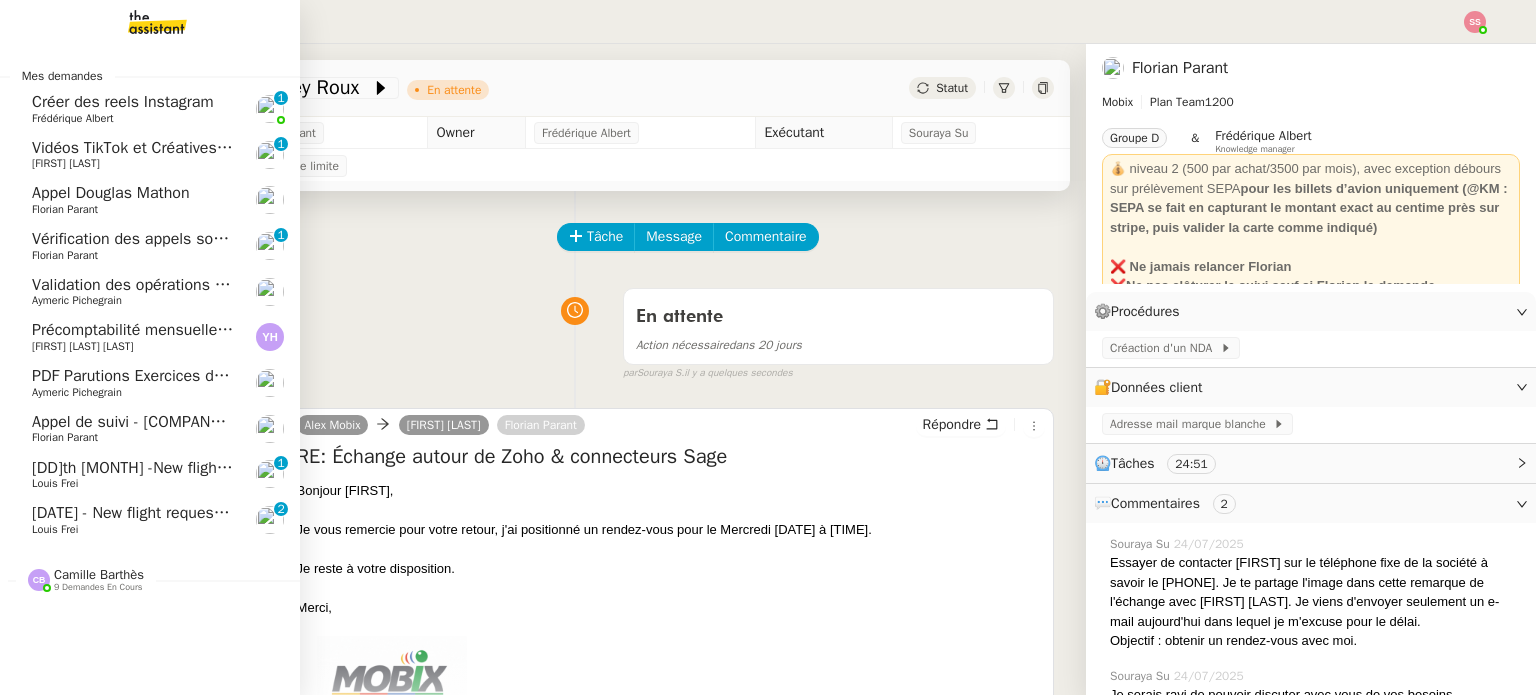 click on "Florian Parant" 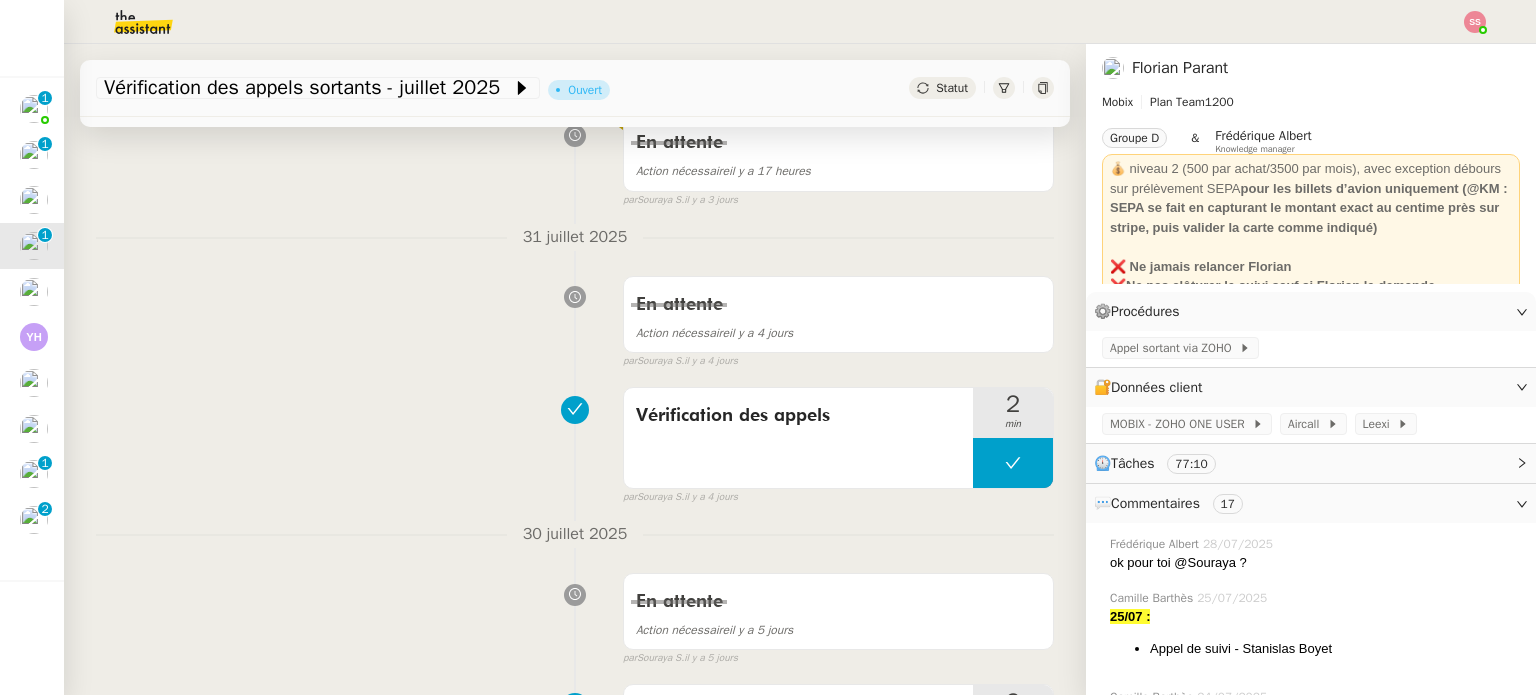 scroll, scrollTop: 0, scrollLeft: 0, axis: both 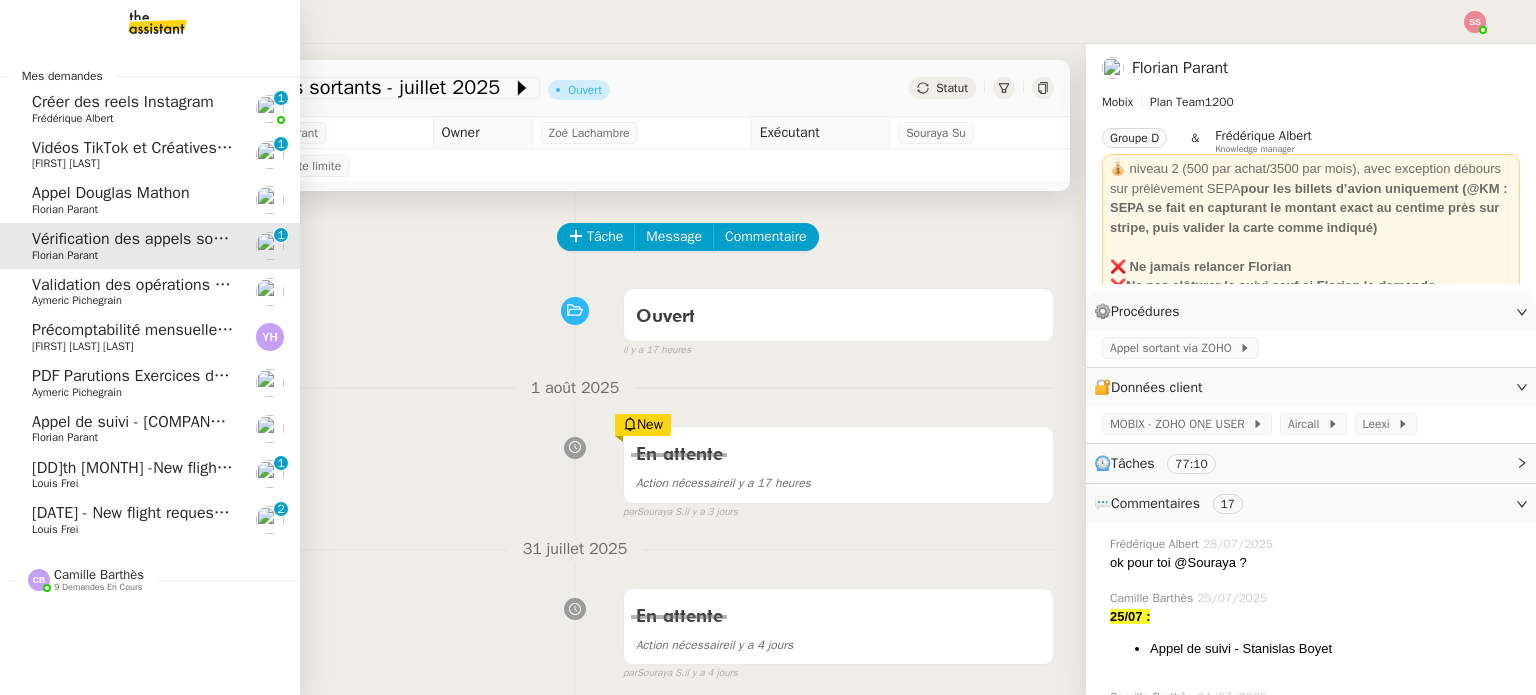 click on "Appel Douglas Mathon" 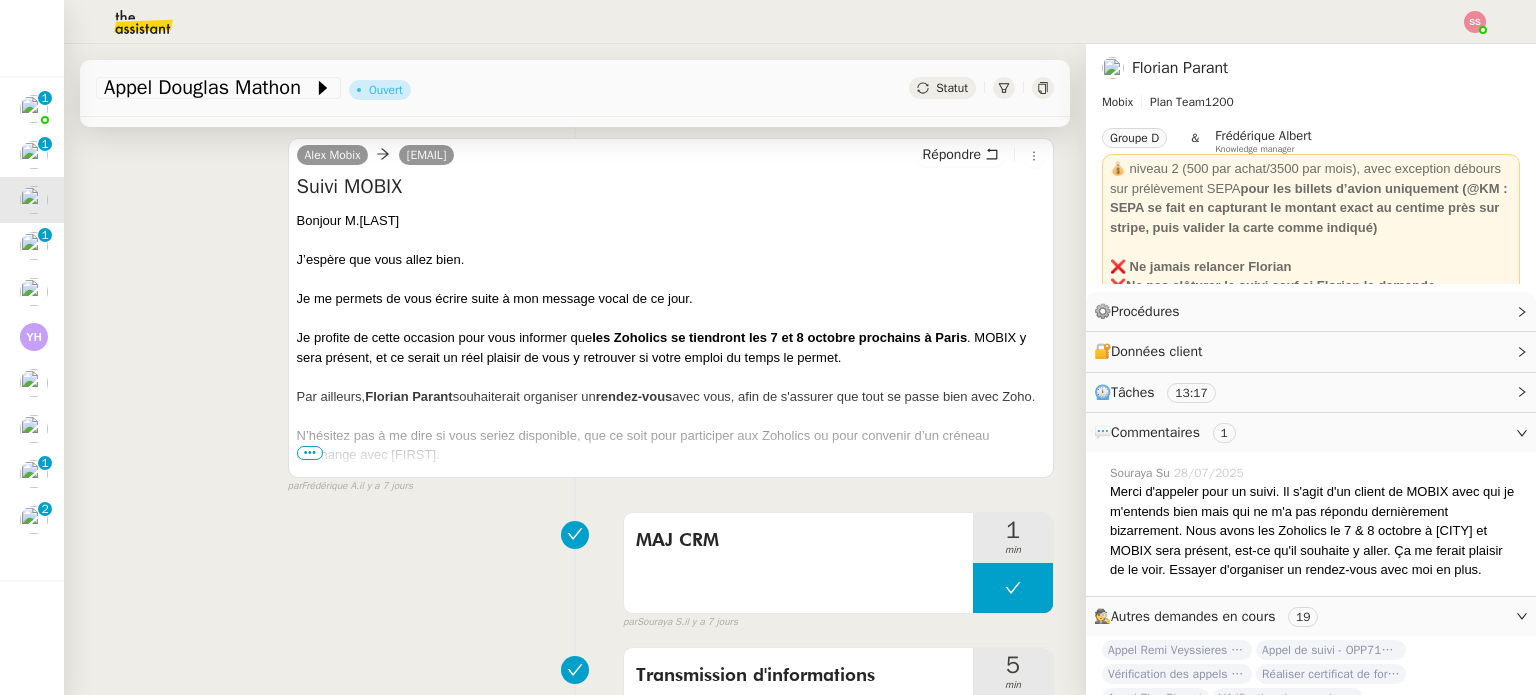 scroll, scrollTop: 500, scrollLeft: 0, axis: vertical 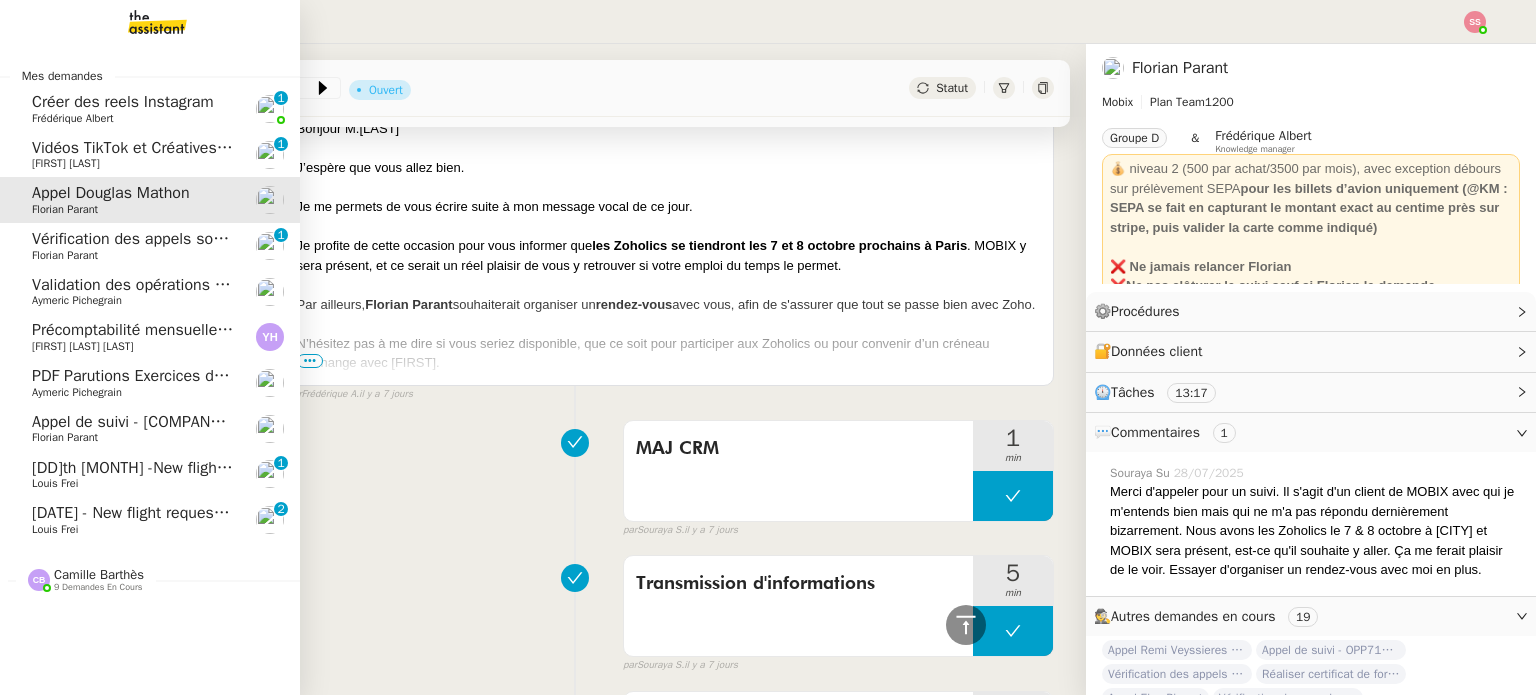 click on "Florian Parant" 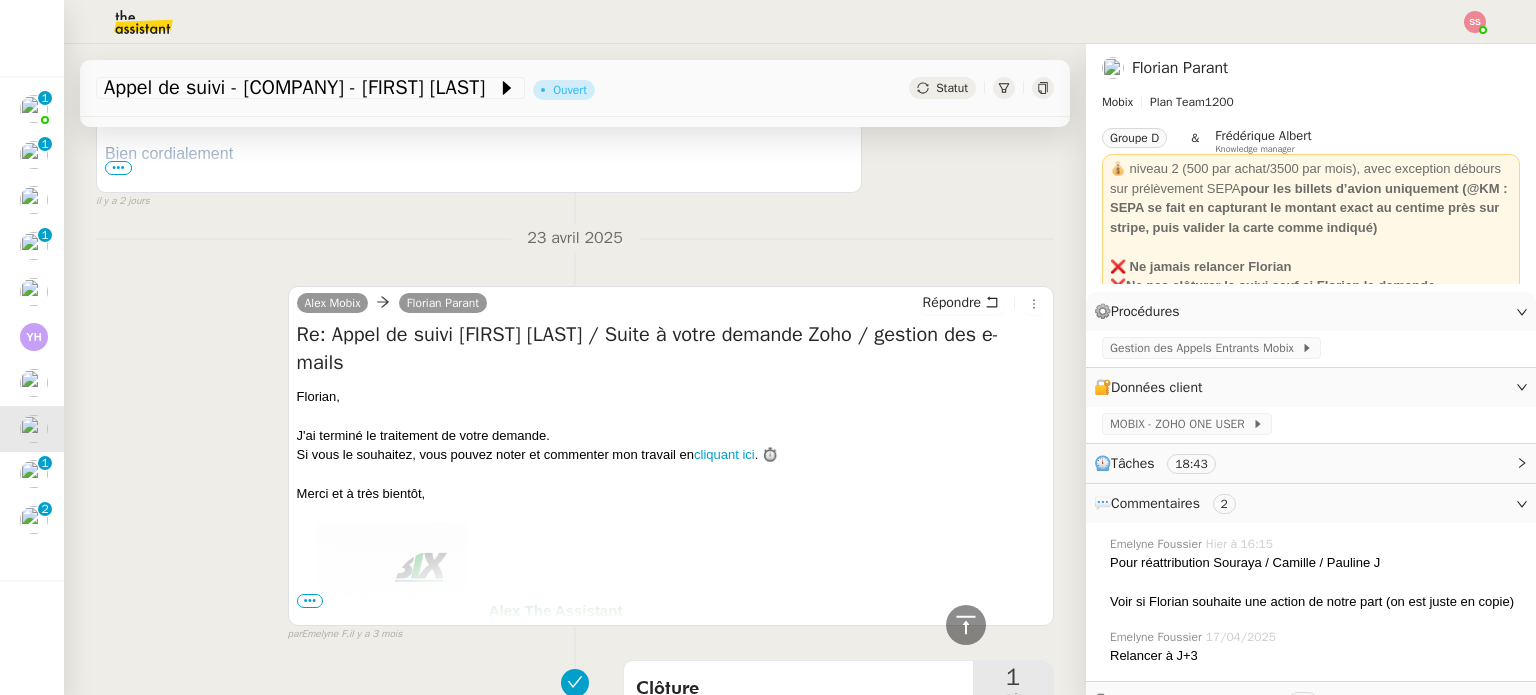 scroll, scrollTop: 1000, scrollLeft: 0, axis: vertical 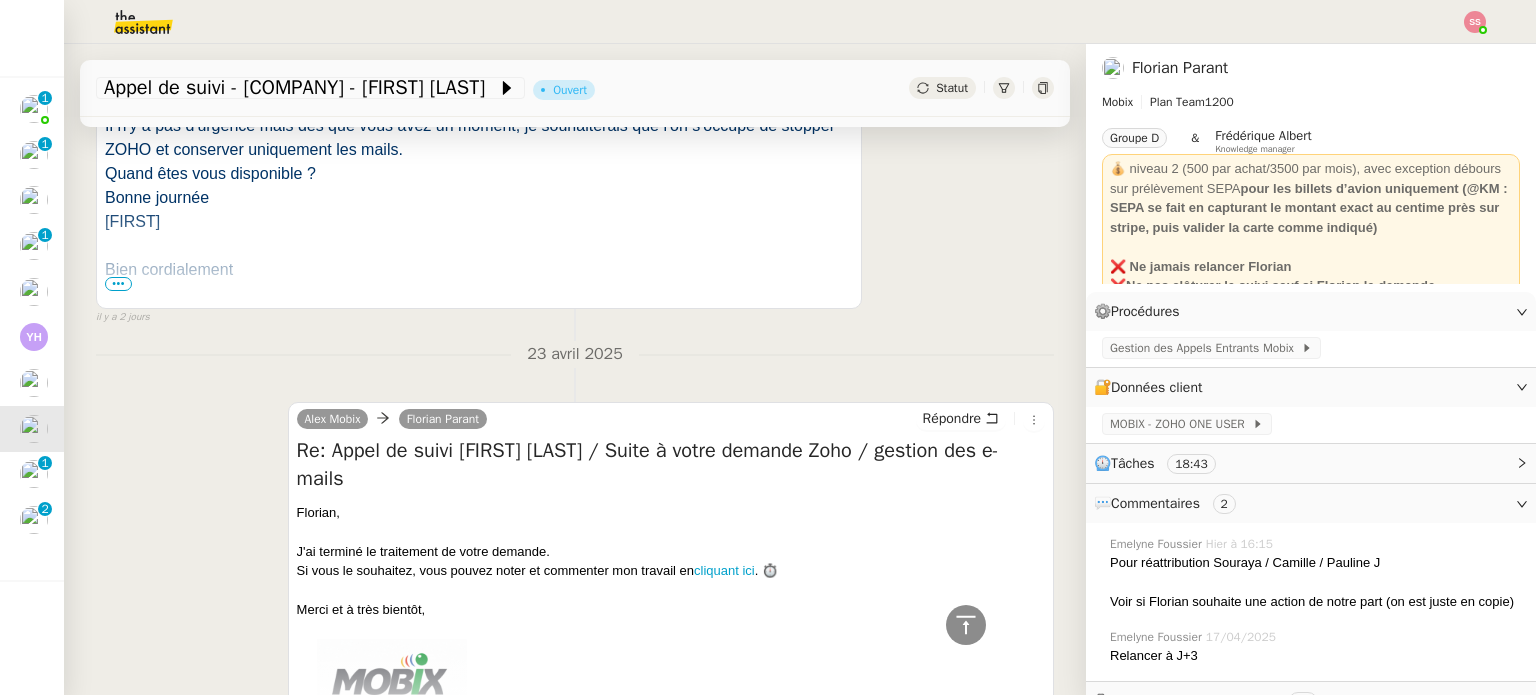 click on "•••" at bounding box center [118, 284] 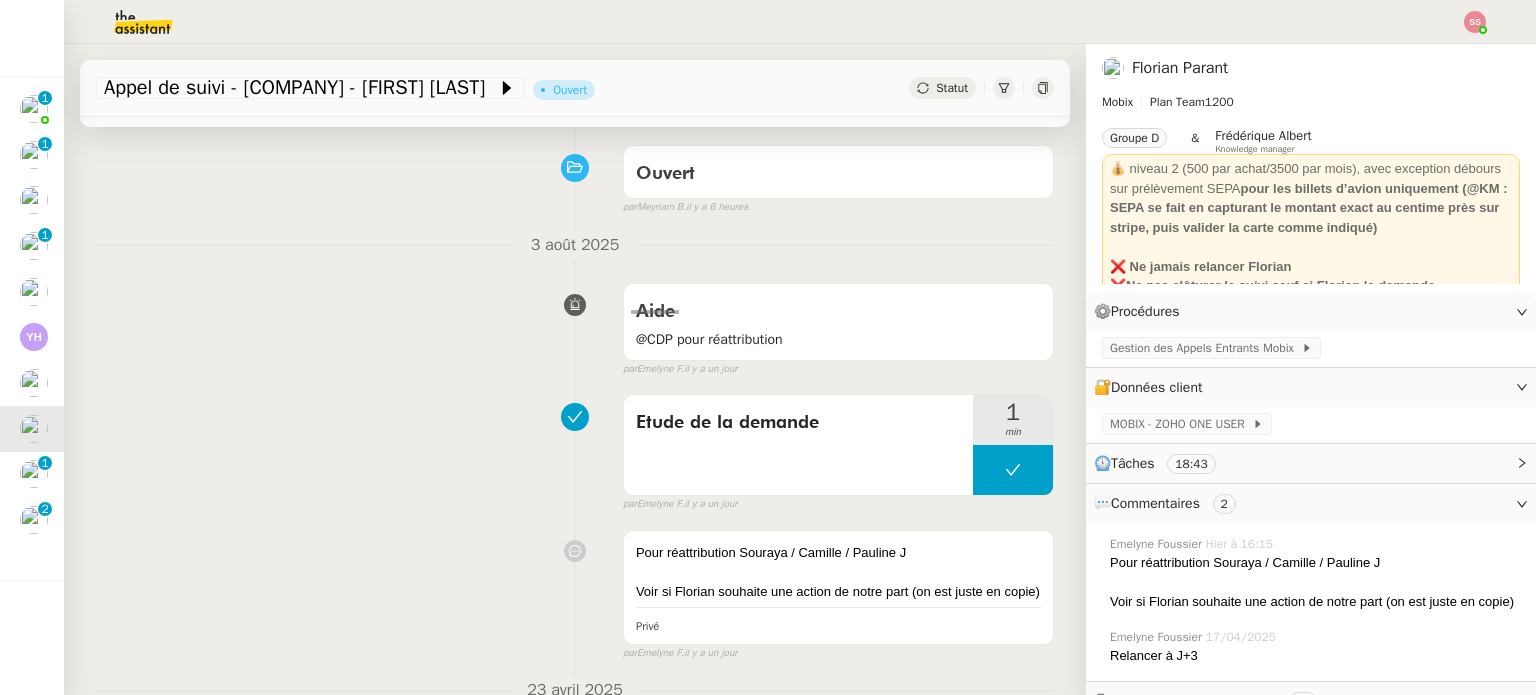 scroll, scrollTop: 0, scrollLeft: 0, axis: both 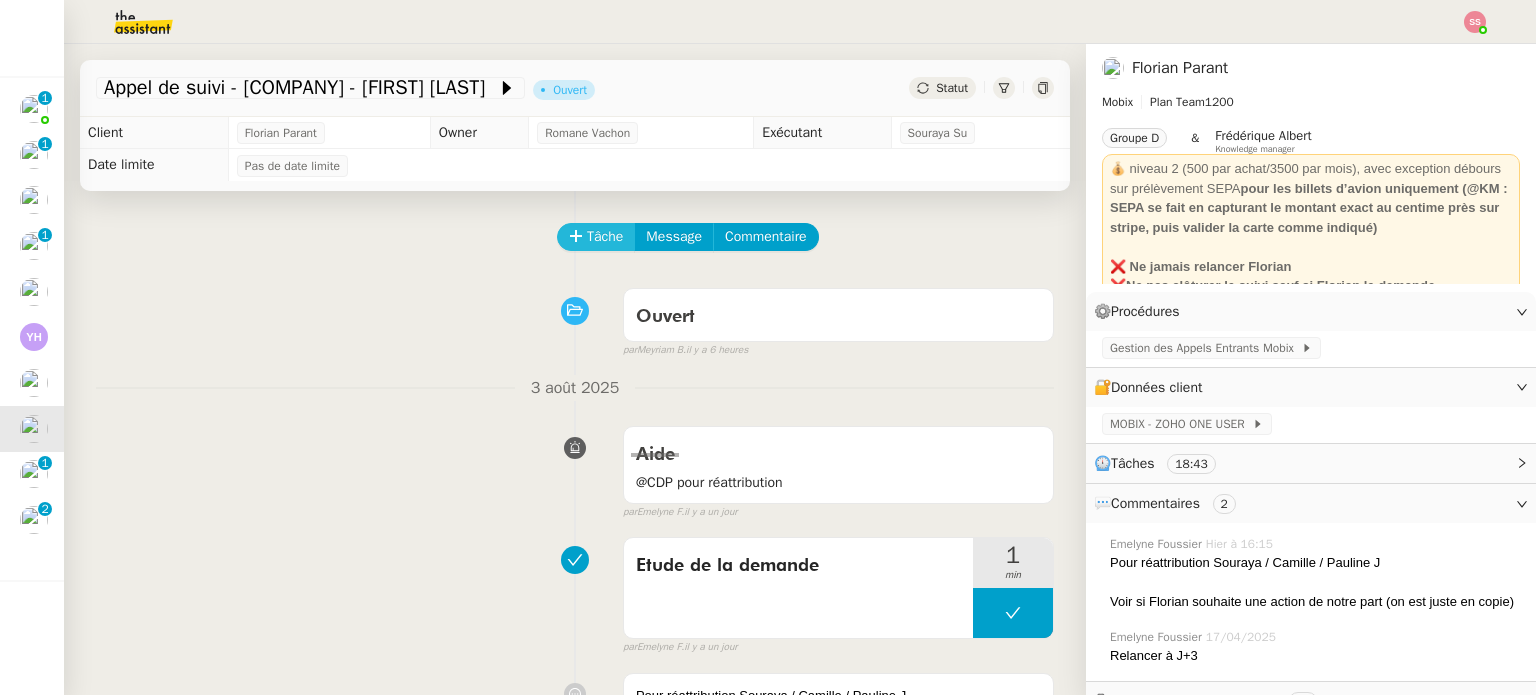 click on "Tâche" 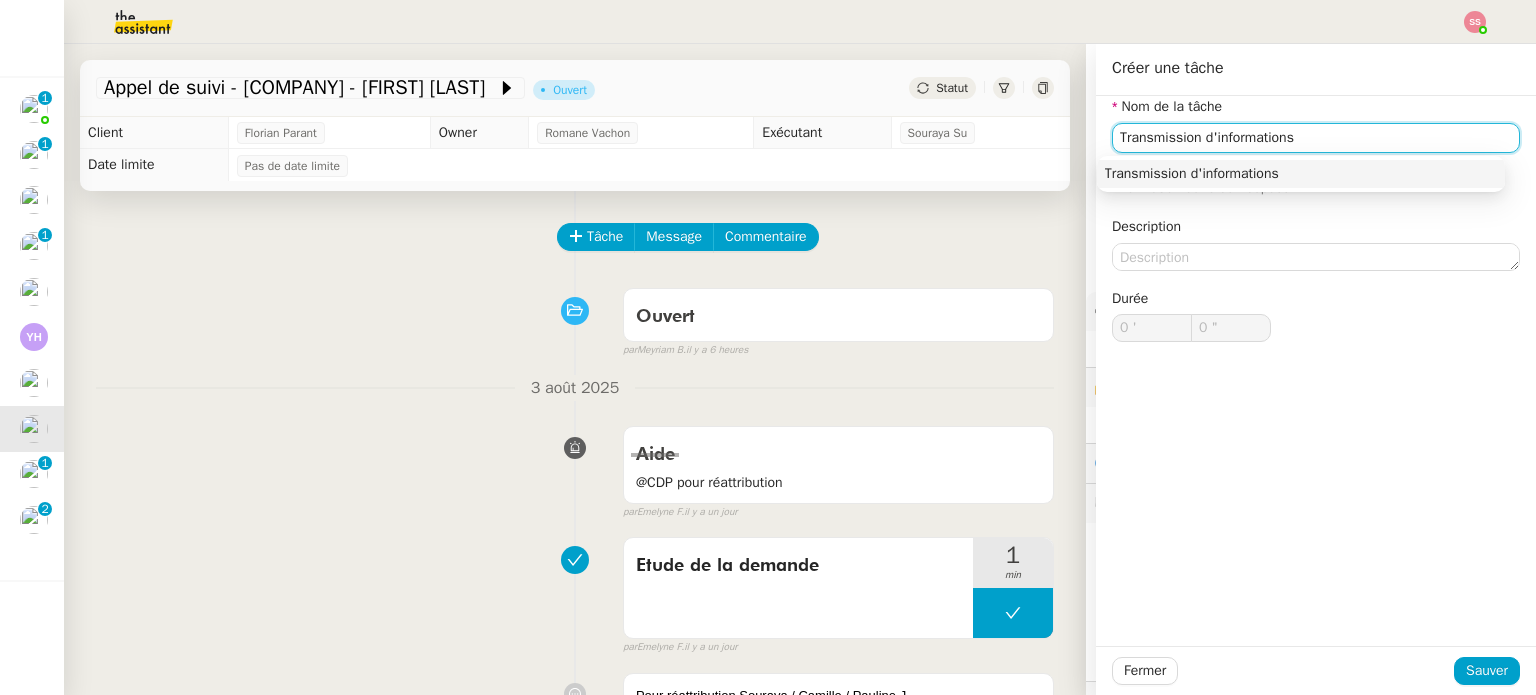 click on "Transmission d'informations" at bounding box center (1301, 174) 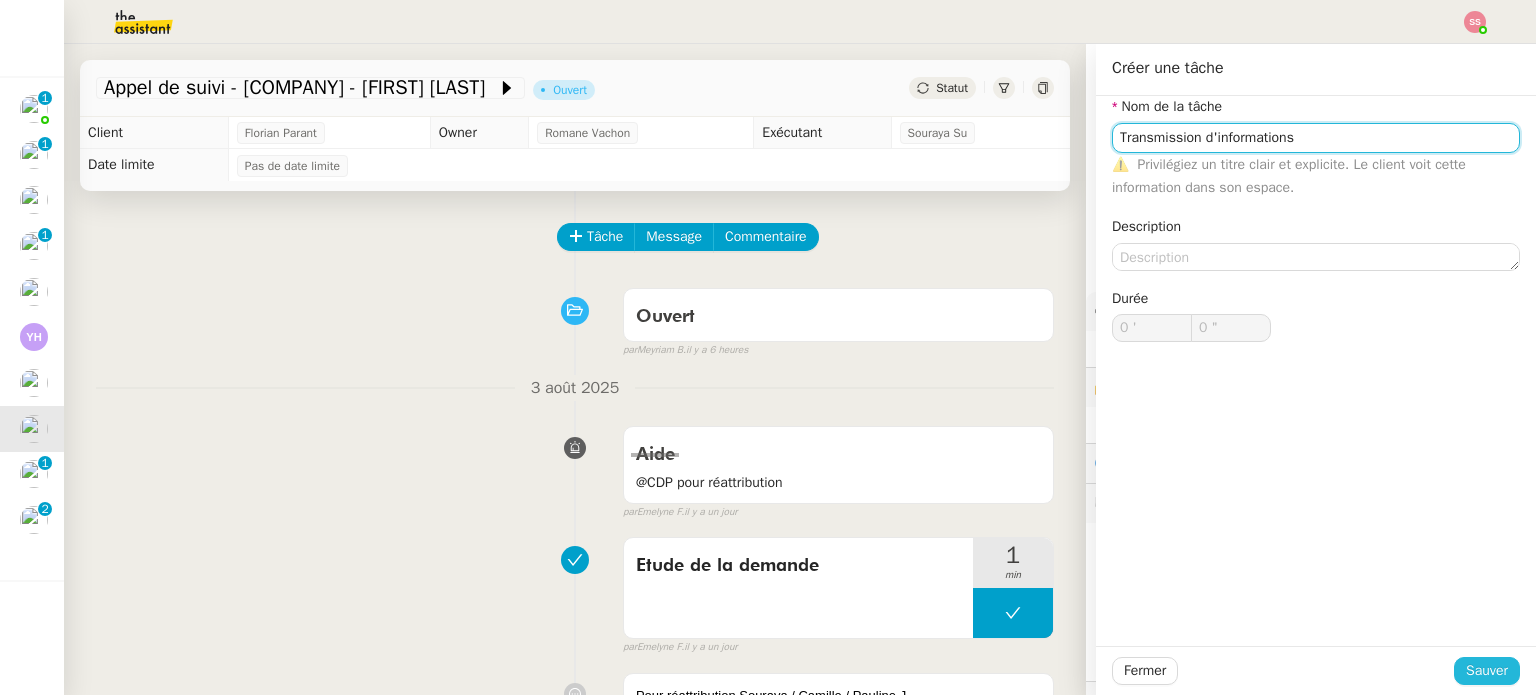 type on "Transmission d'informations" 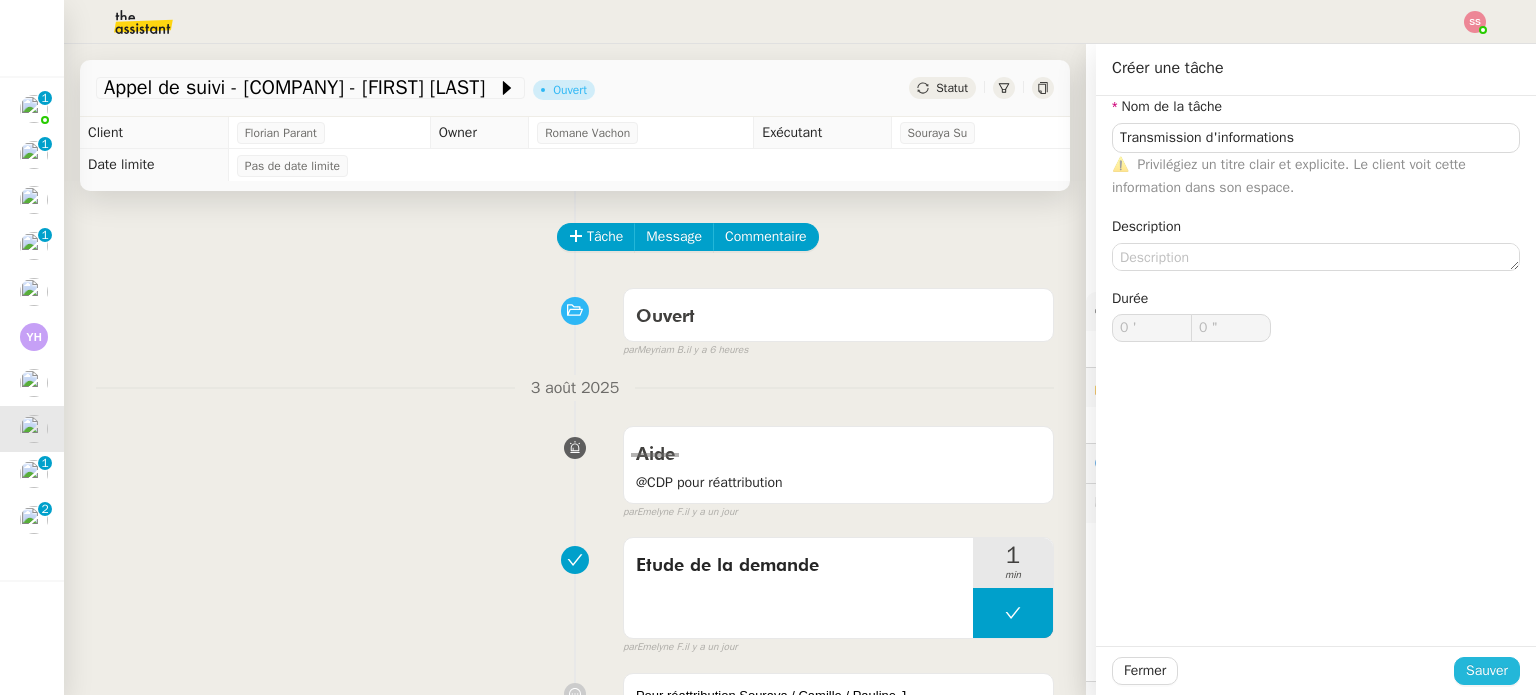 click on "Sauver" 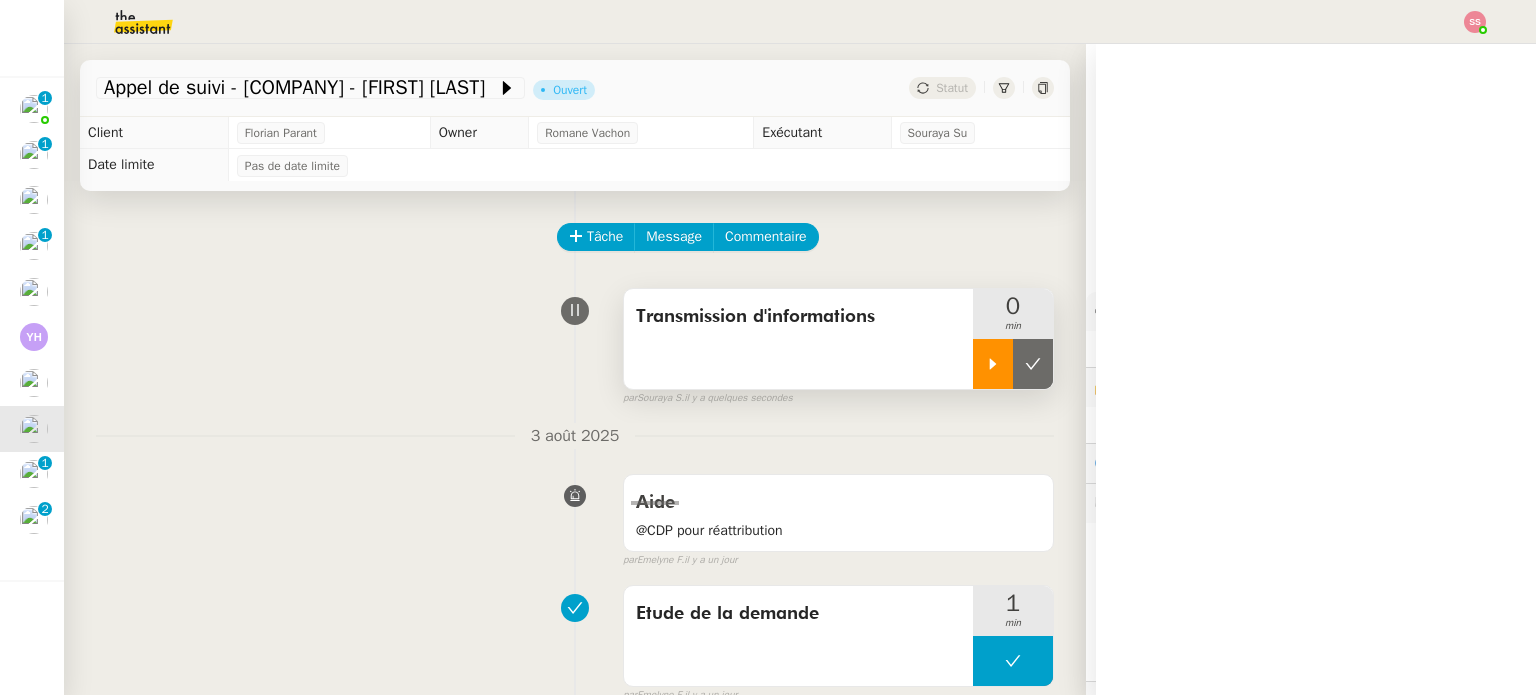 click at bounding box center [993, 364] 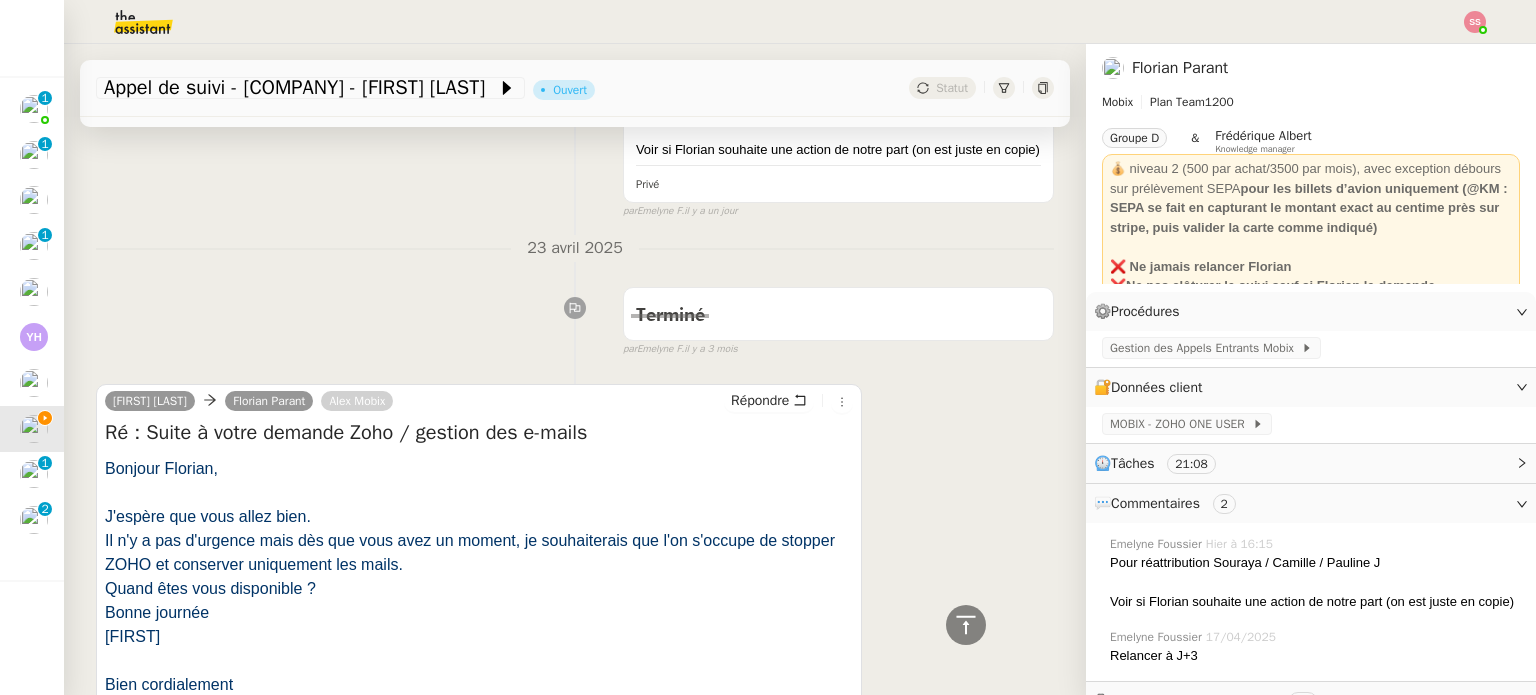 scroll, scrollTop: 800, scrollLeft: 0, axis: vertical 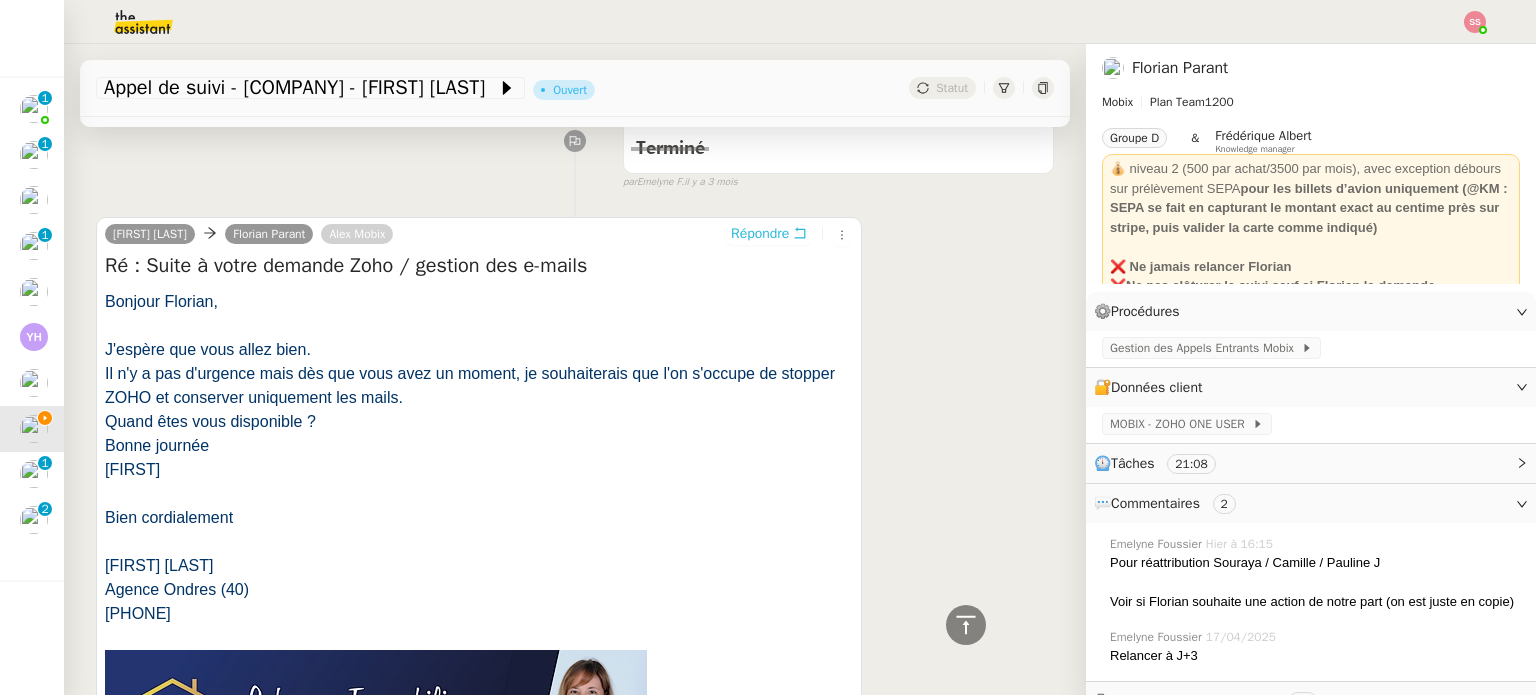 click on "Répondre" at bounding box center (760, 234) 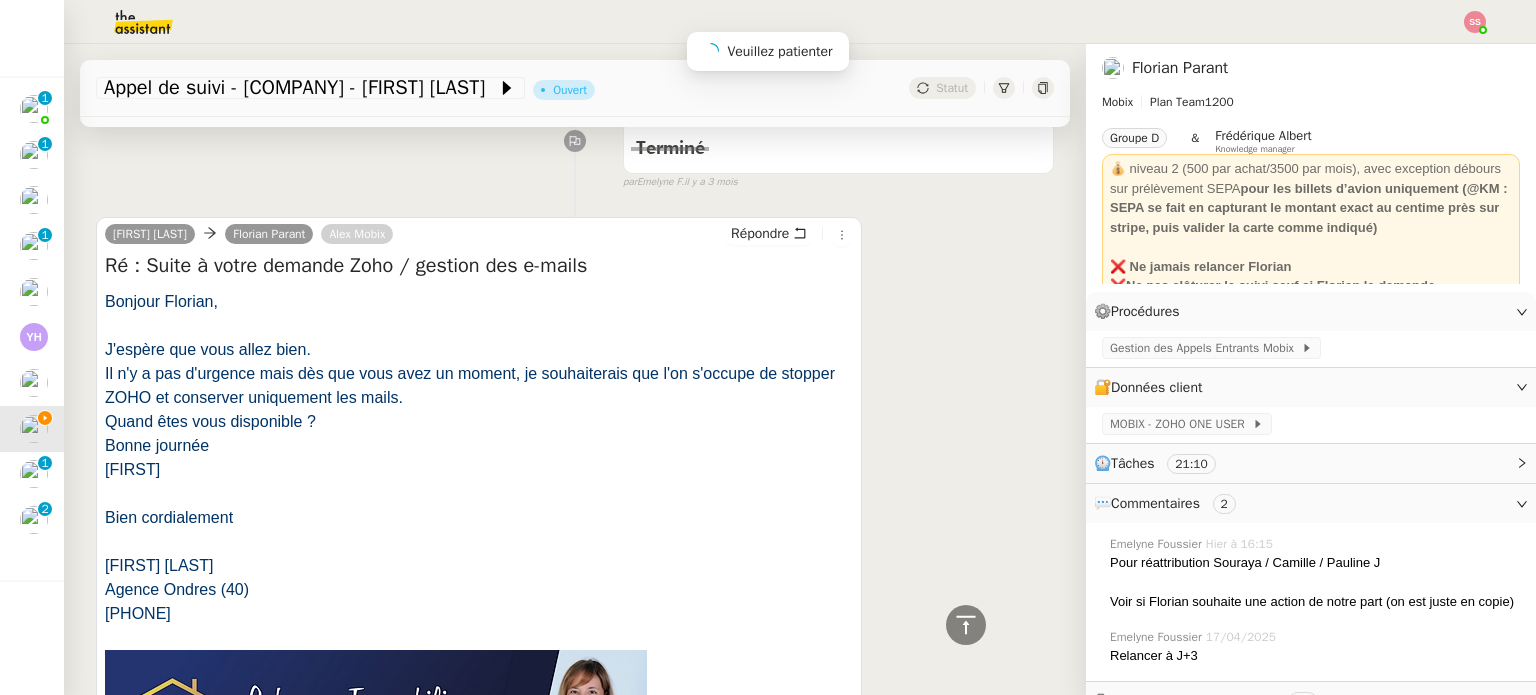 scroll, scrollTop: 953, scrollLeft: 0, axis: vertical 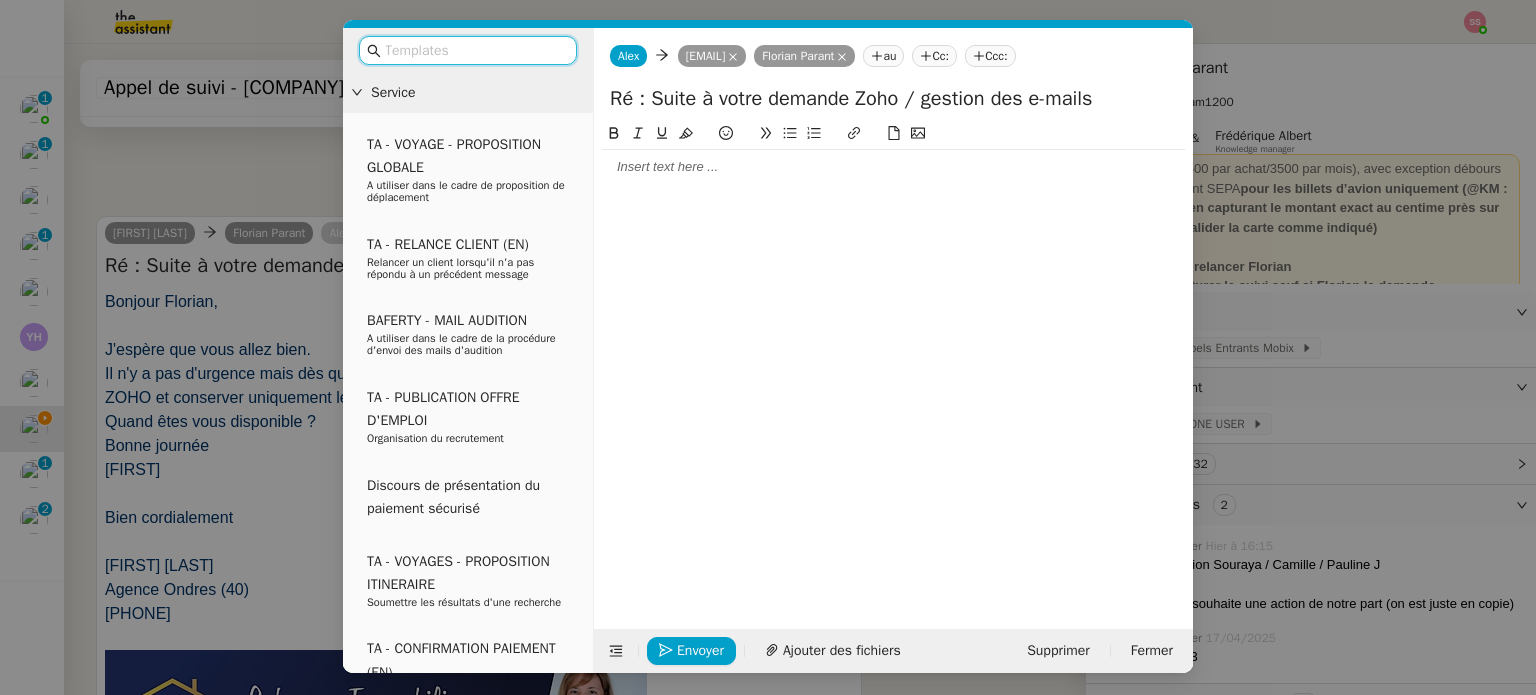 click 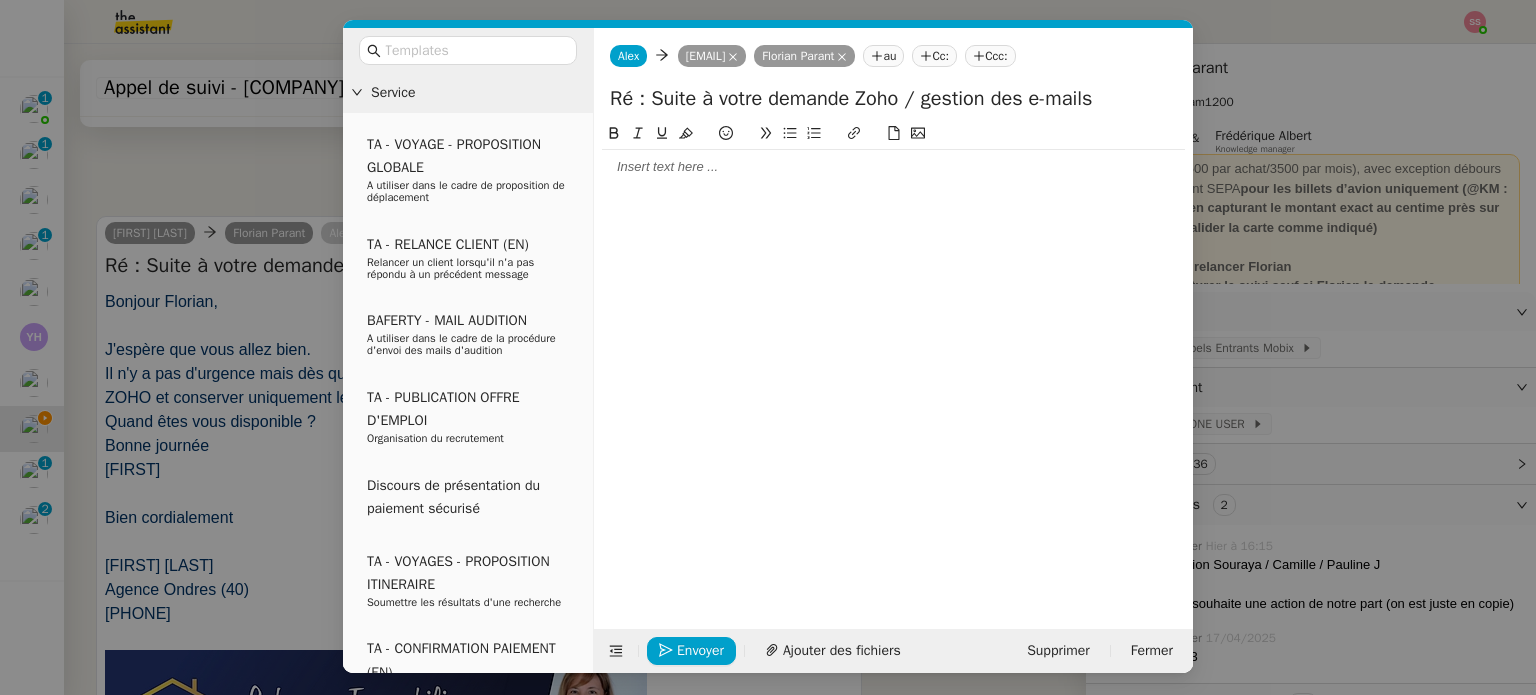 type 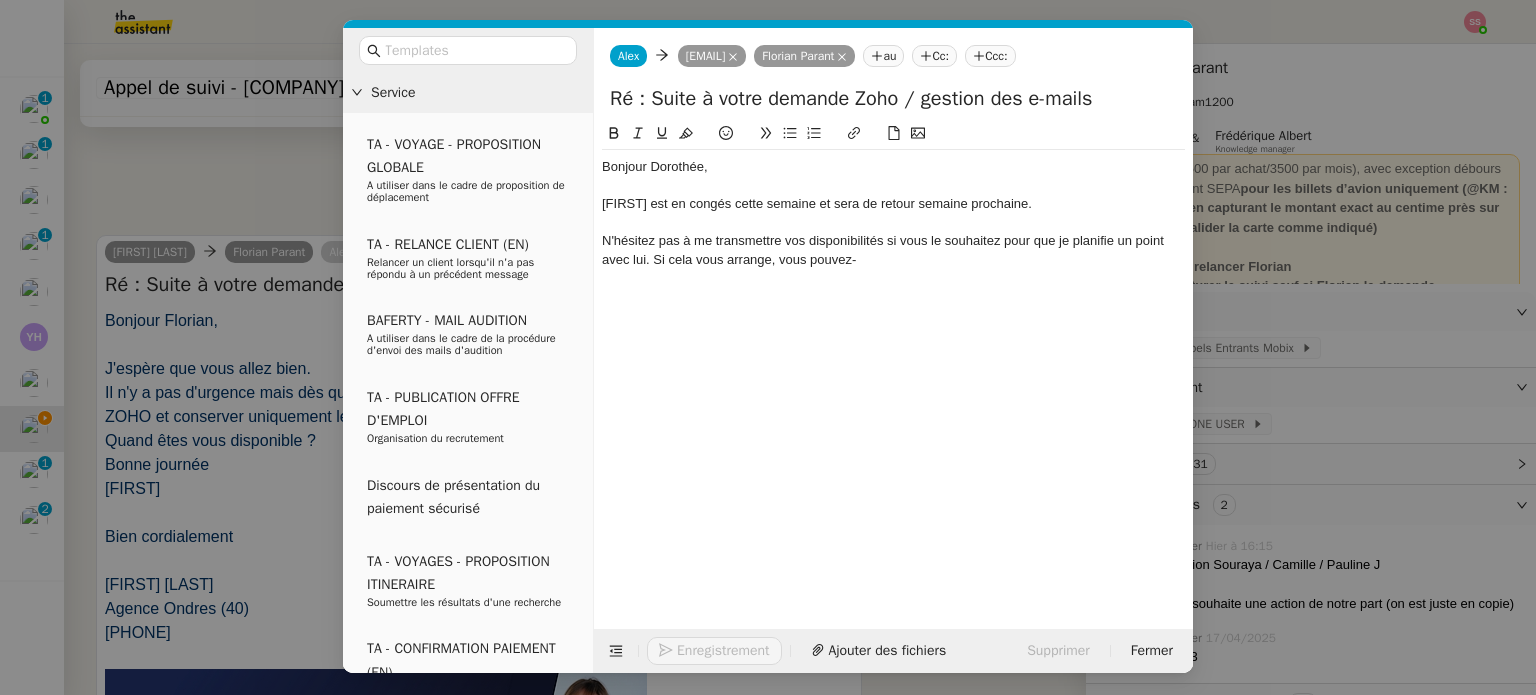 scroll, scrollTop: 1070, scrollLeft: 0, axis: vertical 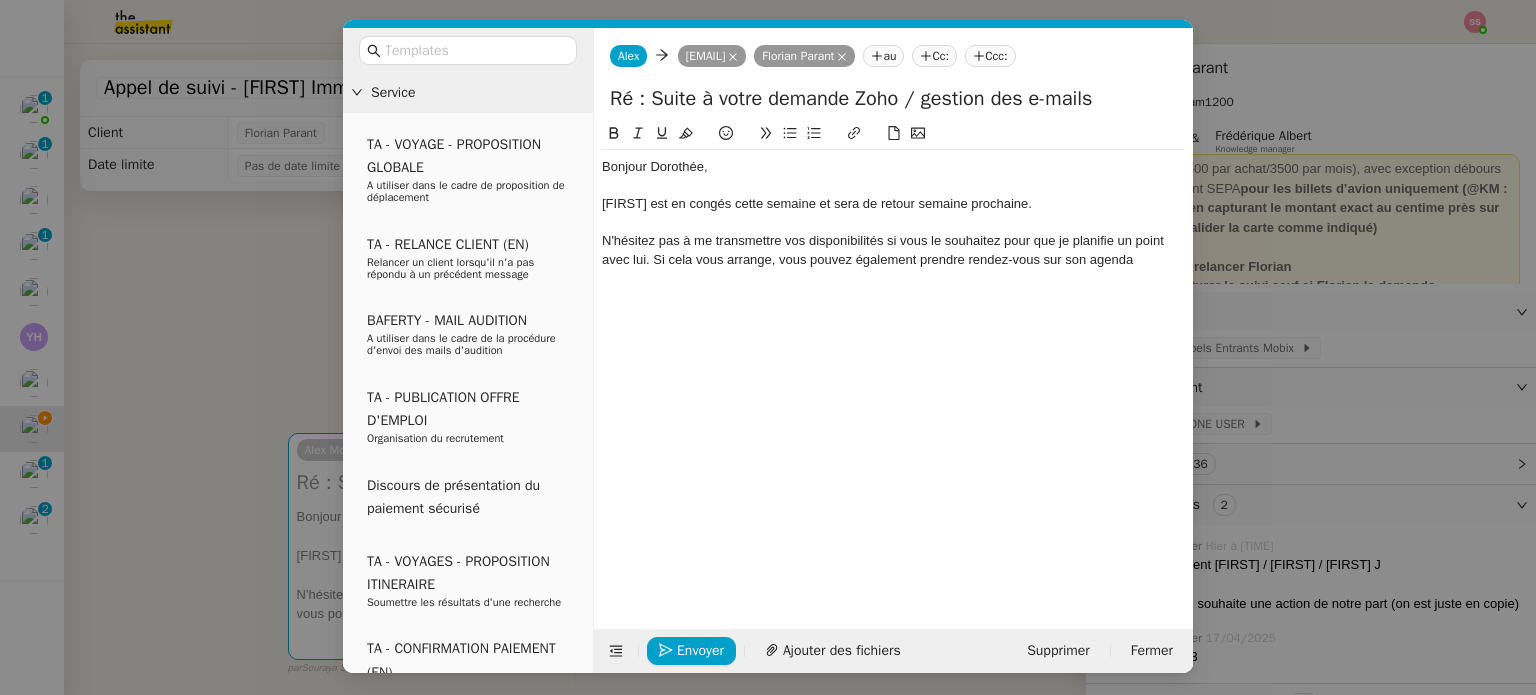 type 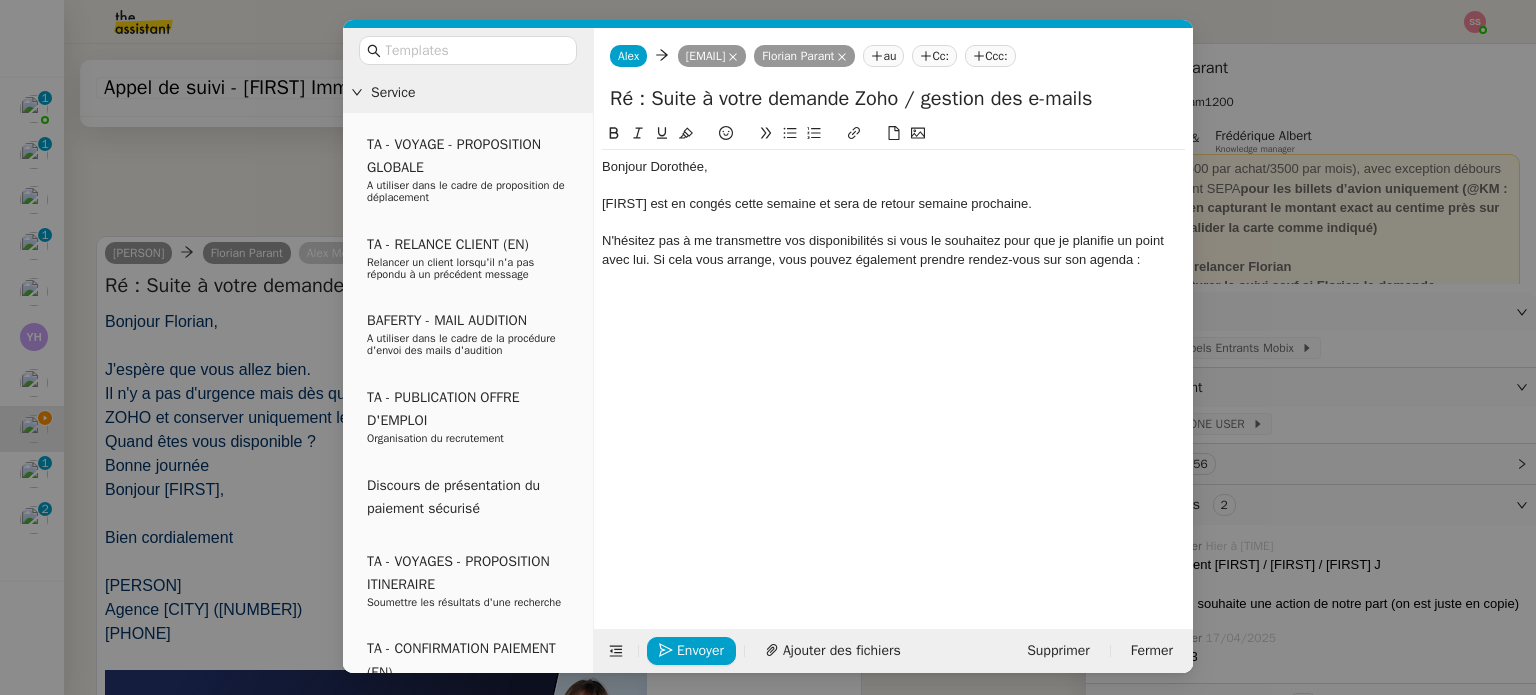 drag, startPoint x: 1143, startPoint y: 286, endPoint x: 1089, endPoint y: 289, distance: 54.08327 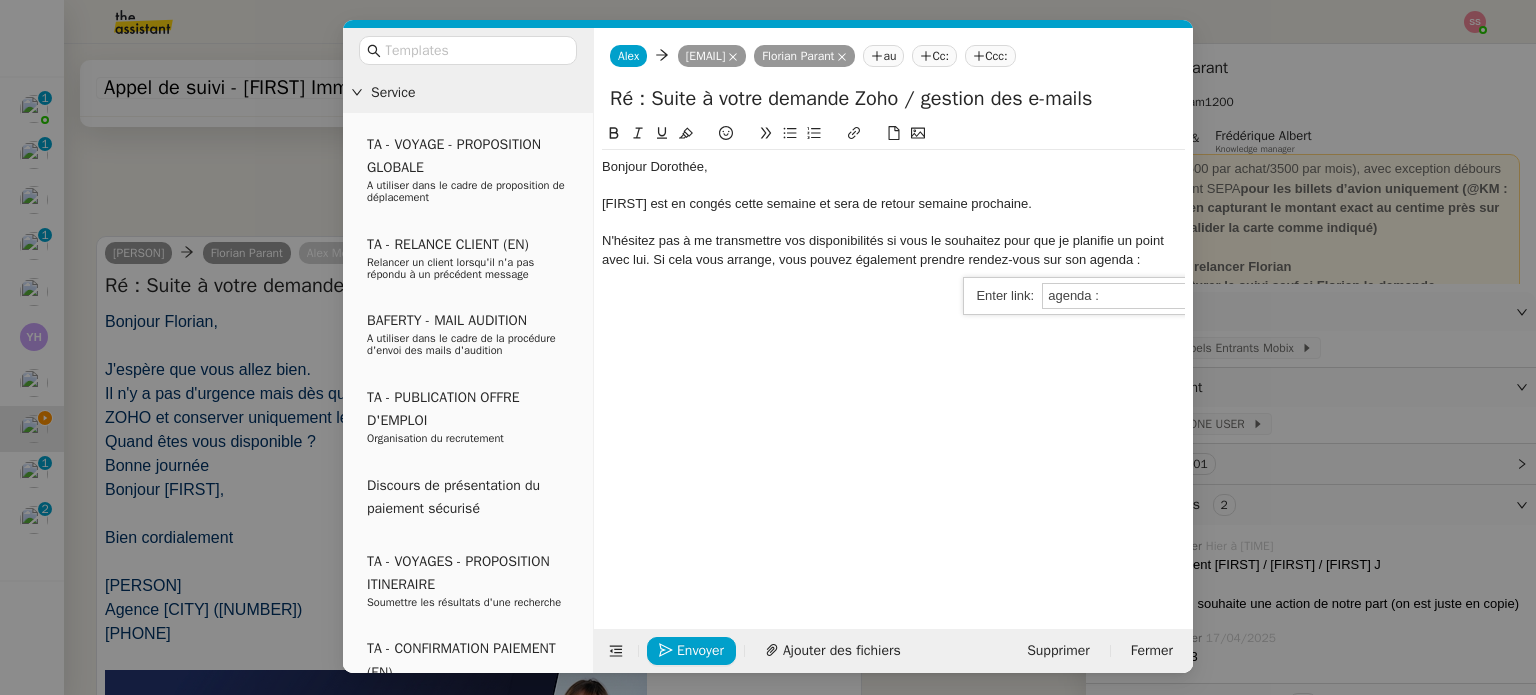 paste on "https://mobix.zohobookings.com/#/[PERSON]" 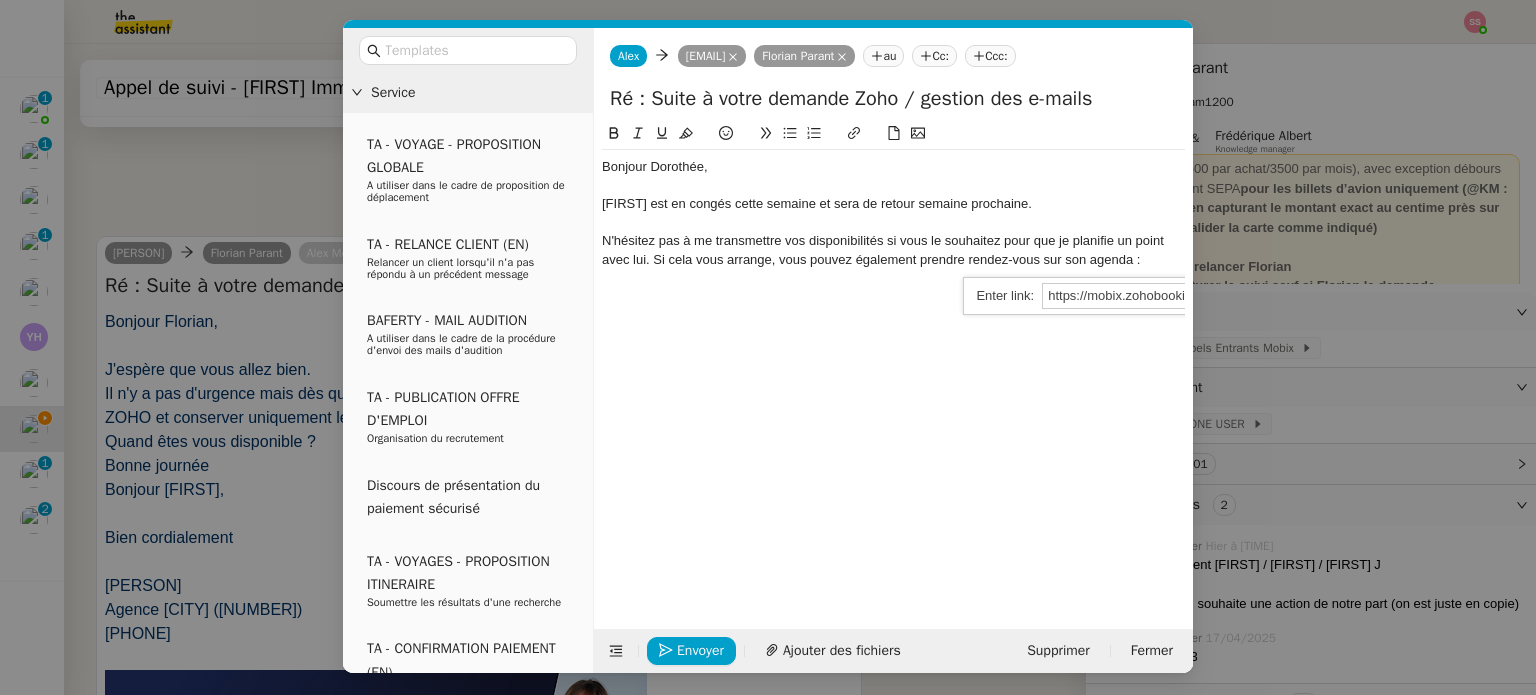 scroll, scrollTop: 0, scrollLeft: 76, axis: horizontal 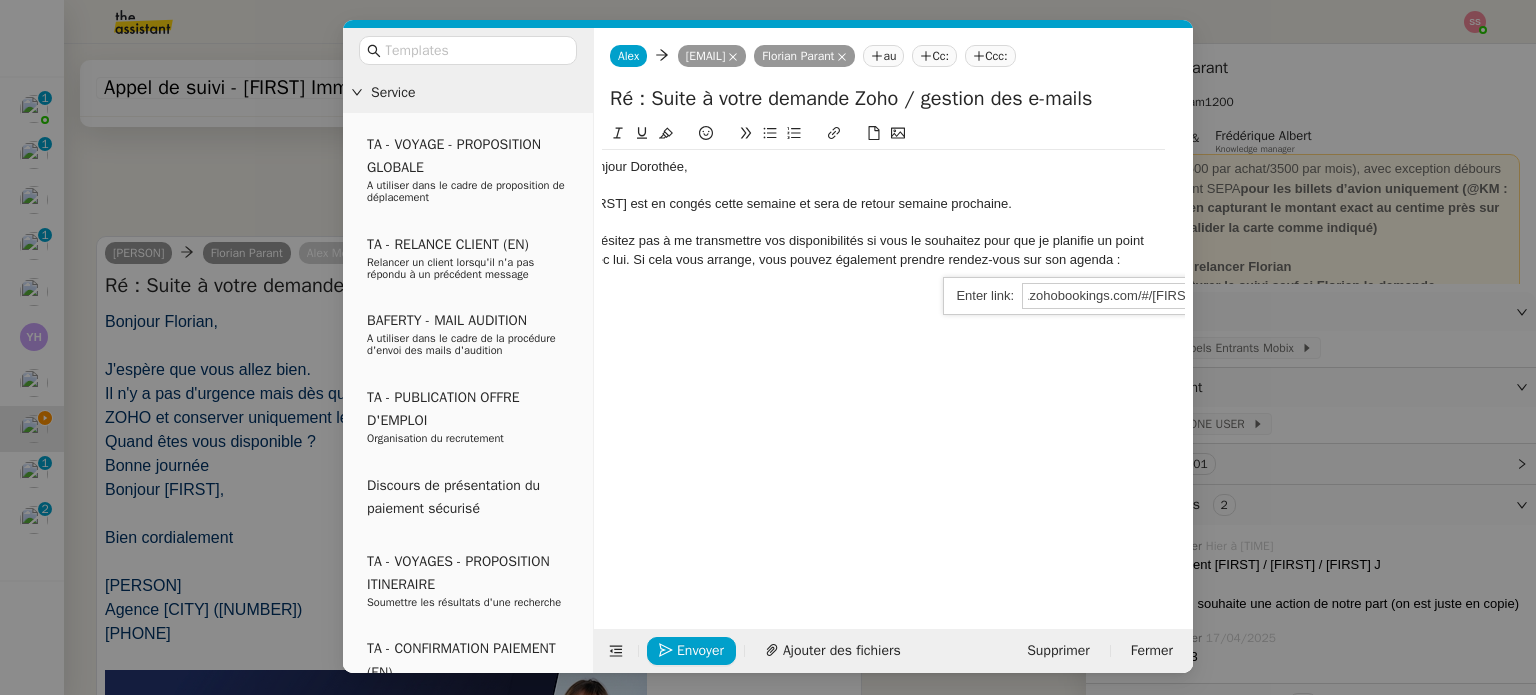 type on "https://mobix.zohobookings.com/#/[PERSON]" 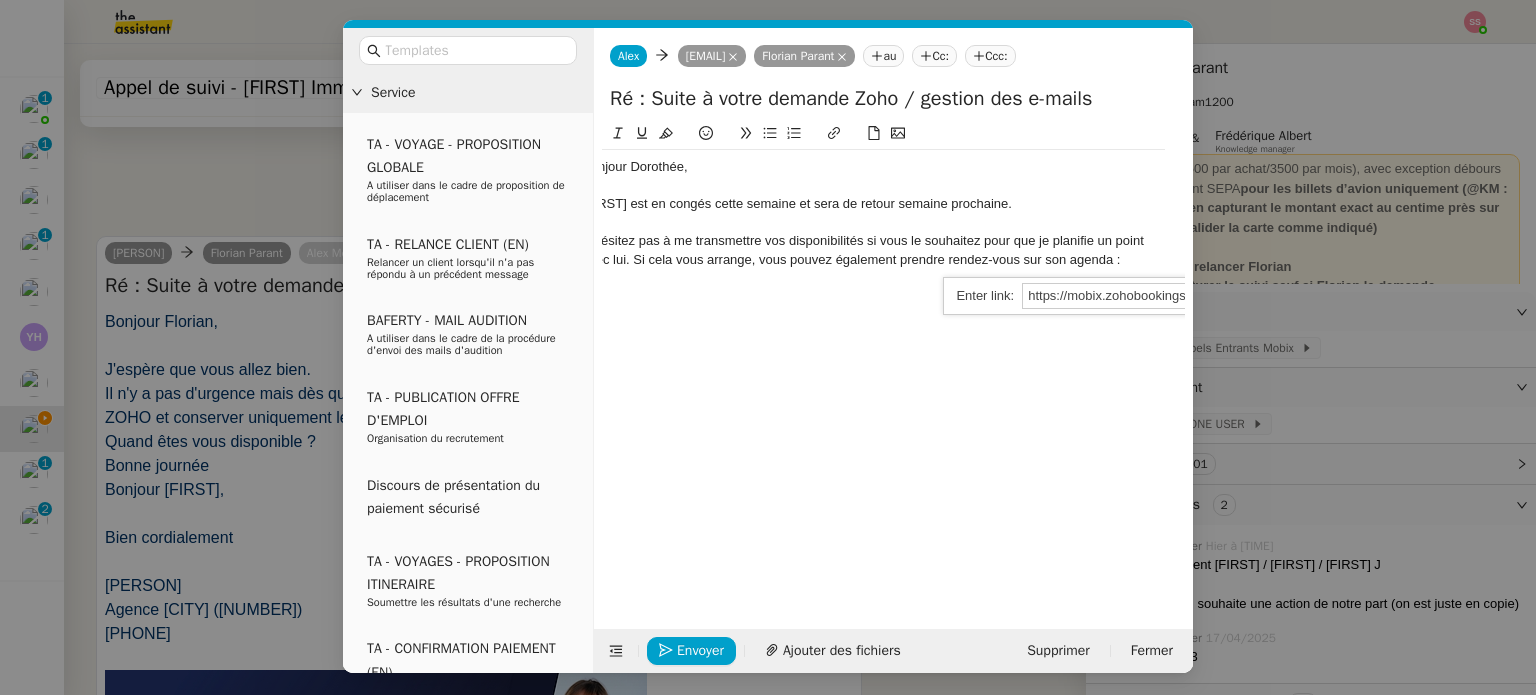 scroll, scrollTop: 0, scrollLeft: 96, axis: horizontal 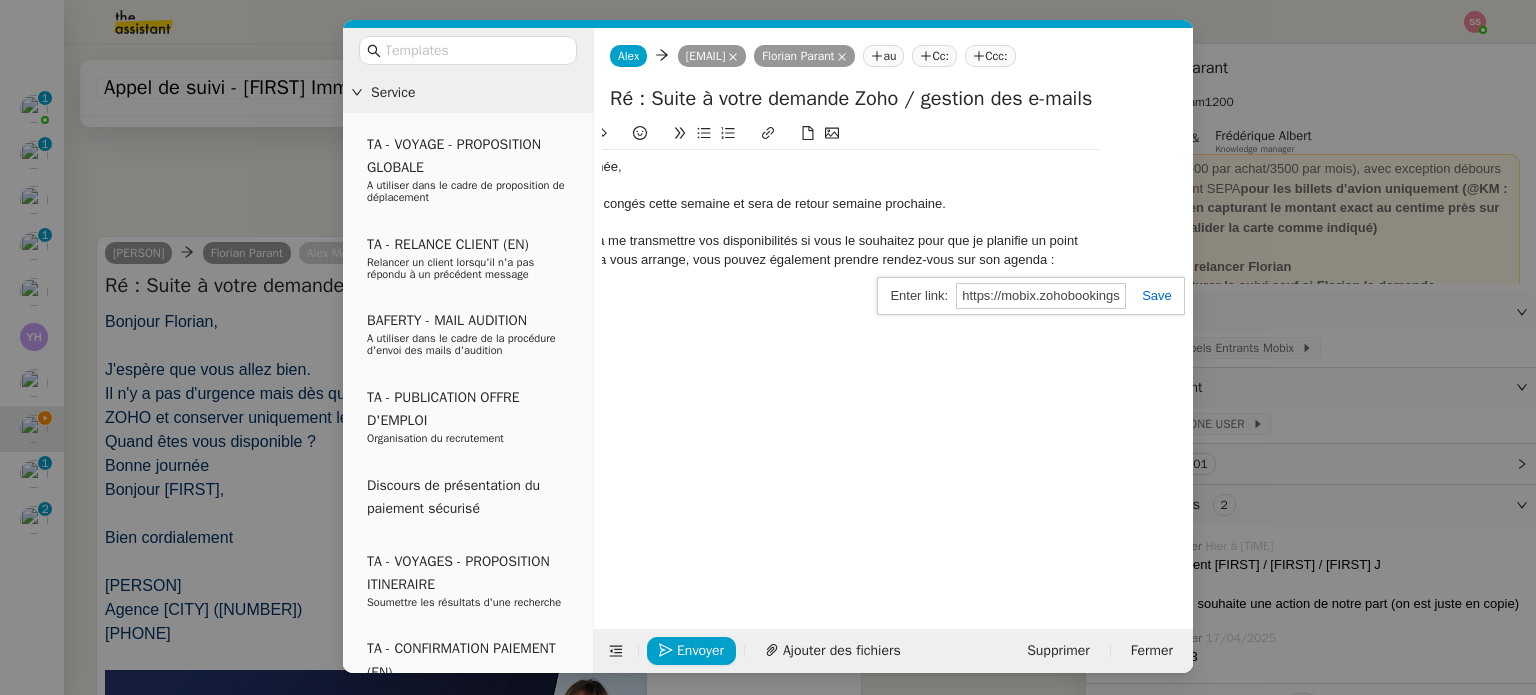 click 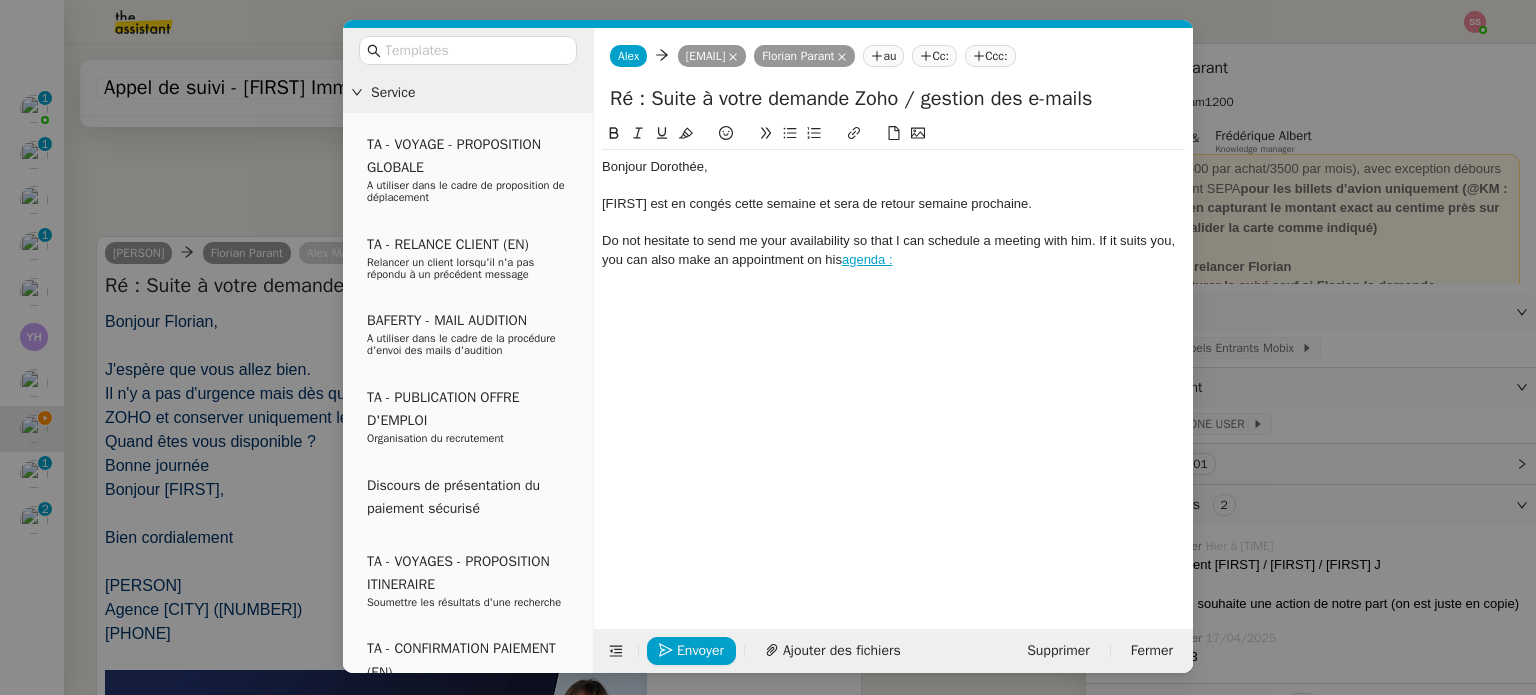 scroll, scrollTop: 0, scrollLeft: 0, axis: both 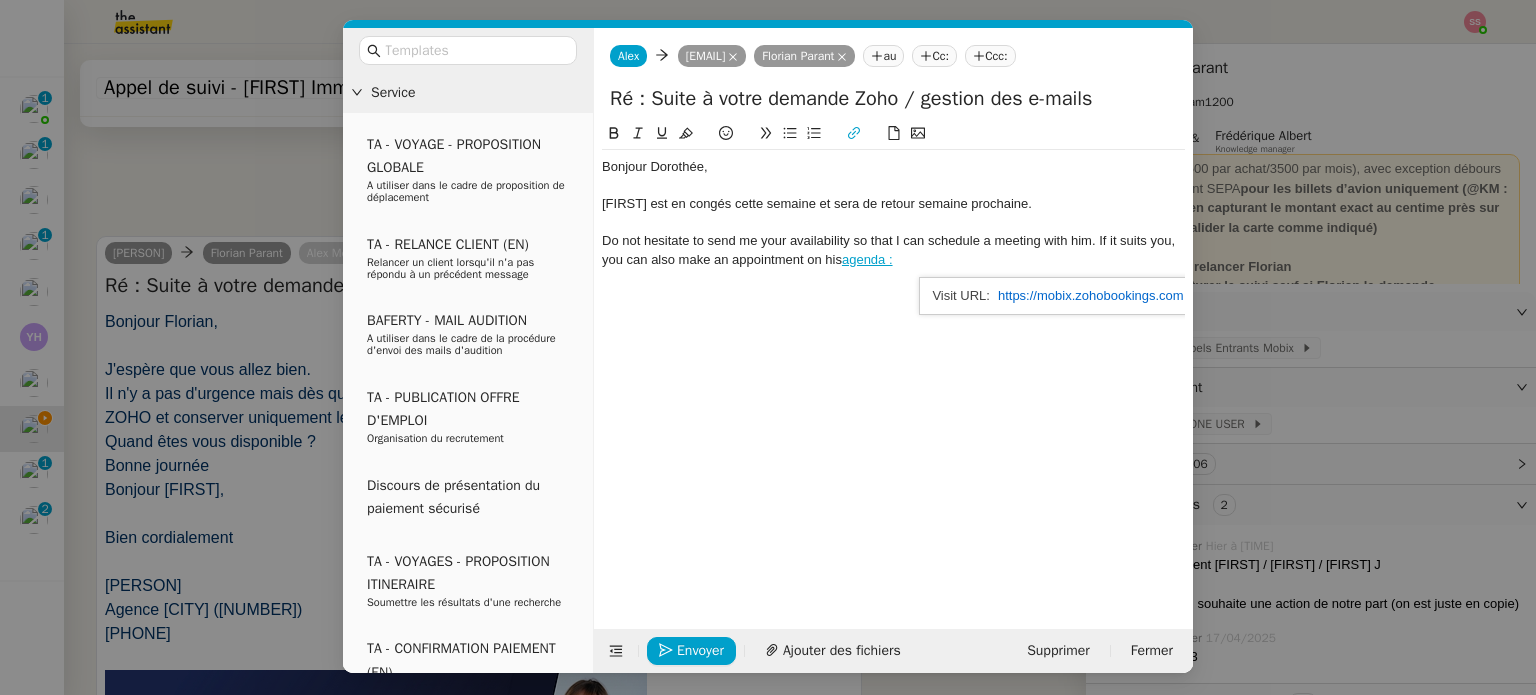 click on "https://mobix.zohobookings.com/#/[PERSON]" 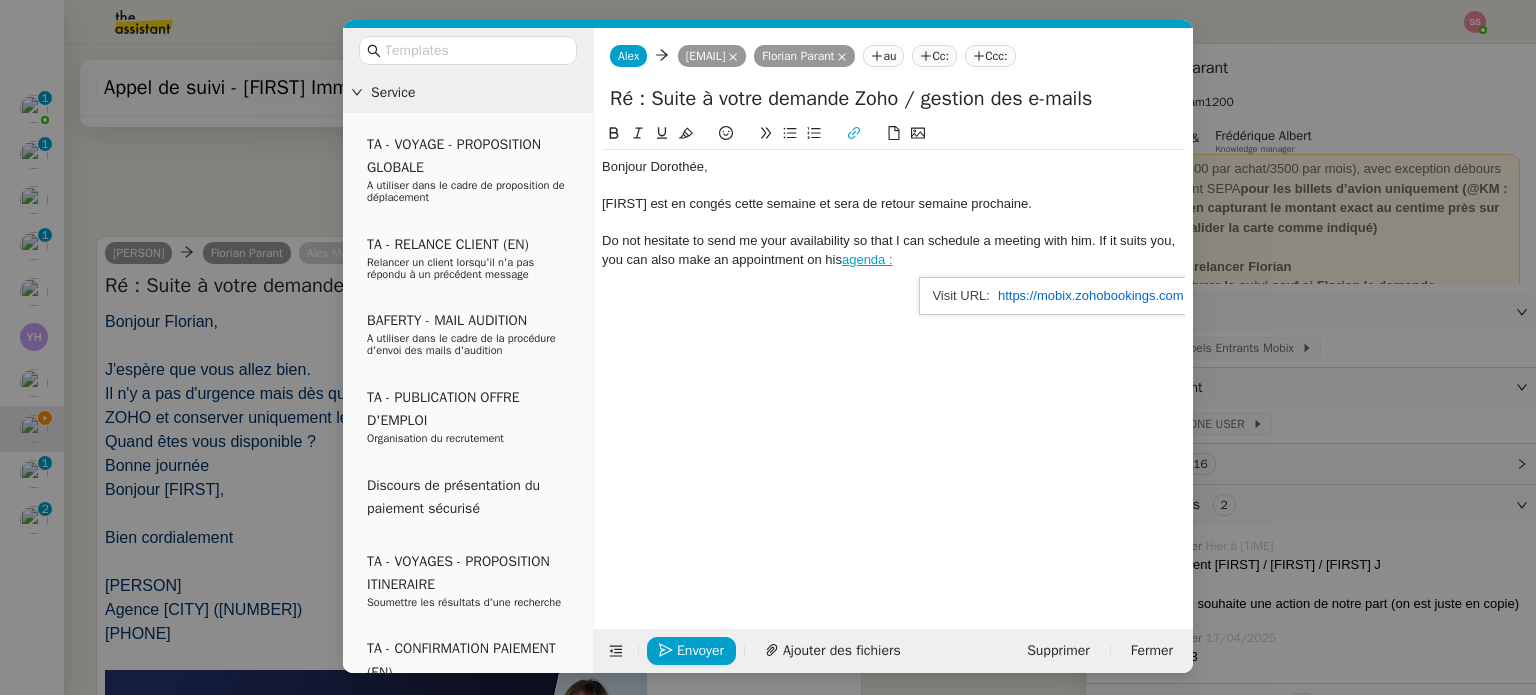 click on "N'hésitez pas à me transmettre vos disponibilités si vous le souhaitez pour que je planifie un point avec lui. Si cela vous arrange, vous pouvez également prendre rendez-vous sur son  agenda :" 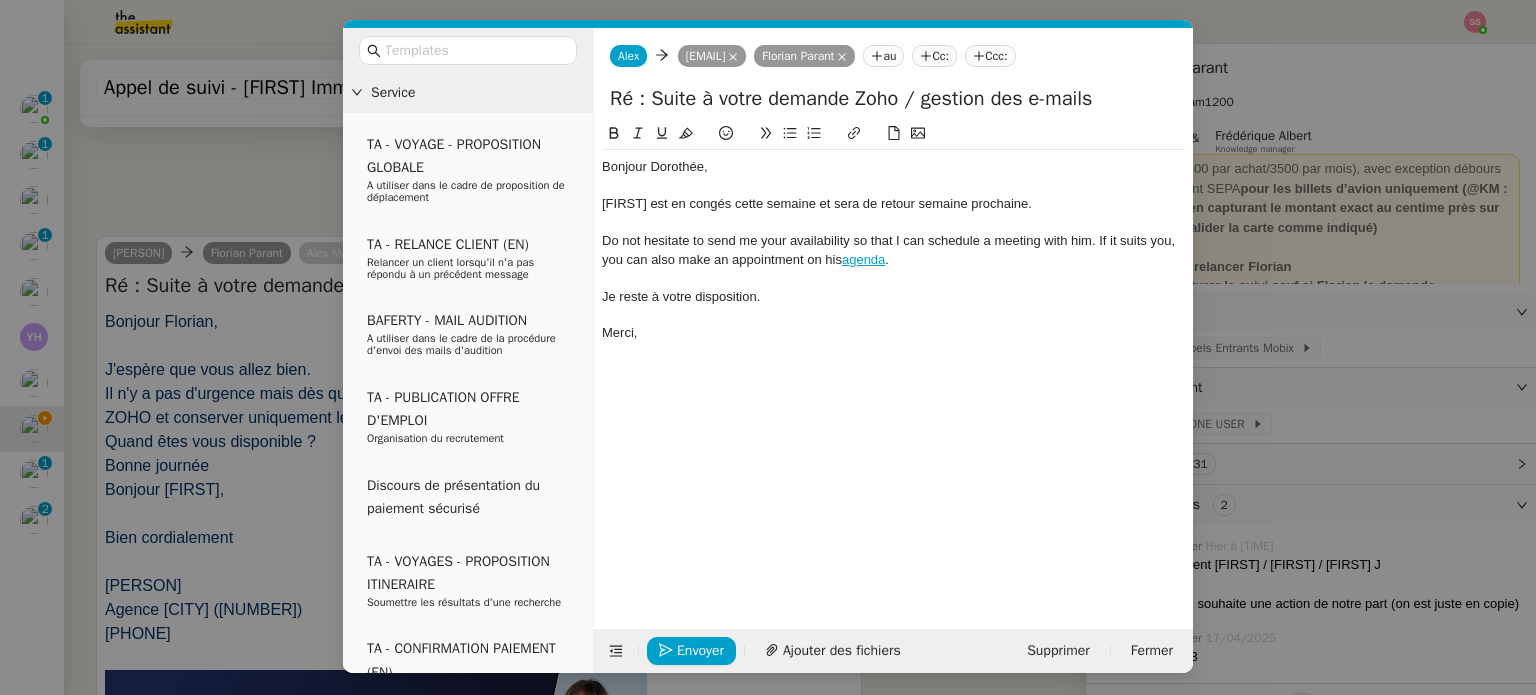 scroll, scrollTop: 1148, scrollLeft: 0, axis: vertical 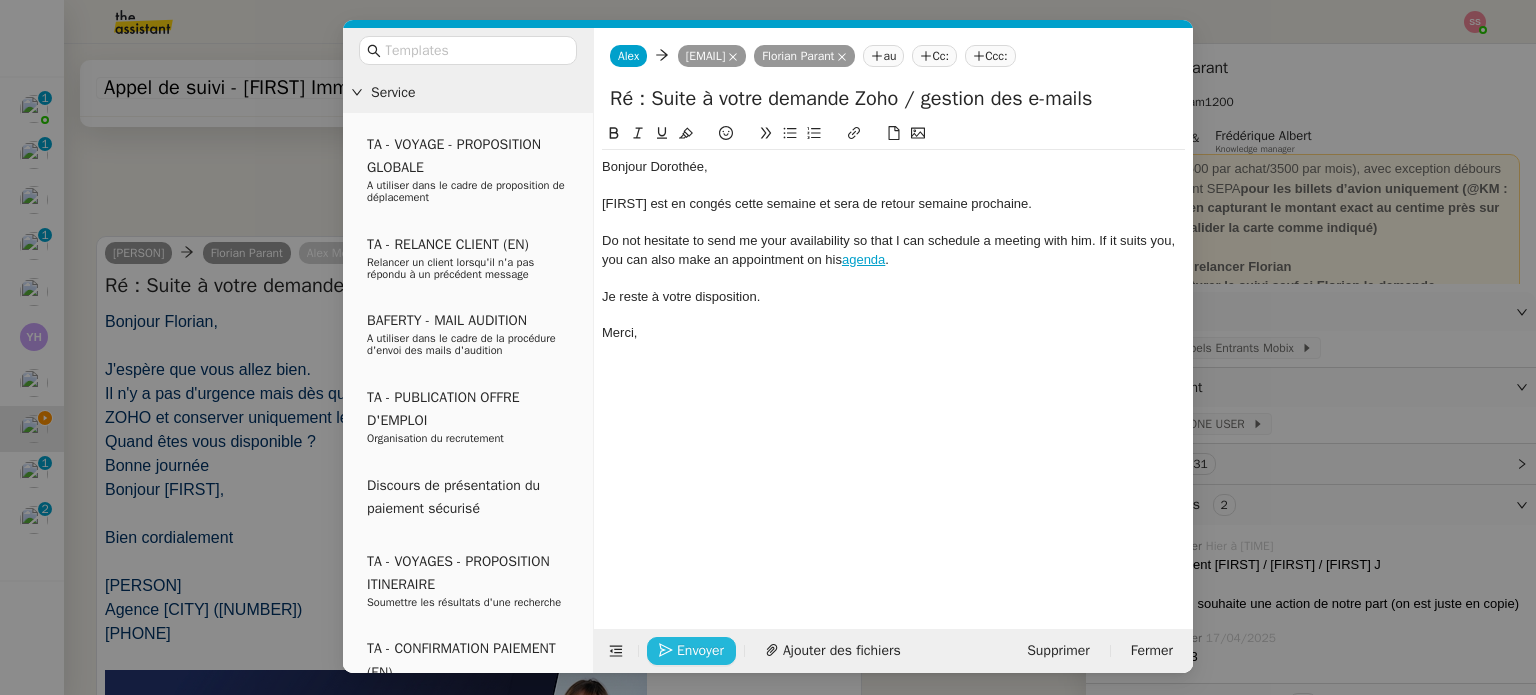 click on "Envoyer" 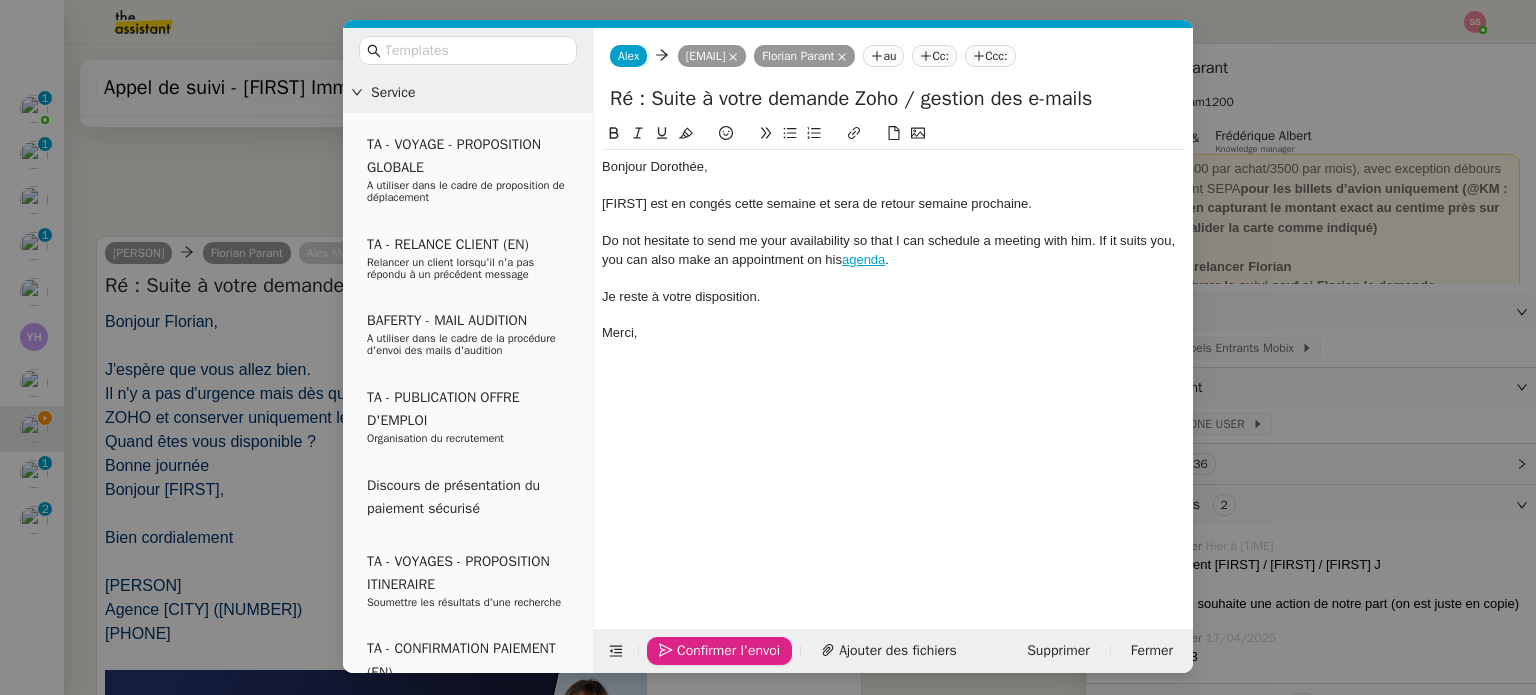 click on "Confirmer l'envoi" 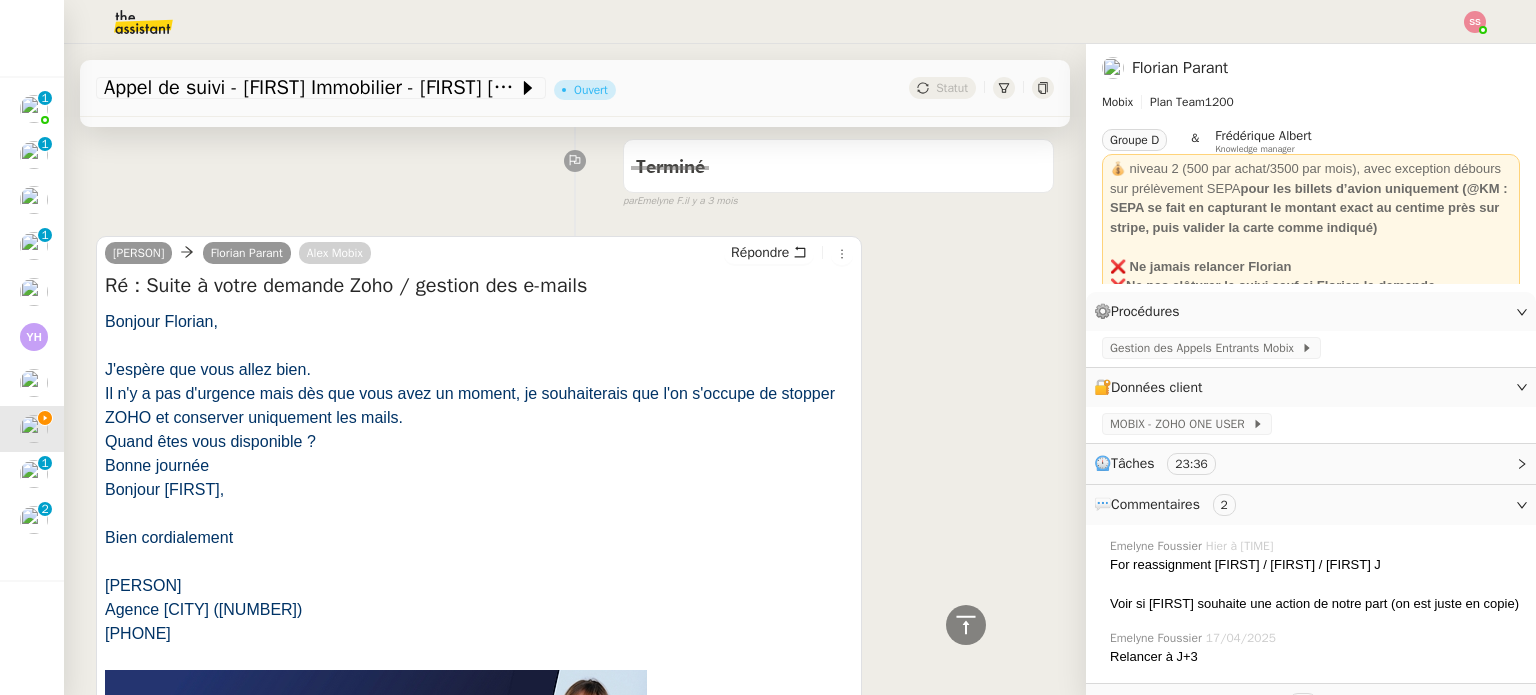click on "Service TA - VOYAGE - PROPOSITION GLOBALE    A utiliser dans le cadre de proposition de déplacement TA - RELANCE CLIENT (EN)    Relancer un client lorsqu'il n'a pas répondu à un précédent message BAFERTY - MAIL AUDITION    A utiliser dans le cadre de la procédure d'envoi des mails d'audition TA - PUBLICATION OFFRE D'EMPLOI     Organisation du recrutement Discours de présentation du paiement sécurisé    TA - VOYAGES - PROPOSITION ITINERAIRE    Soumettre les résultats d'une recherche TA - CONFIRMATION PAIEMENT (EN)    Confirmer avec le client de modèle de transaction - Attention Plan Pro nécessaire. TA - COURRIER EXPEDIE (recommandé)    A utiliser dans le cadre de l'envoi d'un courrier recommandé TA - PARTAGE DE CALENDRIER (EN)    A utiliser pour demander au client de partager son calendrier afin de faciliter l'accès et la gestion PSPI - Appel de fonds MJL    A utiliser dans le cadre de la procédure d'appel de fonds MJL TA - RELANCE CLIENT    TA - AR PROCEDURES        21 YIELD" at bounding box center (768, 347) 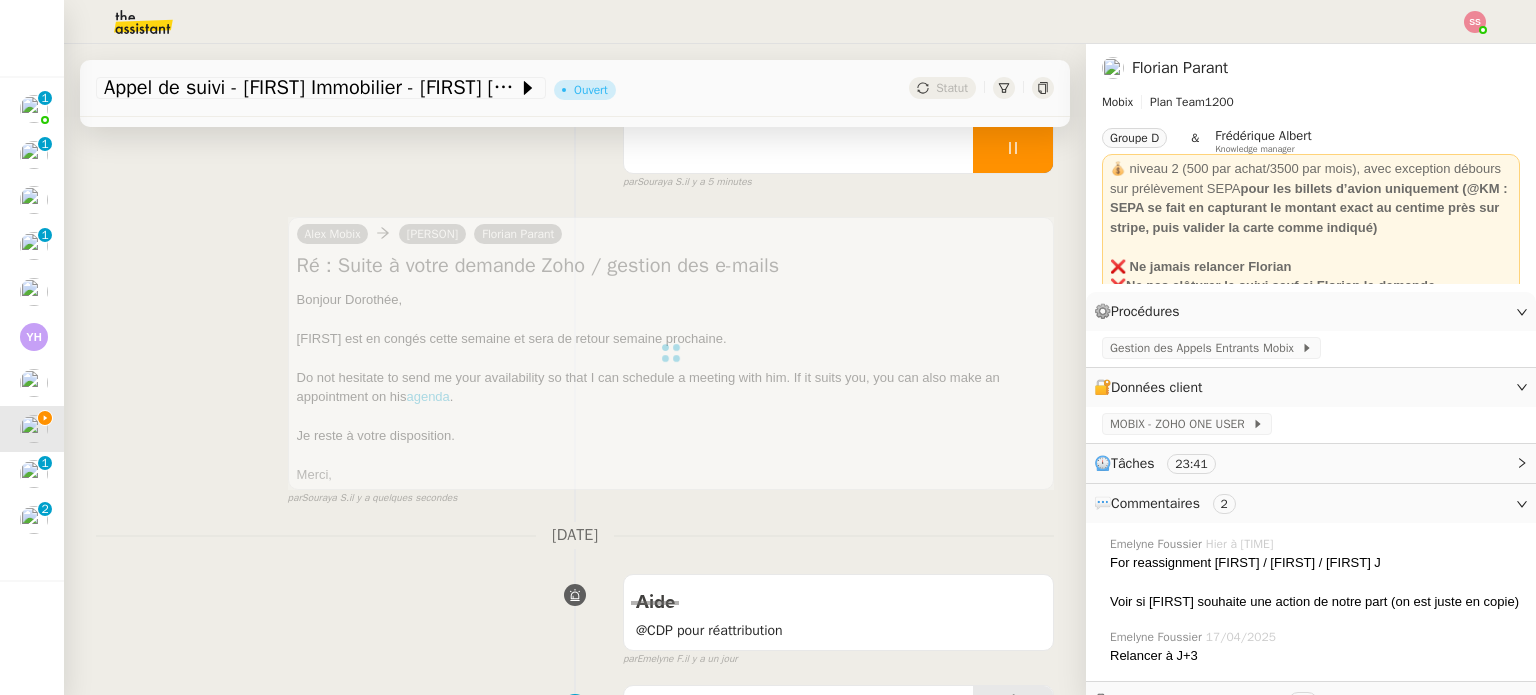 scroll, scrollTop: 0, scrollLeft: 0, axis: both 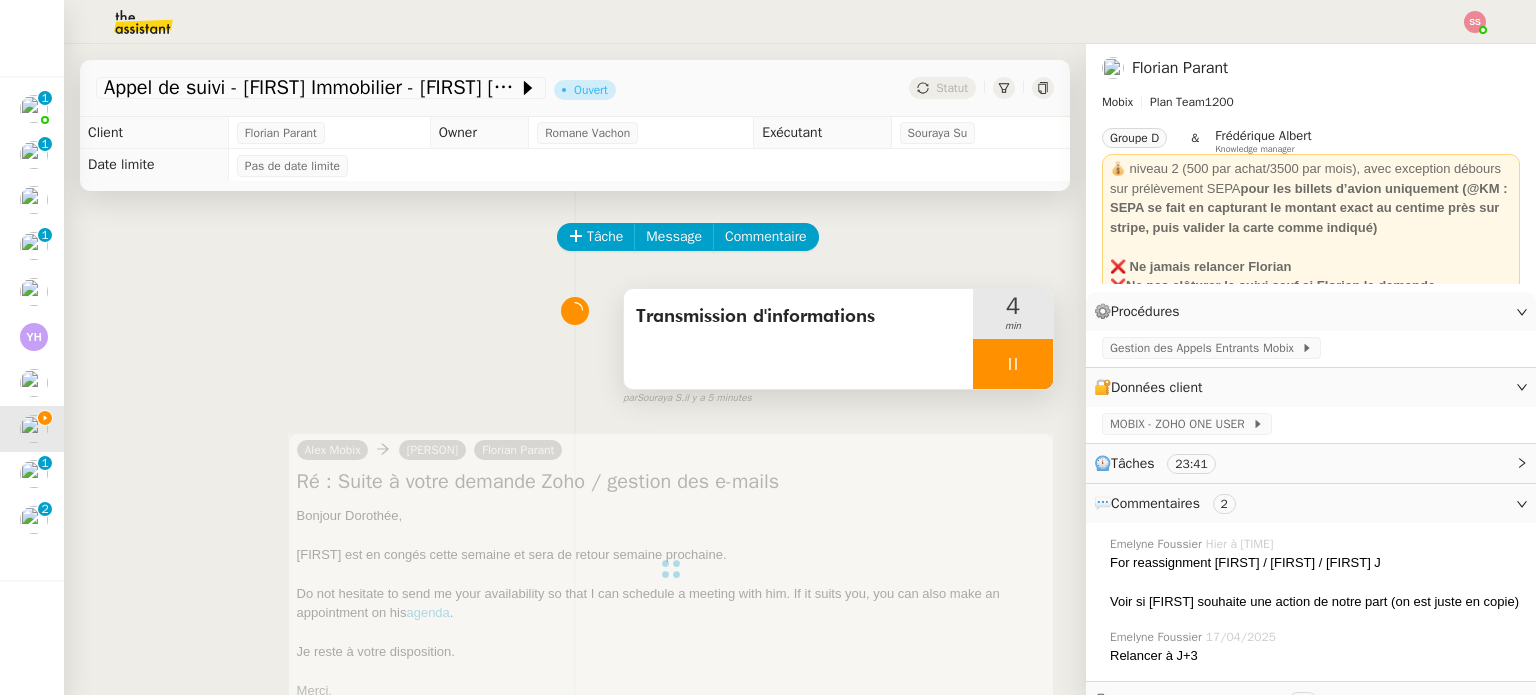 click at bounding box center (1013, 364) 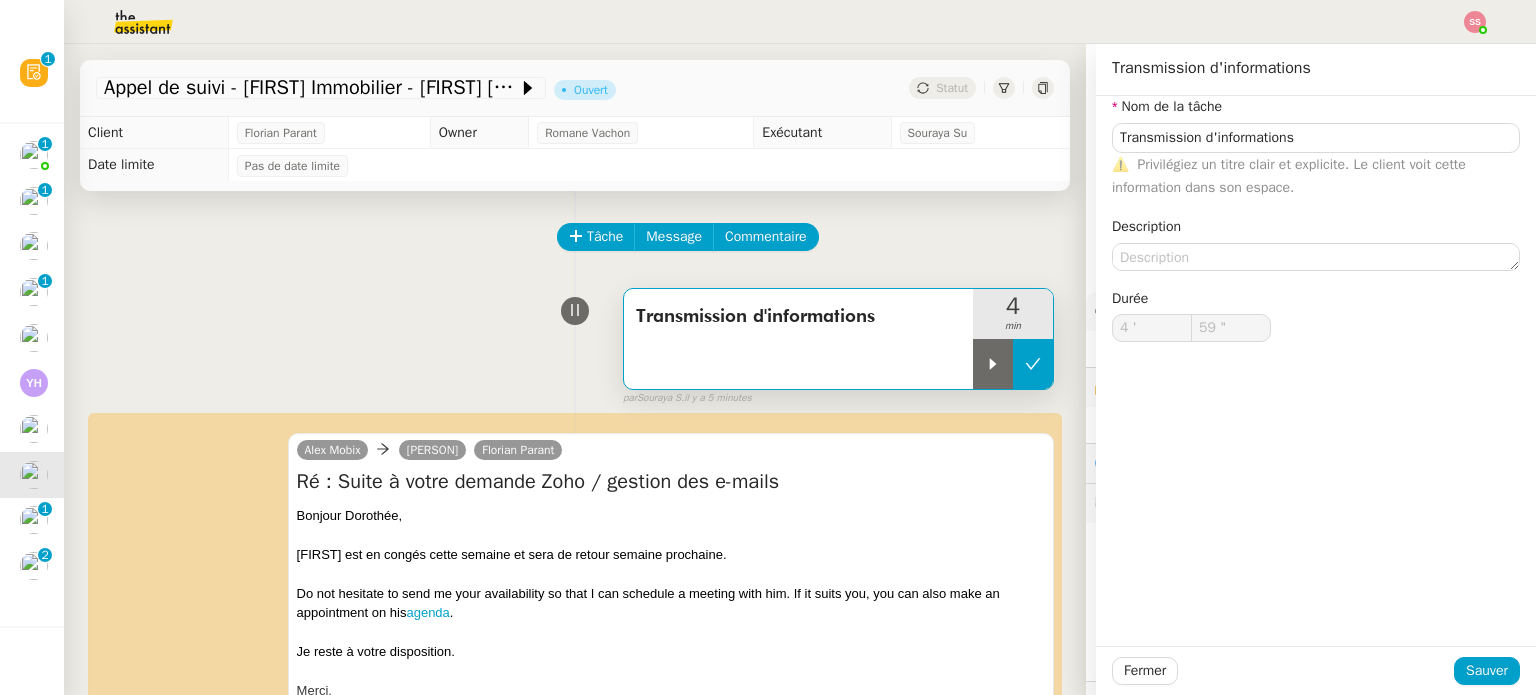 type on "Transmission d'informations" 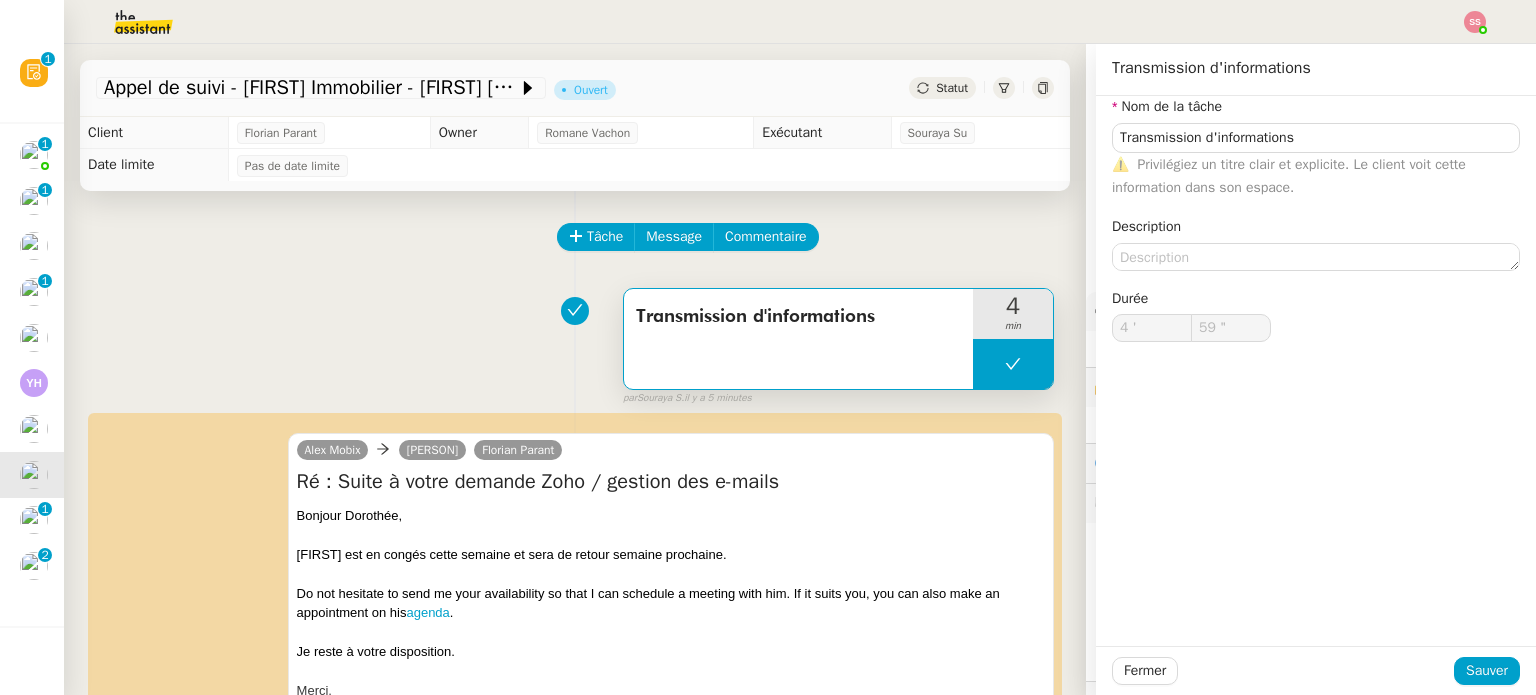 type on "Transmission d'informations" 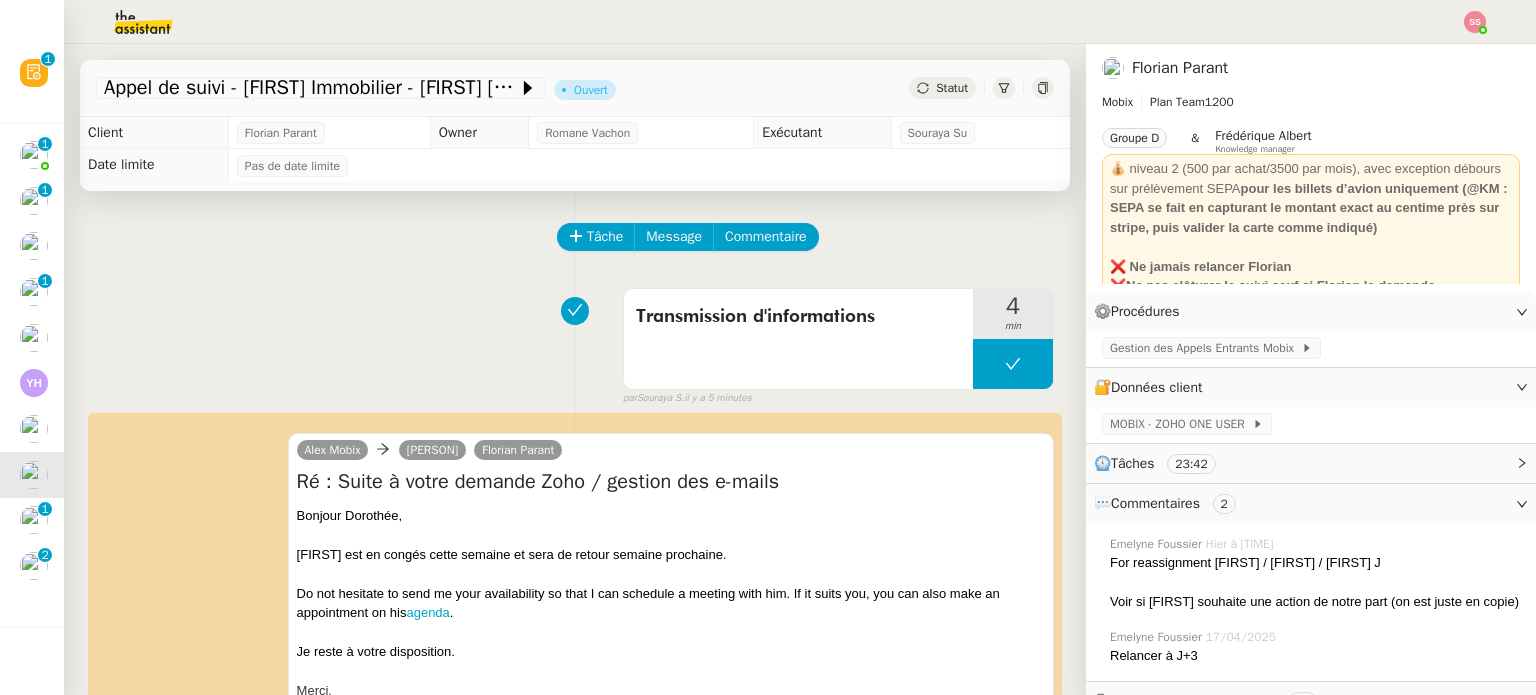 click on "Statut" 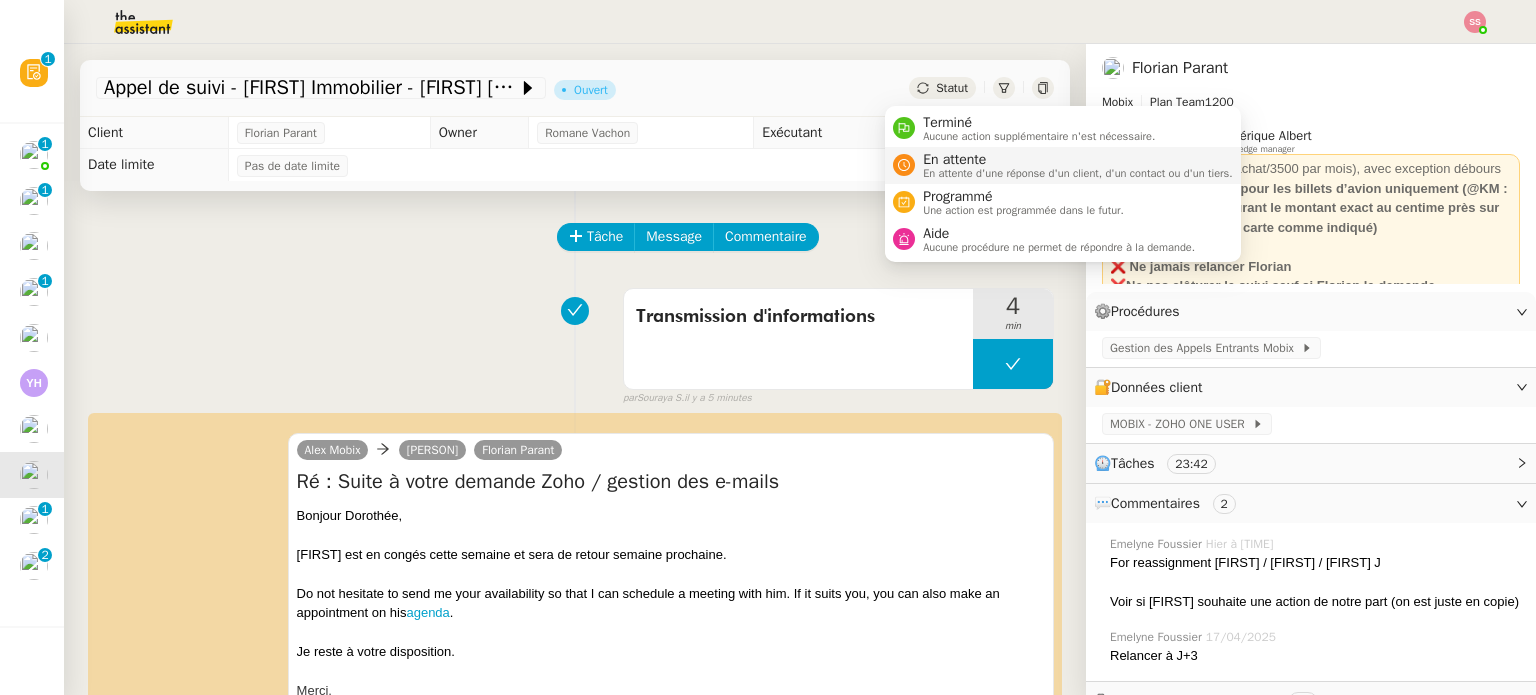 click on "En attente" at bounding box center [1078, 160] 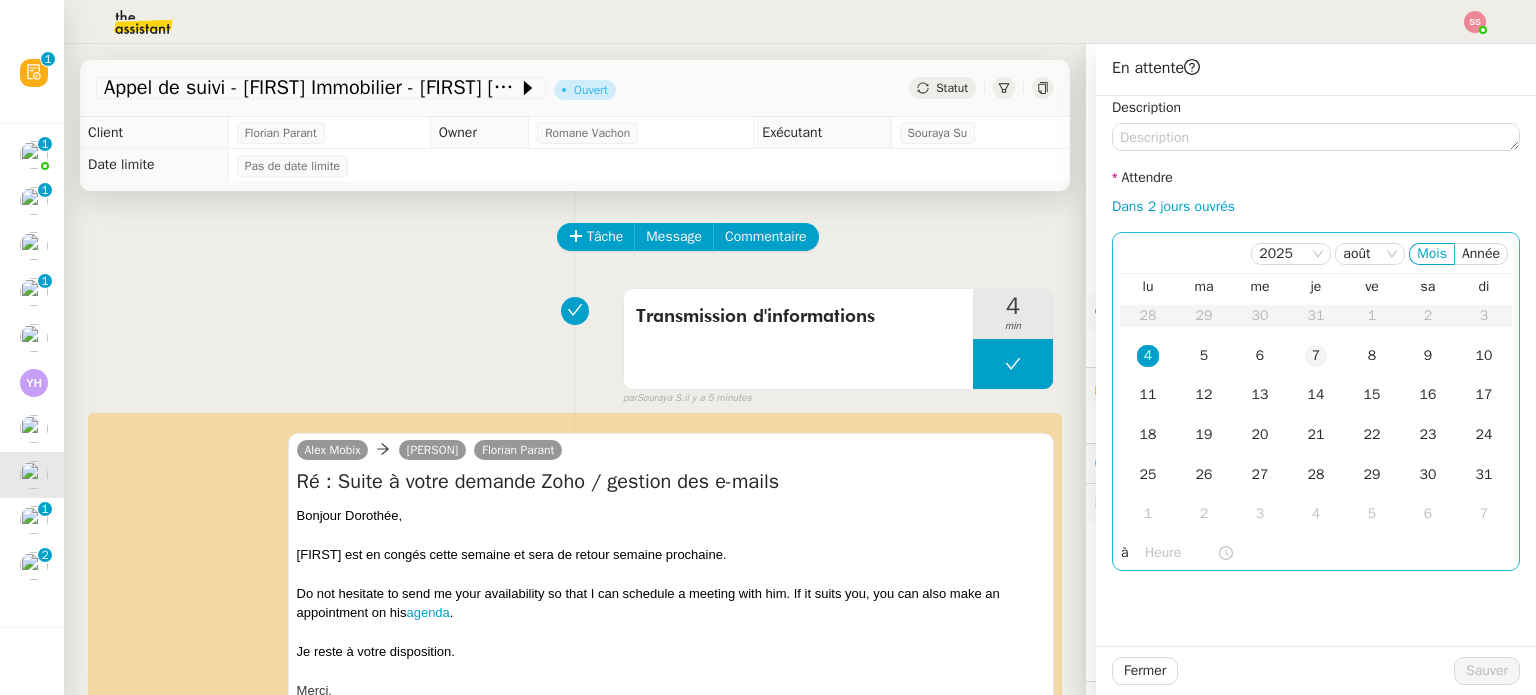click on "7" 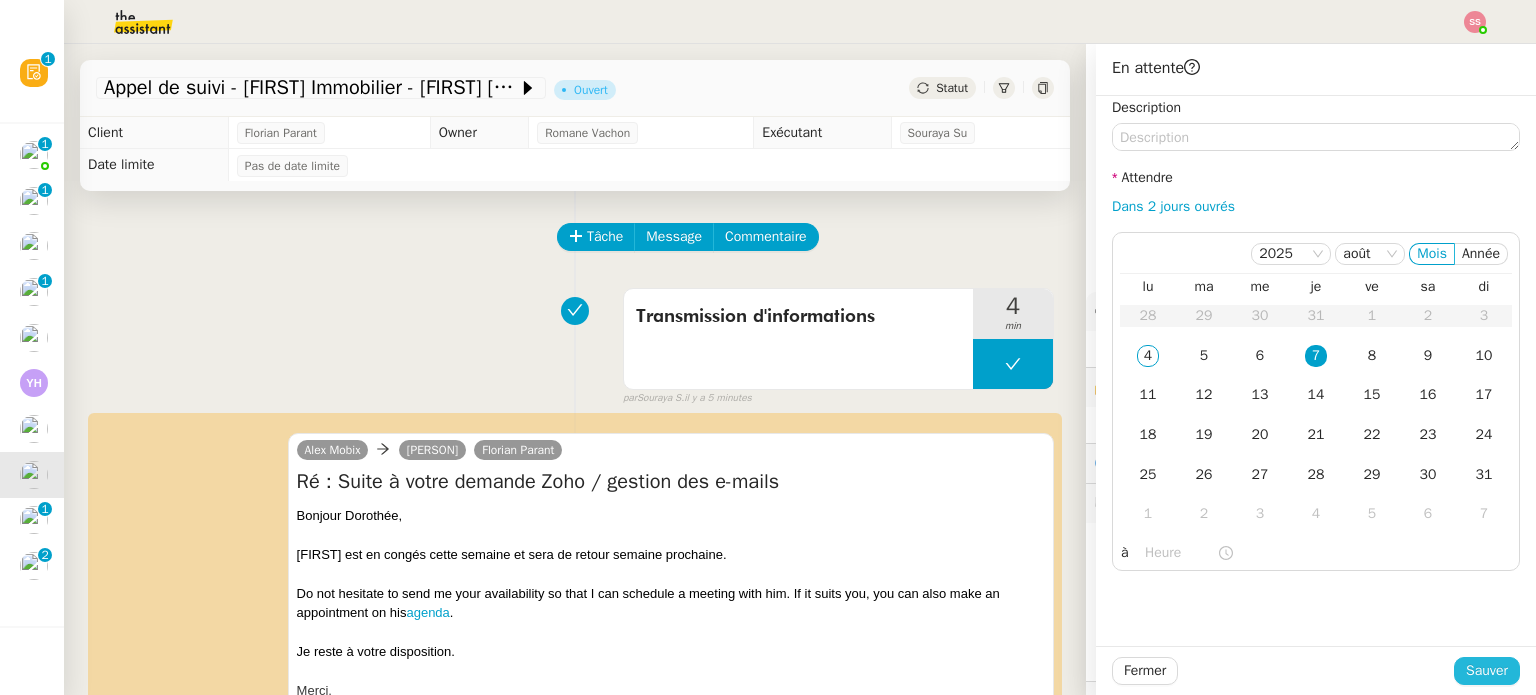 click on "Sauver" 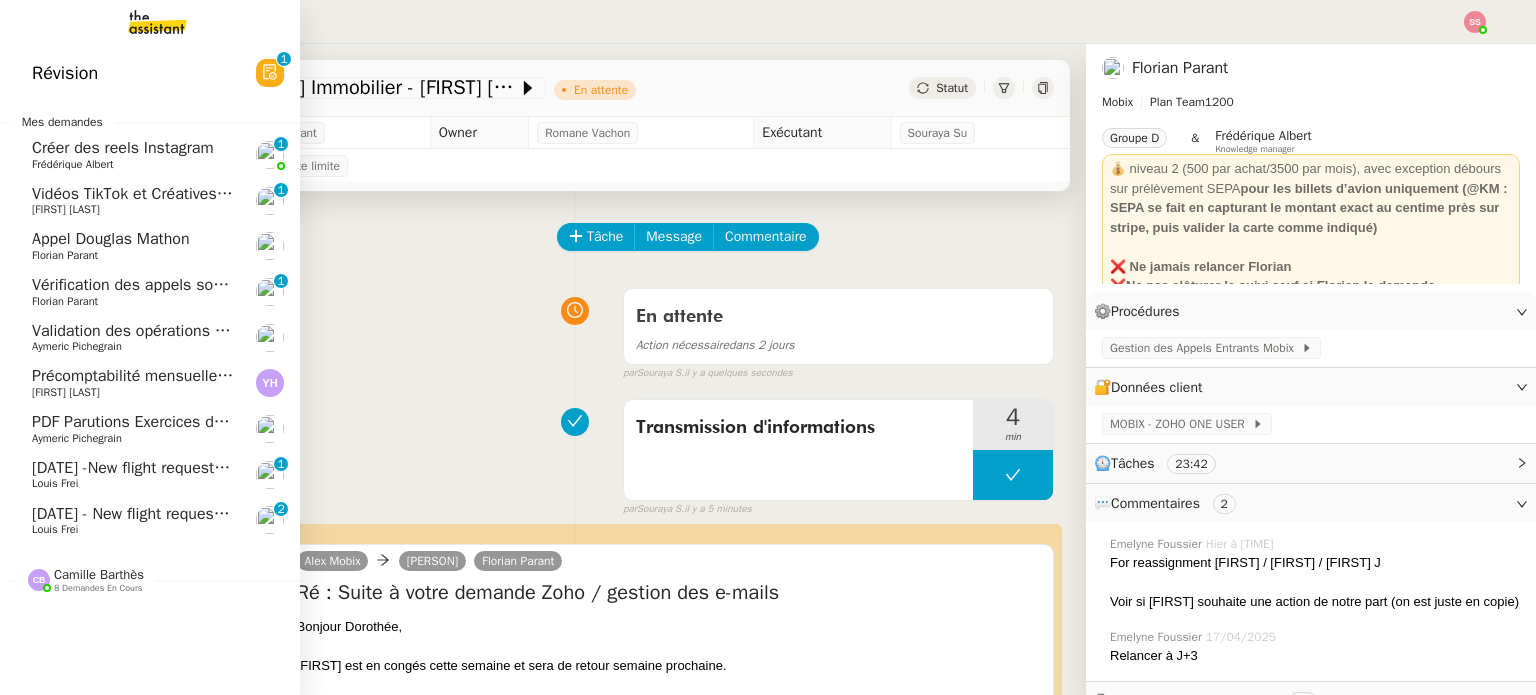 click on "[DD]th [MONTH] -New flight request - [FIRST] [LAST]" 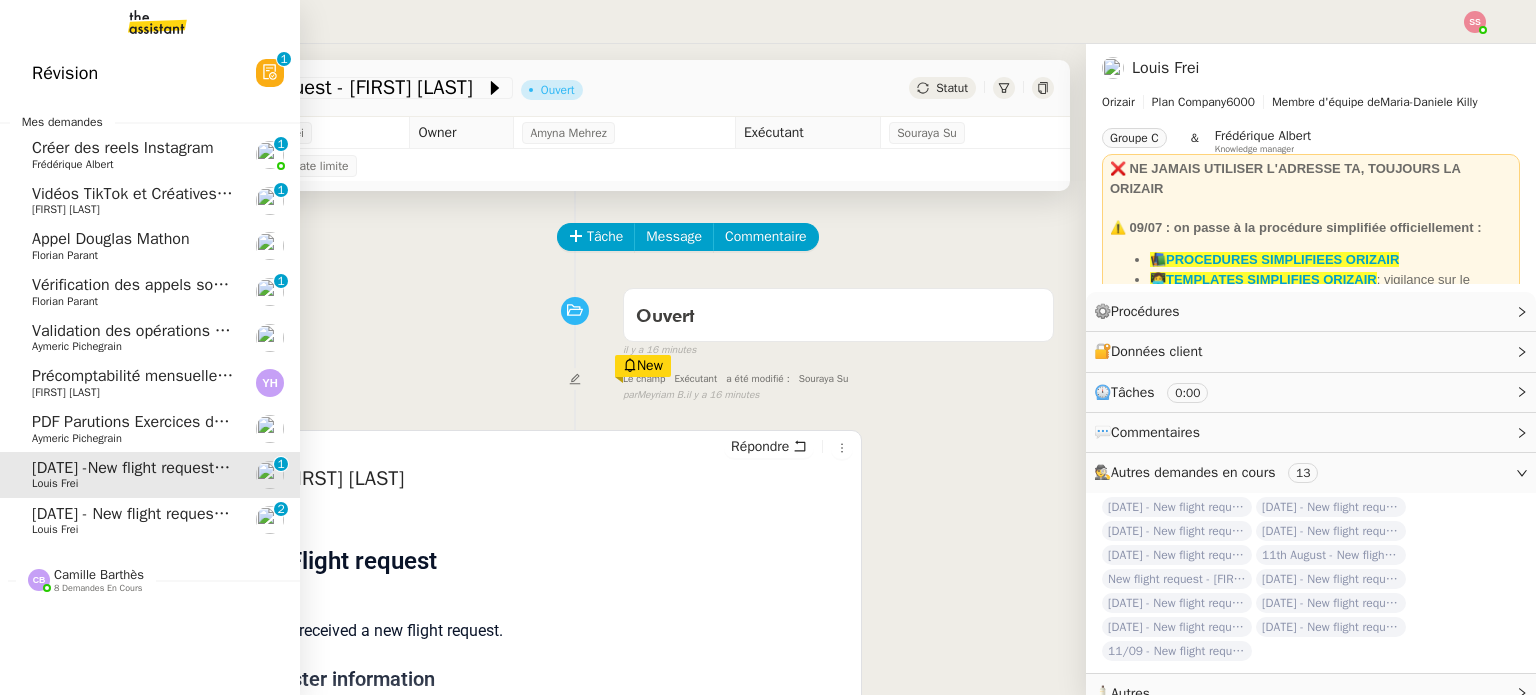 click on "[DATE] - New flight request - [FIRST] [LAST]" 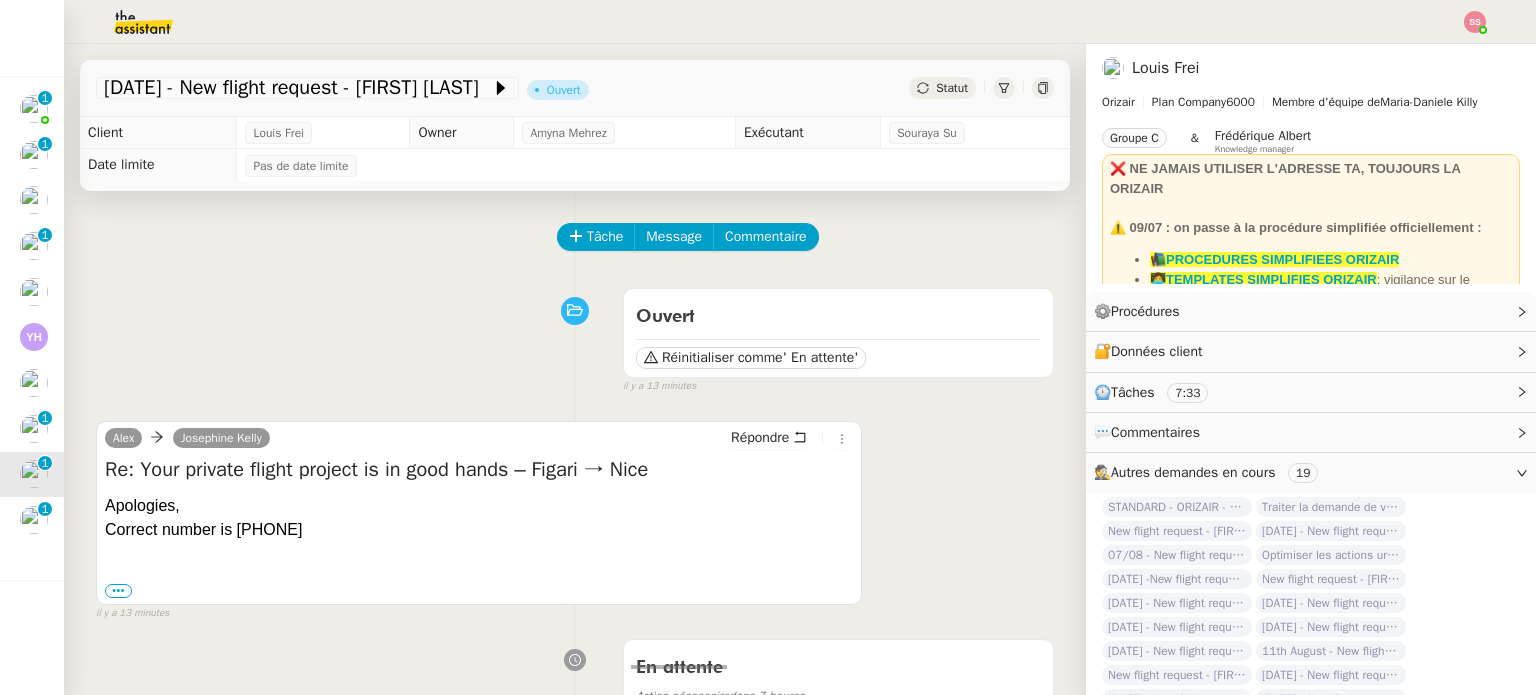 drag, startPoint x: 242, startPoint y: 531, endPoint x: 431, endPoint y: 523, distance: 189.16924 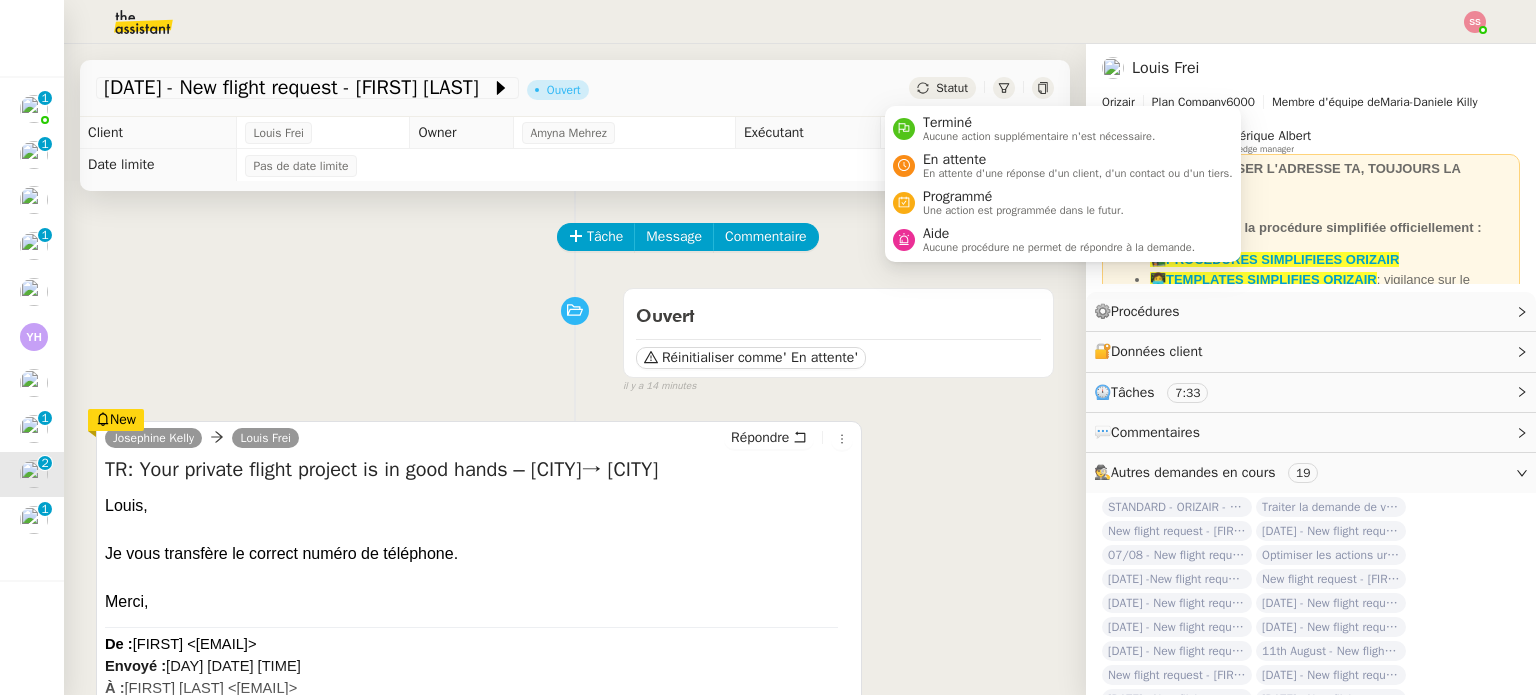 click on "Statut" 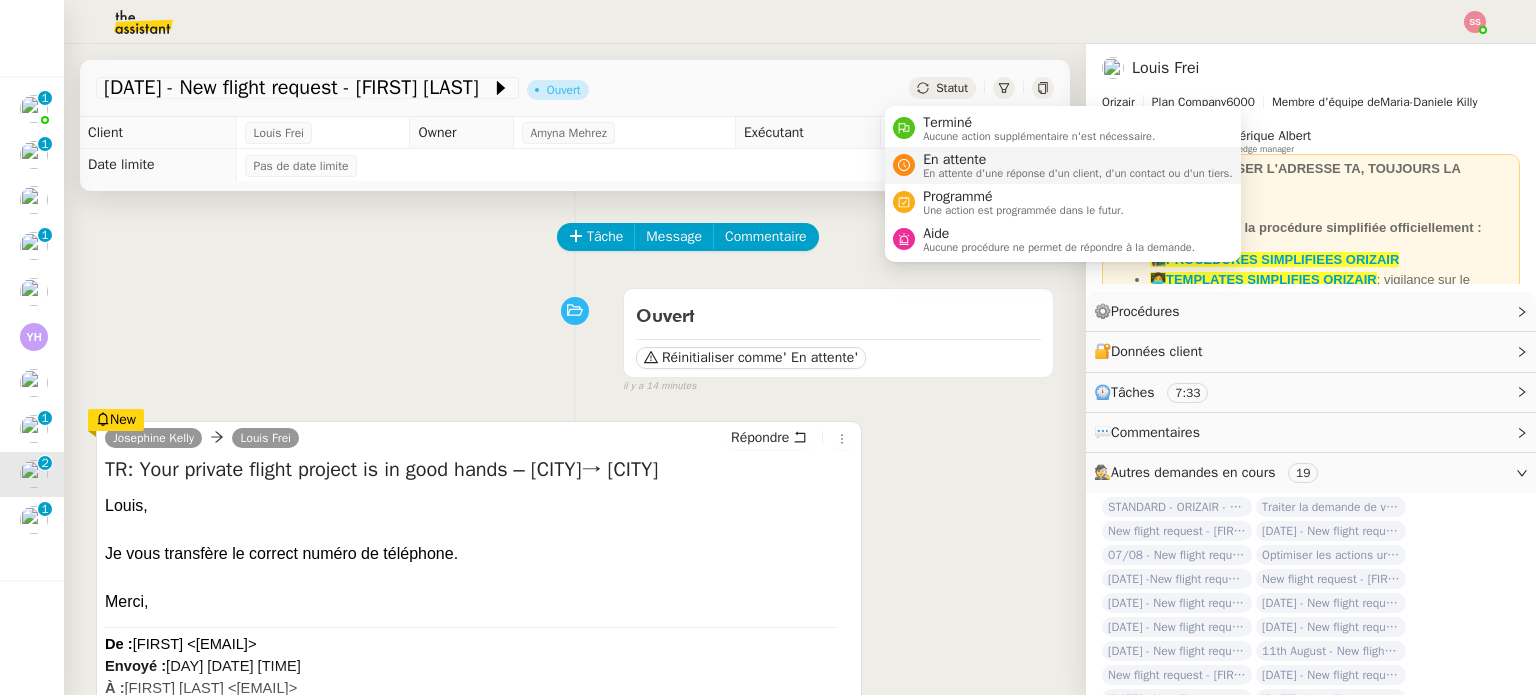 click on "En attente d'une réponse d'un client, d'un contact ou d'un tiers." at bounding box center [1078, 173] 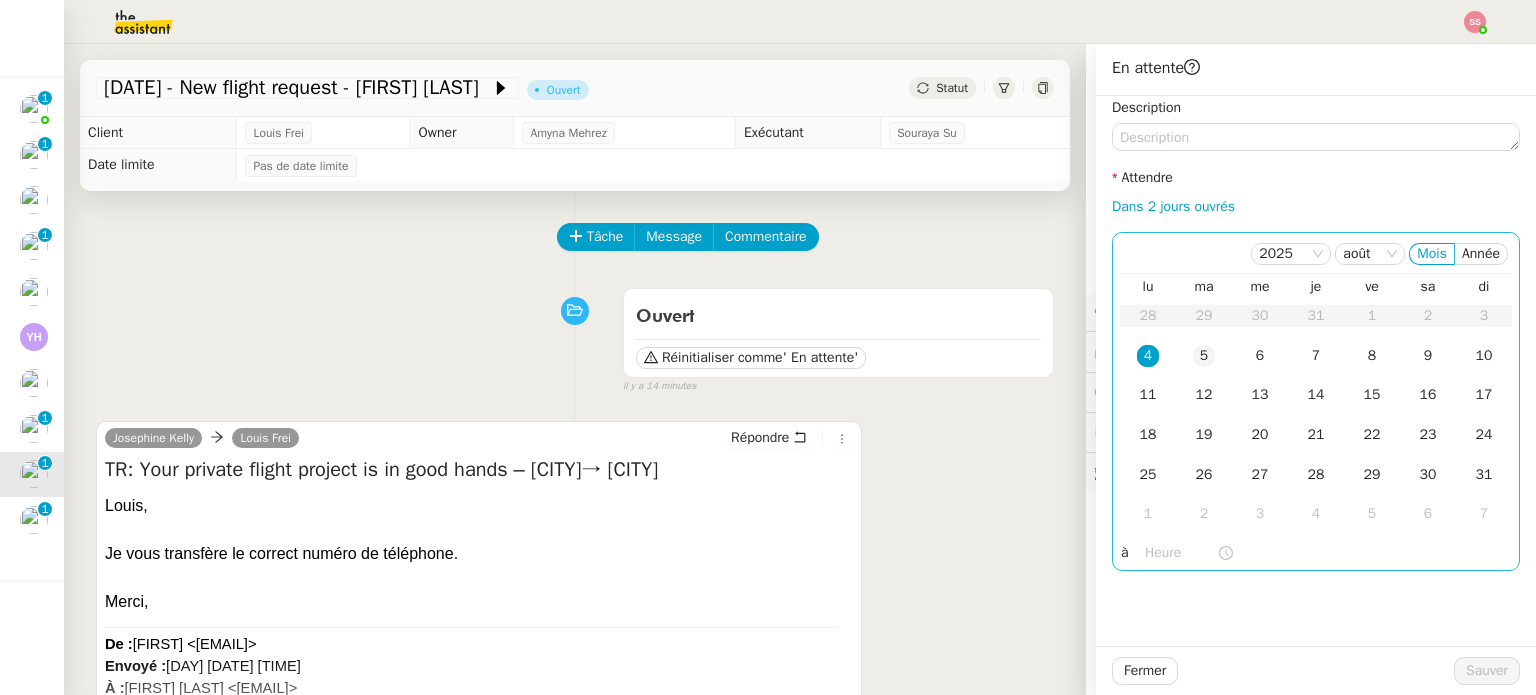 click on "5" 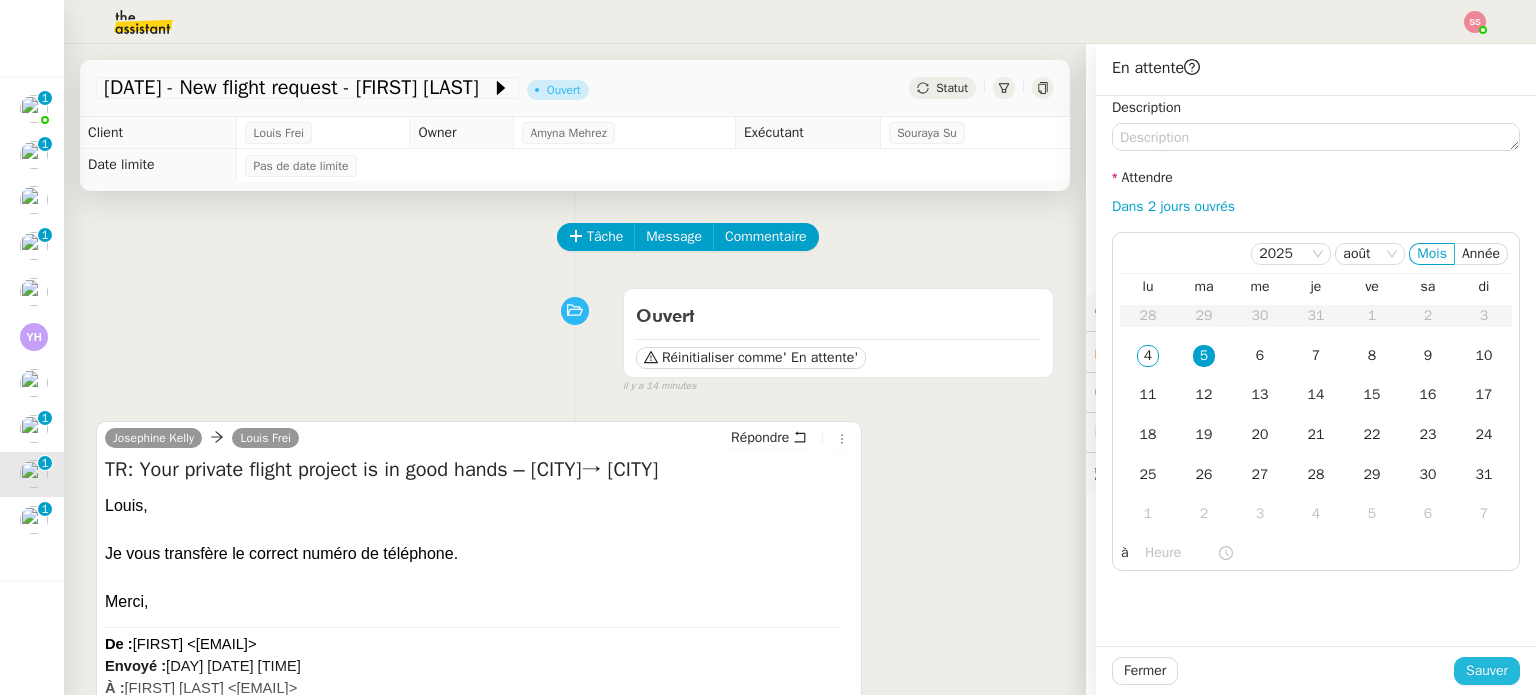 click on "Sauver" 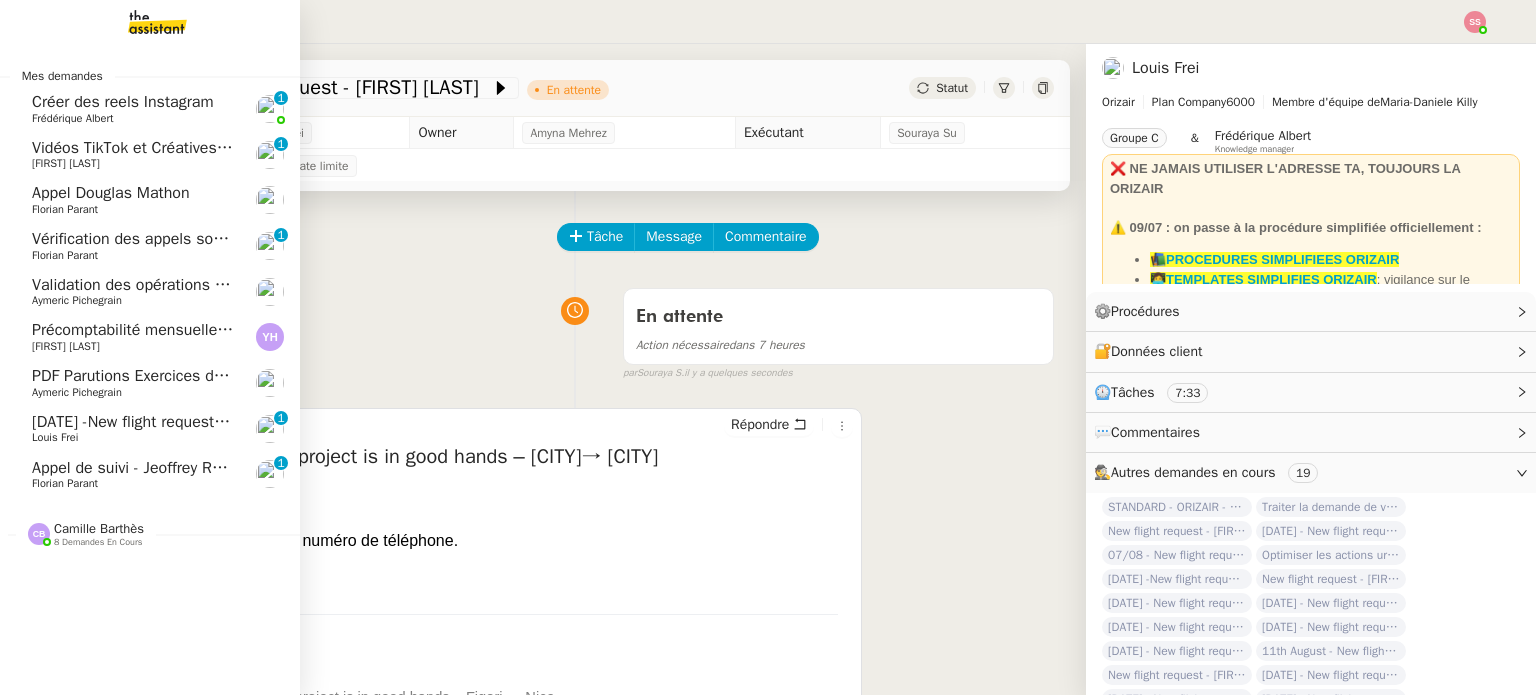 click on "Appel de suivi - Jeoffrey Roux" 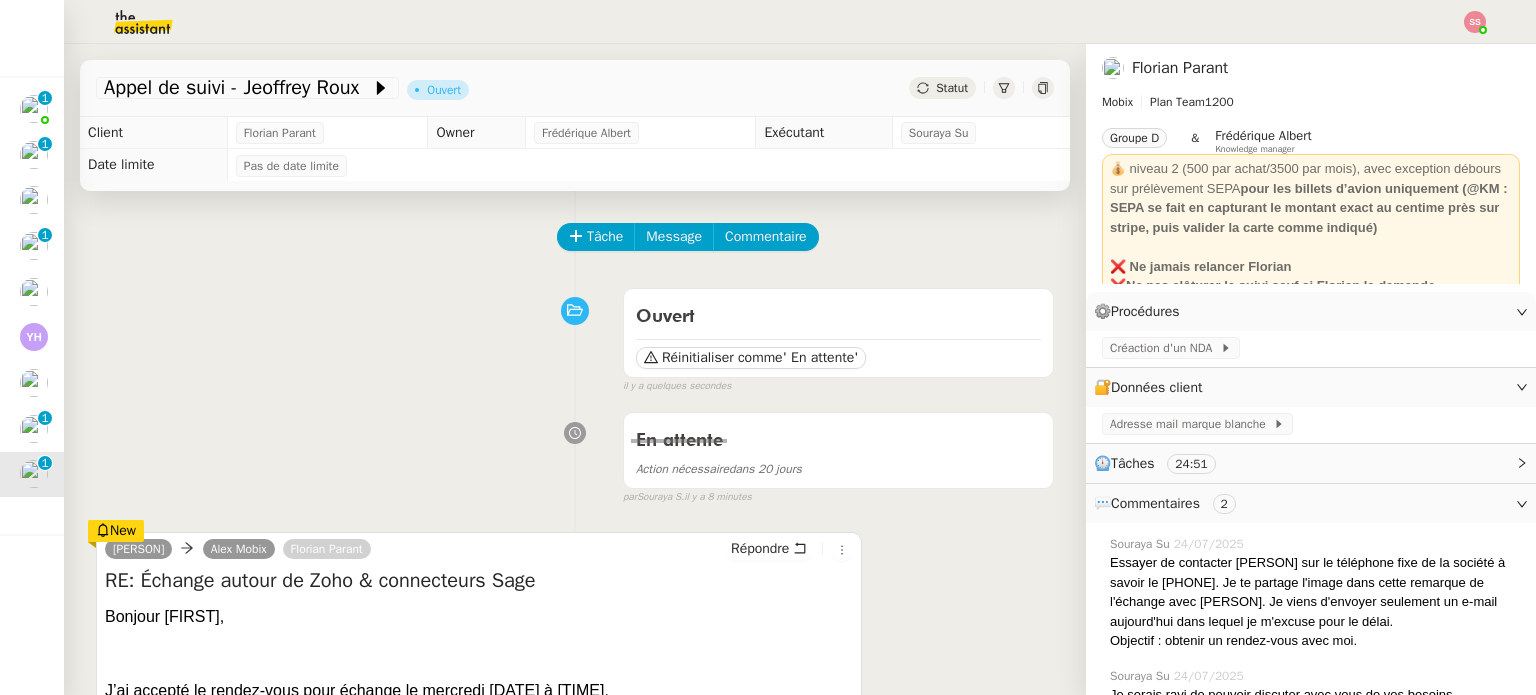 scroll, scrollTop: 200, scrollLeft: 0, axis: vertical 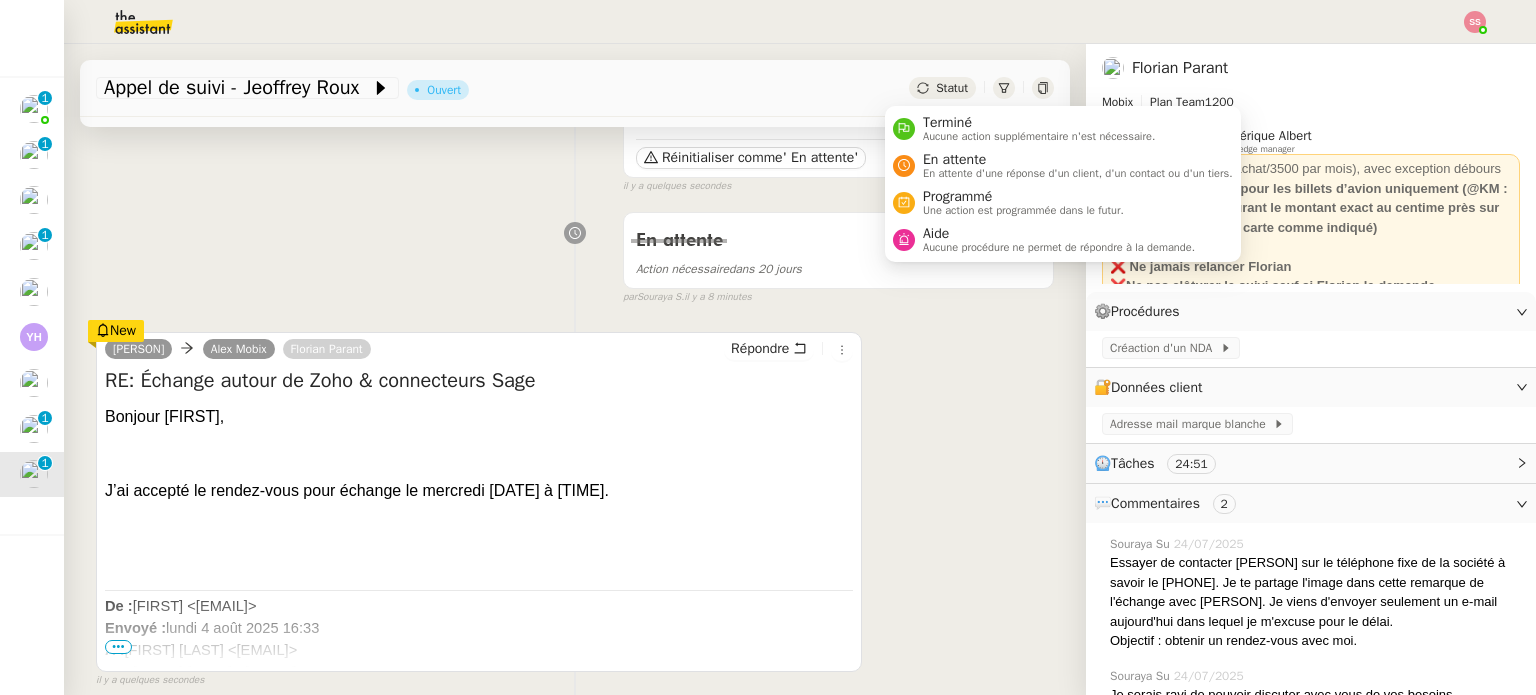 click on "Statut" 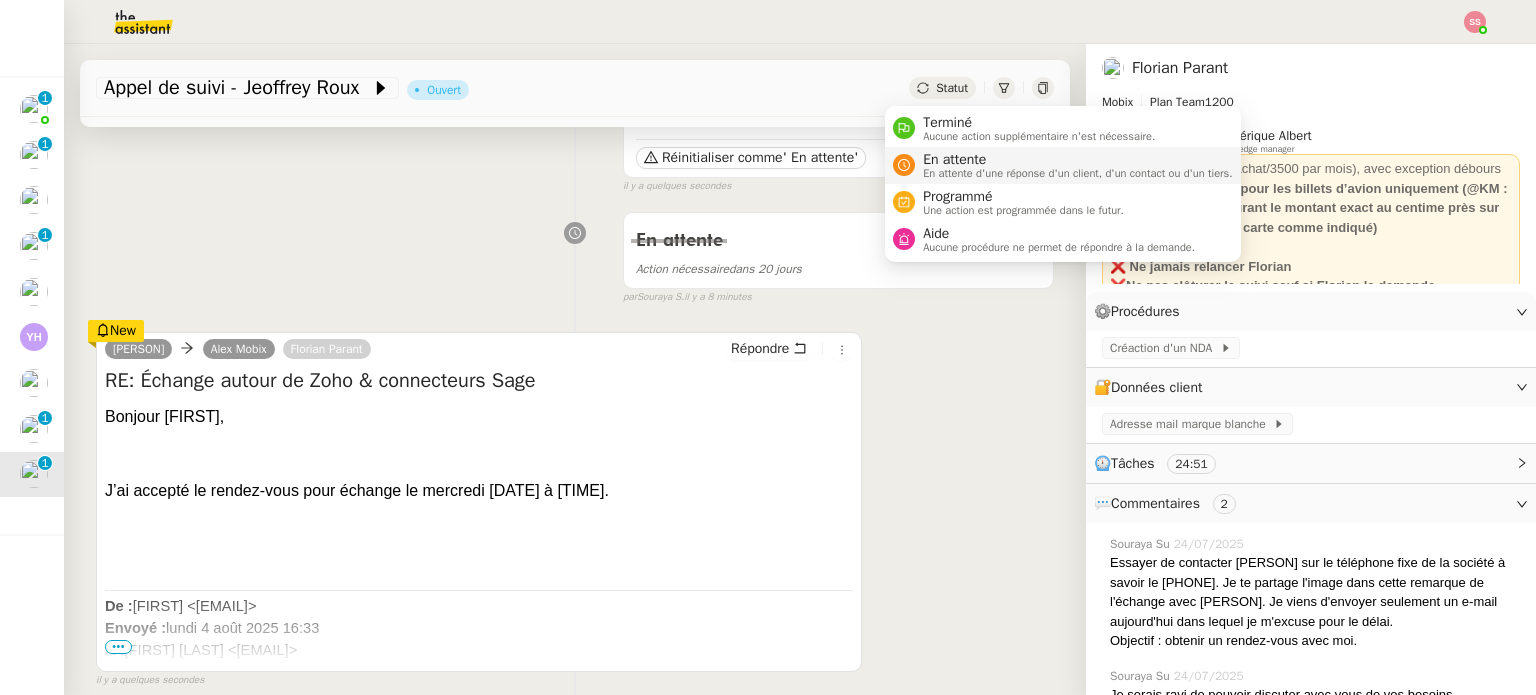 click on "En attente" at bounding box center (1078, 160) 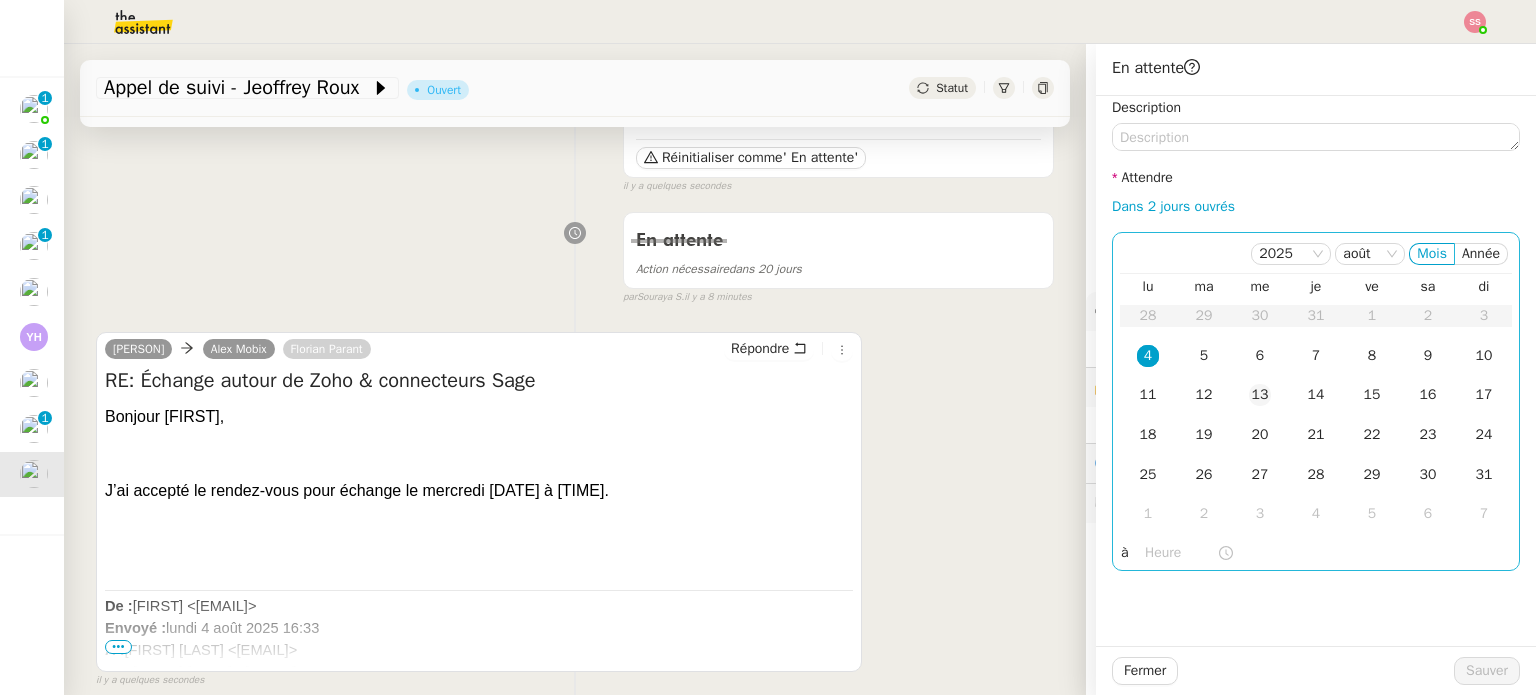click on "13" 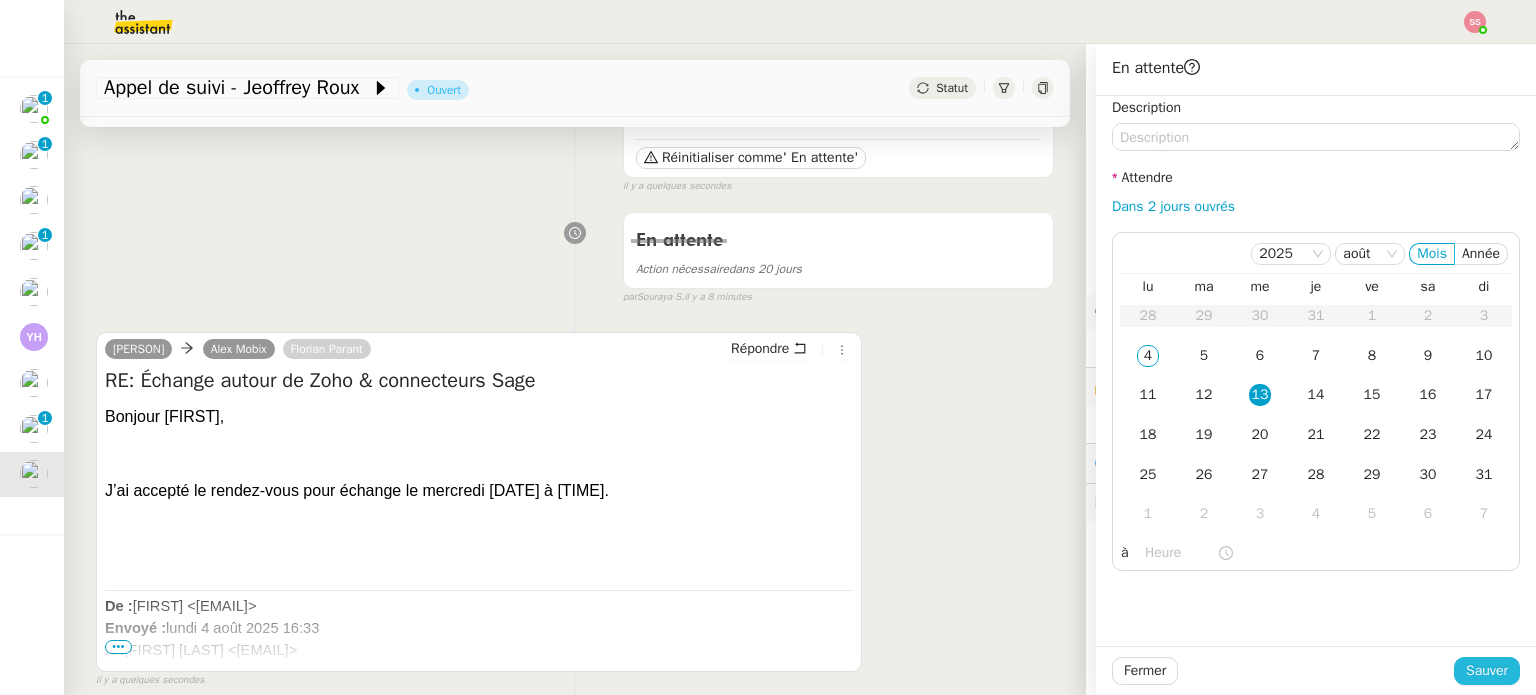 click on "Sauver" 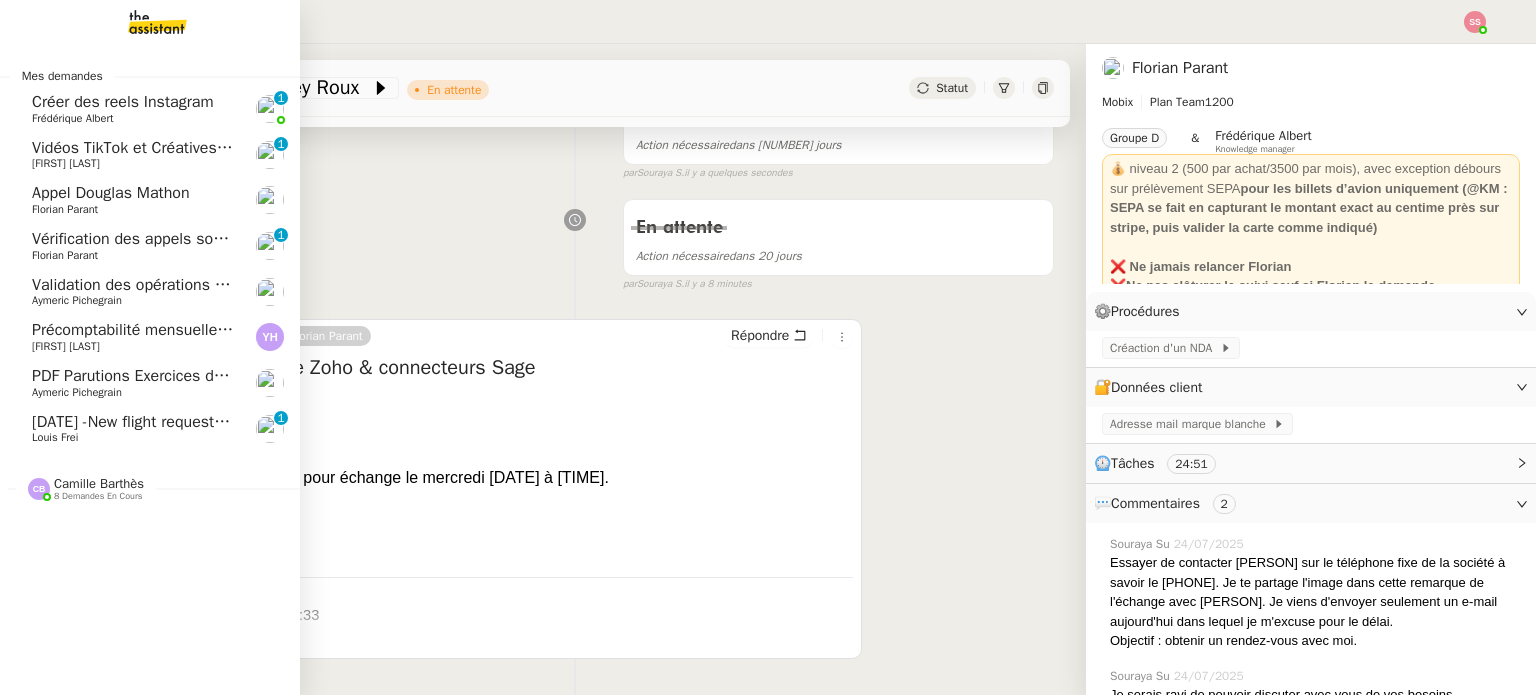 click on "Louis Frei" 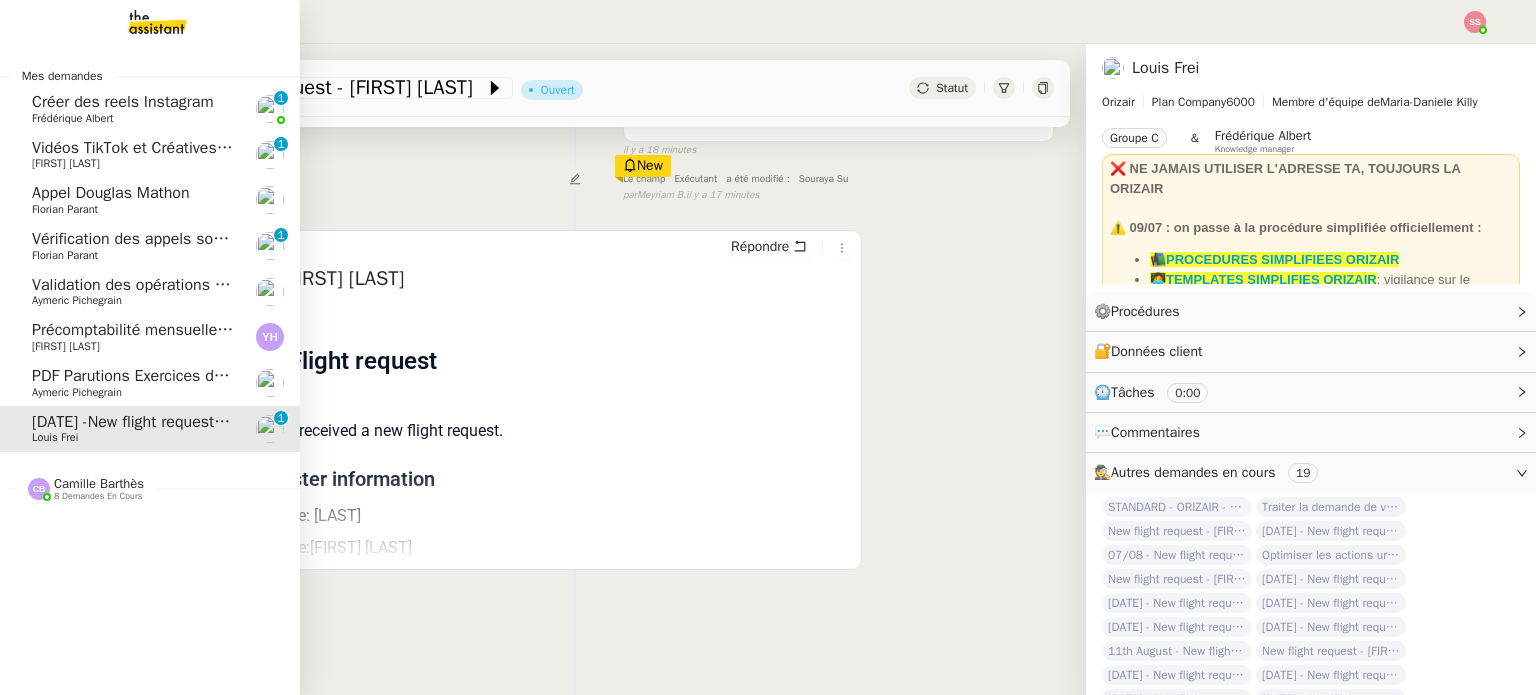 click on "Vérification des appels sortants - juillet 2025" 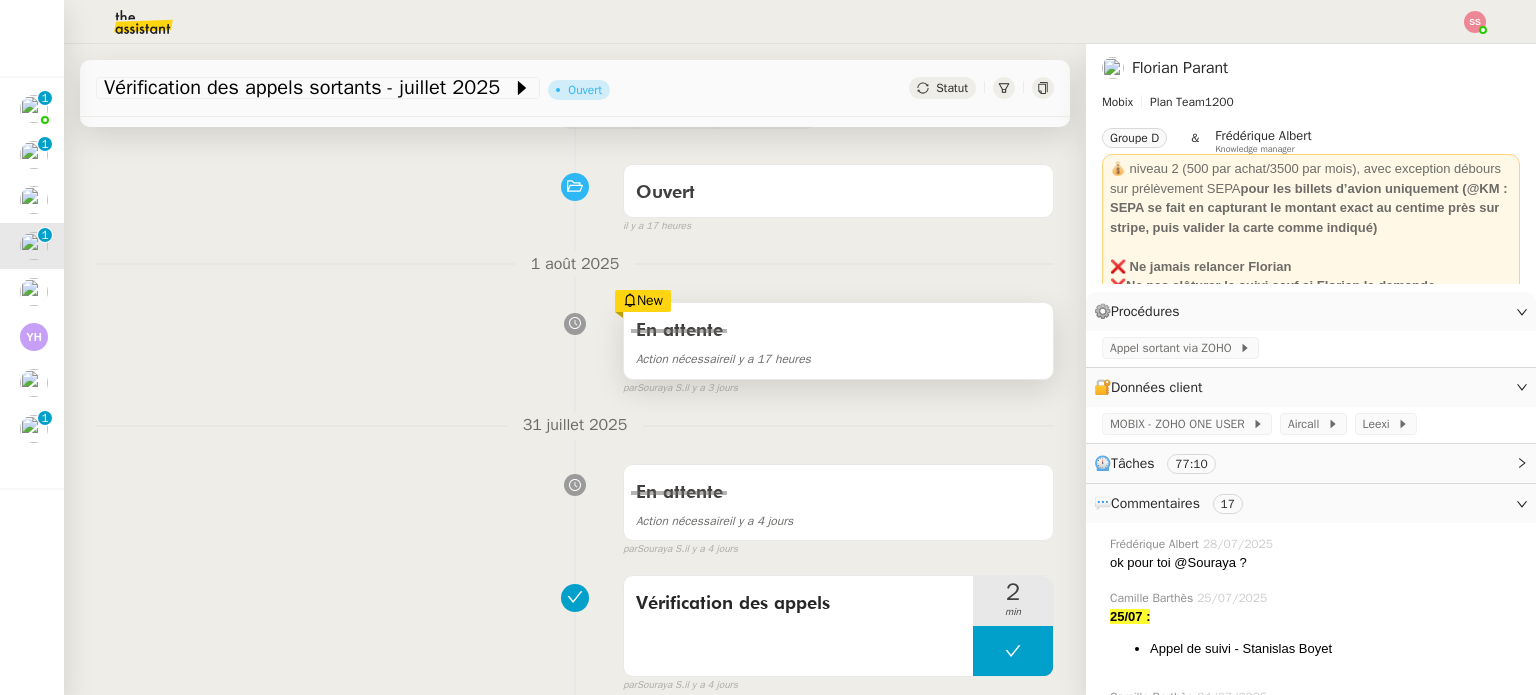 scroll, scrollTop: 0, scrollLeft: 0, axis: both 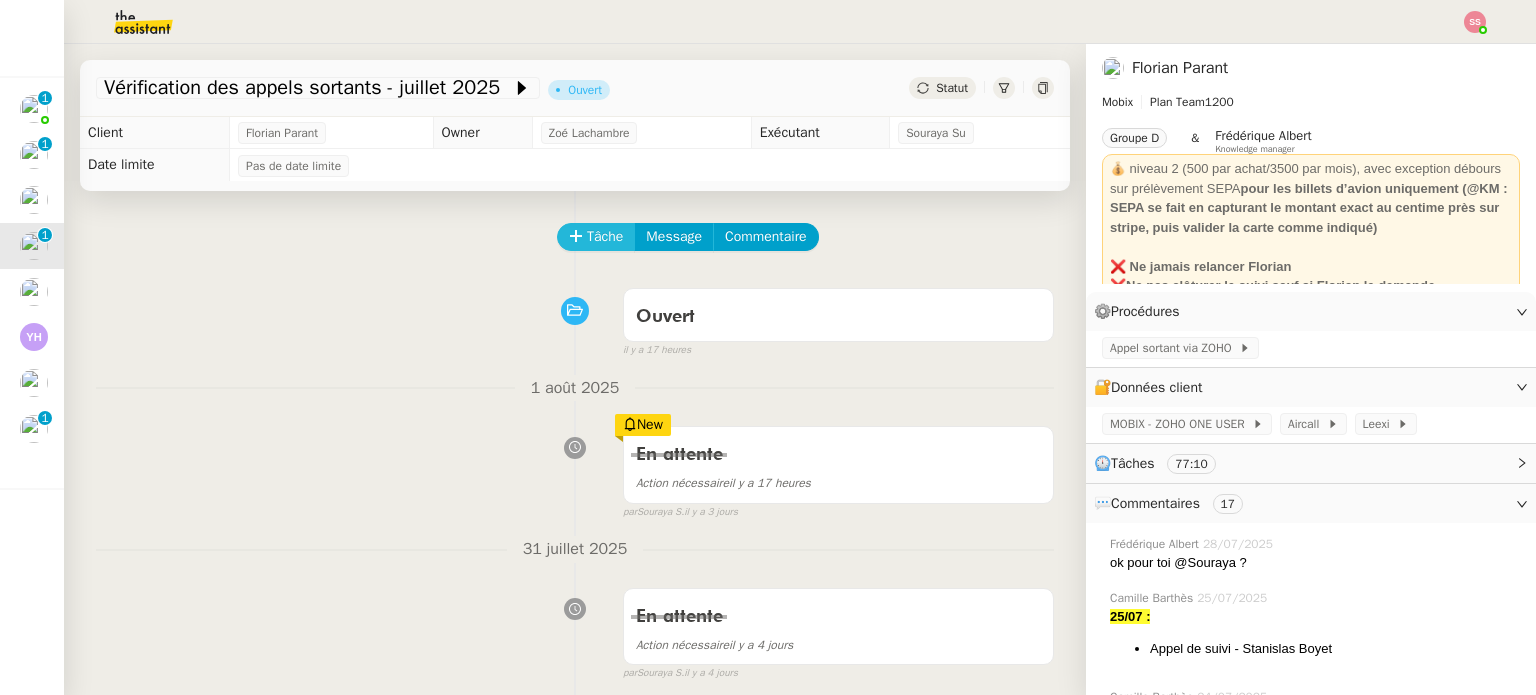 click on "Tâche" 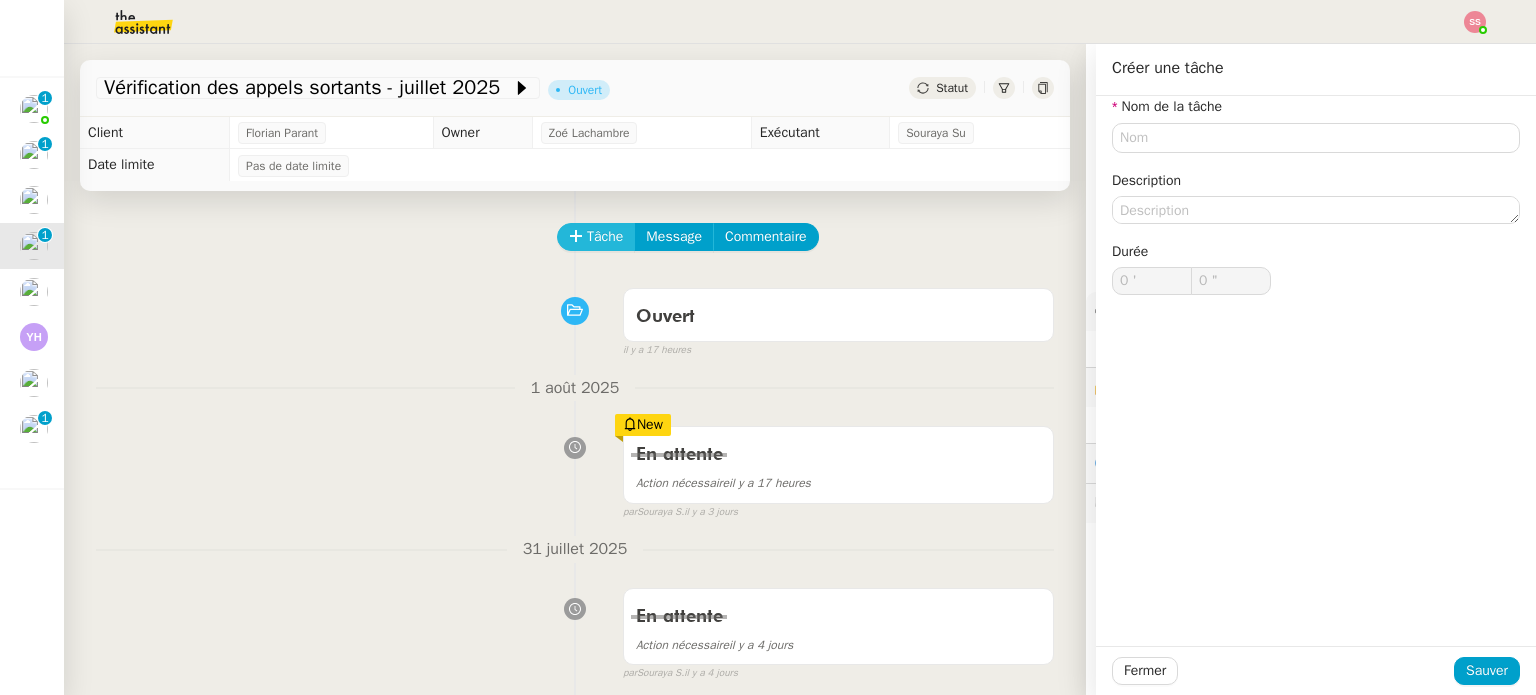 type 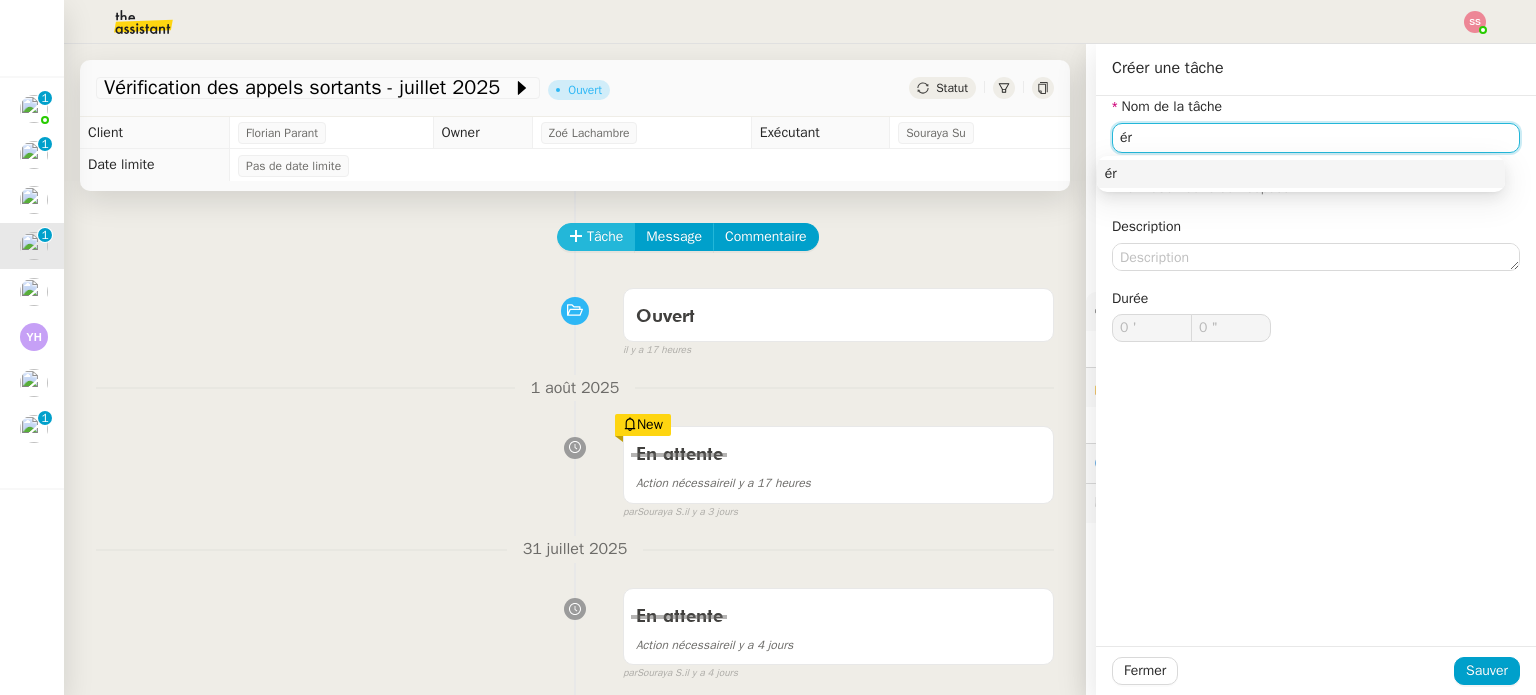 type on "é" 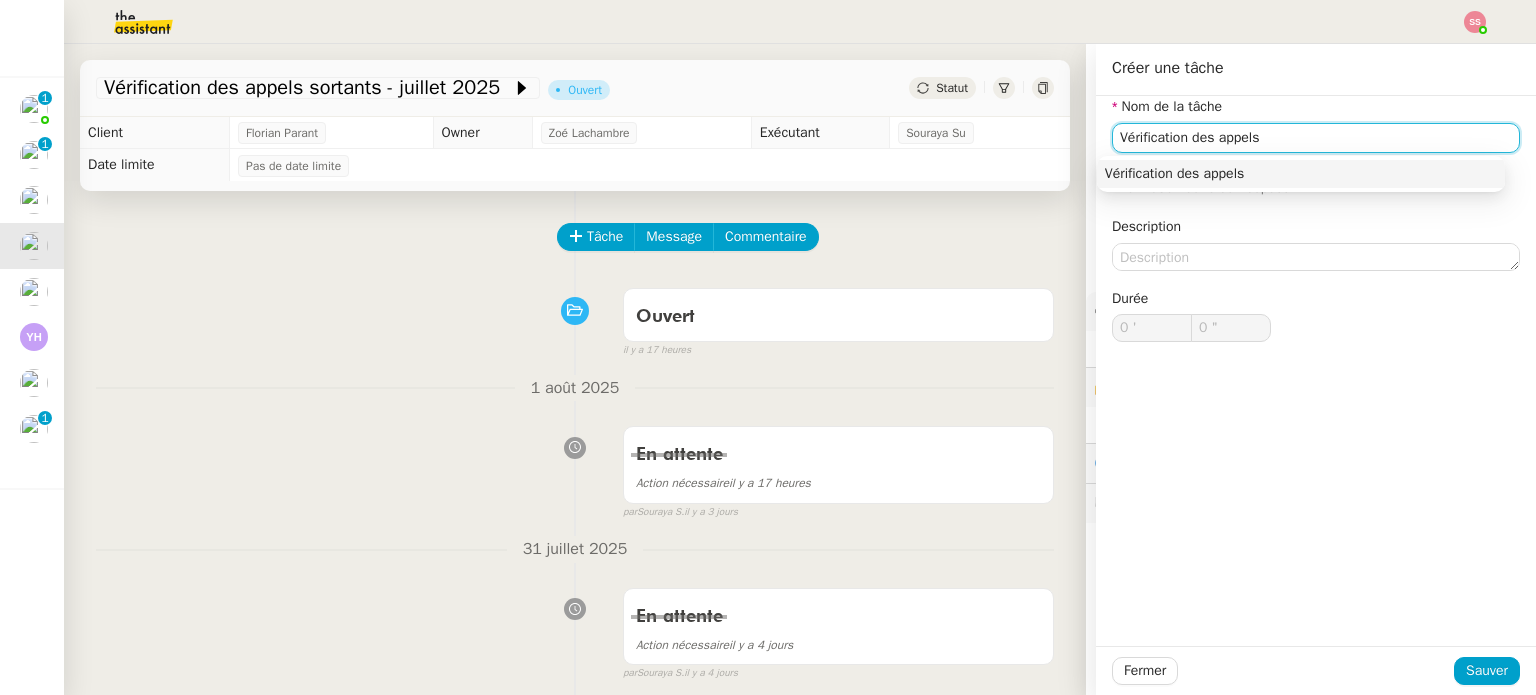 click on "Vérification des appels" at bounding box center [1301, 174] 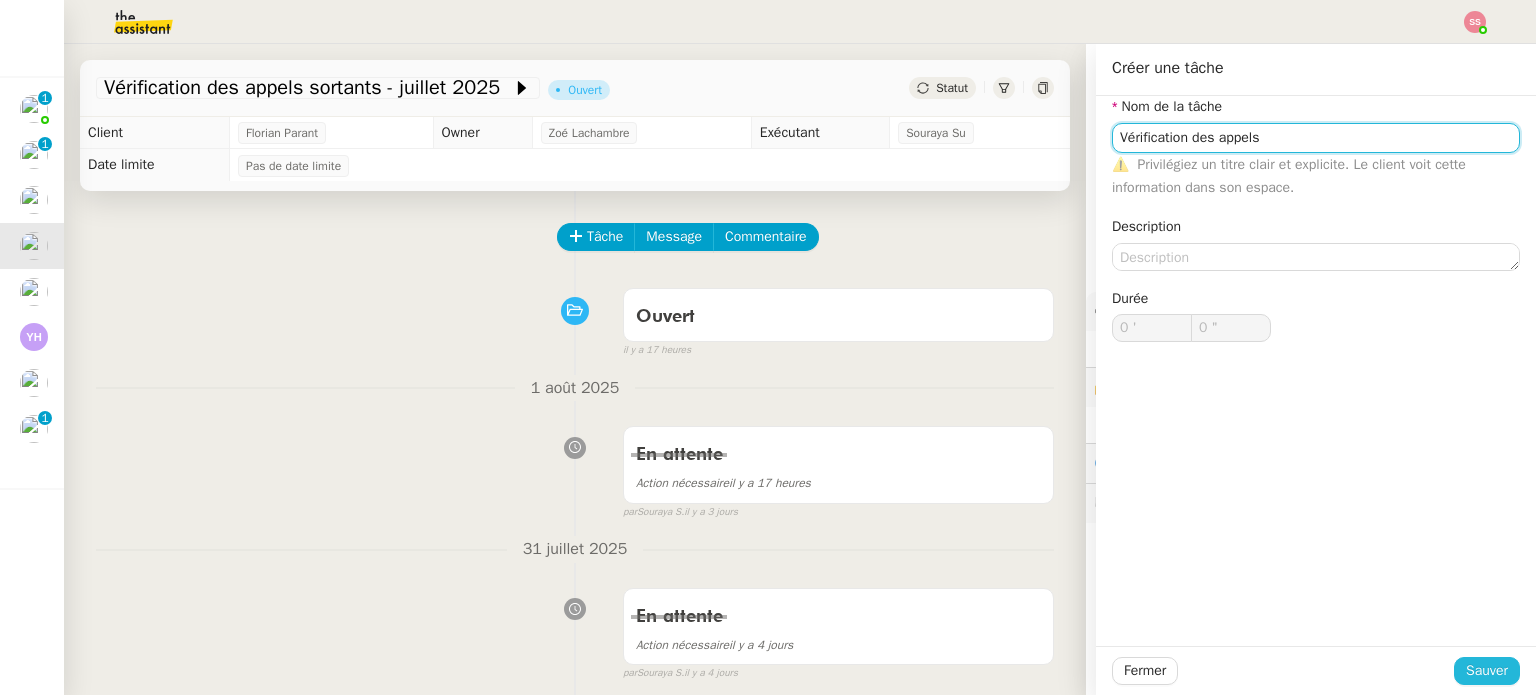 type on "Vérification des appels" 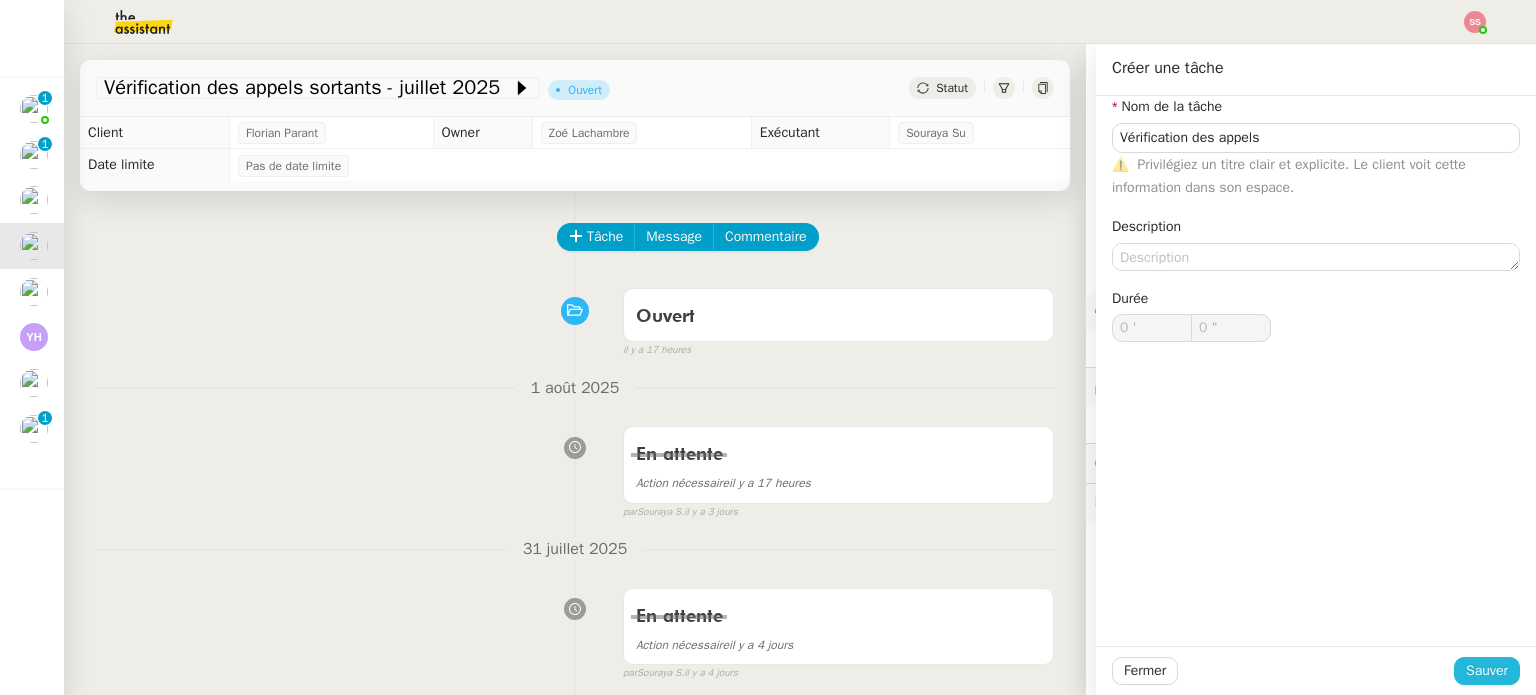 click on "Sauver" 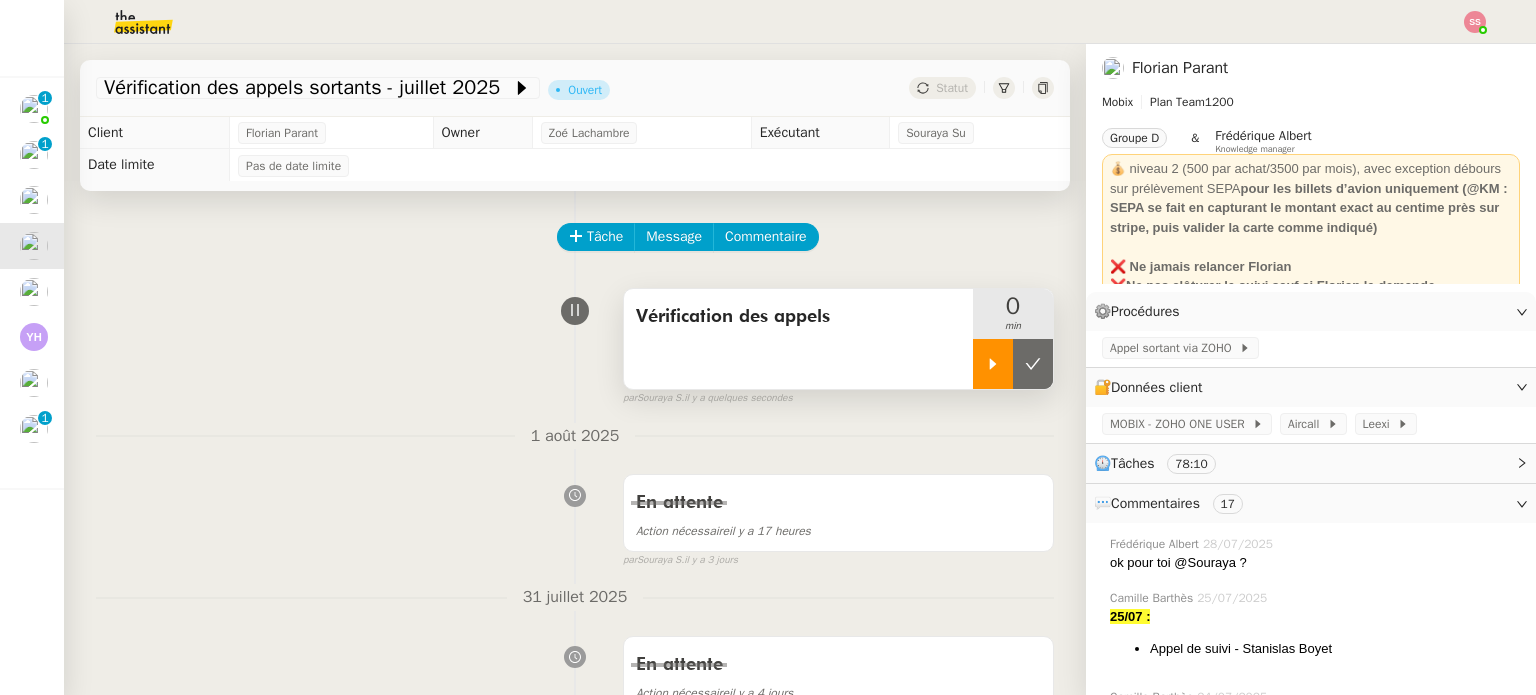click at bounding box center (993, 364) 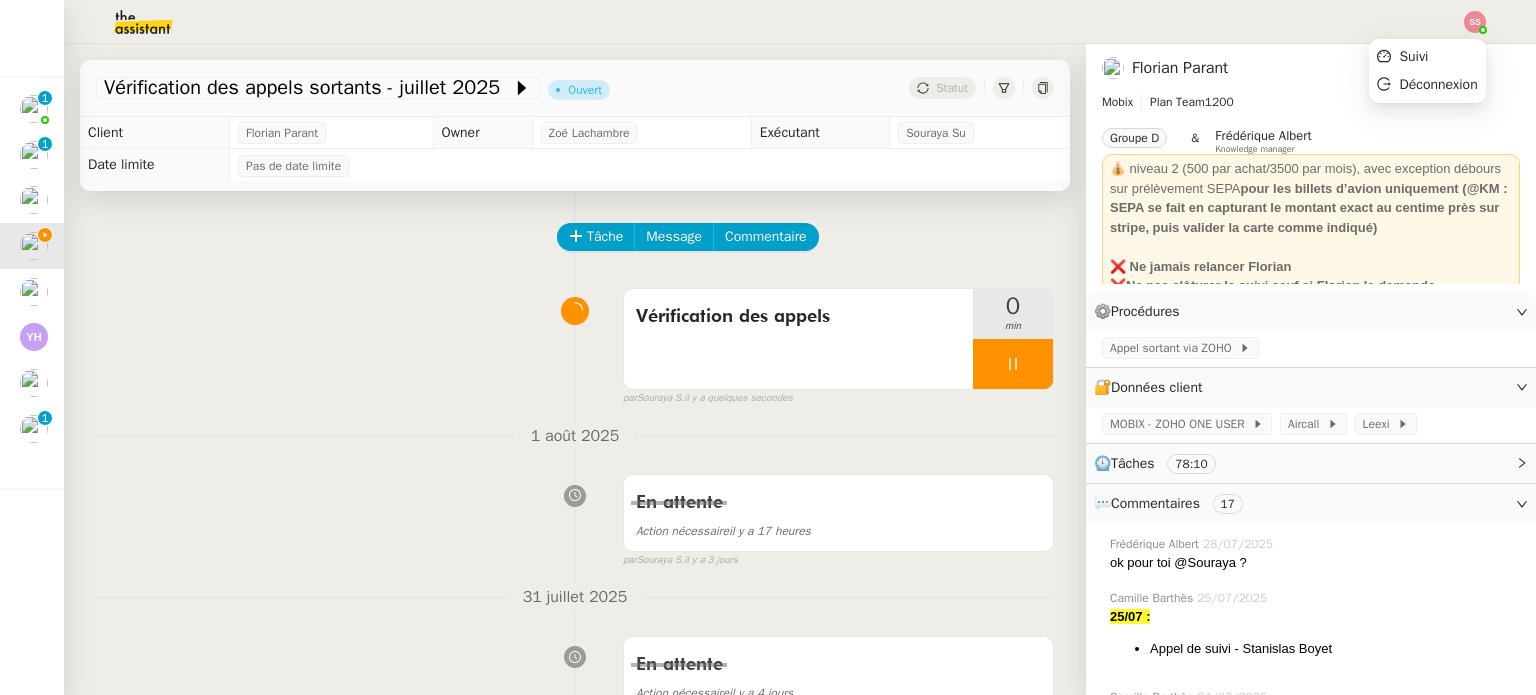 click 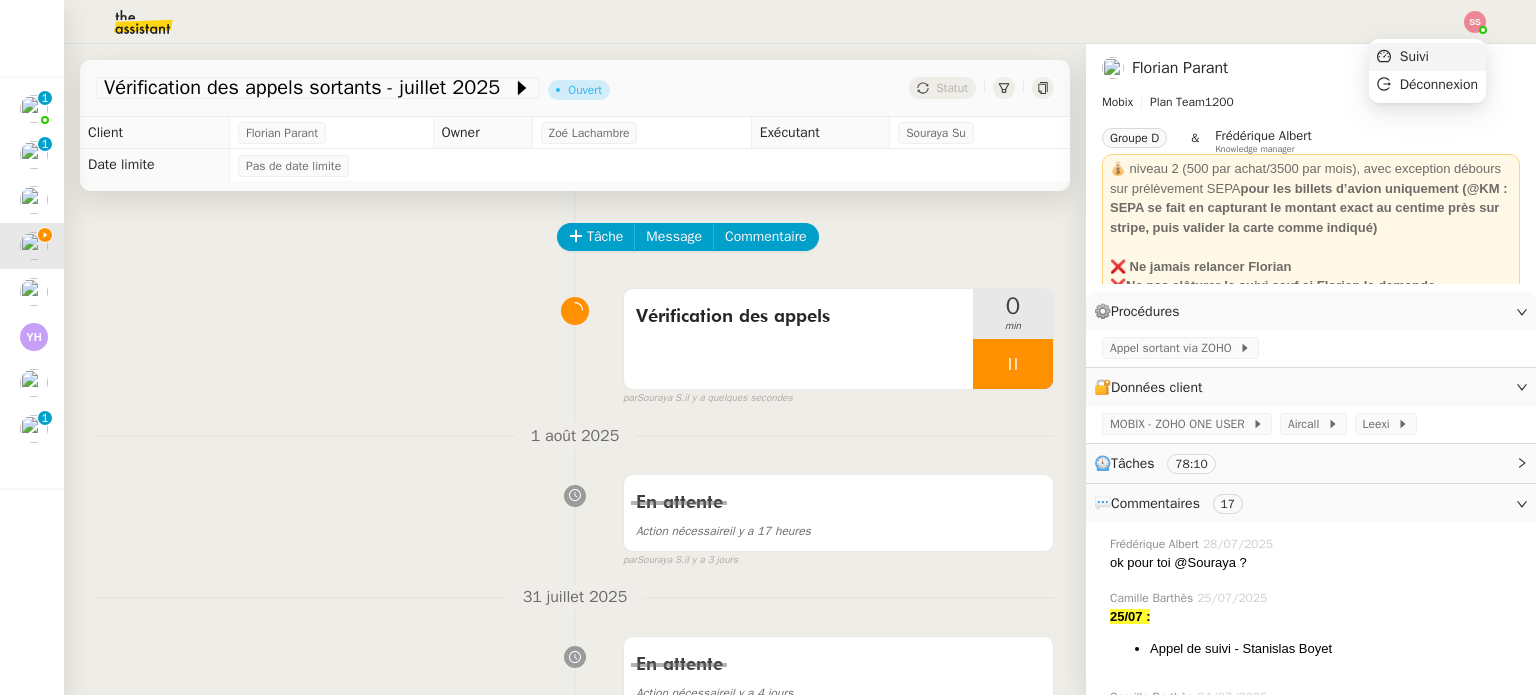 click on "Suivi" at bounding box center (1427, 57) 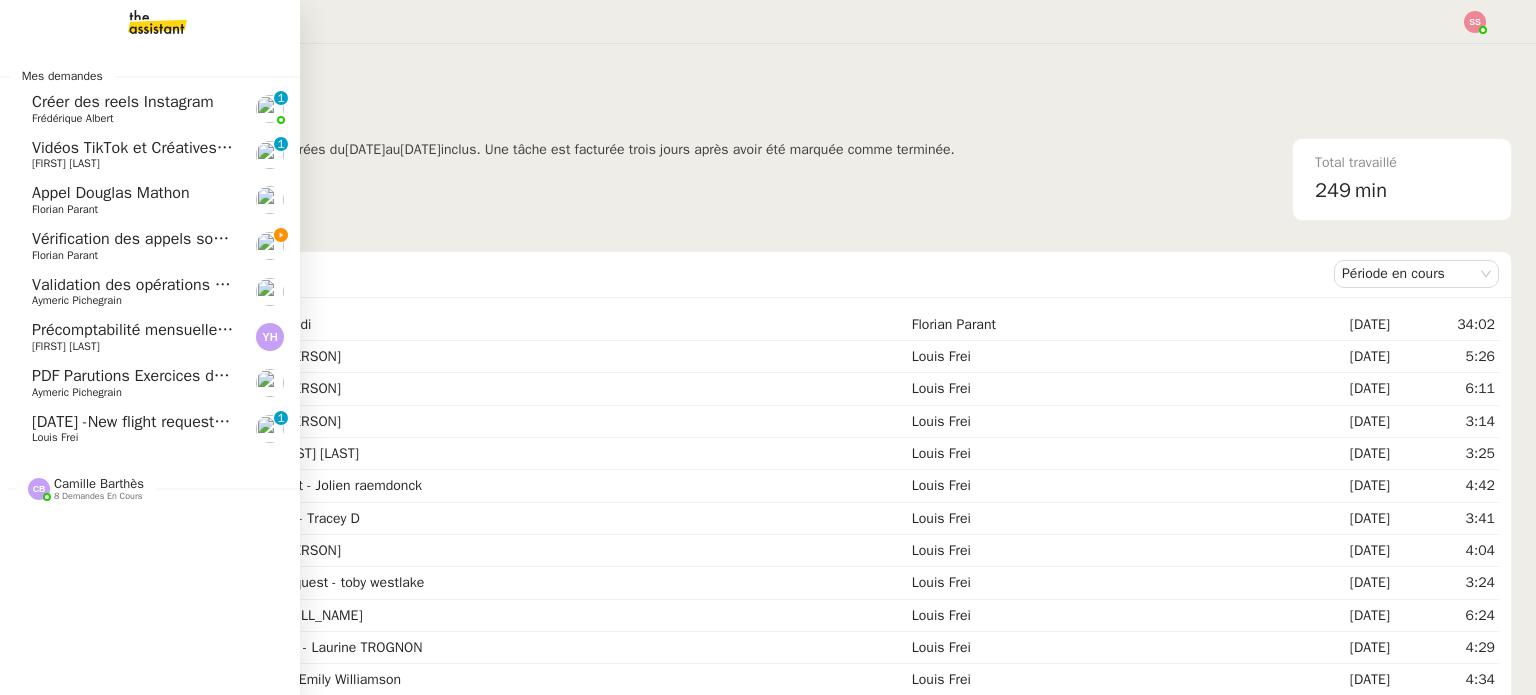 click on "Louis Frei" 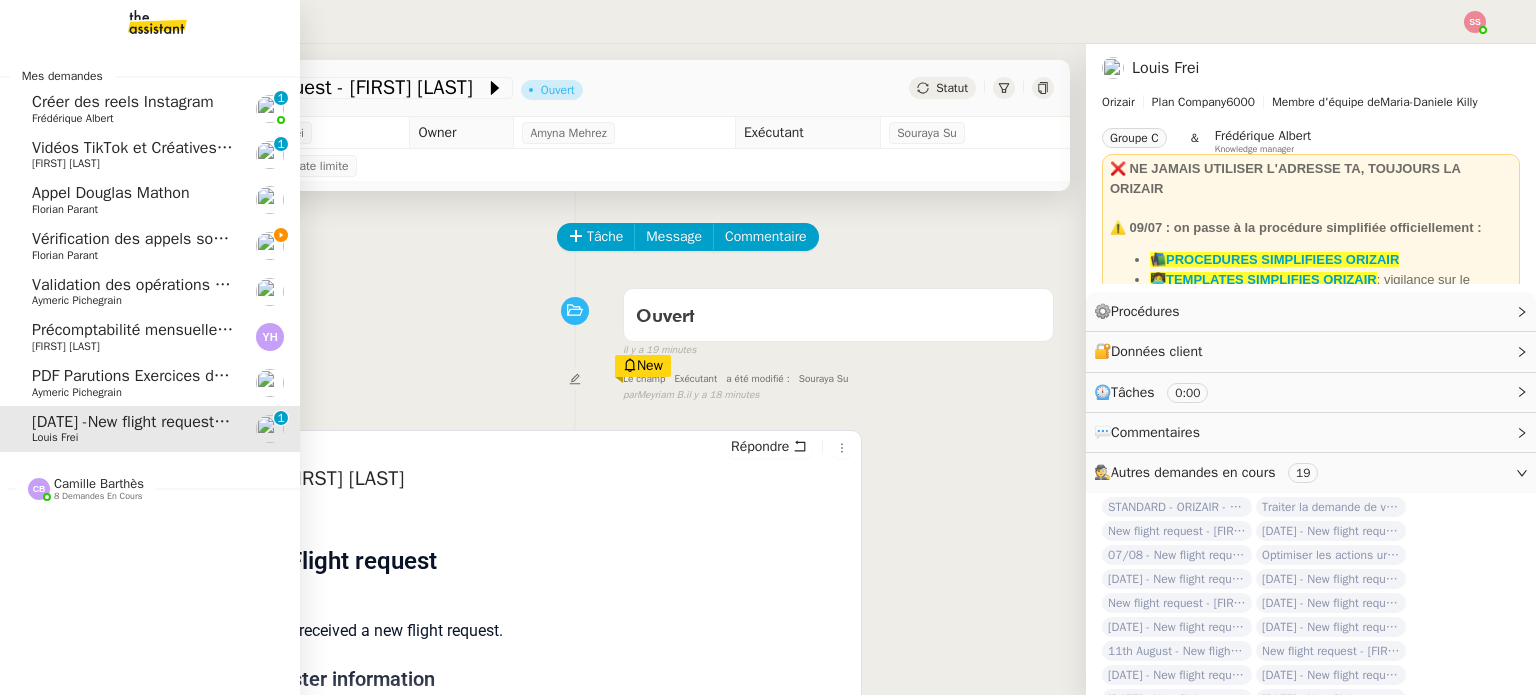 click on "Appel Douglas Mathon" 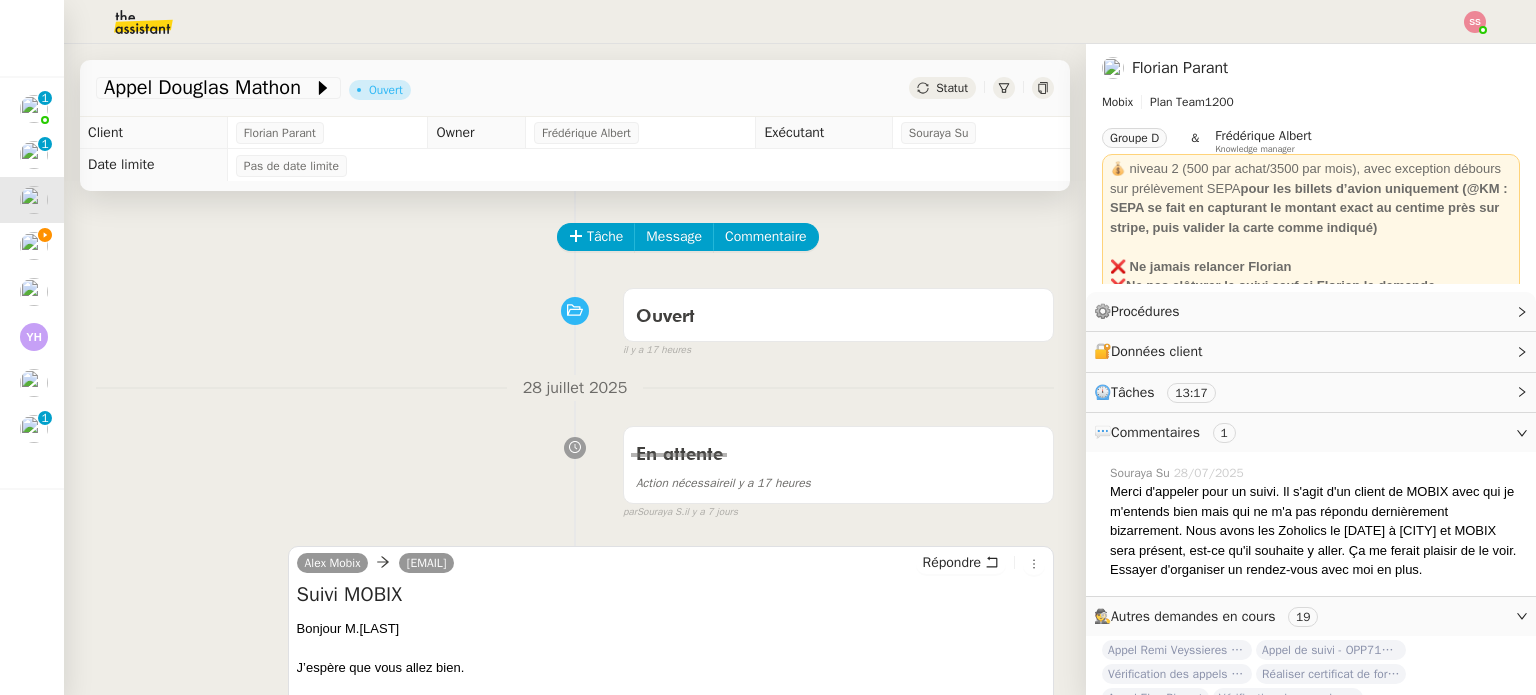click on "Statut" 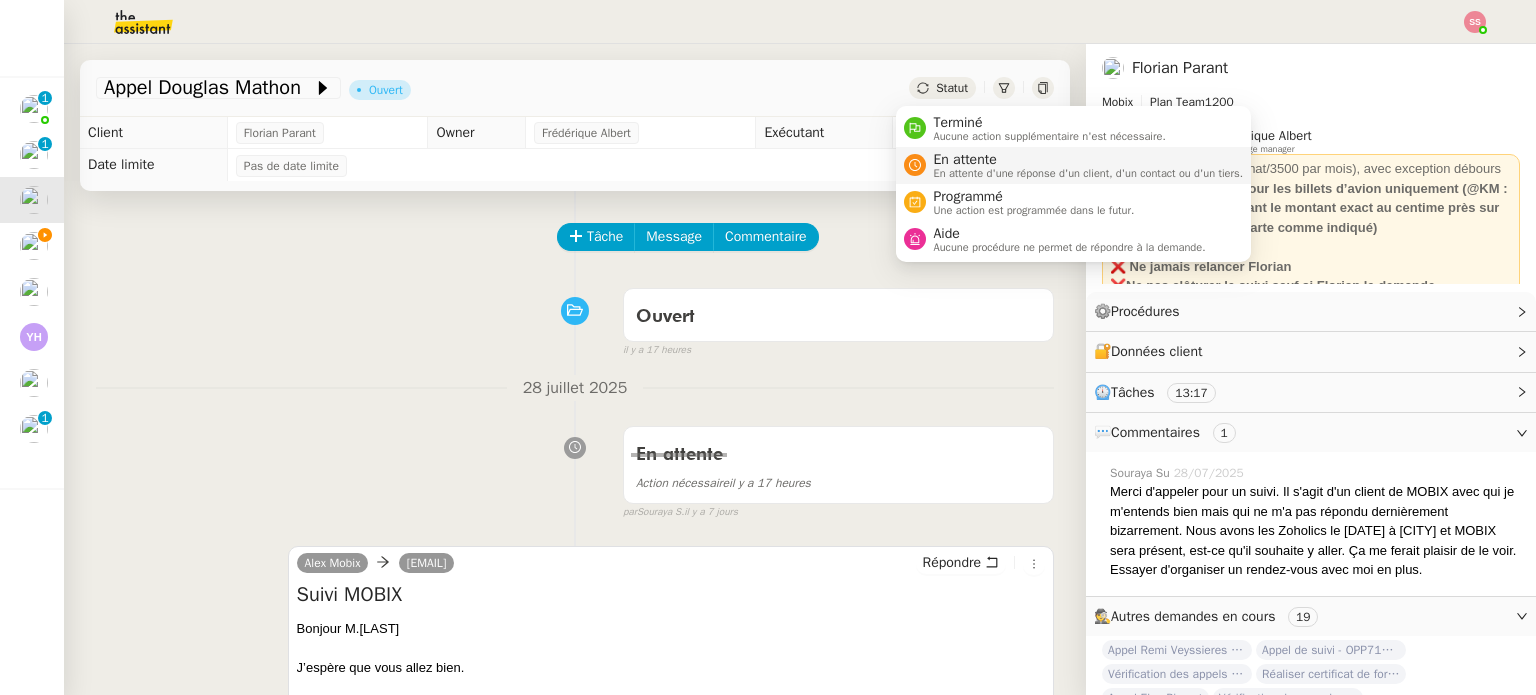 click on "En attente d'une réponse d'un client, d'un contact ou d'un tiers." at bounding box center (1089, 173) 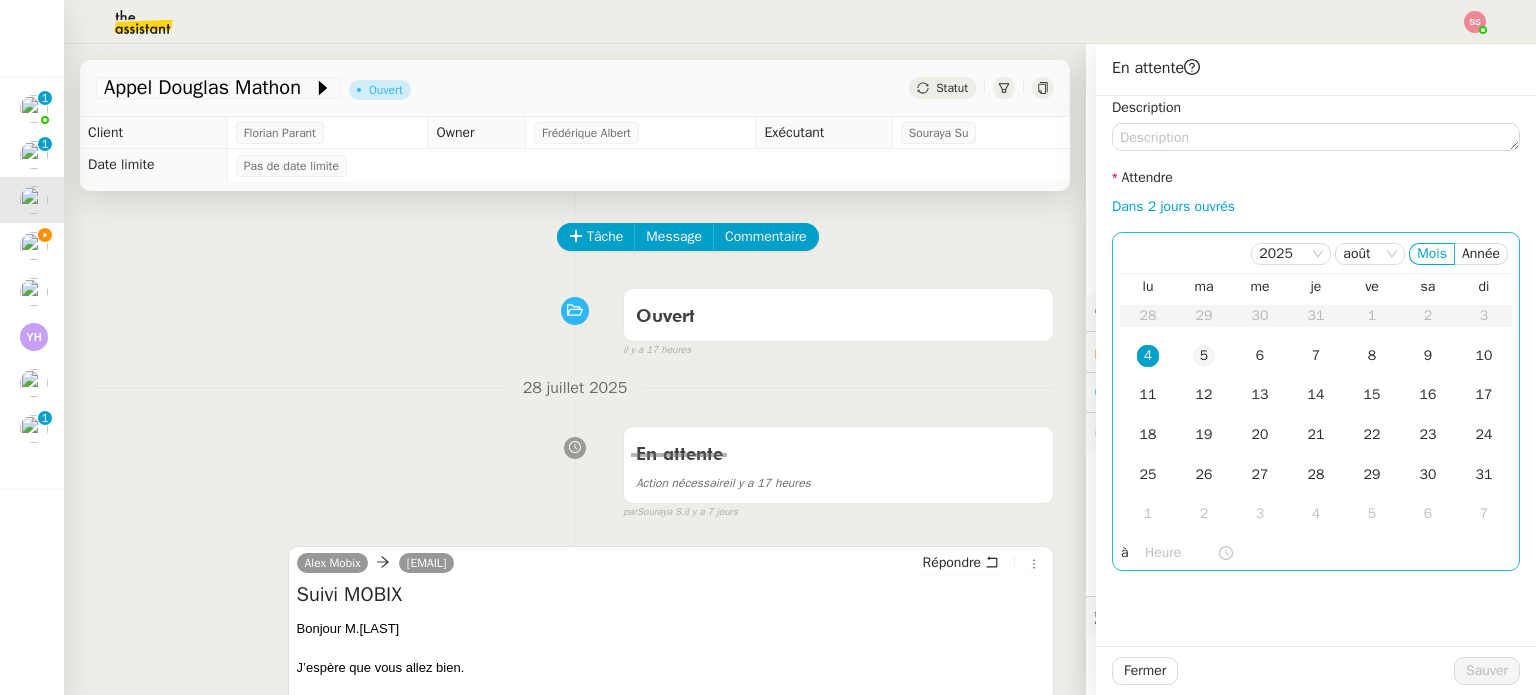 click on "5" 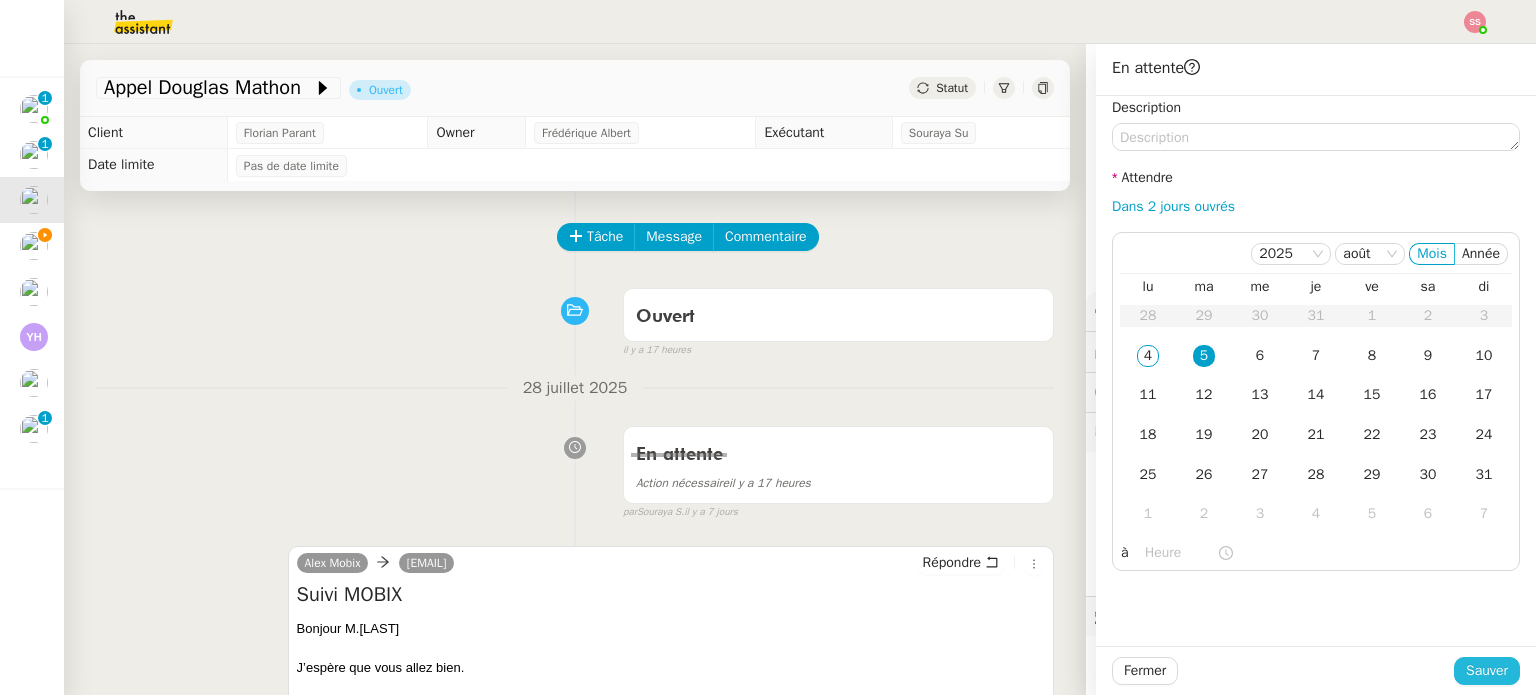 click on "Sauver" 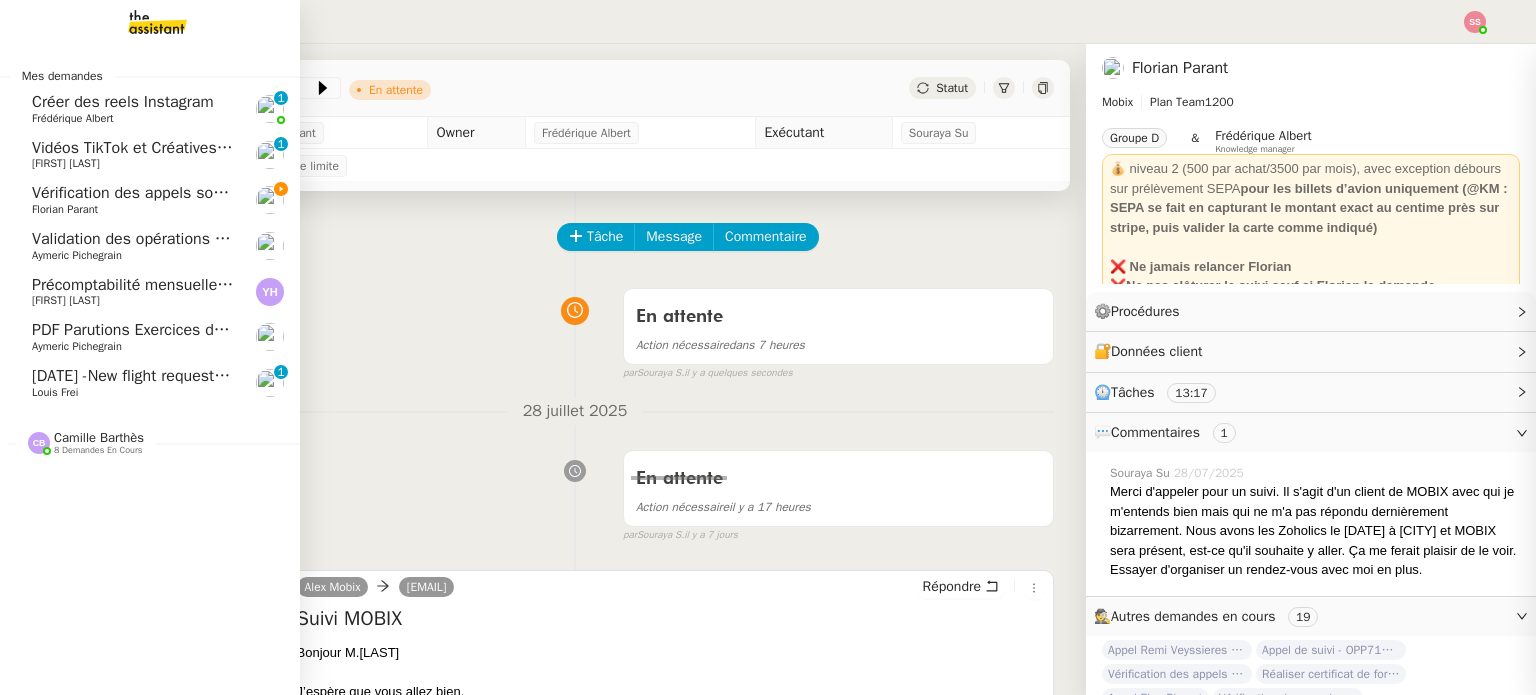click on "Mes demandes Créer des reels Instagram    Frédérique  Albert     0   1   2   3   4   5   6   7   8   9  Vidéos TikTok et Créatives META  - août 2025    Anthony Morcillo     0   1   2   3   4   5   6   7   8   9  Vérification des appels sortants - juillet 2025    Florian Parant    Validation des opérations comptables    Aymeric Pichegrain    Précomptabilité mensuelle - 4 août 2025    Yasmina  Attiallah El Hodhar    PDF Parutions Exercices de style - 4 août 2025    Aymeric Pichegrain     26th August -New flight request - Luigi Jacopo Borrello    Louis Frei     0   1   2   3   4   5   6   7   8   9  Camille Barthès    8 demandes en cours    Appel Remi Veyssieres - AIRMOB    Florian Parant    Appel de suivi - OPP7178 - TEMPO COURTAGE    Florian Parant    Réaliser certificat de formation ACD    Florian Parant    Appel Elsa Pimont    Florian Parant    Vérification des appels sortants - août 2025    Florian Parant    Pages populaires dans THIRD PARADISE : Board    Aymeric Pichegrain" at bounding box center (150, 369) 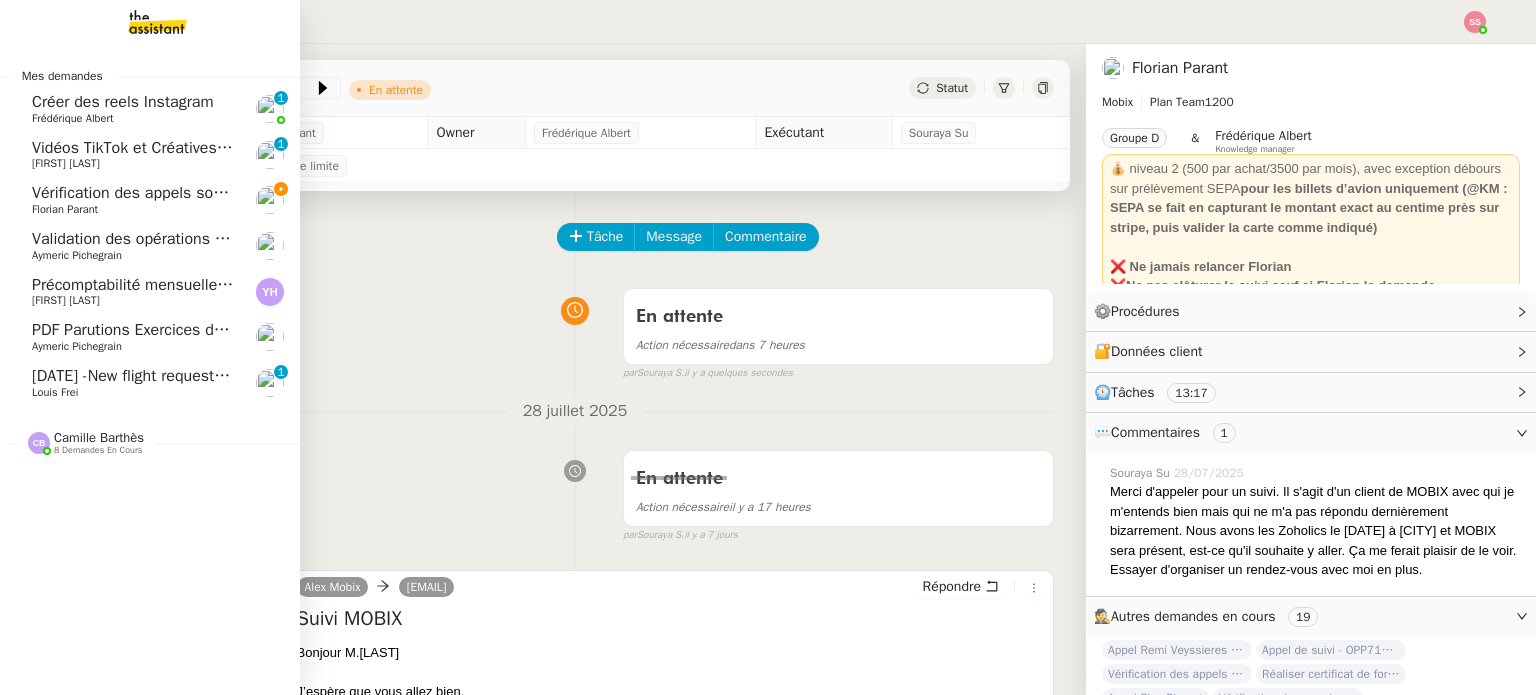 click on "8 demandes en cours" 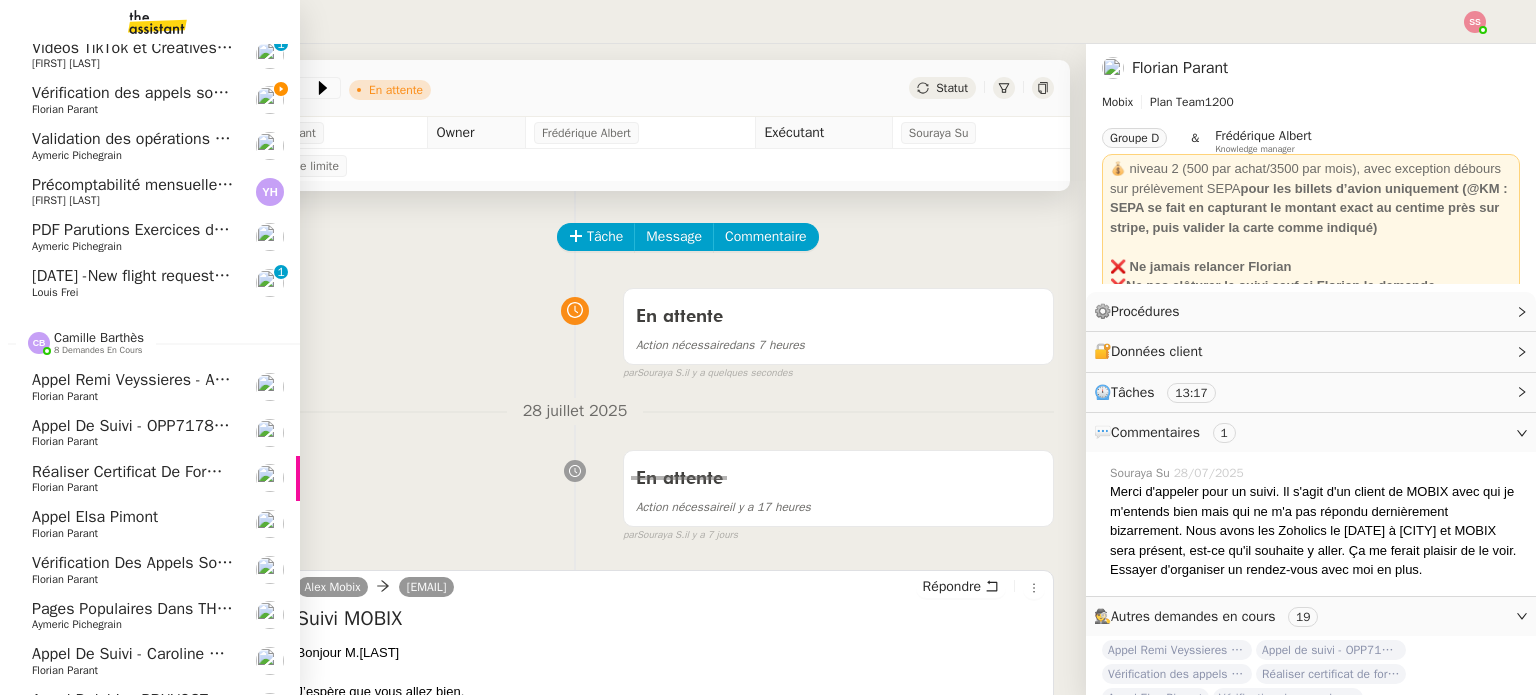scroll, scrollTop: 0, scrollLeft: 0, axis: both 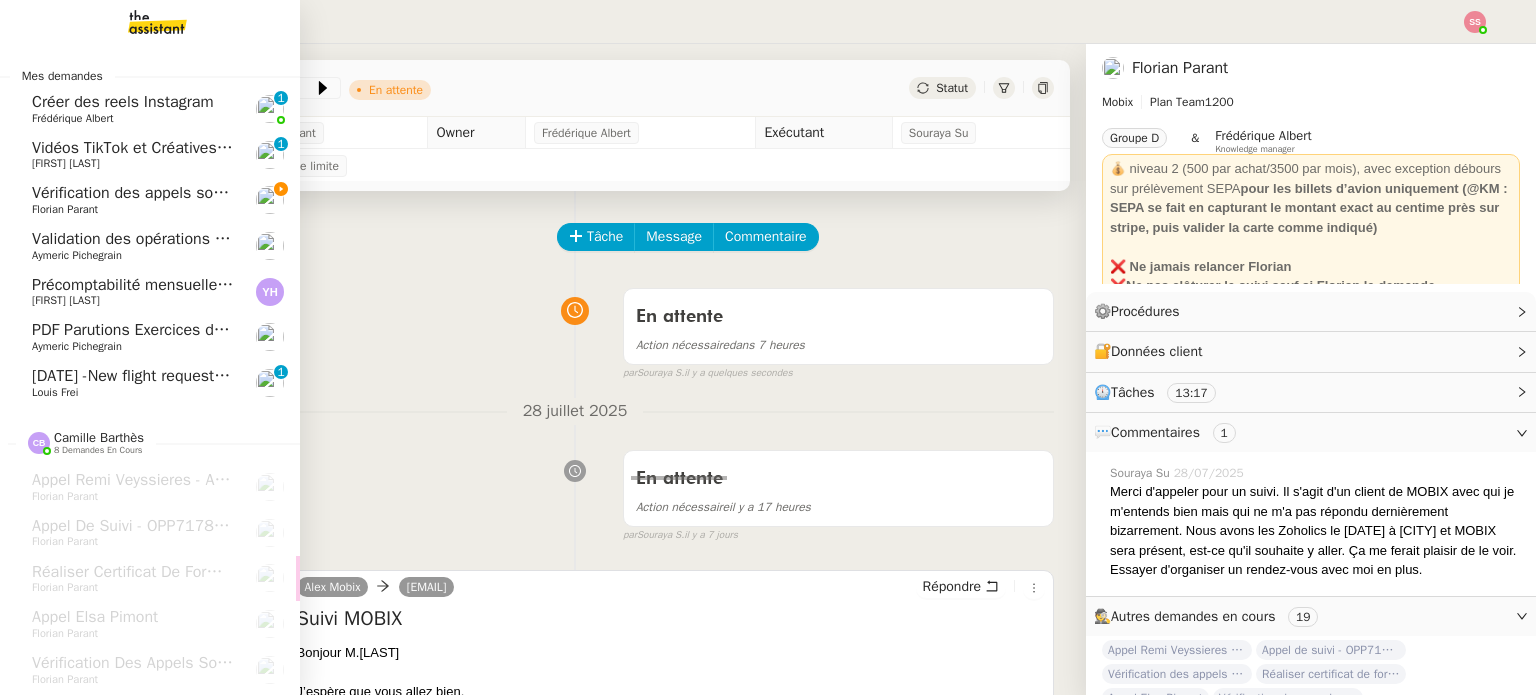 click on "Validation des opérations comptables" 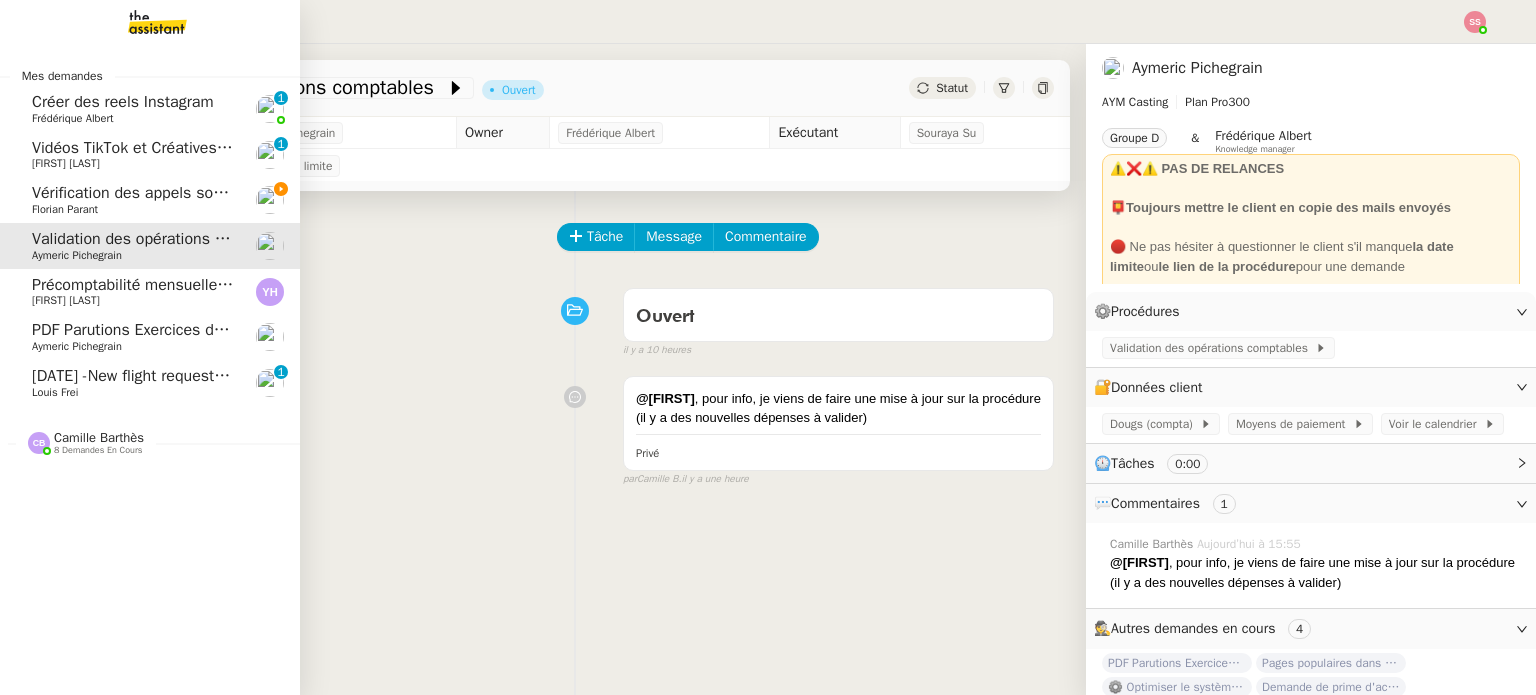 click on "PDF Parutions Exercices de style - [DD] [MONTH] [YYYY]" 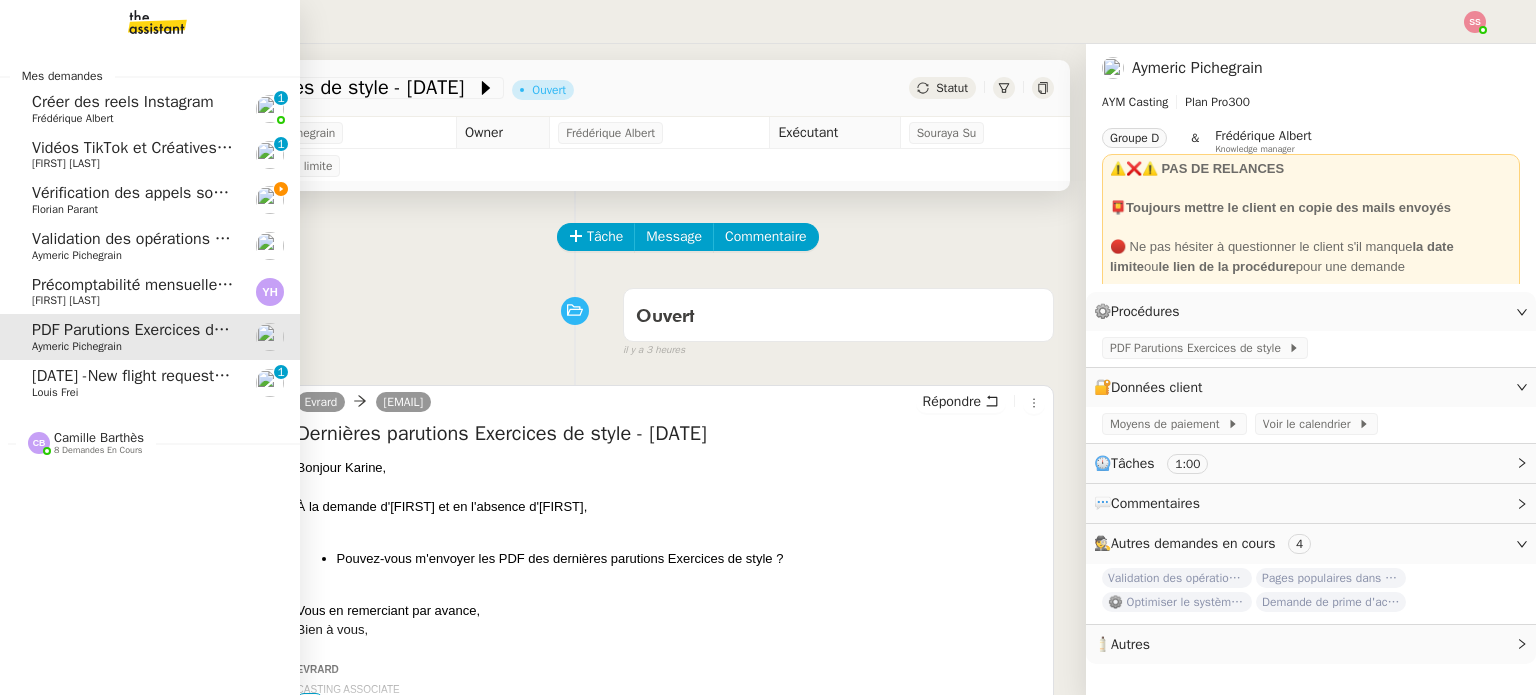 click on "Précomptabilité mensuelle - [DD] [MONTH] [YYYY]" 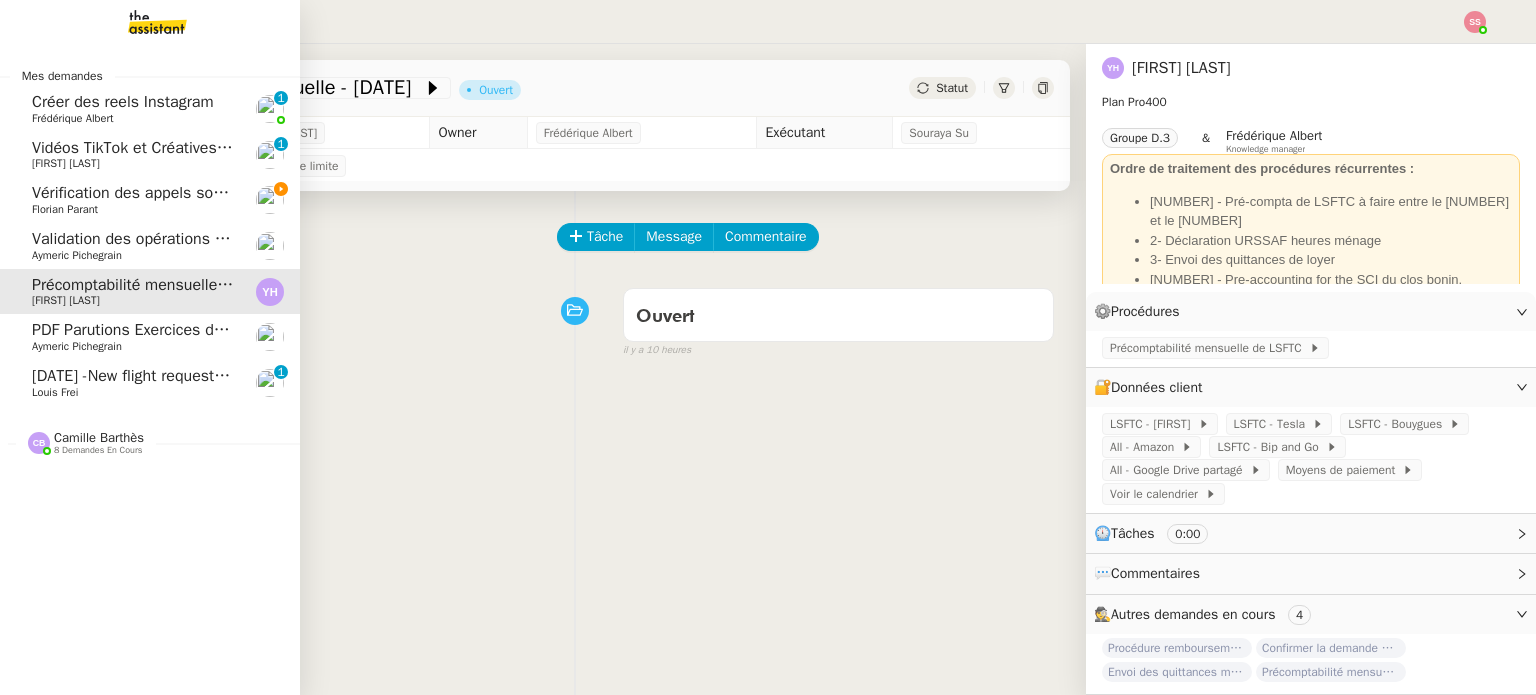 click on "[DATE] -New flight request - [PERSON] [PERSON] [PERSON] [PERSON] 0 1 2 3 4 5 6 7 8 9" 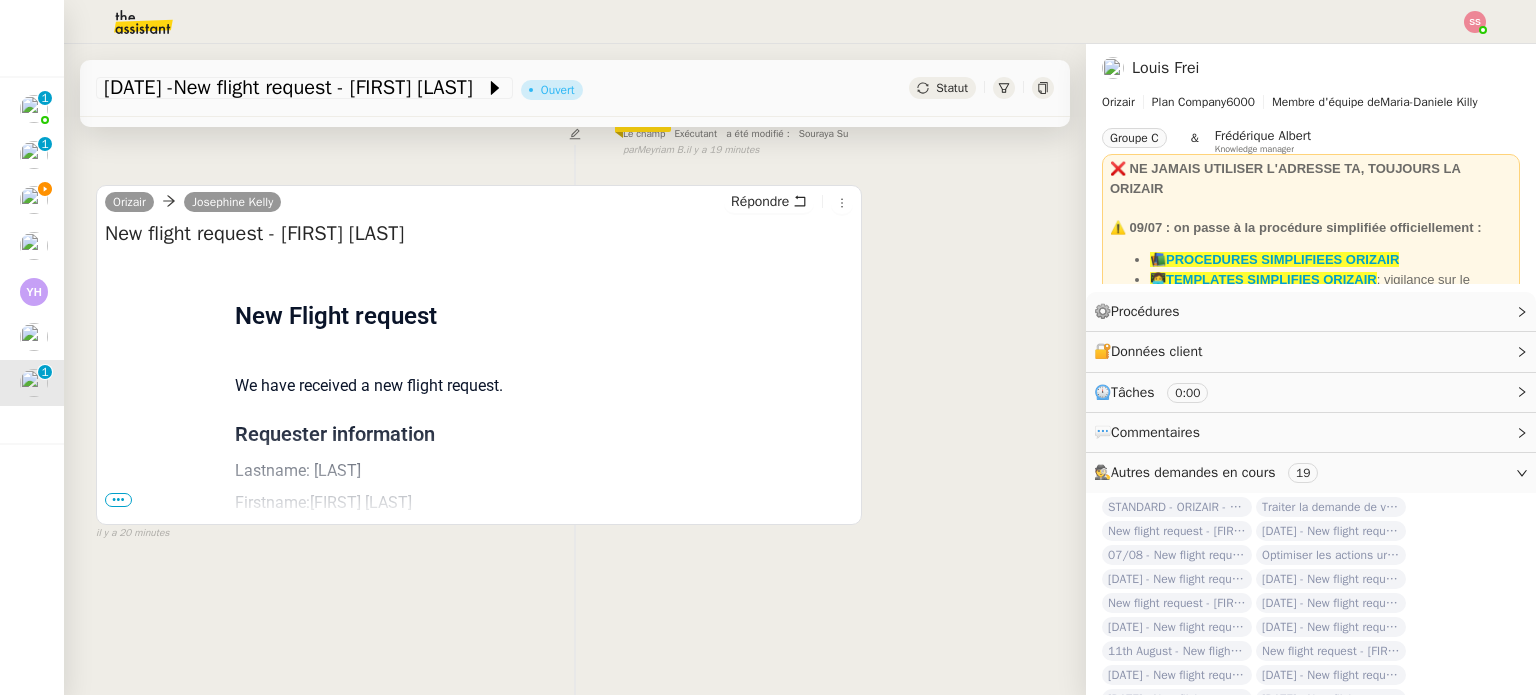 scroll, scrollTop: 268, scrollLeft: 0, axis: vertical 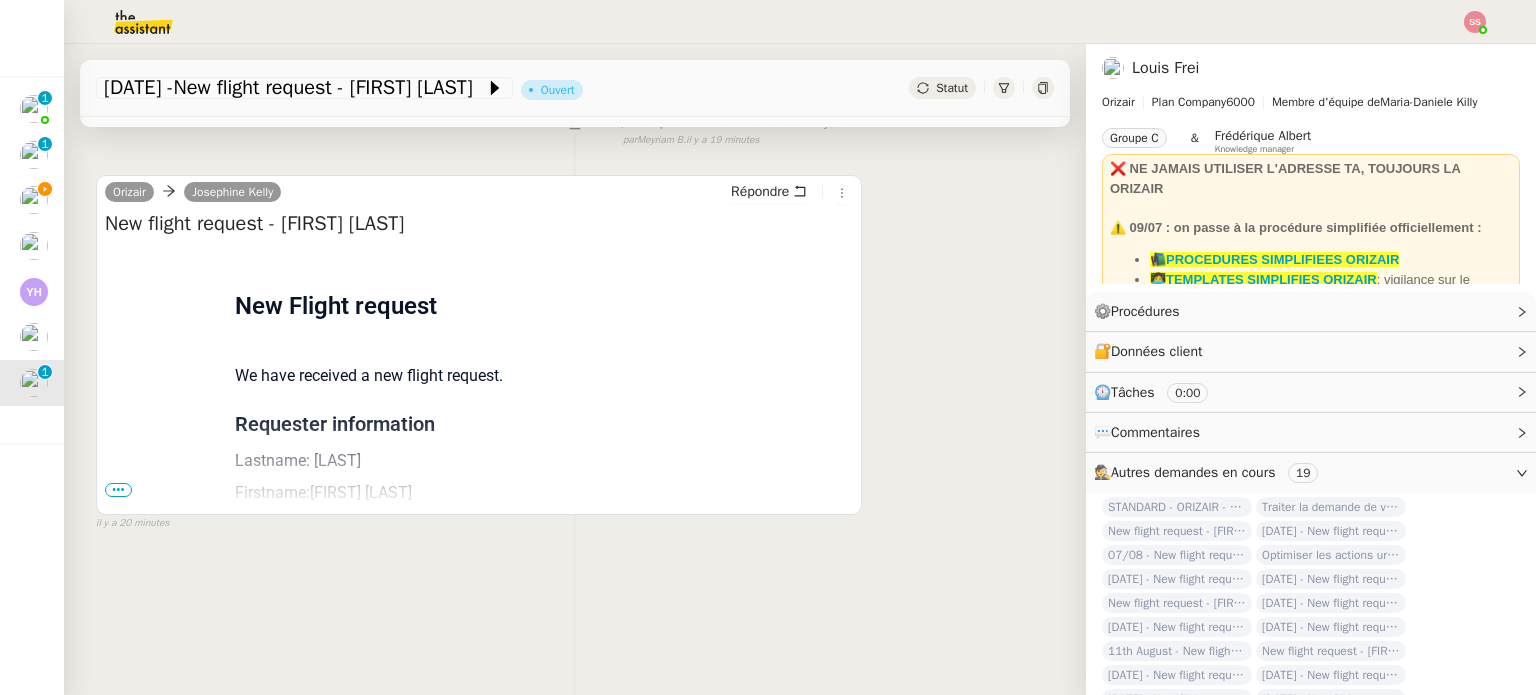 click on "•••" at bounding box center [118, 490] 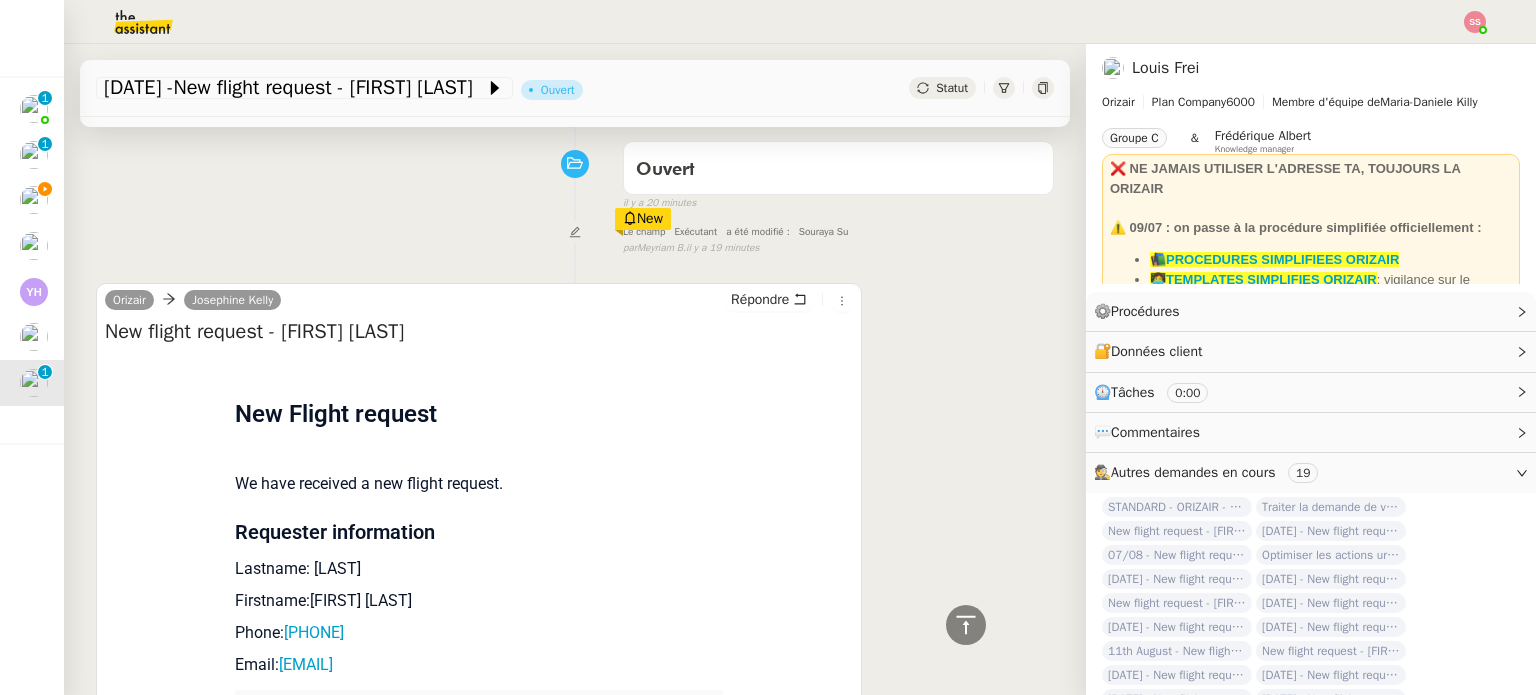 scroll, scrollTop: 68, scrollLeft: 0, axis: vertical 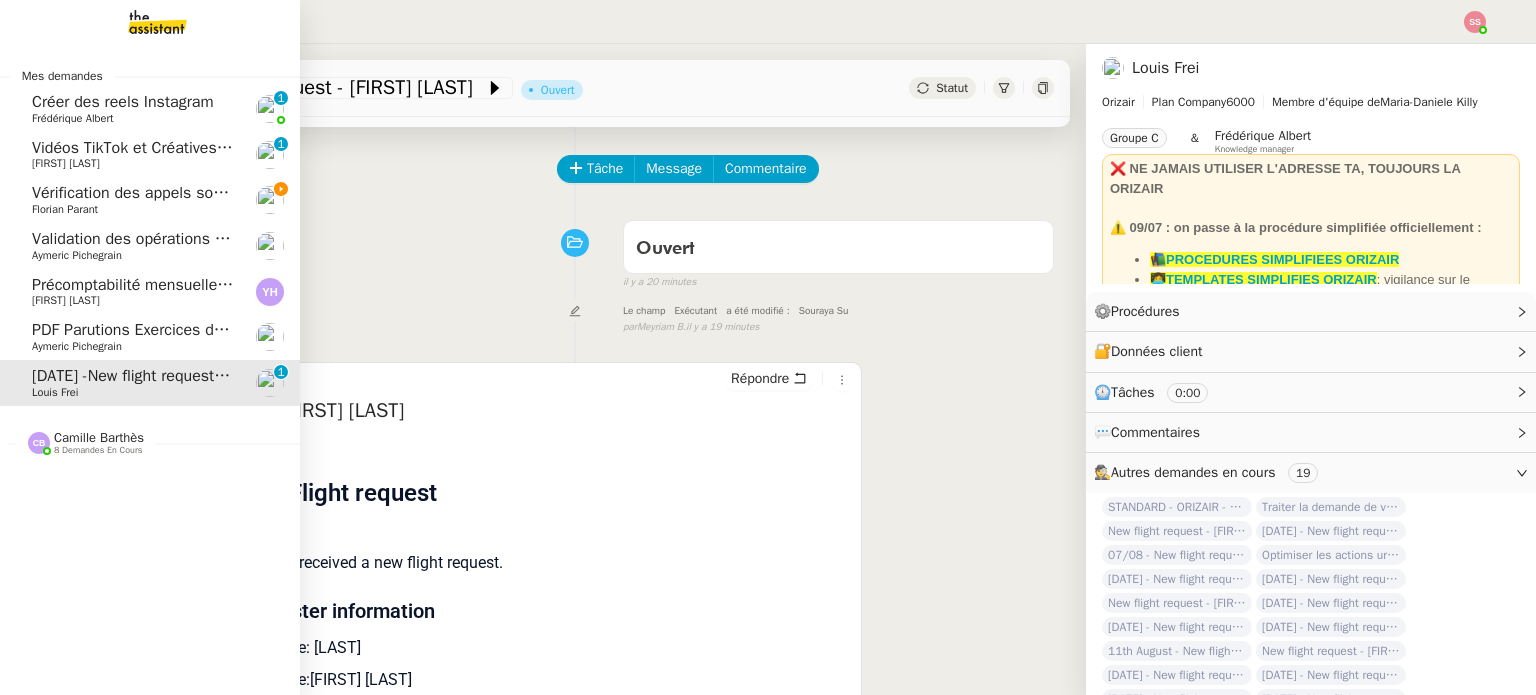 click on "Vérification des appels sortants - juillet 2025    Florian Parant" 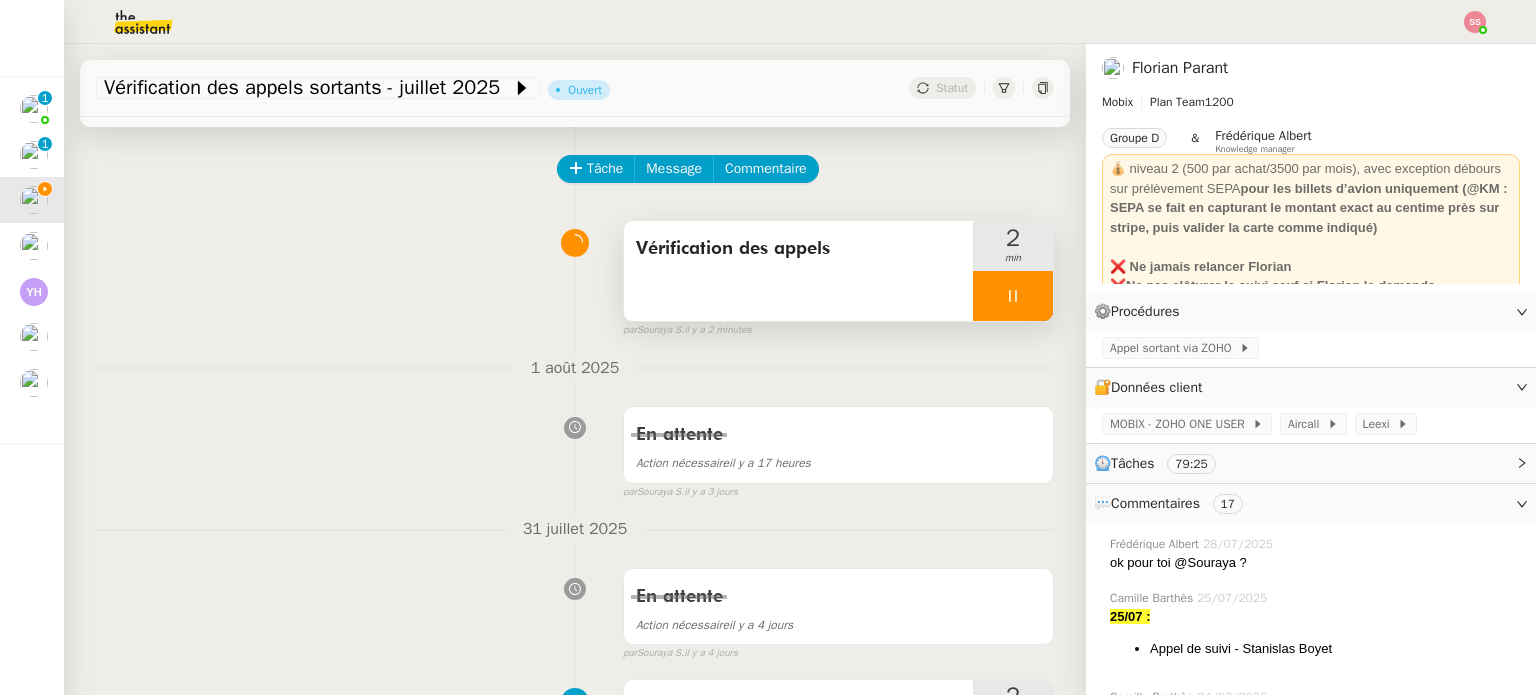 click at bounding box center [1013, 296] 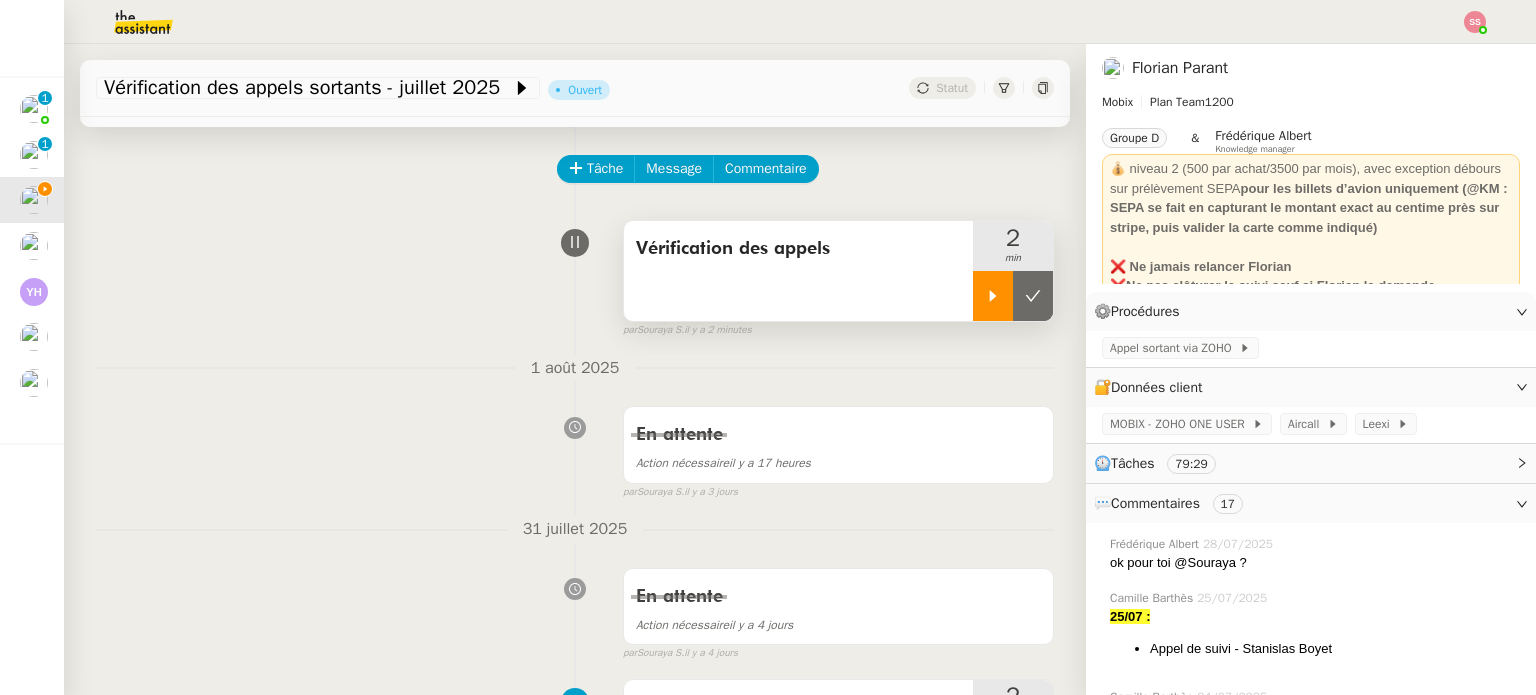click 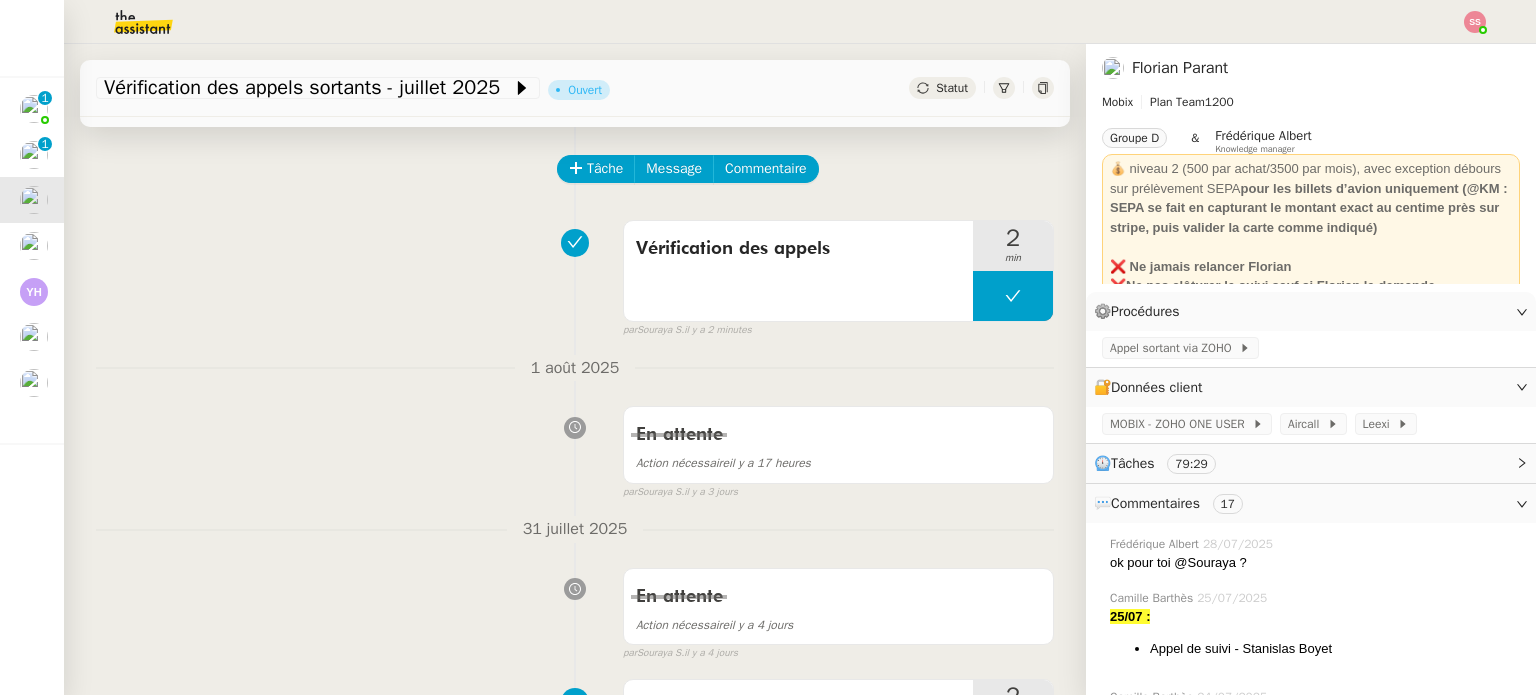 click on "Vérification des appels sortants - juillet 2025         Ouvert     Statut" 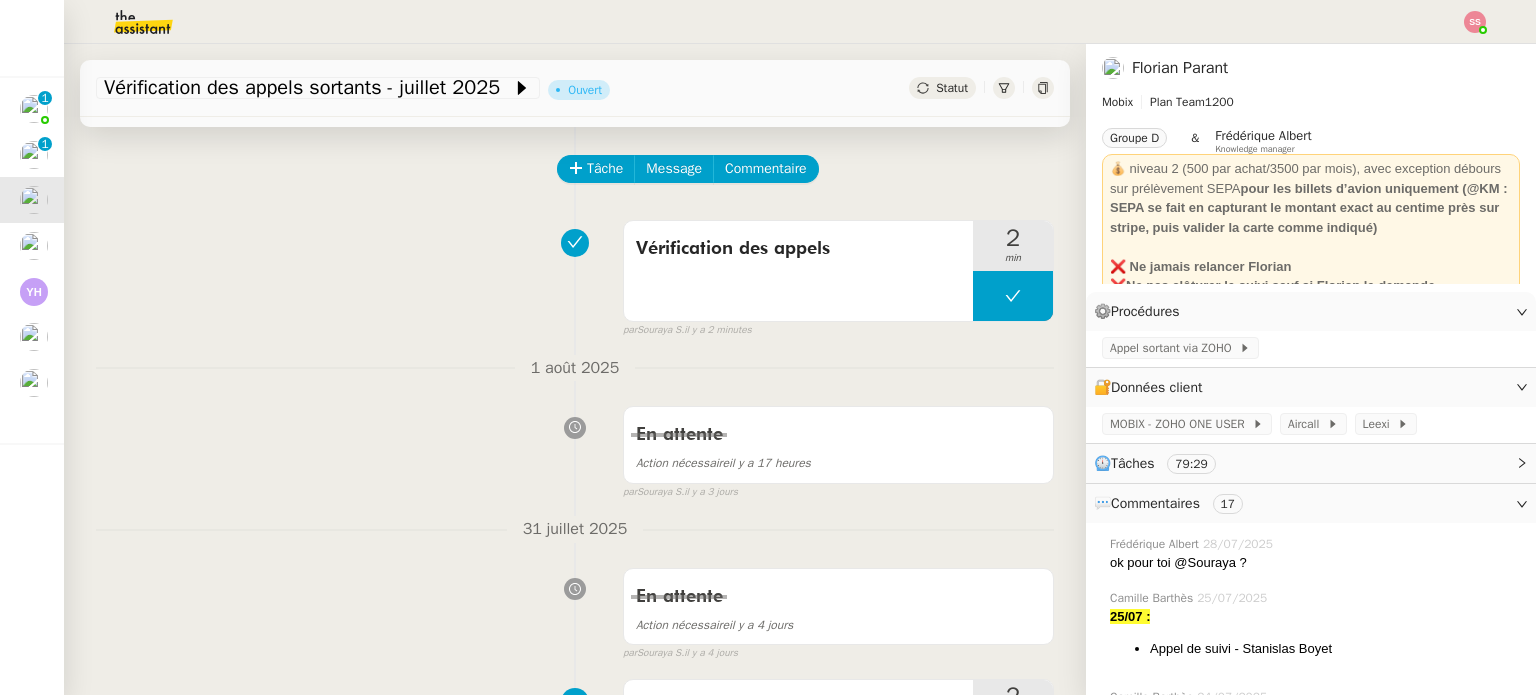 click on "Statut" 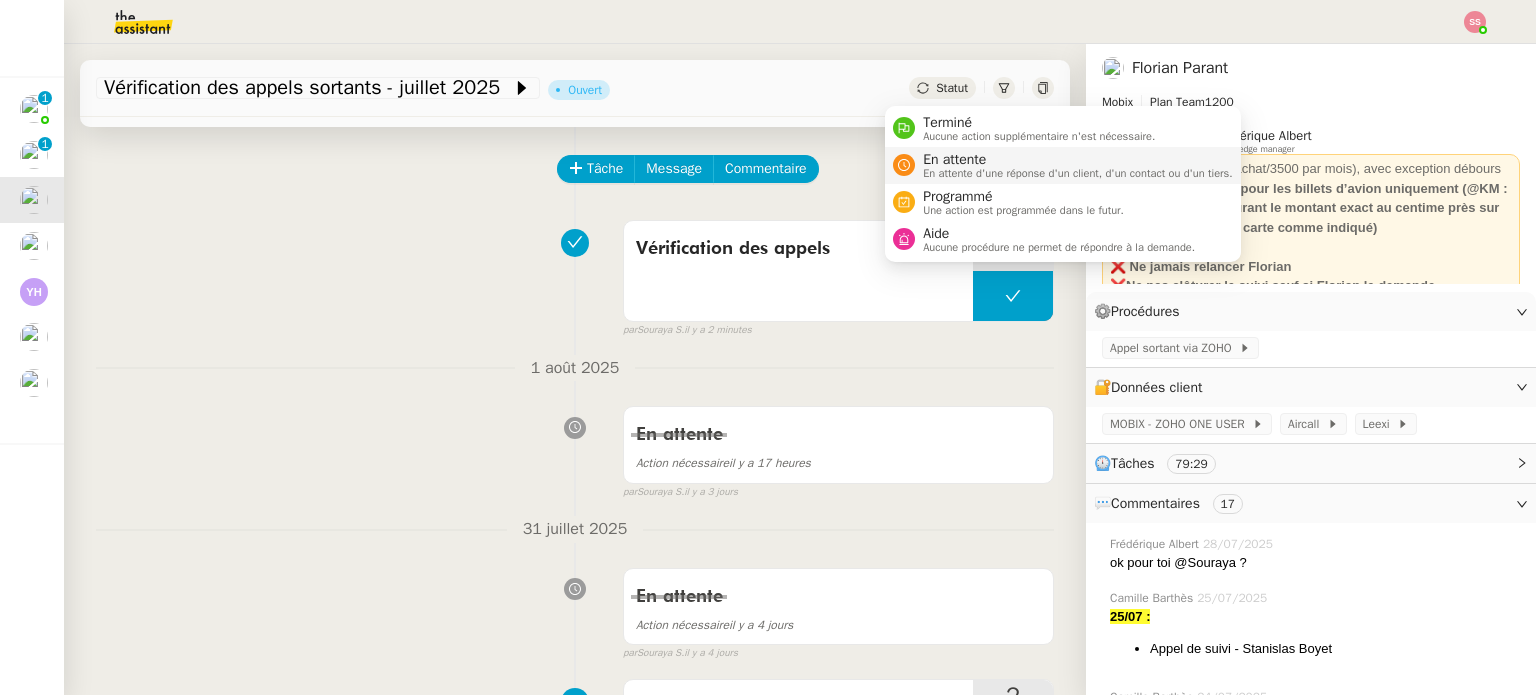 click on "En attente En attente d'une réponse d'un client, d'un contact ou d'un tiers." at bounding box center [1063, 165] 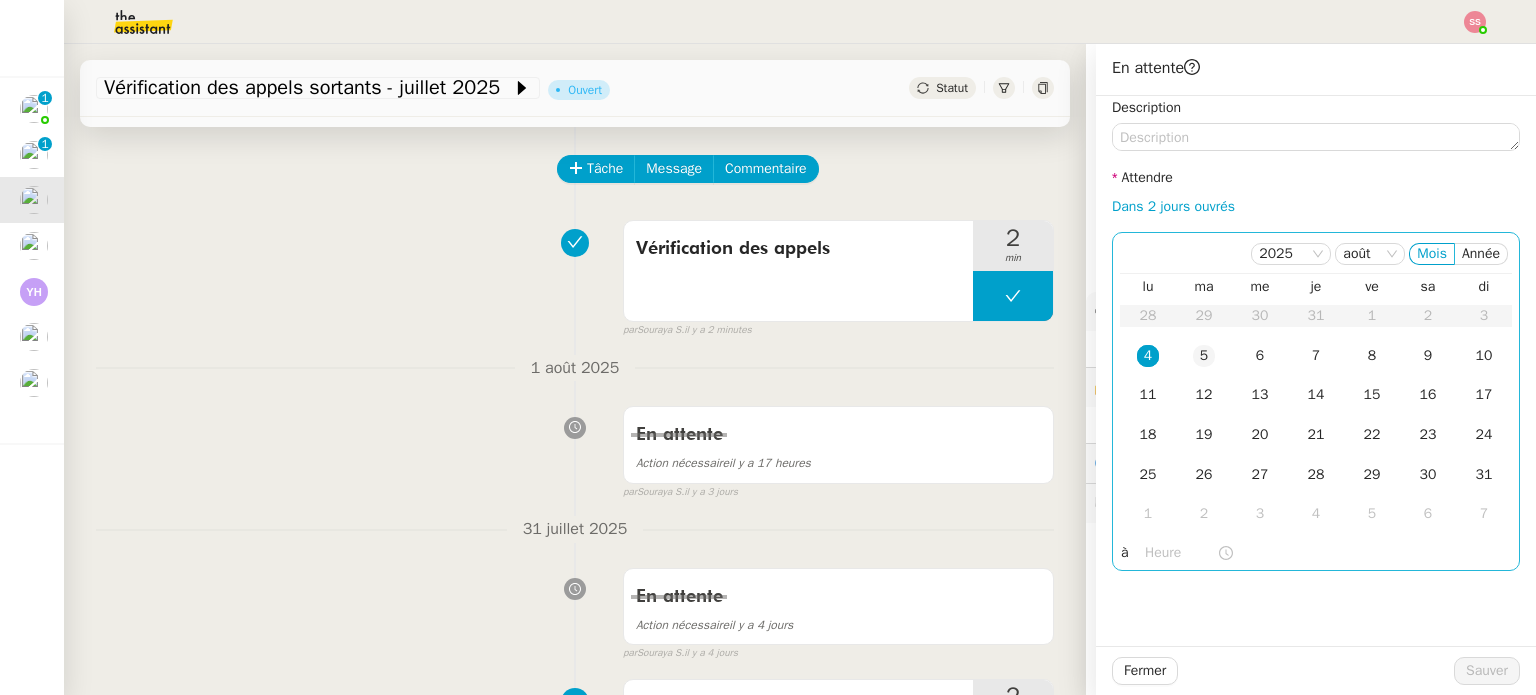 click on "5" 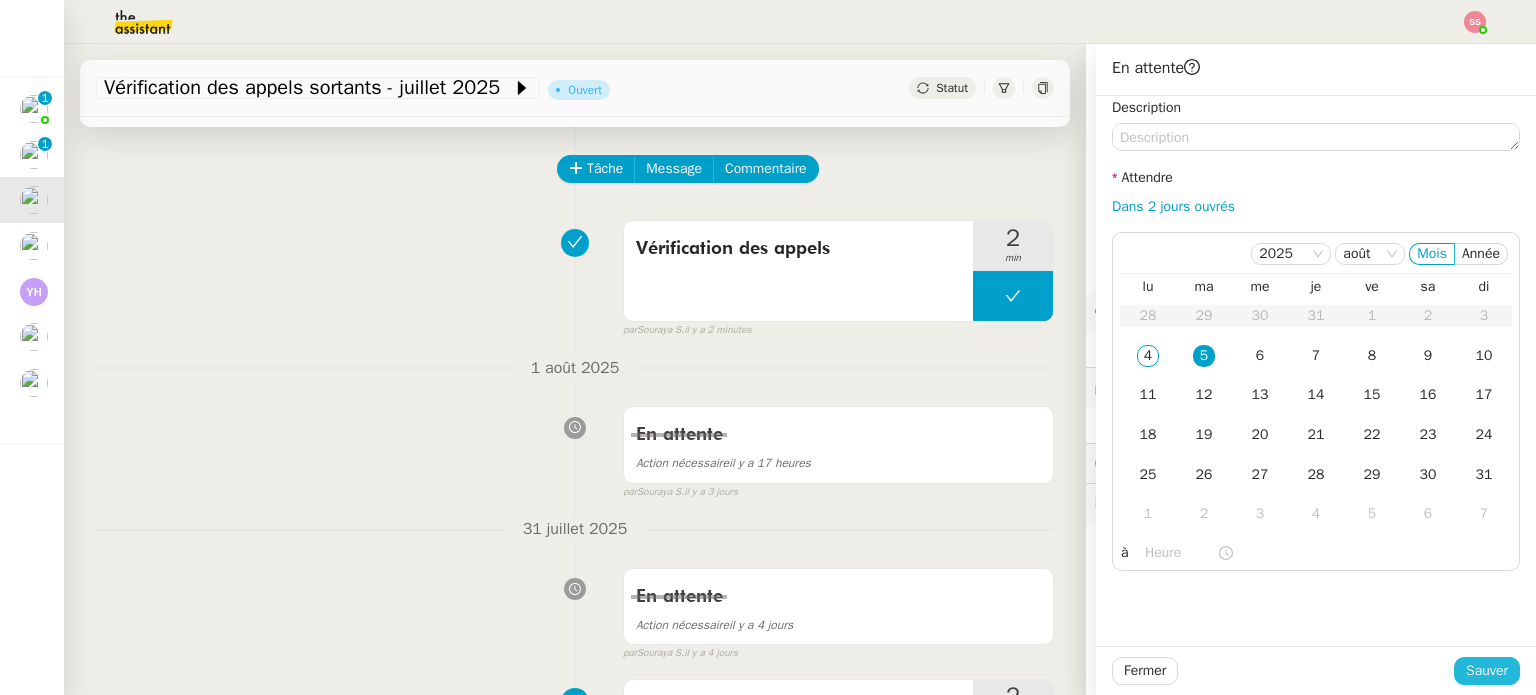 click on "Sauver" 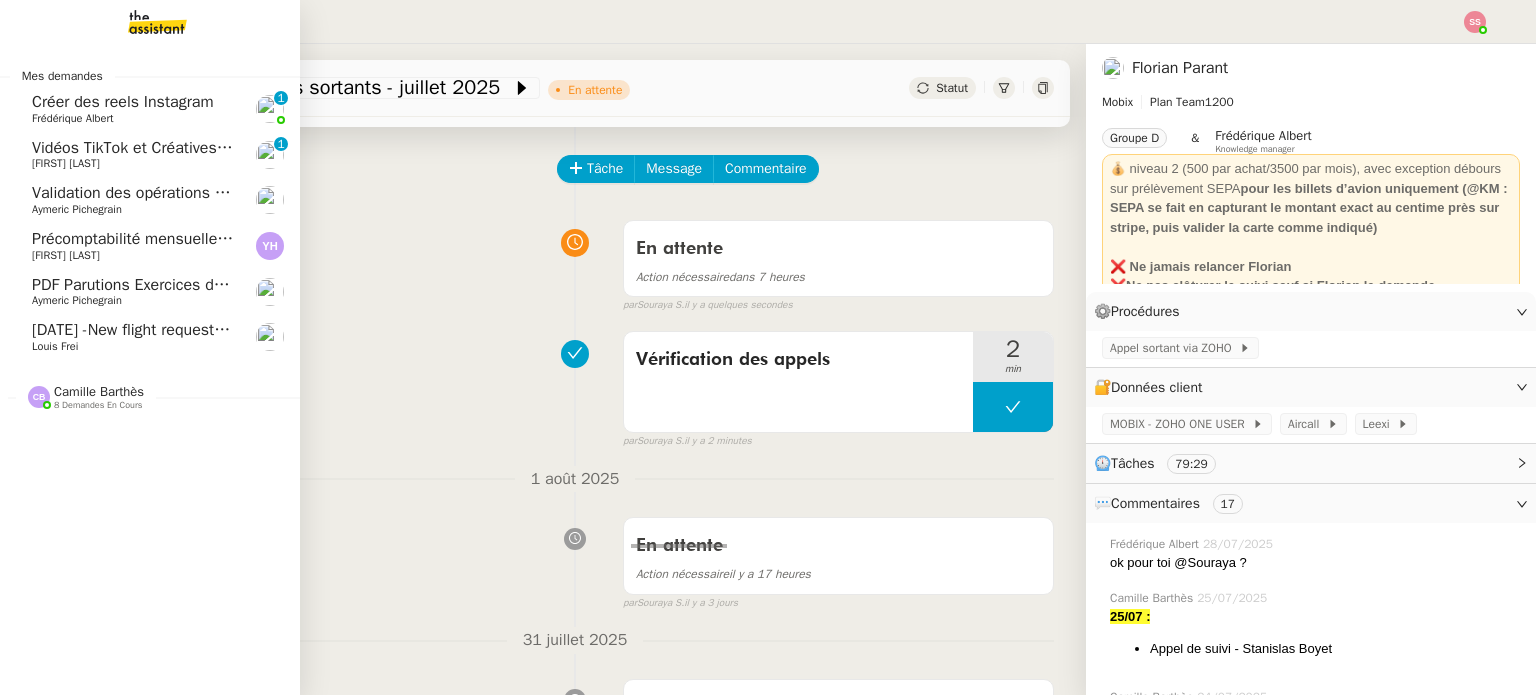 click on "Camille Barthès" 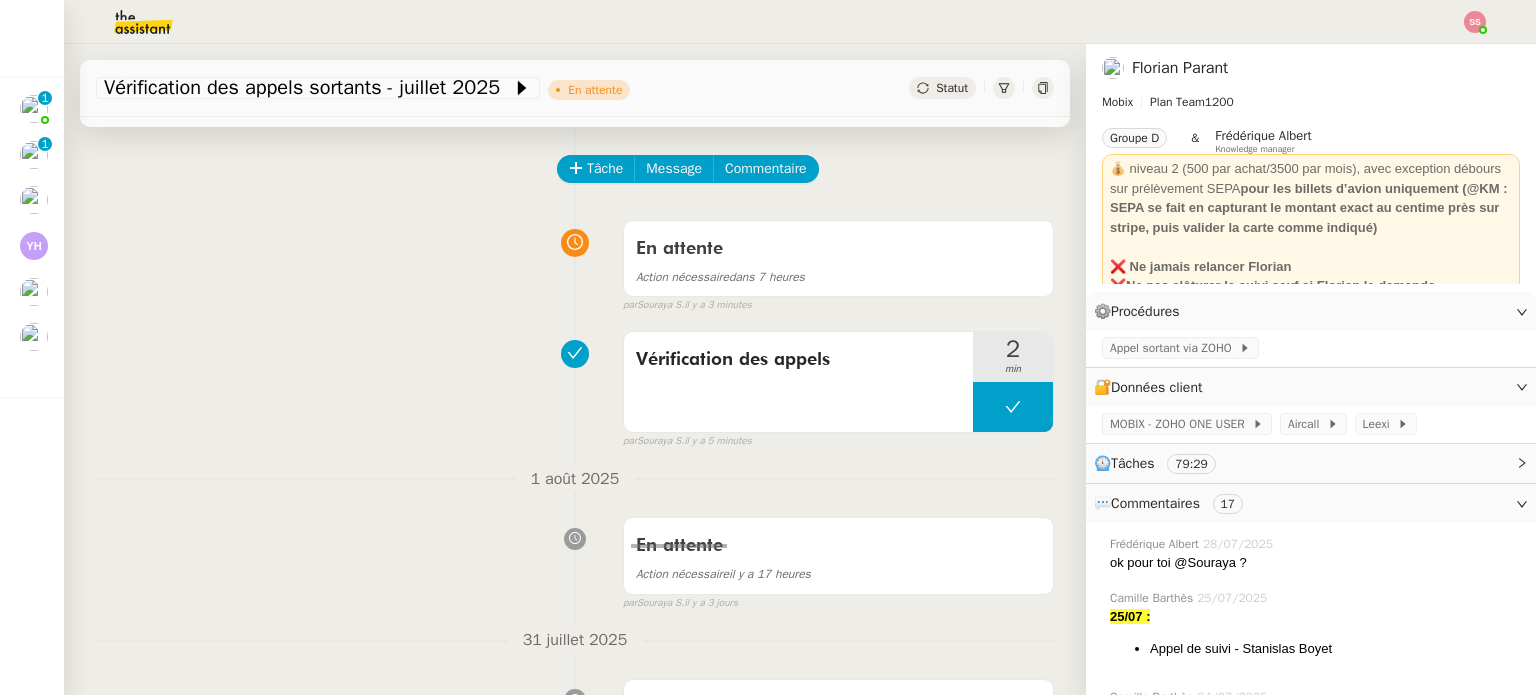 scroll, scrollTop: 0, scrollLeft: 0, axis: both 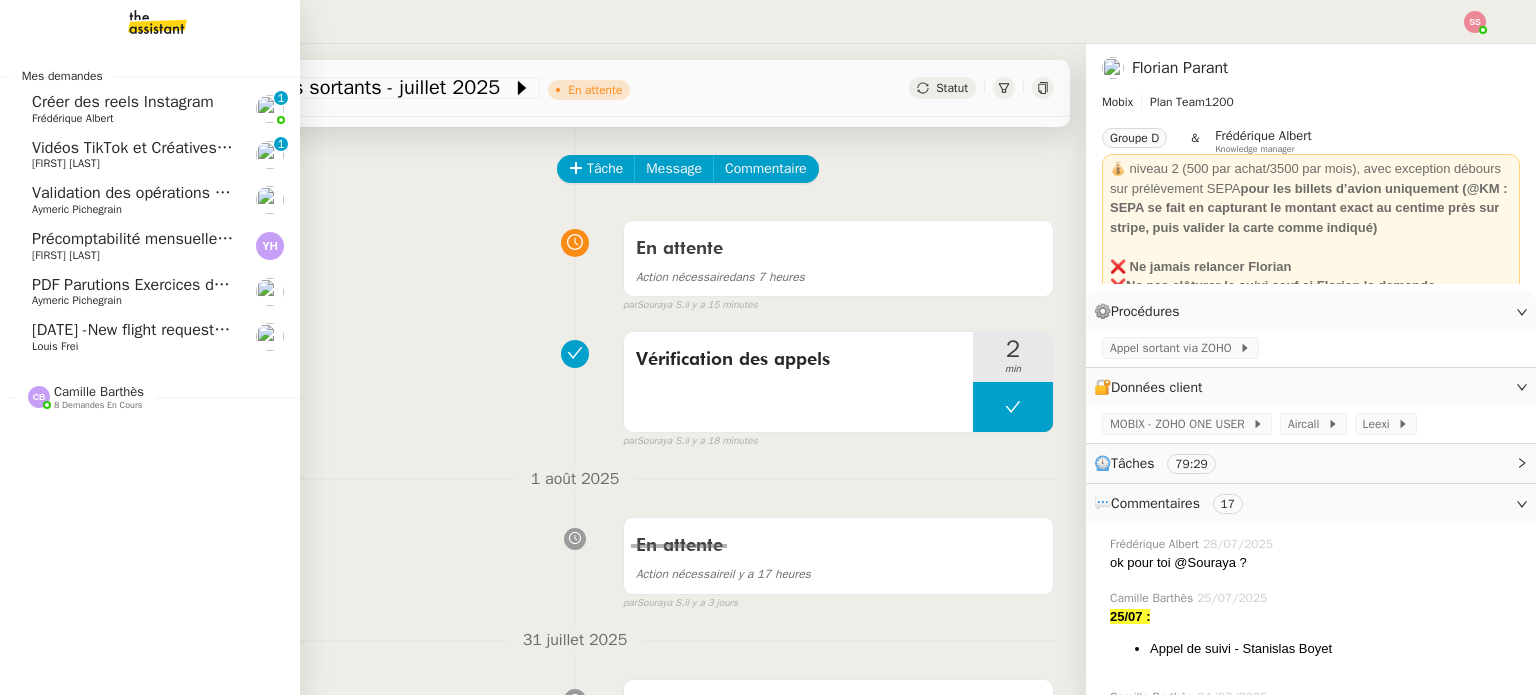click on "26th August -New flight request - Luigi Jacopo Borrello    Louis Frei" 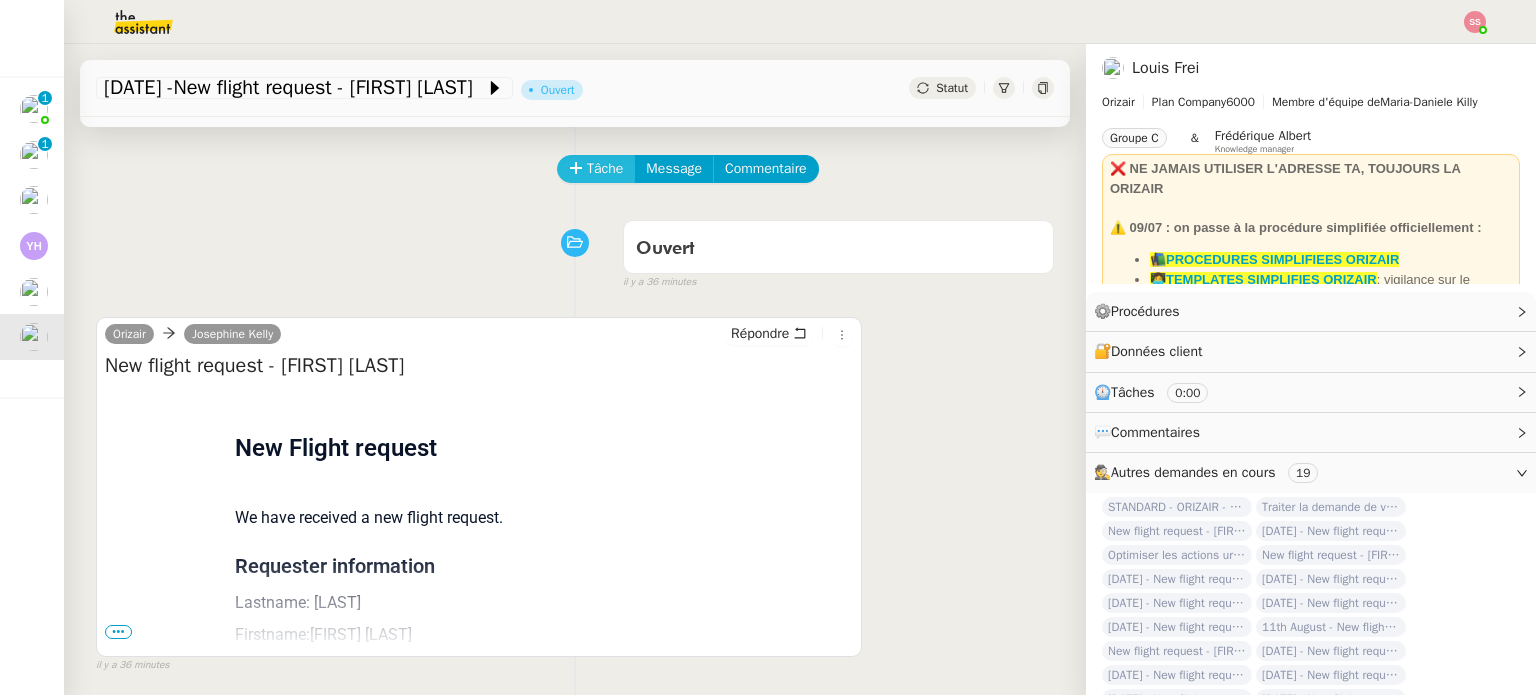 click on "Tâche" 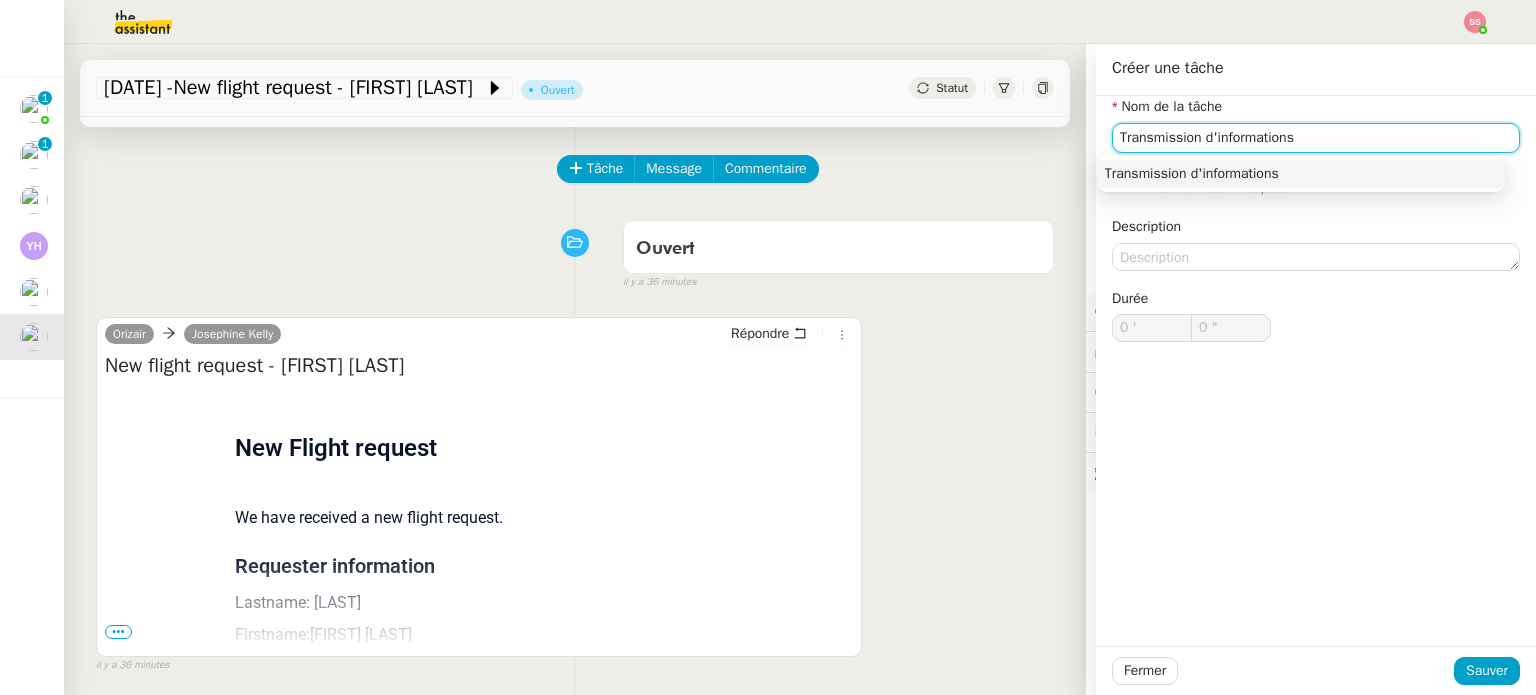 click on "Transmission d'informations" at bounding box center [1301, 174] 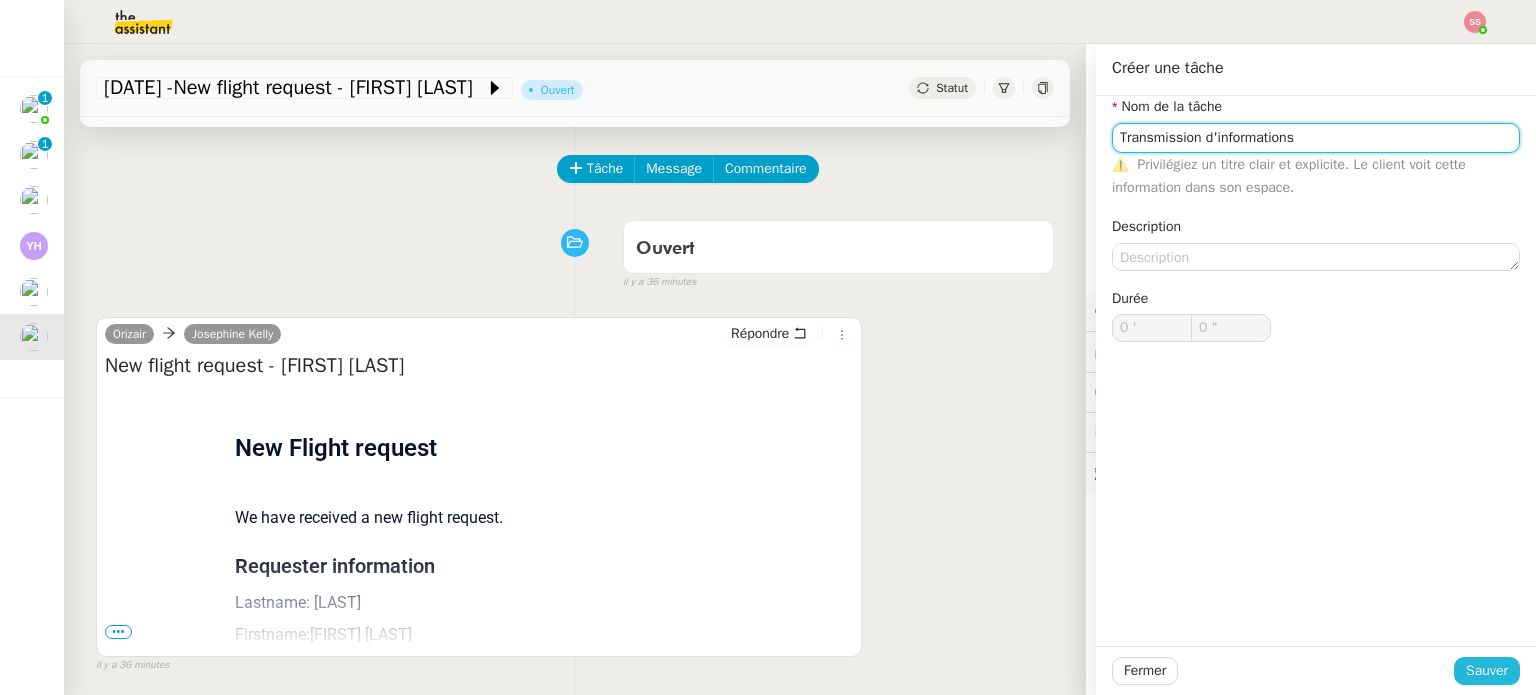 type on "Transmission d'informations" 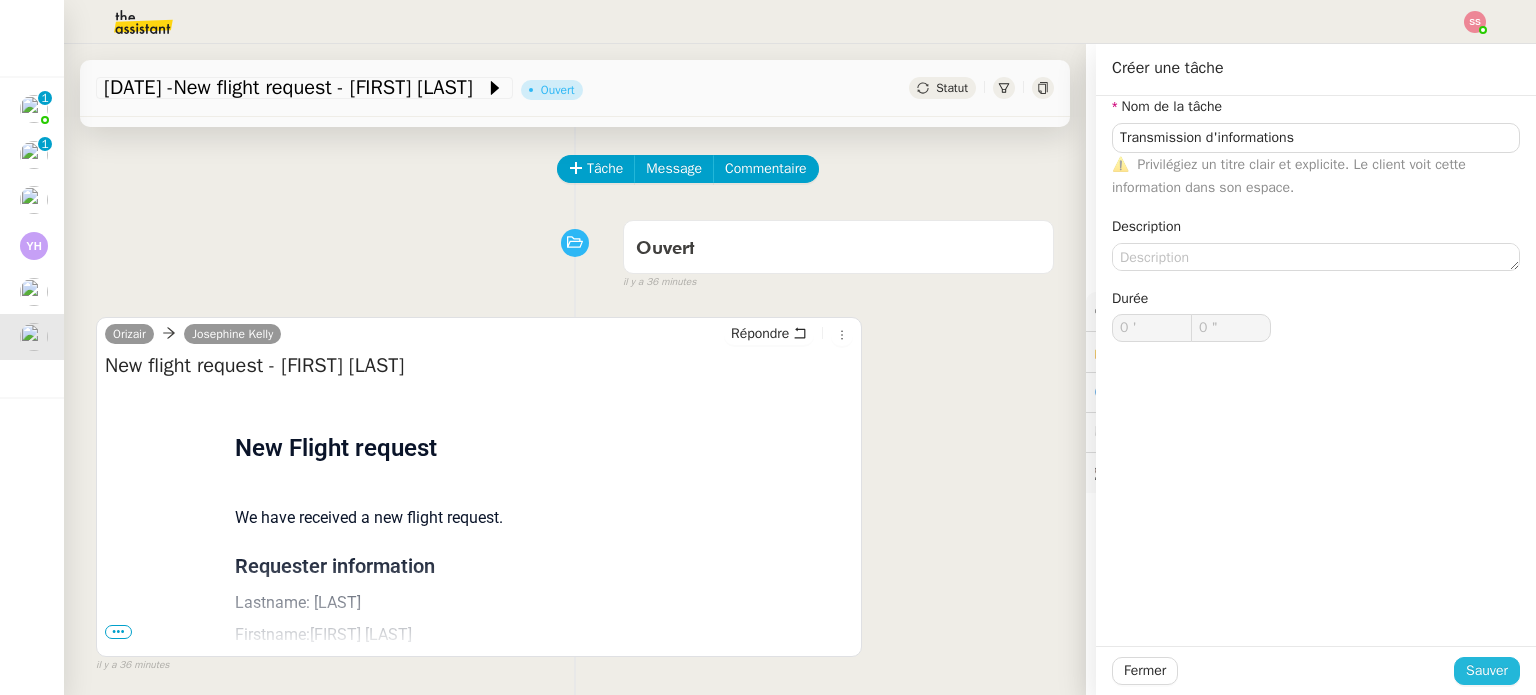 click on "Sauver" 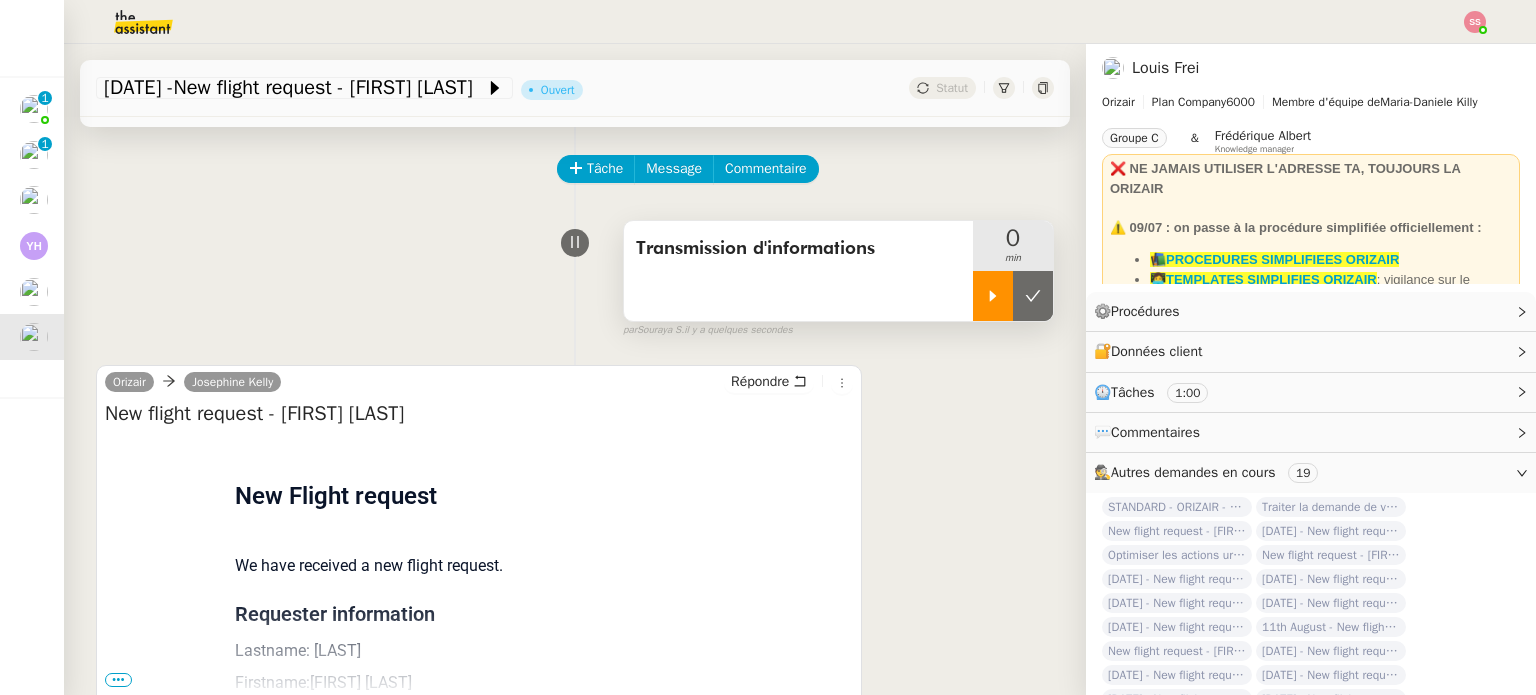 click 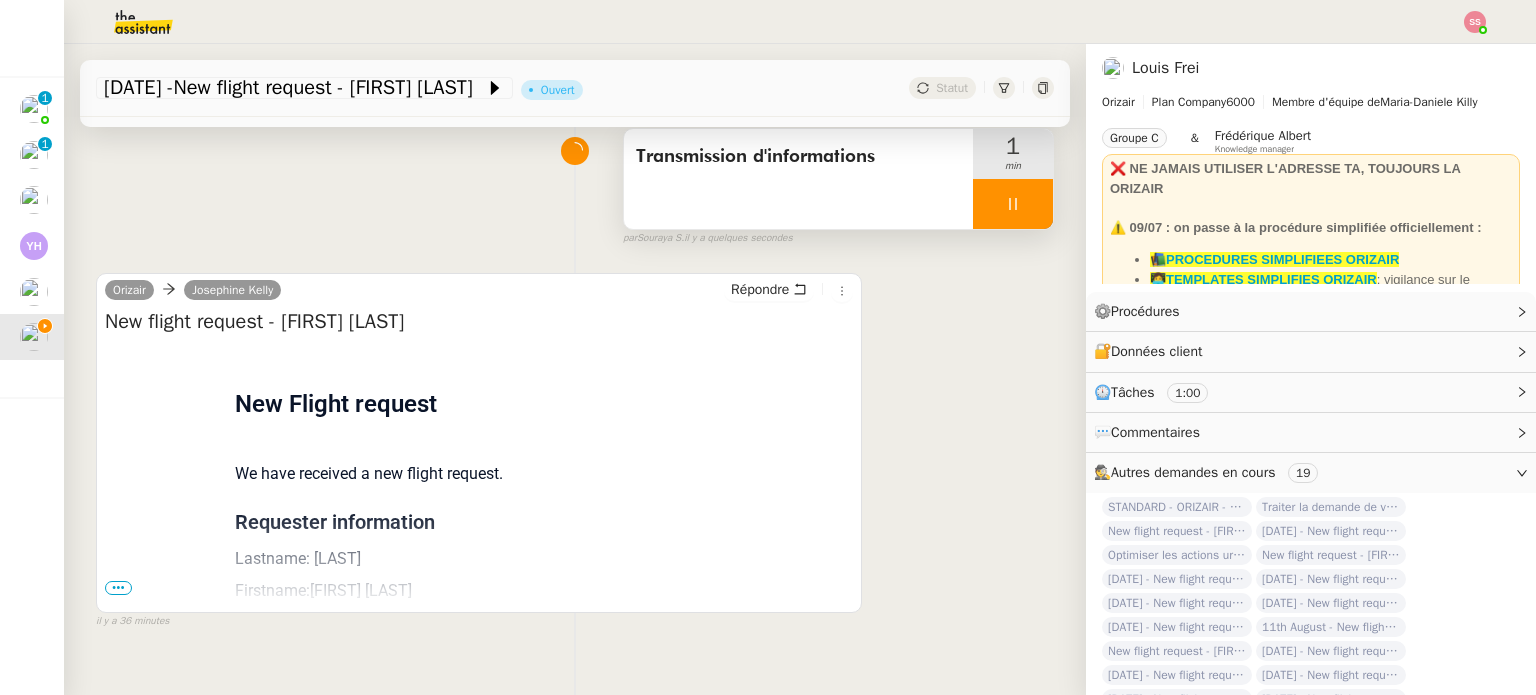 scroll, scrollTop: 161, scrollLeft: 0, axis: vertical 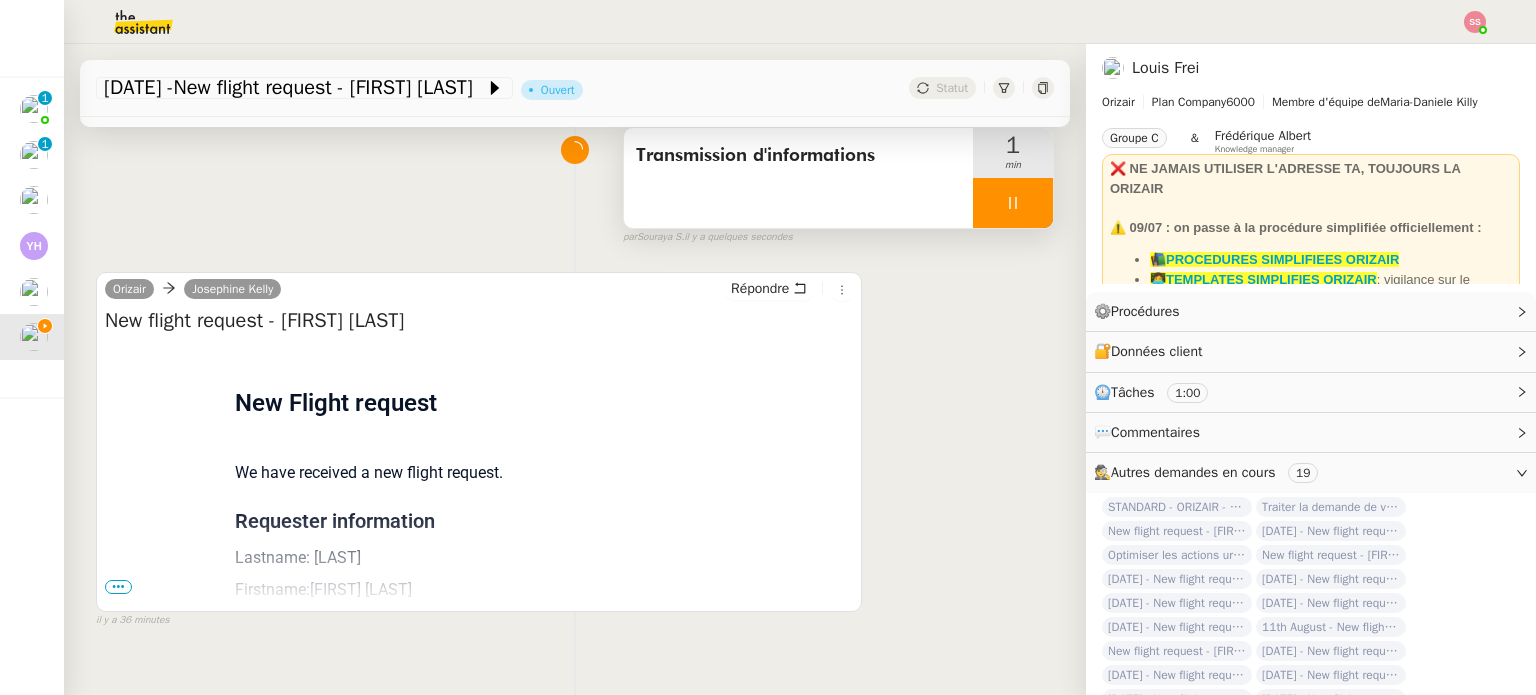 click on "•••" at bounding box center (118, 587) 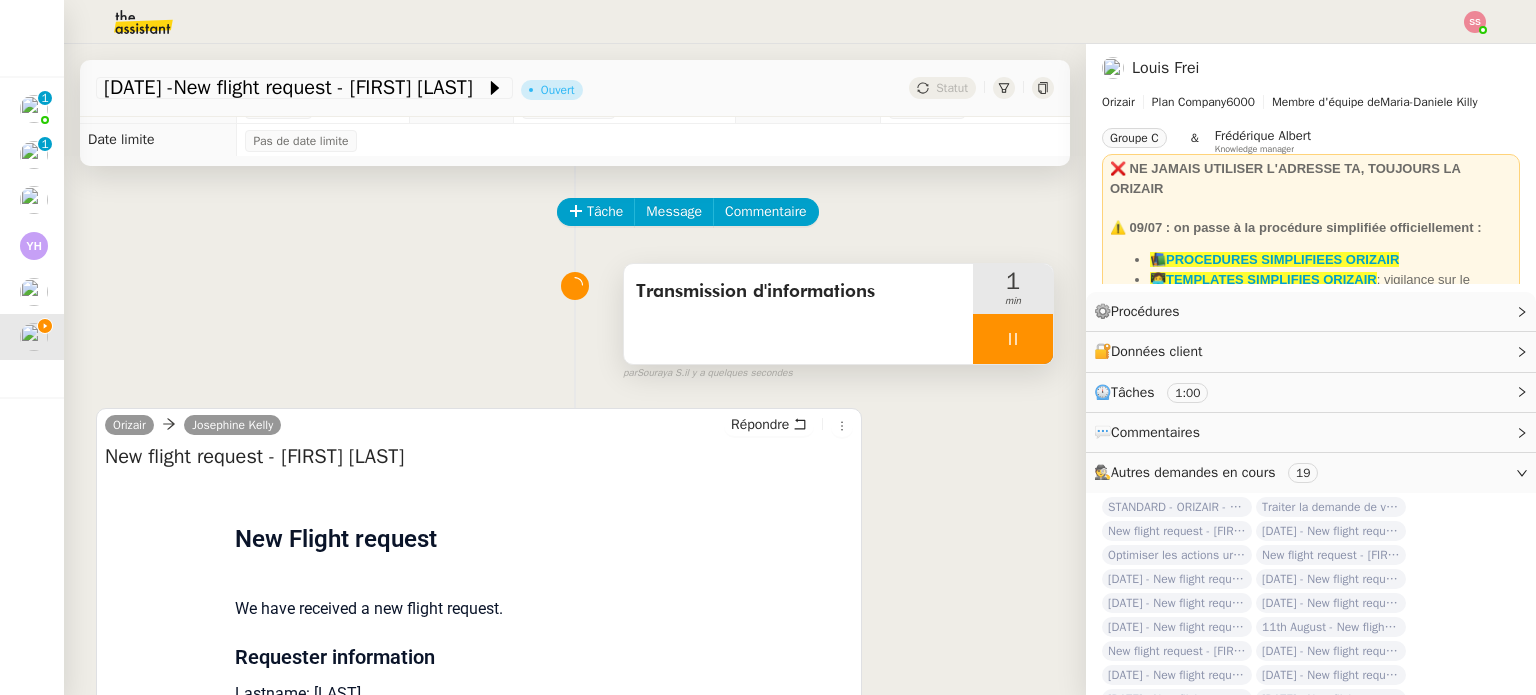 scroll, scrollTop: 11, scrollLeft: 0, axis: vertical 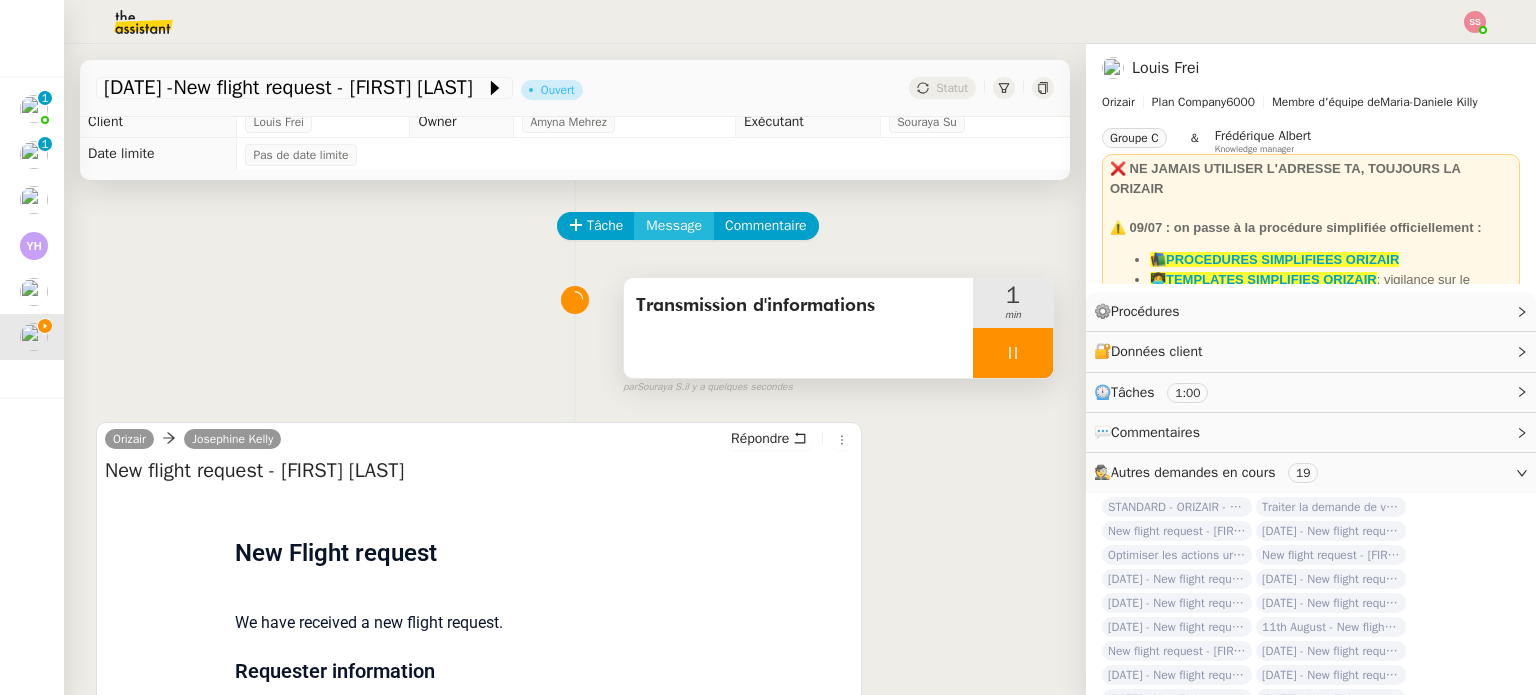 click on "Message" 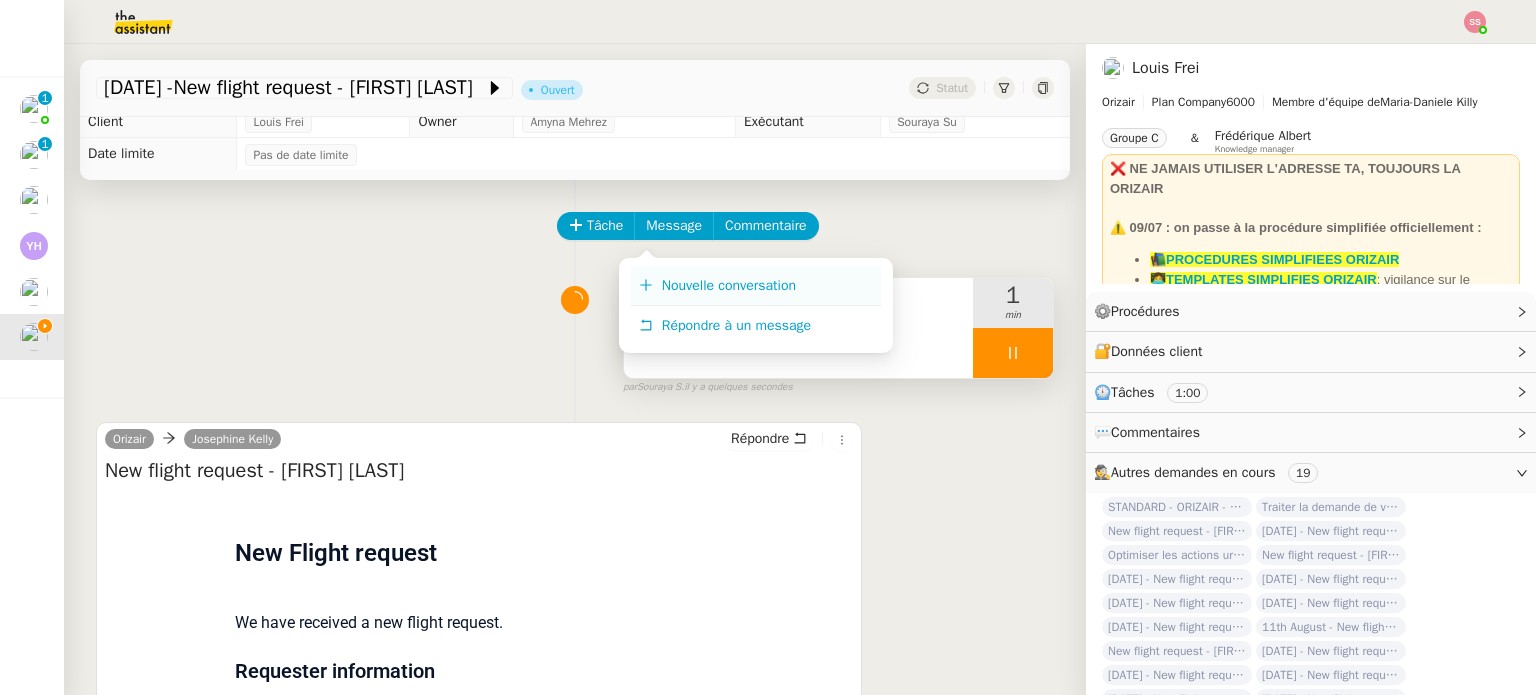 click on "Nouvelle conversation" at bounding box center (729, 285) 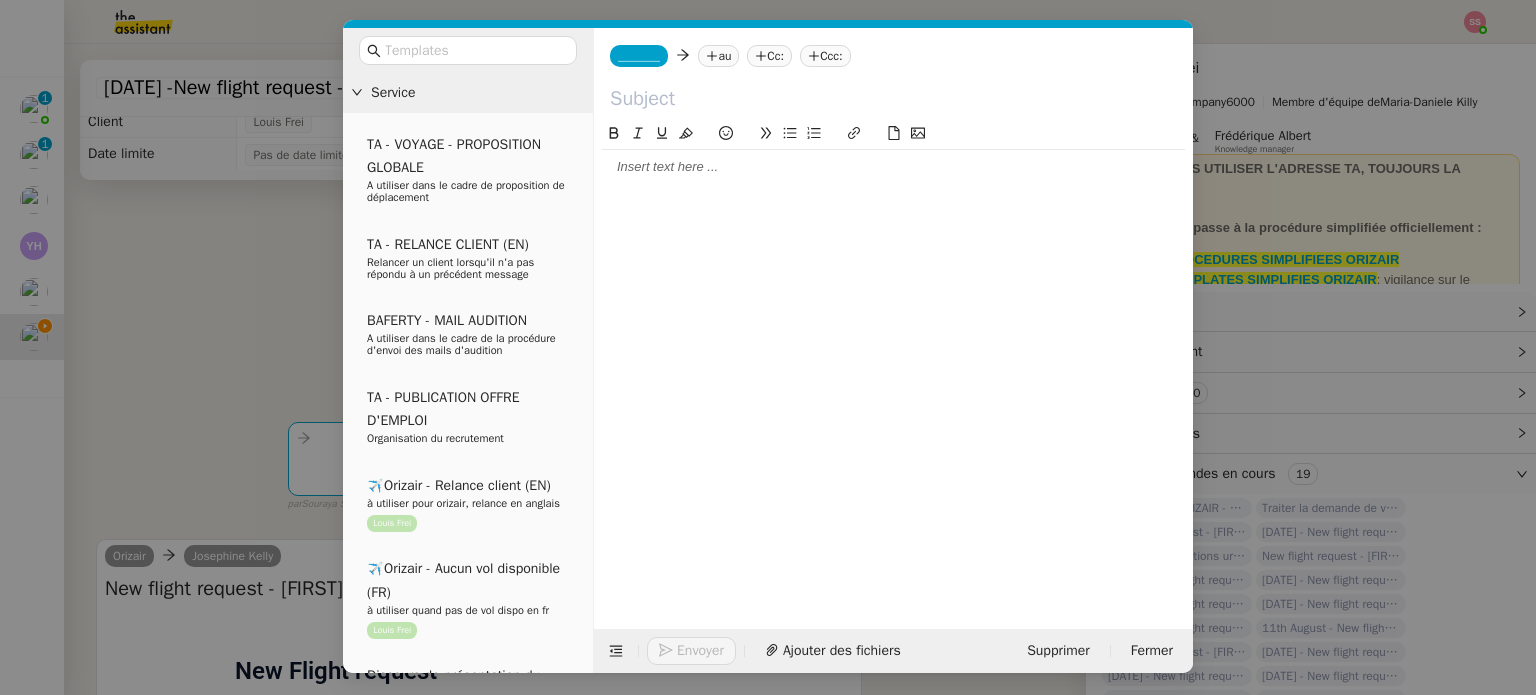 click on "Service TA - VOYAGE - PROPOSITION GLOBALE    A utiliser dans le cadre de proposition de déplacement TA - RELANCE CLIENT (EN)    Relancer un client lorsqu'il n'a pas répondu à un précédent message BAFERTY - MAIL AUDITION    A utiliser dans le cadre de la procédure d'envoi des mails d'audition TA - PUBLICATION OFFRE D'EMPLOI     Organisation du recrutement ✈️Orizair - Relance client (EN)     à utiliser pour orizair, relance en anglais  Louis Frei ✈️Orizair - Aucun vol disponible (FR)    à utiliser quand pas de vol dispo en fr  Louis Frei Discours de présentation du paiement sécurisé    ✈️Orizair - Relance client (FR)    à utiliser pour orizair, première relance en français  Louis Frei TA - VOYAGES - PROPOSITION ITINERAIRE    Soumettre les résultats d'une recherche Orizair - Empty Legs - Confirmation opérateur (EN)    à utiliser dans la communication sur avinode pour les empty legs  Louis Frei TA - CONFIRMATION PAIEMENT (EN)    TA - COURRIER EXPEDIE (recommandé)" at bounding box center (768, 347) 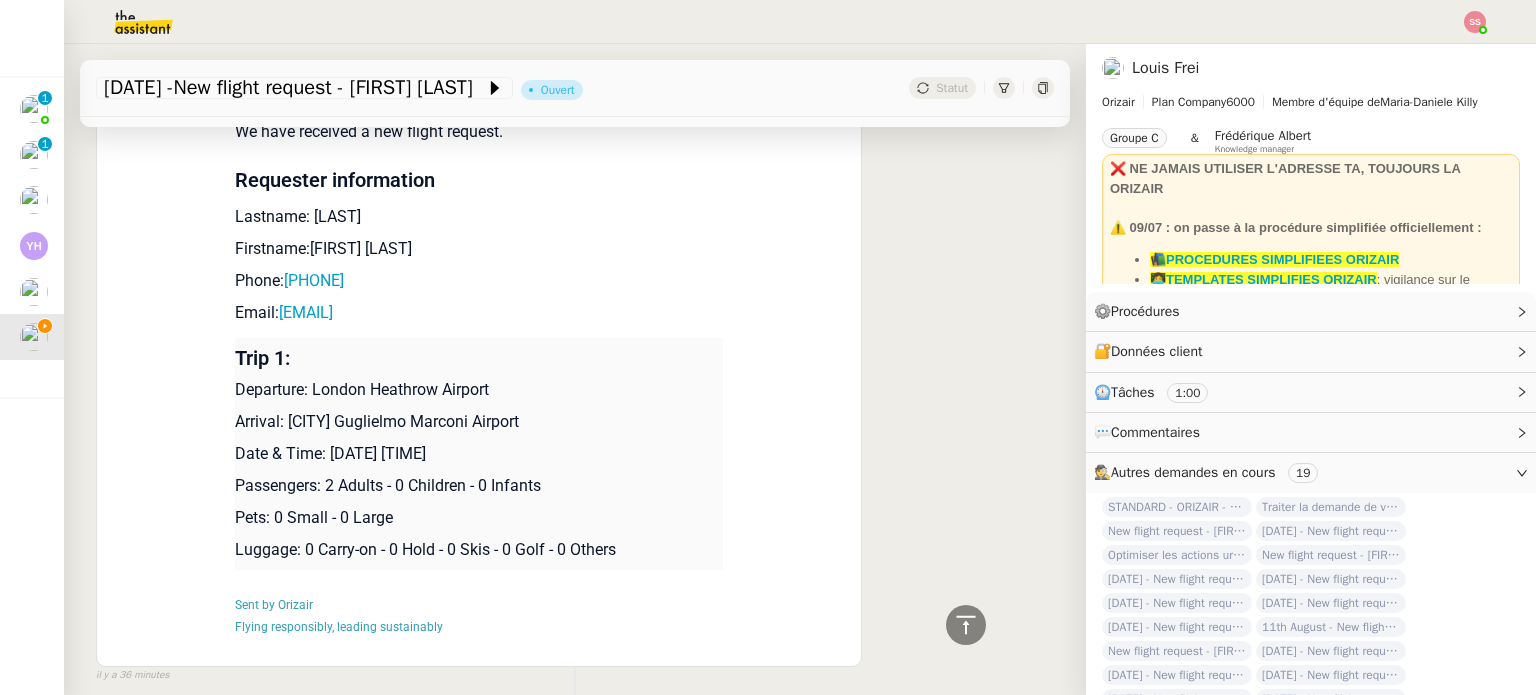 scroll, scrollTop: 615, scrollLeft: 0, axis: vertical 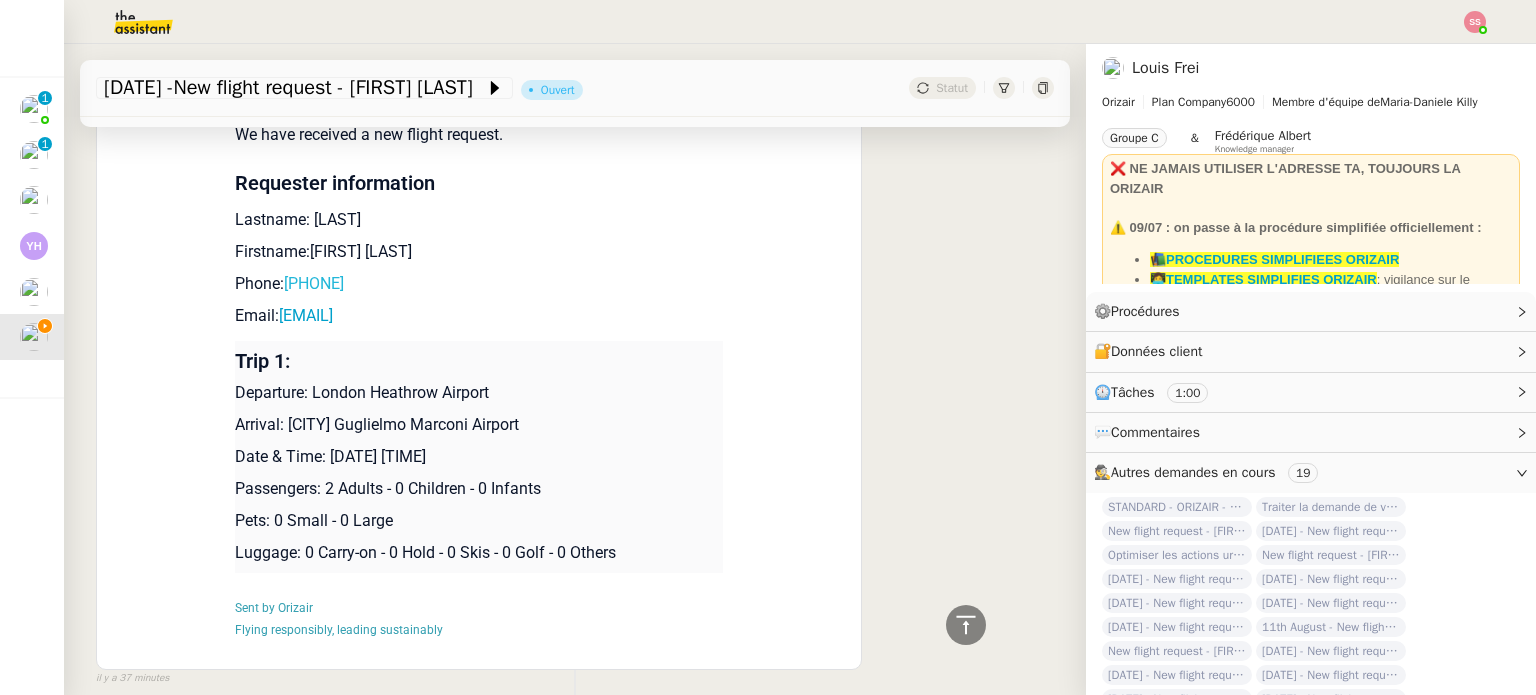 drag, startPoint x: 432, startPoint y: 290, endPoint x: 289, endPoint y: 283, distance: 143.17122 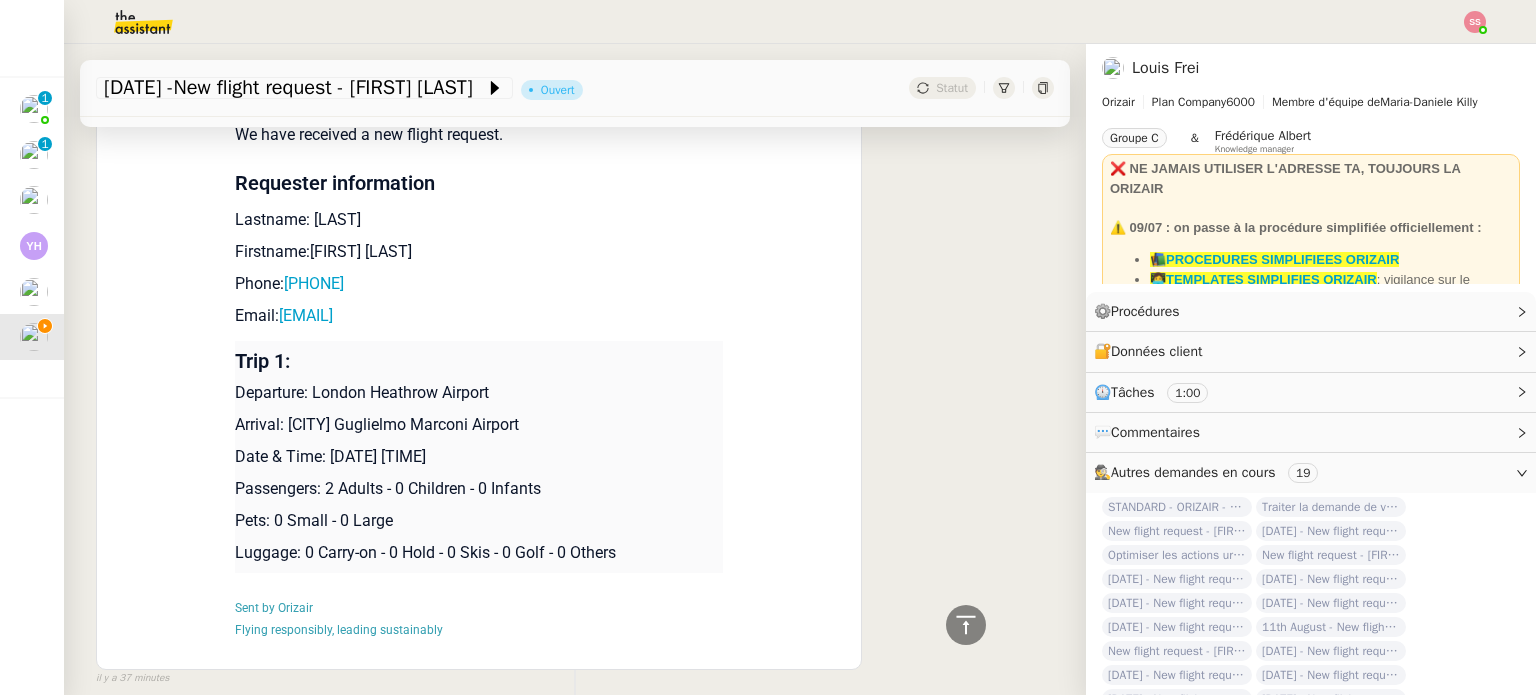 copy on "44 7446013845" 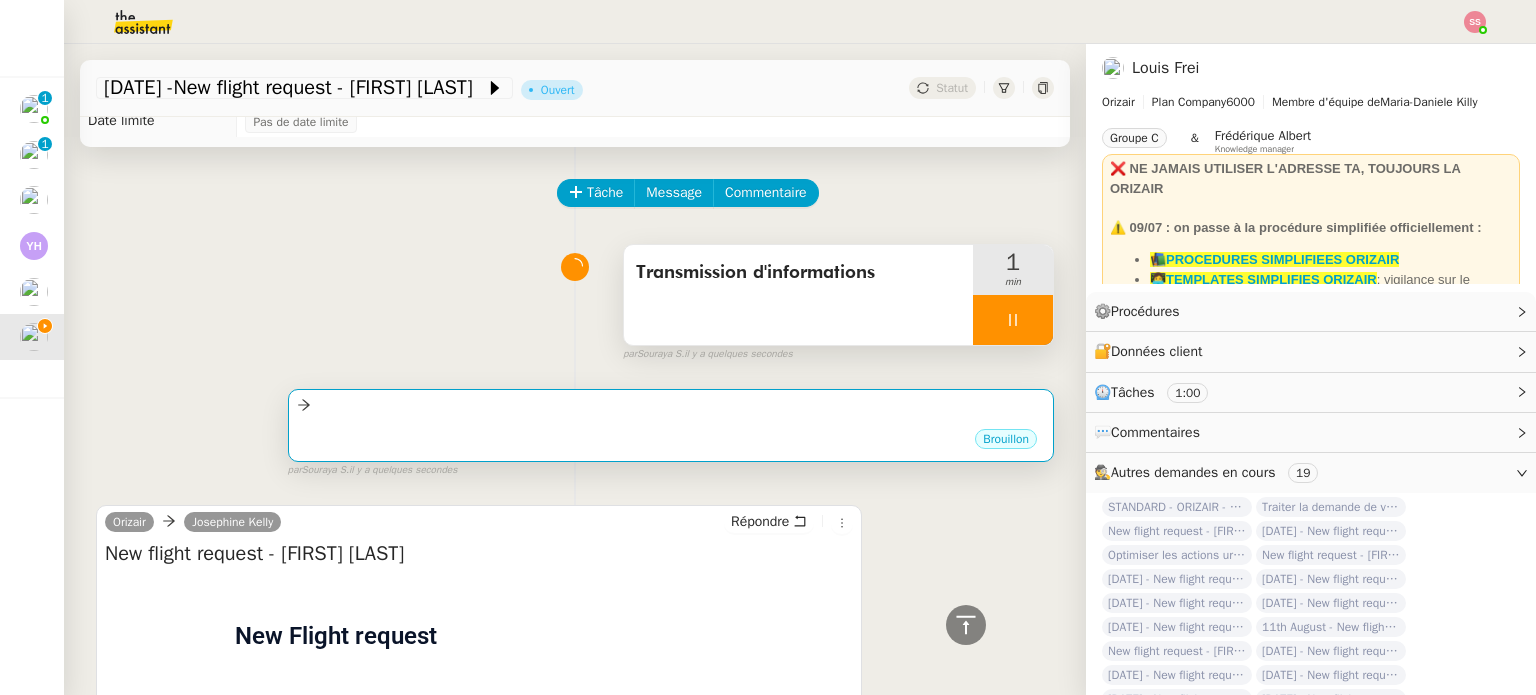scroll, scrollTop: 0, scrollLeft: 0, axis: both 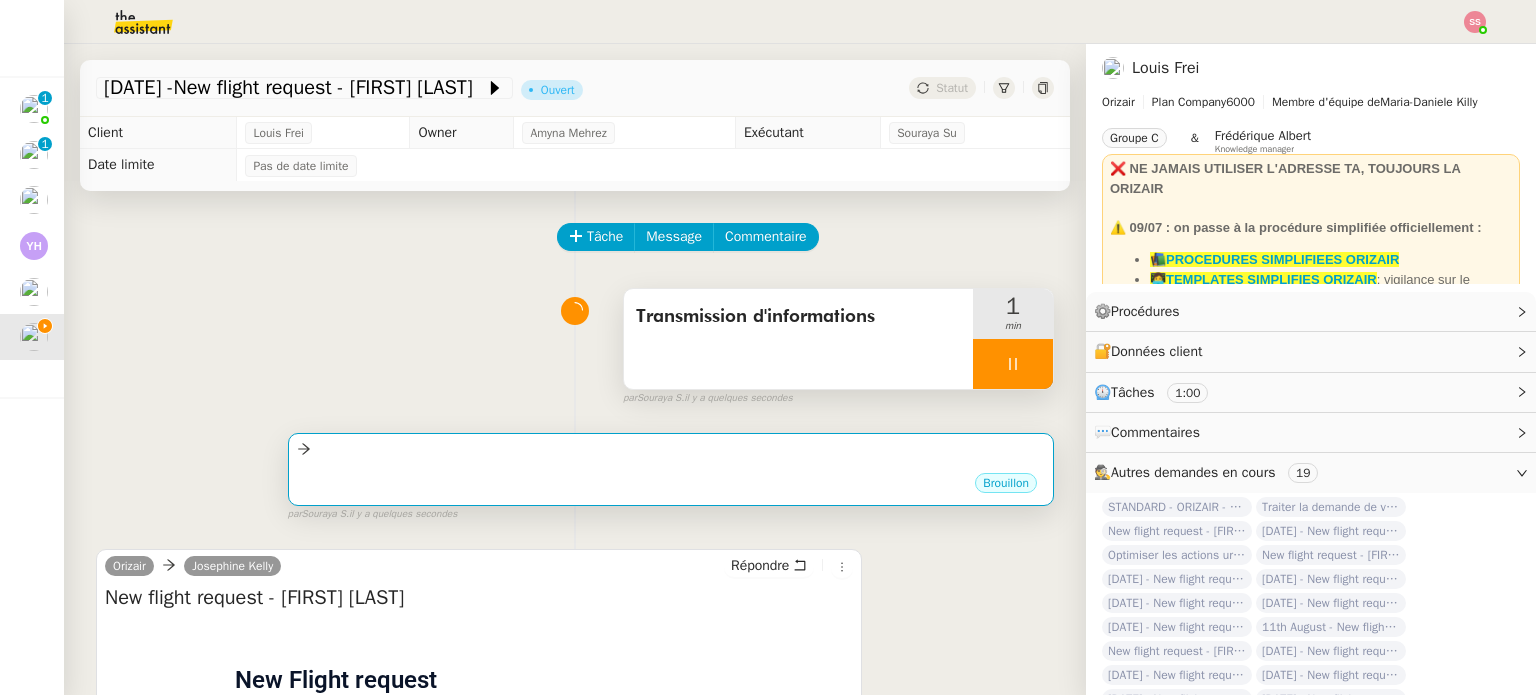 click on "Brouillon" at bounding box center (671, 486) 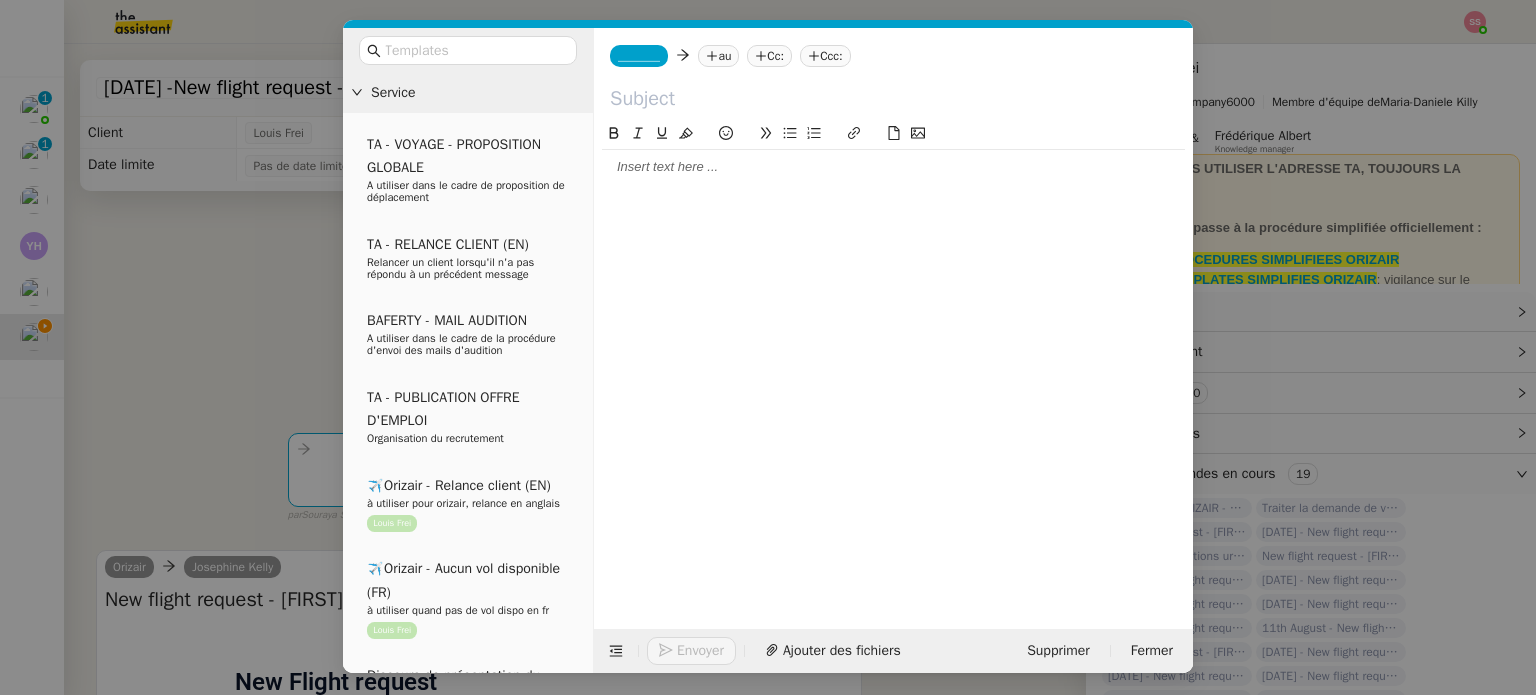 click 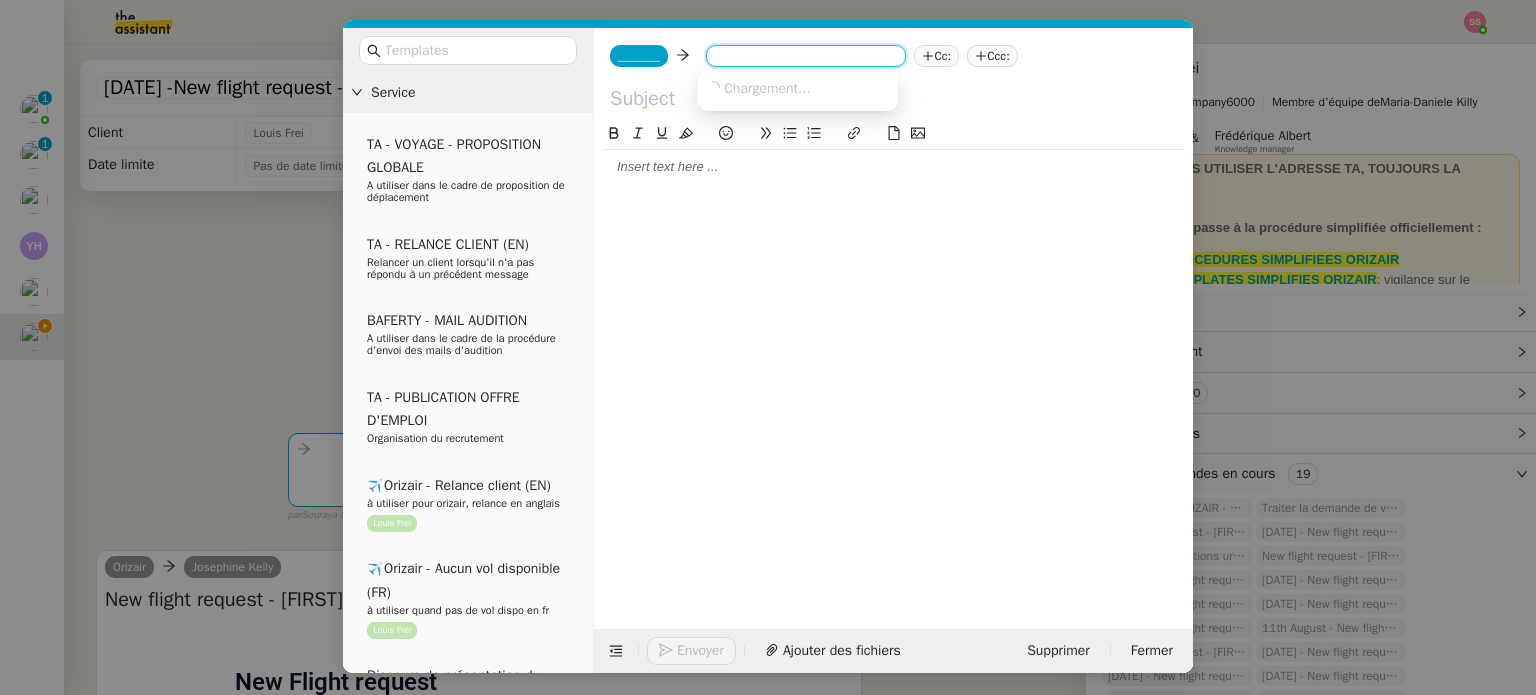 paste on "44 7446013845" 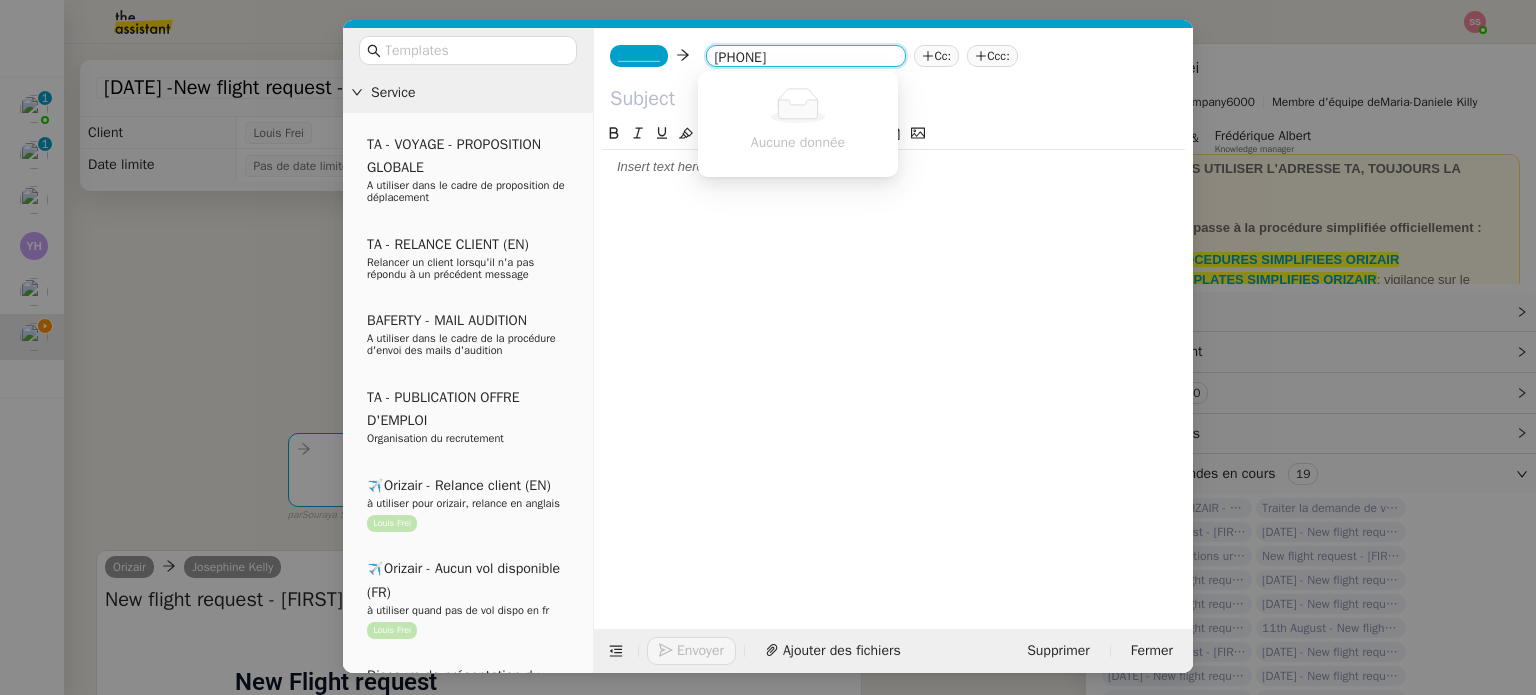 type on "44 7446013845" 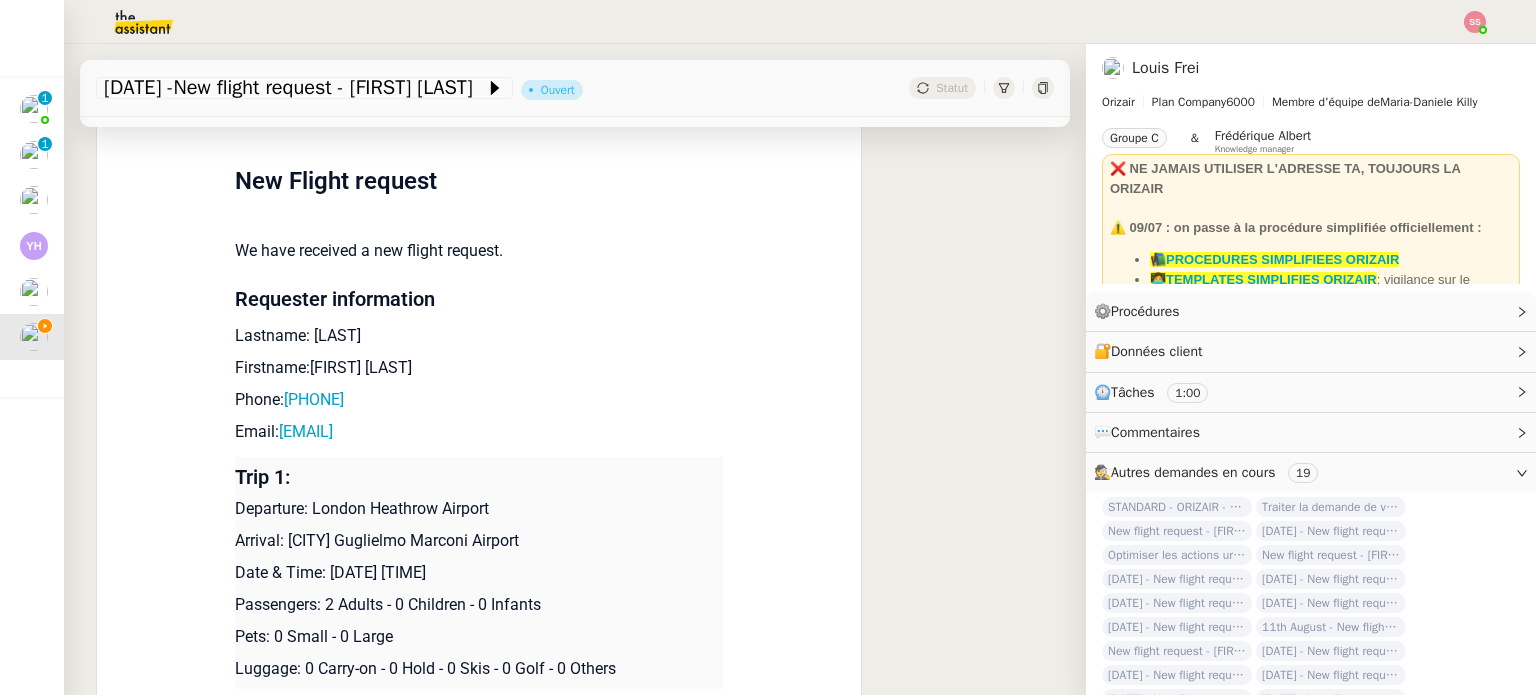 scroll, scrollTop: 500, scrollLeft: 0, axis: vertical 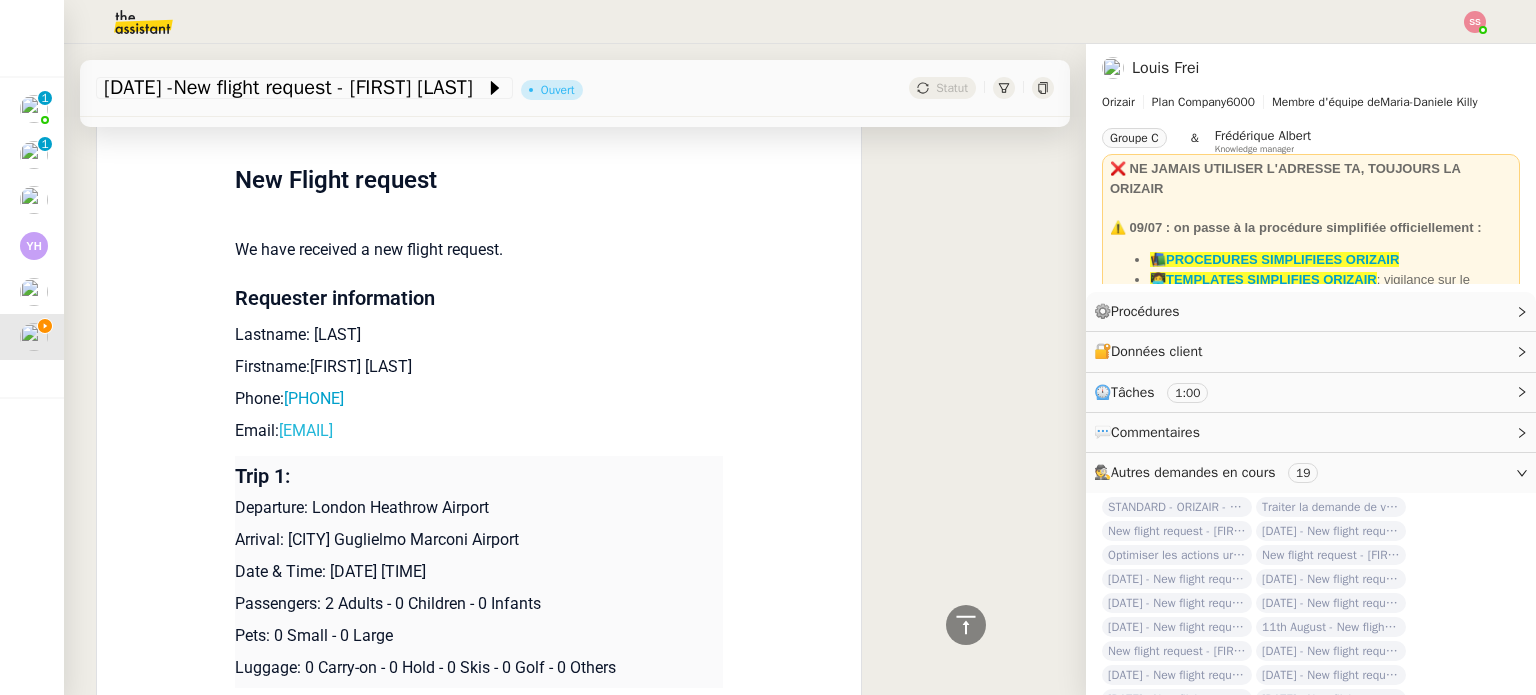 drag, startPoint x: 443, startPoint y: 439, endPoint x: 270, endPoint y: 430, distance: 173.23395 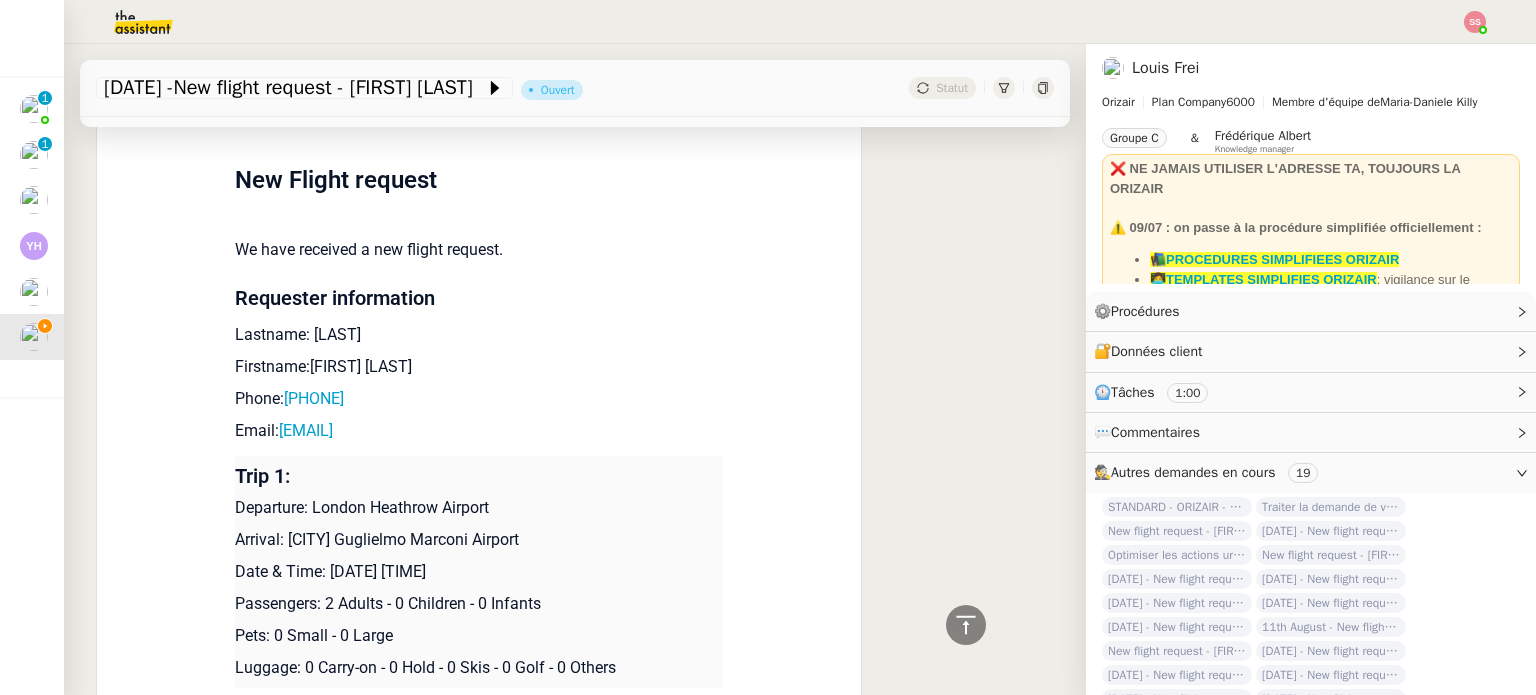 copy on "[EMAIL]" 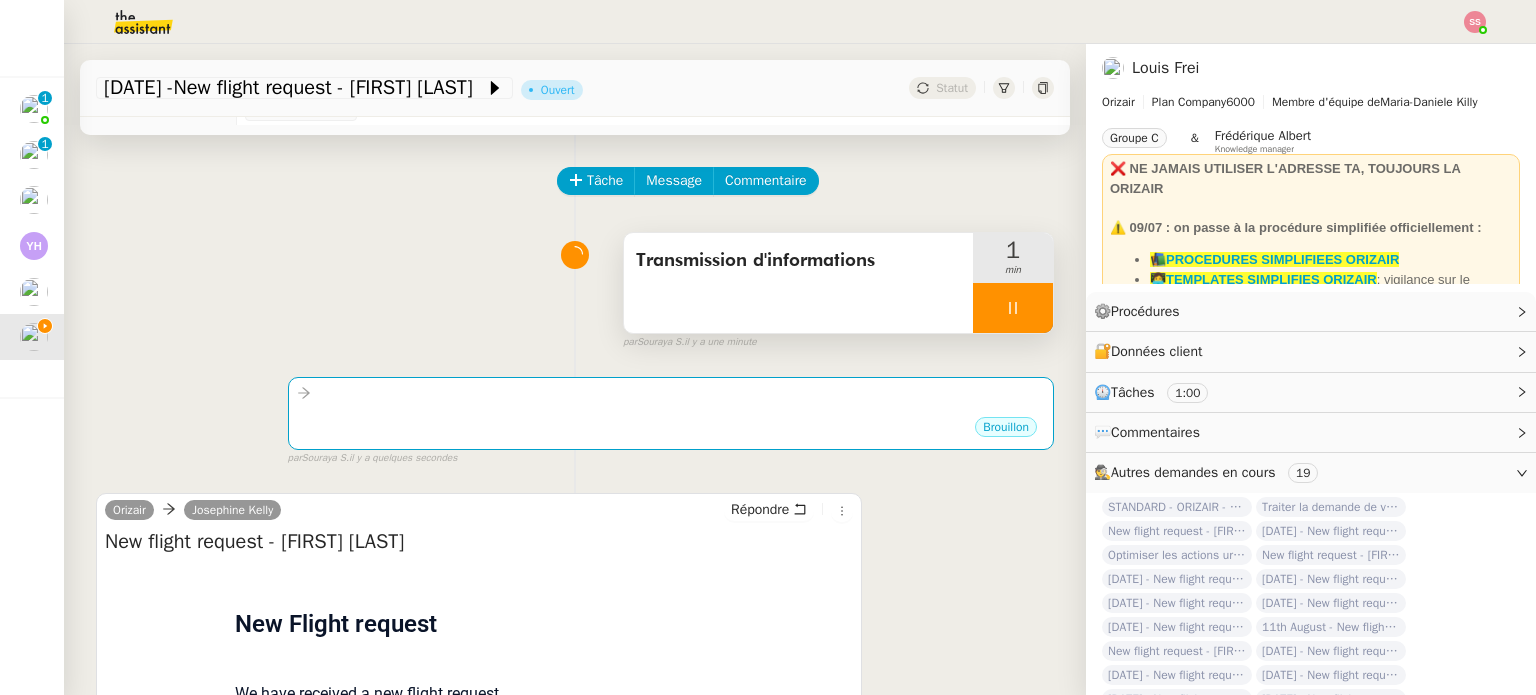 scroll, scrollTop: 0, scrollLeft: 0, axis: both 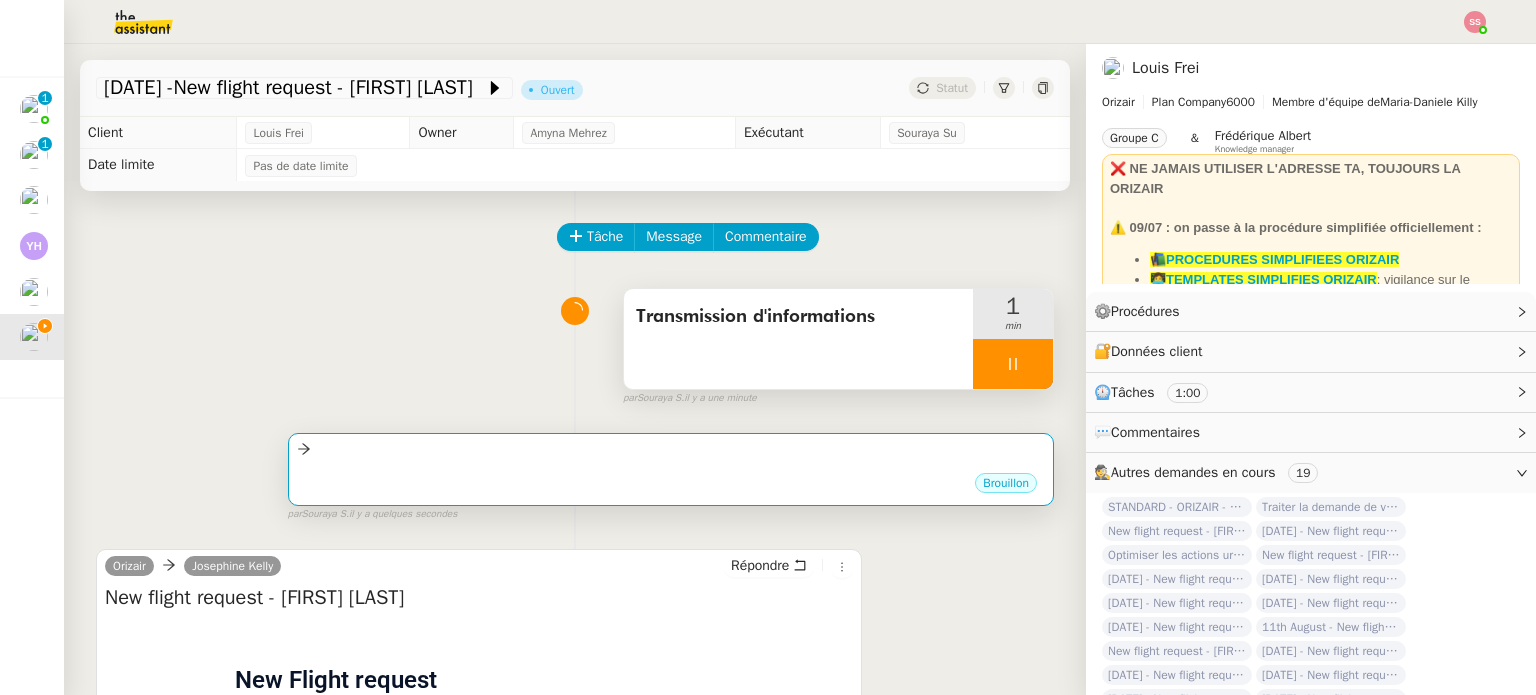 click on "•••" at bounding box center [671, 466] 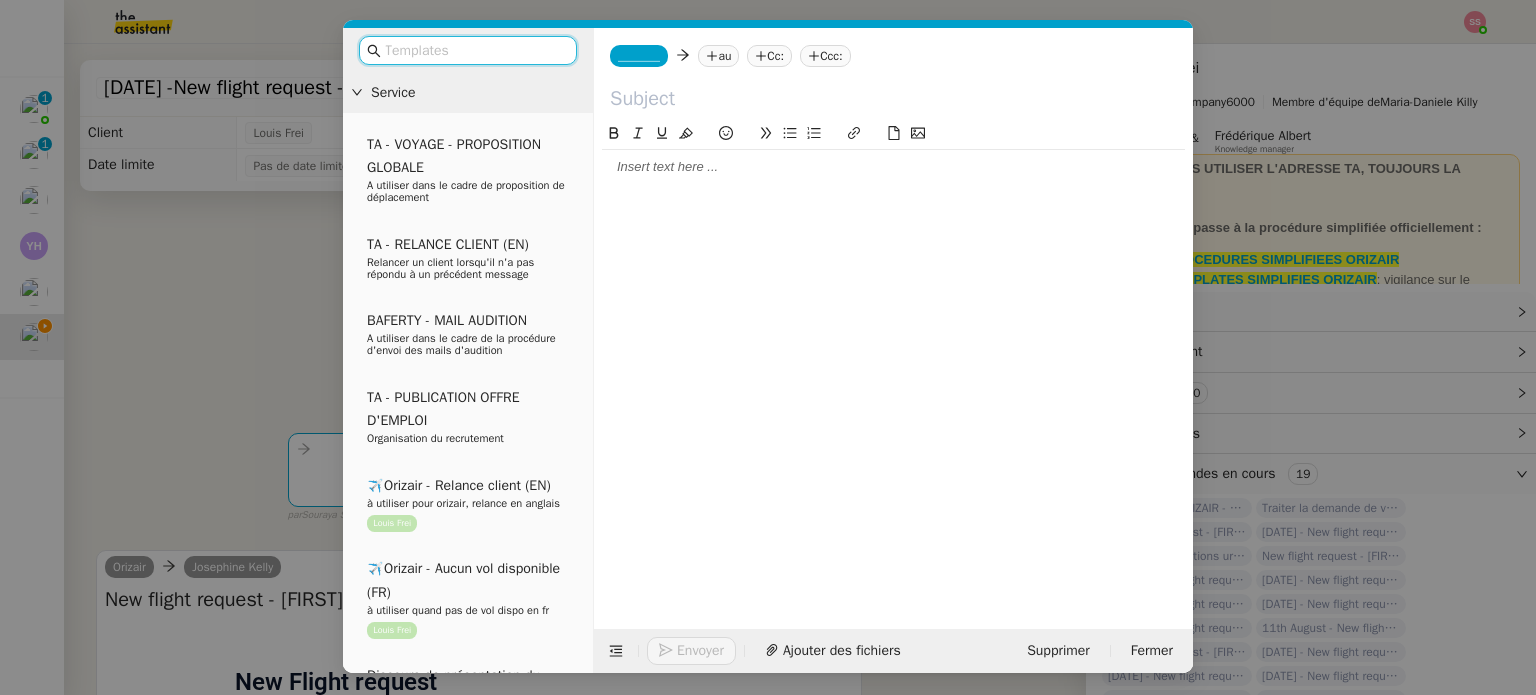 click on "_______         au
Cc:
Ccc:" 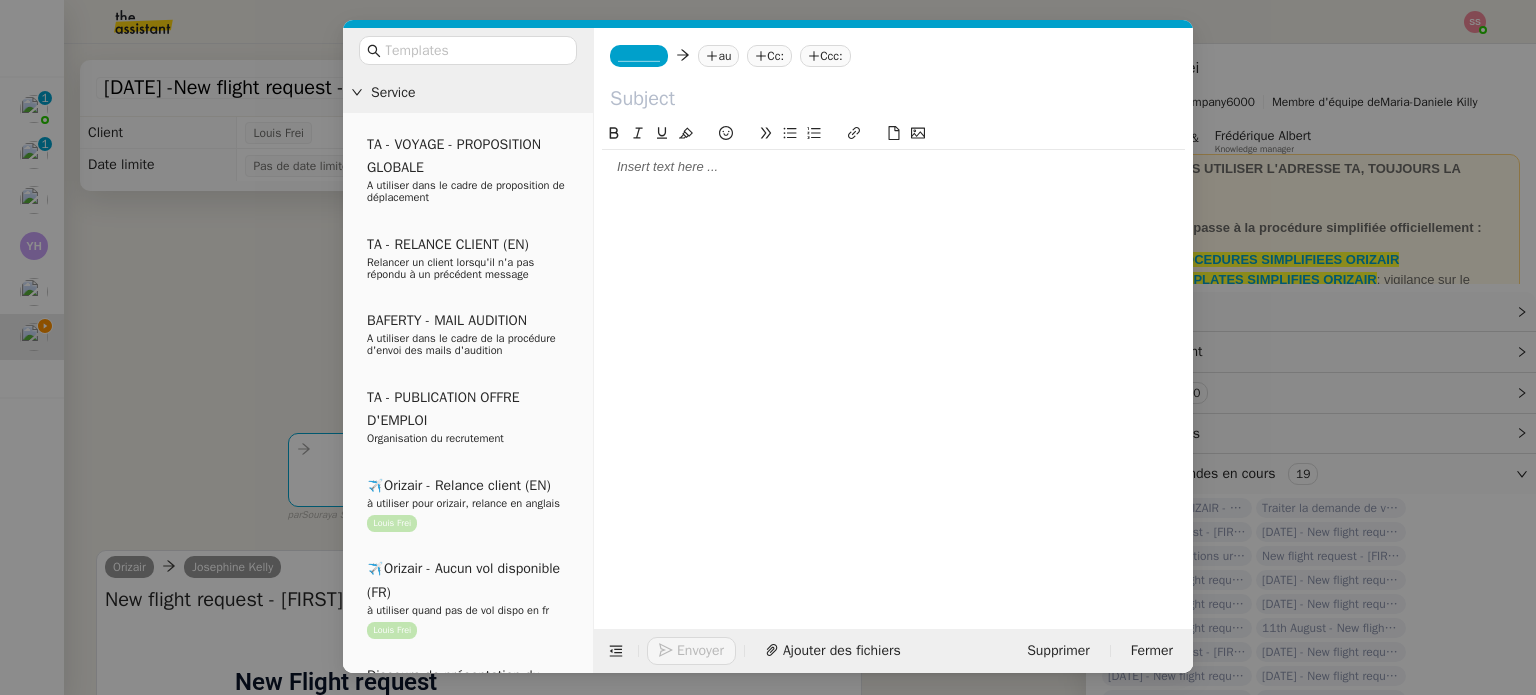 click on "au" 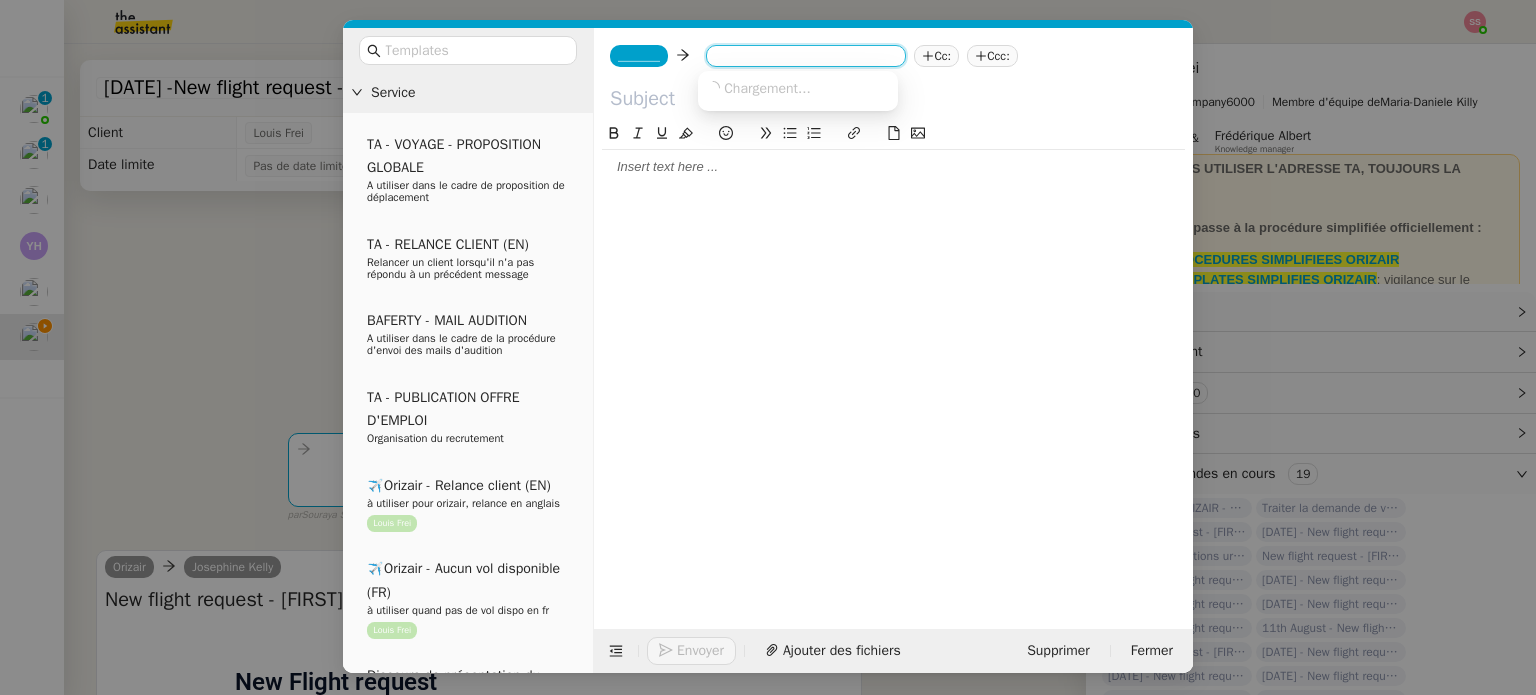 paste on "[EMAIL]" 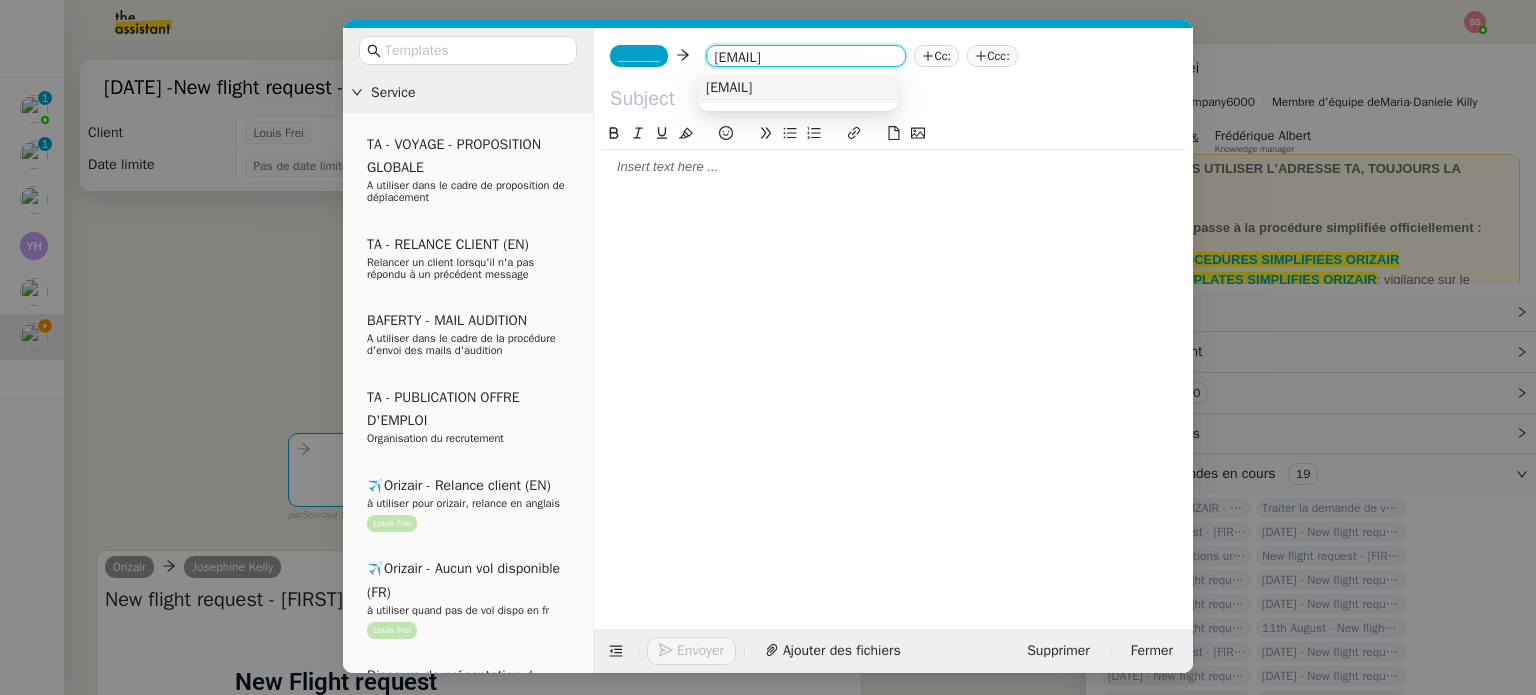 type on "[EMAIL]" 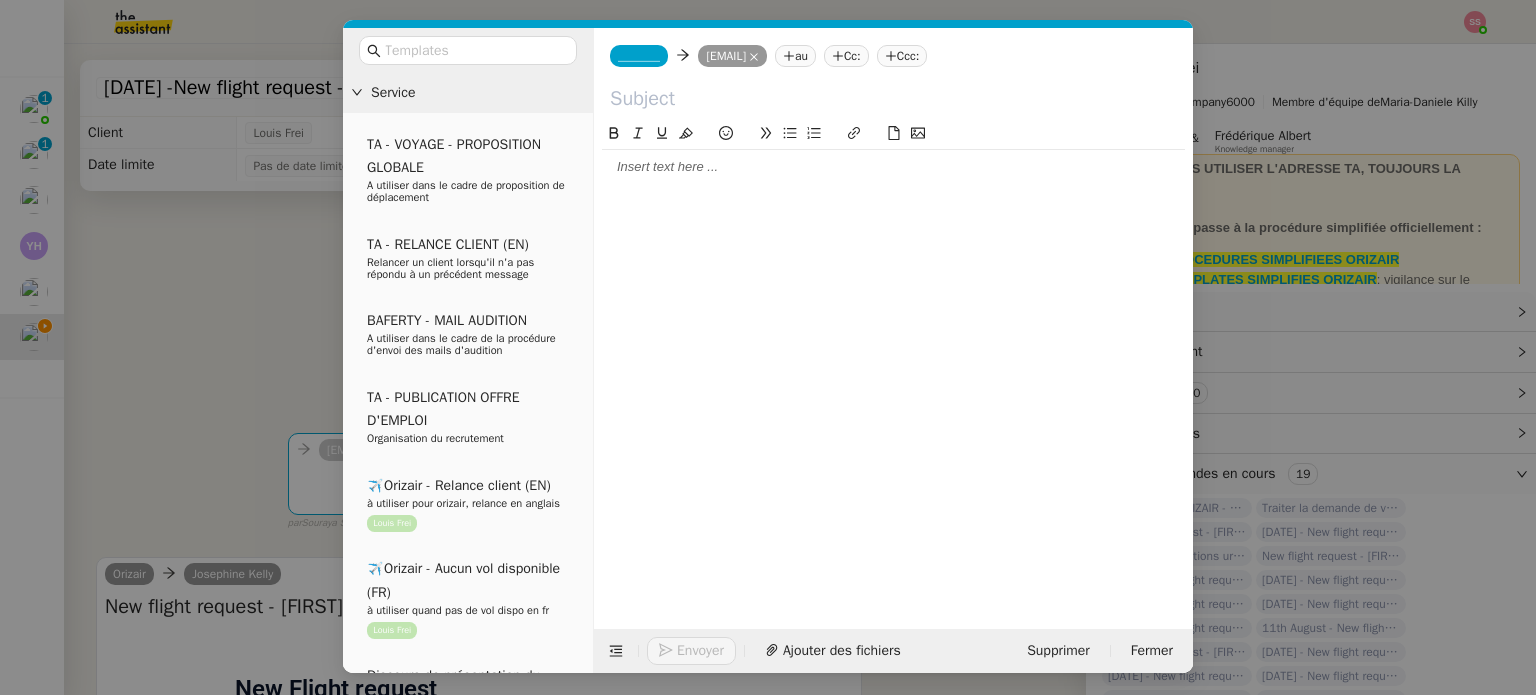 click on "_______" 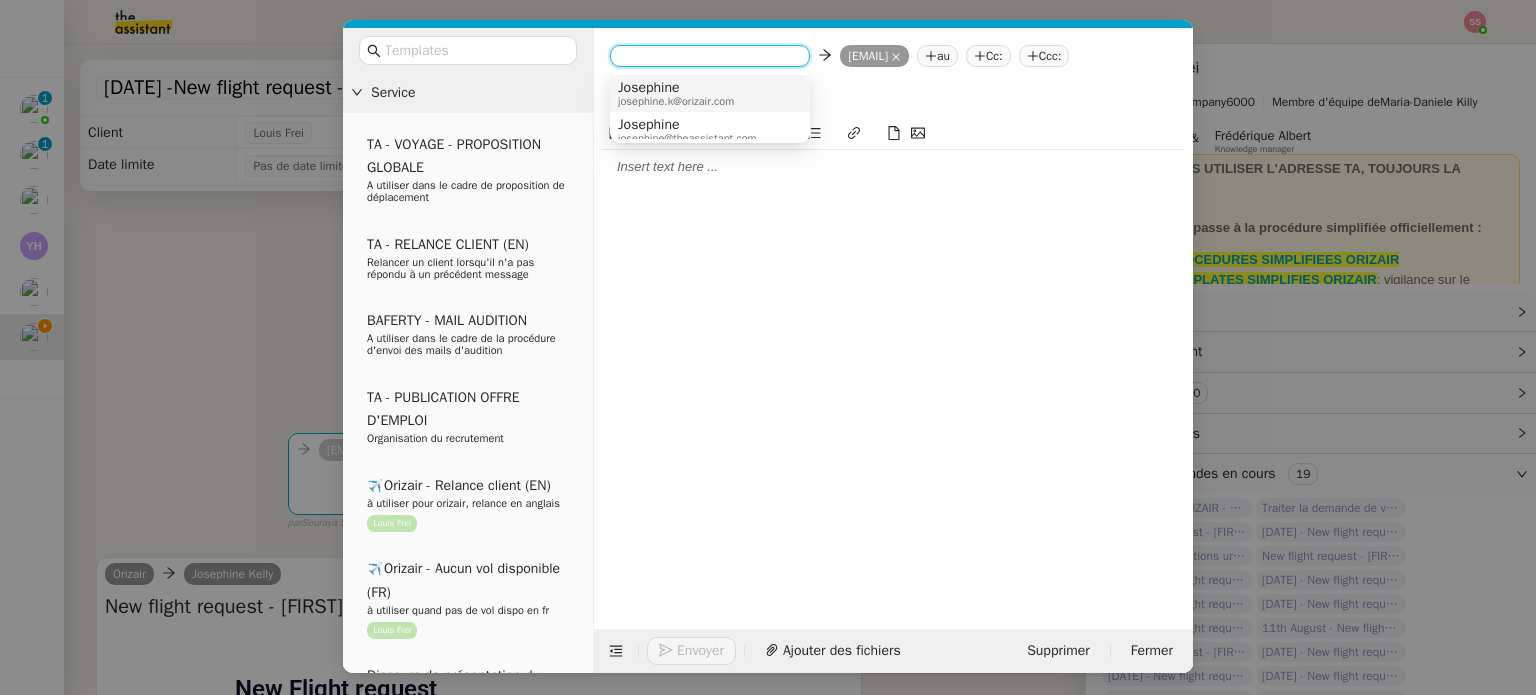 click on "Josephine" at bounding box center [676, 88] 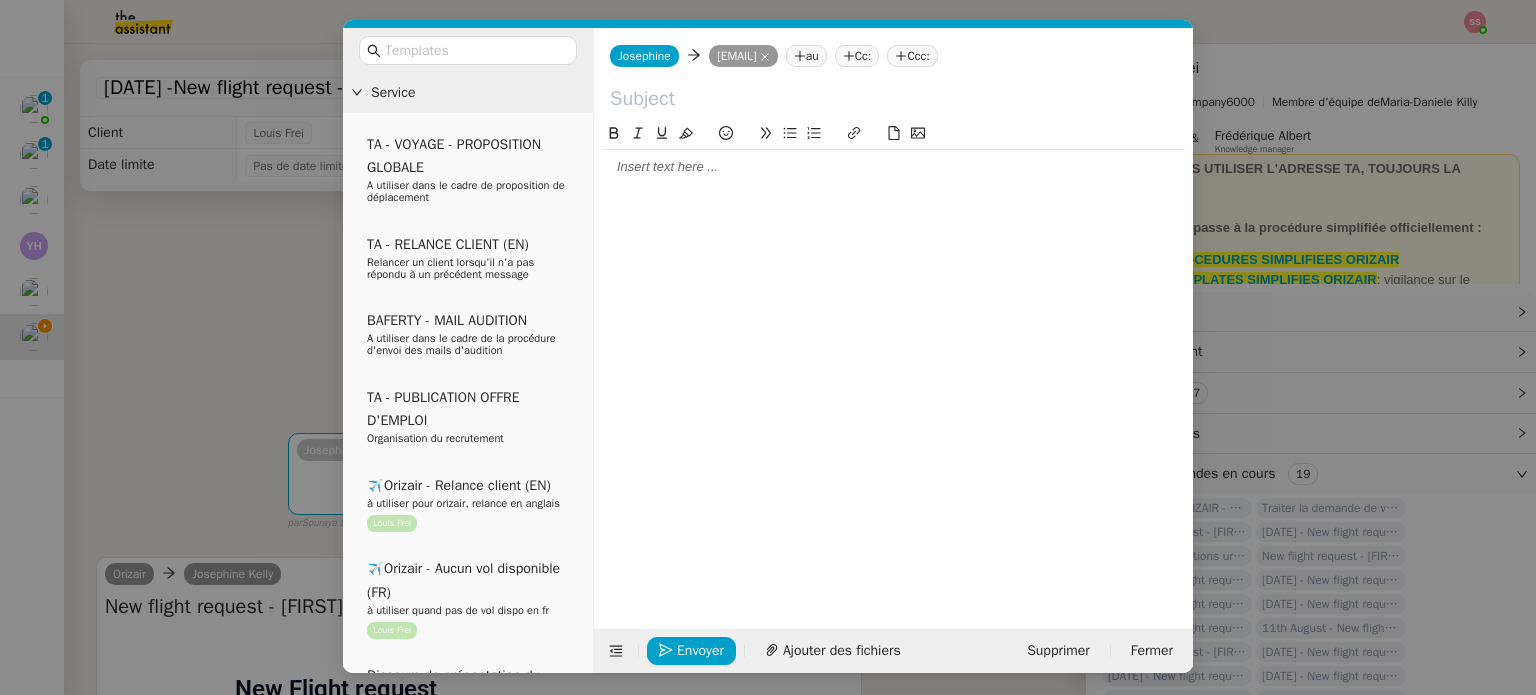 click 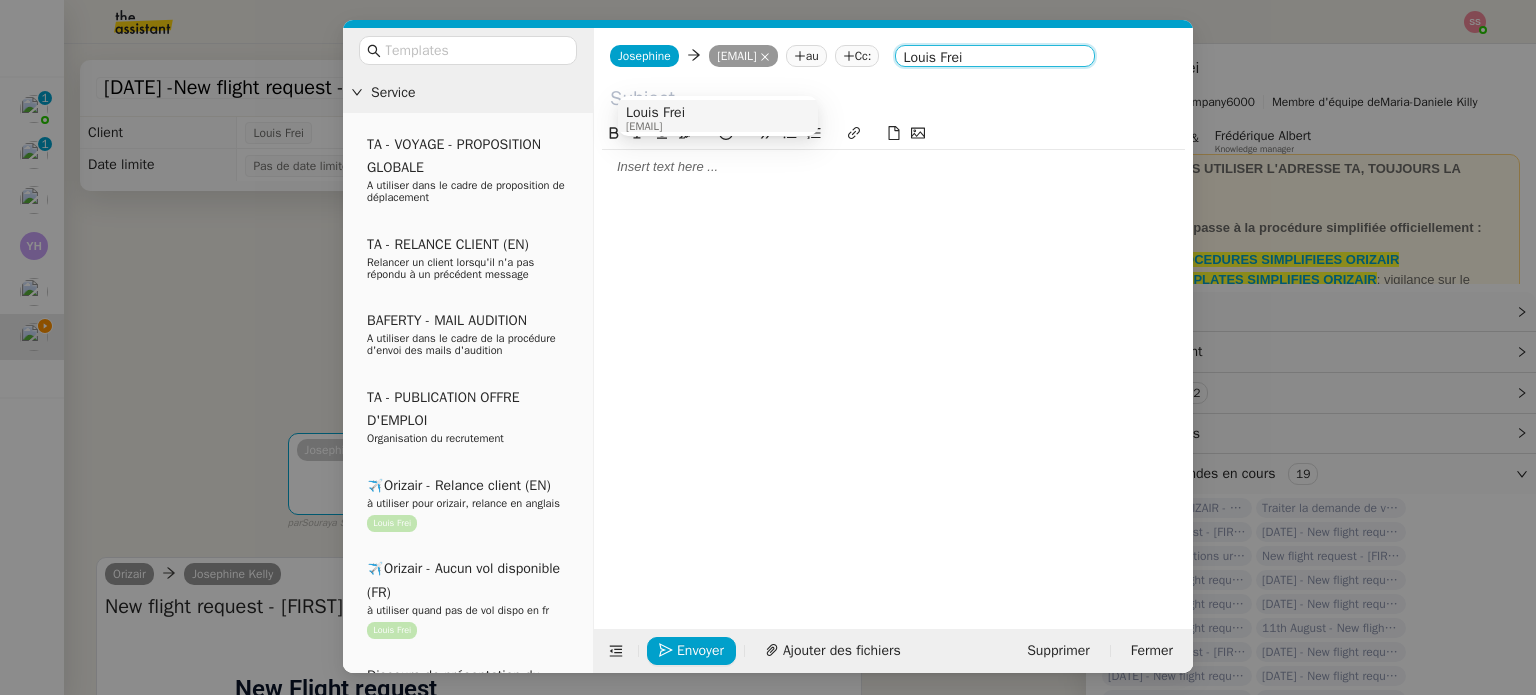type on "Louis Frei" 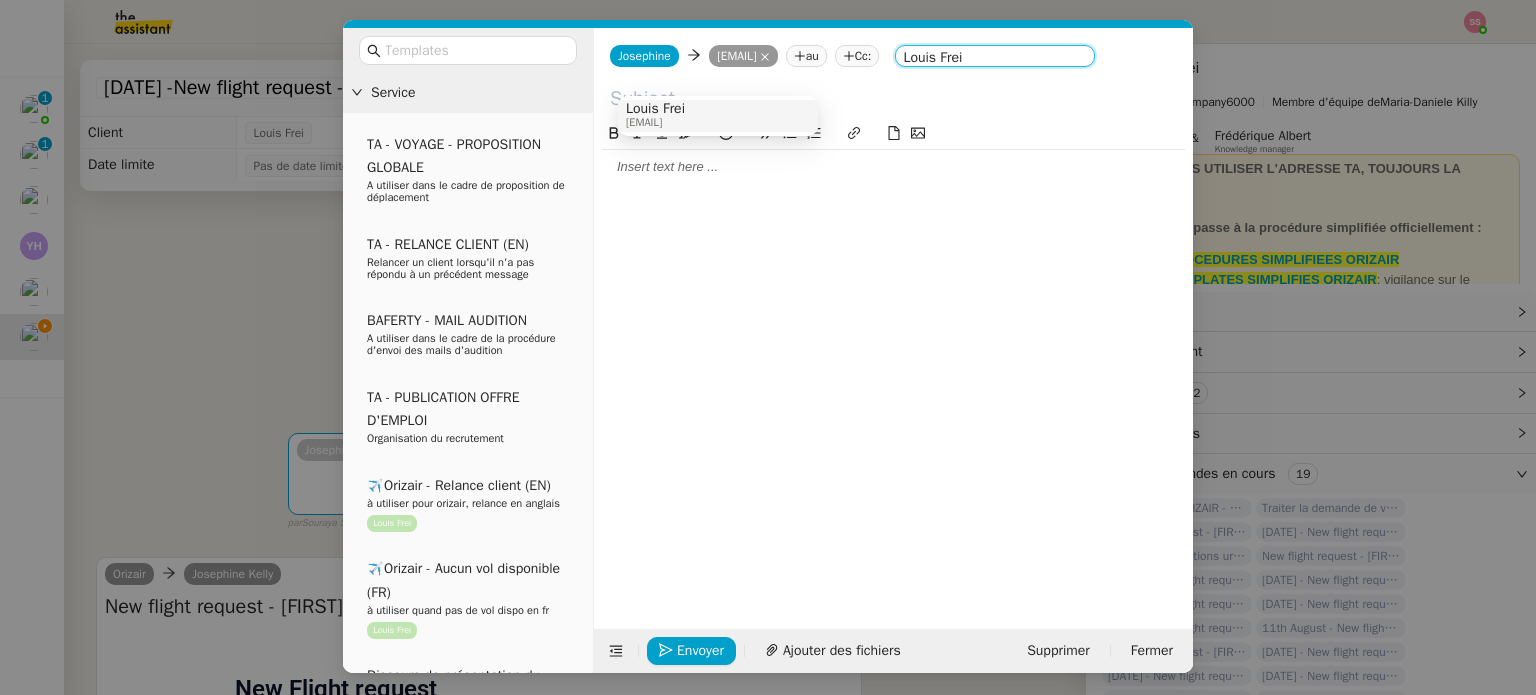click on "[FIRST] [LAST] [EMAIL]" at bounding box center [718, 114] 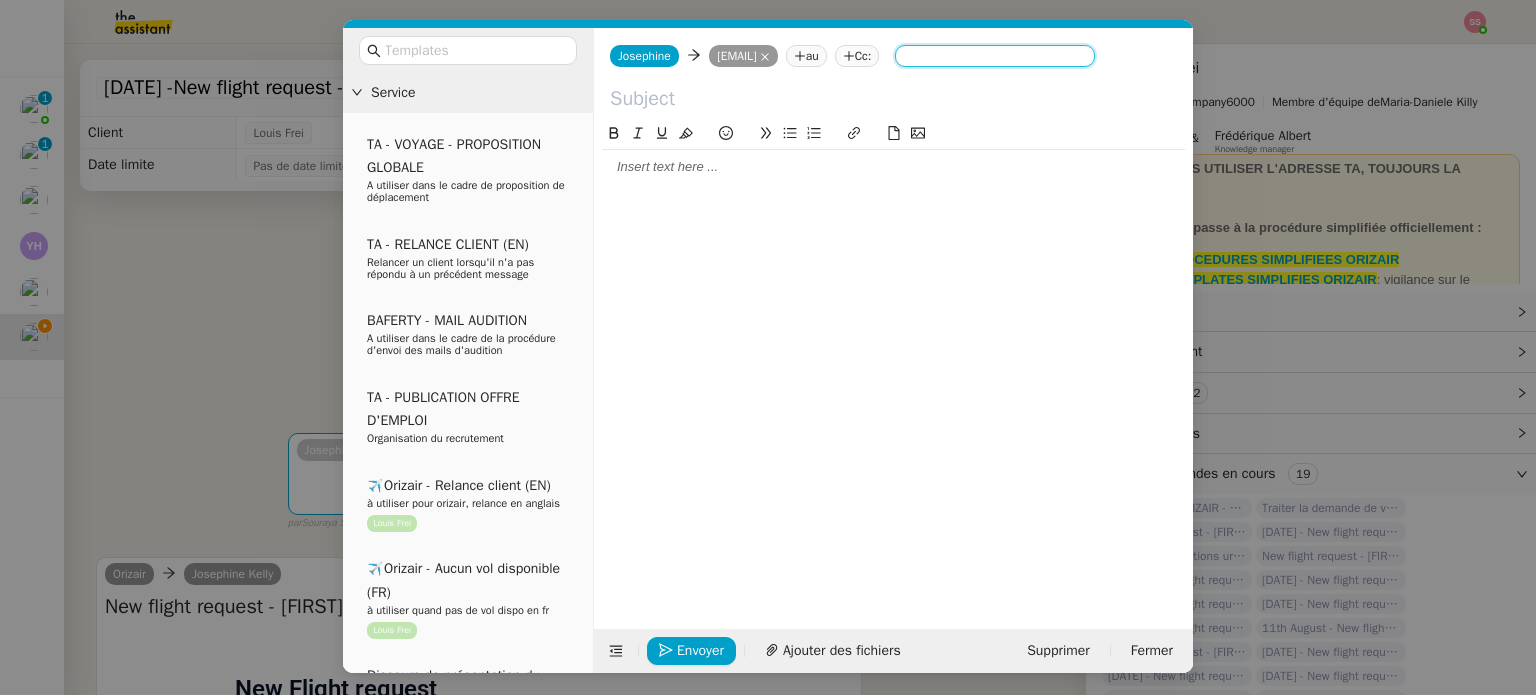 scroll, scrollTop: 0, scrollLeft: 0, axis: both 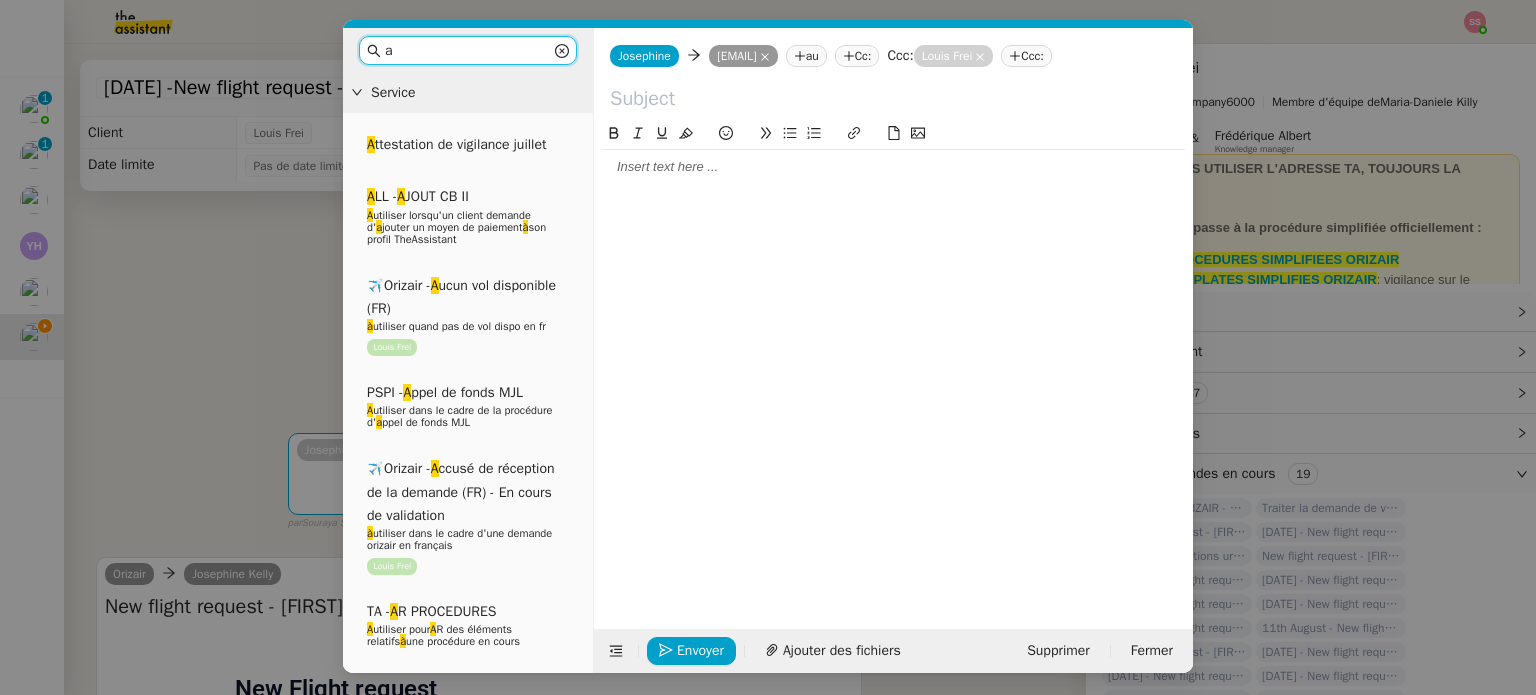 click on "a" at bounding box center [468, 50] 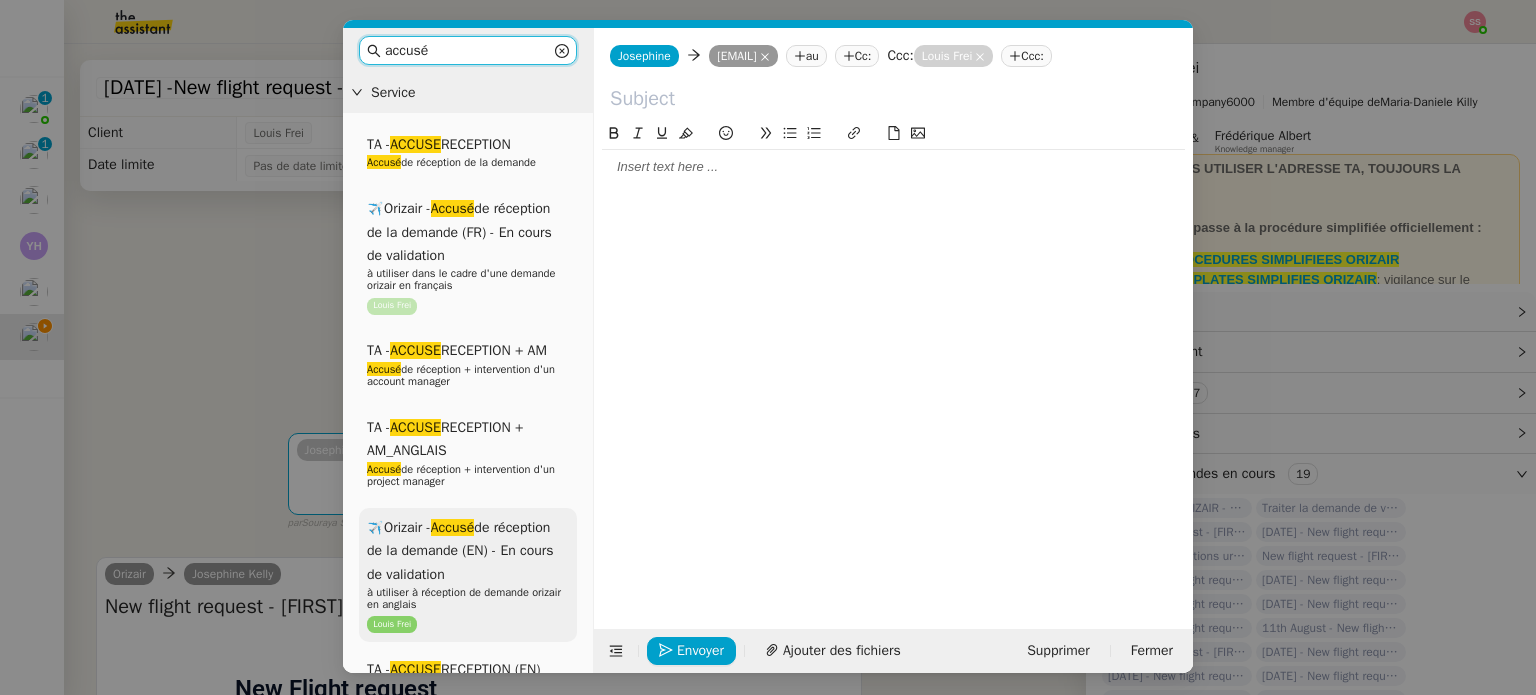 type on "accusé" 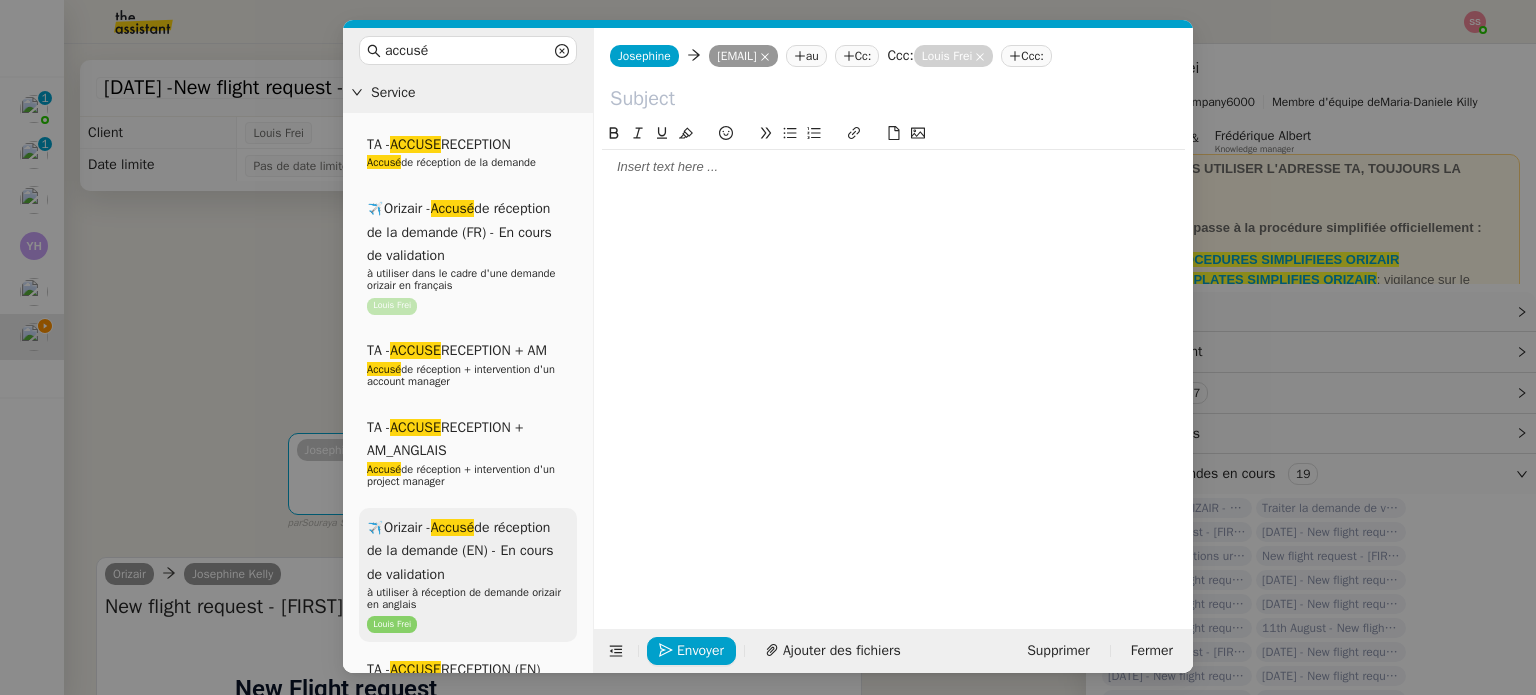 click on "à utiliser à réception de demande orizair en anglais" at bounding box center (468, 598) 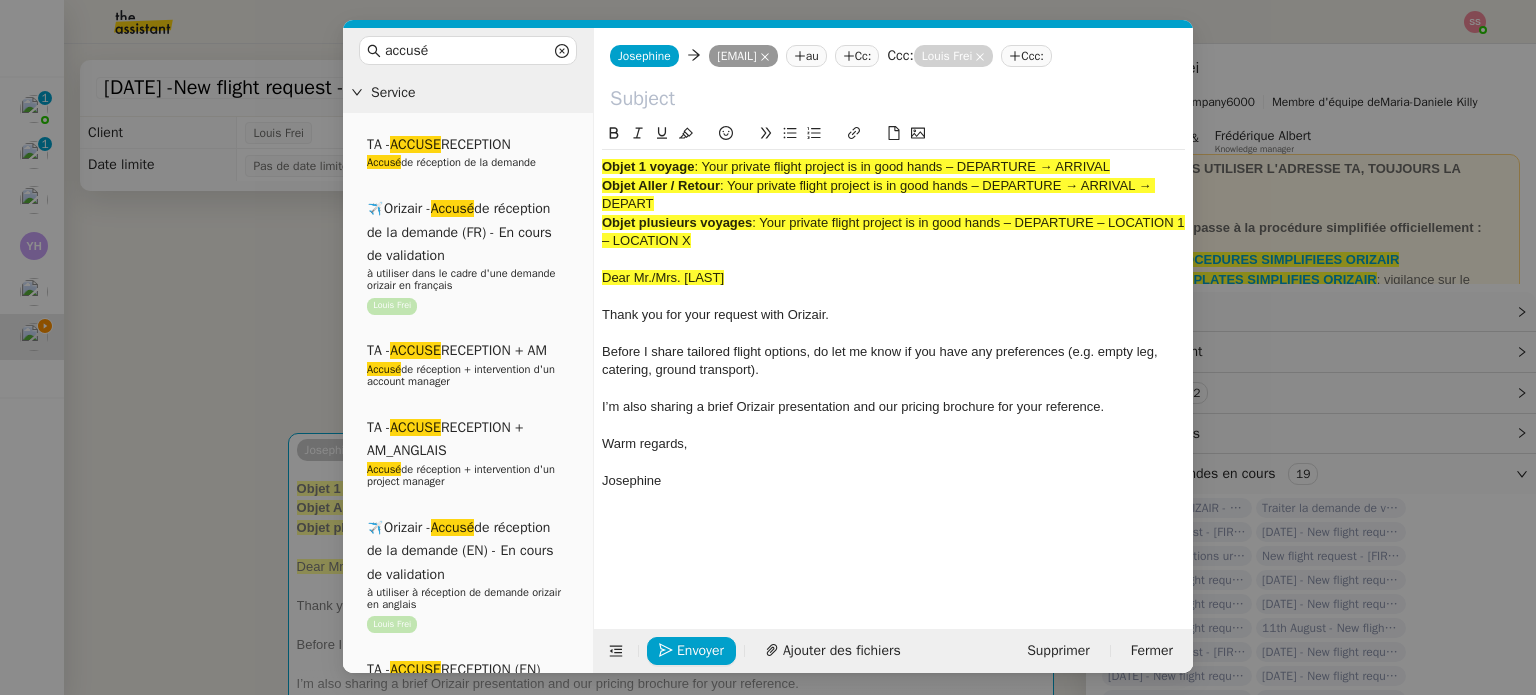 drag, startPoint x: 705, startPoint y: 167, endPoint x: 1117, endPoint y: 131, distance: 413.56982 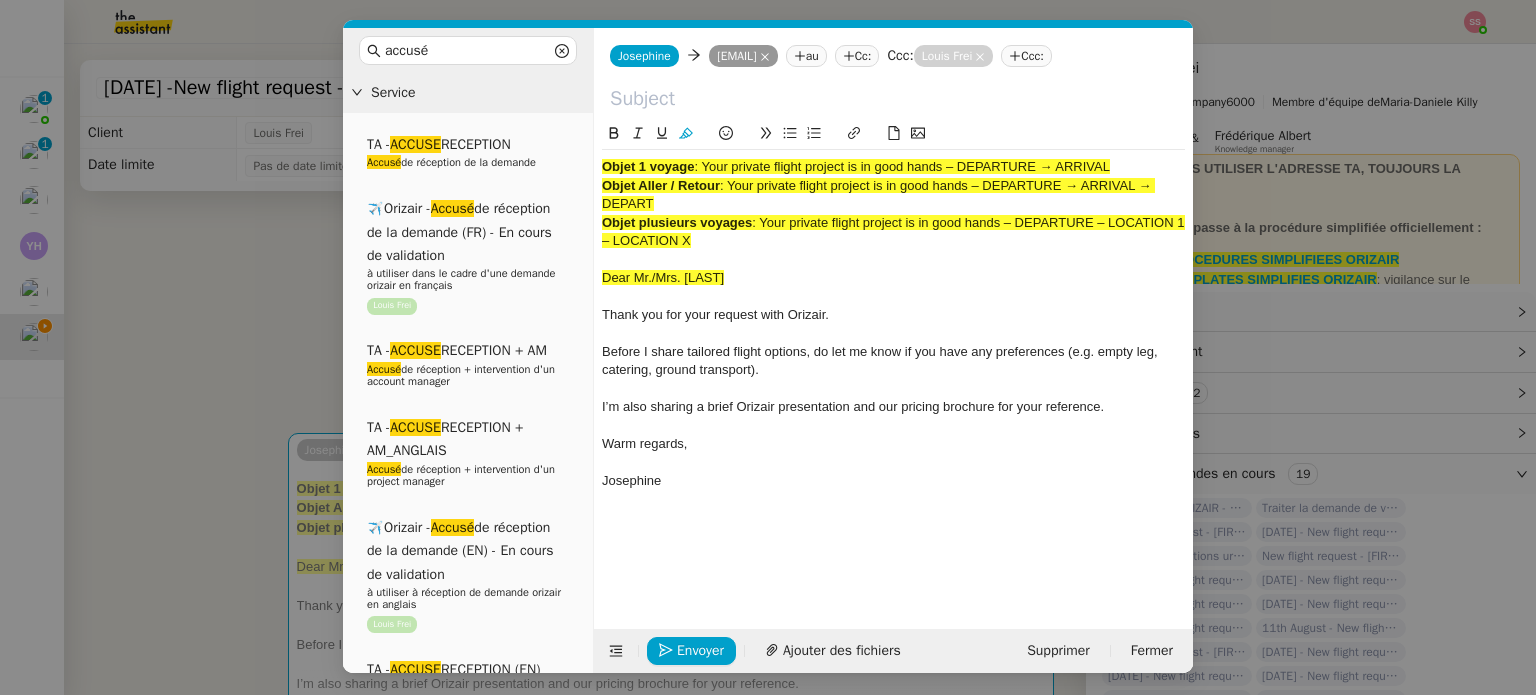 type 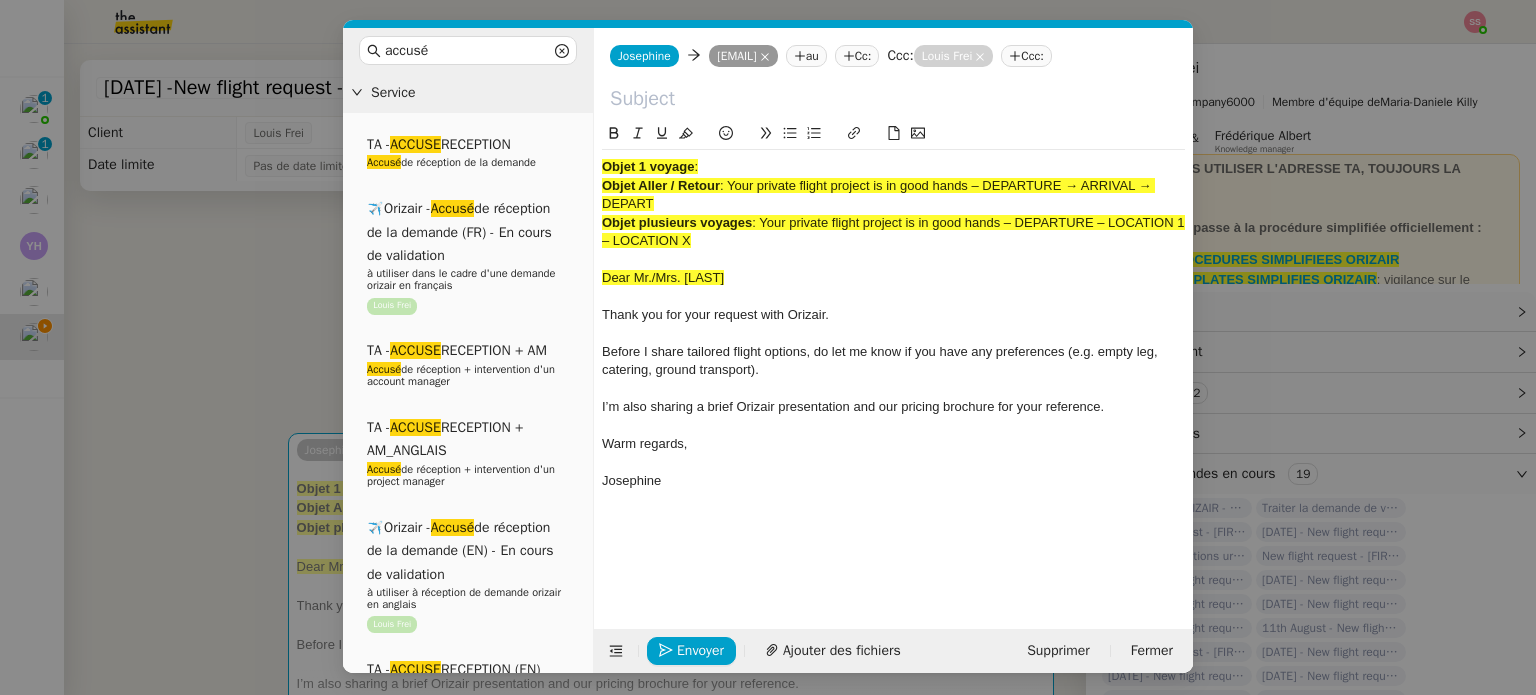 click 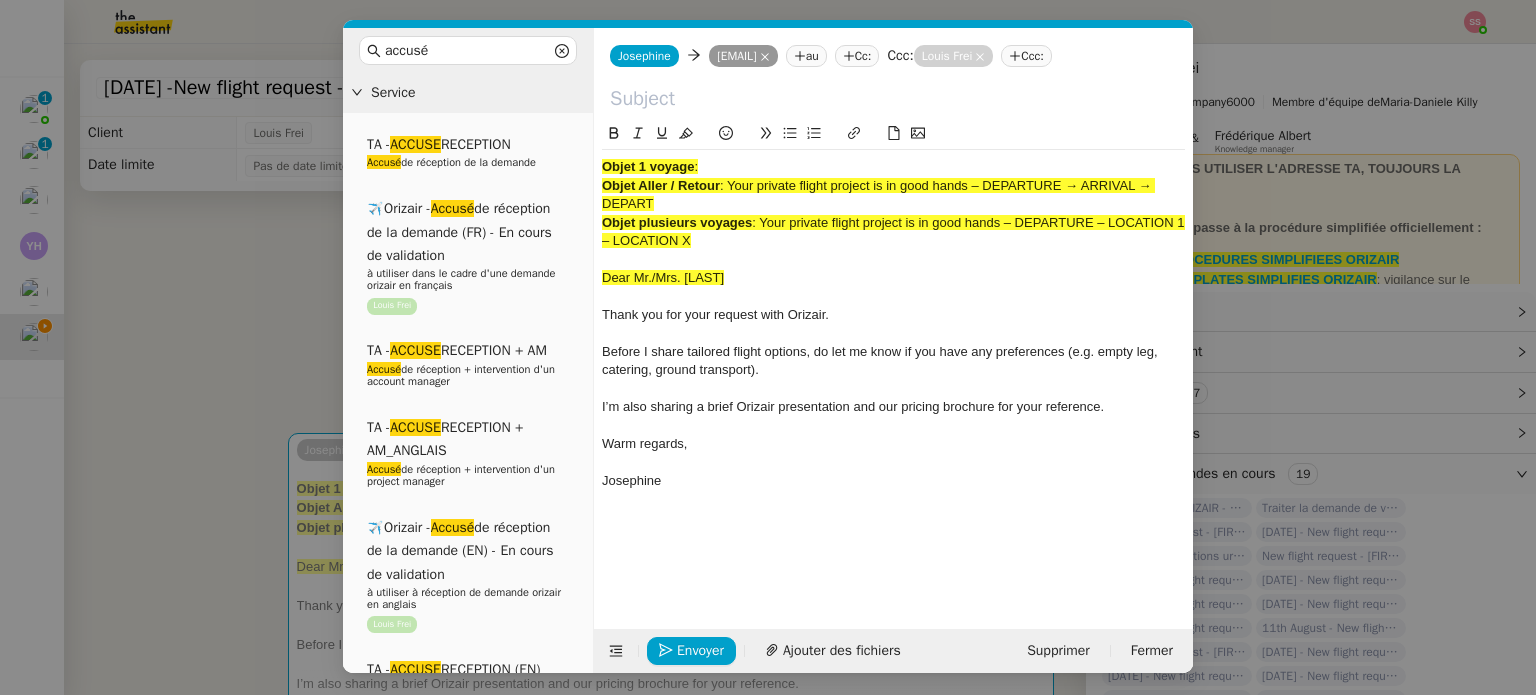 paste on "Your private flight project is in good hands – DEPARTURE → ARRIVAL" 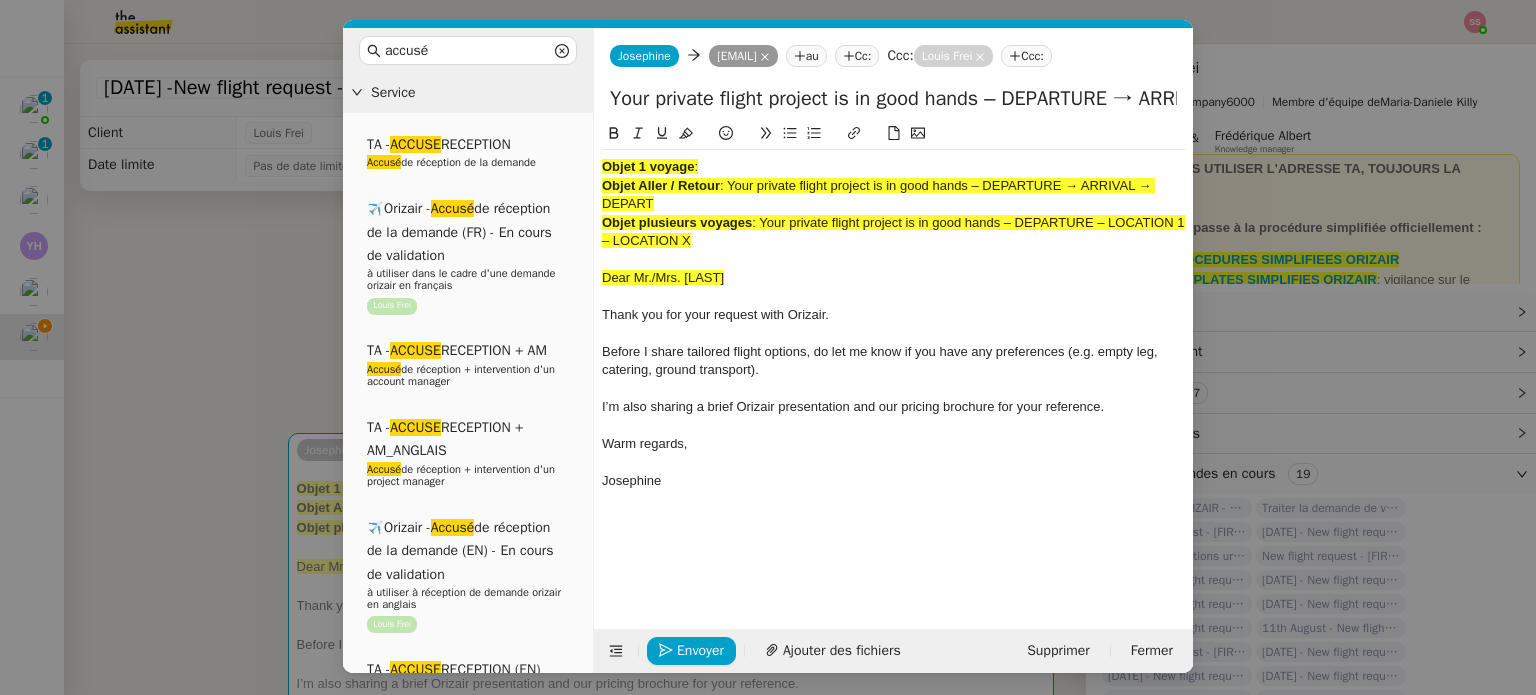scroll, scrollTop: 0, scrollLeft: 86, axis: horizontal 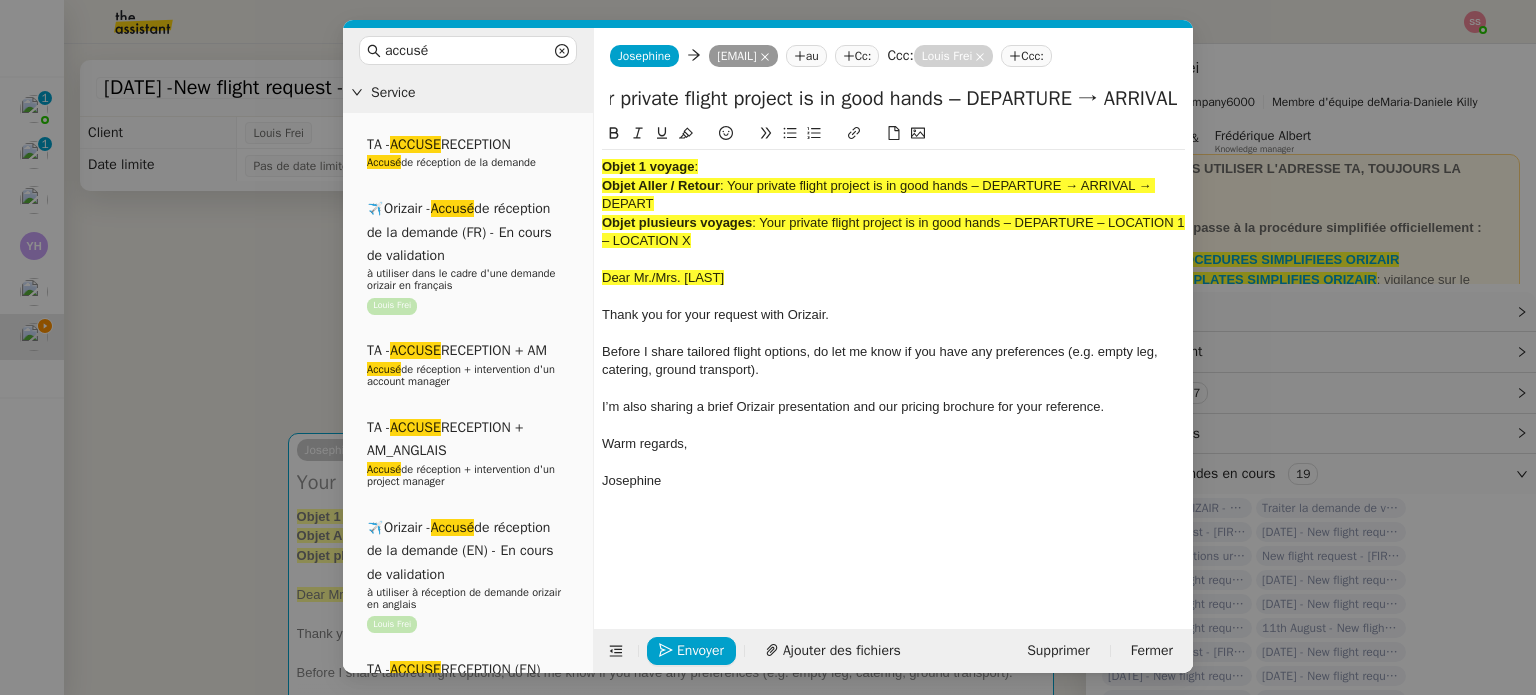 type on "Your private flight project is in good hands – DEPARTURE → ARRIVAL" 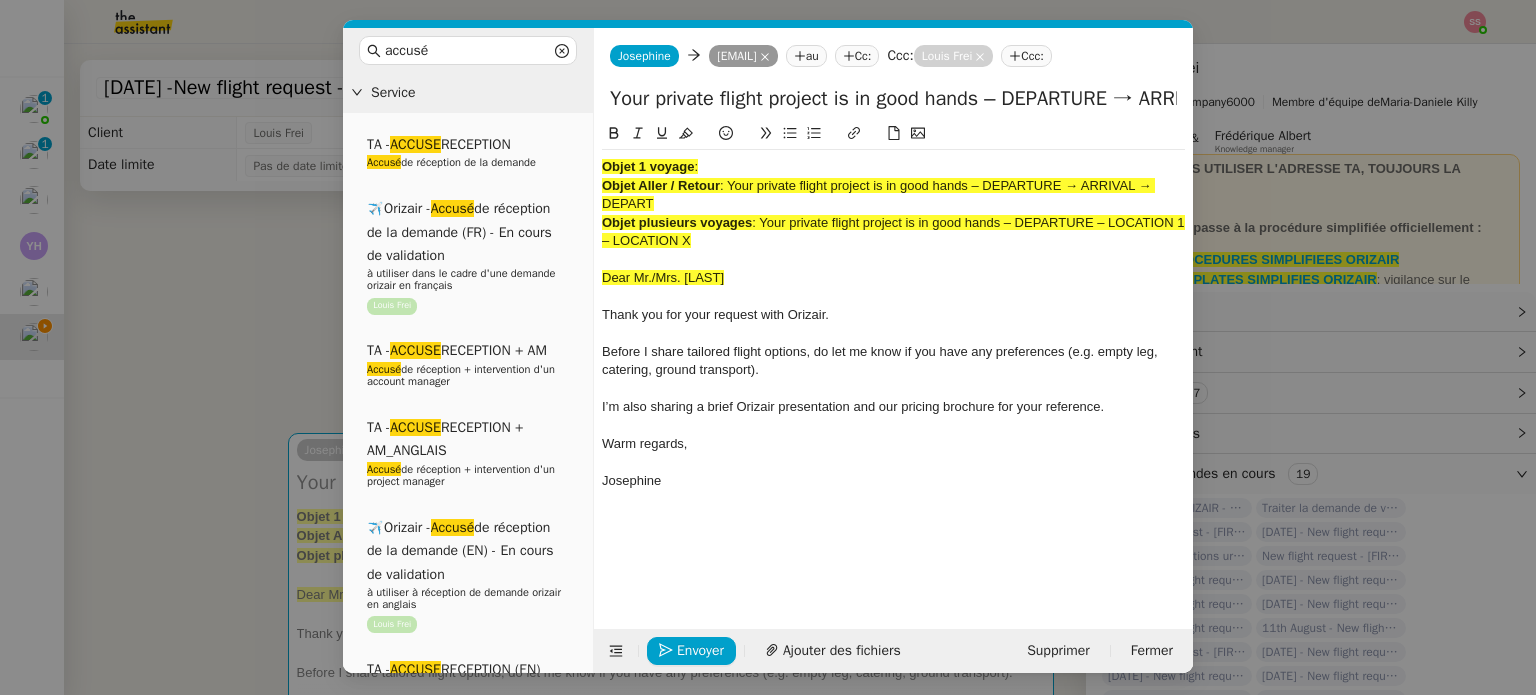drag, startPoint x: 722, startPoint y: 241, endPoint x: 544, endPoint y: 110, distance: 221.00905 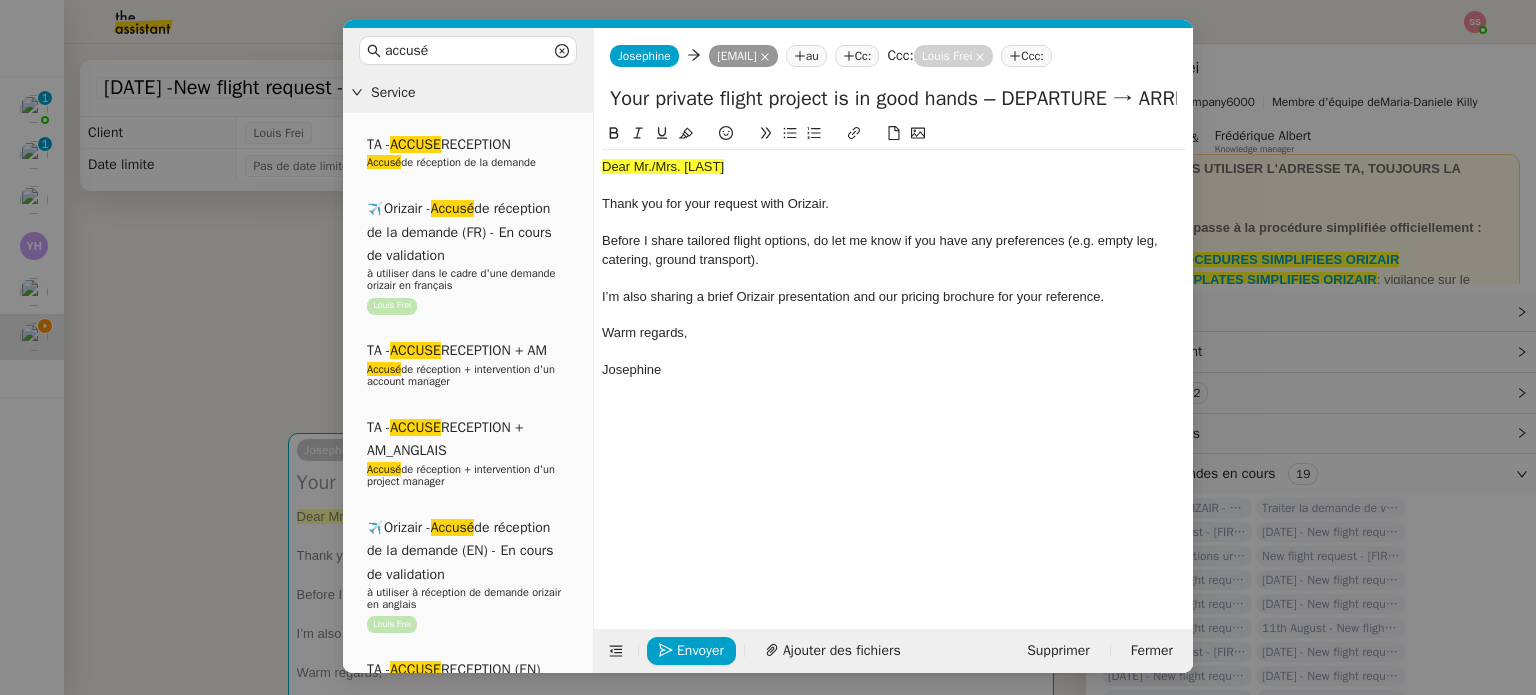 click on "accusé Service TA -  ACCUSE  RECEPTION    Accusé  de réception de la demande ✈️Orizair -  Accusé  de réception de la demande (FR) - En cours de validation    à utiliser dans le cadre d'une demande orizair en français  Louis Frei TA -  ACCUSE  RECEPTION + AM    Accusé  de réception + intervention d'un account manager TA -  ACCUSE  RECEPTION + AM_ANGLAIS    Accusé  de réception + intervention d'un project manager ✈️Orizair -  Accusé  de réception de la demande (EN) - En cours de validation    à utiliser à réception de demande orizair en anglais  Louis Frei TA -  ACCUSE  RECEPTION (EN)    Common TA -  ACCUSE  RECEPTION    Accusé  de réception de la demande ✈️Orizair -  Accusé  de réception de la demande (FR) - En cours de validation    à utiliser dans le cadre d'une demande orizair en français  Louis Frei TA -  ACCUSE  RECEPTION + AM    Accusé  de réception + intervention d'un account manager TA -  ACCUSE  RECEPTION + AM_ANGLAIS    Accusé ✈️Orizair -  Accusé" at bounding box center (768, 347) 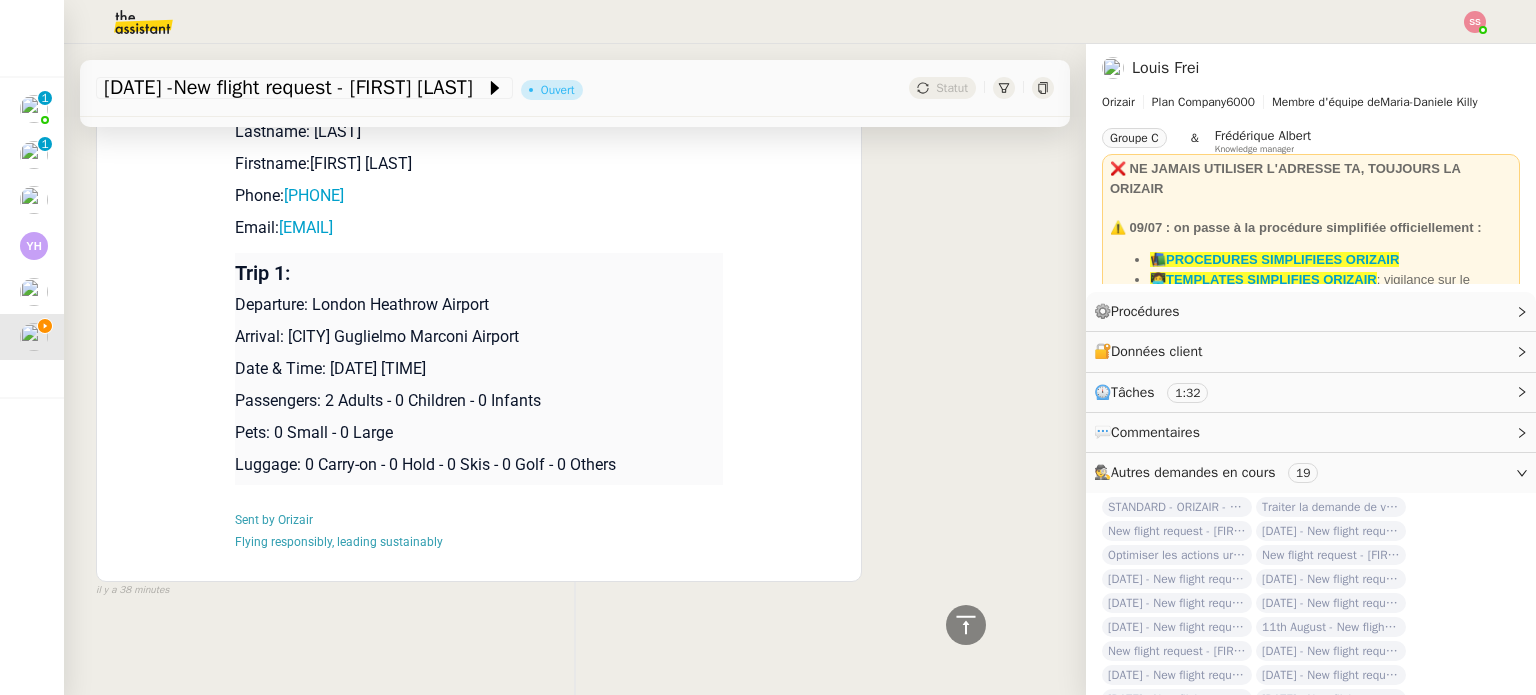 scroll, scrollTop: 884, scrollLeft: 0, axis: vertical 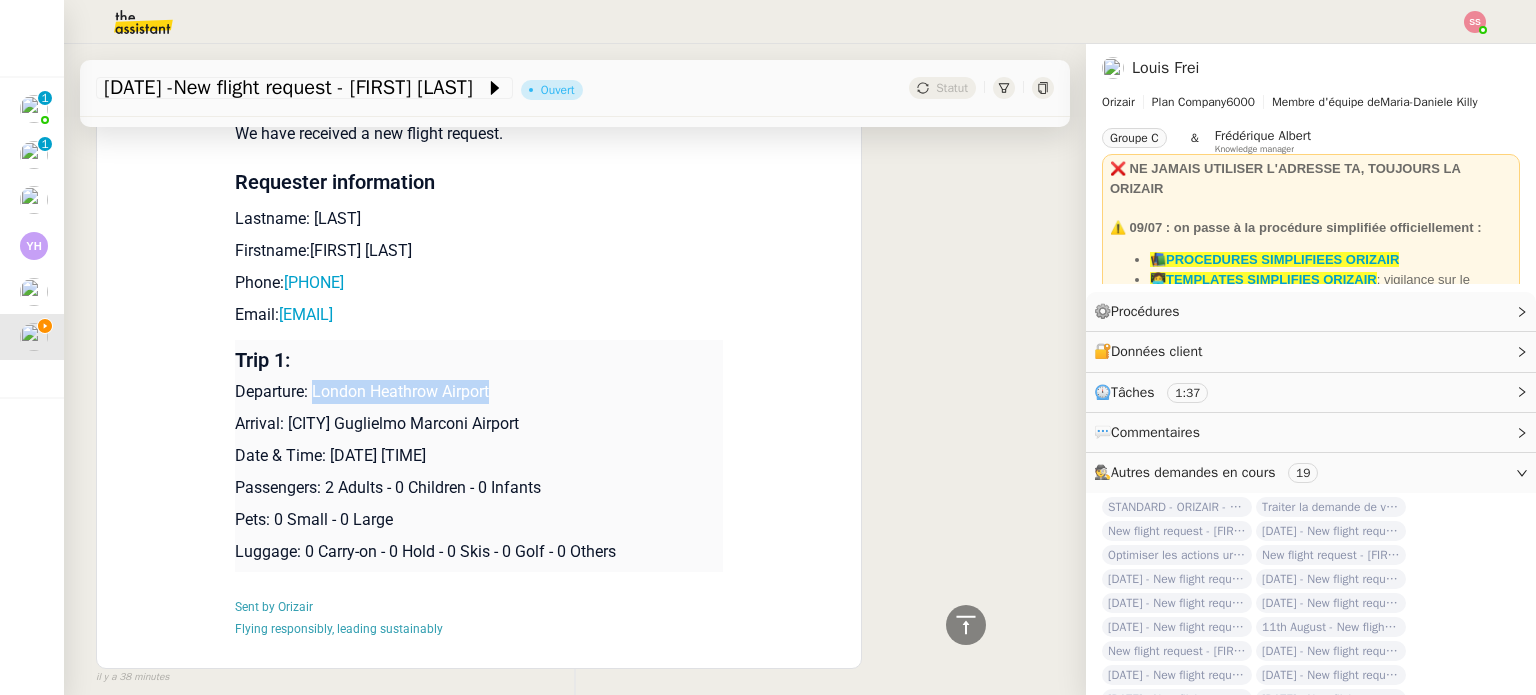 drag, startPoint x: 304, startPoint y: 392, endPoint x: 528, endPoint y: 391, distance: 224.00223 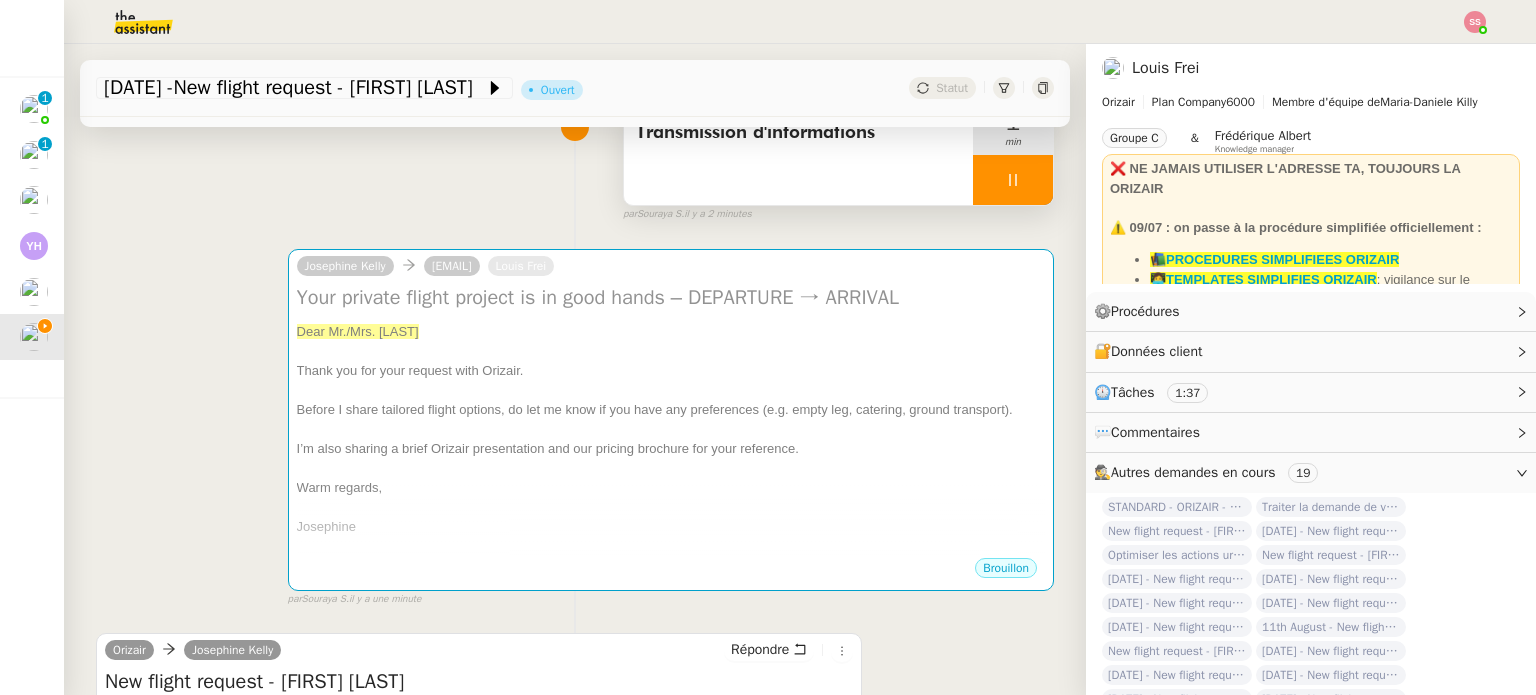 scroll, scrollTop: 0, scrollLeft: 0, axis: both 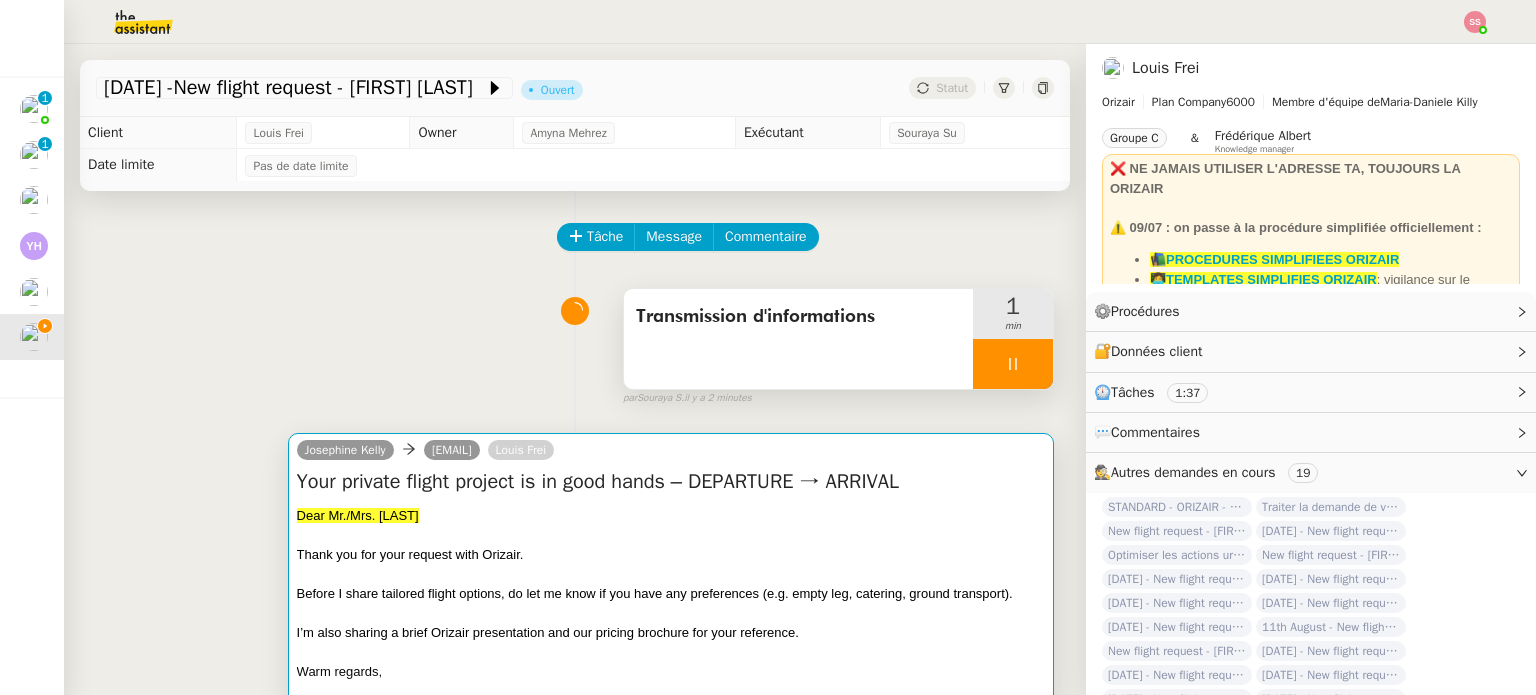 click on "Josephine Kelly     lujaborrello@gmail.com  Louis Frei" at bounding box center (671, 453) 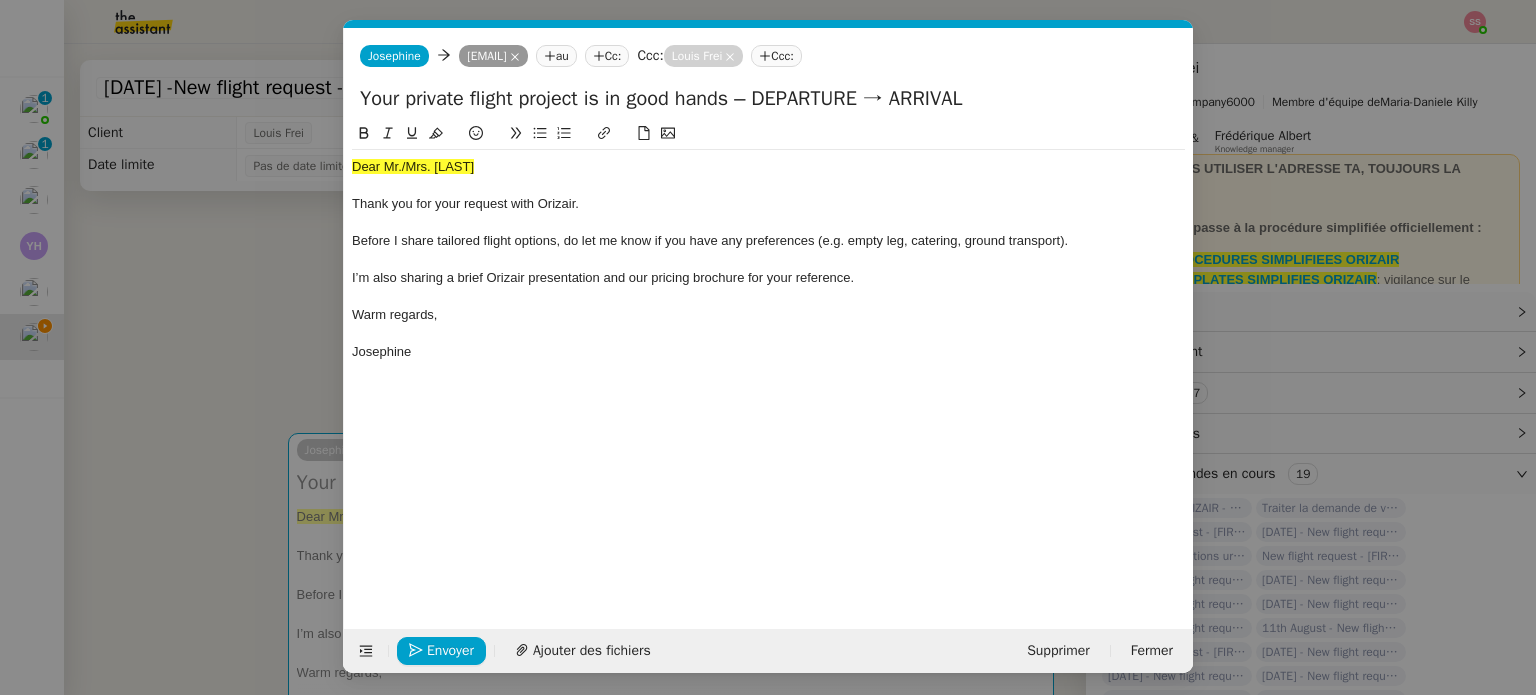 scroll, scrollTop: 0, scrollLeft: 83, axis: horizontal 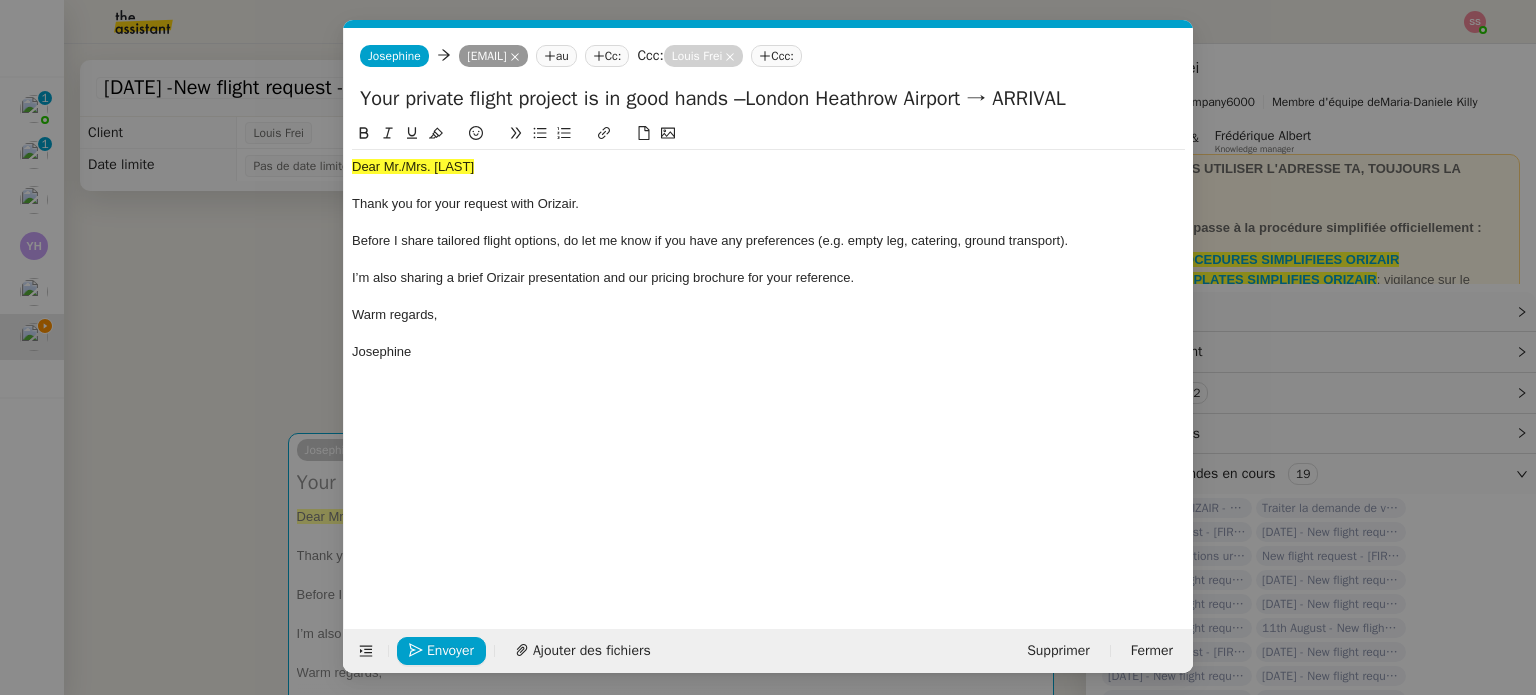type on "Your private flight project is in good hands –London Heathrow Airport → ARRIVAL" 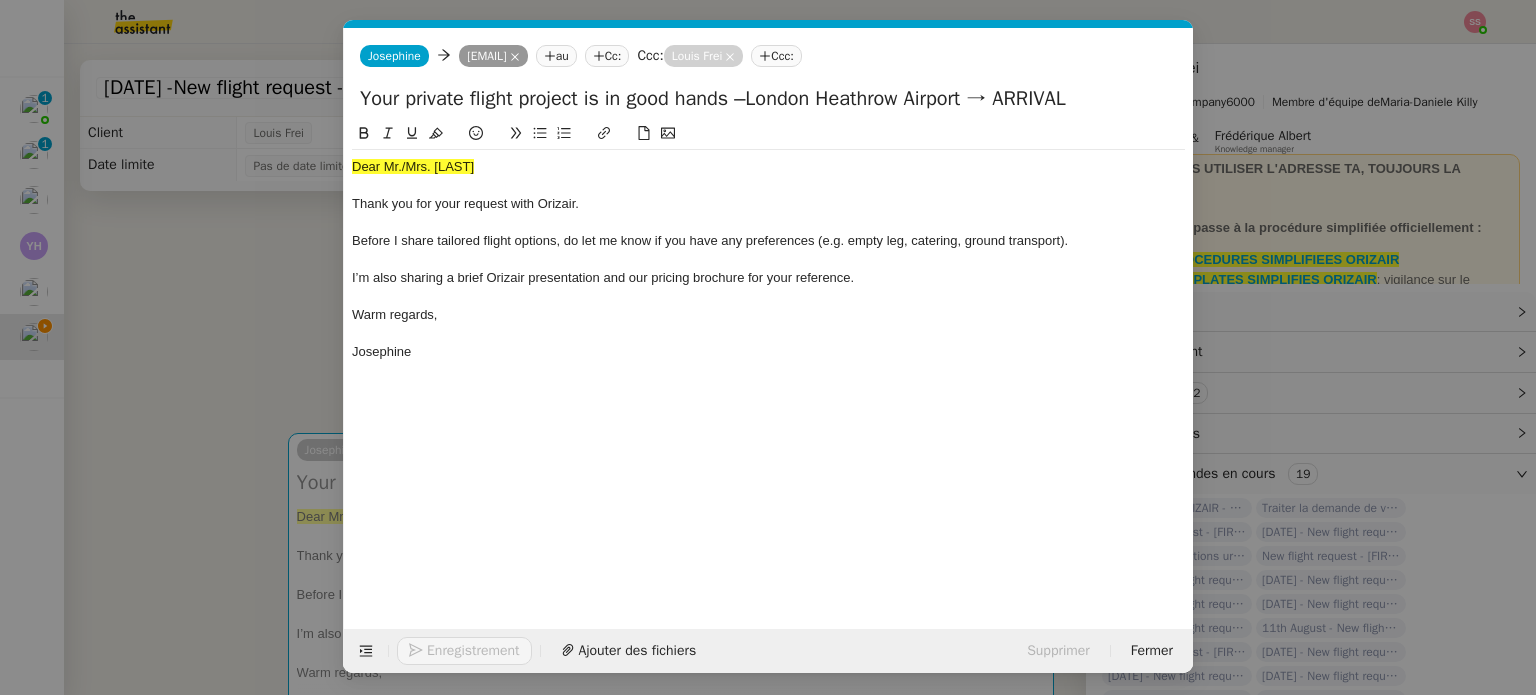 click on "accusé Service TA -  ACCUSE  RECEPTION    Accusé  de réception de la demande ✈️Orizair -  Accusé  de réception de la demande (FR) - En cours de validation    à utiliser dans le cadre d'une demande orizair en français  Louis Frei TA -  ACCUSE  RECEPTION + AM    Accusé  de réception + intervention d'un account manager TA -  ACCUSE  RECEPTION + AM_ANGLAIS    Accusé  de réception + intervention d'un project manager ✈️Orizair -  Accusé  de réception de la demande (EN) - En cours de validation    à utiliser à réception de demande orizair en anglais  Louis Frei TA -  ACCUSE  RECEPTION (EN)    Common TA -  ACCUSE  RECEPTION    Accusé  de réception de la demande ✈️Orizair -  Accusé  de réception de la demande (FR) - En cours de validation    à utiliser dans le cadre d'une demande orizair en français  Louis Frei TA -  ACCUSE  RECEPTION + AM    Accusé  de réception + intervention d'un account manager TA -  ACCUSE  RECEPTION + AM_ANGLAIS    Accusé ✈️Orizair -  Accusé" at bounding box center [768, 347] 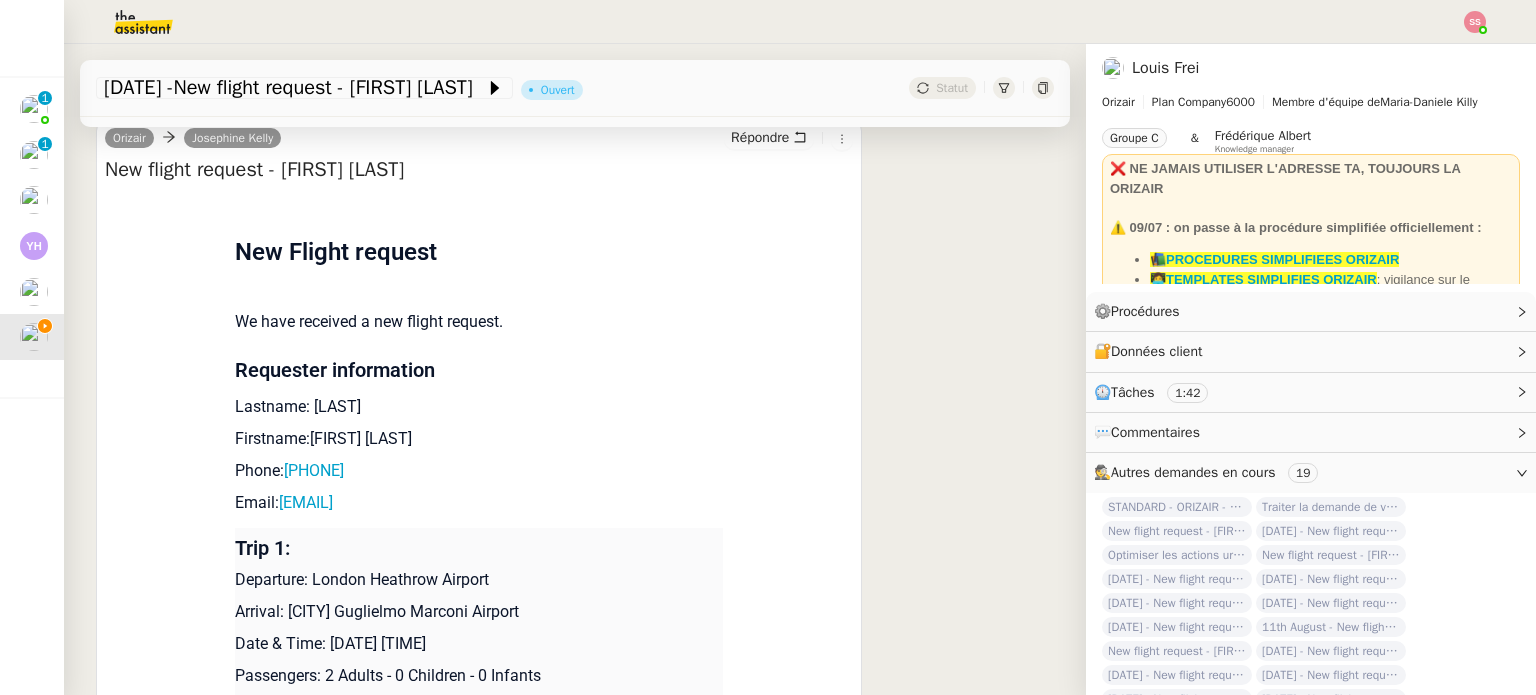 scroll, scrollTop: 700, scrollLeft: 0, axis: vertical 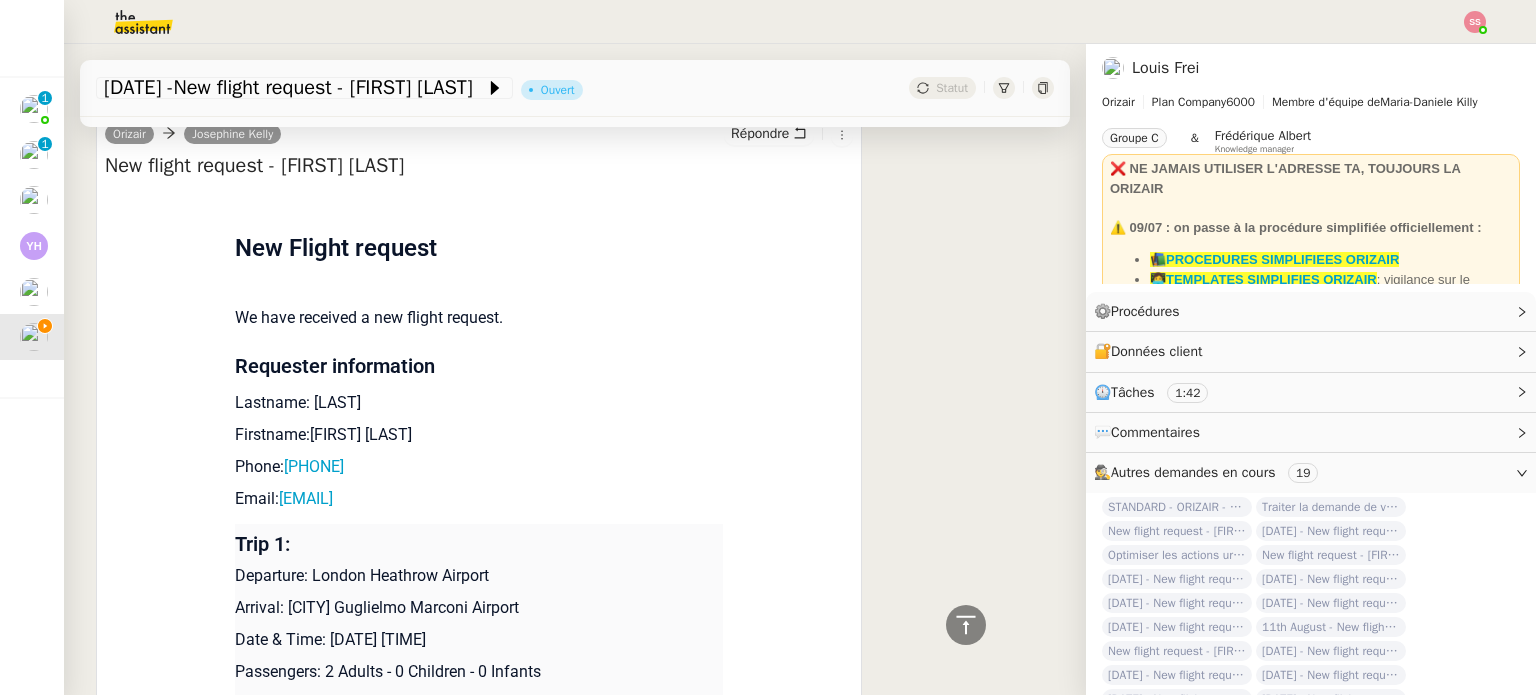 drag, startPoint x: 280, startPoint y: 635, endPoint x: 568, endPoint y: 634, distance: 288.00174 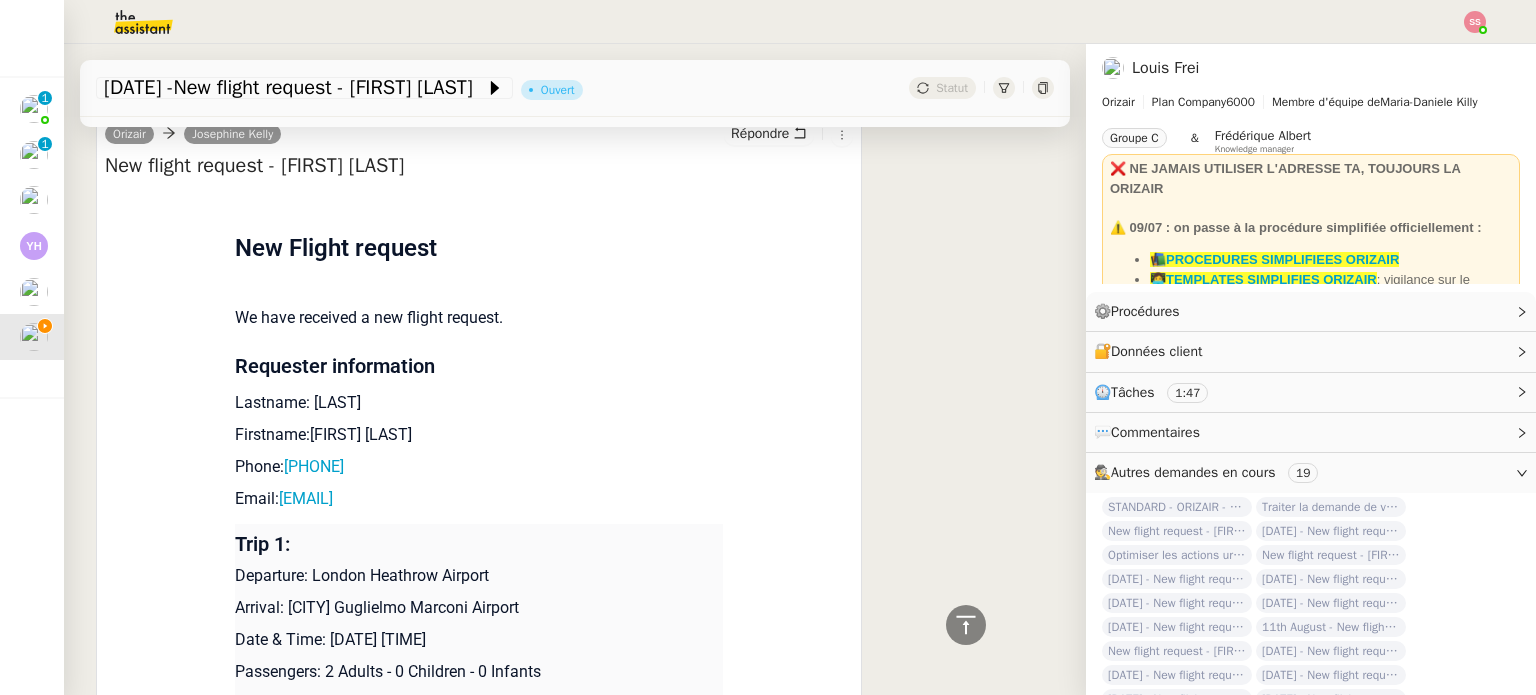 copy on "Bologna Guglielmo Marconi Airport" 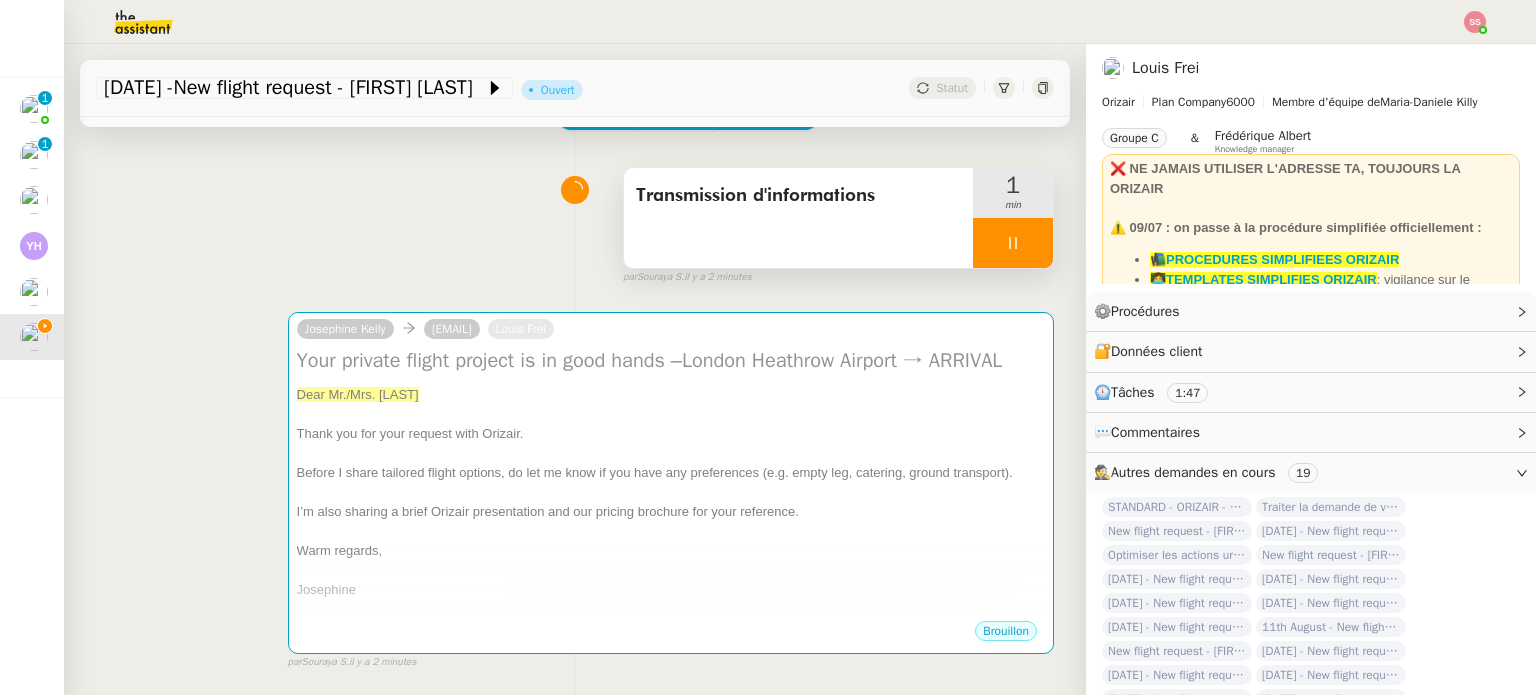 scroll, scrollTop: 100, scrollLeft: 0, axis: vertical 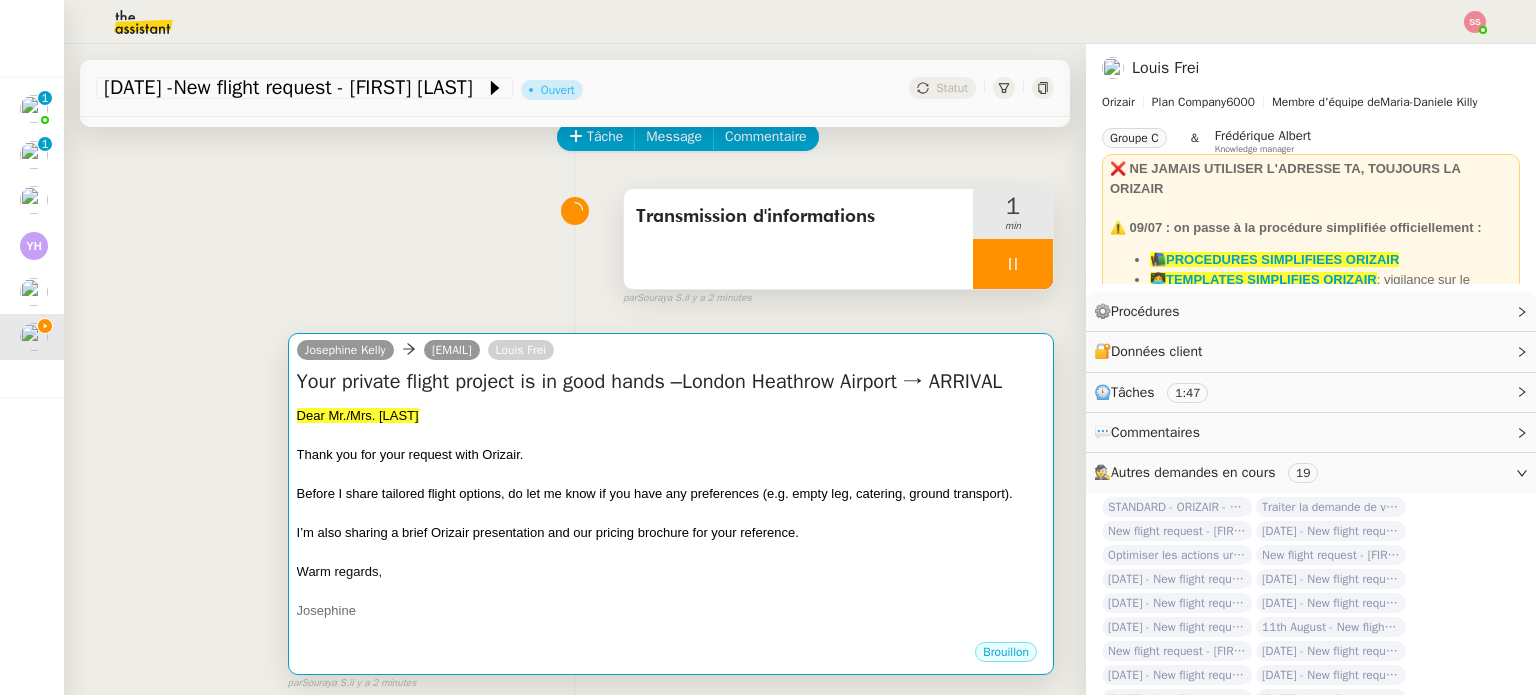 click on "Thank you for your request with Orizair." at bounding box center [671, 455] 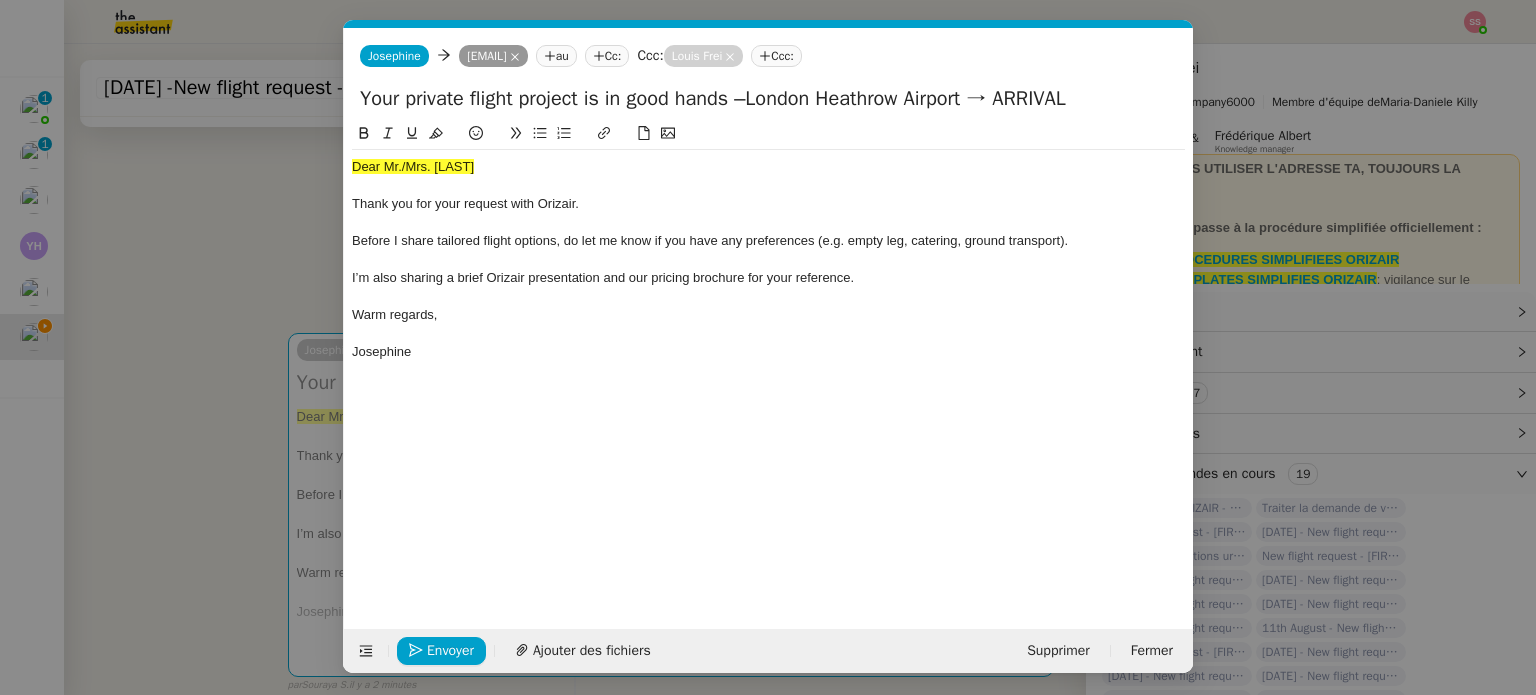scroll, scrollTop: 0, scrollLeft: 83, axis: horizontal 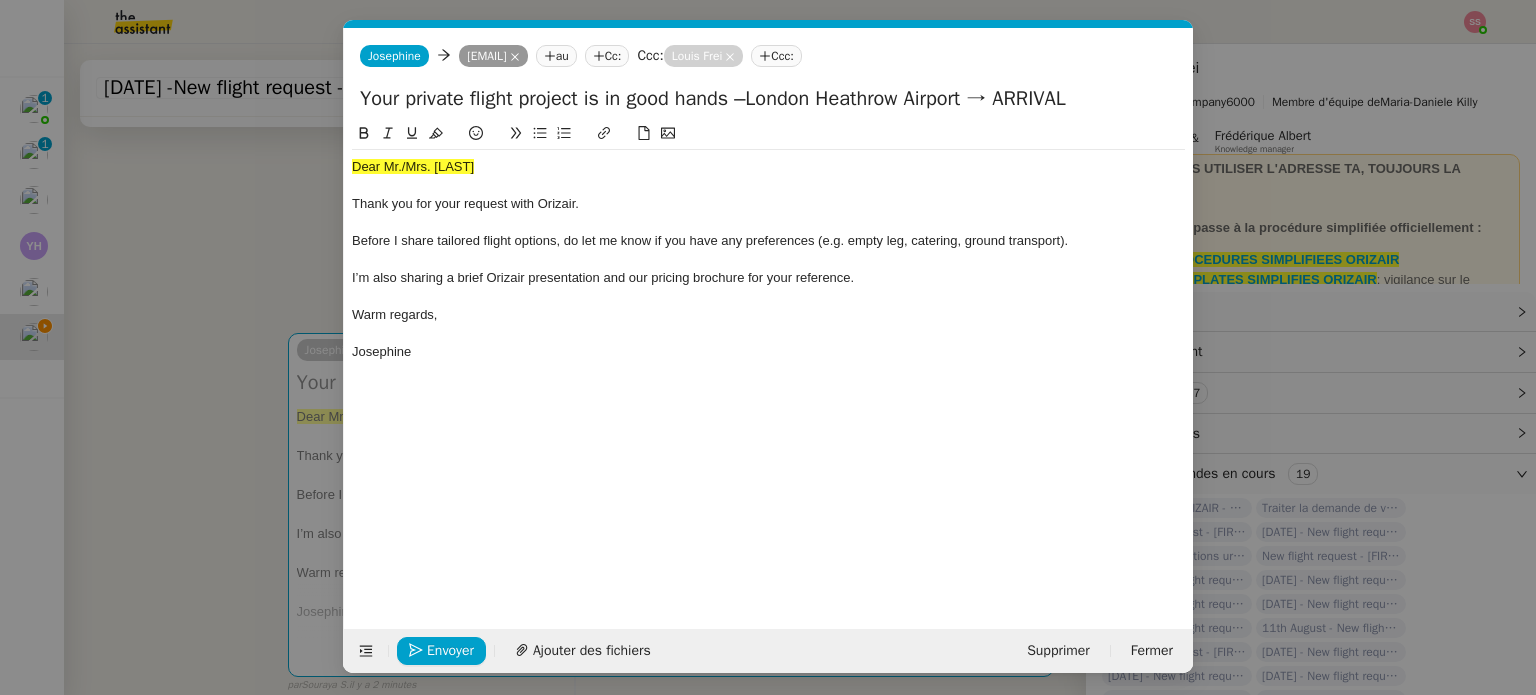 drag, startPoint x: 1053, startPoint y: 102, endPoint x: 1137, endPoint y: 99, distance: 84.05355 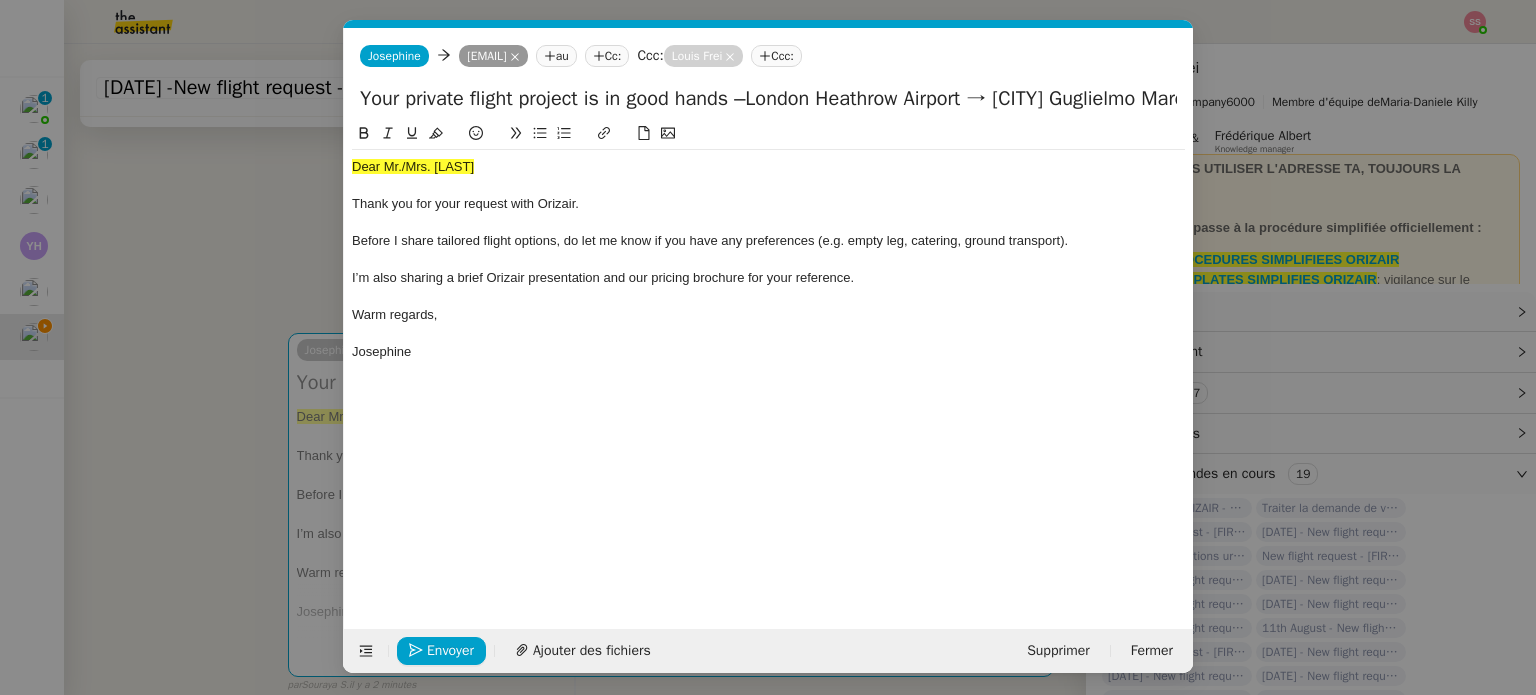 scroll, scrollTop: 0, scrollLeft: 210, axis: horizontal 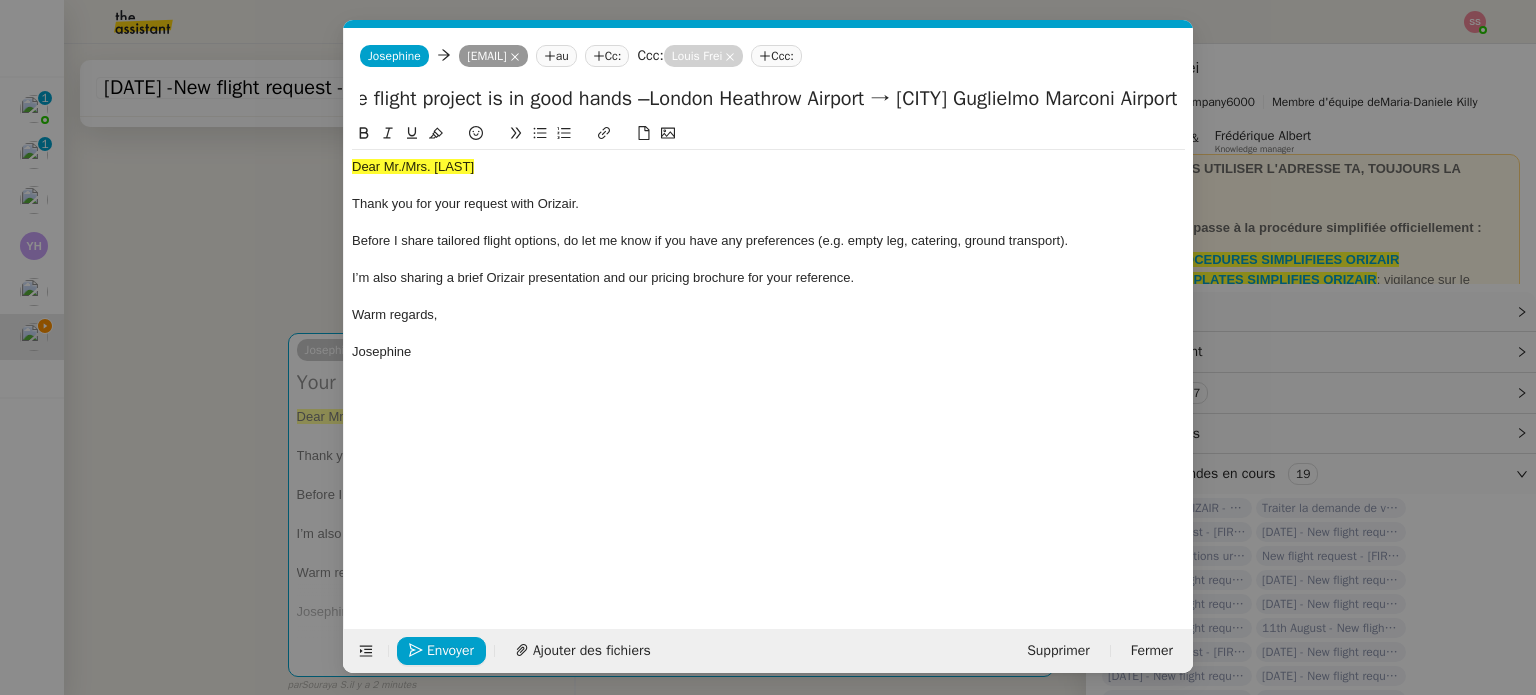 type on "Your private flight project is in good hands –London Heathrow Airport → Bologna Guglielmo Marconi Airport" 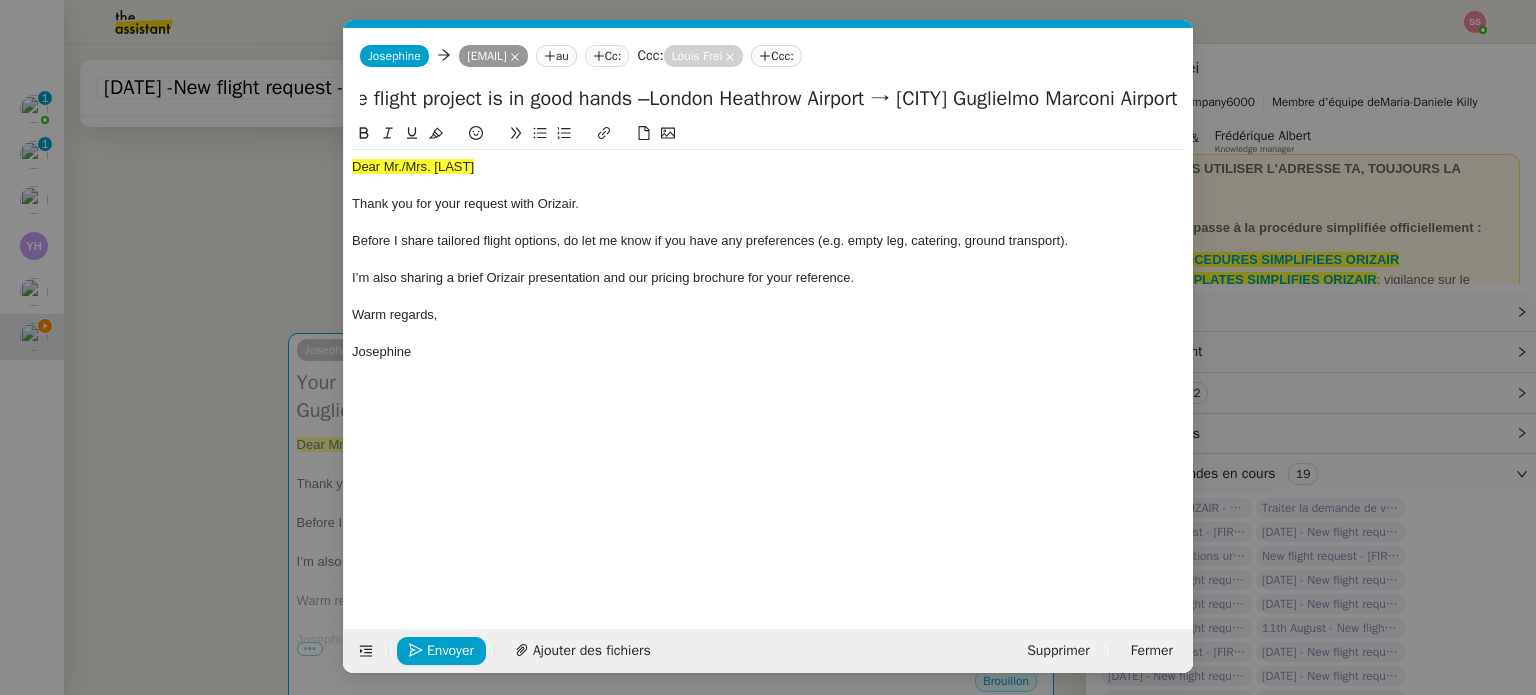 scroll, scrollTop: 0, scrollLeft: 0, axis: both 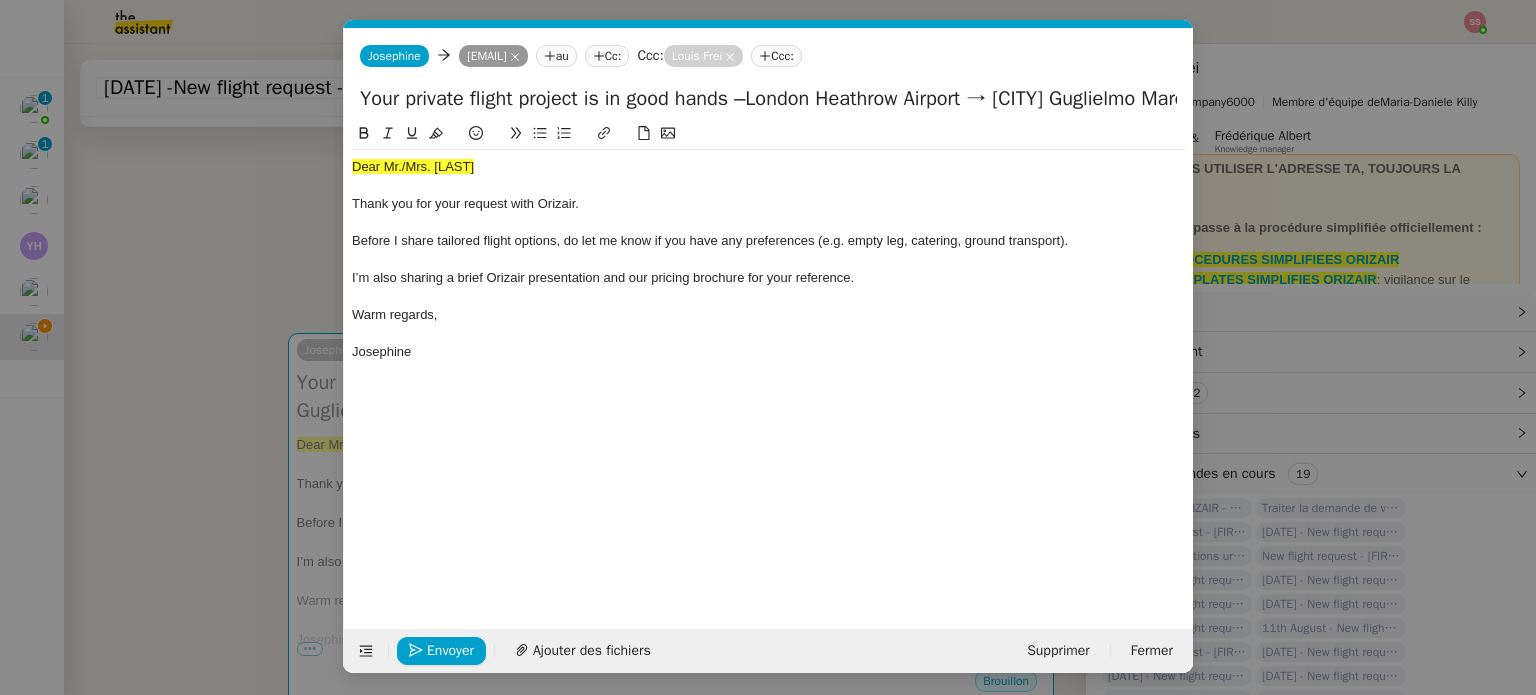 click on "I’m also sharing a brief Orizair presentation and our pricing brochure for your reference." 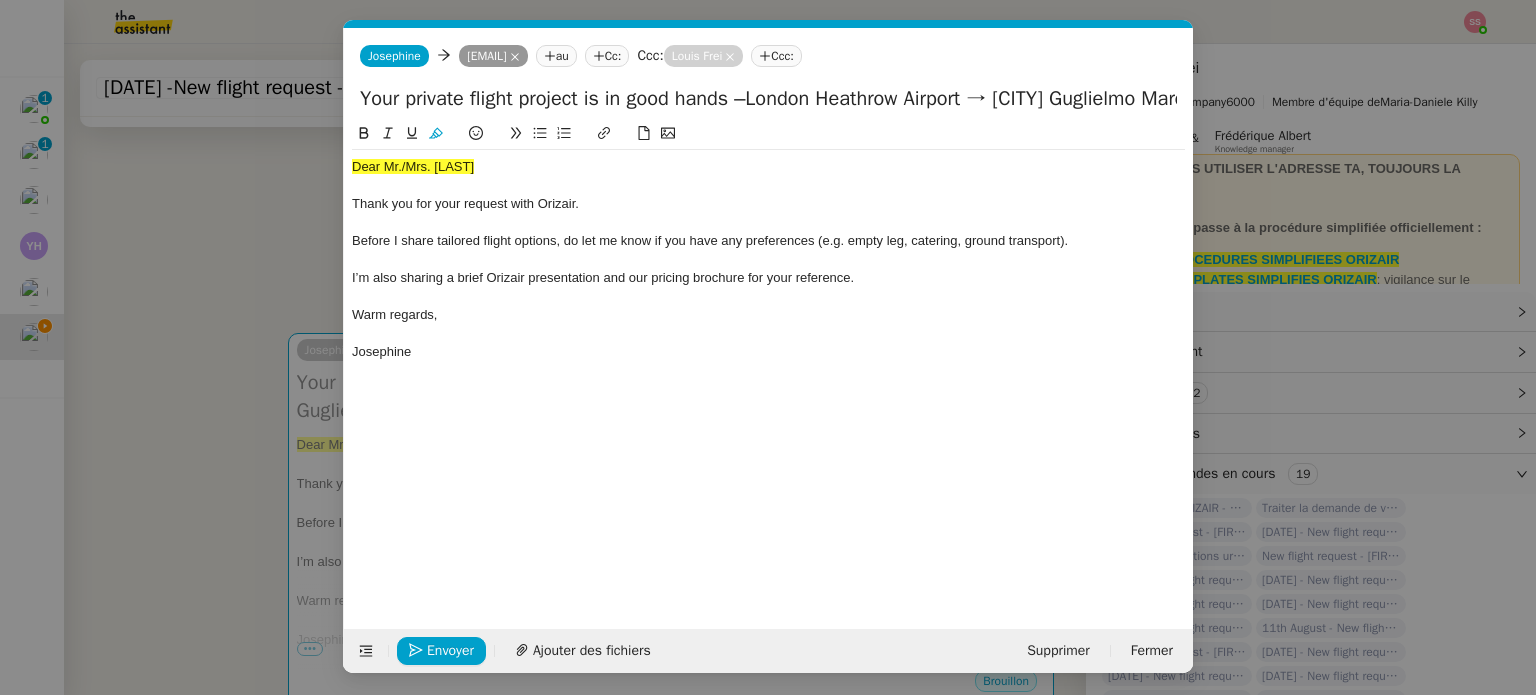 click on "accusé Service TA -  ACCUSE  RECEPTION    Accusé  de réception de la demande ✈️Orizair -  Accusé  de réception de la demande (FR) - En cours de validation    à utiliser dans le cadre d'une demande orizair en français  Louis Frei TA -  ACCUSE  RECEPTION + AM    Accusé  de réception + intervention d'un account manager TA -  ACCUSE  RECEPTION + AM_ANGLAIS    Accusé  de réception + intervention d'un project manager ✈️Orizair -  Accusé  de réception de la demande (EN) - En cours de validation    à utiliser à réception de demande orizair en anglais  Louis Frei TA -  ACCUSE  RECEPTION (EN)    Common TA -  ACCUSE  RECEPTION    Accusé  de réception de la demande ✈️Orizair -  Accusé  de réception de la demande (FR) - En cours de validation    à utiliser dans le cadre d'une demande orizair en français  Louis Frei TA -  ACCUSE  RECEPTION + AM    Accusé  de réception + intervention d'un account manager TA -  ACCUSE  RECEPTION + AM_ANGLAIS    Accusé ✈️Orizair -  Accusé" at bounding box center [768, 347] 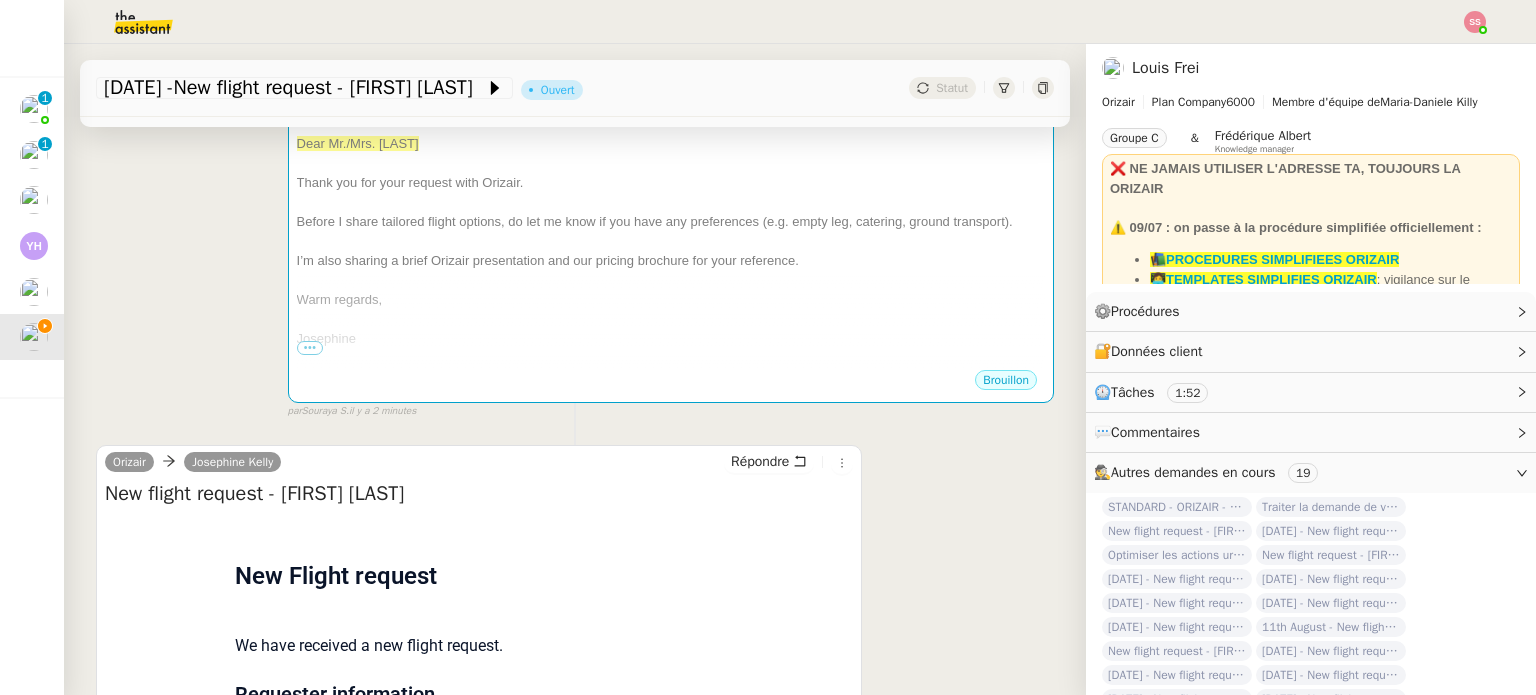 scroll, scrollTop: 900, scrollLeft: 0, axis: vertical 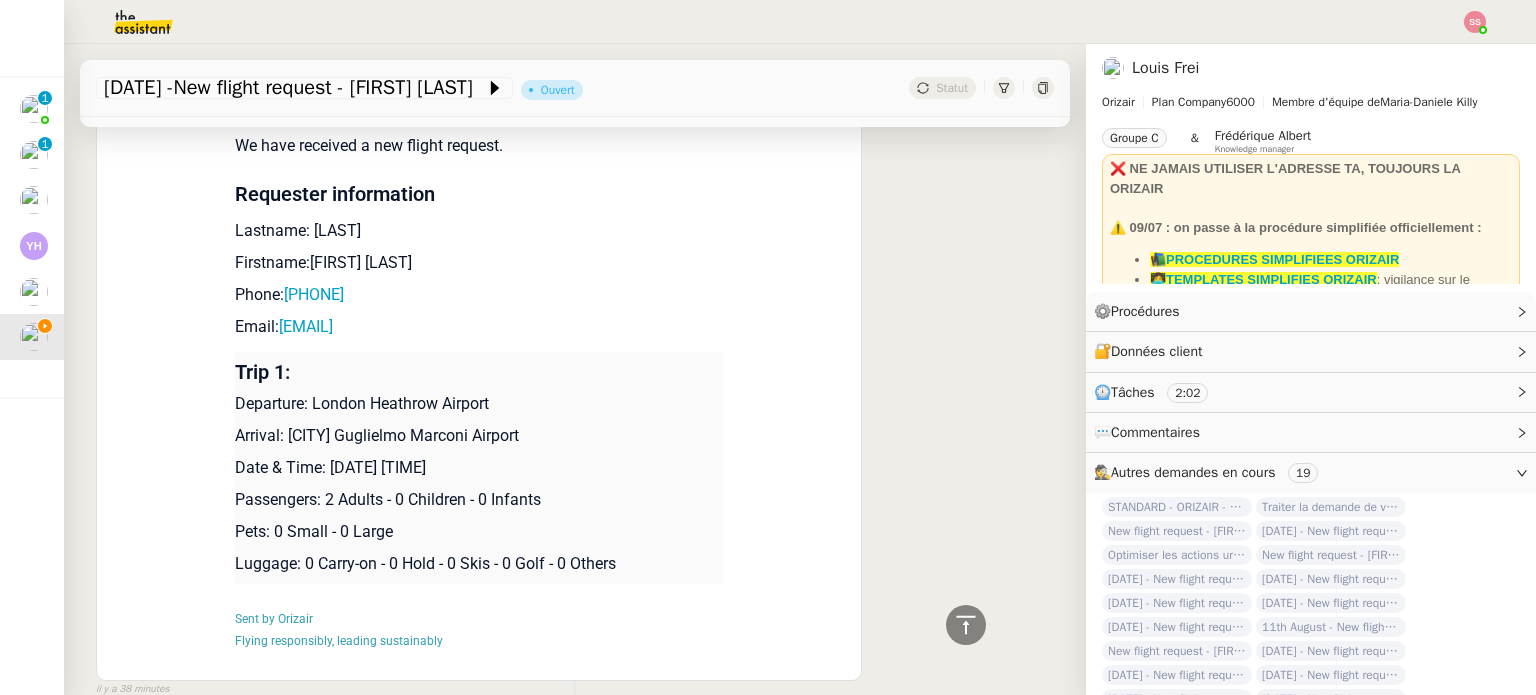 drag, startPoint x: 300, startPoint y: 231, endPoint x: 472, endPoint y: 231, distance: 172 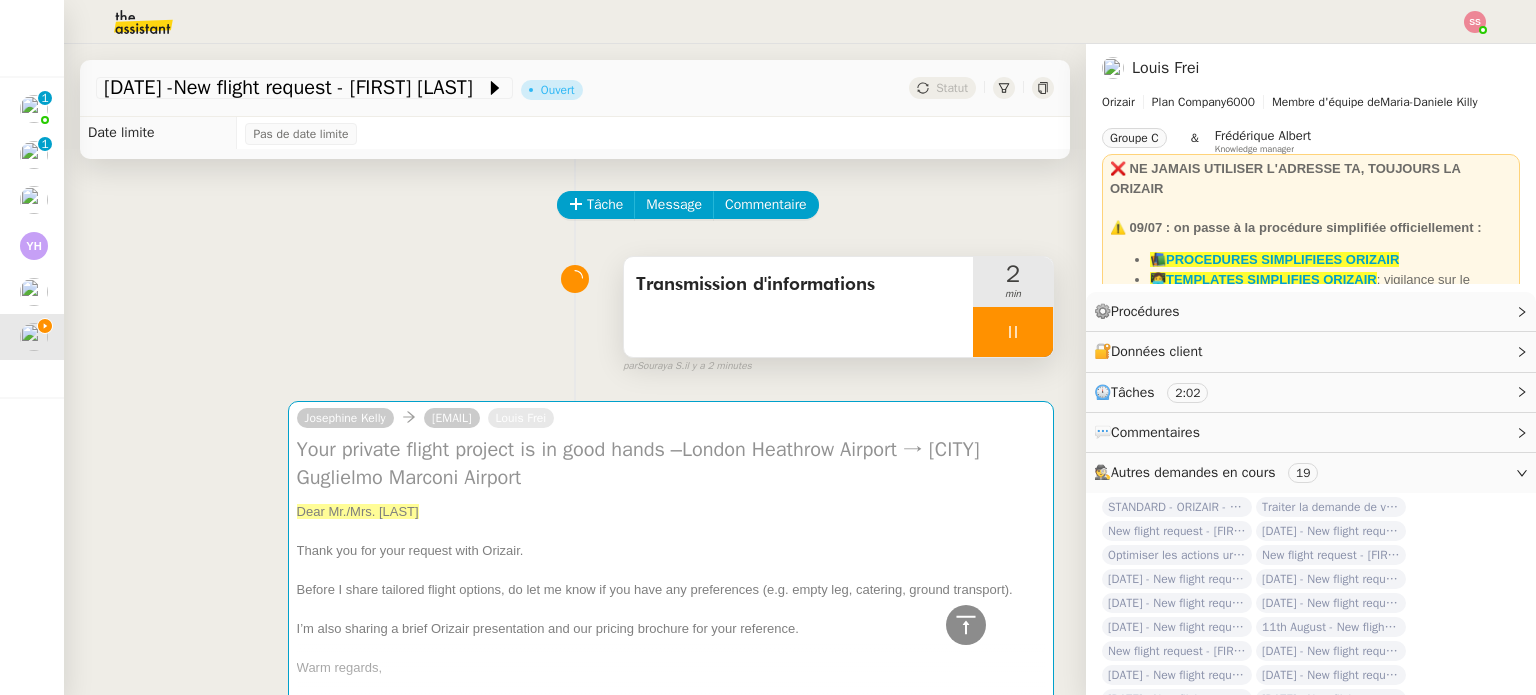 scroll, scrollTop: 0, scrollLeft: 0, axis: both 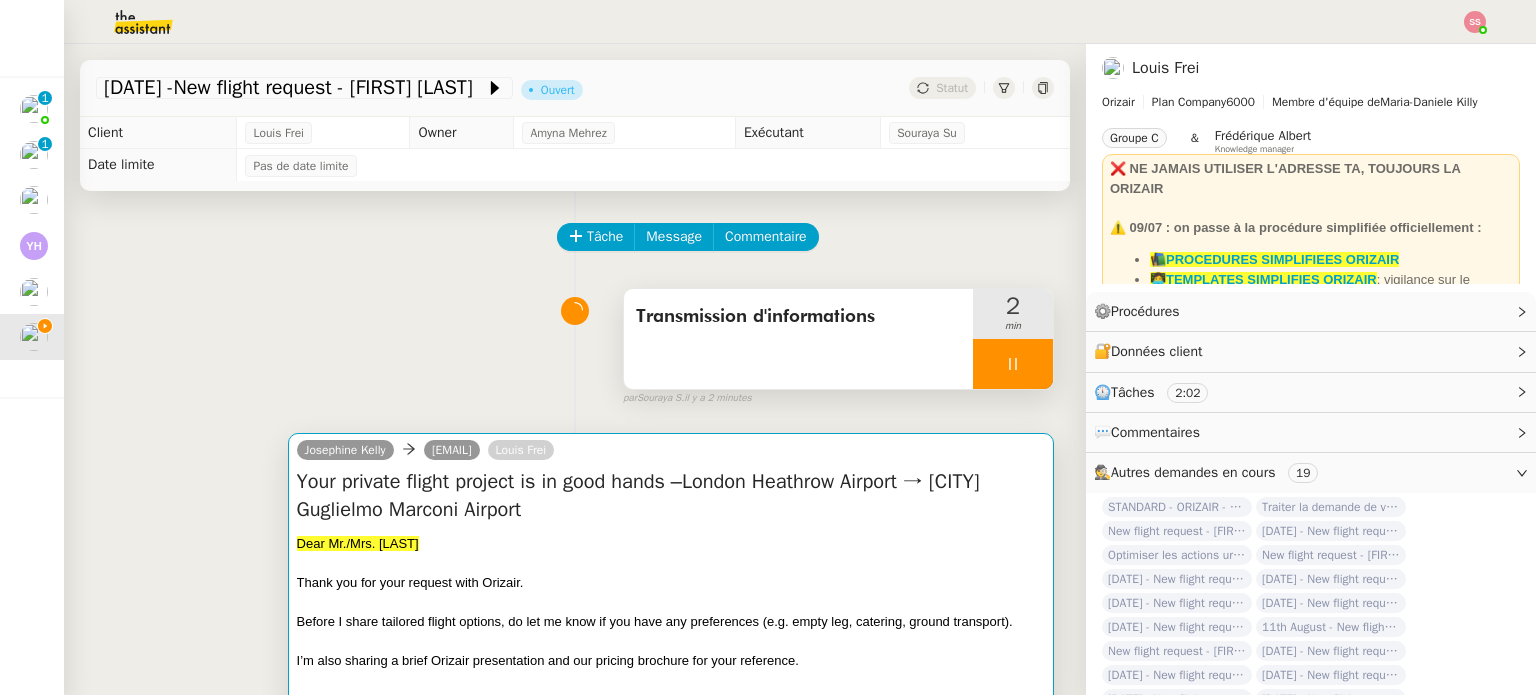 click on "Your private flight project is in good hands –London Heathrow Airport → Bologna Guglielmo Marconi Airport" at bounding box center (671, 496) 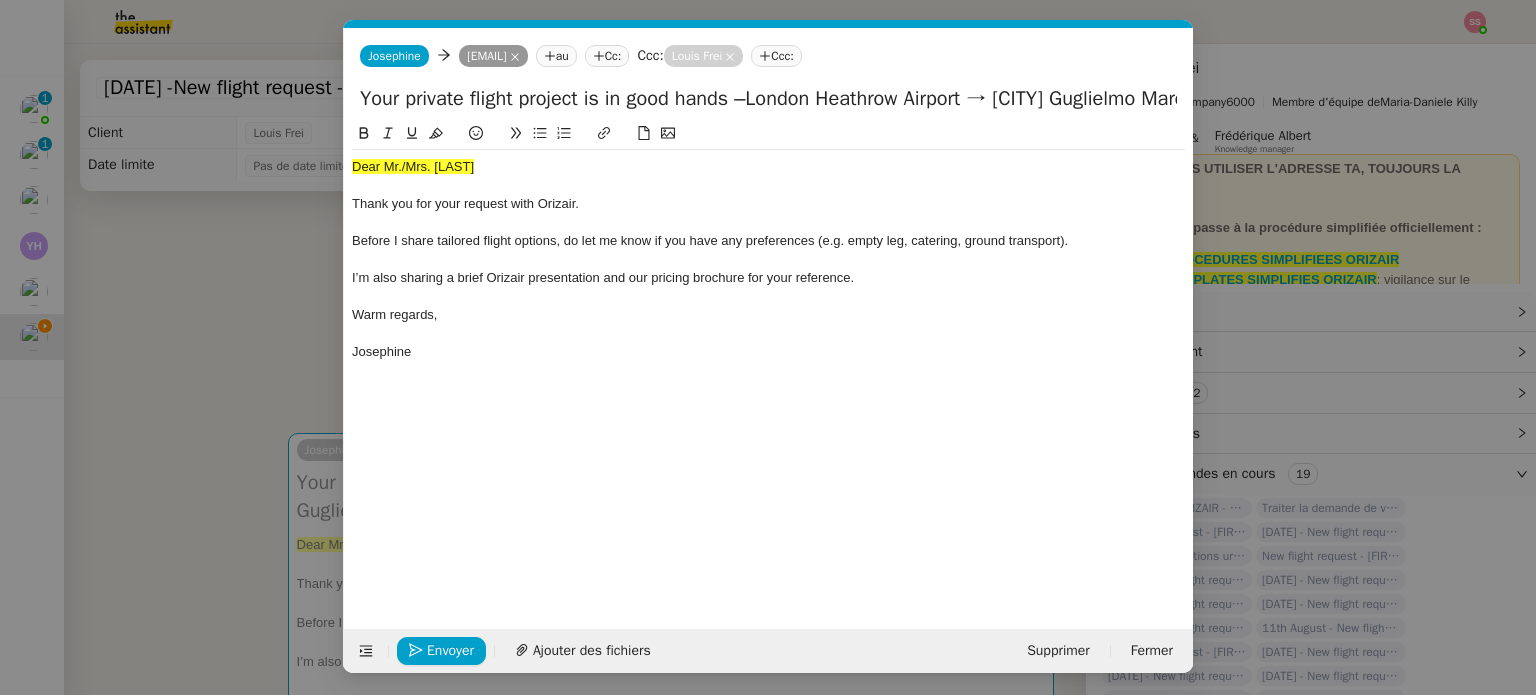 scroll, scrollTop: 0, scrollLeft: 83, axis: horizontal 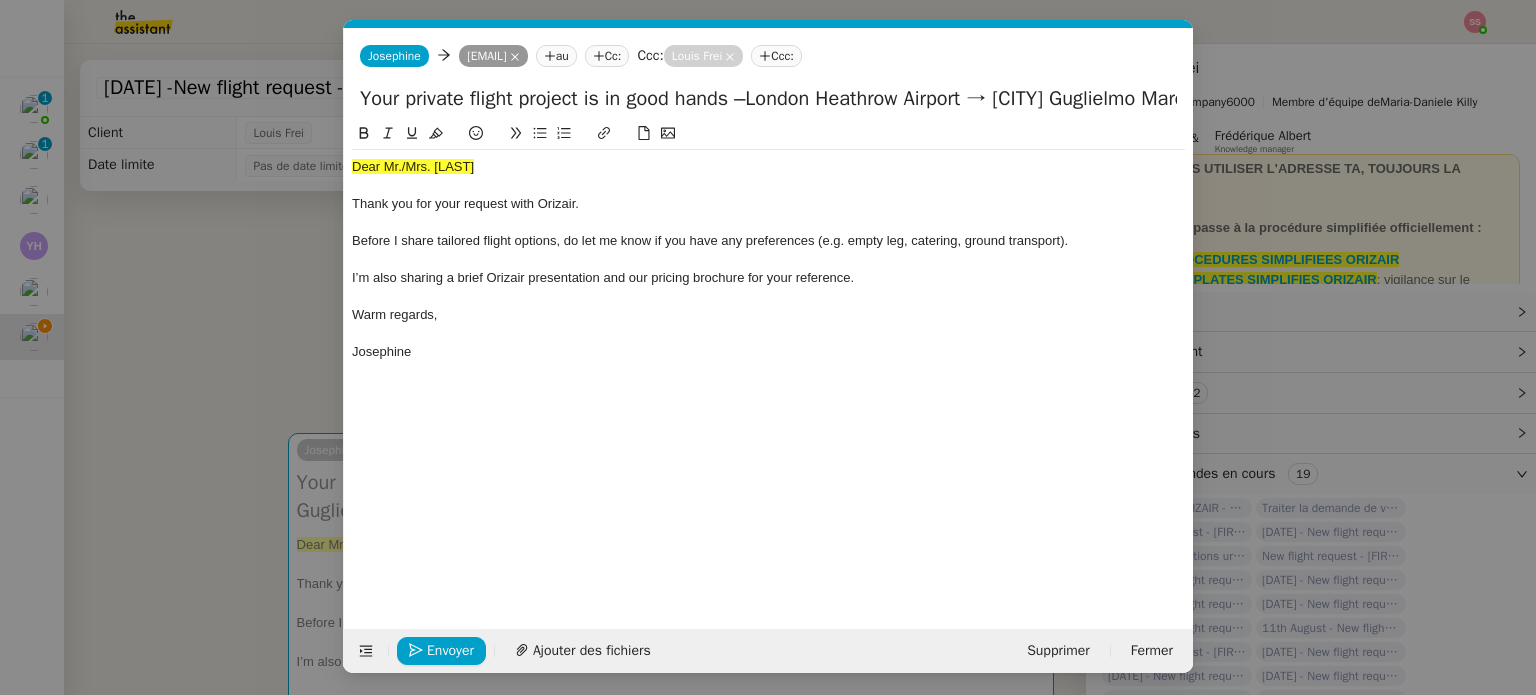 click on "Dear Mr./Mrs. XXX," 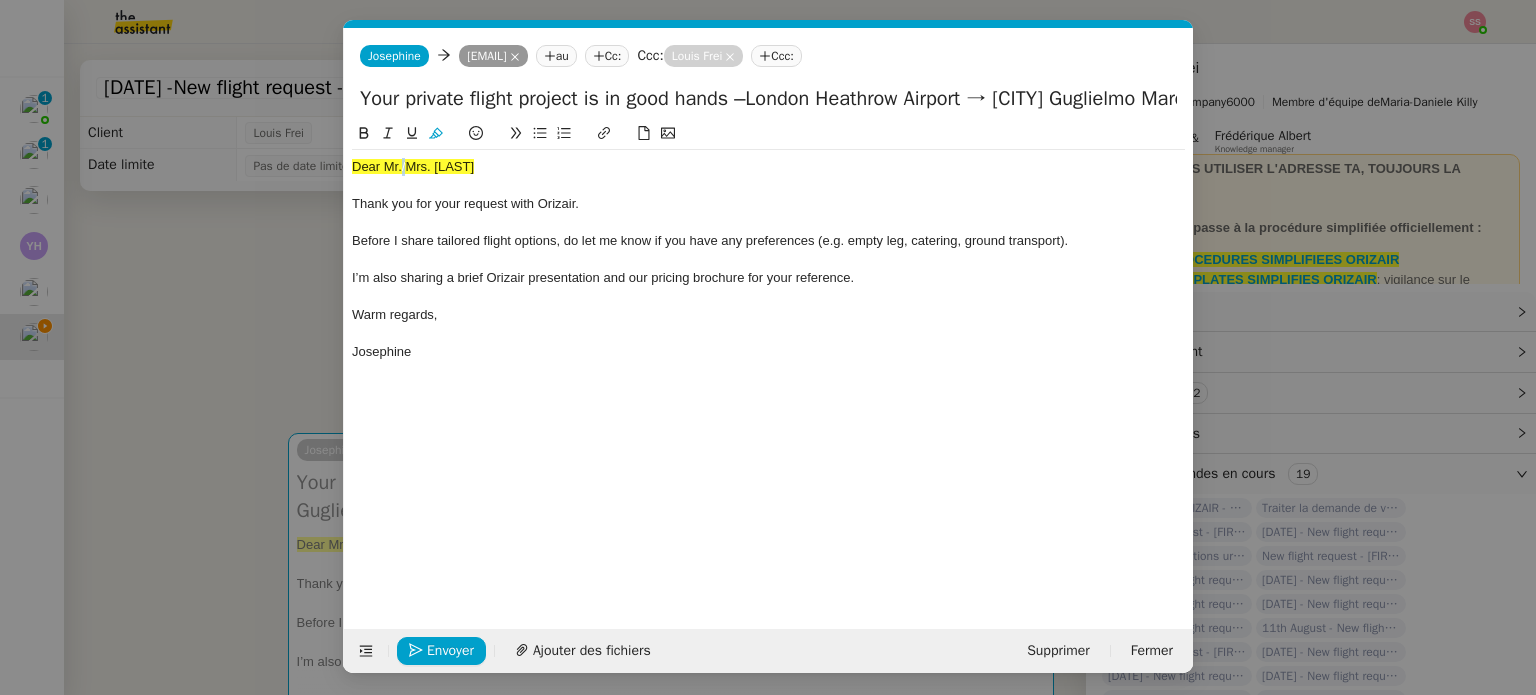 click on "Dear Mr./Mrs. XXX," 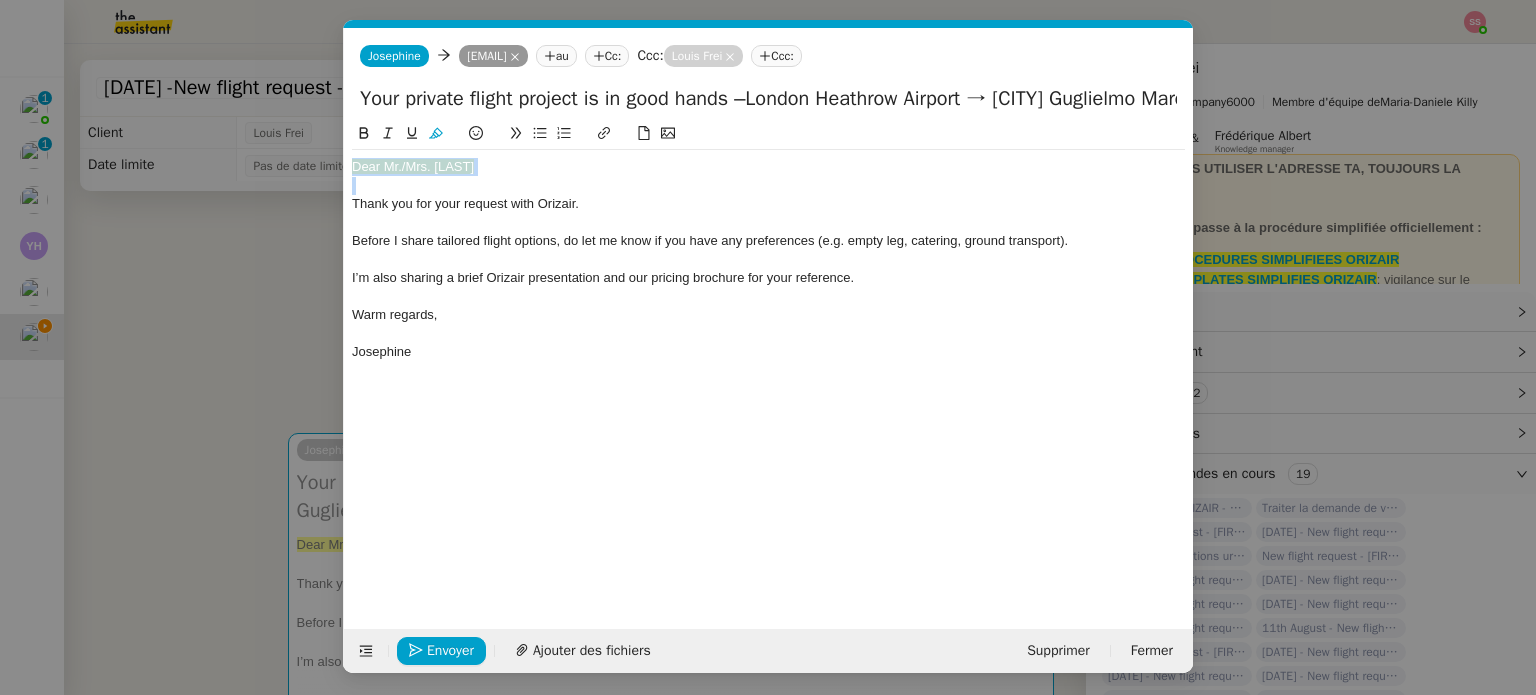 click on "Dear Mr./Mrs. XXX," 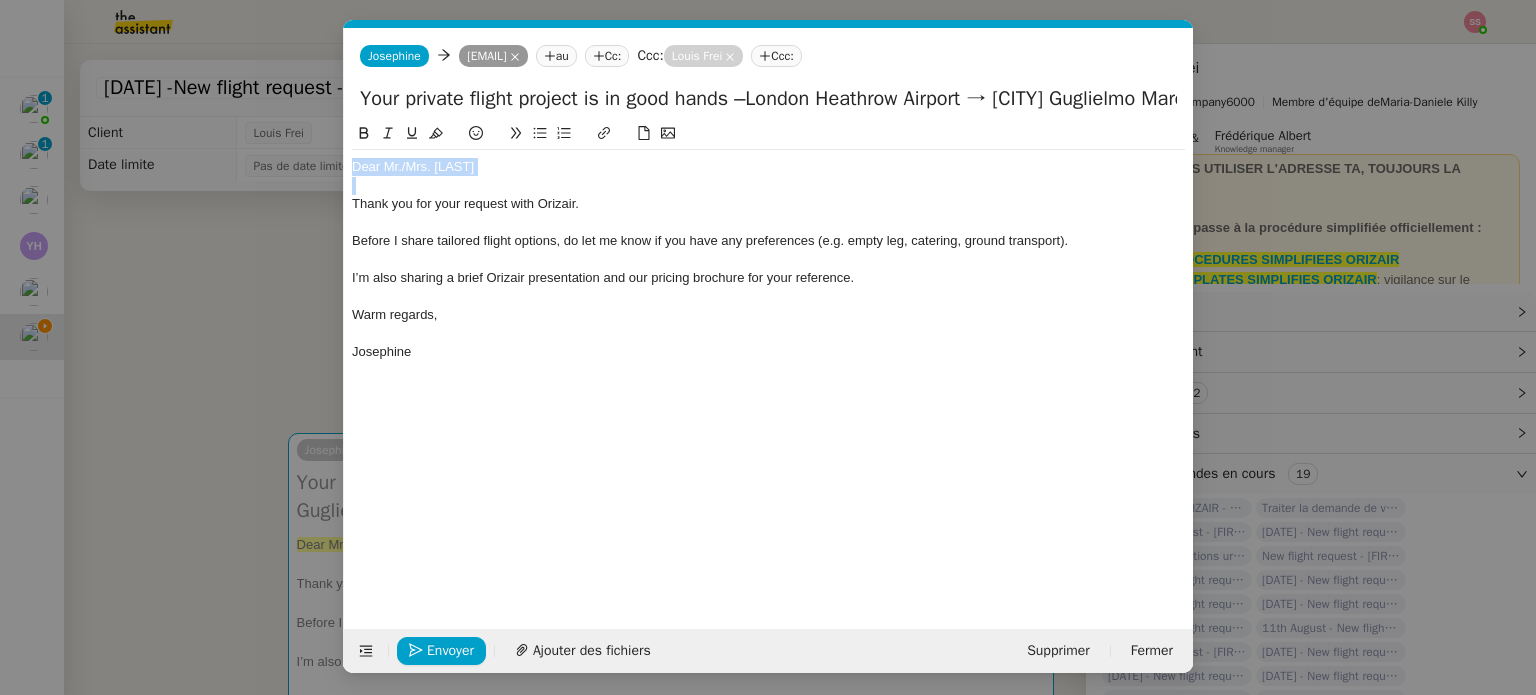 click on "Dear Mr./Mrs. XXX," 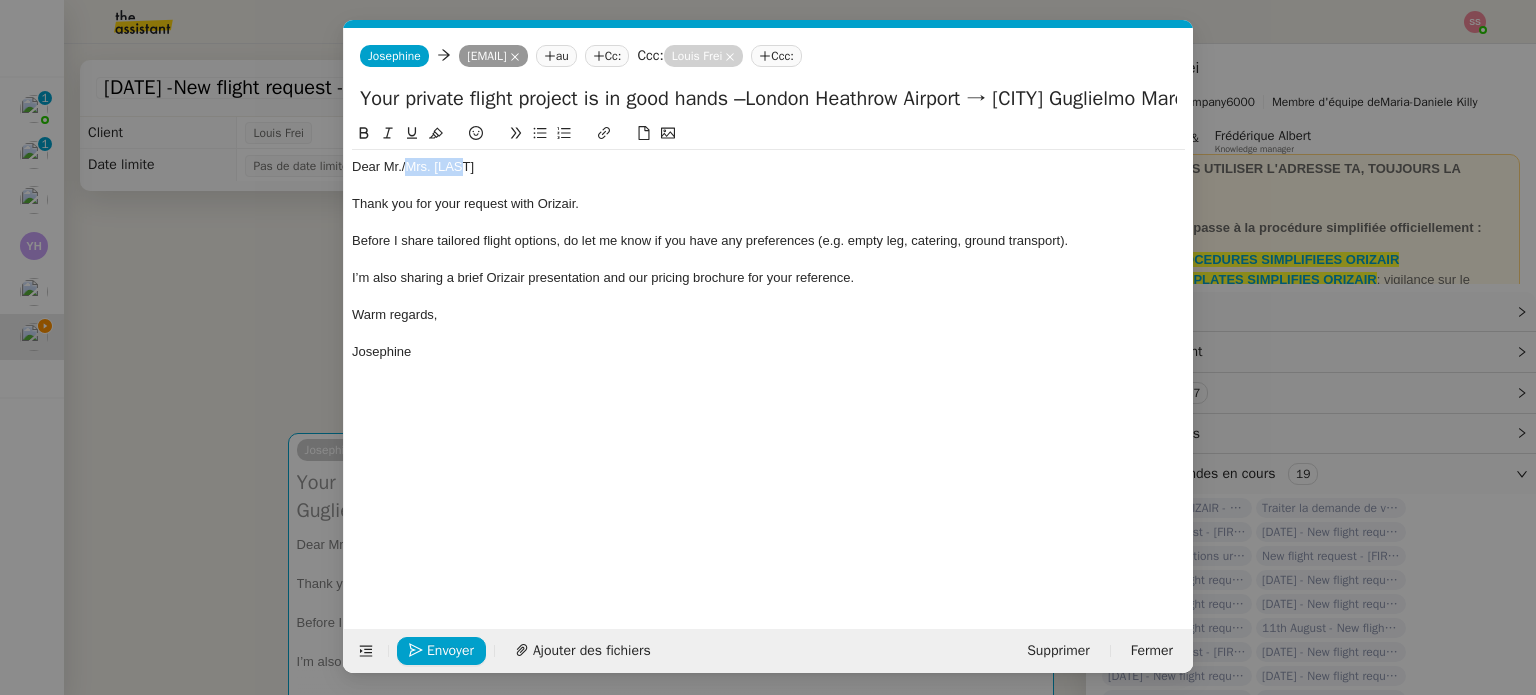 drag, startPoint x: 486, startPoint y: 167, endPoint x: 408, endPoint y: 155, distance: 78.91768 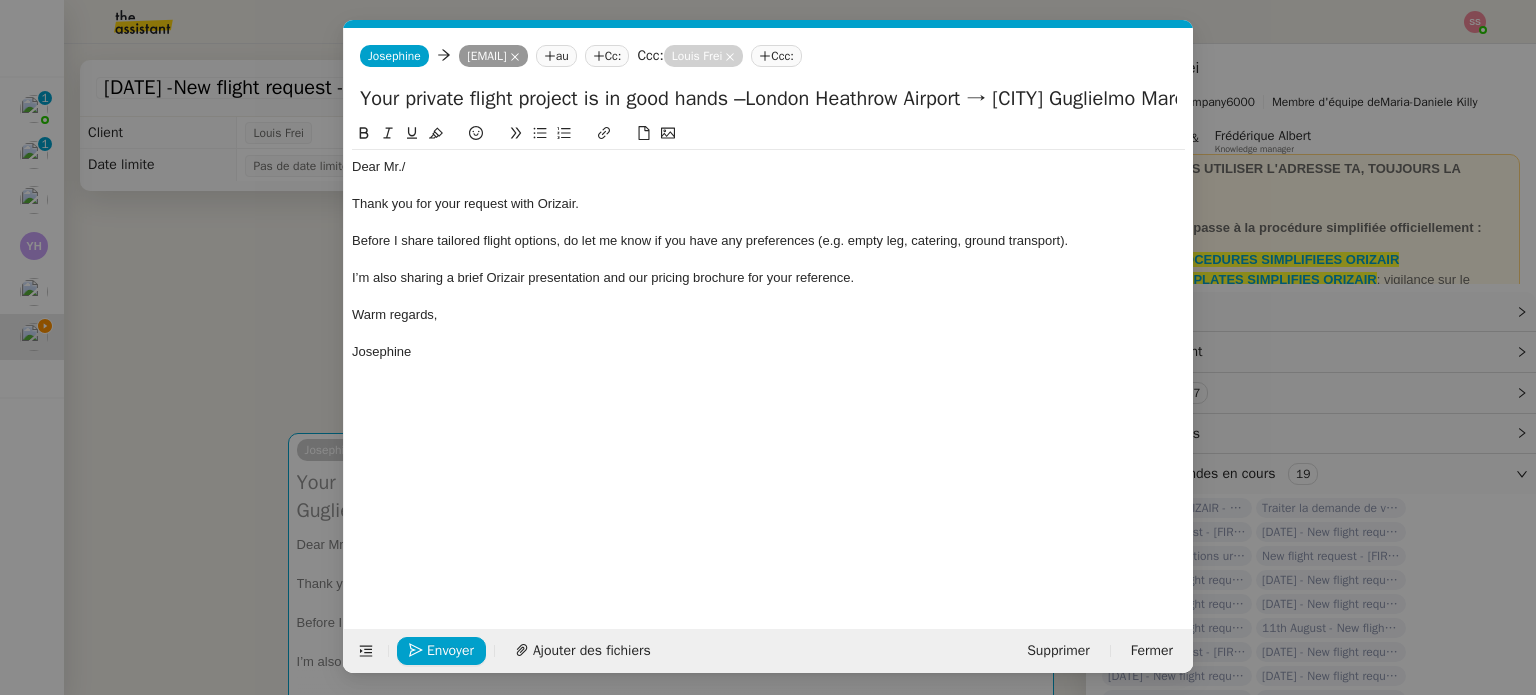 type 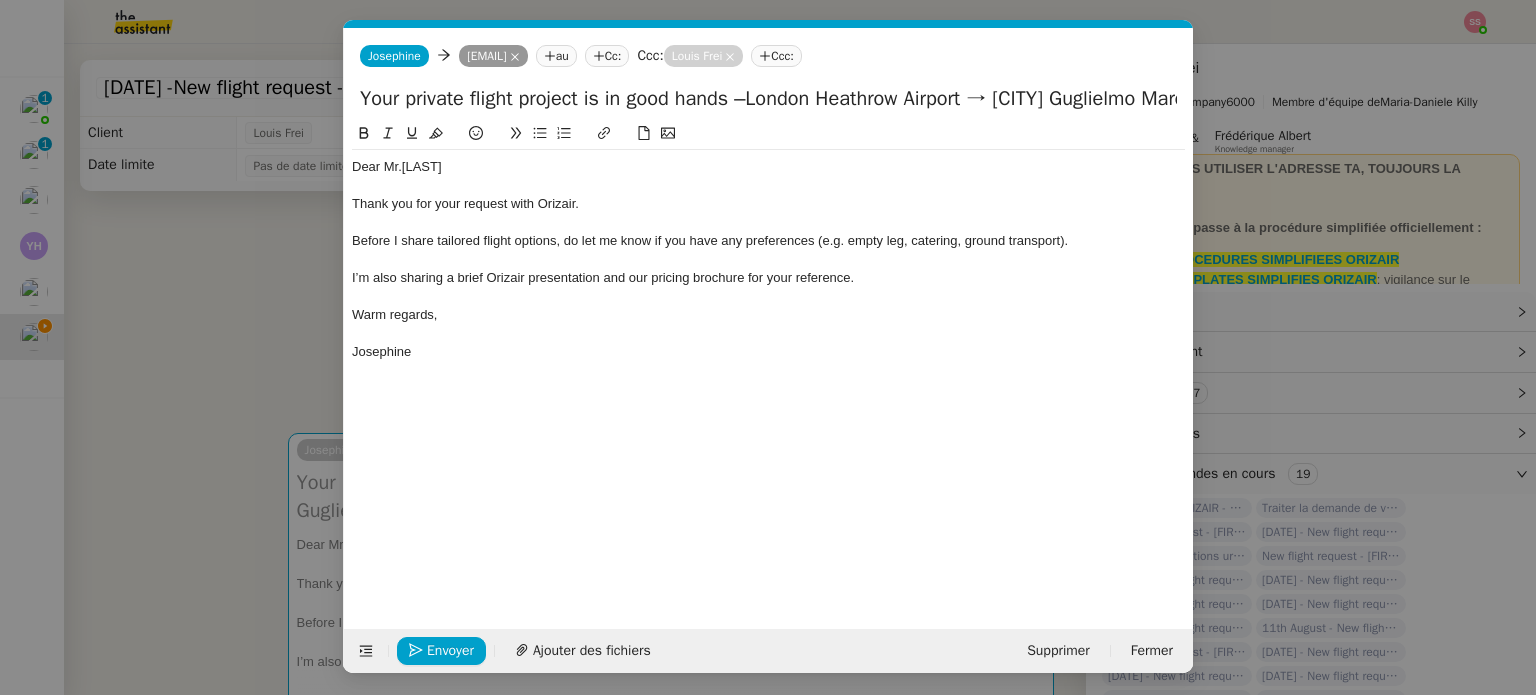 scroll, scrollTop: 0, scrollLeft: 0, axis: both 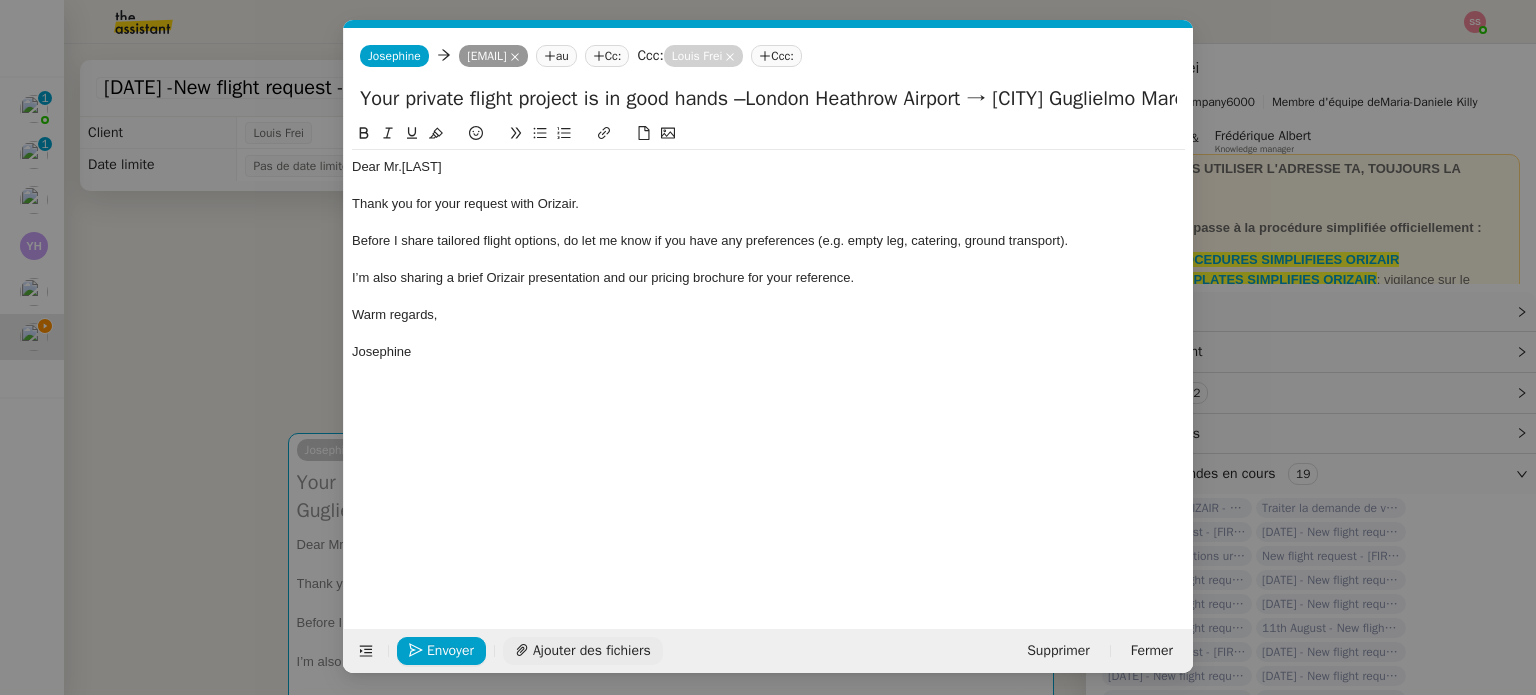 click on "Ajouter des fichiers" 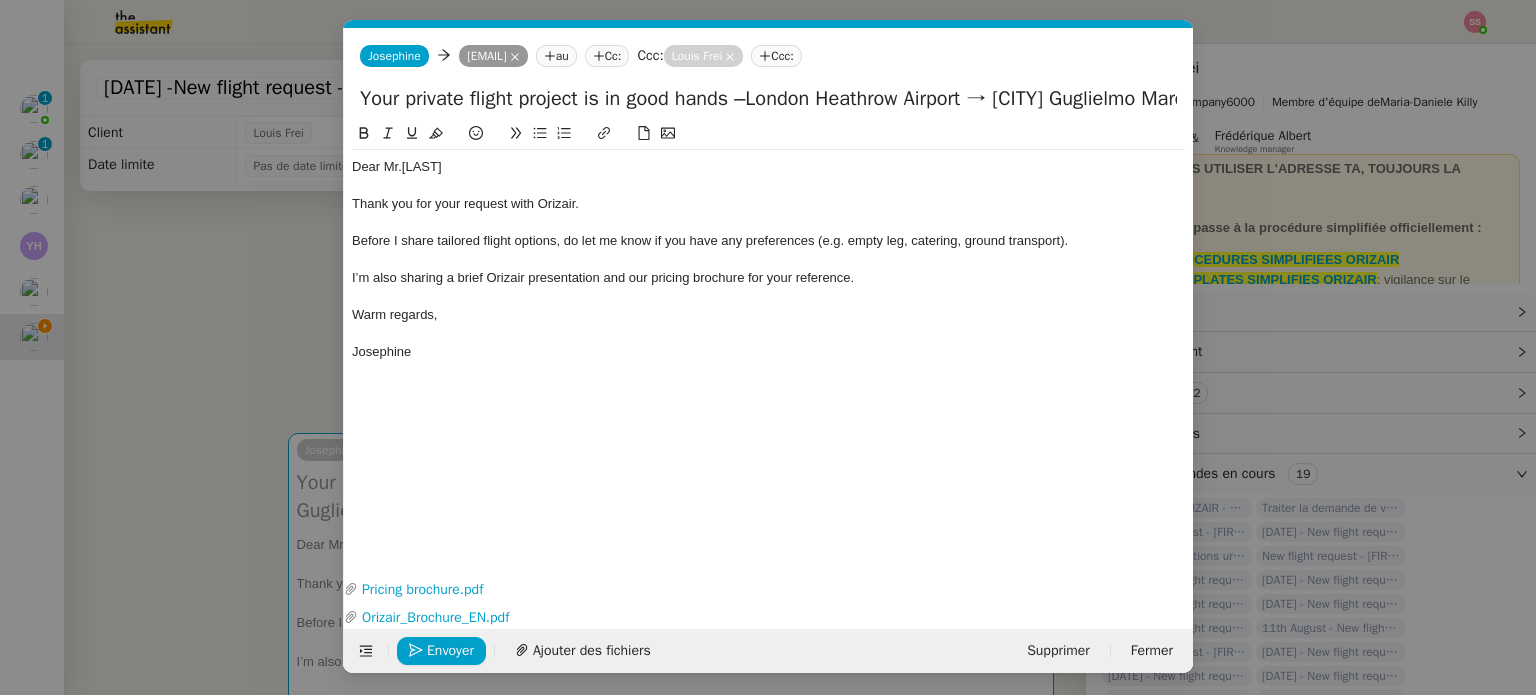 click on "accusé Service TA -  ACCUSE  RECEPTION    Accusé  de réception de la demande ✈️Orizair -  Accusé  de réception de la demande (FR) - En cours de validation    à utiliser dans le cadre d'une demande orizair en français  Louis Frei TA -  ACCUSE  RECEPTION + AM    Accusé  de réception + intervention d'un account manager TA -  ACCUSE  RECEPTION + AM_ANGLAIS    Accusé  de réception + intervention d'un project manager ✈️Orizair -  Accusé  de réception de la demande (EN) - En cours de validation    à utiliser à réception de demande orizair en anglais  Louis Frei TA -  ACCUSE  RECEPTION (EN)    Common TA -  ACCUSE  RECEPTION    Accusé  de réception de la demande ✈️Orizair -  Accusé  de réception de la demande (FR) - En cours de validation    à utiliser dans le cadre d'une demande orizair en français  Louis Frei TA -  ACCUSE  RECEPTION + AM    Accusé  de réception + intervention d'un account manager TA -  ACCUSE  RECEPTION + AM_ANGLAIS    Accusé ✈️Orizair -  Accusé" at bounding box center [768, 347] 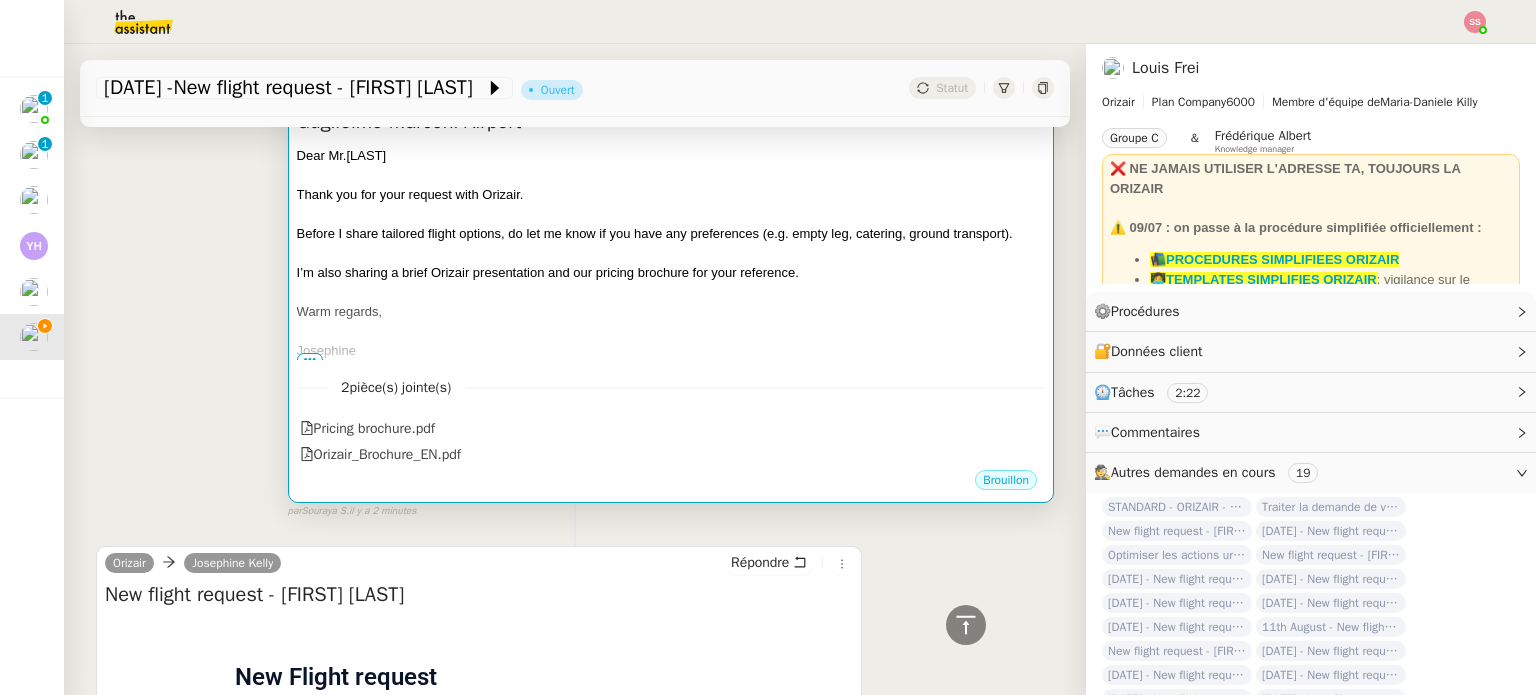 scroll, scrollTop: 201, scrollLeft: 0, axis: vertical 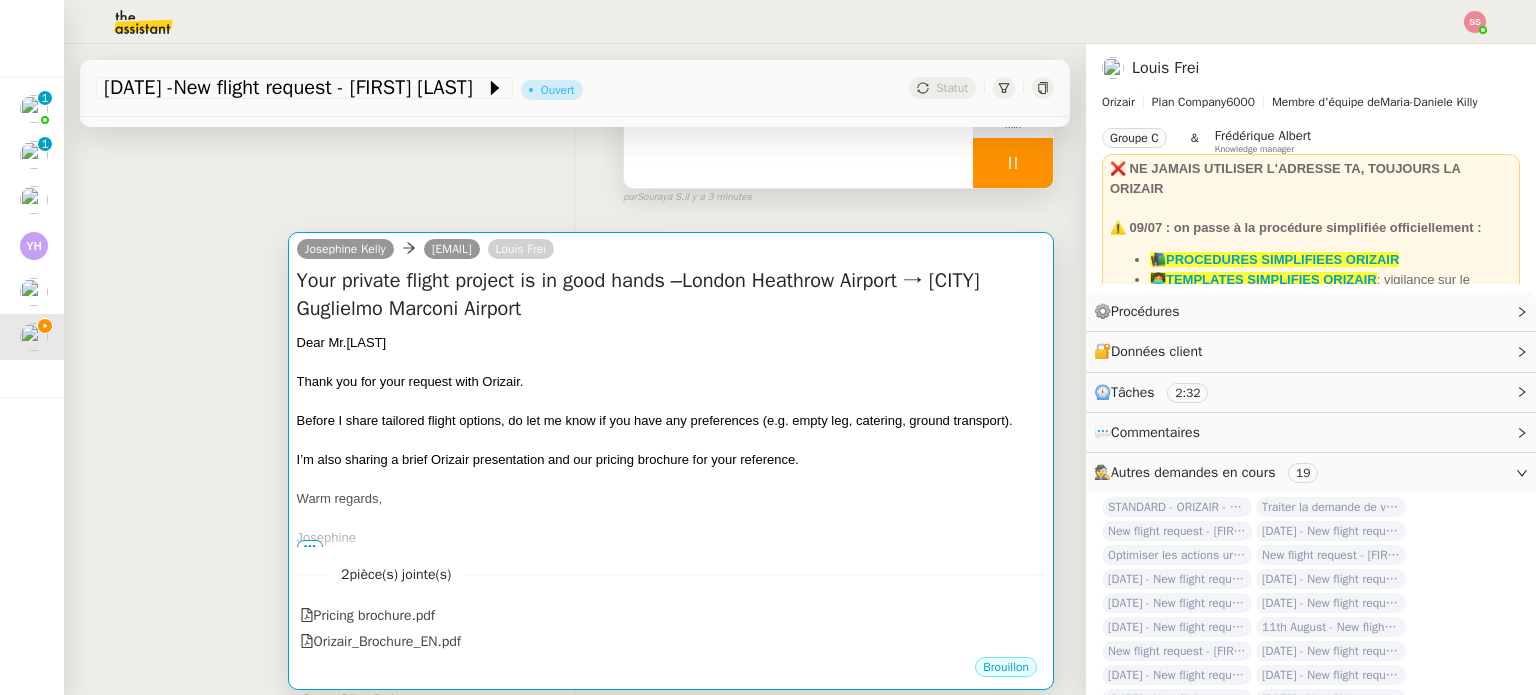 click on "Thank you for your request with Orizair." at bounding box center [671, 382] 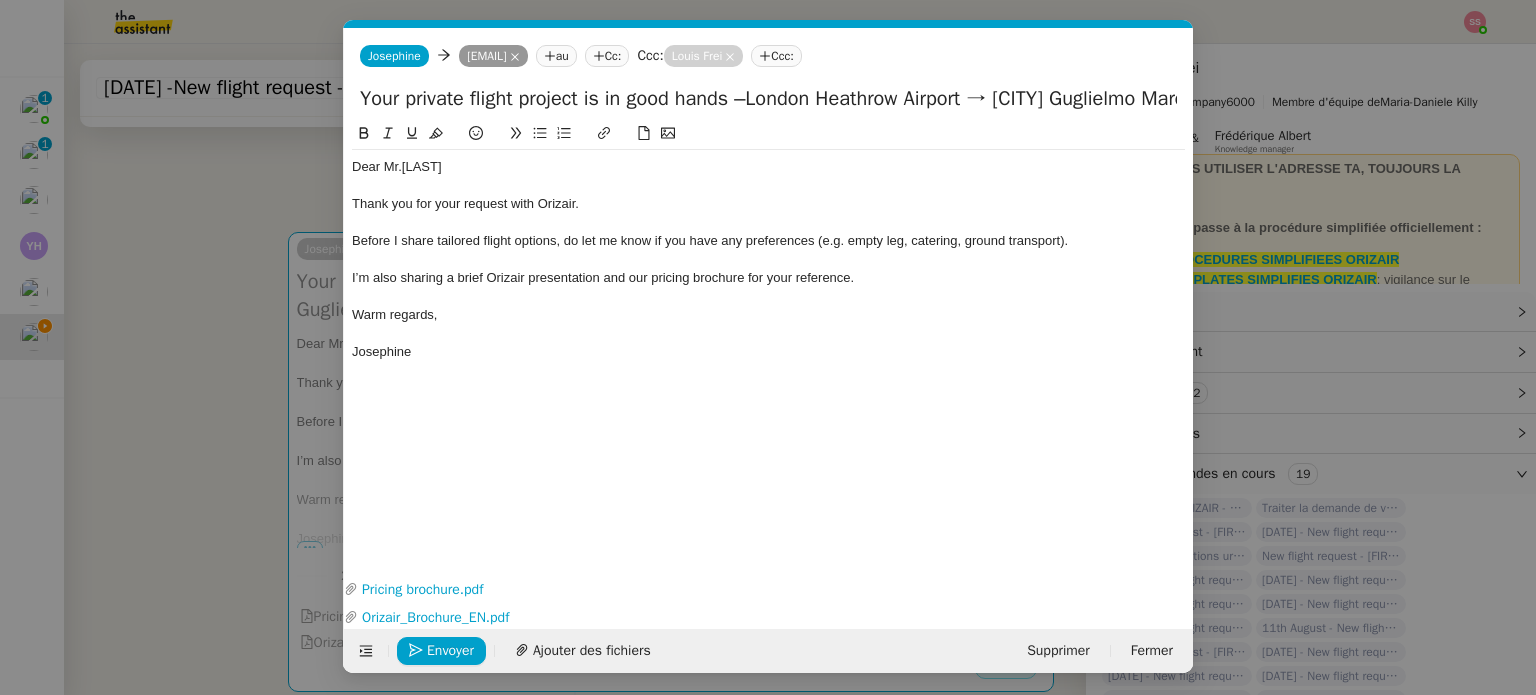 scroll, scrollTop: 0, scrollLeft: 83, axis: horizontal 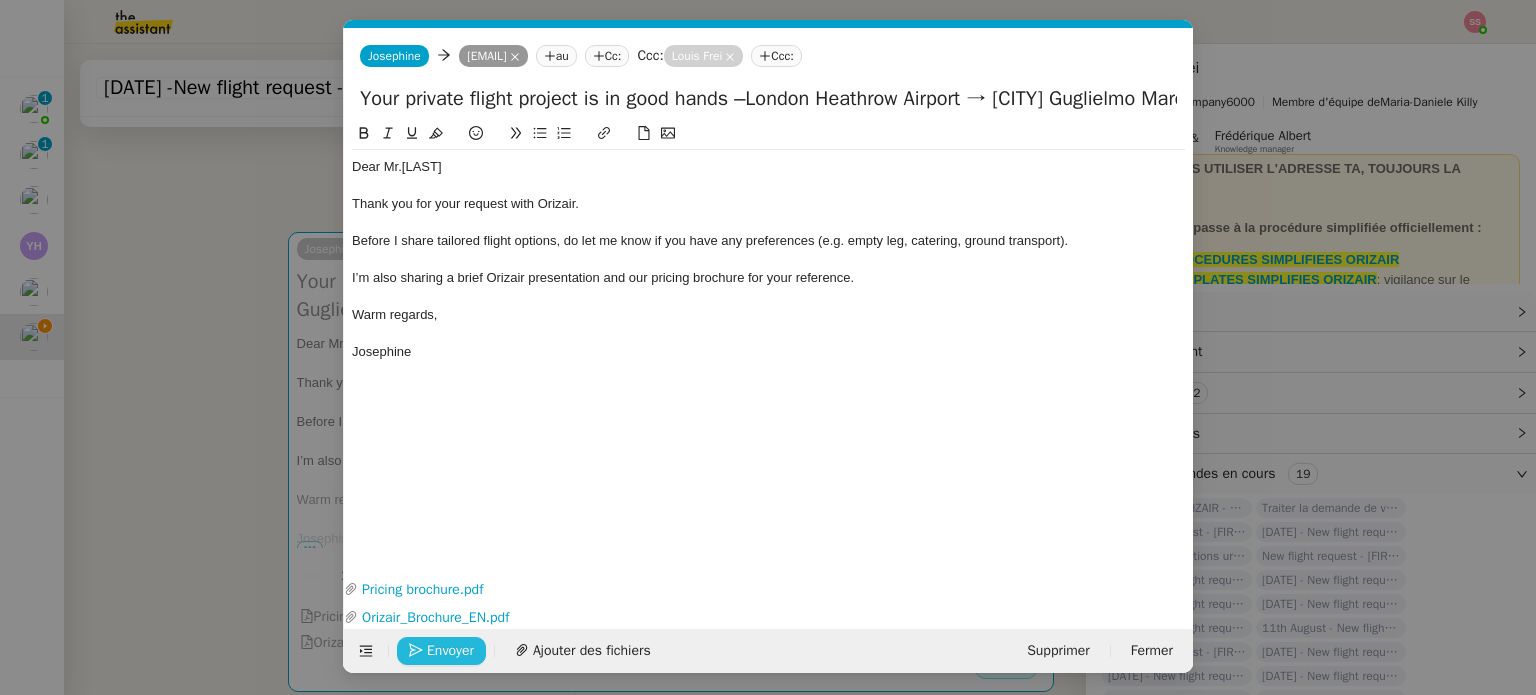 click on "Envoyer" 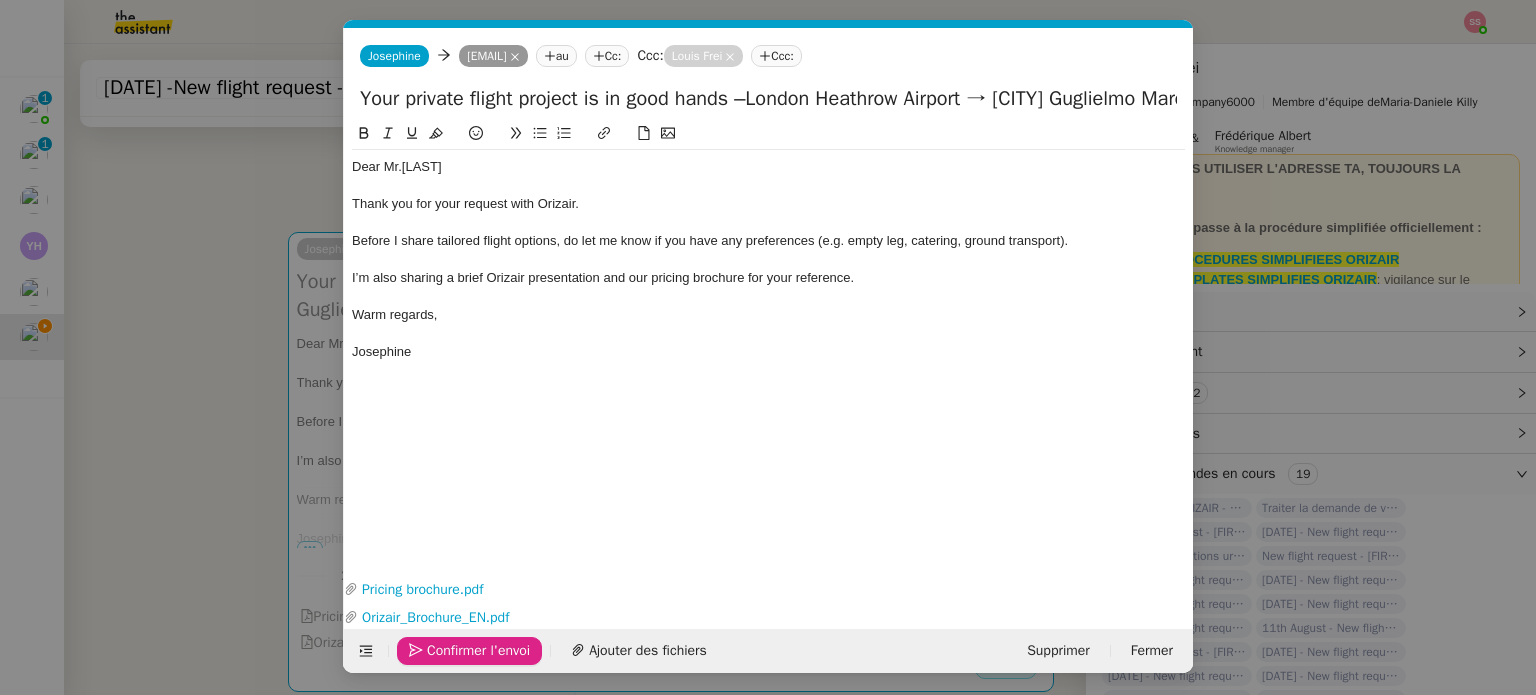 click on "Confirmer l'envoi" 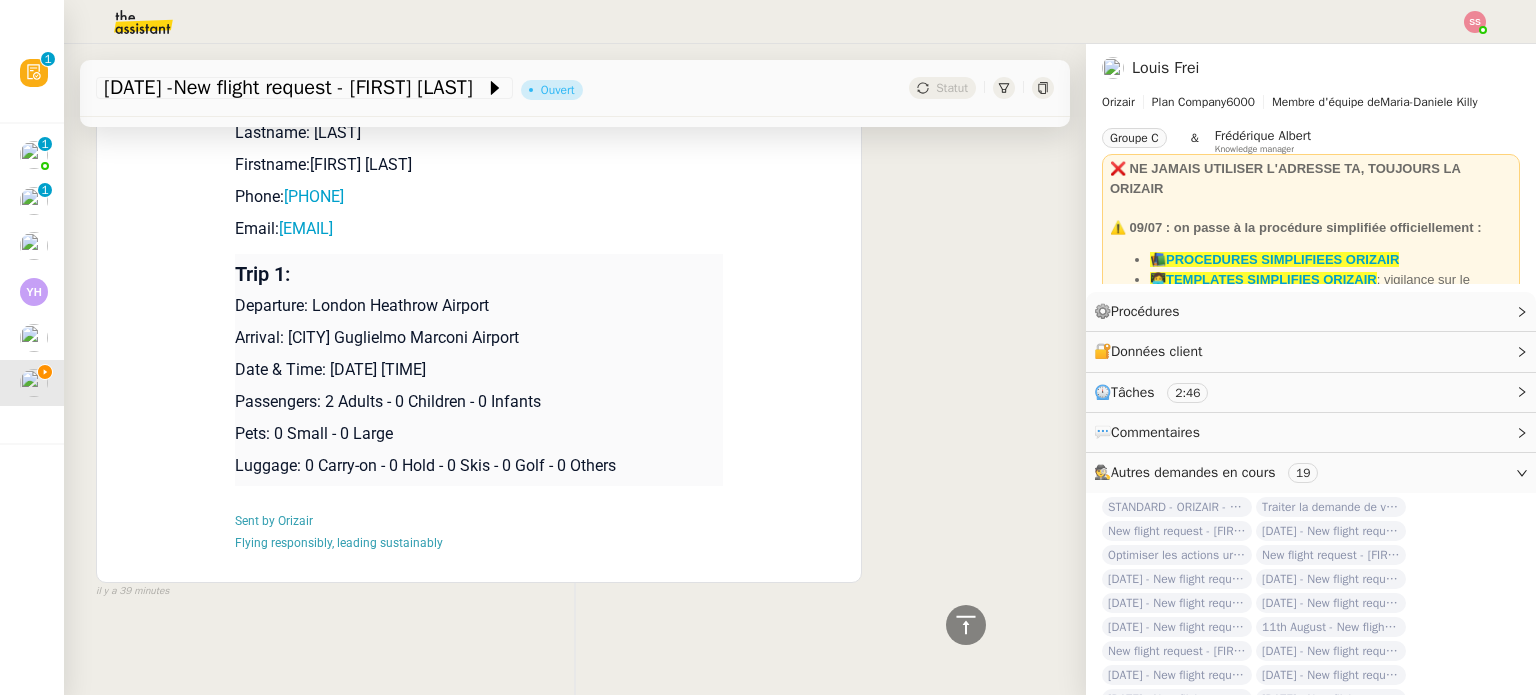 scroll, scrollTop: 831, scrollLeft: 0, axis: vertical 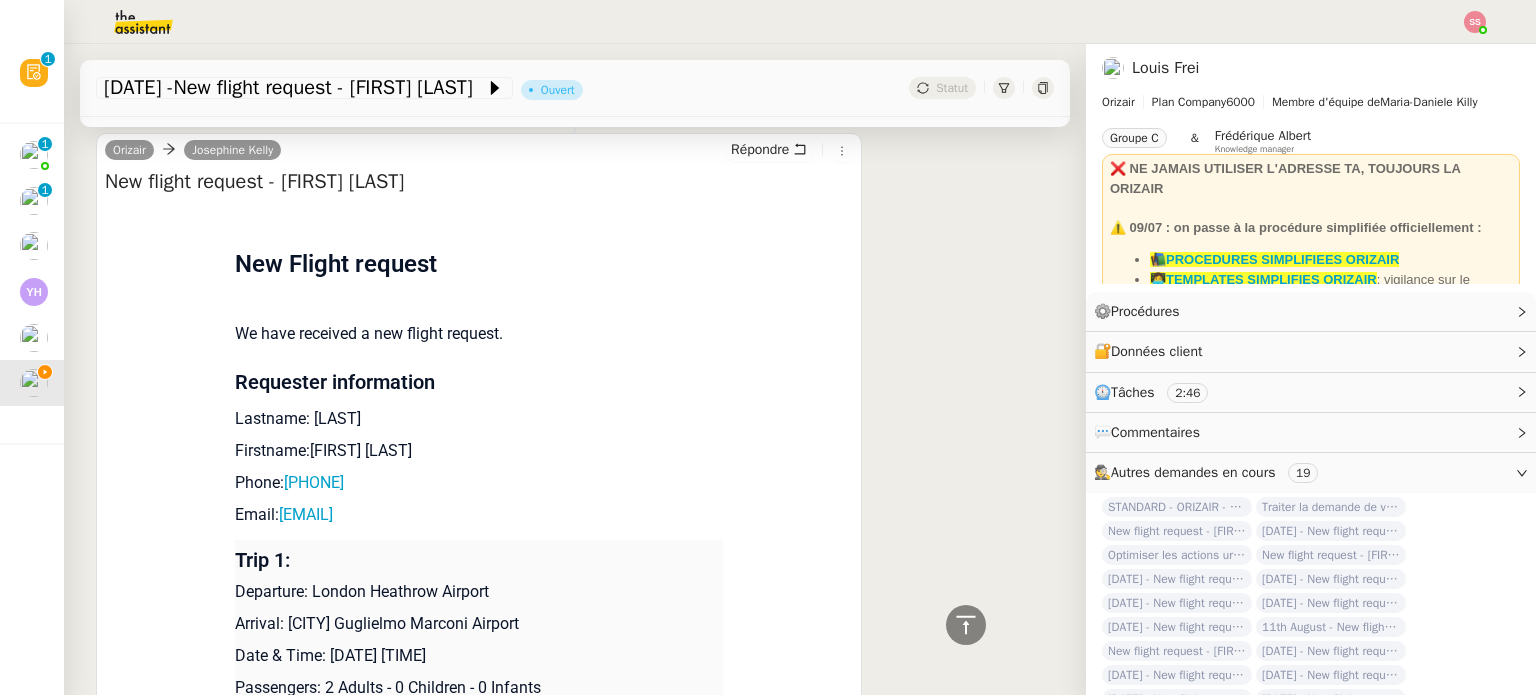 drag, startPoint x: 300, startPoint y: 418, endPoint x: 399, endPoint y: 426, distance: 99.32271 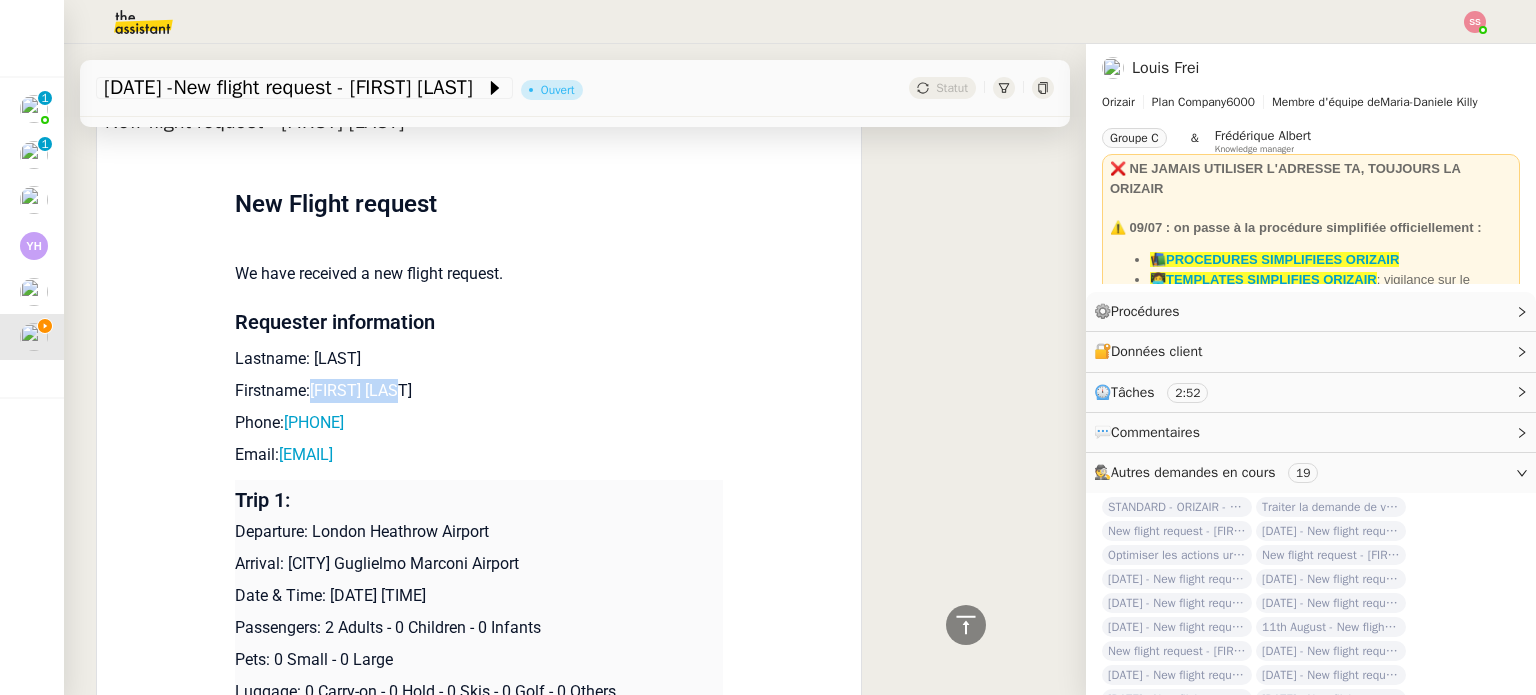 drag, startPoint x: 386, startPoint y: 387, endPoint x: 300, endPoint y: 390, distance: 86.05231 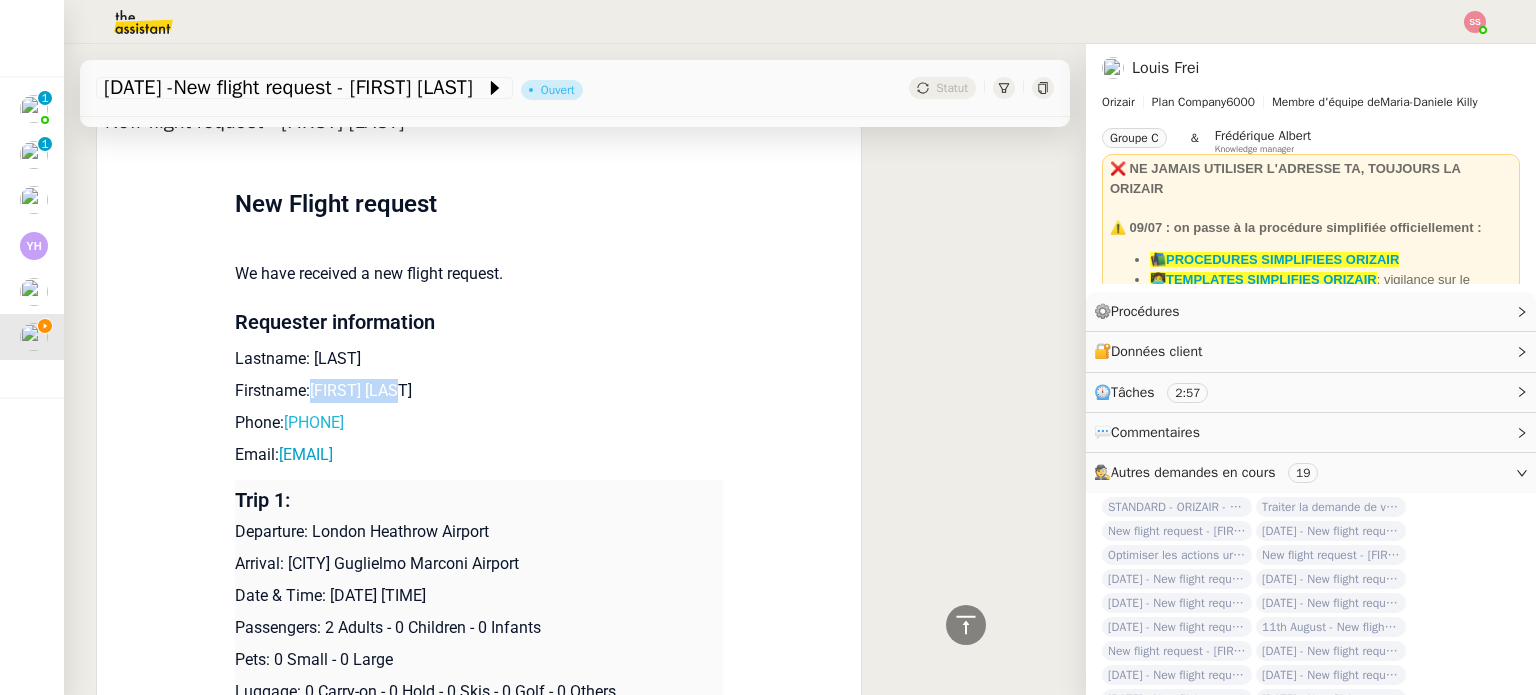 drag, startPoint x: 408, startPoint y: 423, endPoint x: 286, endPoint y: 418, distance: 122.10242 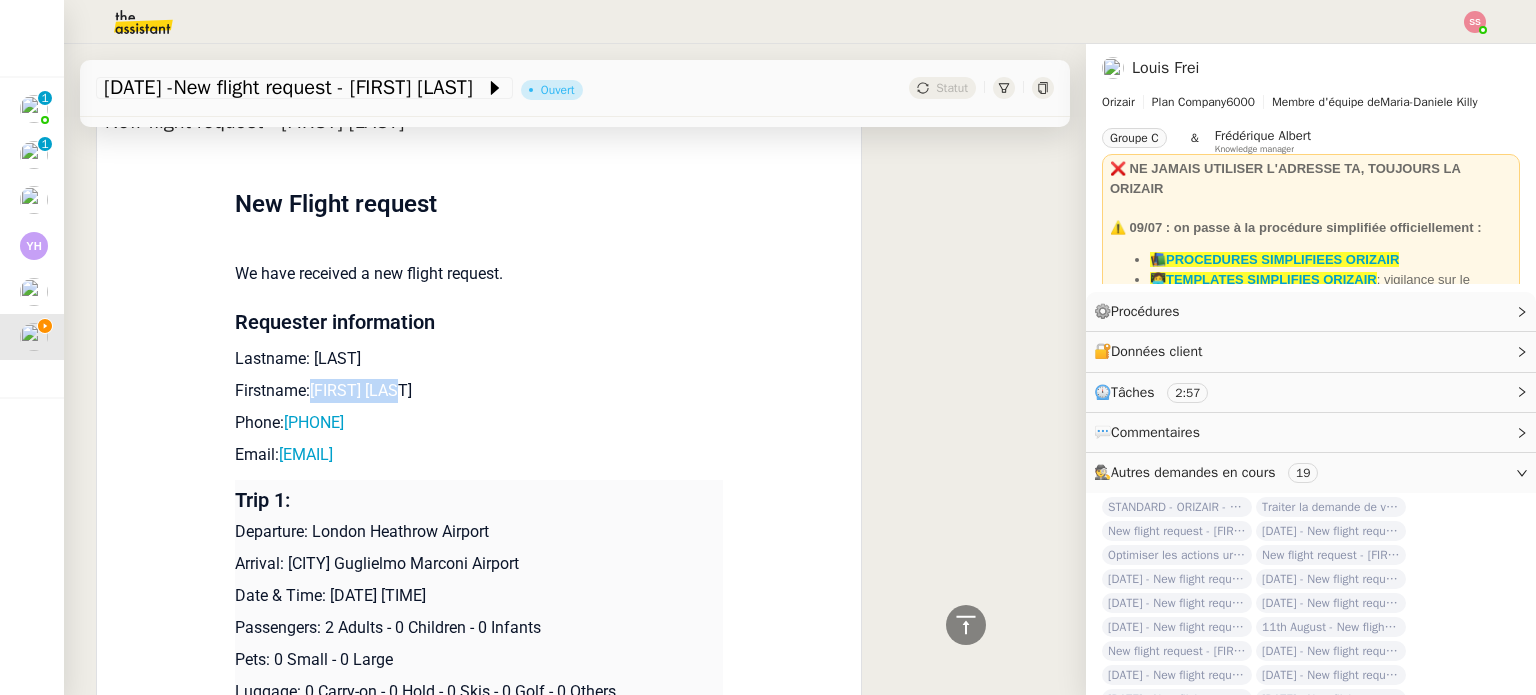 copy on "44 7446013845" 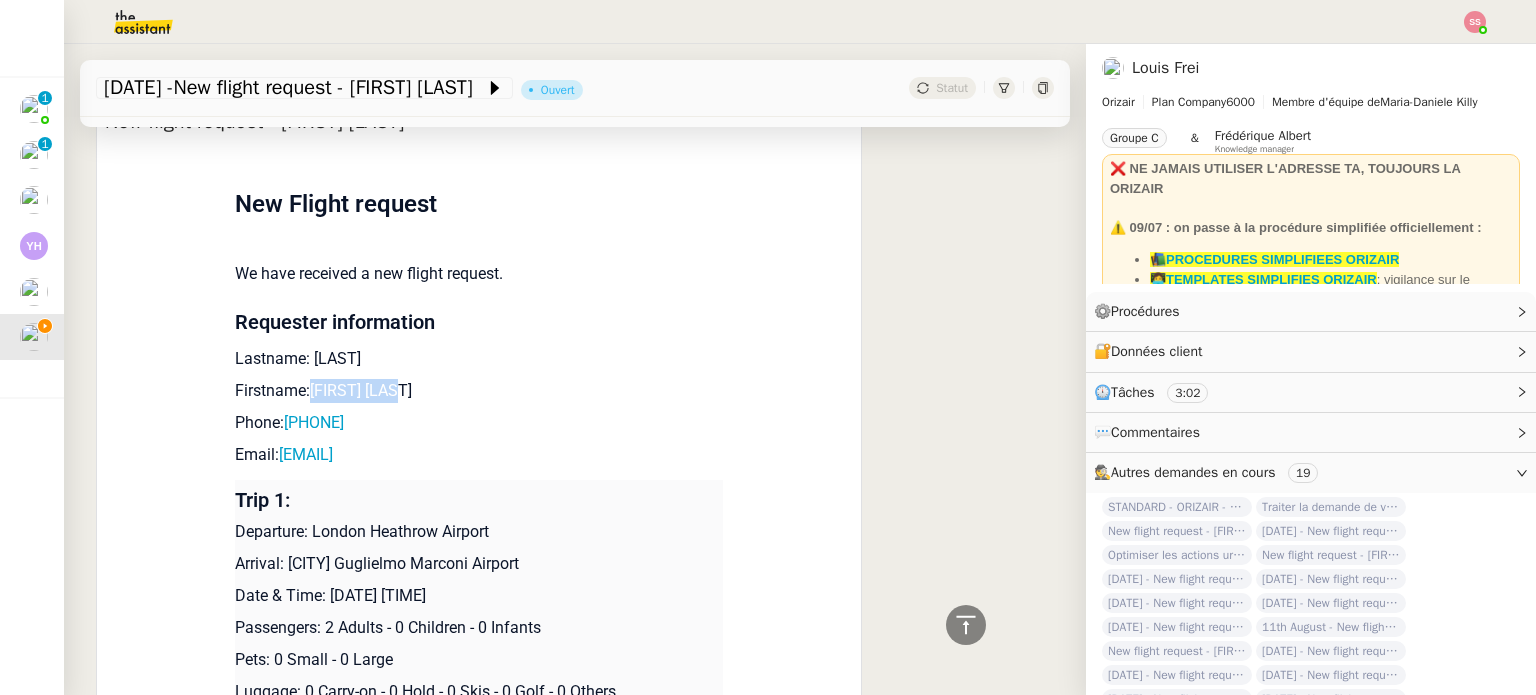 scroll, scrollTop: 850, scrollLeft: 0, axis: vertical 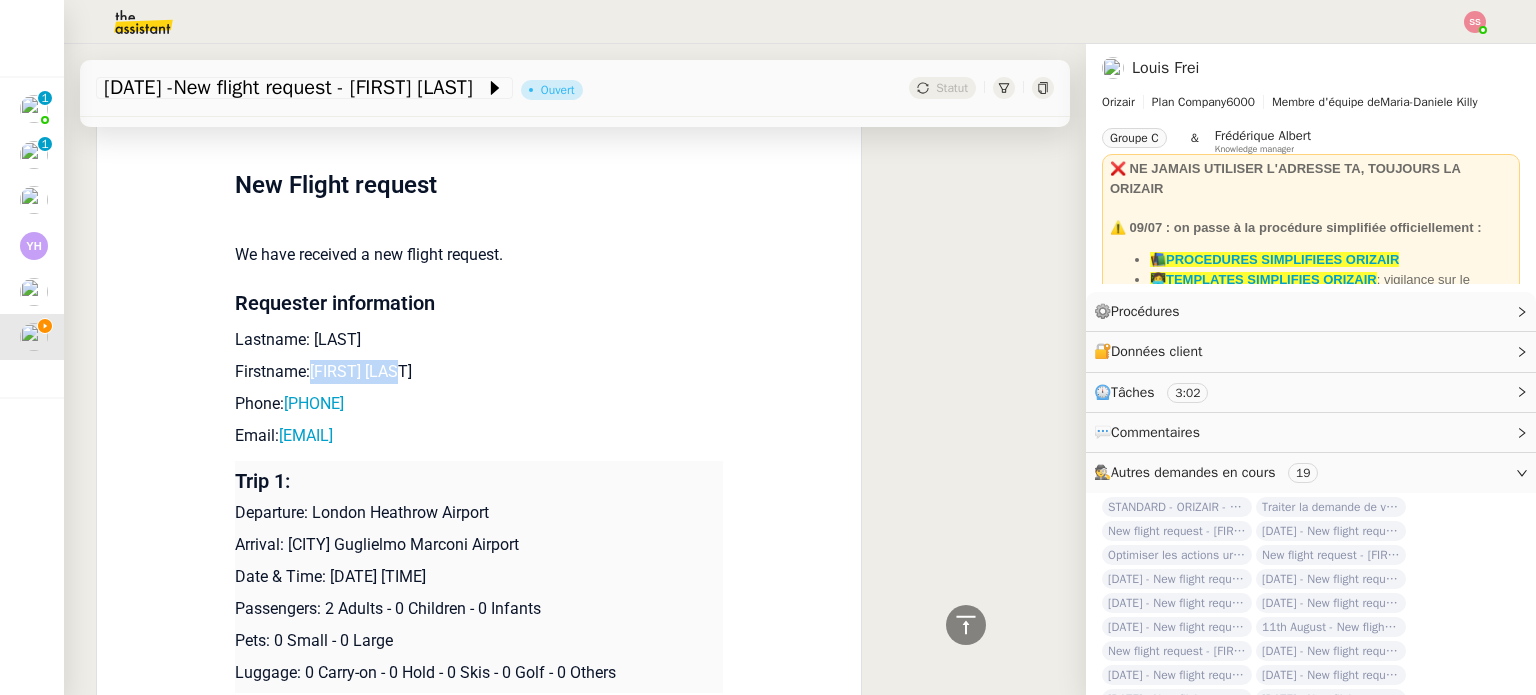 drag, startPoint x: 470, startPoint y: 458, endPoint x: 268, endPoint y: 458, distance: 202 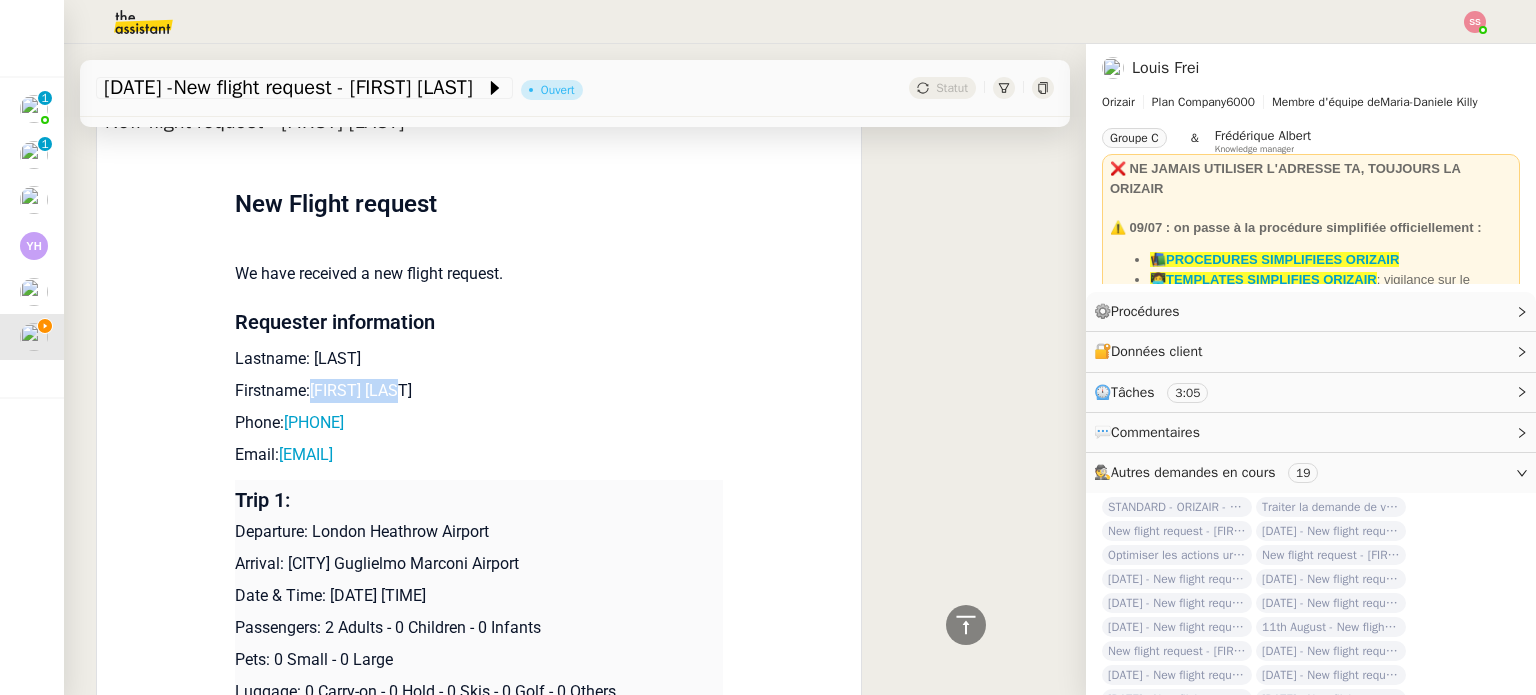 scroll, scrollTop: 950, scrollLeft: 0, axis: vertical 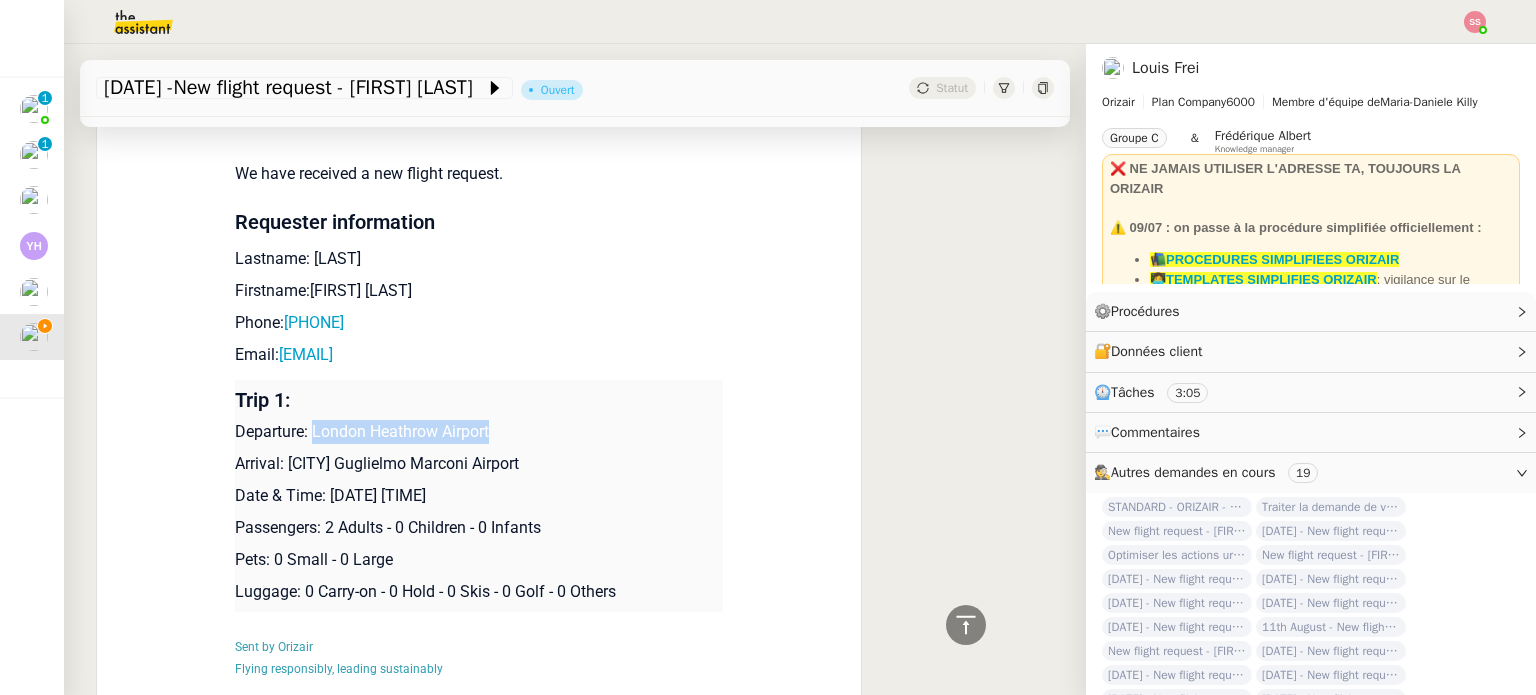 drag, startPoint x: 304, startPoint y: 441, endPoint x: 571, endPoint y: 417, distance: 268.07648 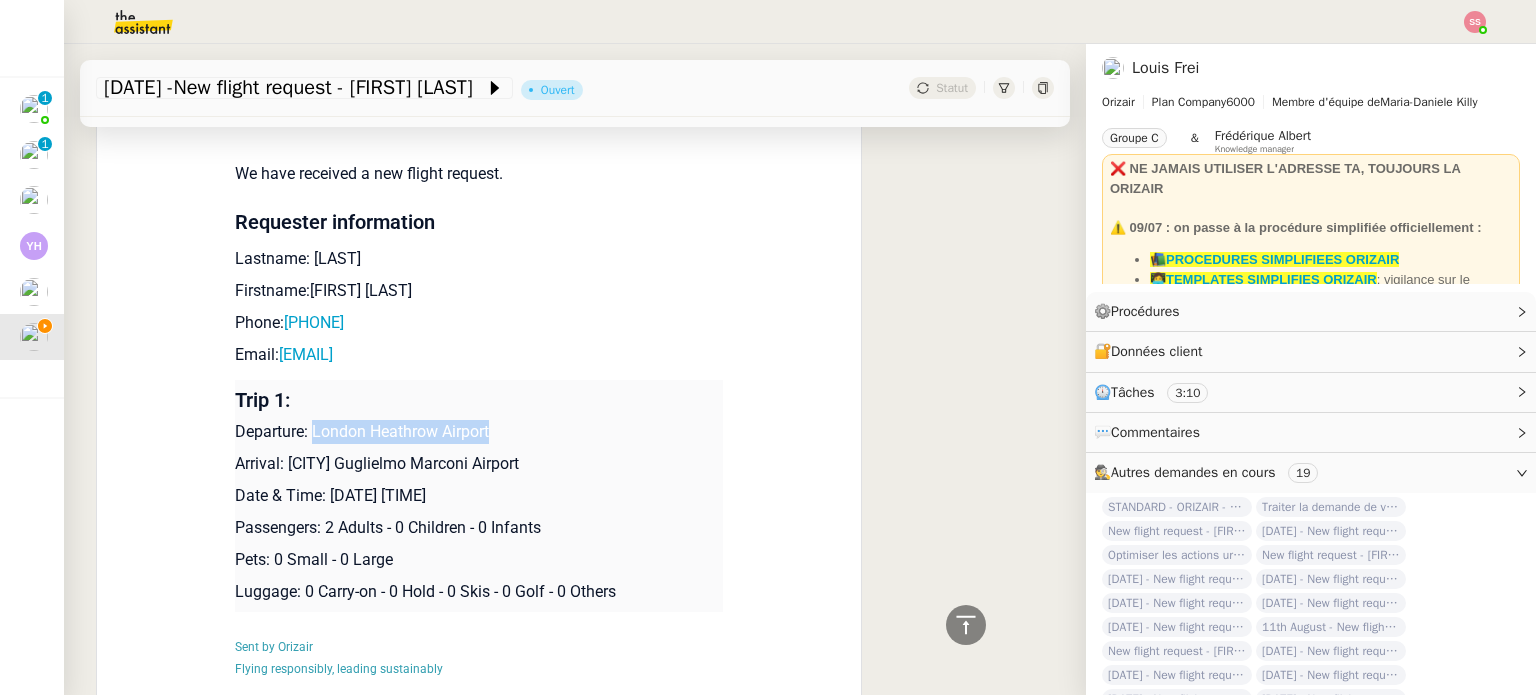 drag, startPoint x: 281, startPoint y: 470, endPoint x: 539, endPoint y: 472, distance: 258.00775 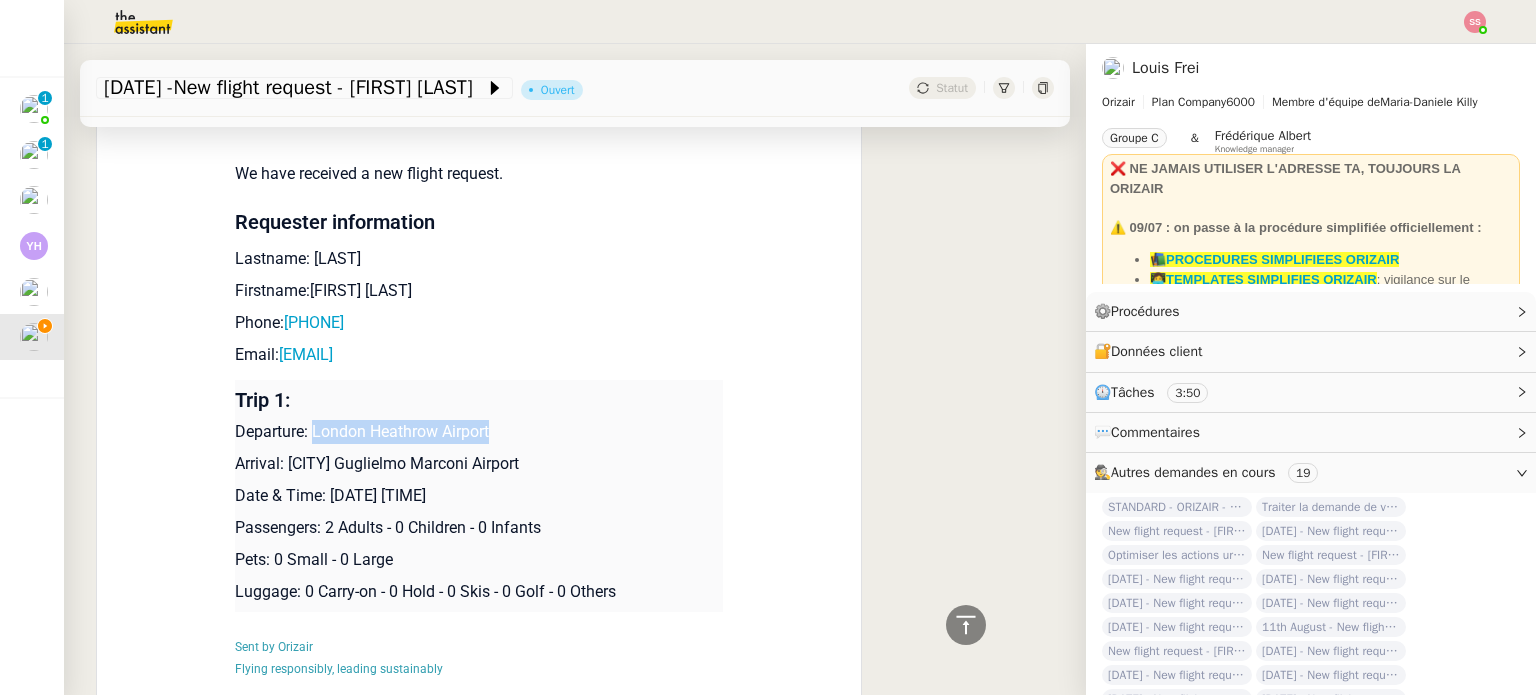 scroll, scrollTop: 389, scrollLeft: 0, axis: vertical 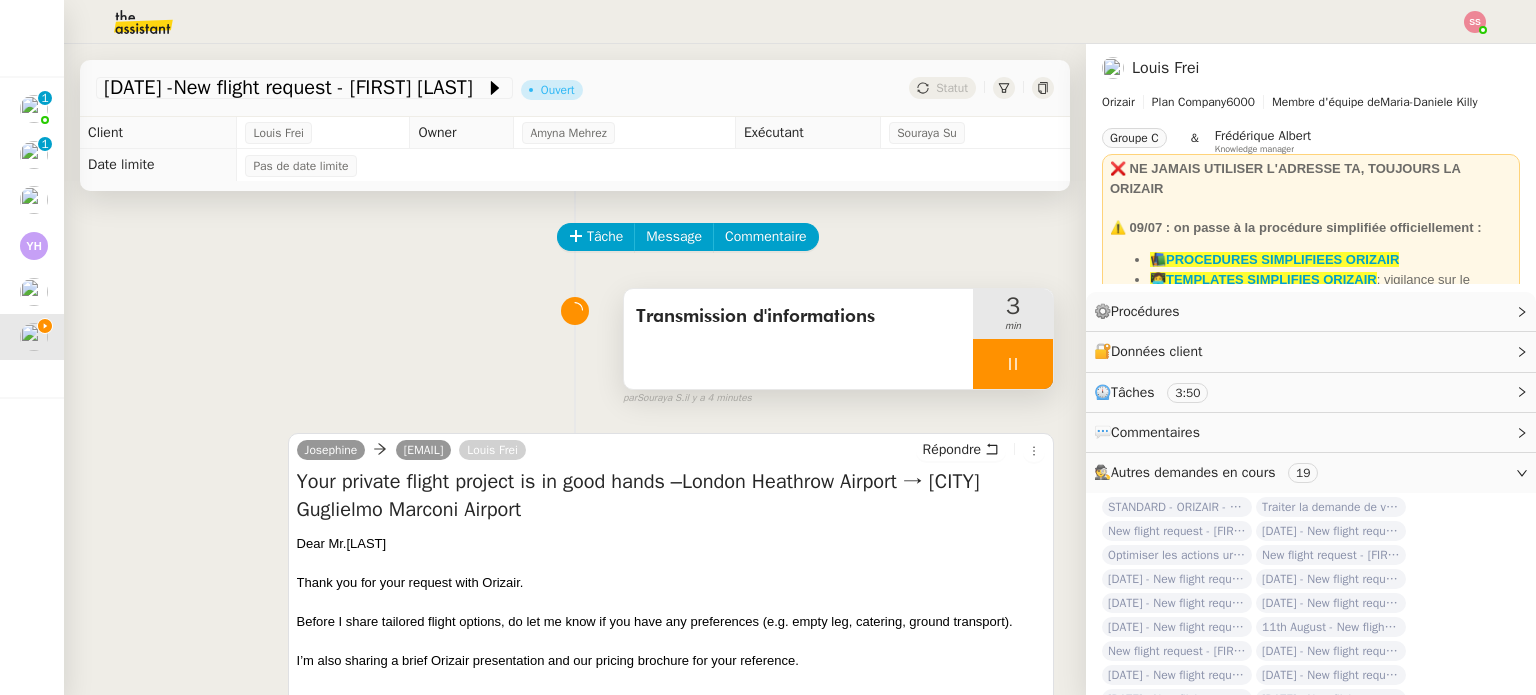 click at bounding box center (1013, 364) 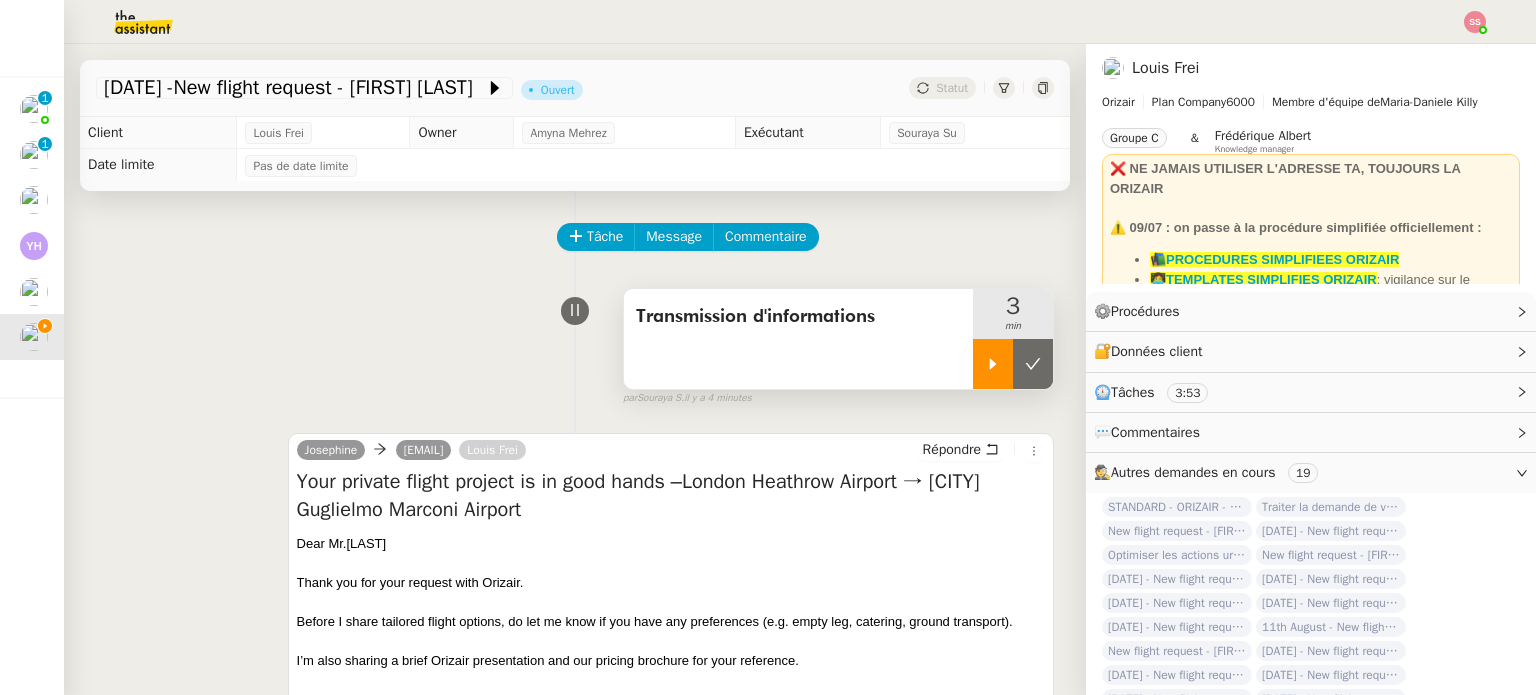 click at bounding box center (1033, 364) 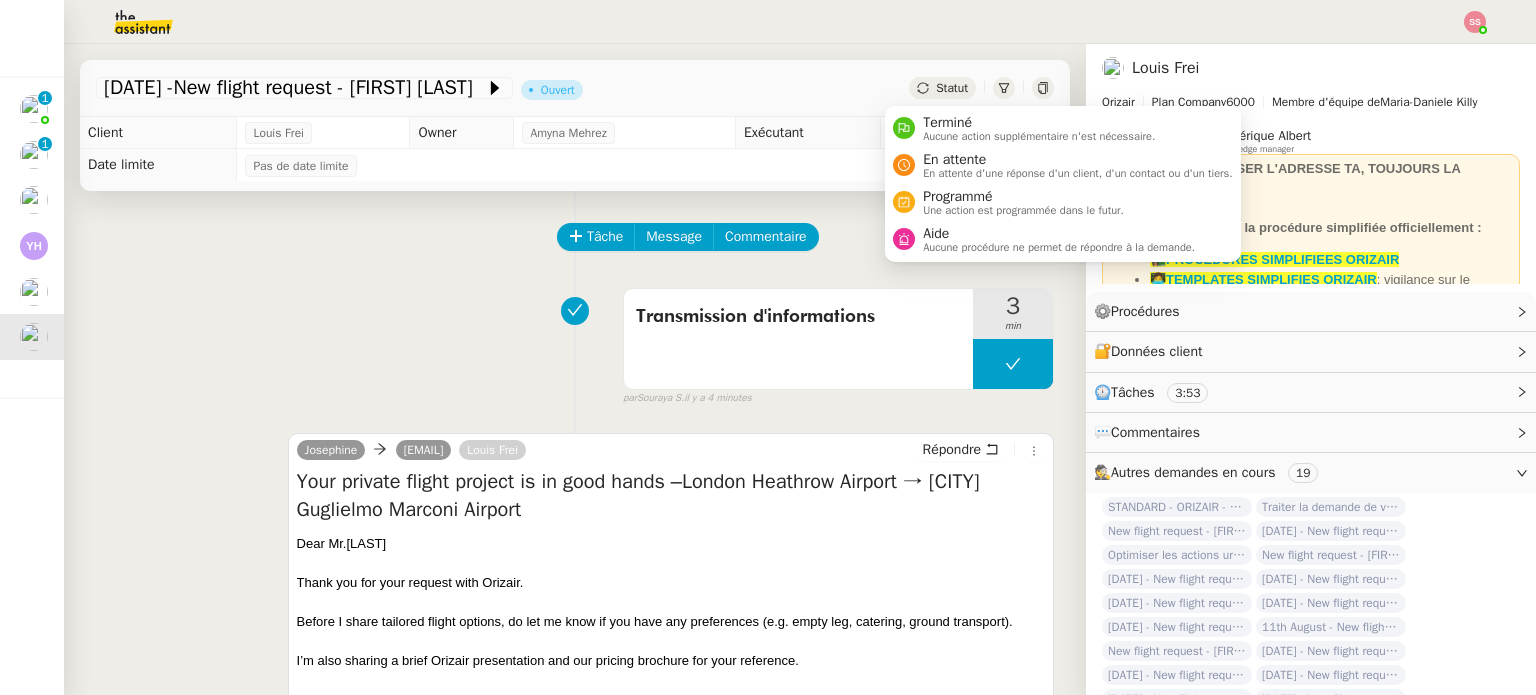 click on "Statut" 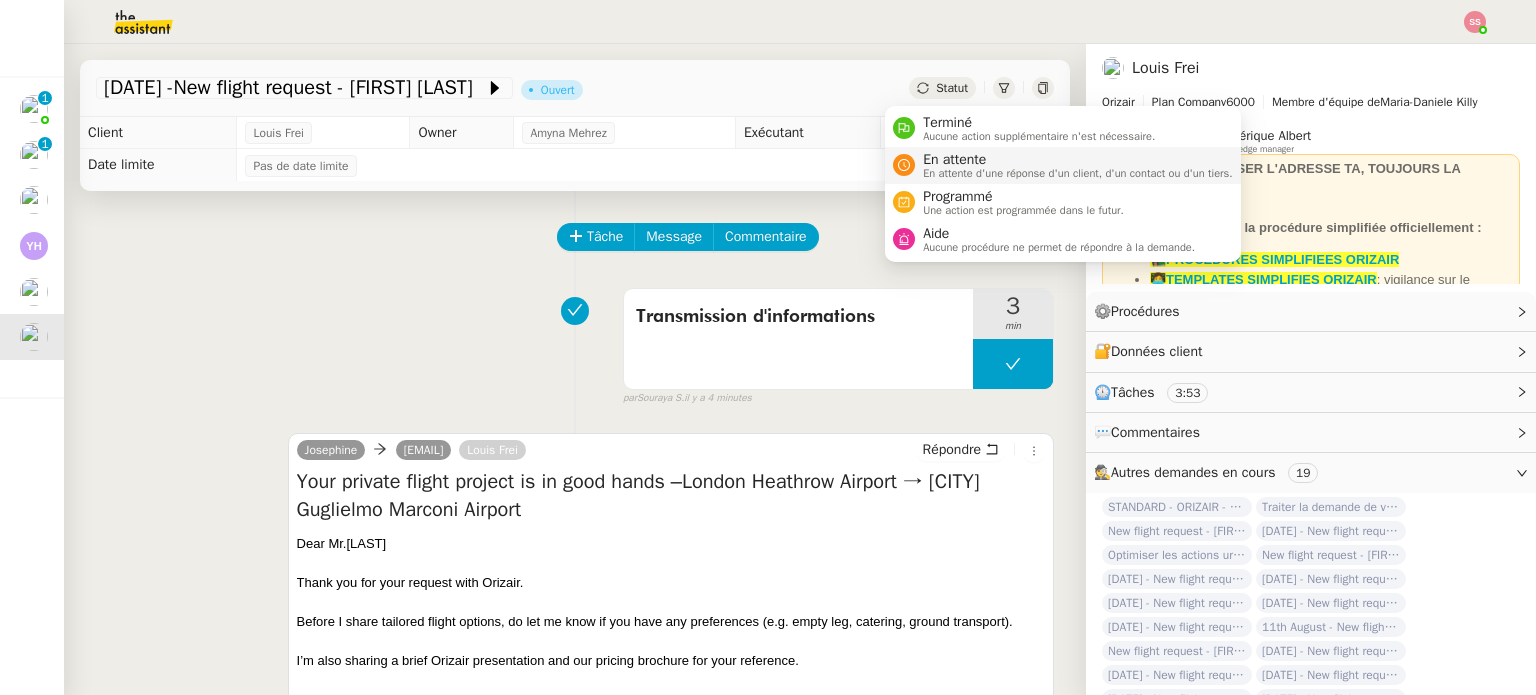 click on "En attente d'une réponse d'un client, d'un contact ou d'un tiers." at bounding box center (1078, 173) 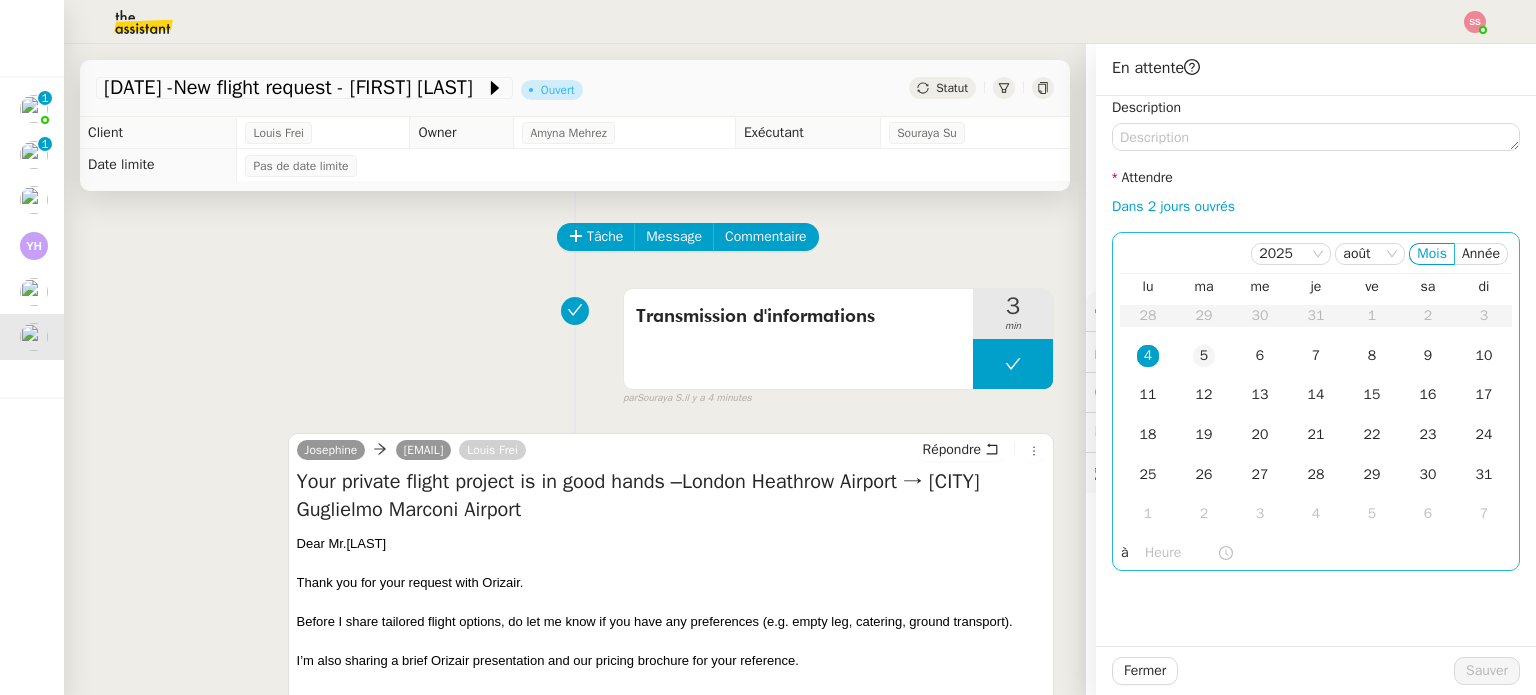 click on "5" 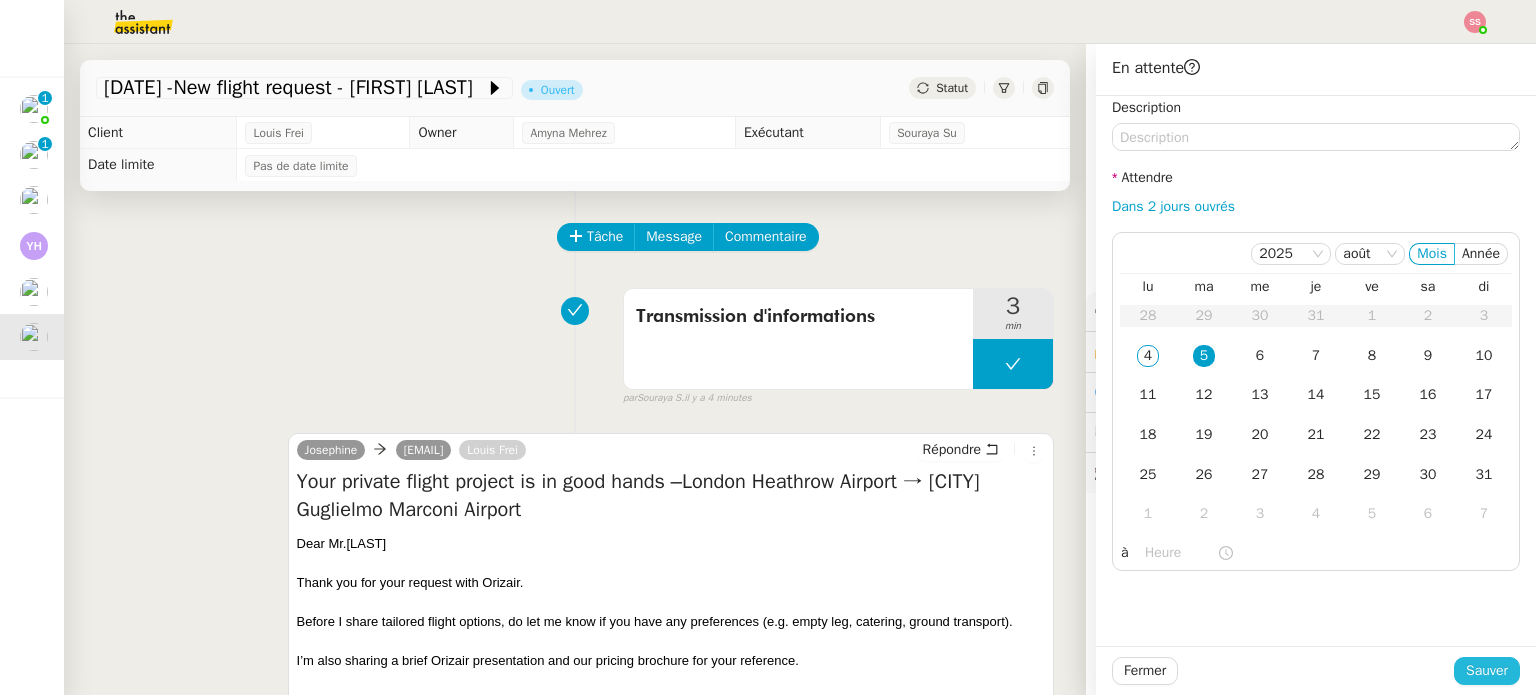 click on "Sauver" 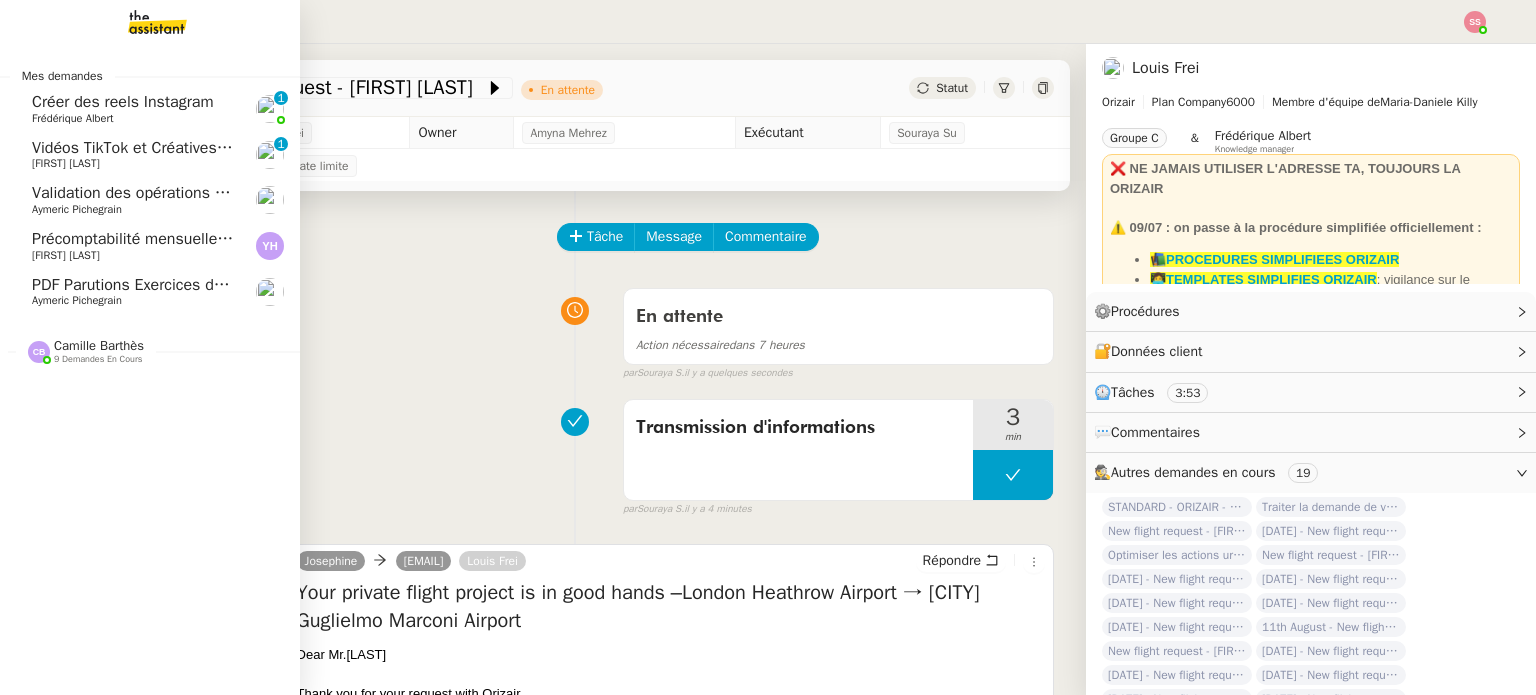 click on "PDF Parutions Exercices de style - [DD] [MONTH] [YYYY]" 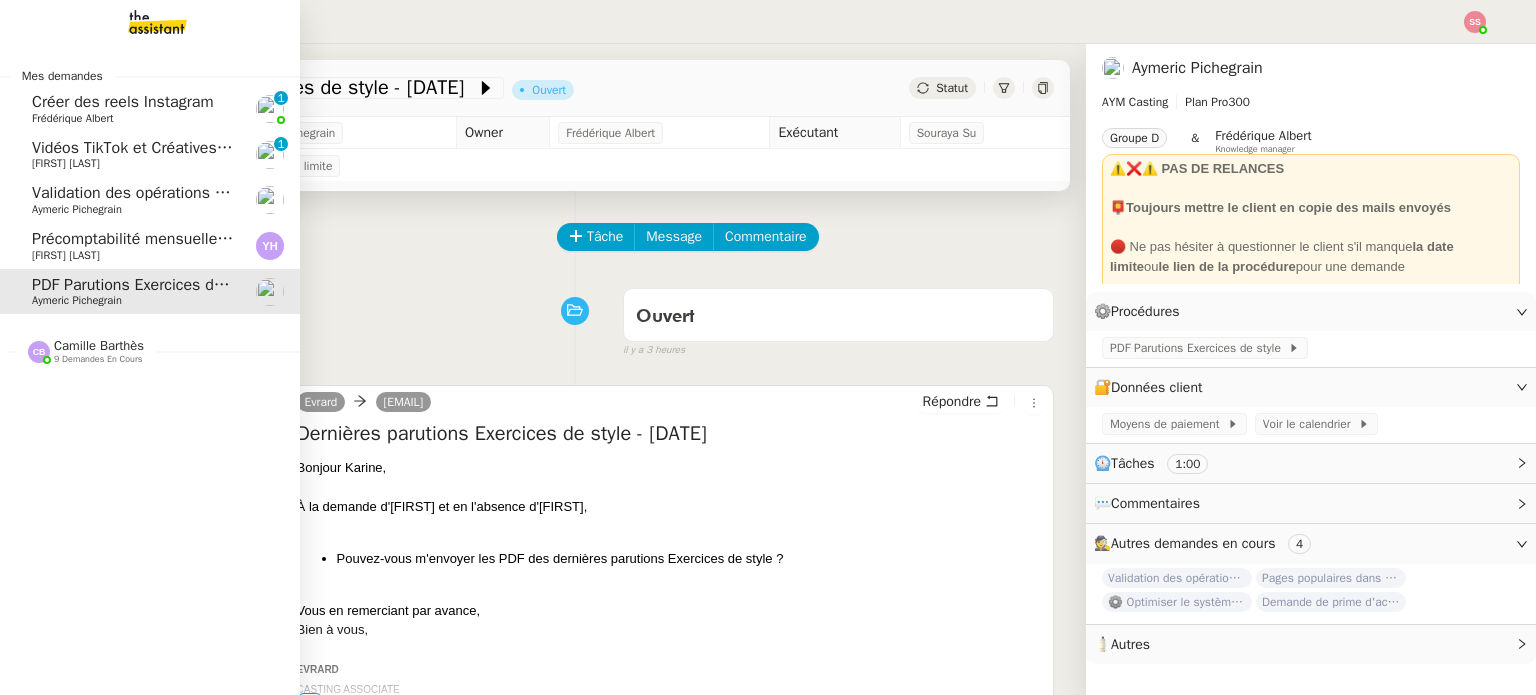 click on "Aymeric Pichegrain" 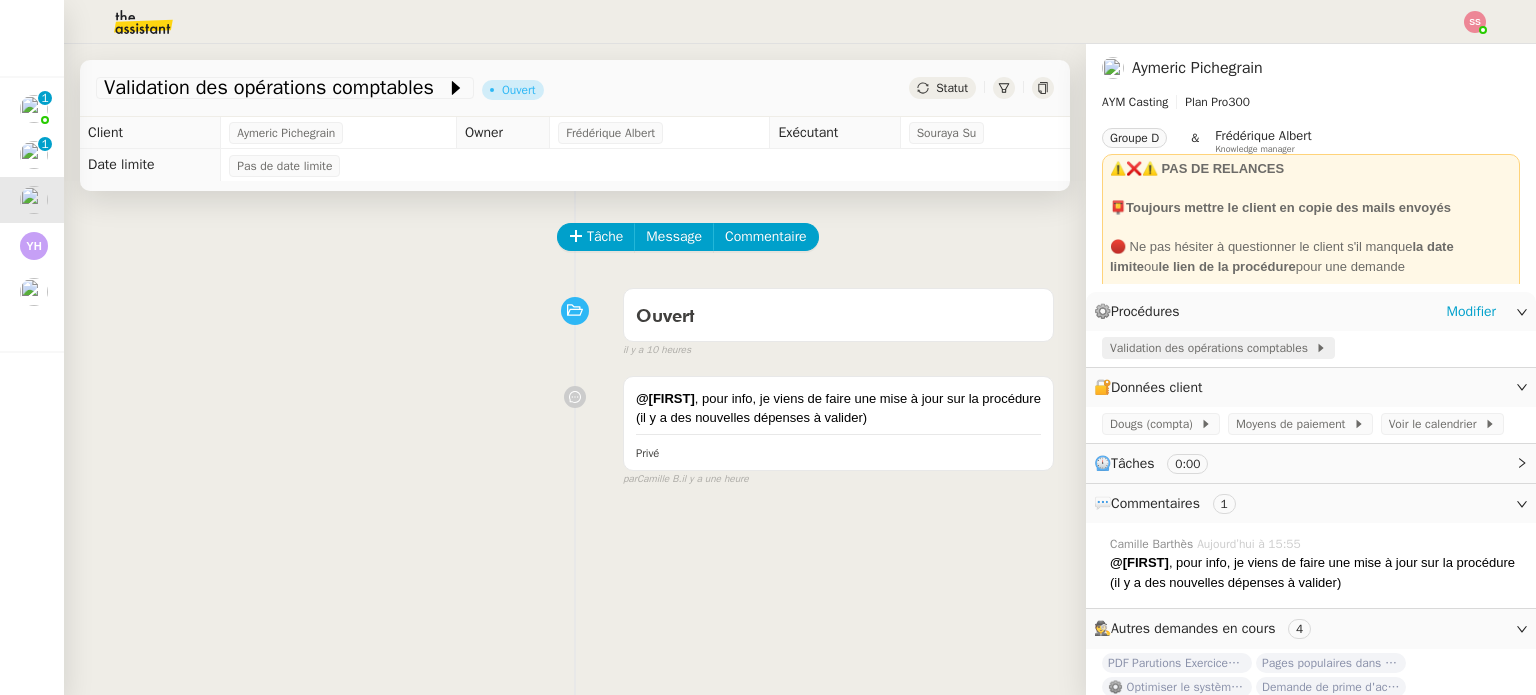 click on "Validation des opérations comptables" 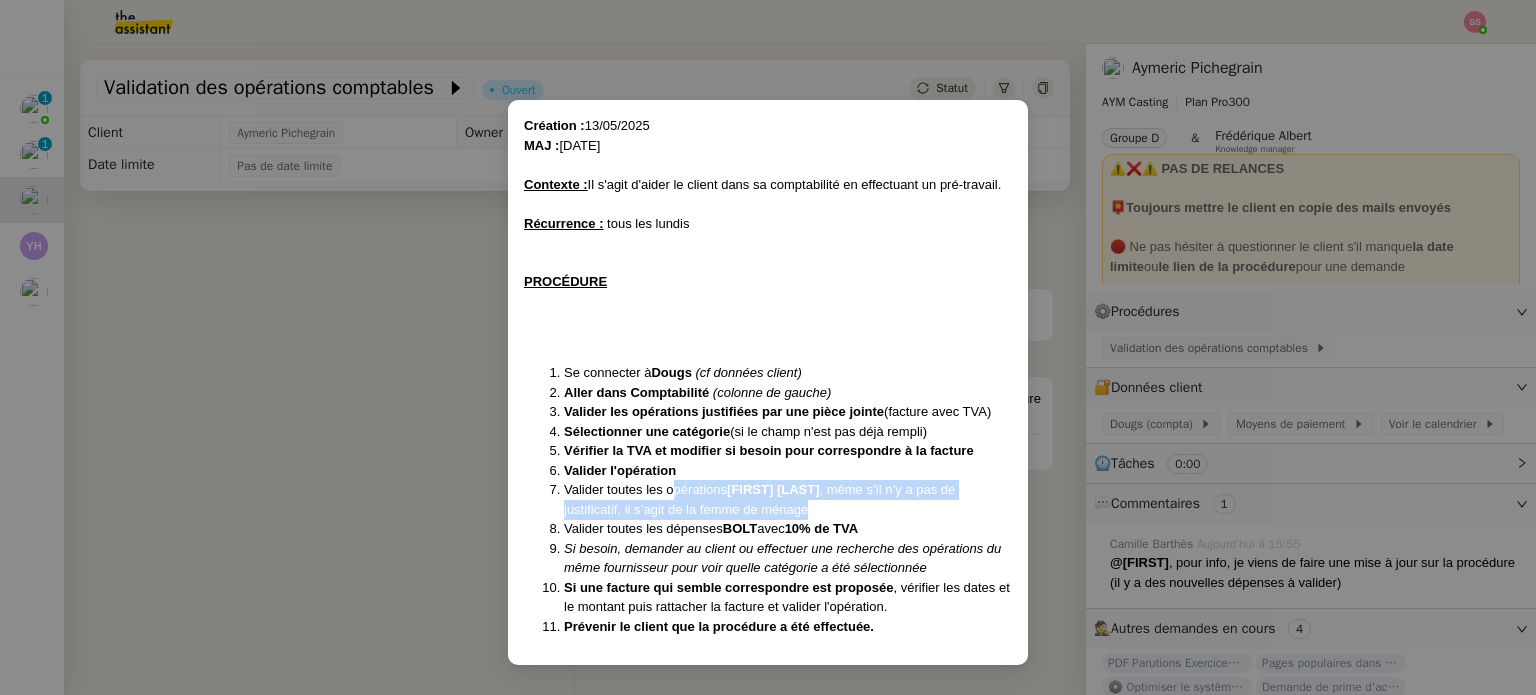 drag, startPoint x: 813, startPoint y: 507, endPoint x: 670, endPoint y: 494, distance: 143.58969 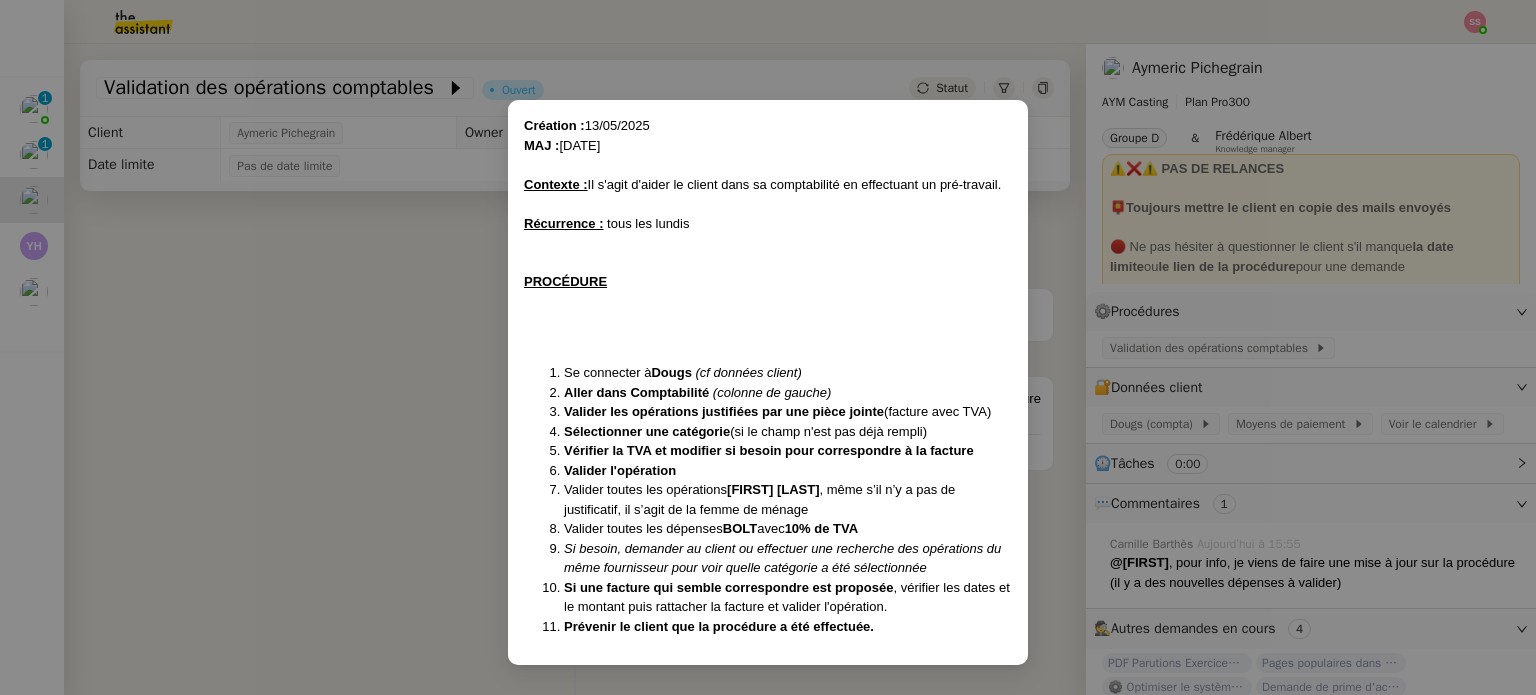 click on "Création :  13/05/2025 MAJ :  04/08/2025 Contexte :  Il s'agit d'aider le client dans sa comptabilité en effectuant un pré-travail. Récurrence :   tous les lundis PROCÉDURE Se connecter à  Dougs   (cf données client) Aller dans Comptabilité   (colonne de gauche) Valider les opérations justifiées par une pièce jointe  (facture avec TVA) Sélectionner une catégorie  (si le champ n'est pas déjà rempli) Vérifier la TVA et modifier si besoin pour correspondre à la facture Valider l'opération Valider toutes les opérations  DRAGANA MILOSEVIC , même s’il n’y a pas de justificatif, il s’agit de la femme de ménage Valider toutes les dépenses  BOLT  avec  10% de TVA Si besoin, demander au client ou effectuer une recherche des opérations du même fournisseur pour voir quelle catégorie a été sélectionnée Si une facture qui semble correspondre est proposée , vérifier les dates et le montant puis rattacher la facture et valider l'opération." at bounding box center [768, 347] 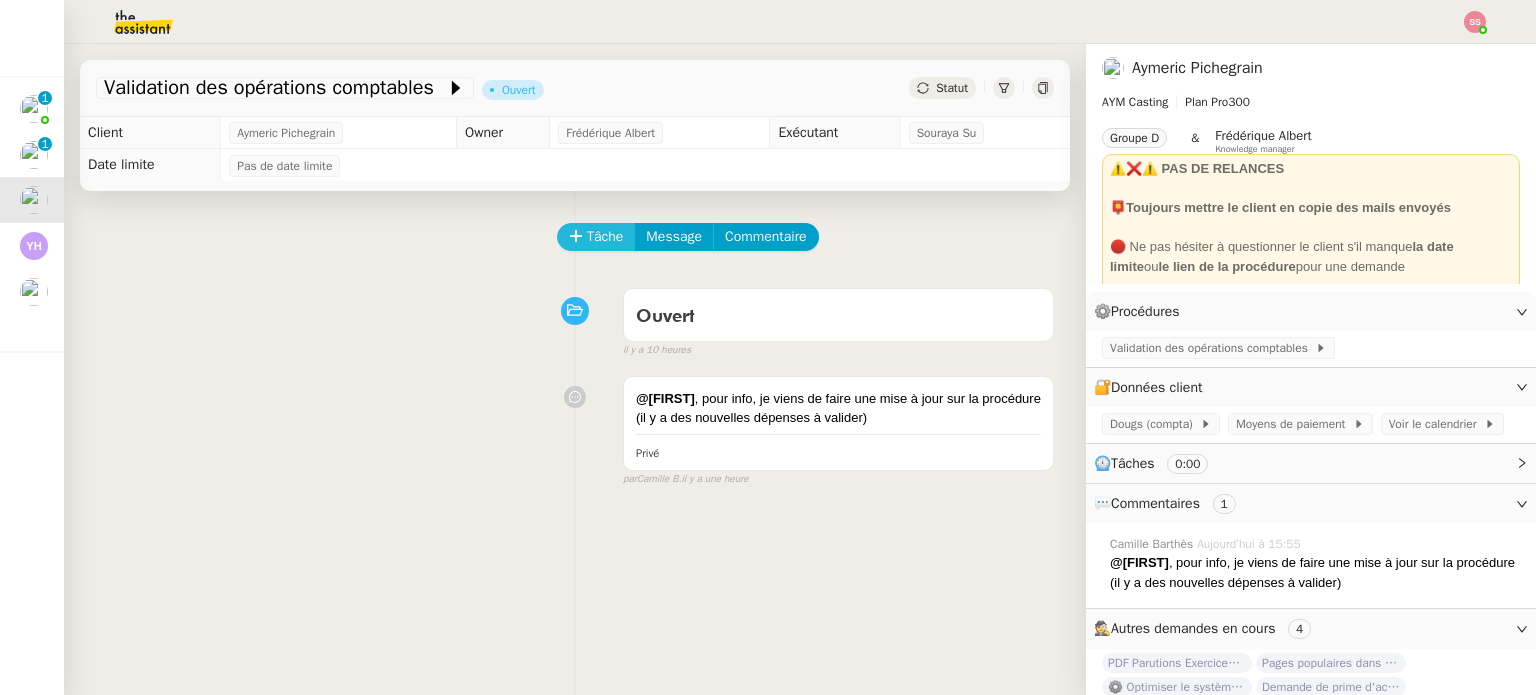 click on "Tâche" 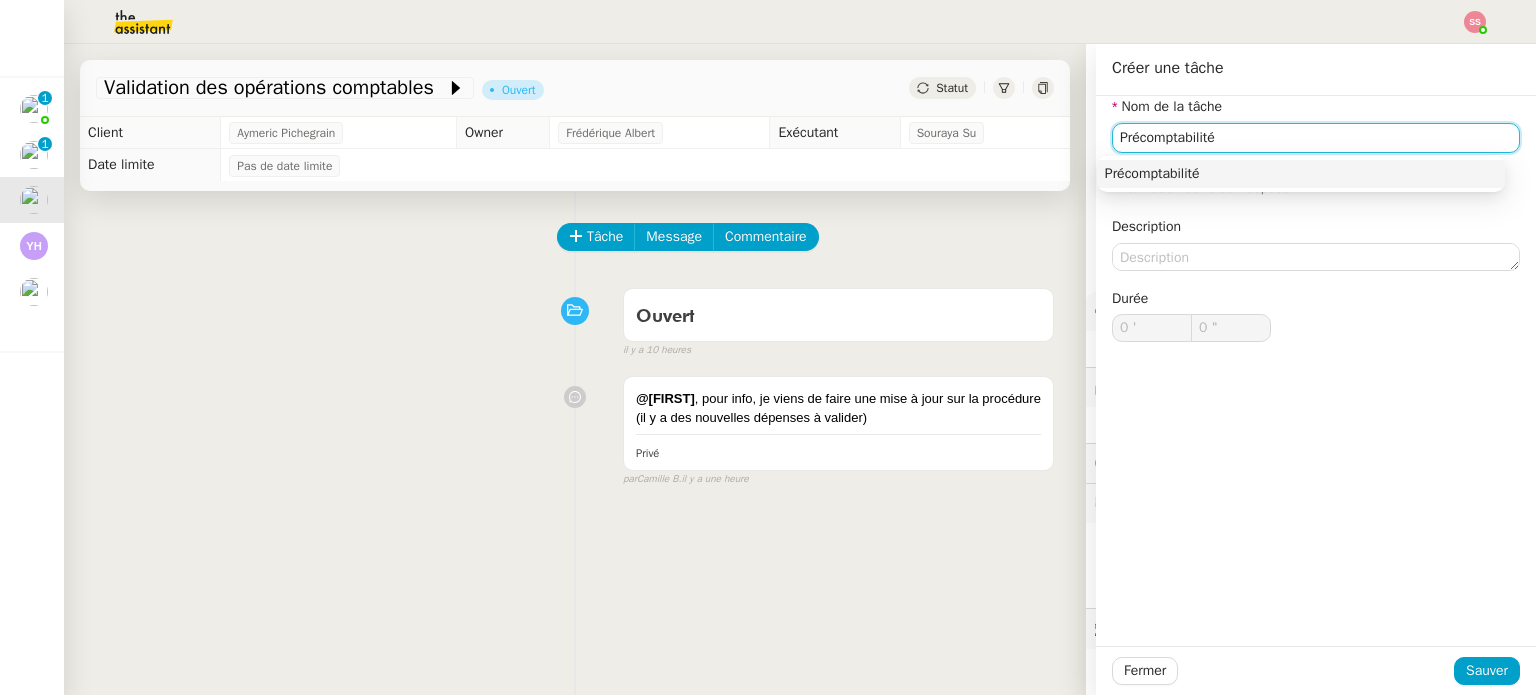 click on "Précomptabilité" at bounding box center (1301, 174) 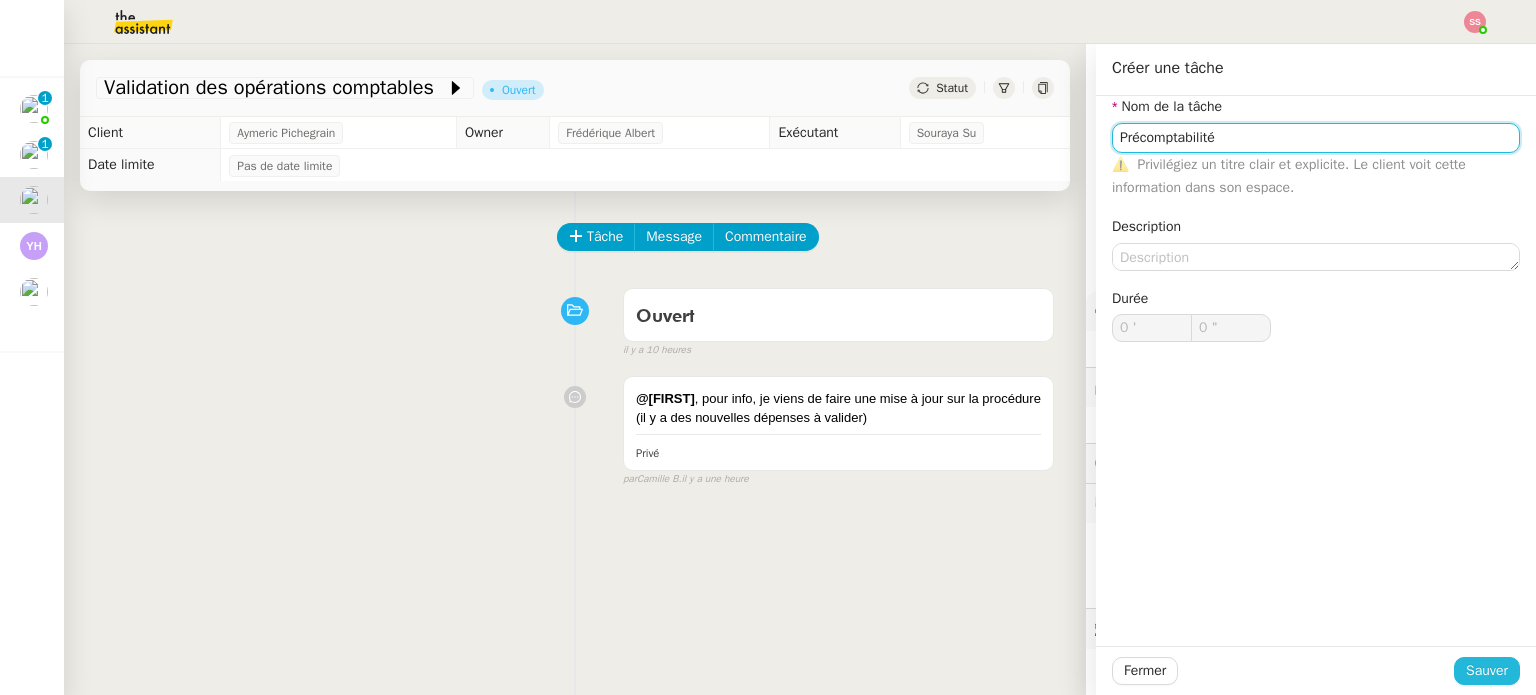 type on "Précomptabilité" 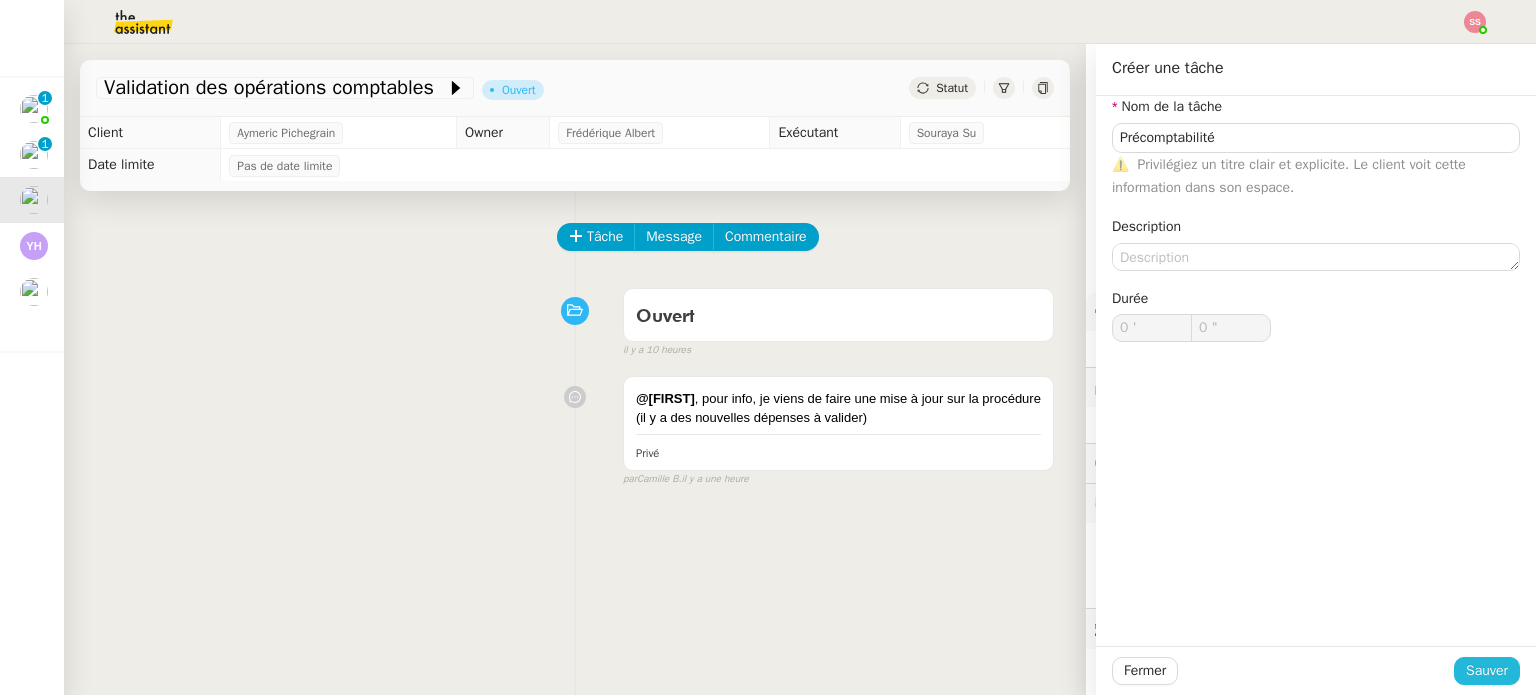 click on "Sauver" 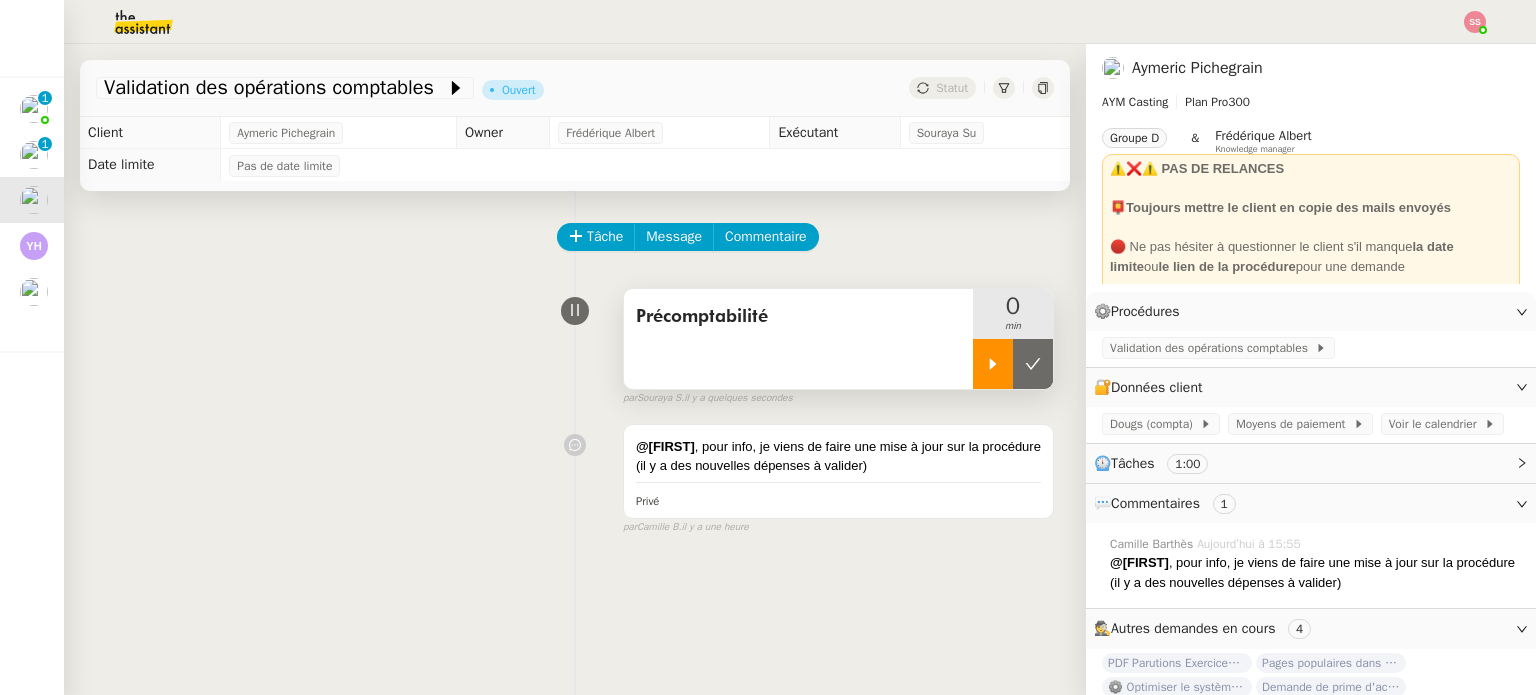 click at bounding box center (993, 364) 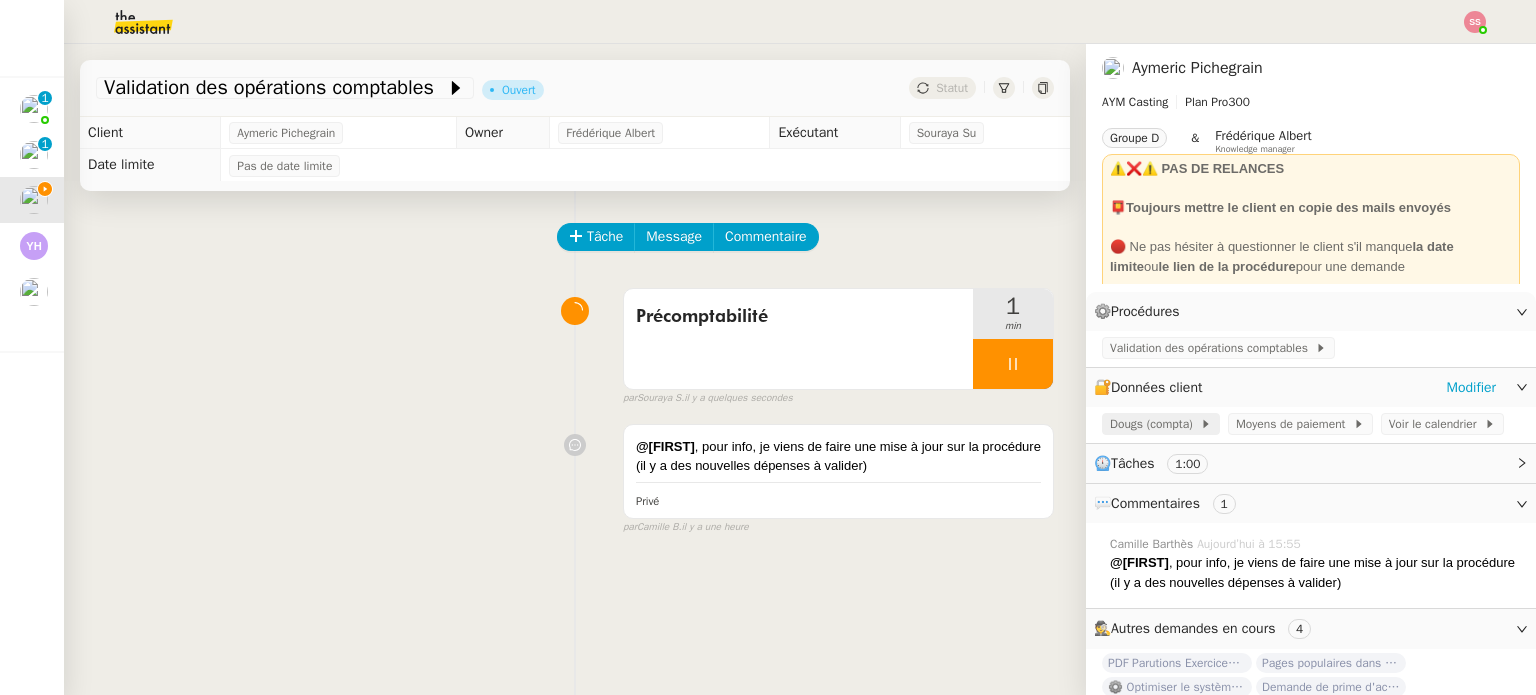 click on "Dougs (compta)" 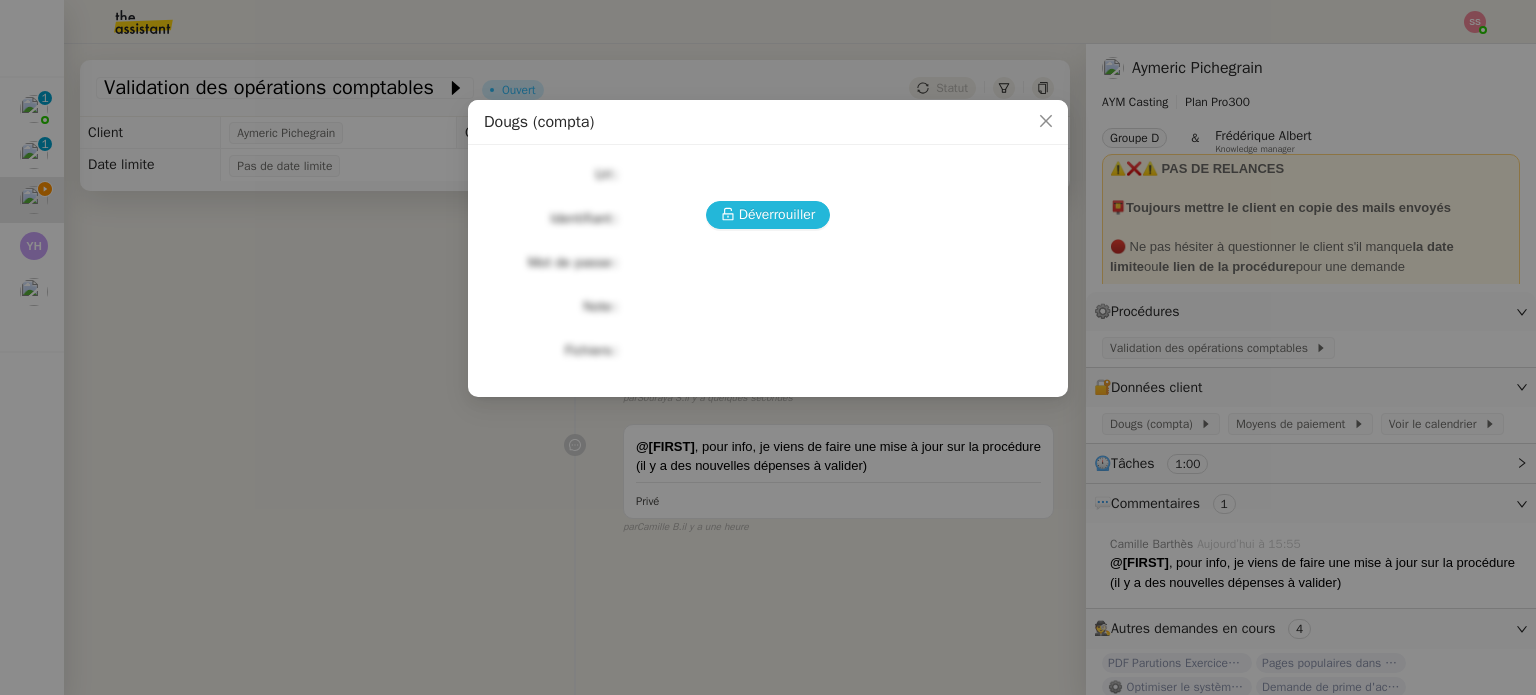 click on "Déverrouiller" at bounding box center (768, 215) 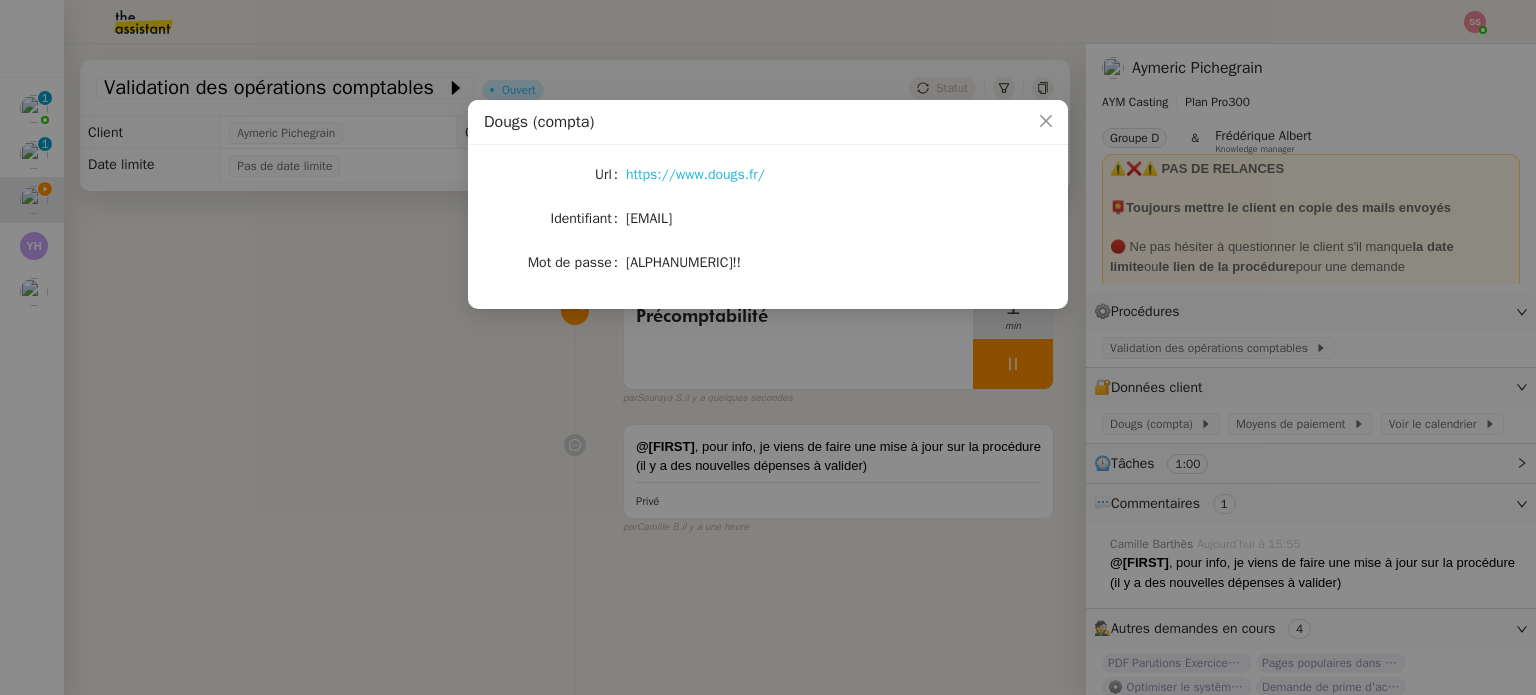 click on "https://www.dougs.fr/" 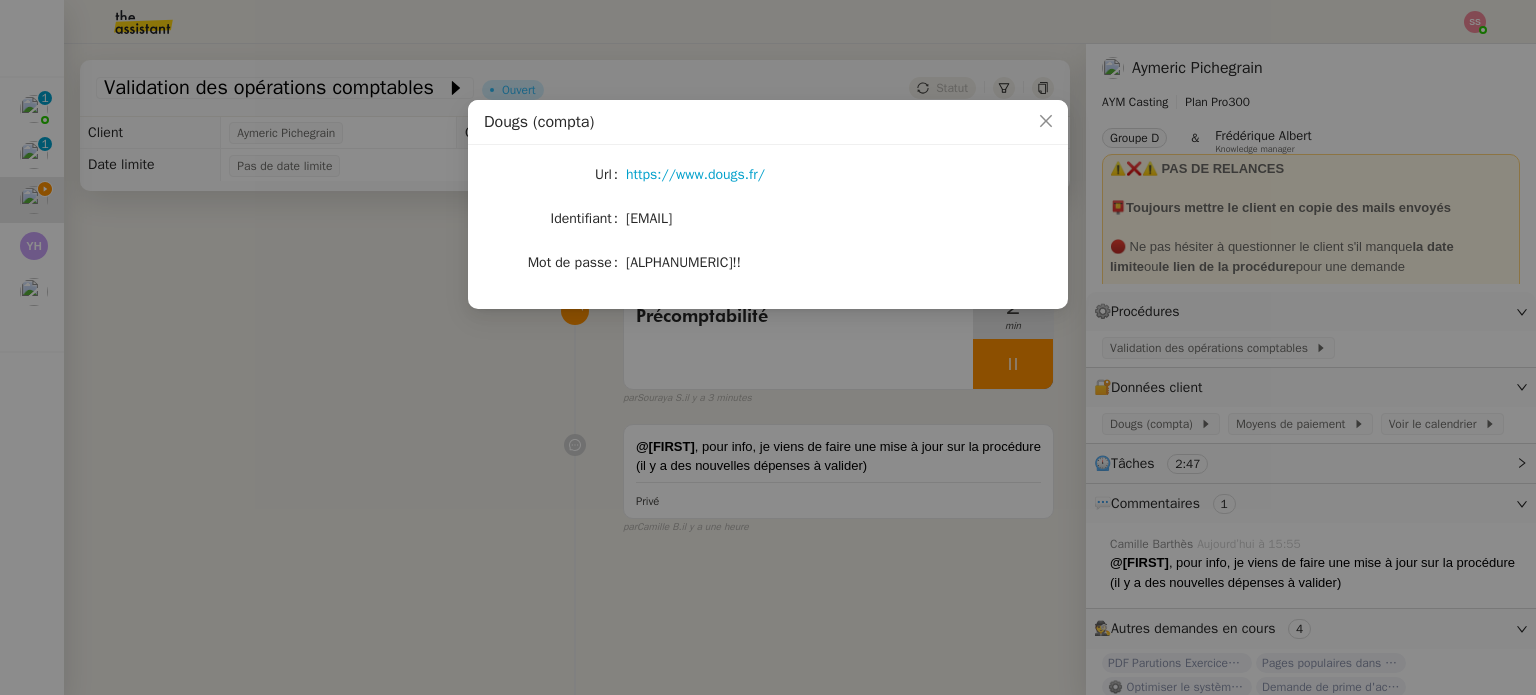 drag, startPoint x: 619, startPoint y: 425, endPoint x: 1219, endPoint y: 319, distance: 609.2914 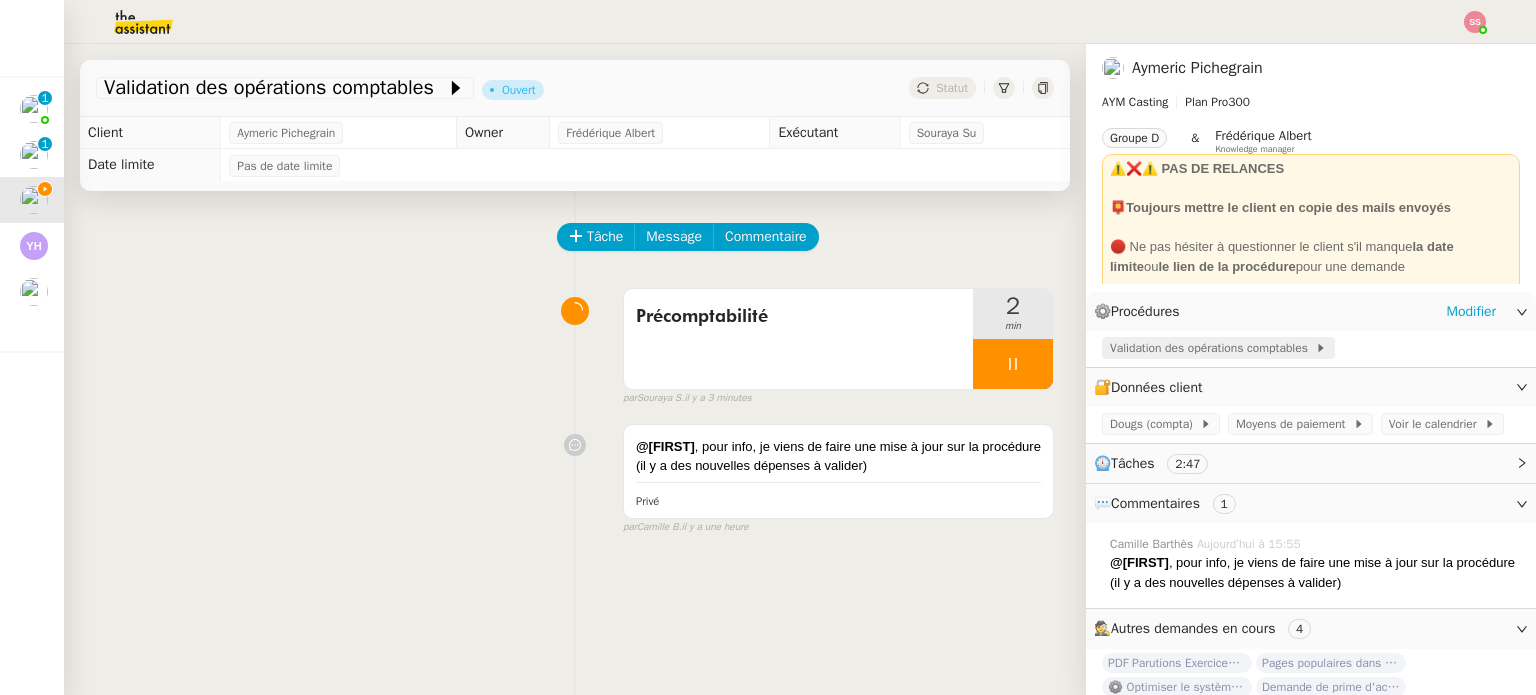 click on "Validation des opérations comptables" 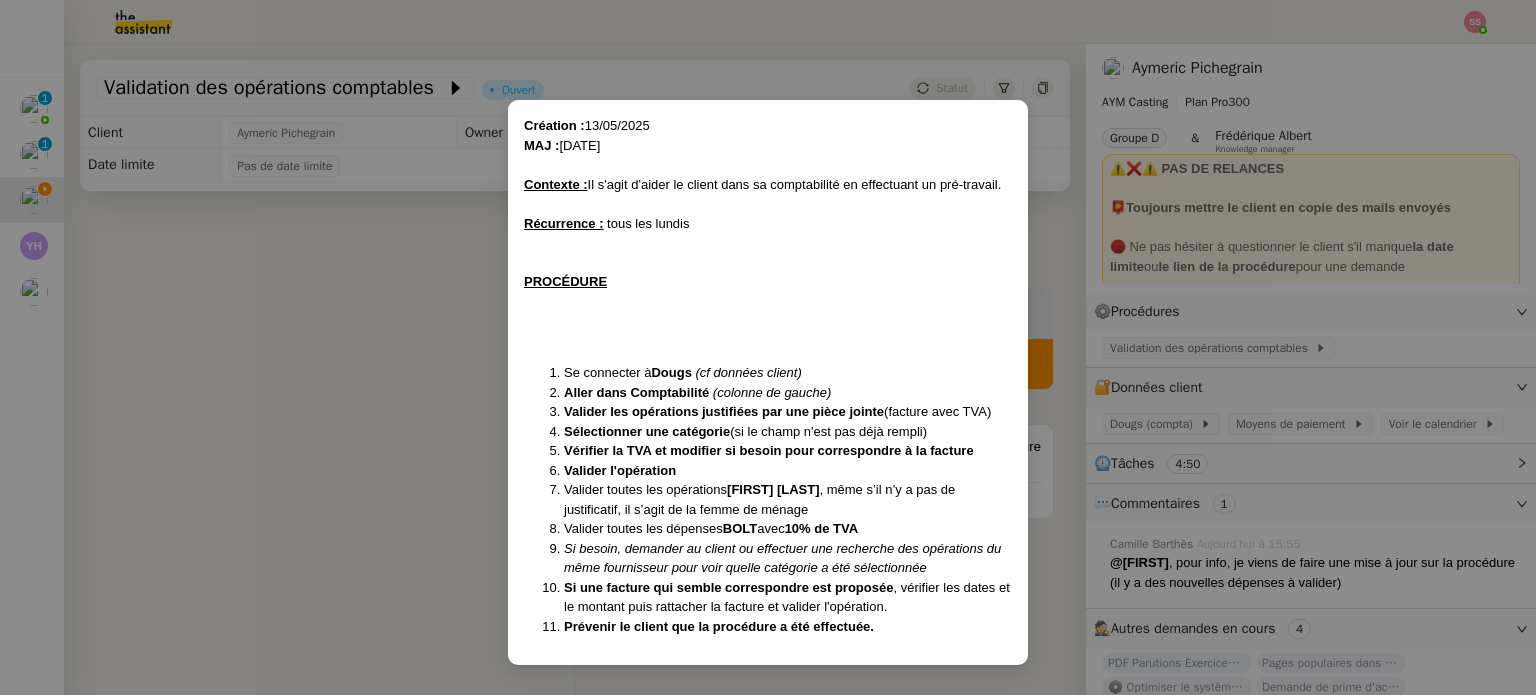 click on "Création :  13/05/2025 MAJ :  04/08/2025 Contexte :  Il s'agit d'aider le client dans sa comptabilité en effectuant un pré-travail. Récurrence :   tous les lundis PROCÉDURE Se connecter à  Dougs   (cf données client) Aller dans Comptabilité   (colonne de gauche) Valider les opérations justifiées par une pièce jointe  (facture avec TVA) Sélectionner une catégorie  (si le champ n'est pas déjà rempli) Vérifier la TVA et modifier si besoin pour correspondre à la facture Valider l'opération Valider toutes les opérations  DRAGANA MILOSEVIC , même s’il n’y a pas de justificatif, il s’agit de la femme de ménage Valider toutes les dépenses  BOLT  avec  10% de TVA Si besoin, demander au client ou effectuer une recherche des opérations du même fournisseur pour voir quelle catégorie a été sélectionnée Si une facture qui semble correspondre est proposée , vérifier les dates et le montant puis rattacher la facture et valider l'opération." at bounding box center [768, 347] 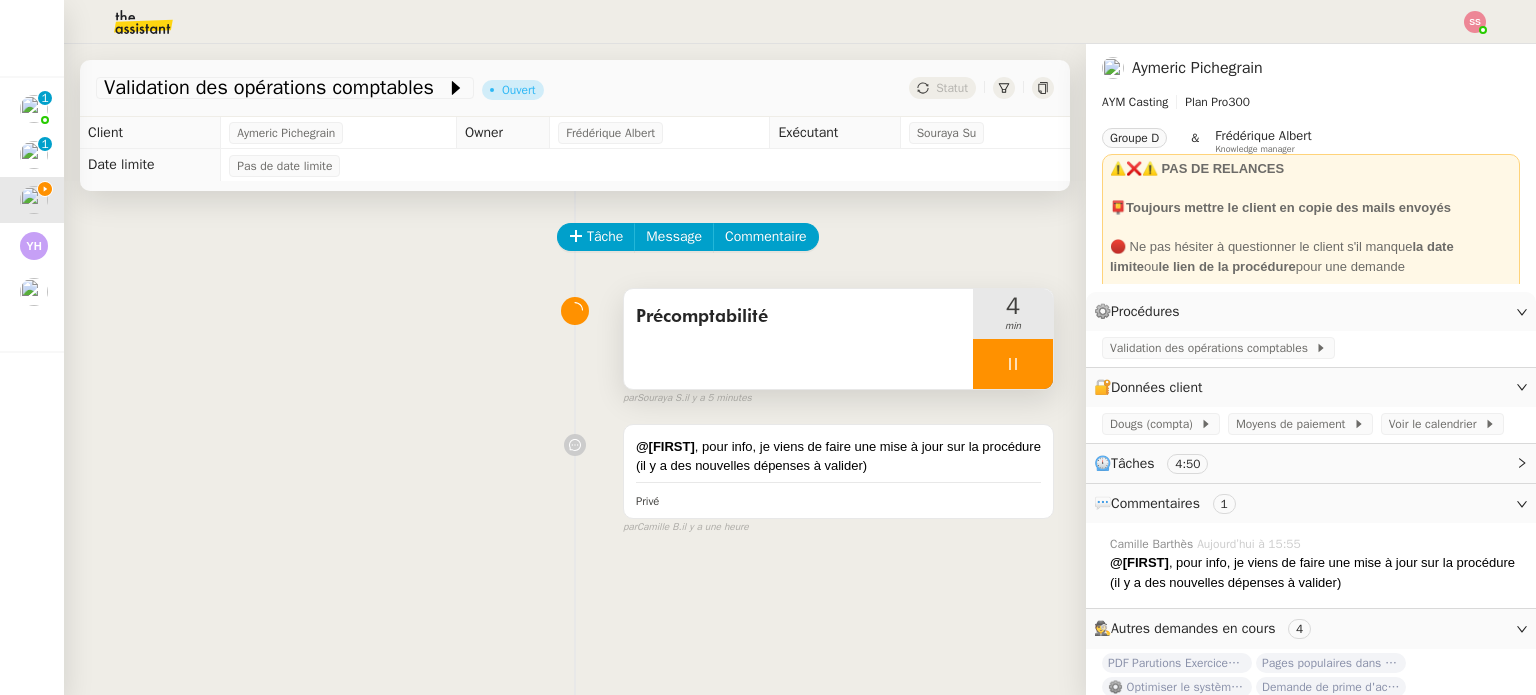 click at bounding box center [1013, 364] 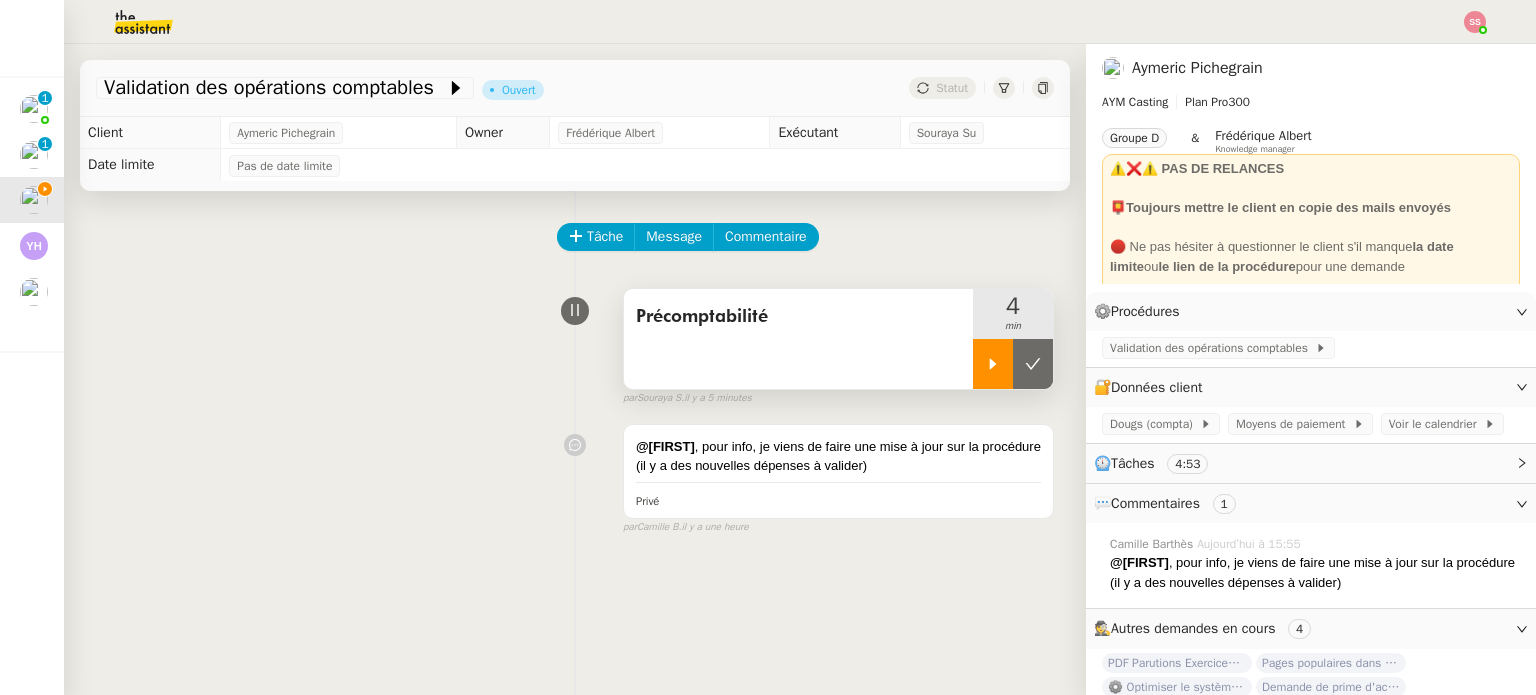click 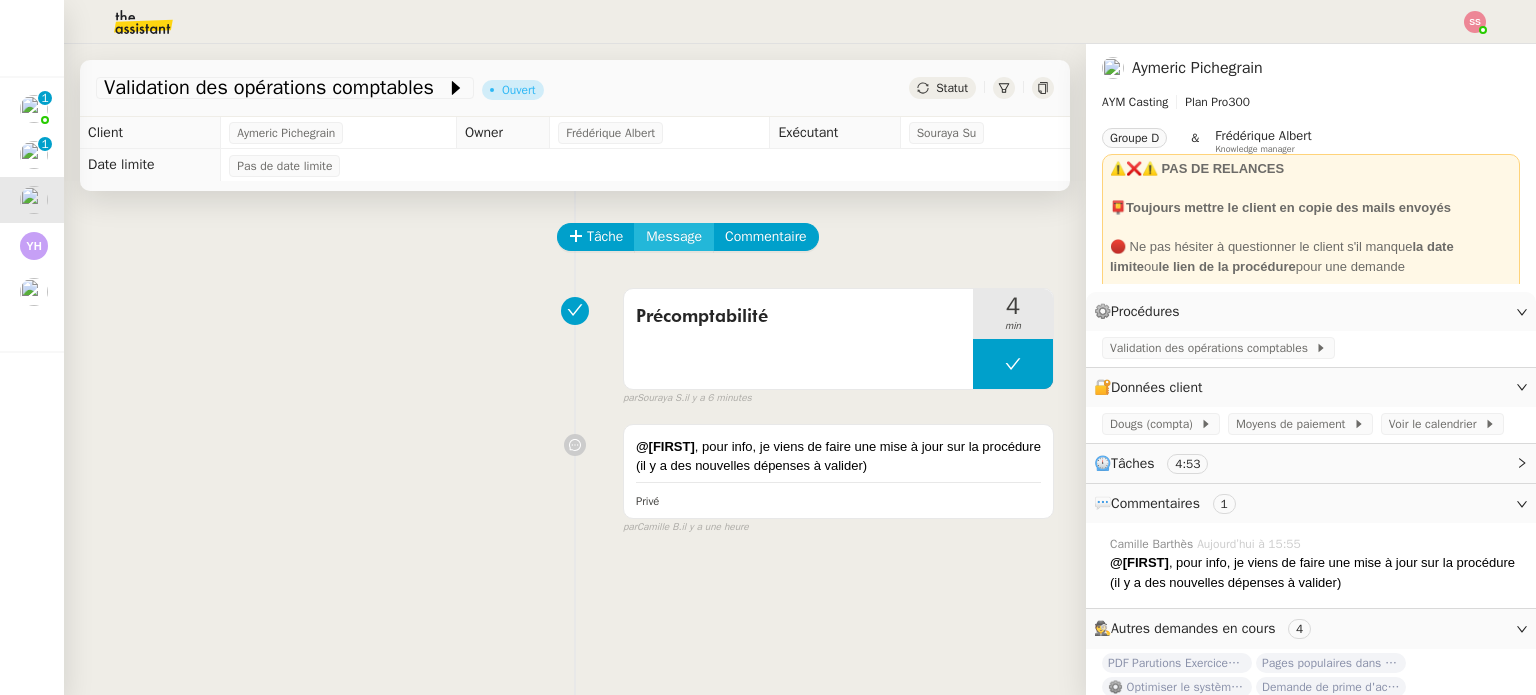 click on "Message" 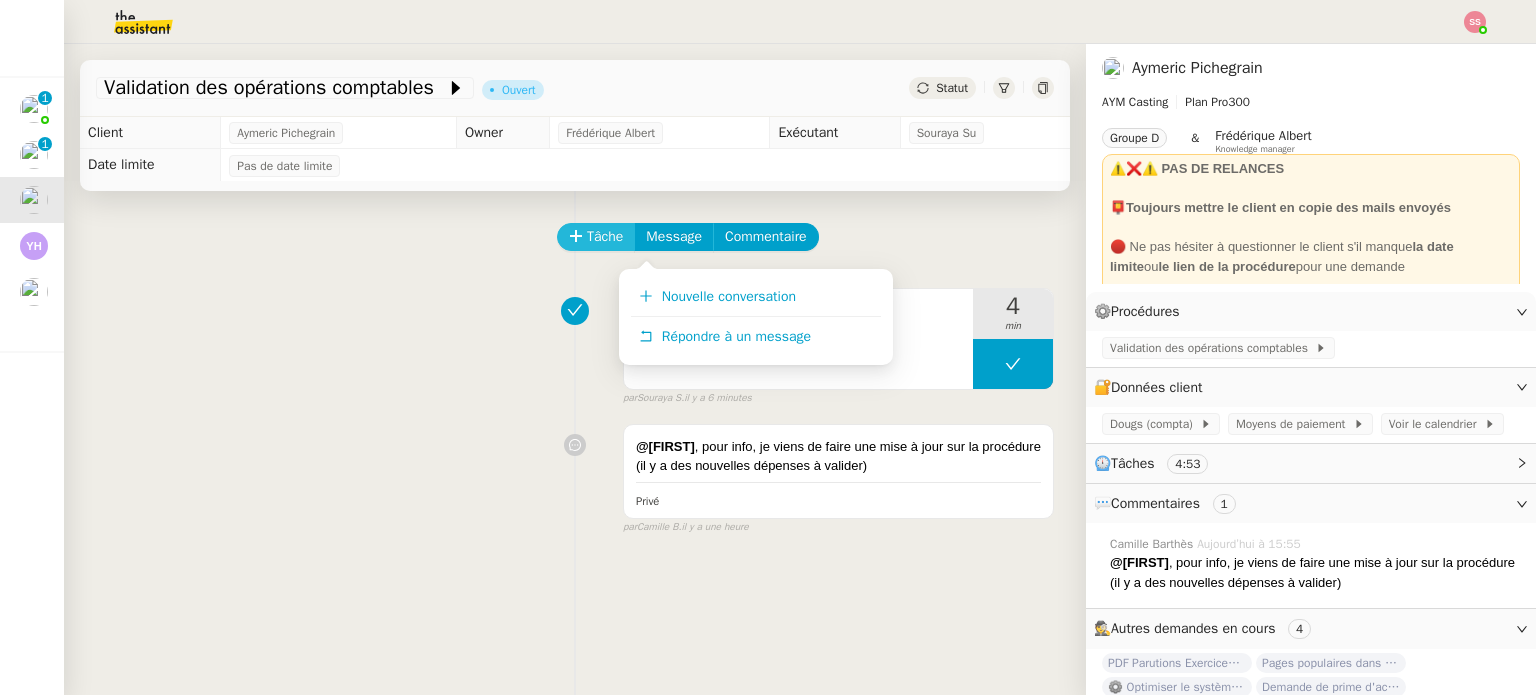 click on "Tâche" 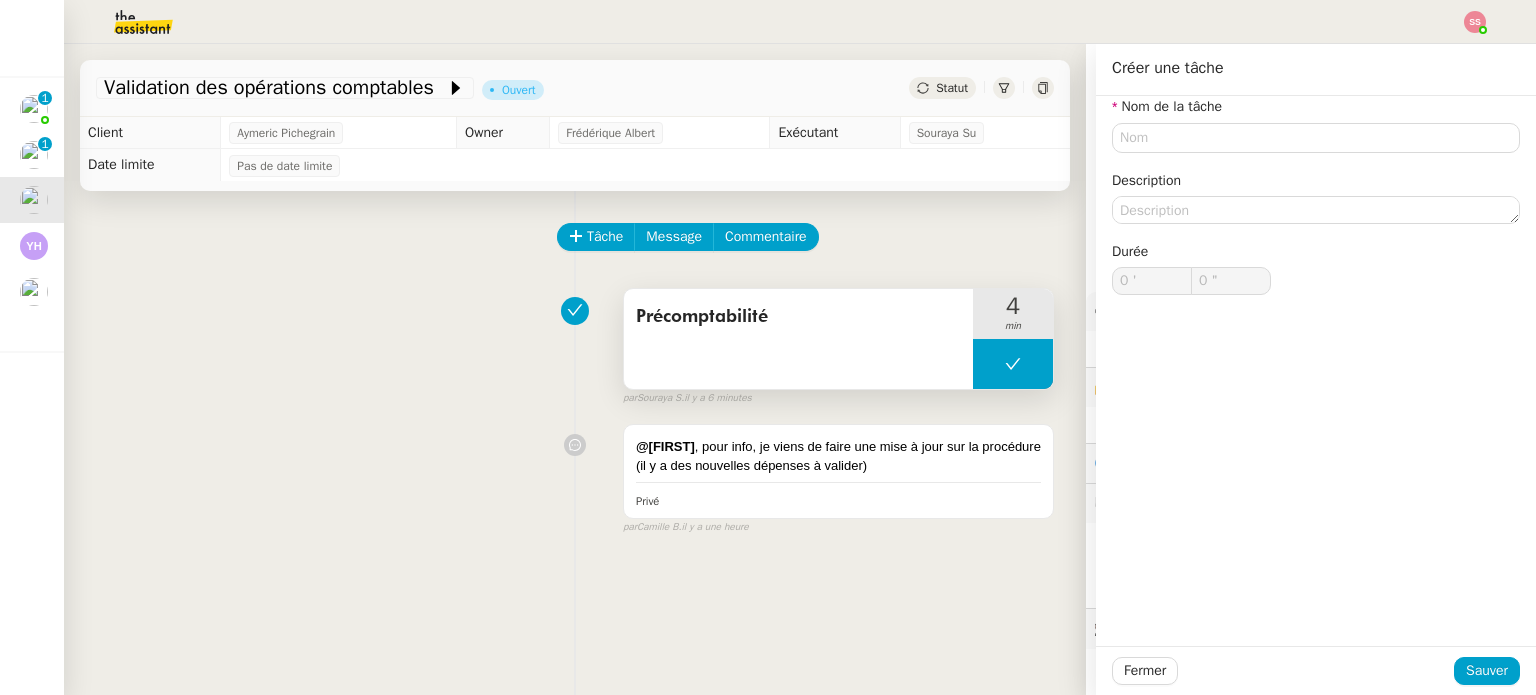 click at bounding box center (1013, 364) 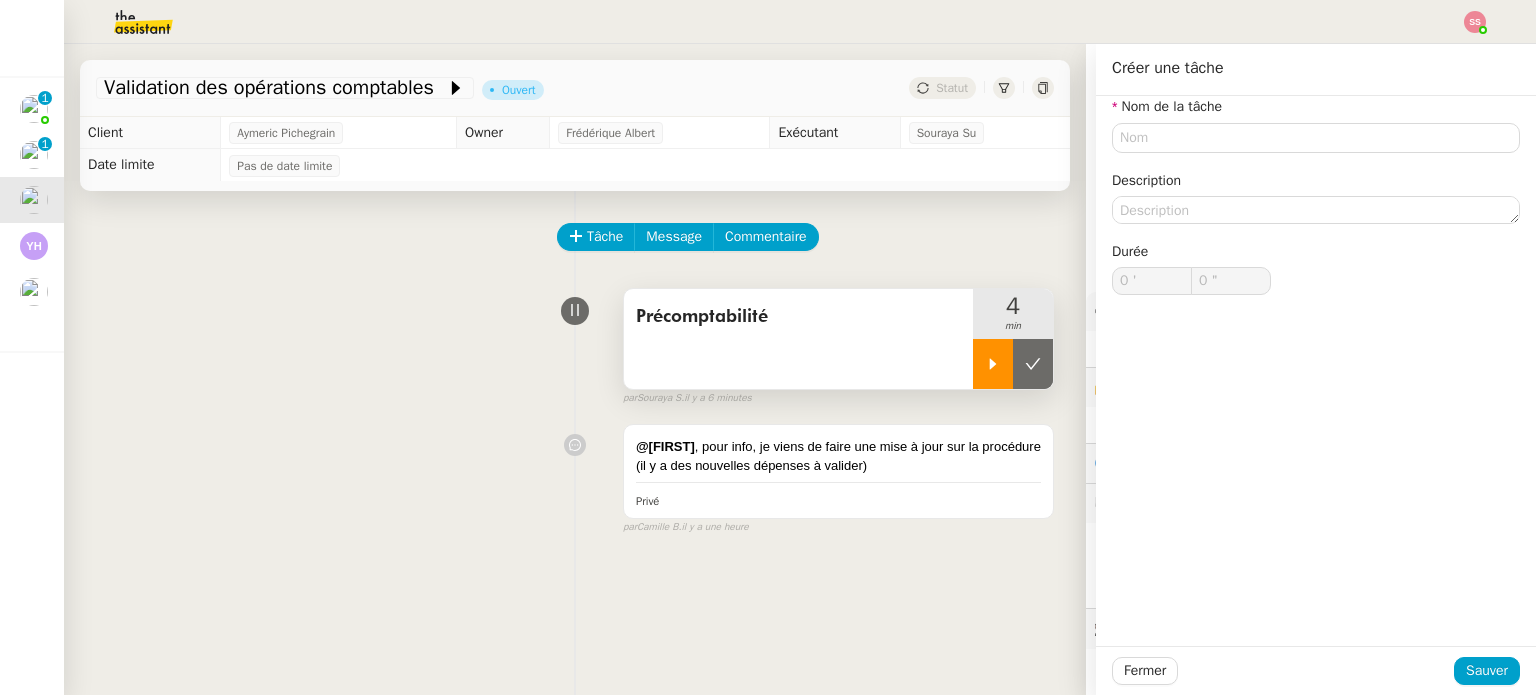 click 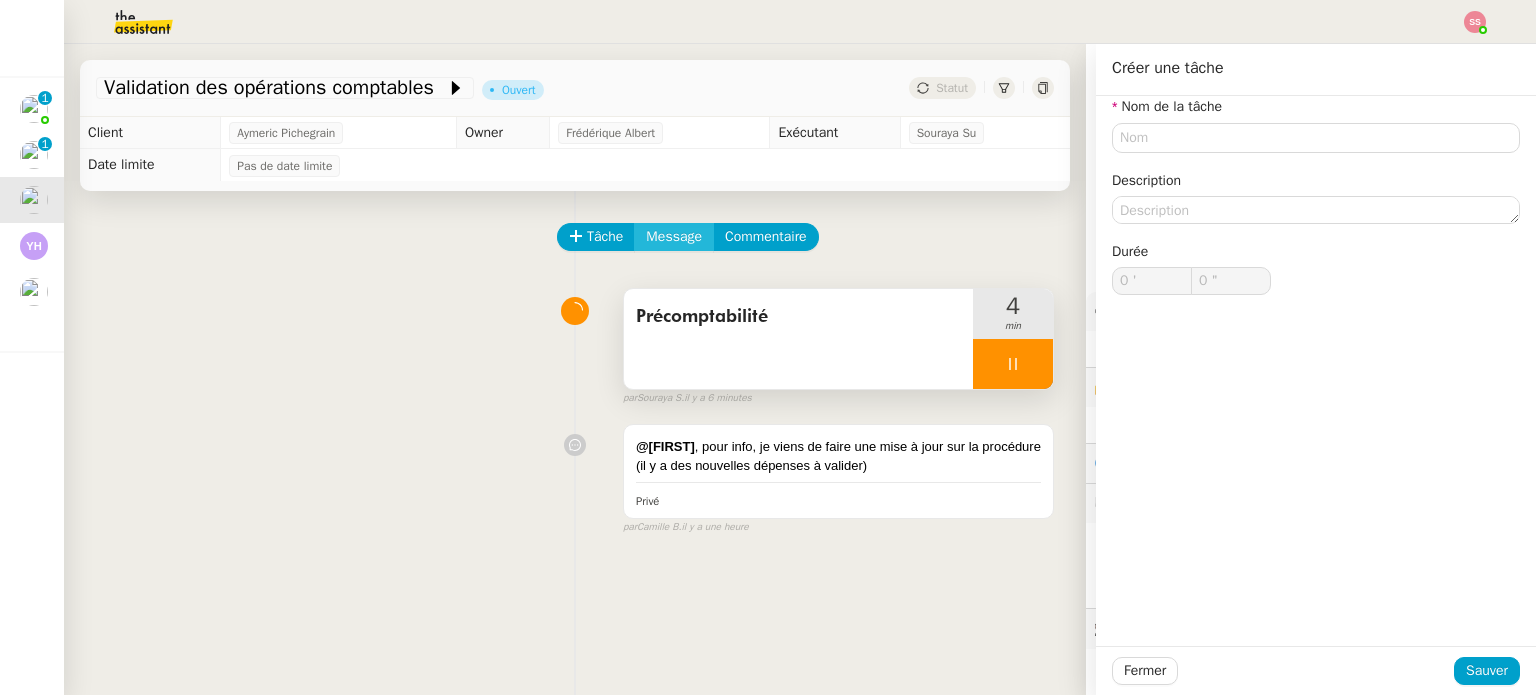 click on "Message" 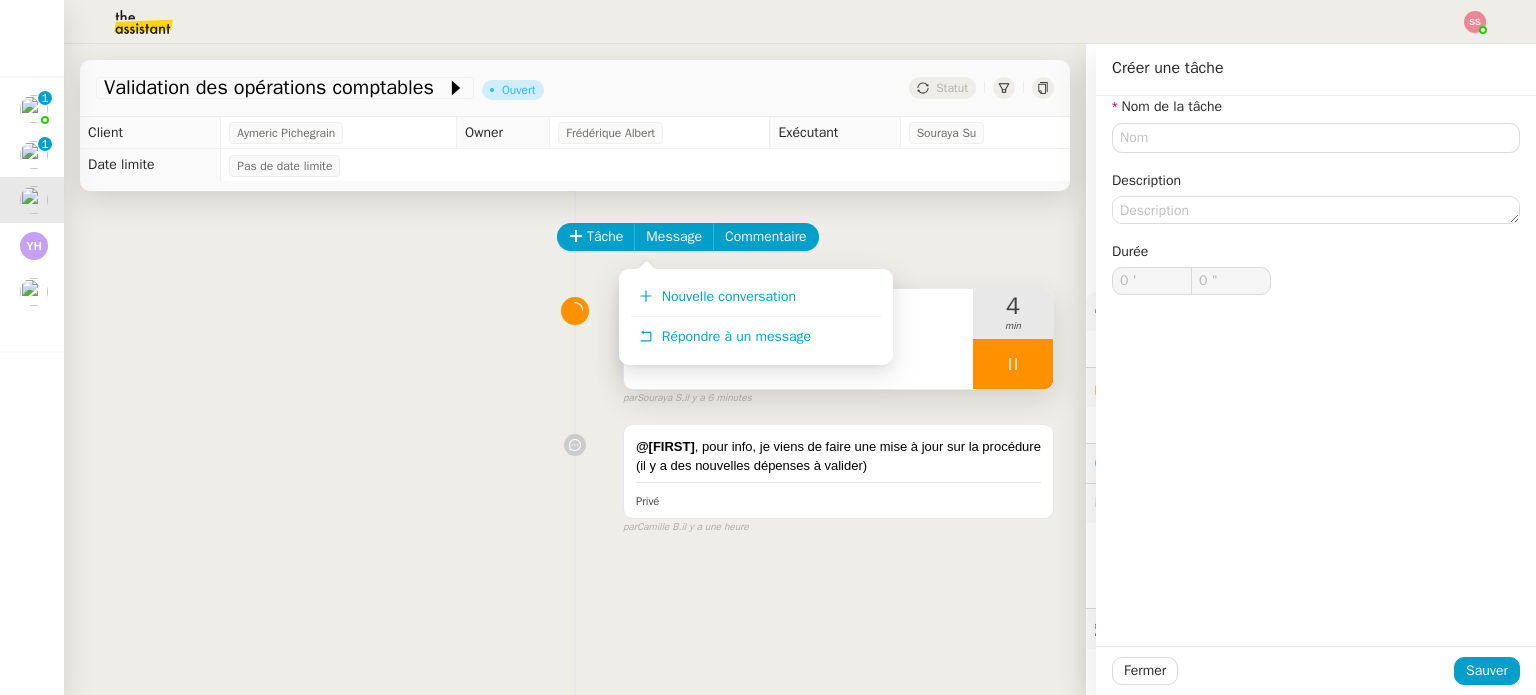 click on "Nouvelle conversation    Répondre à un message" at bounding box center (756, 309) 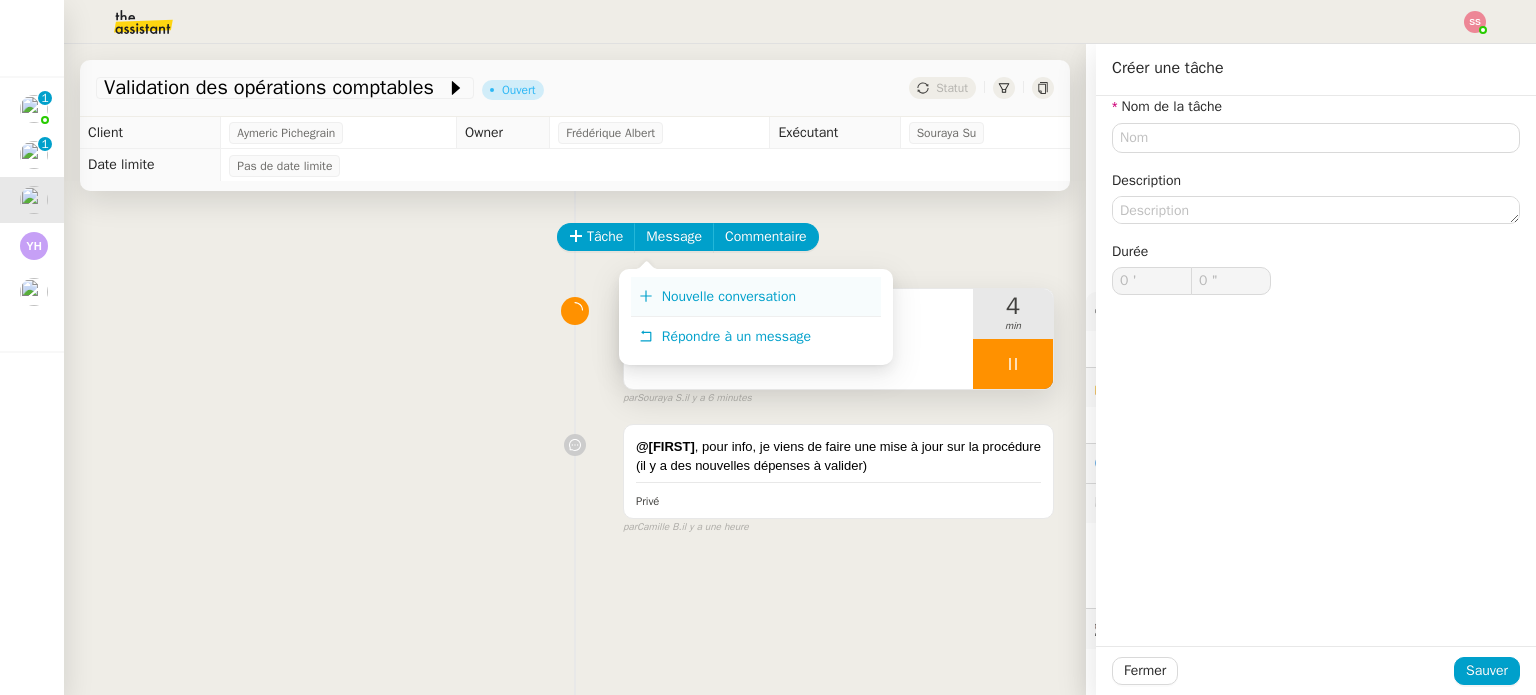 click on "Nouvelle conversation" at bounding box center [756, 297] 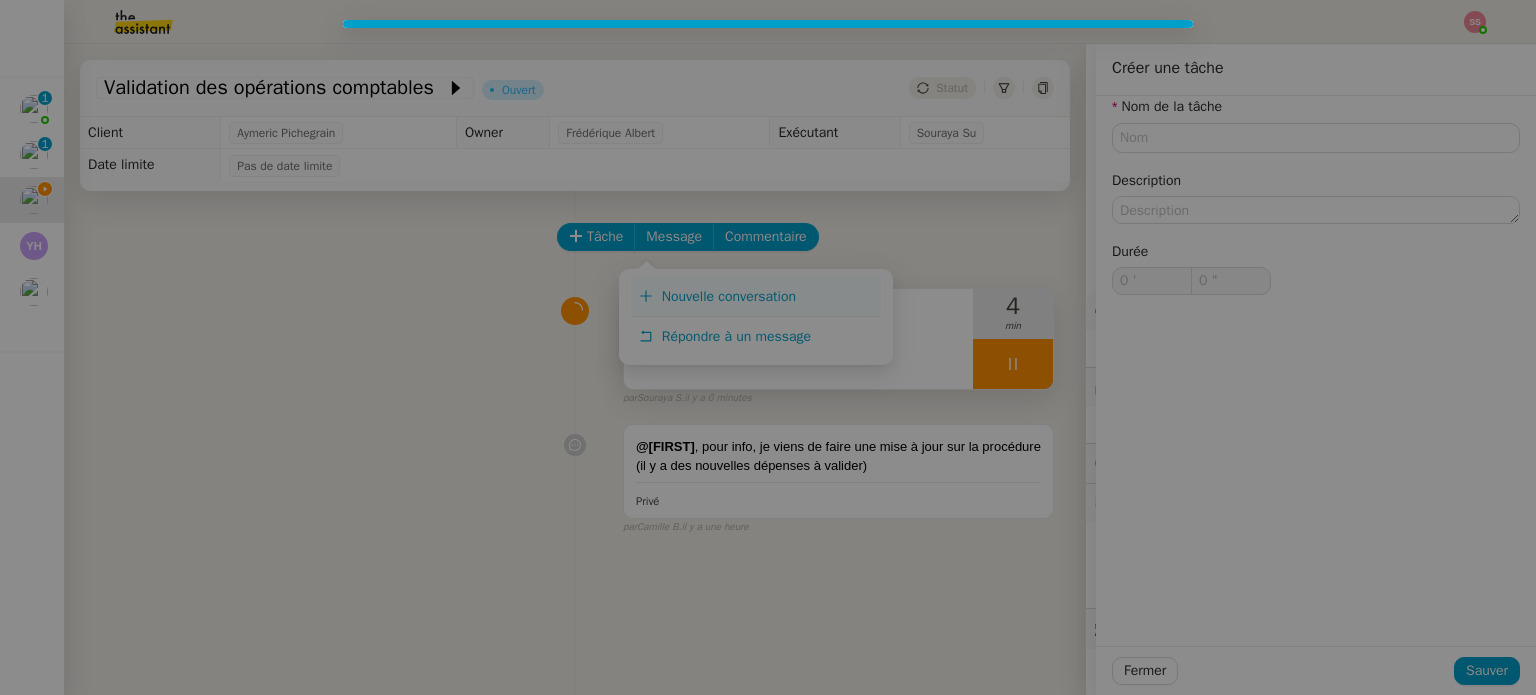 type on "0 '" 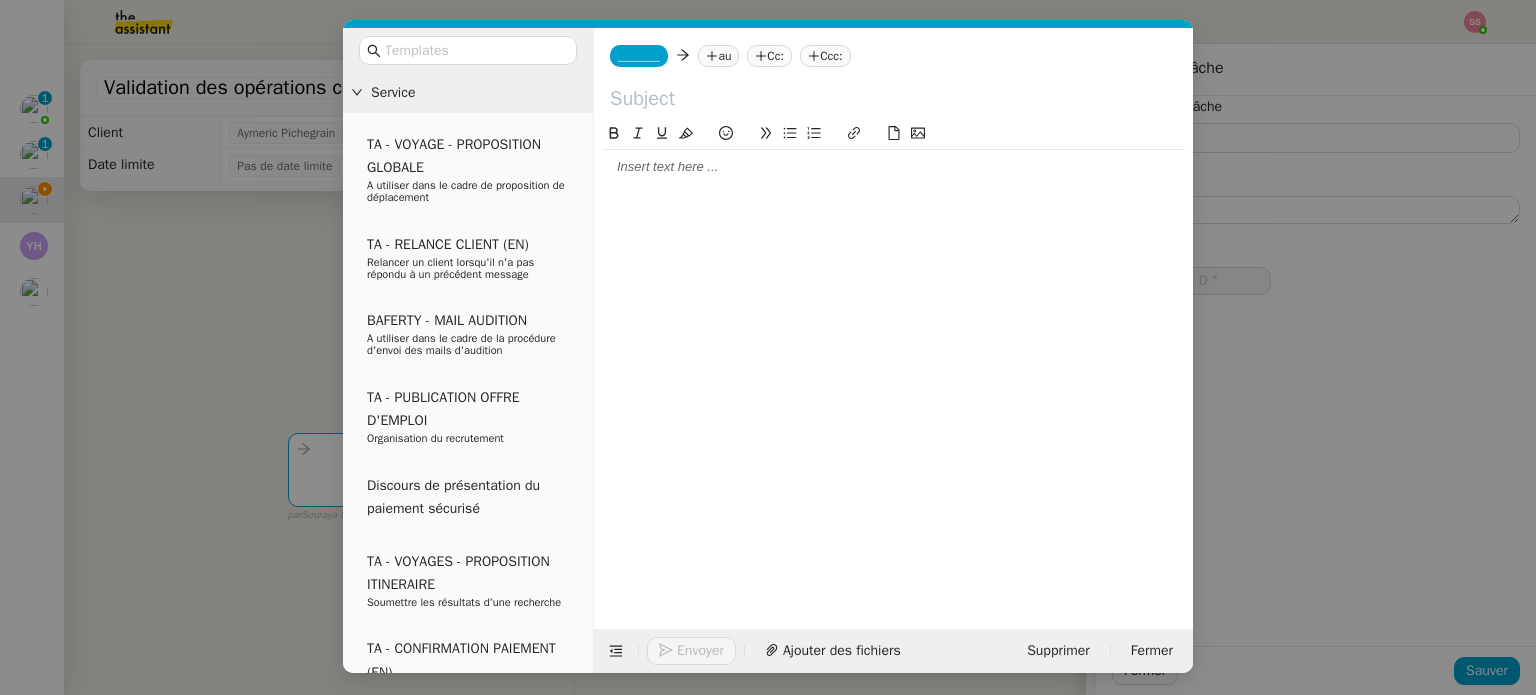 click on "Service TA - VOYAGE - PROPOSITION GLOBALE    A utiliser dans le cadre de proposition de déplacement TA - RELANCE CLIENT (EN)    Relancer un client lorsqu'il n'a pas répondu à un précédent message BAFERTY - MAIL AUDITION    A utiliser dans le cadre de la procédure d'envoi des mails d'audition TA - PUBLICATION OFFRE D'EMPLOI     Organisation du recrutement Discours de présentation du paiement sécurisé    TA - VOYAGES - PROPOSITION ITINERAIRE    Soumettre les résultats d'une recherche TA - CONFIRMATION PAIEMENT (EN)    Confirmer avec le client de modèle de transaction - Attention Plan Pro nécessaire. Aymeric Pichegrain - Demander les PDF à Hélène    à utiliser sur la bonne quinzaine pour obtenir les parutions demandées par Aymeric   Aymeric Pichegrain TA - COURRIER EXPEDIE (recommandé)    A utiliser dans le cadre de l'envoi d'un courrier recommandé TA - PARTAGE DE CALENDRIER (EN)    A utiliser pour demander au client de partager son calendrier afin de faciliter l'accès et la gestion" at bounding box center (768, 347) 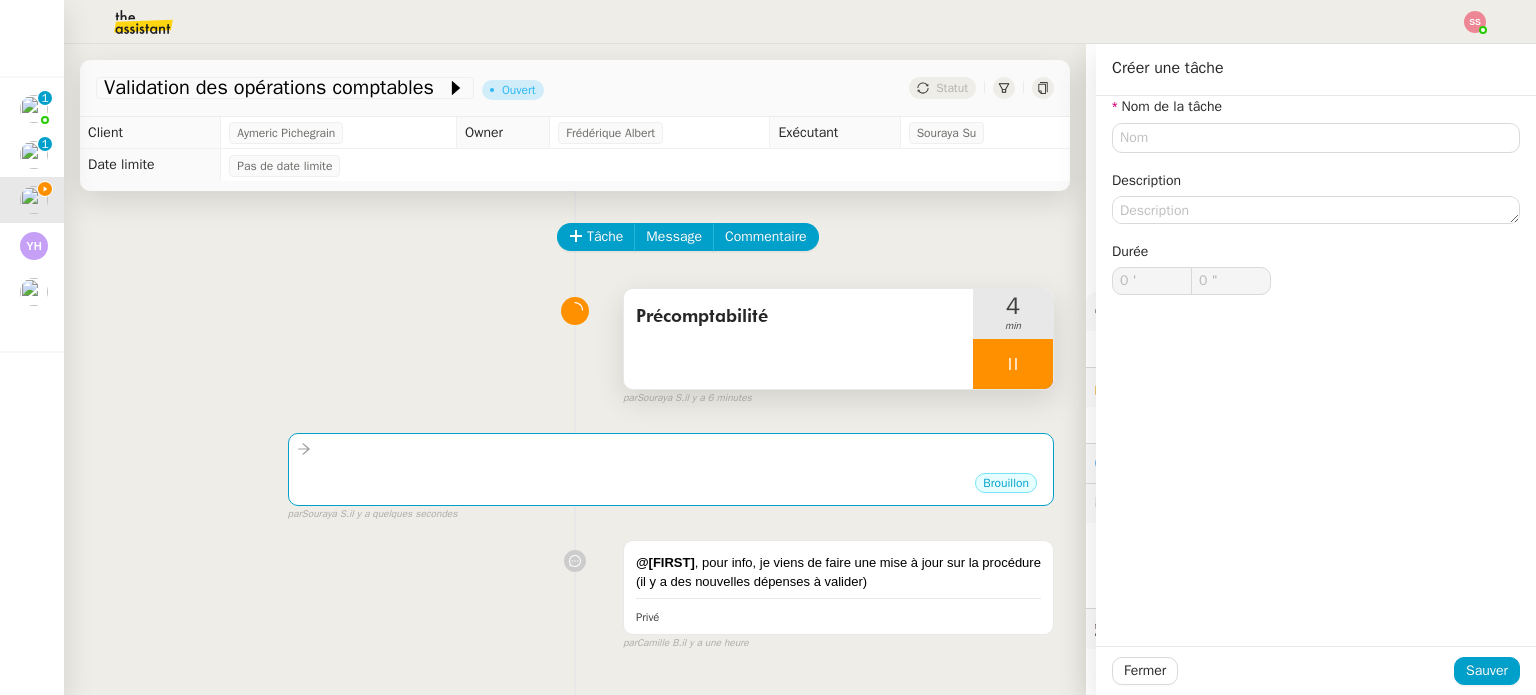 click on "Validation des opérations comptables" 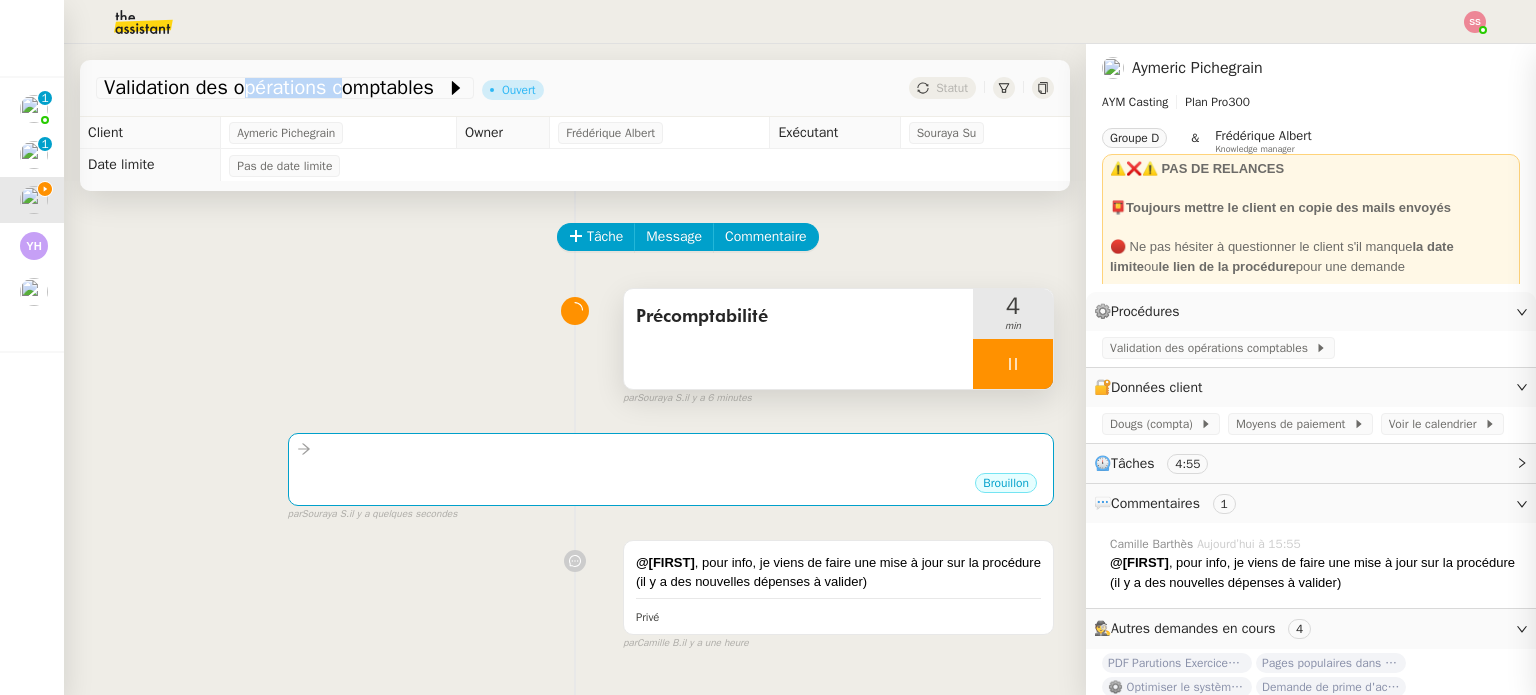 click on "Validation des opérations comptables" 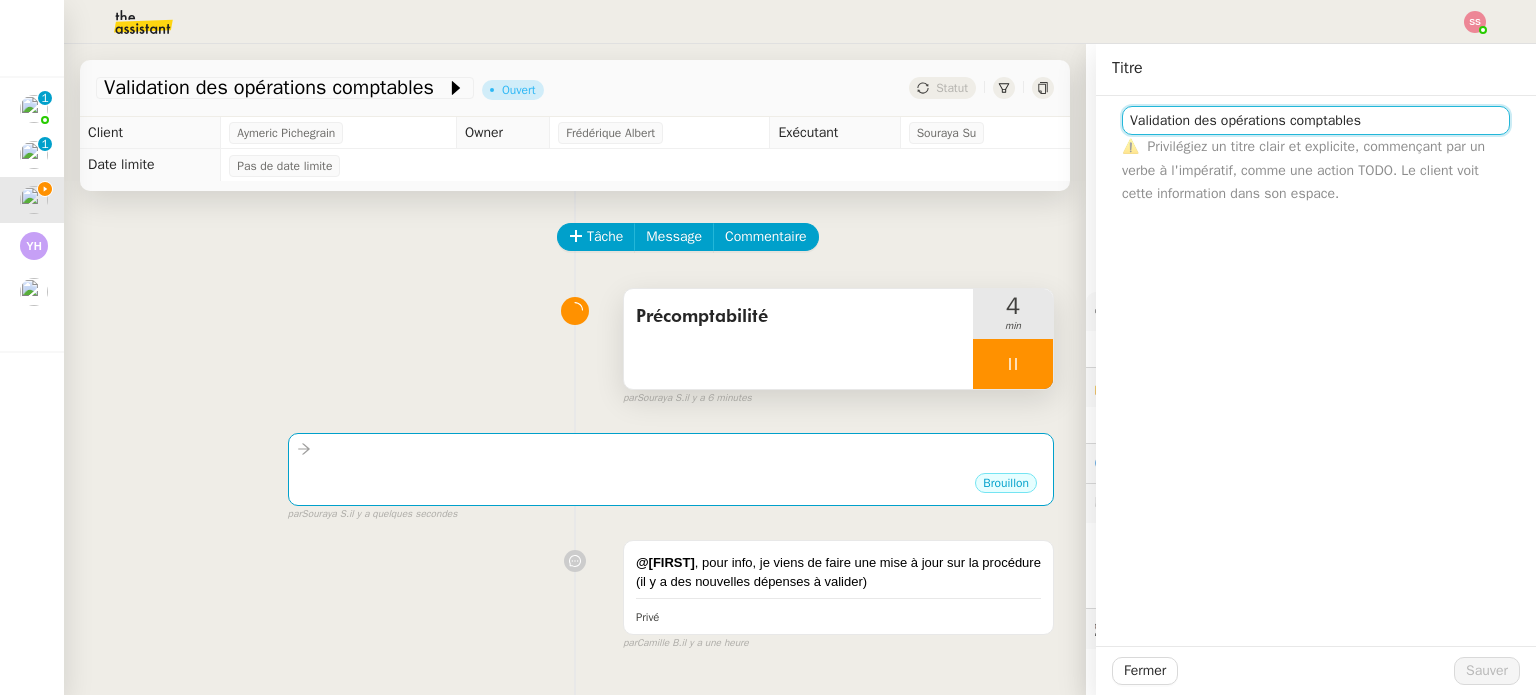 click on "Validation des opérations comptables" 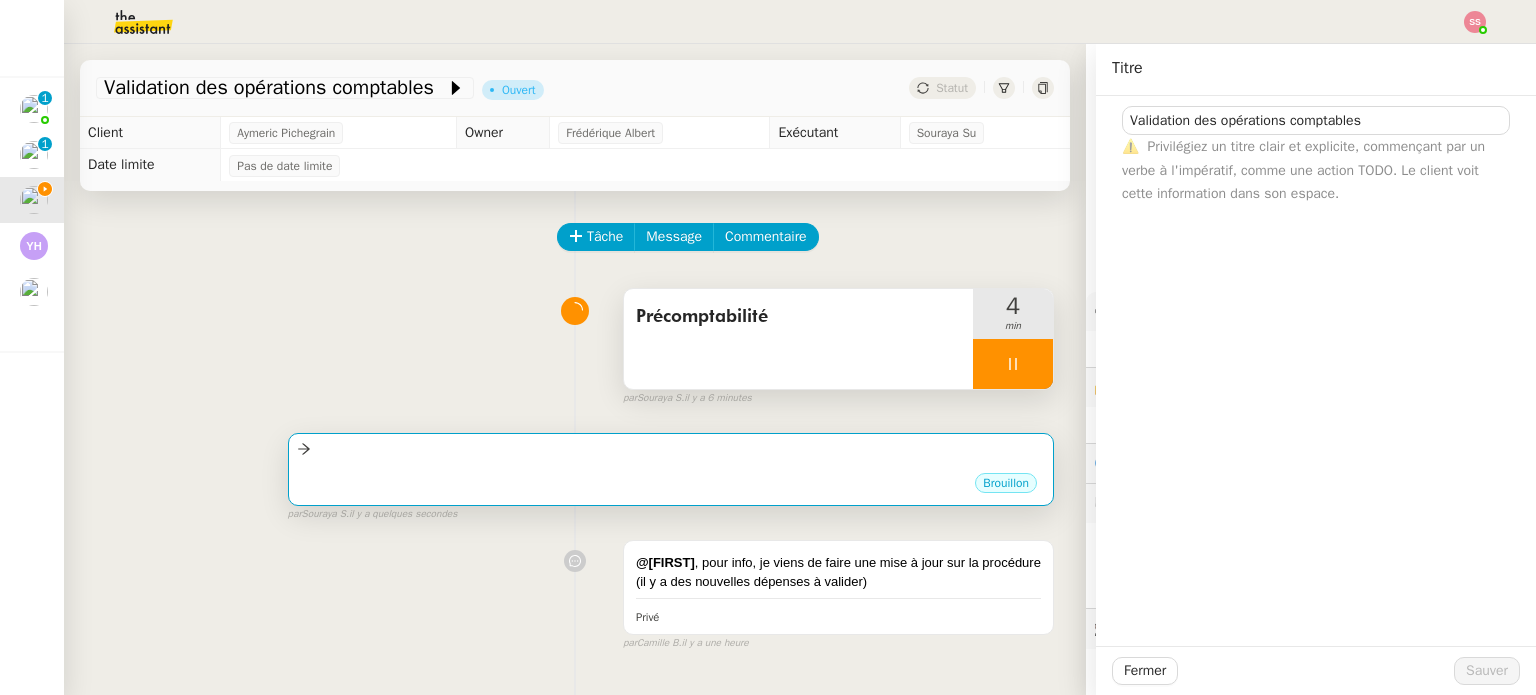 click on "Brouillon" at bounding box center (671, 486) 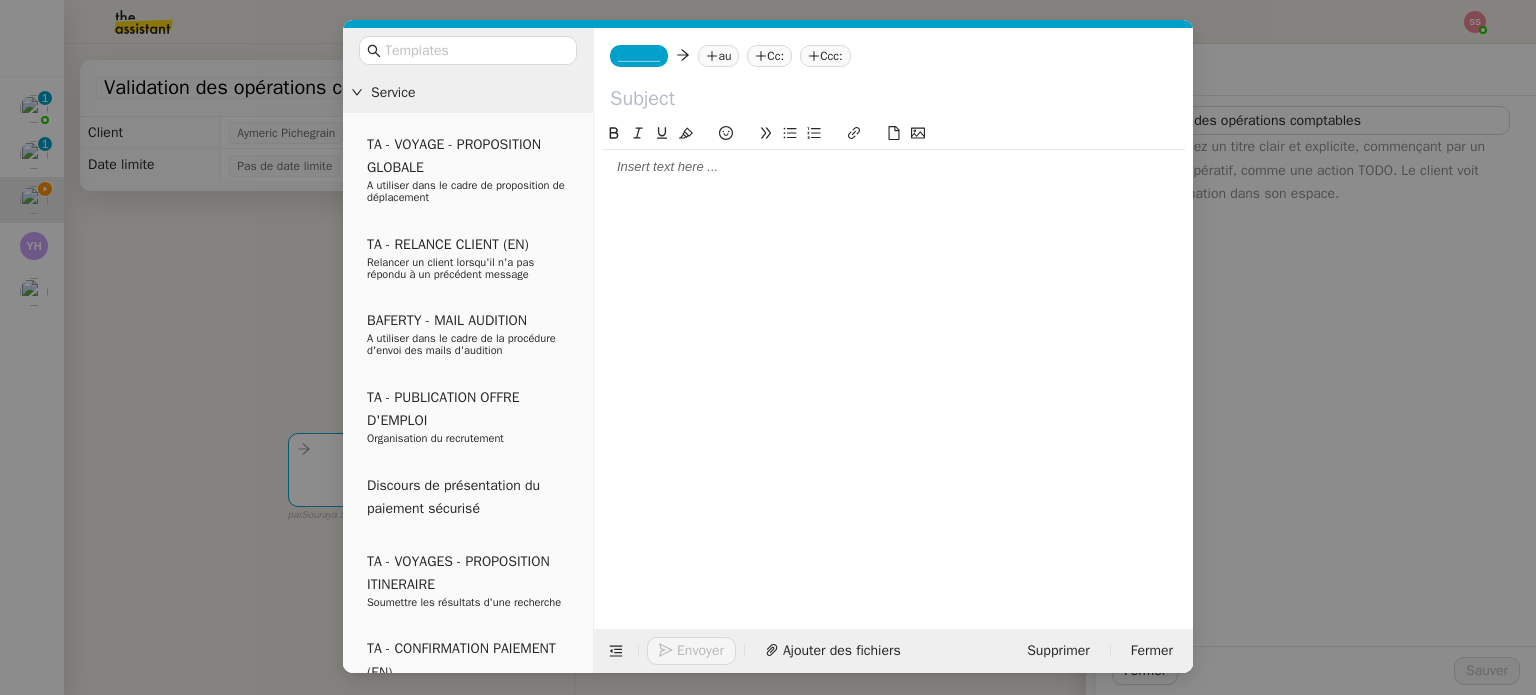 click 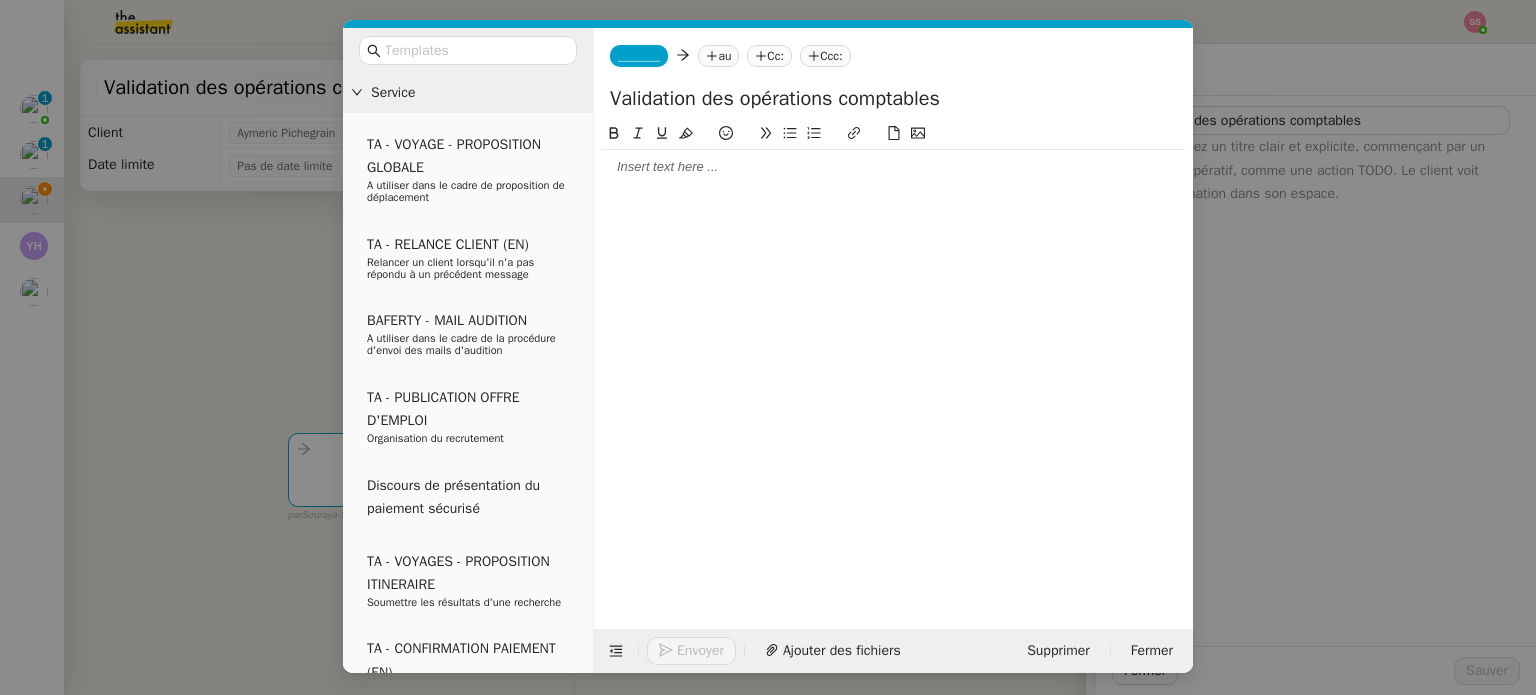 type on "Validation des opérations comptables" 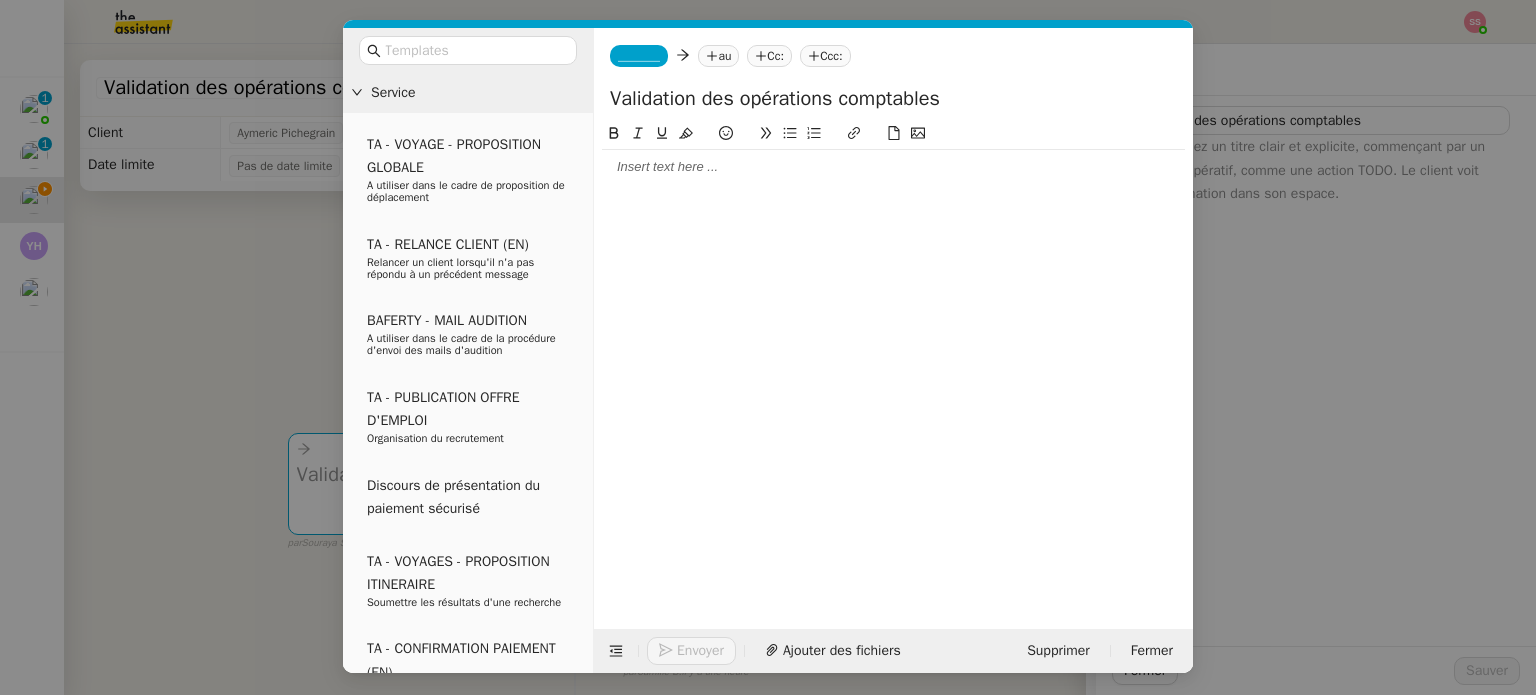 click on "_______" 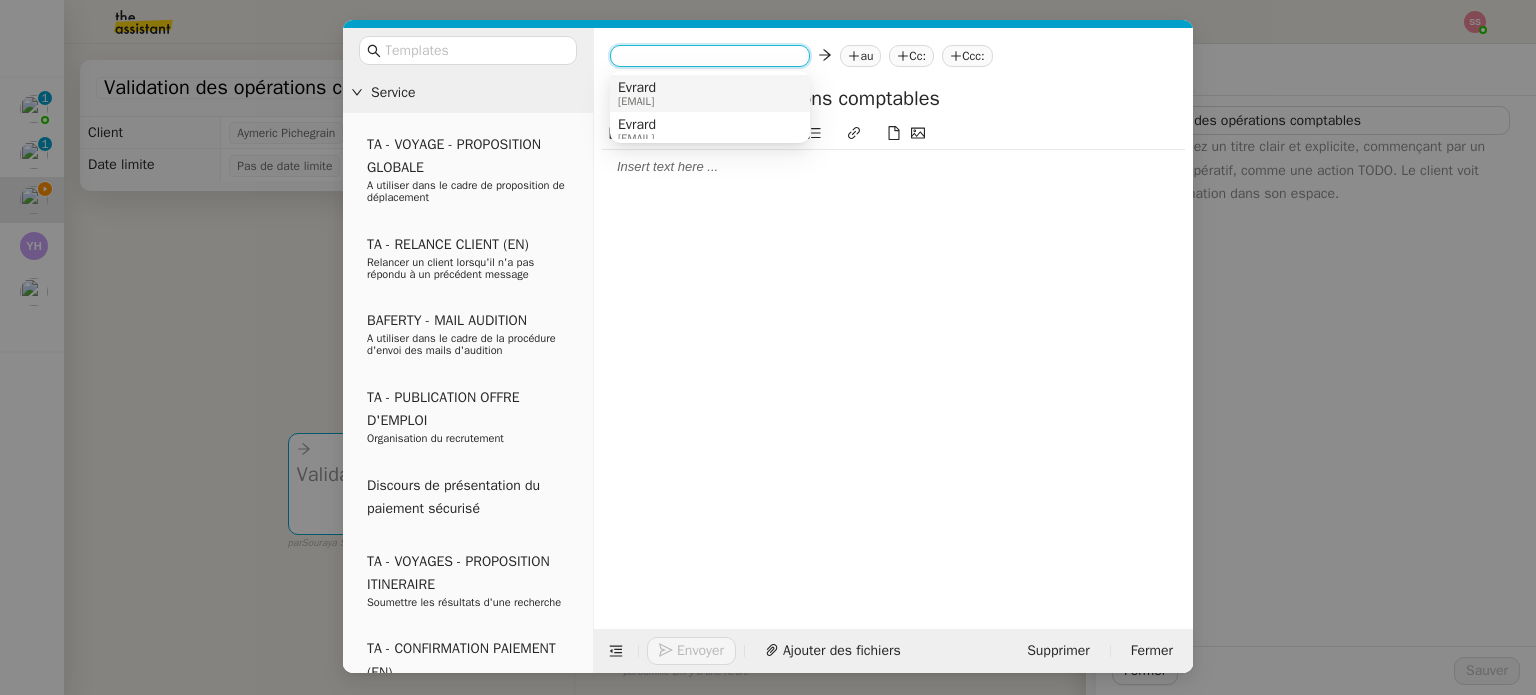 click on "Evrard evrard@aymcasting.com" at bounding box center (710, 93) 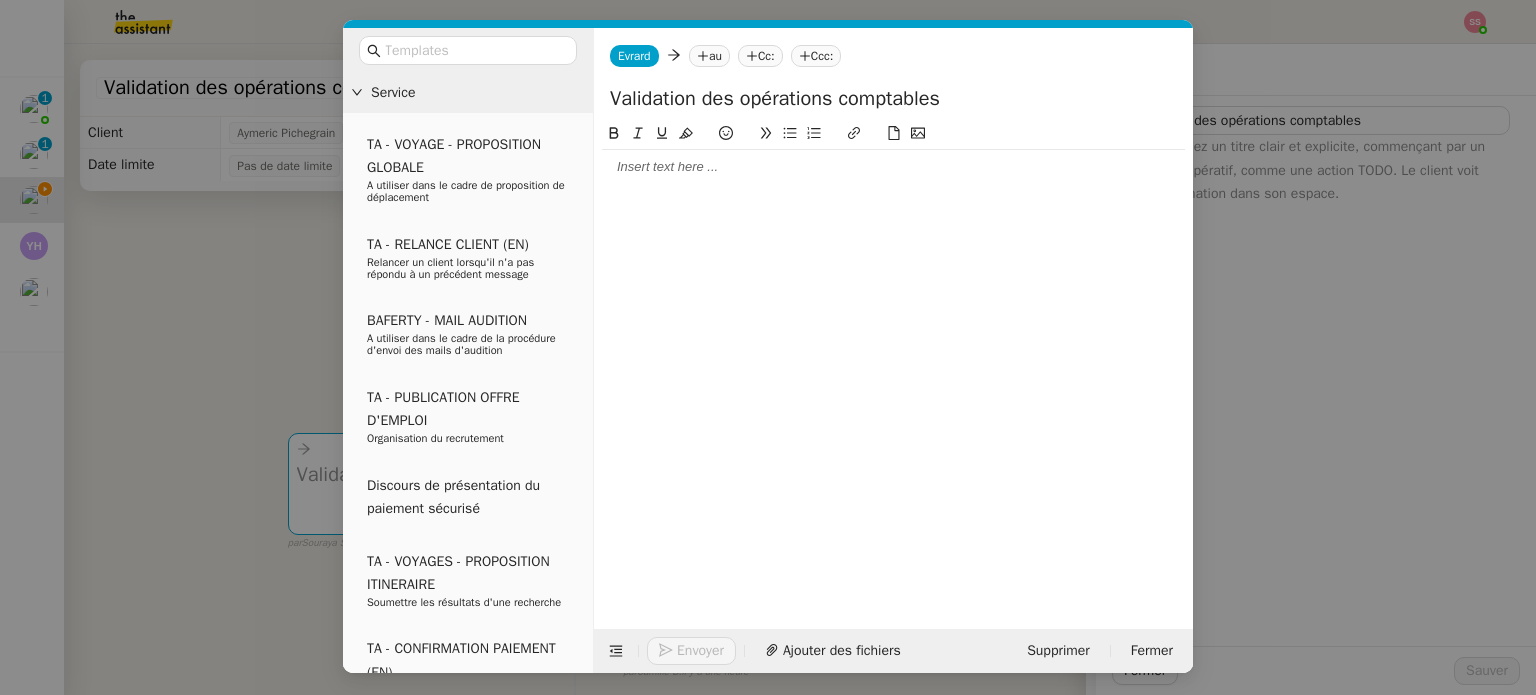 click on "au" 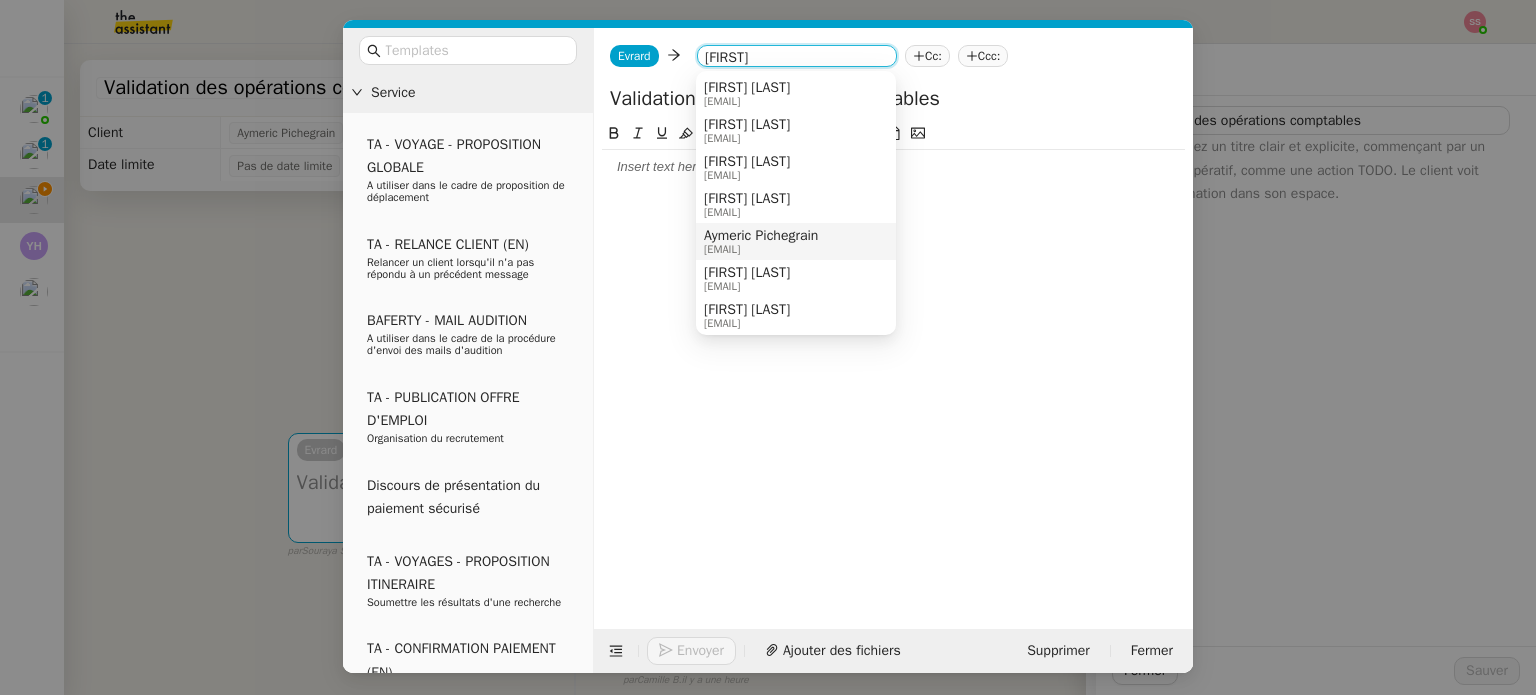 type on "aymeric" 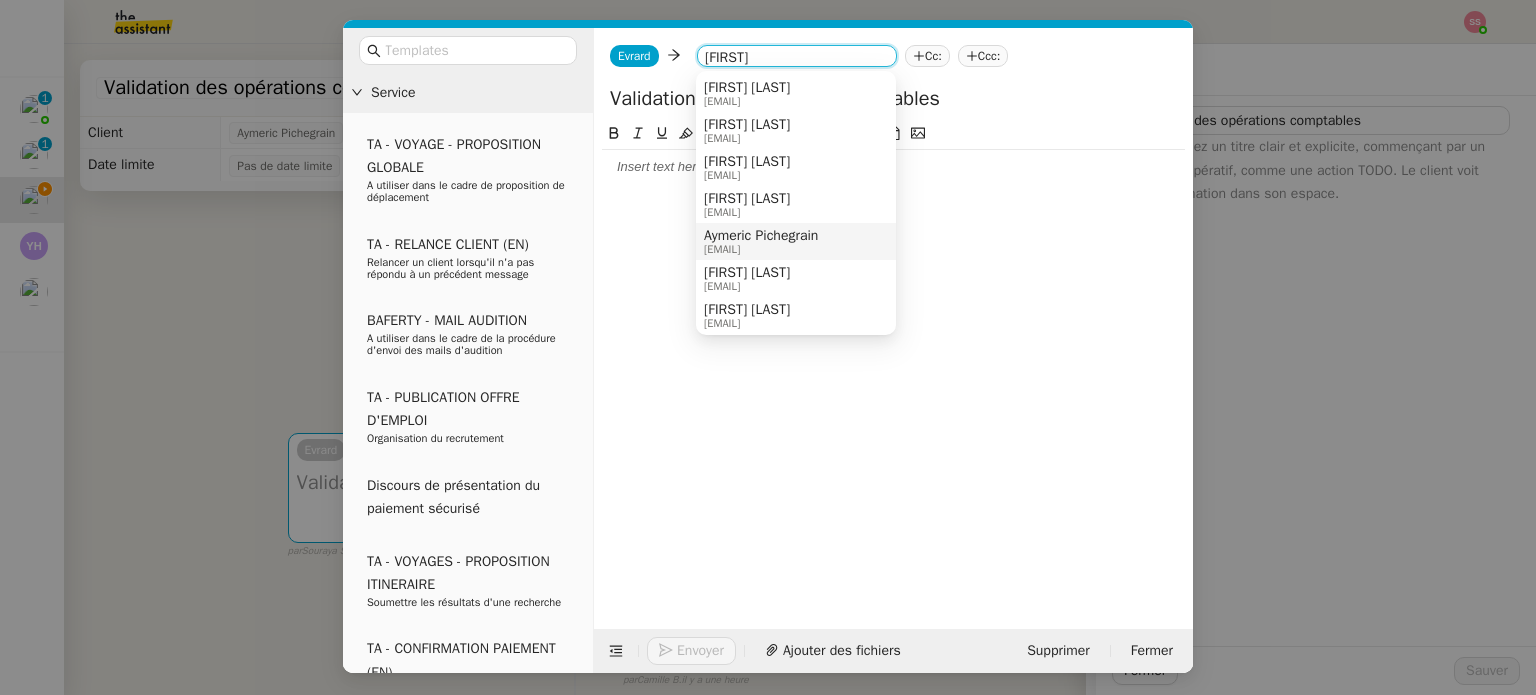 click on "Aymeric Pichegrain" at bounding box center [761, 236] 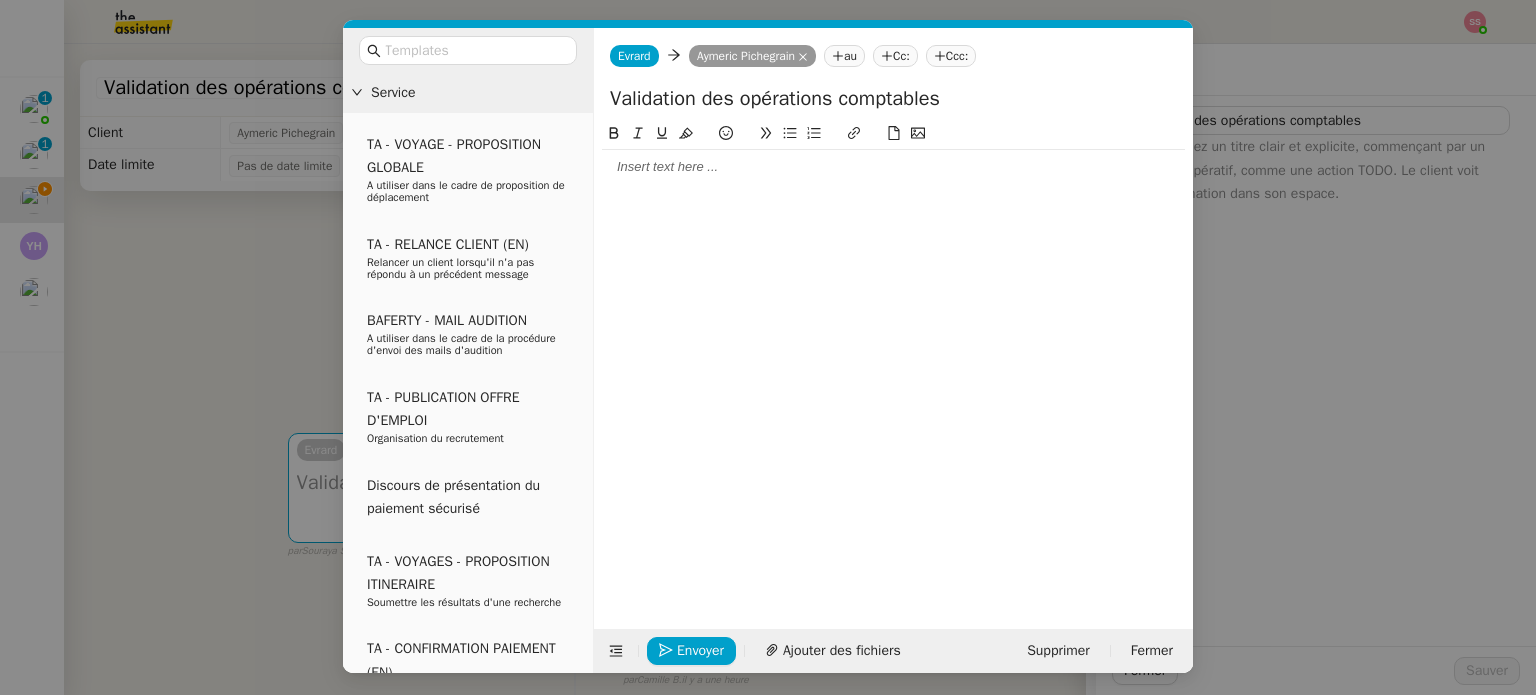 click 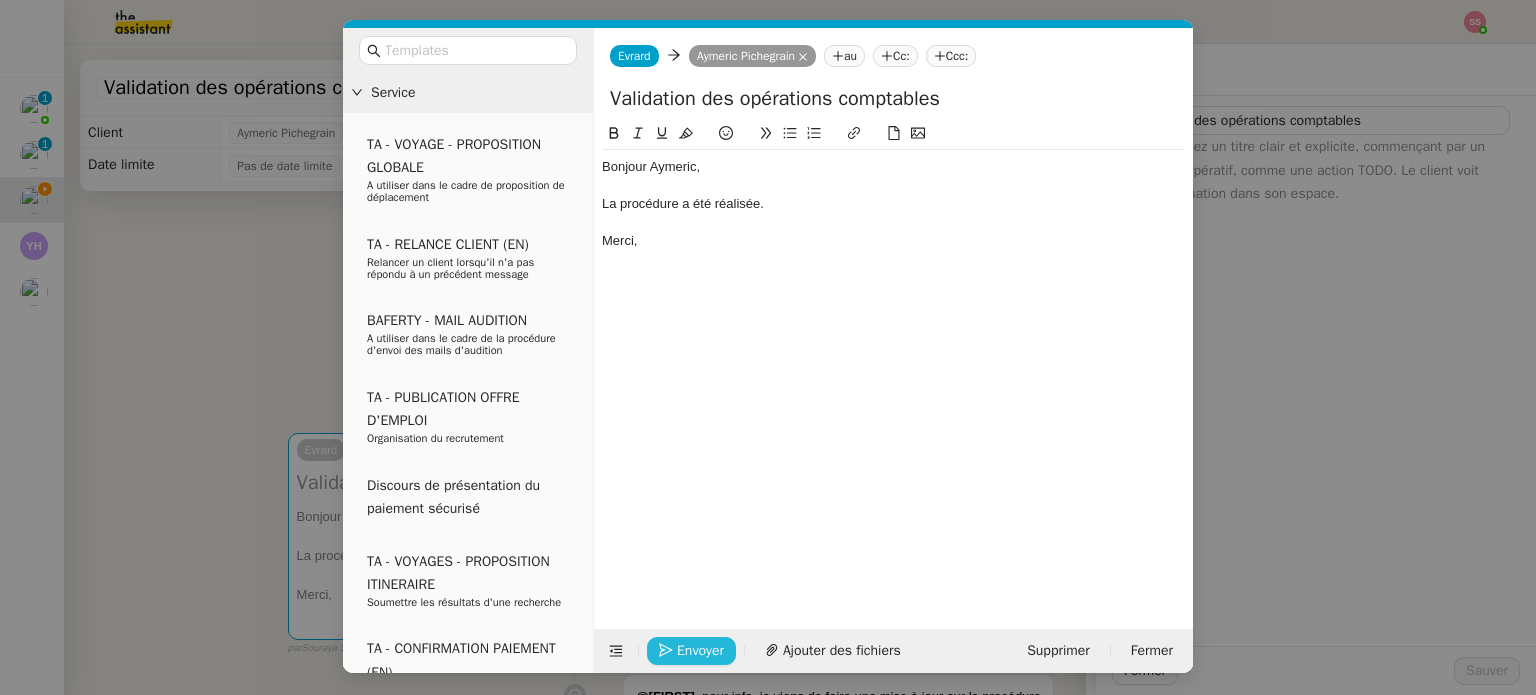 click on "Envoyer" 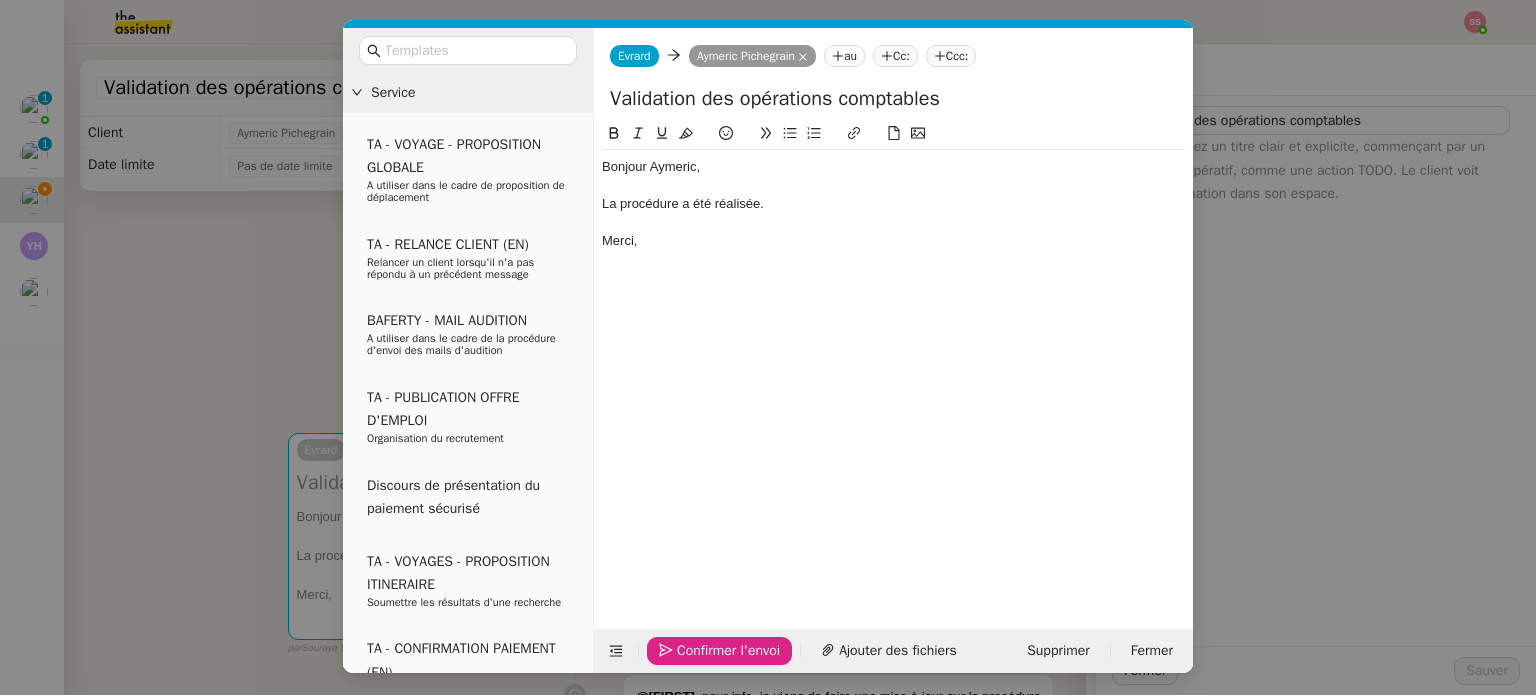 click on "Confirmer l'envoi" 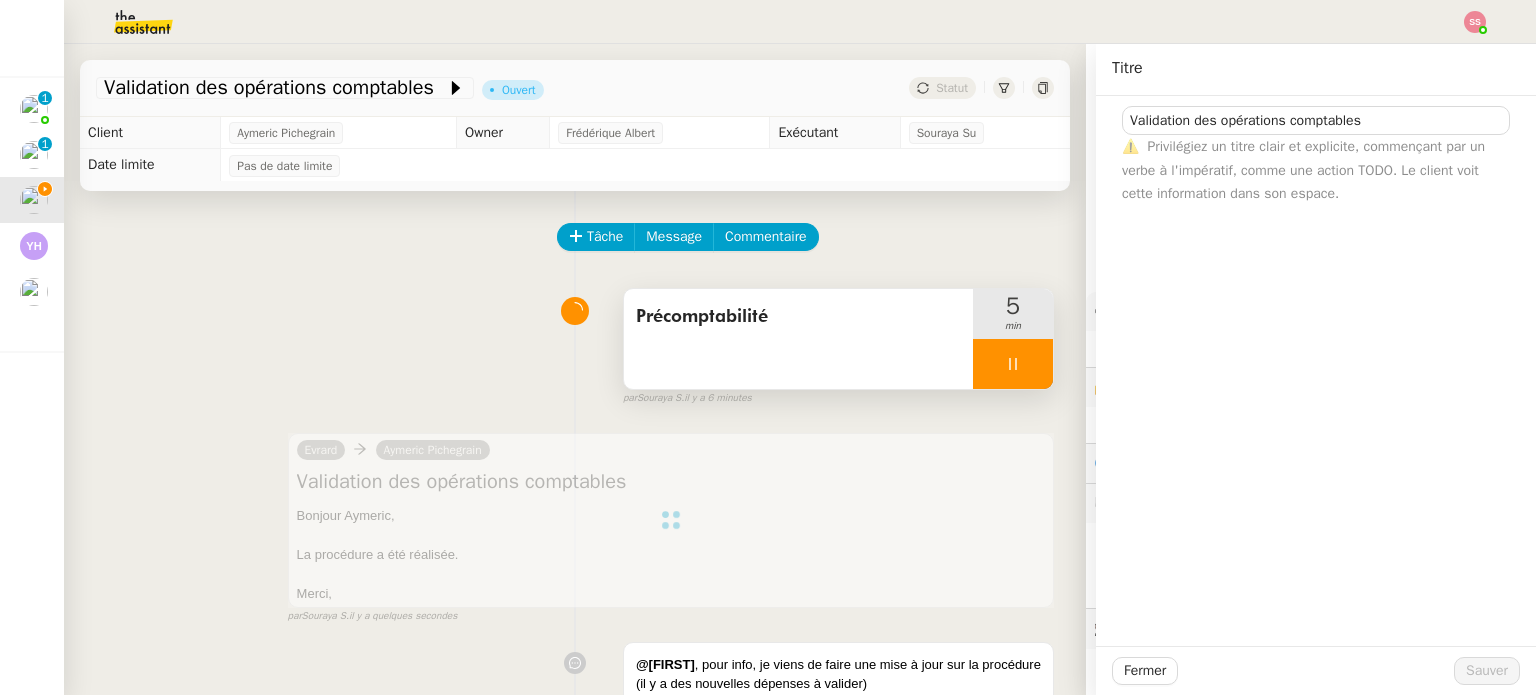 click at bounding box center (1013, 364) 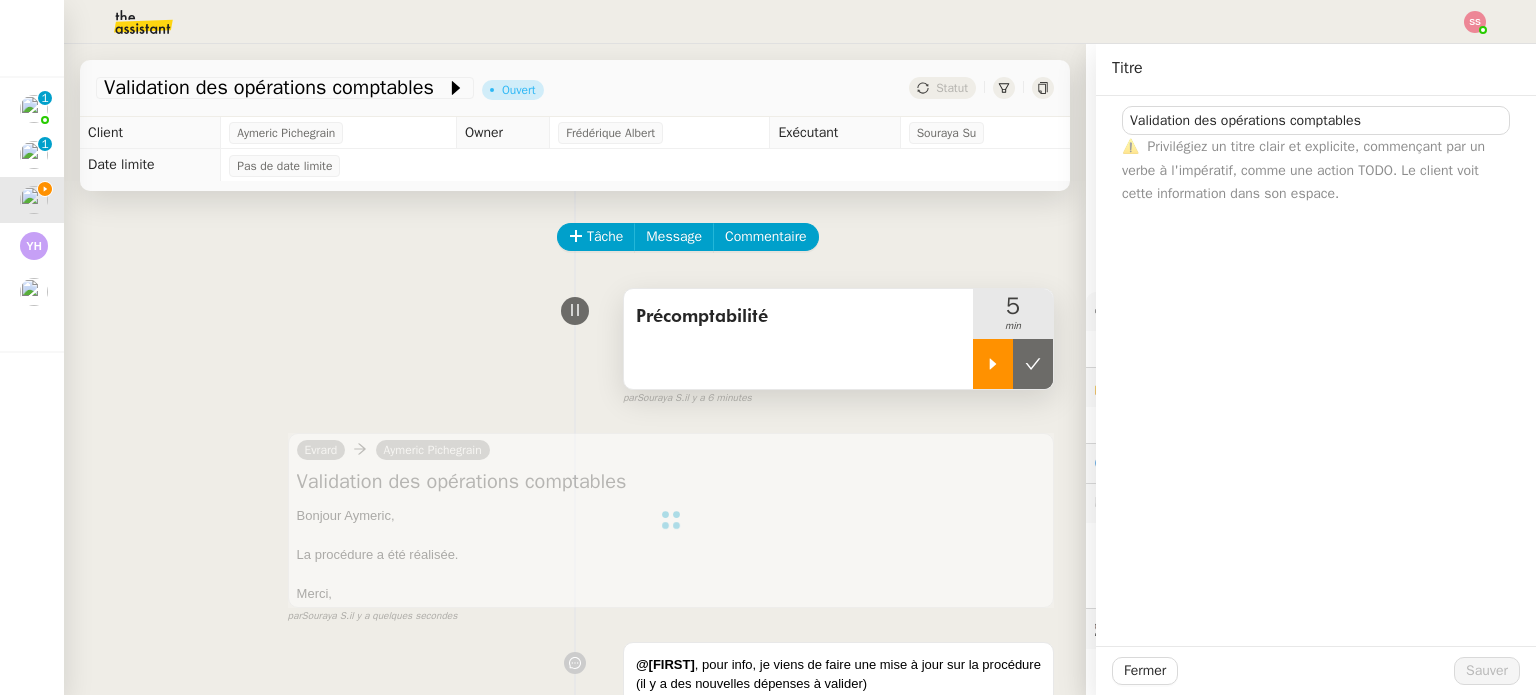click at bounding box center [1013, 364] 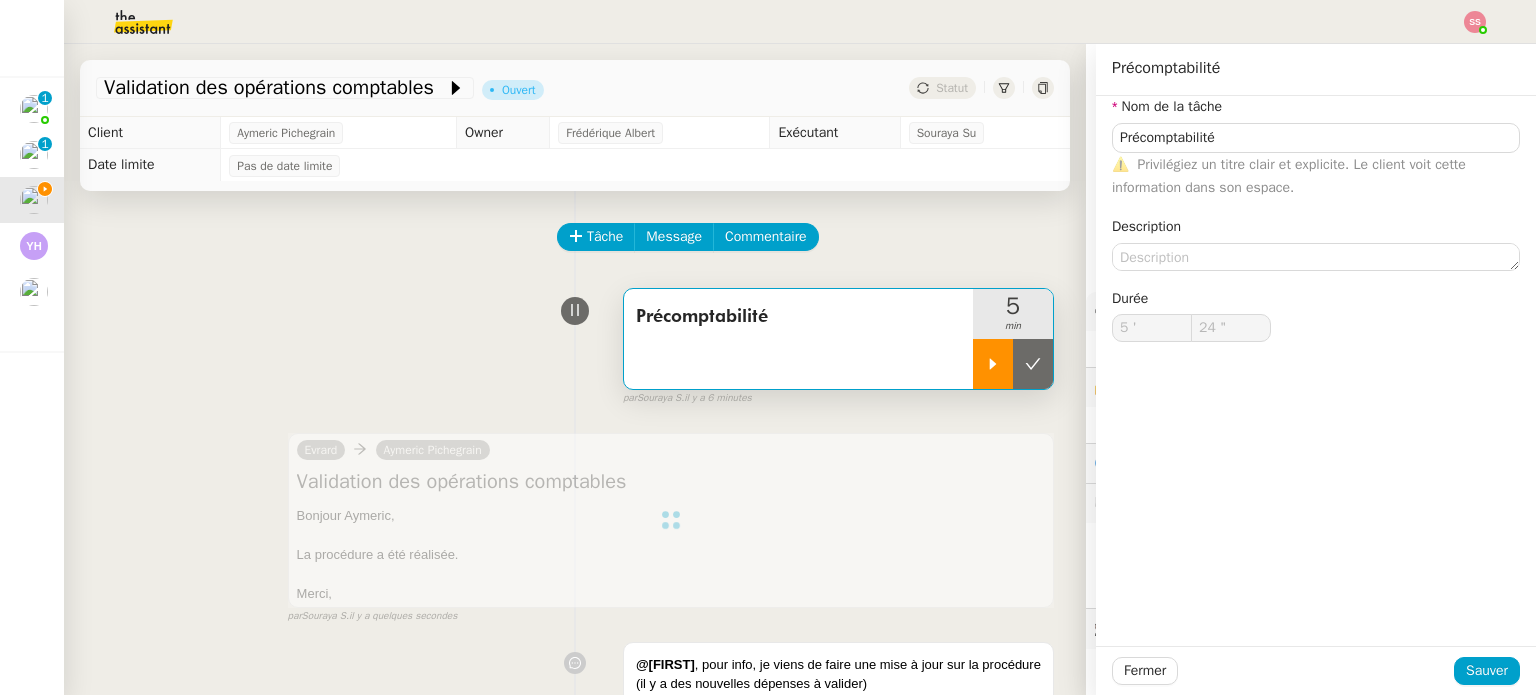 click at bounding box center (1033, 364) 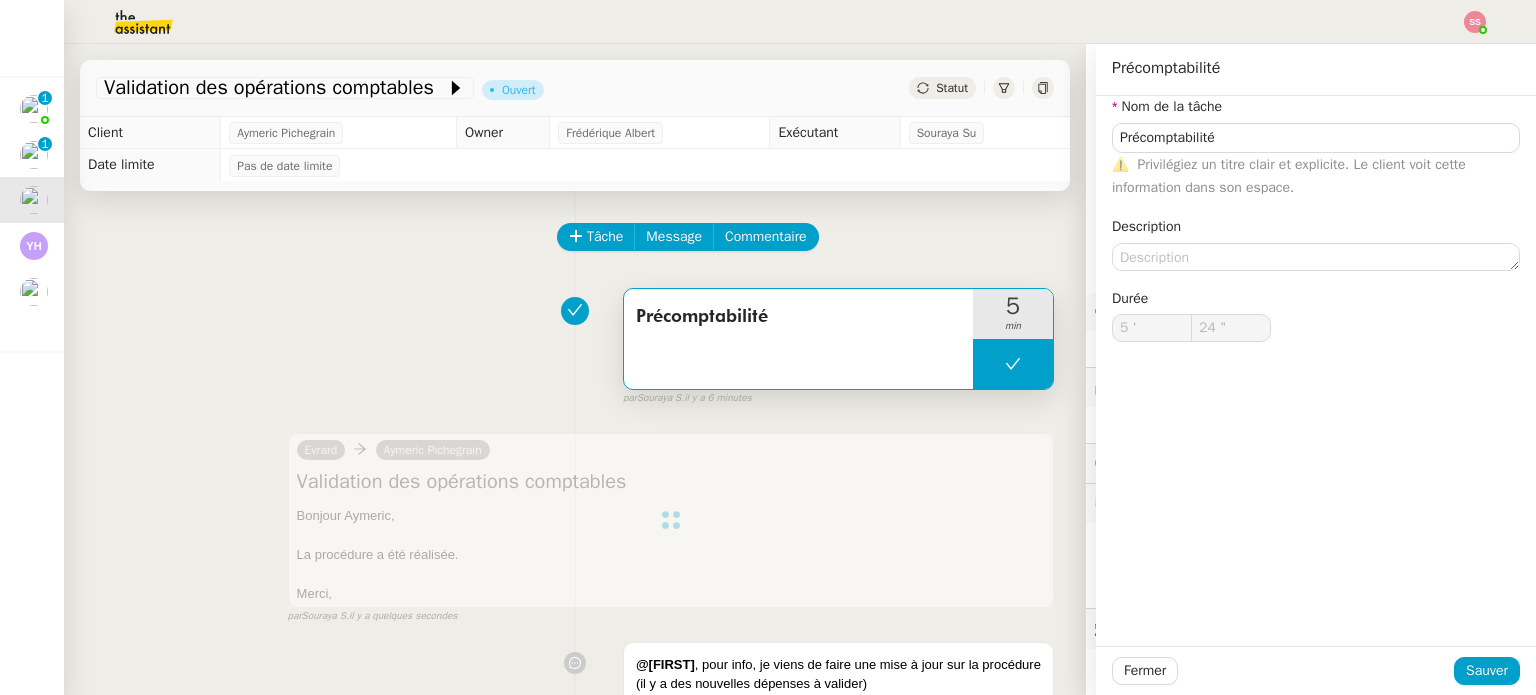 type on "Précomptabilité" 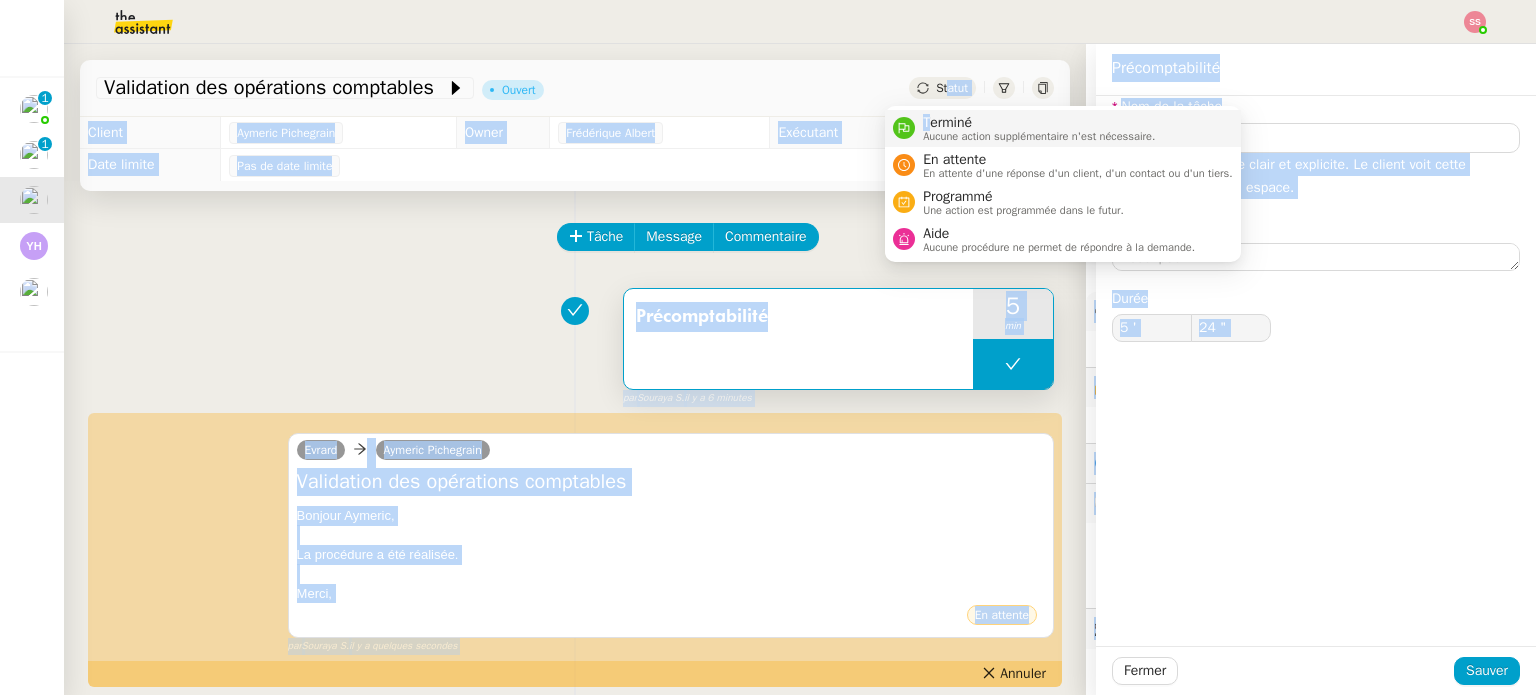 drag, startPoint x: 924, startPoint y: 90, endPoint x: 930, endPoint y: 122, distance: 32.55764 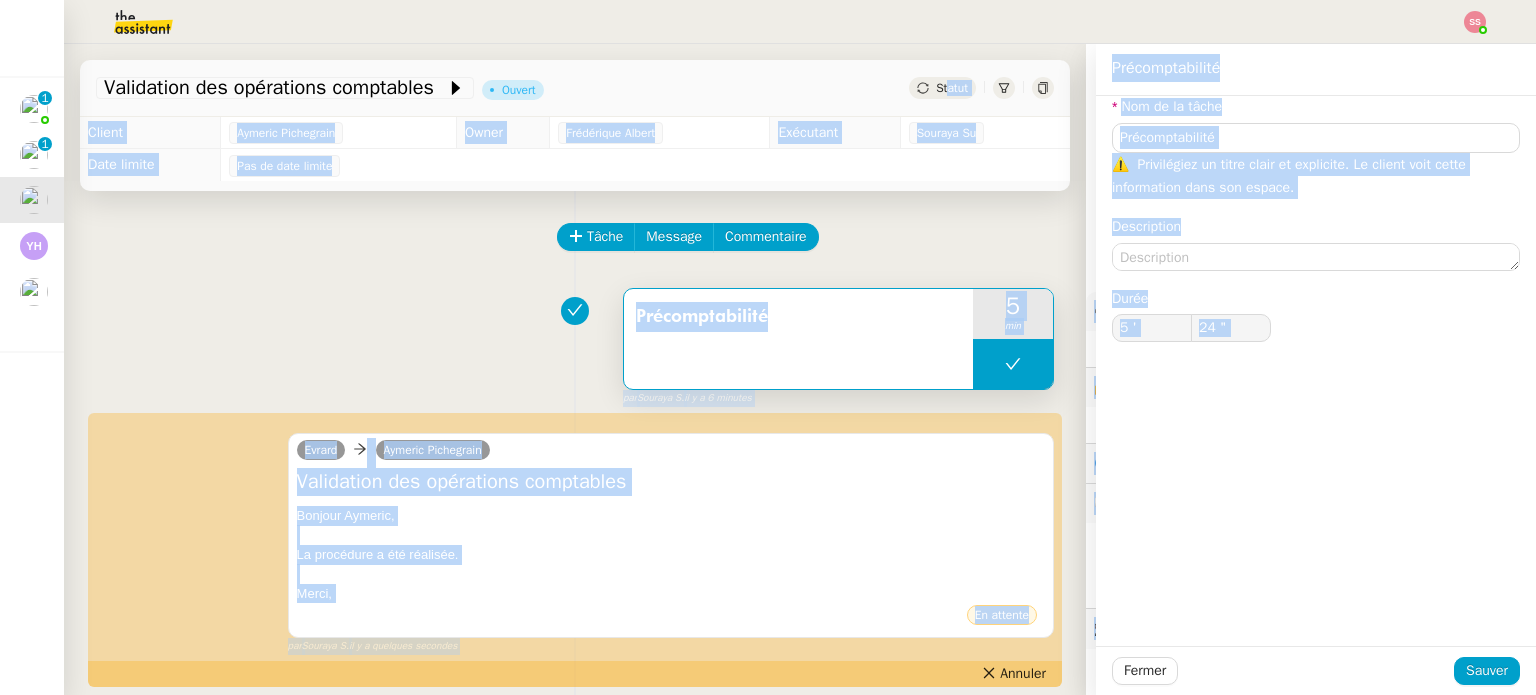 type on "Précomptabilité" 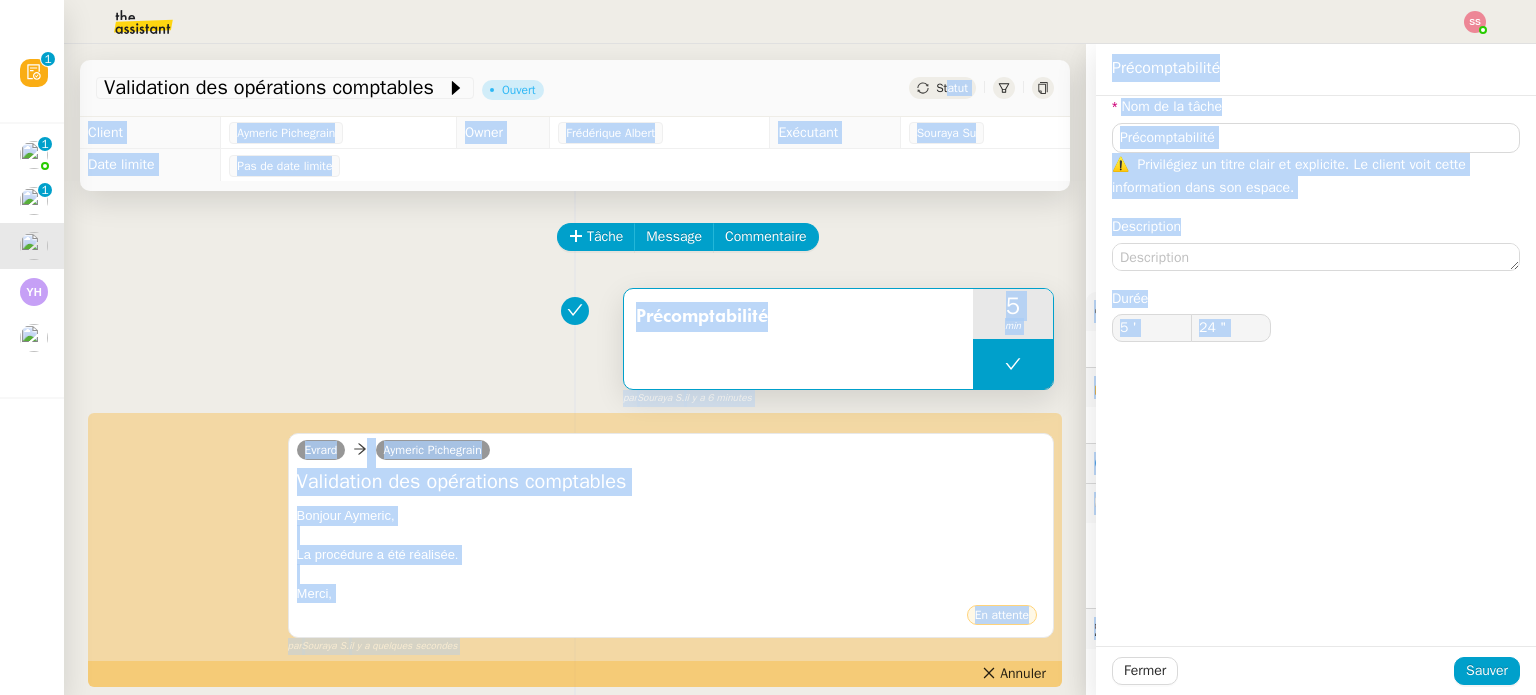 click on "Souraya Su" 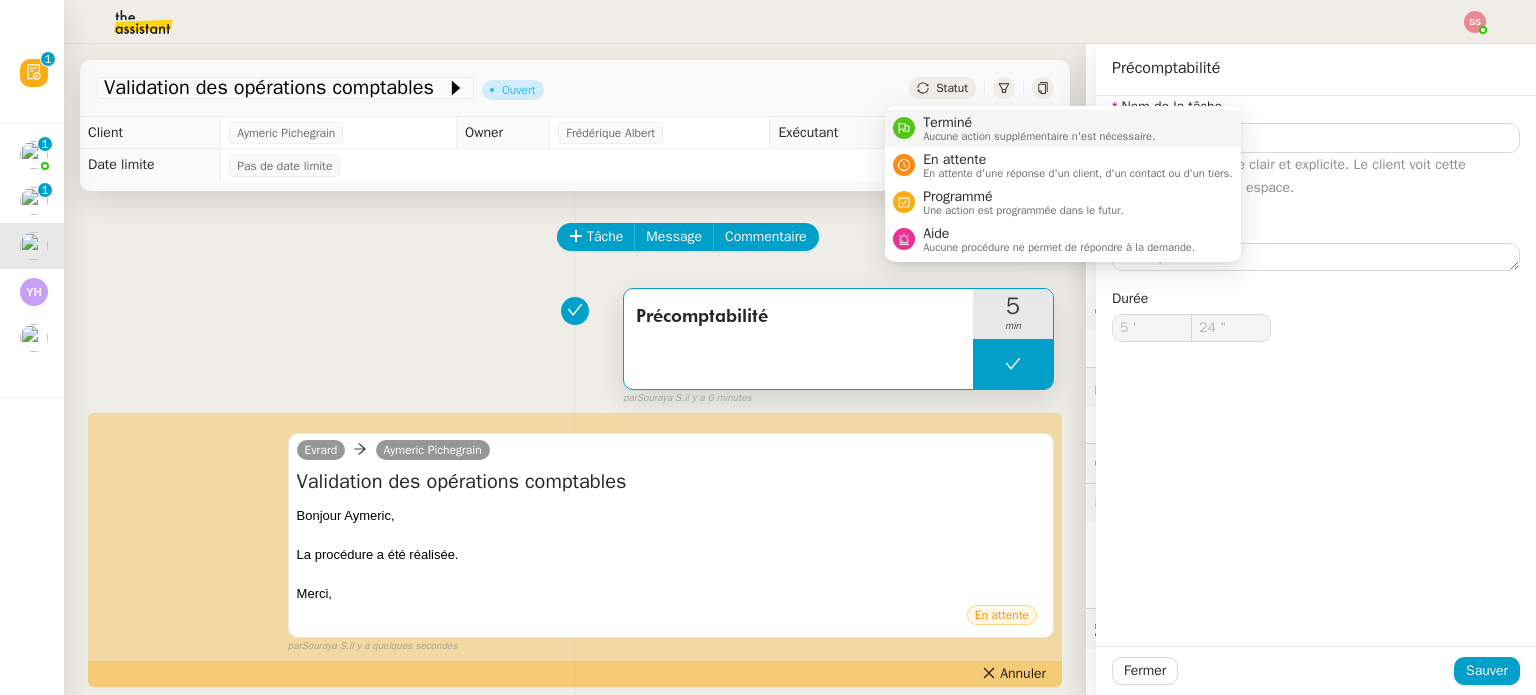 type on "Précomptabilité" 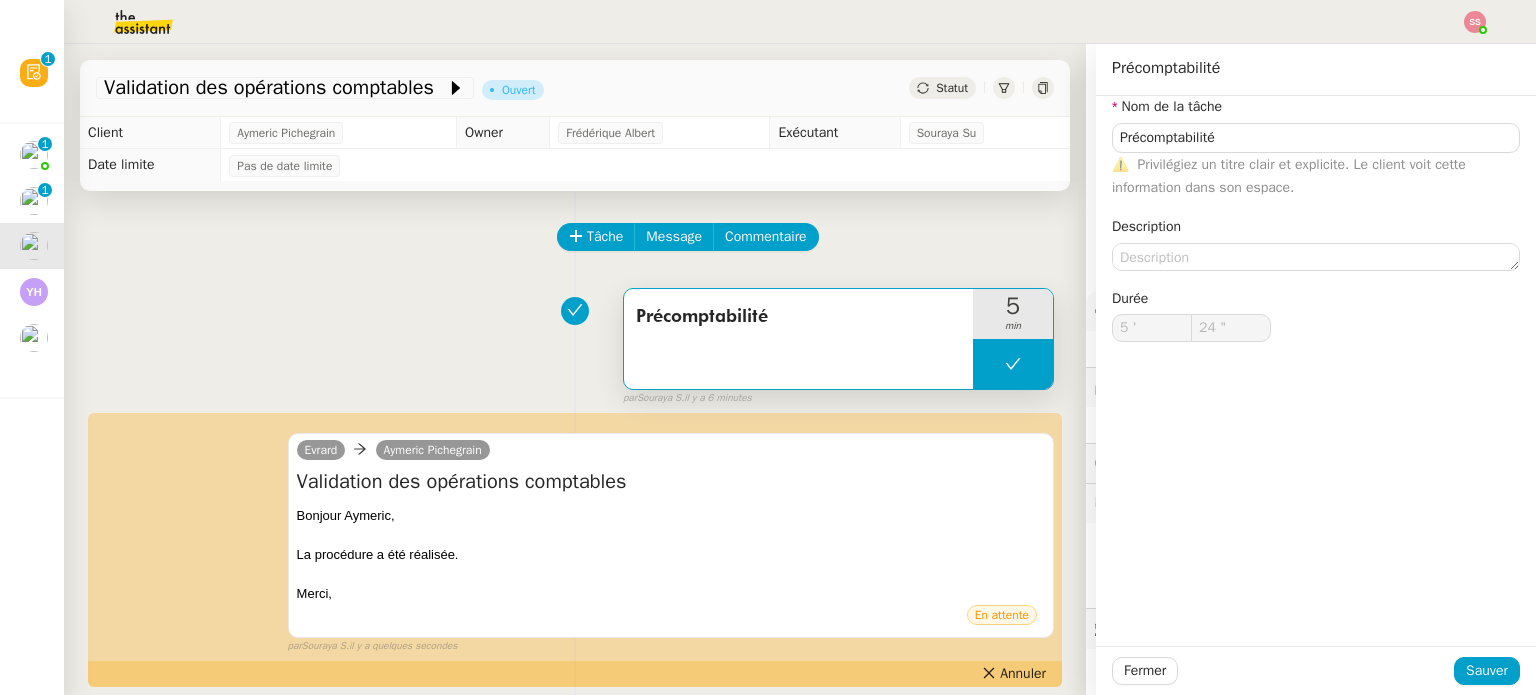 type on "Précomptabilité" 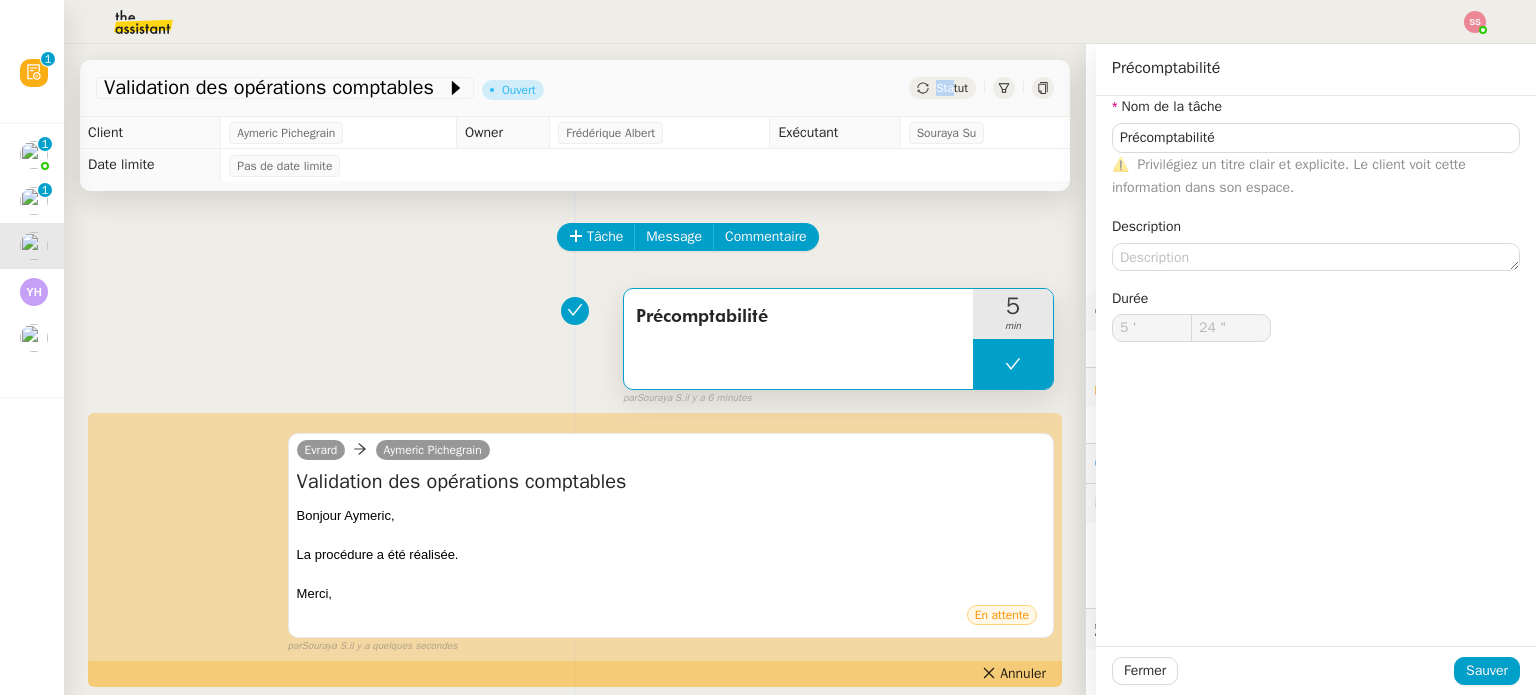 drag, startPoint x: 911, startPoint y: 100, endPoint x: 928, endPoint y: 92, distance: 18.788294 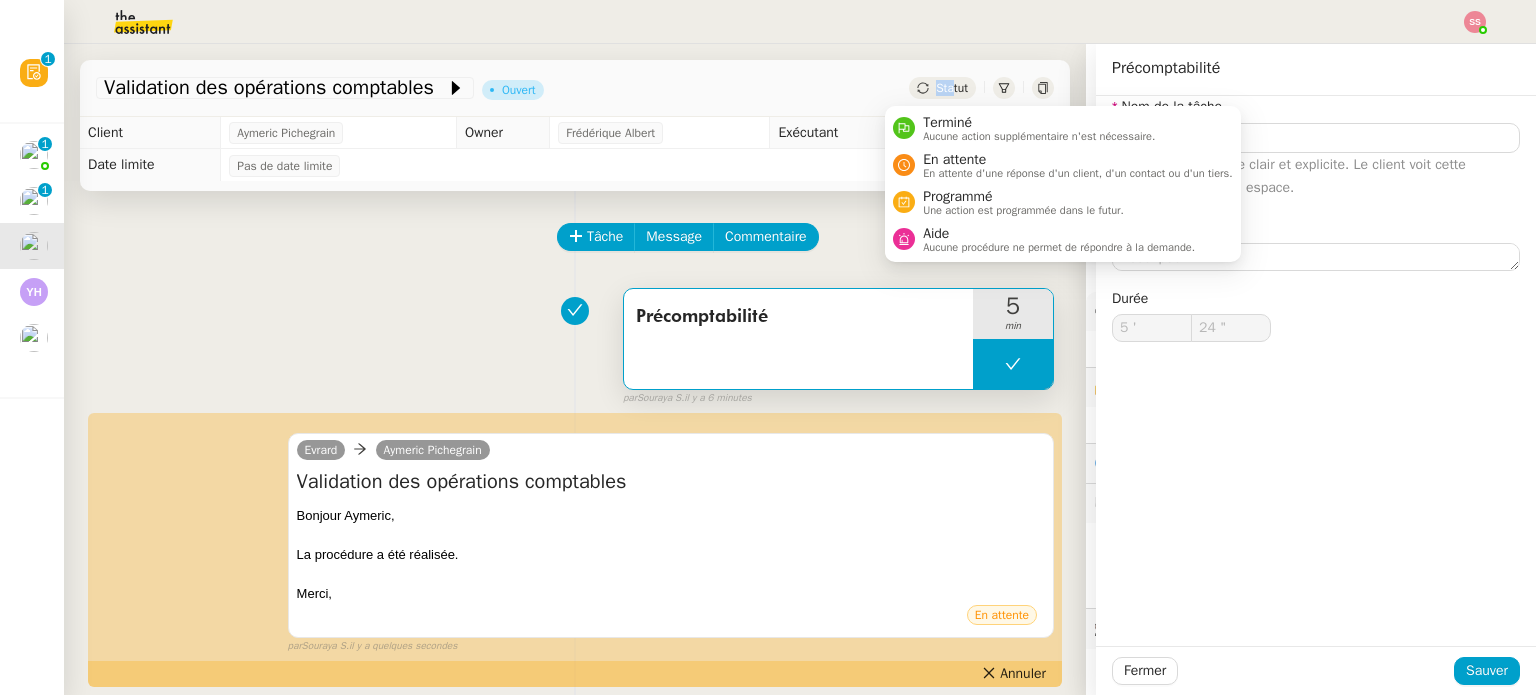 click on "Statut" 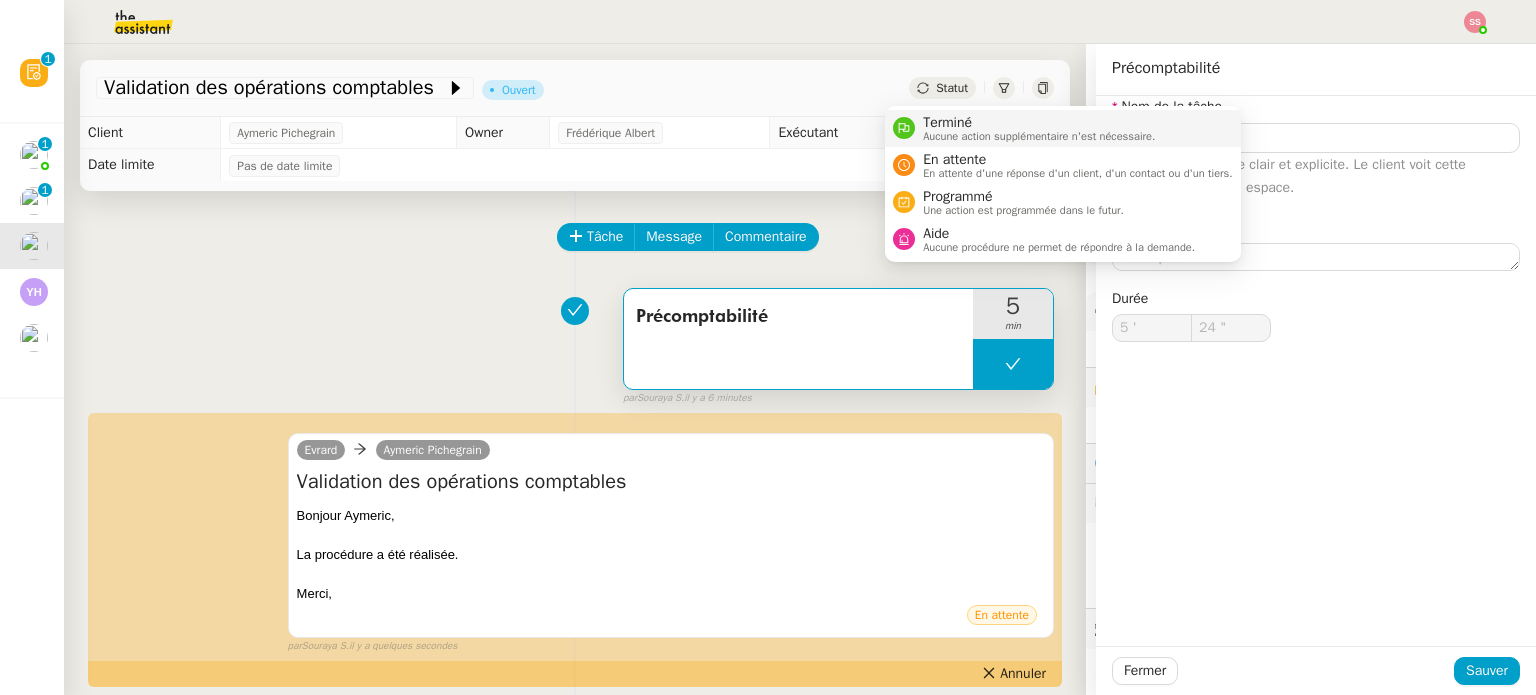 click on "Terminé" at bounding box center [1039, 123] 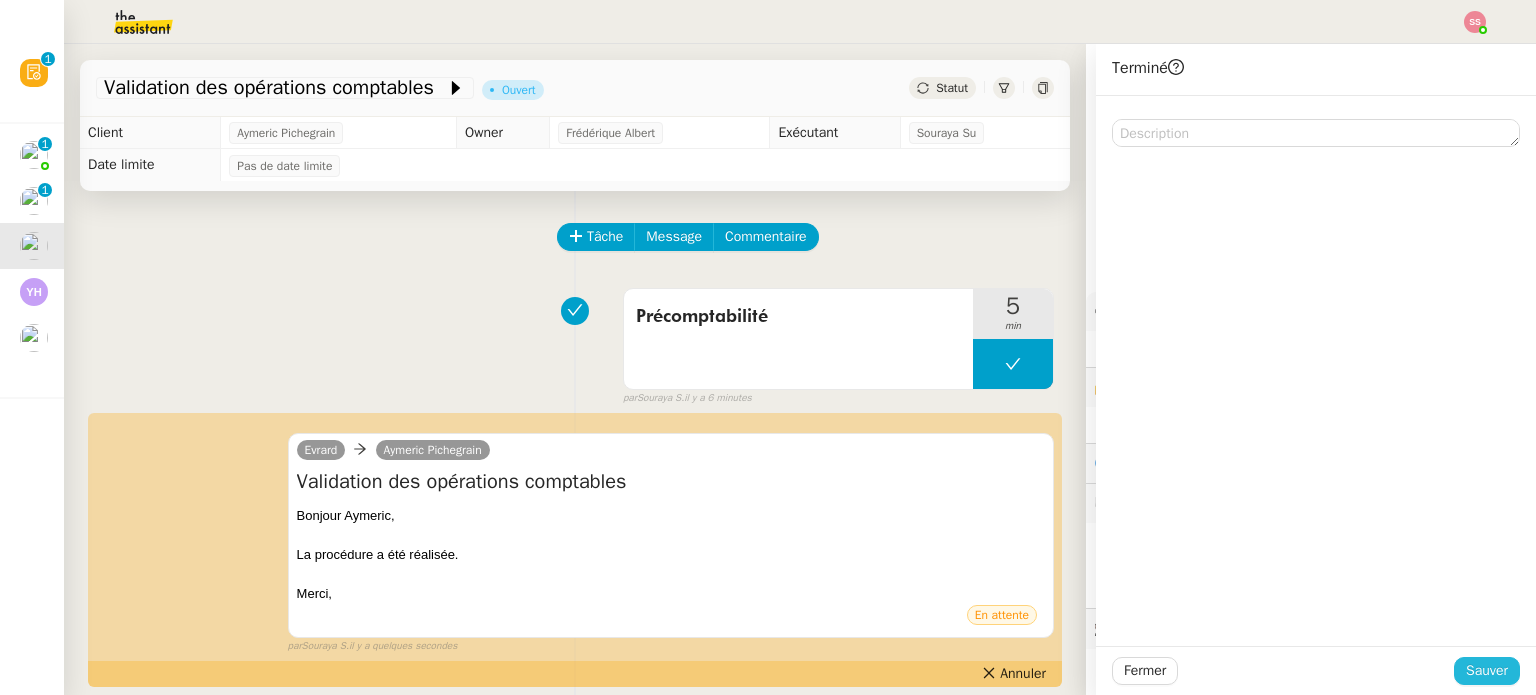 click on "Sauver" 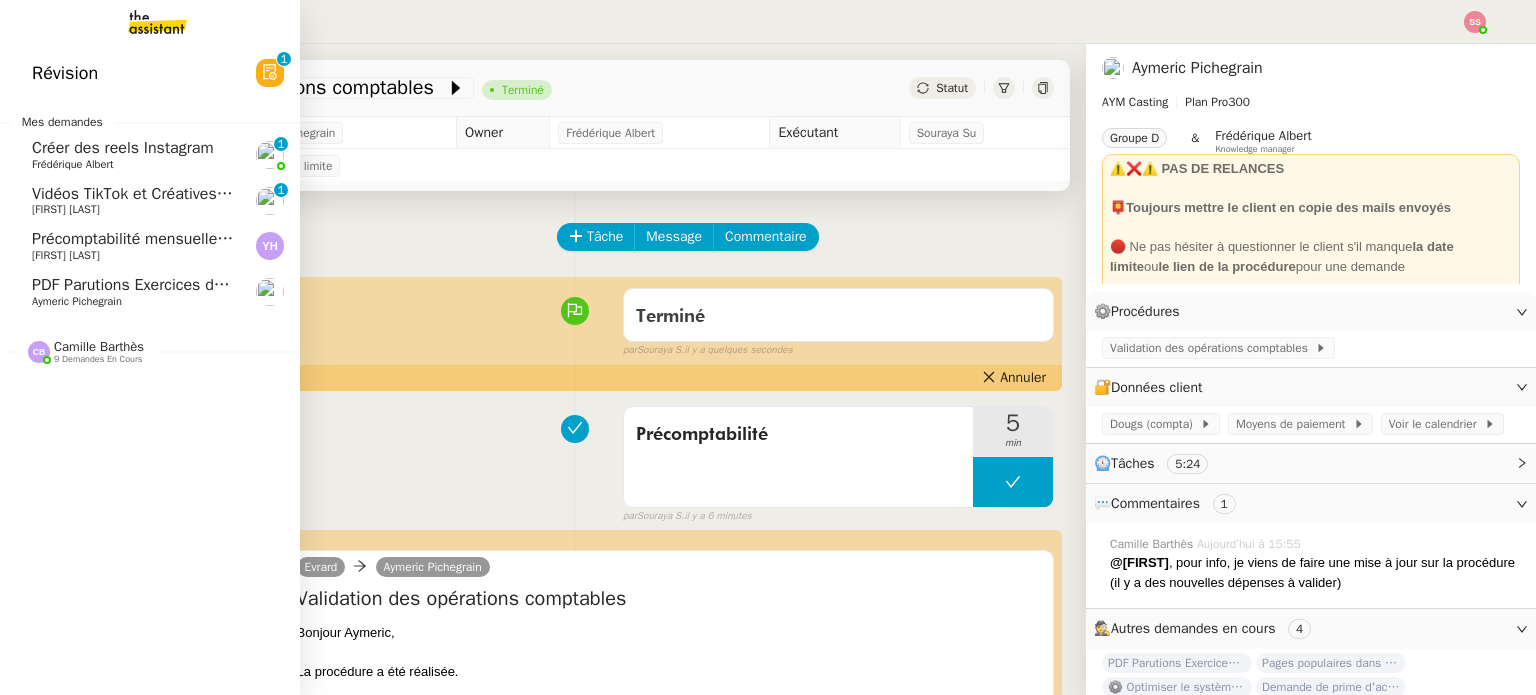 click on "PDF Parutions Exercices de style - [DD] [MONTH] [YYYY]" 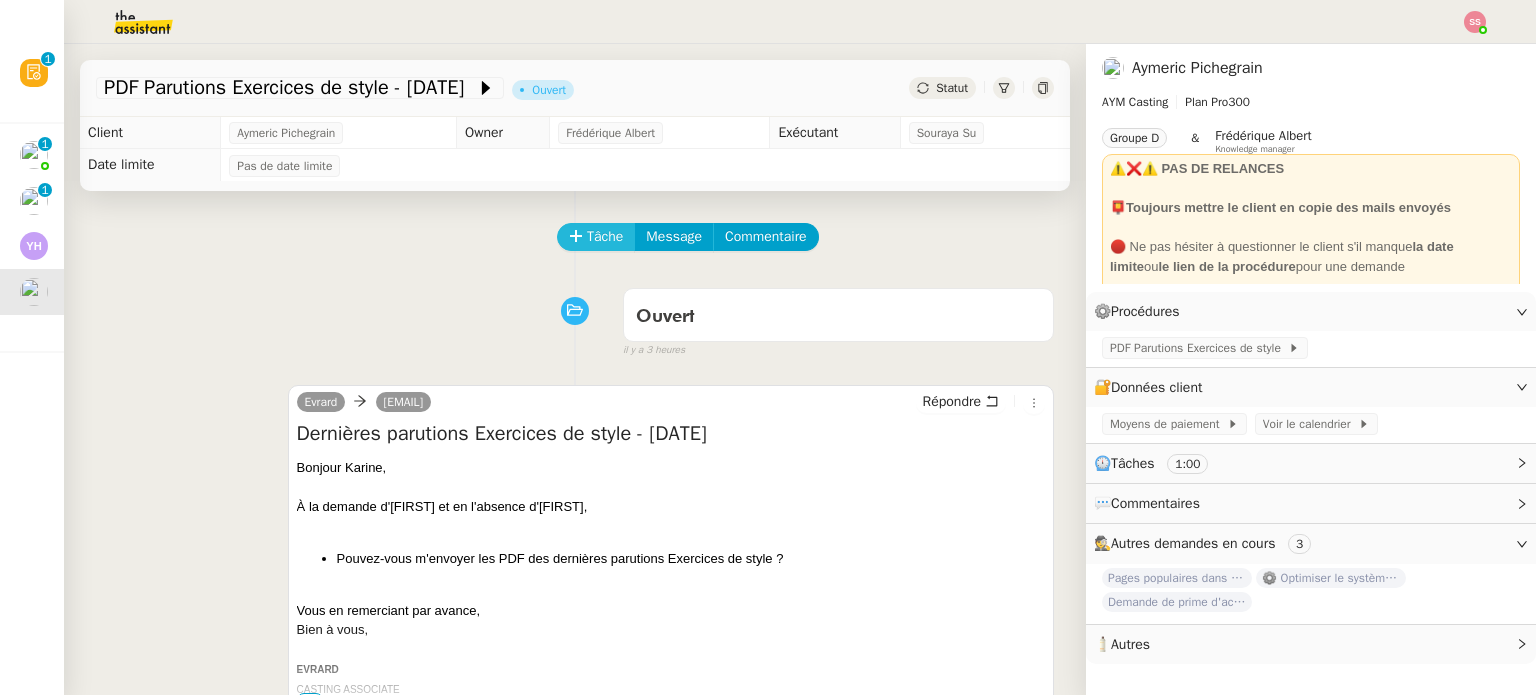 click on "Tâche" 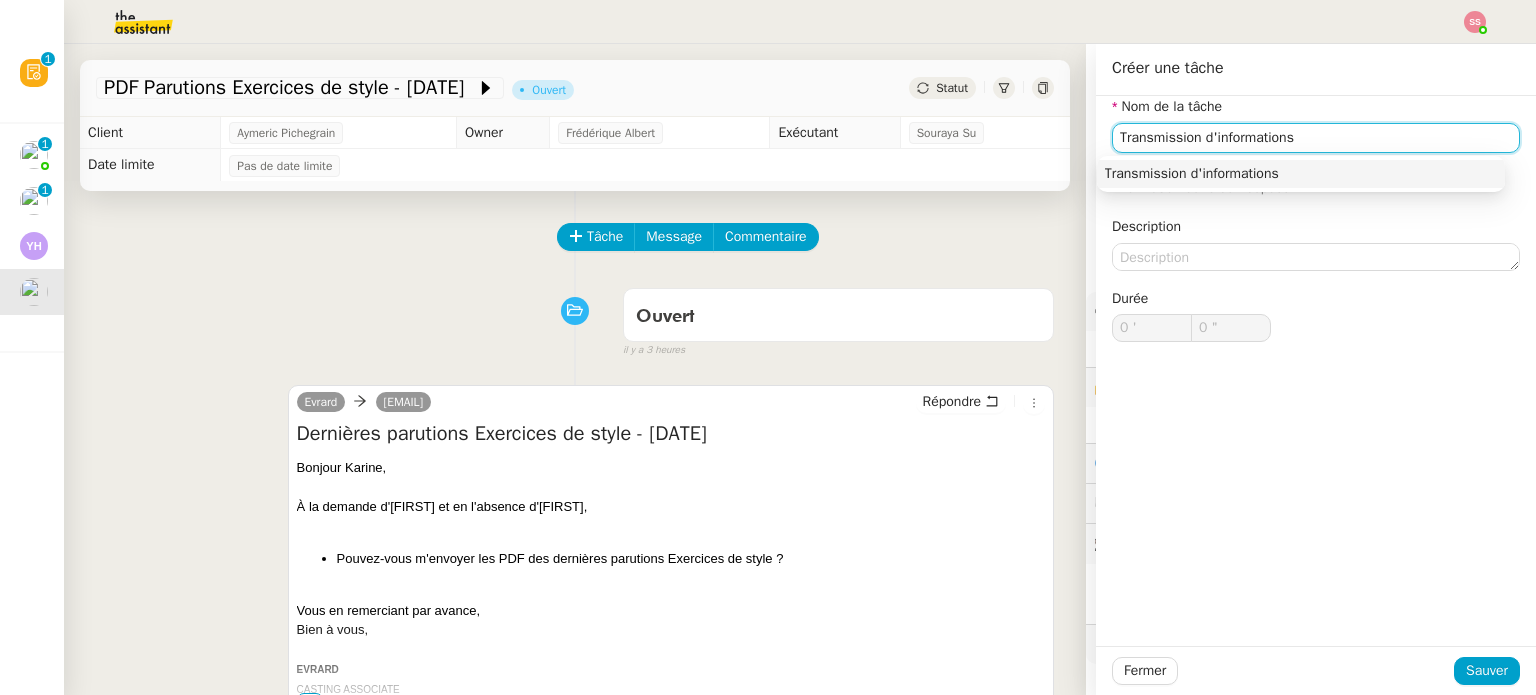 click on "Transmission d'informations" at bounding box center [1301, 174] 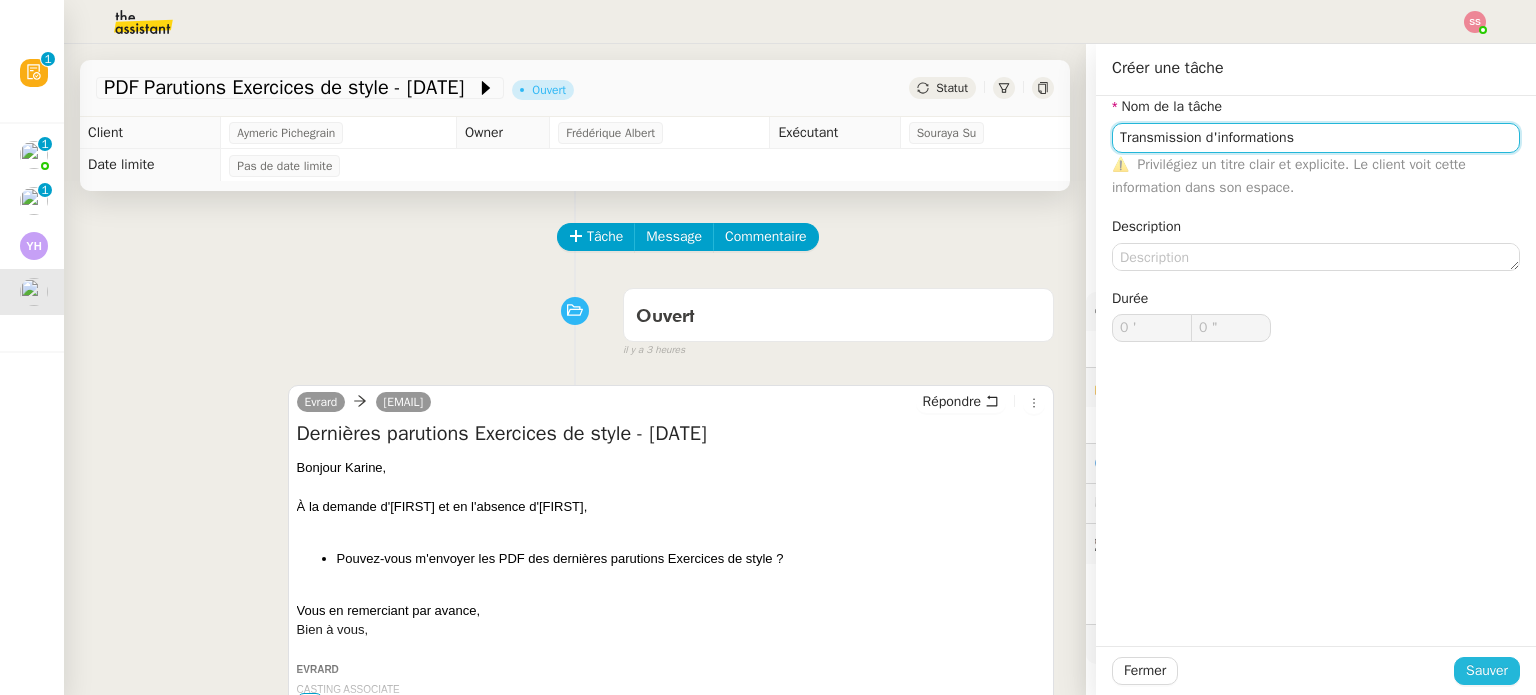 type on "Transmission d'informations" 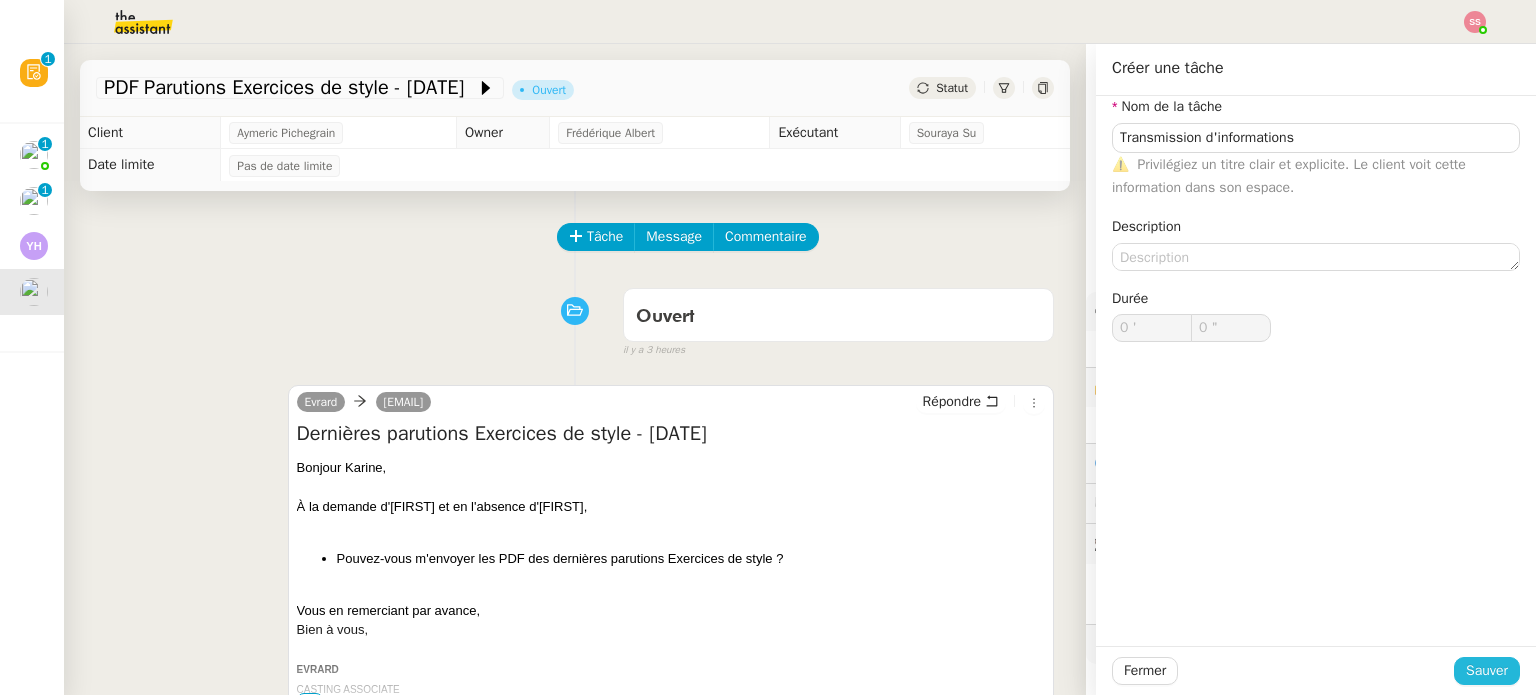 click on "Sauver" 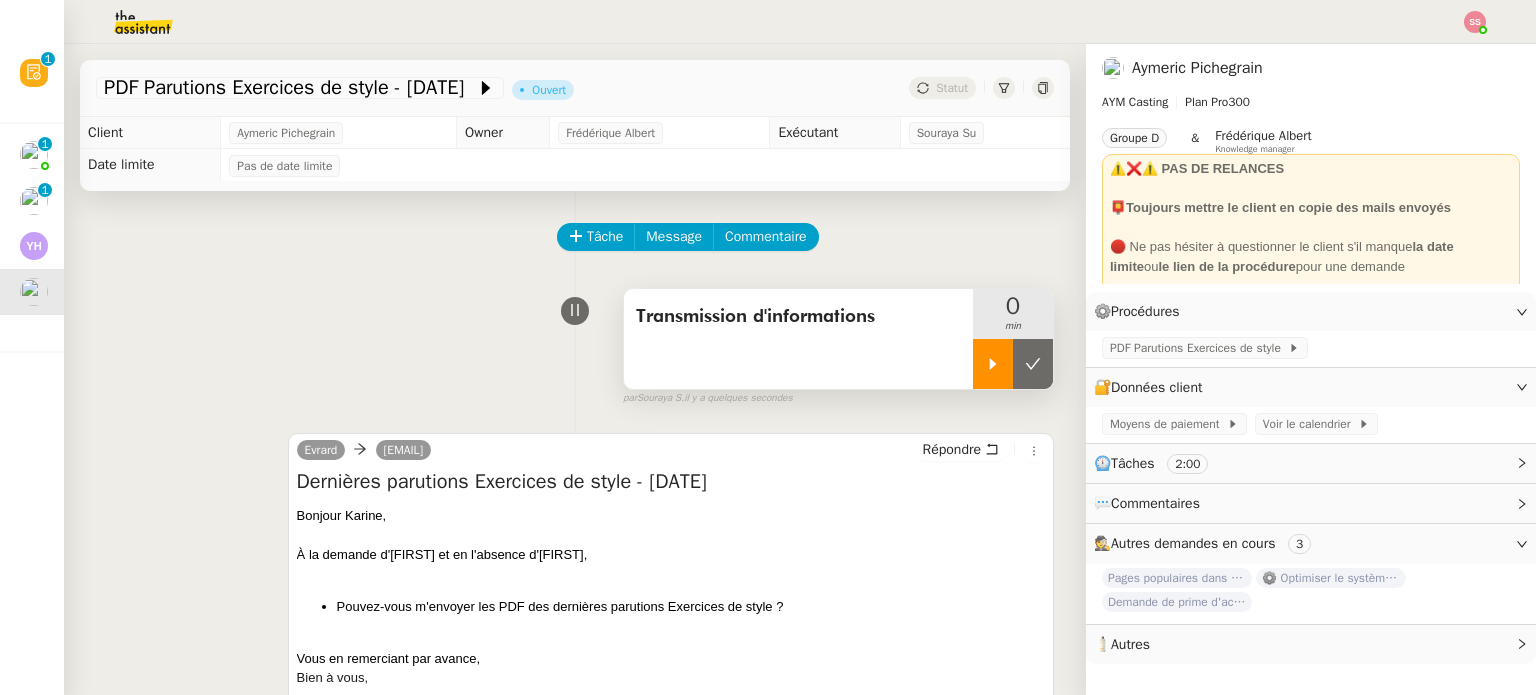 click at bounding box center [993, 364] 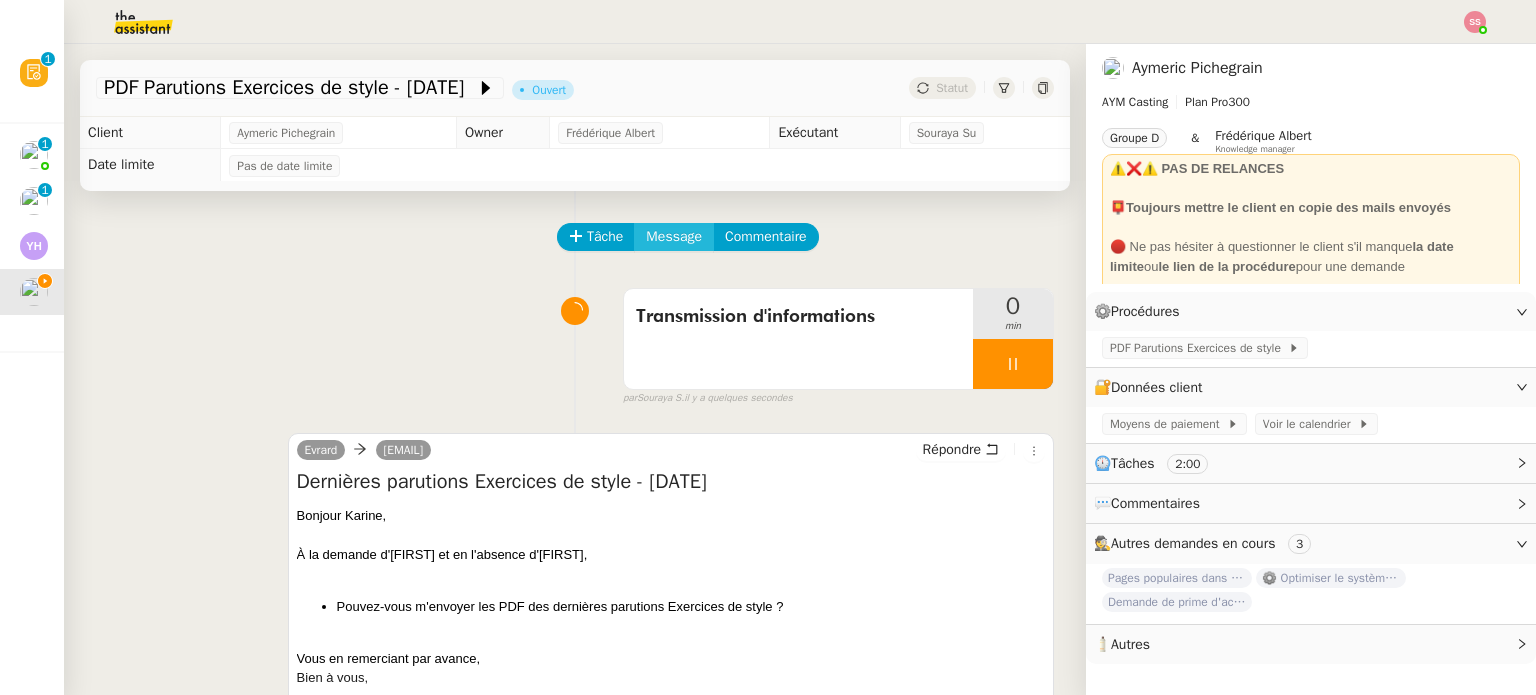 click on "Message" 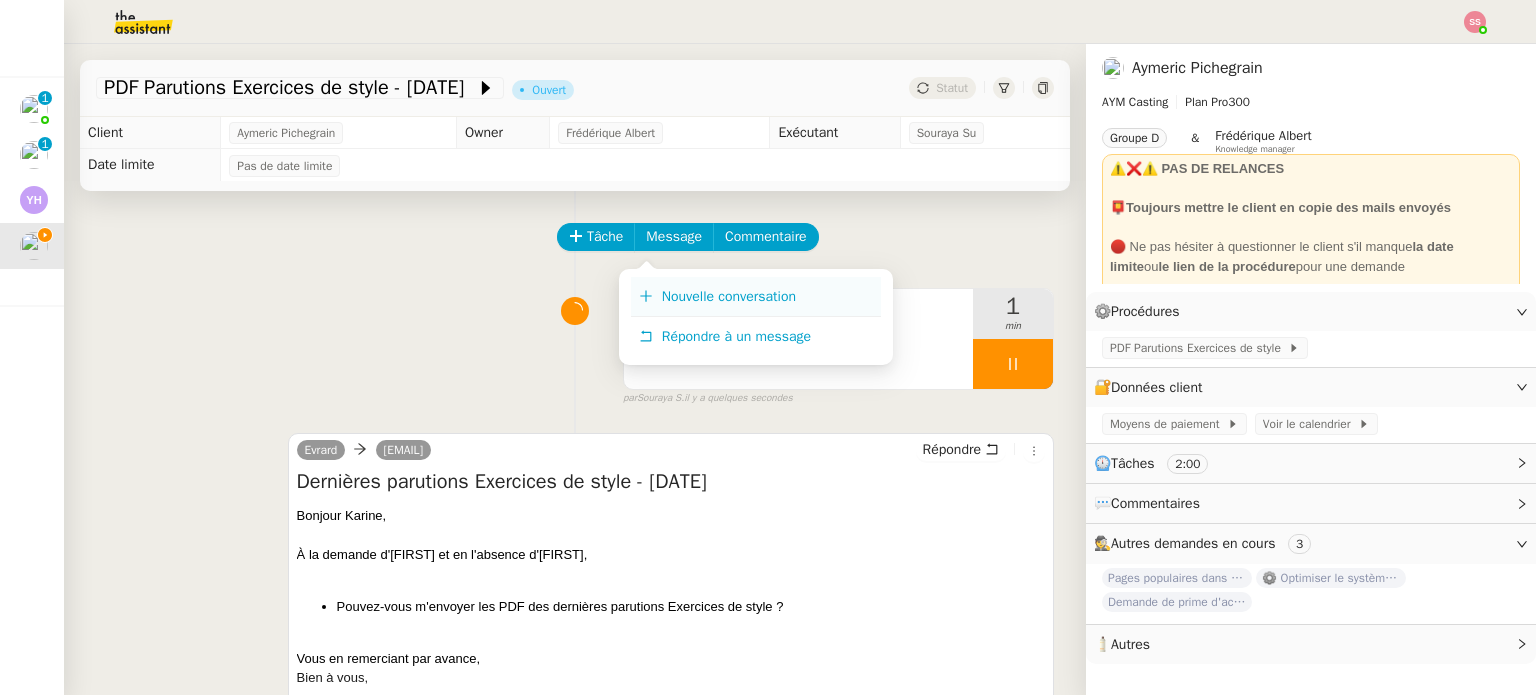 click on "Nouvelle conversation" at bounding box center [756, 297] 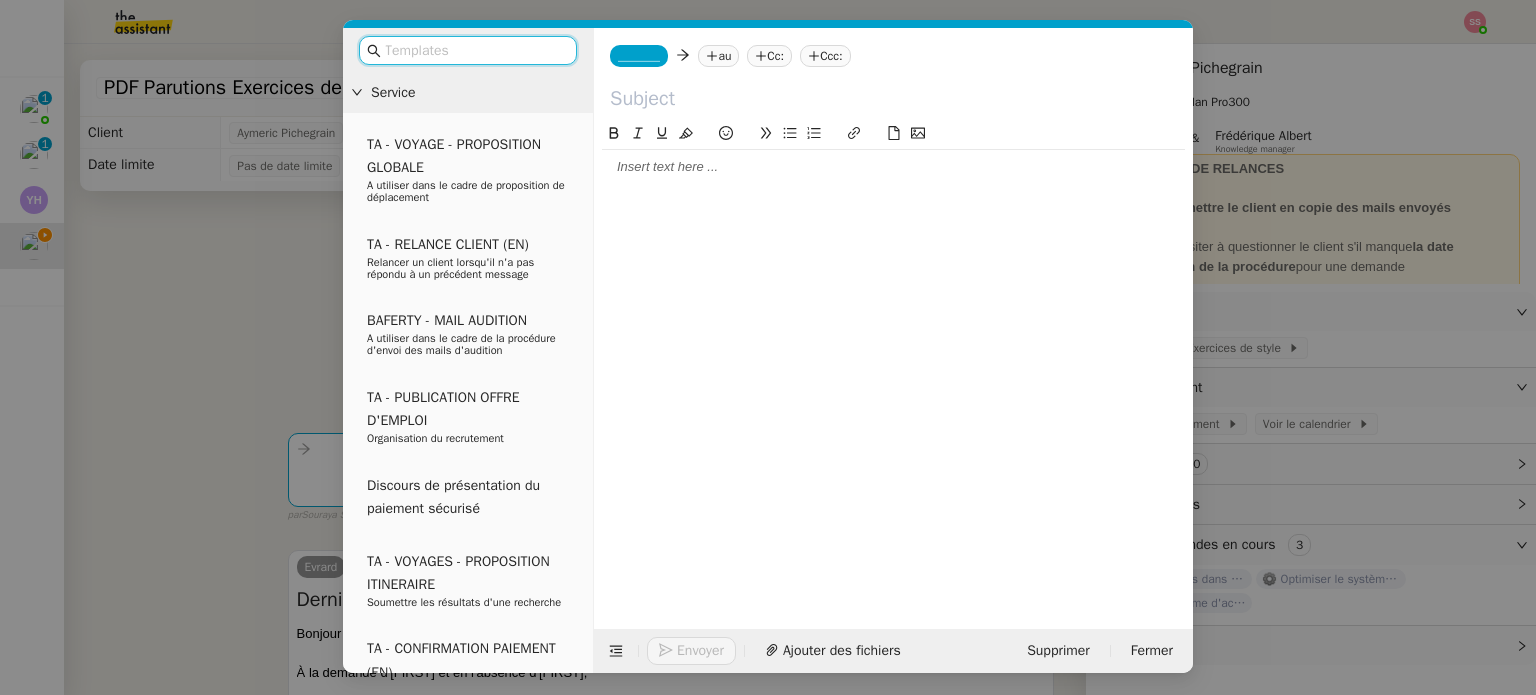 click on "au" 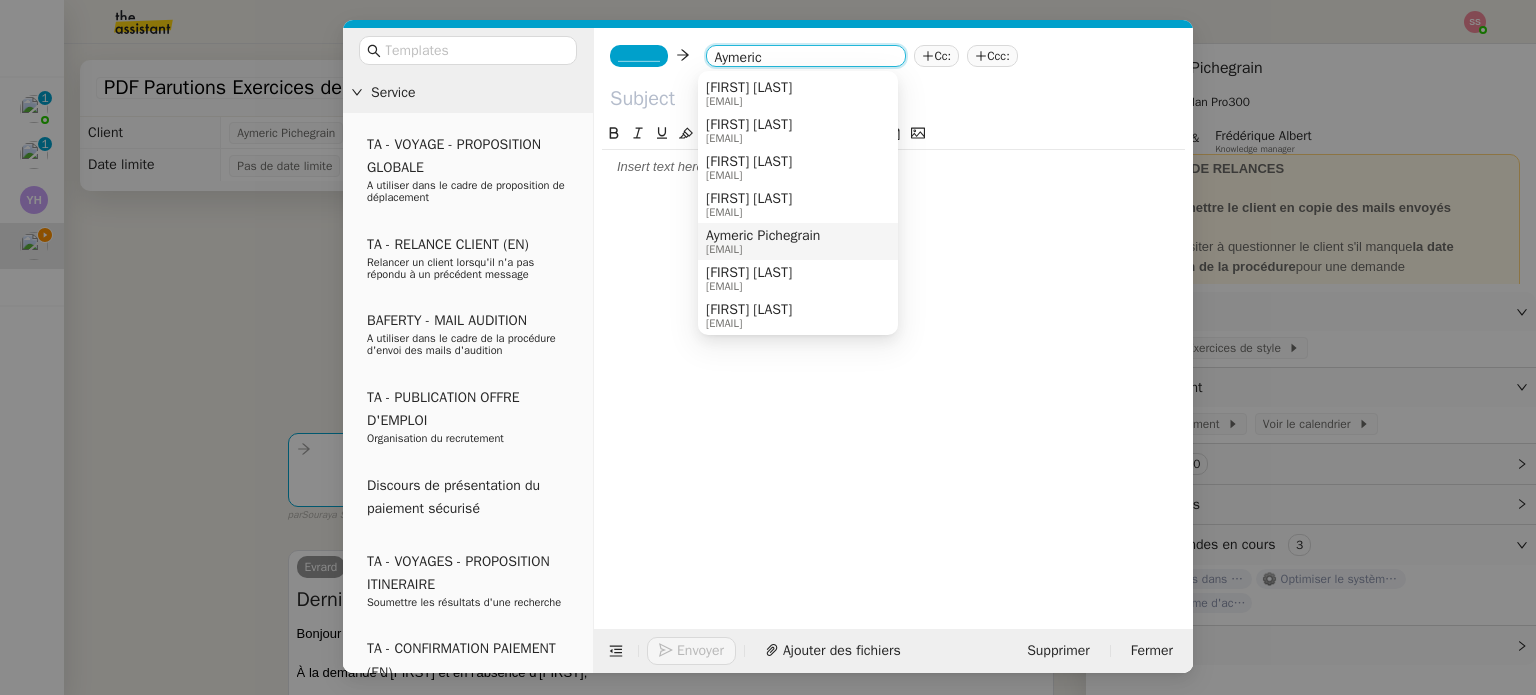 type on "Aymeric" 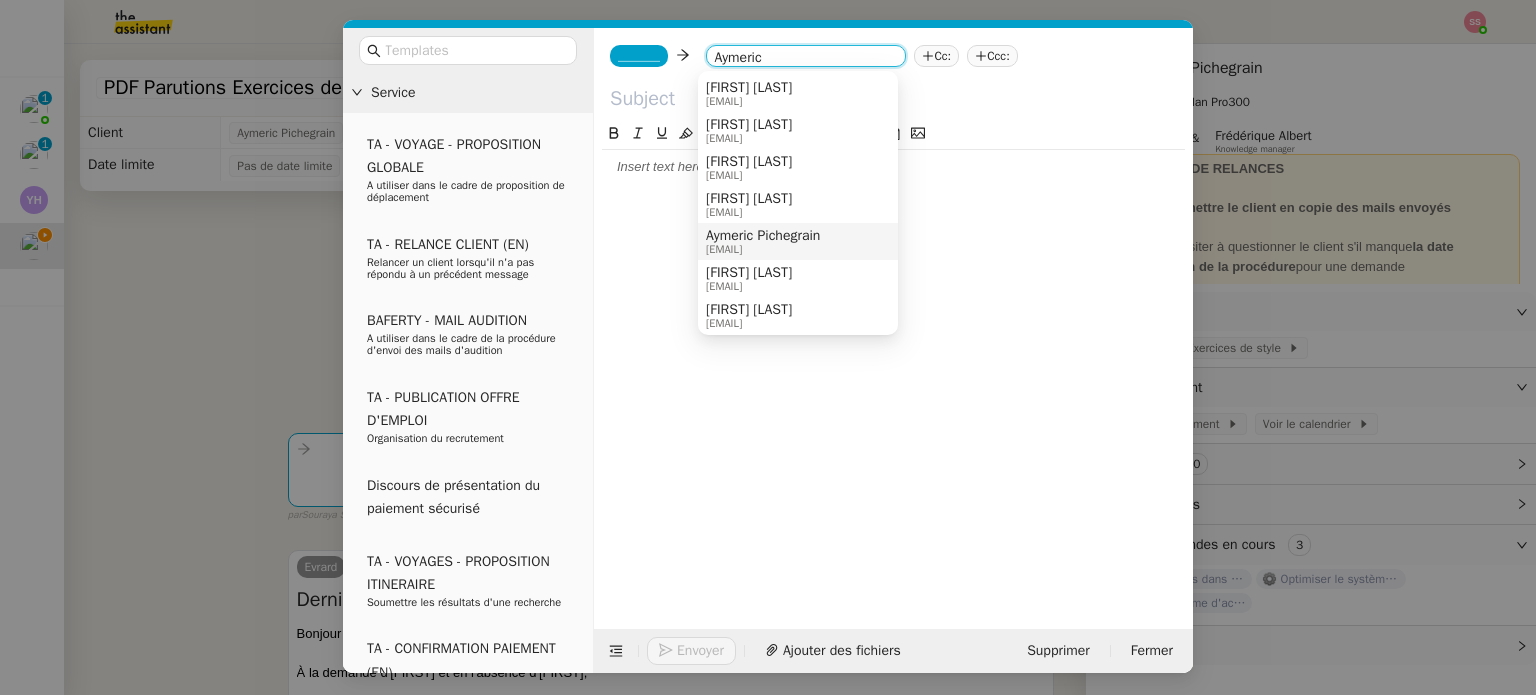 click on "aymeric@aymcasting.com" at bounding box center (763, 249) 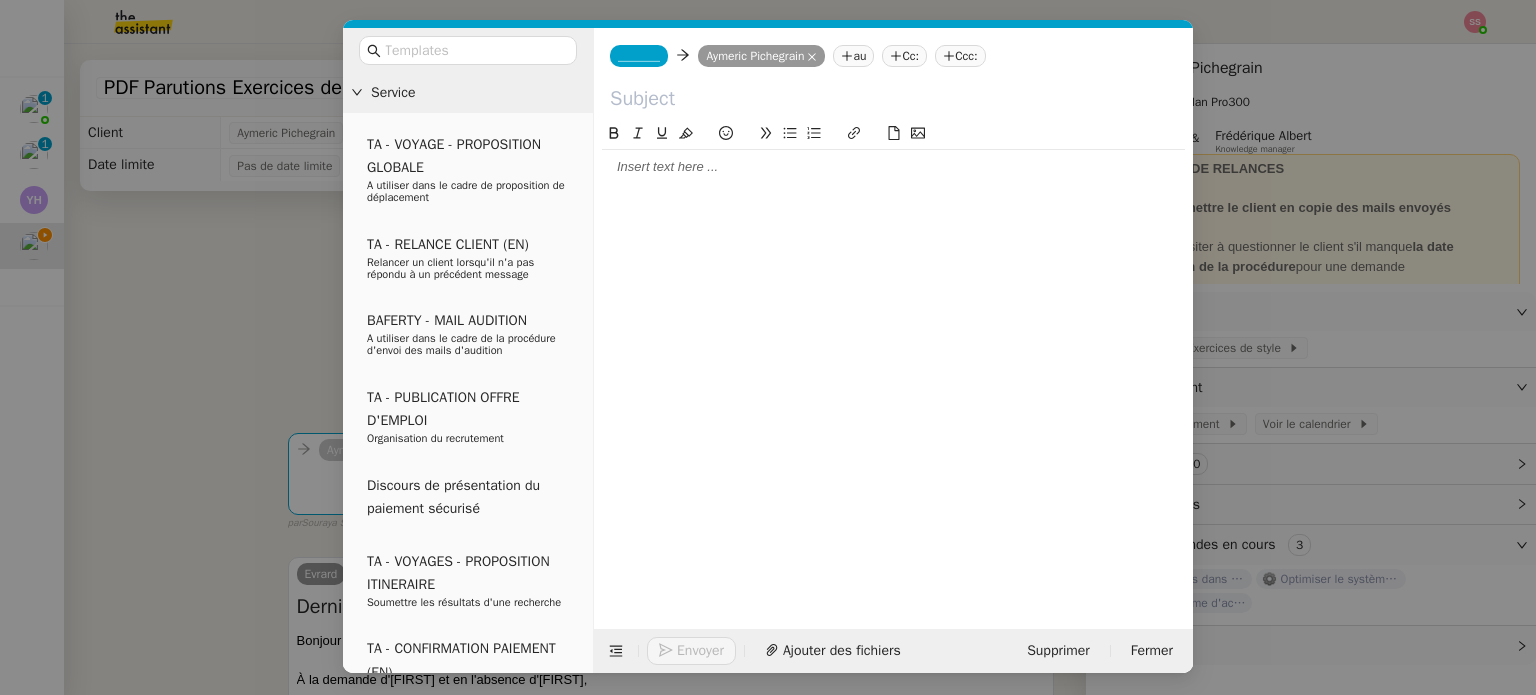 click on "_______" 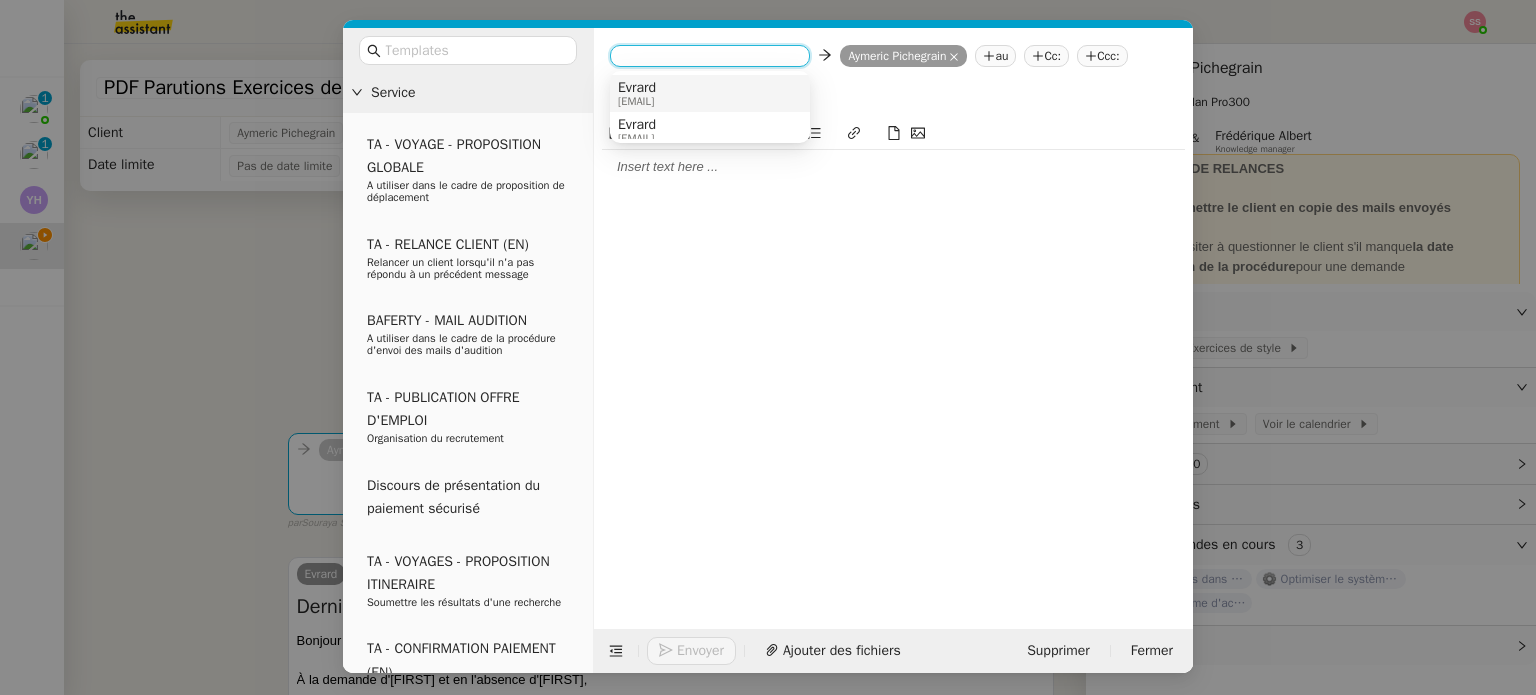 click on "evrard@aymcasting.com" at bounding box center [637, 101] 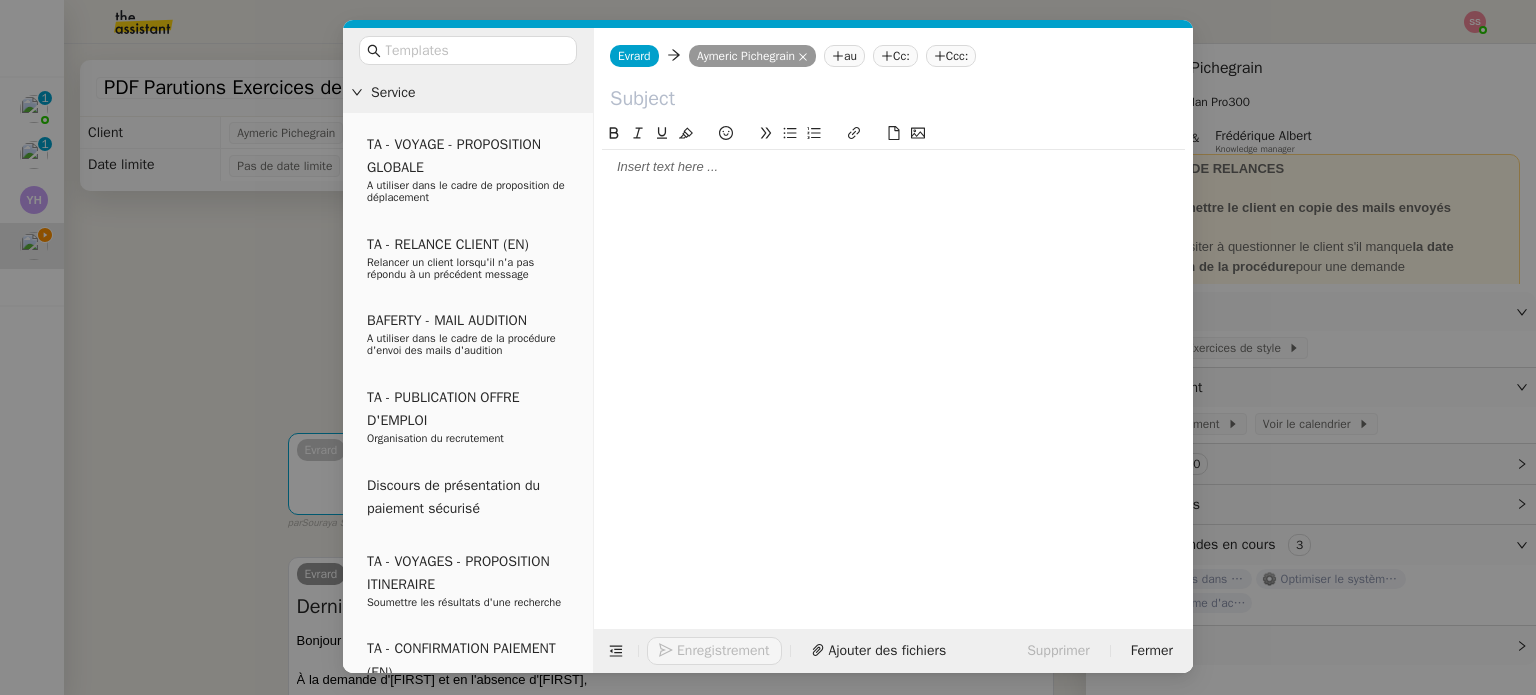 click 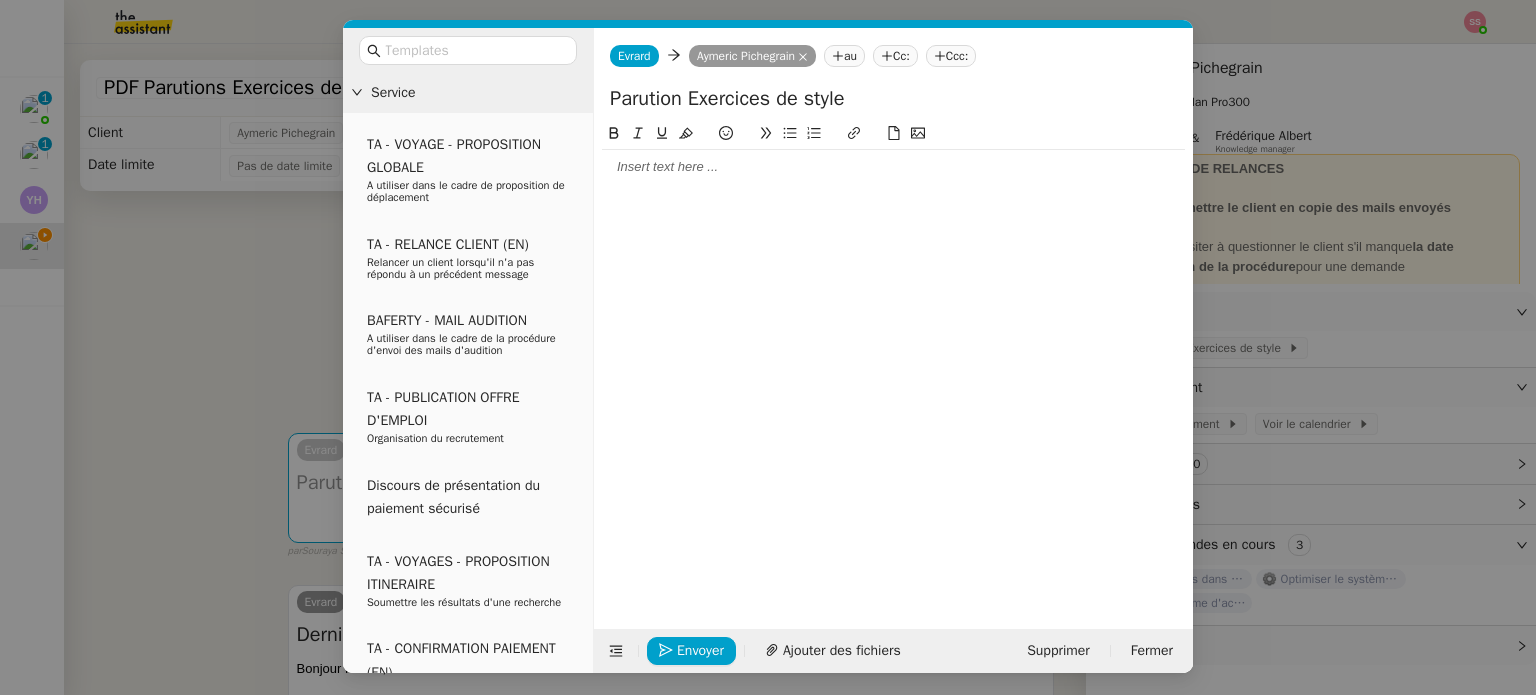 type on "Parution Exercices de style" 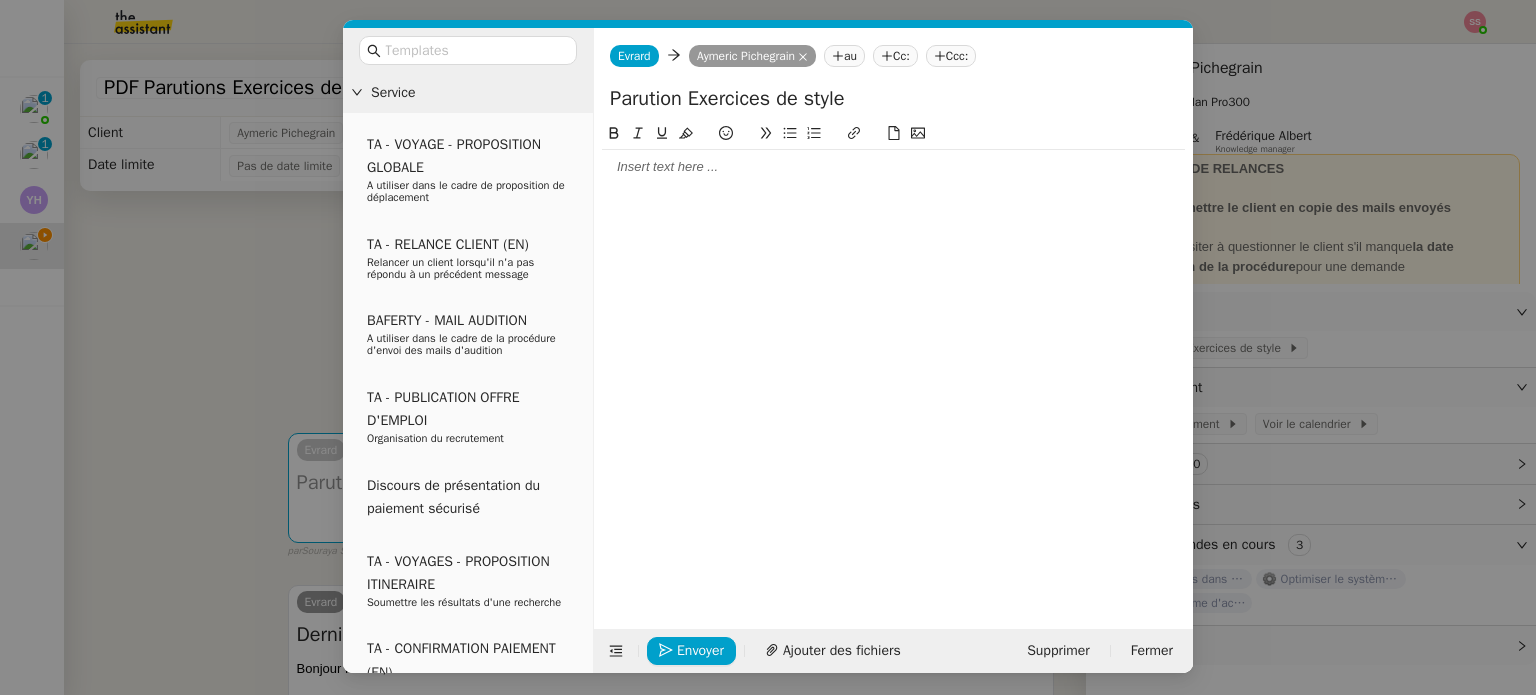 click 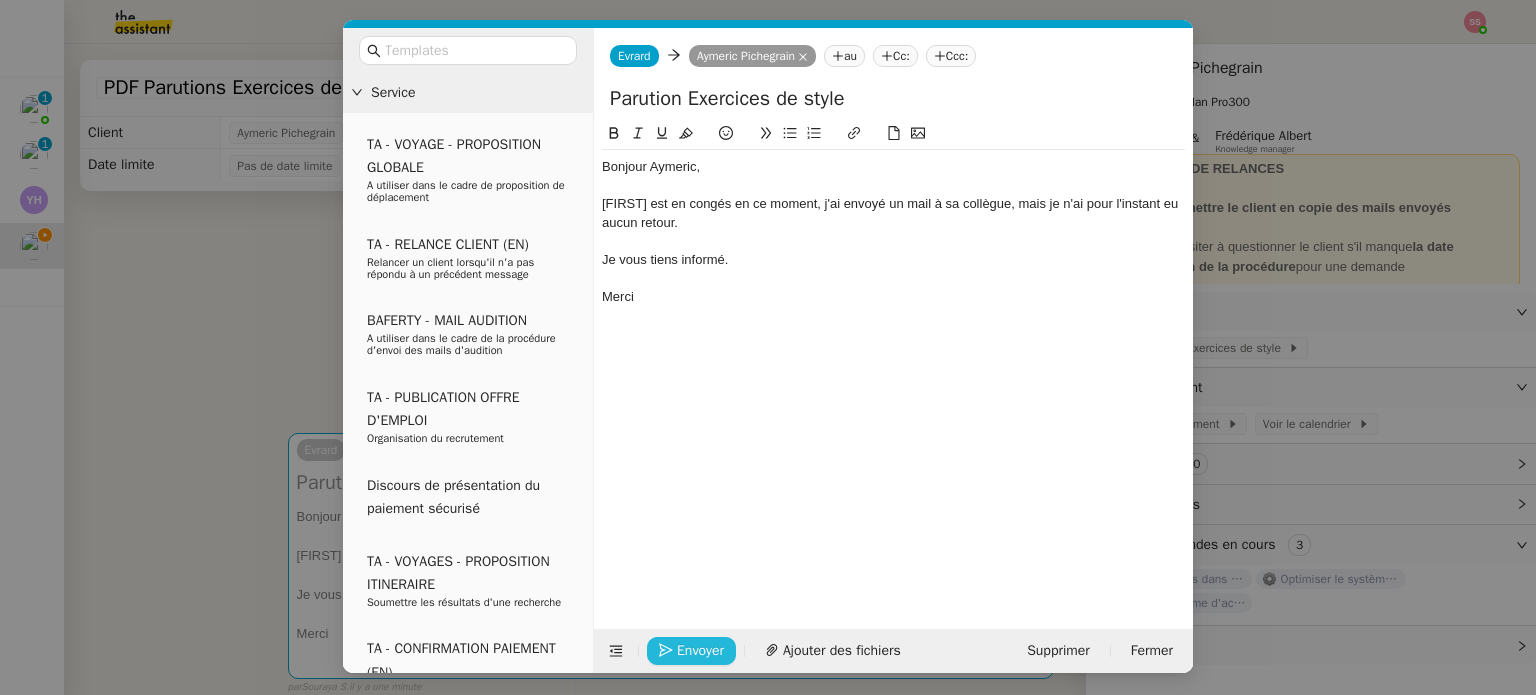 click on "Envoyer" 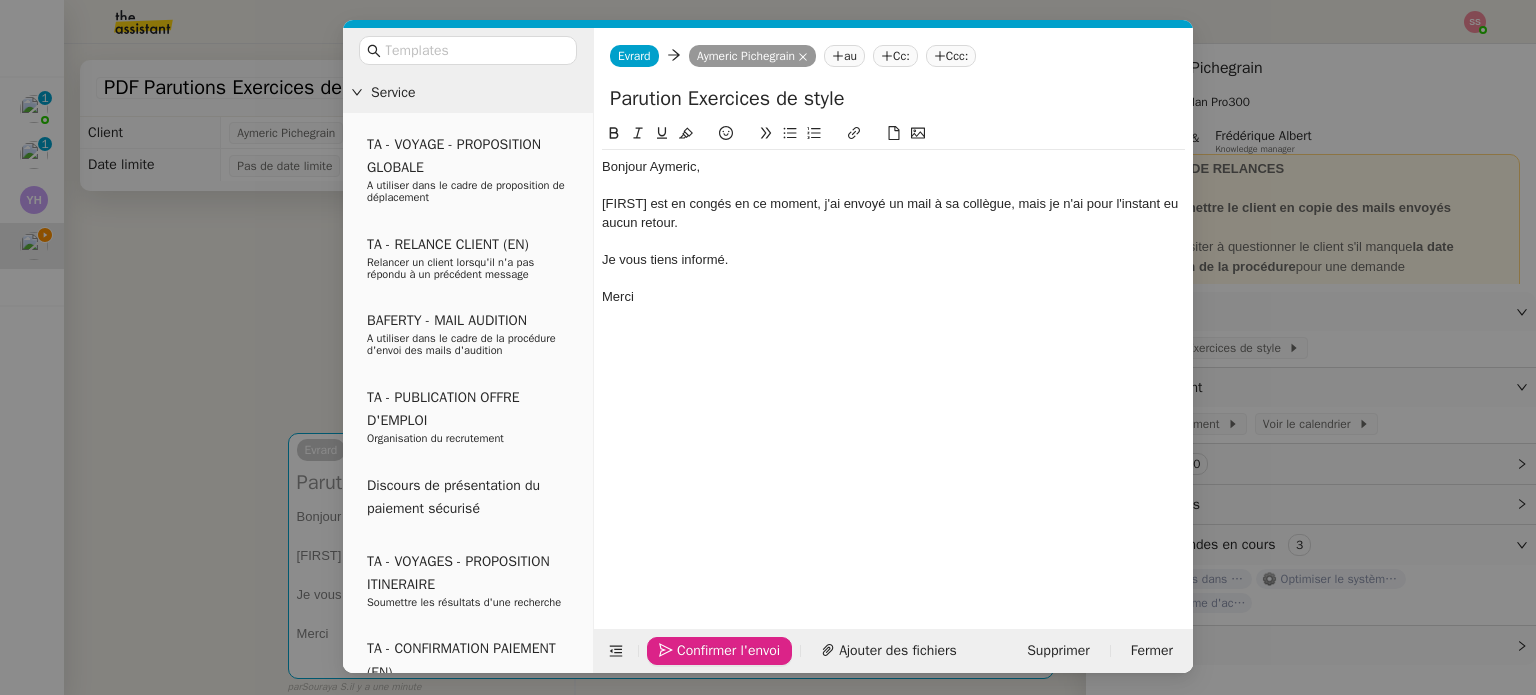 click on "Confirmer l'envoi" 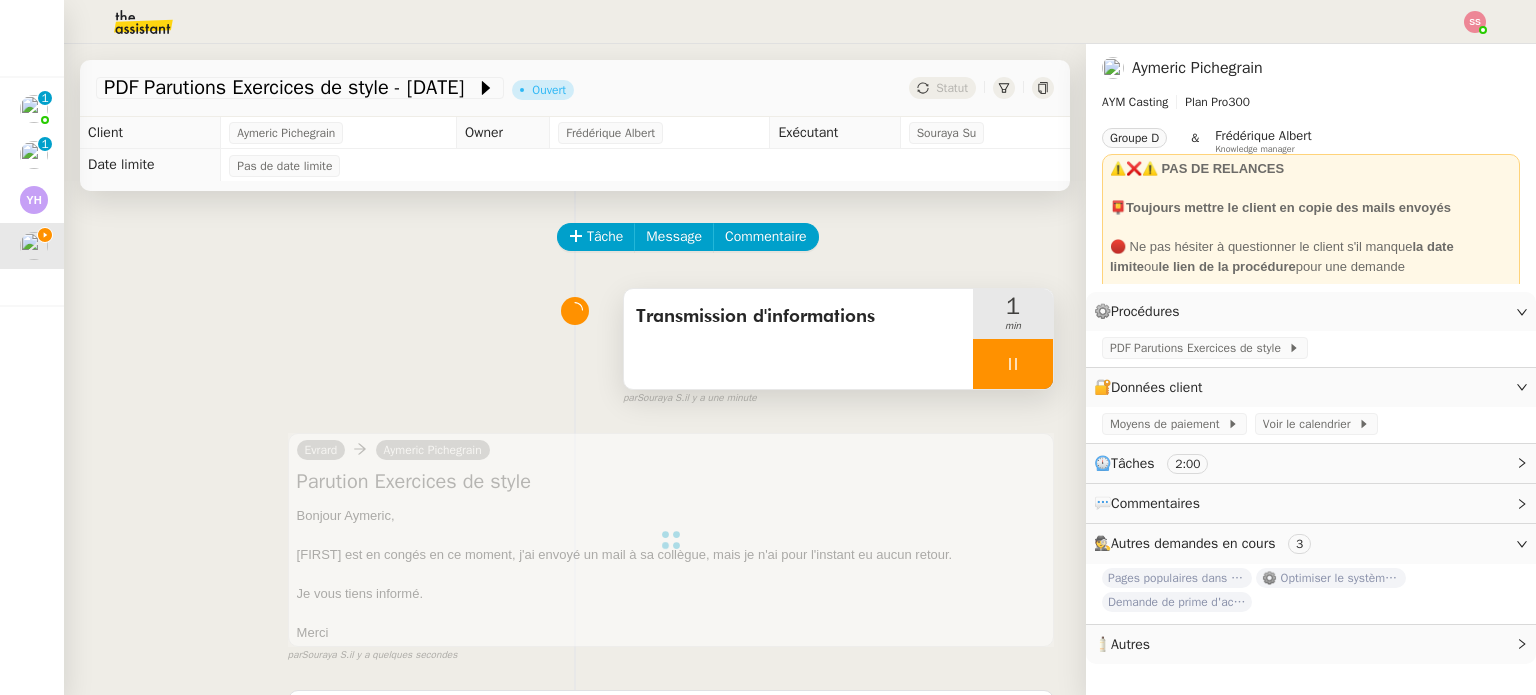 click at bounding box center [1013, 364] 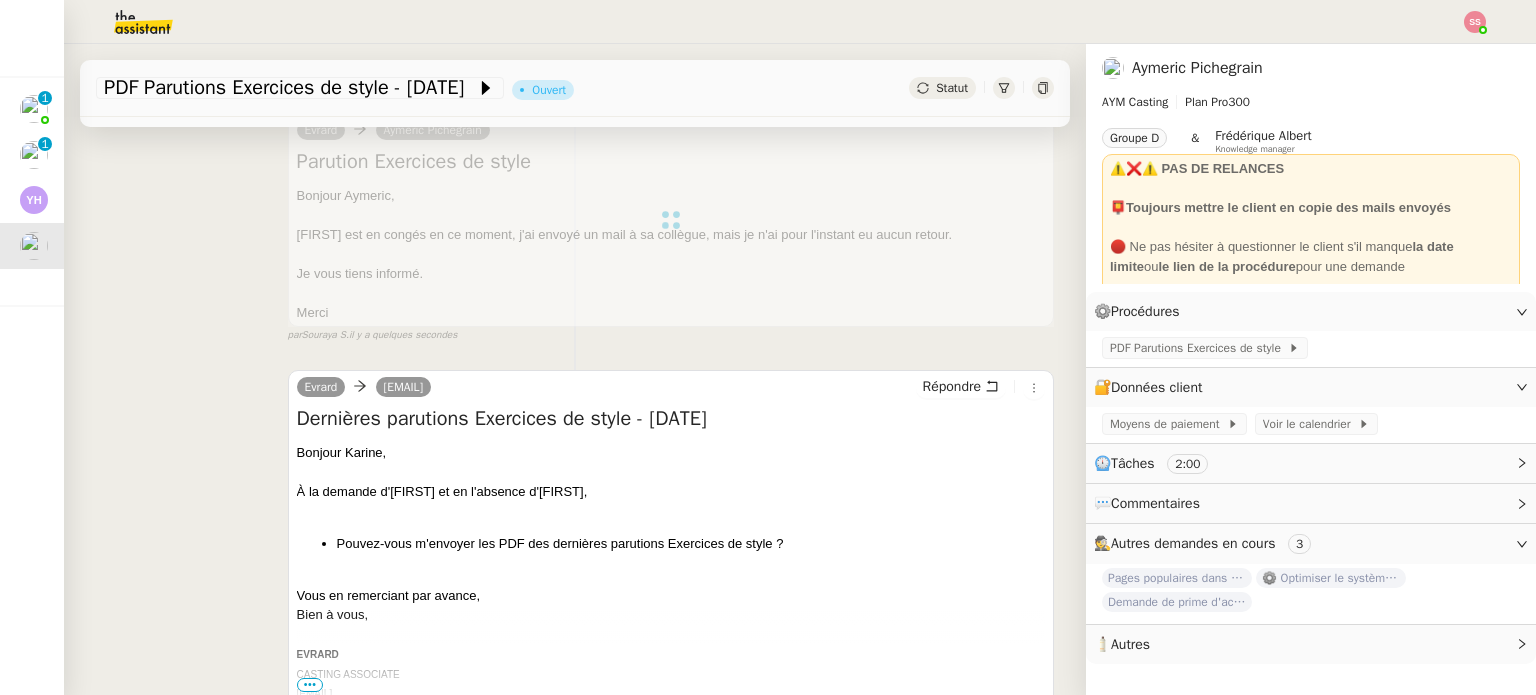 scroll, scrollTop: 200, scrollLeft: 0, axis: vertical 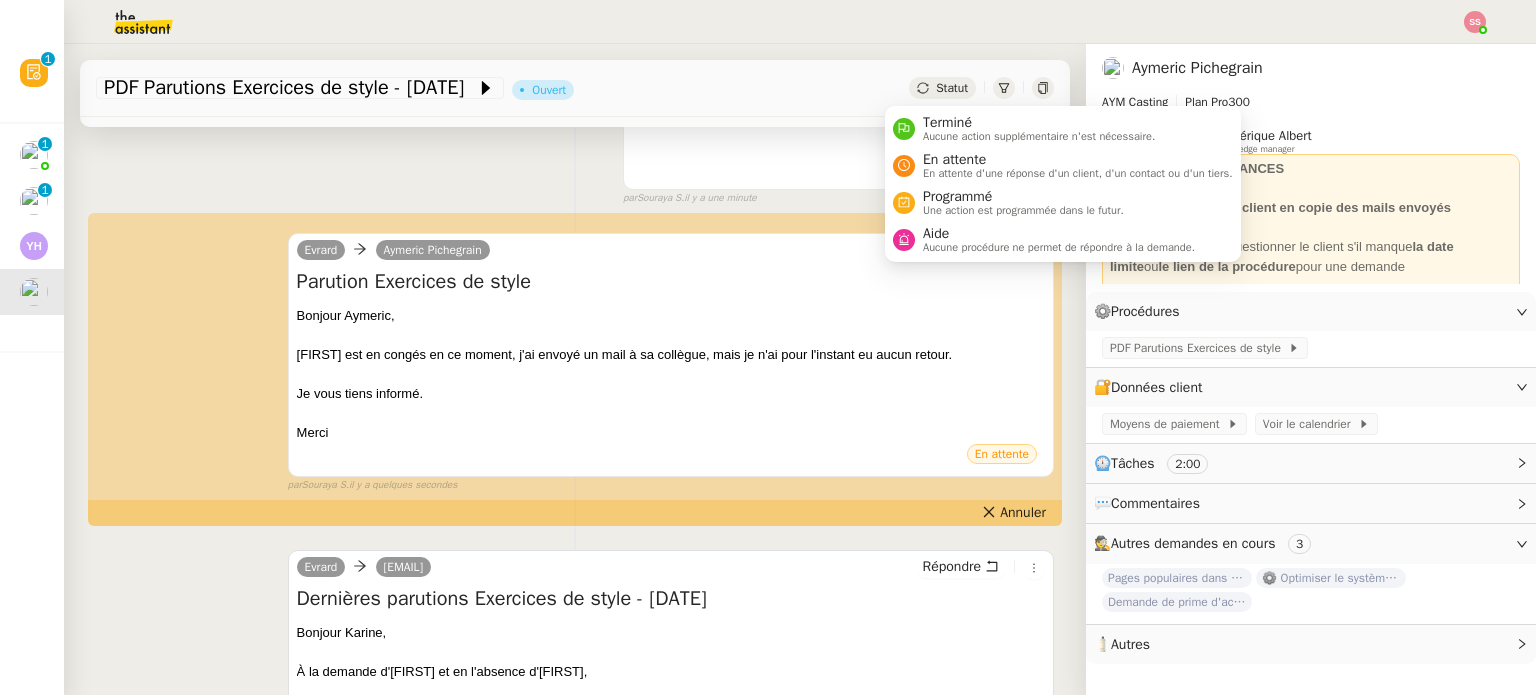 click on "Statut" 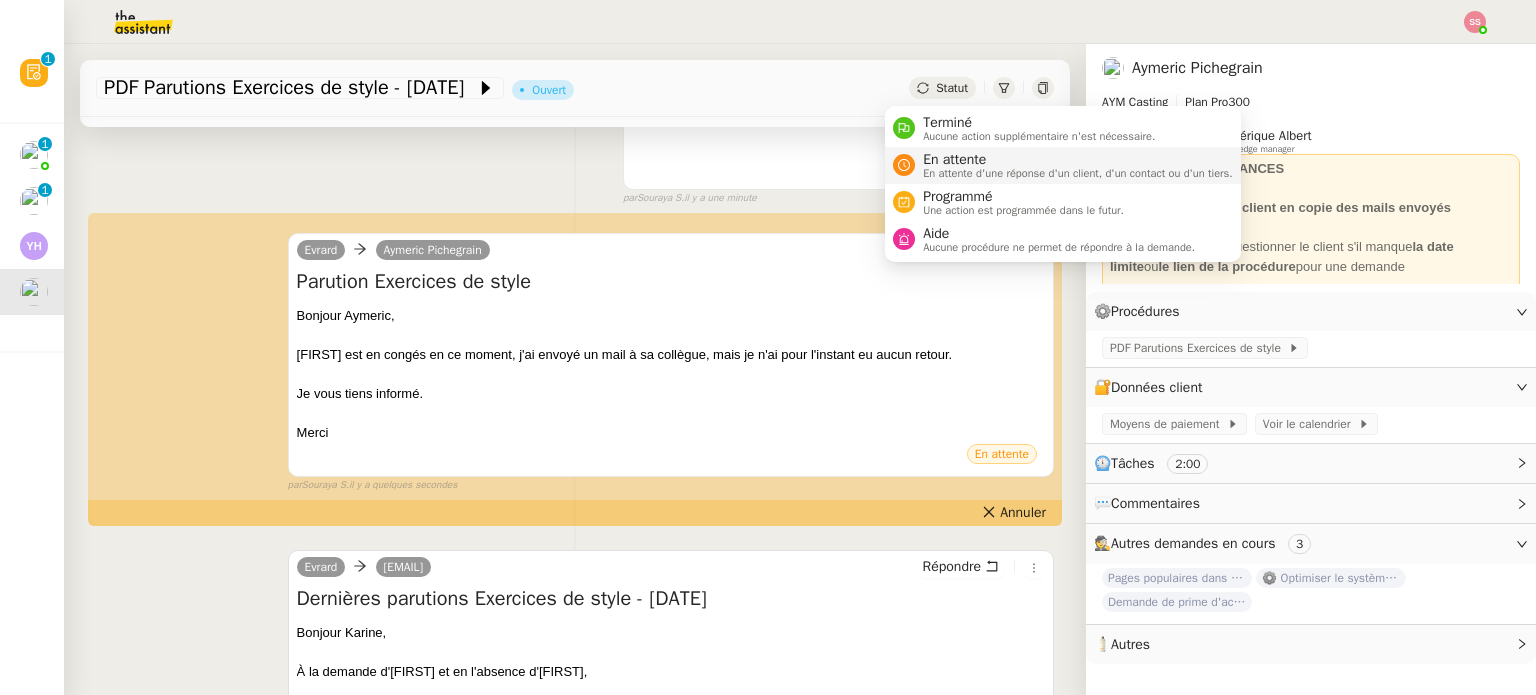 click on "En attente" at bounding box center [1078, 160] 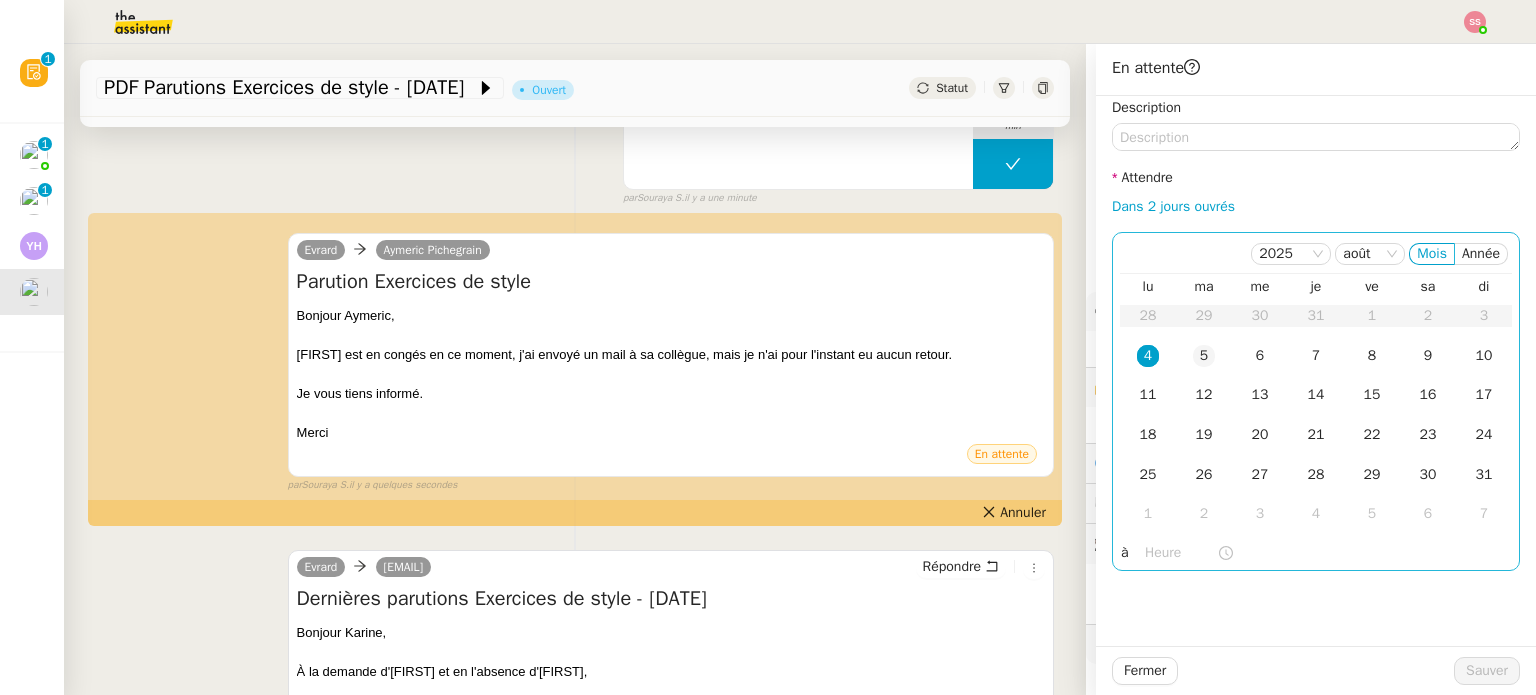 click on "5" 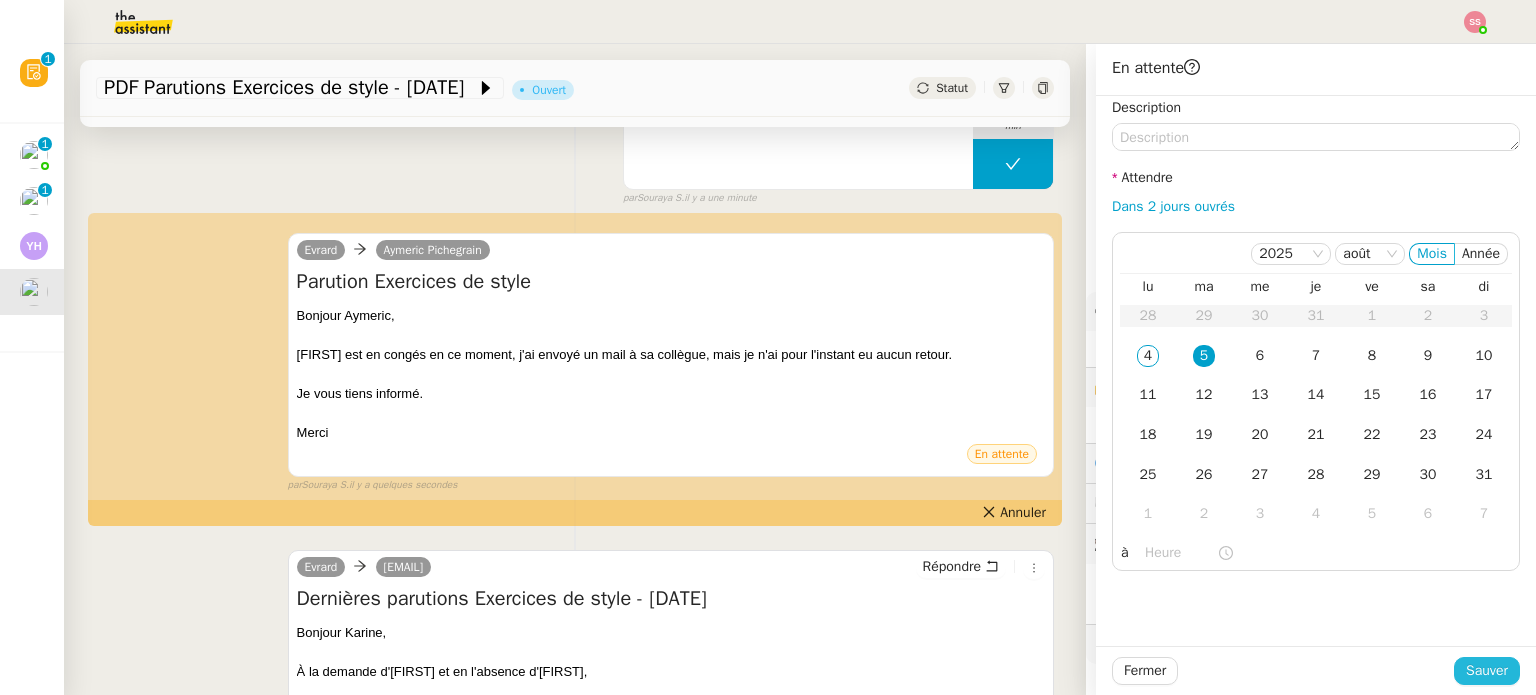 drag, startPoint x: 1456, startPoint y: 669, endPoint x: 1329, endPoint y: 650, distance: 128.41339 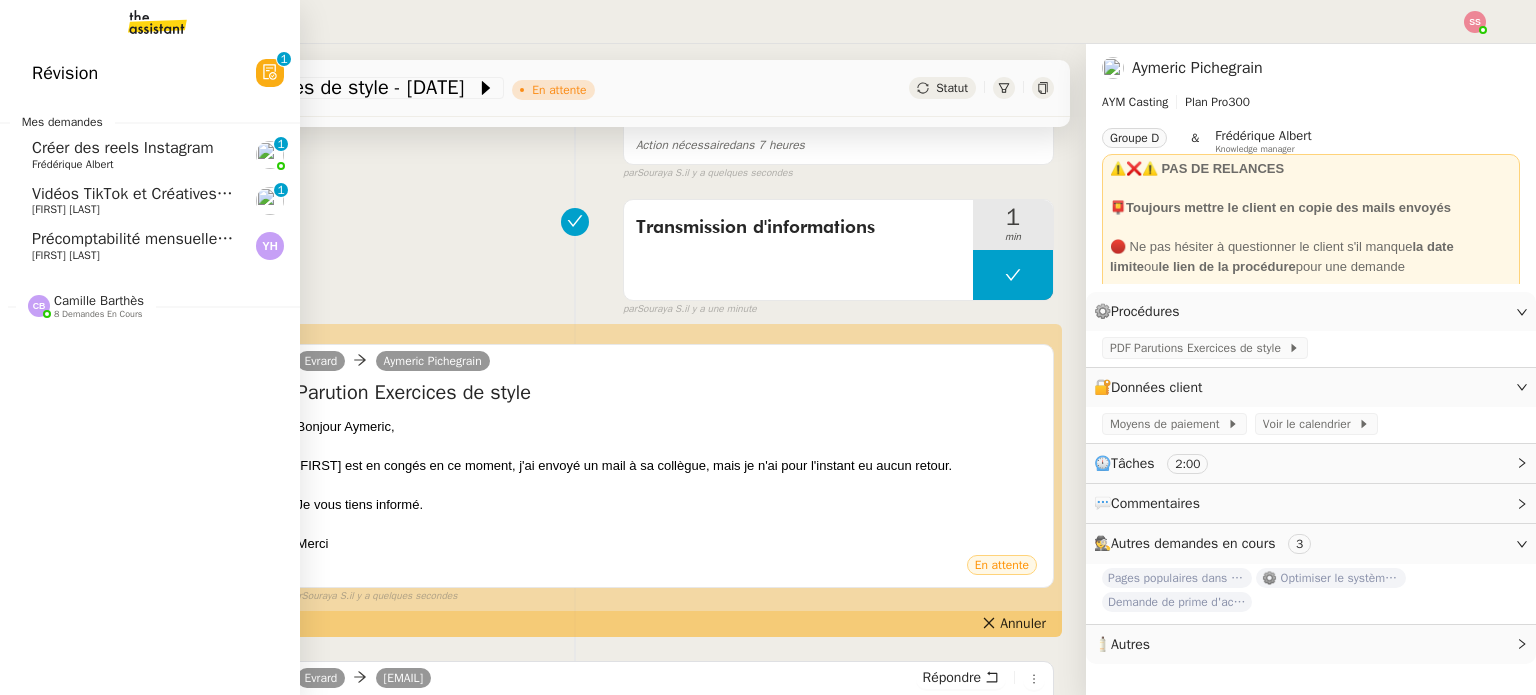 click on "Précomptabilité mensuelle - [DD] [MONTH] [YYYY]" 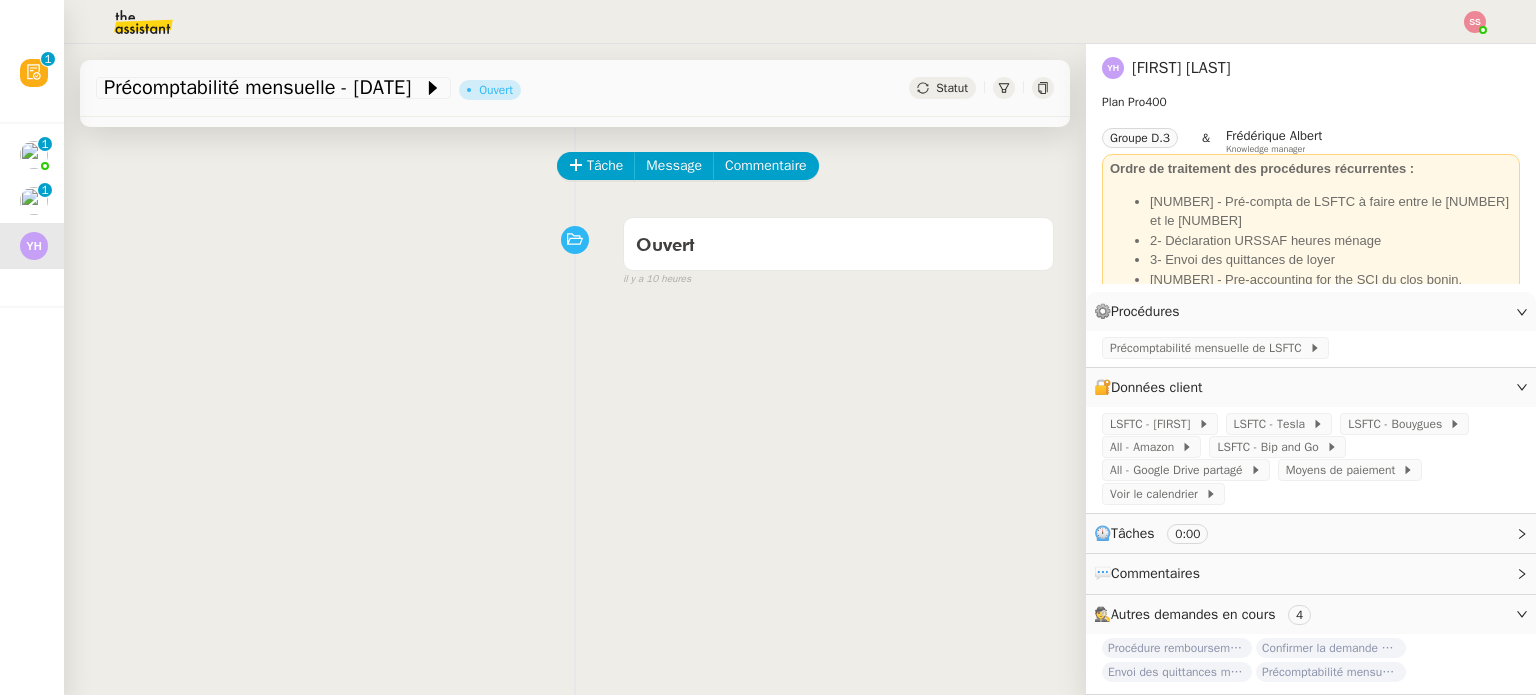 scroll, scrollTop: 0, scrollLeft: 0, axis: both 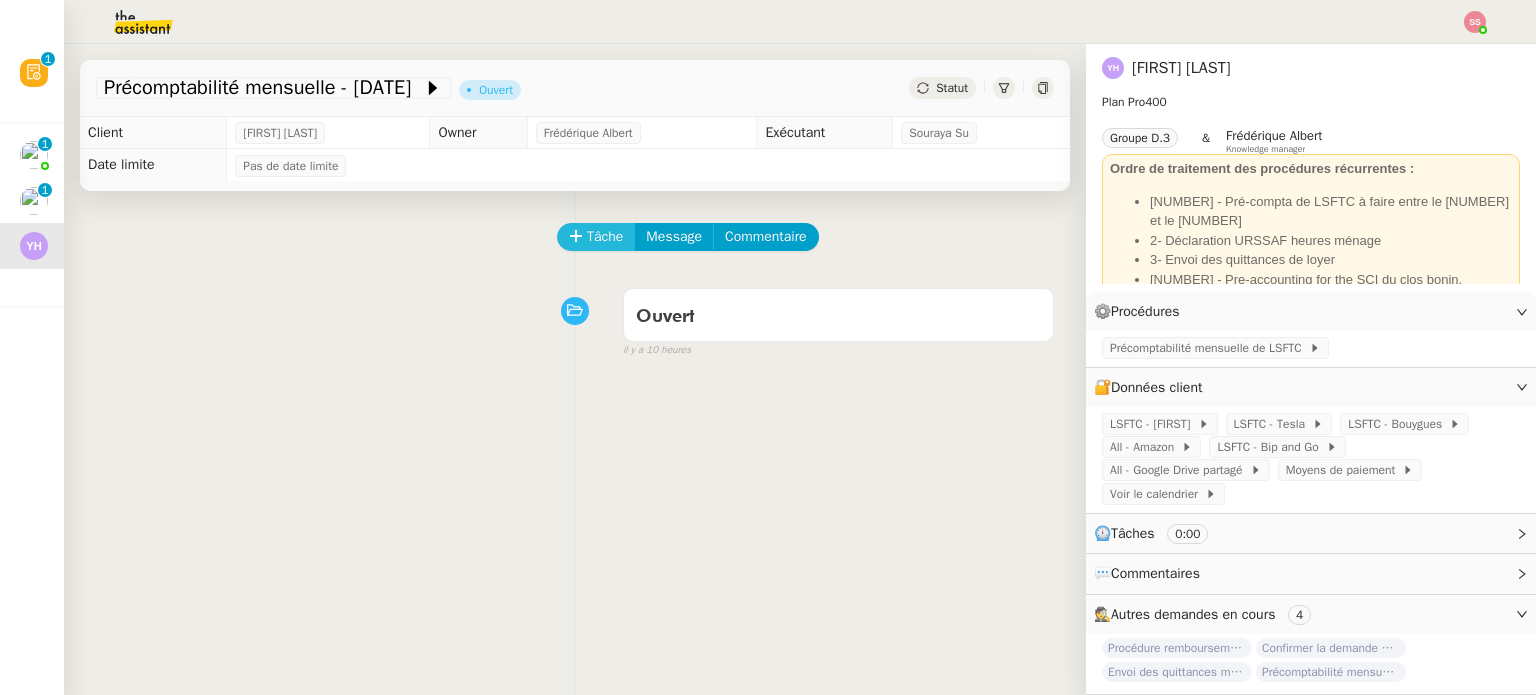 click on "Tâche" 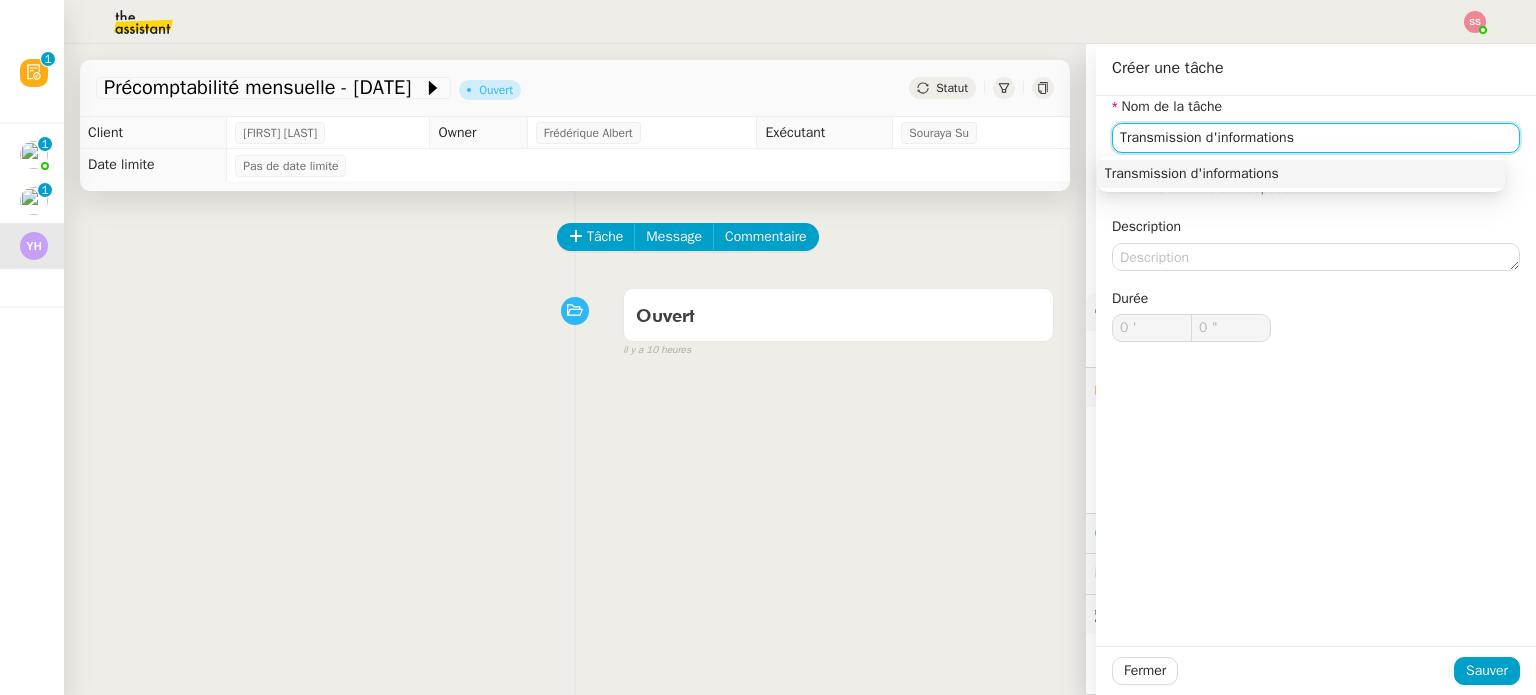 click on "Transmission d'informations" at bounding box center (1301, 174) 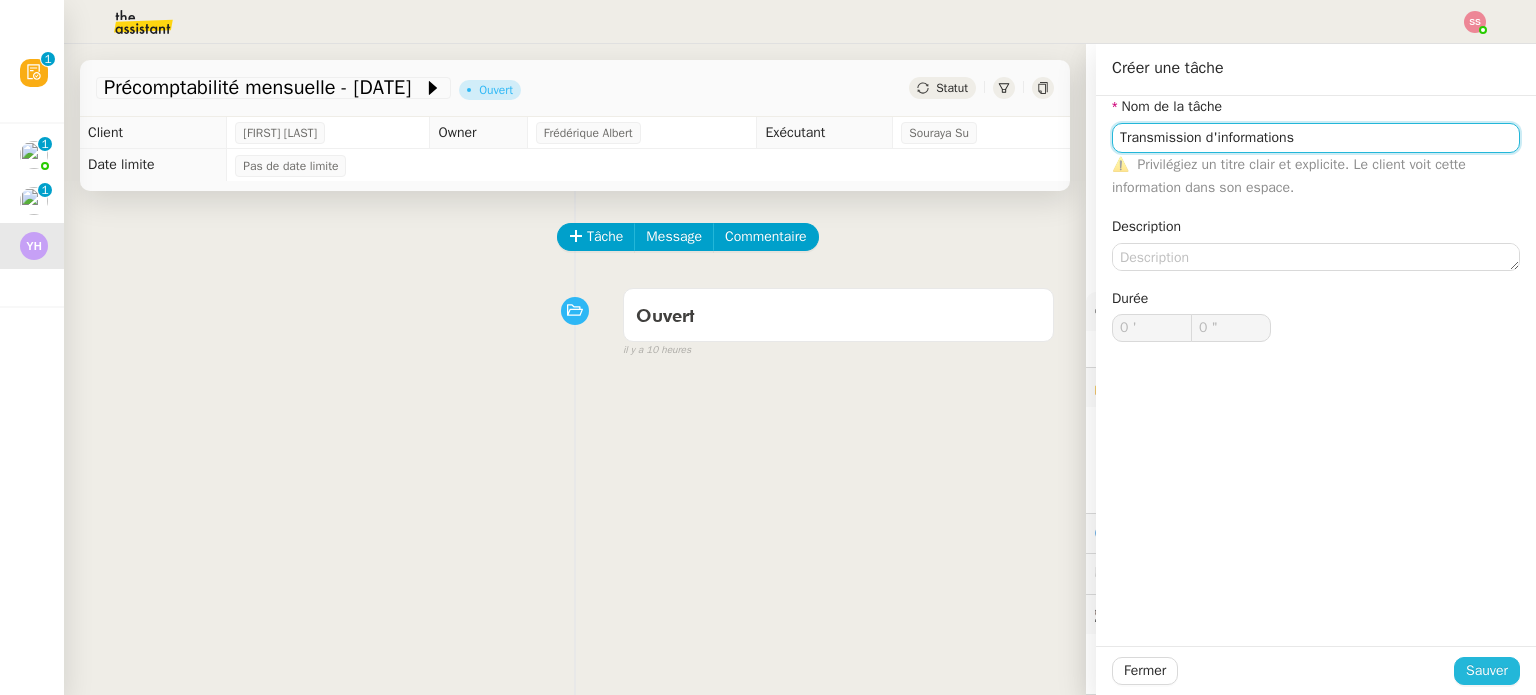 type on "Transmission d'informations" 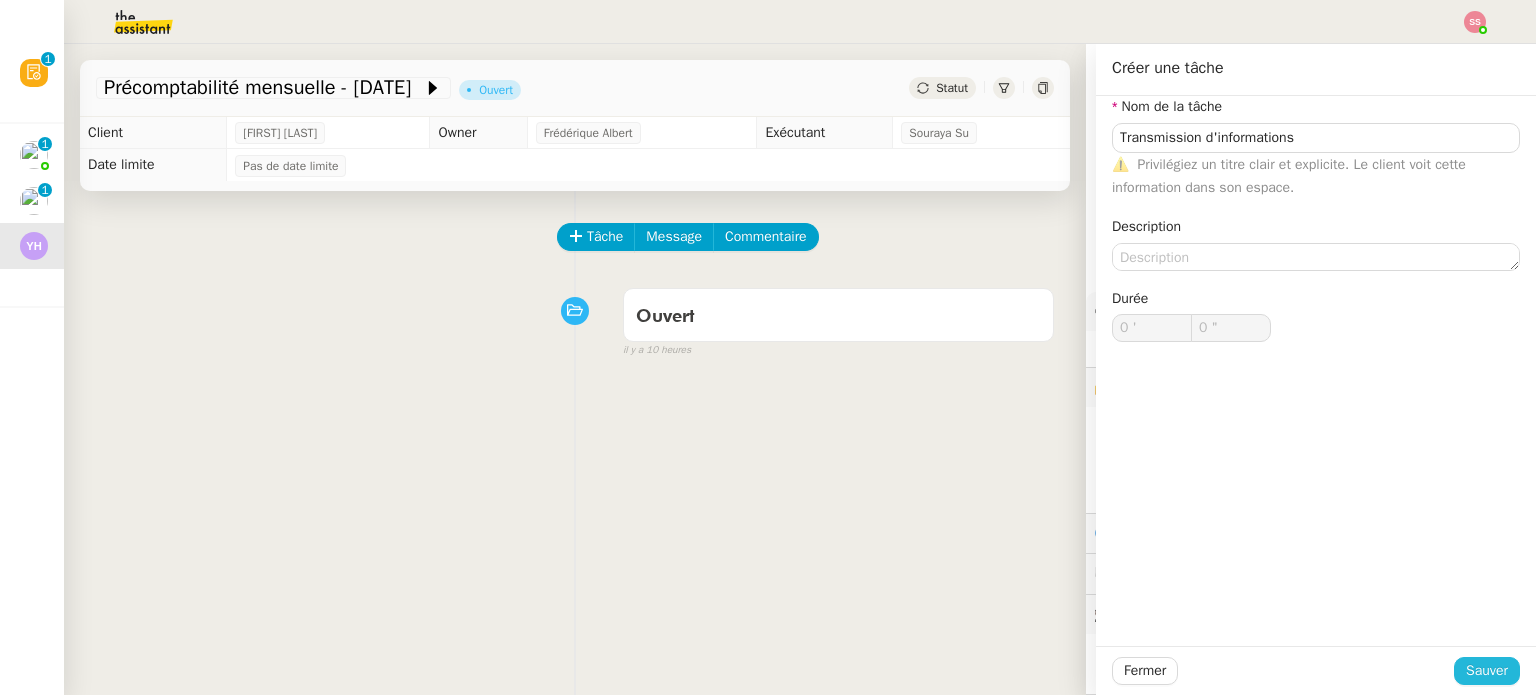 click on "Sauver" 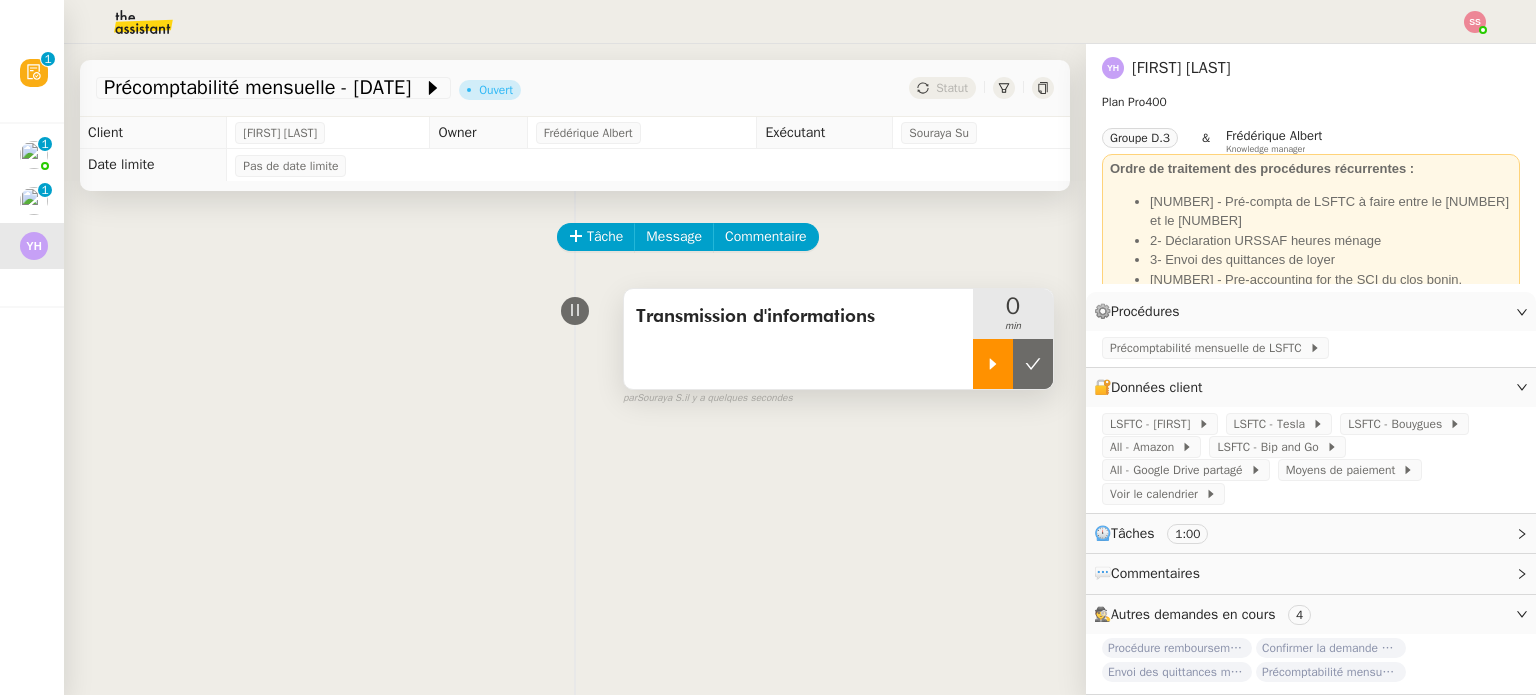 click at bounding box center [993, 364] 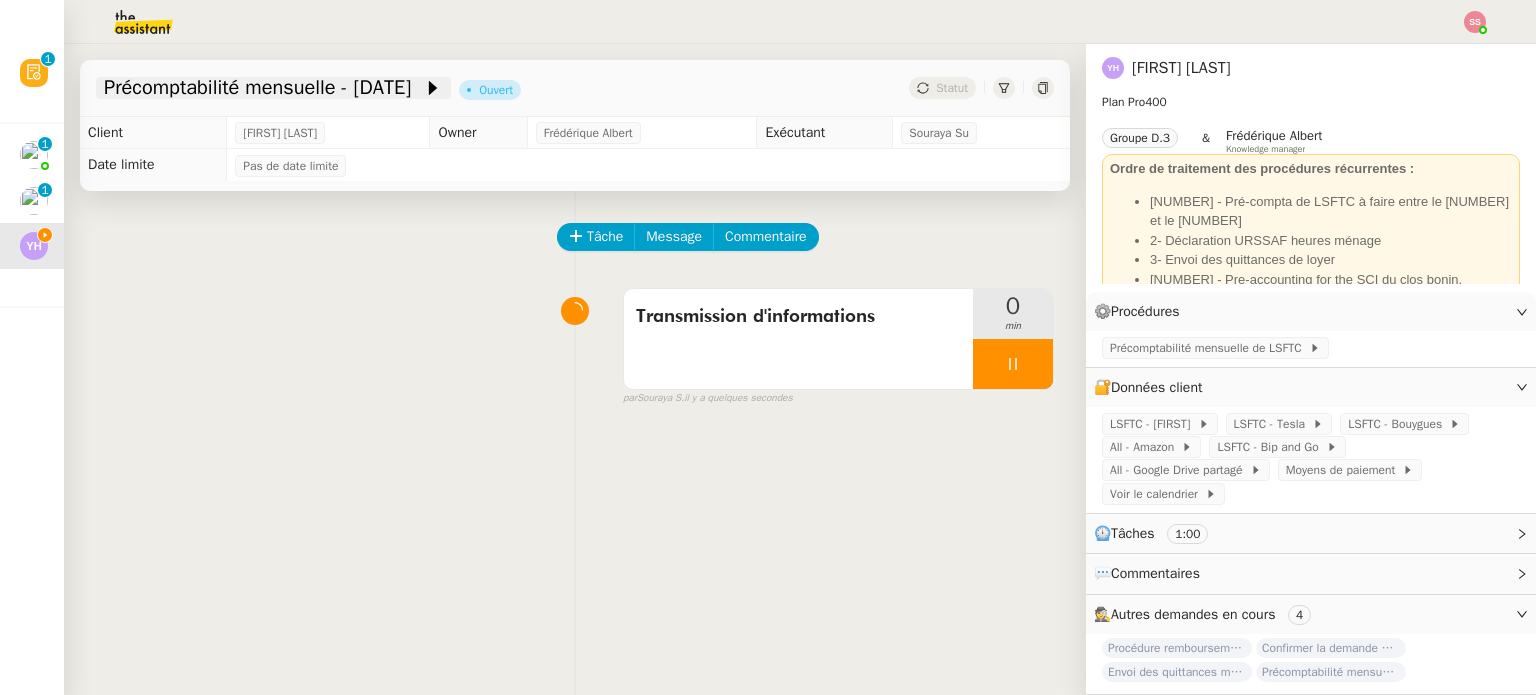 click on "Précomptabilité mensuelle - [DD] [MONTH] [YYYY]" 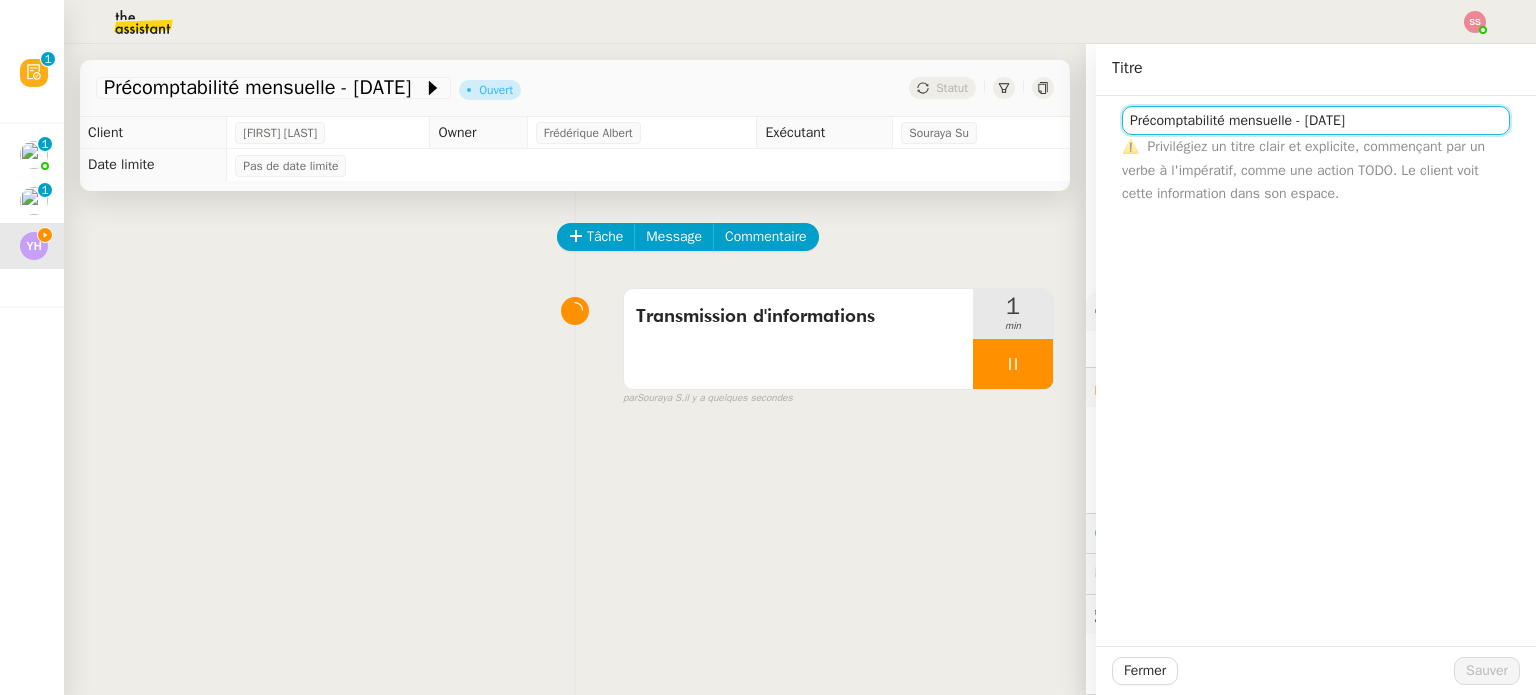 click on "Précomptabilité mensuelle - [DD] [MONTH] [YYYY]" 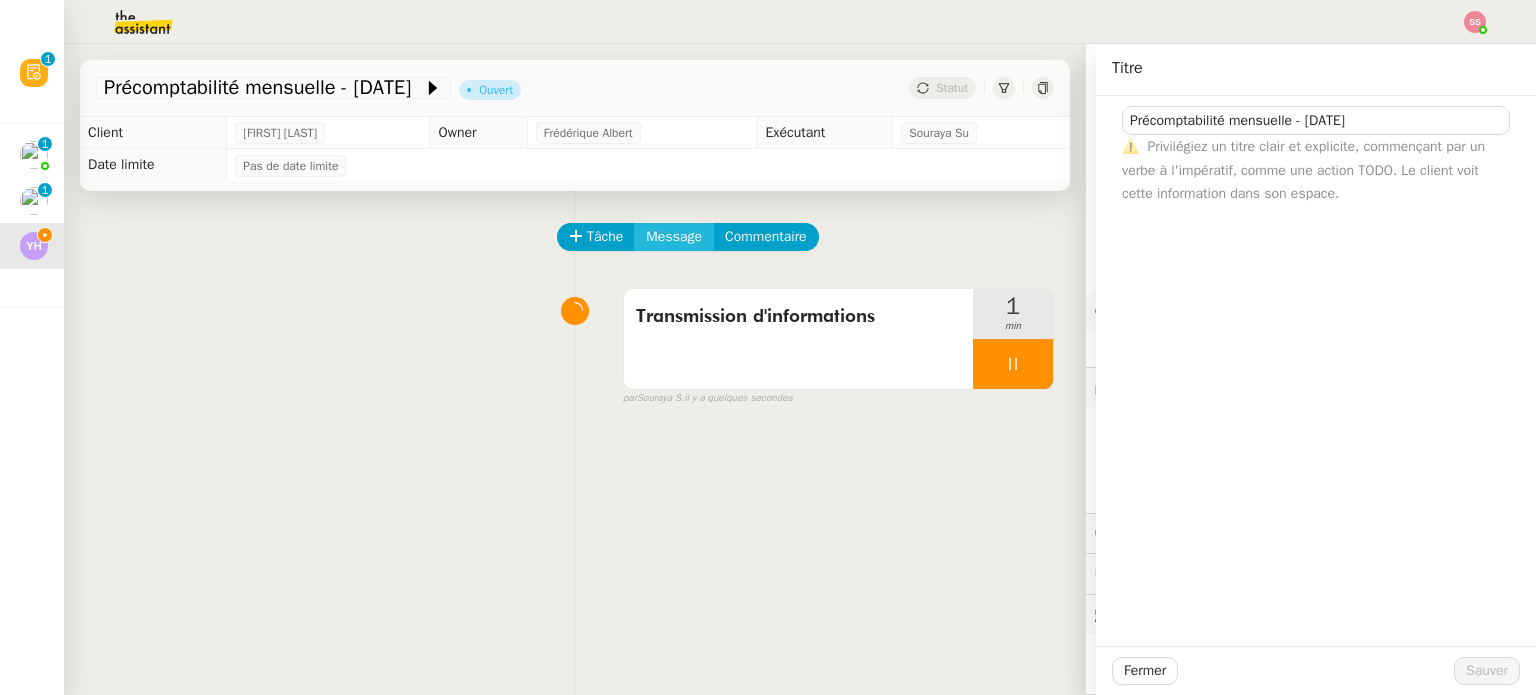 click on "Message" 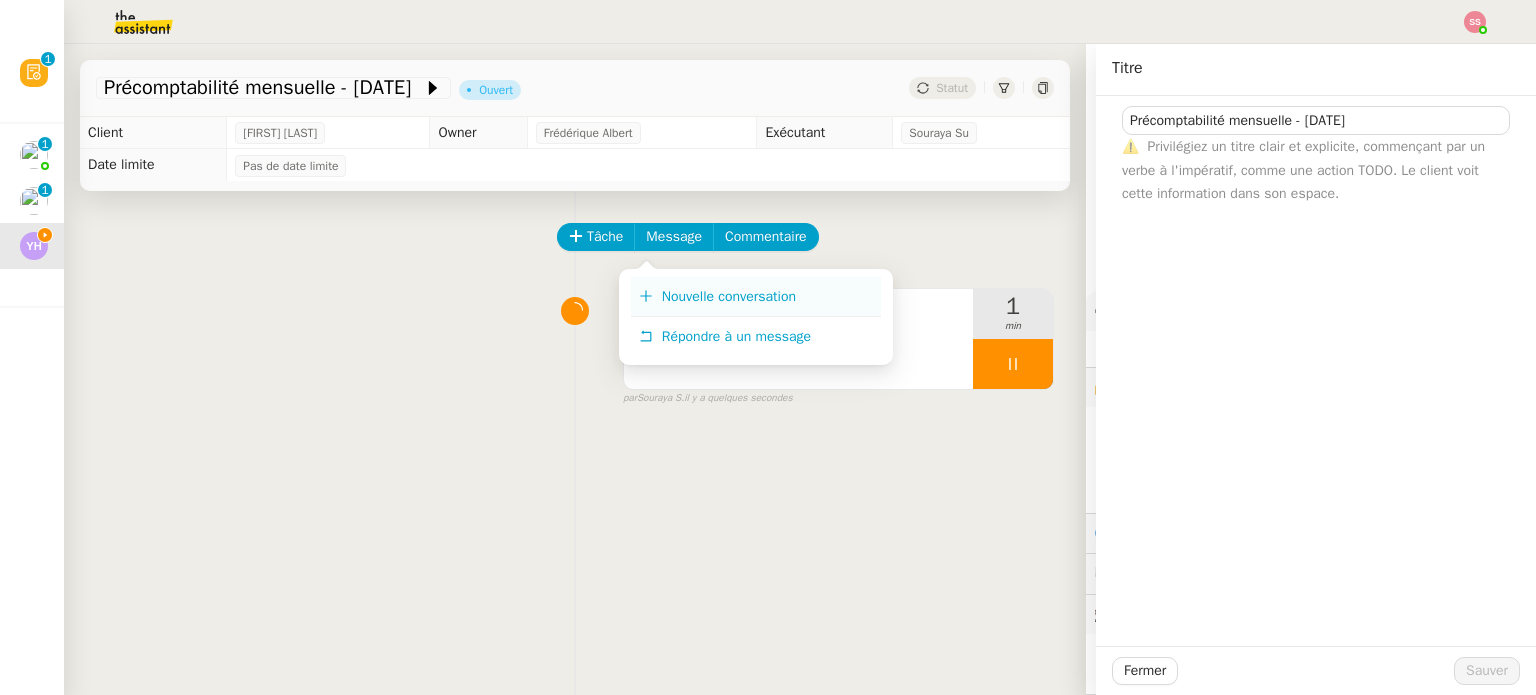 click on "Nouvelle conversation" at bounding box center [756, 297] 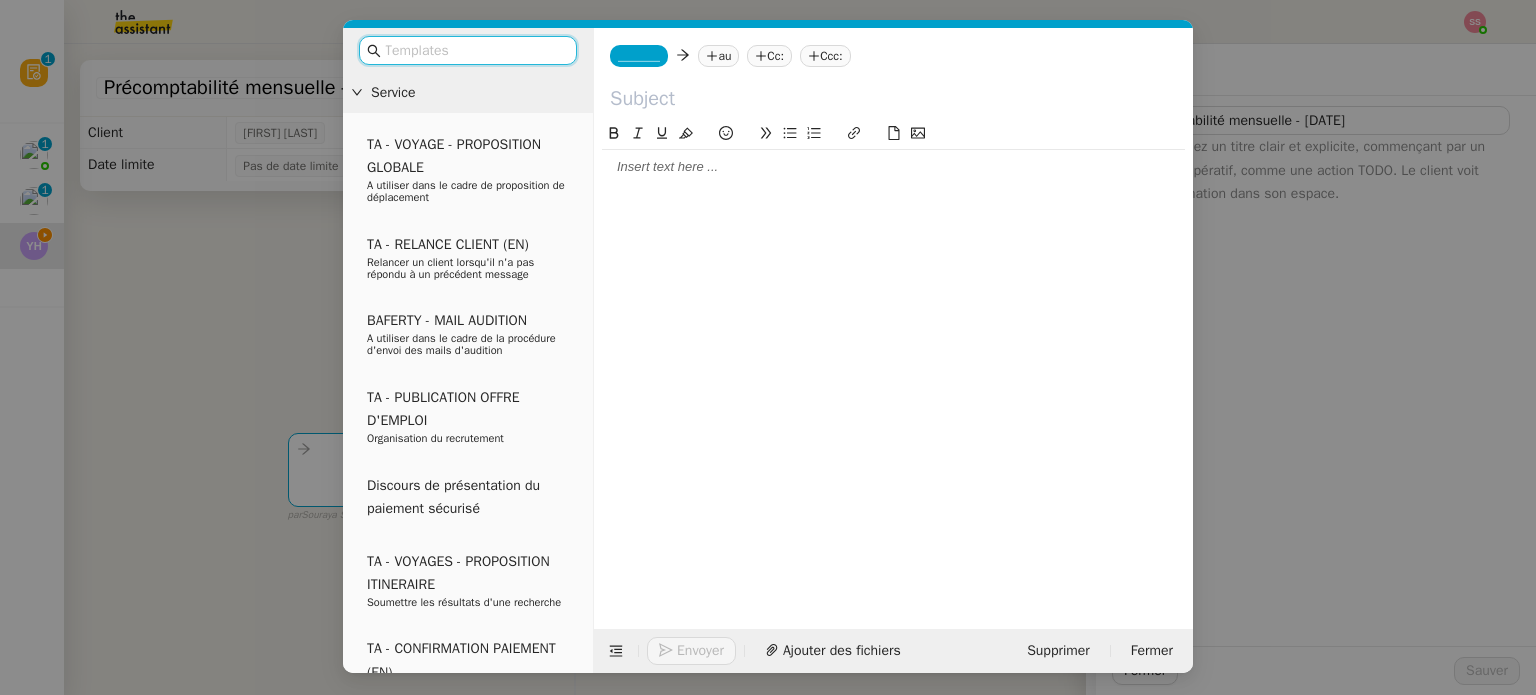 click 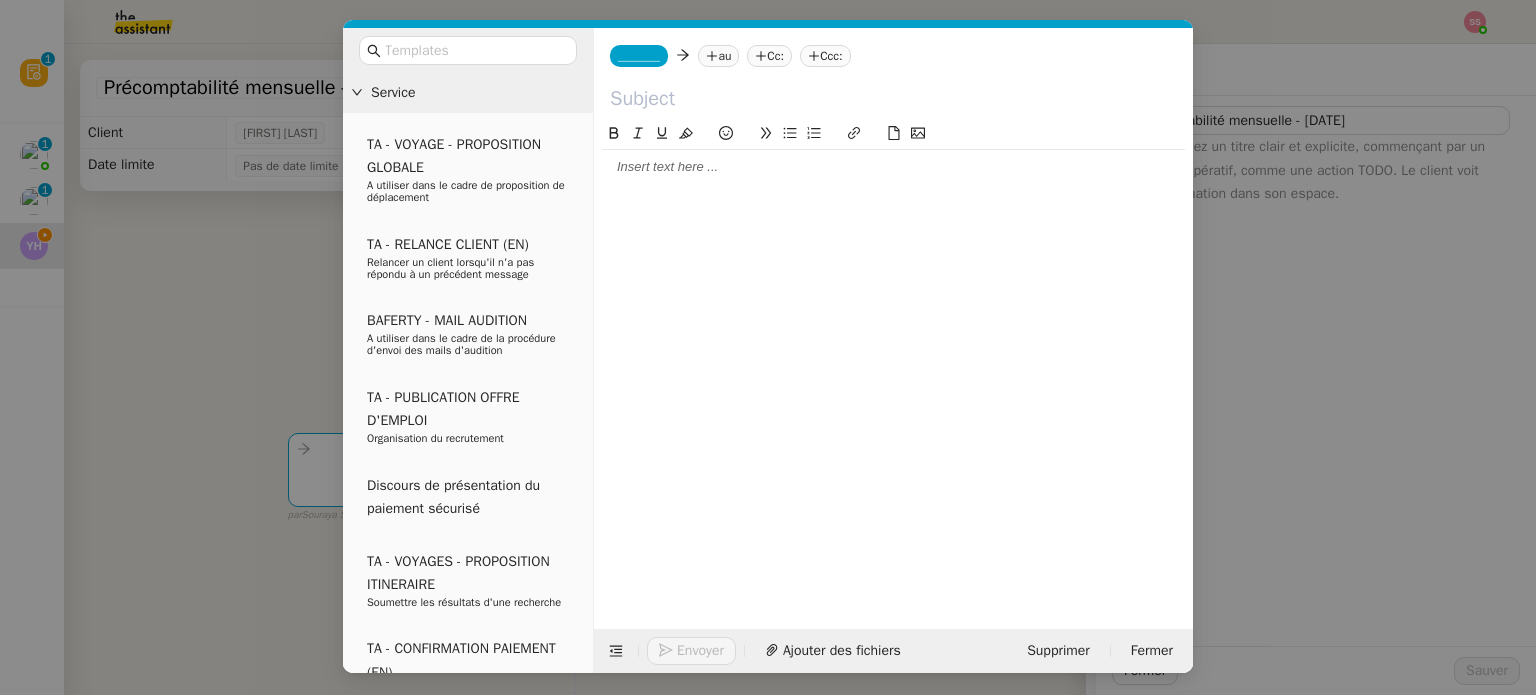 paste on "Précomptabilité mensuelle - [DD] [MONTH] [YYYY]" 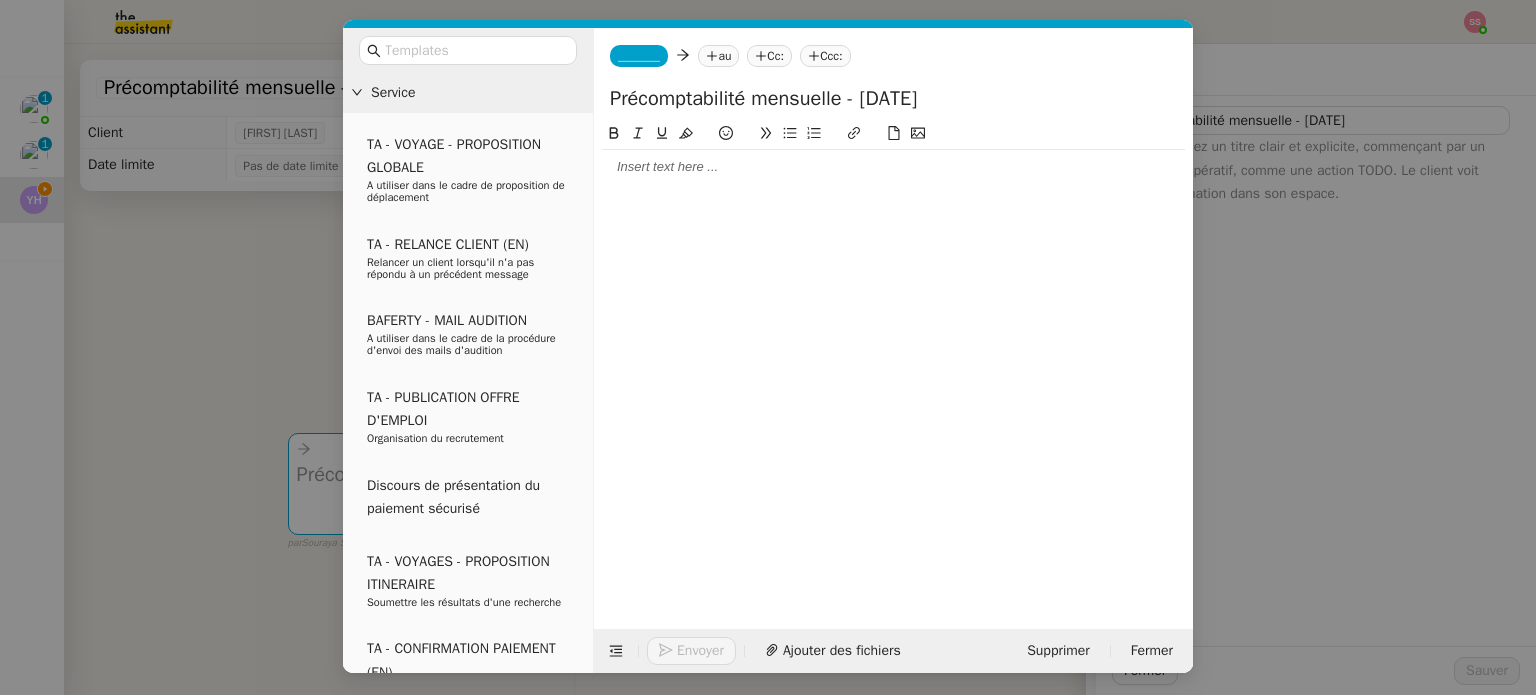 drag, startPoint x: 1021, startPoint y: 93, endPoint x: 878, endPoint y: 103, distance: 143.34923 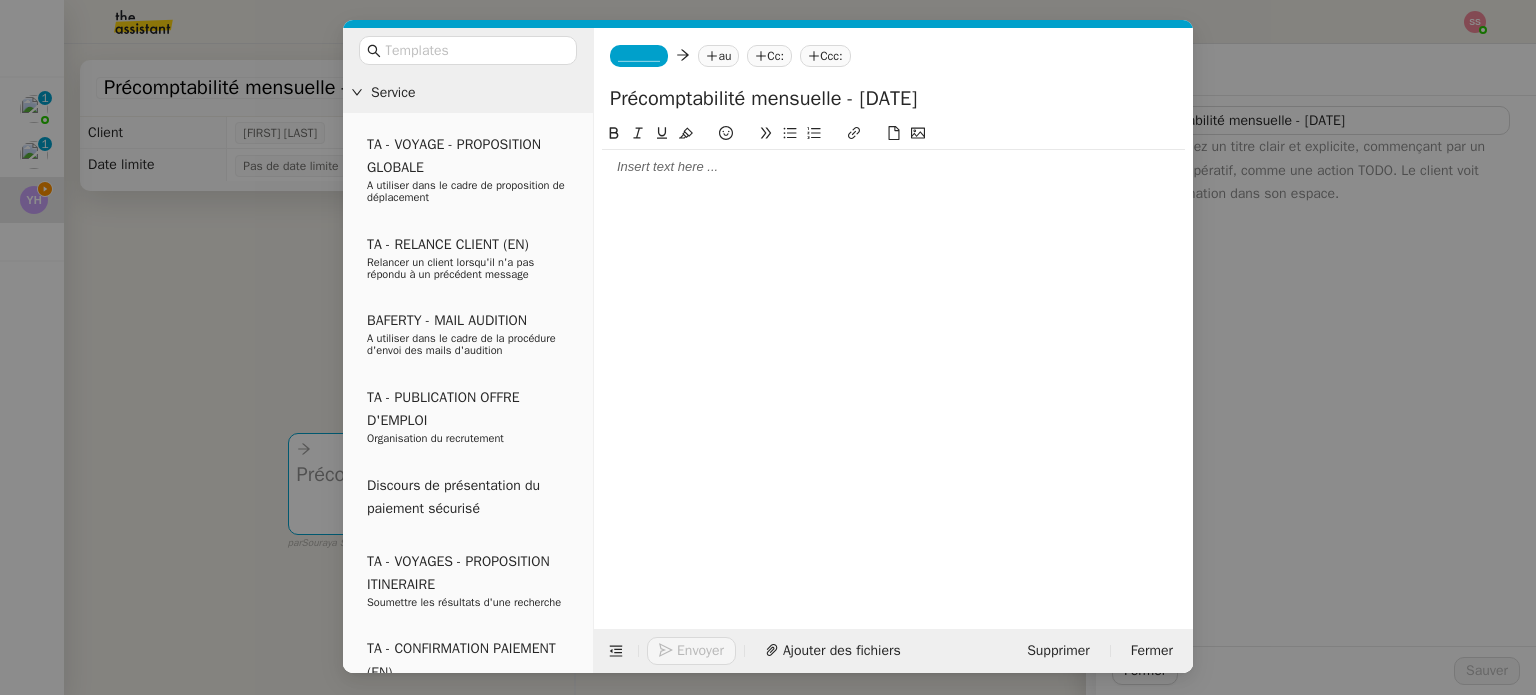 click on "Précomptabilité mensuelle - [DD] [MONTH] [YYYY]" 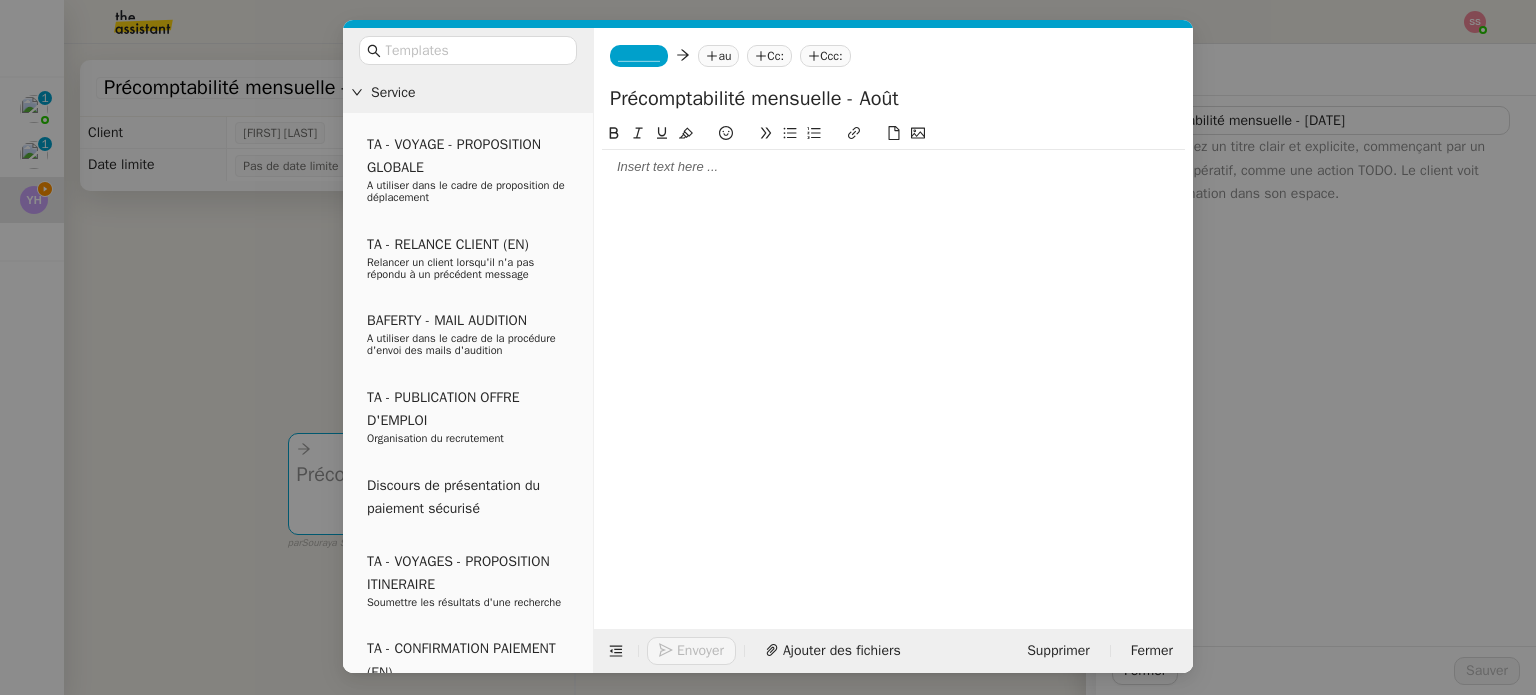 type on "Précomptabilité mensuelle - Août" 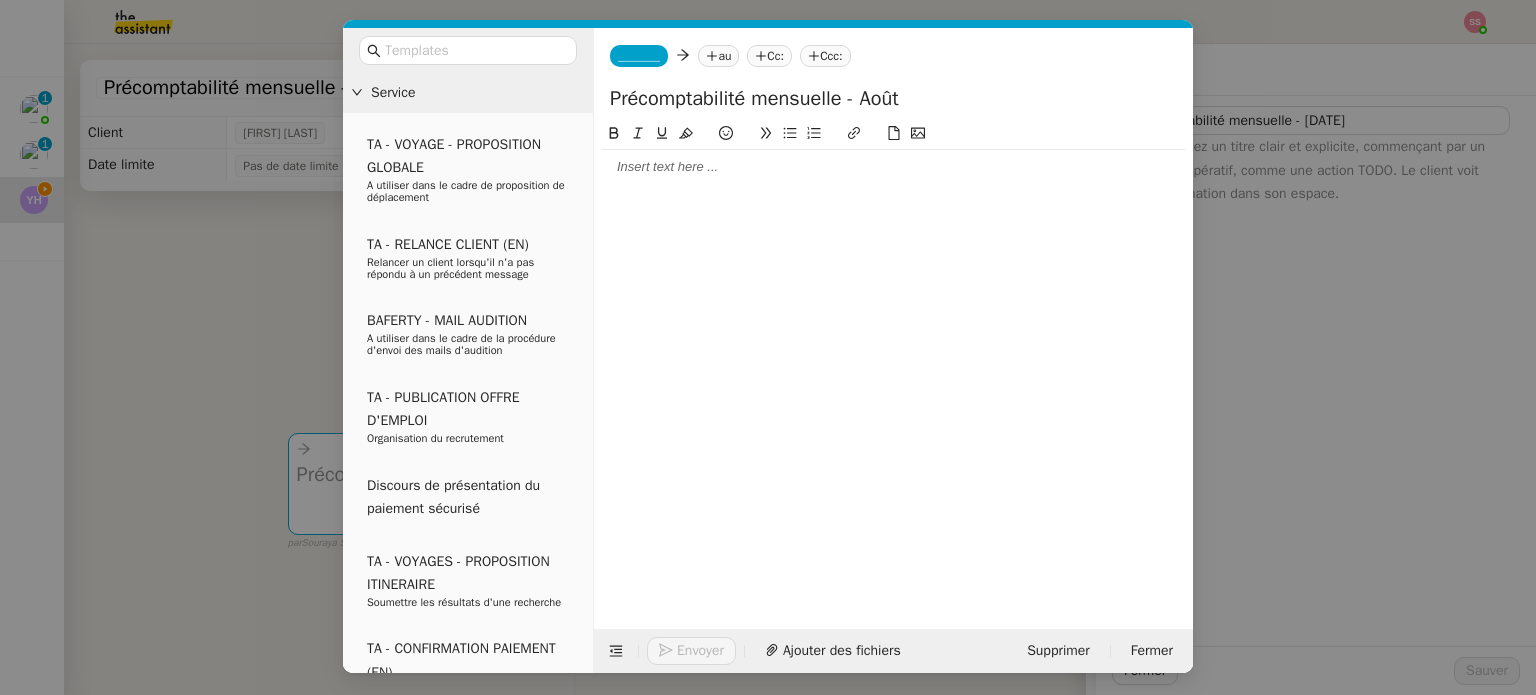 click 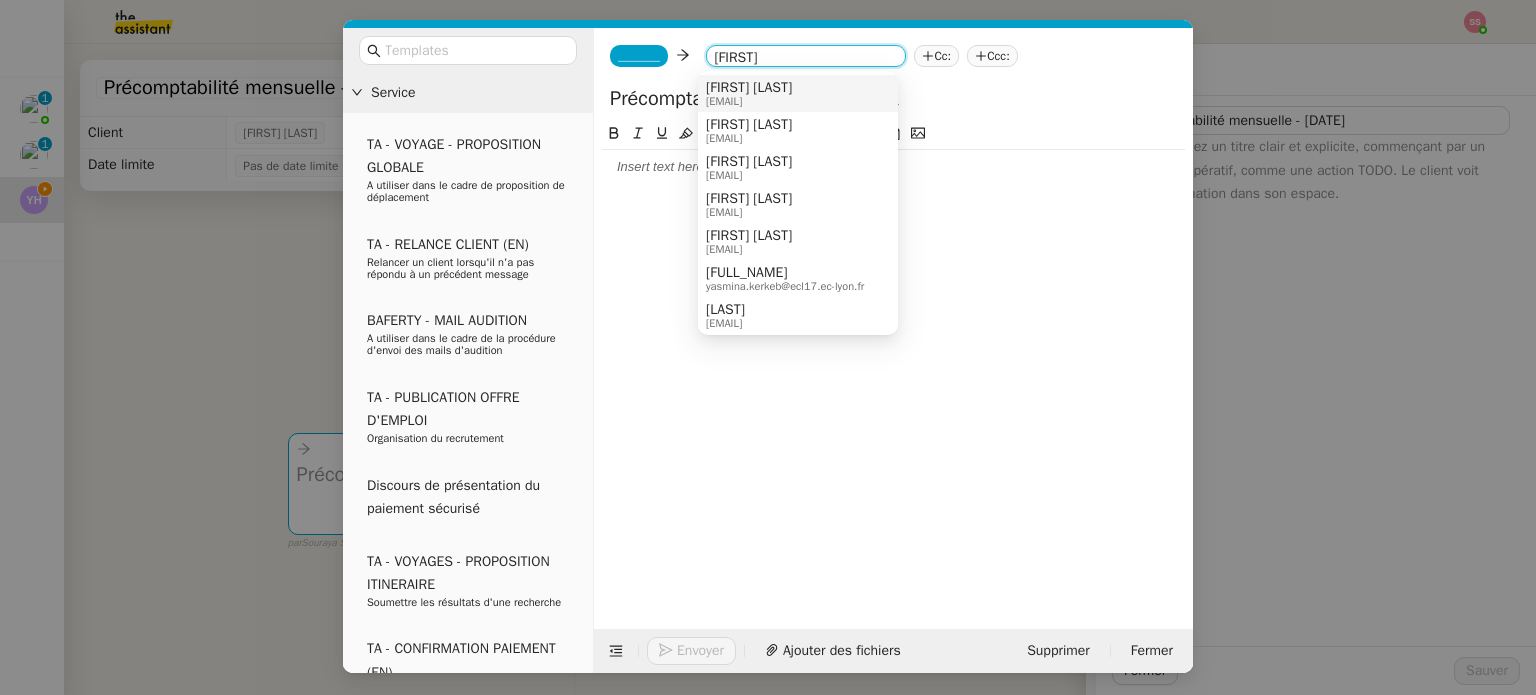 type on "yasmina" 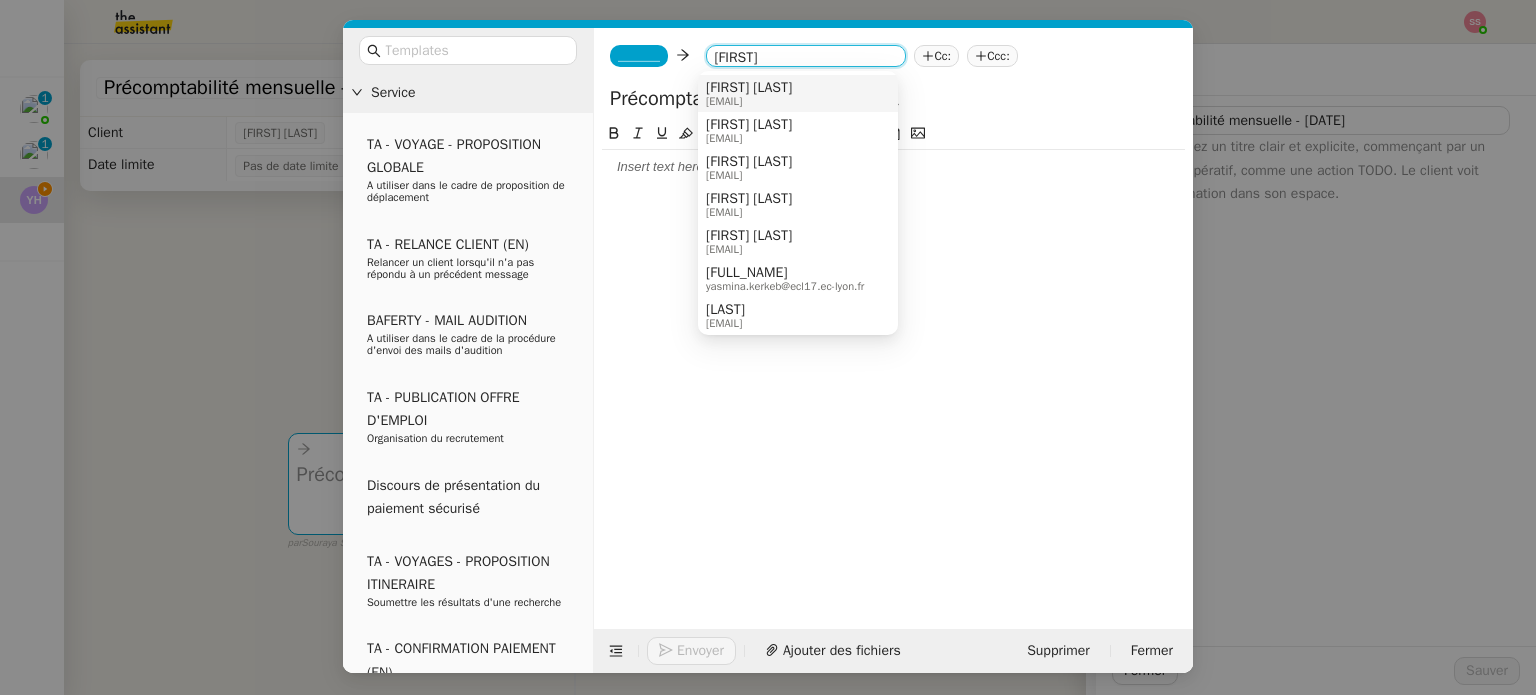 click on "[FIRST] [LAST] [LAST]" at bounding box center [749, 88] 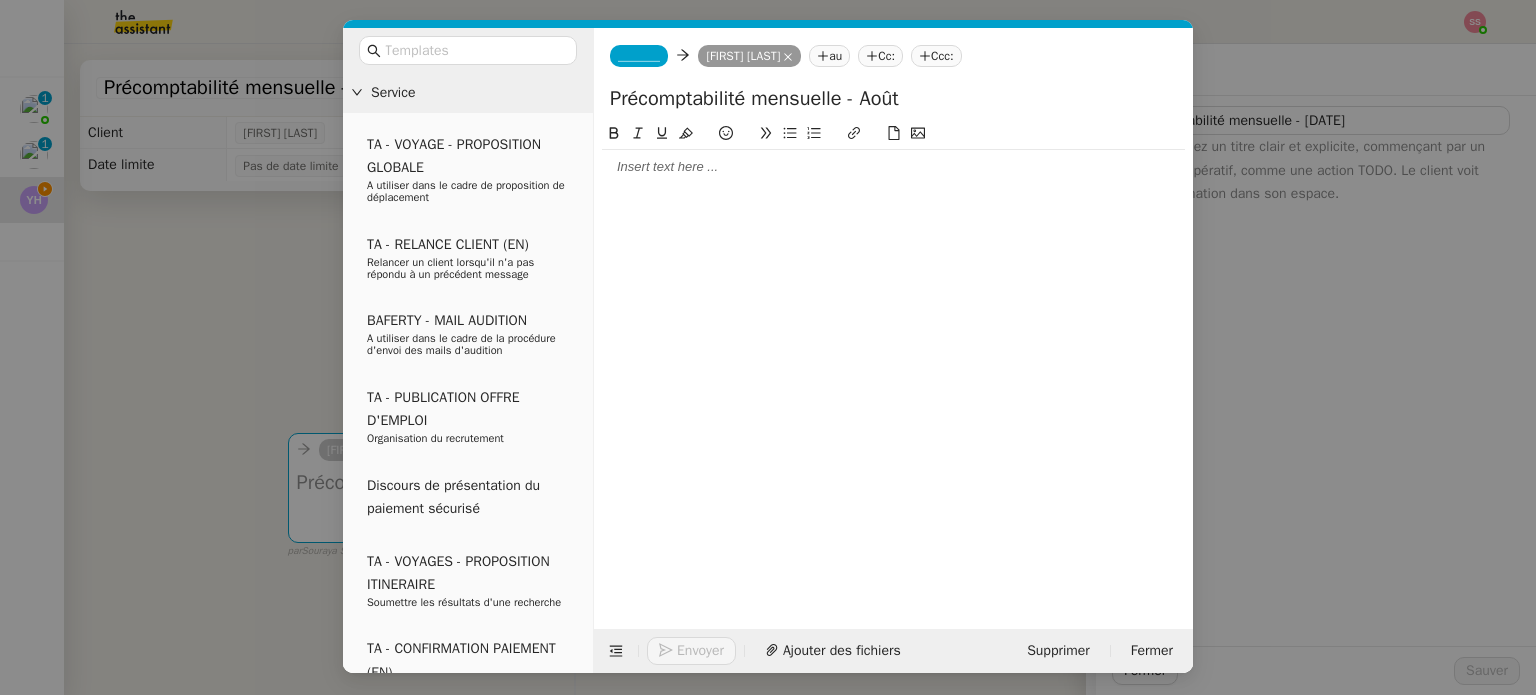 click on "_______" 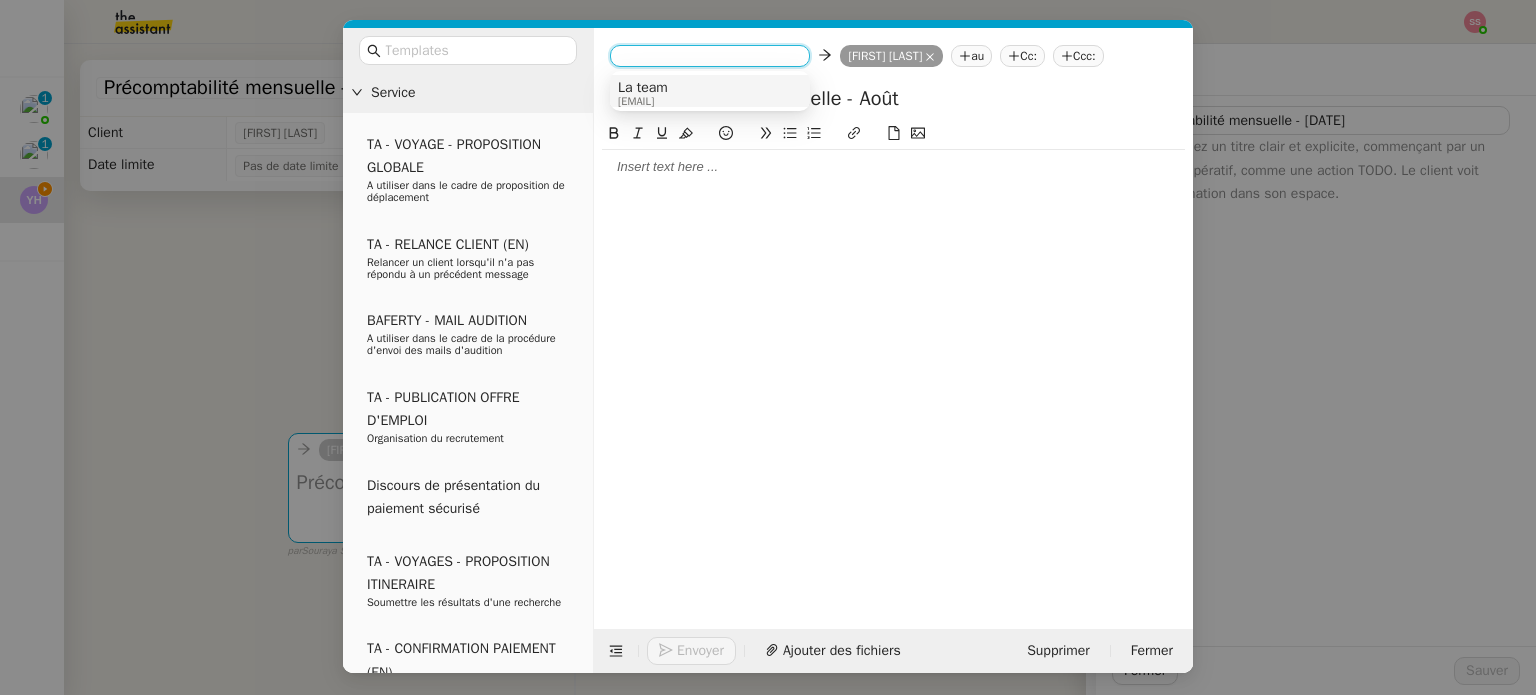 click on "[EMAIL]" at bounding box center (643, 101) 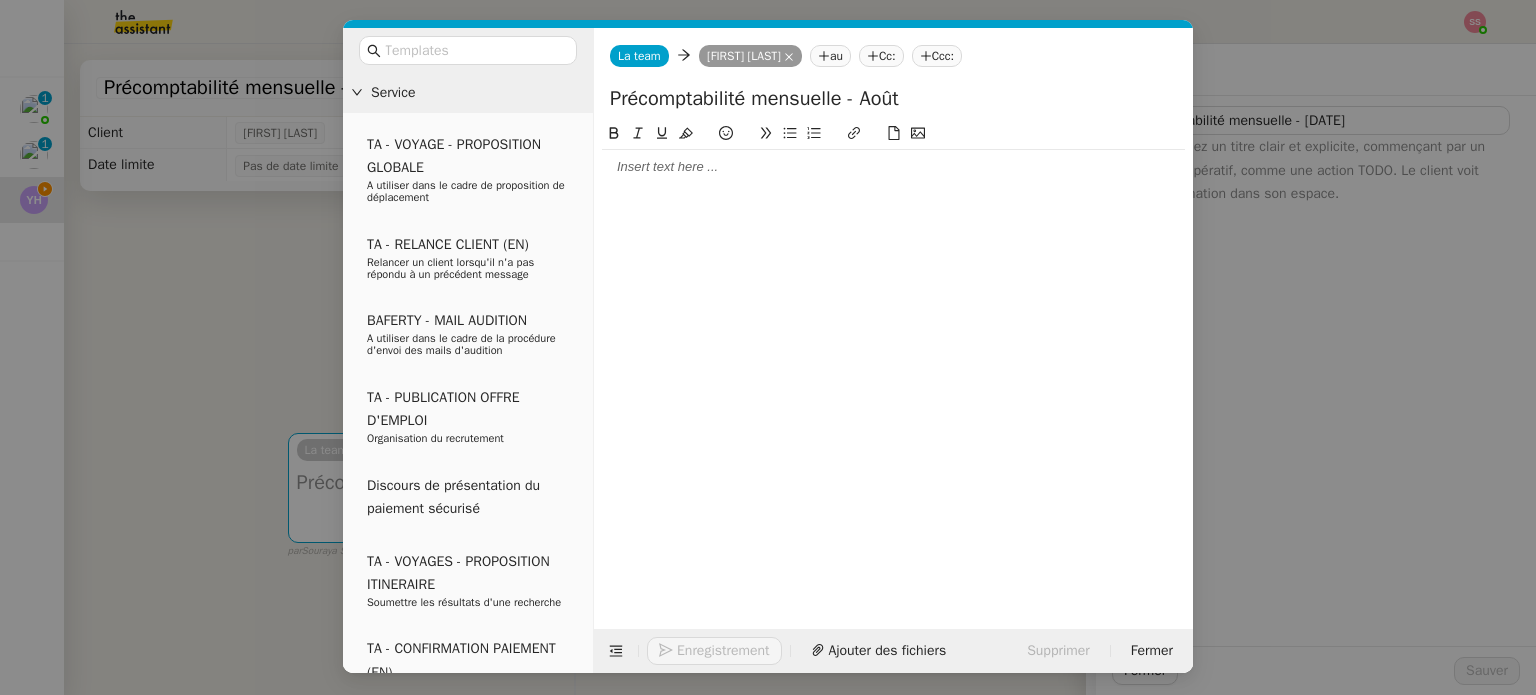 click 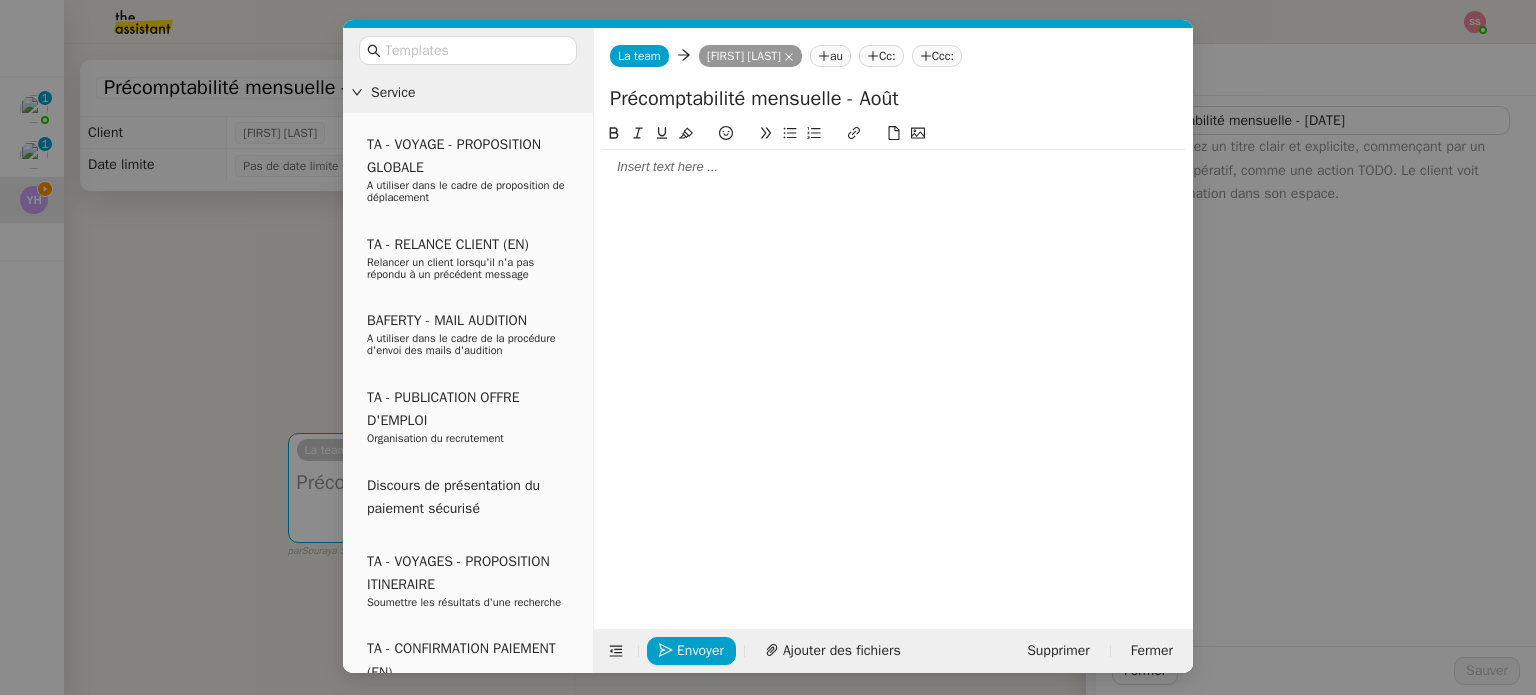 type 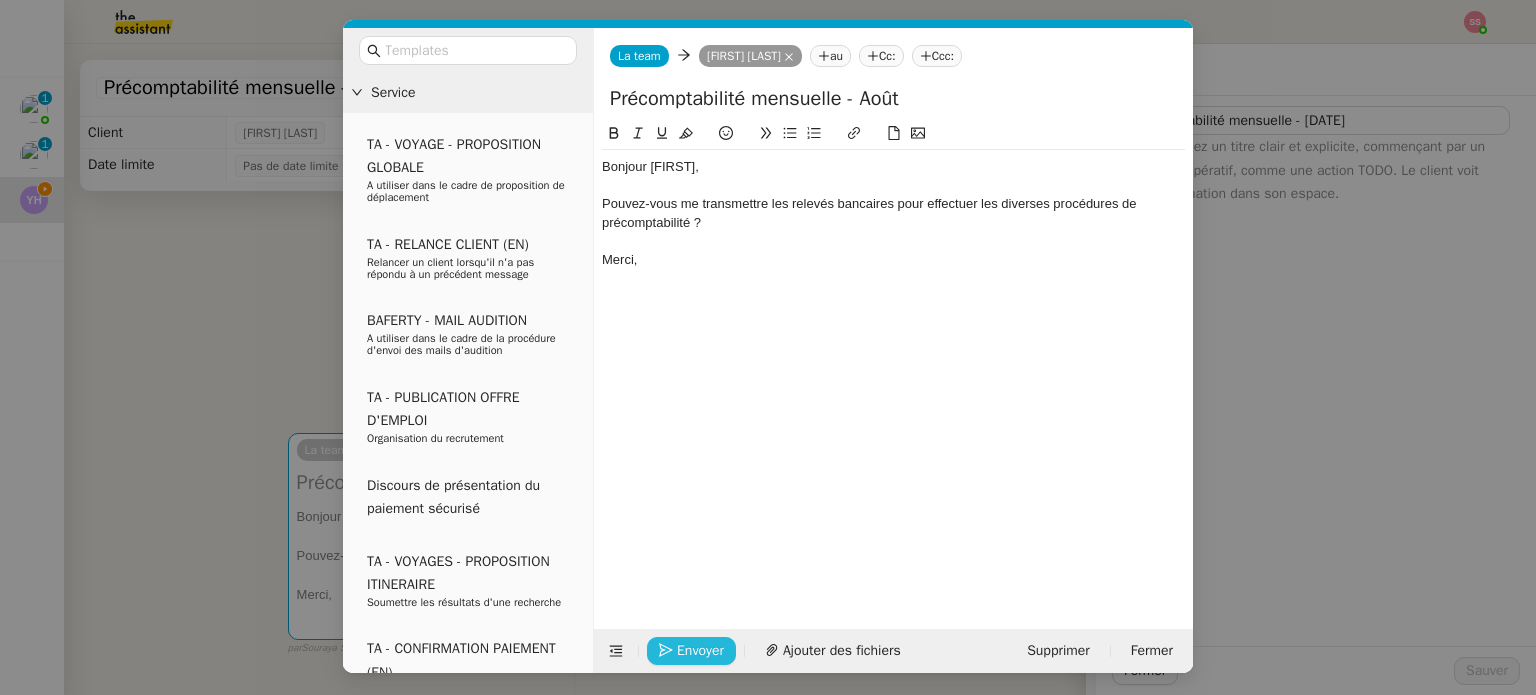 click on "Envoyer" 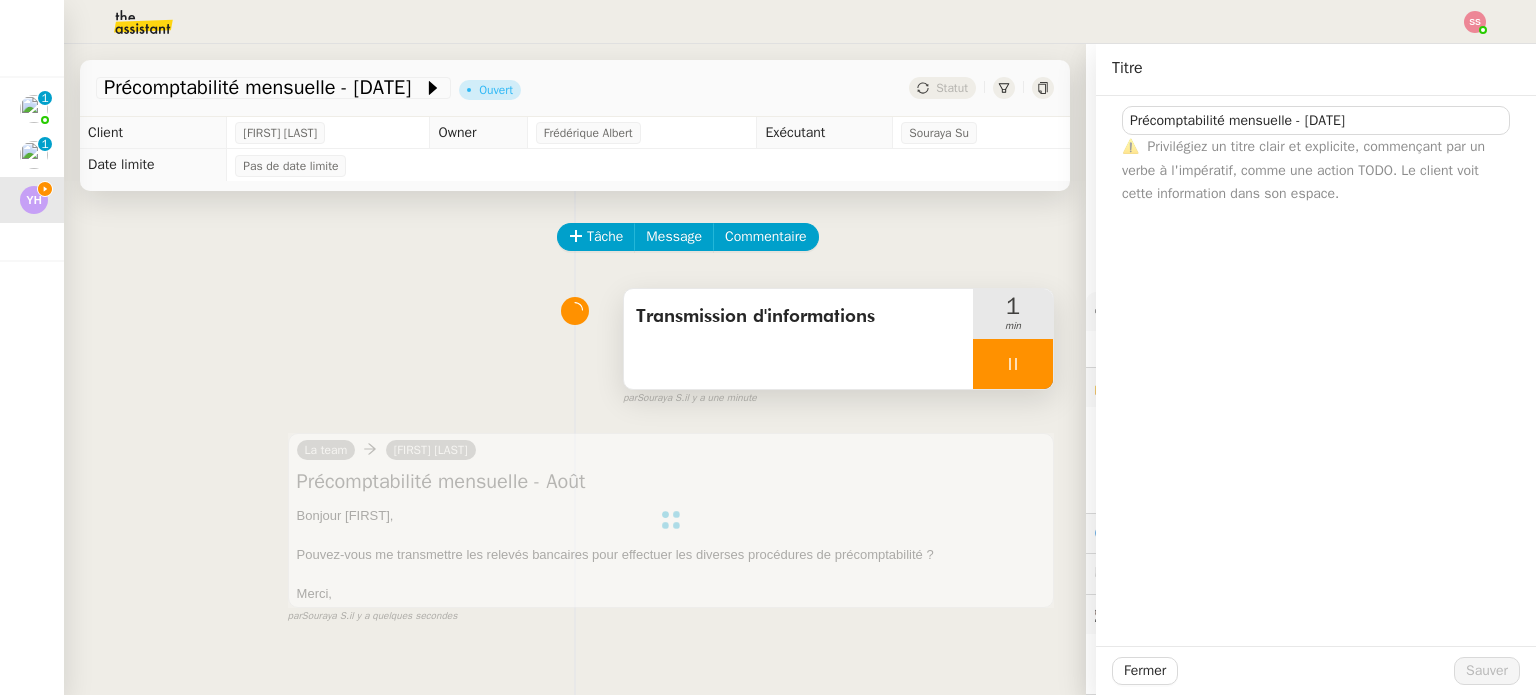 click 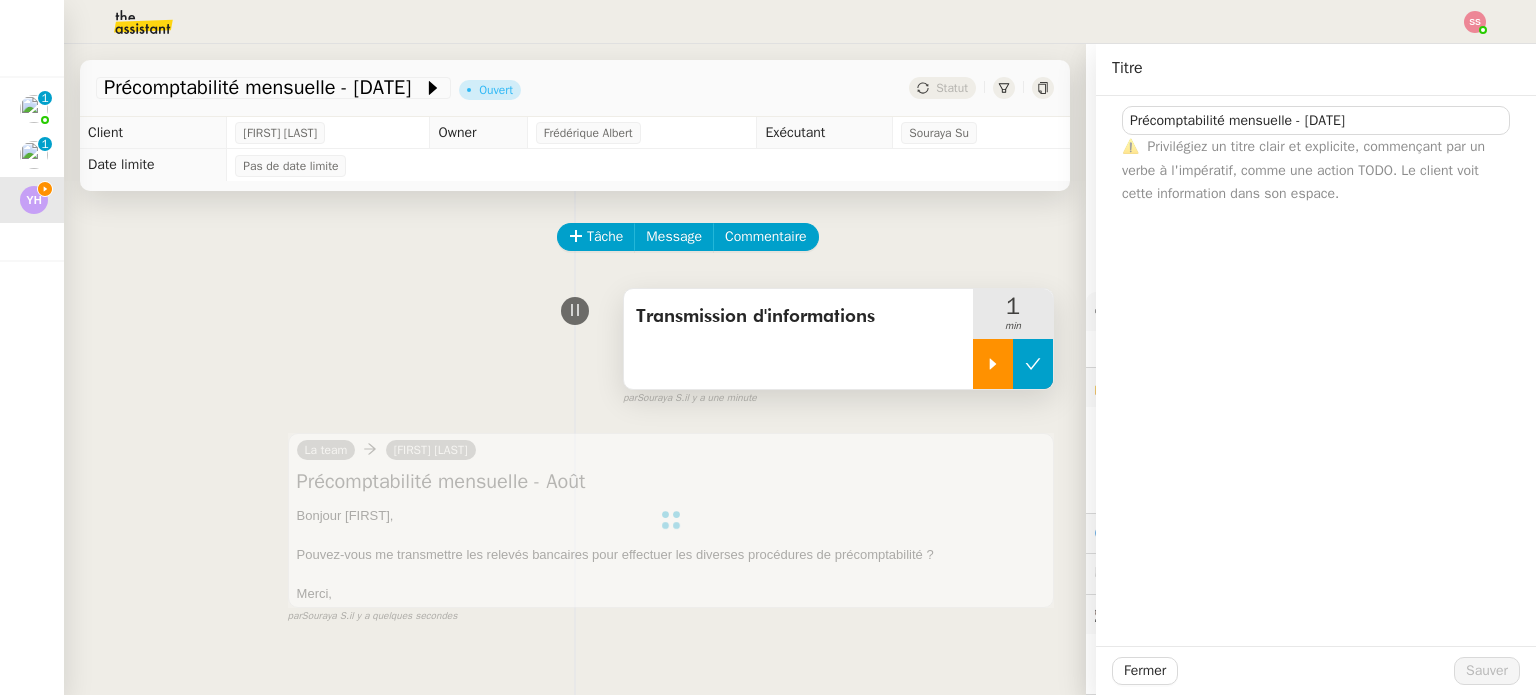 click 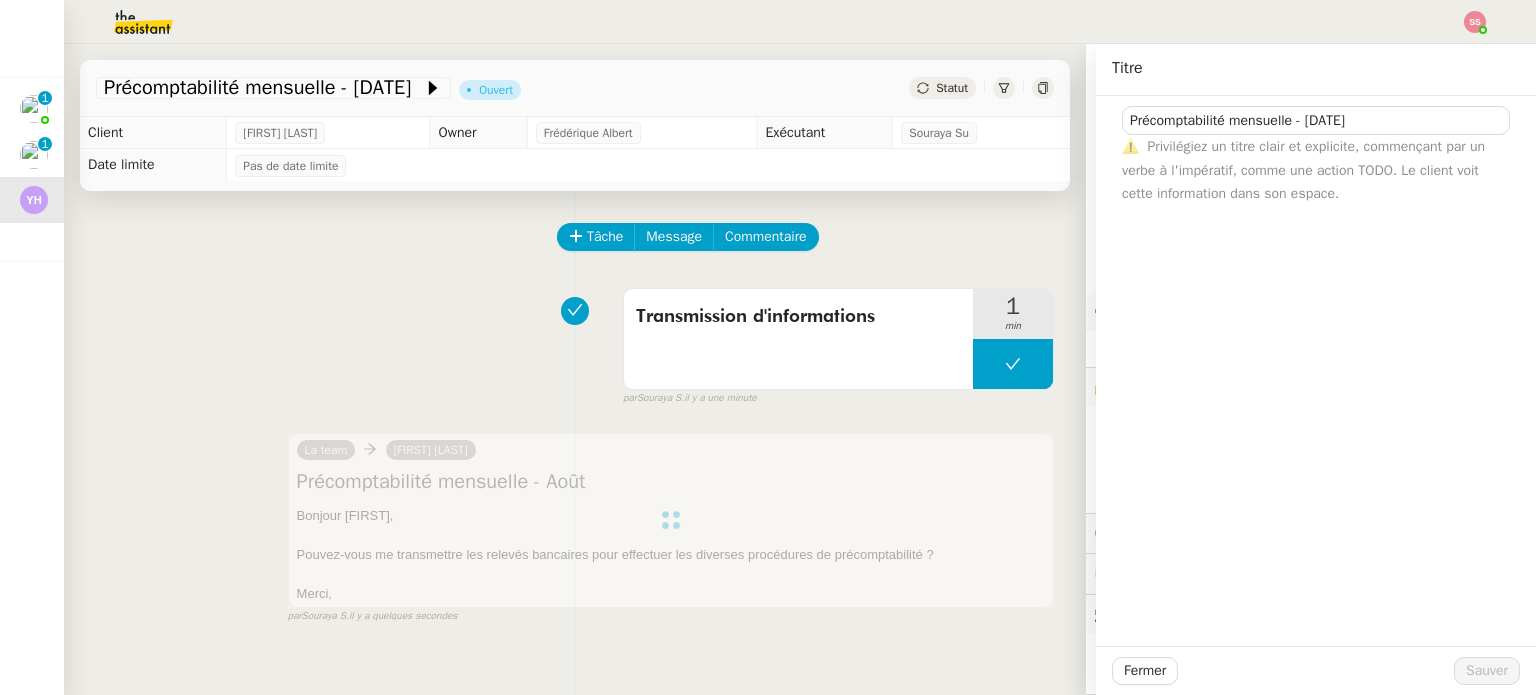 click on "Statut" 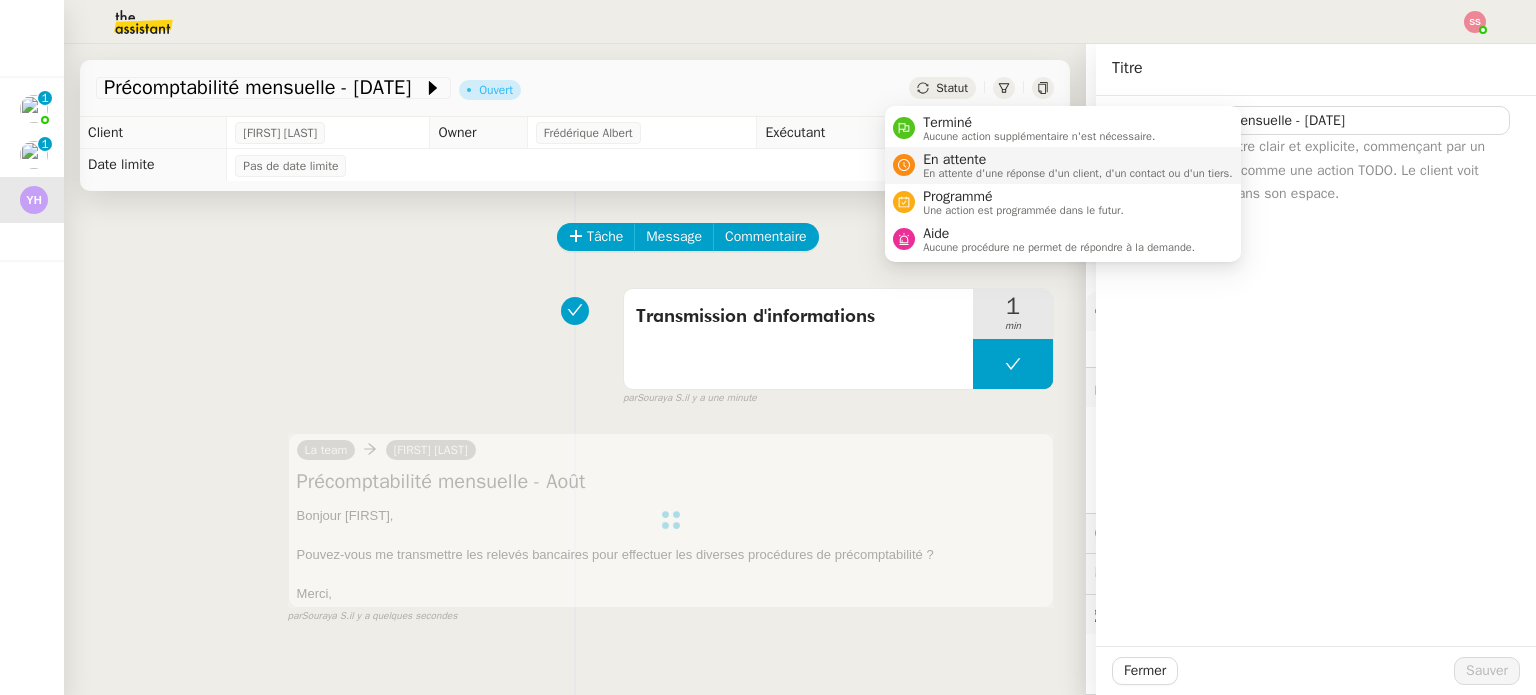 click on "En attente" at bounding box center (1078, 160) 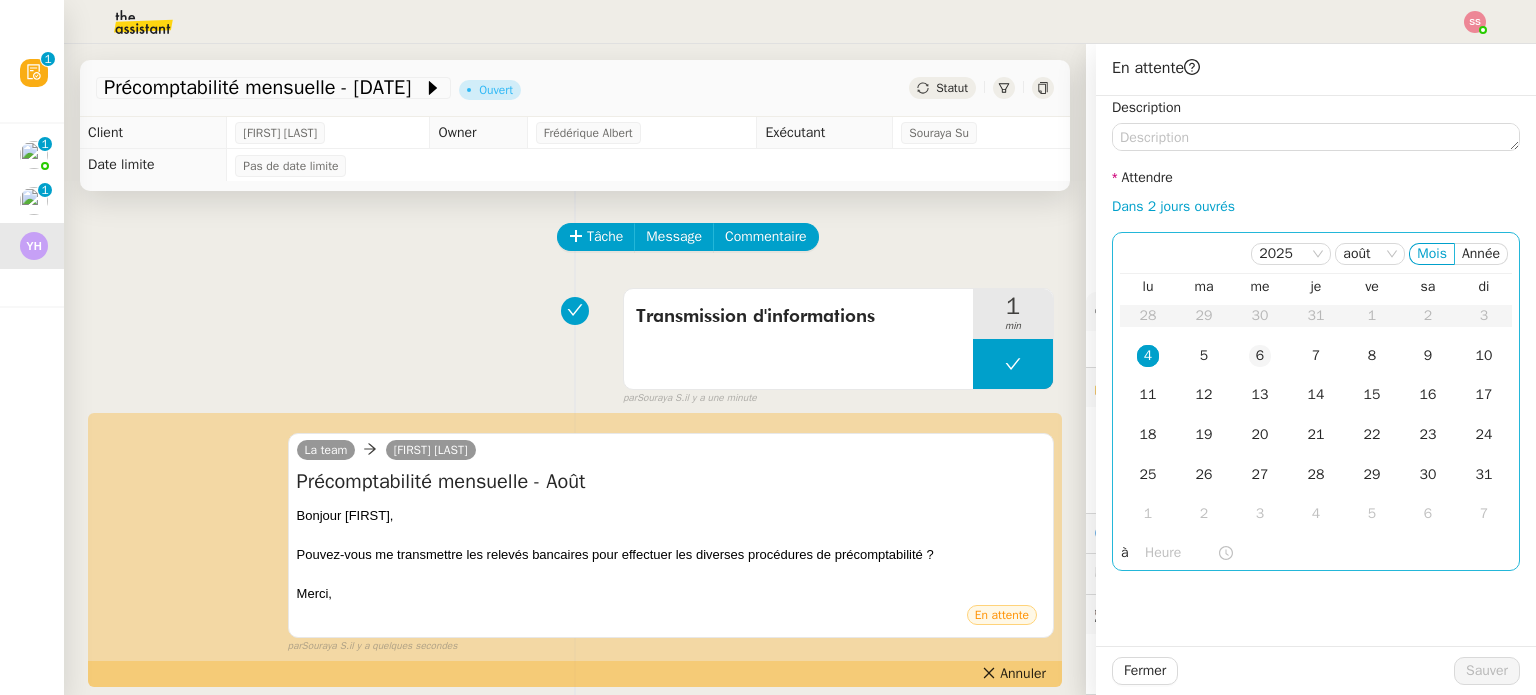 click on "6" 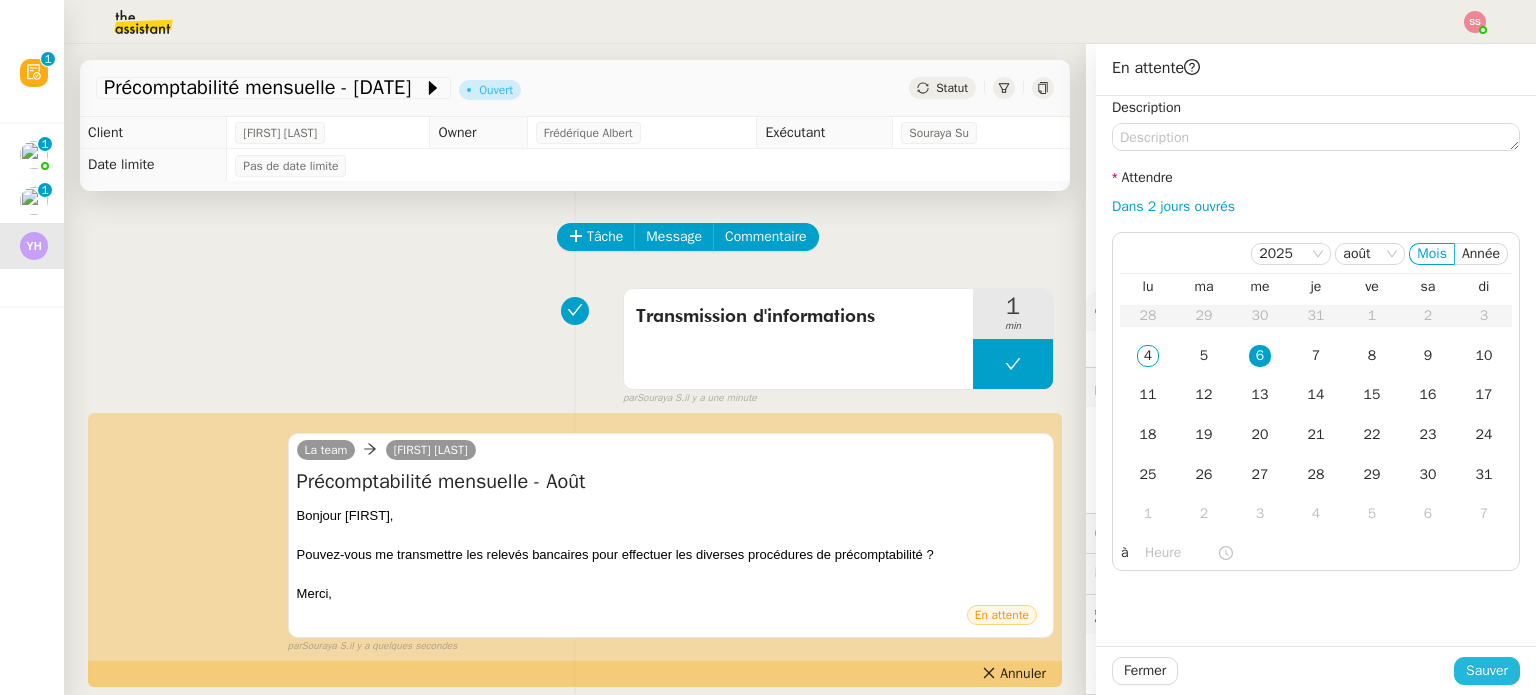 click on "Sauver" 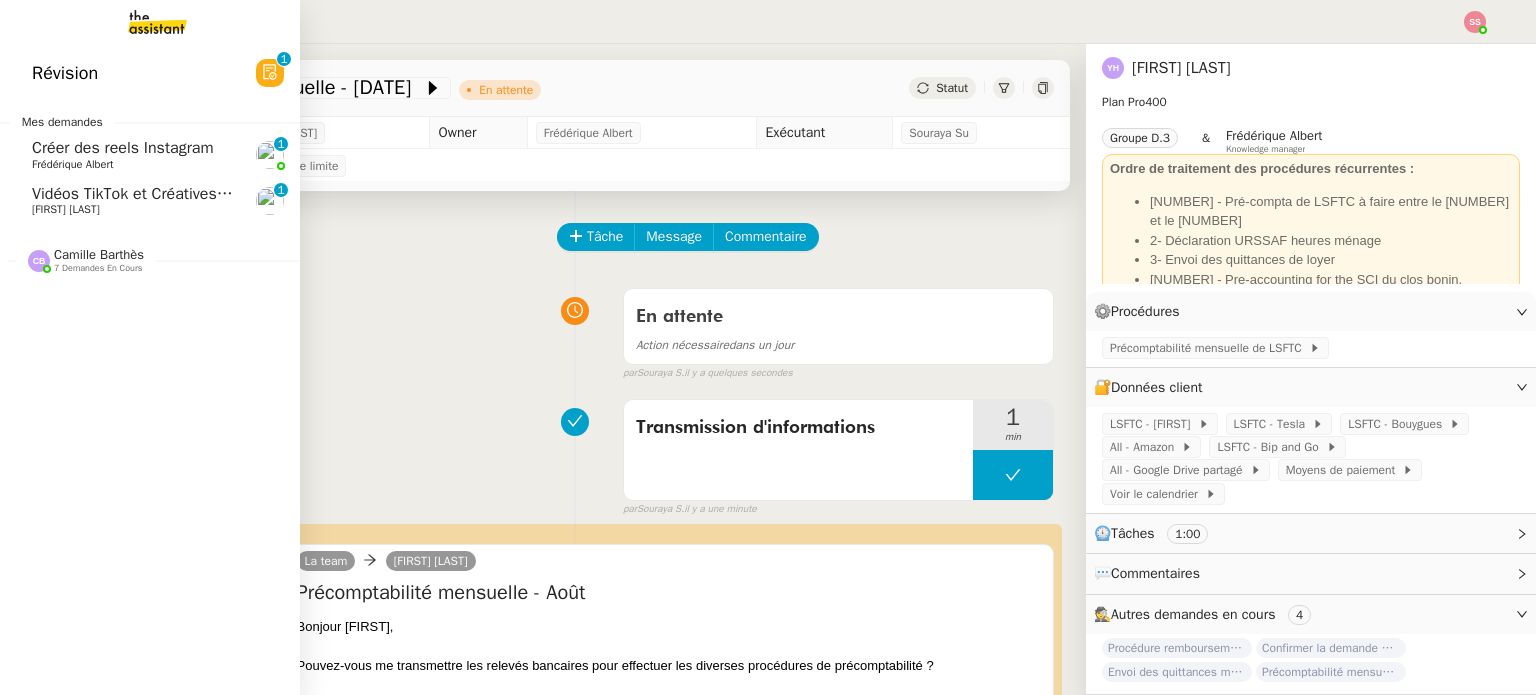 click on "Vidéos TikTok et Créatives META  - août 2025" 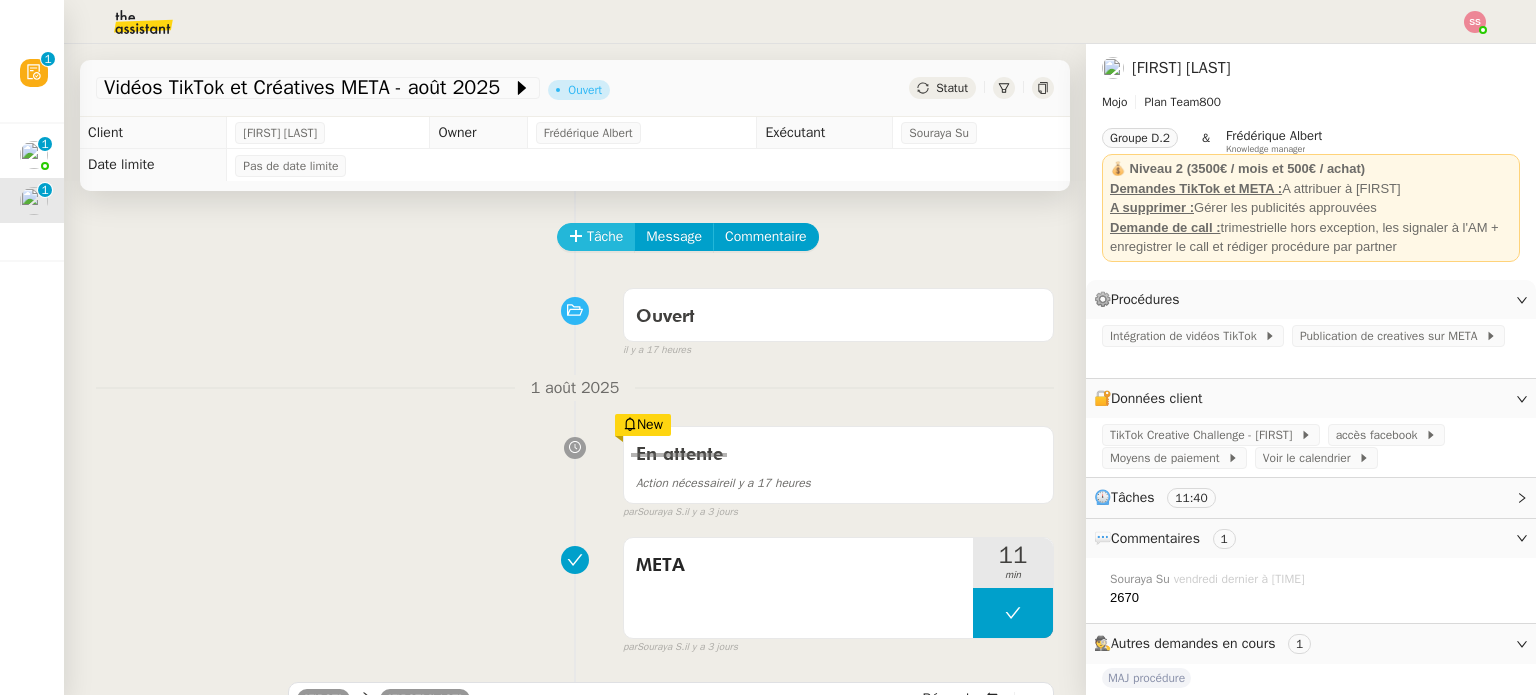 click on "Tâche" 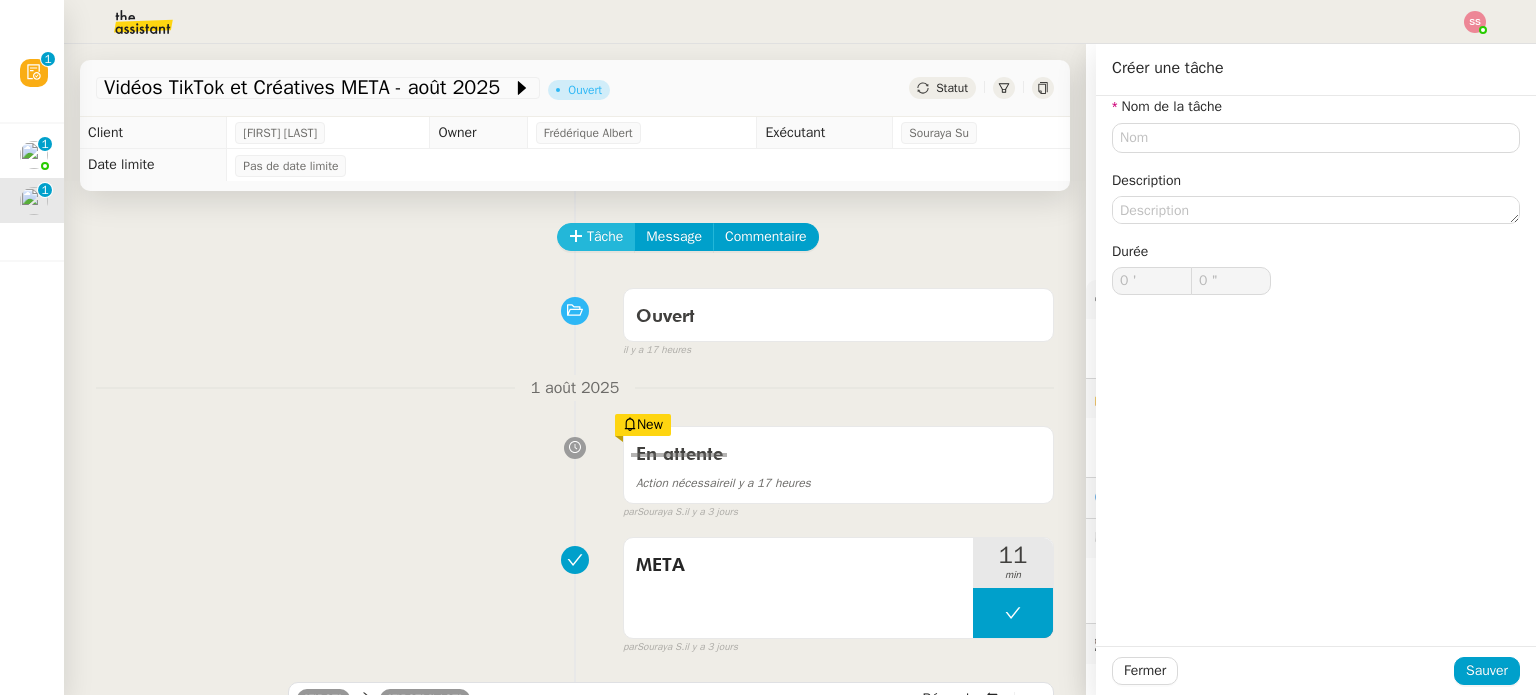 type 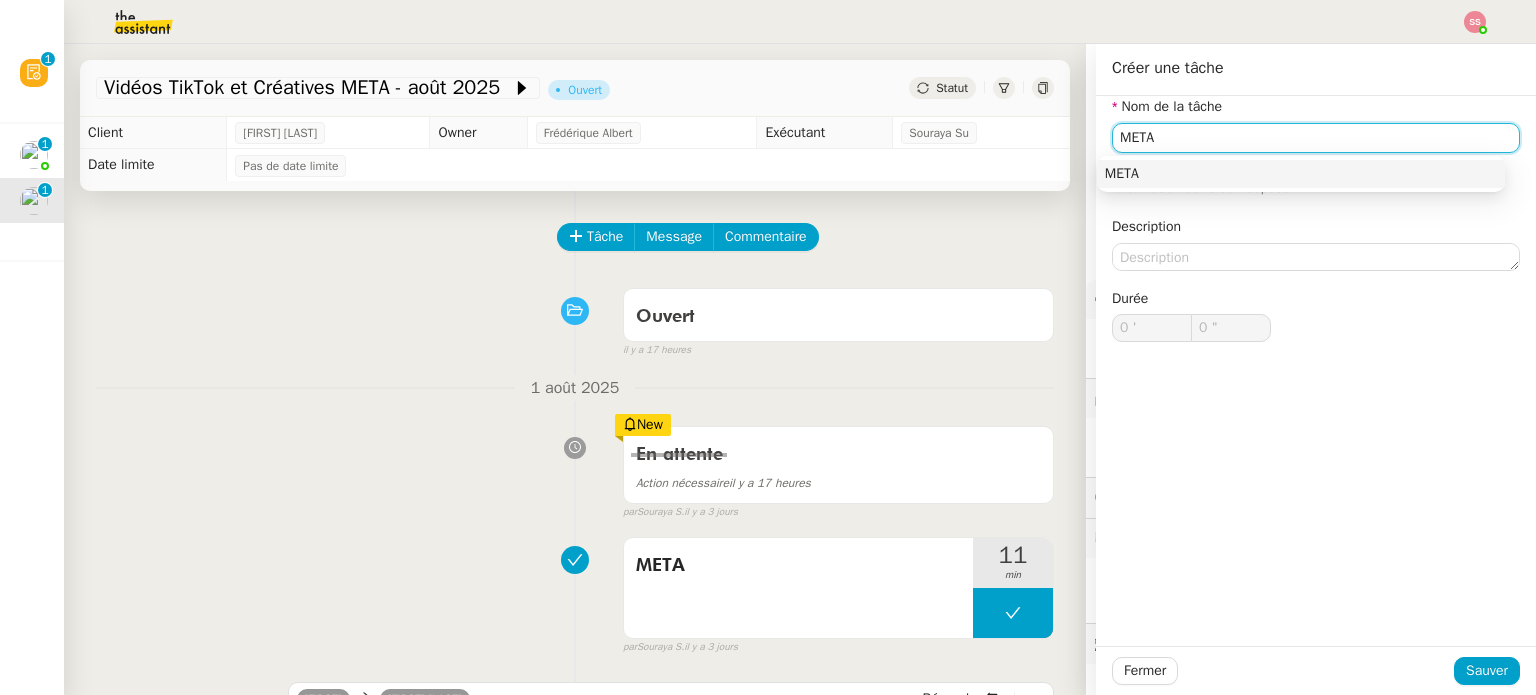 click on "META" at bounding box center [1301, 174] 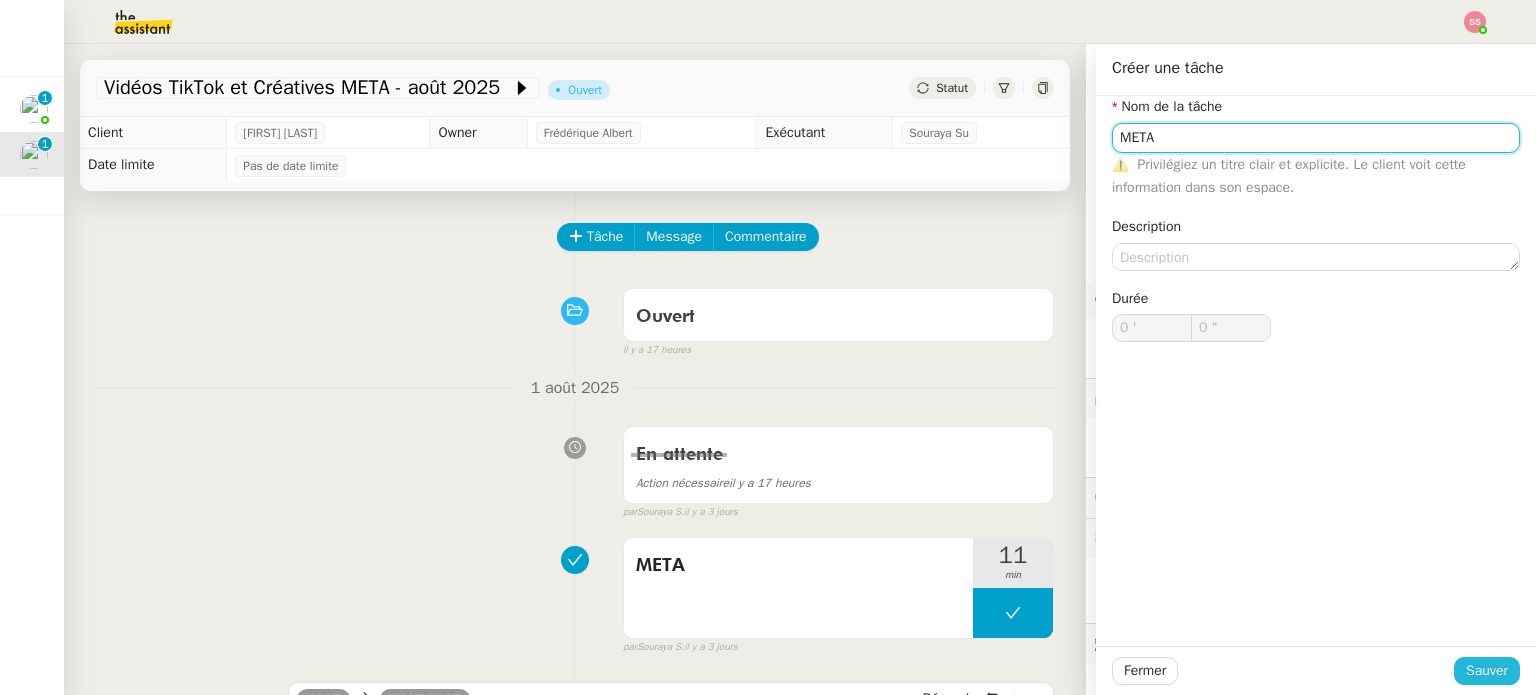 type on "META" 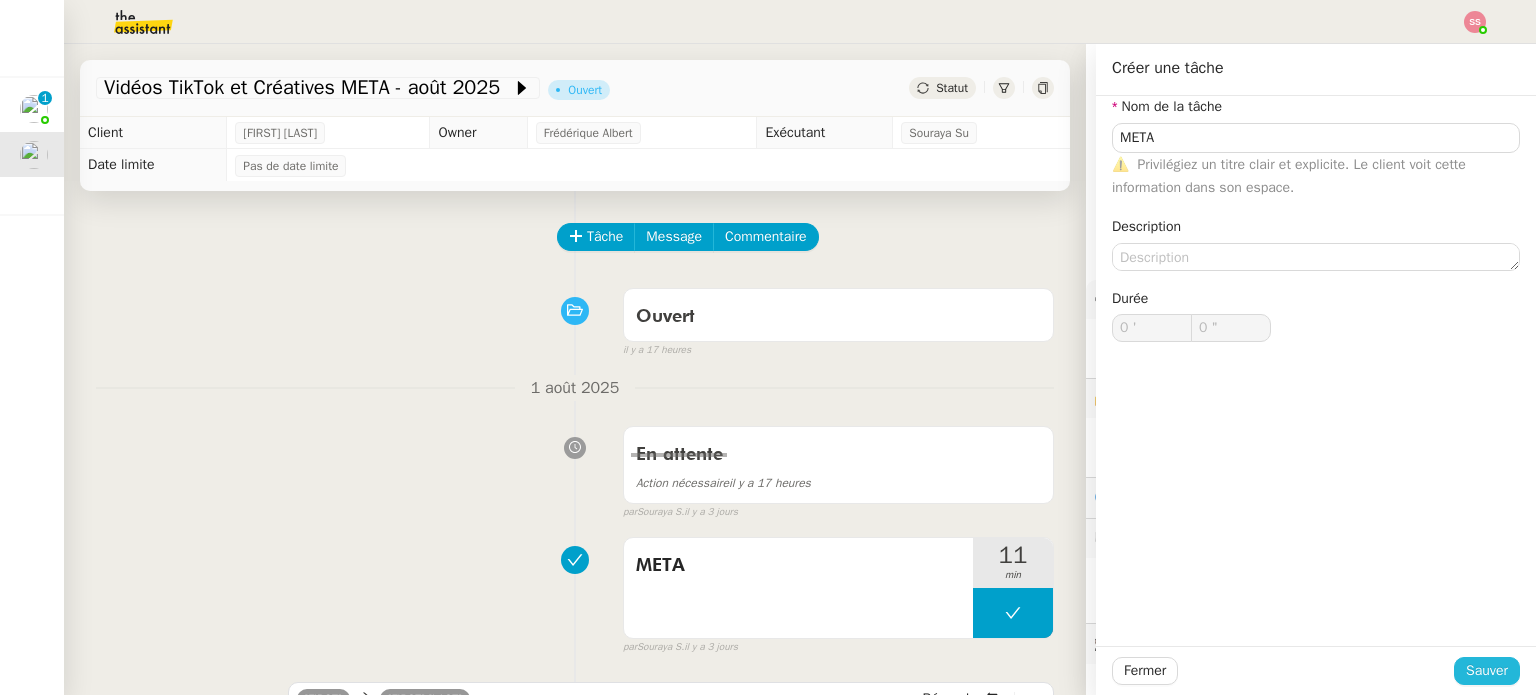 click on "Sauver" 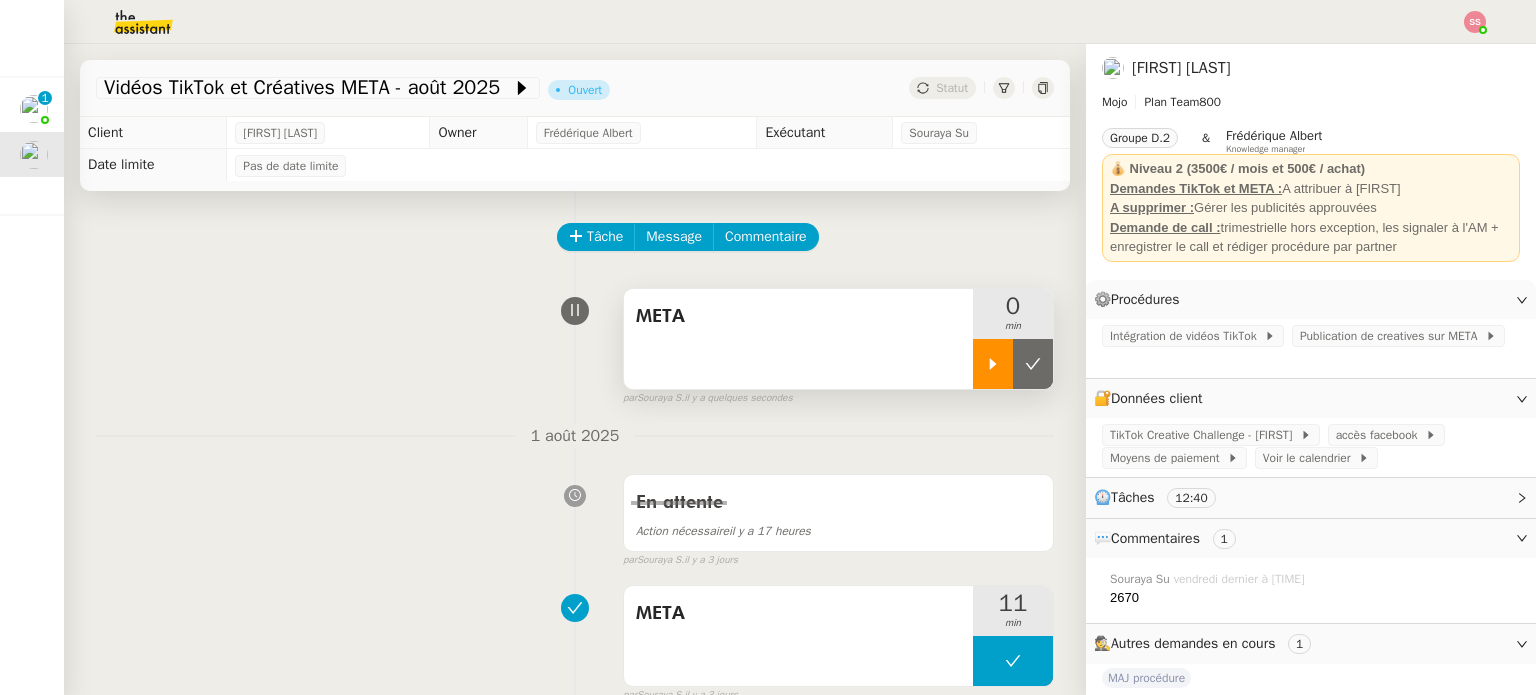 click at bounding box center [993, 364] 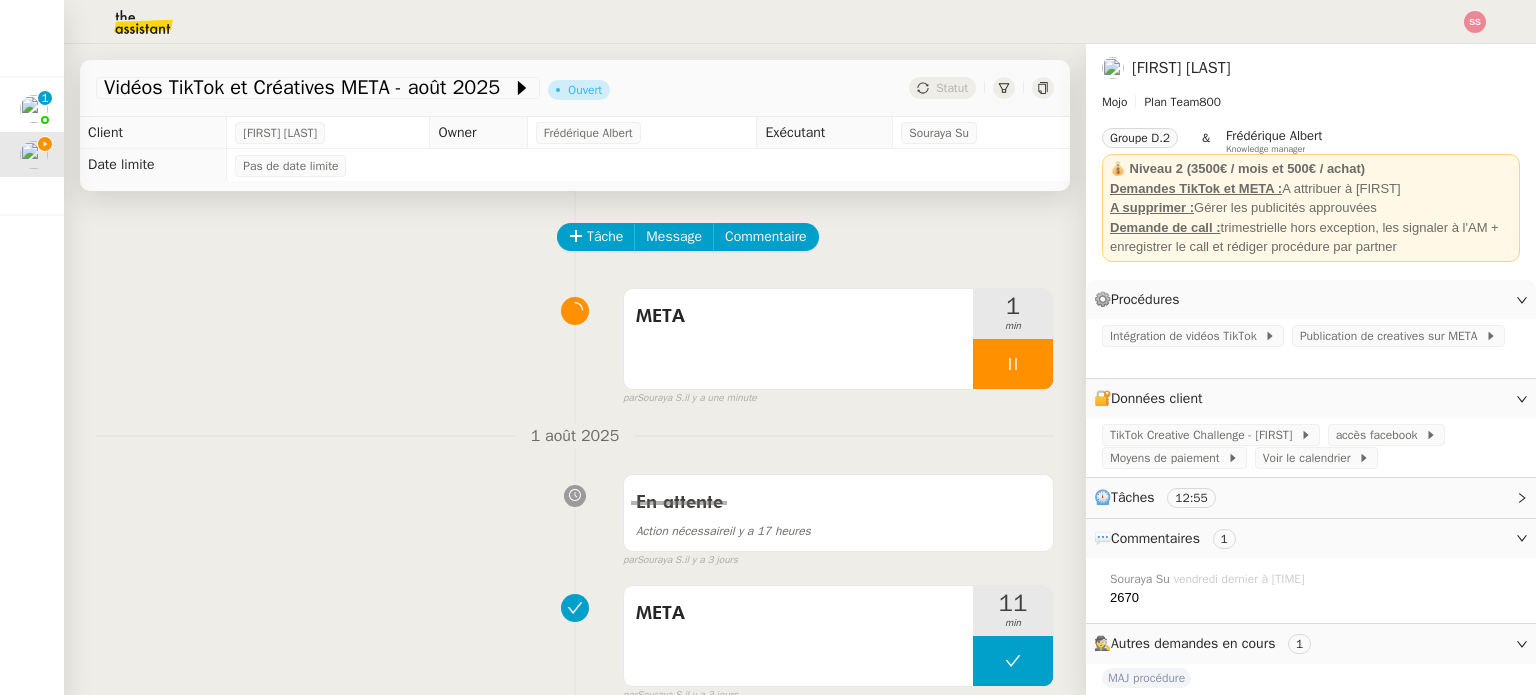 click 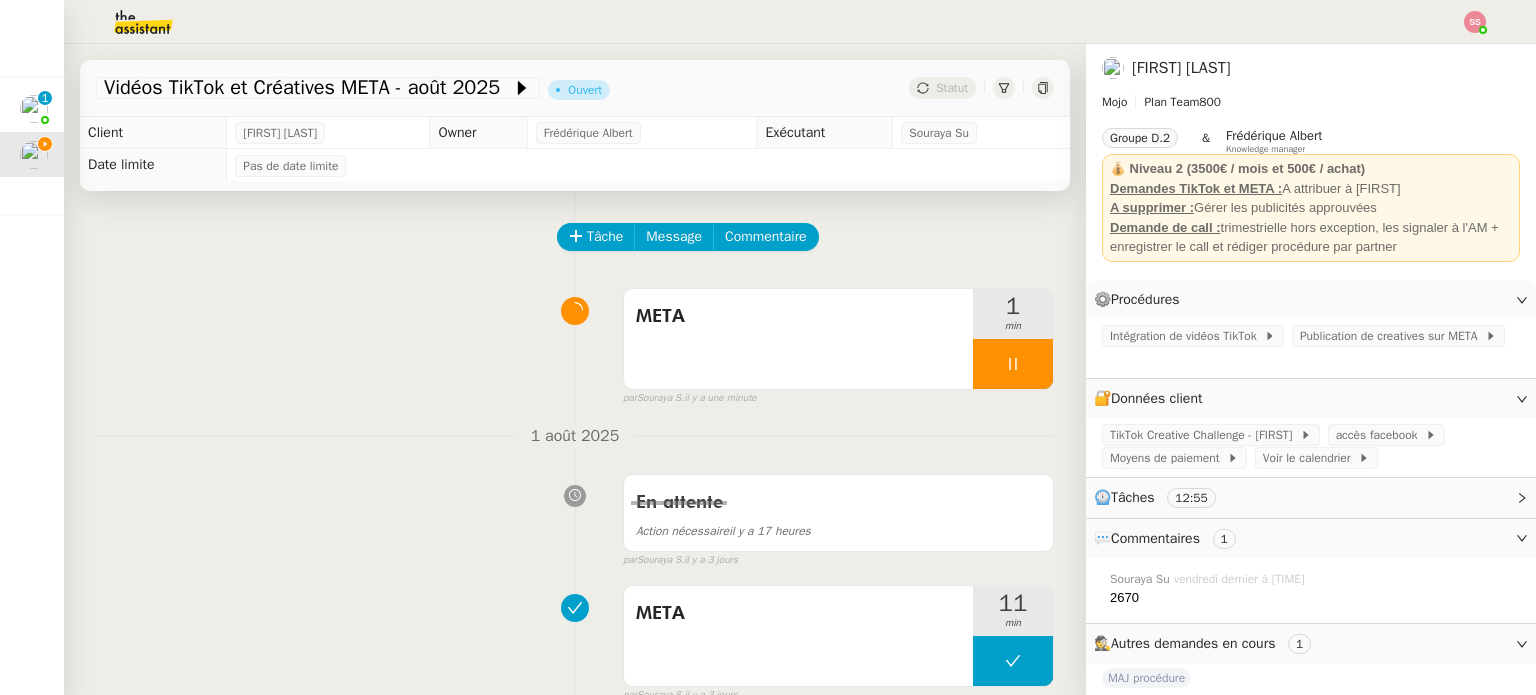 click 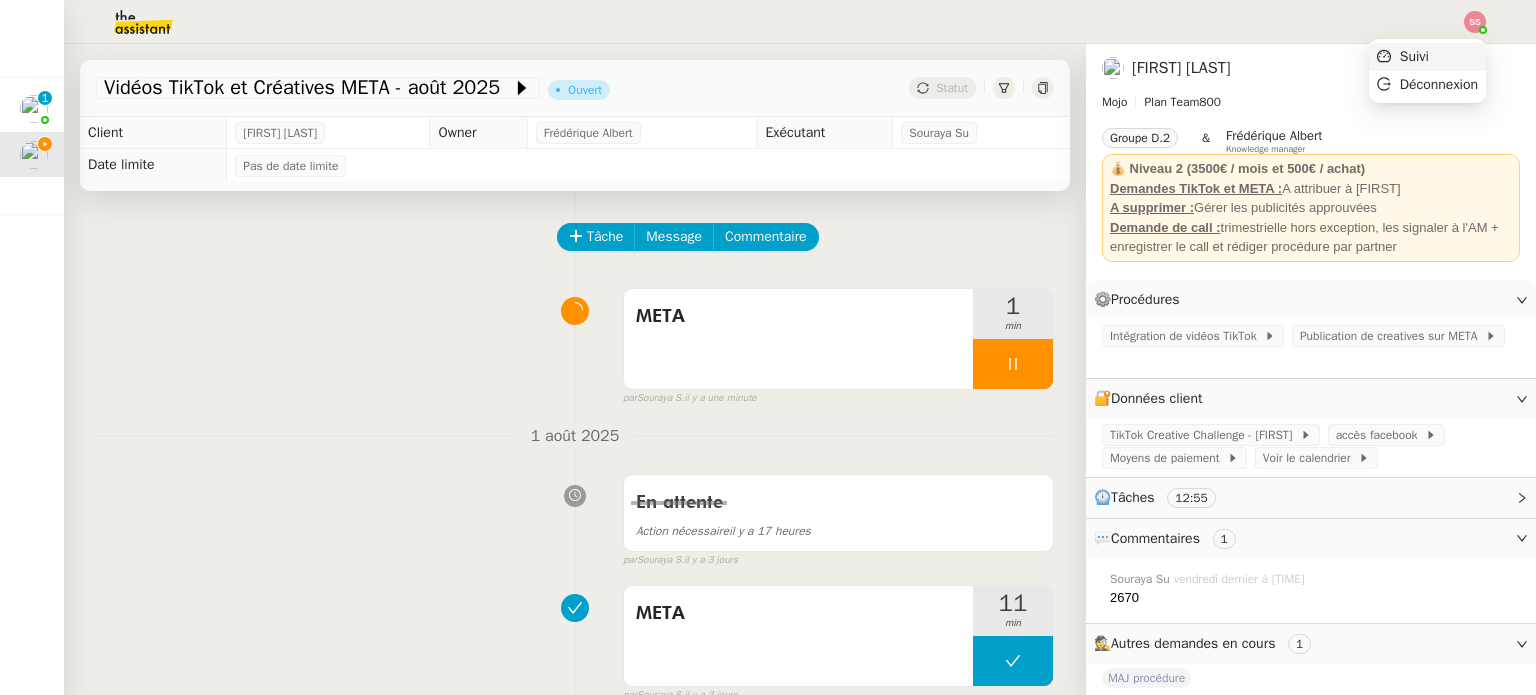 click on "Suivi" at bounding box center (1427, 57) 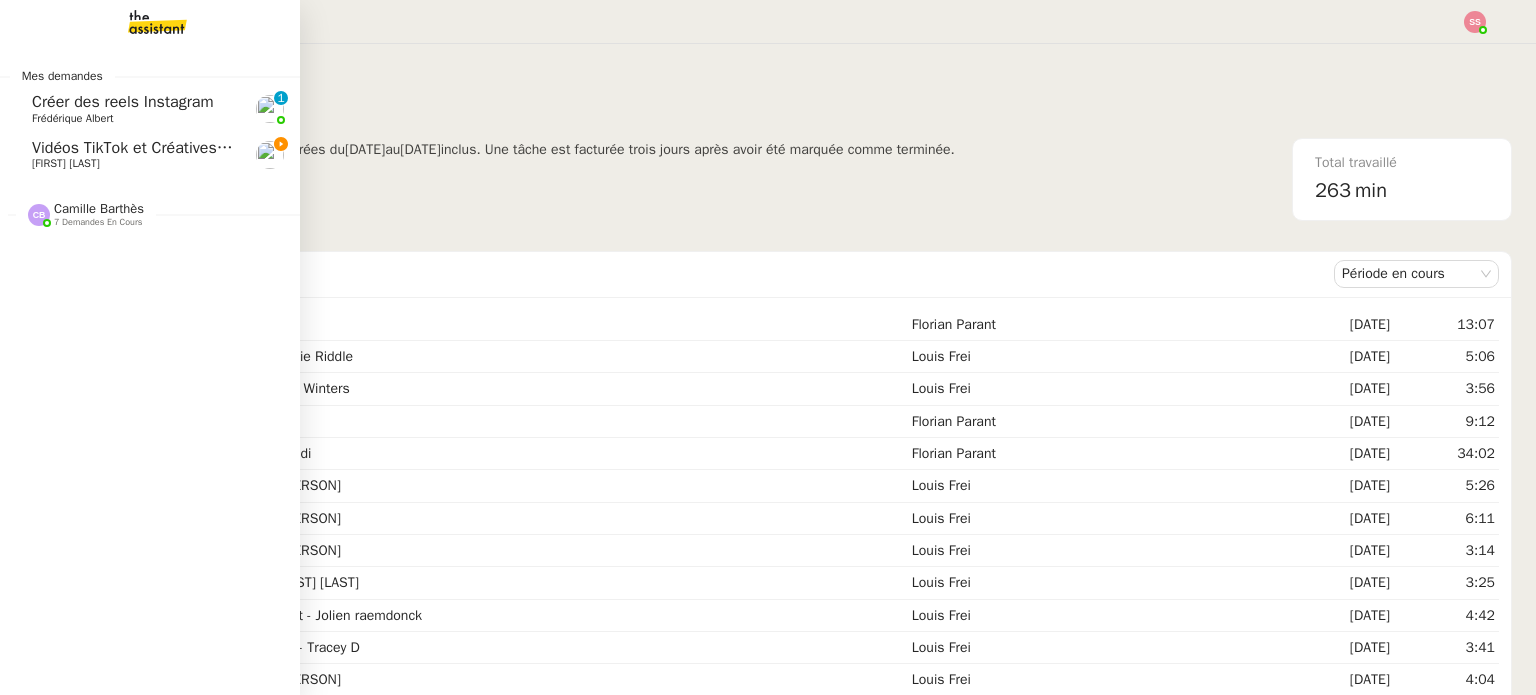 click on "Vidéos TikTok et Créatives META  - août 2025" 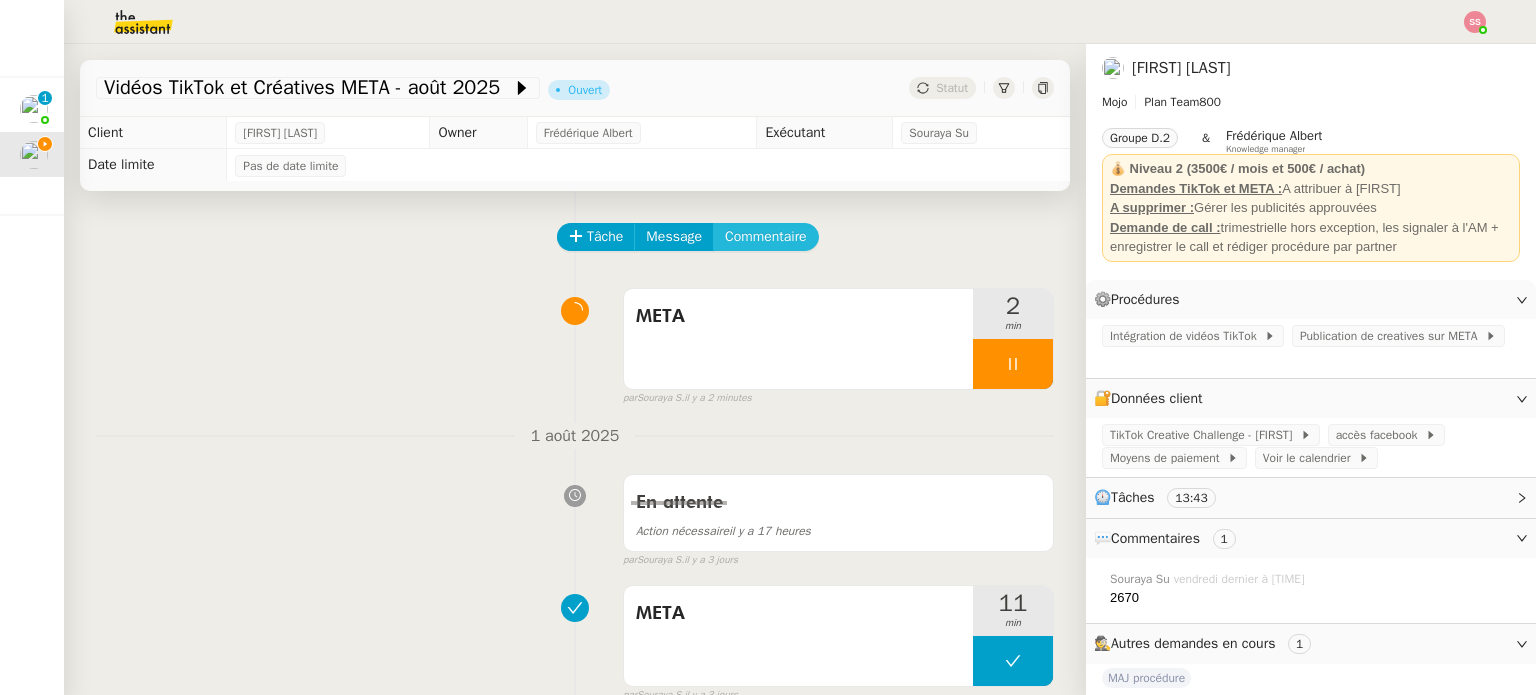 click on "Commentaire" 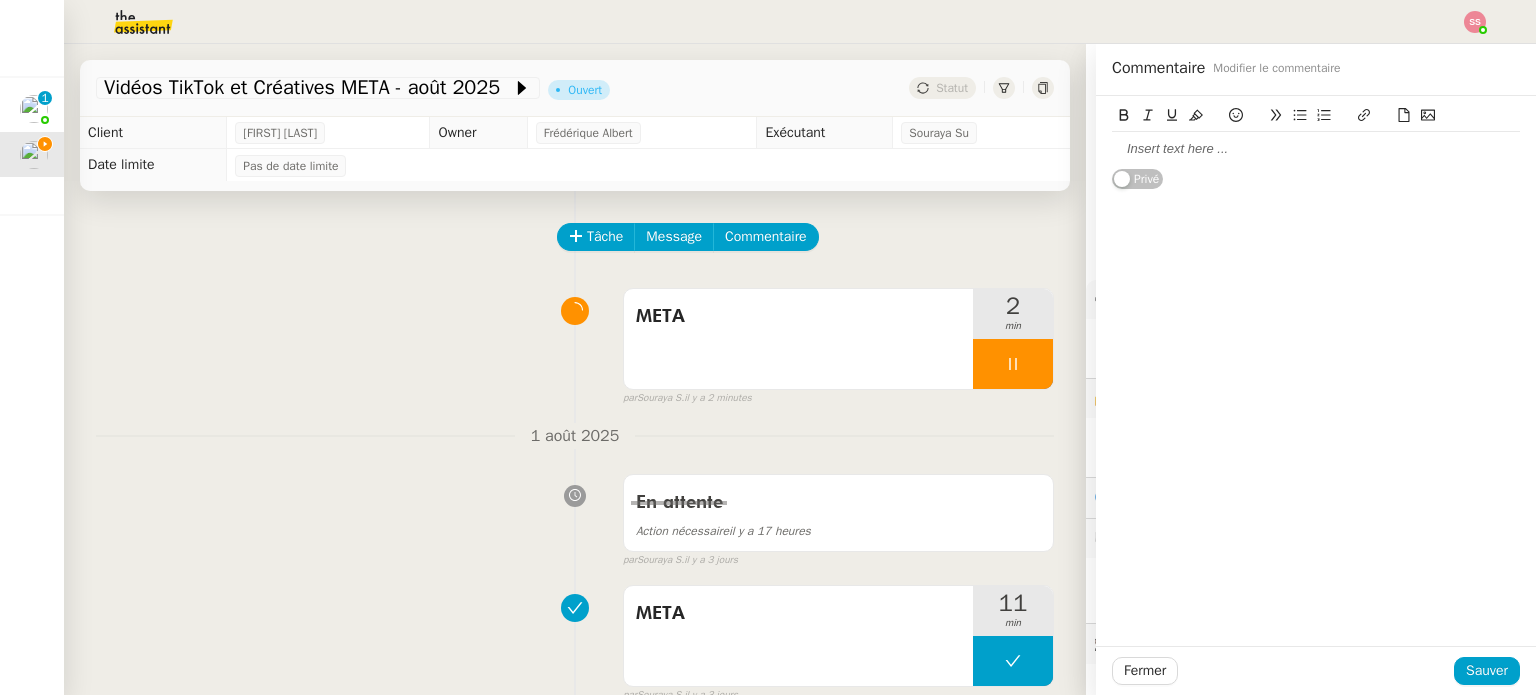 type 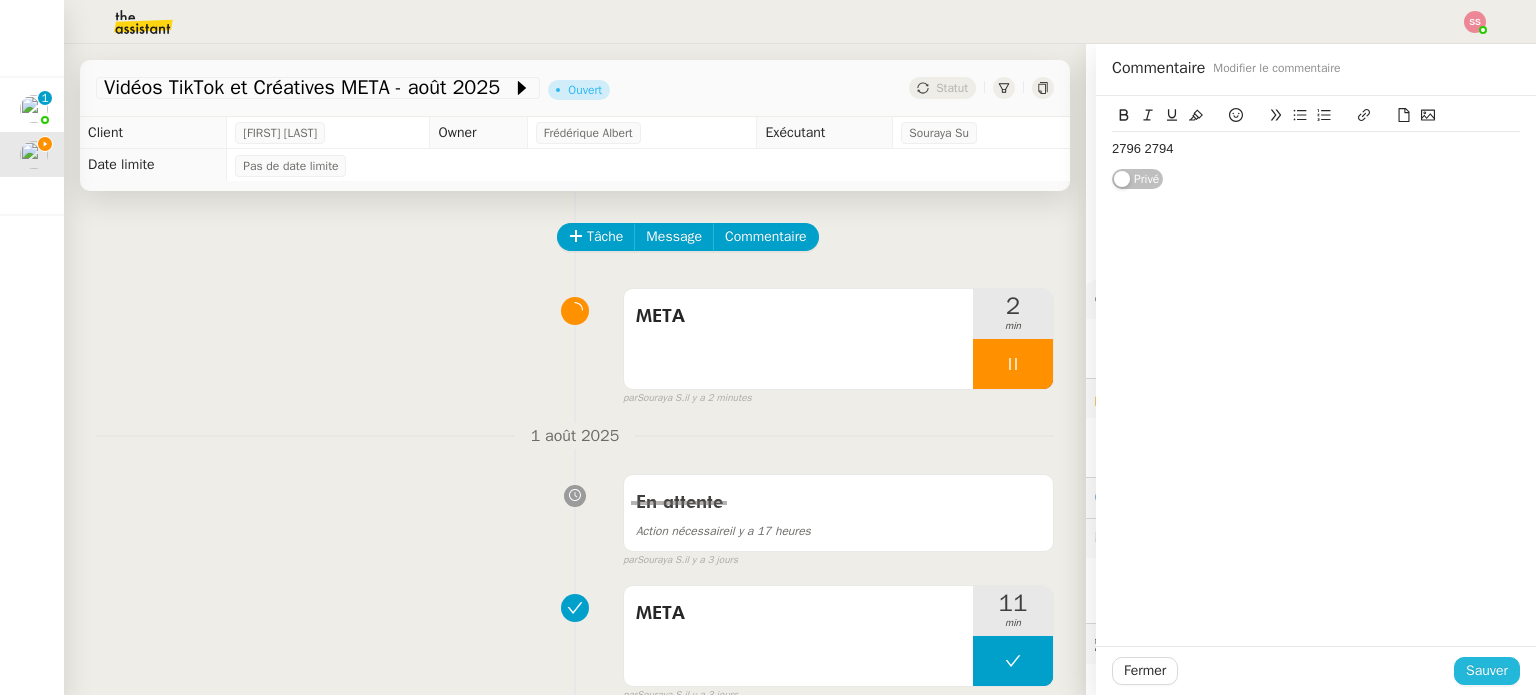 click on "Sauver" 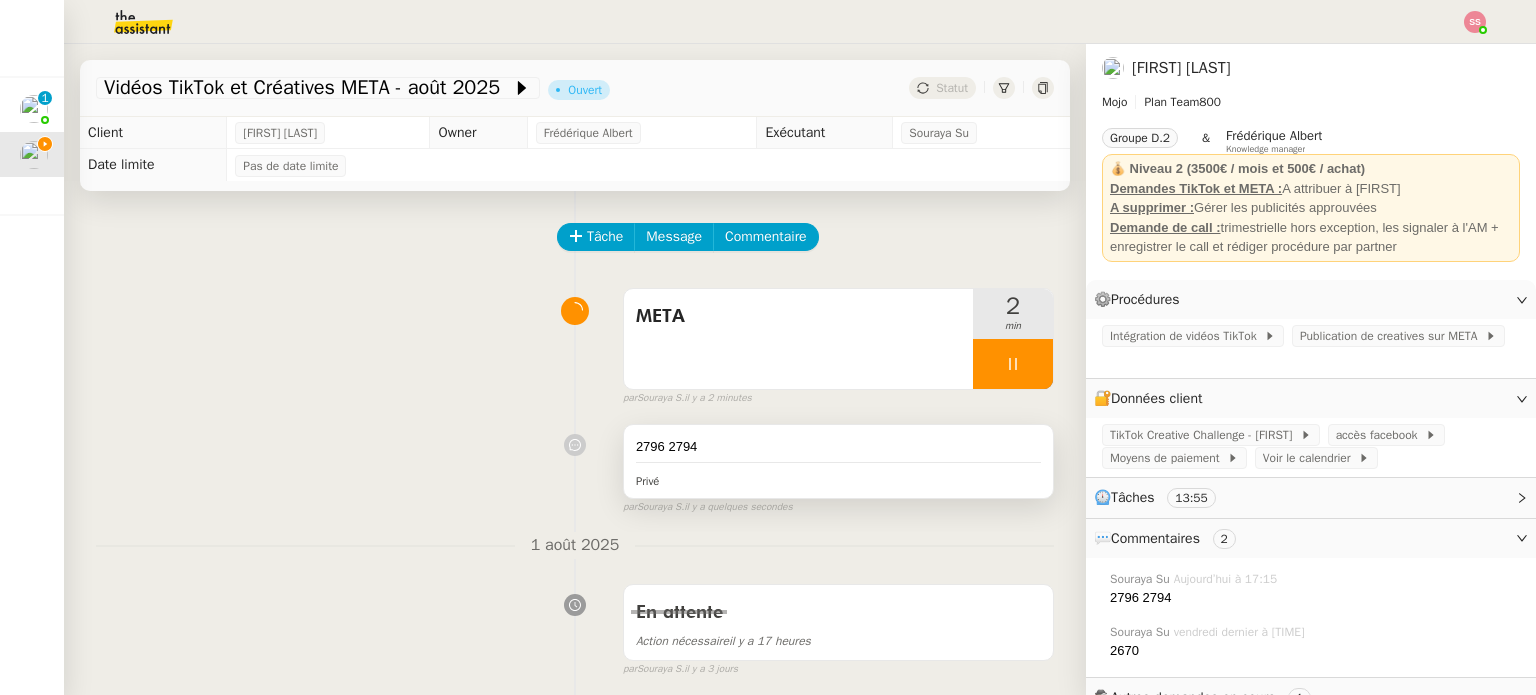 click on "2796 2794" at bounding box center [838, 447] 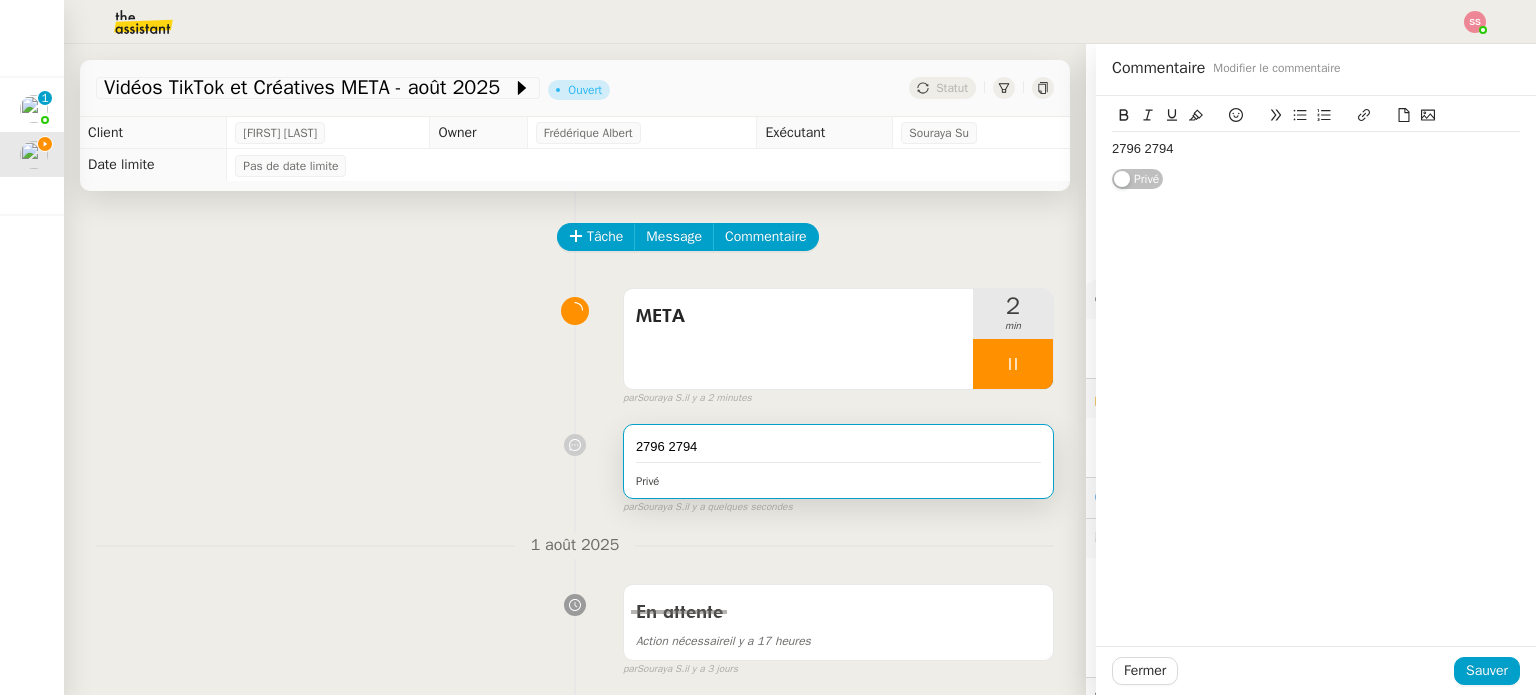 click on "2796 2794" 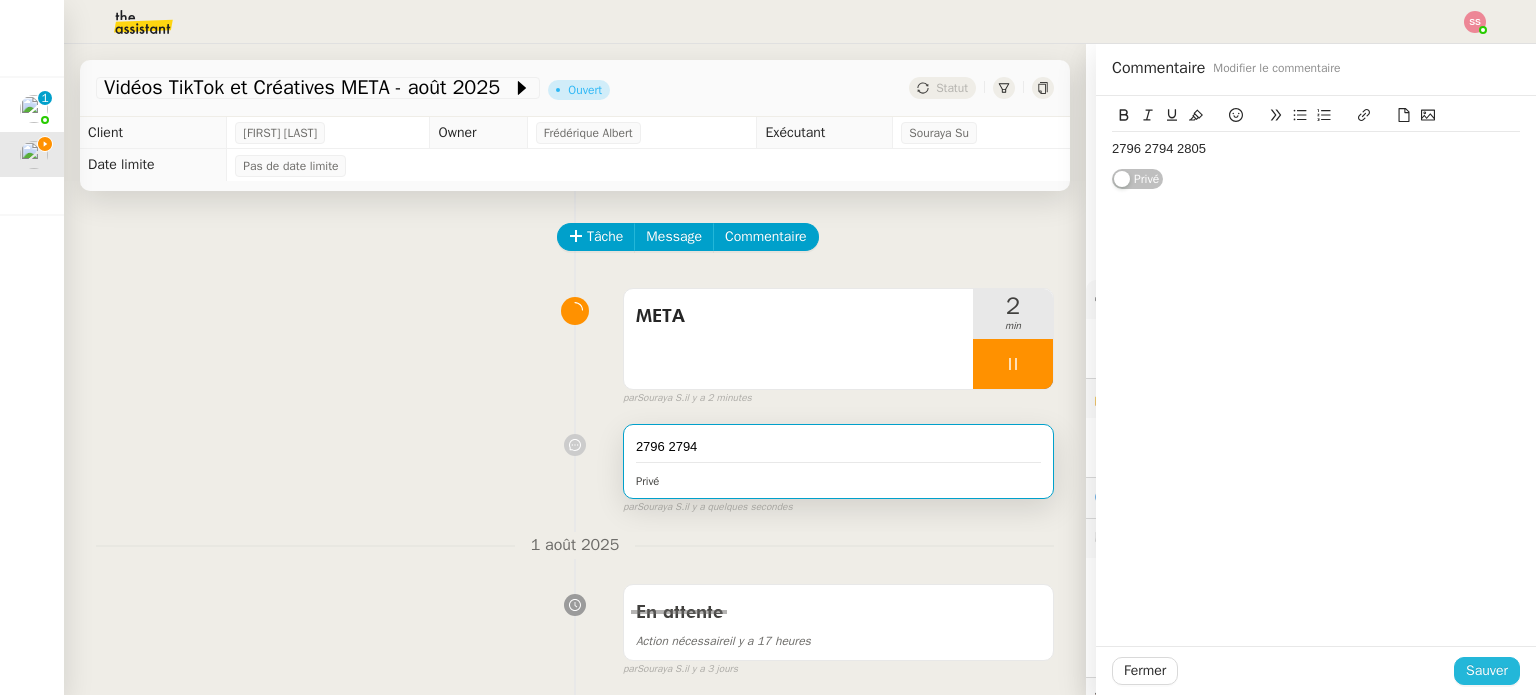 click on "Sauver" 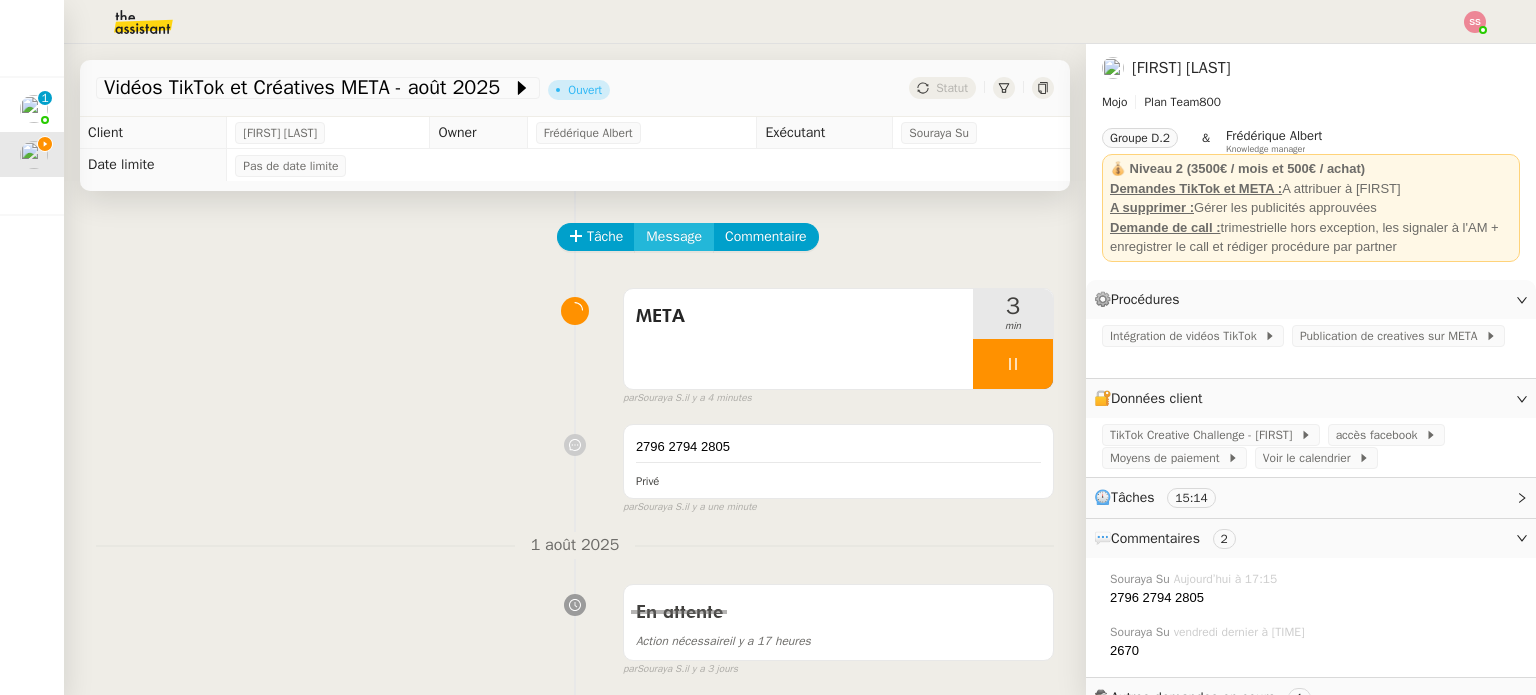 click on "Message" 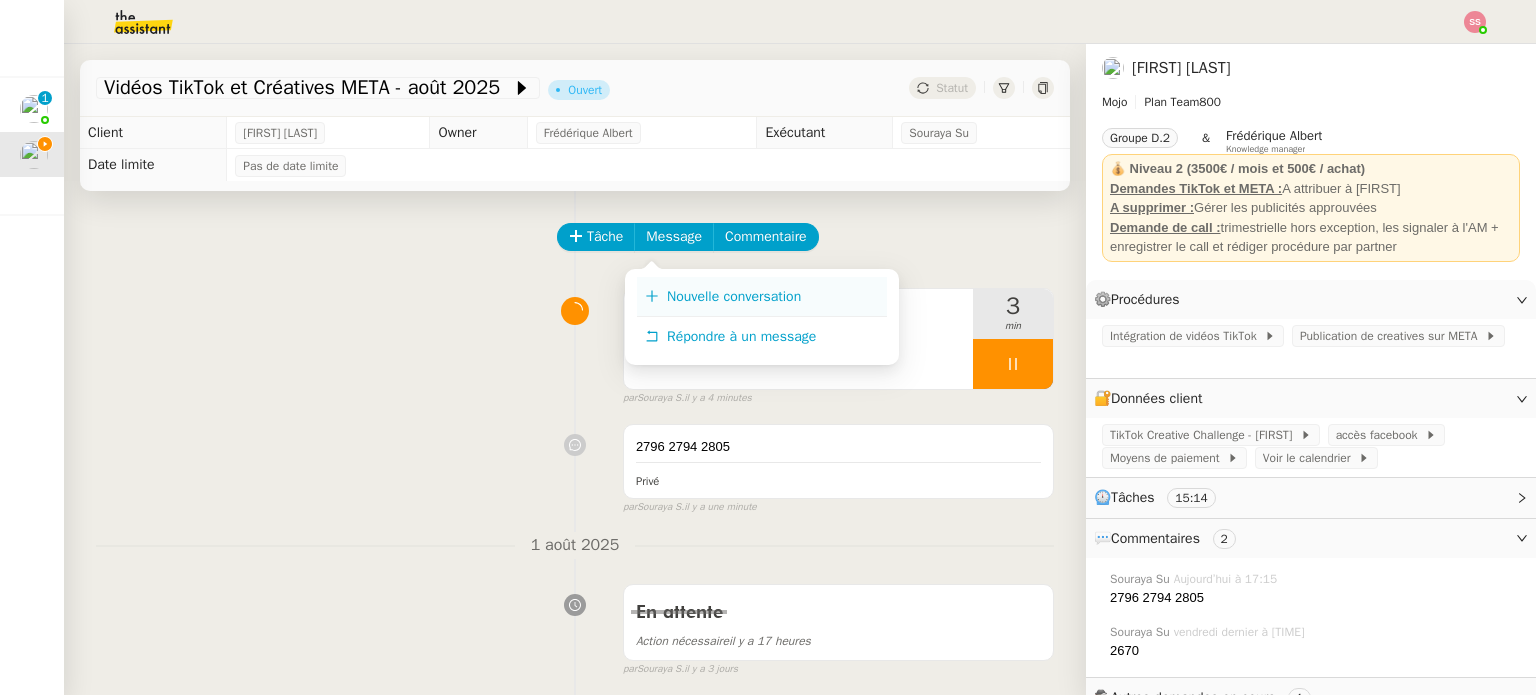 click on "Nouvelle conversation" at bounding box center (734, 296) 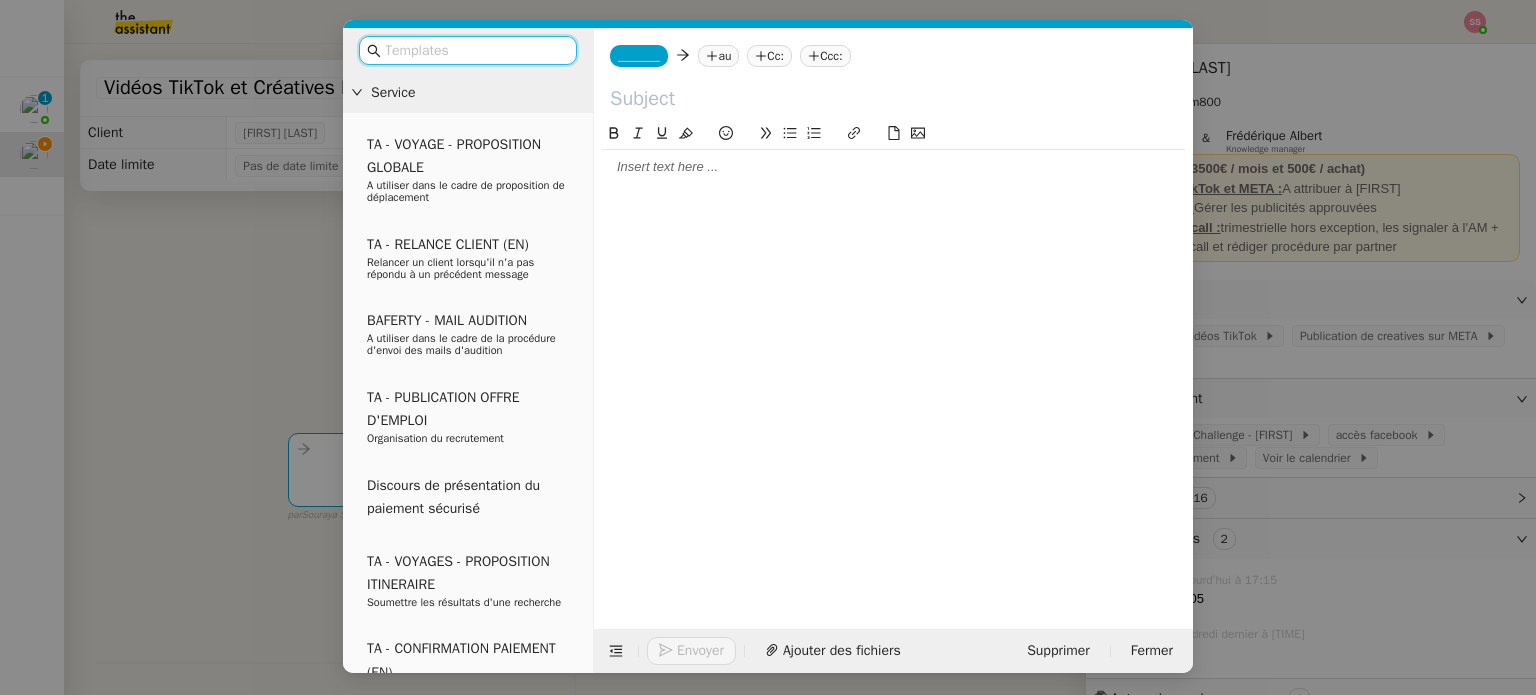 click 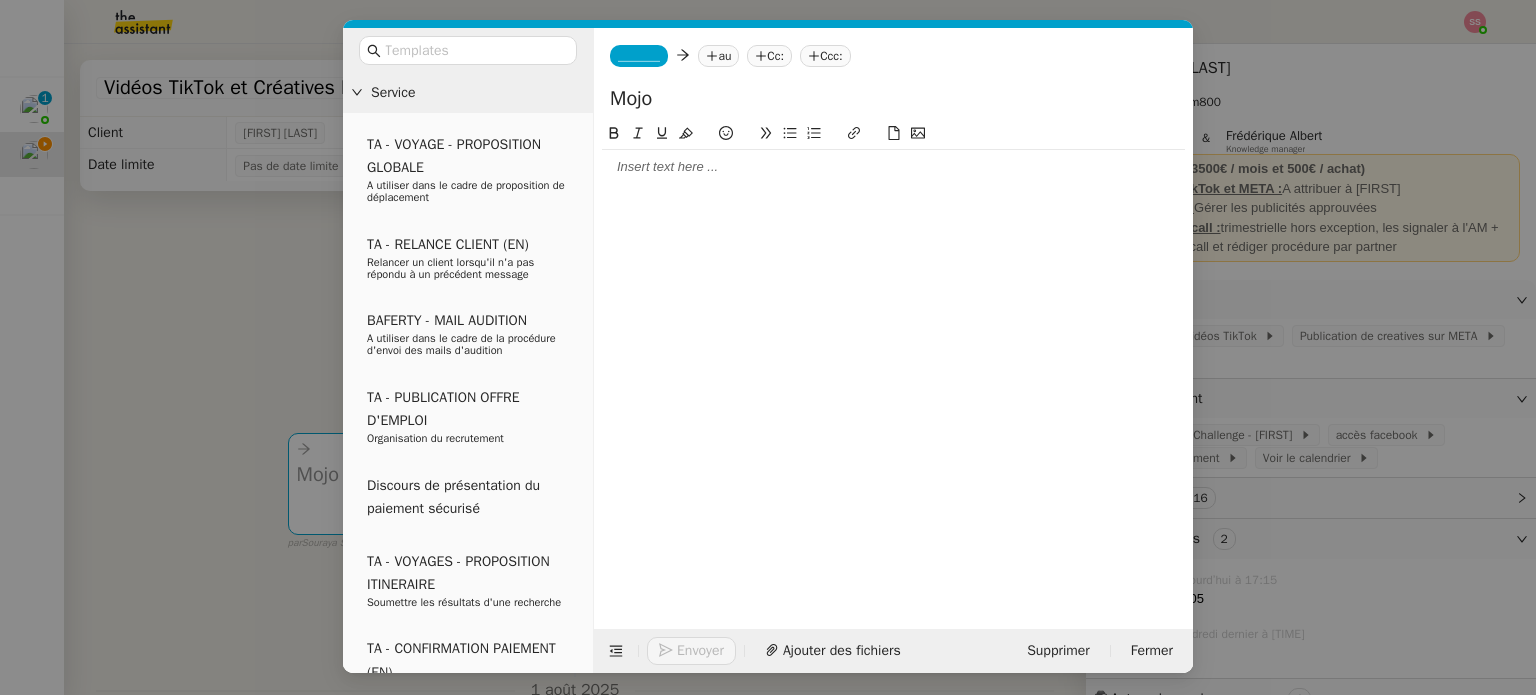 type on "Mojo" 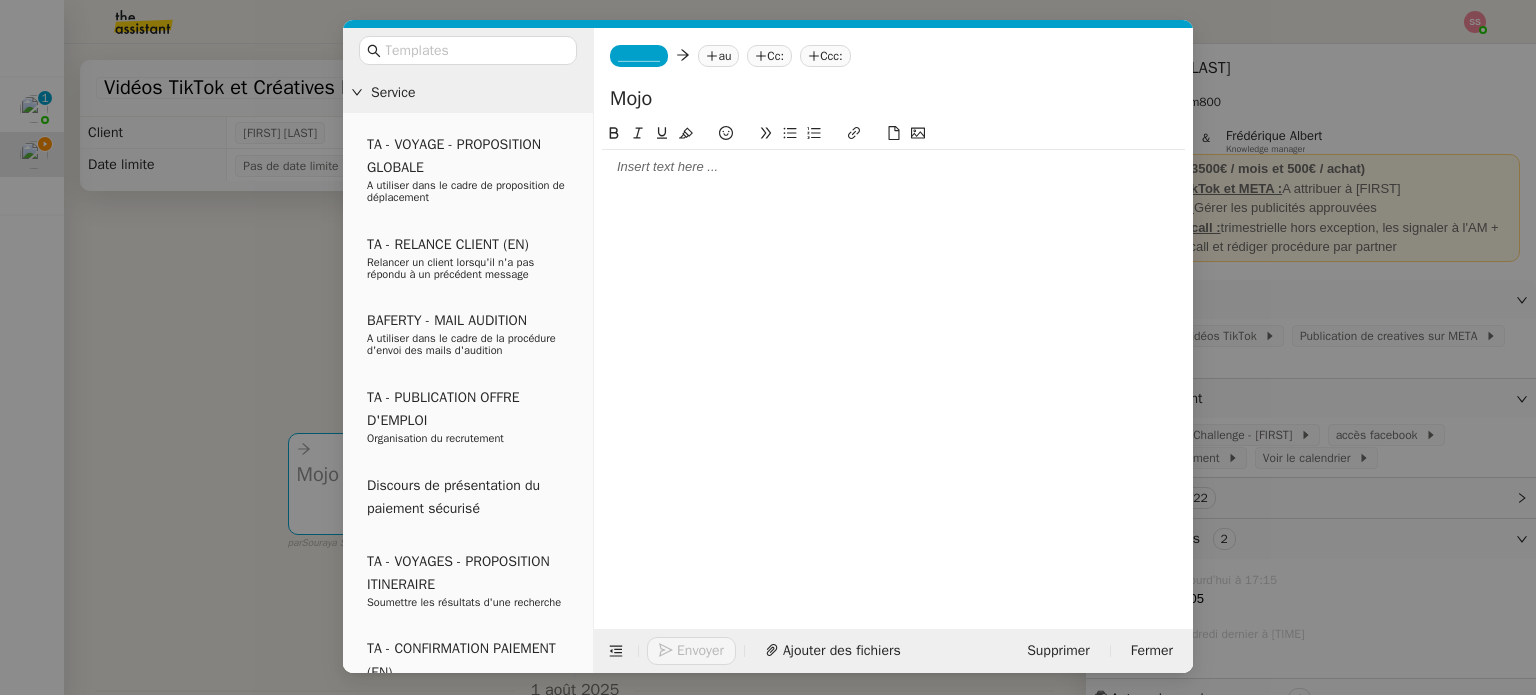 click on "Service TA - VOYAGE - PROPOSITION GLOBALE    A utiliser dans le cadre de proposition de déplacement TA - RELANCE CLIENT (EN)    Relancer un client lorsqu'il n'a pas répondu à un précédent message BAFERTY - MAIL AUDITION    A utiliser dans le cadre de la procédure d'envoi des mails d'audition TA - PUBLICATION OFFRE D'EMPLOI     Organisation du recrutement Discours de présentation du paiement sécurisé    TA - VOYAGES - PROPOSITION ITINERAIRE    Soumettre les résultats d'une recherche TA - CONFIRMATION PAIEMENT (EN)    Confirmer avec le client de modèle de transaction - Attention Plan Pro nécessaire. TA - COURRIER EXPEDIE (recommandé)    A utiliser dans le cadre de l'envoi d'un courrier recommandé TA - PARTAGE DE CALENDRIER (EN)    A utiliser pour demander au client de partager son calendrier afin de faciliter l'accès et la gestion PSPI - Appel de fonds MJL    A utiliser dans le cadre de la procédure d'appel de fonds MJL TA - RELANCE CLIENT    TA - AR PROCEDURES        21 YIELD" at bounding box center [768, 347] 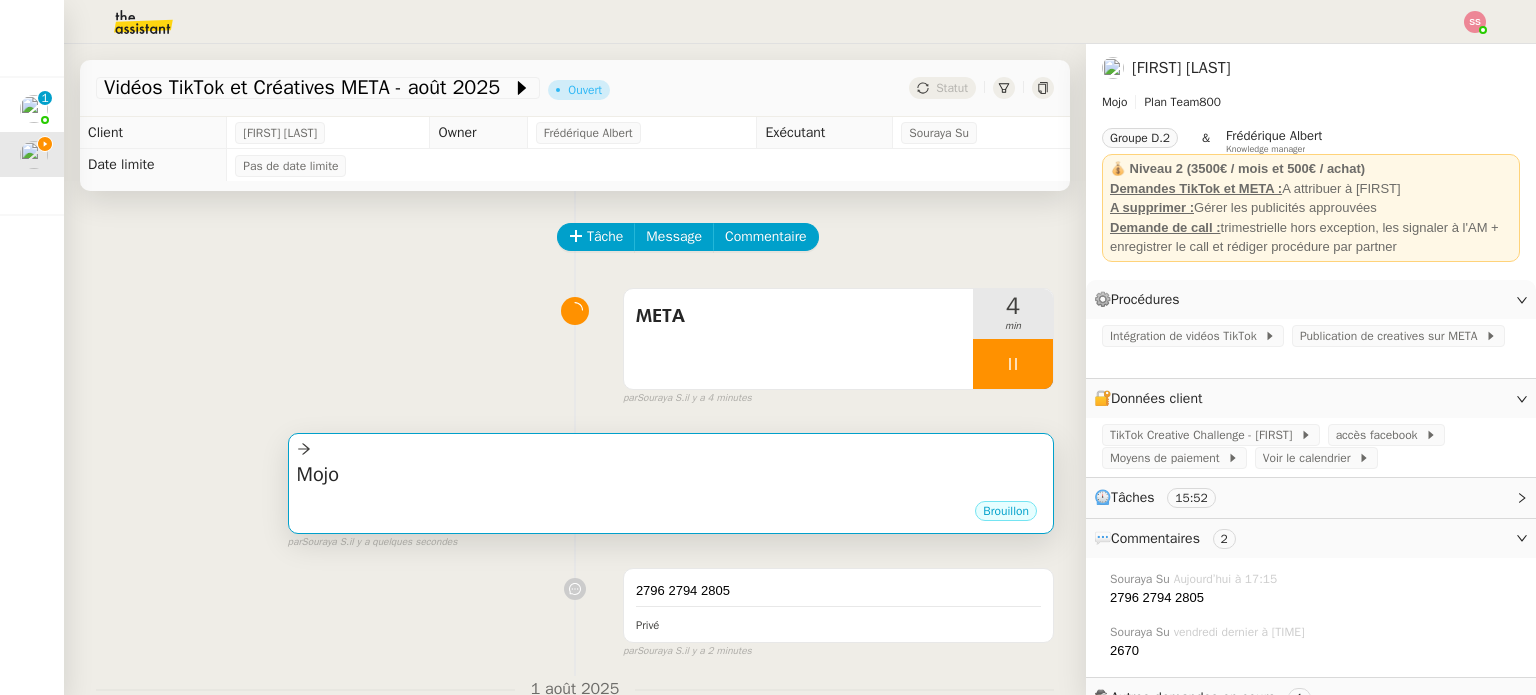 click on "Mojo    •••" at bounding box center [671, 480] 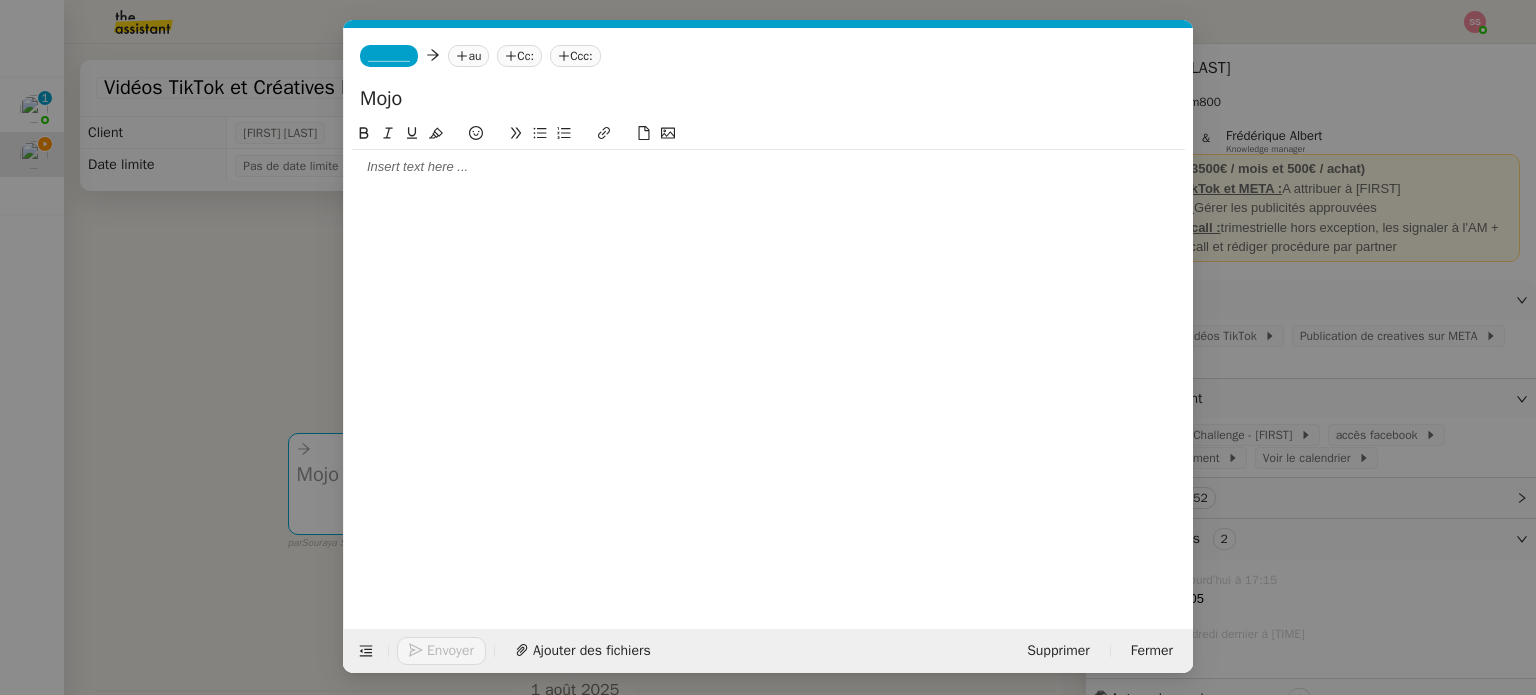 scroll, scrollTop: 0, scrollLeft: 42, axis: horizontal 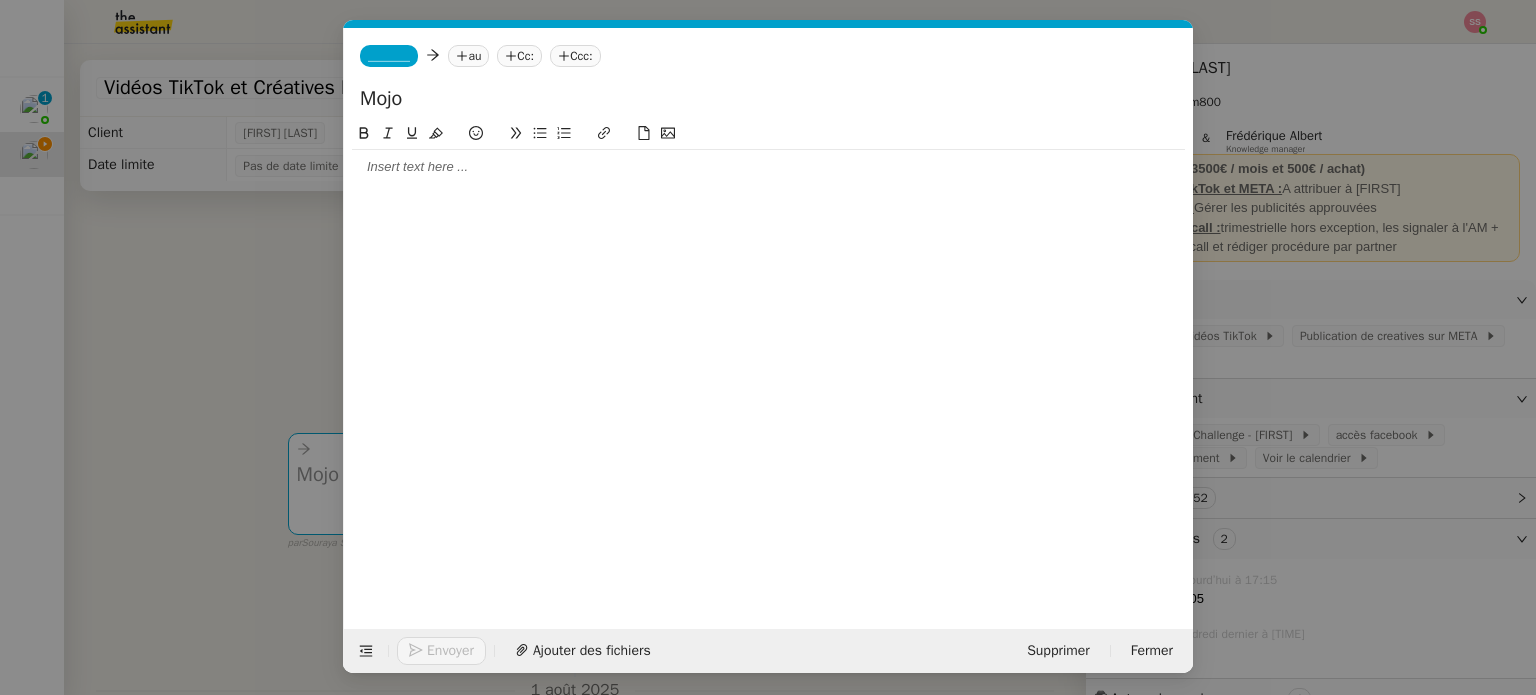 click on "Mojo" 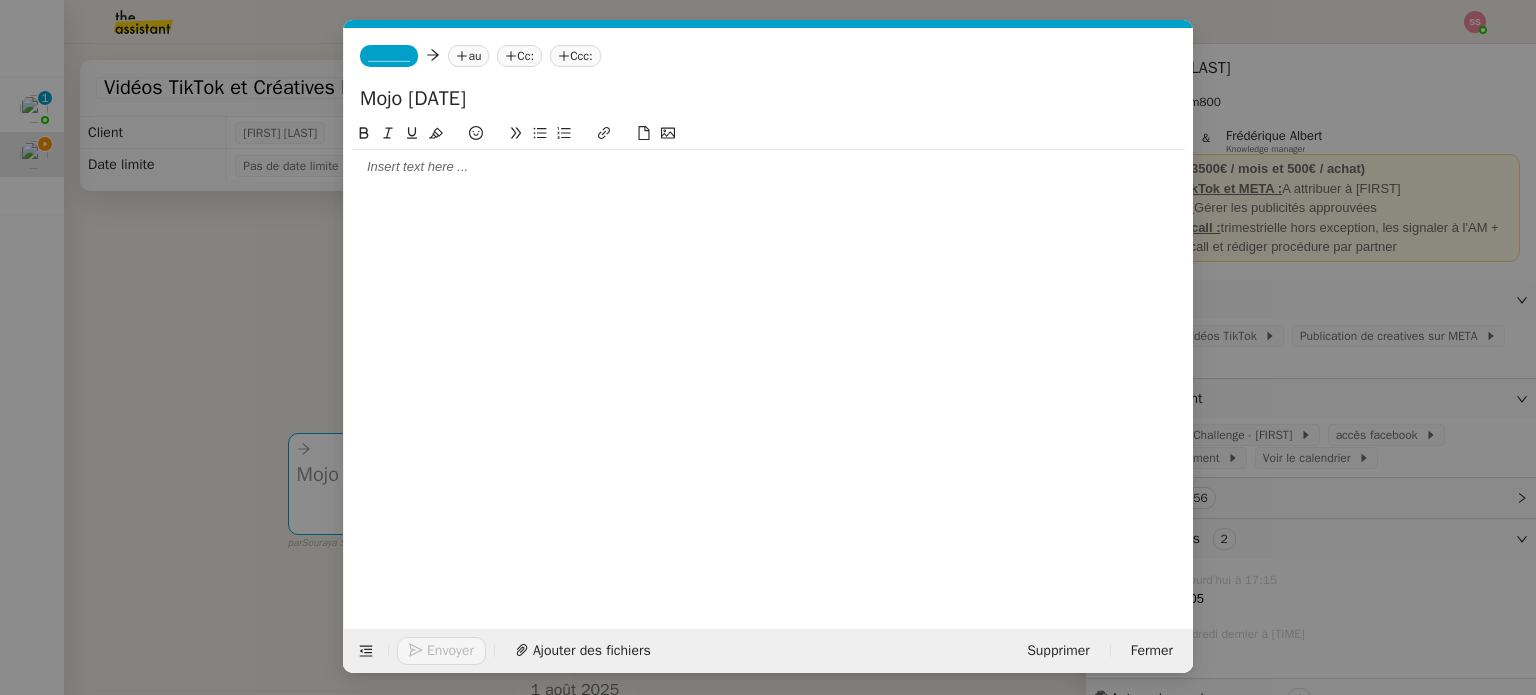 type on "Mojo 04/08" 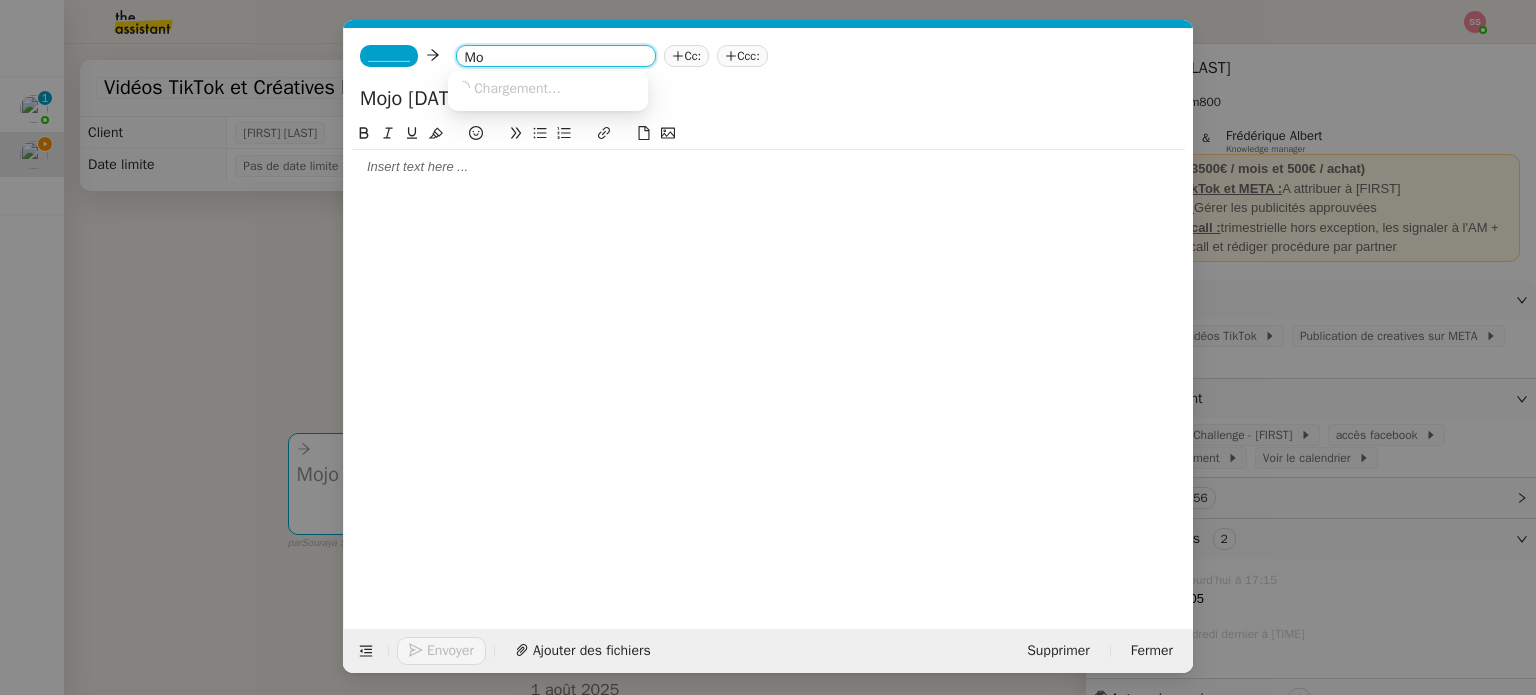 type on "M" 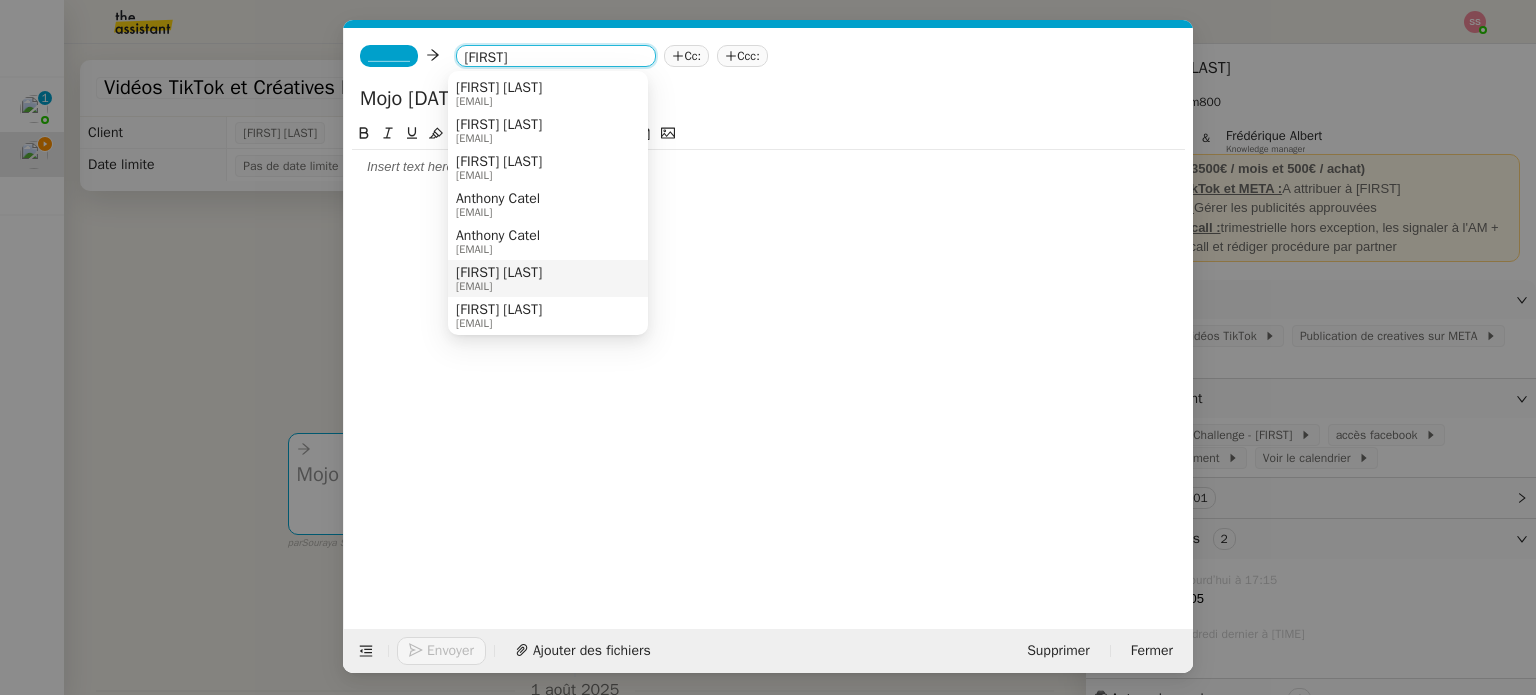 type on "anthony" 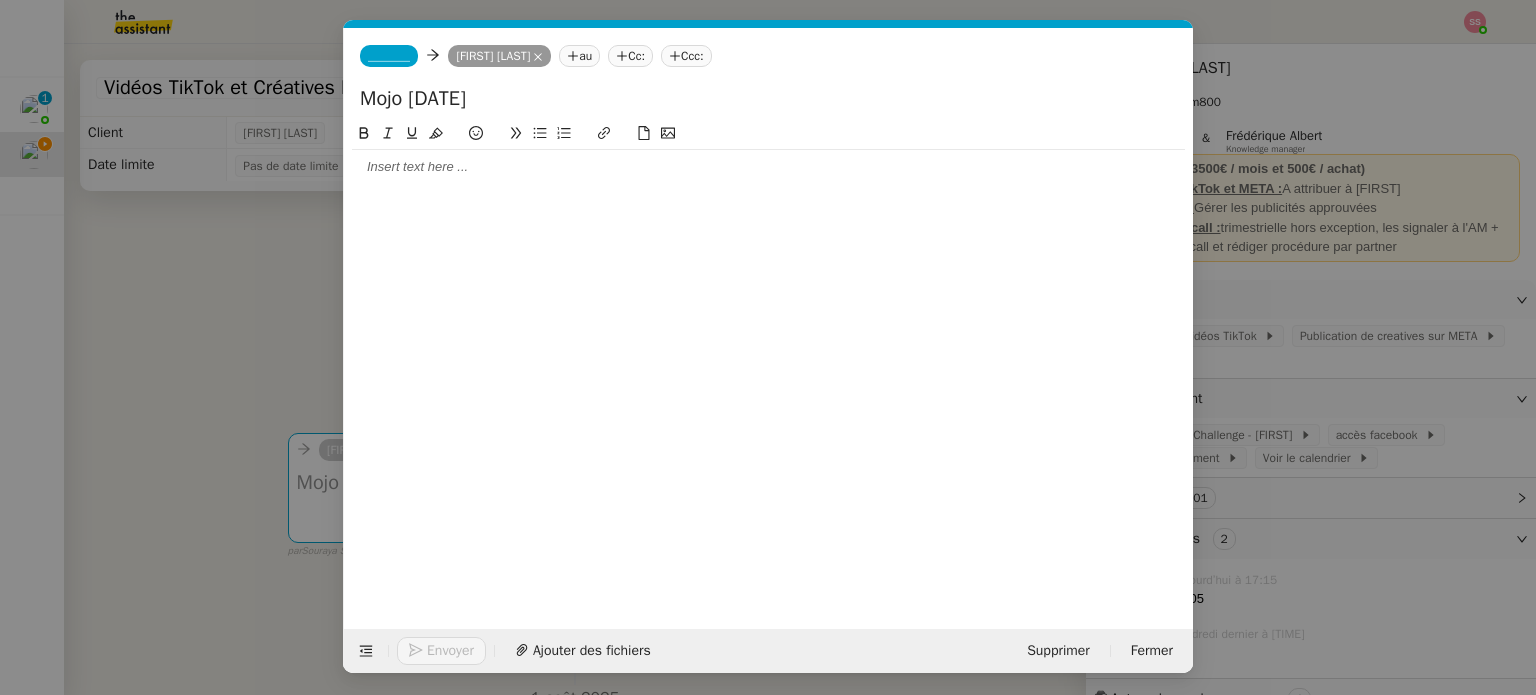 click on "Cc:" 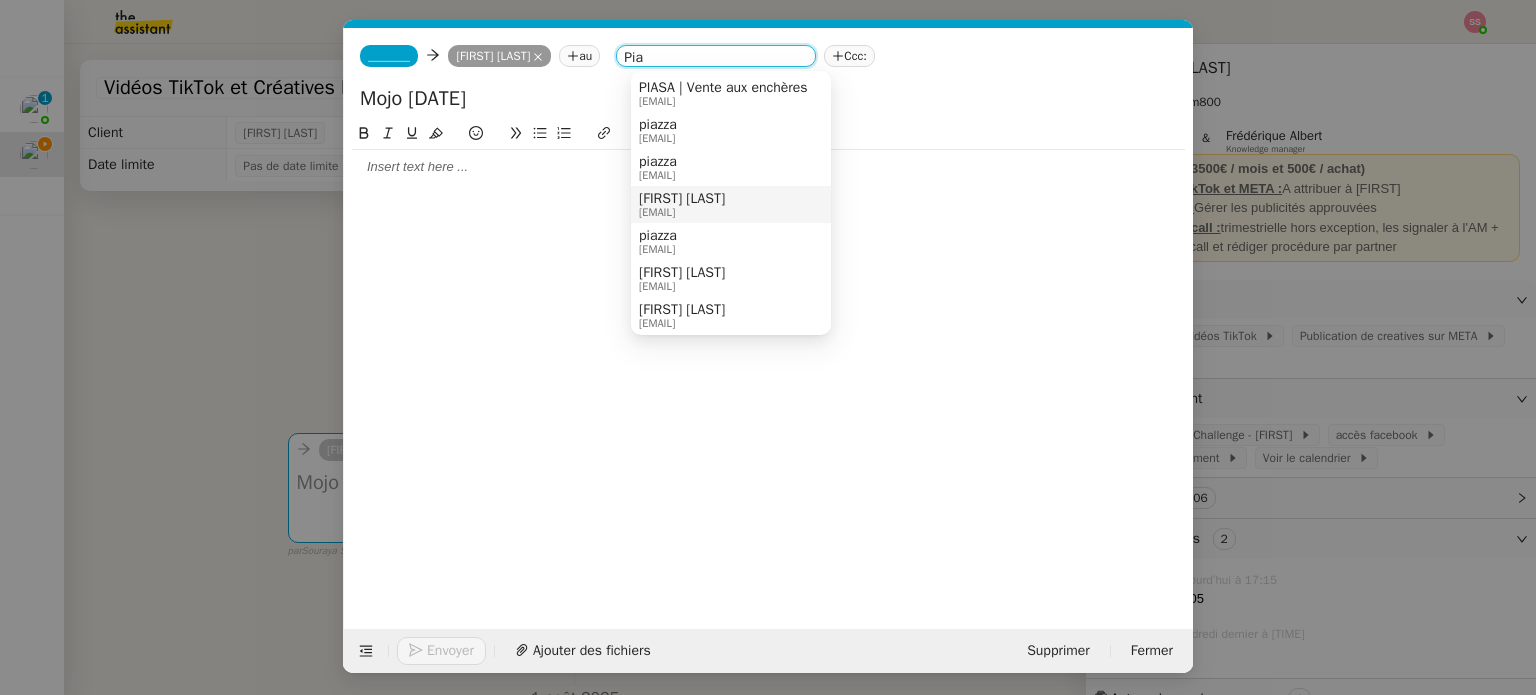 type on "Pia" 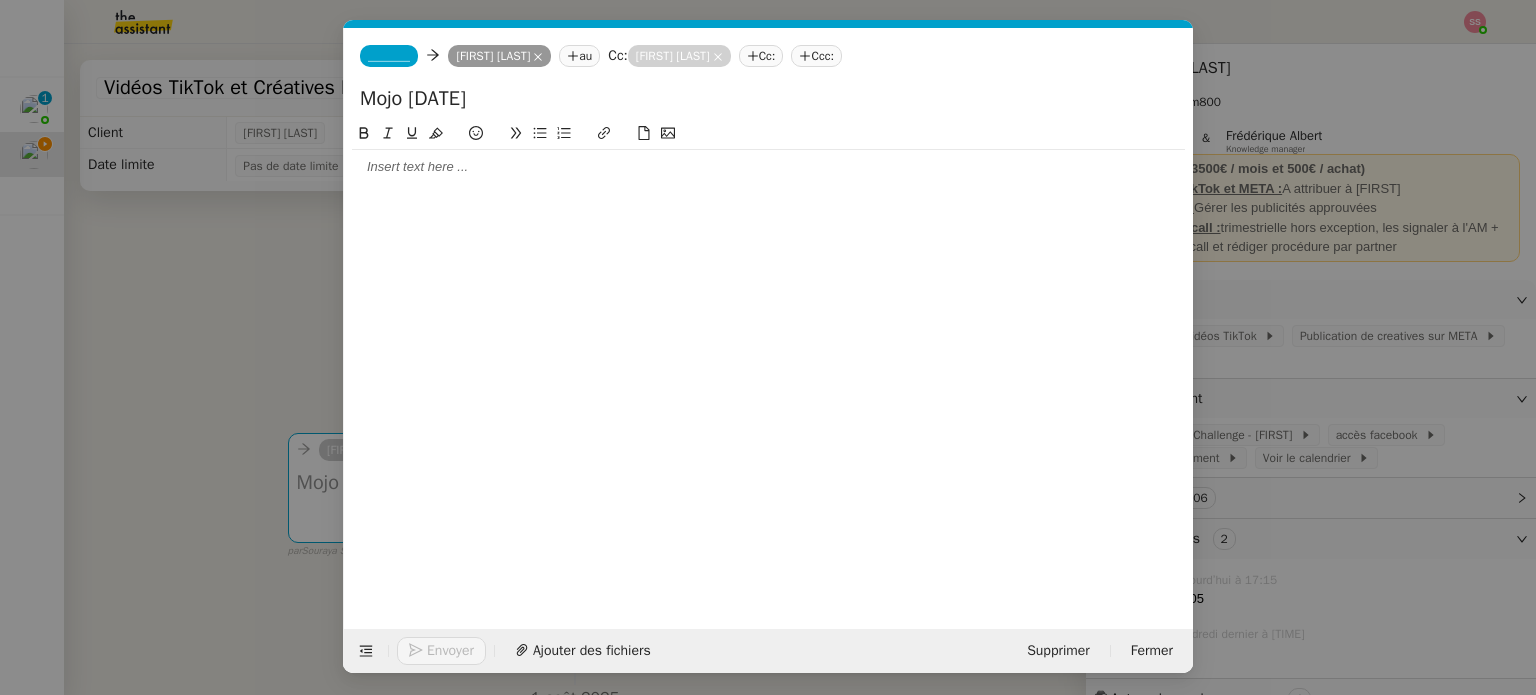 click on "_______" 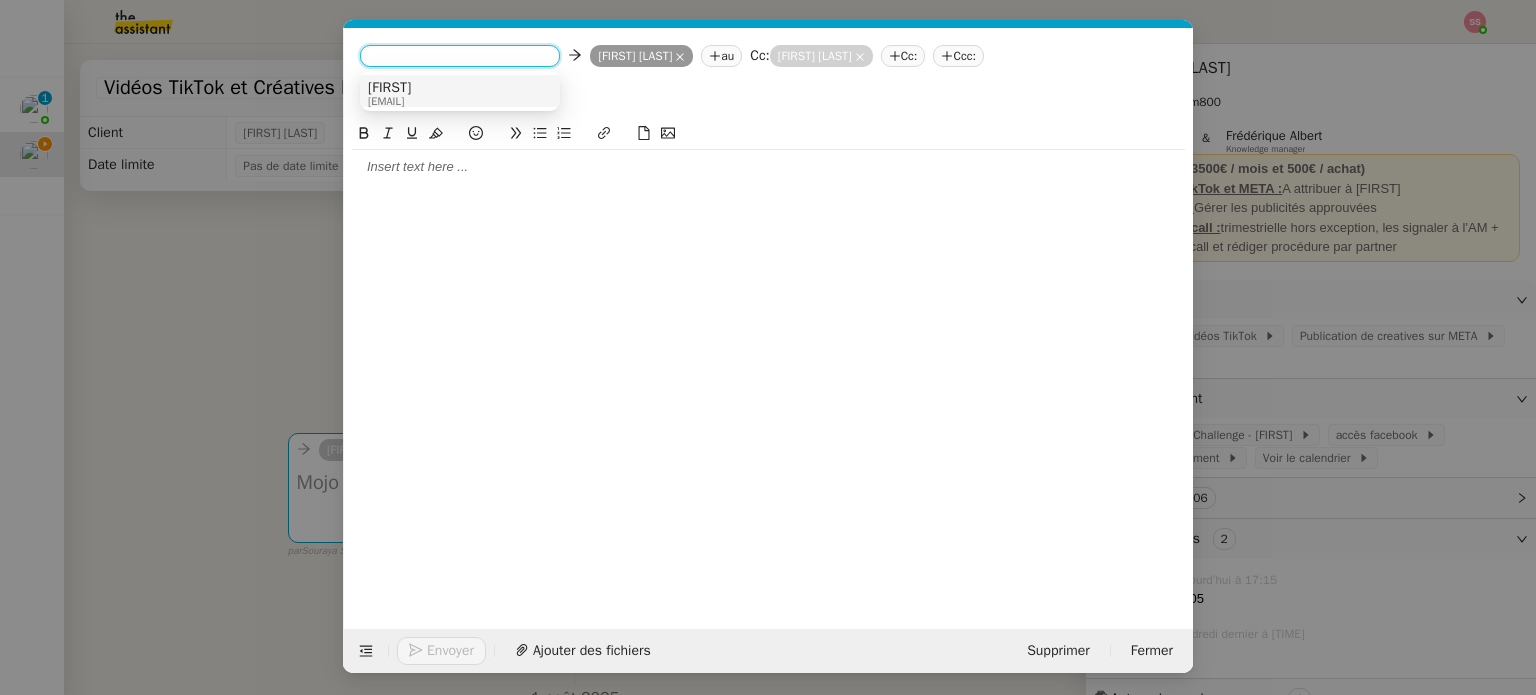 click on "[FIRST]" at bounding box center [389, 88] 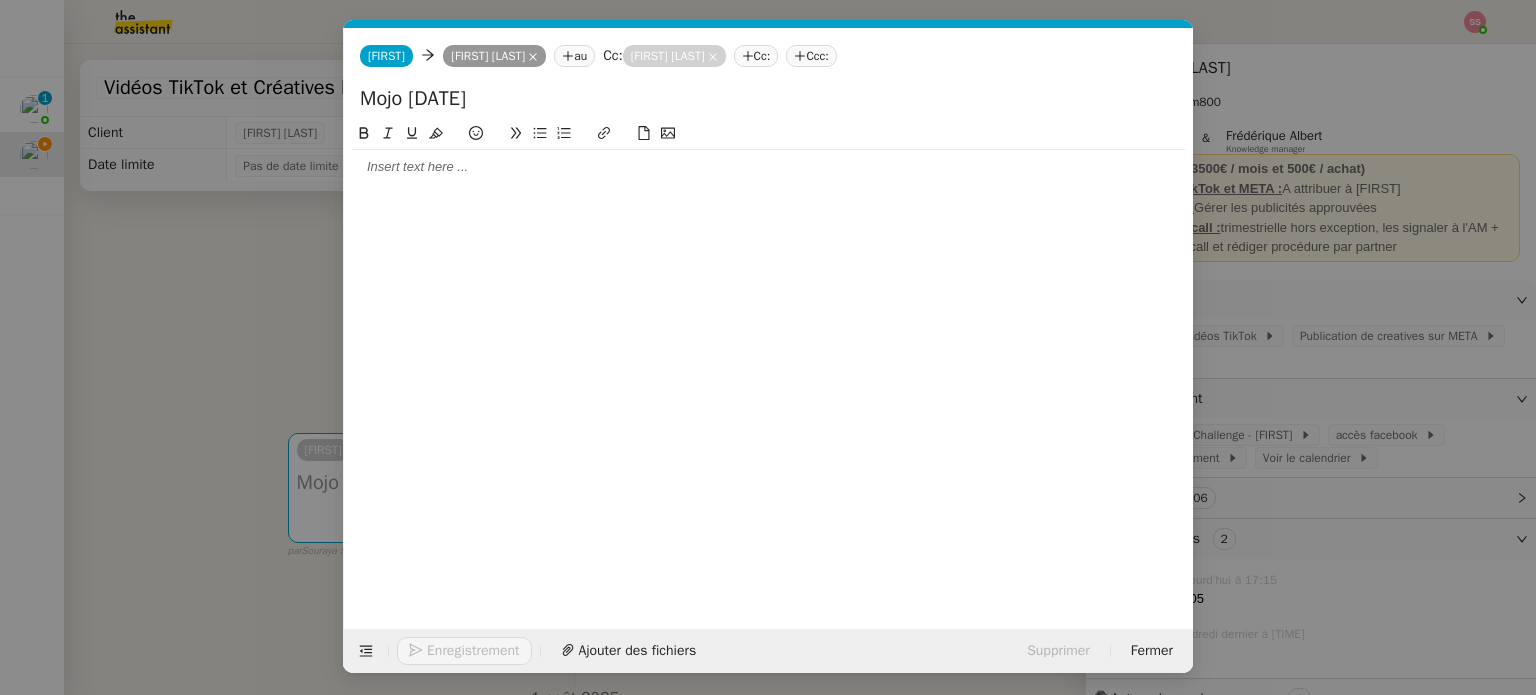 click 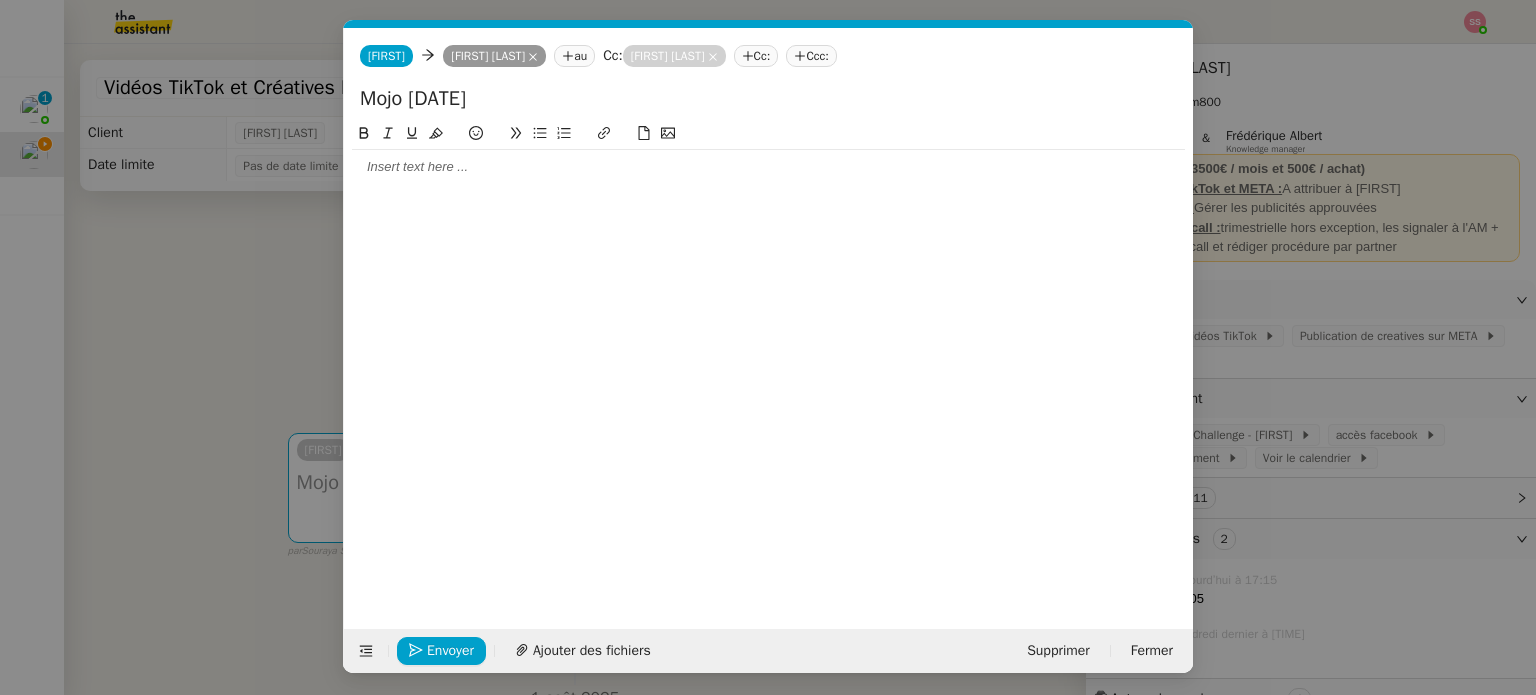 type 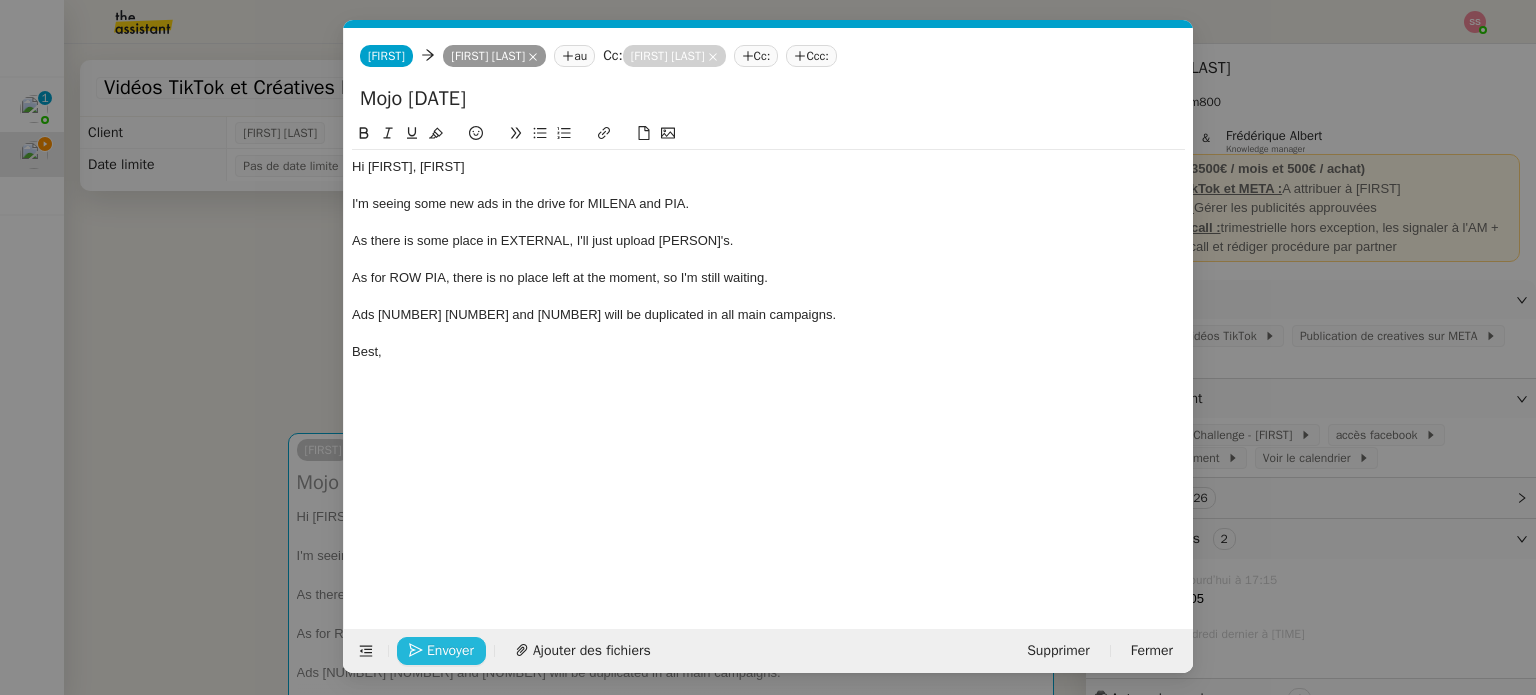 click on "Envoyer" 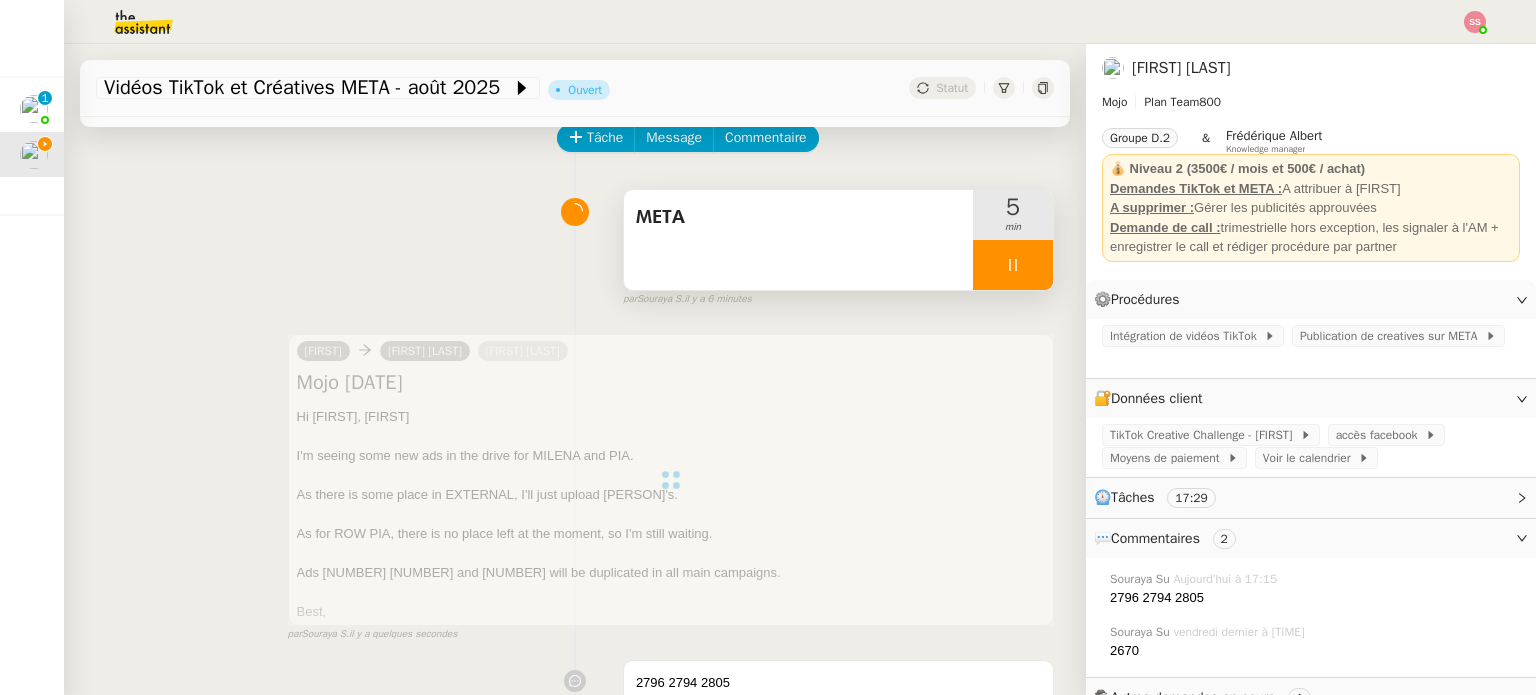 scroll, scrollTop: 100, scrollLeft: 0, axis: vertical 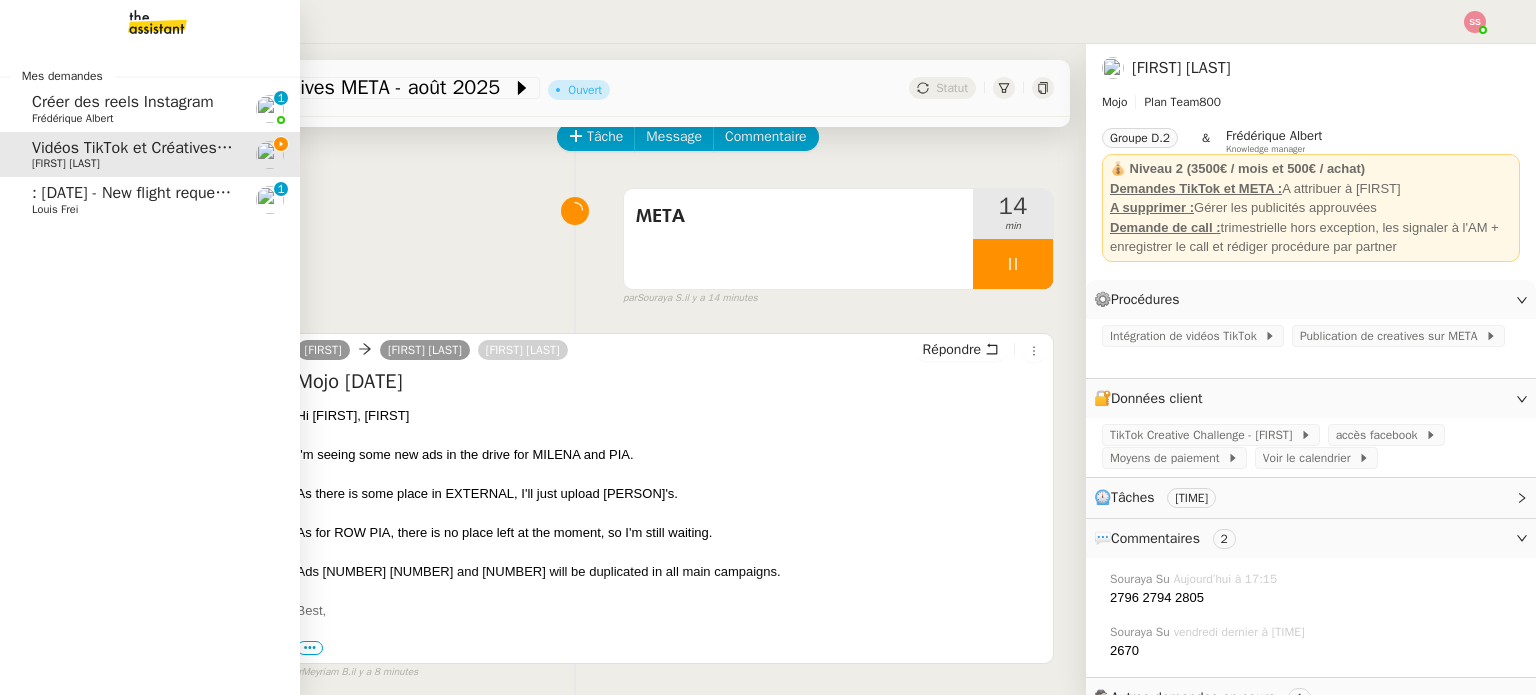 click on ": 11th August  - New flight request - Eric Carew" 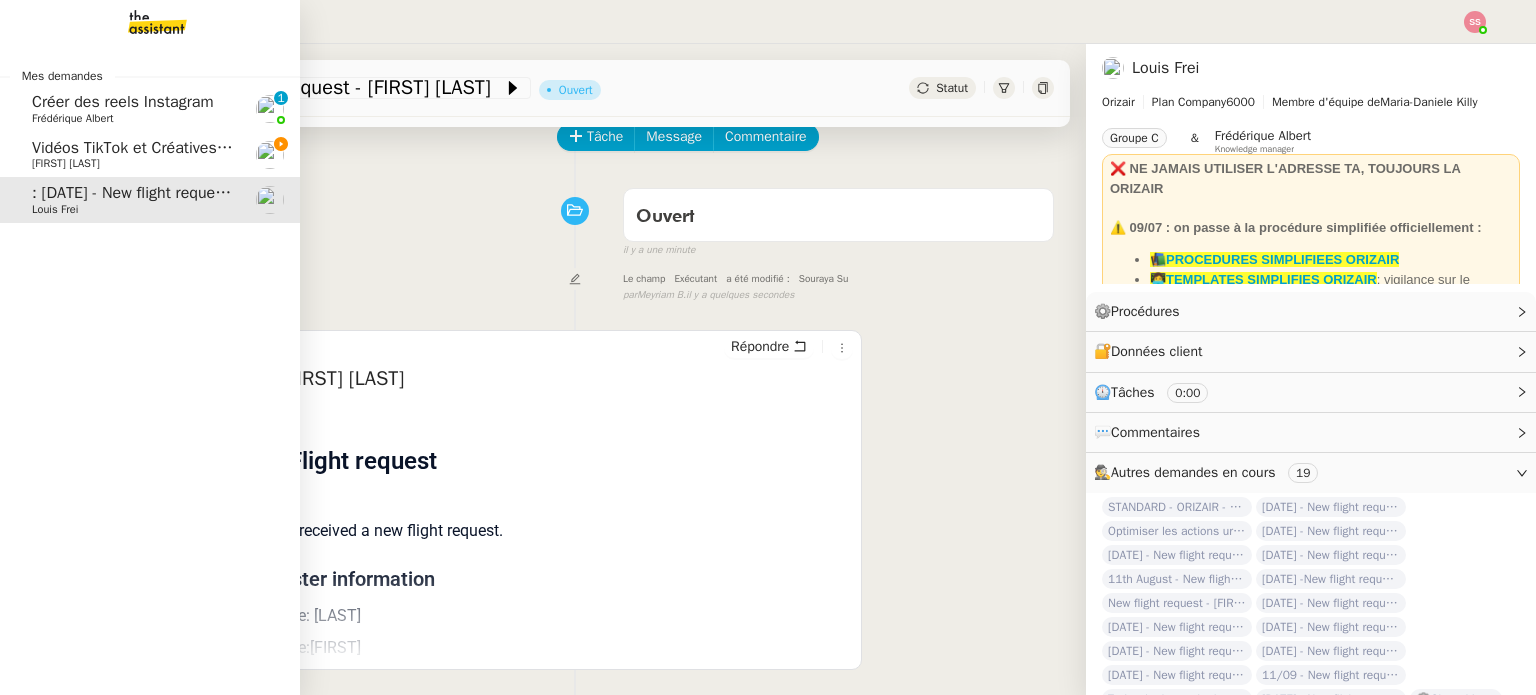 click on "Vidéos TikTok et Créatives META  - août 2025" 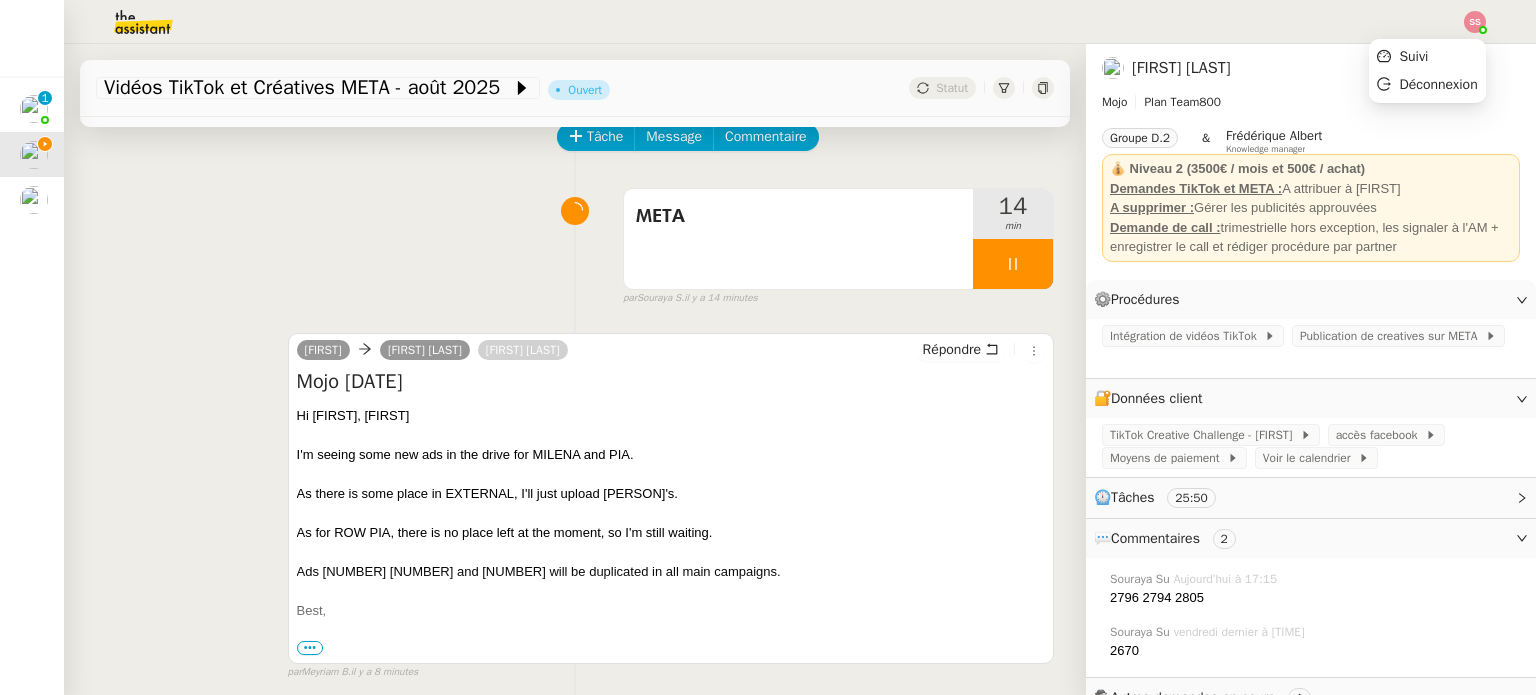 click 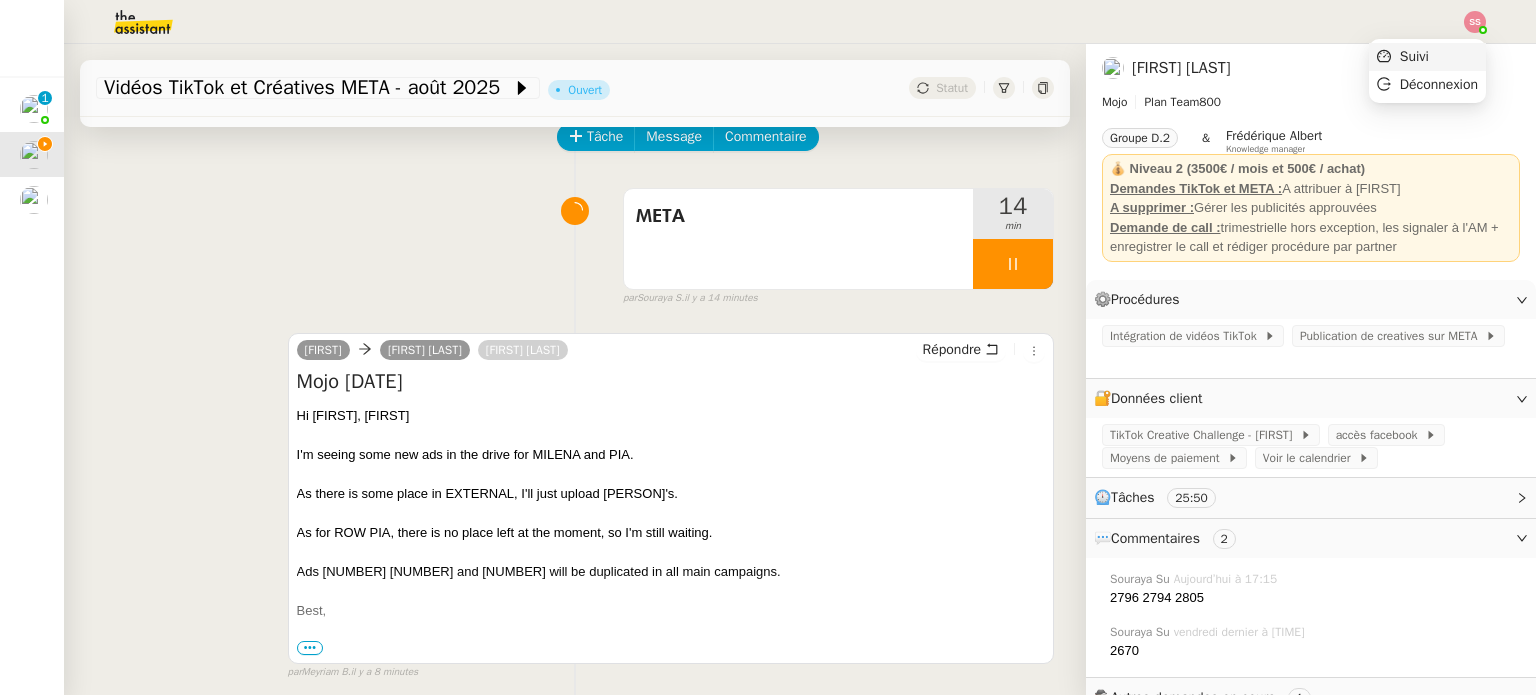 click on "Suivi" at bounding box center [1427, 57] 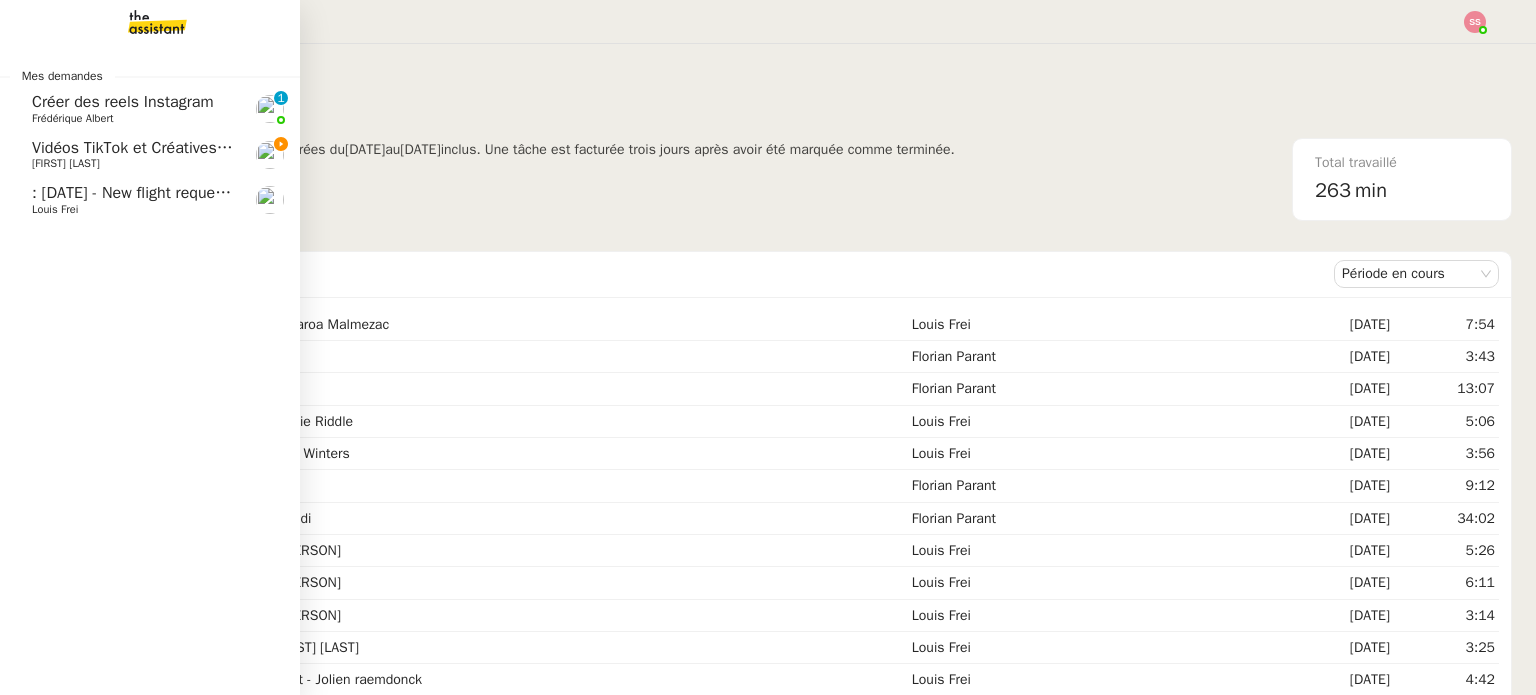 click on "Vidéos TikTok et Créatives META  - août 2025" 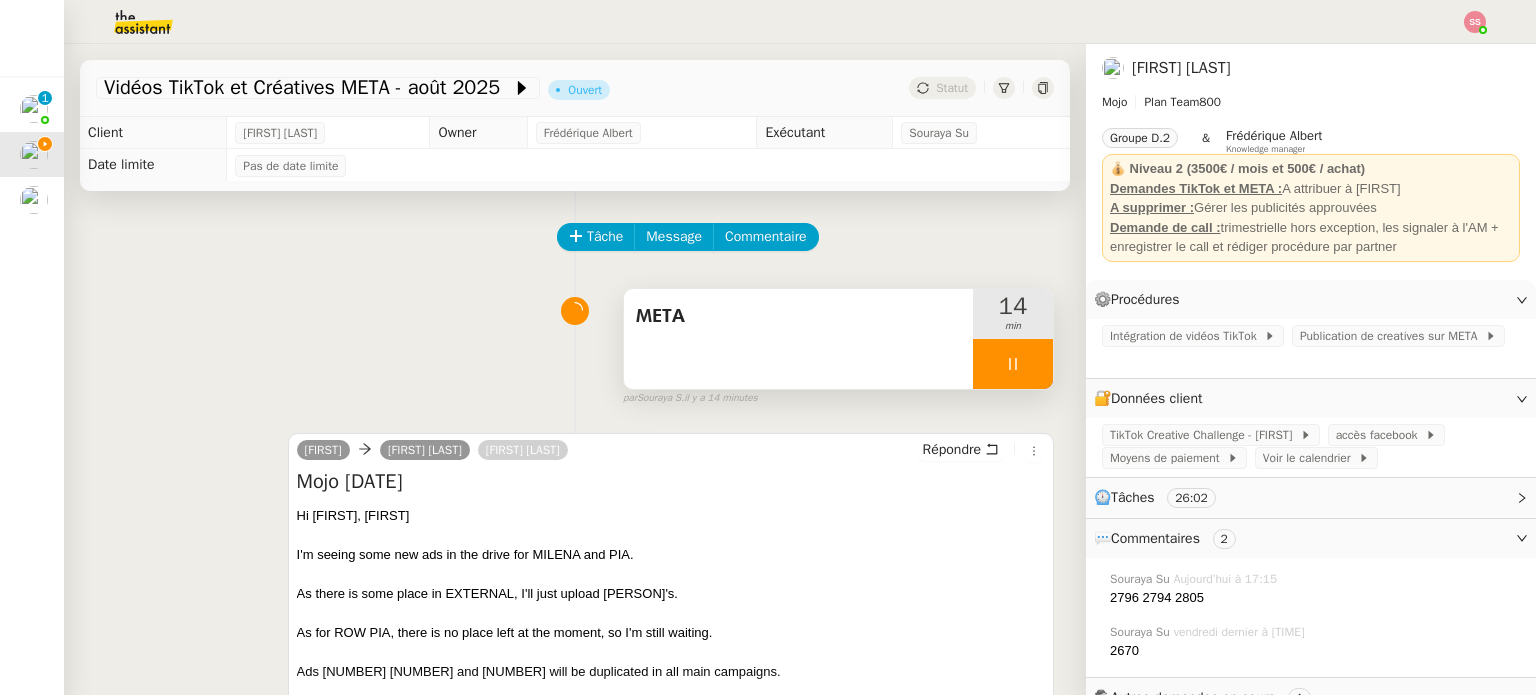 click at bounding box center [1013, 364] 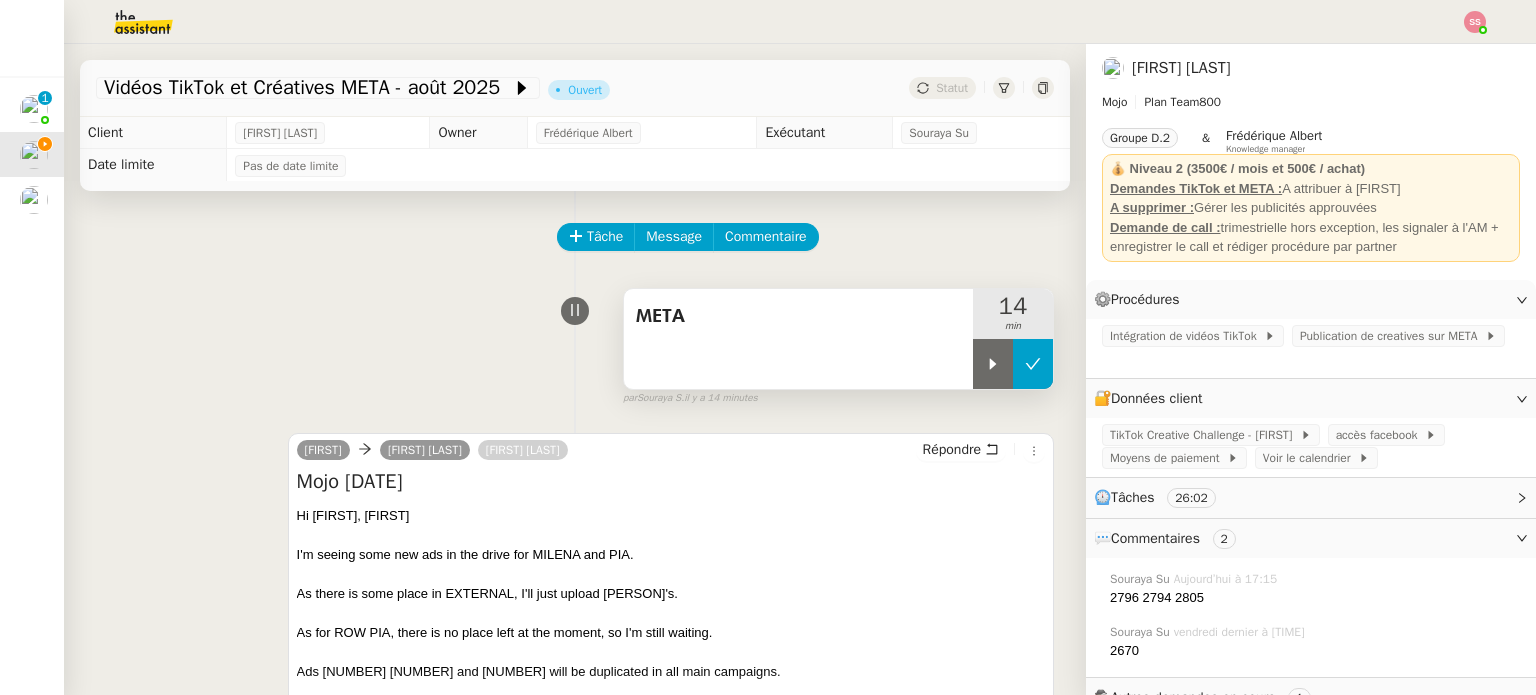 click at bounding box center [1033, 364] 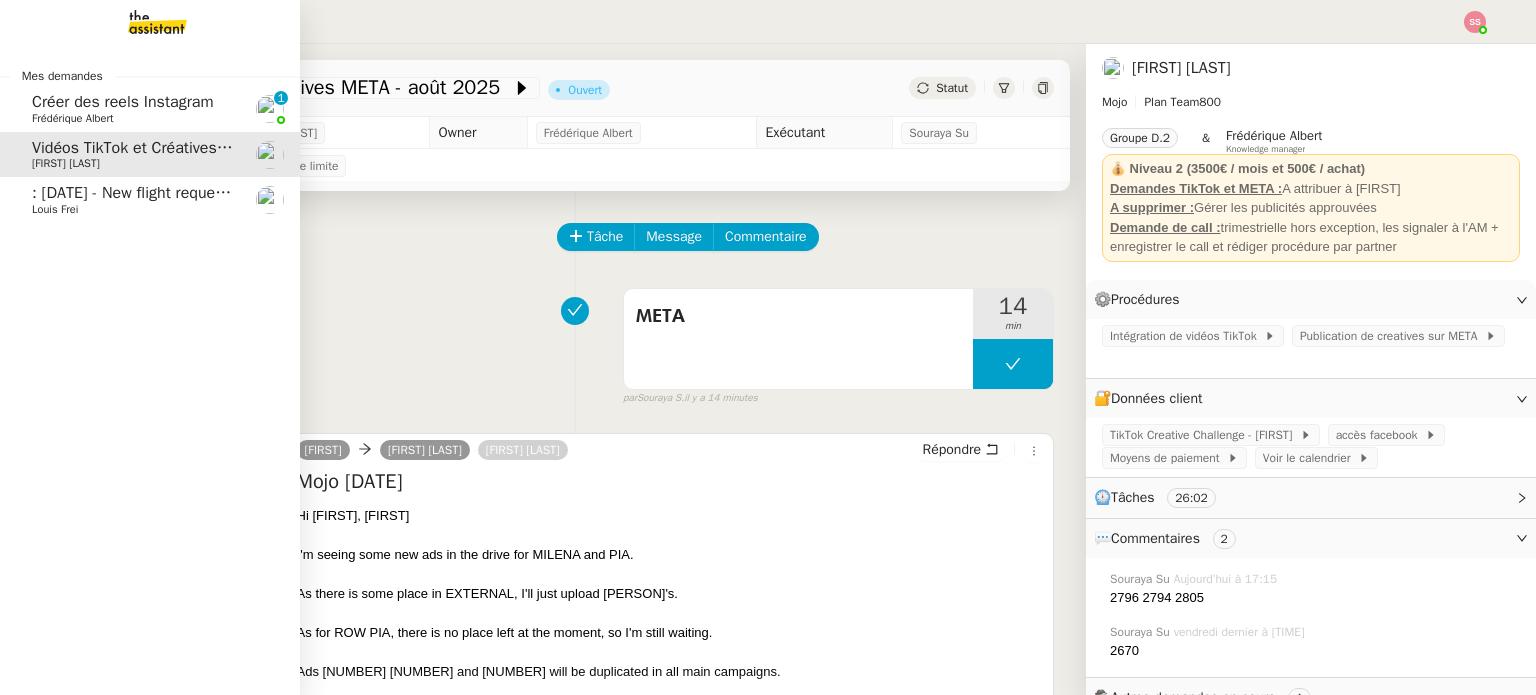 click on ": 11th August  - New flight request - Eric Carew" 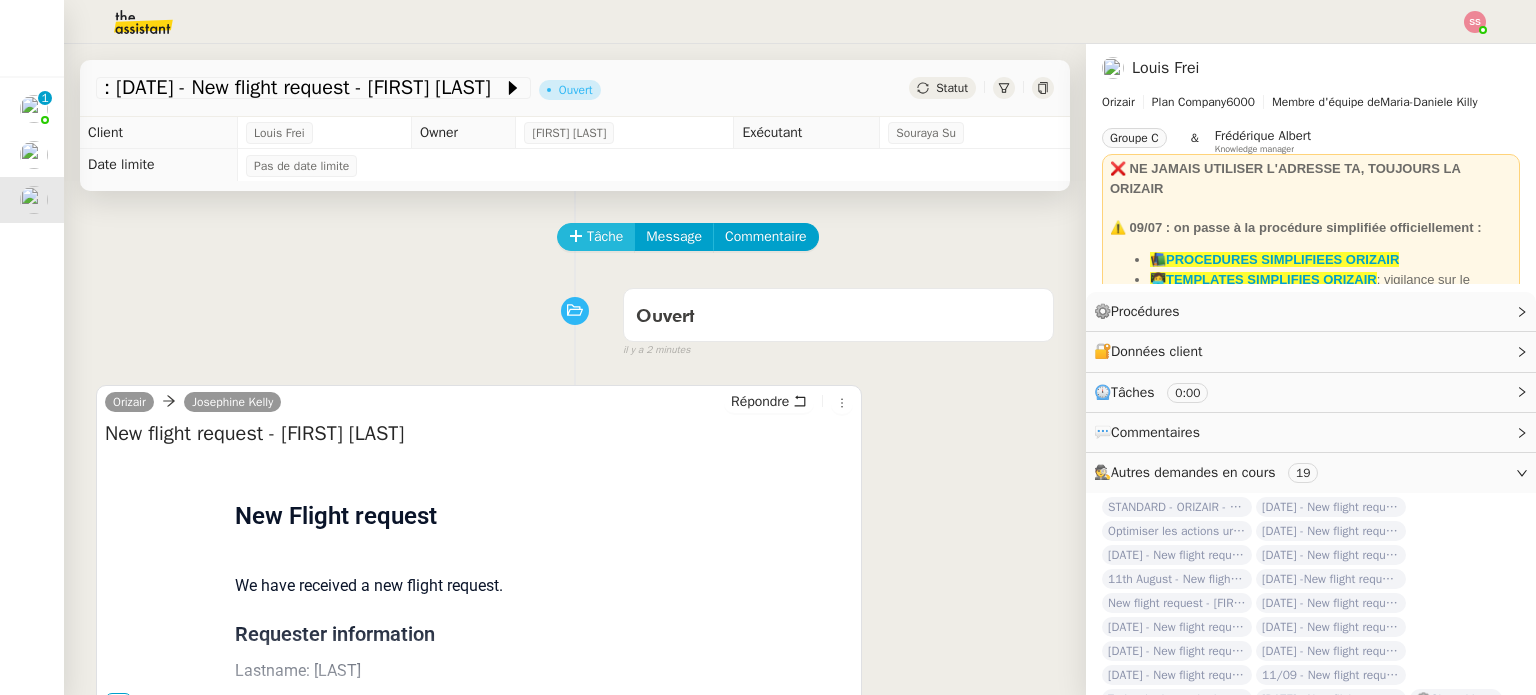 click on "Tâche" 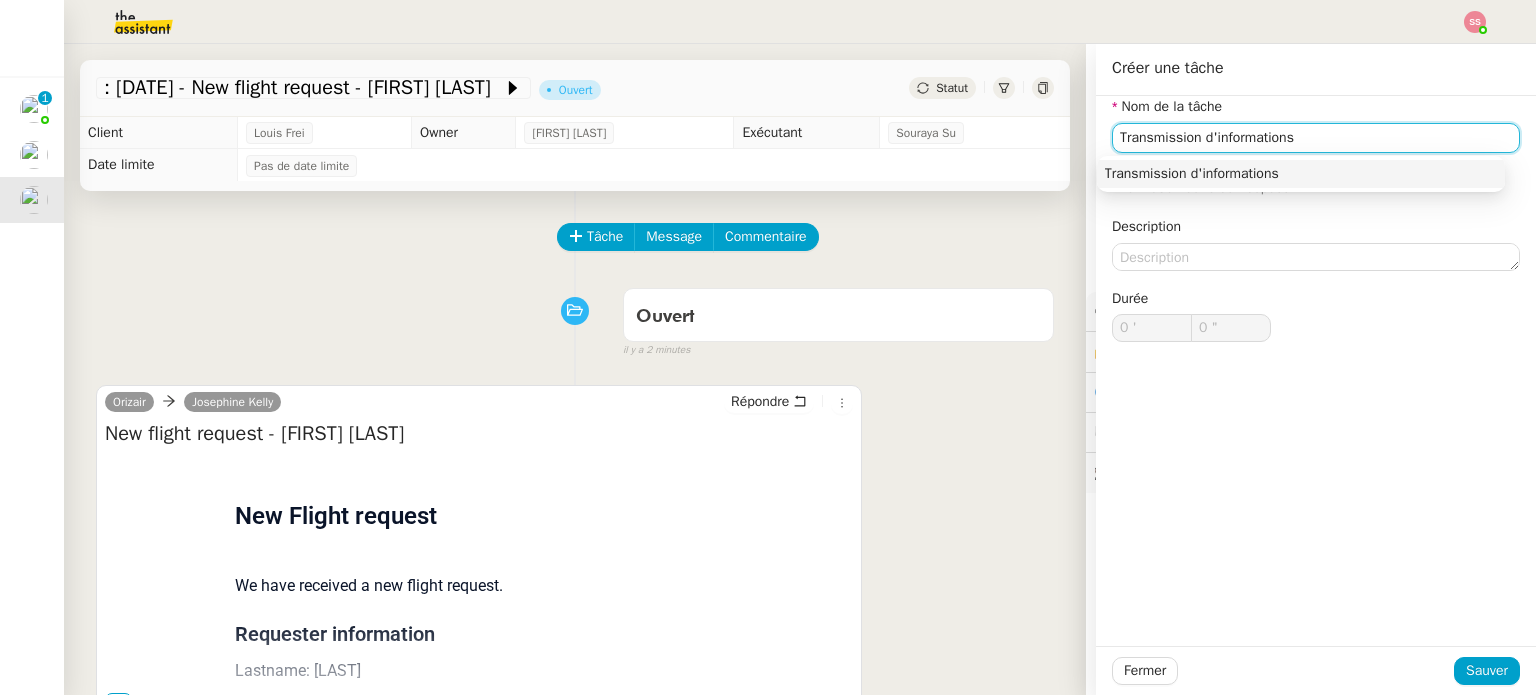 click on "Transmission d'informations" at bounding box center (1301, 174) 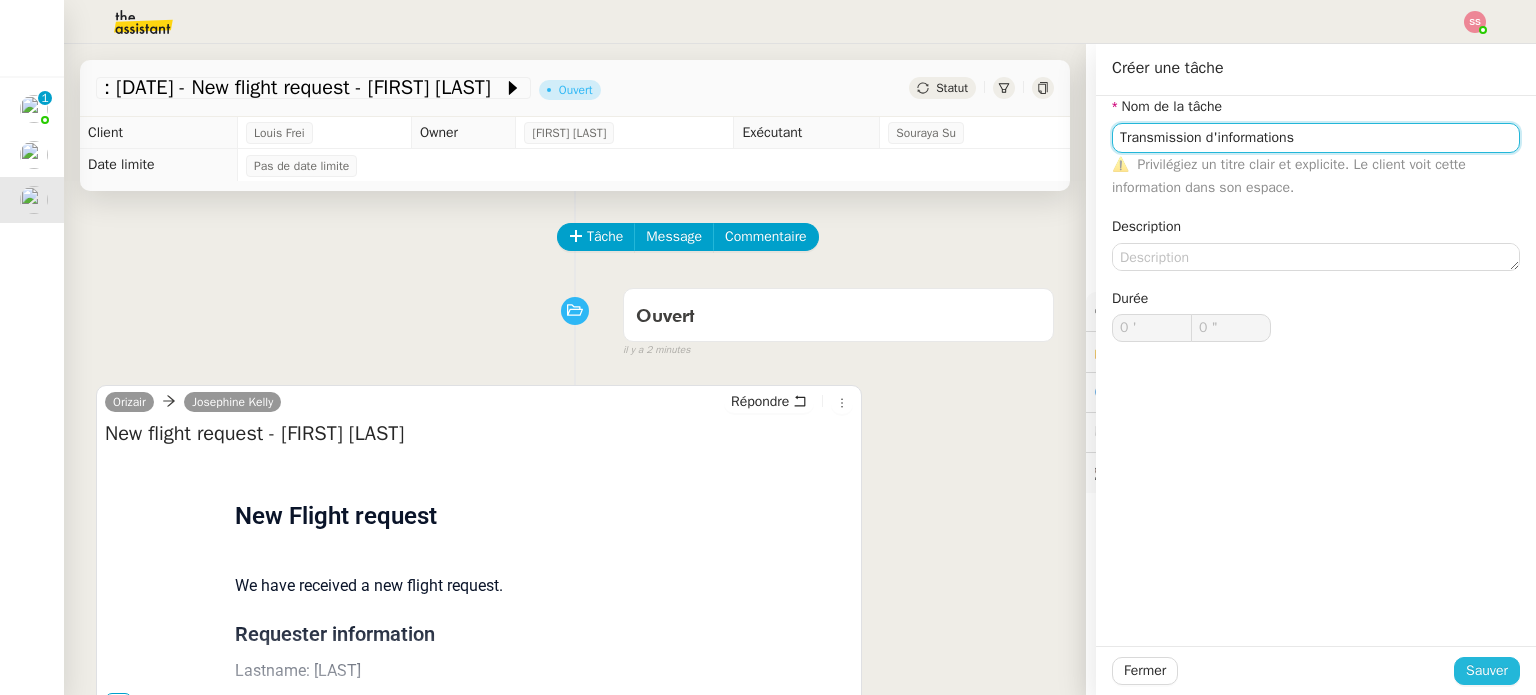 type on "Transmission d'informations" 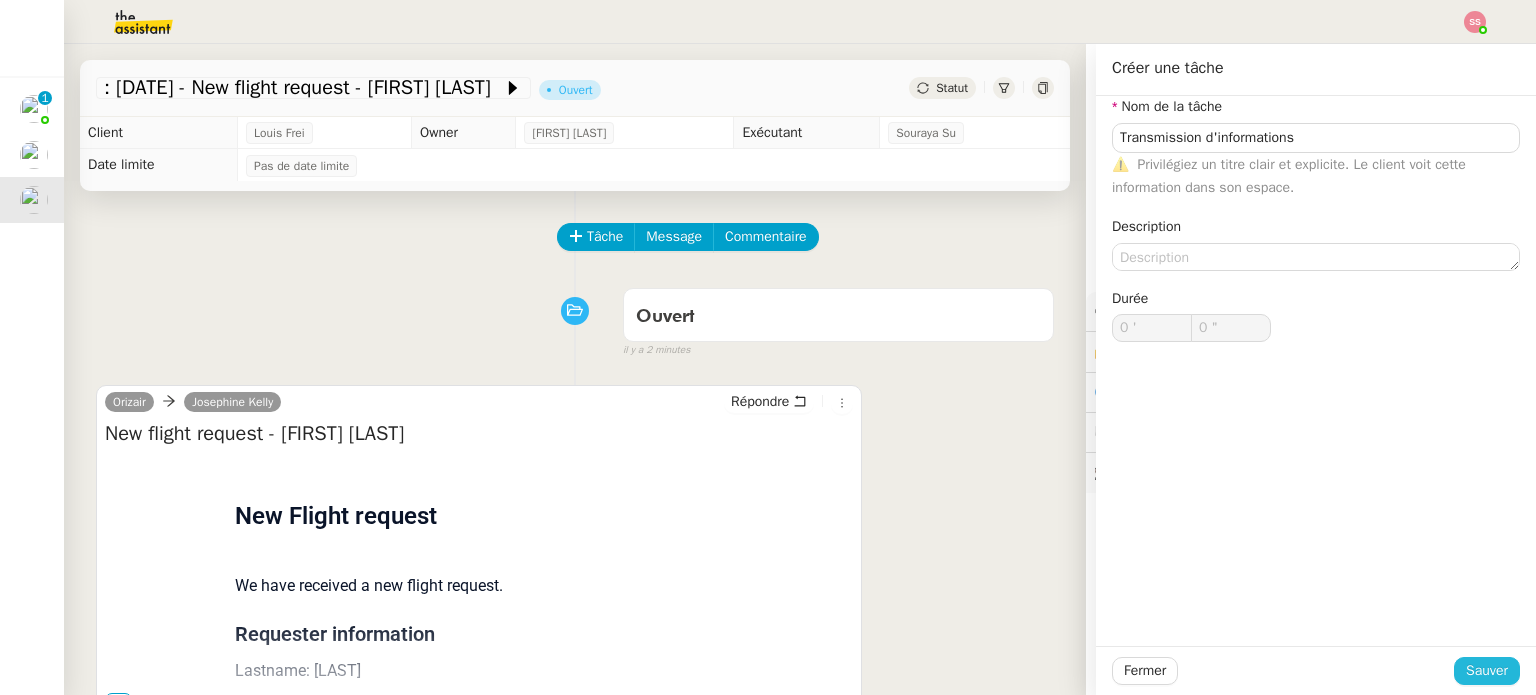 click on "Sauver" 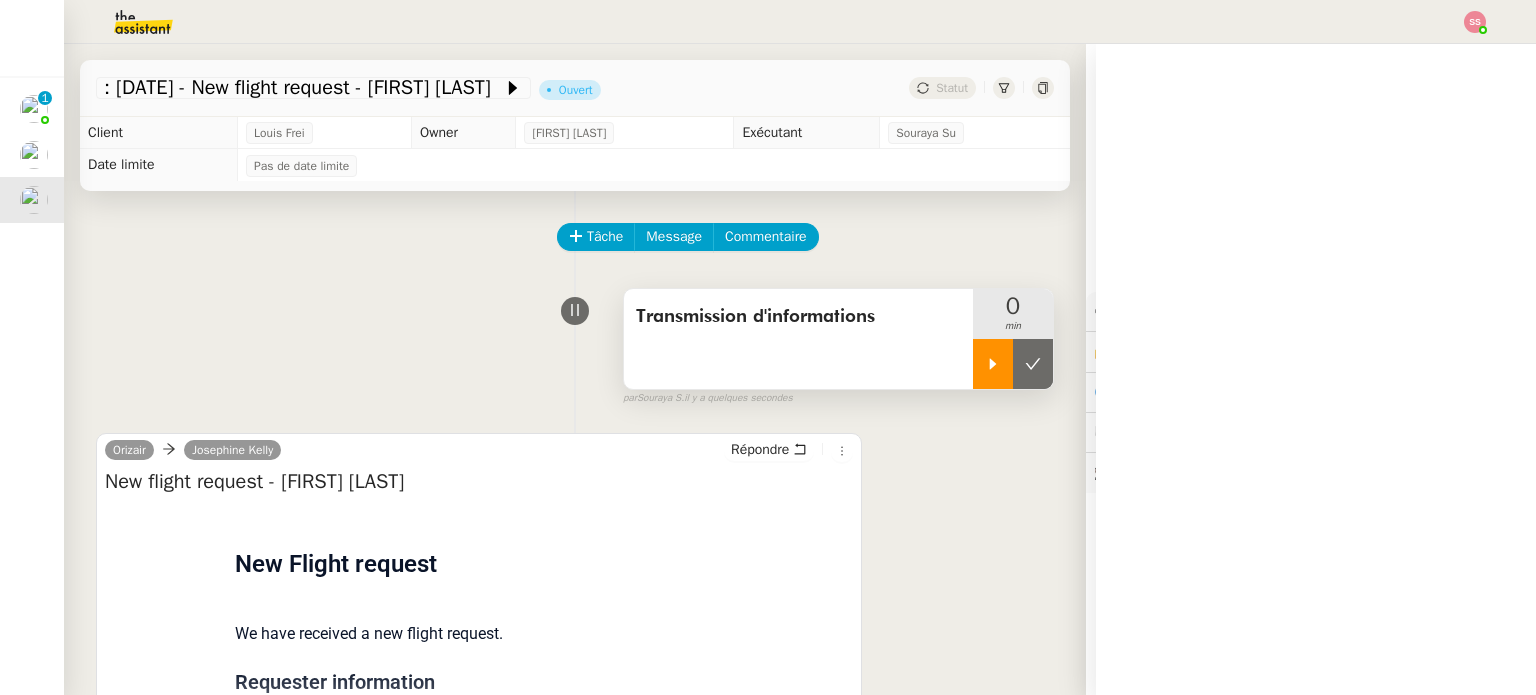 click at bounding box center (993, 364) 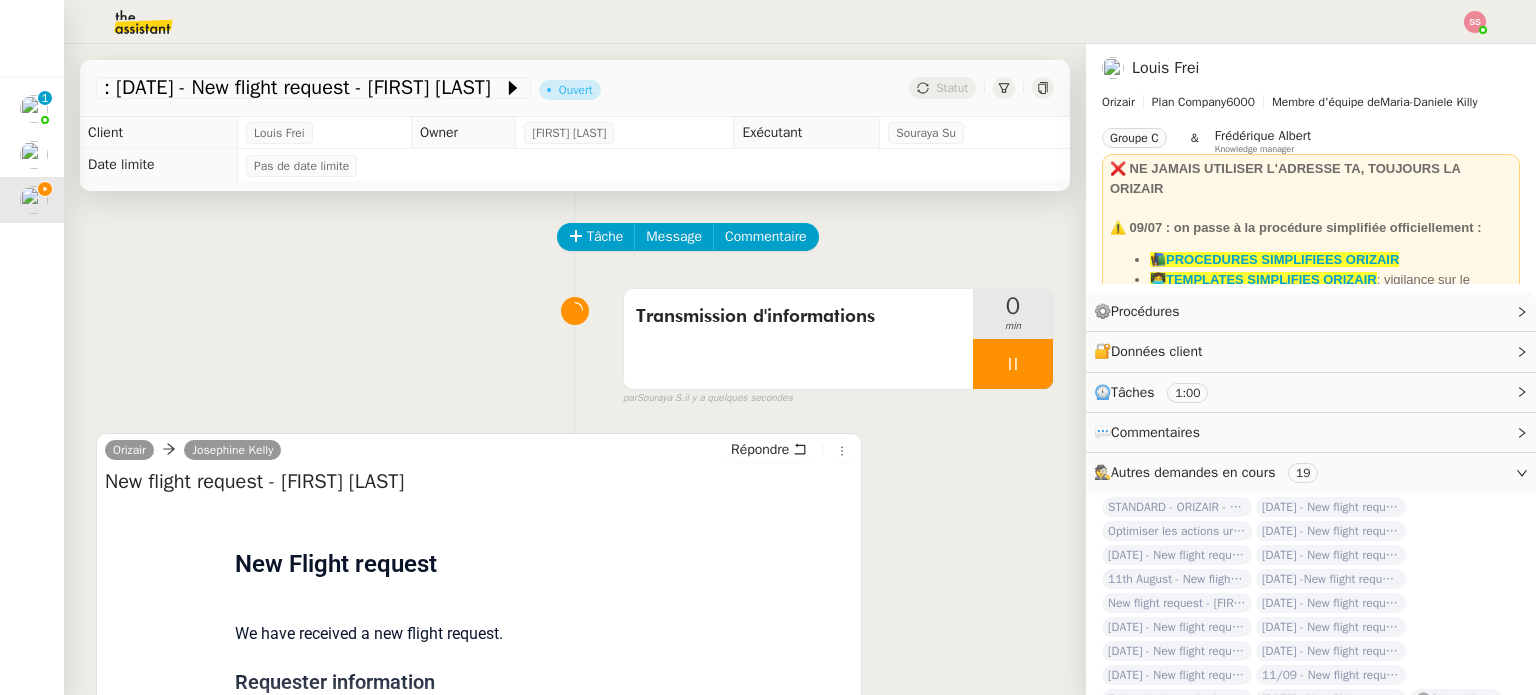 click 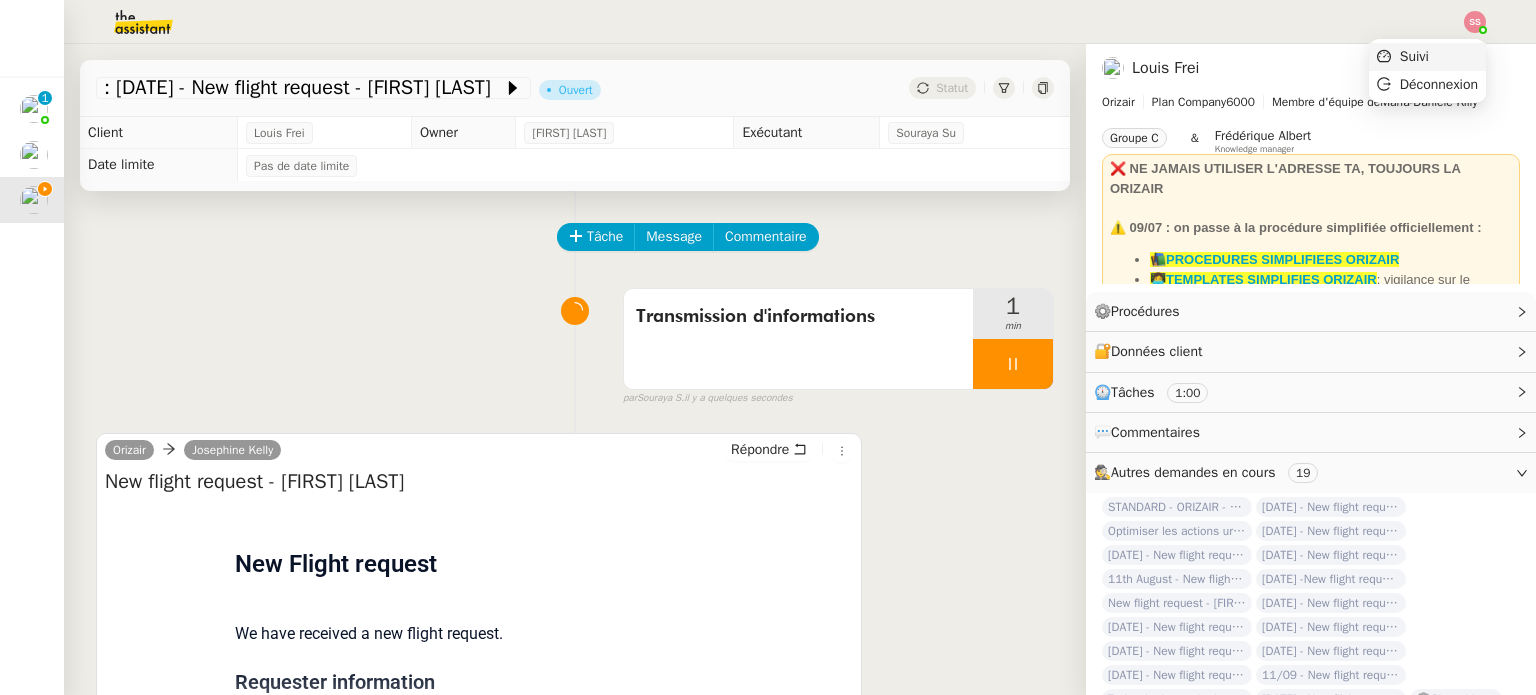 click on "Suivi" at bounding box center [1427, 57] 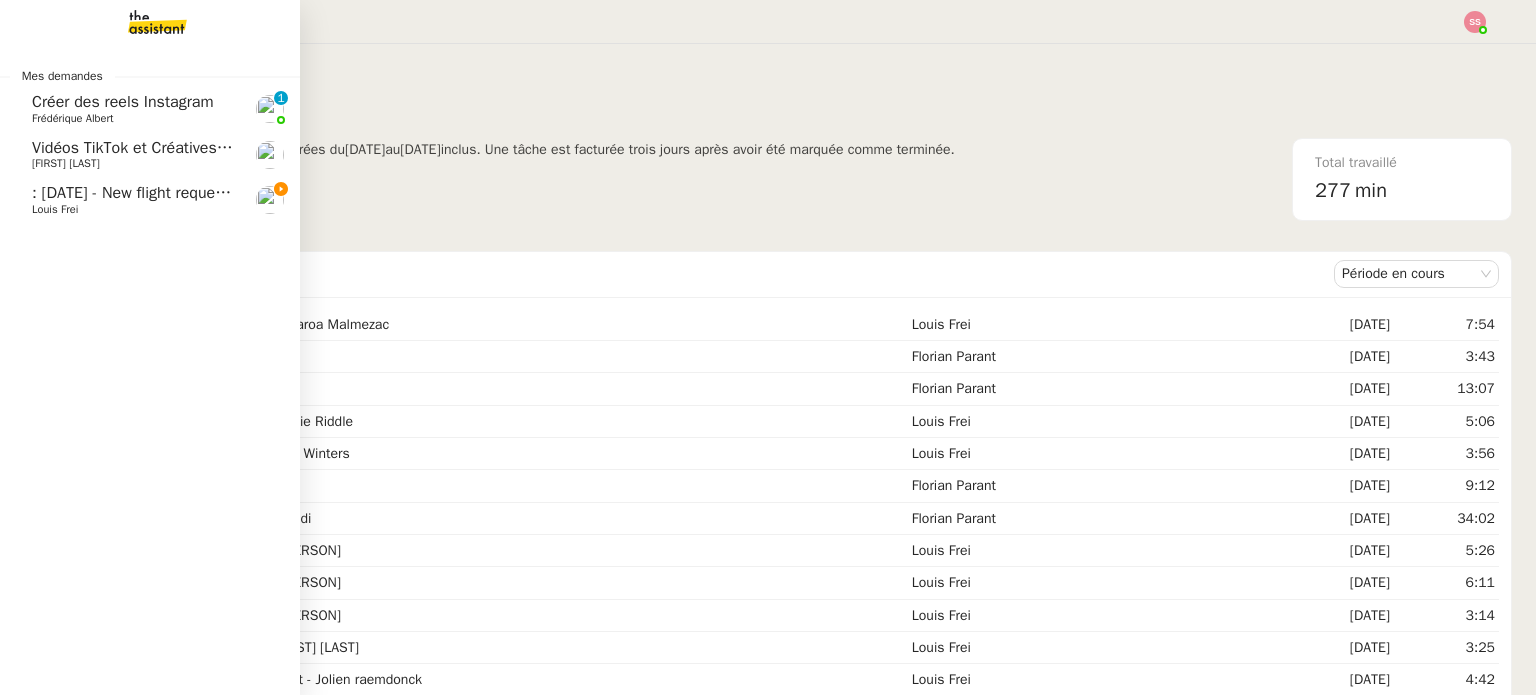click on ": 11th August  - New flight request - Eric Carew" 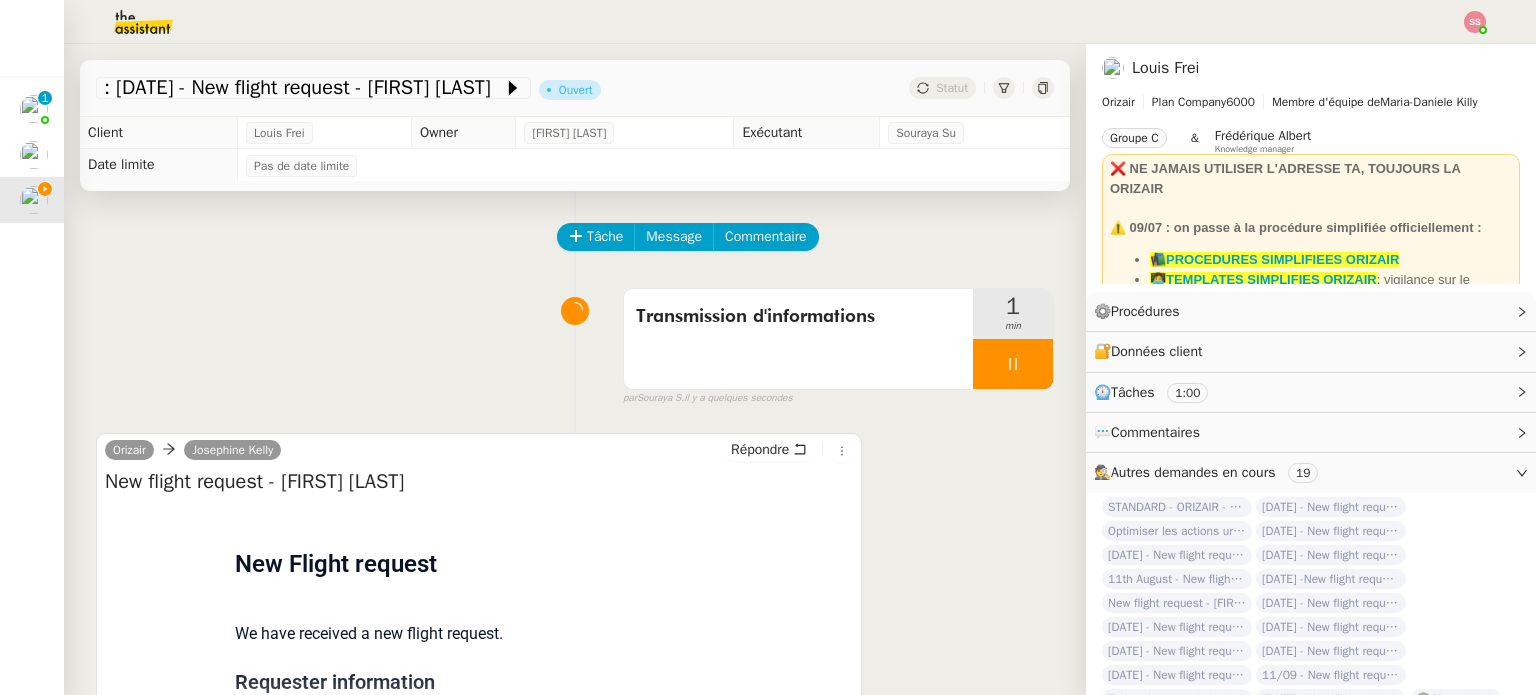 scroll, scrollTop: 268, scrollLeft: 0, axis: vertical 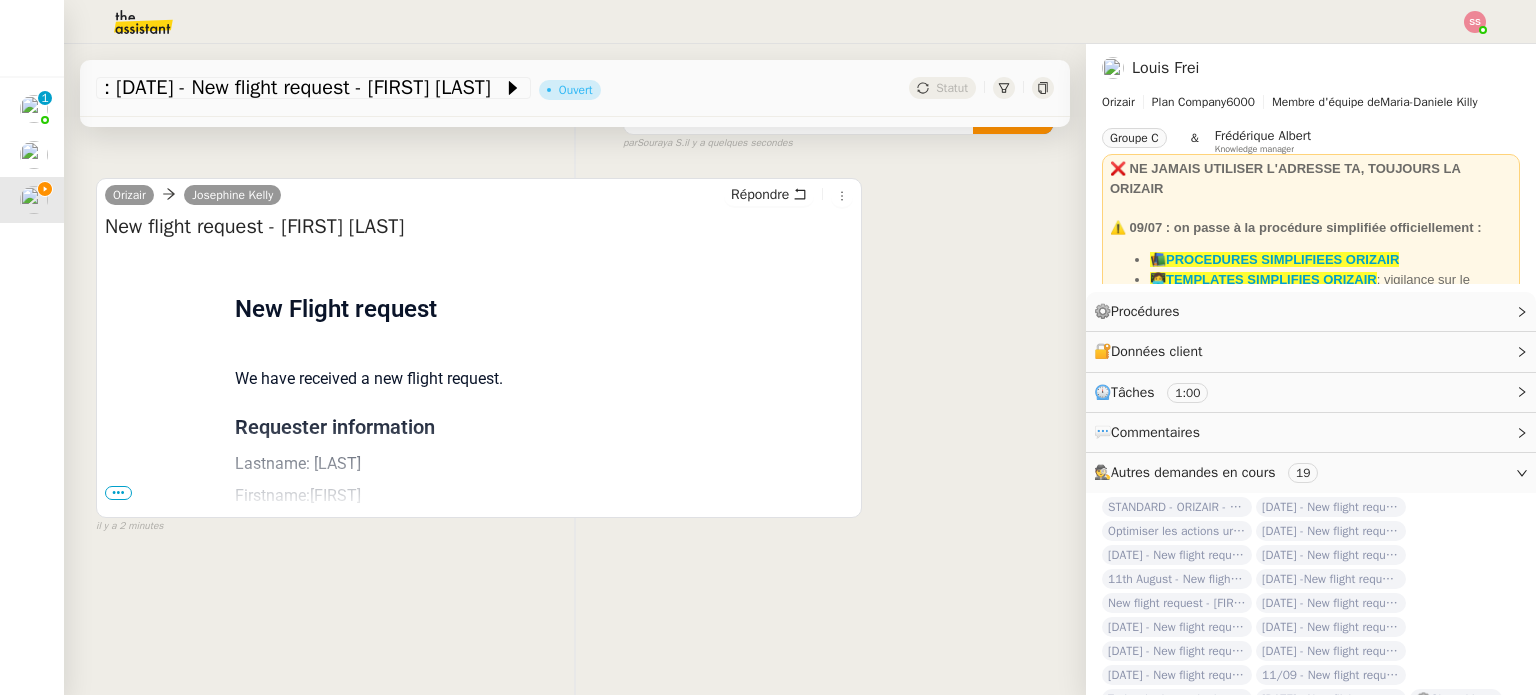 click on "•••" at bounding box center (118, 493) 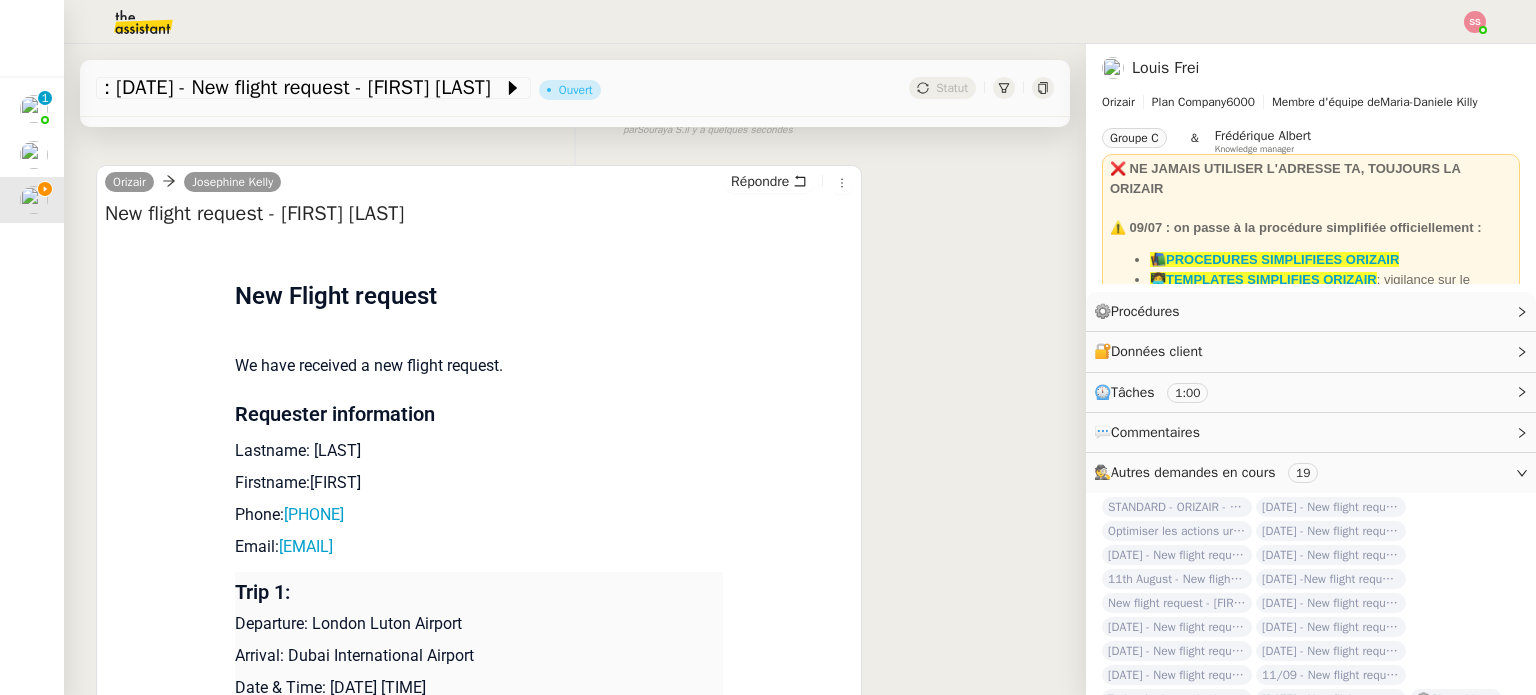 scroll, scrollTop: 468, scrollLeft: 0, axis: vertical 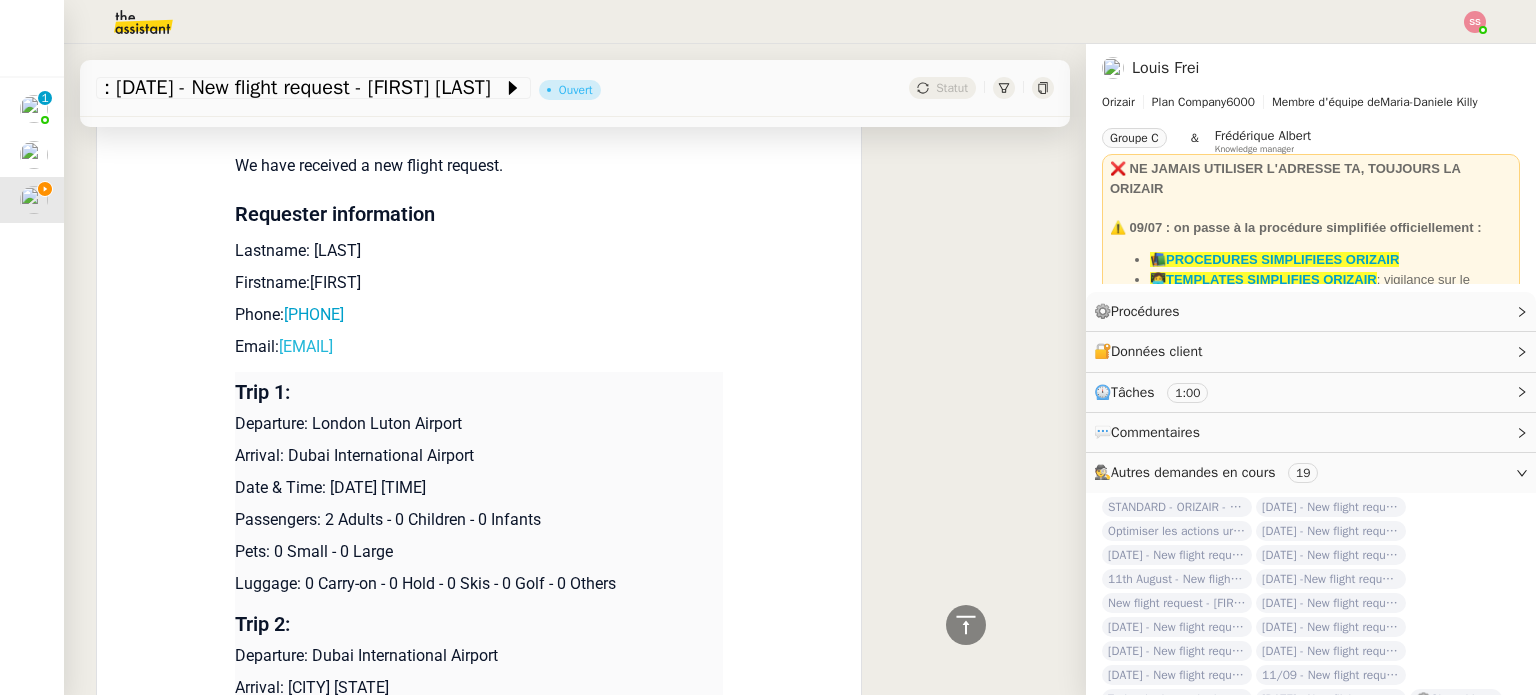 drag, startPoint x: 442, startPoint y: 335, endPoint x: 272, endPoint y: 357, distance: 171.41762 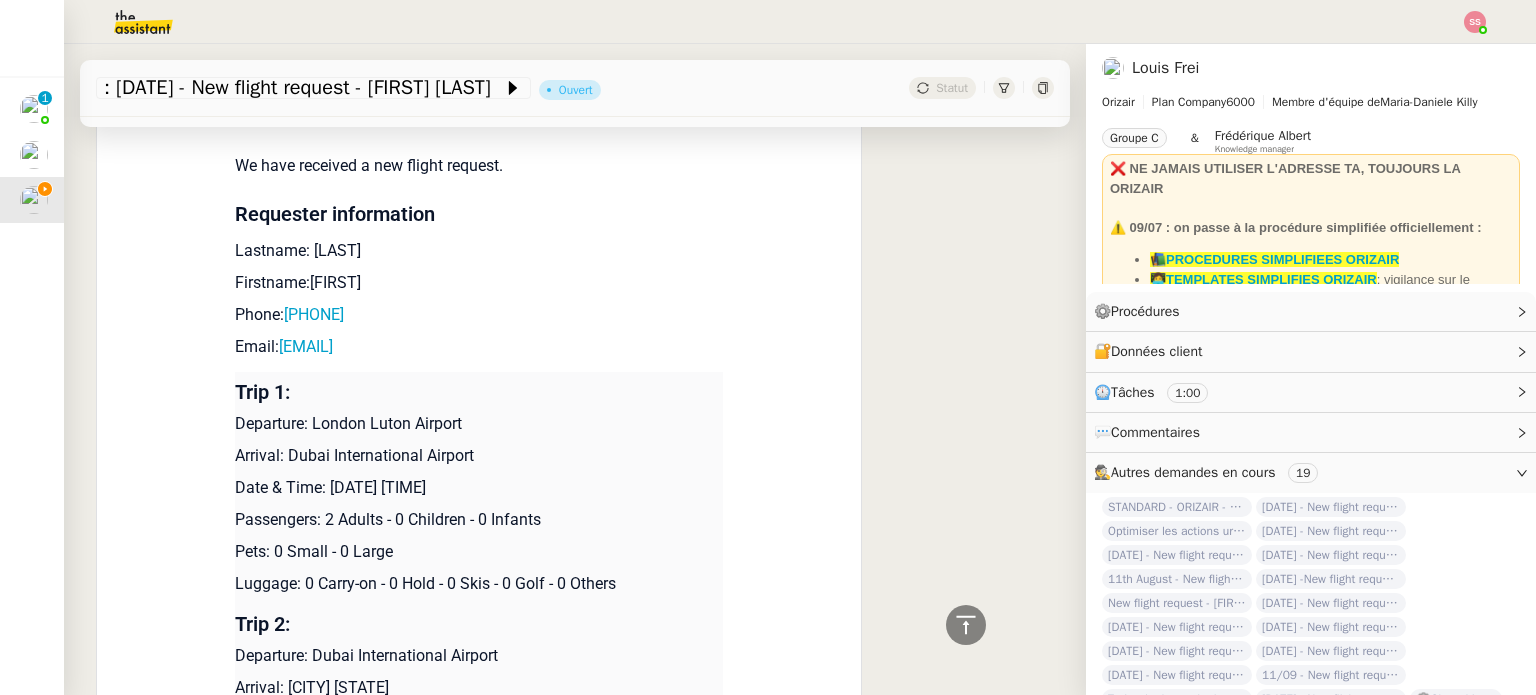 scroll, scrollTop: 0, scrollLeft: 0, axis: both 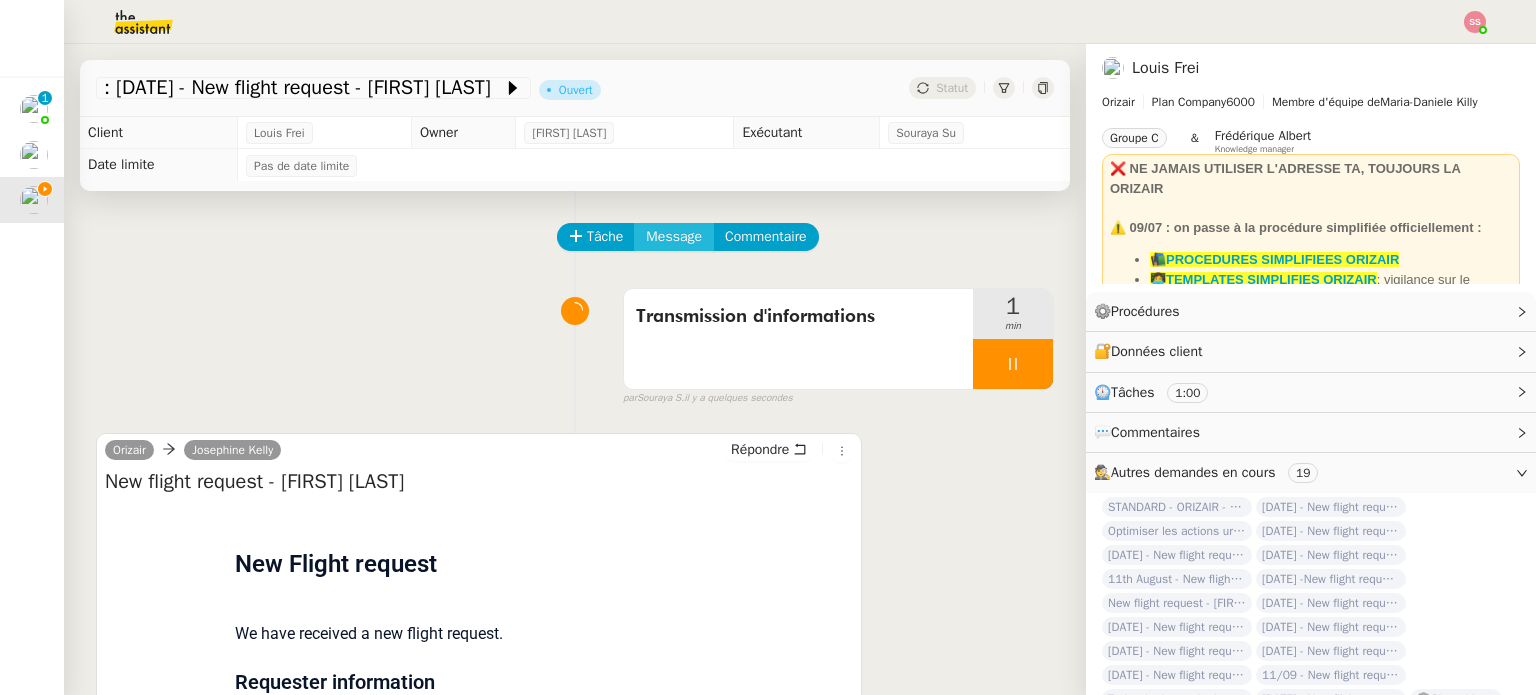 click on "Message" 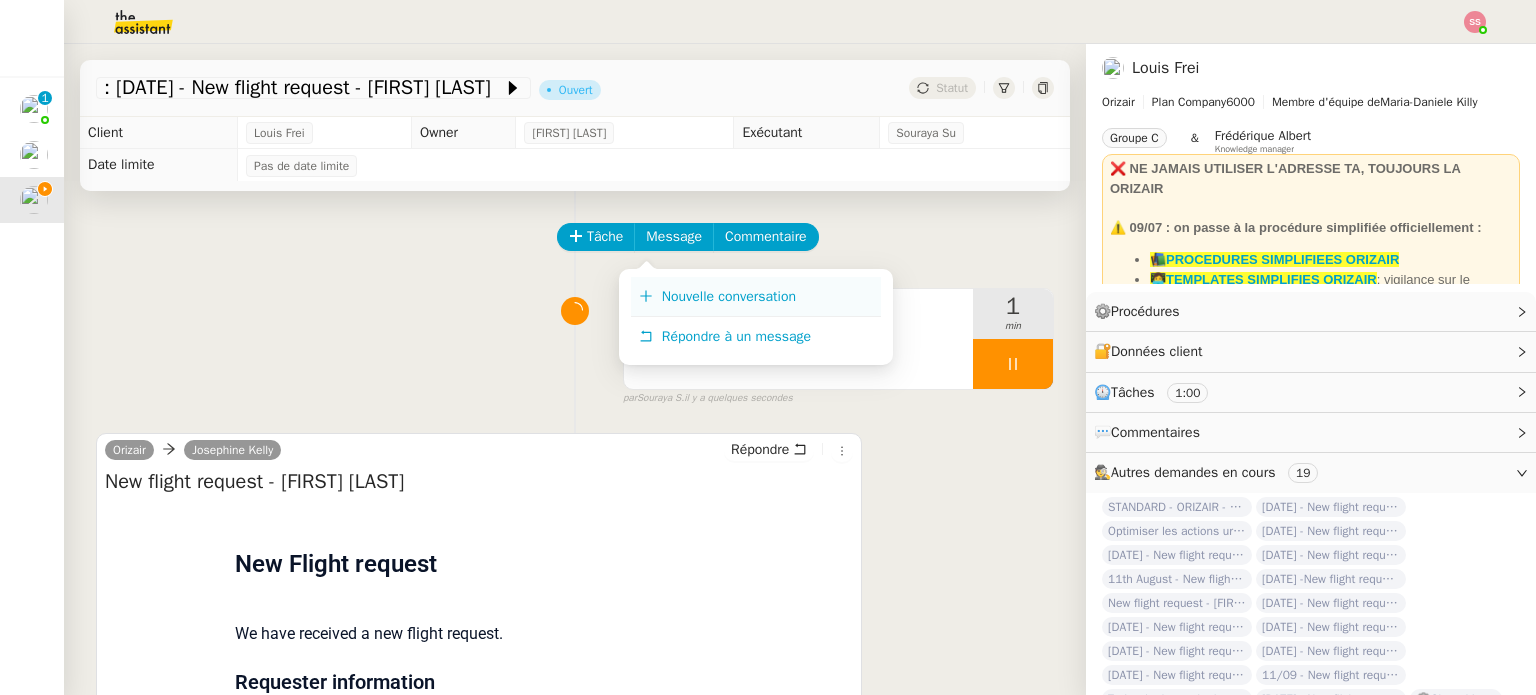 click on "Nouvelle conversation" at bounding box center (756, 297) 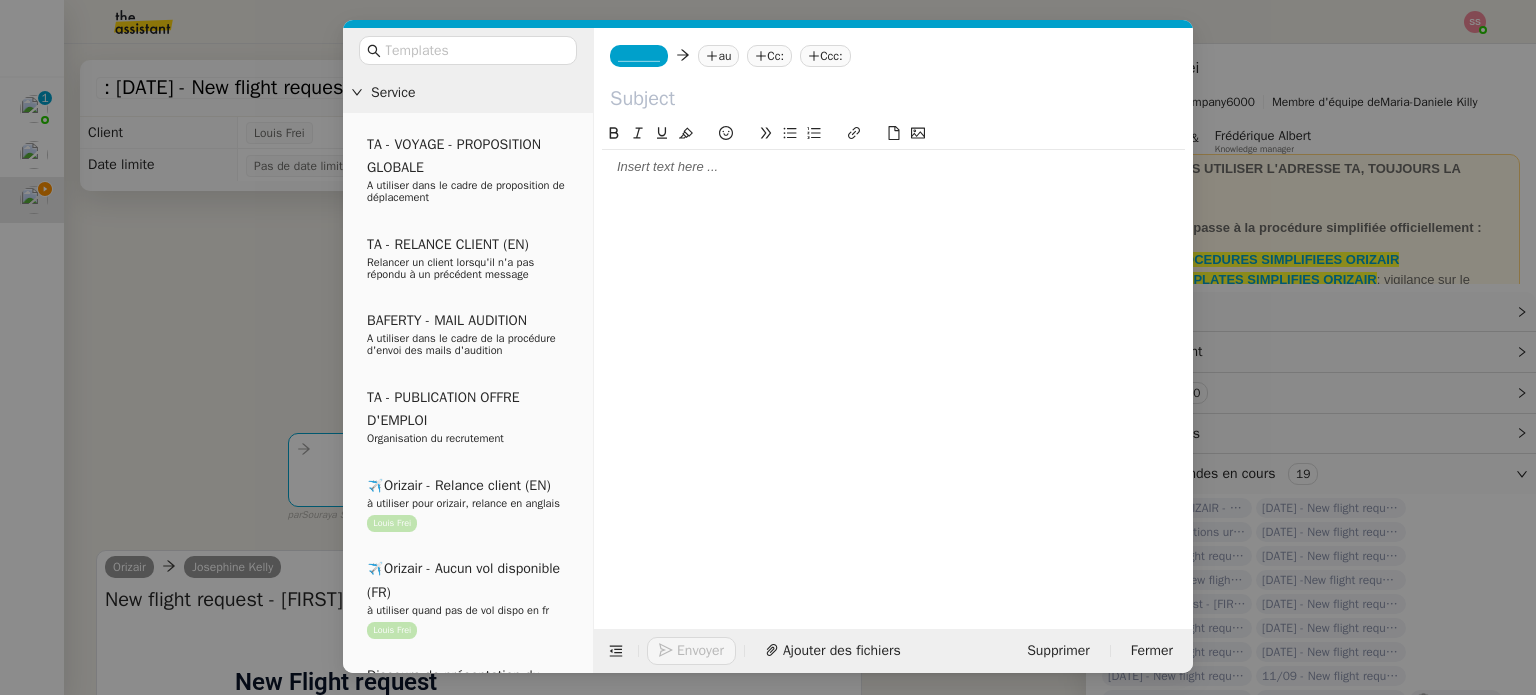 click 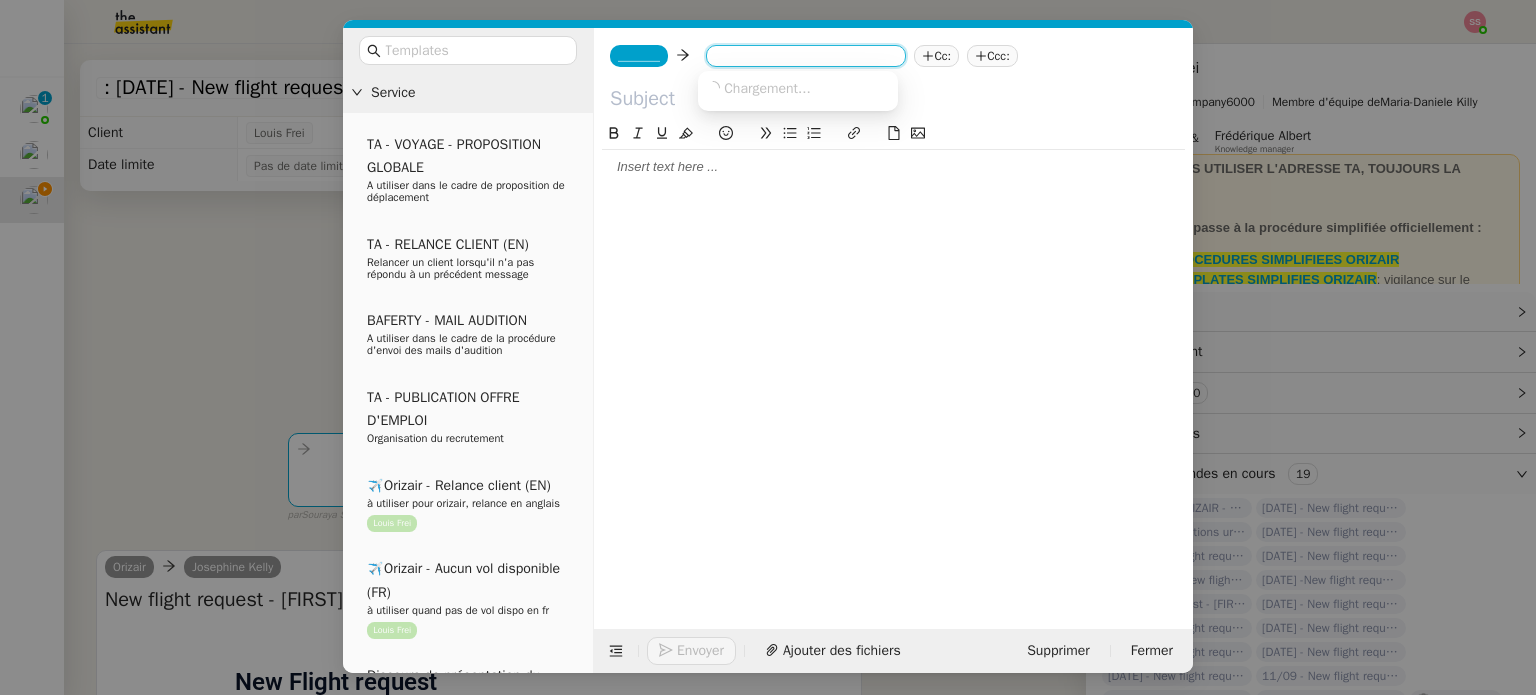 paste on "ered717@gmail.com" 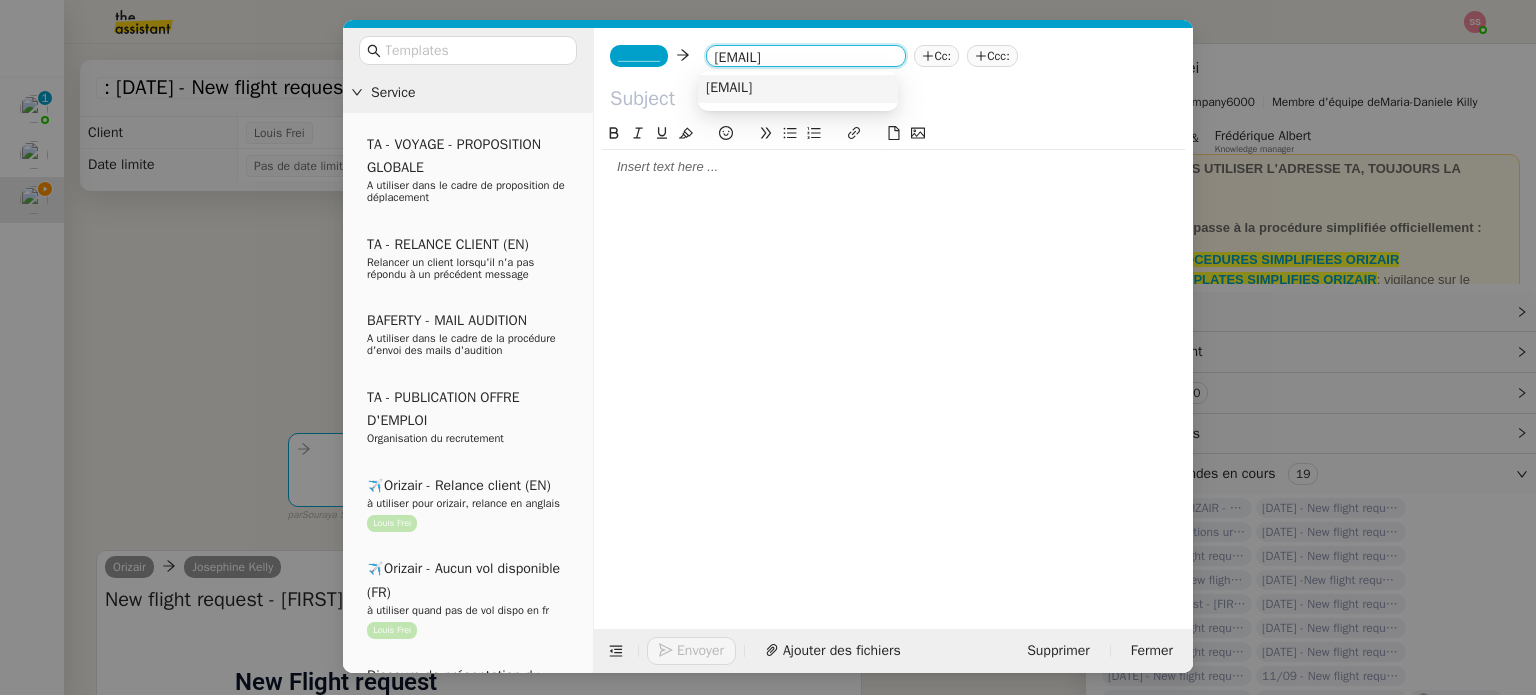 type on "ered717@gmail.com" 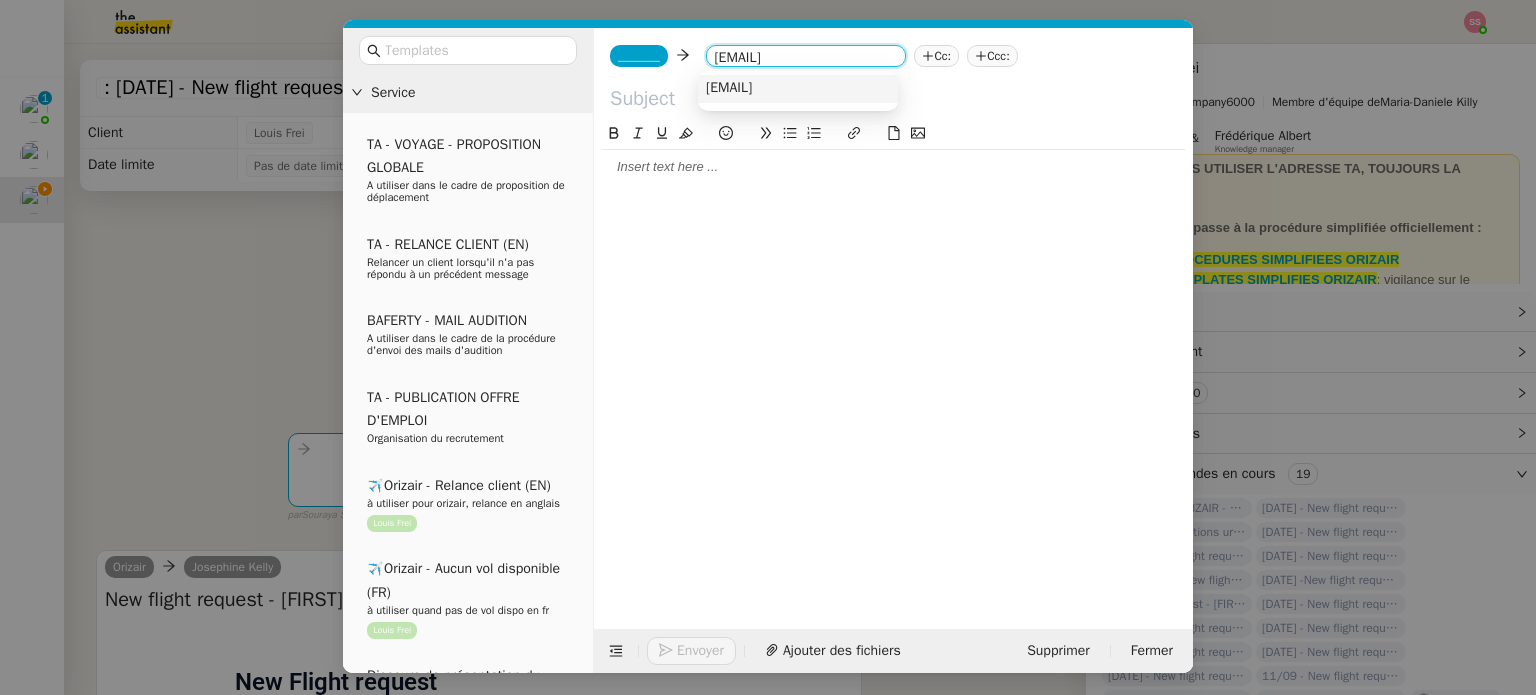 click on "ered717@gmail.com" at bounding box center (729, 88) 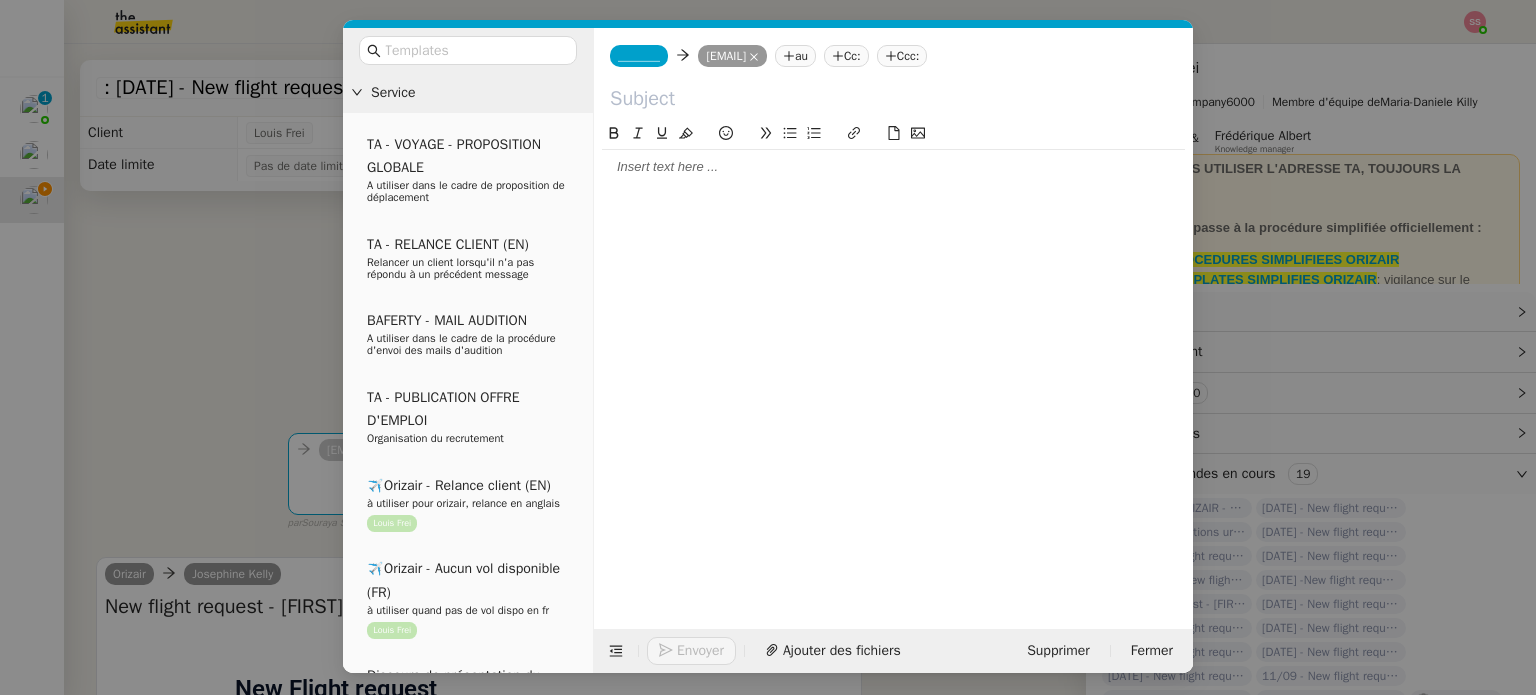 click on "Ccc:" 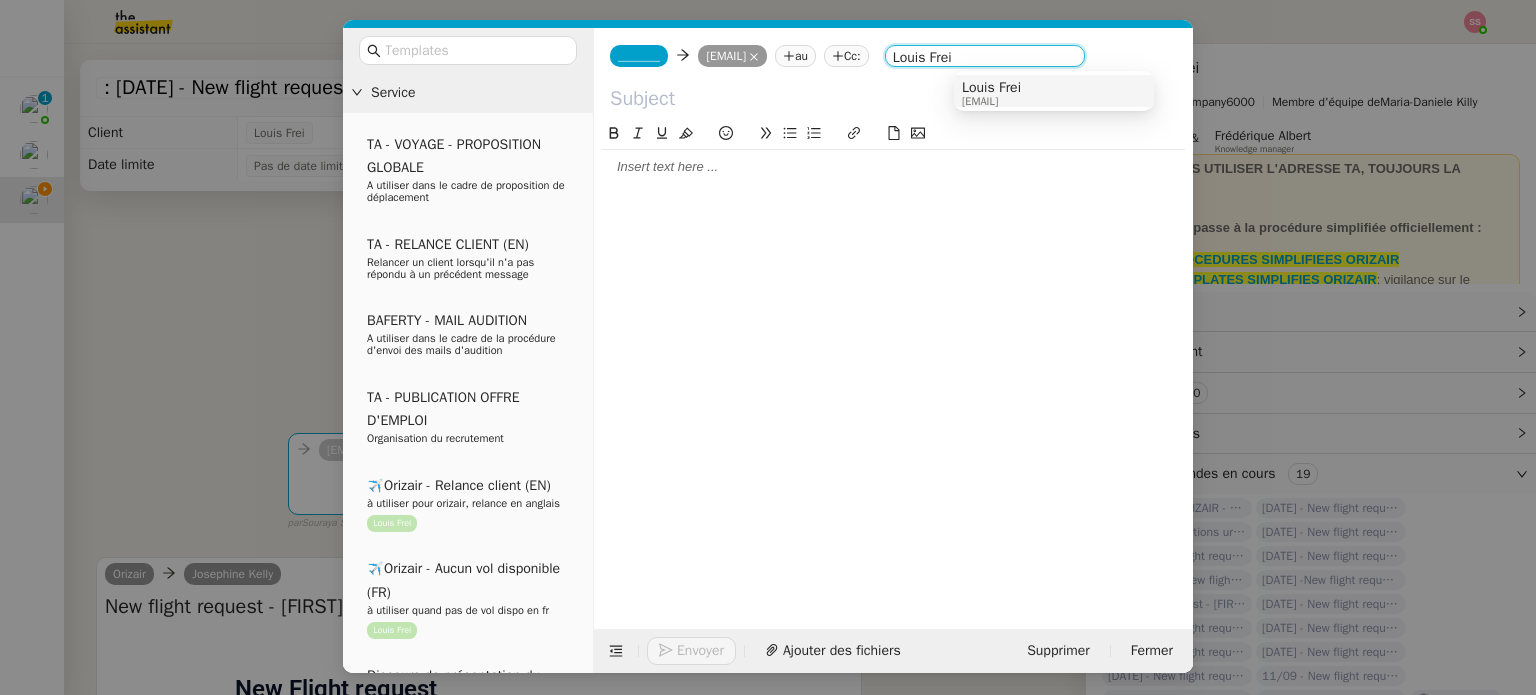 type on "Louis Frei" 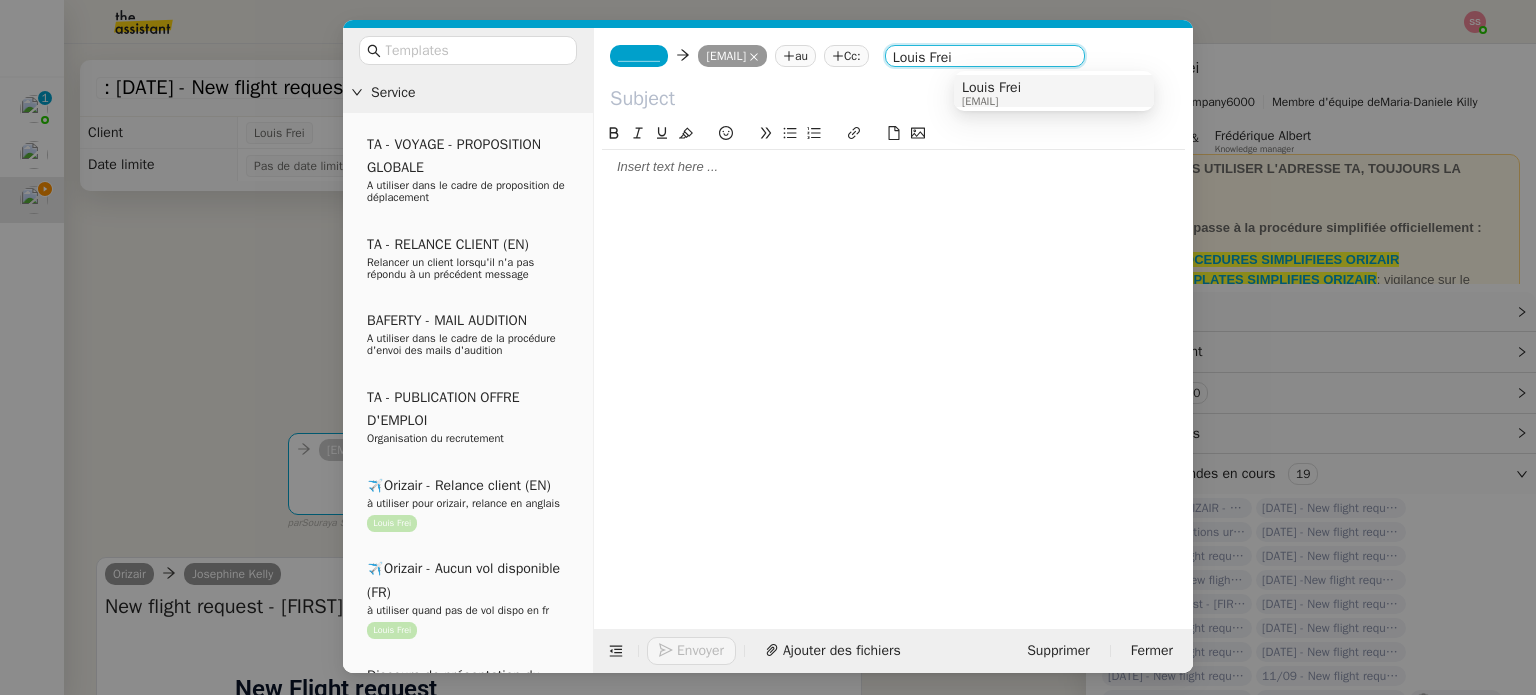 click on "[EMAIL]" at bounding box center [991, 101] 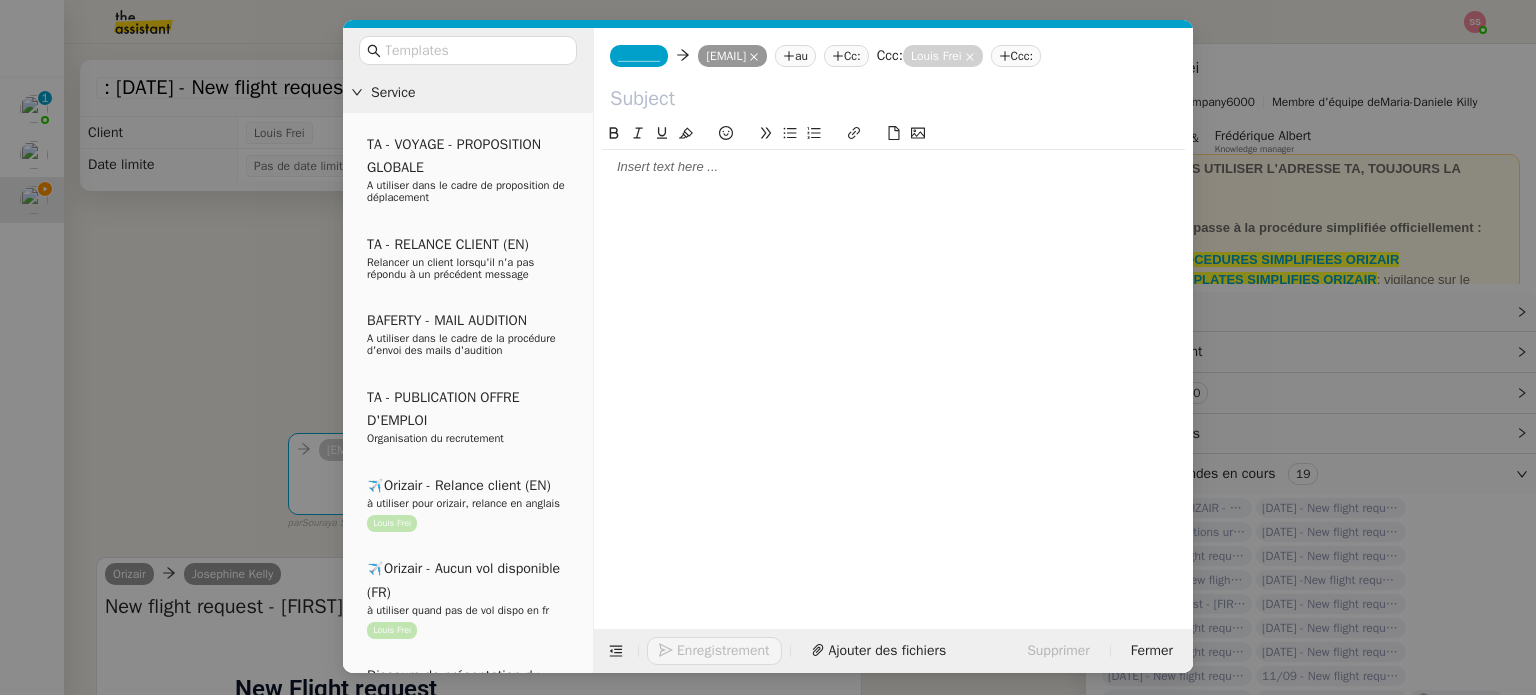 click on "_______" 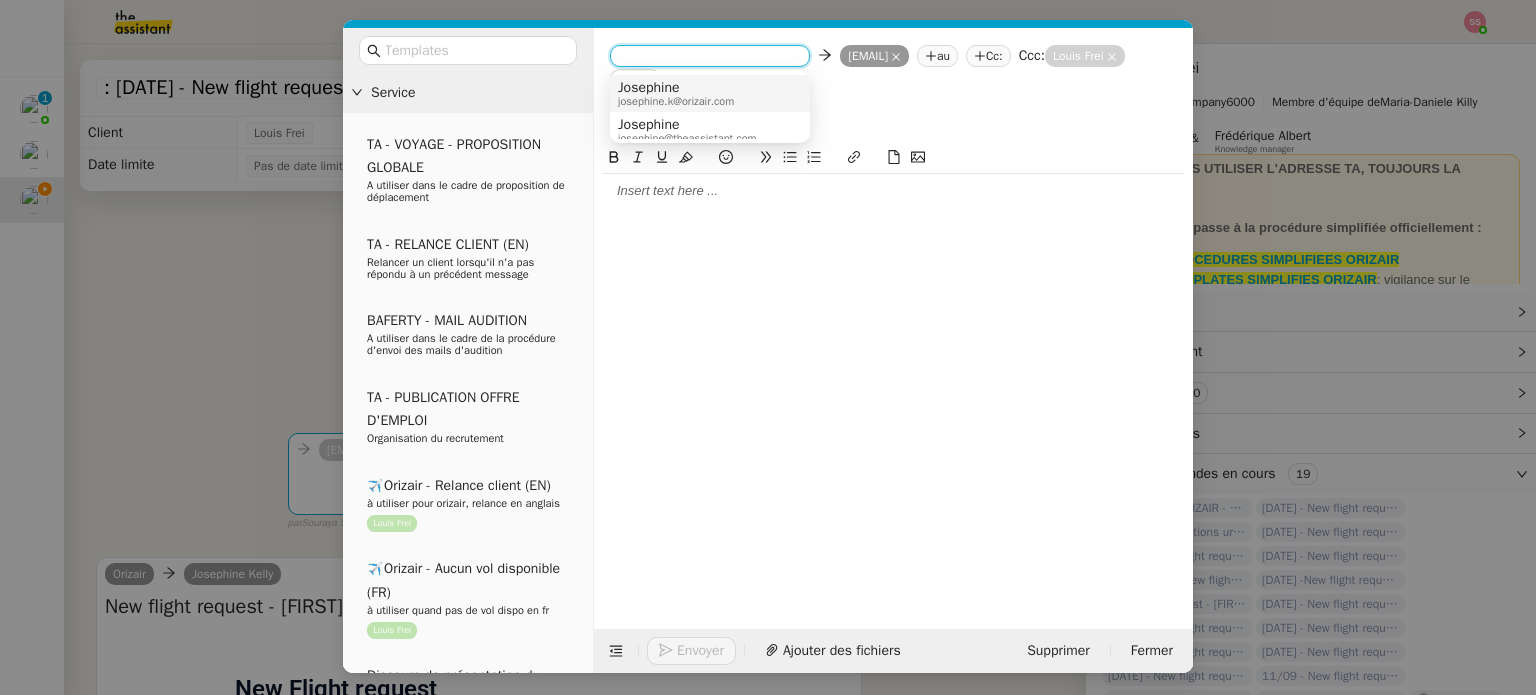 click on "Josephine josephine.k@orizair.com" at bounding box center [710, 93] 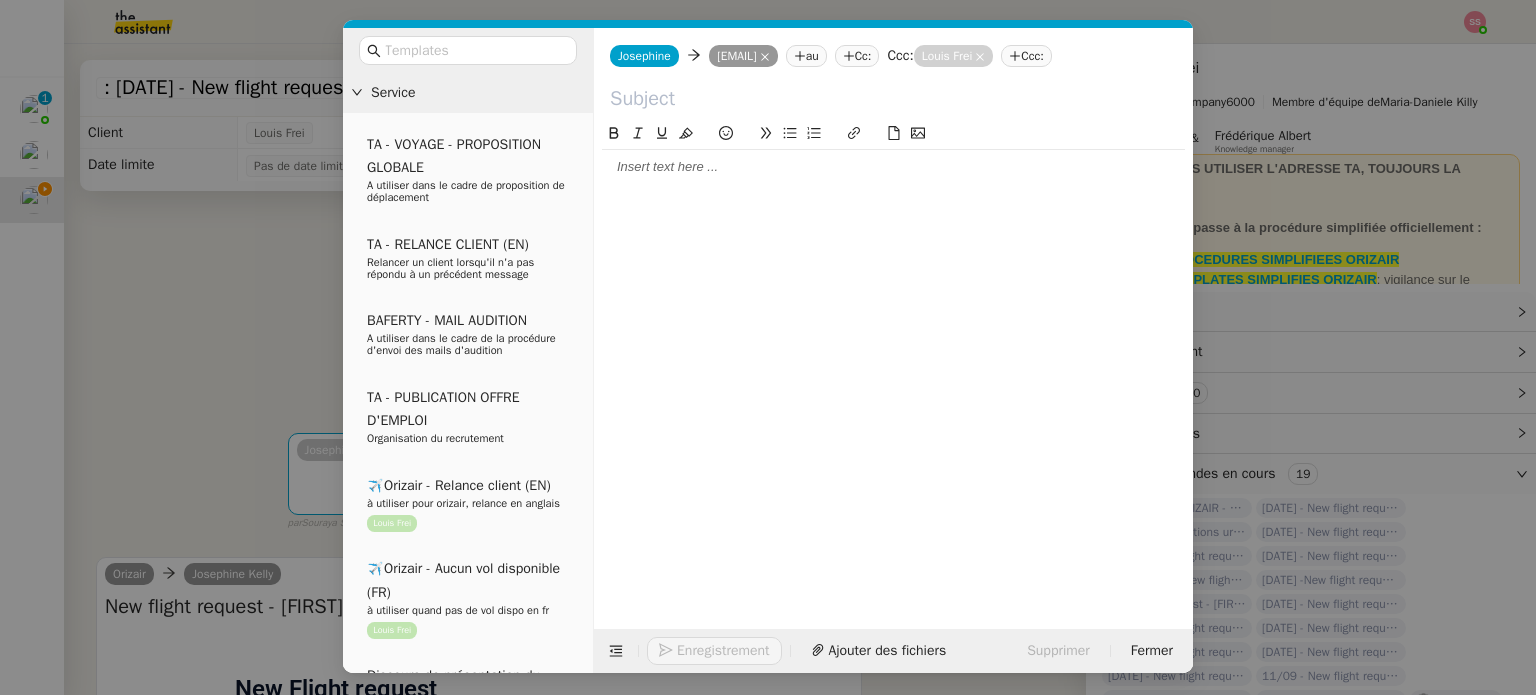 click on "Service TA - VOYAGE - PROPOSITION GLOBALE    A utiliser dans le cadre de proposition de déplacement TA - RELANCE CLIENT (EN)    Relancer un client lorsqu'il n'a pas répondu à un précédent message BAFERTY - MAIL AUDITION    A utiliser dans le cadre de la procédure d'envoi des mails d'audition TA - PUBLICATION OFFRE D'EMPLOI     Organisation du recrutement ✈️Orizair - Relance client (EN)     à utiliser pour orizair, relance en anglais  Louis Frei ✈️Orizair - Aucun vol disponible (FR)    à utiliser quand pas de vol dispo en fr  Louis Frei Discours de présentation du paiement sécurisé    ✈️Orizair - Relance client (FR)    à utiliser pour orizair, première relance en français  Louis Frei TA - VOYAGES - PROPOSITION ITINERAIRE    Soumettre les résultats d'une recherche Orizair - Empty Legs - Confirmation opérateur (EN)    à utiliser dans la communication sur avinode pour les empty legs  Louis Frei TA - CONFIRMATION PAIEMENT (EN)    TA - COURRIER EXPEDIE (recommandé)" at bounding box center (768, 347) 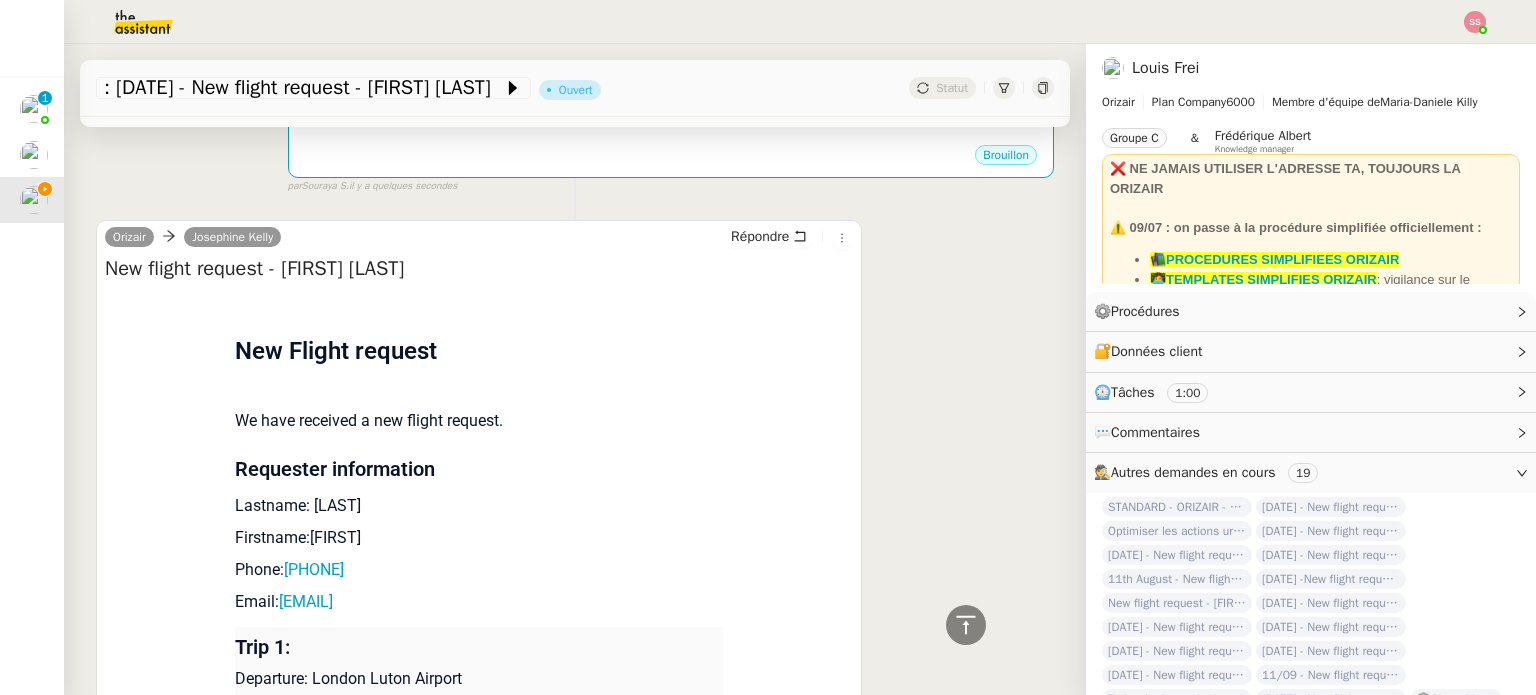 scroll, scrollTop: 200, scrollLeft: 0, axis: vertical 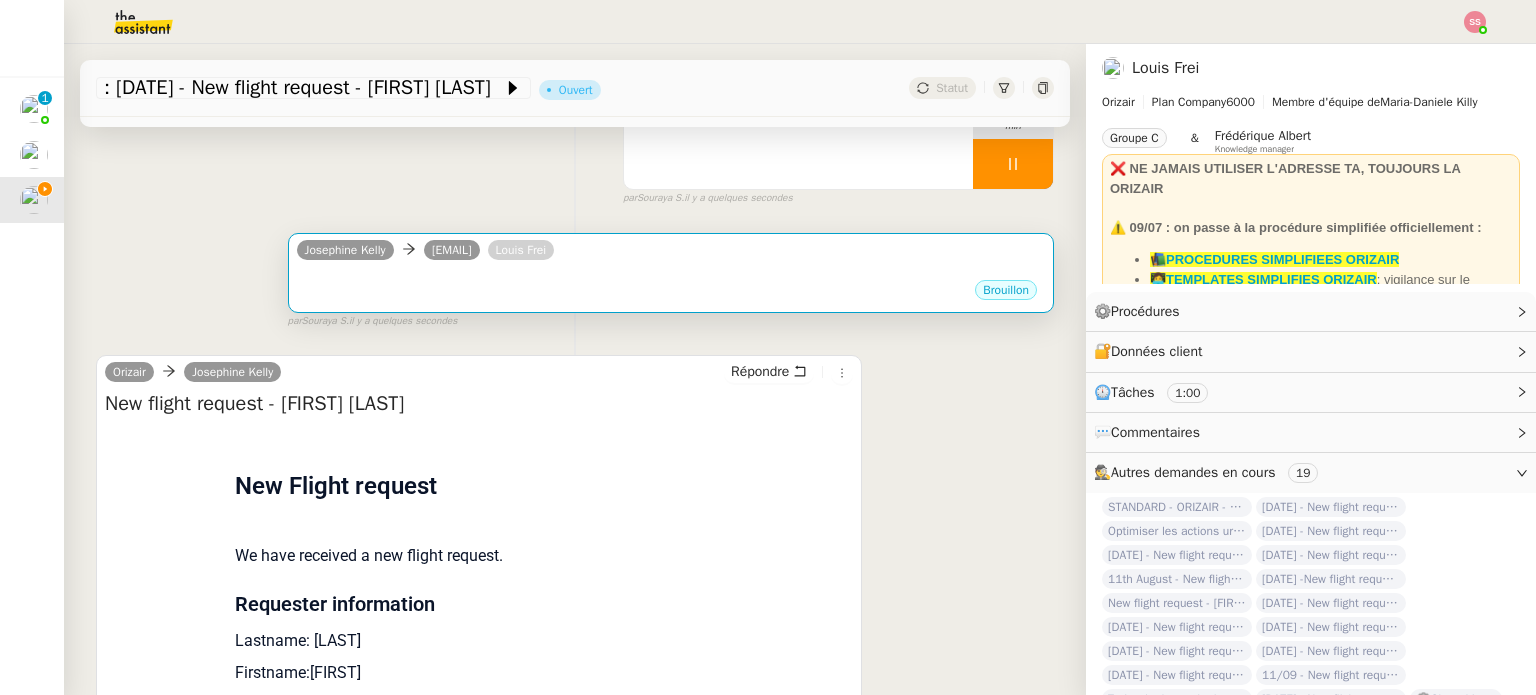 click on "Brouillon" at bounding box center [671, 293] 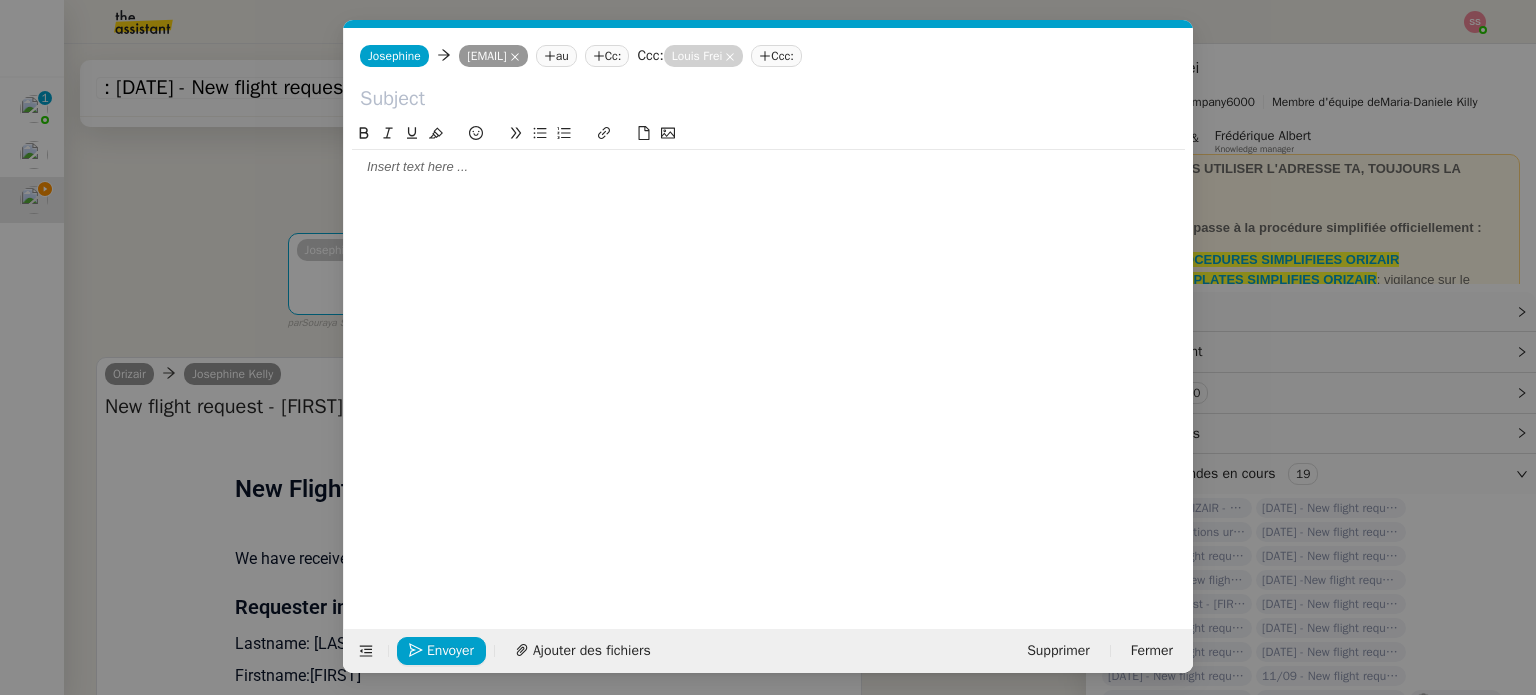 scroll, scrollTop: 0, scrollLeft: 42, axis: horizontal 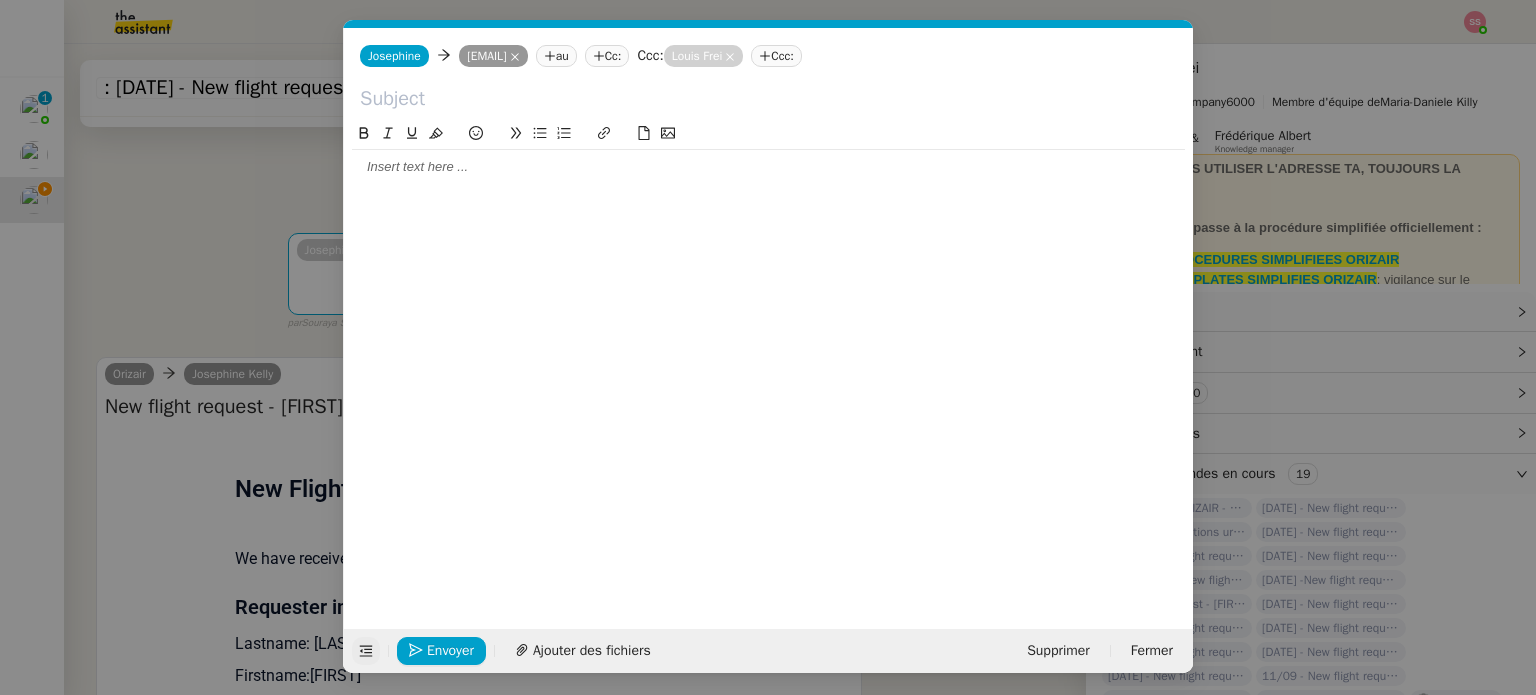 click 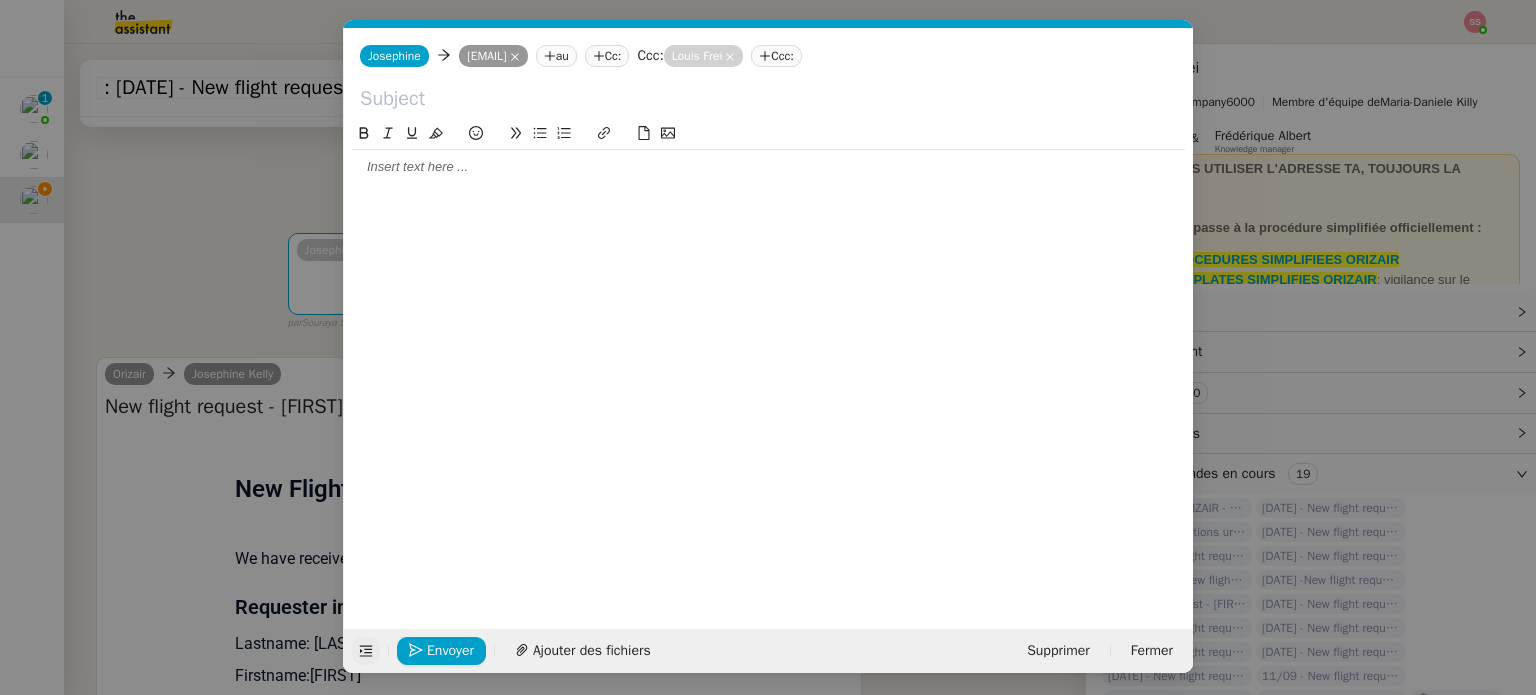 click 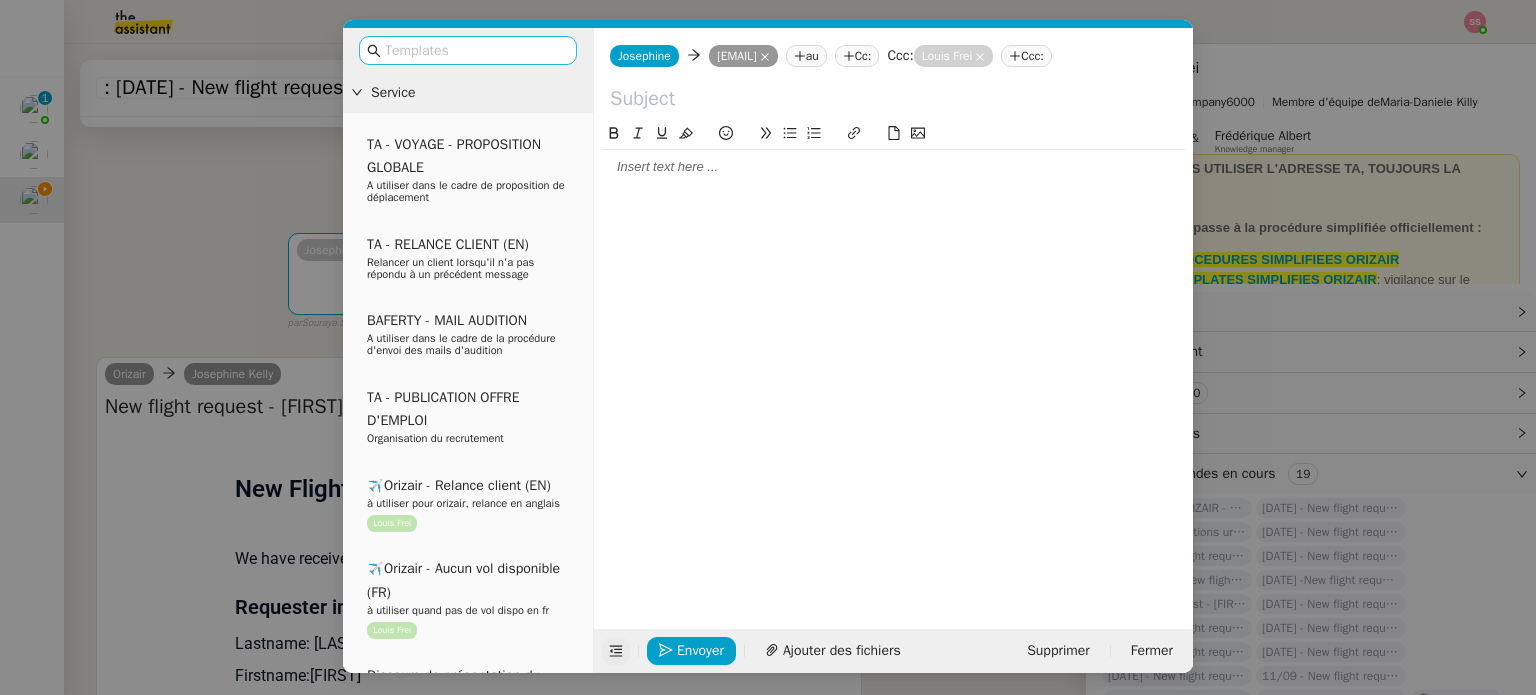 click at bounding box center [475, 50] 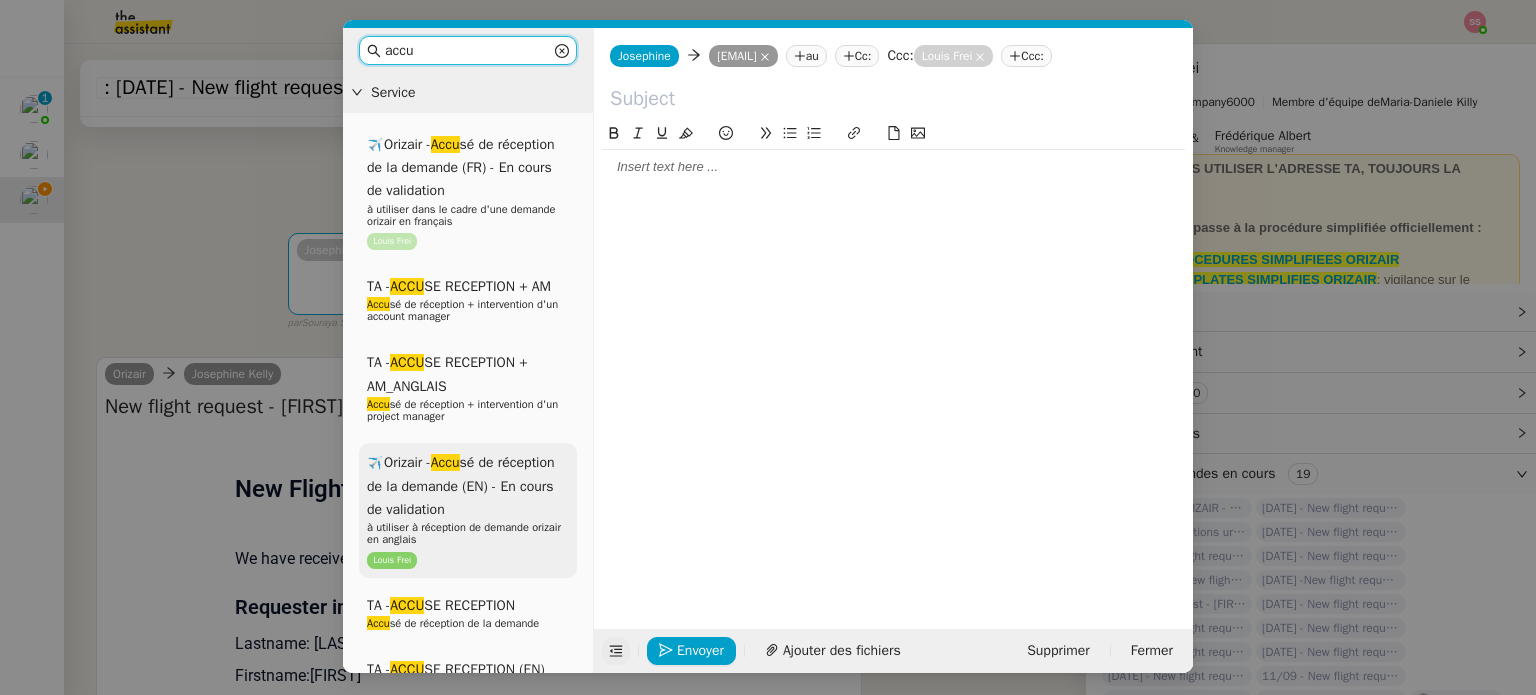 type on "accu" 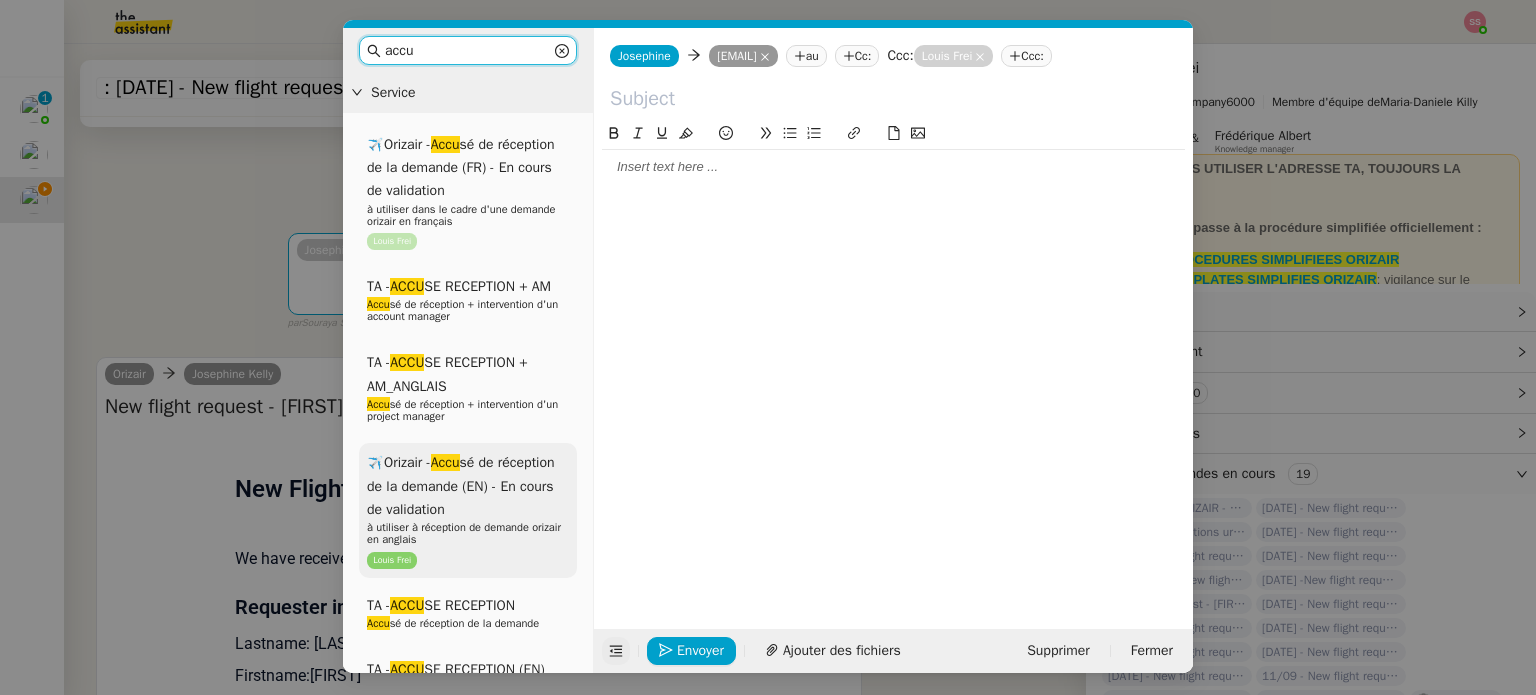 click on "✈️Orizair -  Accu sé de réception de la demande (EN) - En cours de validation" at bounding box center (461, 486) 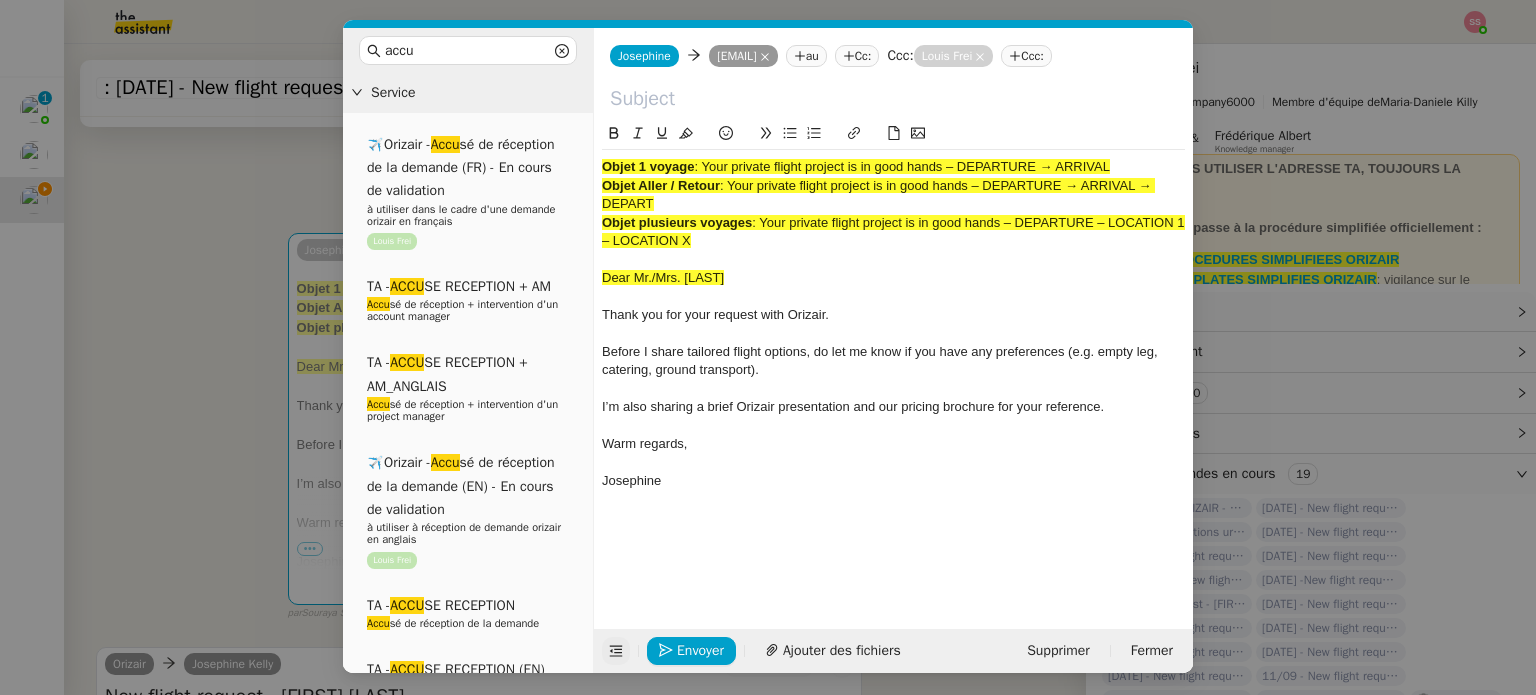 drag, startPoint x: 703, startPoint y: 170, endPoint x: 1134, endPoint y: 164, distance: 431.04175 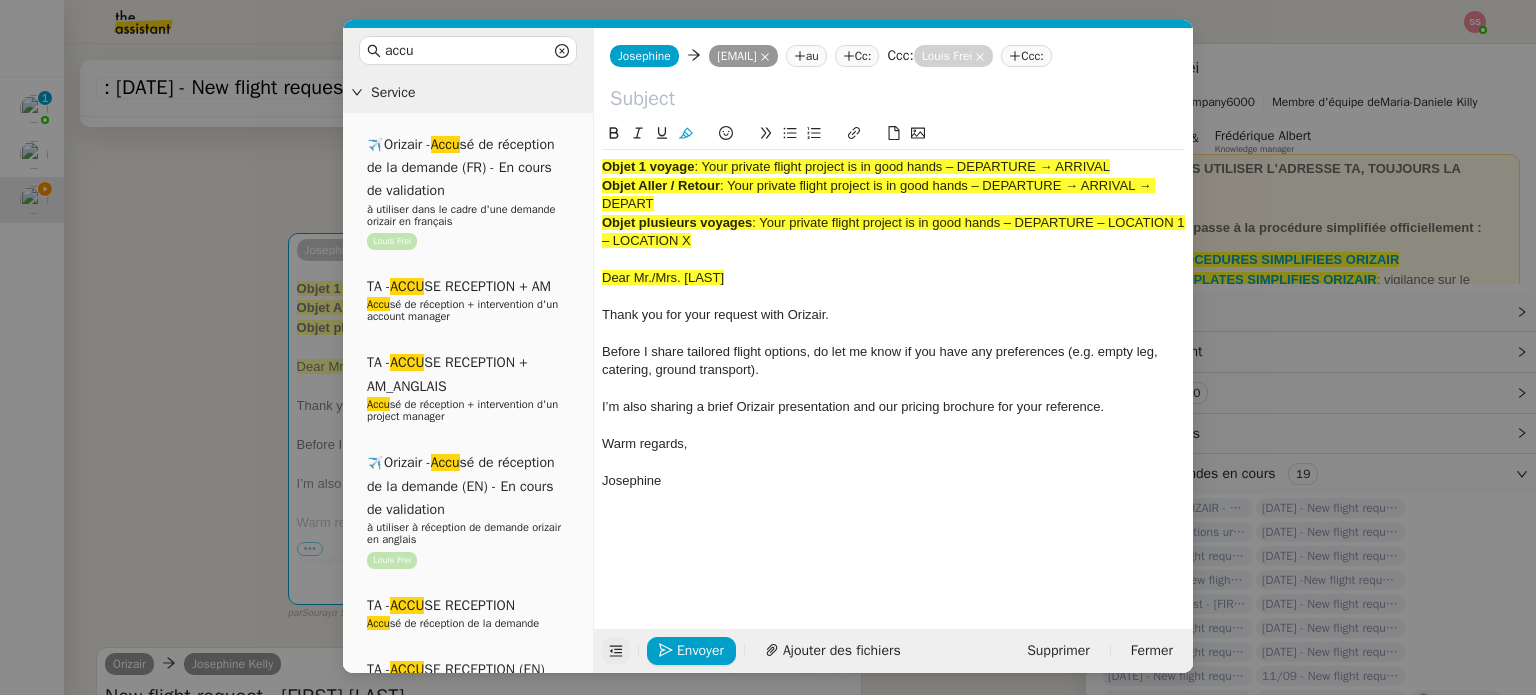 type 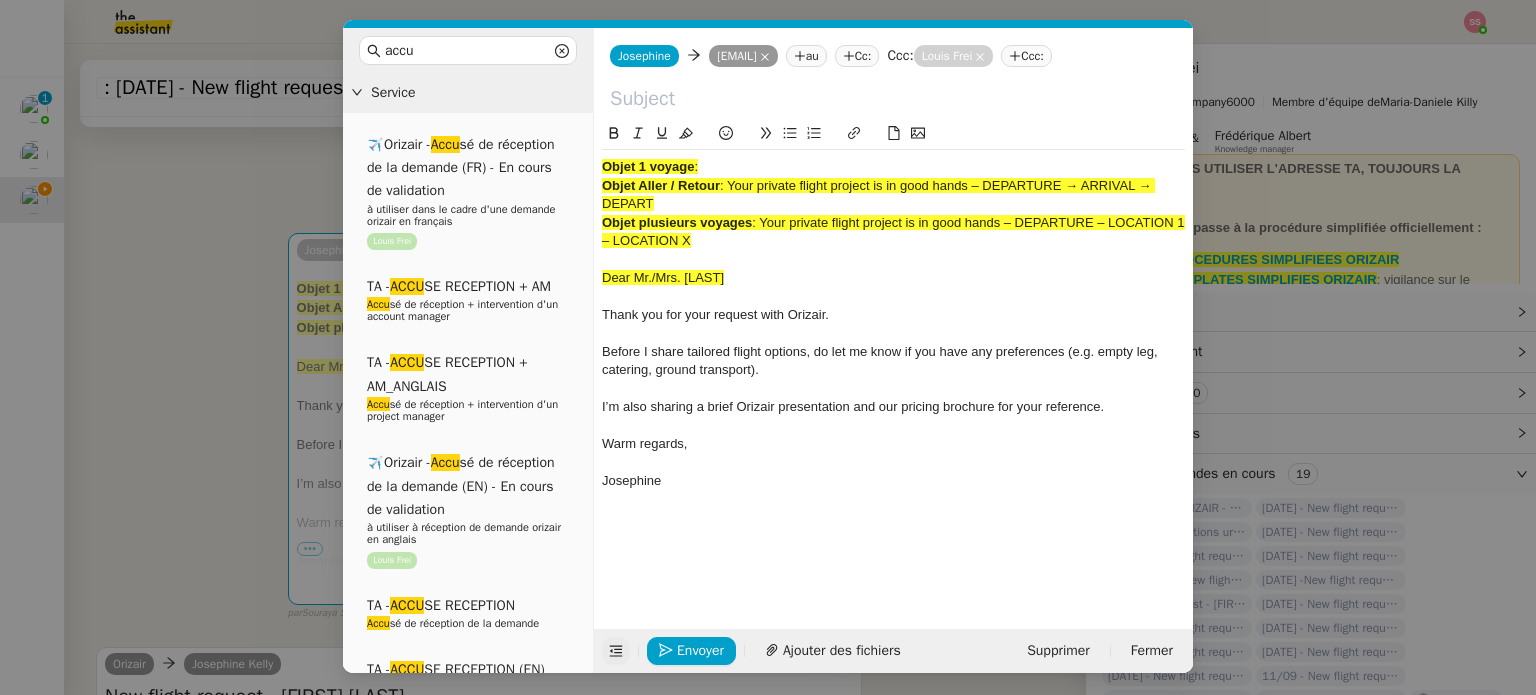 click 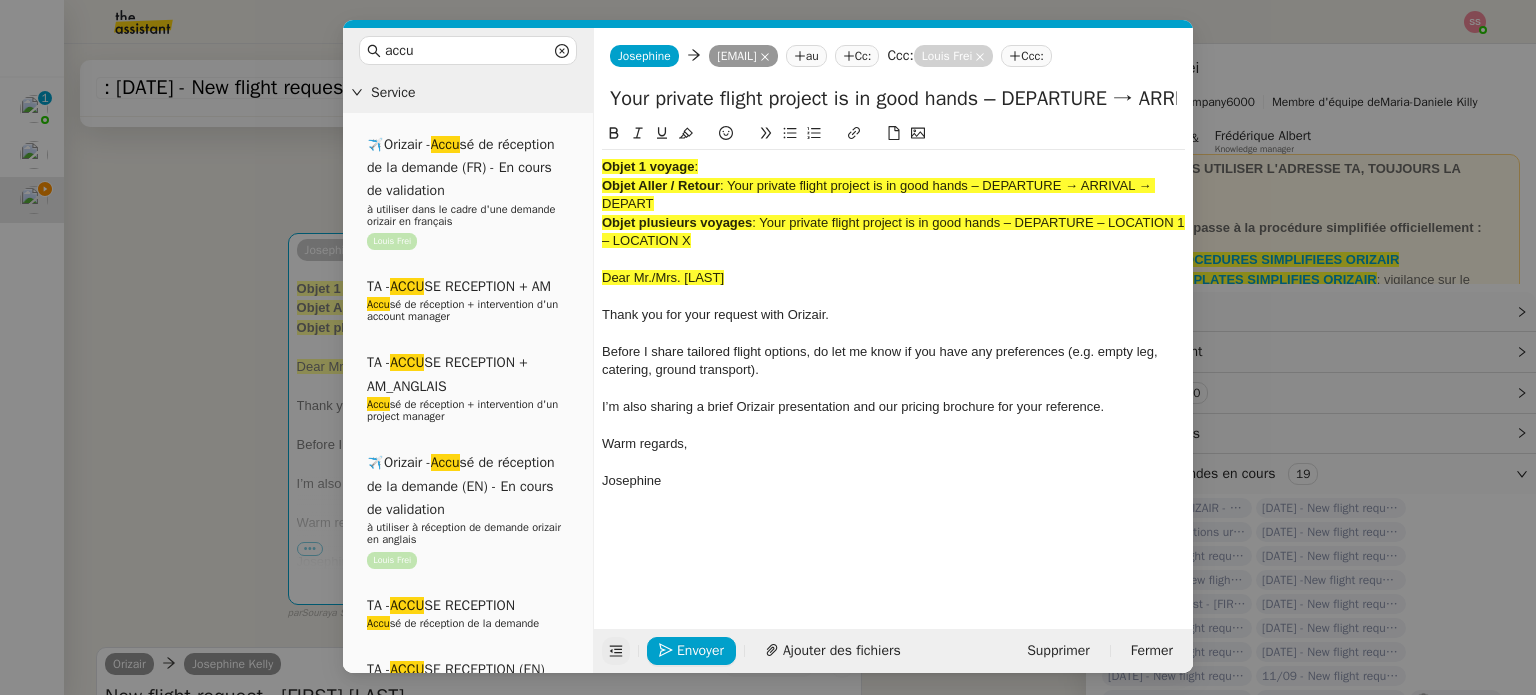 scroll, scrollTop: 0, scrollLeft: 86, axis: horizontal 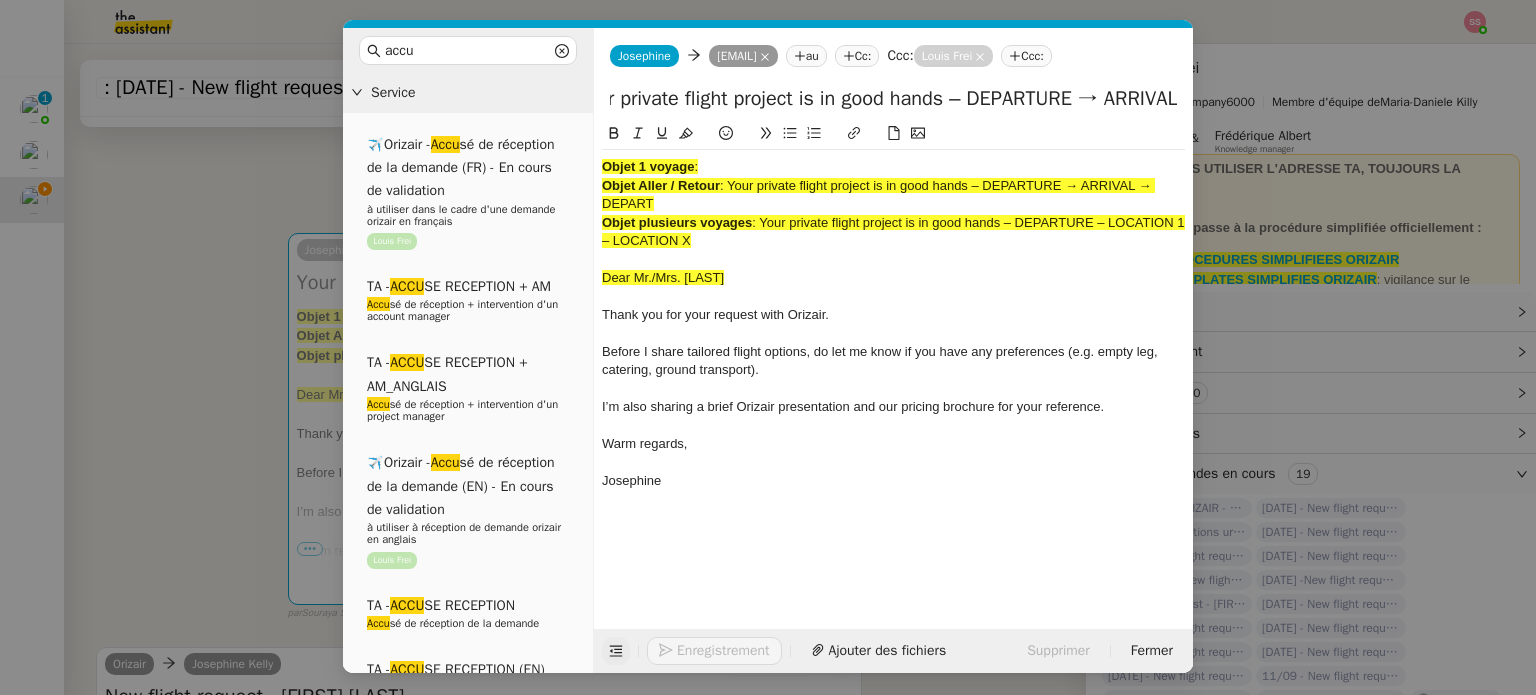 type on "Your private flight project is in good hands – DEPARTURE → ARRIVAL" 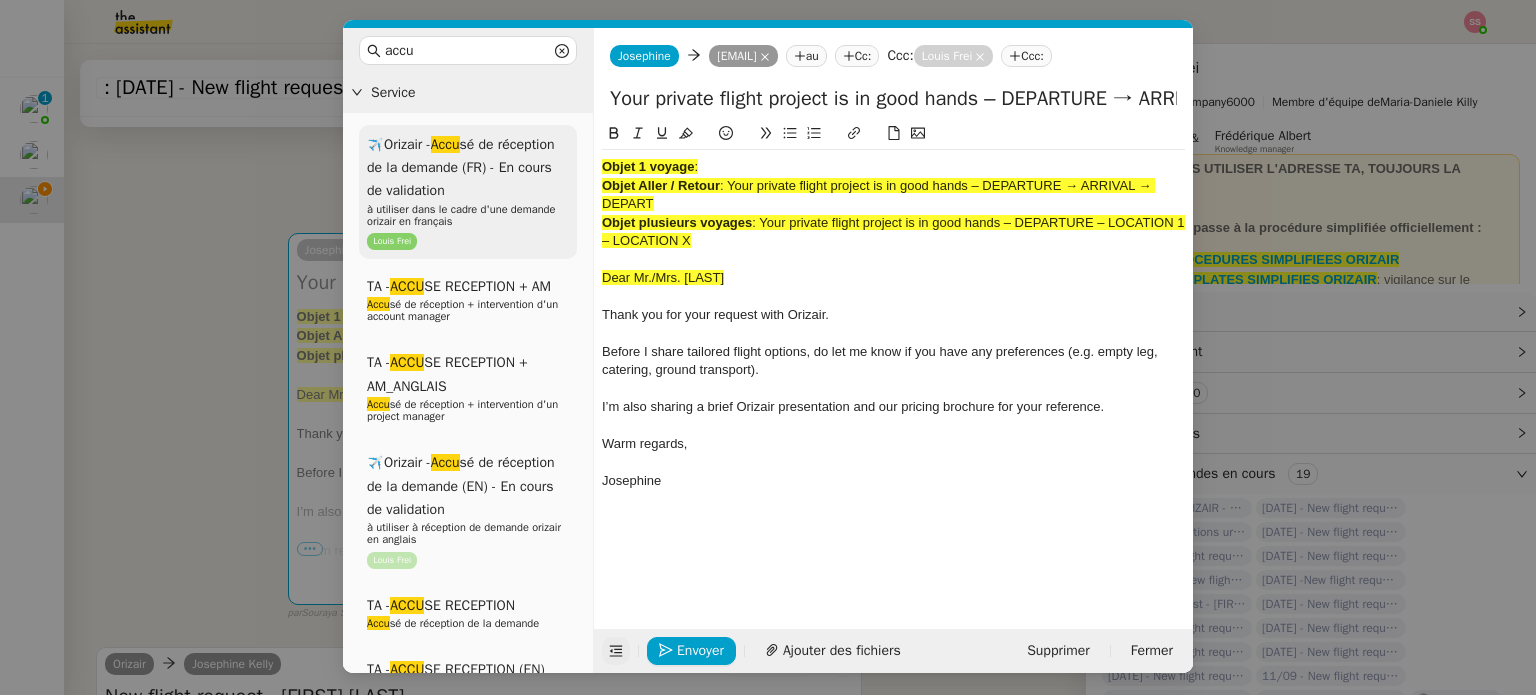 drag, startPoint x: 732, startPoint y: 241, endPoint x: 576, endPoint y: 134, distance: 189.16924 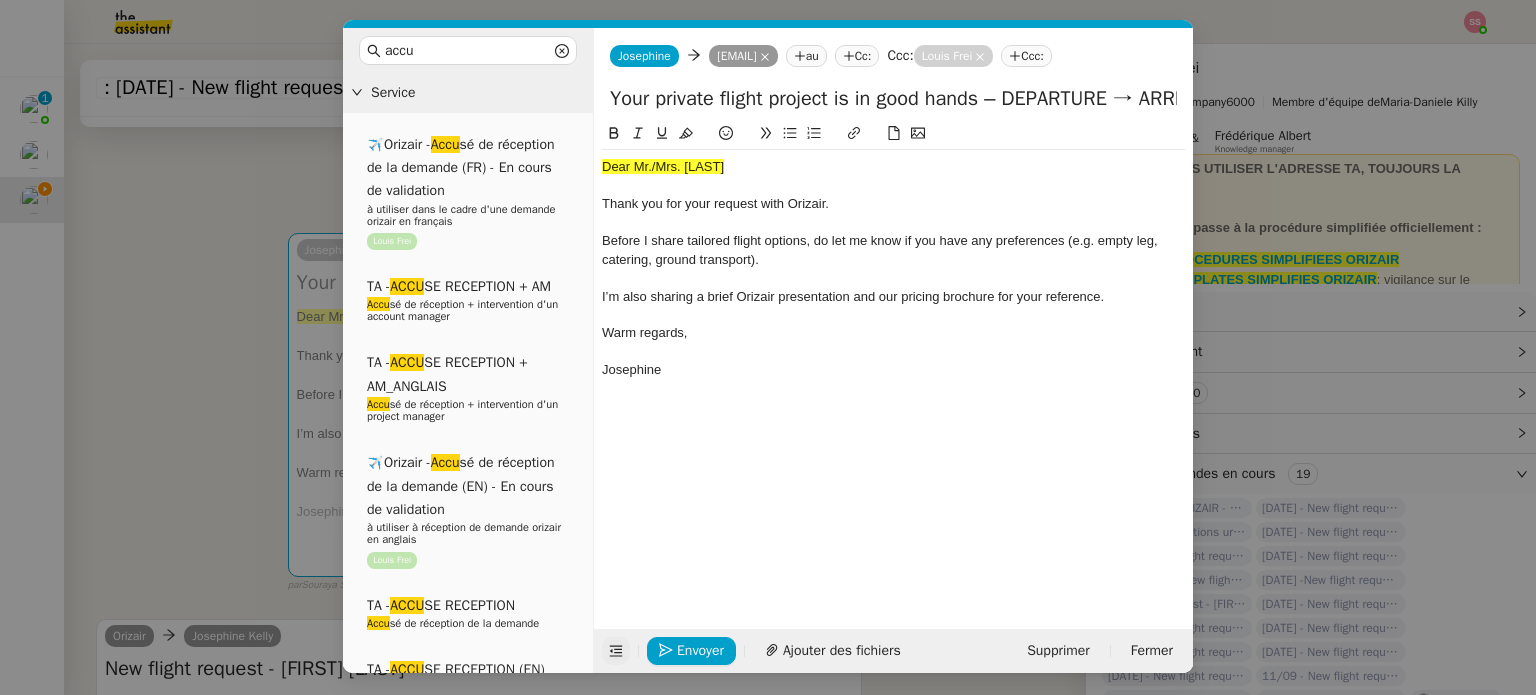 click on "accu Service ✈️Orizair -  Accu sé de réception de la demande (FR) - En cours de validation    à utiliser dans le cadre d'une demande orizair en français  [FIRST] [LAST] TA -  ACCU SE RECEPTION + AM    Accu sé de réception + intervention d'un account manager TA -  ACCU SE RECEPTION + AM_ANGLAIS    Accu sé de réception + intervention d'un project manager ✈️Orizair -  Accu sé de réception de la demande (EN) - En cours de validation    à utiliser à réception de demande orizair en anglais  [FIRST] [LAST] TA -  ACCU SE RECEPTION    Accu sé de réception de la demande TA -  ACCU SE RECEPTION (EN)    ✈️Orizair -  Aucu n vol disponible (FR)    à utiliser quand pas de vol dispo en fr  [FIRST] [LAST] TA -  ACCOU NT MANAGER - PRO ACTIF    Envoyer un Email aux nouveaux utilisateurs non actifs TA -  ACCE S BANQUE DEDIE    A utiliser dans le cadre de la mise en place d' accè s bancaires dédiés ✈️Orizair -  Aucu n vol disponible (EN)    à utiliser quand  aucu n vol disponible en eng aucu" at bounding box center [768, 347] 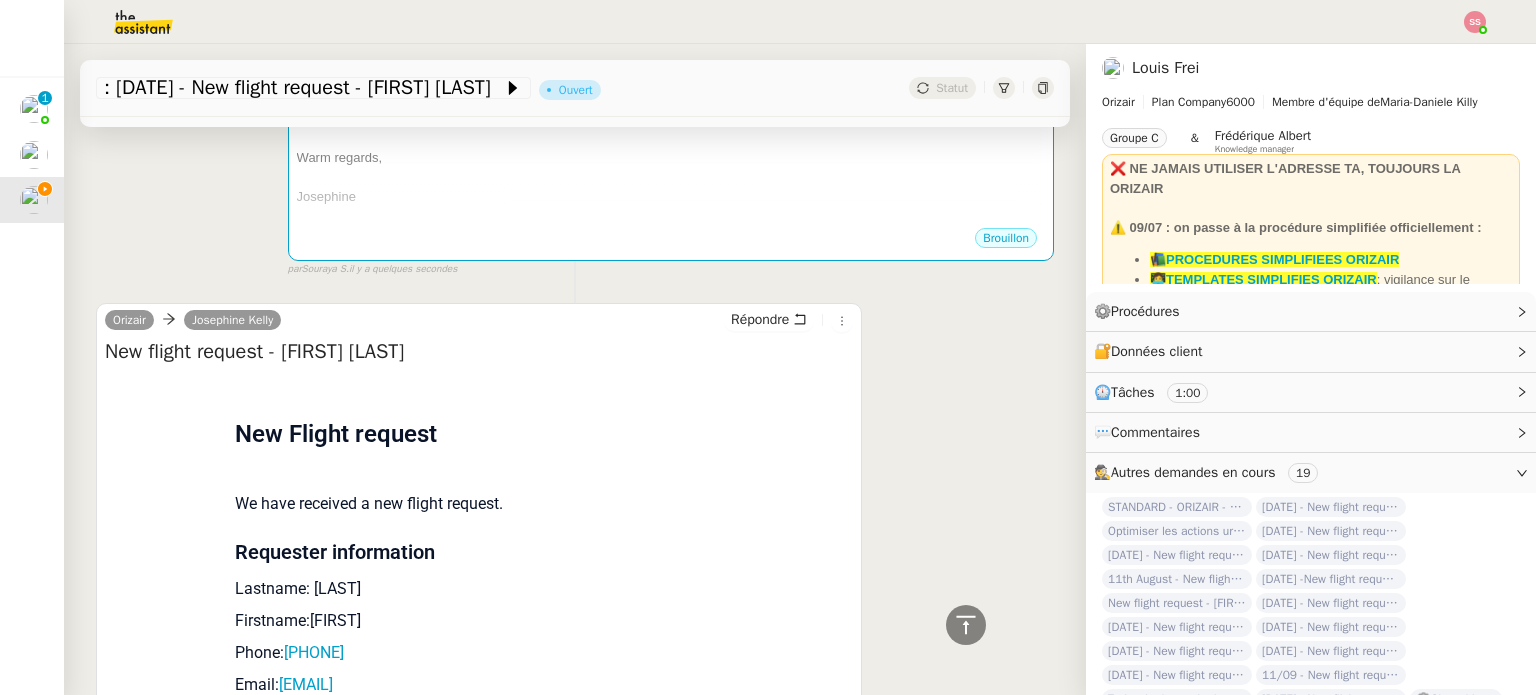 scroll, scrollTop: 300, scrollLeft: 0, axis: vertical 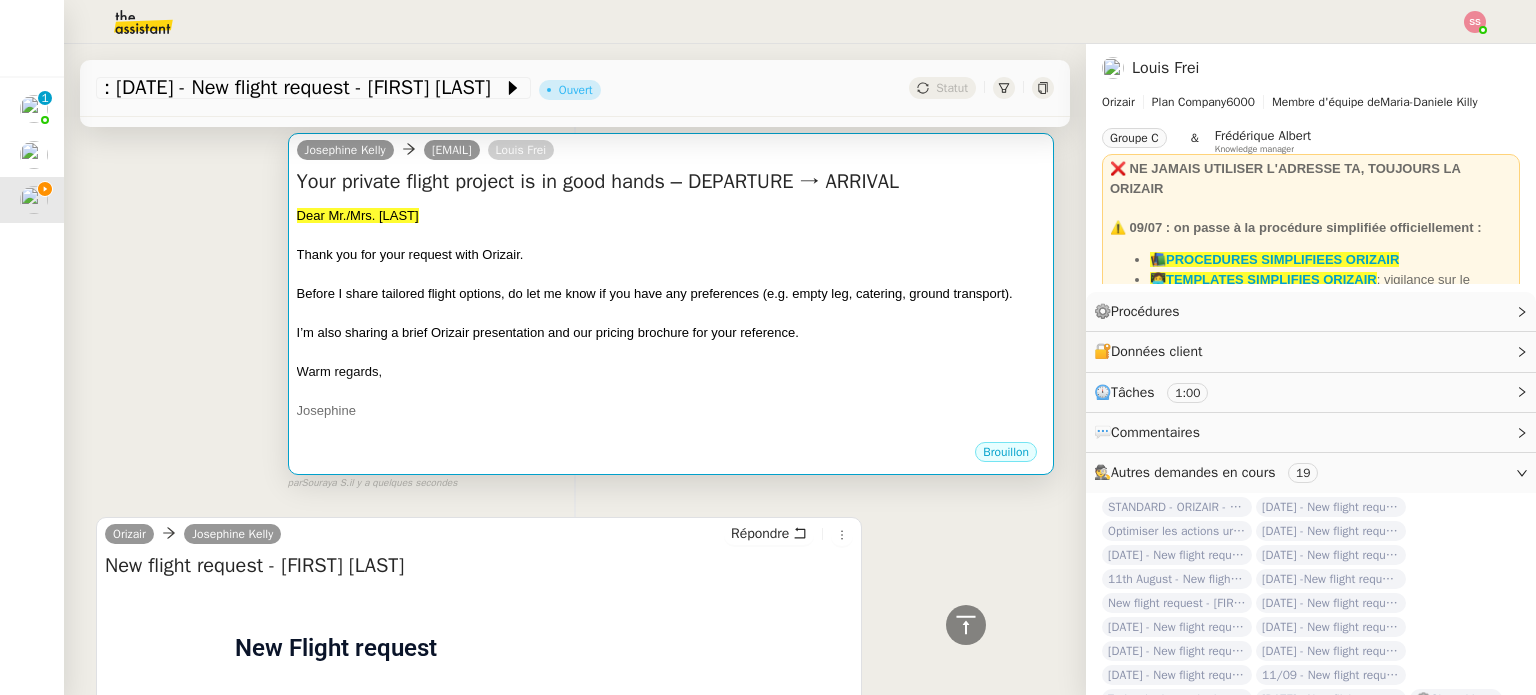 click at bounding box center (671, 313) 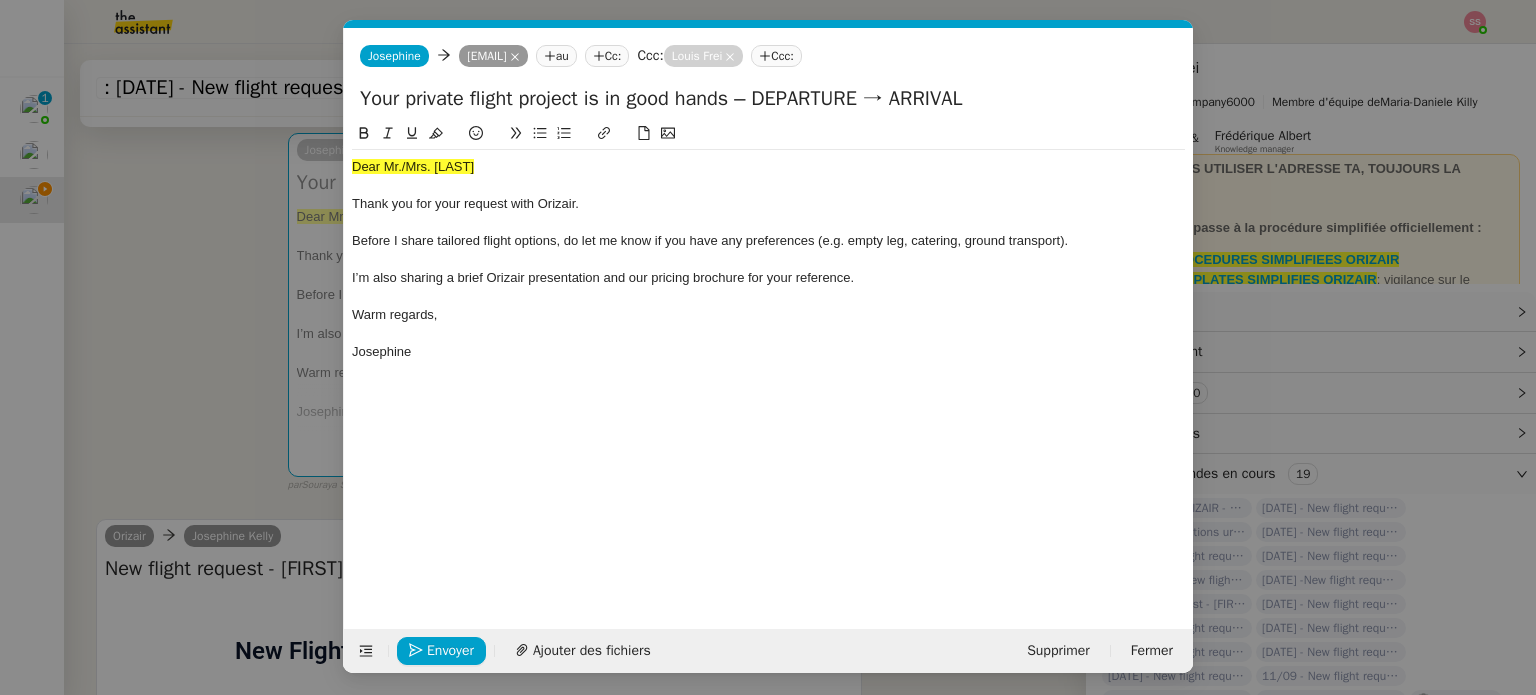 scroll, scrollTop: 0, scrollLeft: 69, axis: horizontal 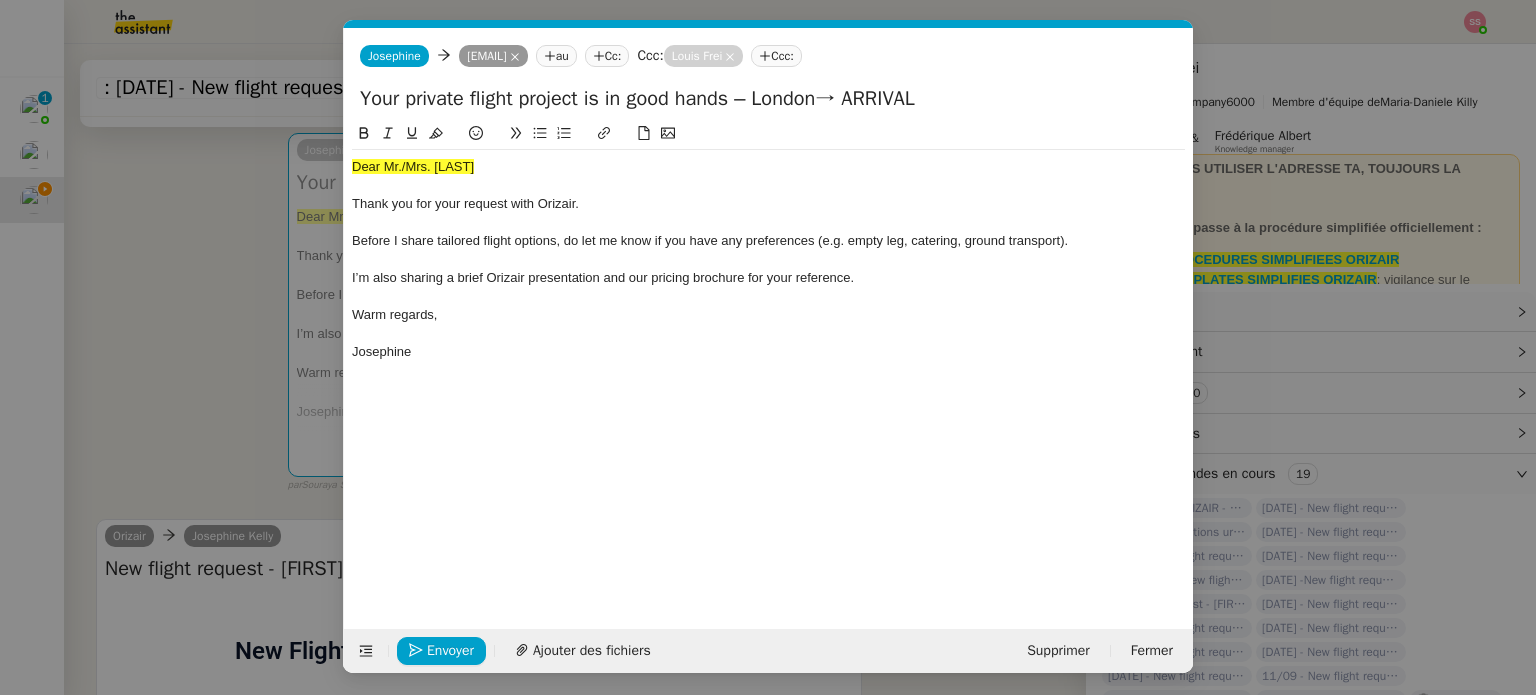 drag, startPoint x: 875, startPoint y: 103, endPoint x: 962, endPoint y: 114, distance: 87.69264 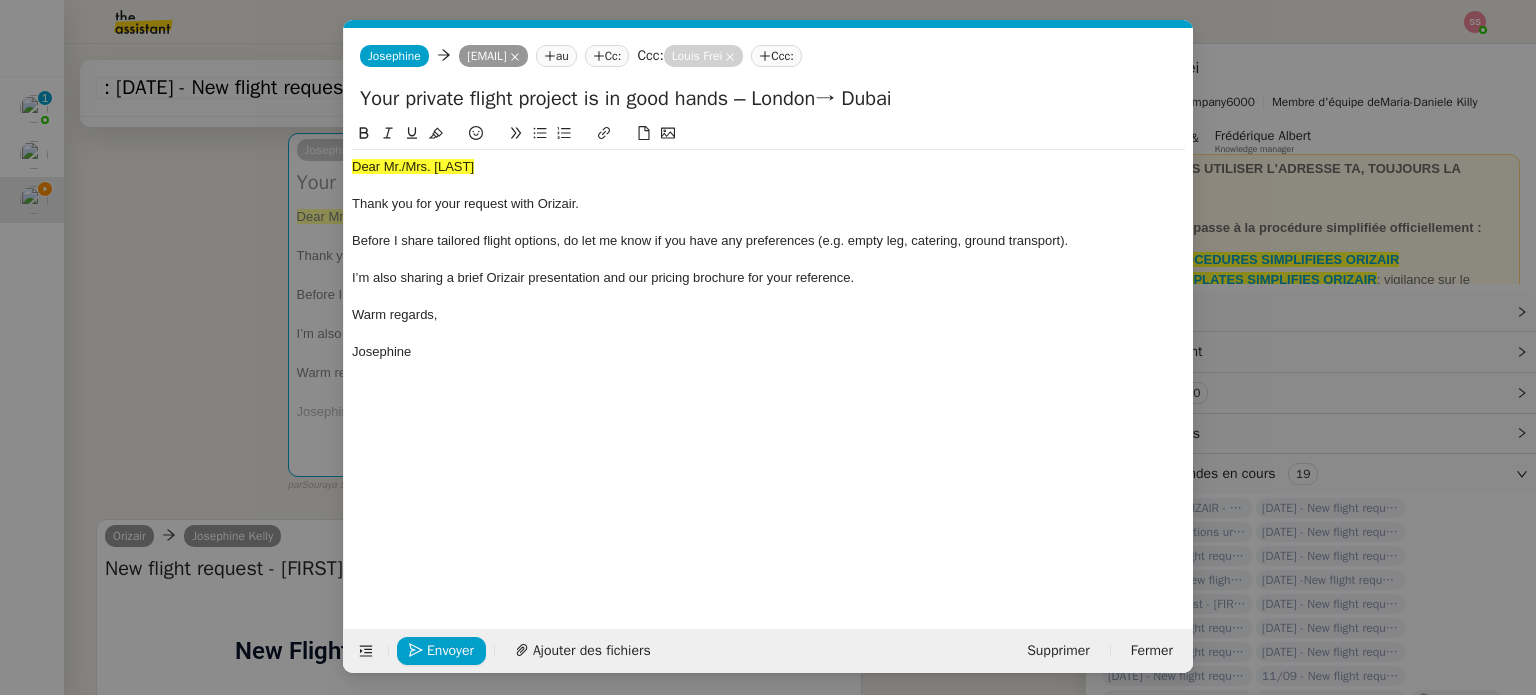 type on "Your private flight project is in good hands – London→ Dubai" 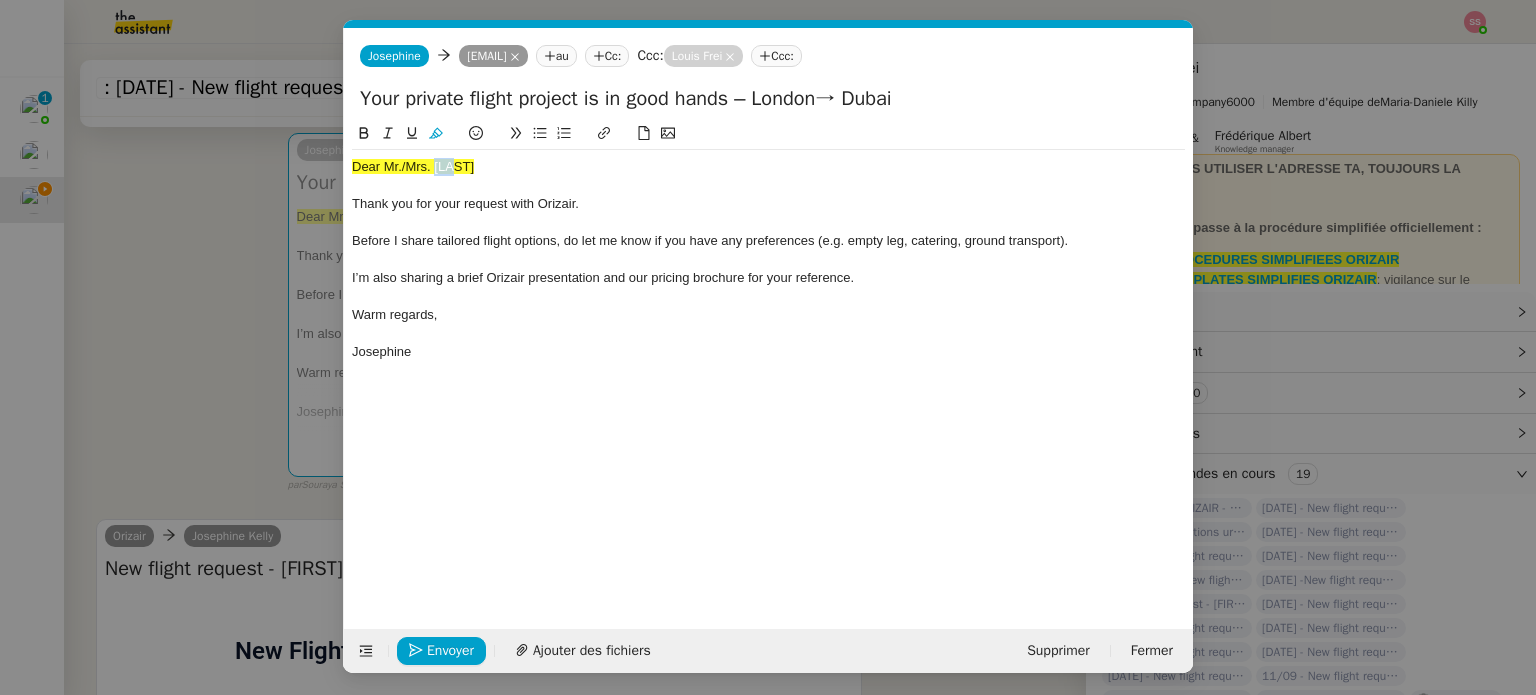 click on "Dear Mr./Mrs. XXX," 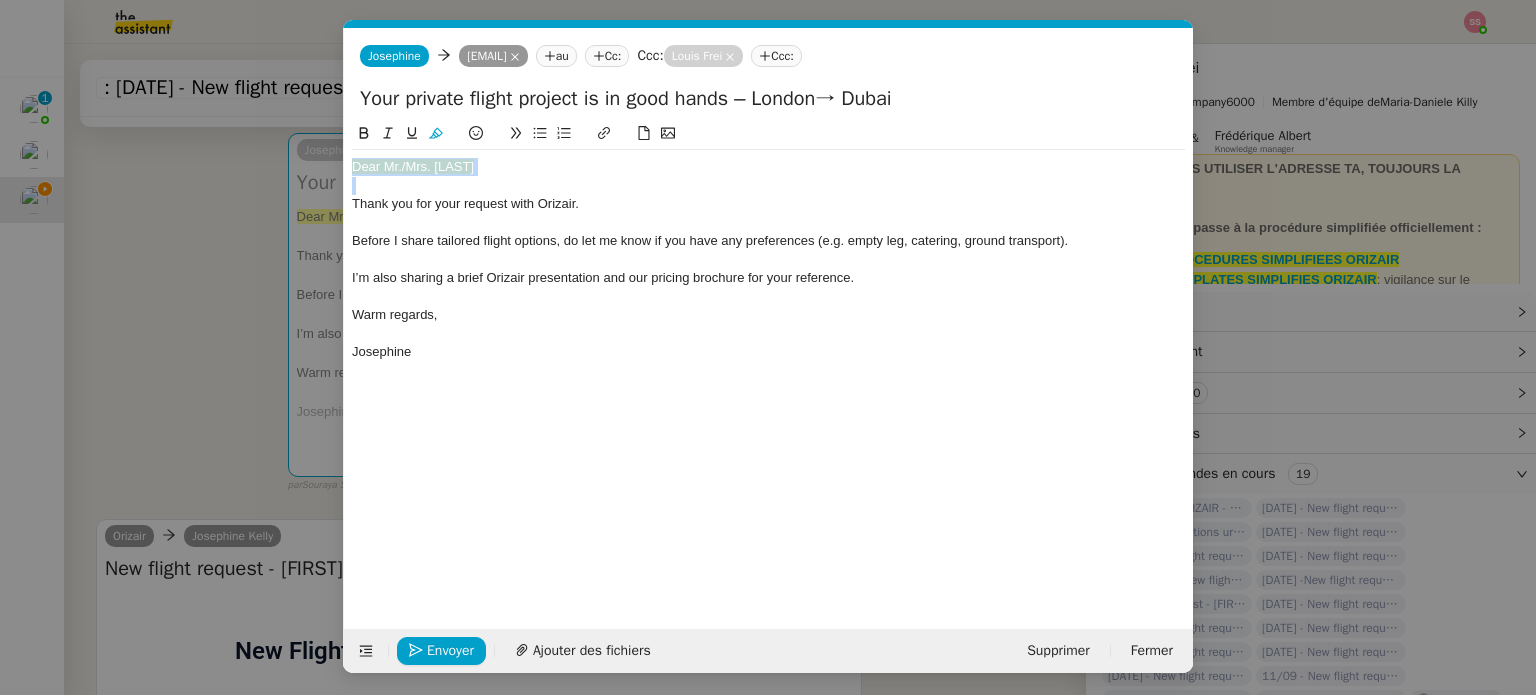 click on "Dear Mr./Mrs. XXX," 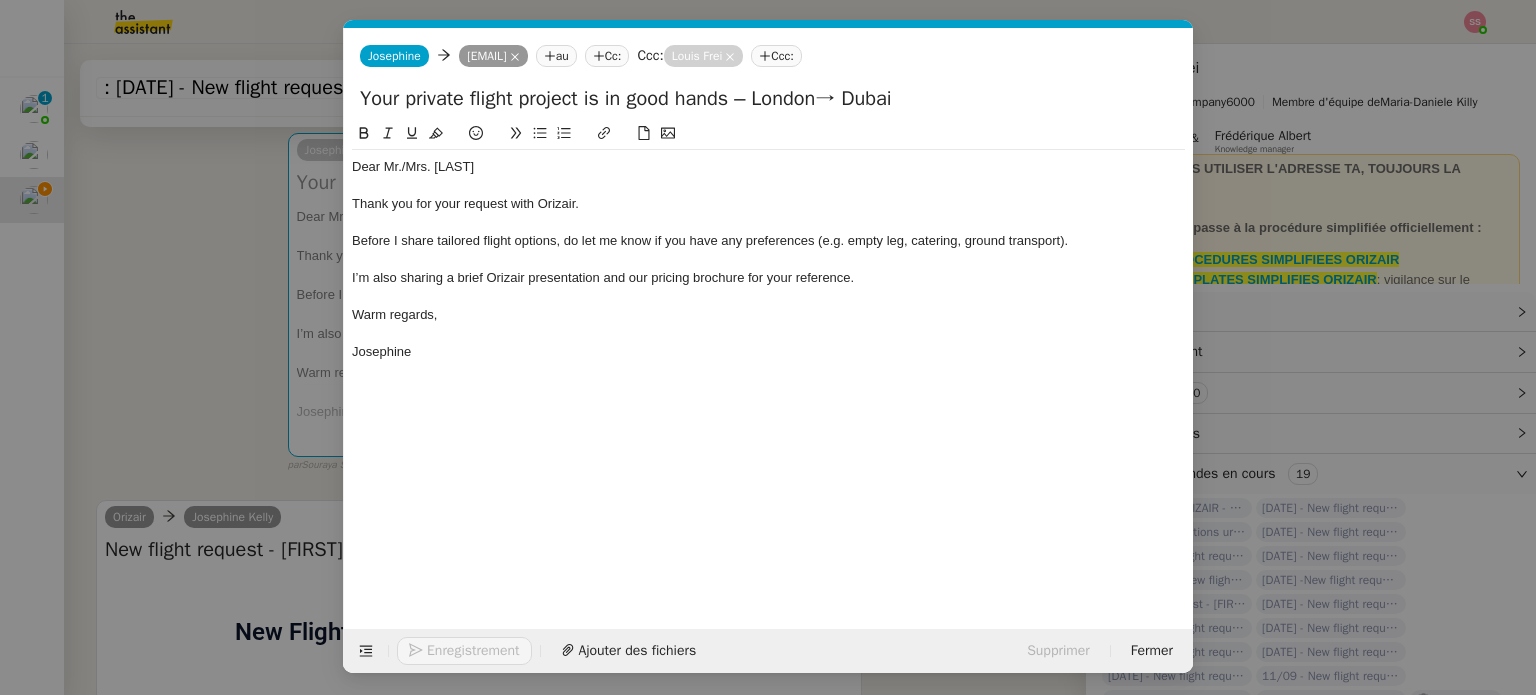 click on "accu Service ✈️Orizair -  Accu sé de réception de la demande (FR) - En cours de validation    à utiliser dans le cadre d'une demande orizair en français  [FIRST] [LAST] TA -  ACCU SE RECEPTION + AM    Accu sé de réception + intervention d'un account manager TA -  ACCU SE RECEPTION + AM_ANGLAIS    Accu sé de réception + intervention d'un project manager ✈️Orizair -  Accu sé de réception de la demande (EN) - En cours de validation    à utiliser à réception de demande orizair en anglais  [FIRST] [LAST] TA -  ACCU SE RECEPTION    Accu sé de réception de la demande TA -  ACCU SE RECEPTION (EN)    ✈️Orizair -  Aucu n vol disponible (FR)    à utiliser quand pas de vol dispo en fr  [FIRST] [LAST] TA -  ACCOU NT MANAGER - PRO ACTIF    Envoyer un Email aux nouveaux utilisateurs non actifs TA -  ACCE S BANQUE DEDIE    A utiliser dans le cadre de la mise en place d' accè s bancaires dédiés ✈️Orizair -  Aucu n vol disponible (EN)    à utiliser quand  aucu n vol disponible en eng aucu" at bounding box center (768, 347) 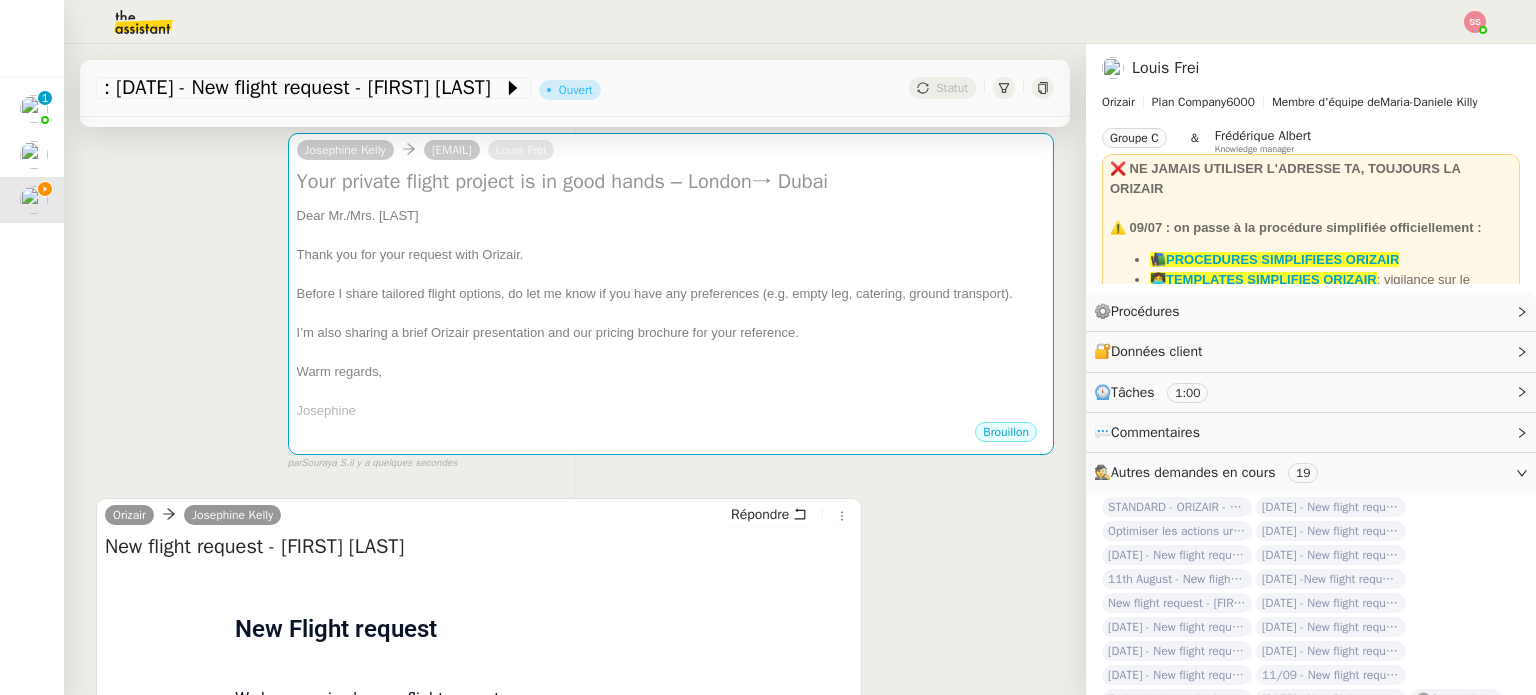 scroll, scrollTop: 800, scrollLeft: 0, axis: vertical 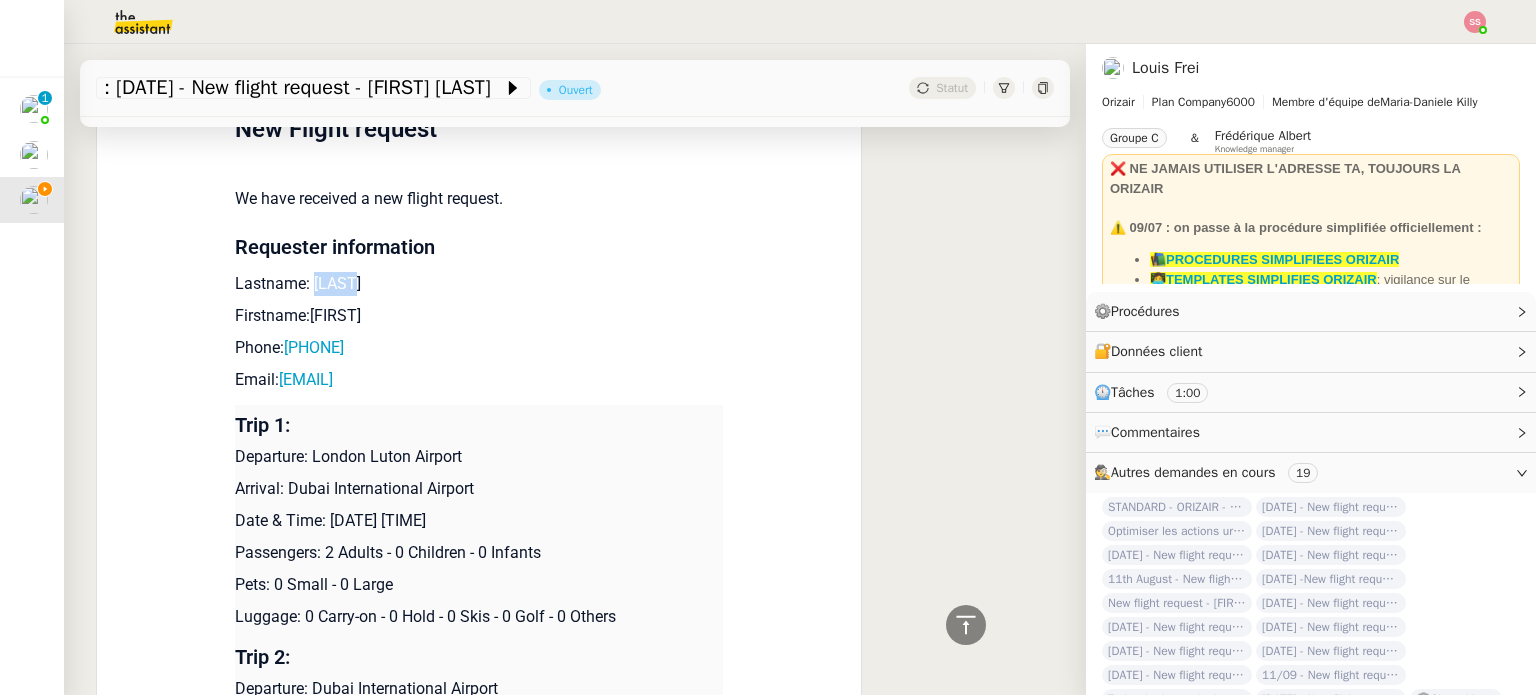 drag, startPoint x: 354, startPoint y: 294, endPoint x: 304, endPoint y: 286, distance: 50.635956 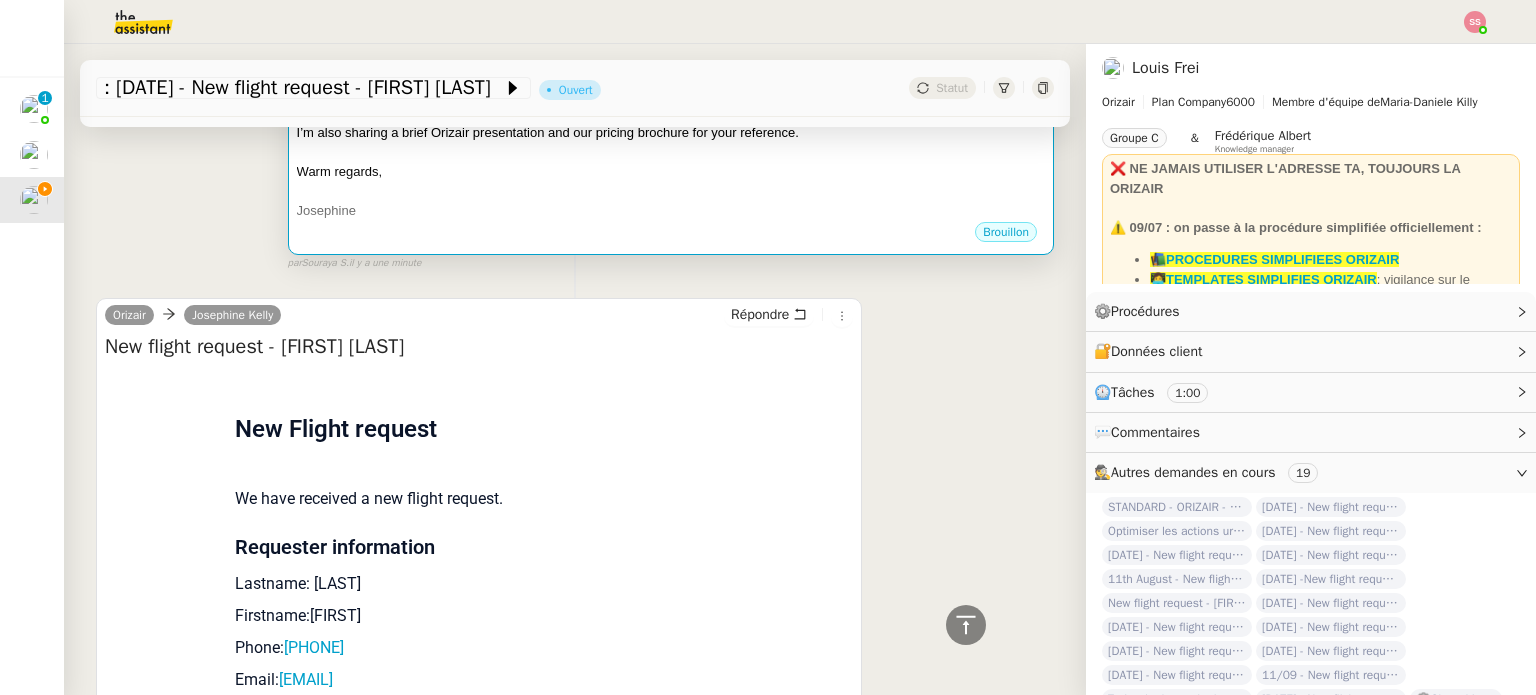 click on "Warm regards," at bounding box center [671, 172] 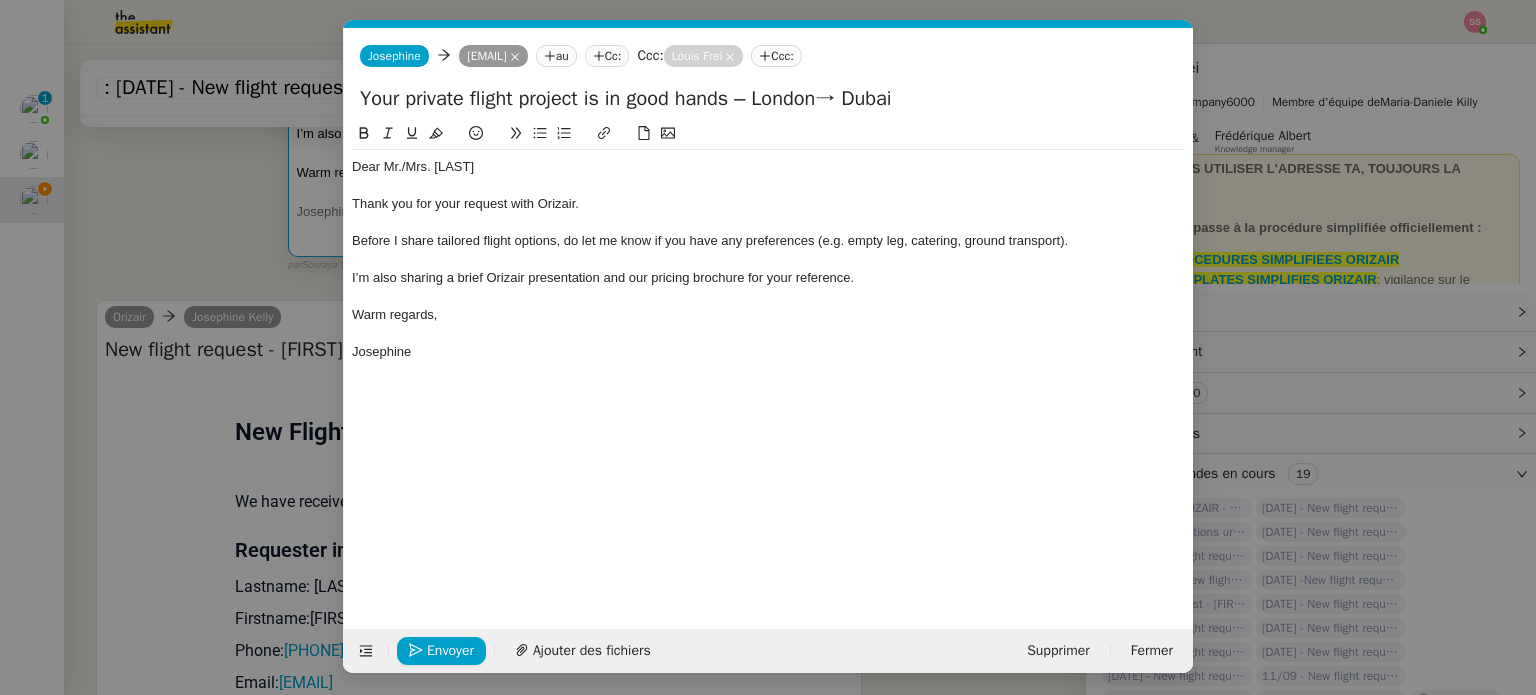 scroll, scrollTop: 500, scrollLeft: 0, axis: vertical 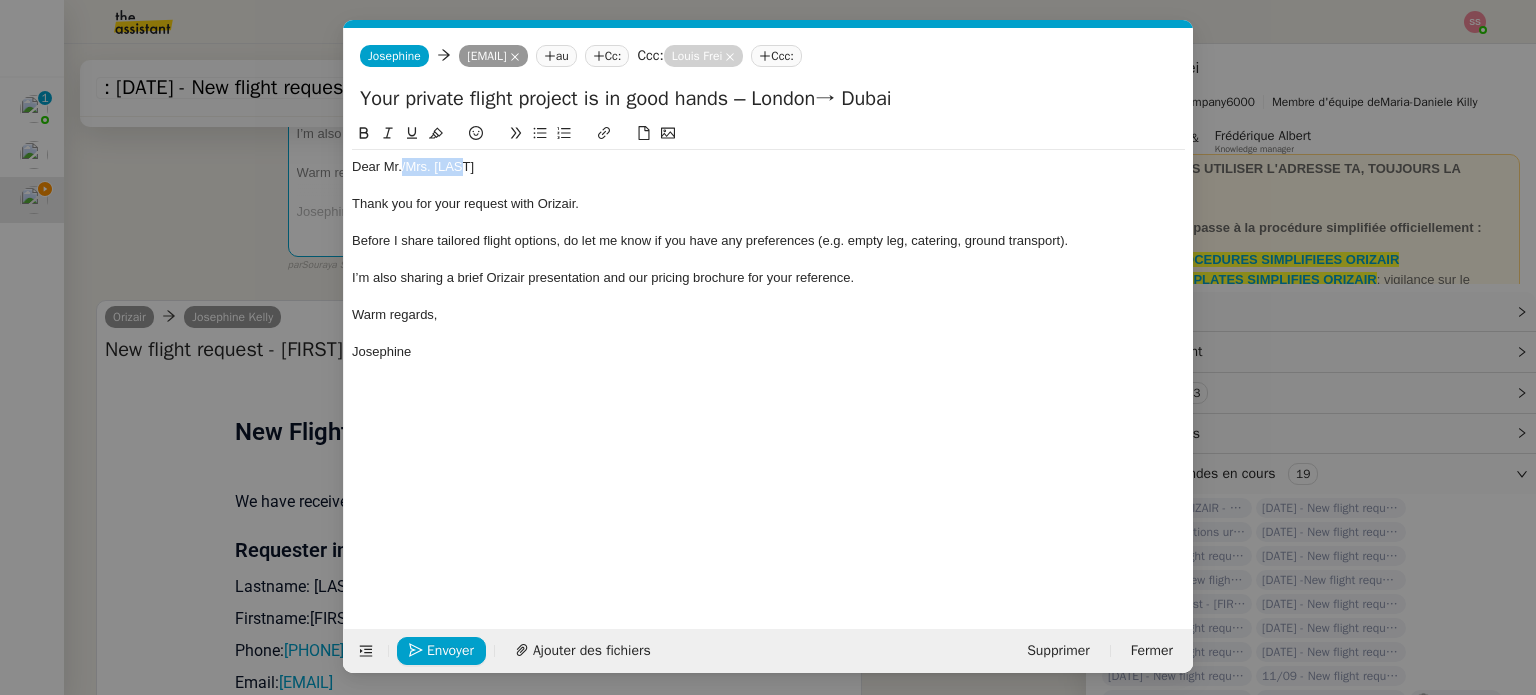 drag, startPoint x: 464, startPoint y: 163, endPoint x: 400, endPoint y: 157, distance: 64.28063 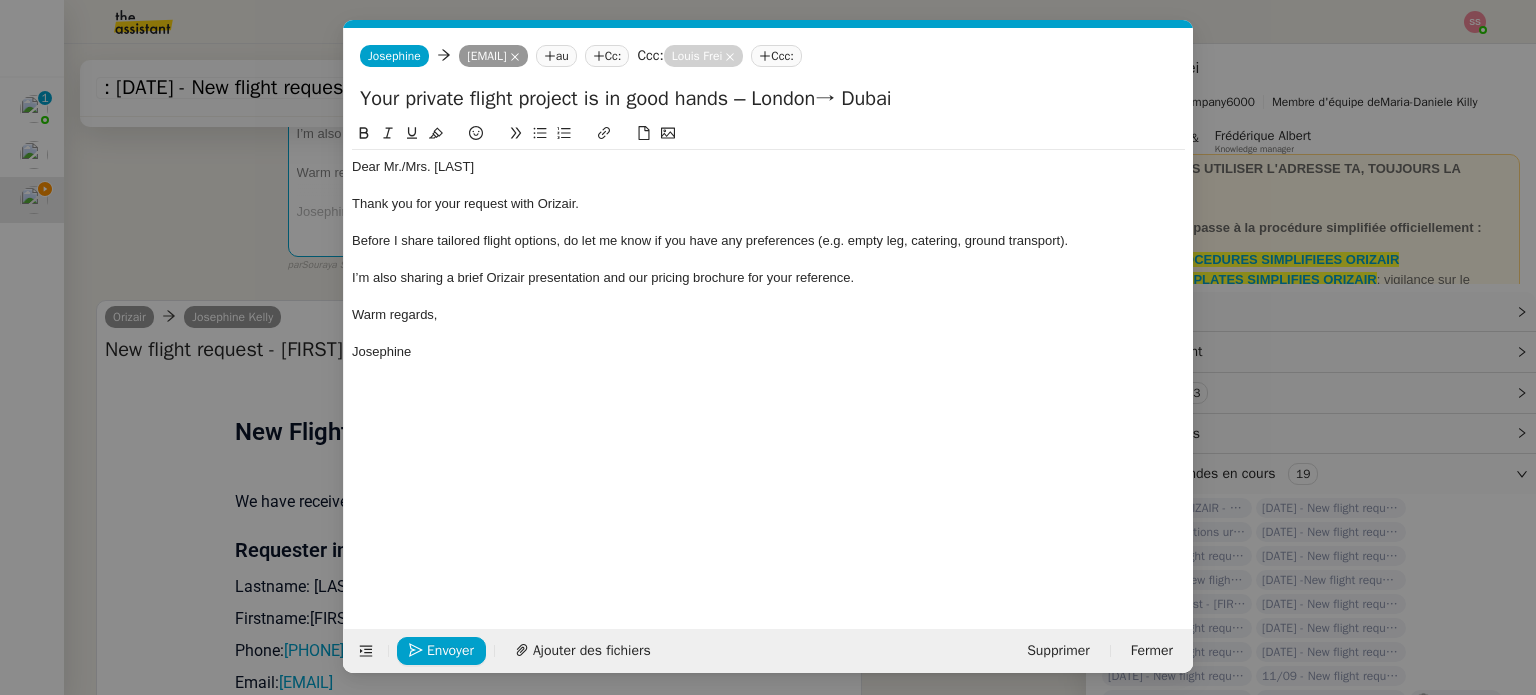 scroll, scrollTop: 0, scrollLeft: 0, axis: both 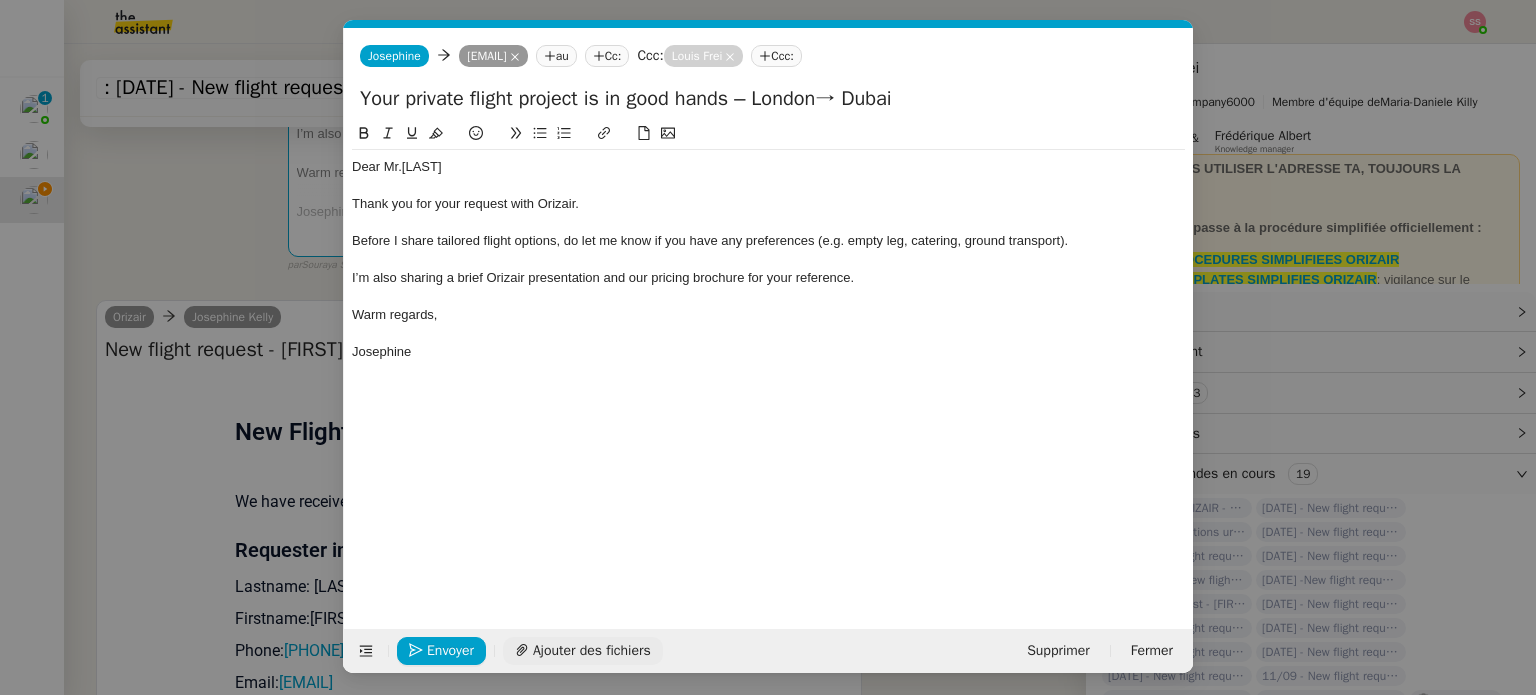 click on "Ajouter des fichiers" 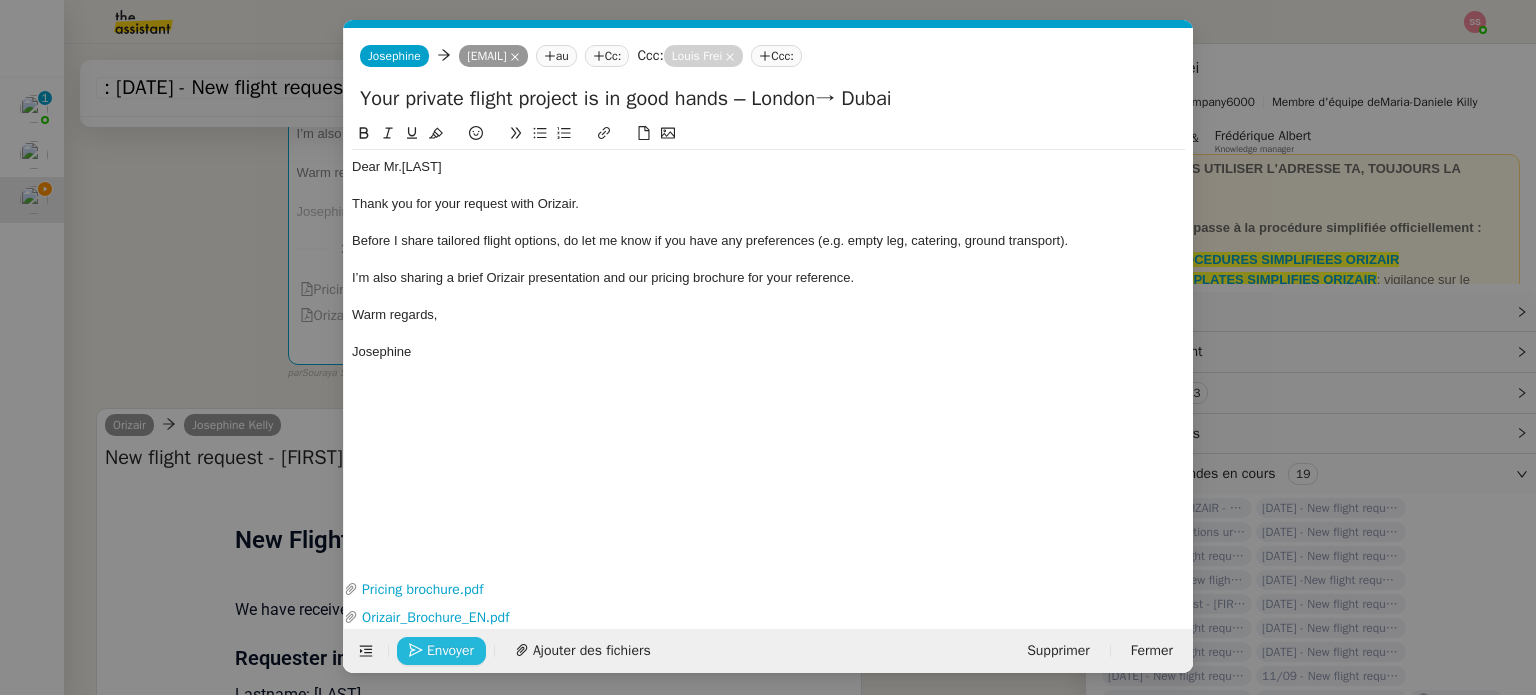 click on "Envoyer" 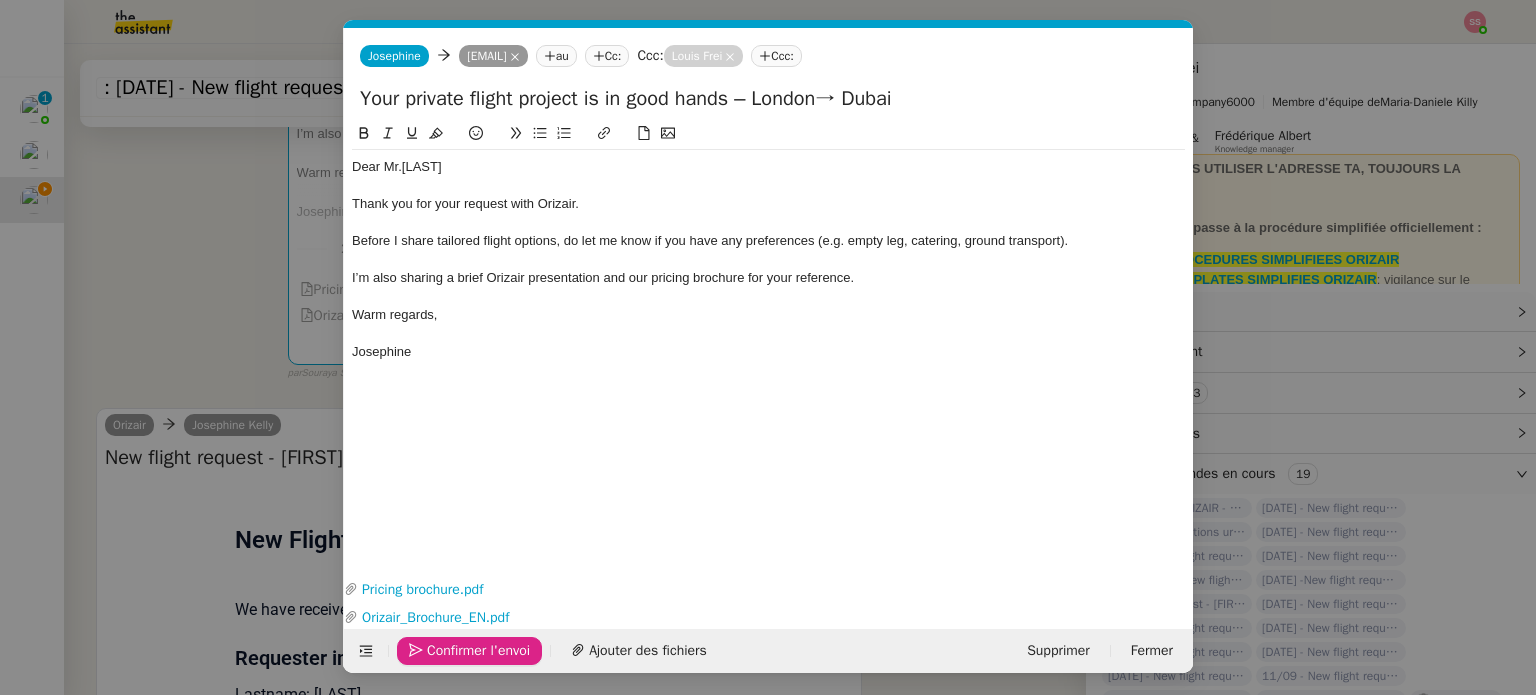 click on "Confirmer l'envoi" 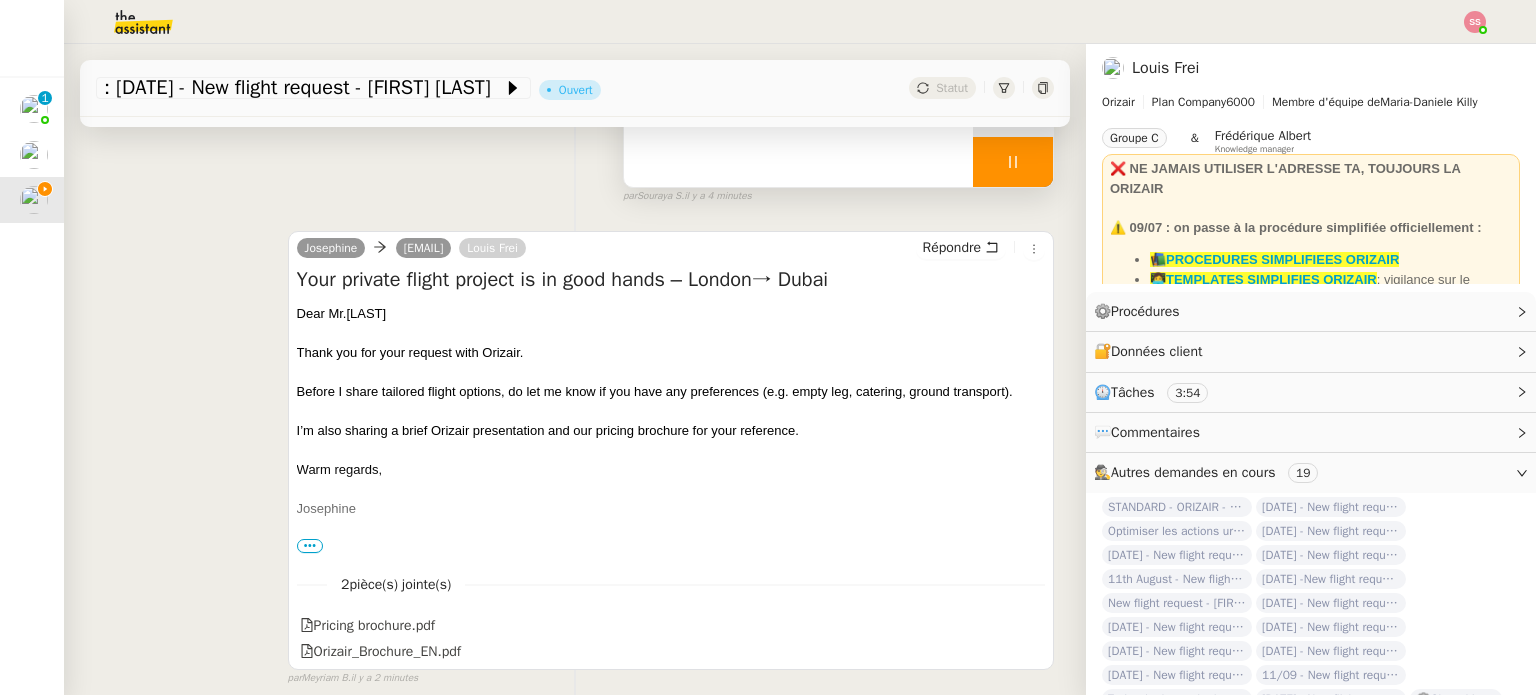 scroll, scrollTop: 100, scrollLeft: 0, axis: vertical 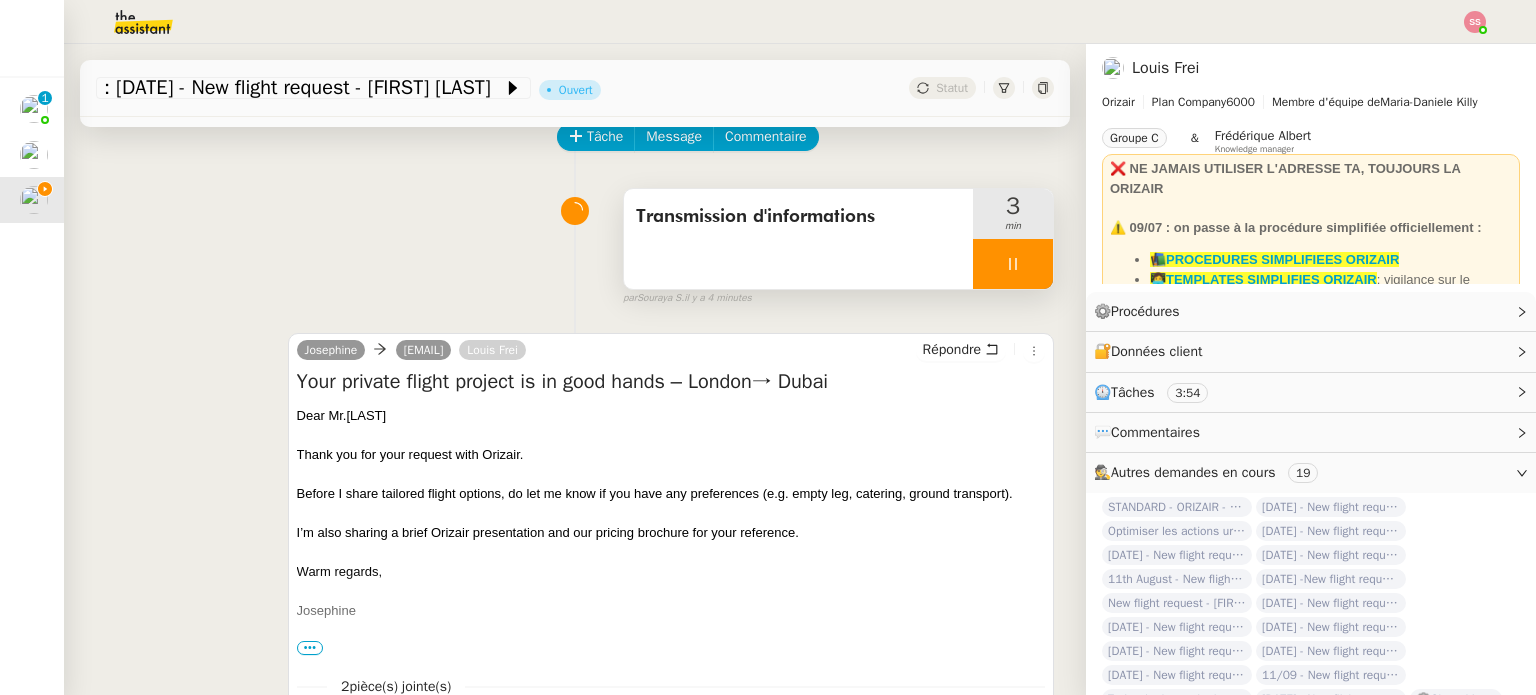 click at bounding box center (1013, 264) 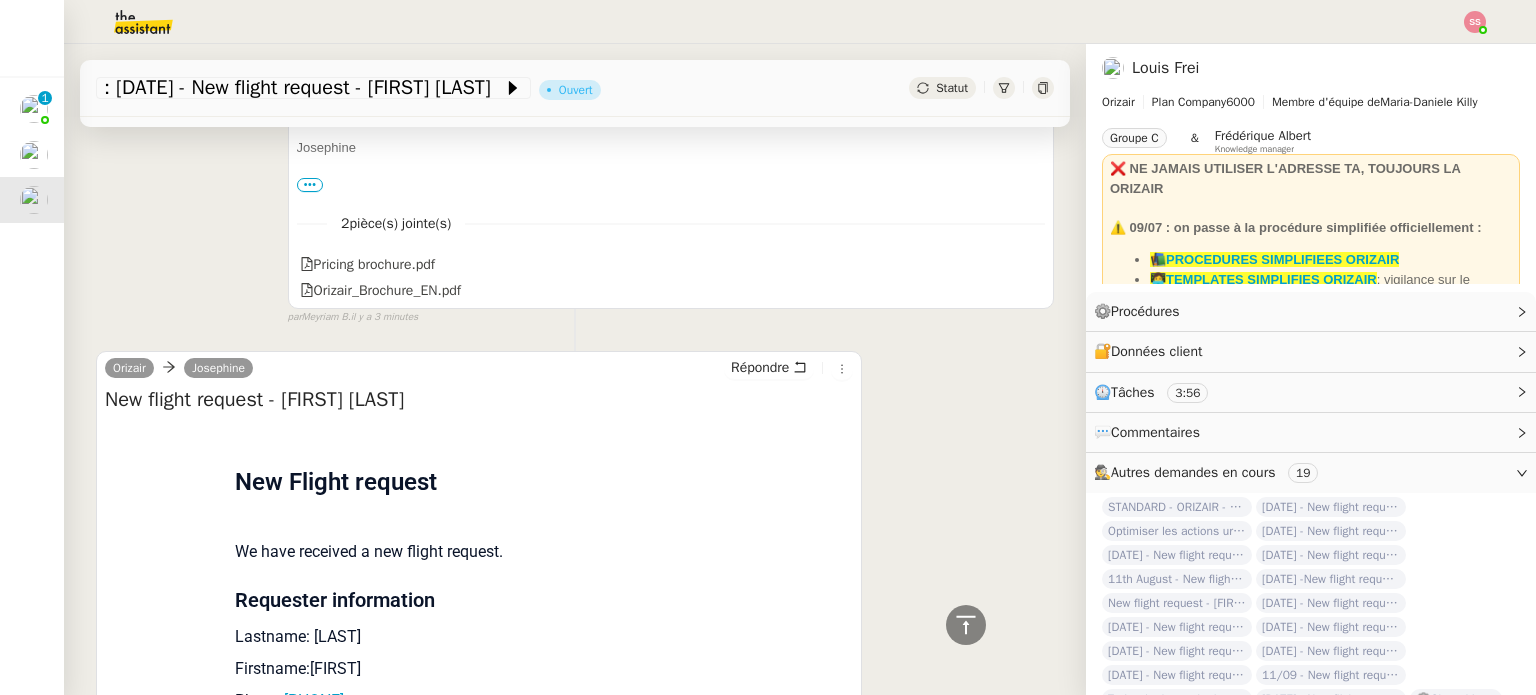 scroll, scrollTop: 1000, scrollLeft: 0, axis: vertical 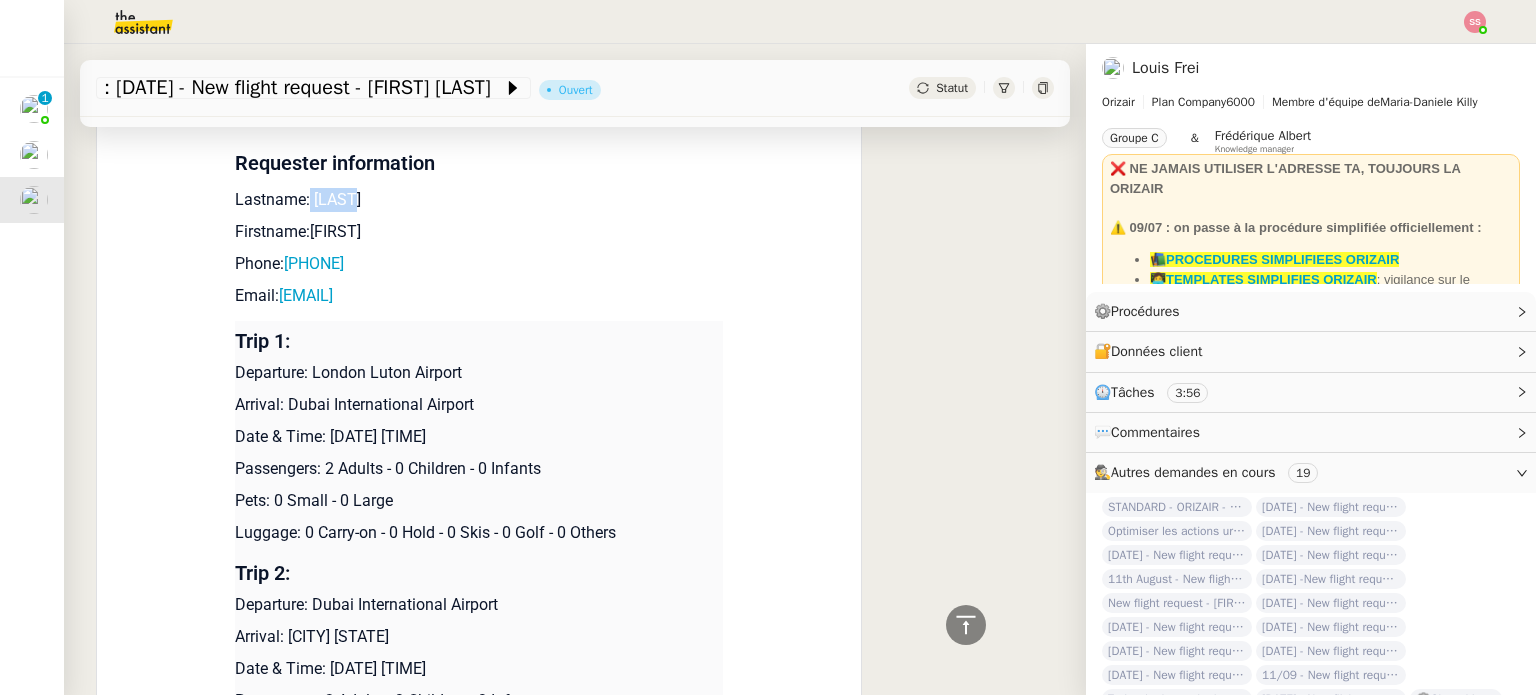 drag, startPoint x: 297, startPoint y: 196, endPoint x: 350, endPoint y: 194, distance: 53.037724 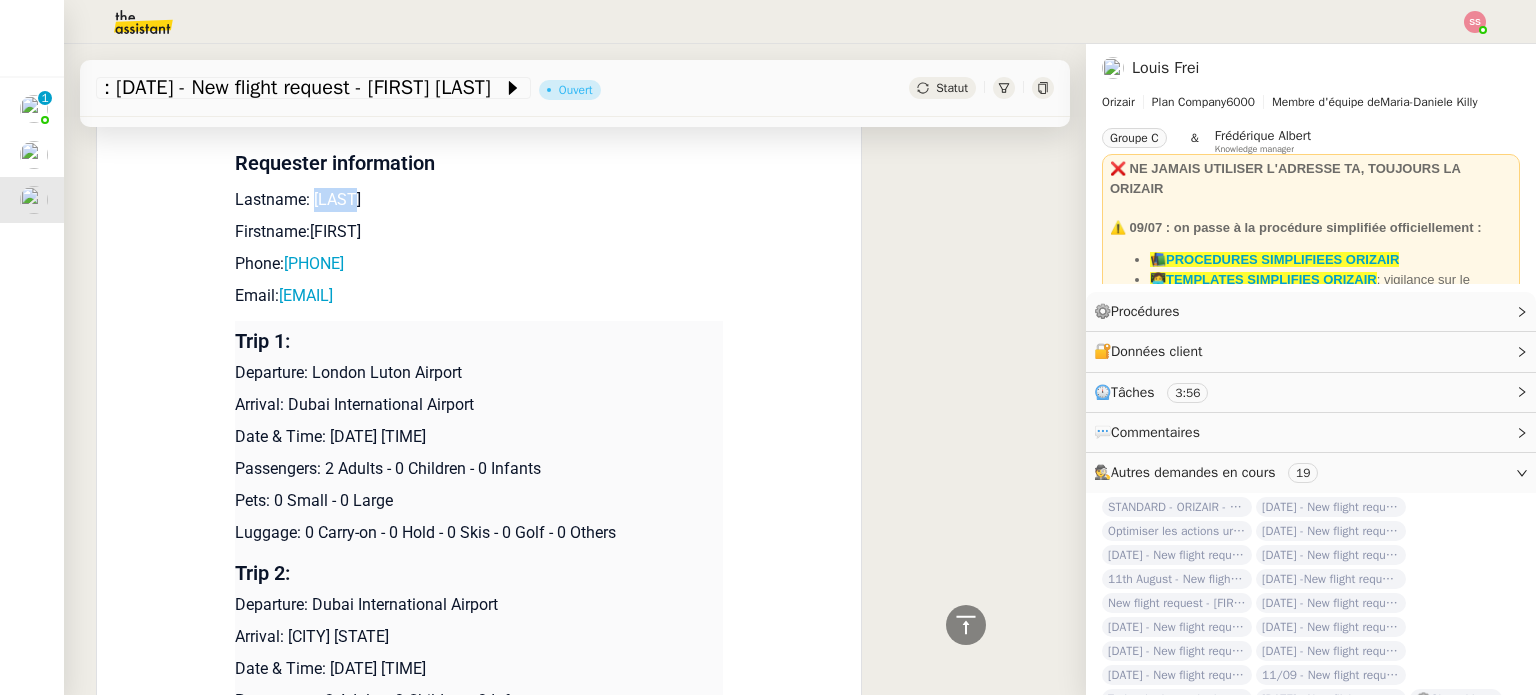 drag, startPoint x: 344, startPoint y: 204, endPoint x: 303, endPoint y: 202, distance: 41.04875 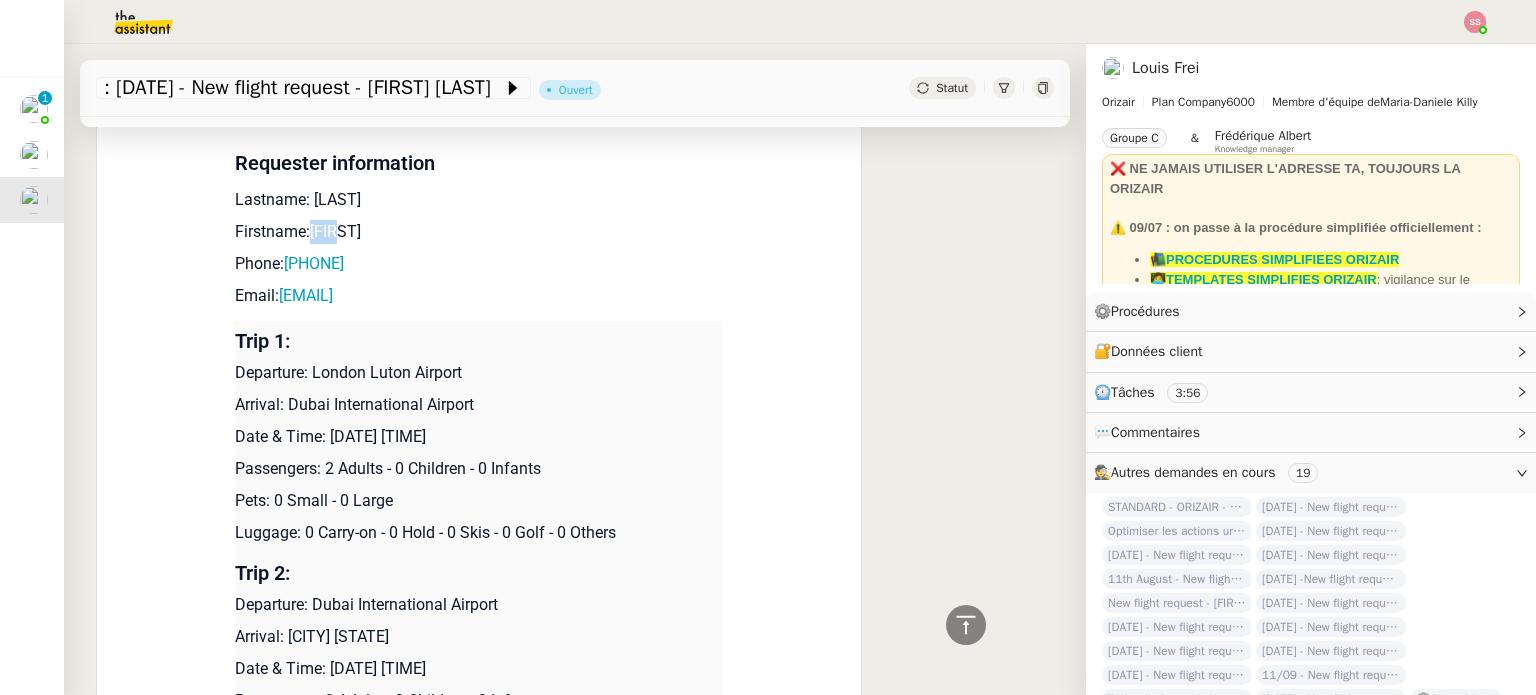 drag, startPoint x: 298, startPoint y: 235, endPoint x: 333, endPoint y: 232, distance: 35.128338 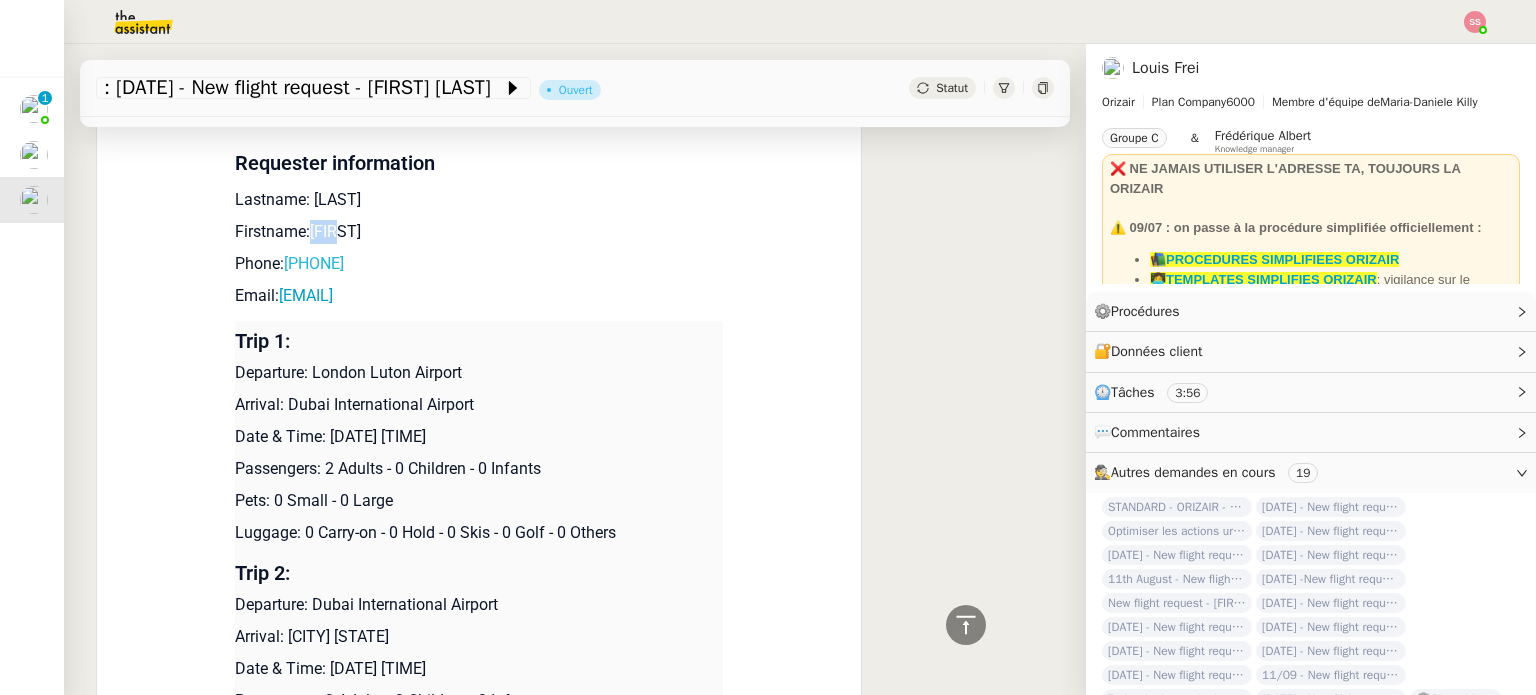 drag, startPoint x: 393, startPoint y: 267, endPoint x: 291, endPoint y: 267, distance: 102 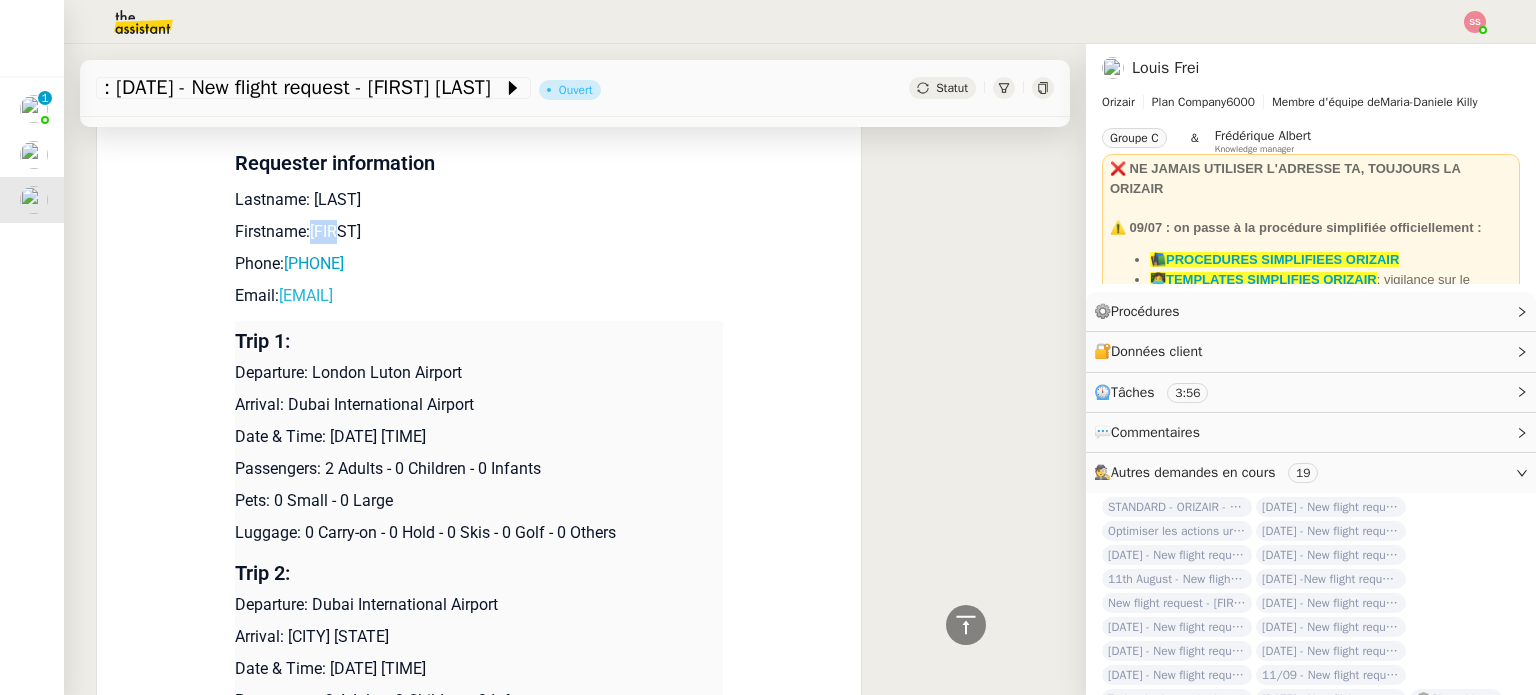 drag, startPoint x: 428, startPoint y: 311, endPoint x: 272, endPoint y: 307, distance: 156.05127 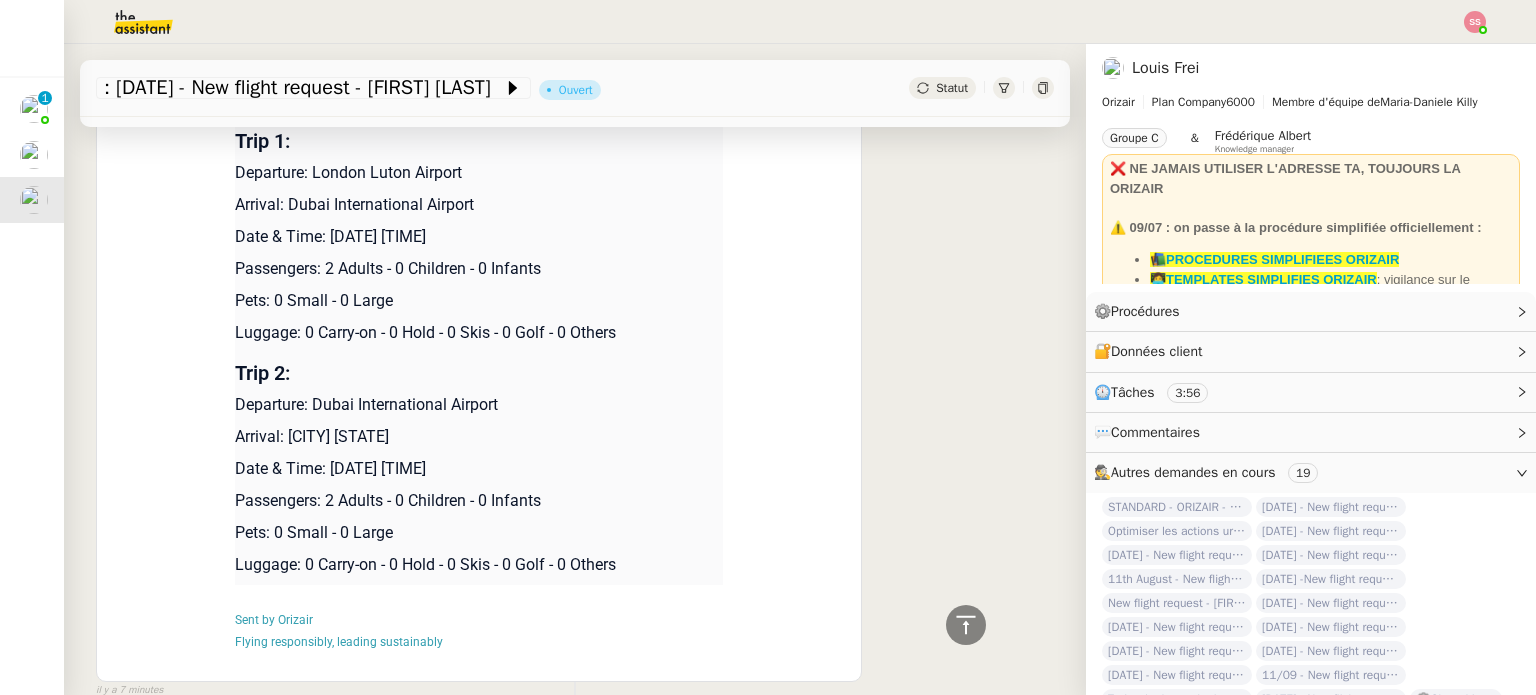 scroll, scrollTop: 1113, scrollLeft: 0, axis: vertical 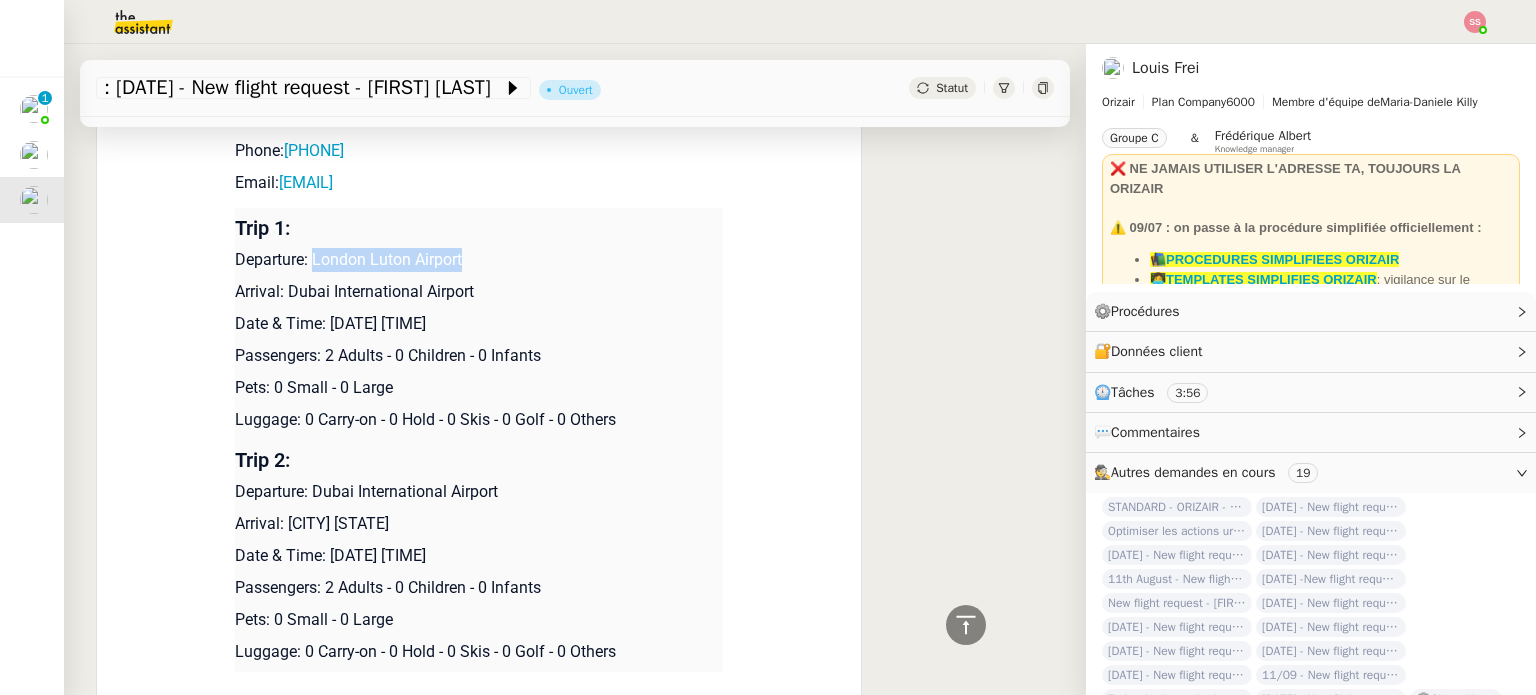 drag, startPoint x: 303, startPoint y: 259, endPoint x: 473, endPoint y: 258, distance: 170.00294 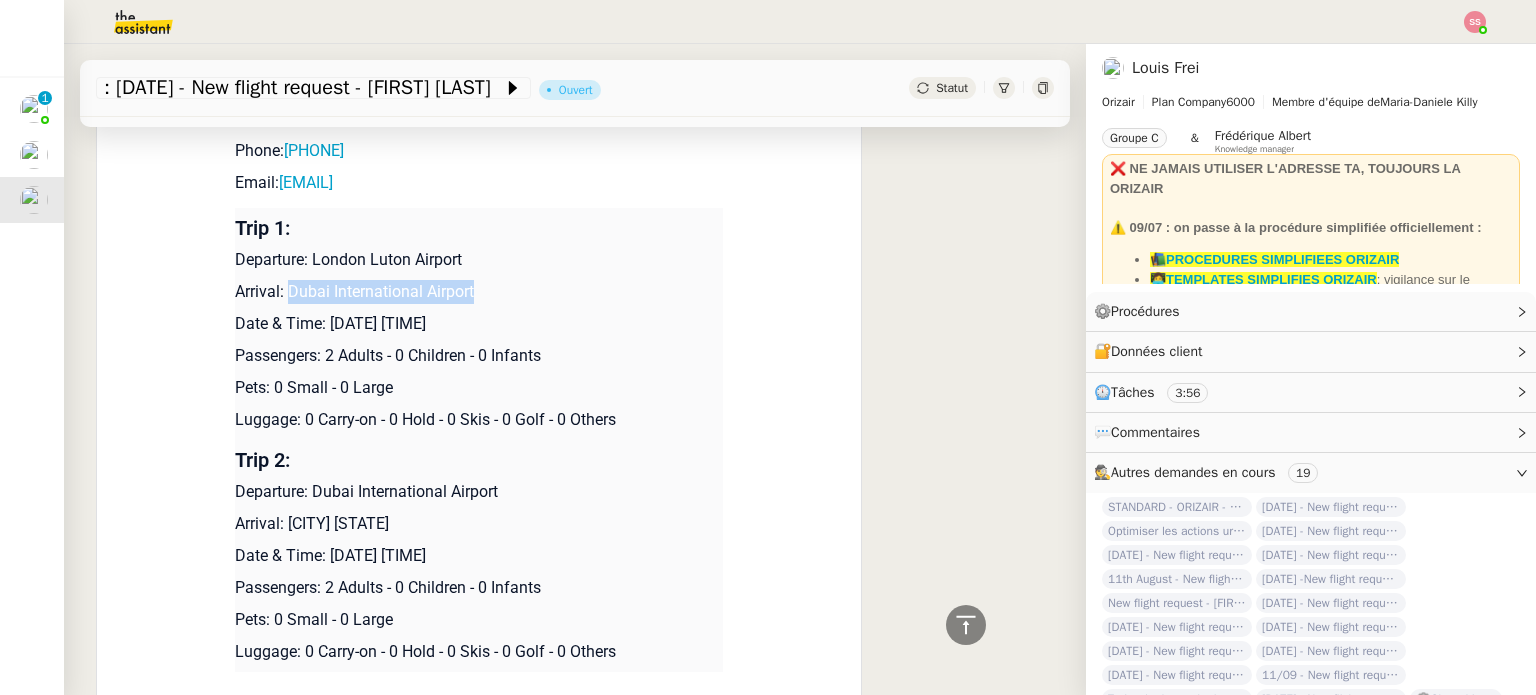 drag, startPoint x: 281, startPoint y: 299, endPoint x: 498, endPoint y: 280, distance: 217.83022 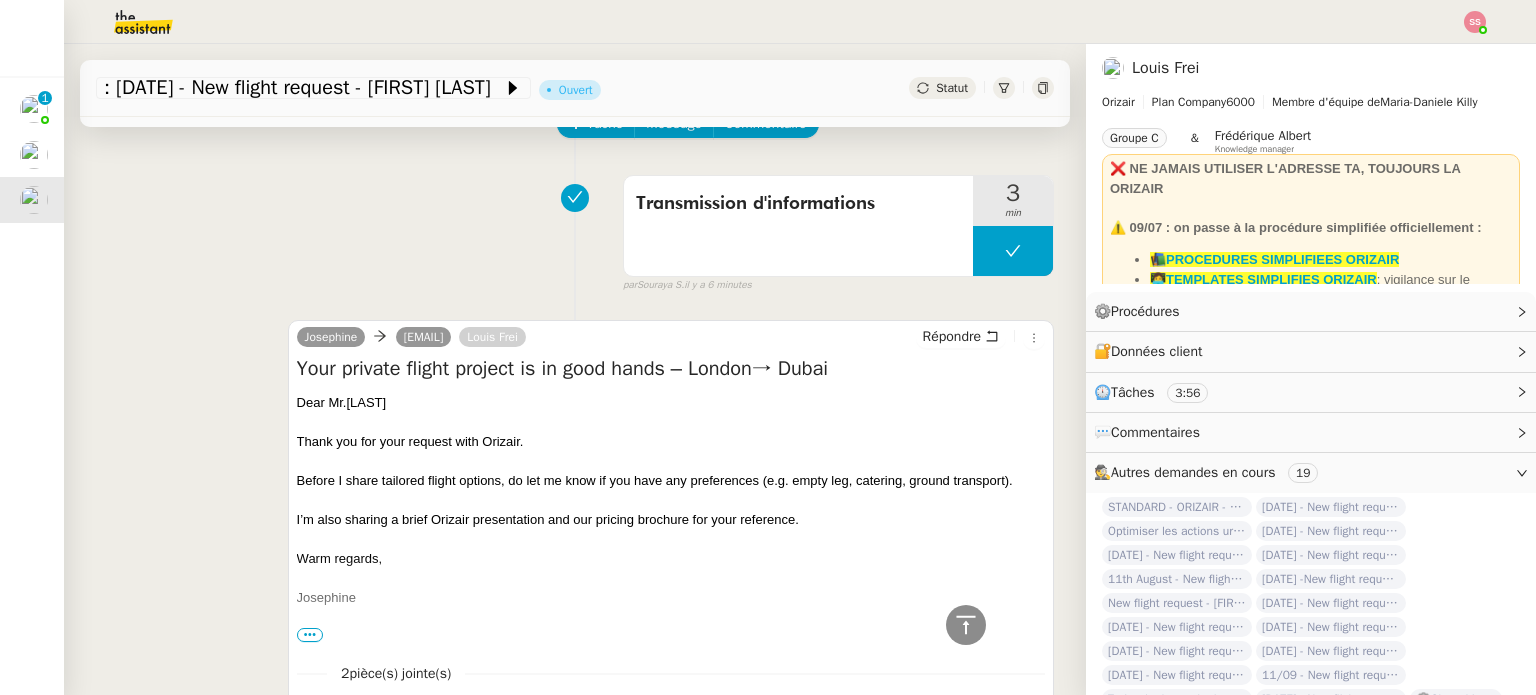 scroll, scrollTop: 0, scrollLeft: 0, axis: both 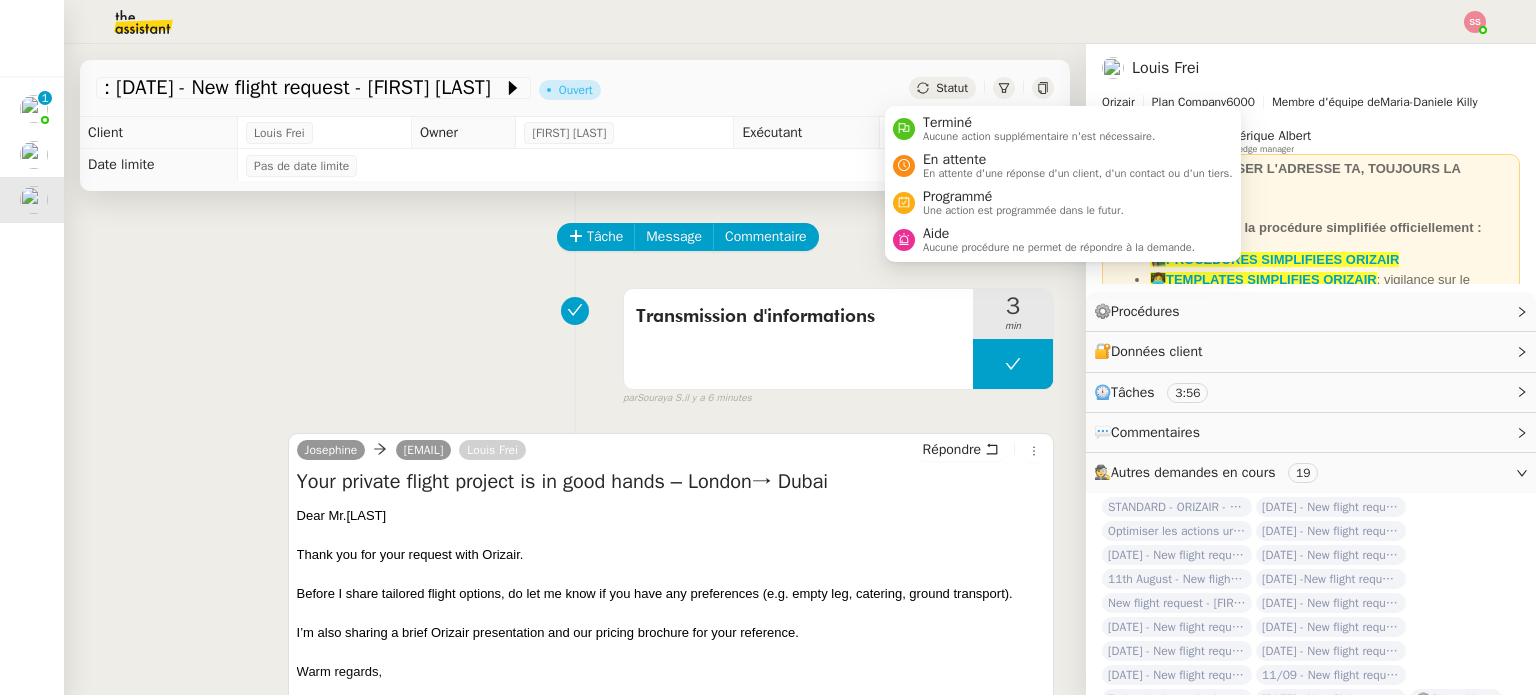 click on "Statut" 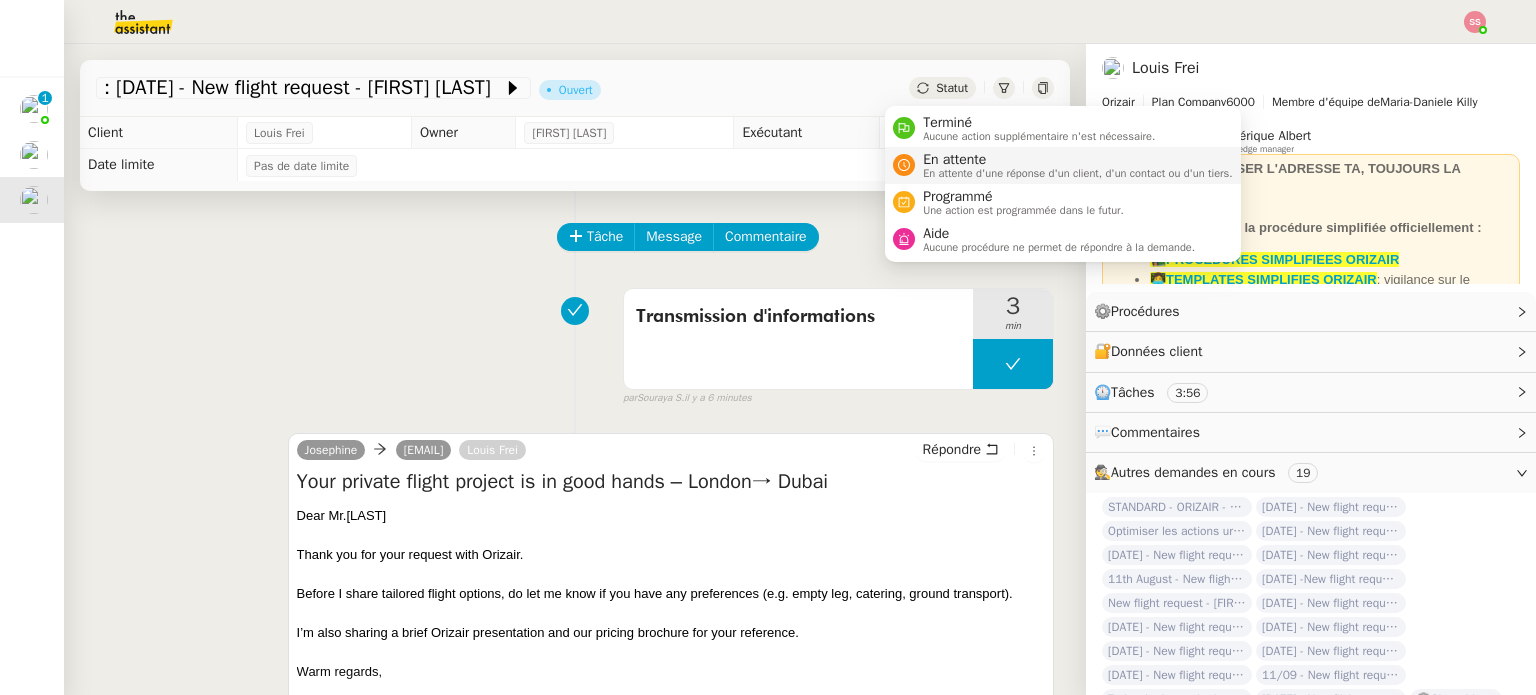 click on "En attente" at bounding box center [1078, 160] 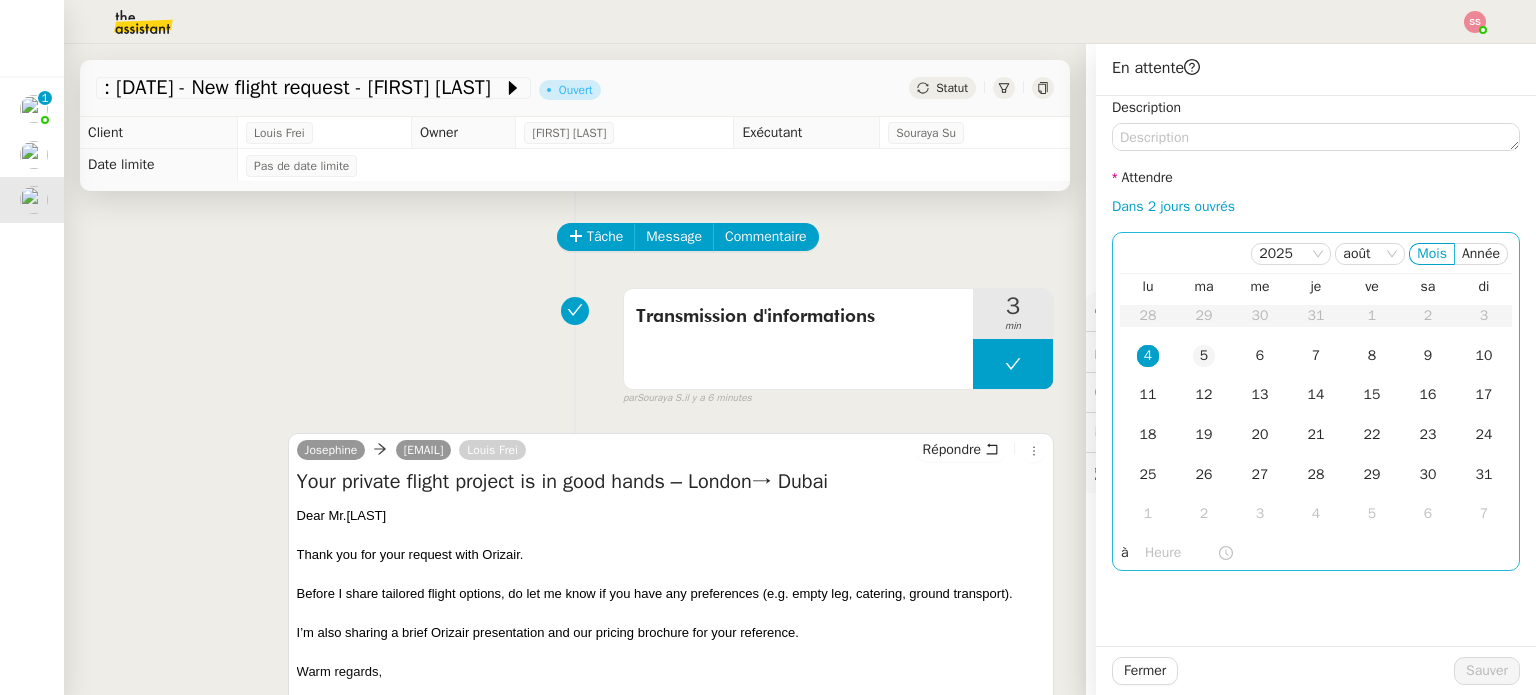 click on "5" 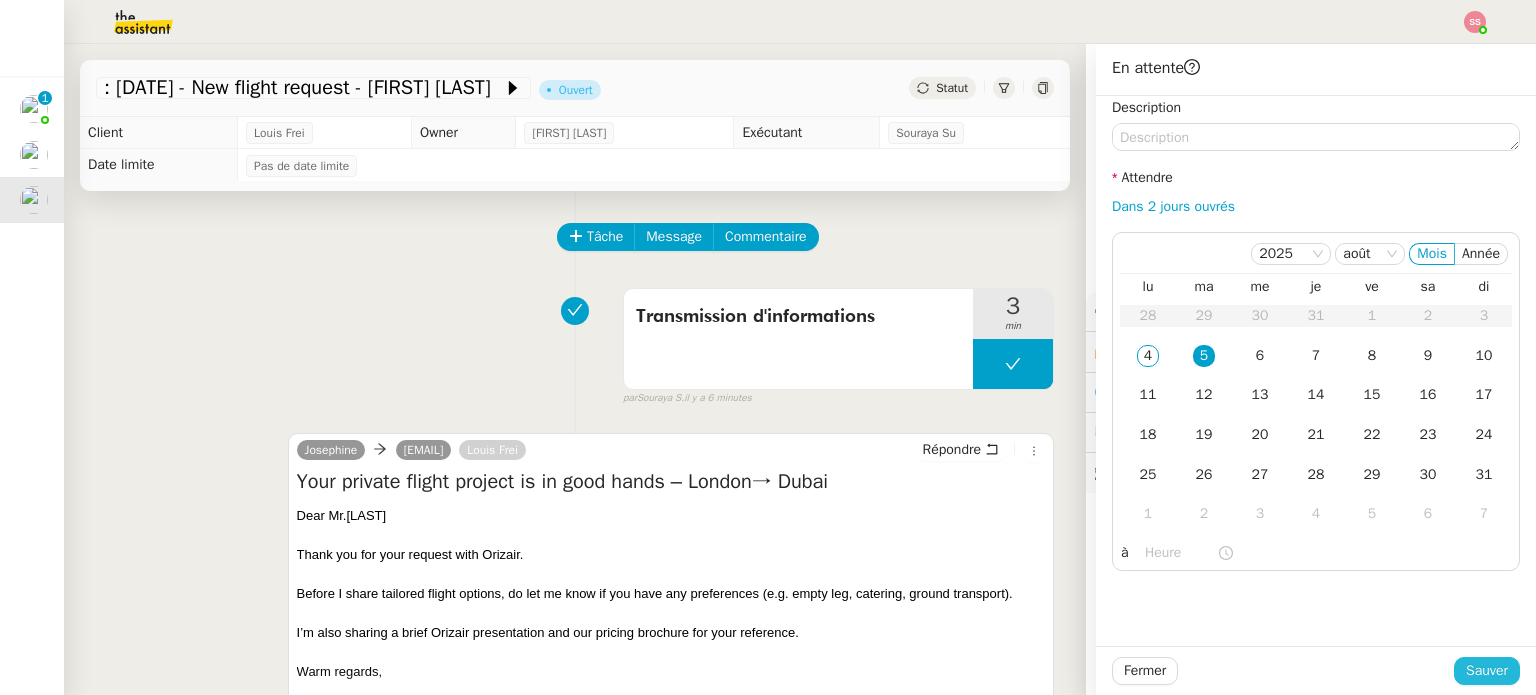 click on "Sauver" 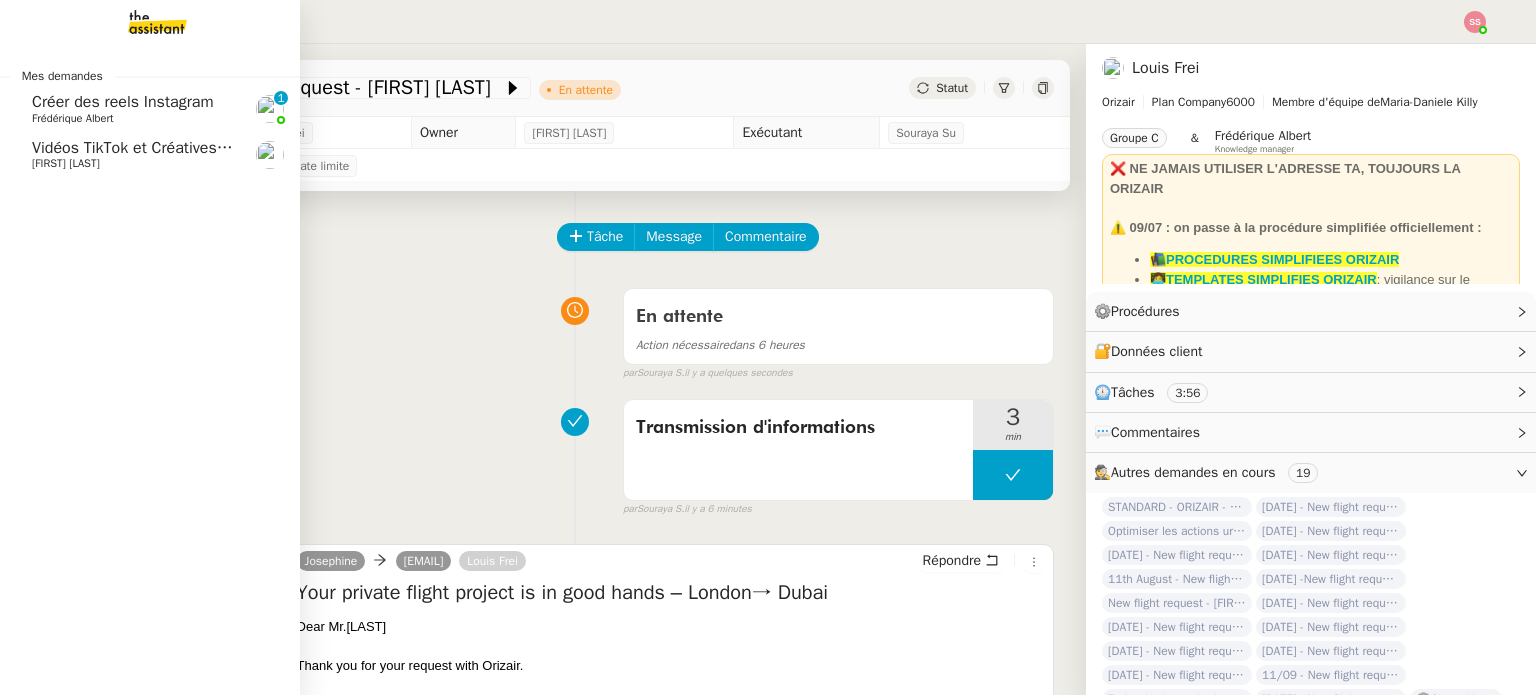 click on "Vidéos TikTok et Créatives META  - août 2025" 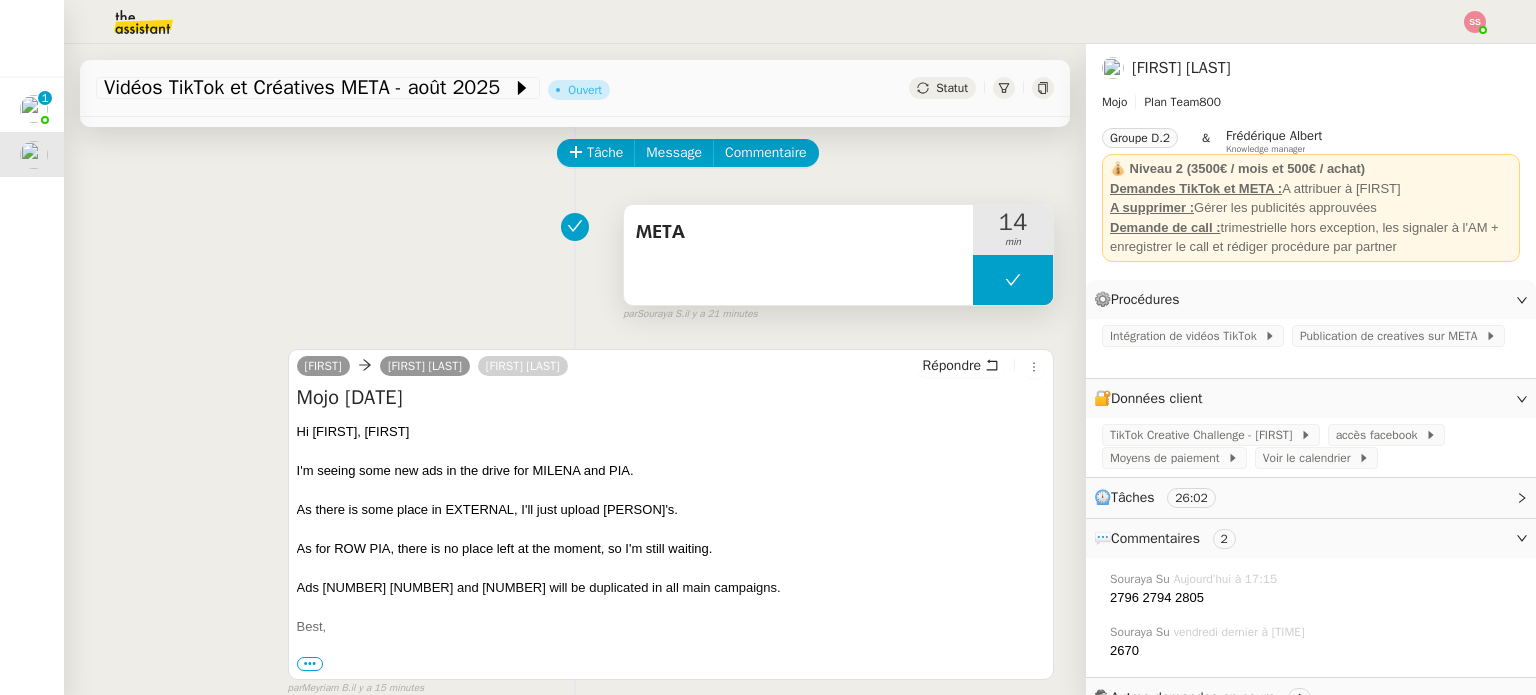 scroll, scrollTop: 0, scrollLeft: 0, axis: both 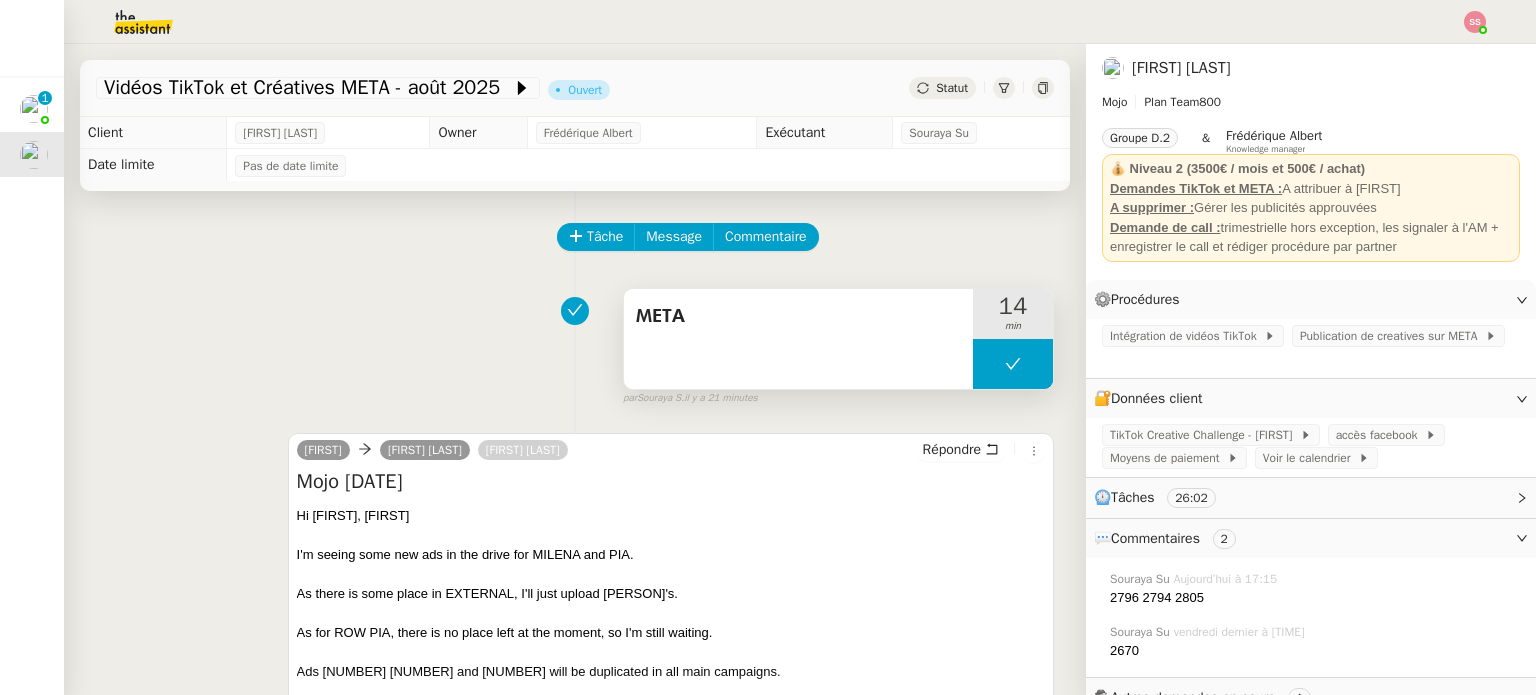 click at bounding box center (1013, 364) 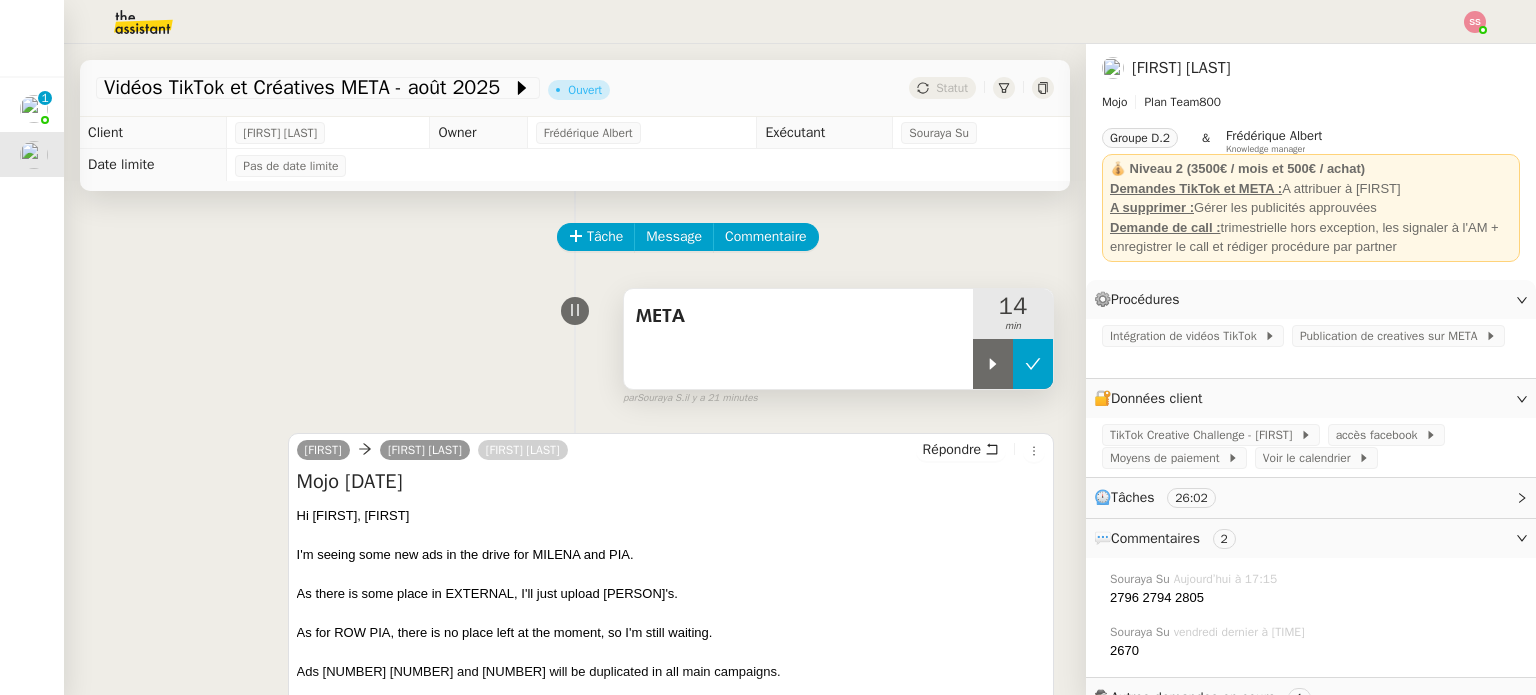 click at bounding box center [993, 364] 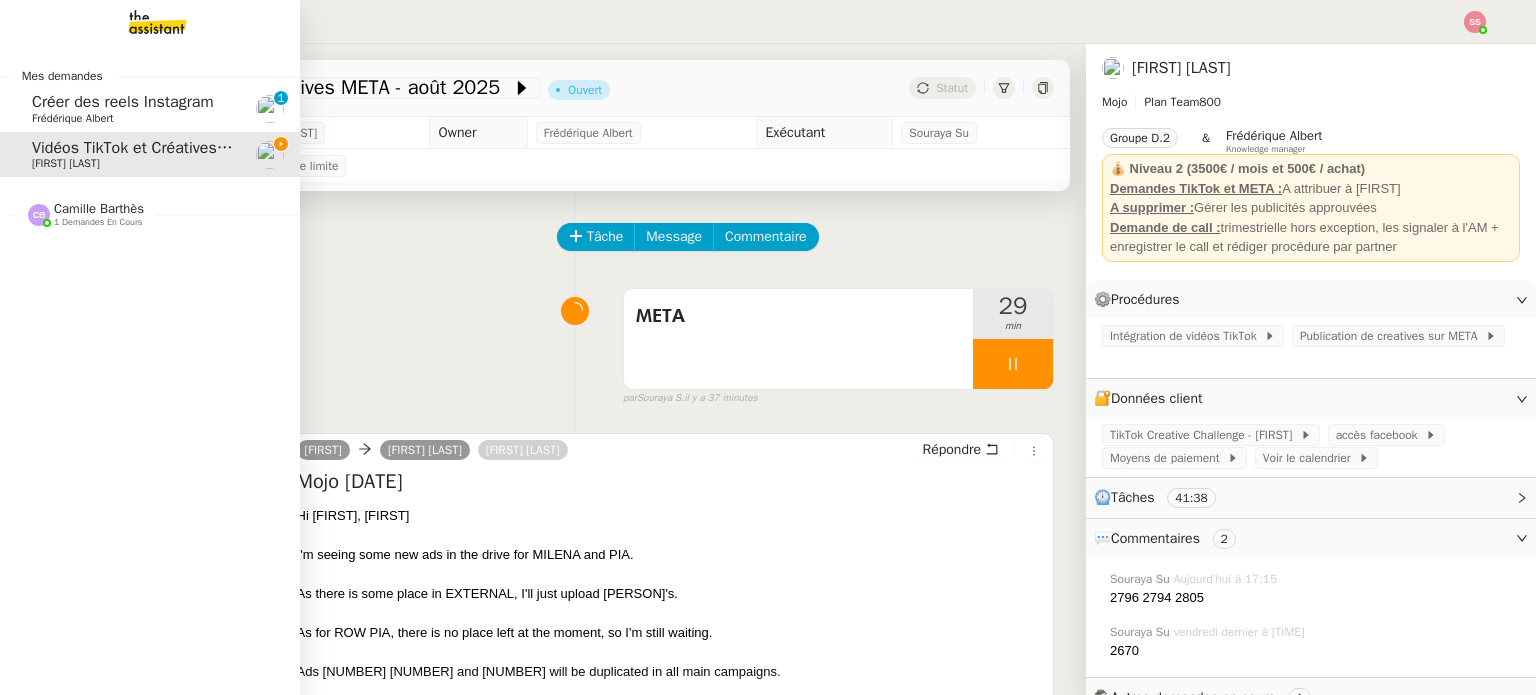 click on "Camille Barthès" 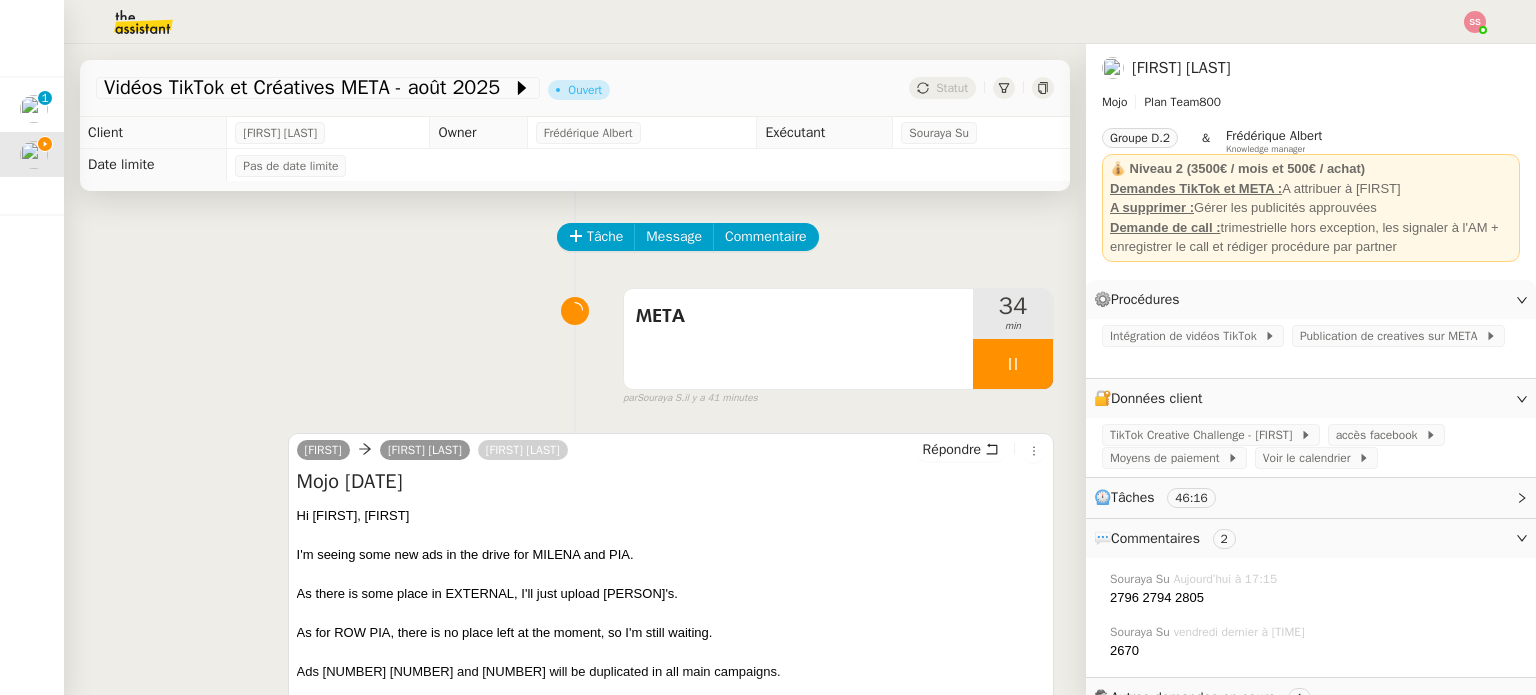 click 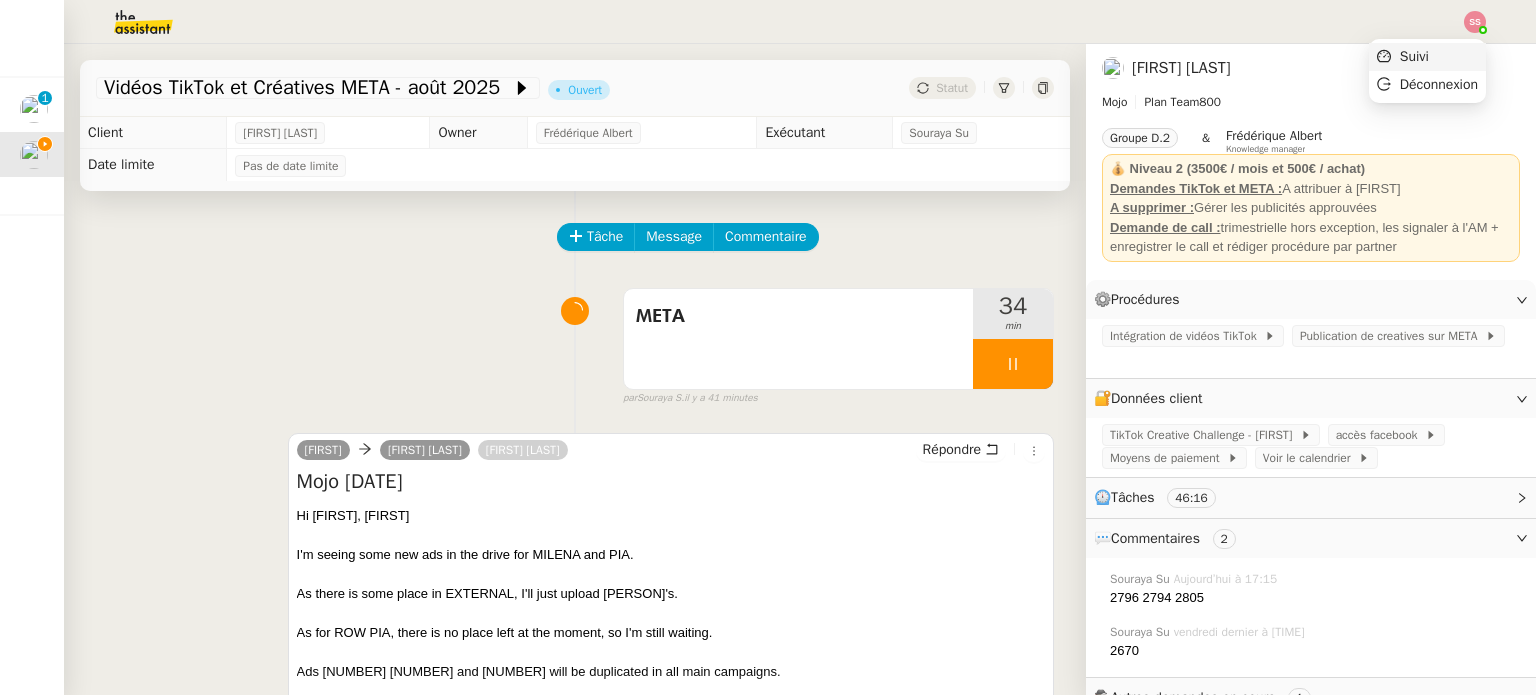 click on "Suivi" at bounding box center (1427, 57) 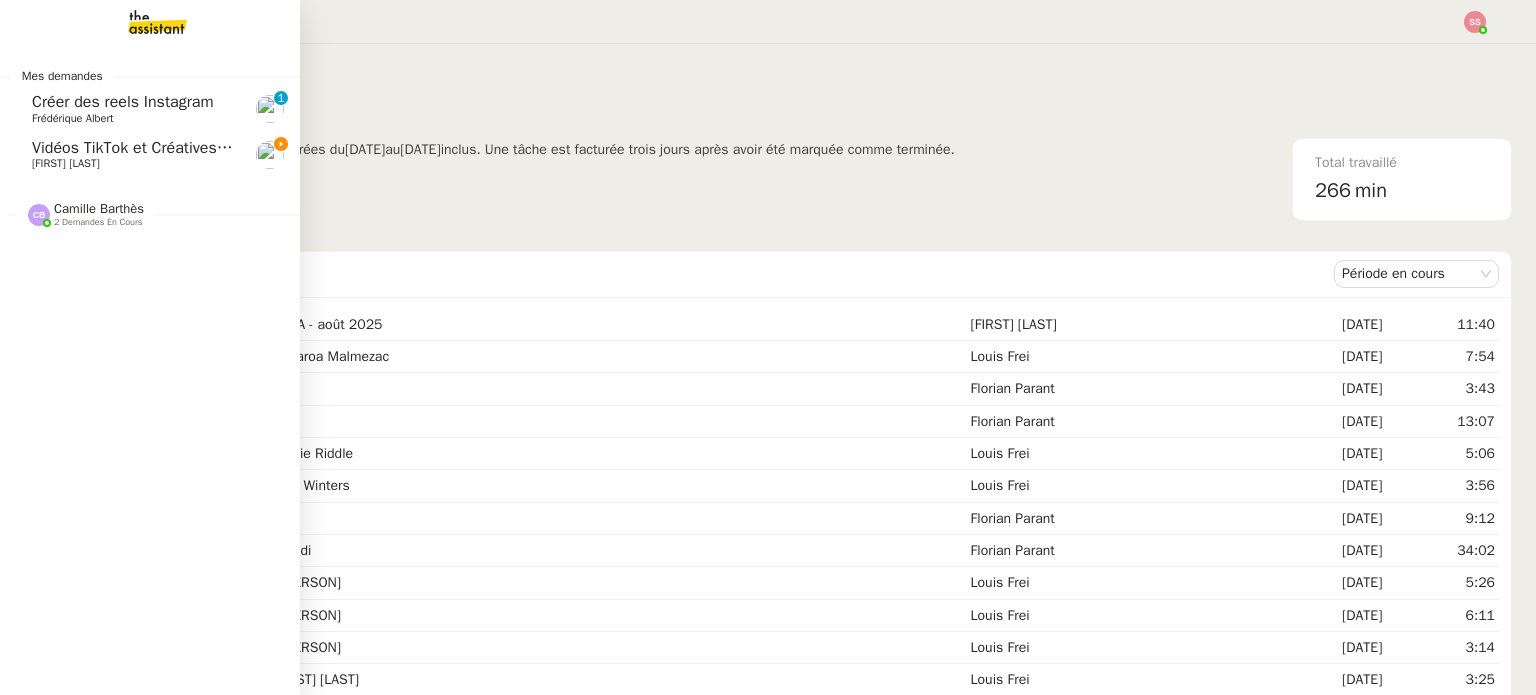 click on "[FIRST] [LAST]" 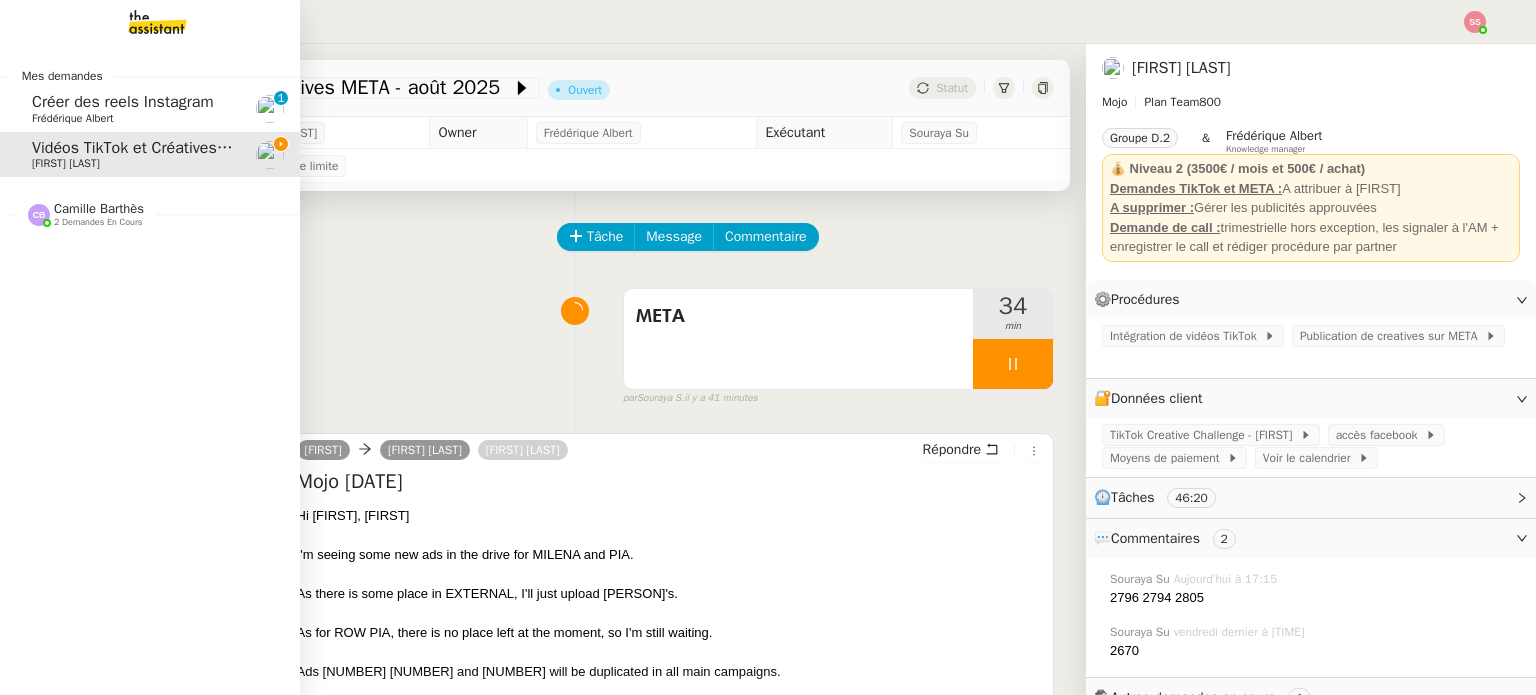 click on "Camille Barthès" 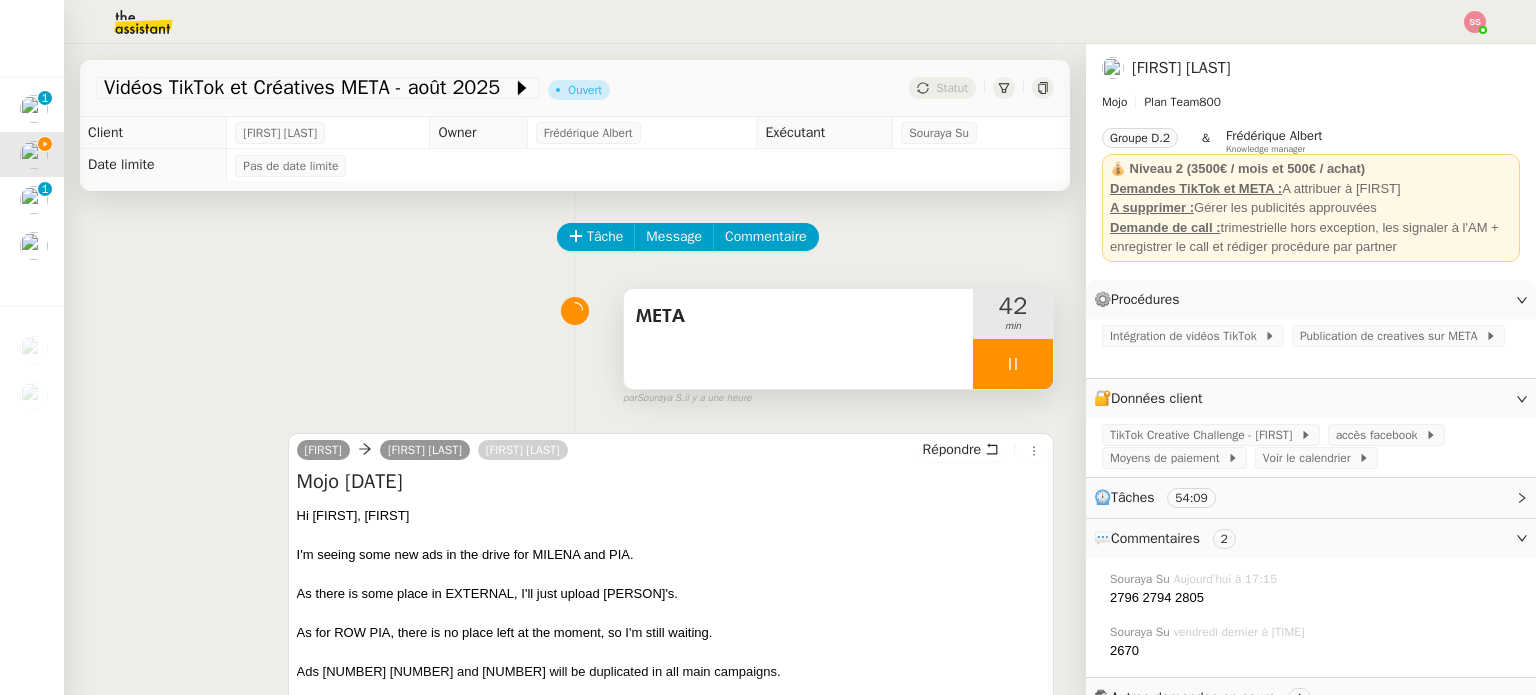 click at bounding box center (1013, 364) 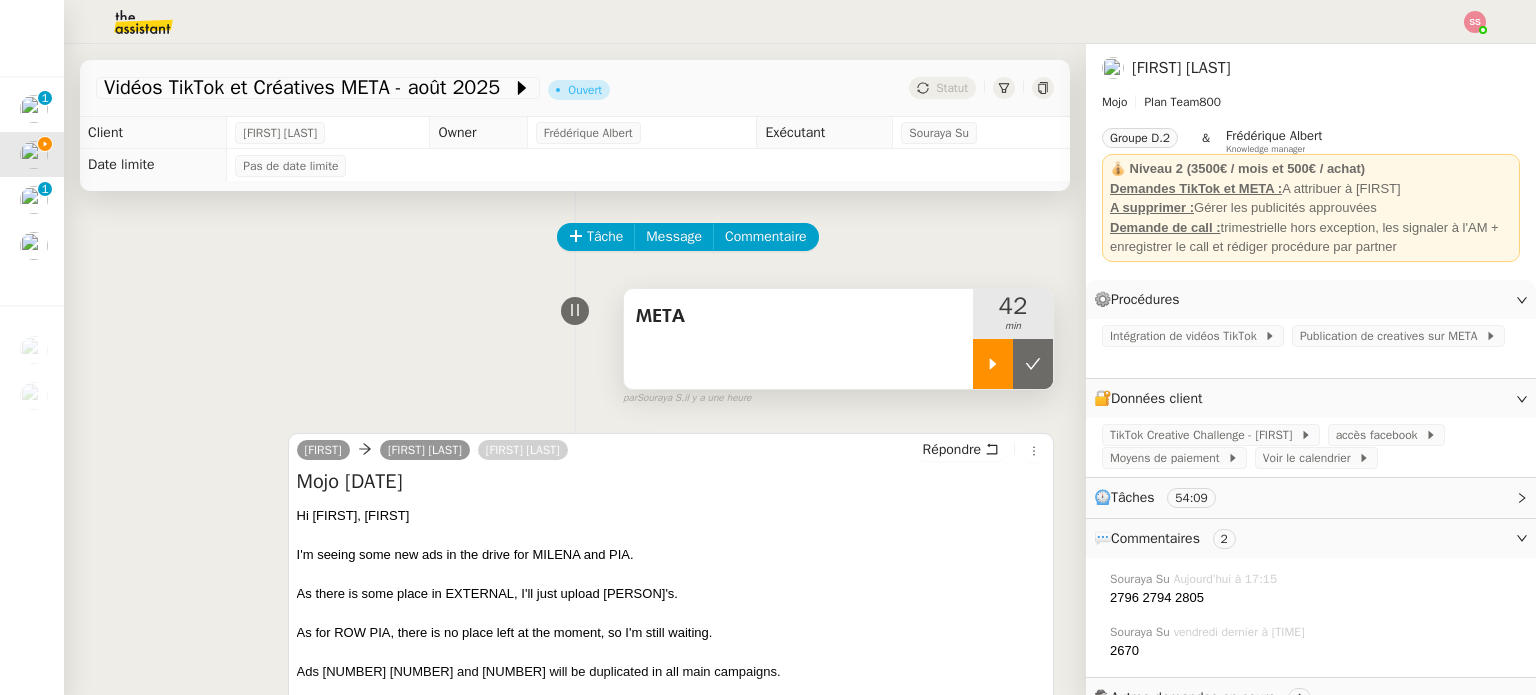 click at bounding box center (1033, 364) 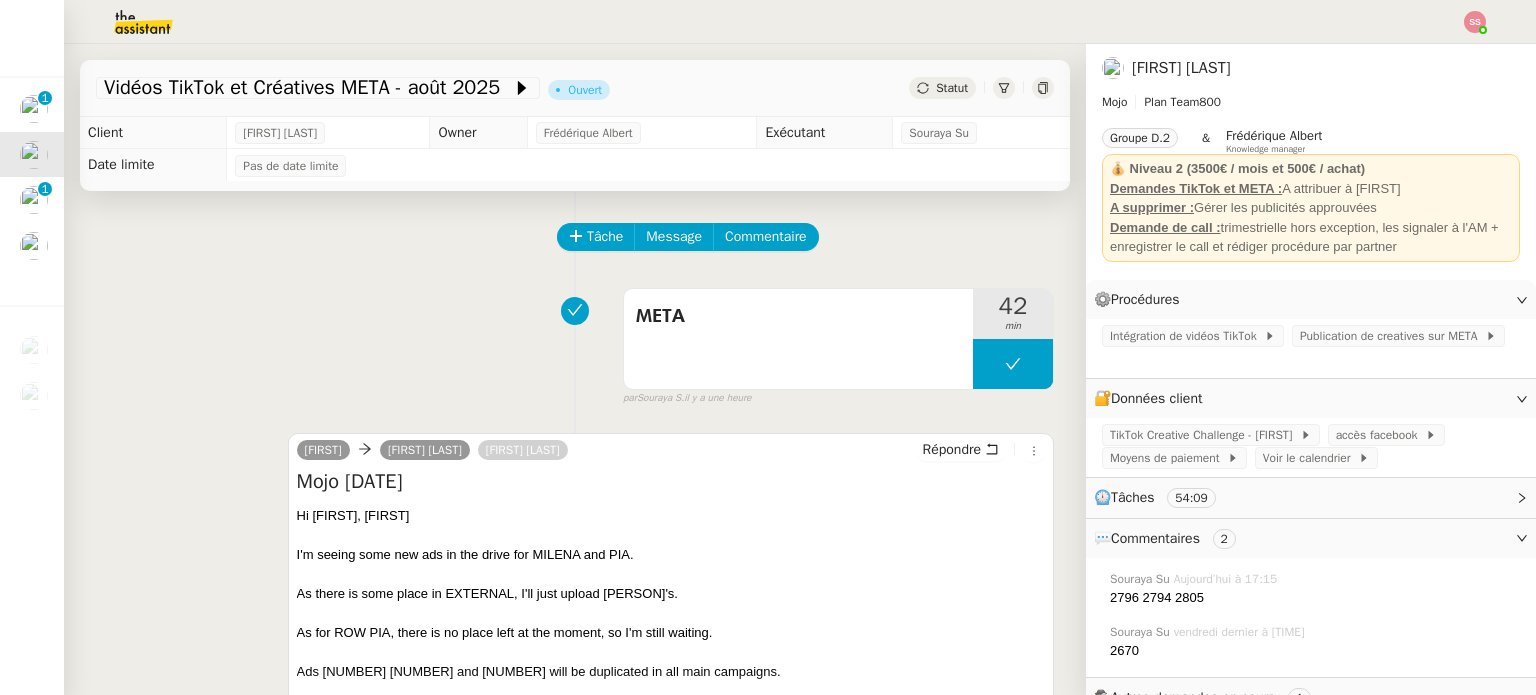 click 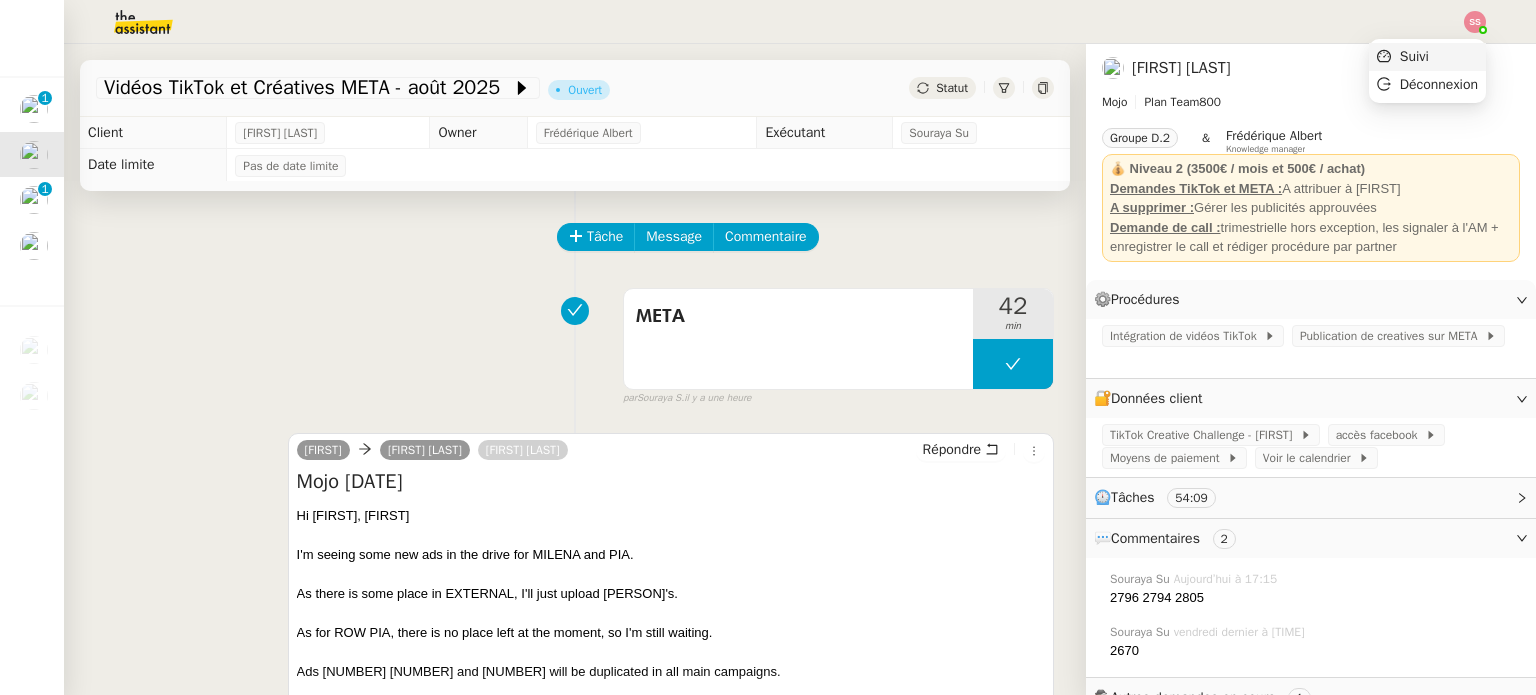 click on "Suivi" at bounding box center (1427, 57) 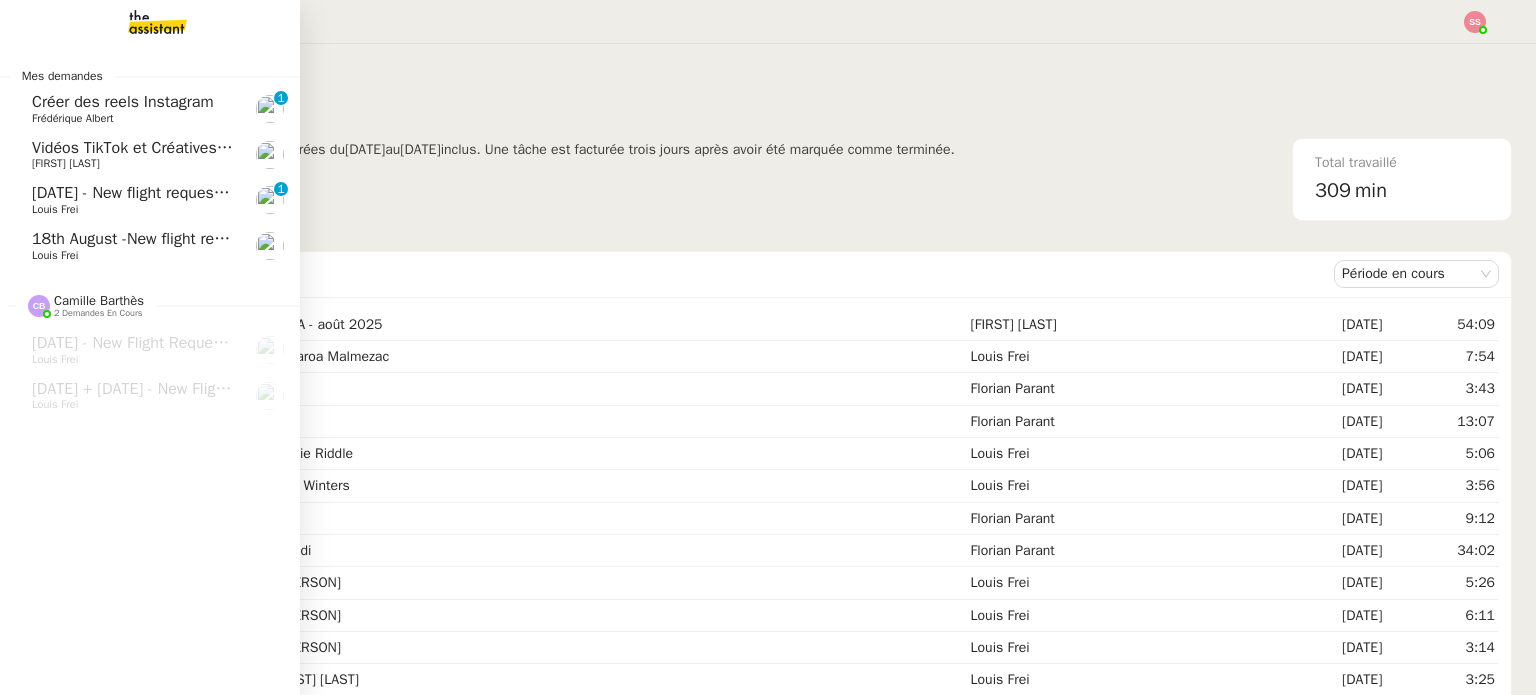 click on "18th August -New flight request - Laurine TROGNON" 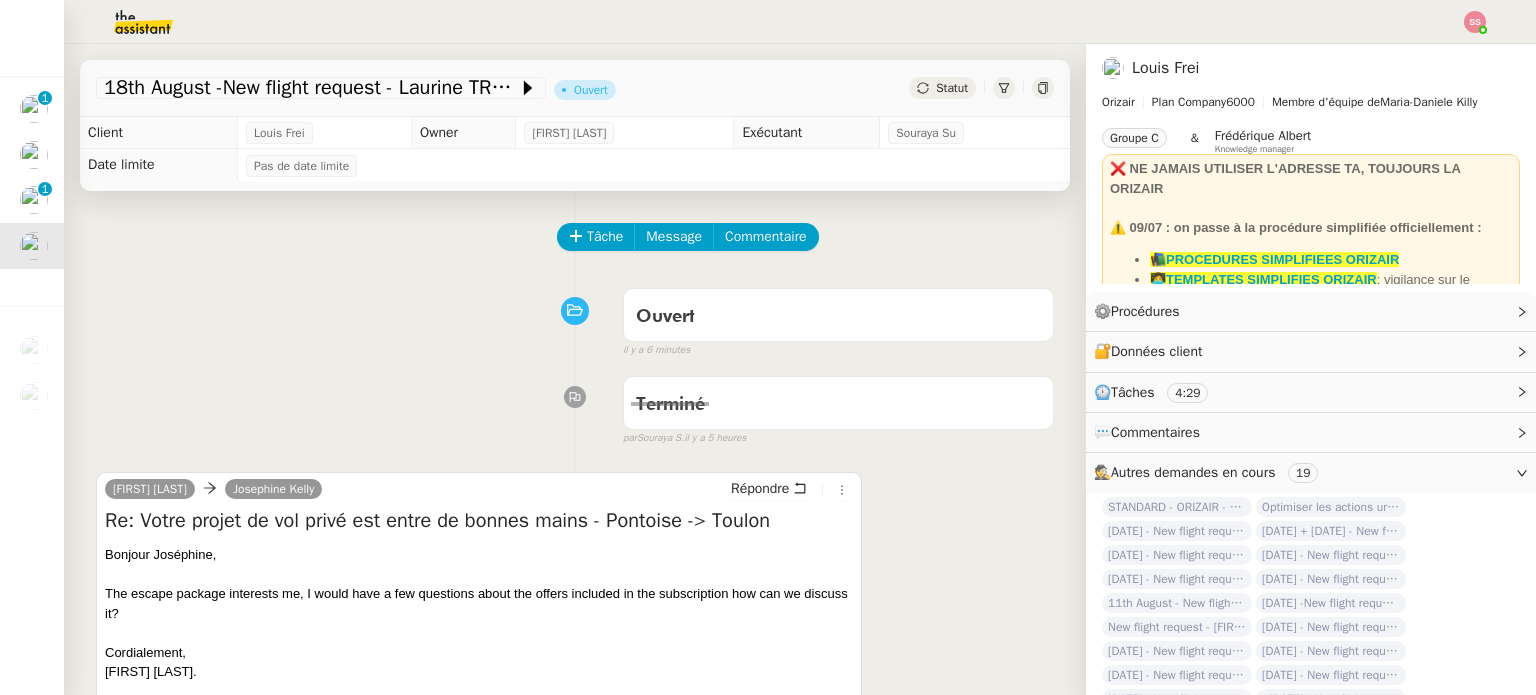 scroll, scrollTop: 200, scrollLeft: 0, axis: vertical 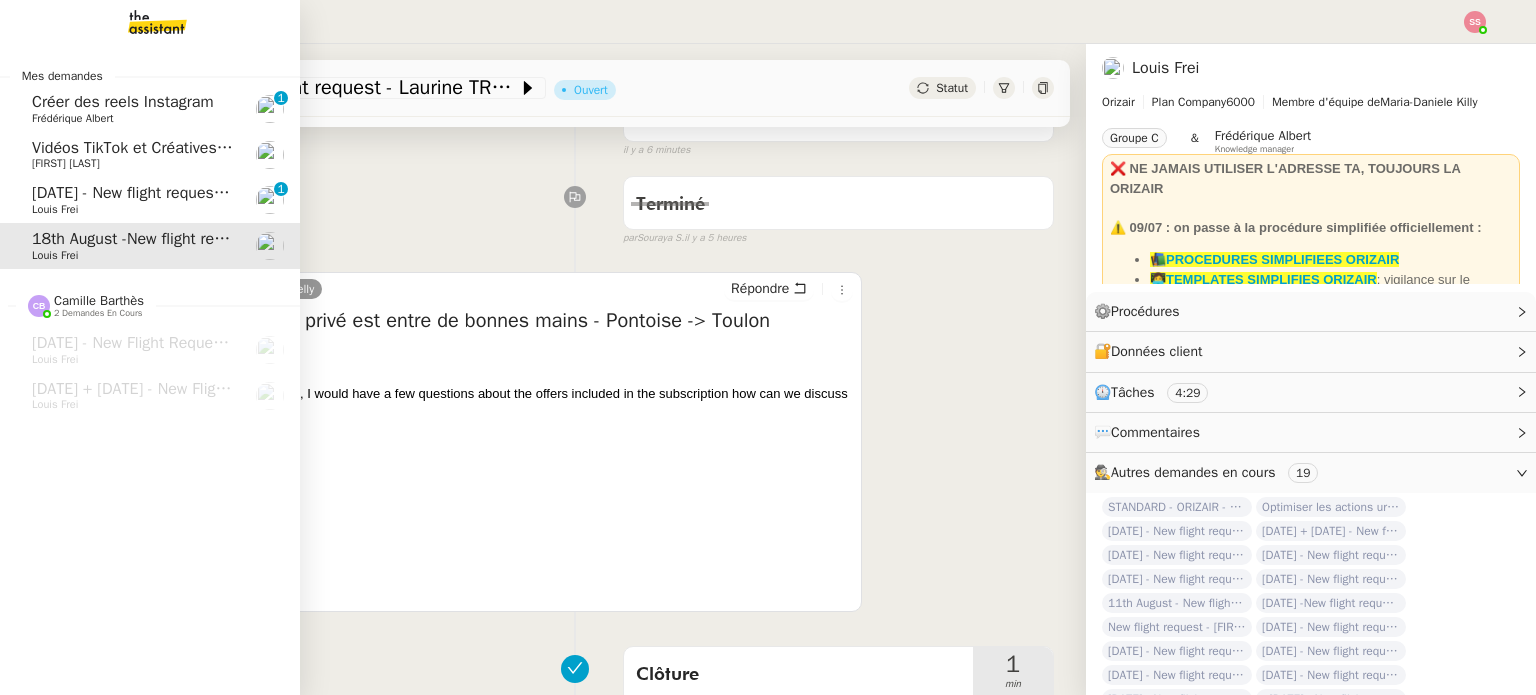 click on "13th August  - New flight request - Quinn Crosthwaite" 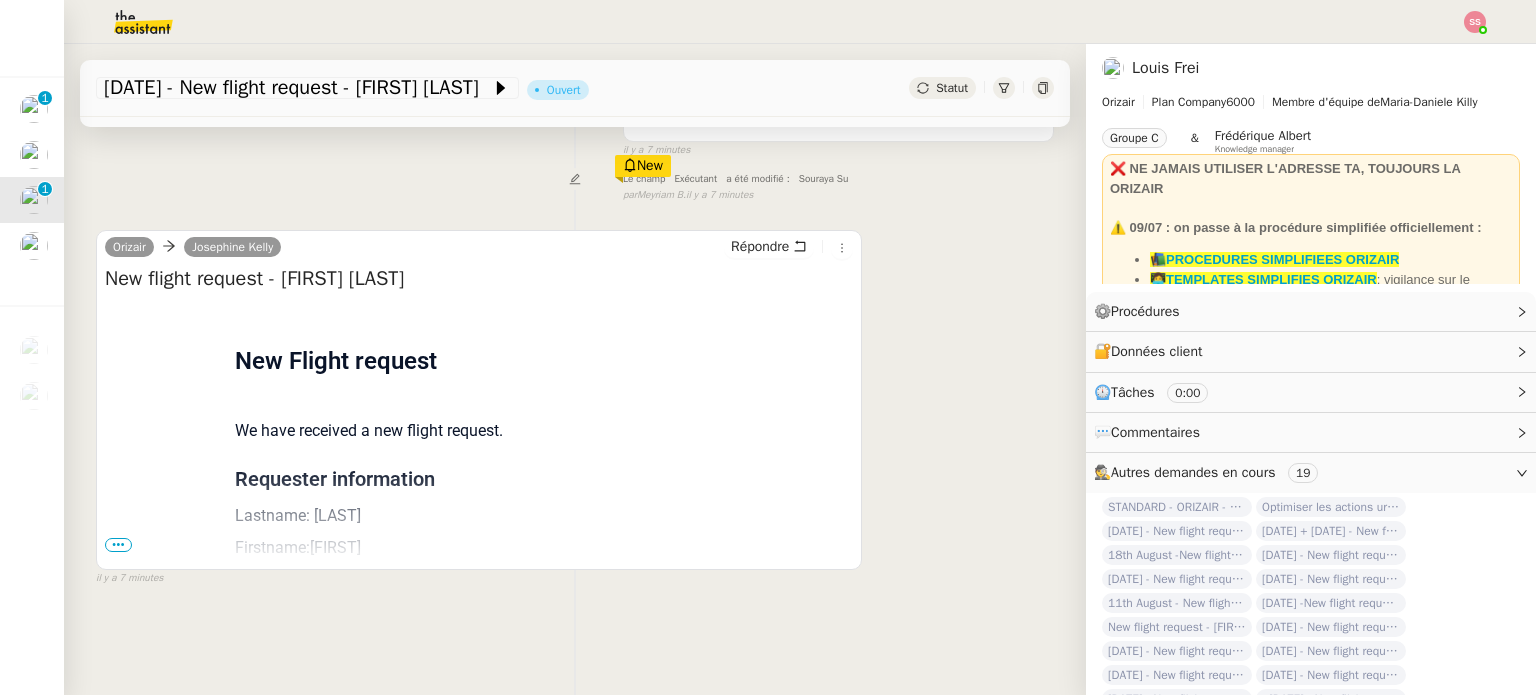 scroll, scrollTop: 0, scrollLeft: 0, axis: both 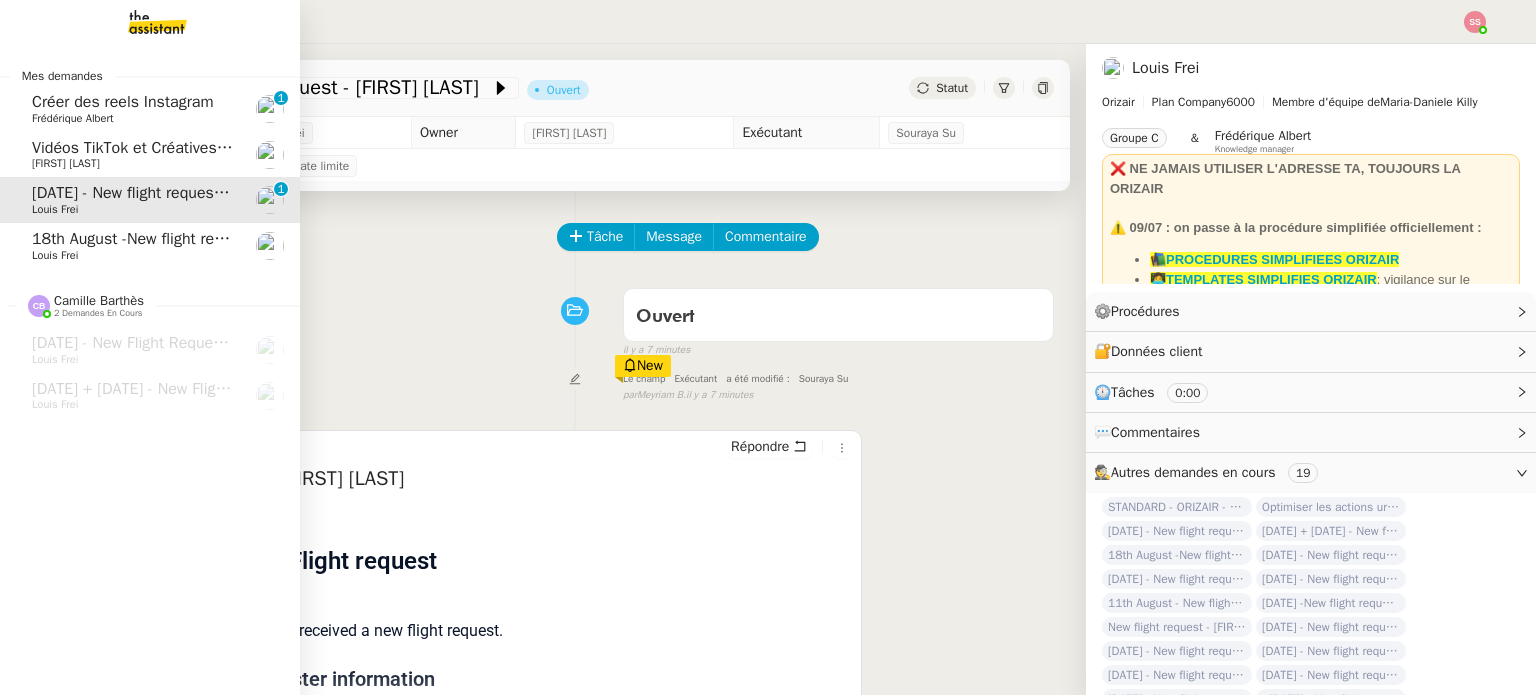 click on "18th August -New flight request - Laurine TROGNON" 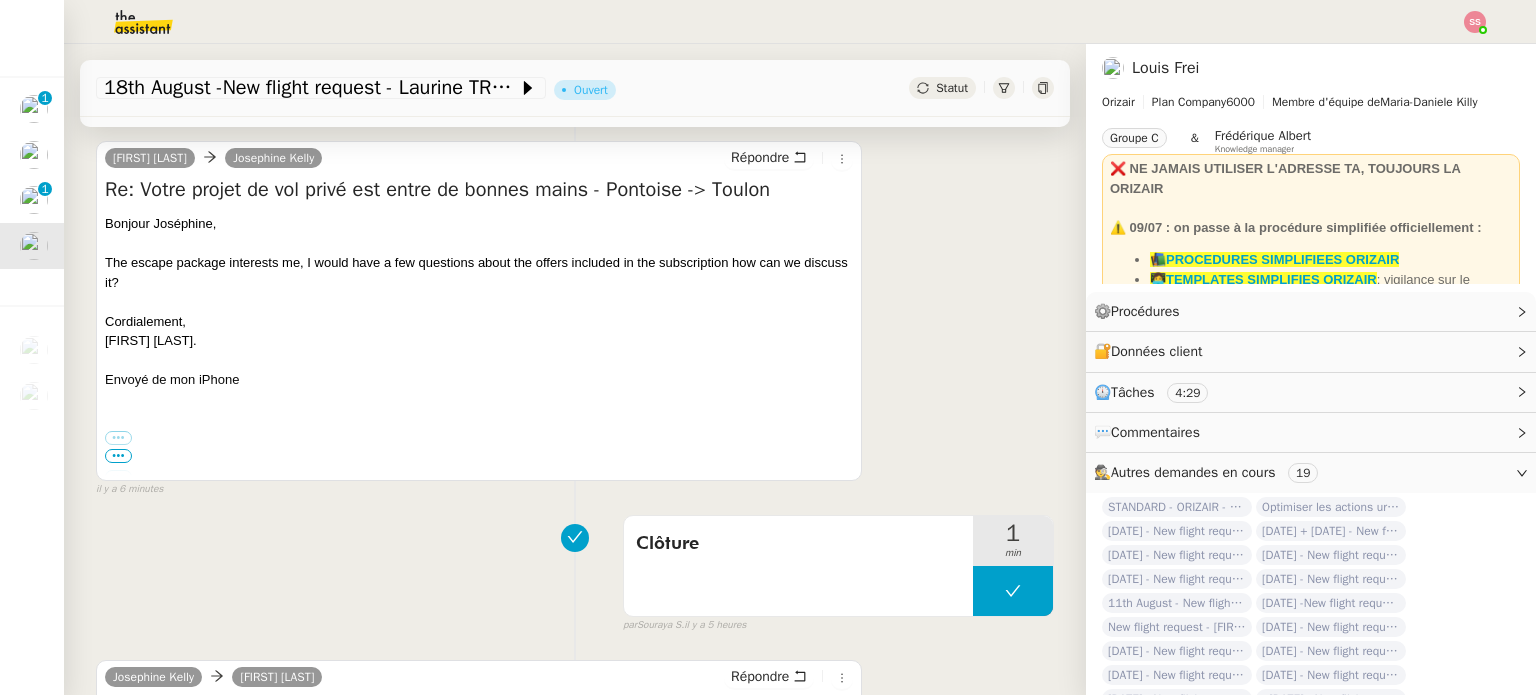scroll, scrollTop: 100, scrollLeft: 0, axis: vertical 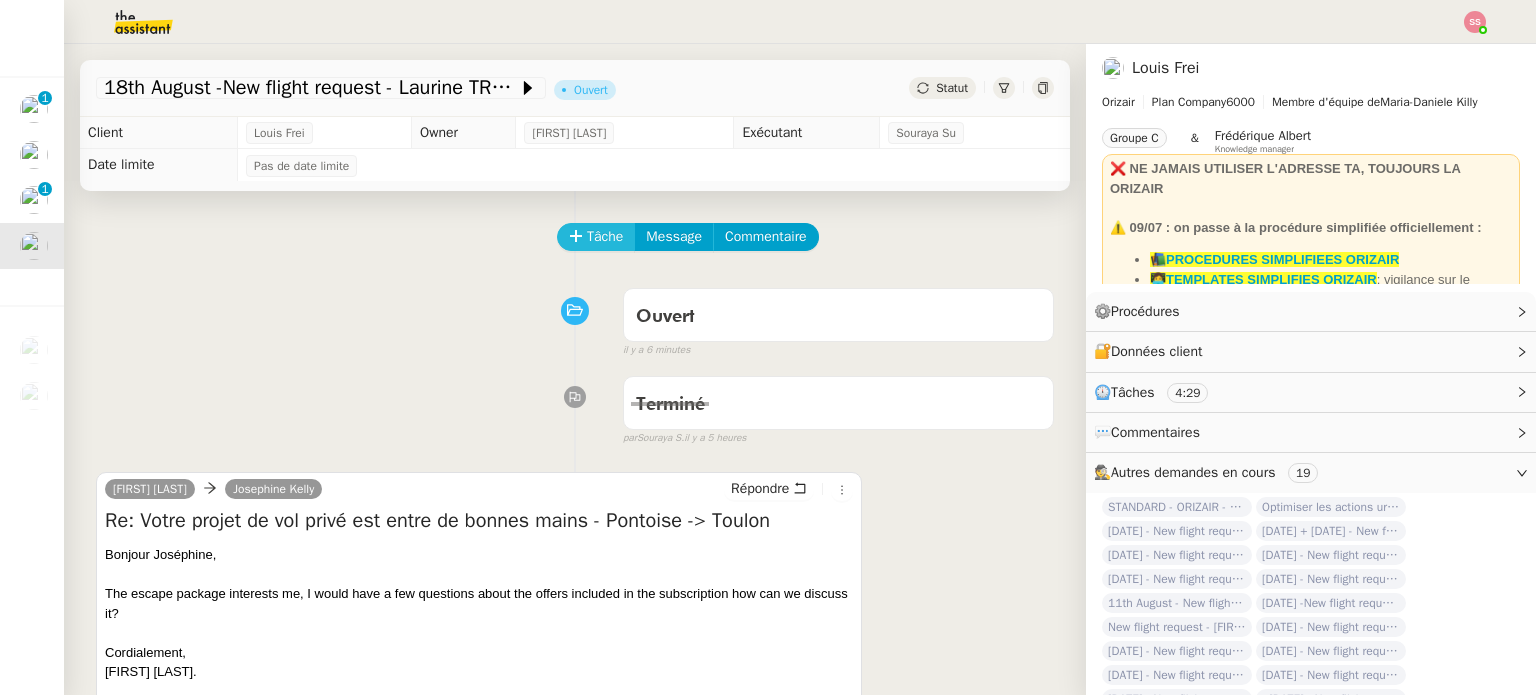 click on "Tâche" 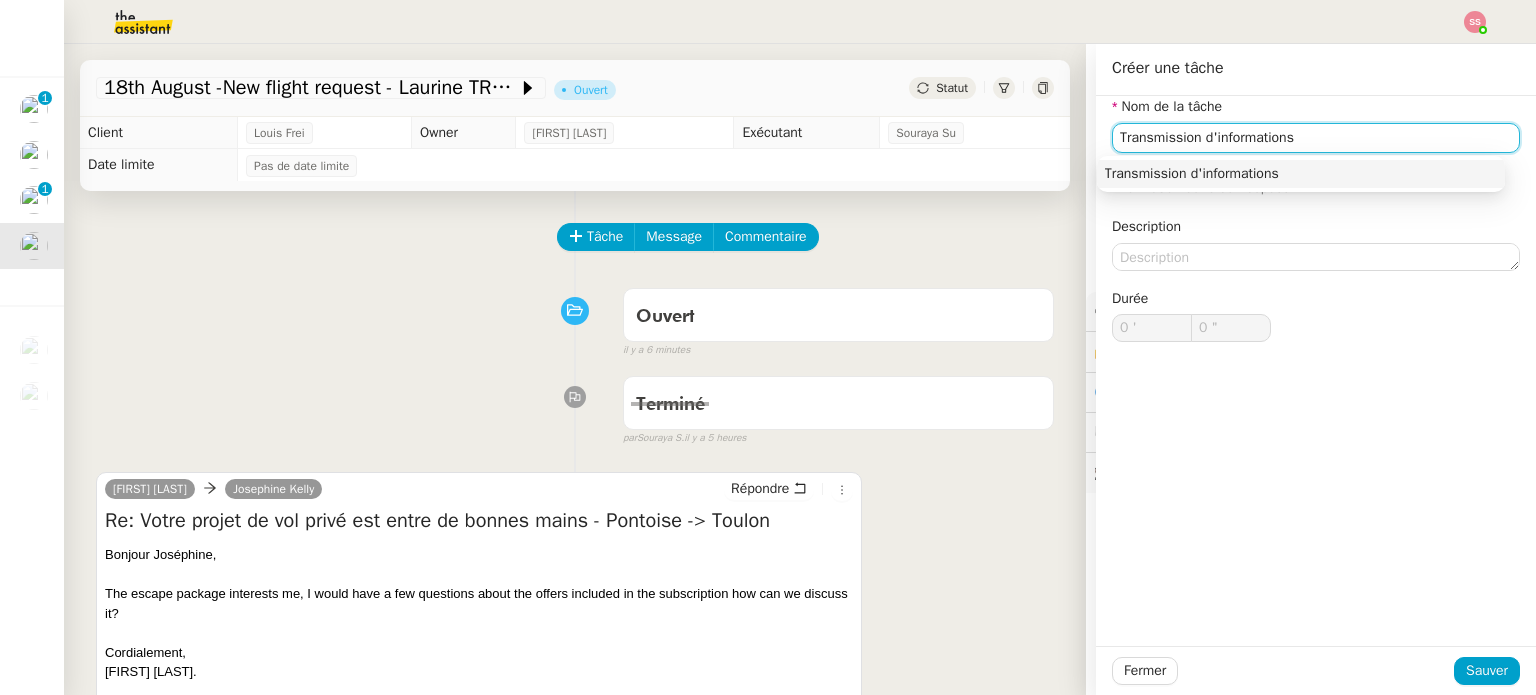 click on "Transmission d'informations" at bounding box center (1301, 174) 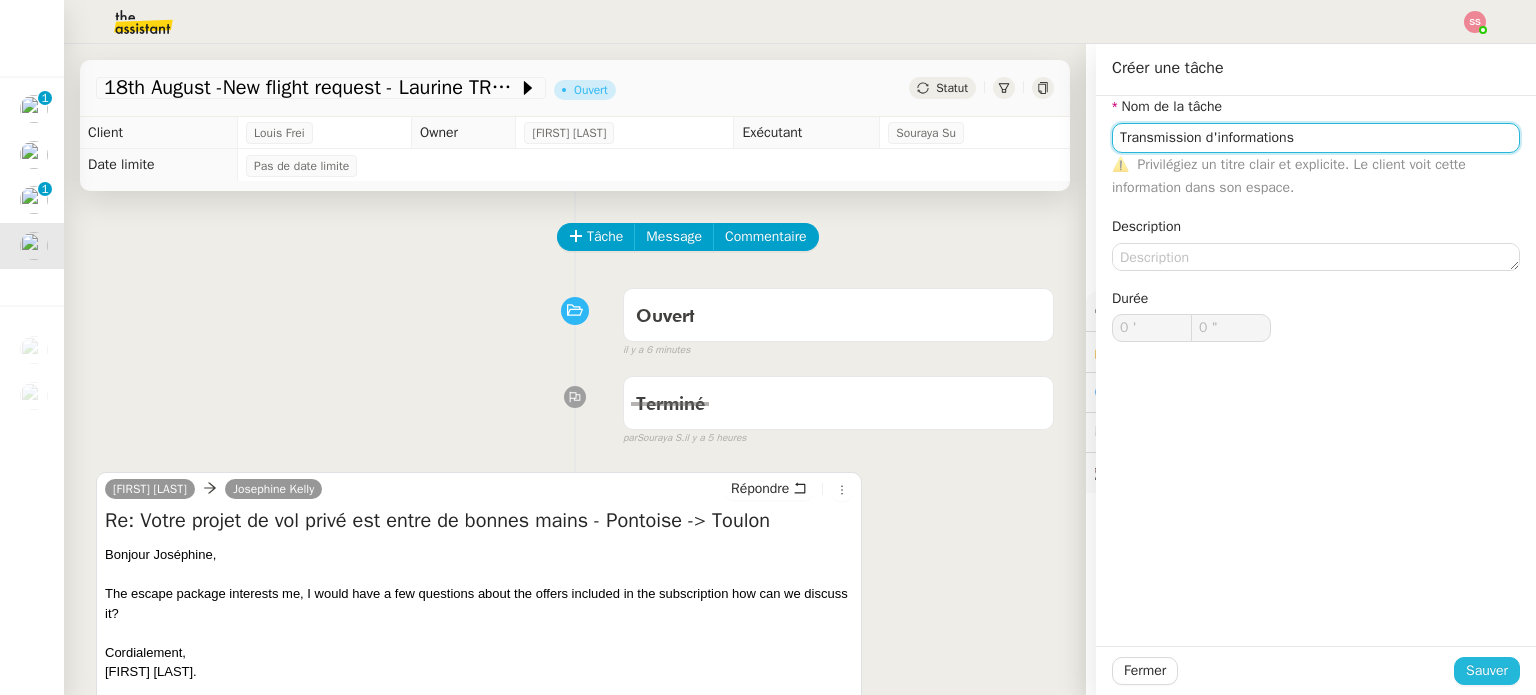 type on "Transmission d'informations" 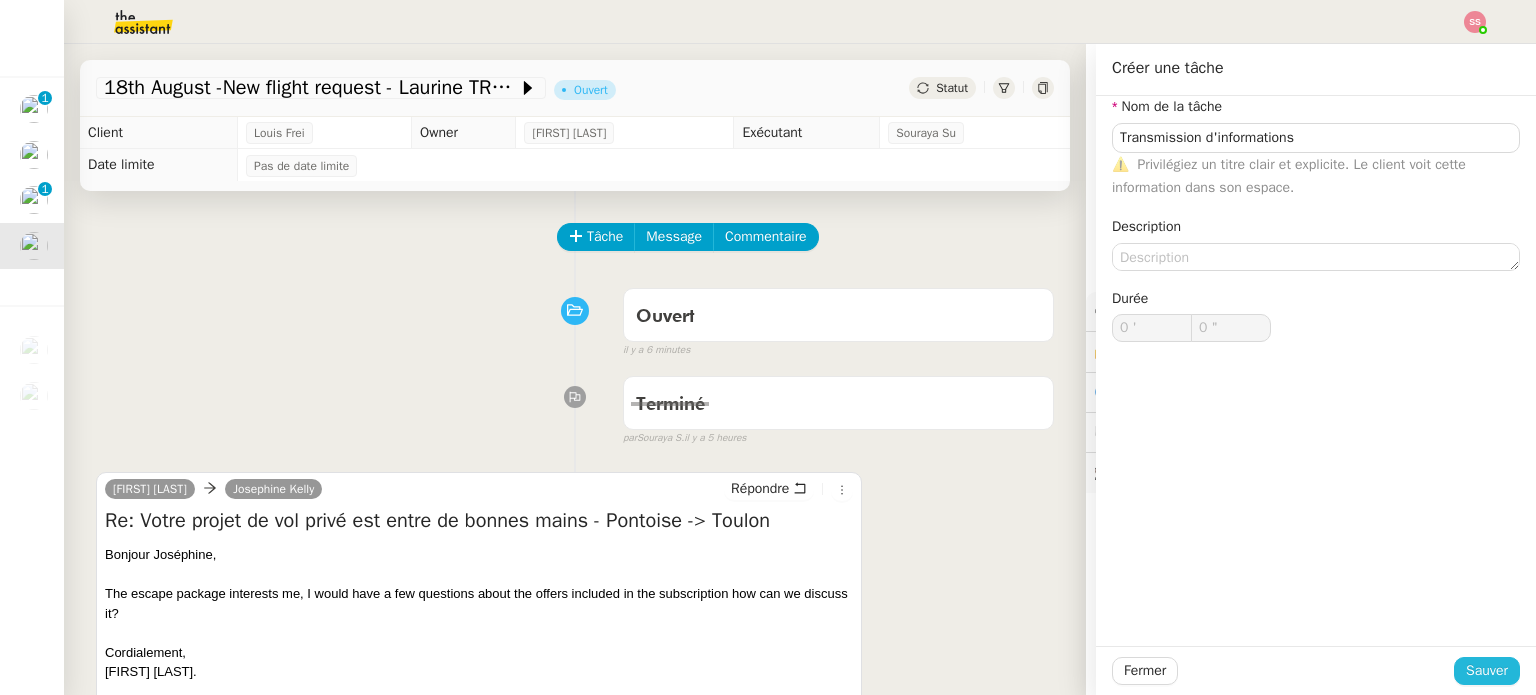 click on "Sauver" 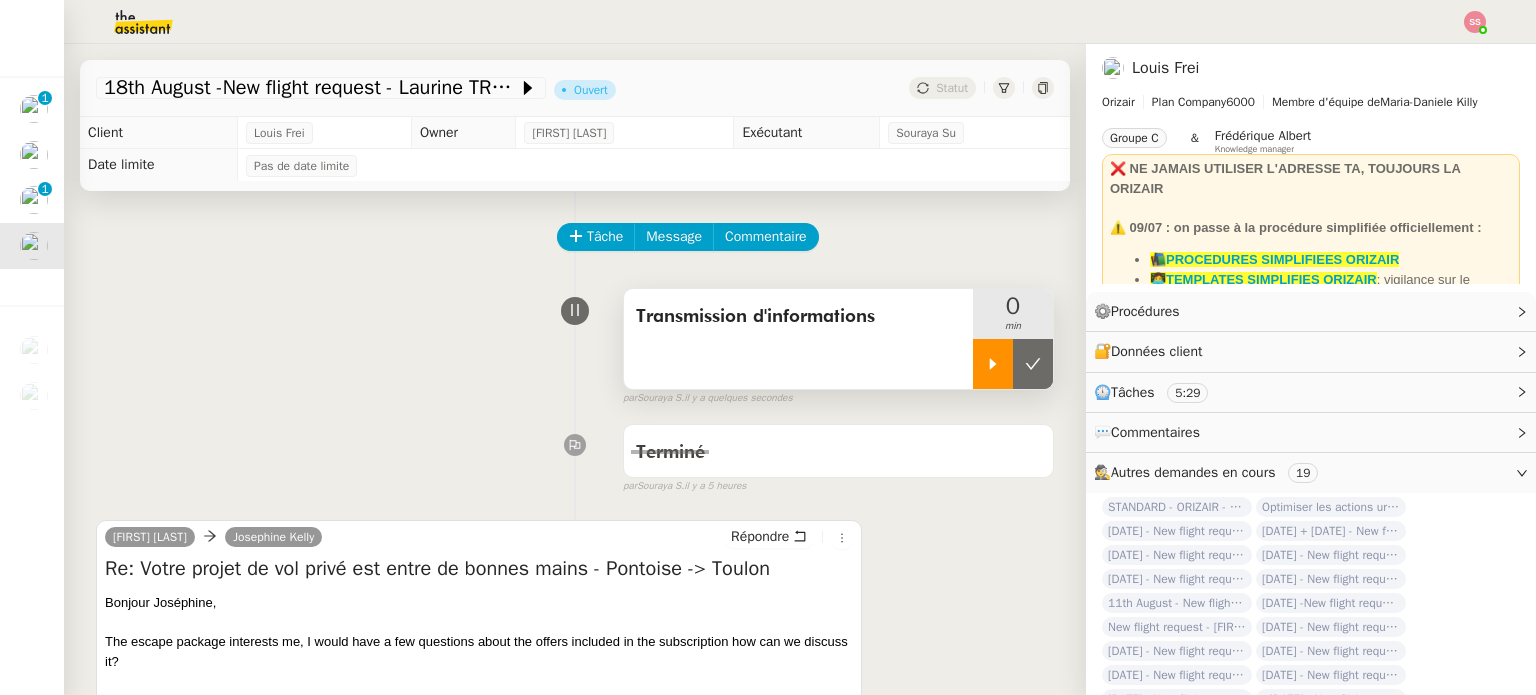 click 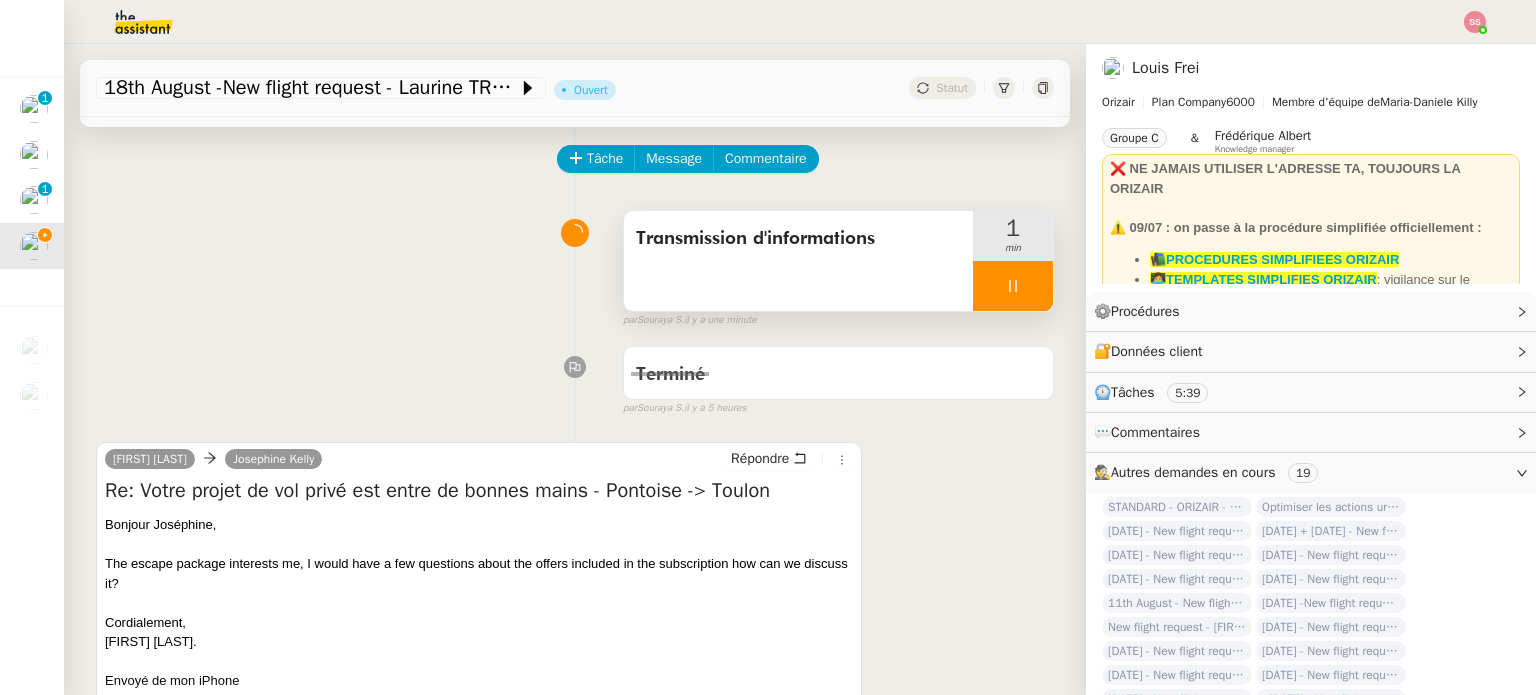 scroll, scrollTop: 100, scrollLeft: 0, axis: vertical 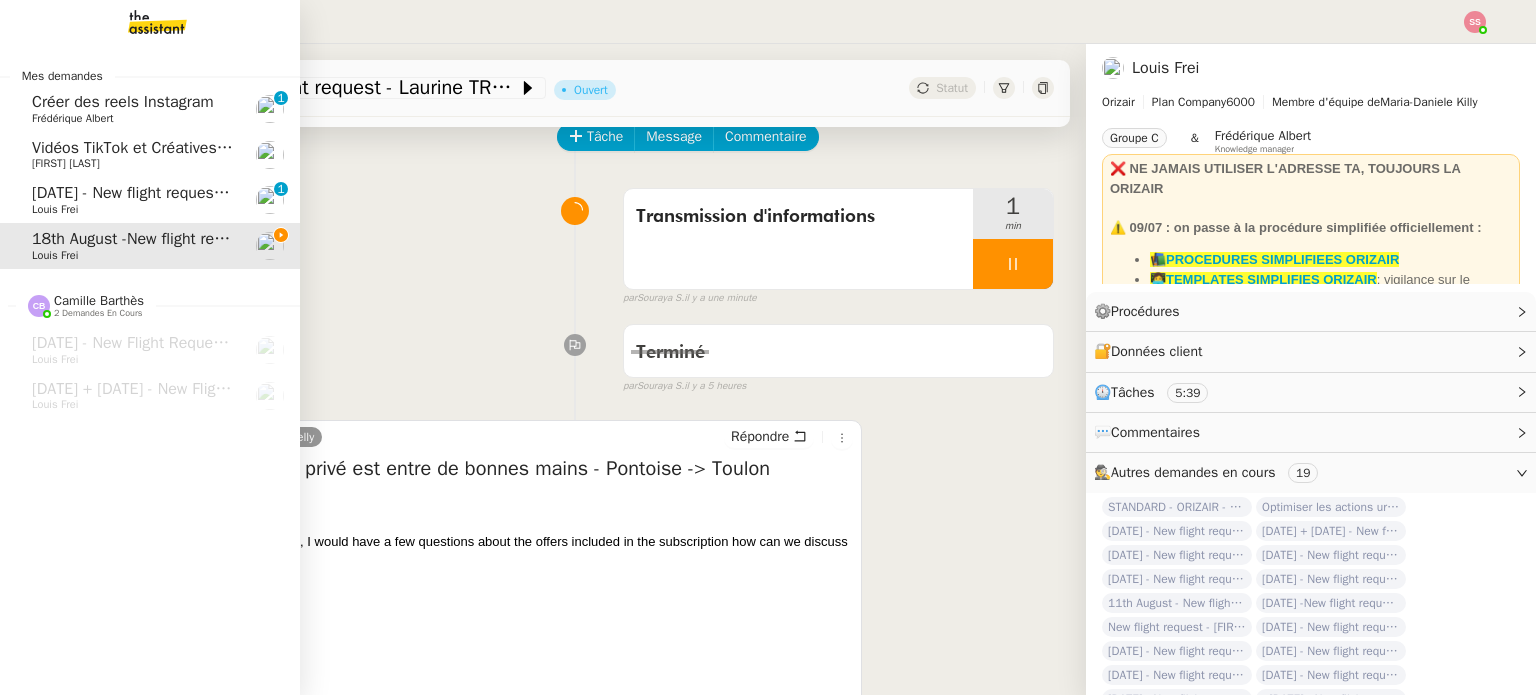 click on "Vidéos TikTok et Créatives META  - août 2025" 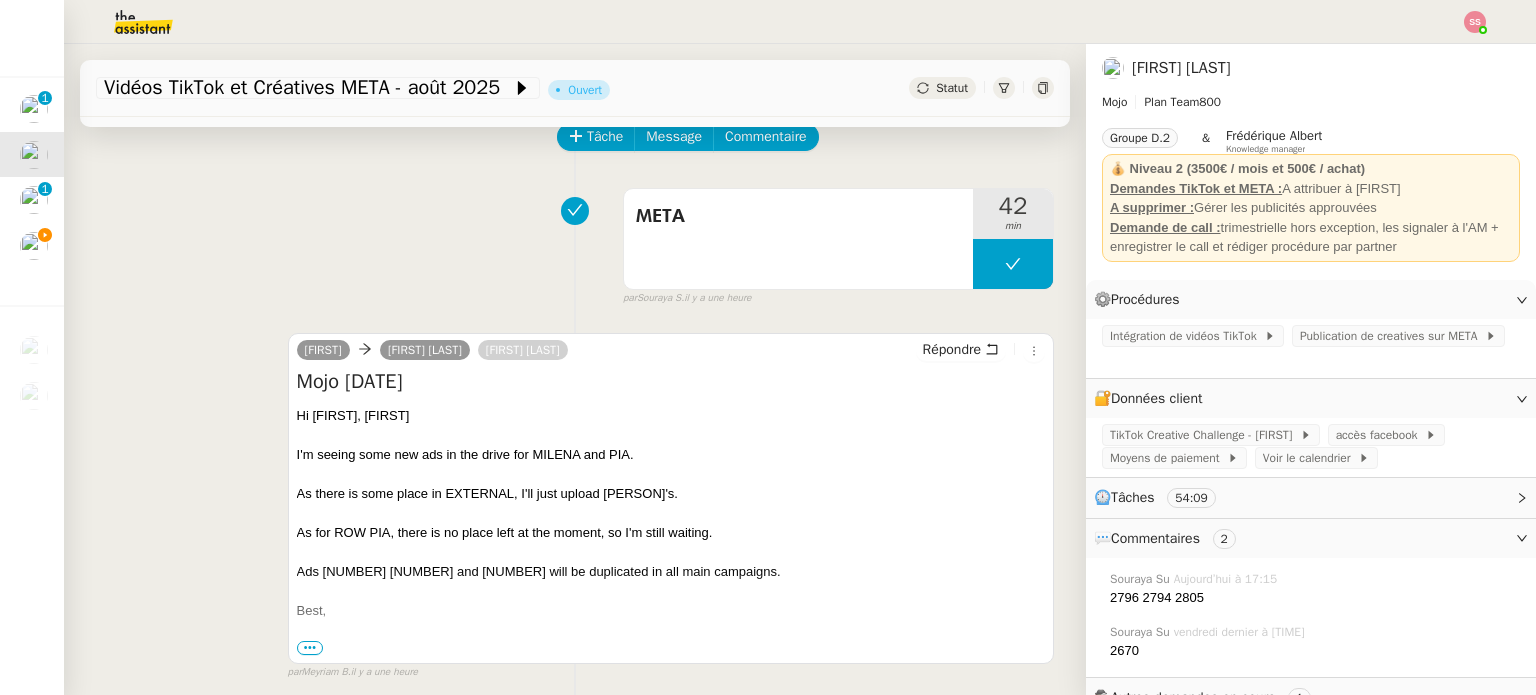 click on "Statut" 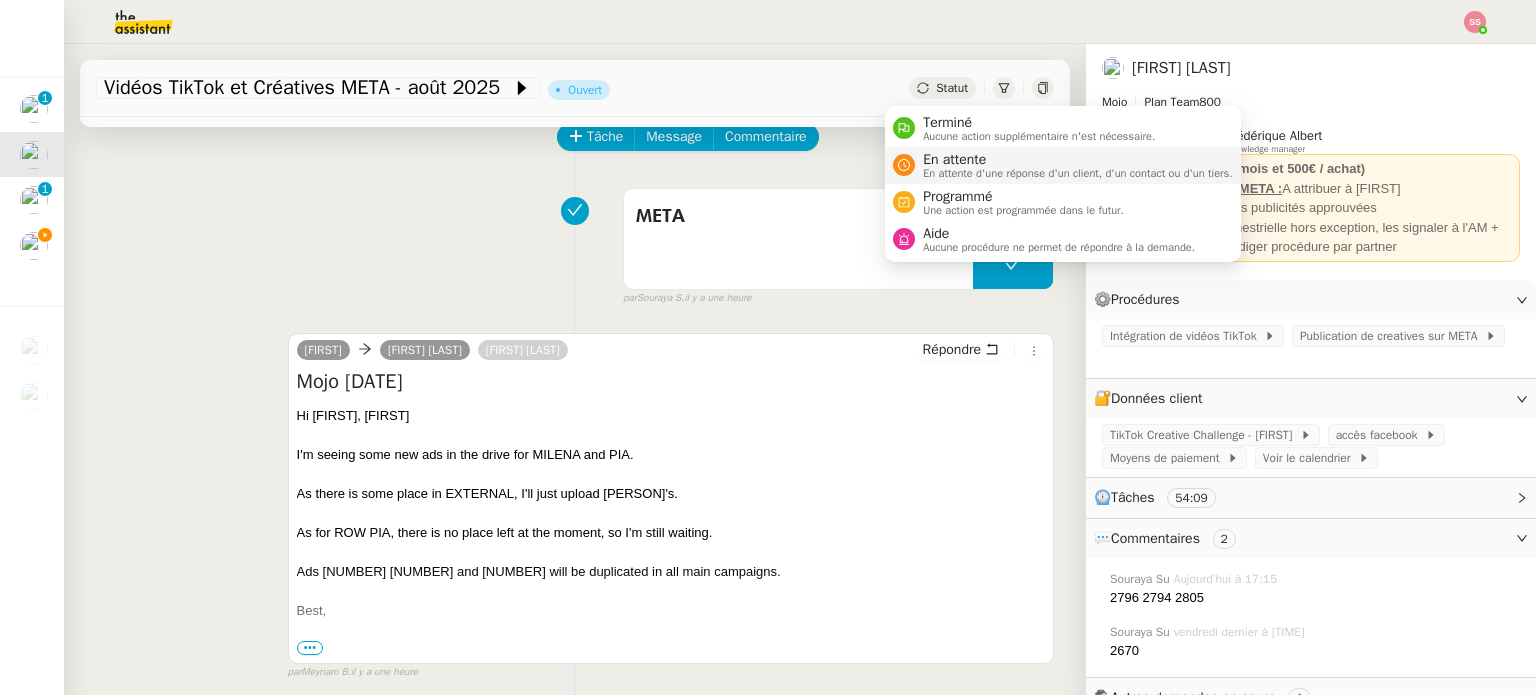 click on "En attente" at bounding box center [1078, 160] 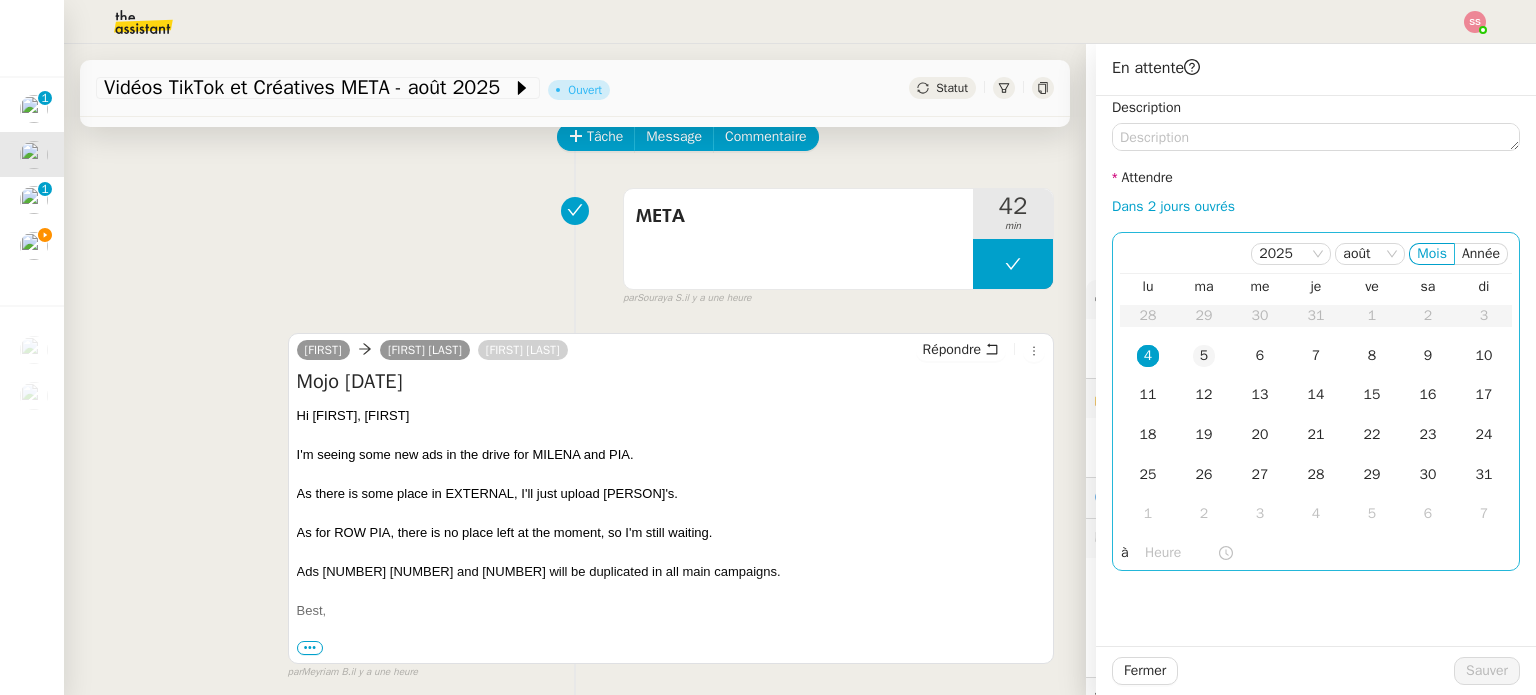 click on "5" 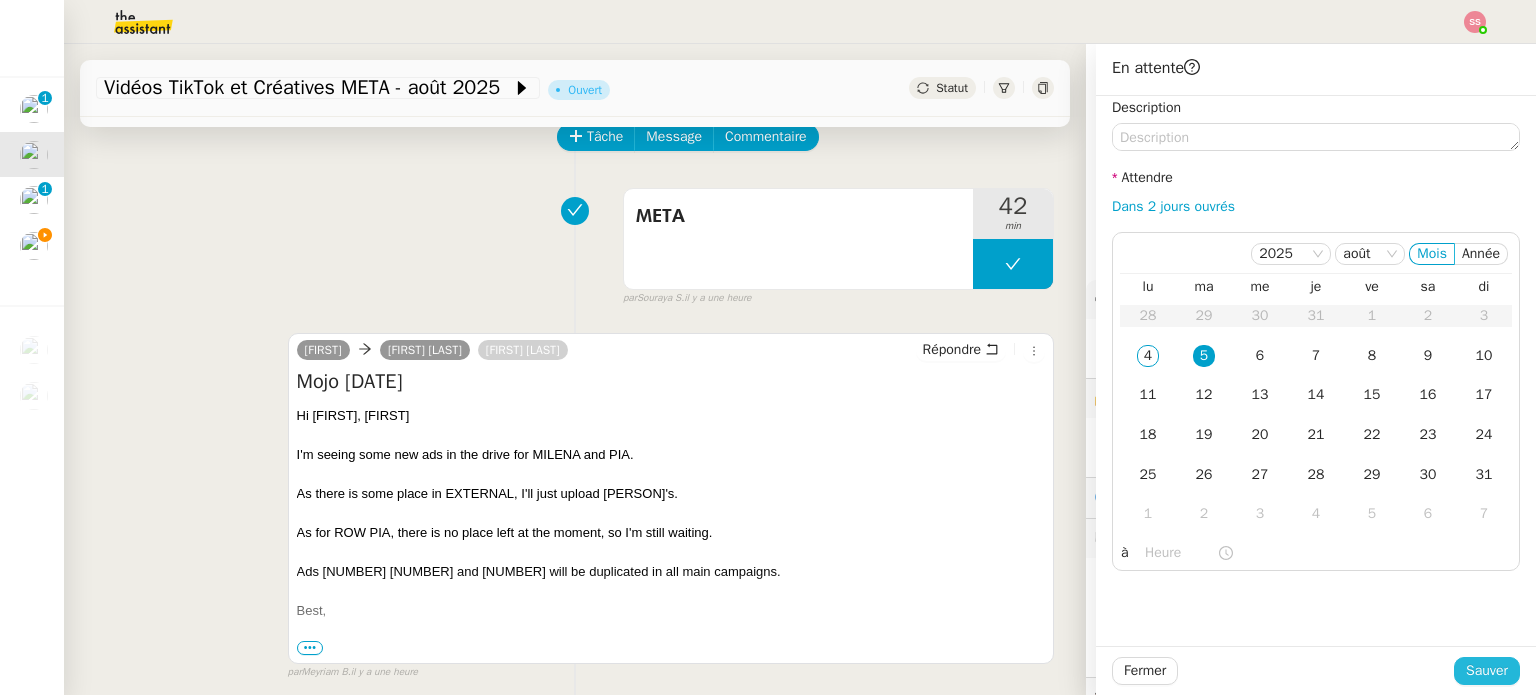click on "Sauver" 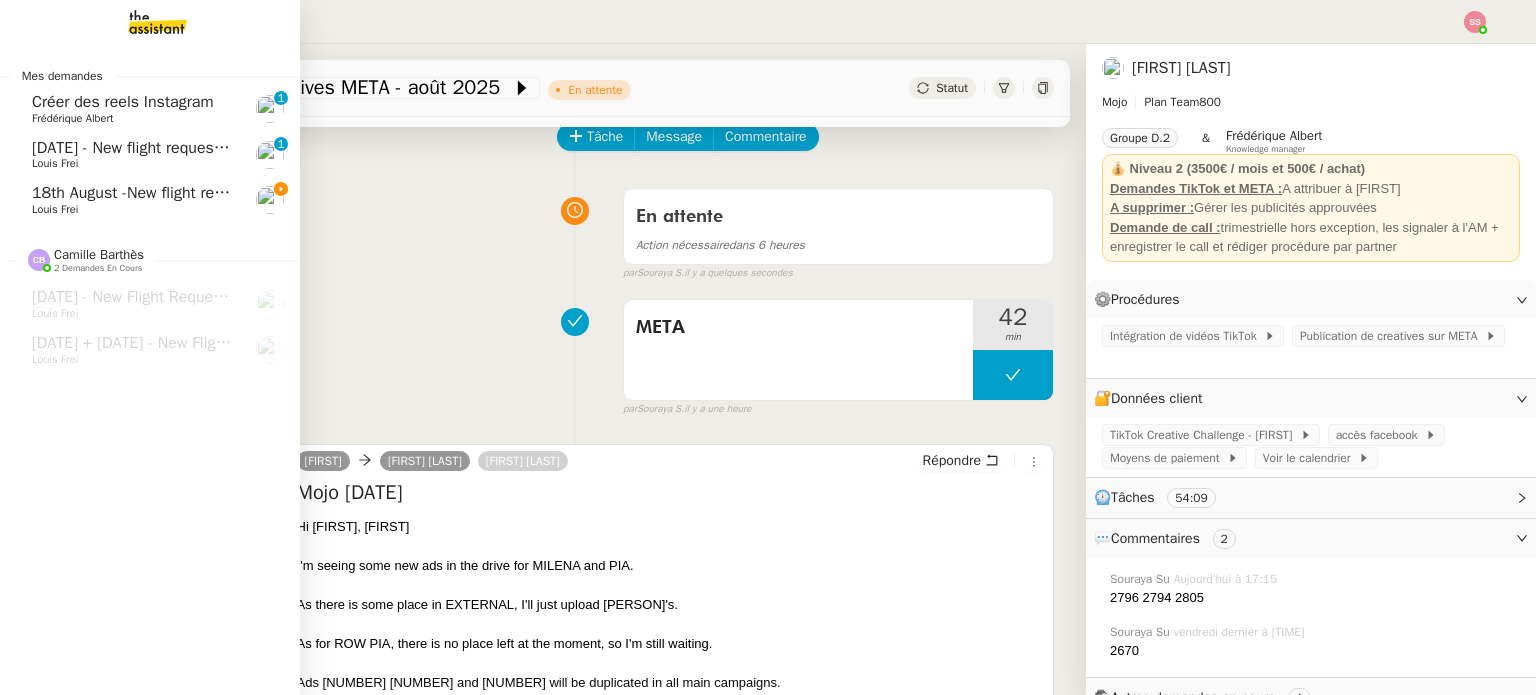 click on "18th August -New flight request - Laurine TROGNON" 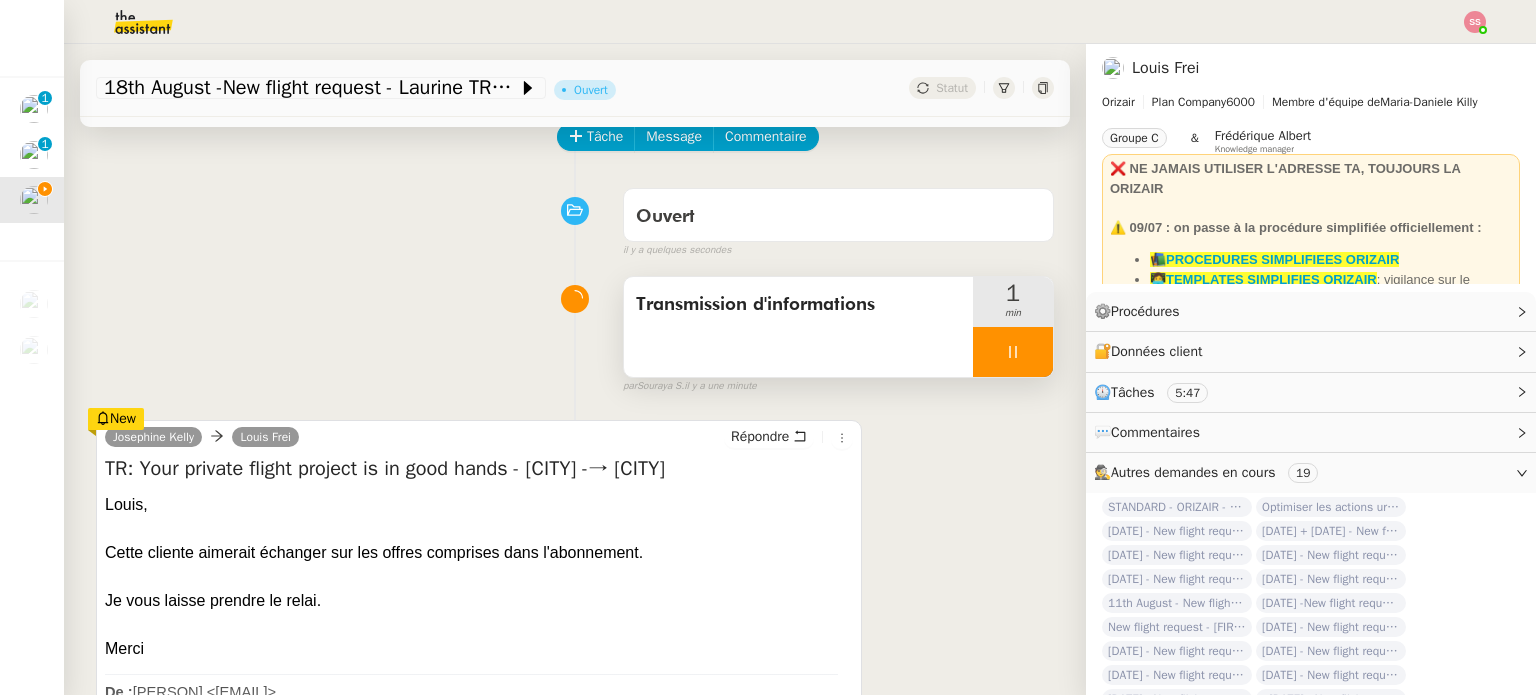 click at bounding box center (1013, 352) 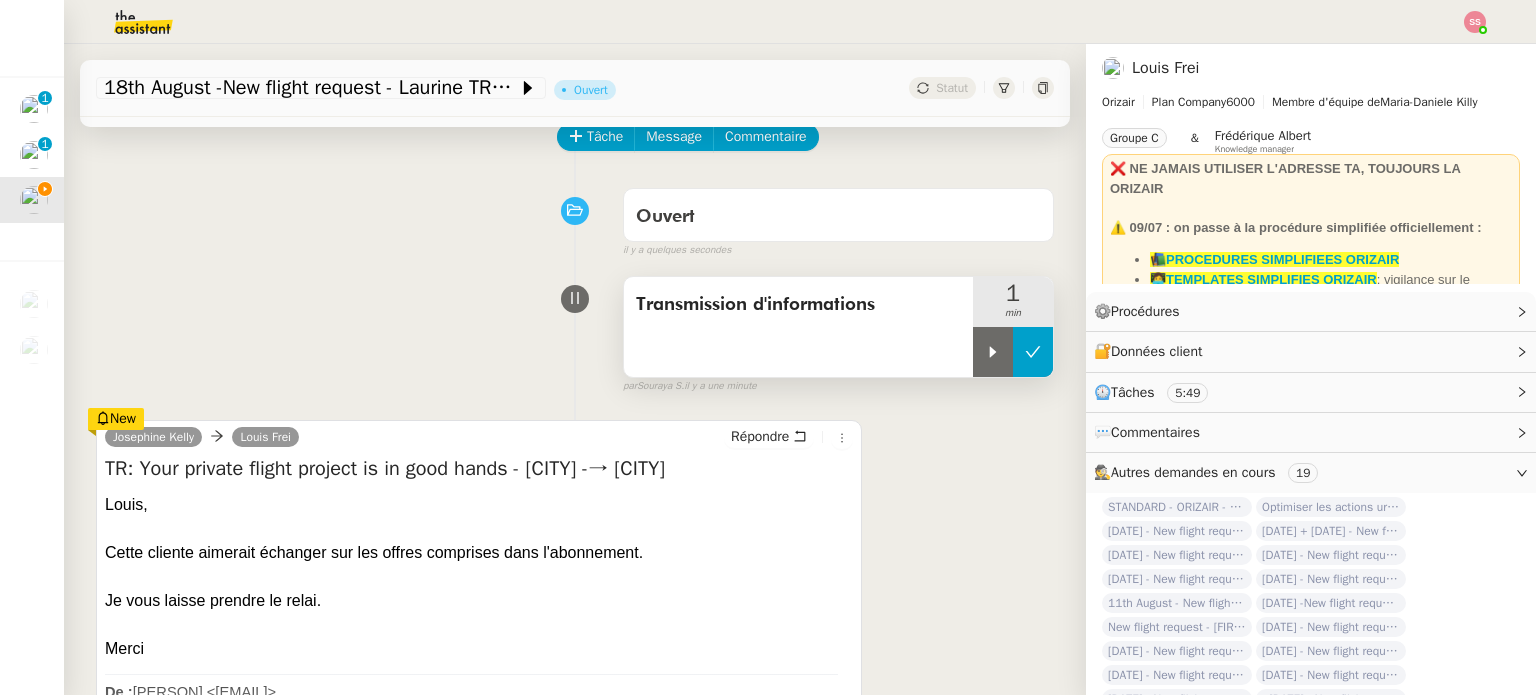 click at bounding box center (1033, 352) 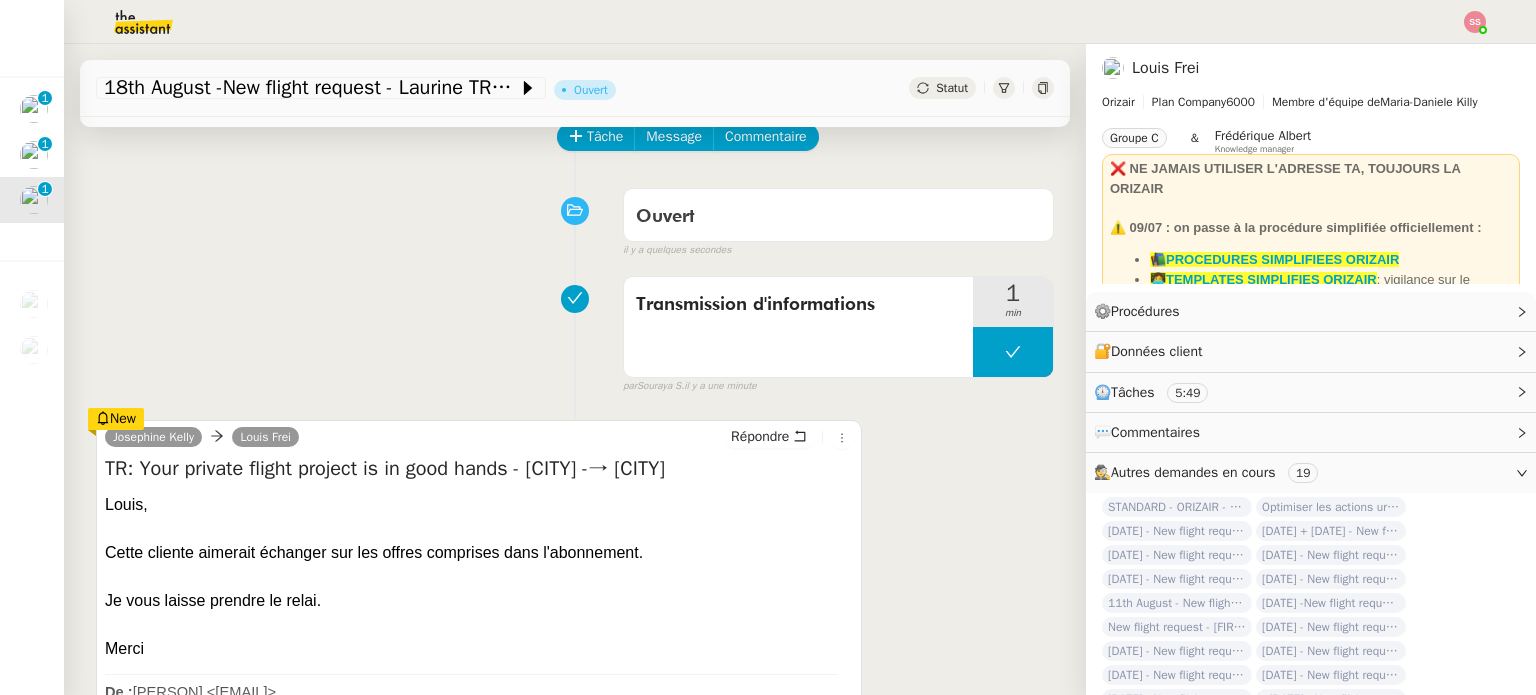 click on "Statut" 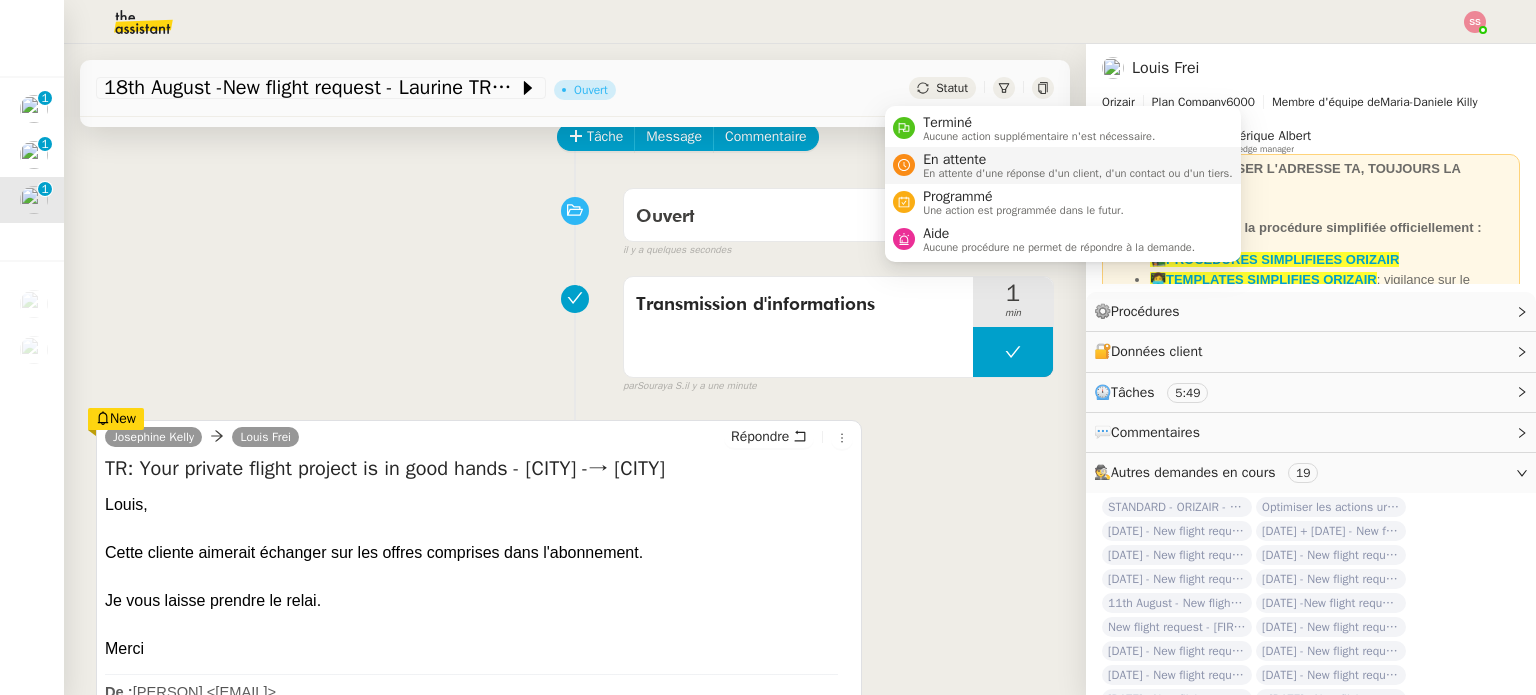 click on "En attente" at bounding box center (1078, 160) 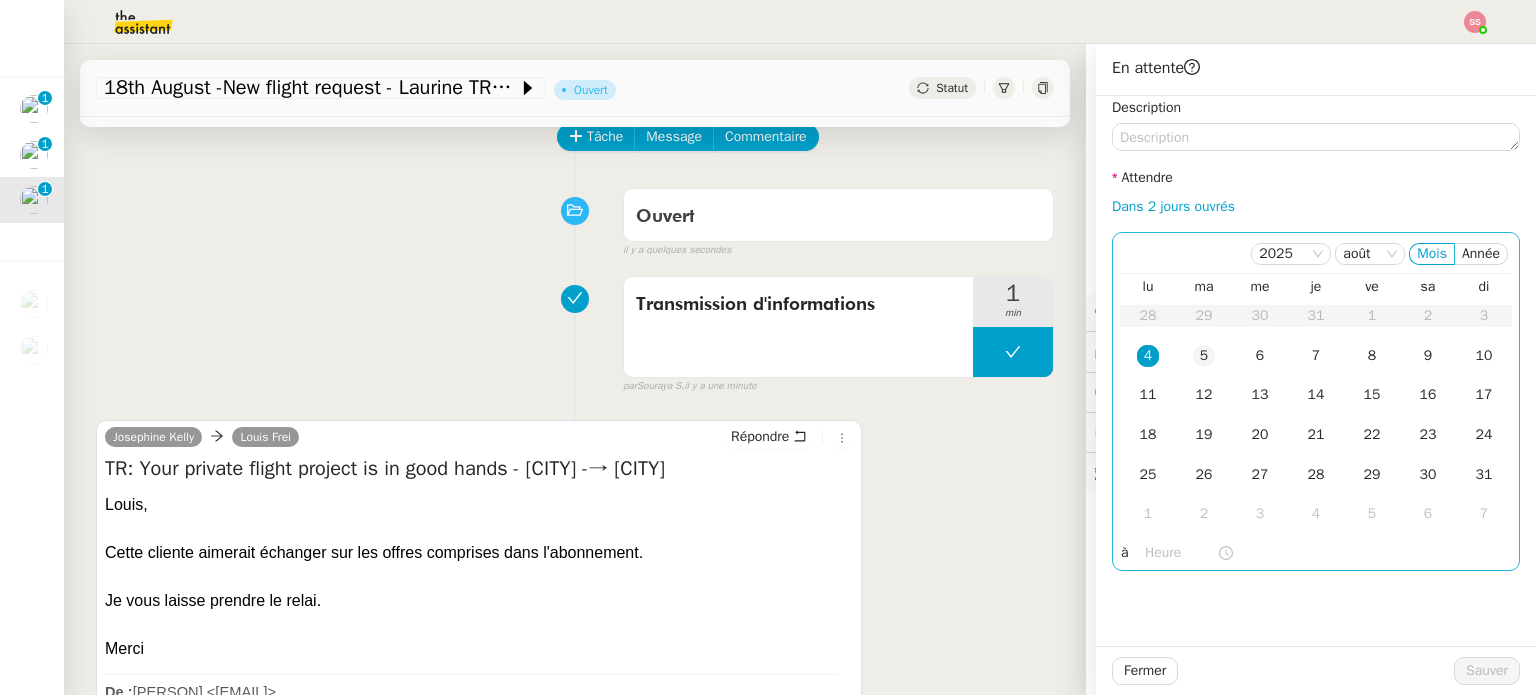 click on "5" 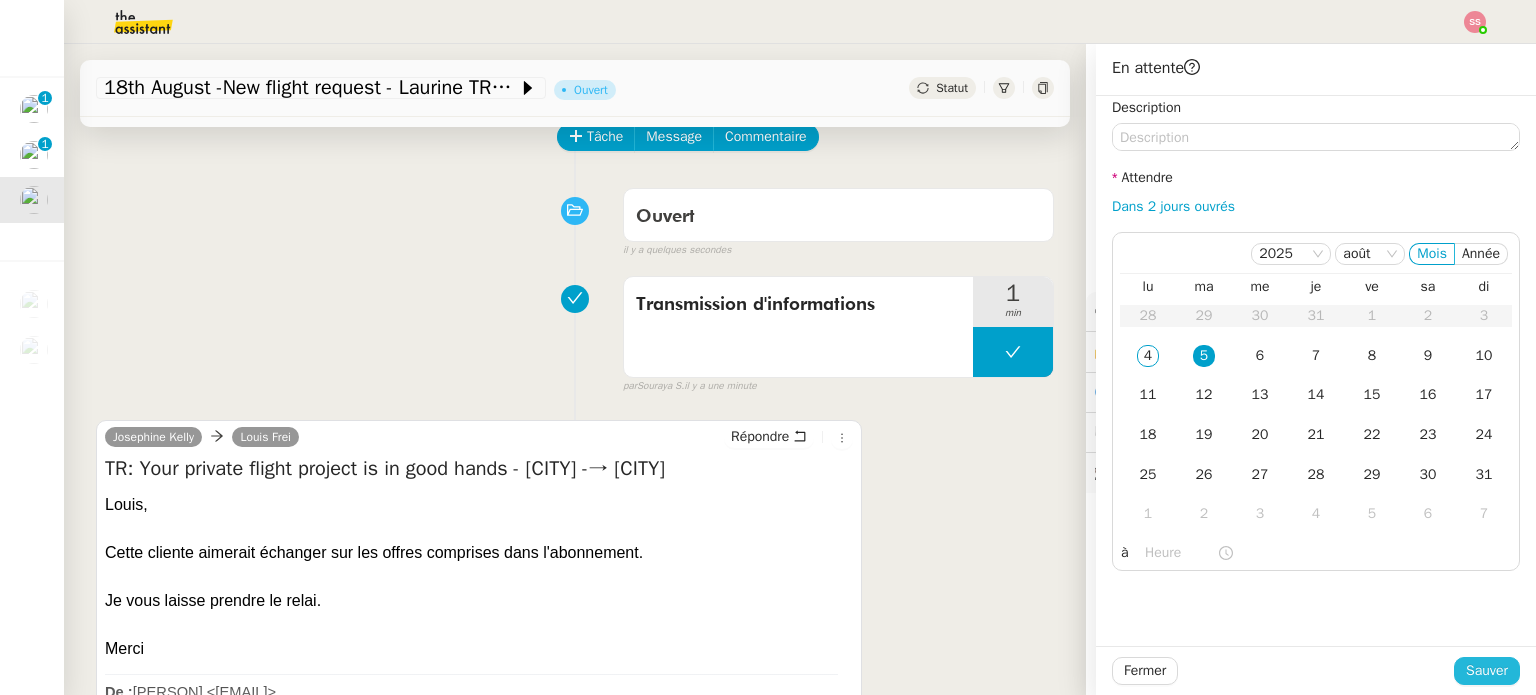 click on "Sauver" 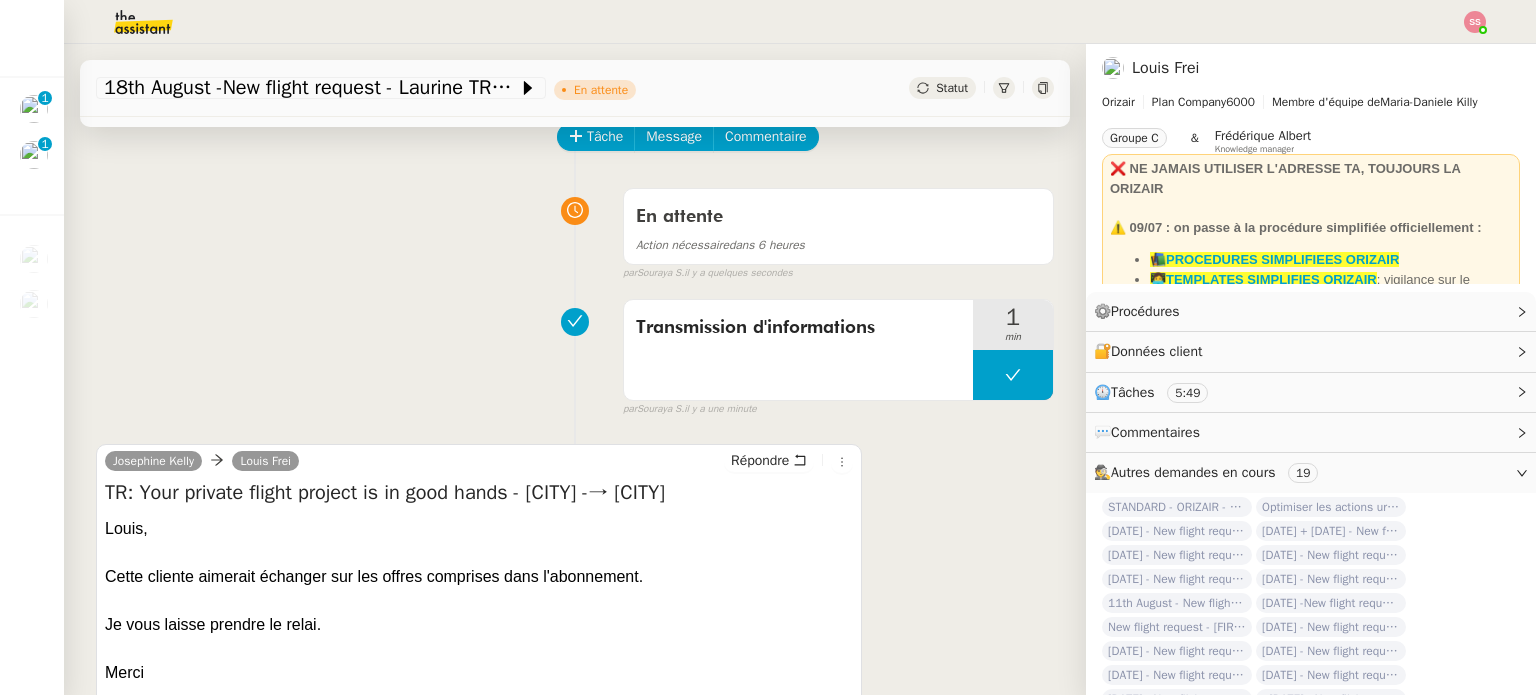 click 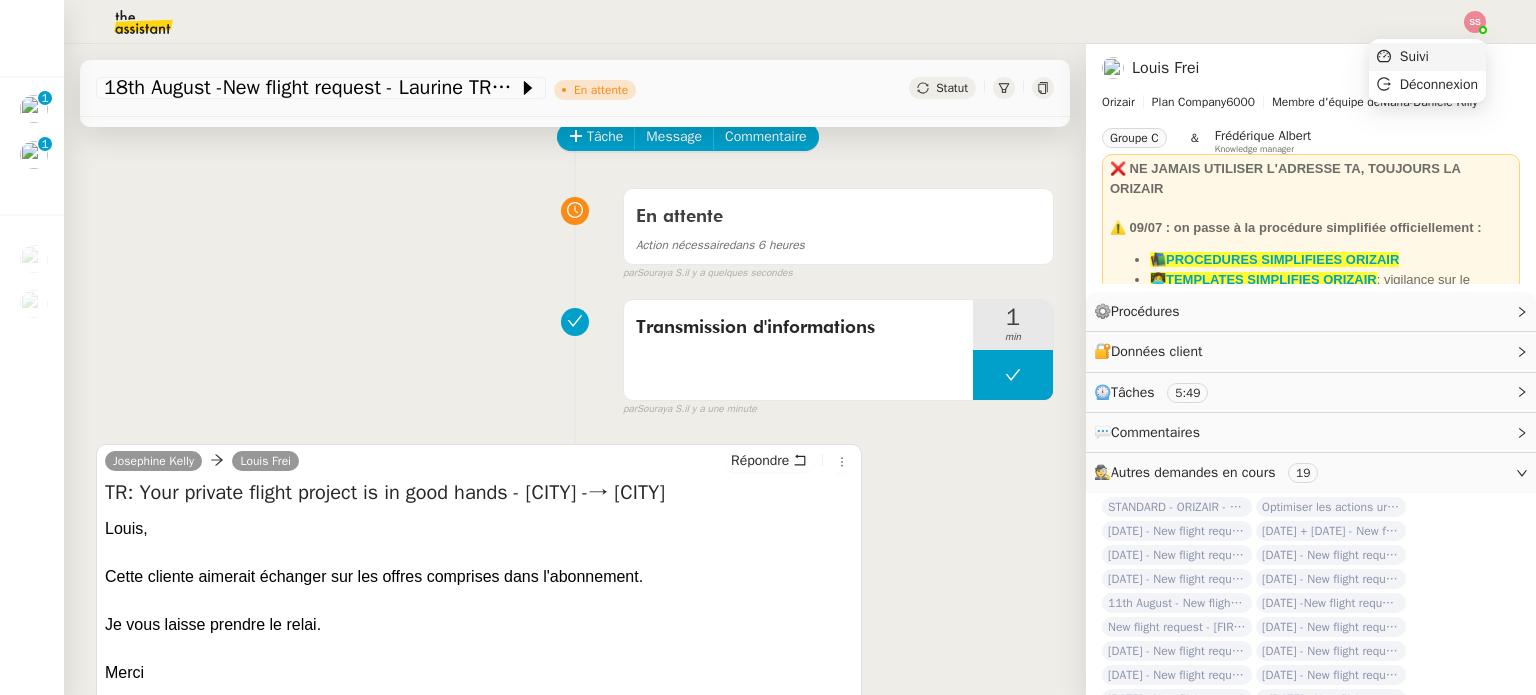 click on "Suivi" at bounding box center (1414, 56) 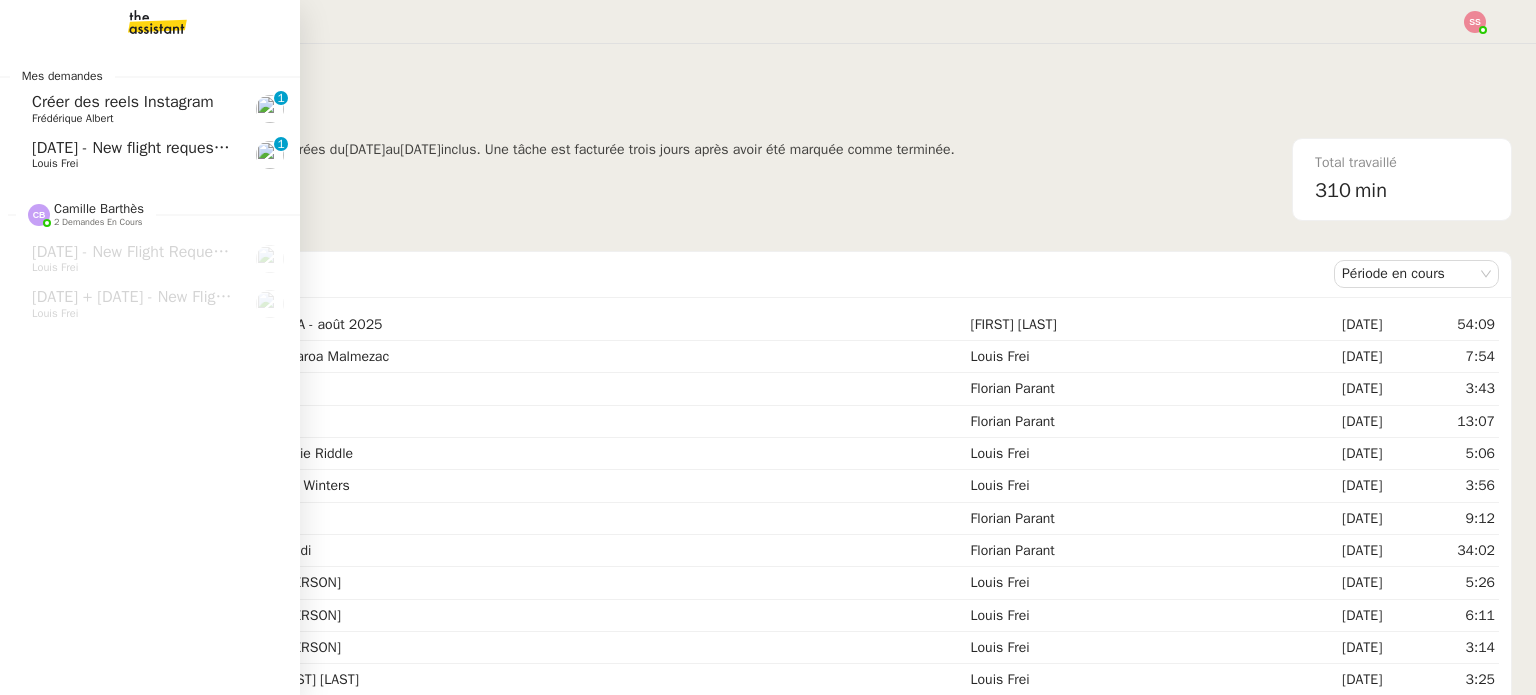 click on "13th August  - New flight request - Quinn Crosthwaite" 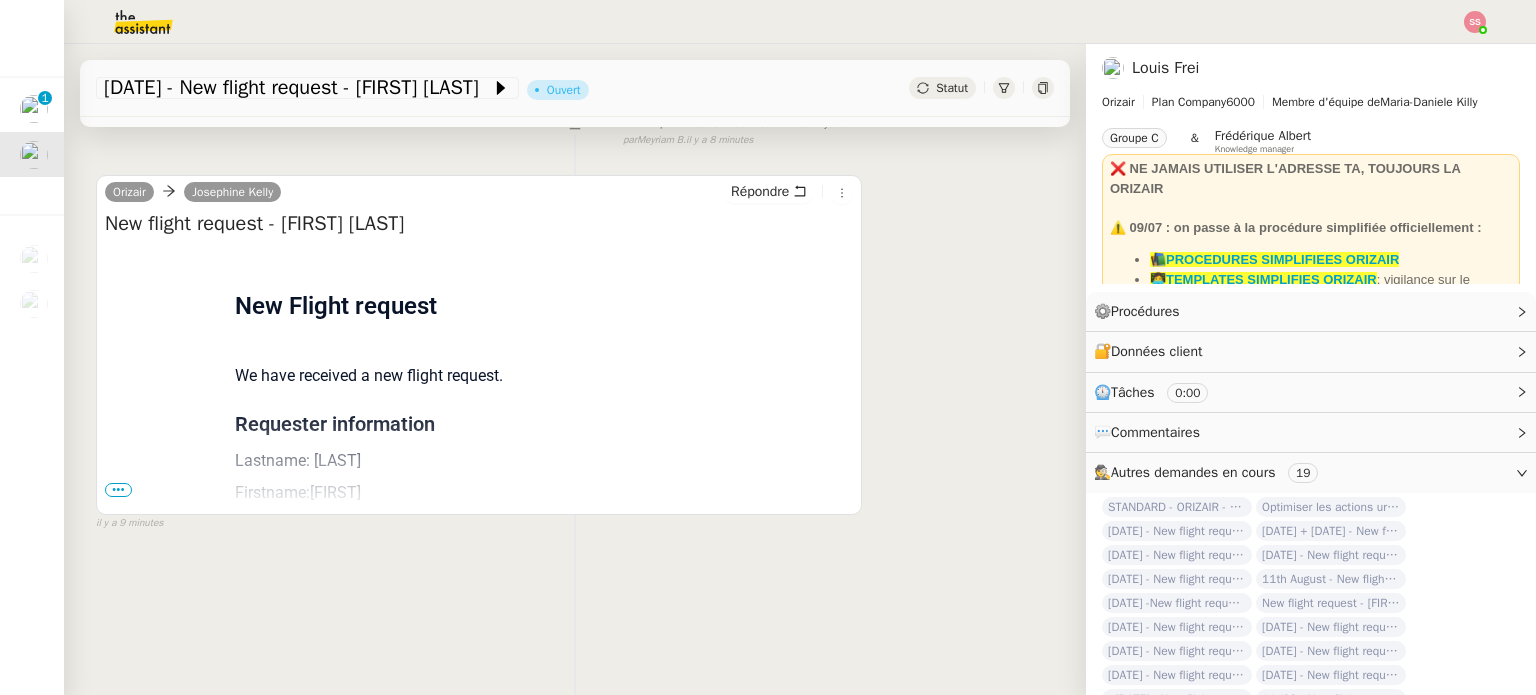 scroll, scrollTop: 268, scrollLeft: 0, axis: vertical 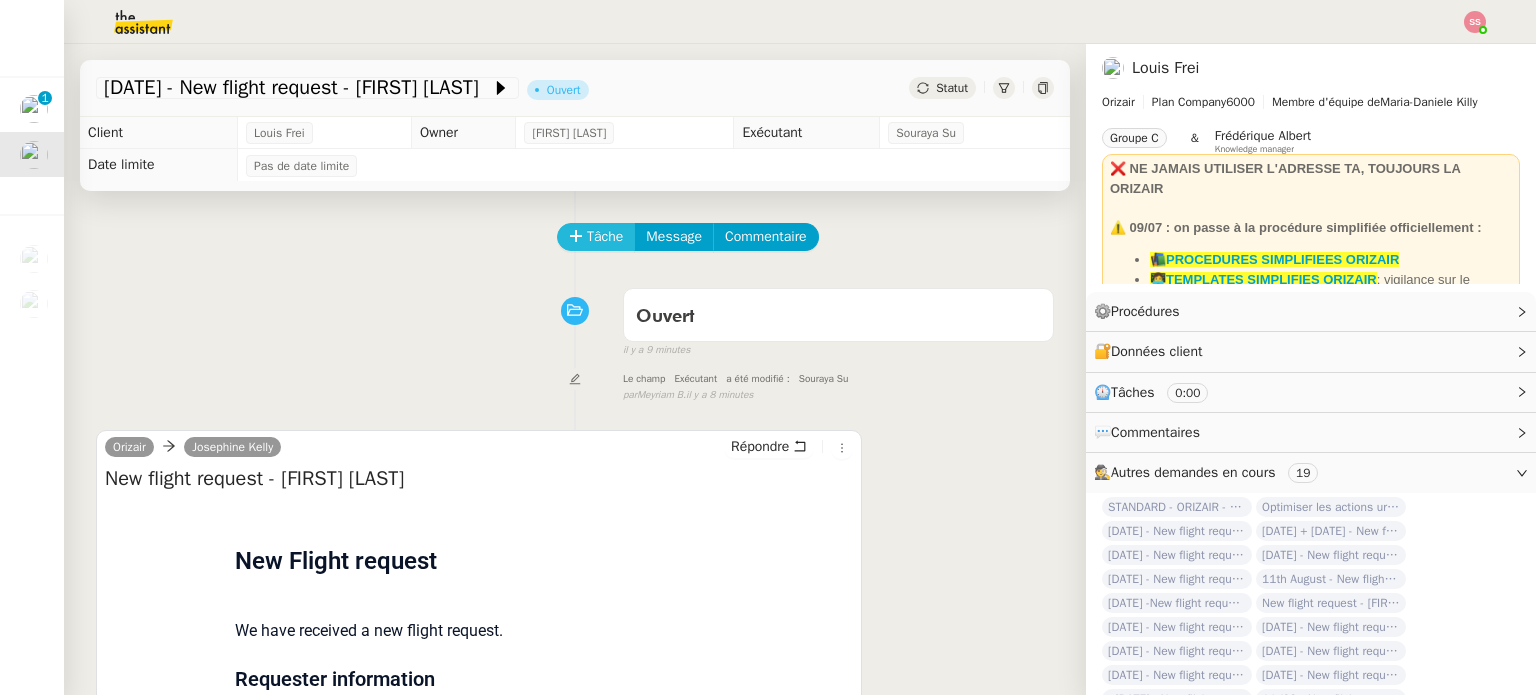 click on "Tâche" 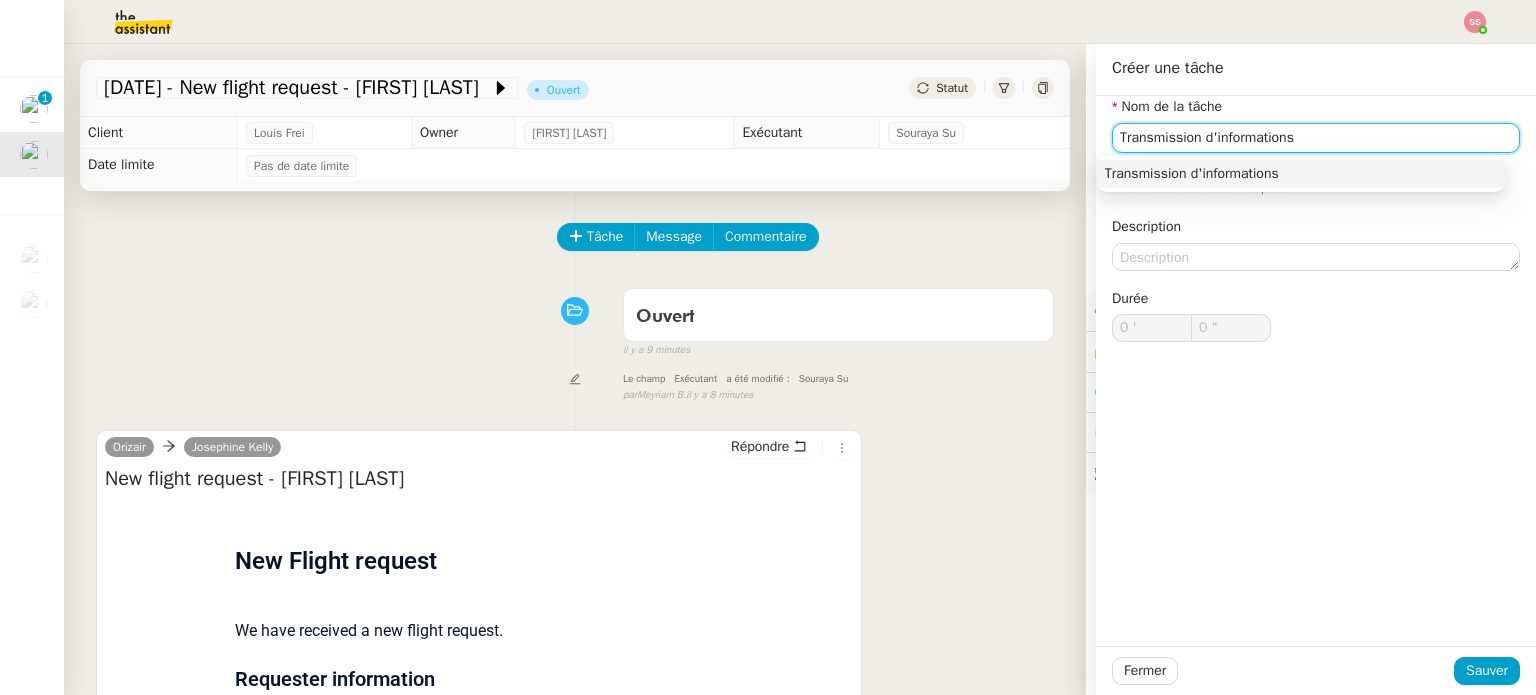 click on "Transmission d'informations" at bounding box center (1301, 174) 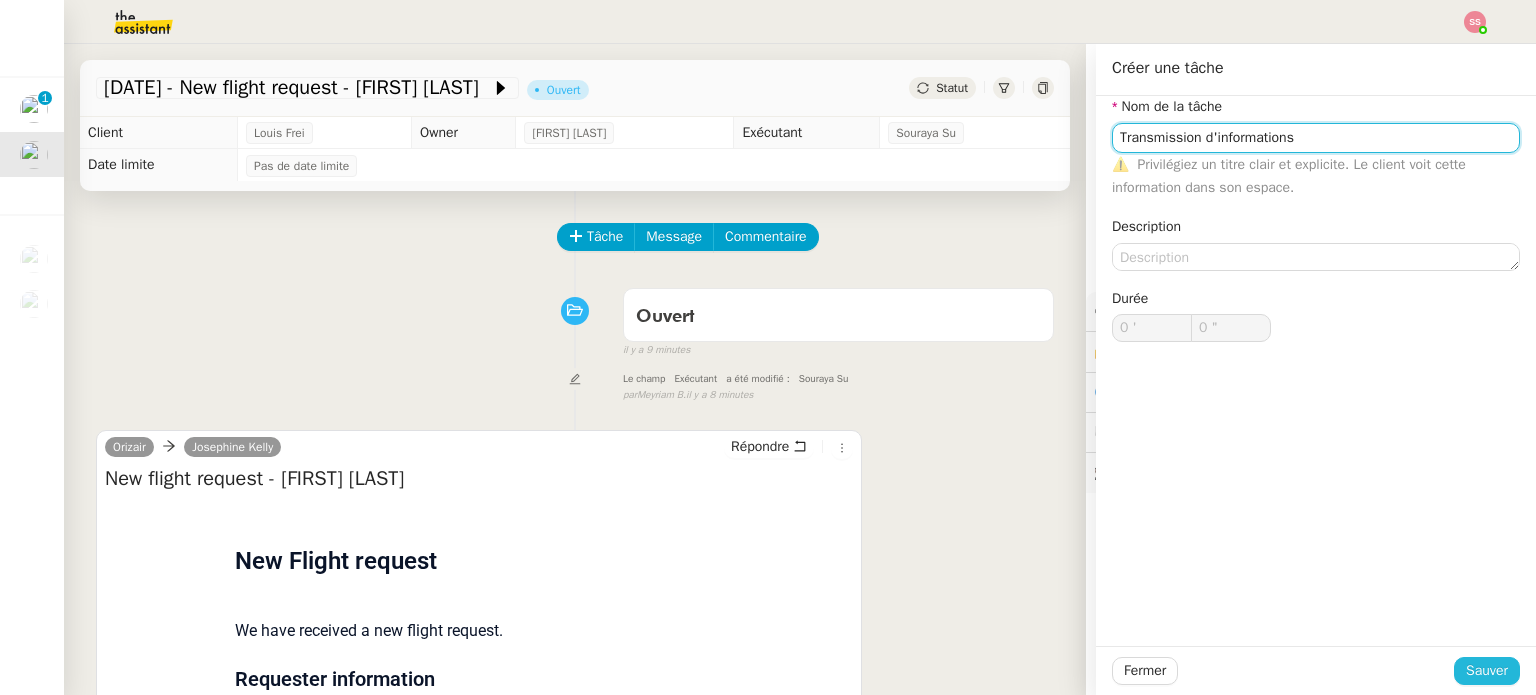 type on "Transmission d'informations" 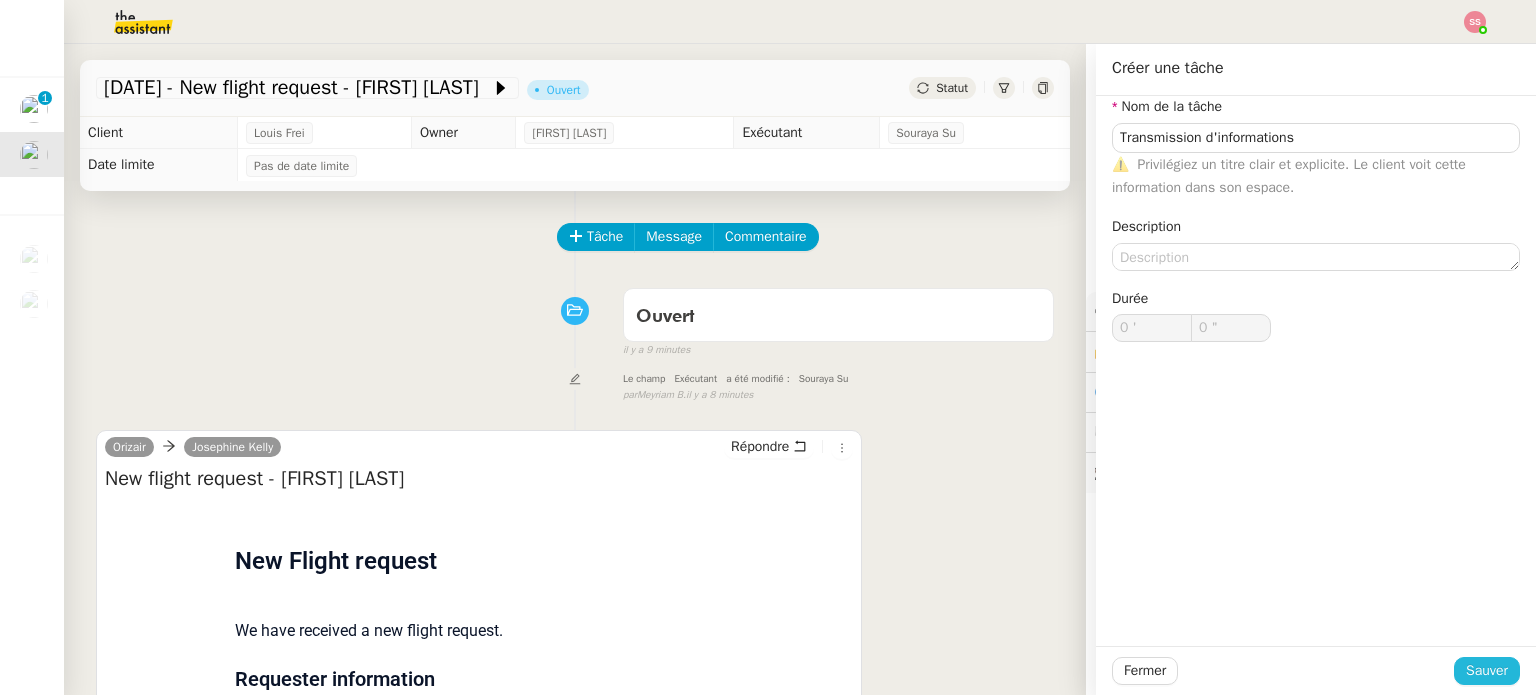 click on "Sauver" 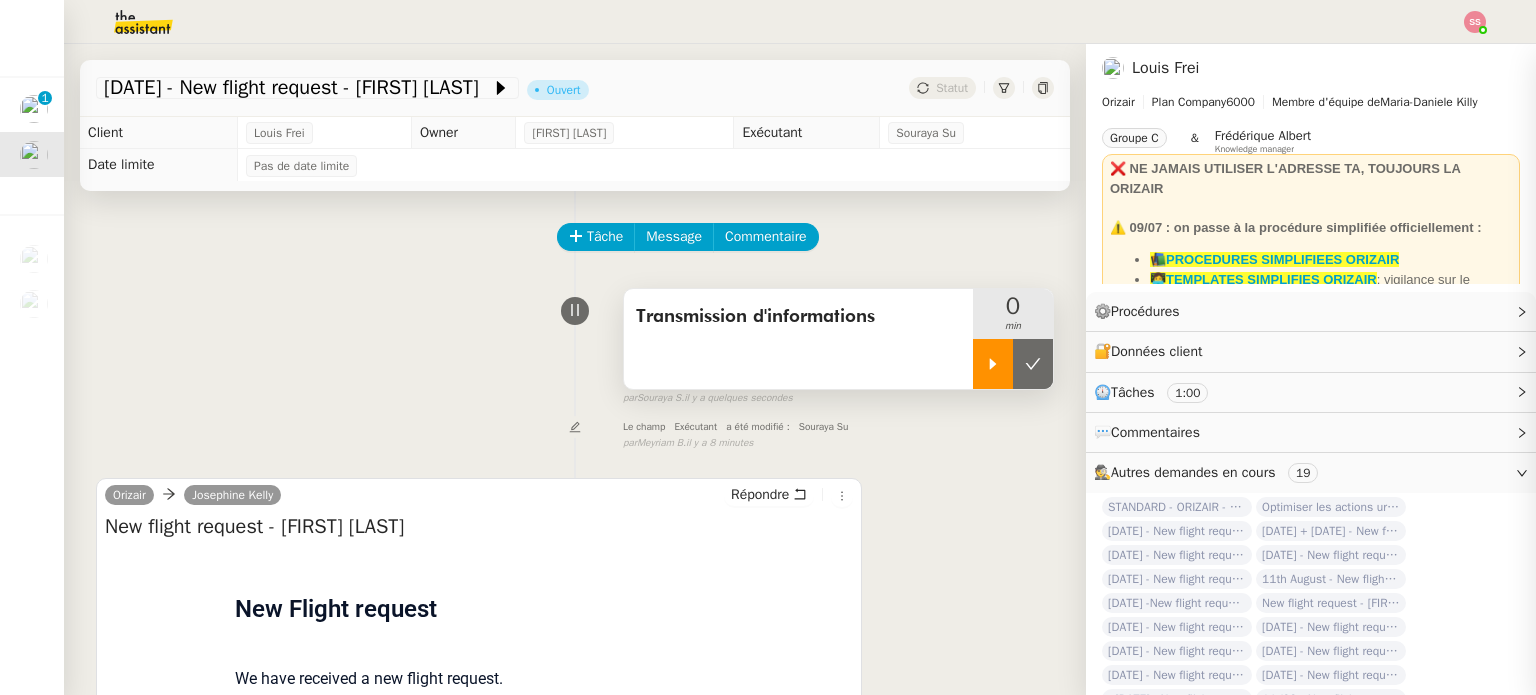 click at bounding box center (993, 364) 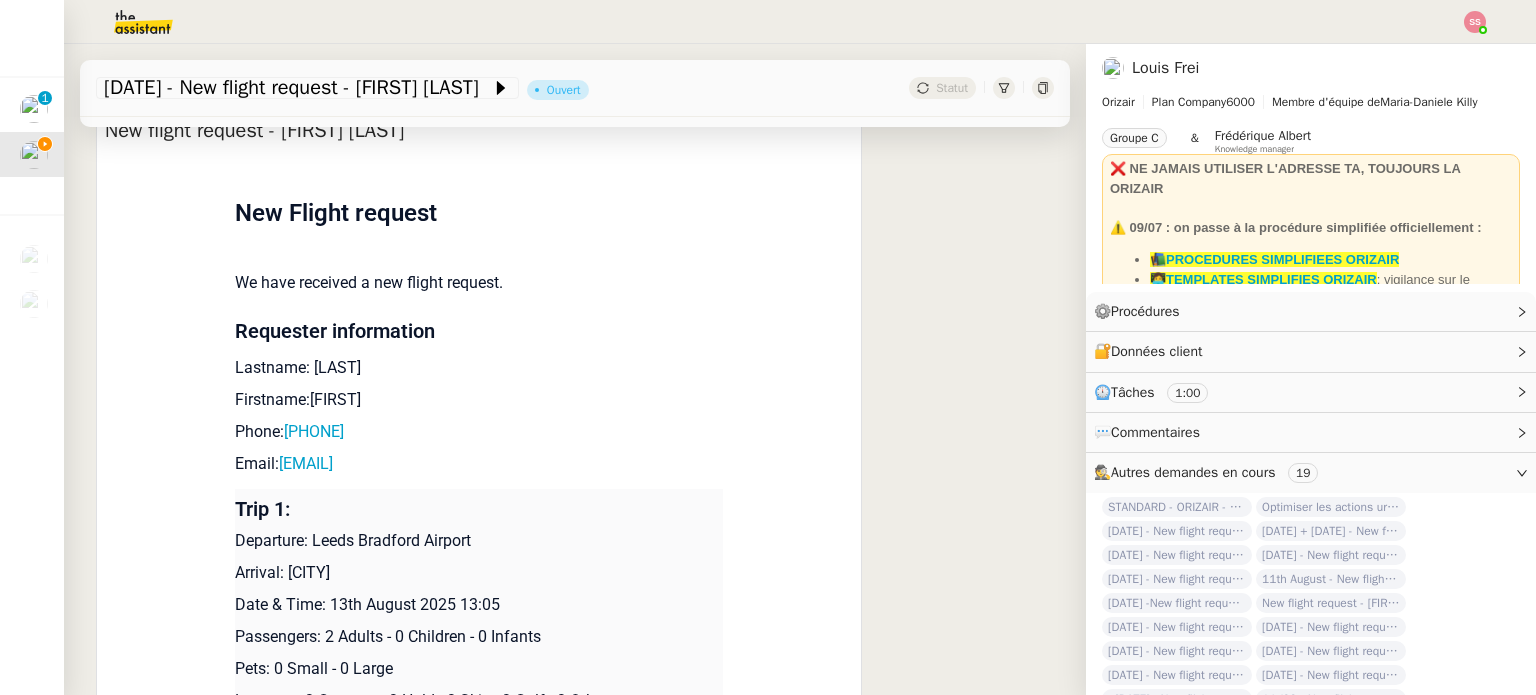 scroll, scrollTop: 400, scrollLeft: 0, axis: vertical 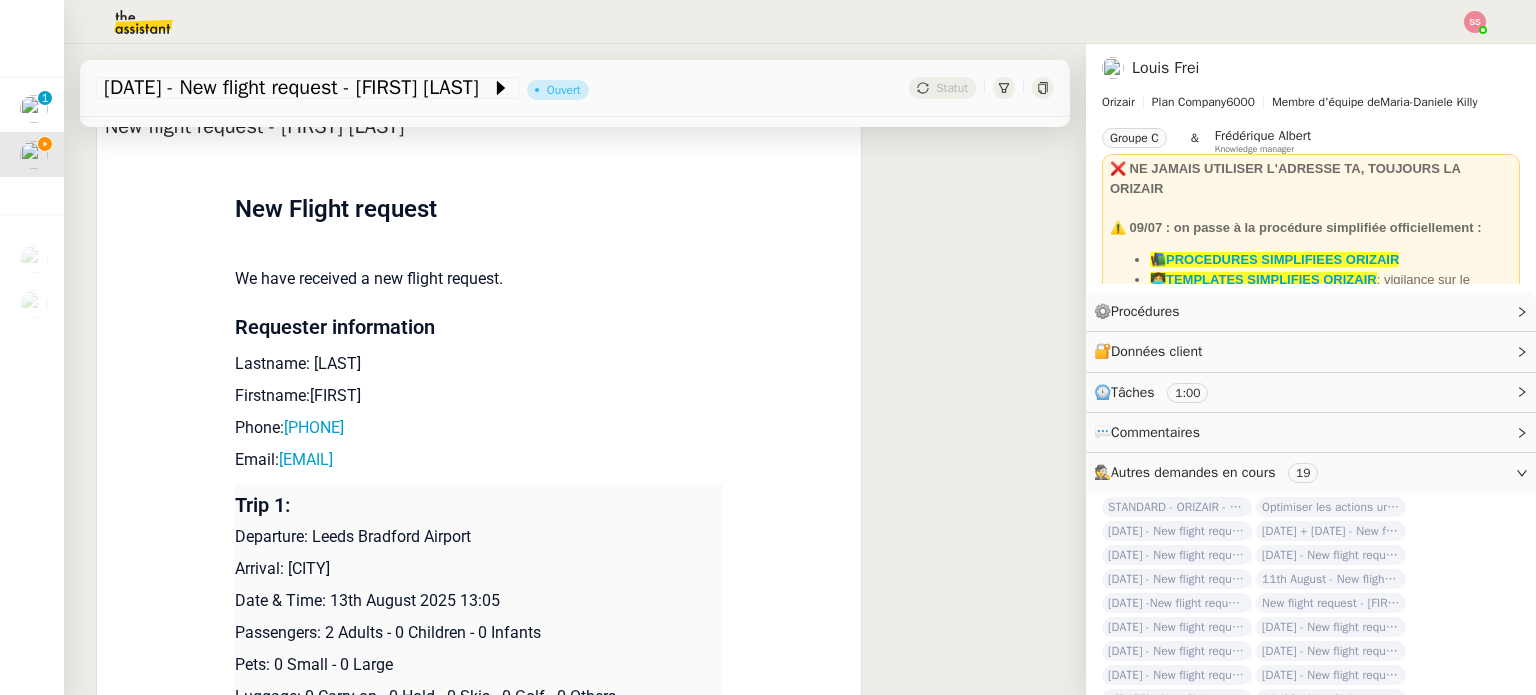 drag, startPoint x: 398, startPoint y: 370, endPoint x: 298, endPoint y: 360, distance: 100.49876 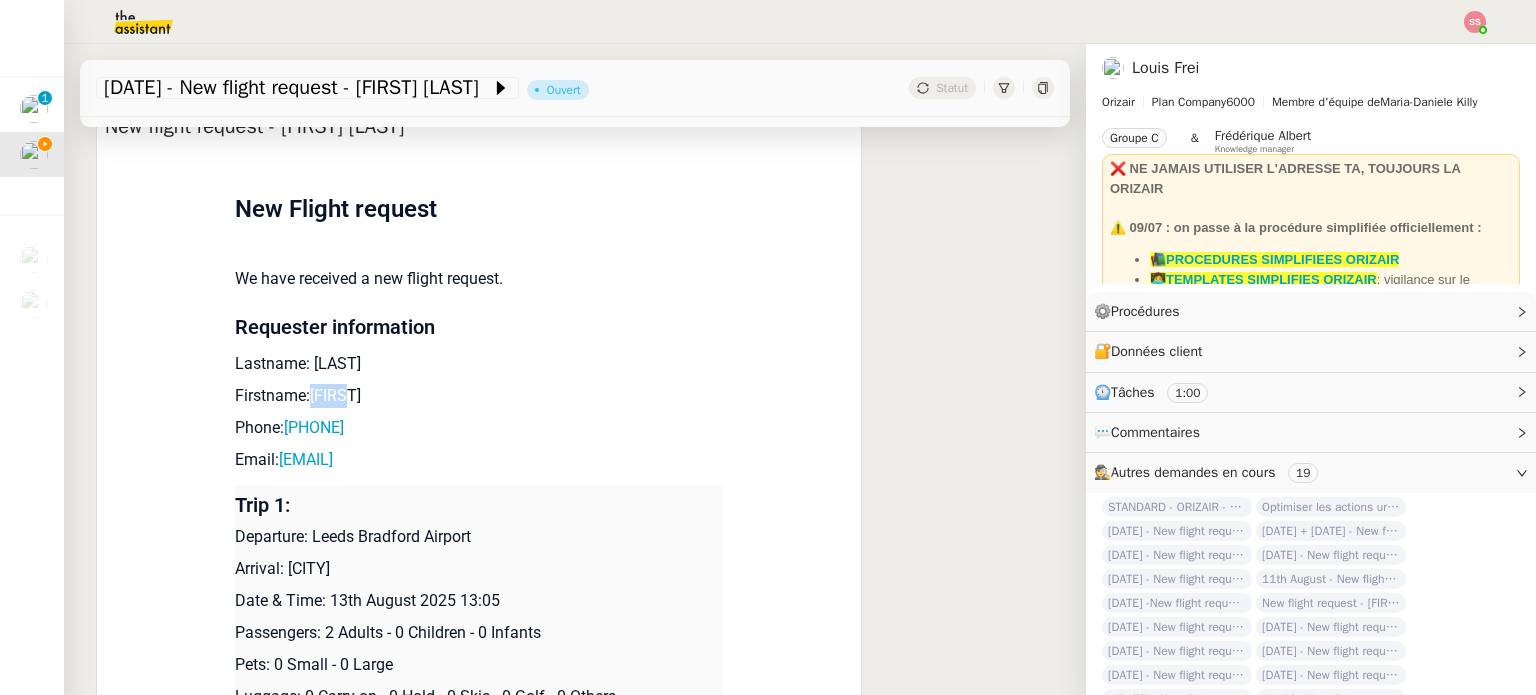 drag, startPoint x: 364, startPoint y: 396, endPoint x: 303, endPoint y: 402, distance: 61.294373 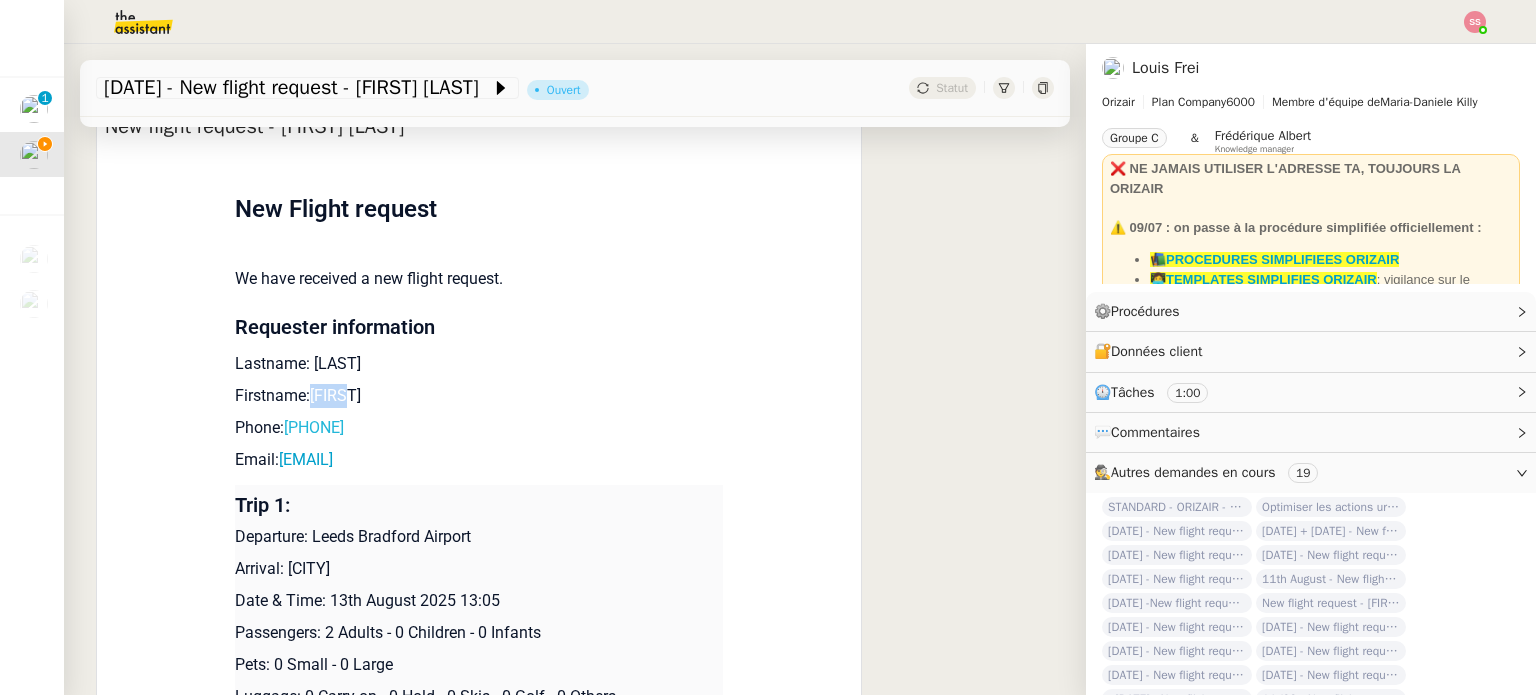 drag, startPoint x: 395, startPoint y: 439, endPoint x: 291, endPoint y: 432, distance: 104.23531 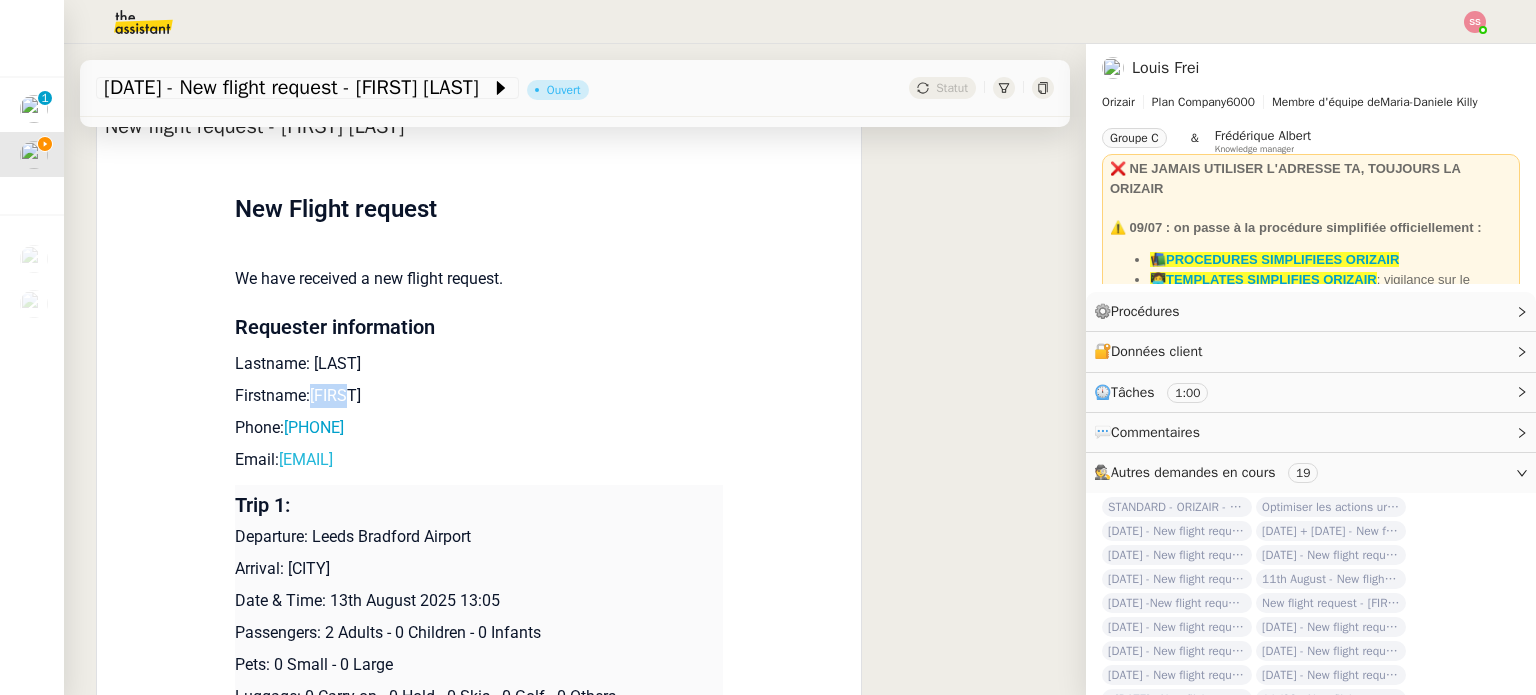 drag, startPoint x: 505, startPoint y: 461, endPoint x: 270, endPoint y: 463, distance: 235.00851 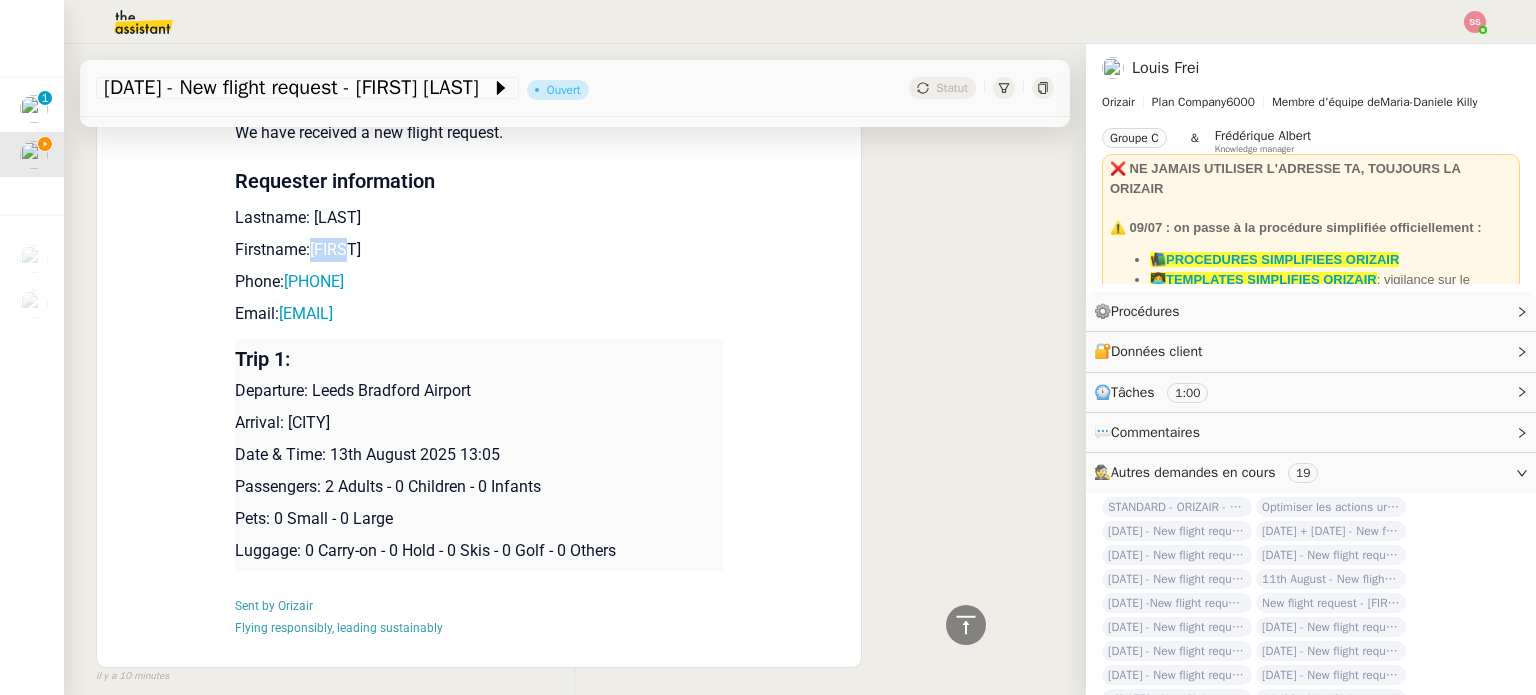 scroll, scrollTop: 444, scrollLeft: 0, axis: vertical 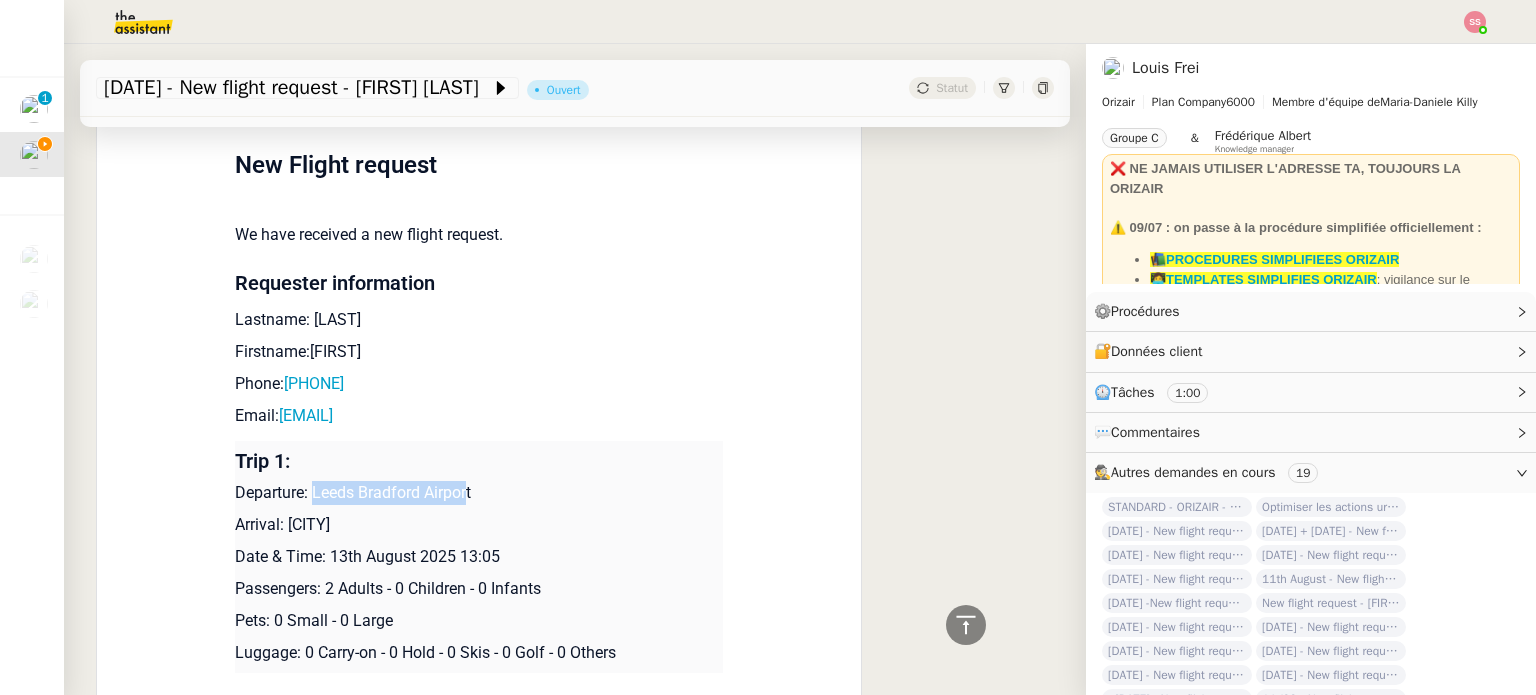 drag, startPoint x: 307, startPoint y: 490, endPoint x: 461, endPoint y: 502, distance: 154.46683 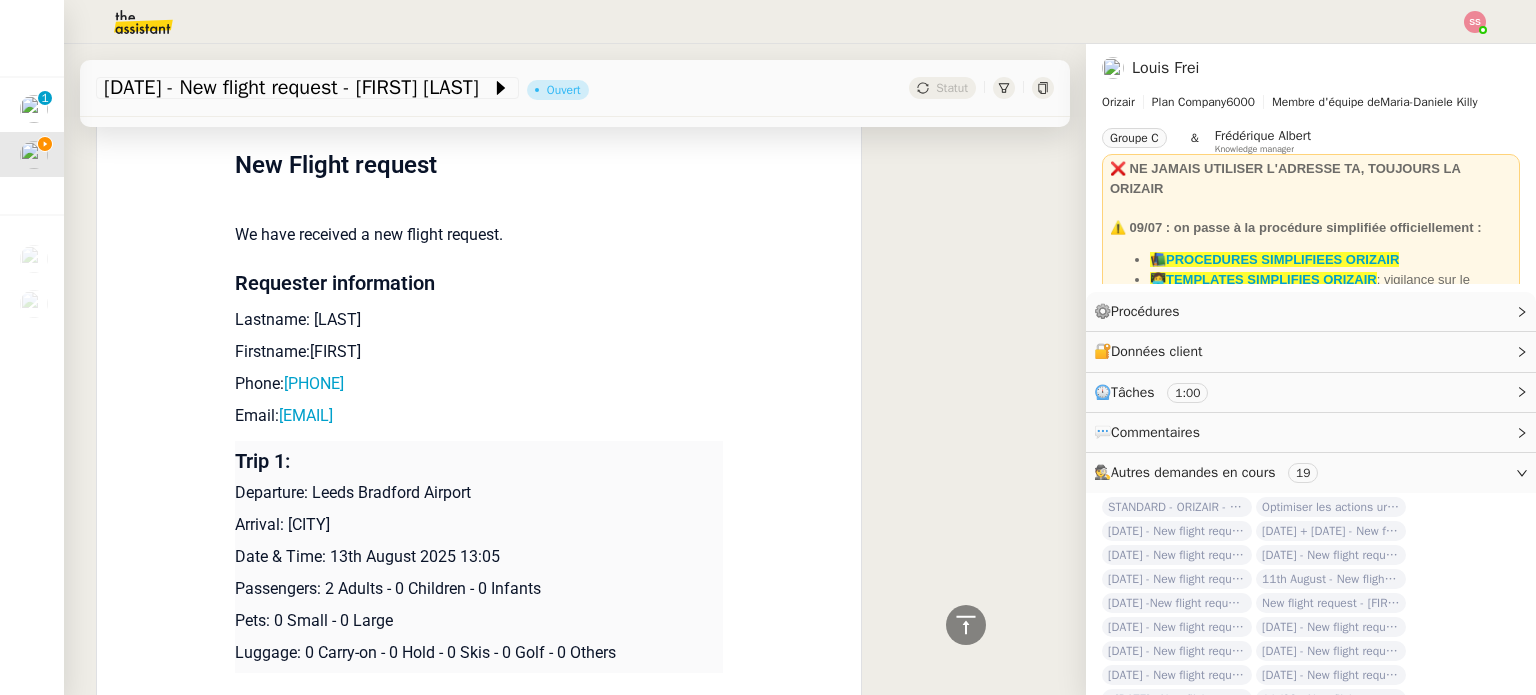 click on "Departure: Leeds Bradford Airport" at bounding box center [479, 493] 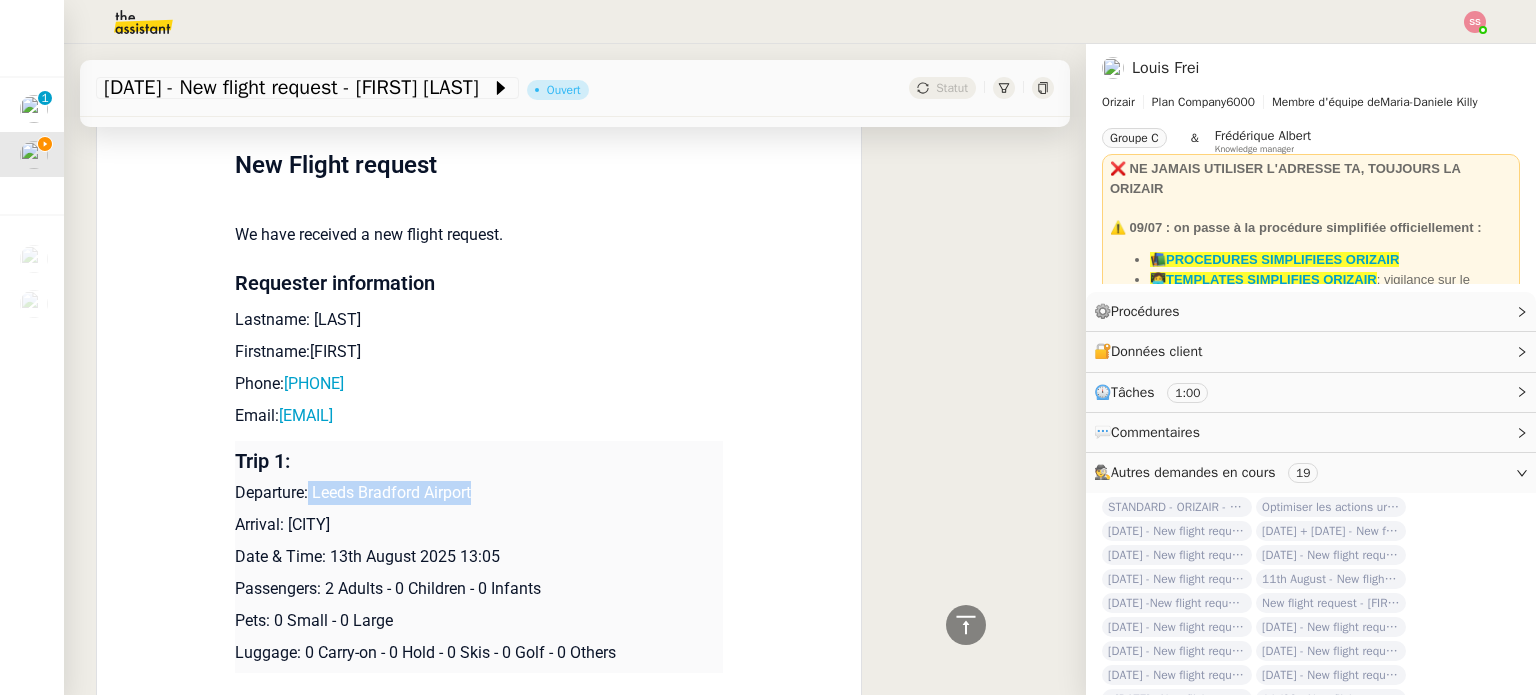 drag, startPoint x: 476, startPoint y: 499, endPoint x: 301, endPoint y: 495, distance: 175.04572 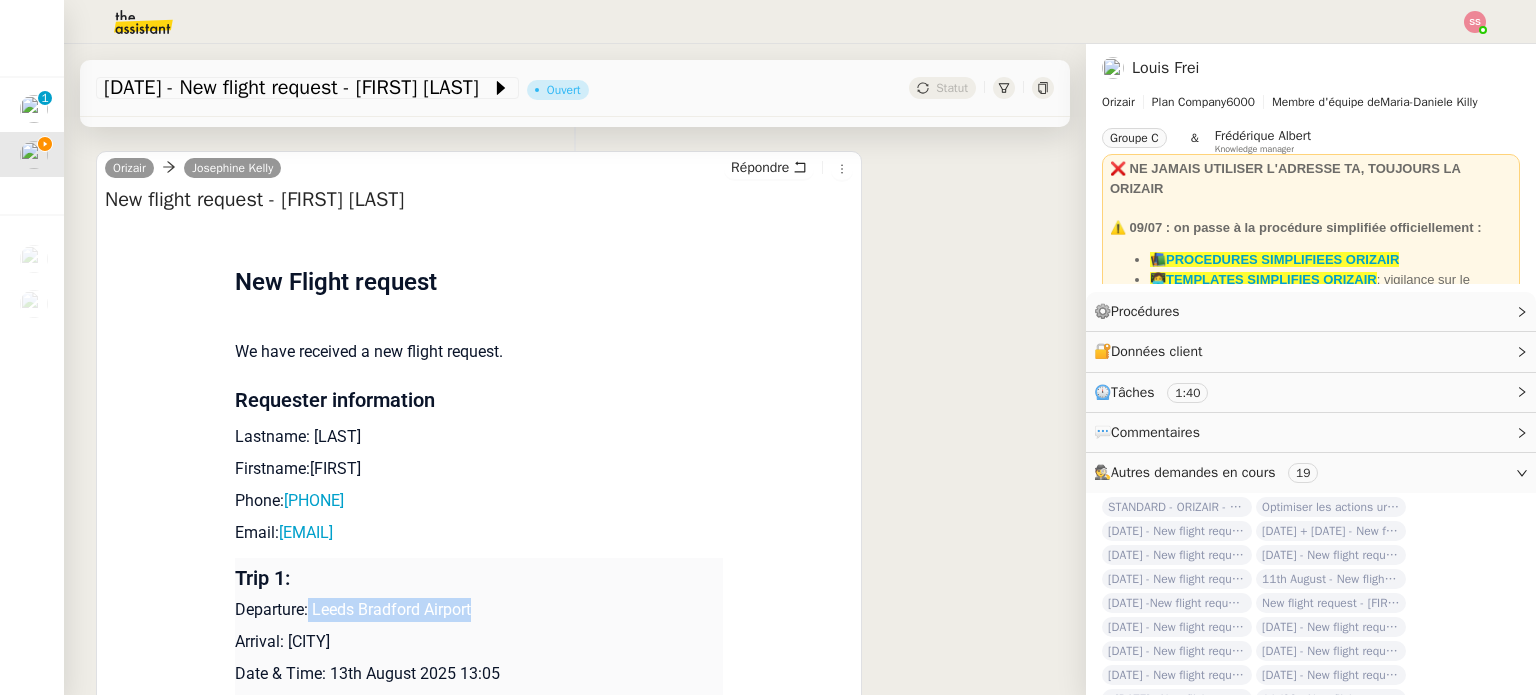 scroll, scrollTop: 444, scrollLeft: 0, axis: vertical 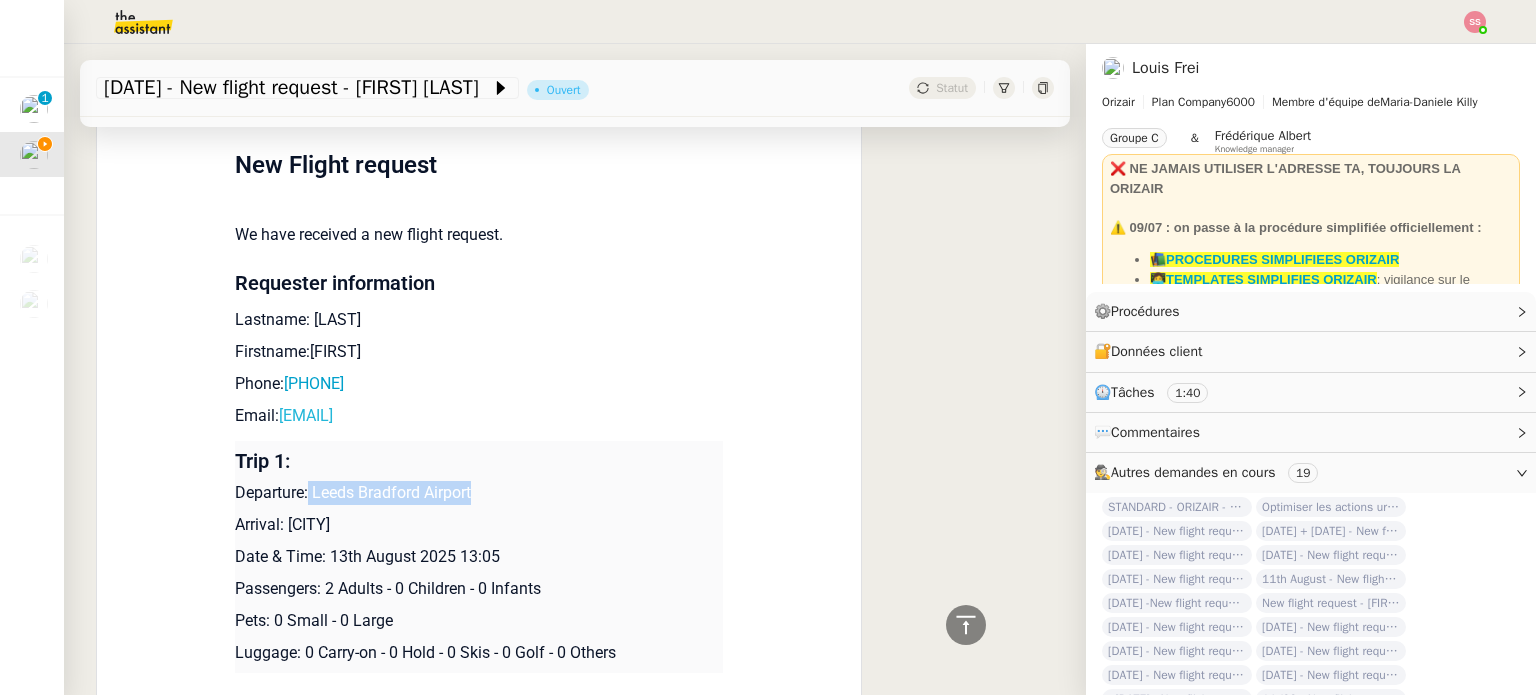drag, startPoint x: 505, startPoint y: 419, endPoint x: 270, endPoint y: 417, distance: 235.00851 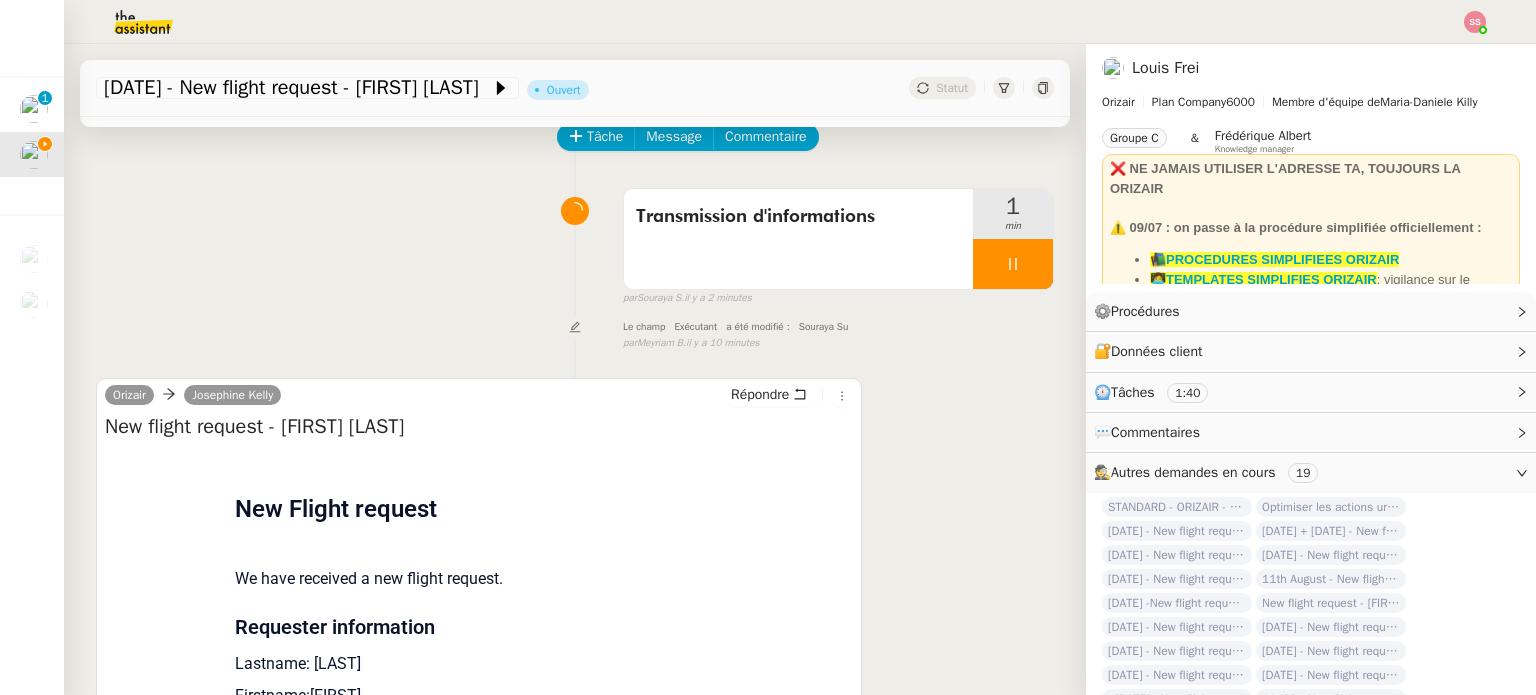 scroll, scrollTop: 100, scrollLeft: 0, axis: vertical 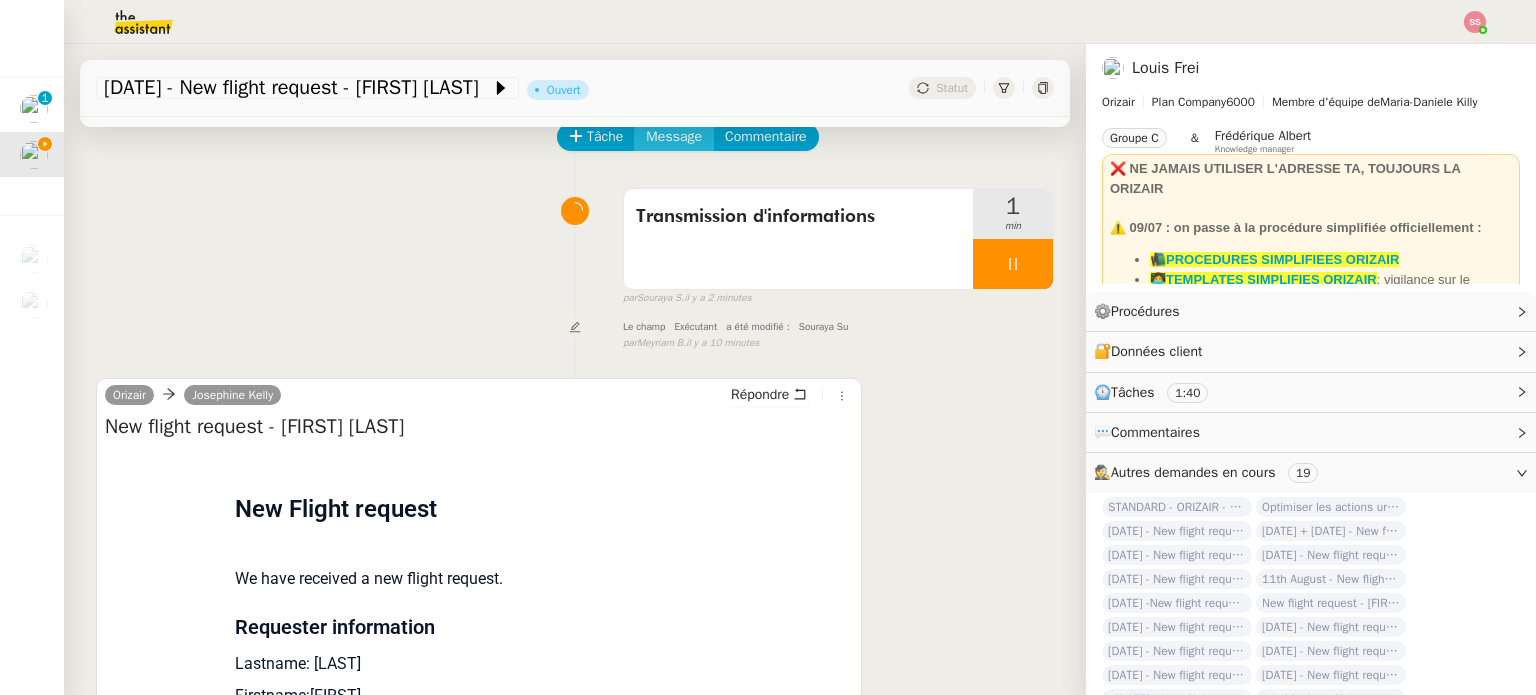 click on "Message" 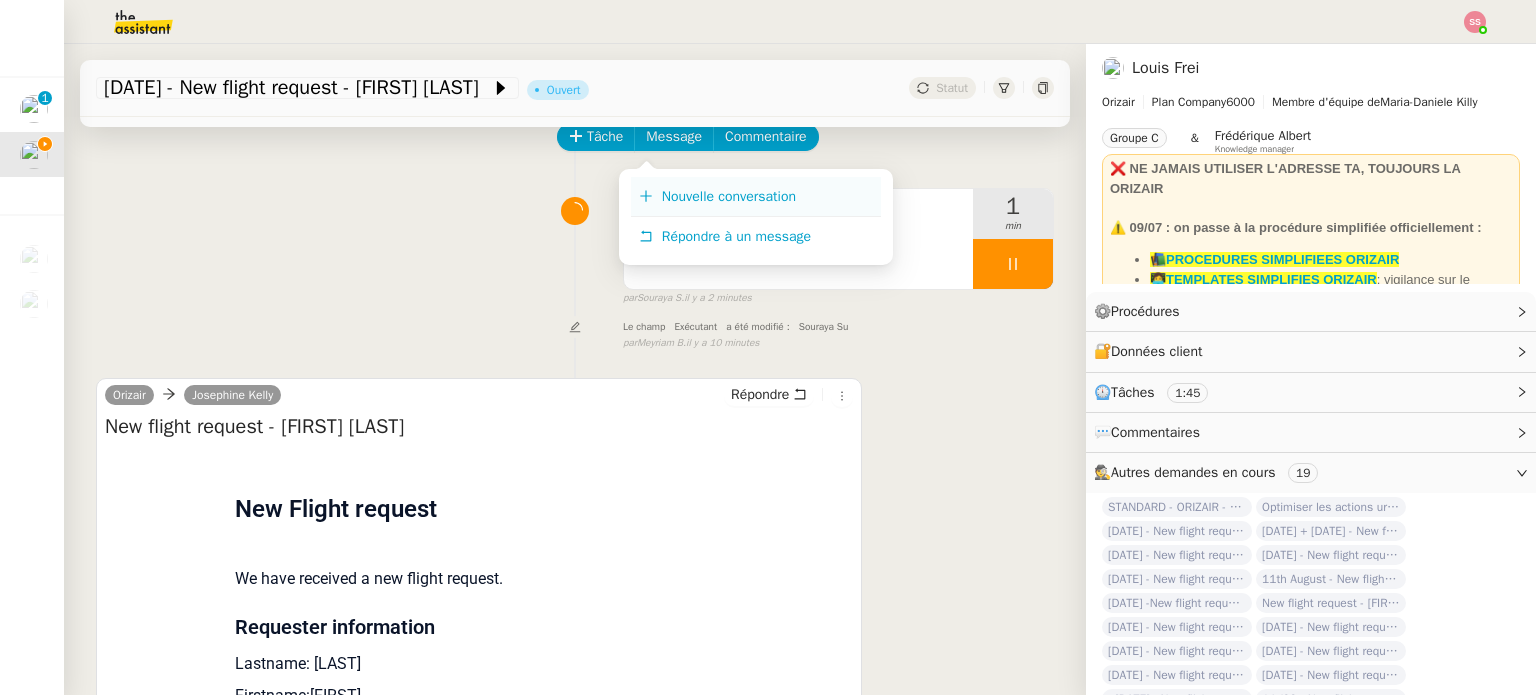 click on "Nouvelle conversation" at bounding box center (756, 197) 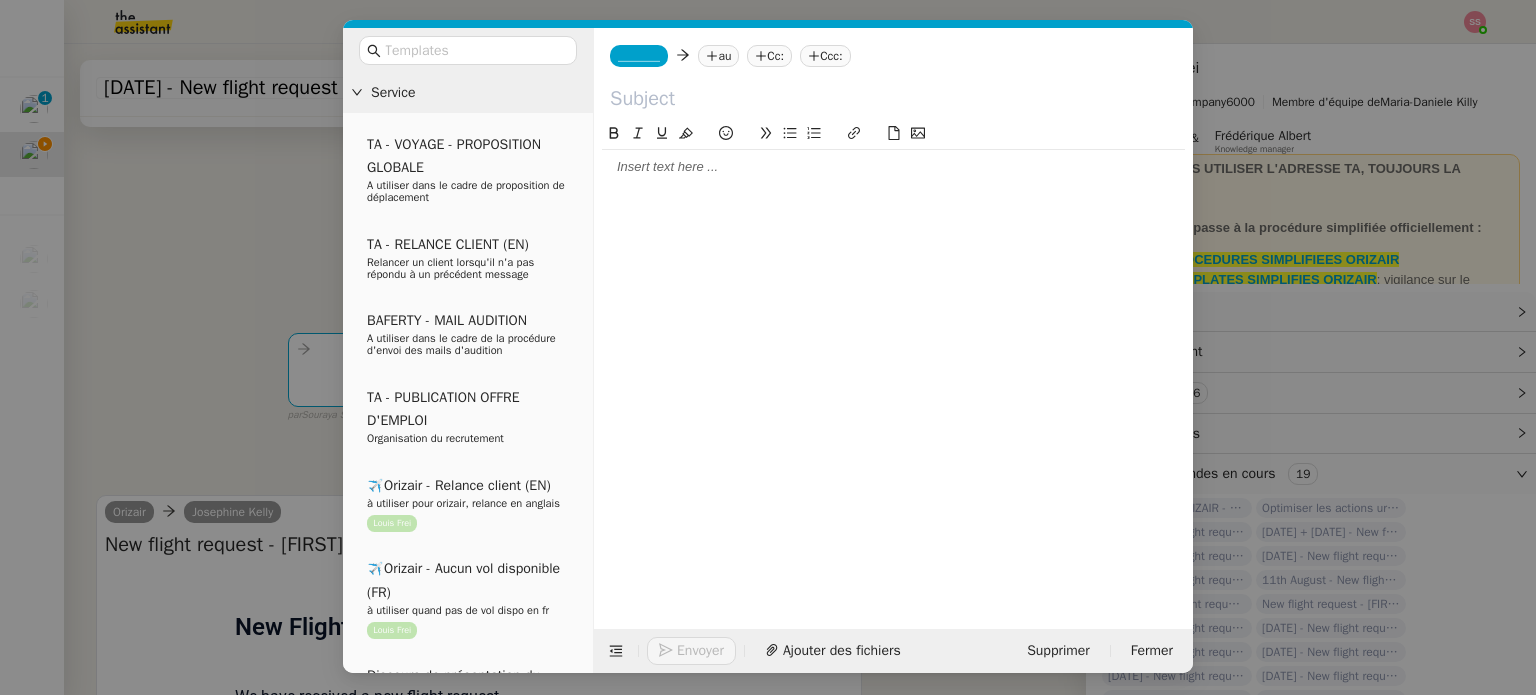 click on "_______         au
Cc:
Ccc:" 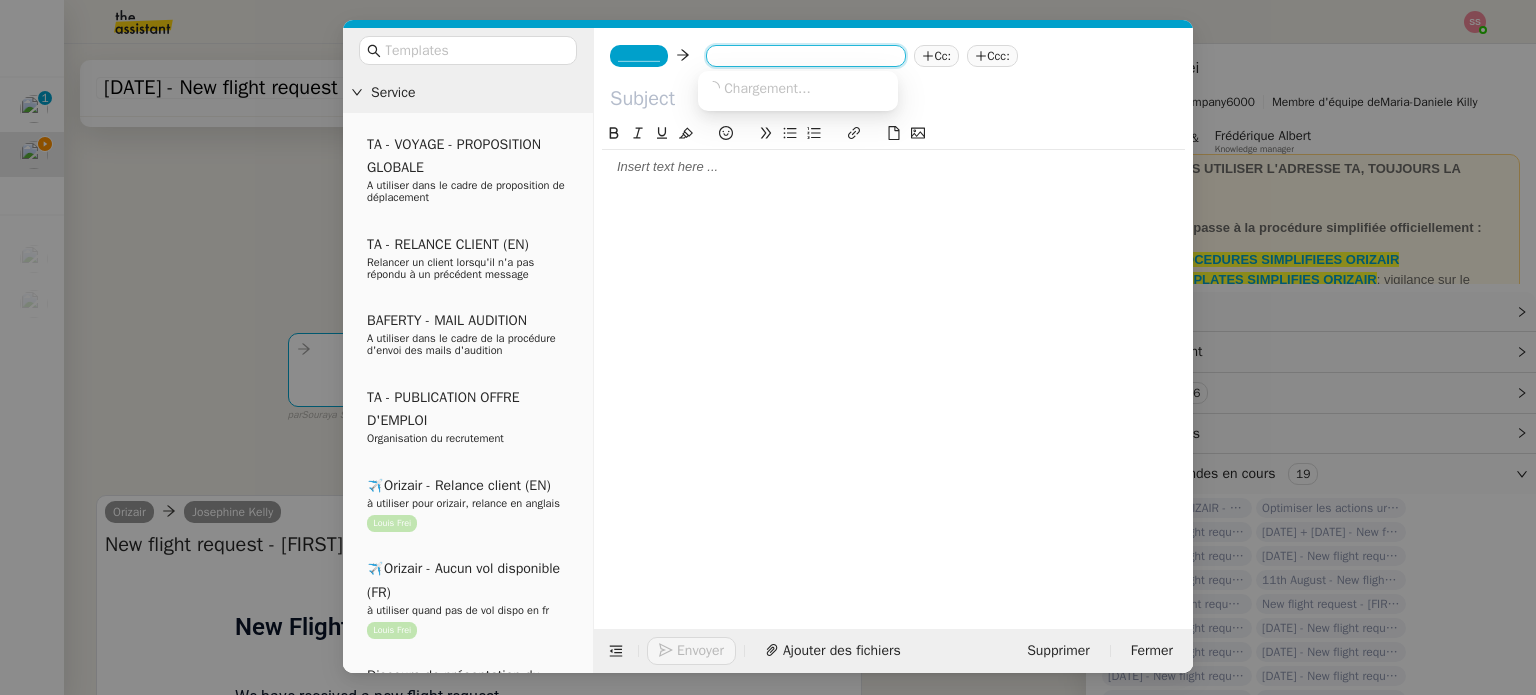 paste on "quinncrosthwaite01@gmail.com" 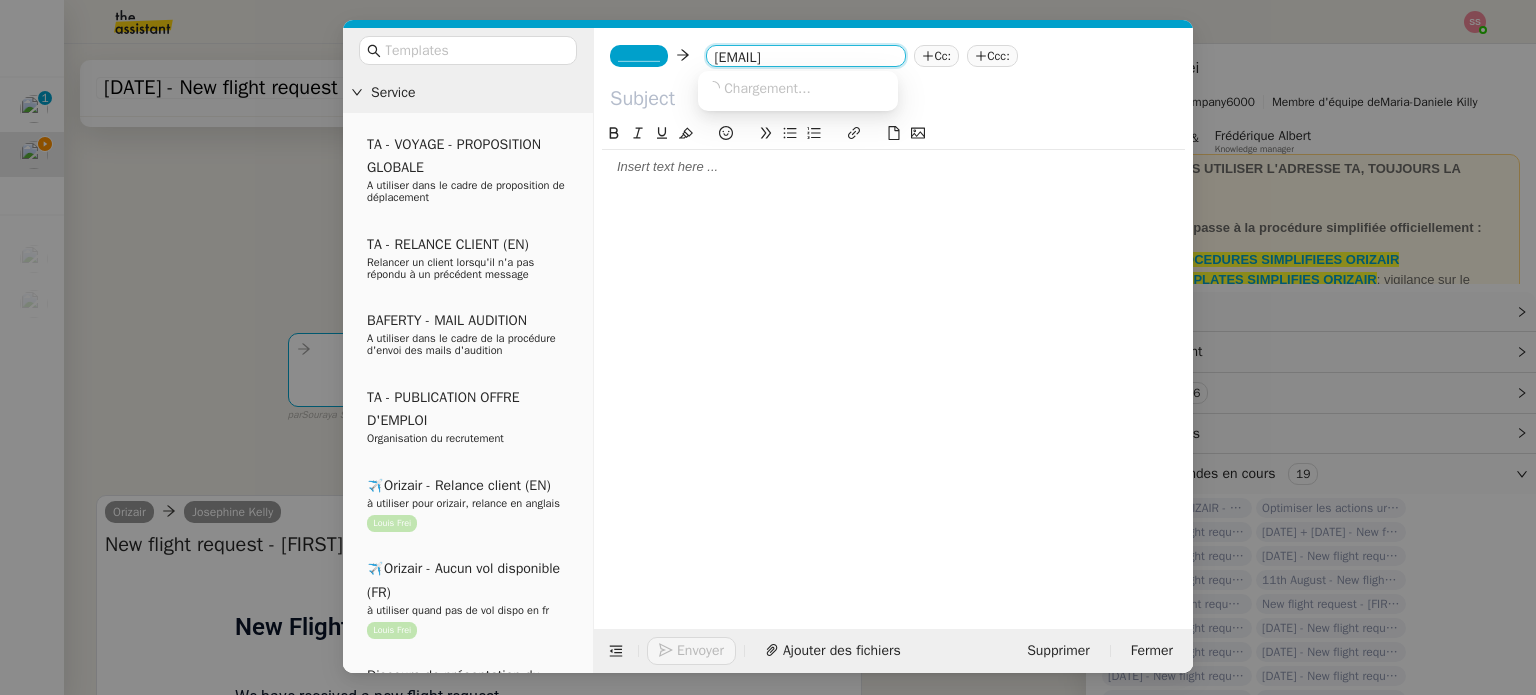 scroll, scrollTop: 0, scrollLeft: 13, axis: horizontal 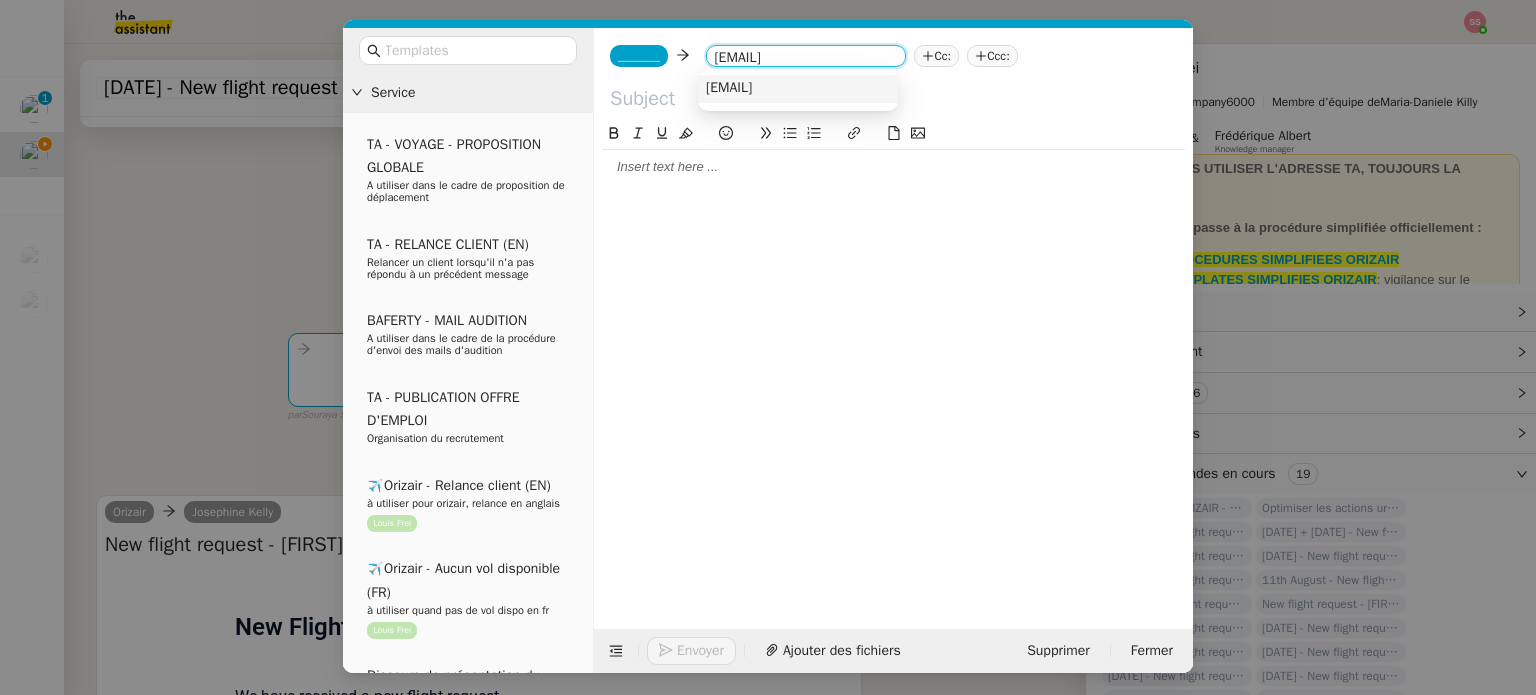 type on "quinncrosthwaite01@gmail.com" 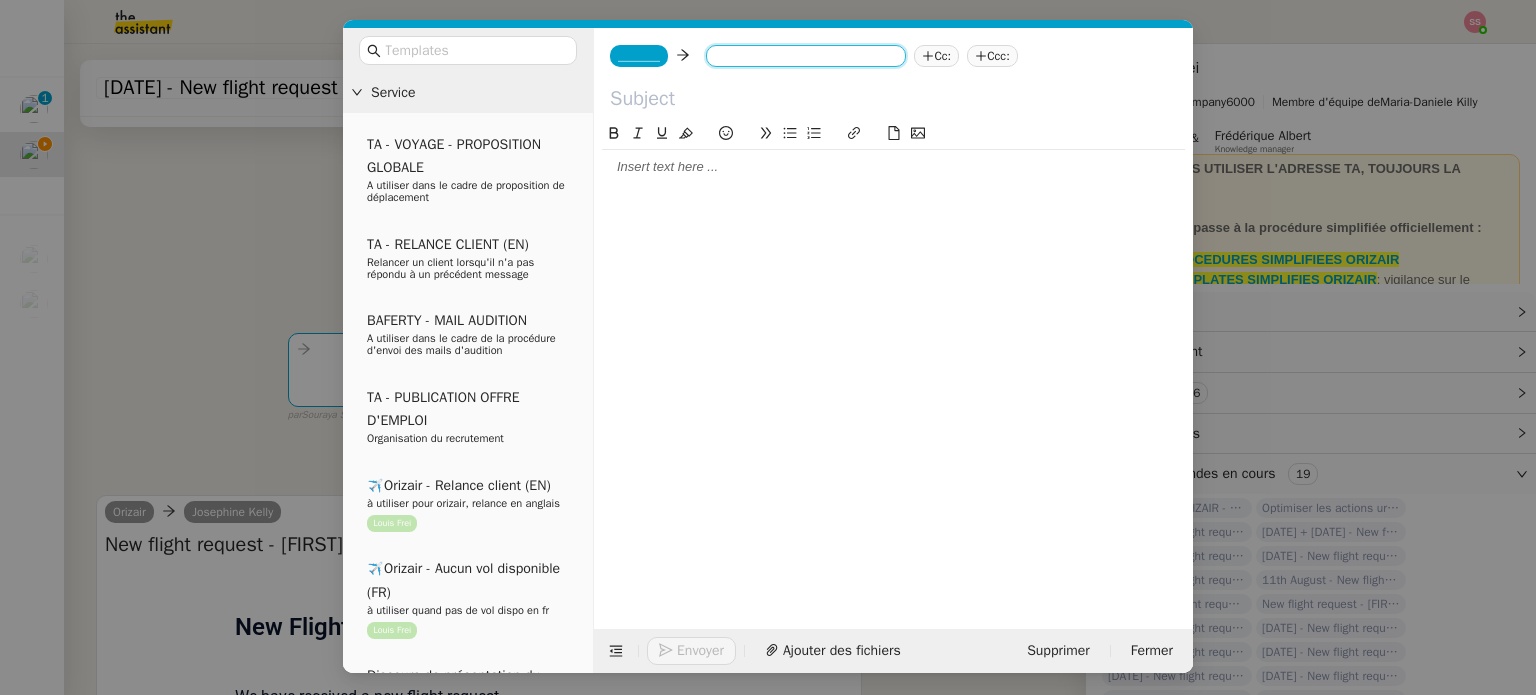 scroll, scrollTop: 0, scrollLeft: 0, axis: both 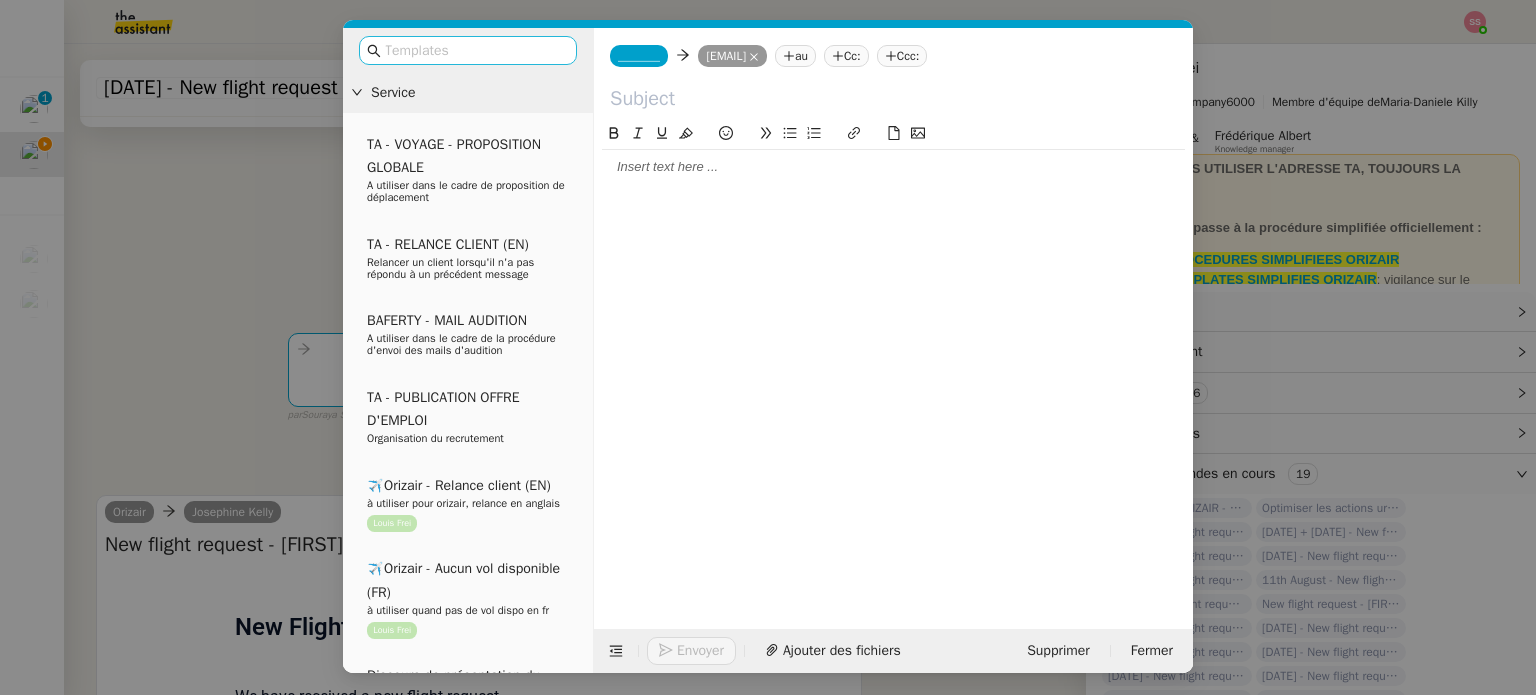 click at bounding box center (475, 50) 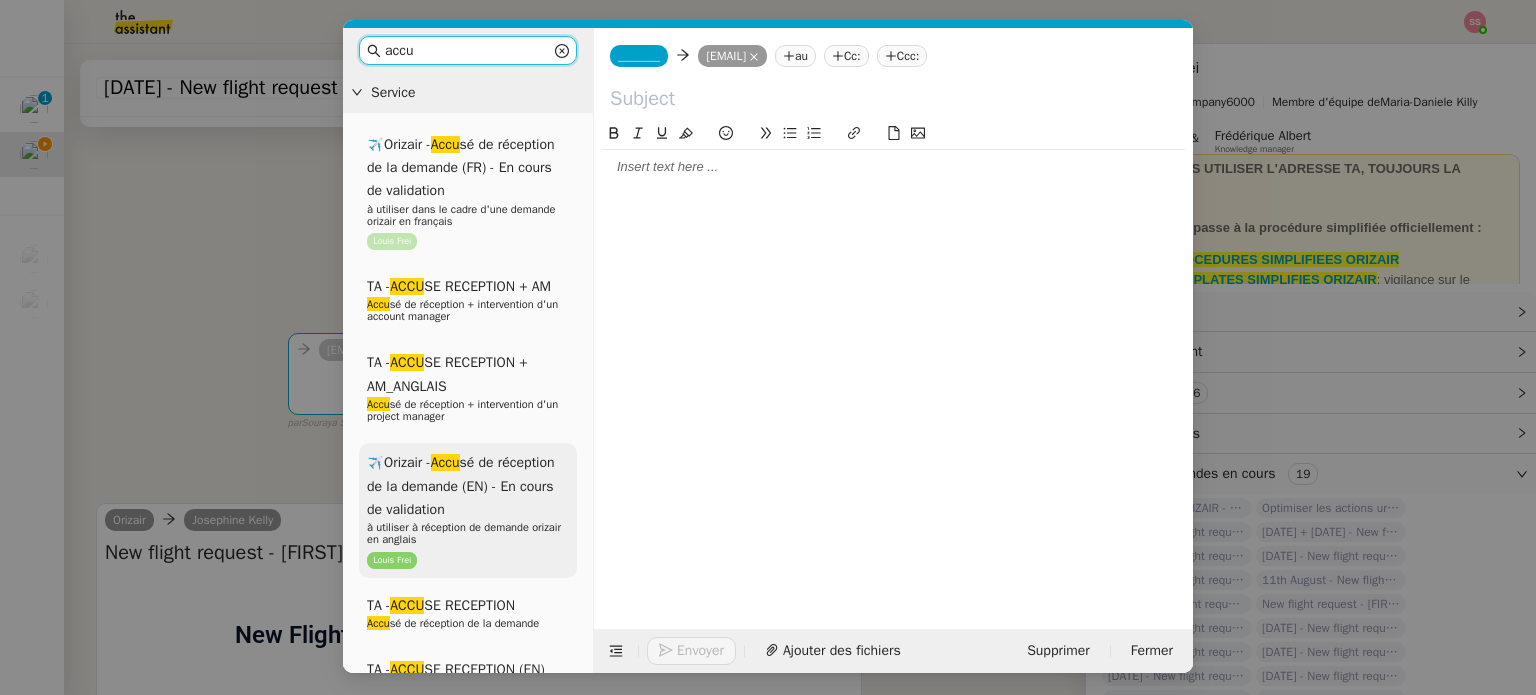 type on "accu" 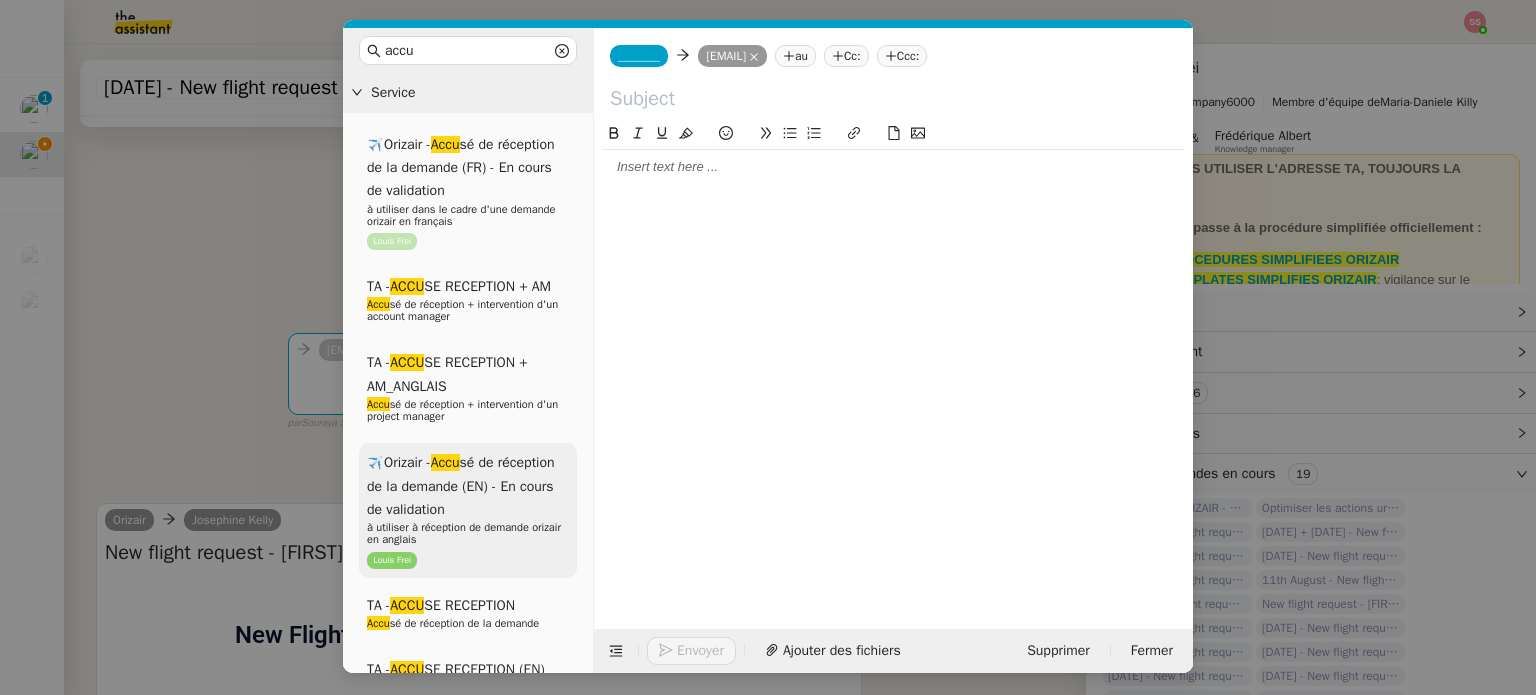 click on "✈️Orizair -  Accu sé de réception de la demande (EN) - En cours de validation    à utiliser à réception de demande orizair en anglais  Louis Frei" at bounding box center (468, 510) 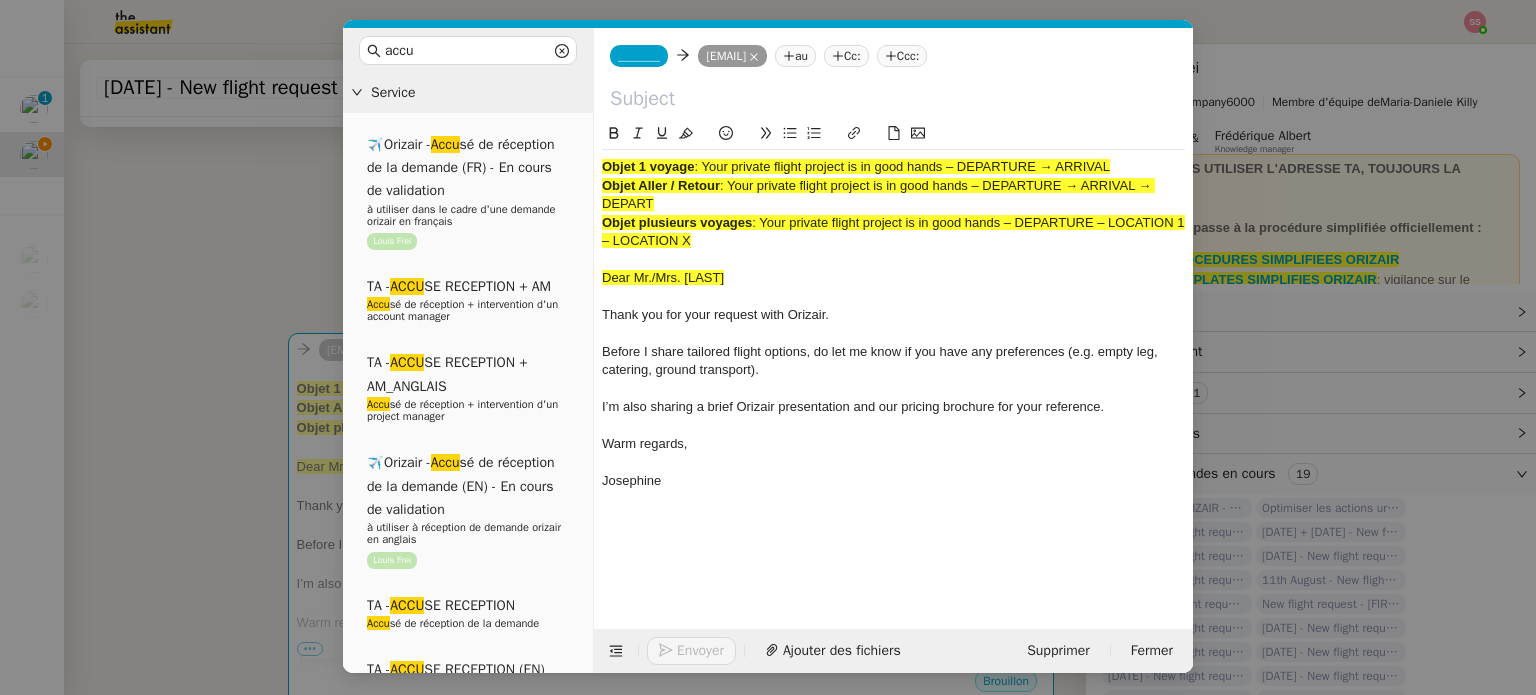 click on "Ccc:" 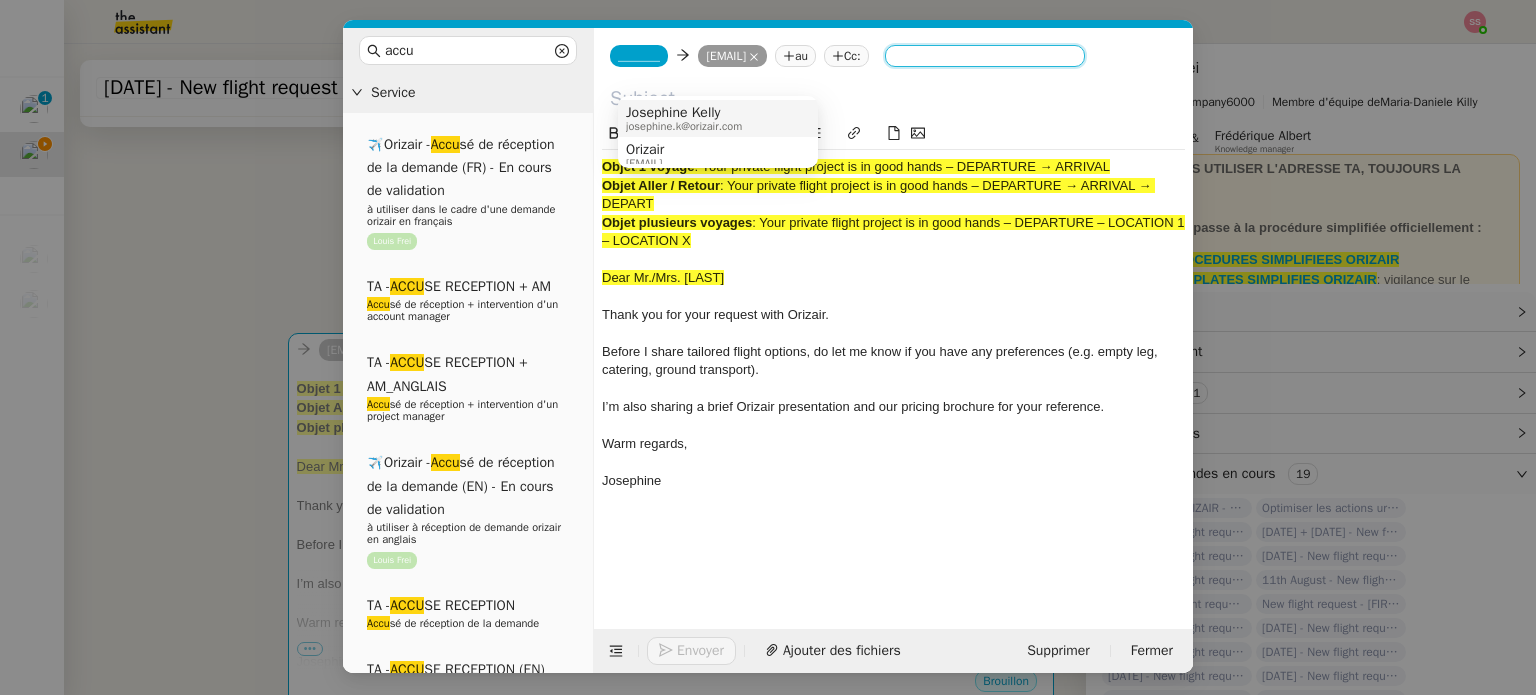 type on "l" 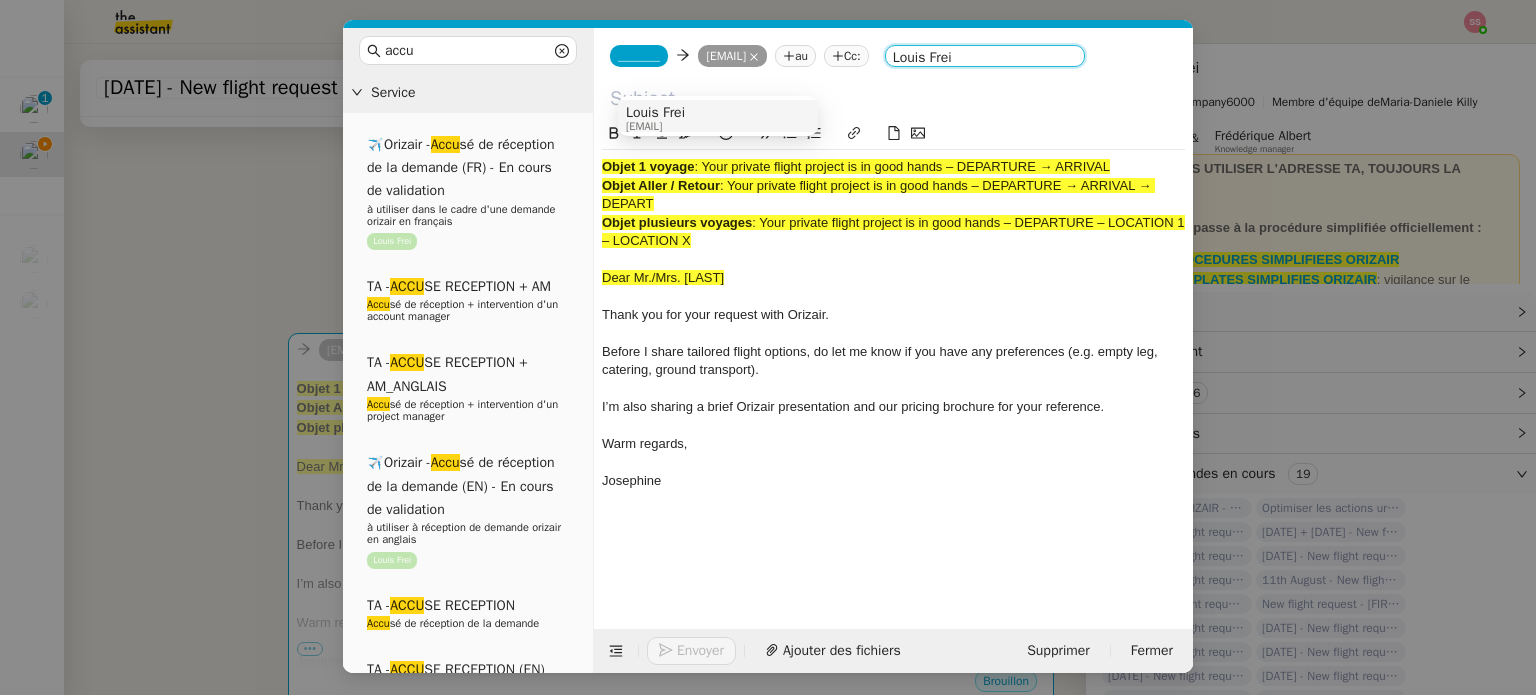type on "Louis Frei" 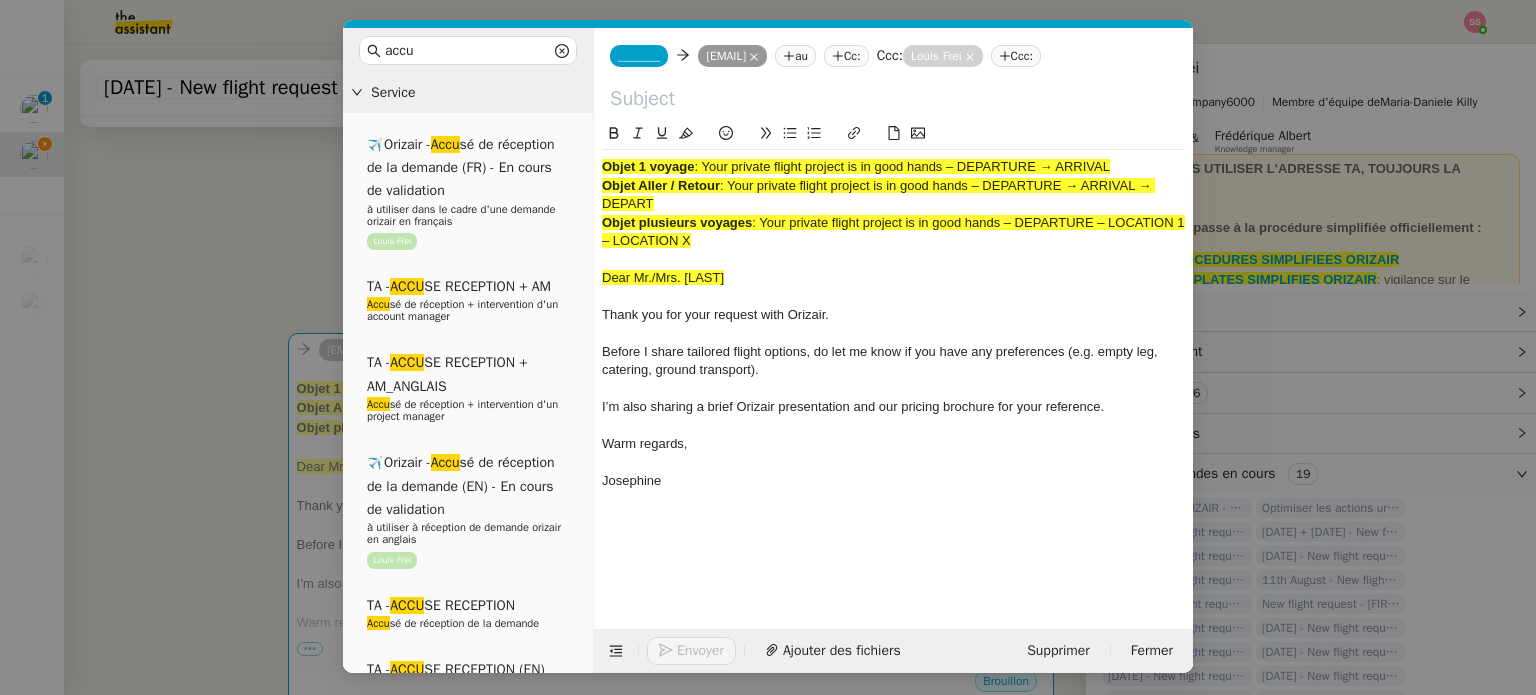 click on "_______" 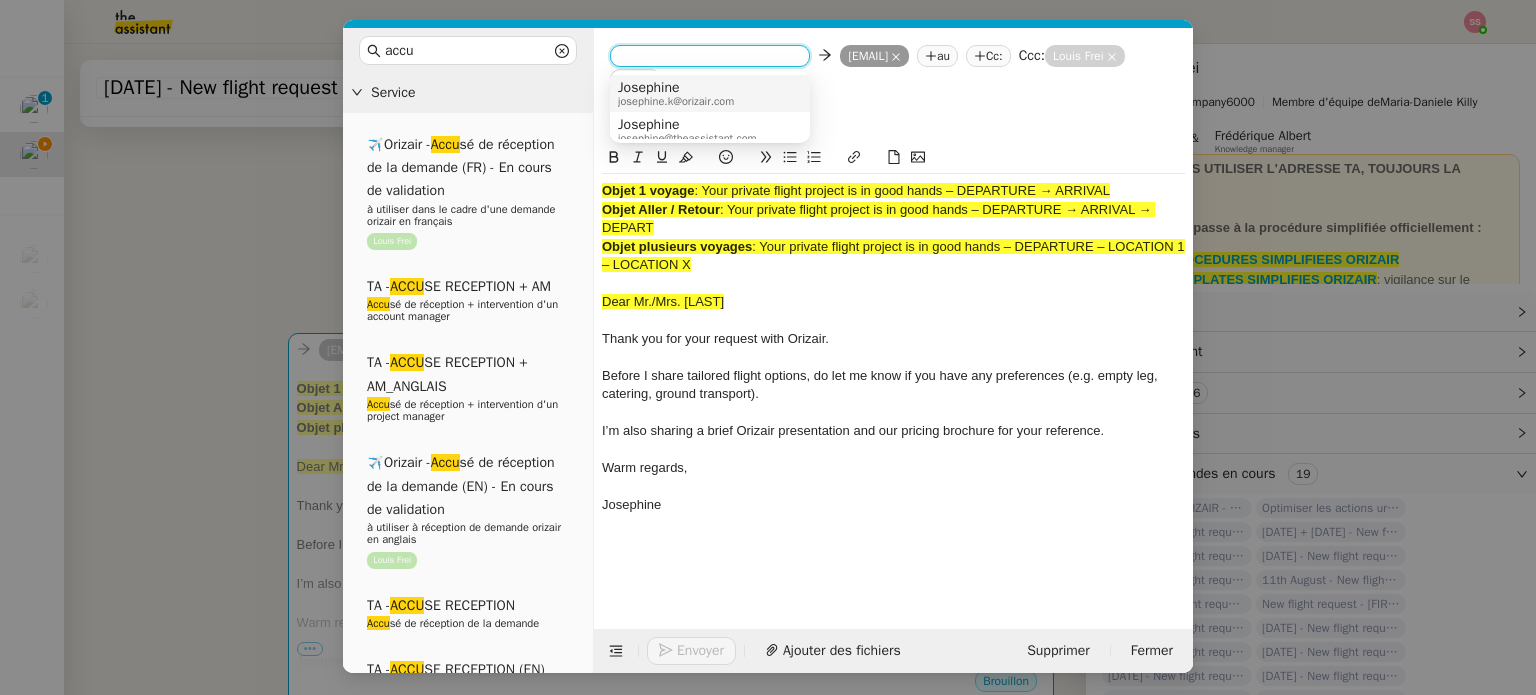click on "Josephine" at bounding box center [676, 88] 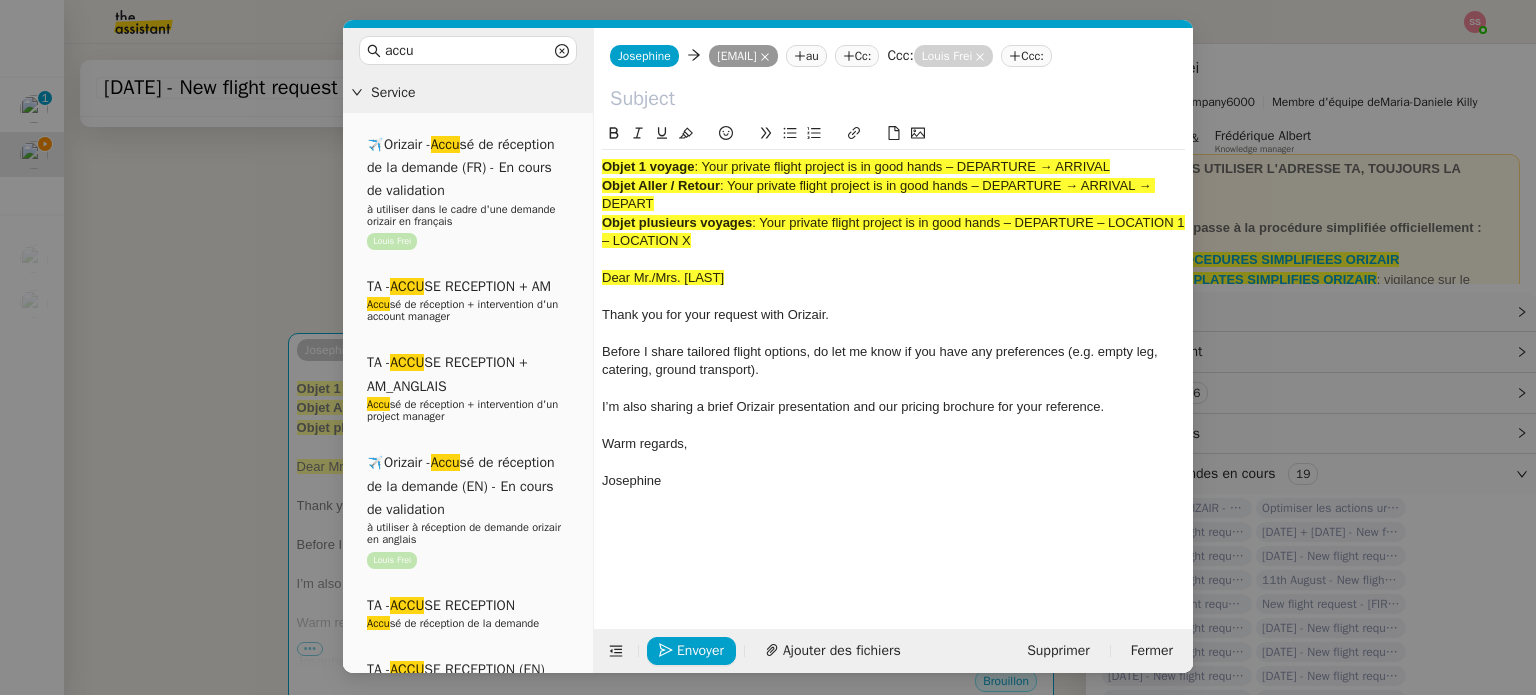 drag, startPoint x: 703, startPoint y: 183, endPoint x: 1162, endPoint y: 198, distance: 459.24503 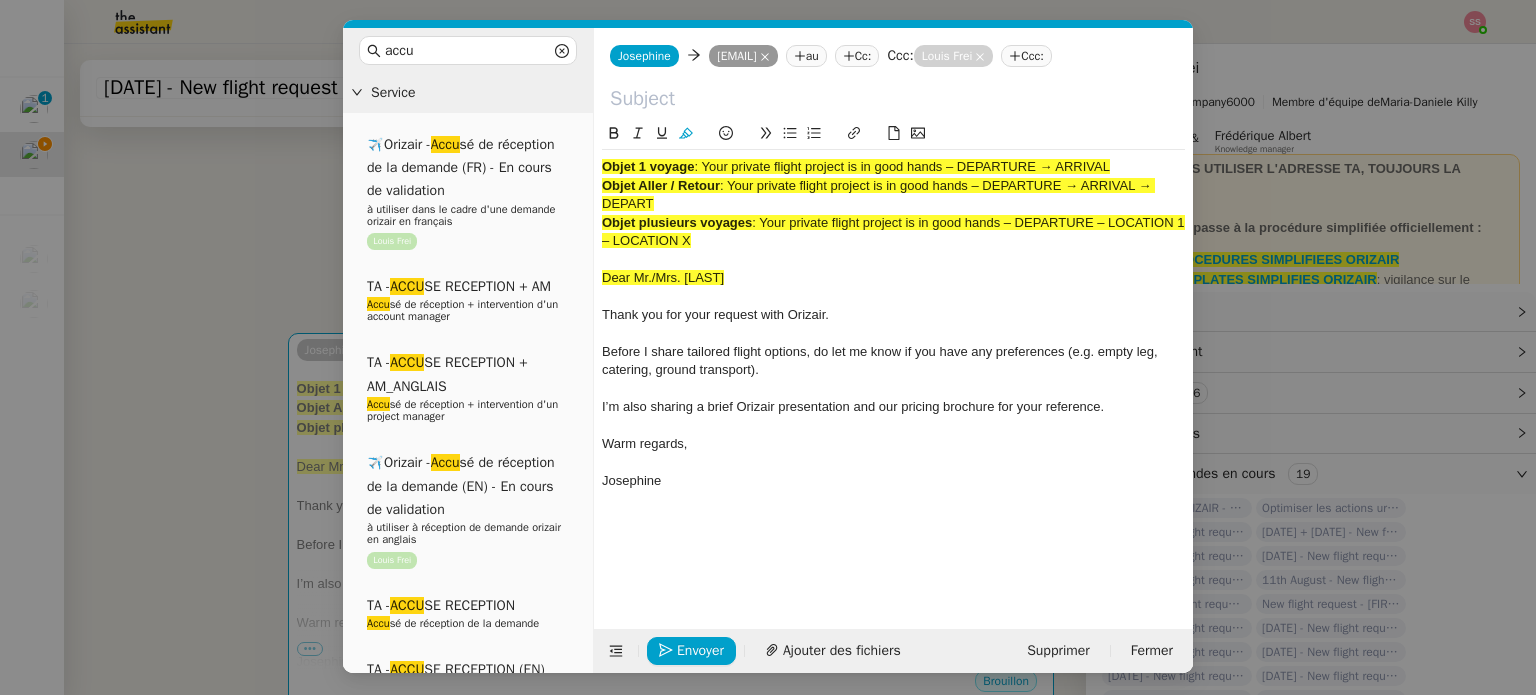 type 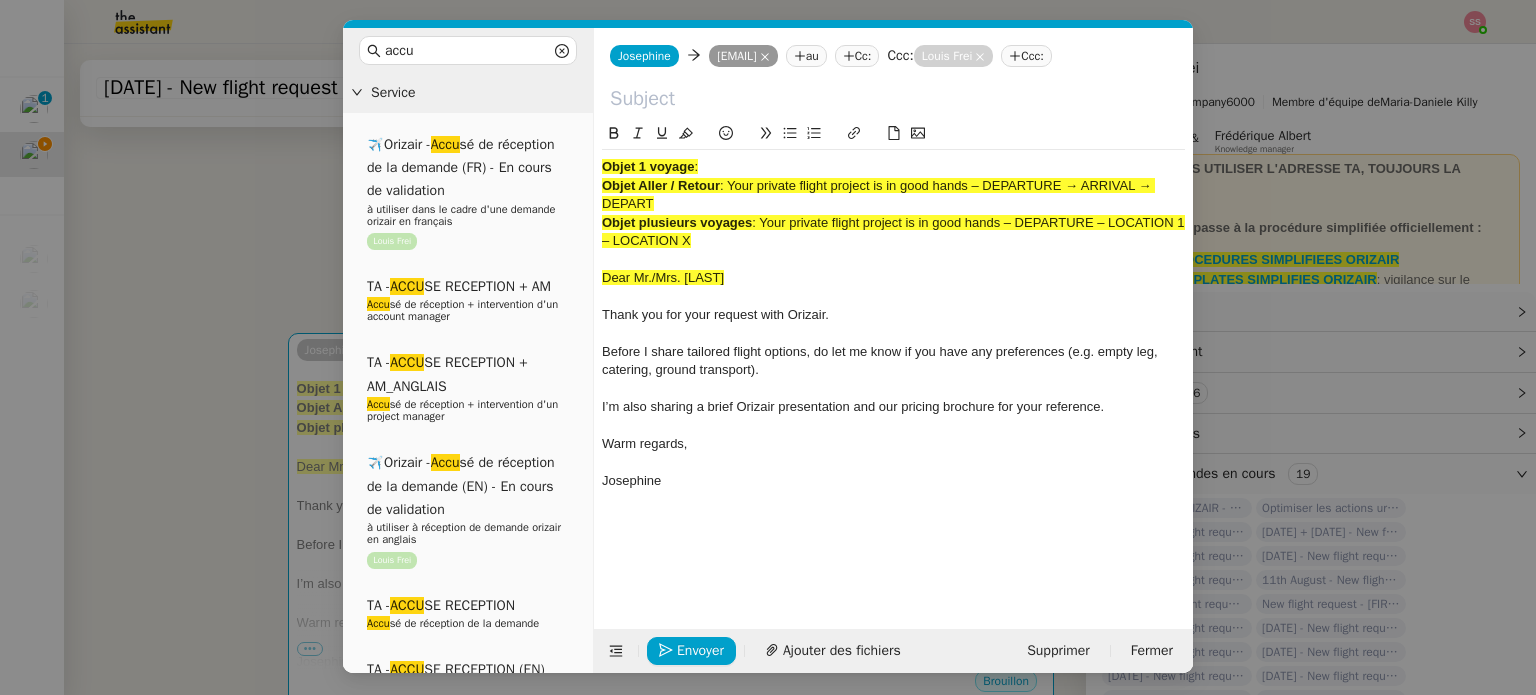 click on "Josephine Josephine     quinncrosthwaite01@gmail.com
quinncrosthwaite01@gmail.com   au
Cc:
Ccc:  Louis Frei
Louis Frei  Ccc:" 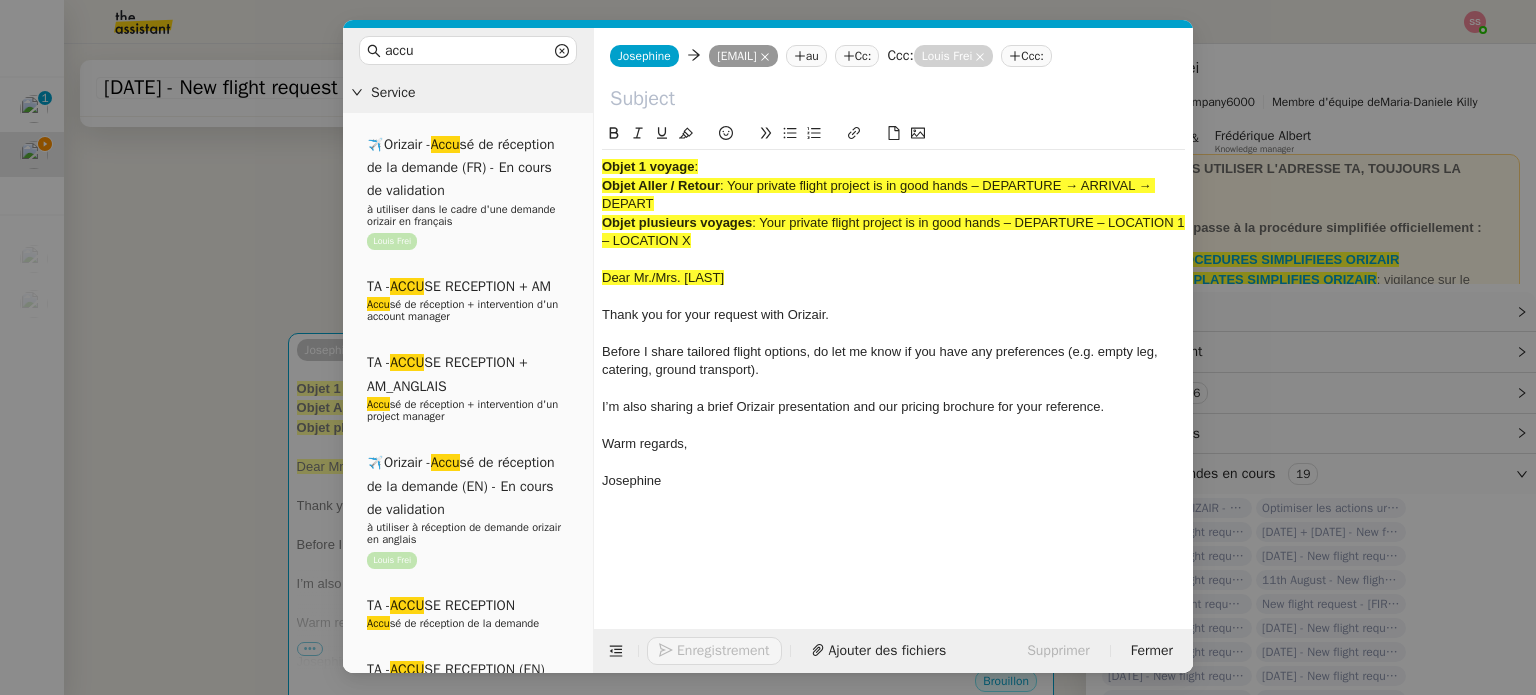 click 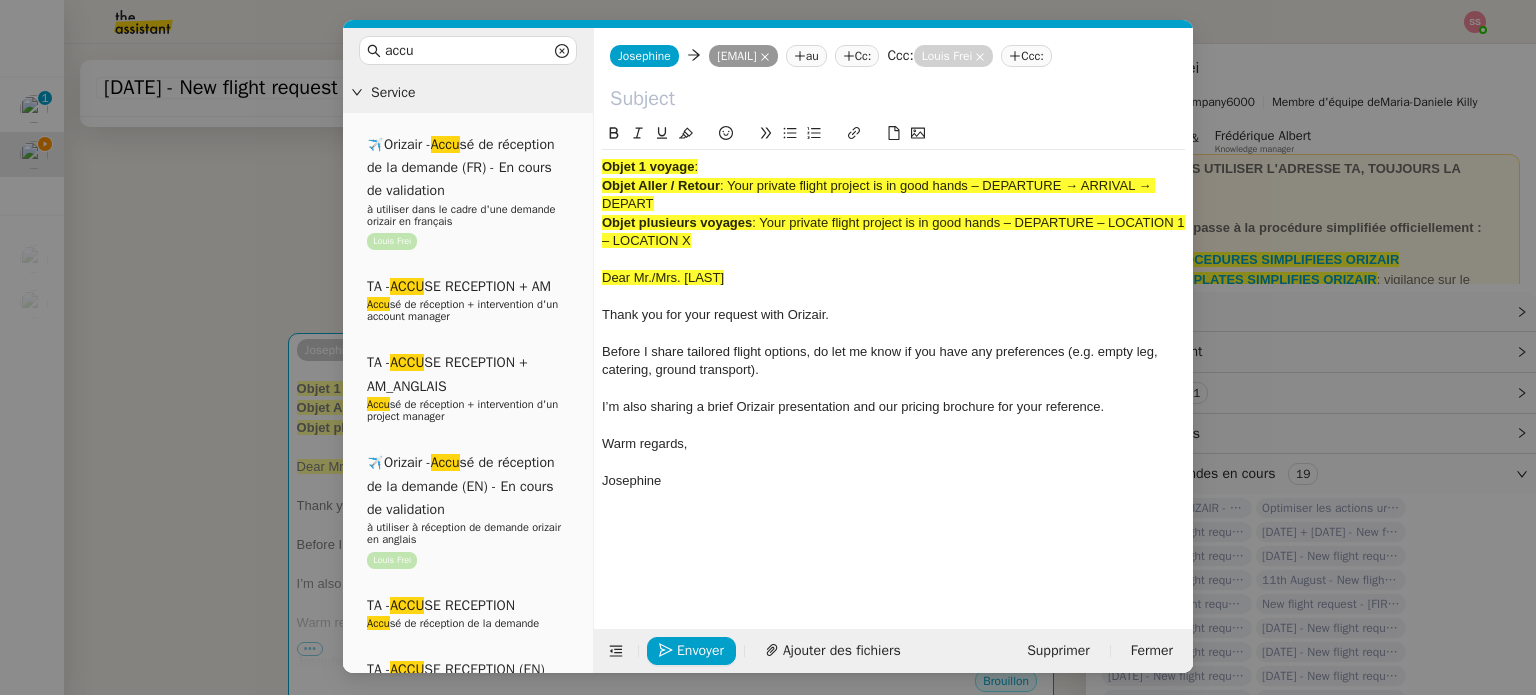 paste on "Your private flight project is in good hands – DEPARTURE → ARRIVAL" 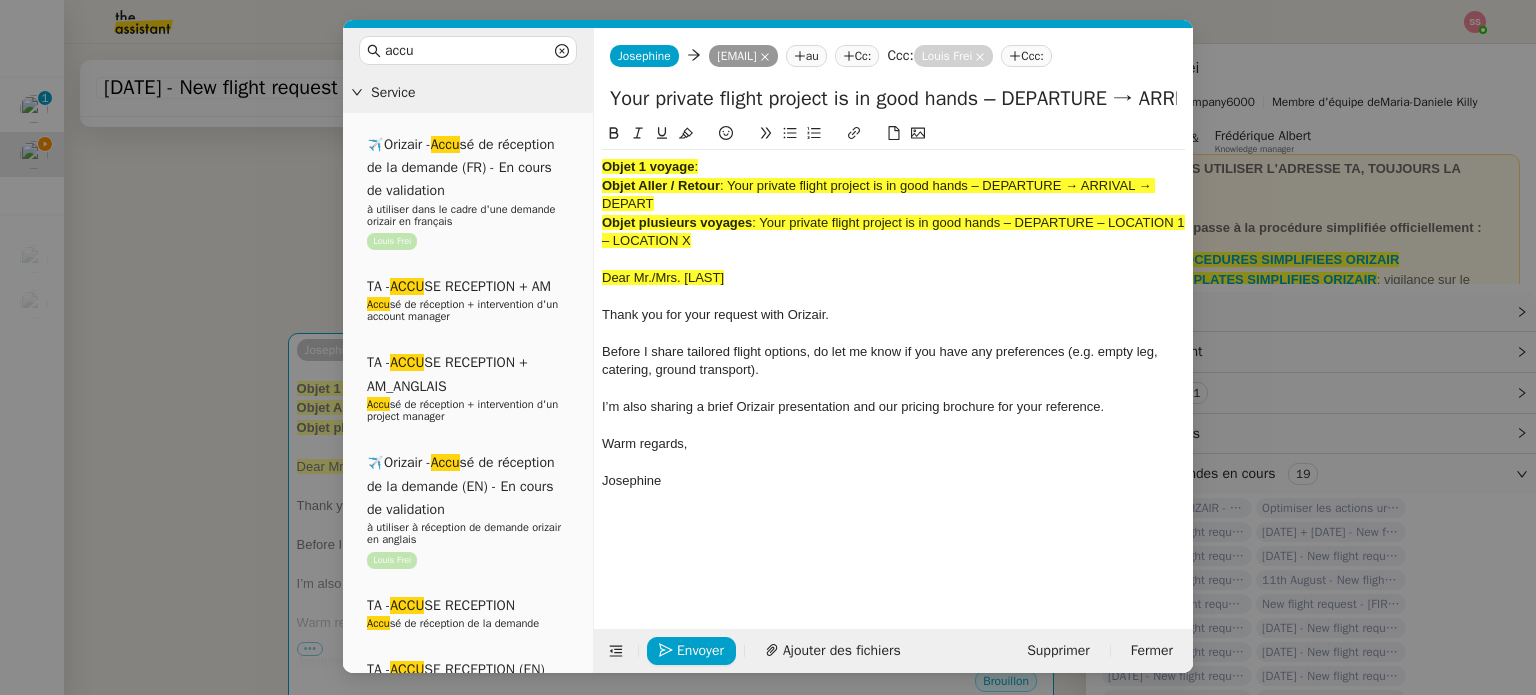 scroll, scrollTop: 0, scrollLeft: 86, axis: horizontal 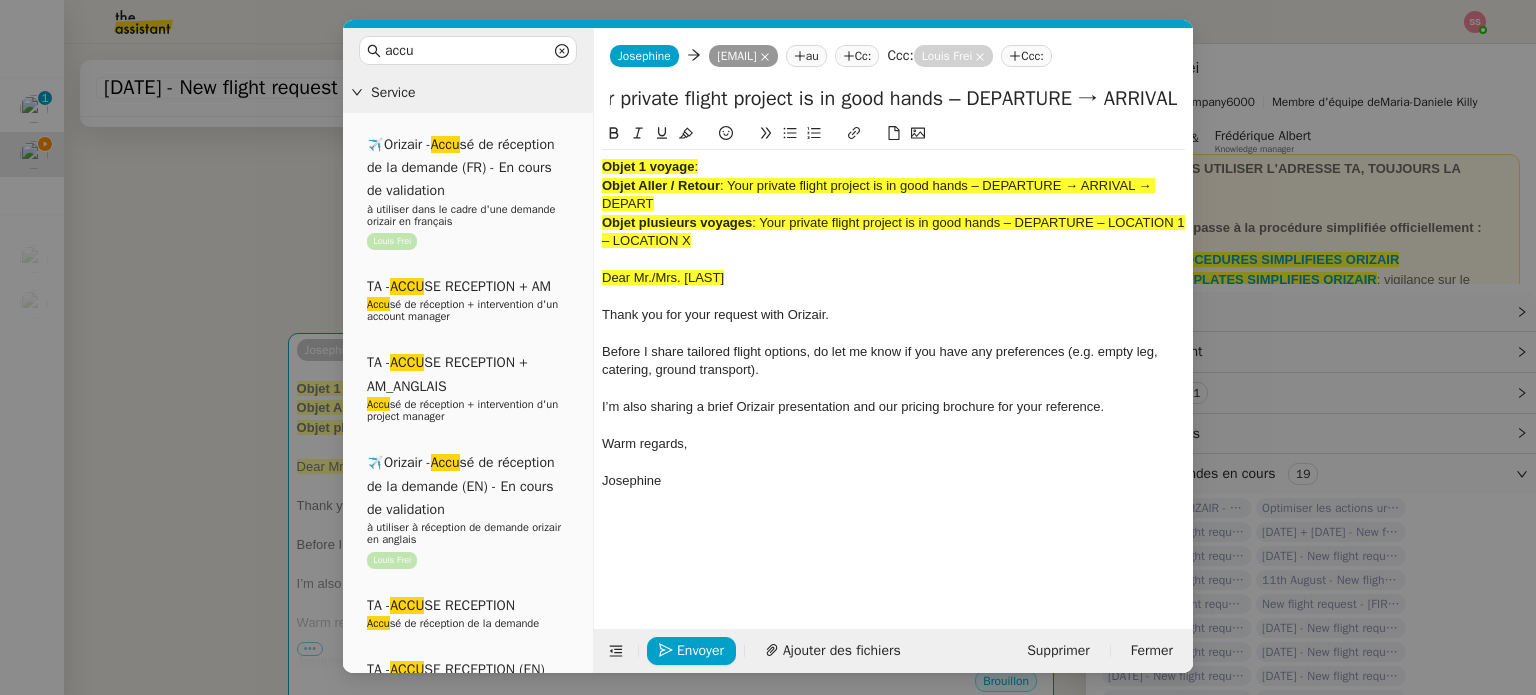 type on "Your private flight project is in good hands – DEPARTURE → ARRIVAL" 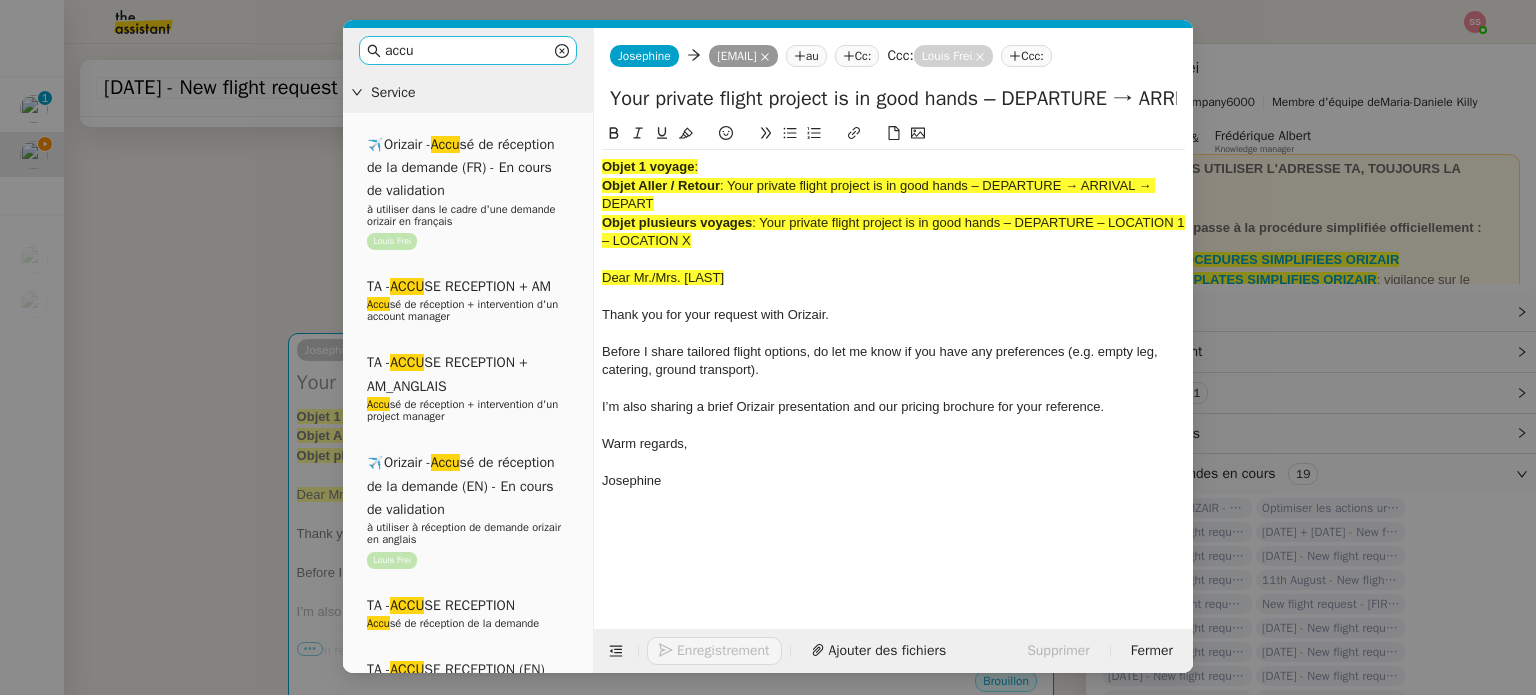 drag, startPoint x: 725, startPoint y: 265, endPoint x: 422, endPoint y: 59, distance: 366.3946 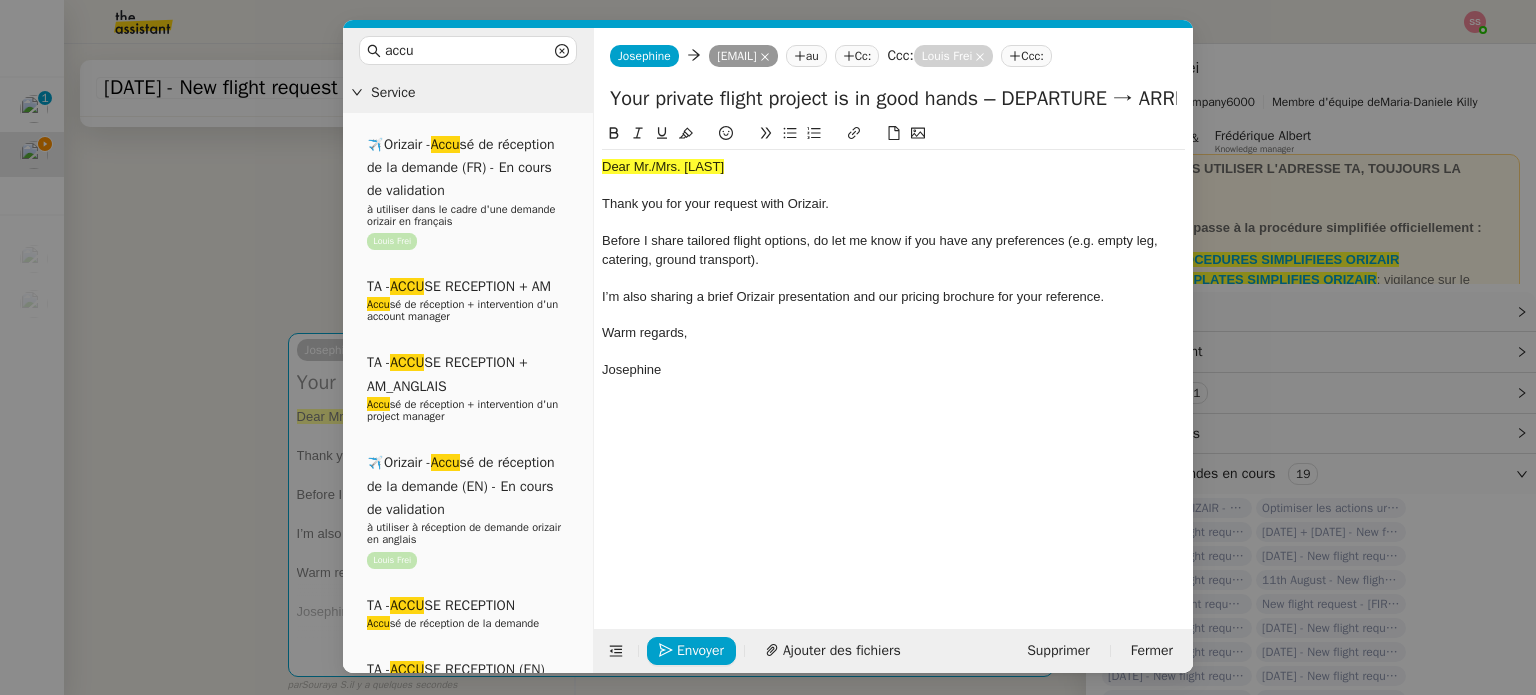 click on "Dear Mr./Mrs. XXX," 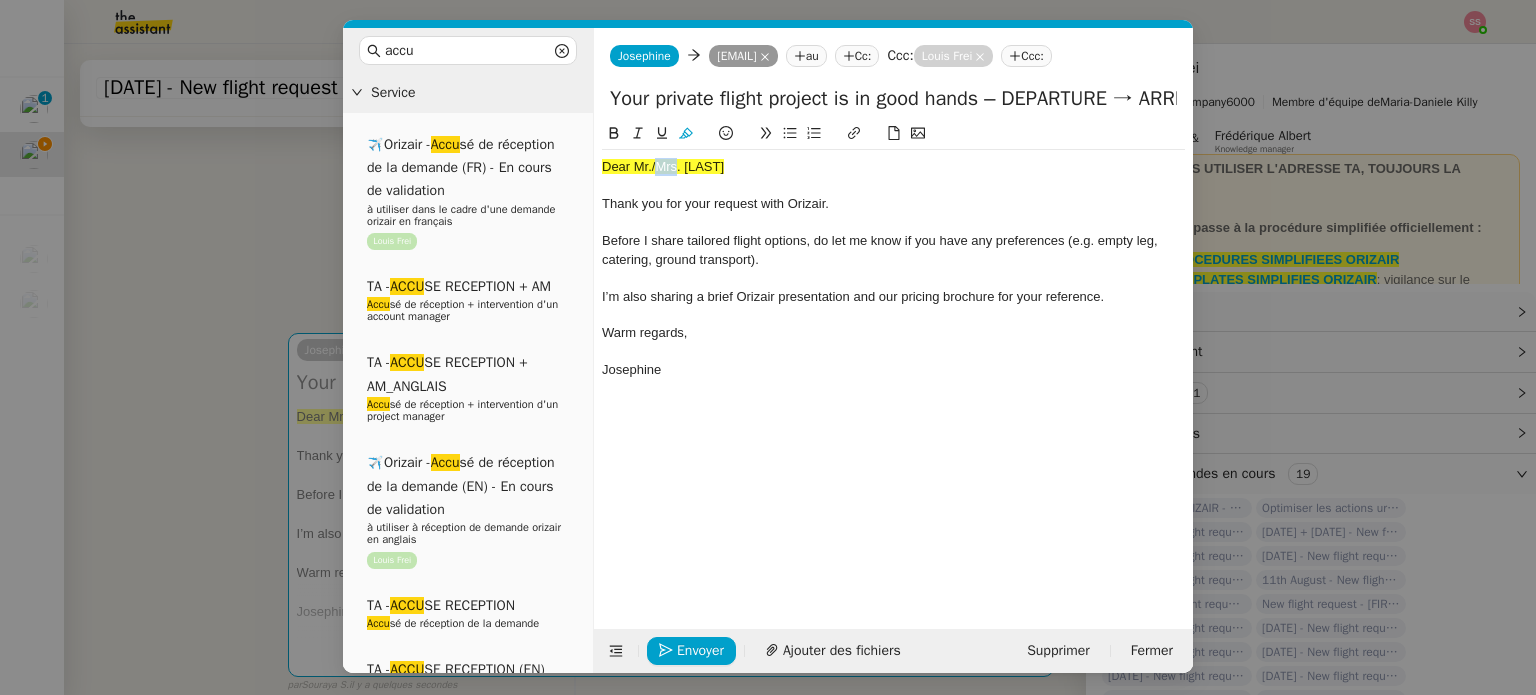 click on "Dear Mr./Mrs. XXX," 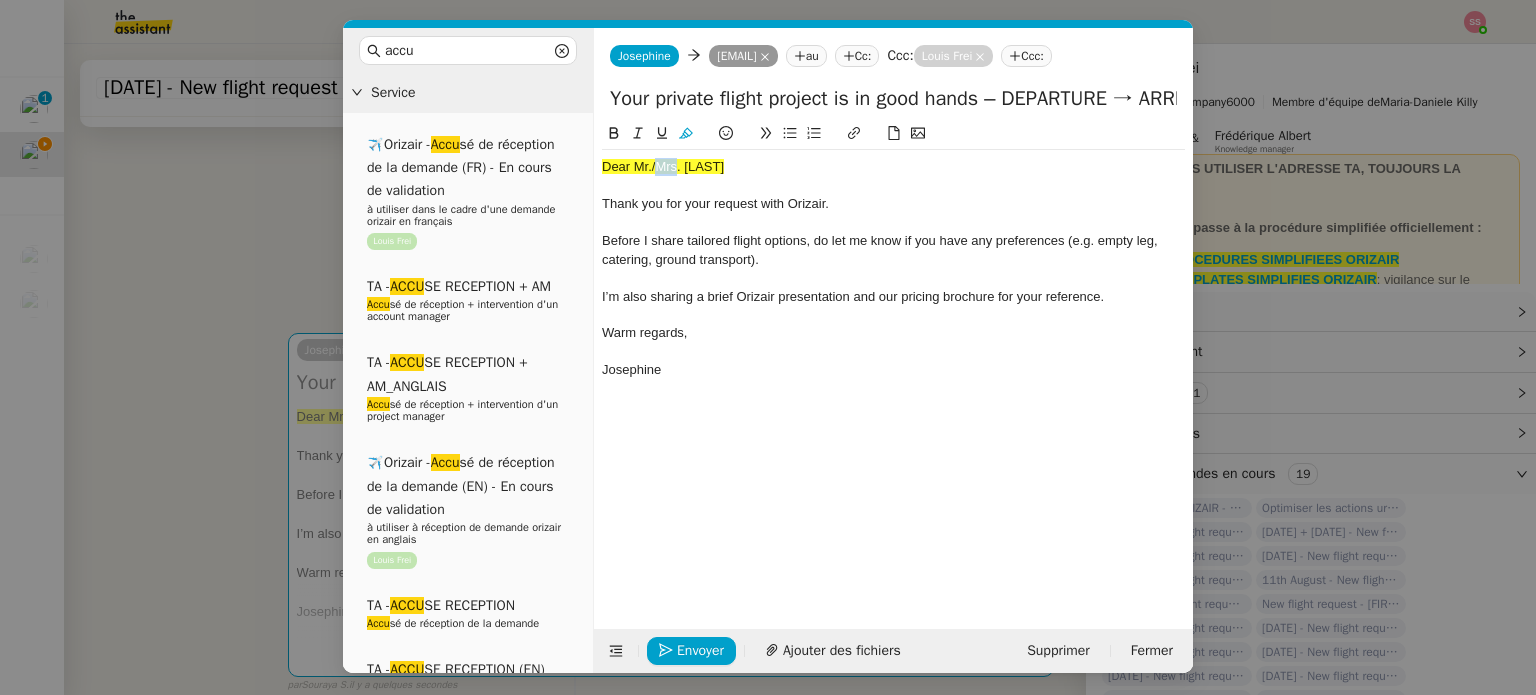 click on "Dear Mr./Mrs. XXX," 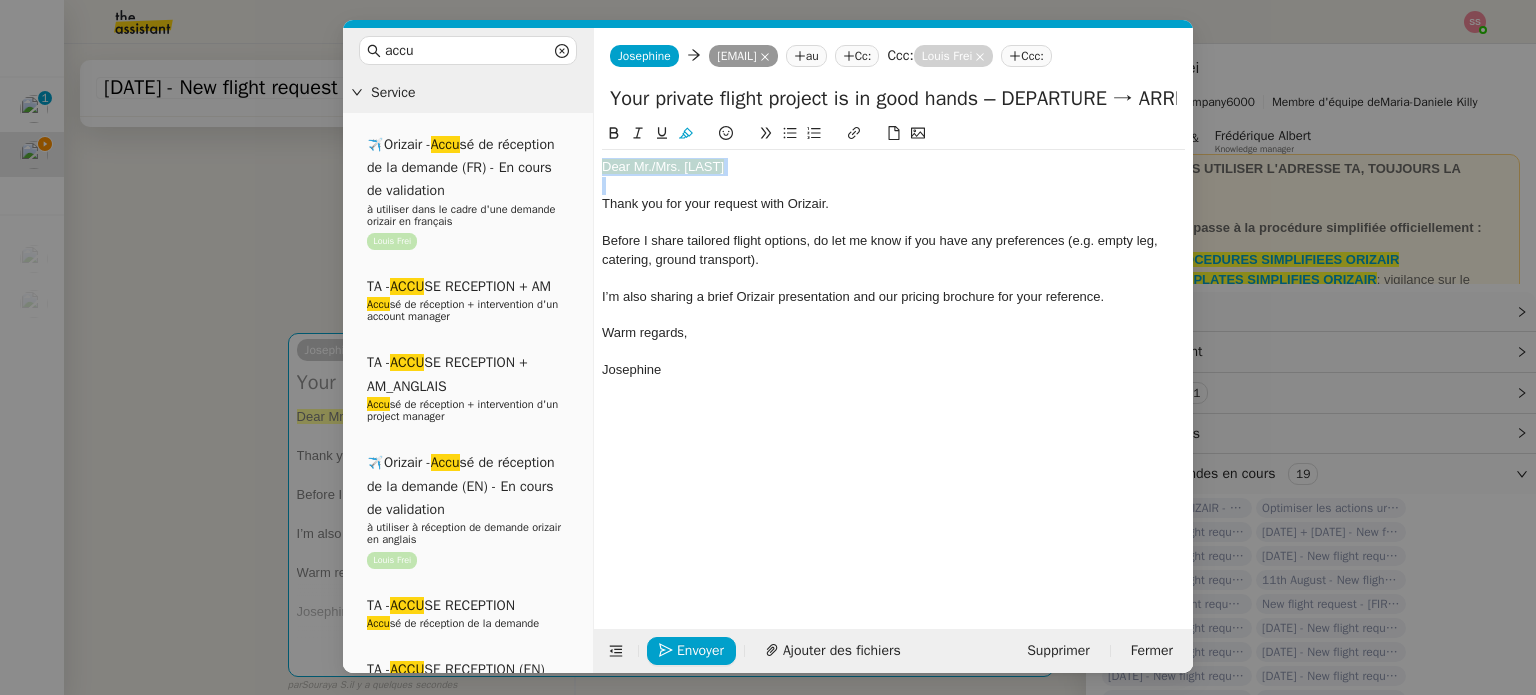 click on "Dear Mr./Mrs. XXX," 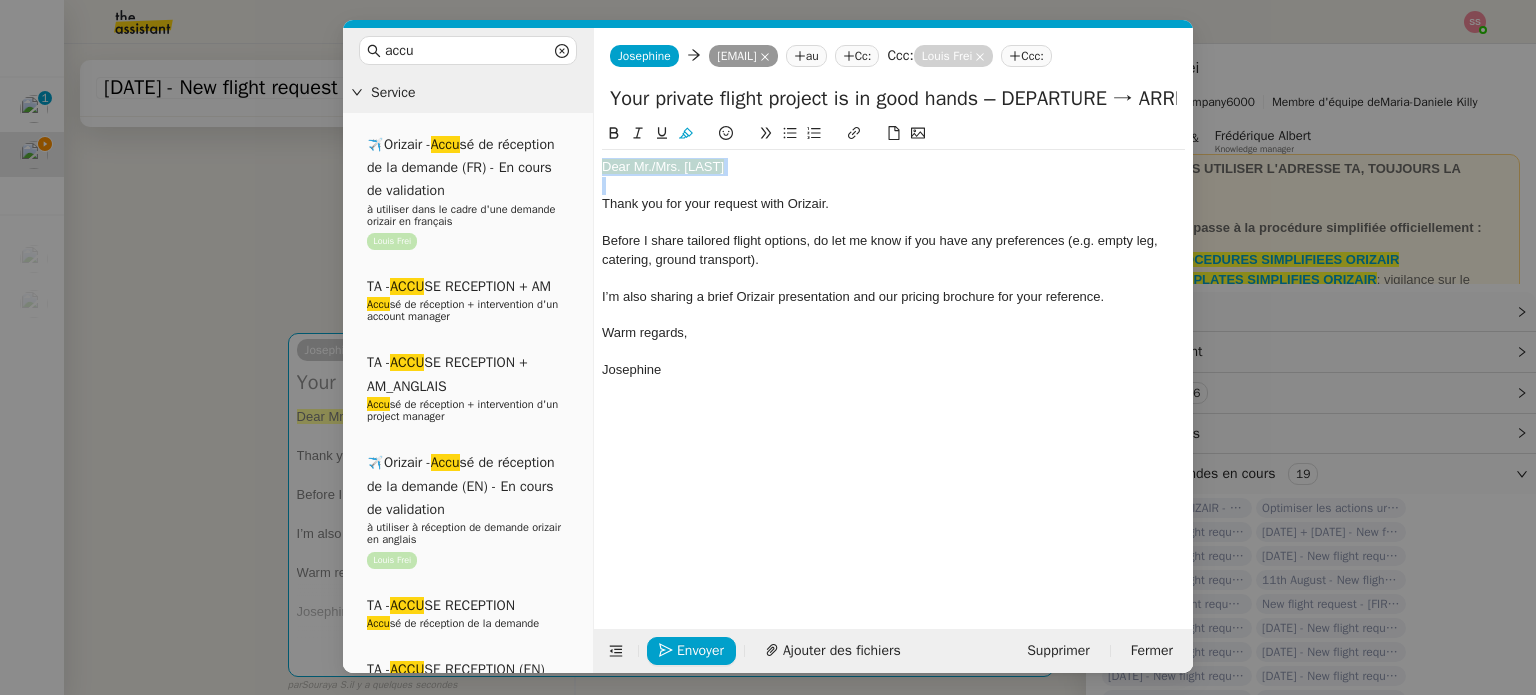 click 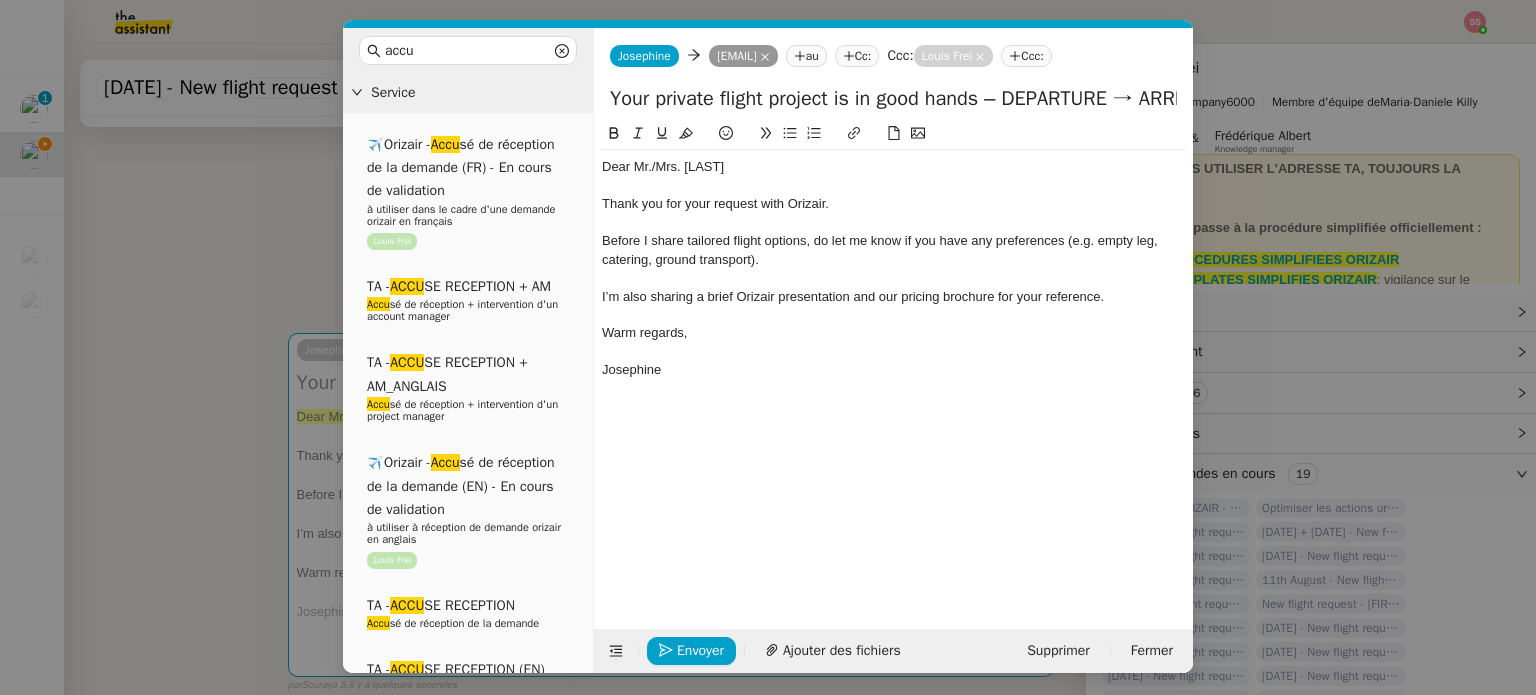 click on "accu Service ✈️Orizair -  Accu sé de réception de la demande (FR) - En cours de validation    à utiliser dans le cadre d'une demande orizair en français  [FIRST] [LAST] TA -  ACCU SE RECEPTION + AM    Accu sé de réception + intervention d'un account manager TA -  ACCU SE RECEPTION + AM_ANGLAIS    Accu sé de réception + intervention d'un project manager ✈️Orizair -  Accu sé de réception de la demande (EN) - En cours de validation    à utiliser à réception de demande orizair en anglais  [FIRST] [LAST] TA -  ACCU SE RECEPTION    Accu sé de réception de la demande TA -  ACCU SE RECEPTION (EN)    ✈️Orizair -  Aucu n vol disponible (FR)    à utiliser quand pas de vol dispo en fr  [FIRST] [LAST] TA -  ACCOU NT MANAGER - PRO ACTIF    Envoyer un Email aux nouveaux utilisateurs non actifs TA -  ACCE S BANQUE DEDIE    A utiliser dans le cadre de la mise en place d' accè s bancaires dédiés ✈️Orizair -  Aucu n vol disponible (EN)    à utiliser quand  aucu n vol disponible en eng aucu" at bounding box center [768, 347] 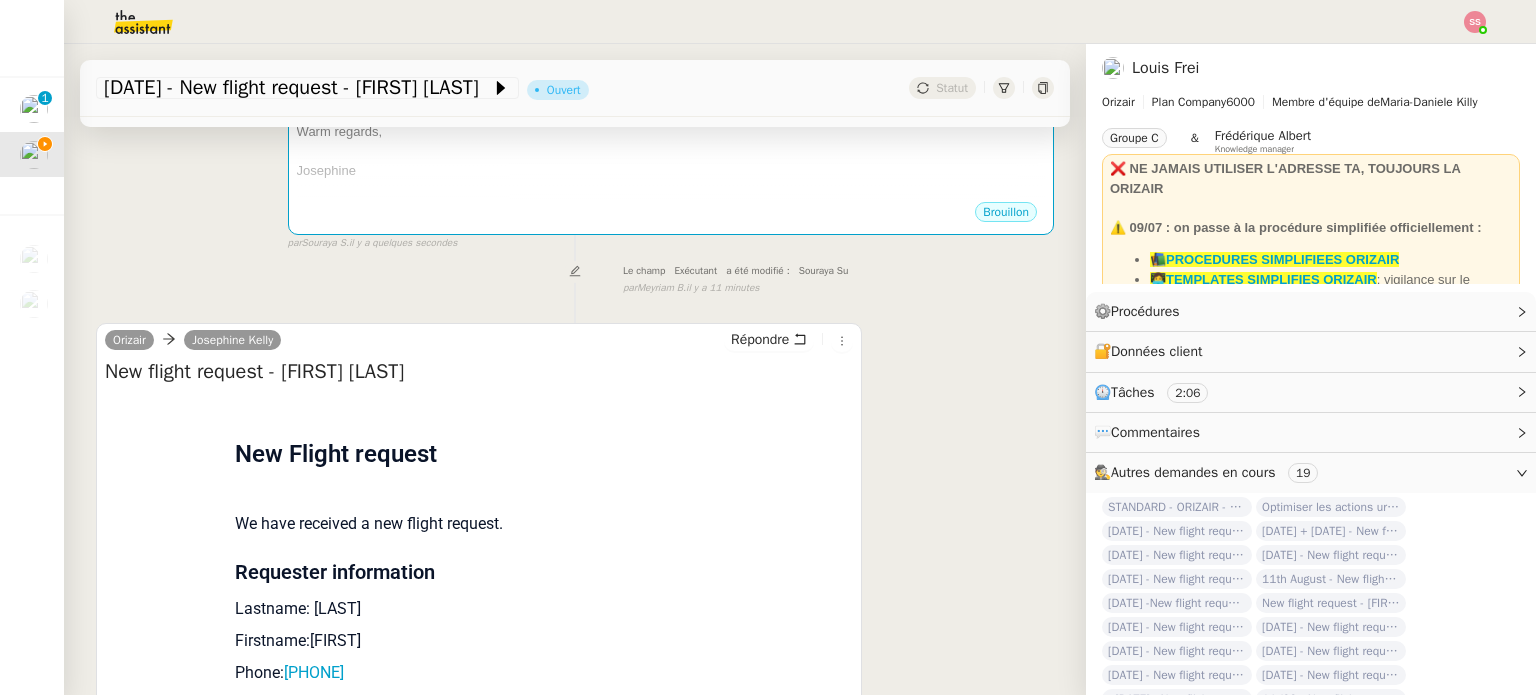 scroll, scrollTop: 700, scrollLeft: 0, axis: vertical 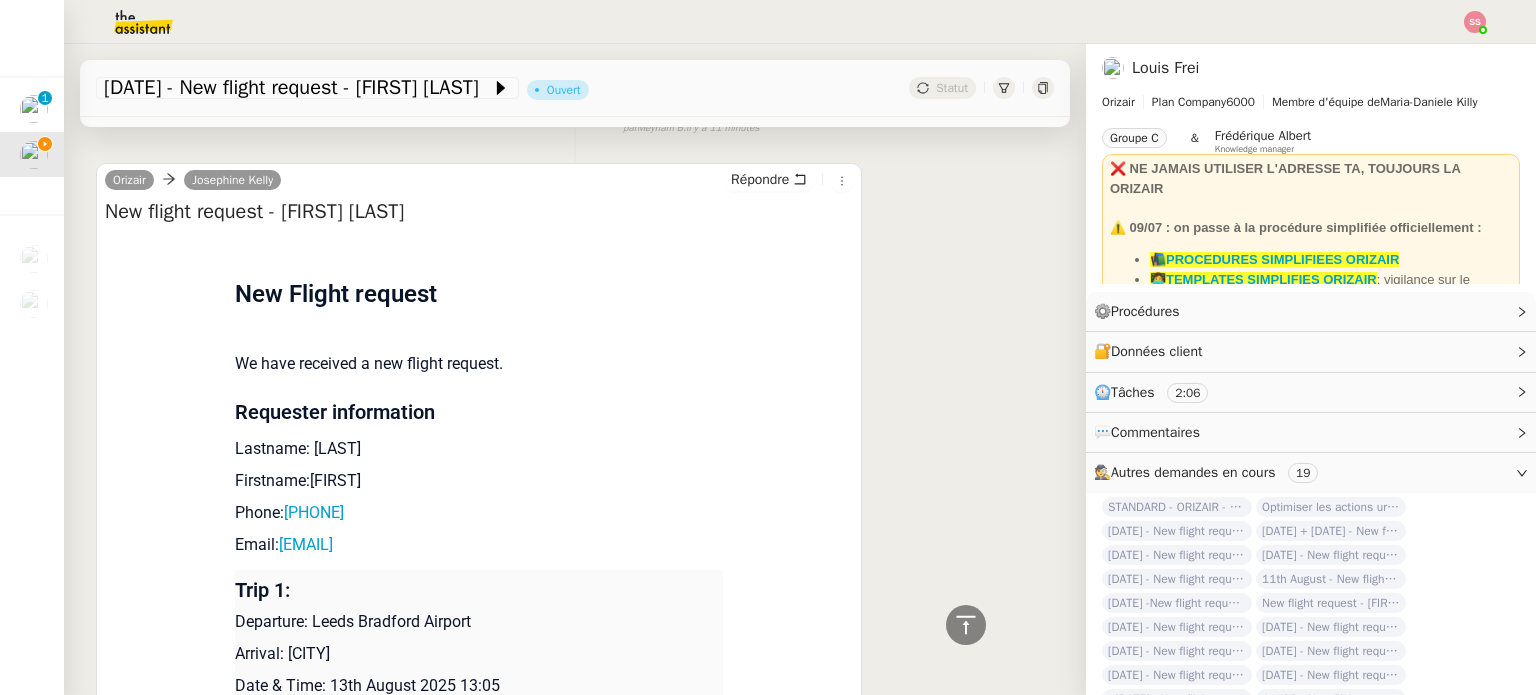 drag, startPoint x: 299, startPoint y: 451, endPoint x: 390, endPoint y: 464, distance: 91.92388 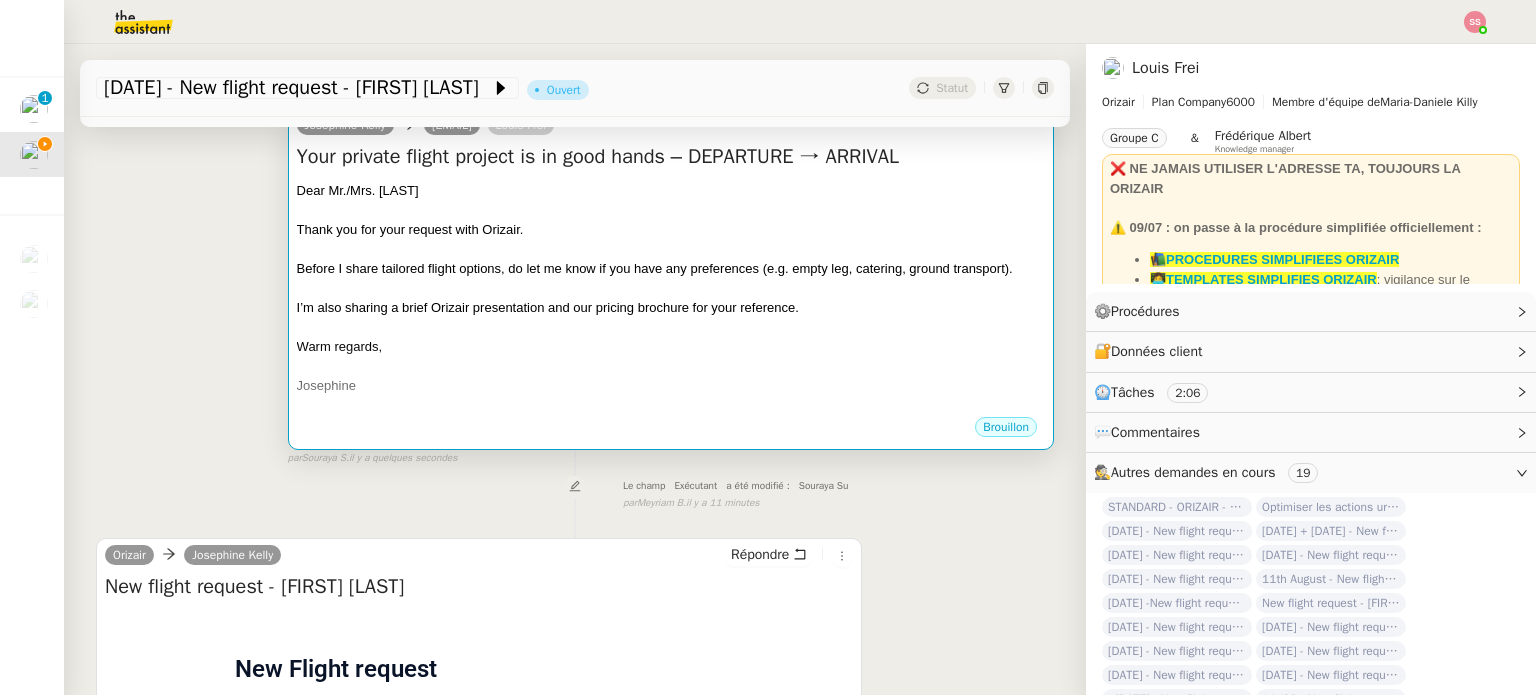 scroll, scrollTop: 300, scrollLeft: 0, axis: vertical 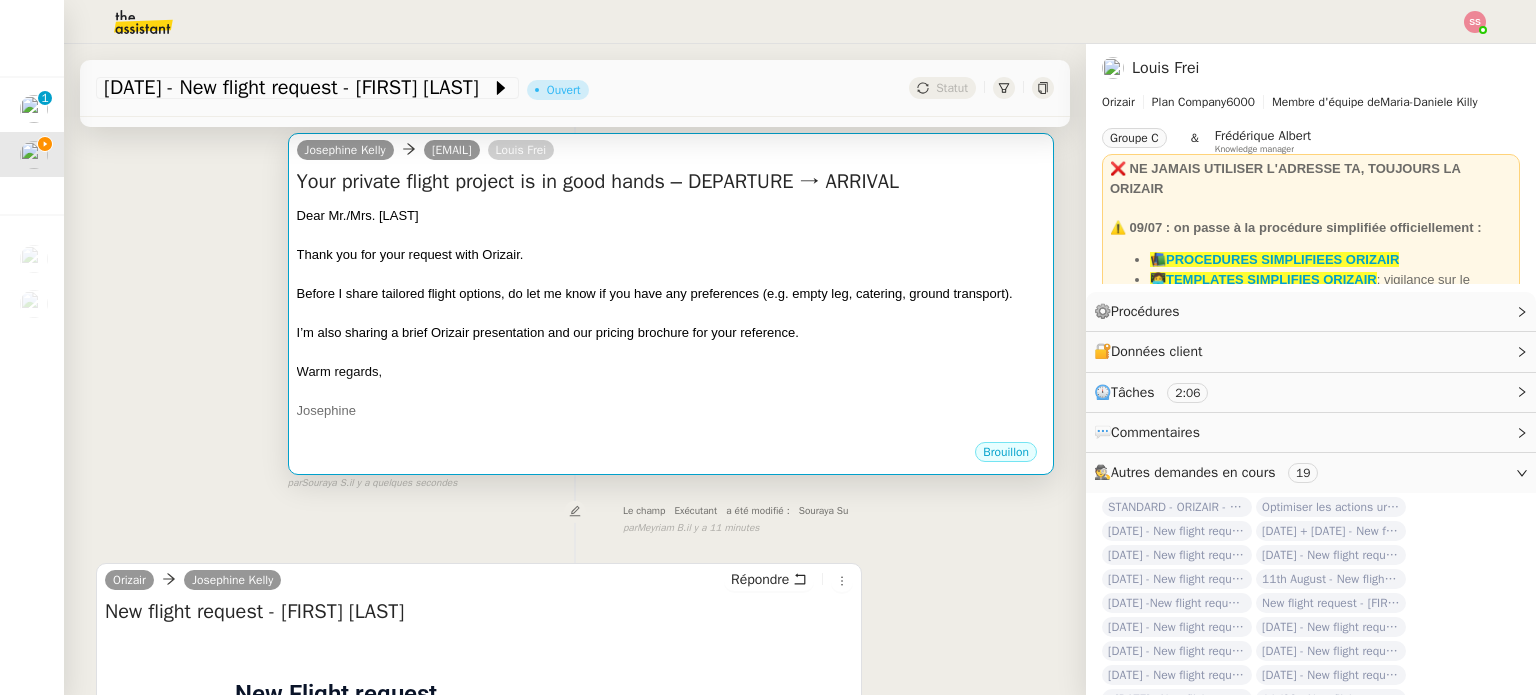 click on "Before I share tailored flight options, do let me know if you have any preferences (e.g. empty leg, catering, ground transport)." at bounding box center [655, 293] 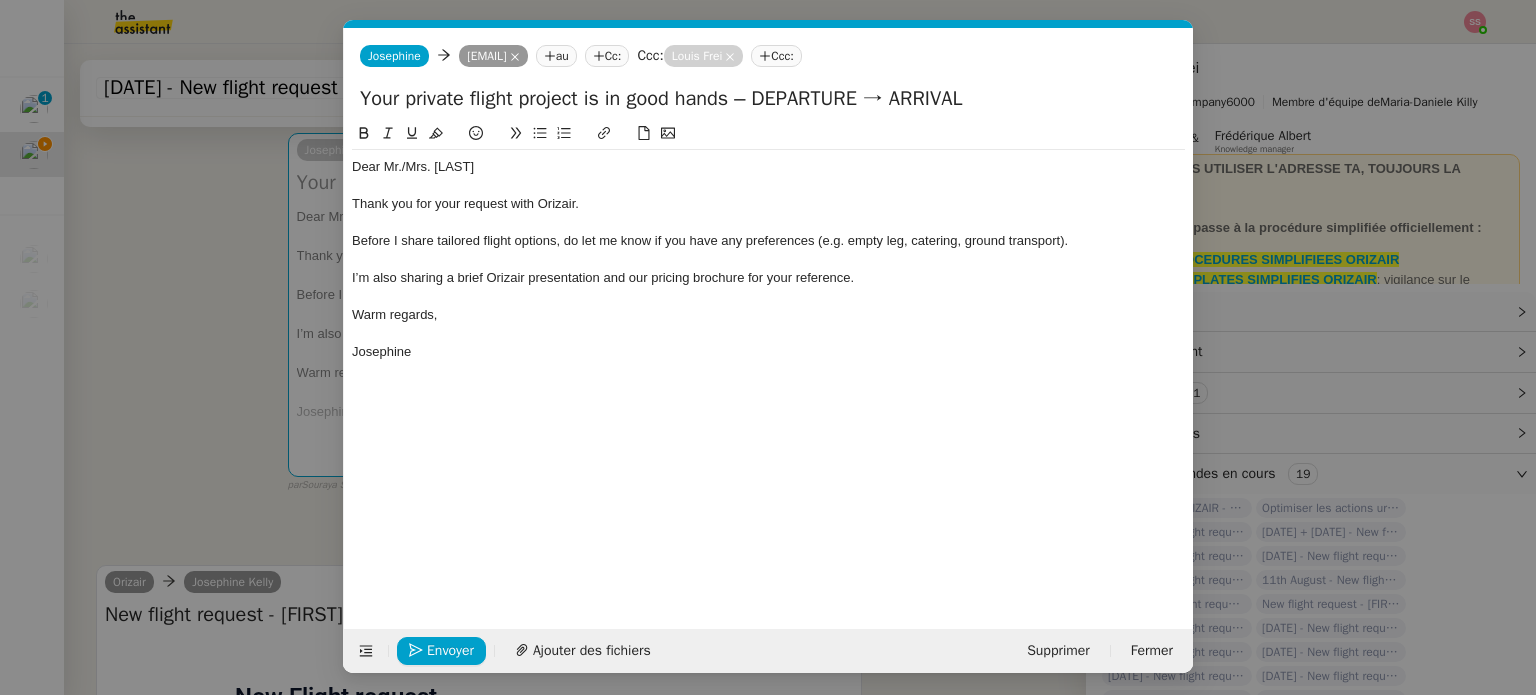 scroll, scrollTop: 0, scrollLeft: 69, axis: horizontal 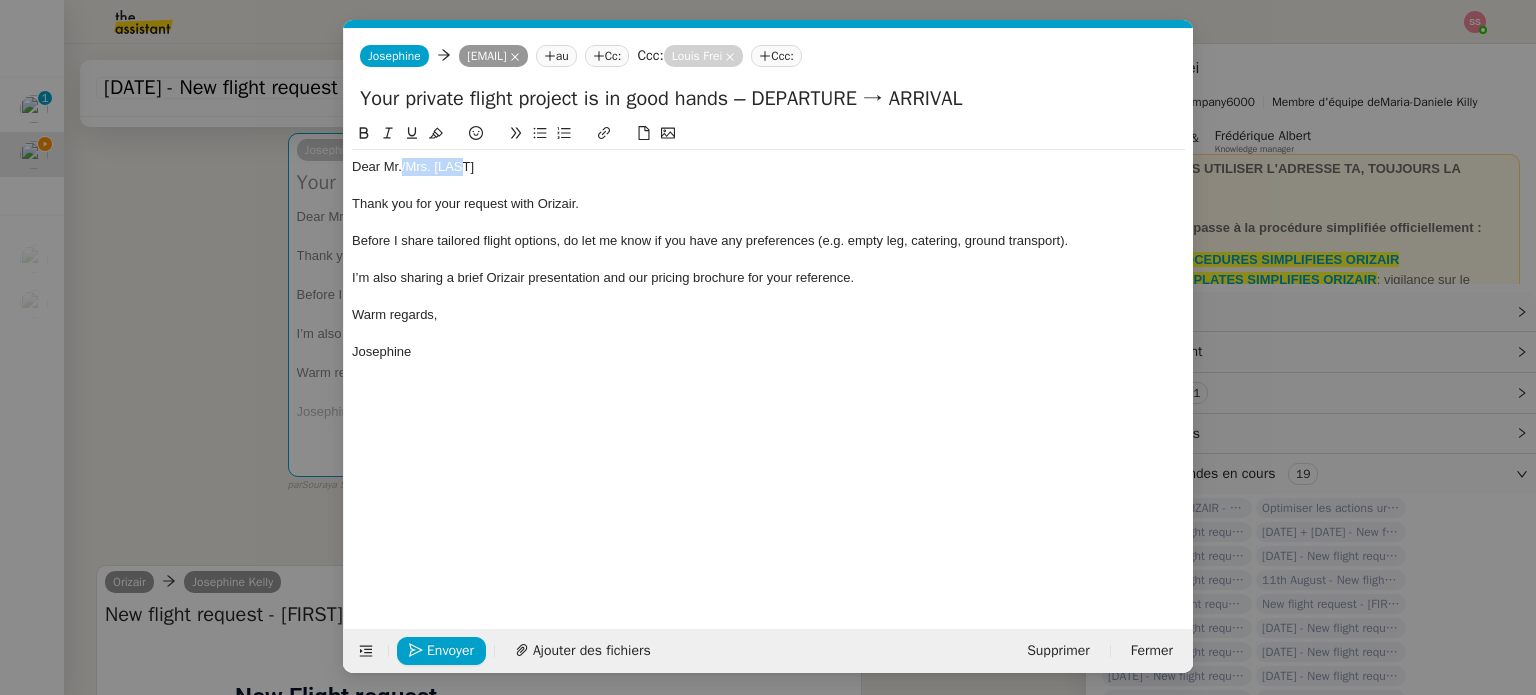 drag, startPoint x: 475, startPoint y: 171, endPoint x: 402, endPoint y: 166, distance: 73.171036 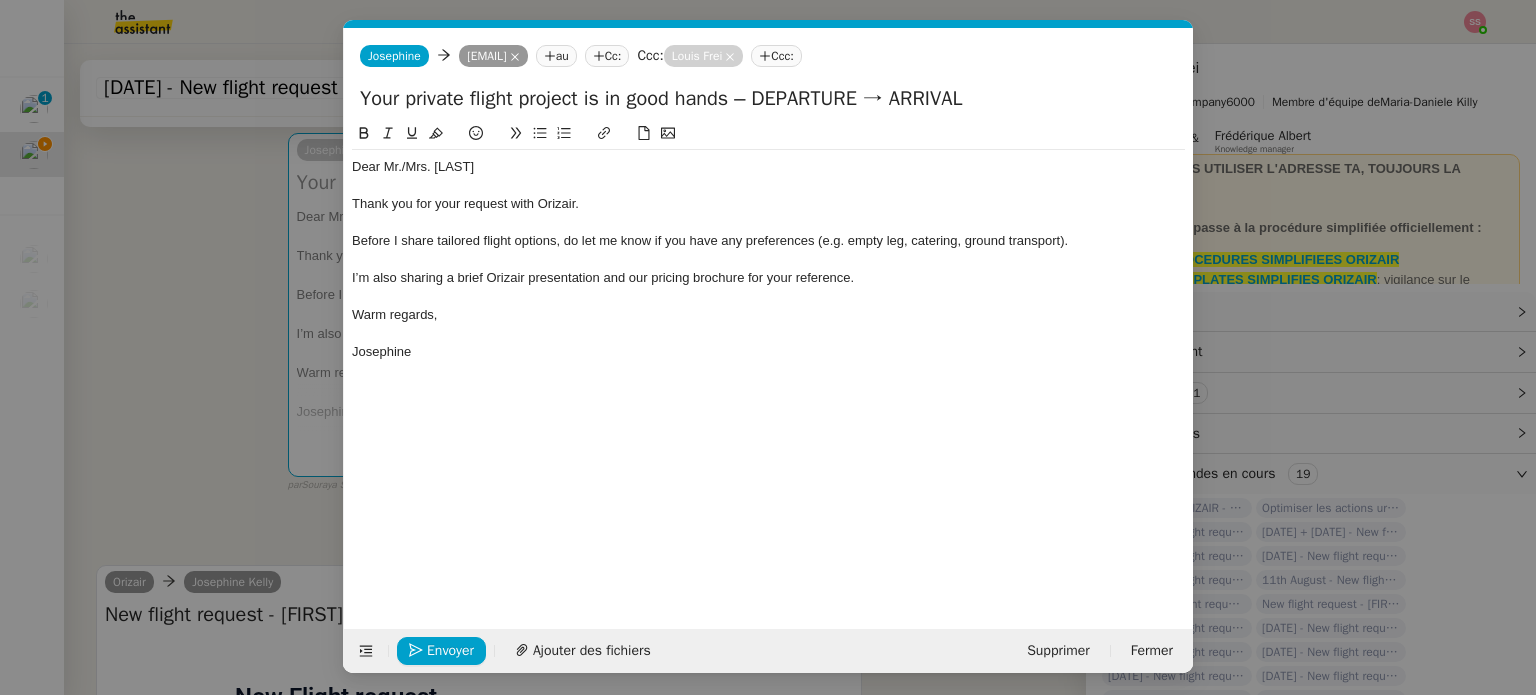scroll, scrollTop: 0, scrollLeft: 0, axis: both 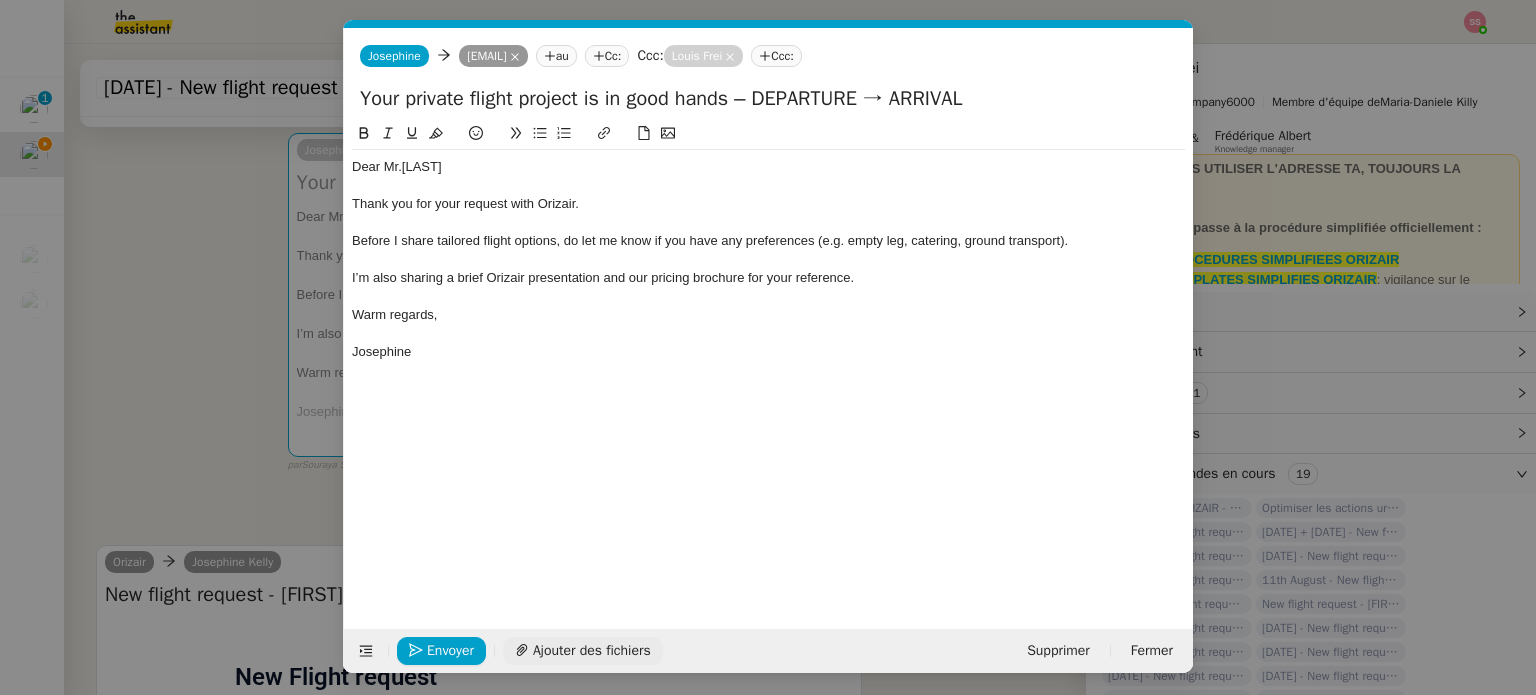click on "Ajouter des fichiers" 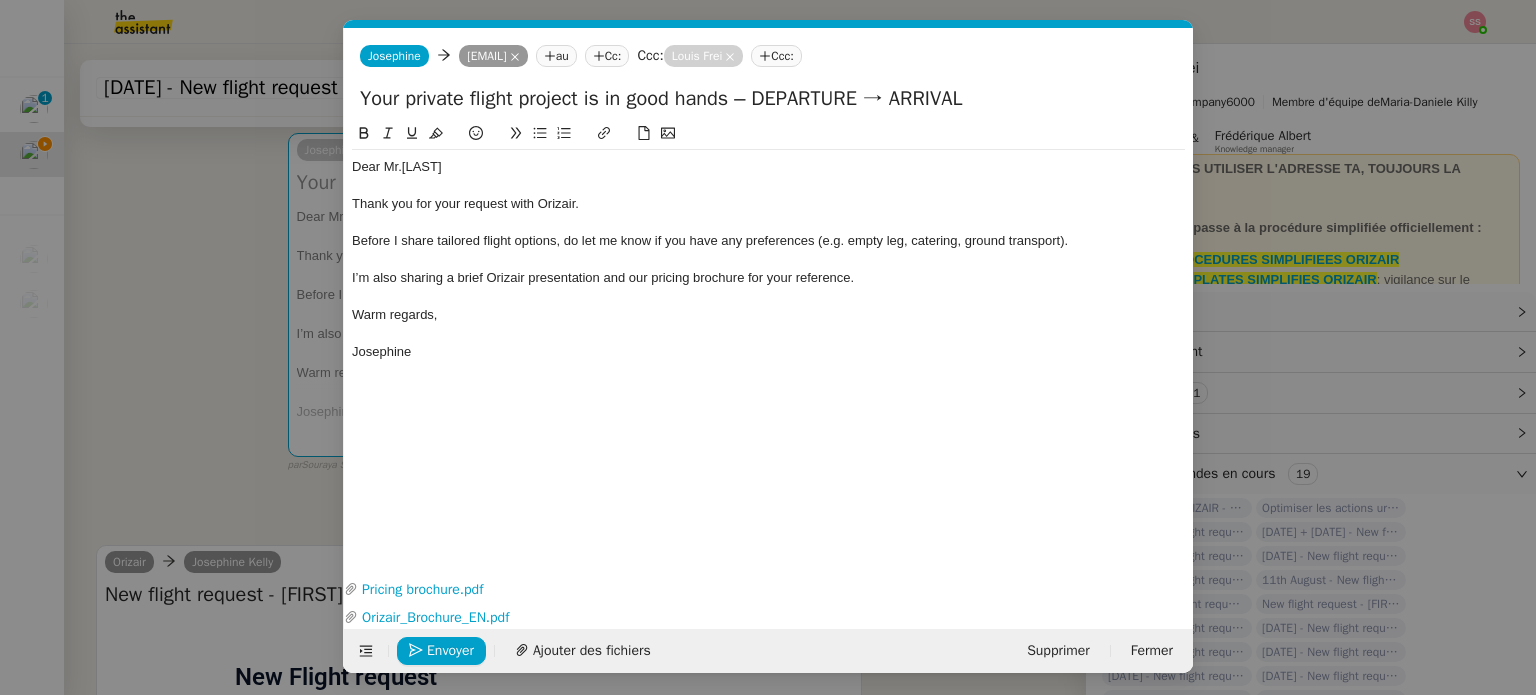 click on "accu Service ✈️Orizair -  Accu sé de réception de la demande (FR) - En cours de validation    à utiliser dans le cadre d'une demande orizair en français  [FIRST] [LAST] TA -  ACCU SE RECEPTION + AM    Accu sé de réception + intervention d'un account manager TA -  ACCU SE RECEPTION + AM_ANGLAIS    Accu sé de réception + intervention d'un project manager ✈️Orizair -  Accu sé de réception de la demande (EN) - En cours de validation    à utiliser à réception de demande orizair en anglais  [FIRST] [LAST] TA -  ACCU SE RECEPTION    Accu sé de réception de la demande TA -  ACCU SE RECEPTION (EN)    ✈️Orizair -  Aucu n vol disponible (FR)    à utiliser quand pas de vol dispo en fr  [FIRST] [LAST] TA -  ACCOU NT MANAGER - PRO ACTIF    Envoyer un Email aux nouveaux utilisateurs non actifs TA -  ACCE S BANQUE DEDIE    A utiliser dans le cadre de la mise en place d' accè s bancaires dédiés ✈️Orizair -  Aucu n vol disponible (EN)    à utiliser quand  aucu n vol disponible en eng aucu" at bounding box center [768, 347] 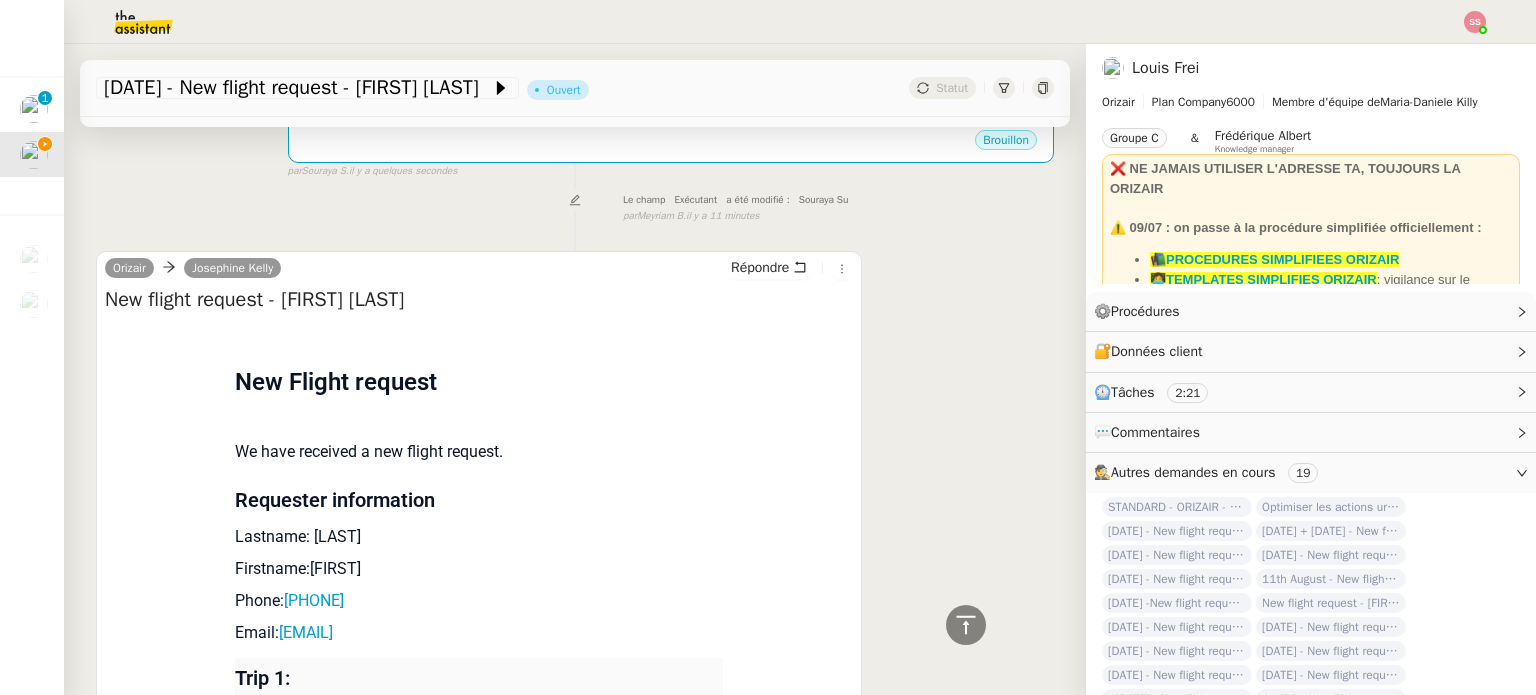 scroll, scrollTop: 900, scrollLeft: 0, axis: vertical 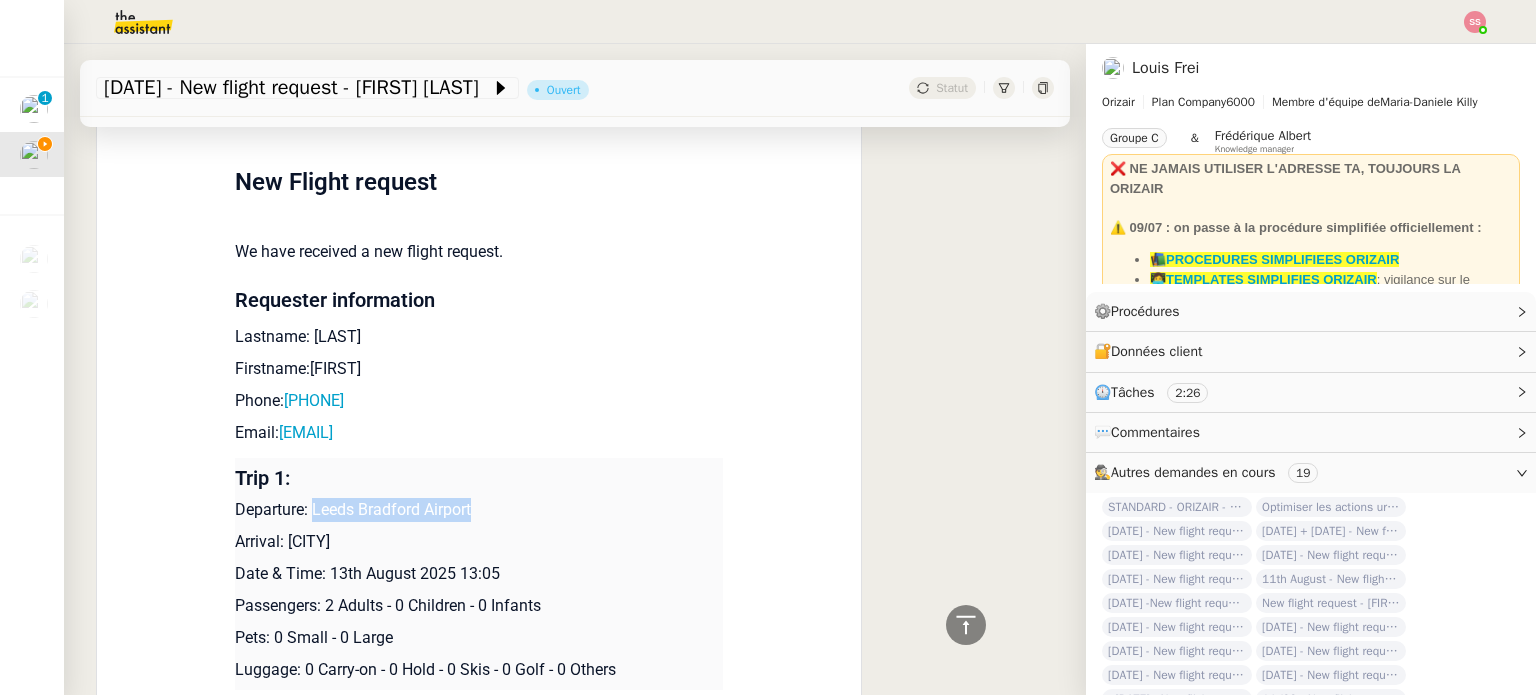 drag, startPoint x: 302, startPoint y: 515, endPoint x: 545, endPoint y: 519, distance: 243.03291 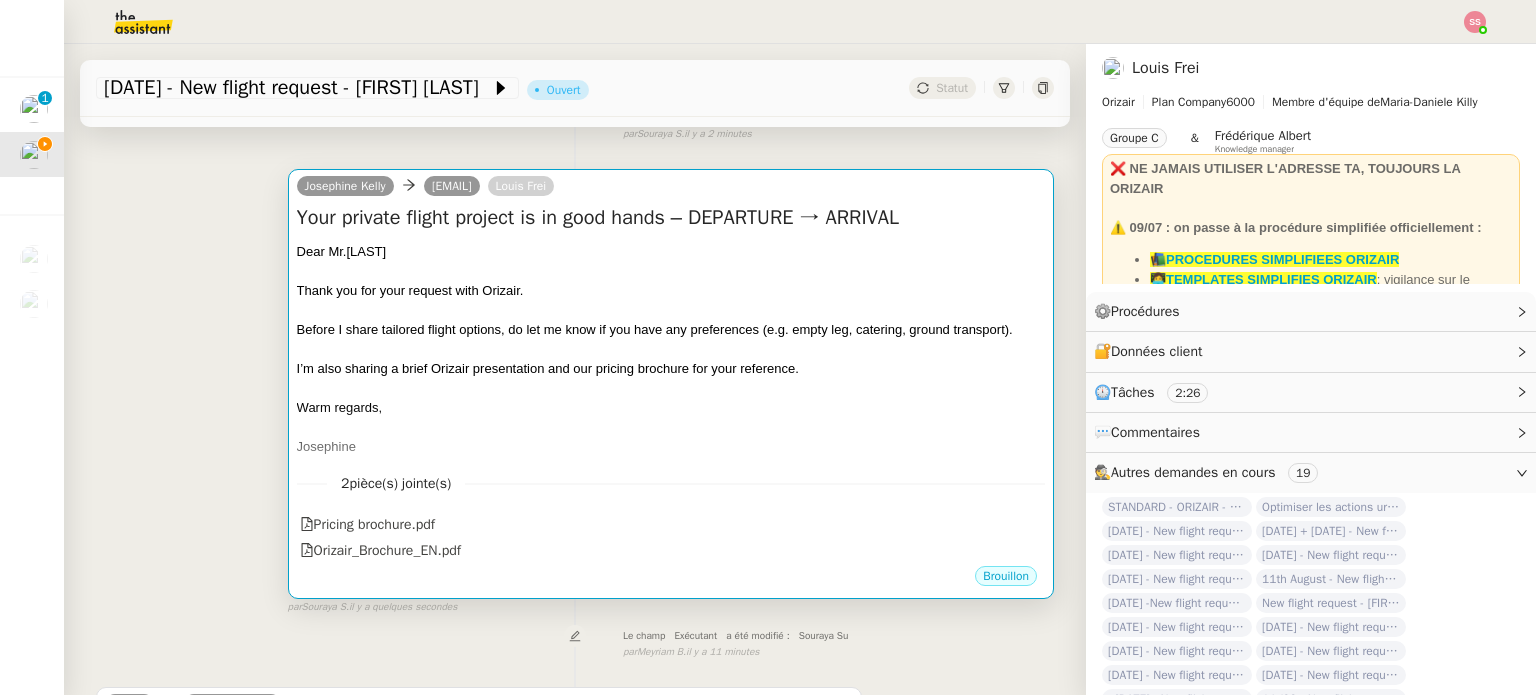 scroll, scrollTop: 200, scrollLeft: 0, axis: vertical 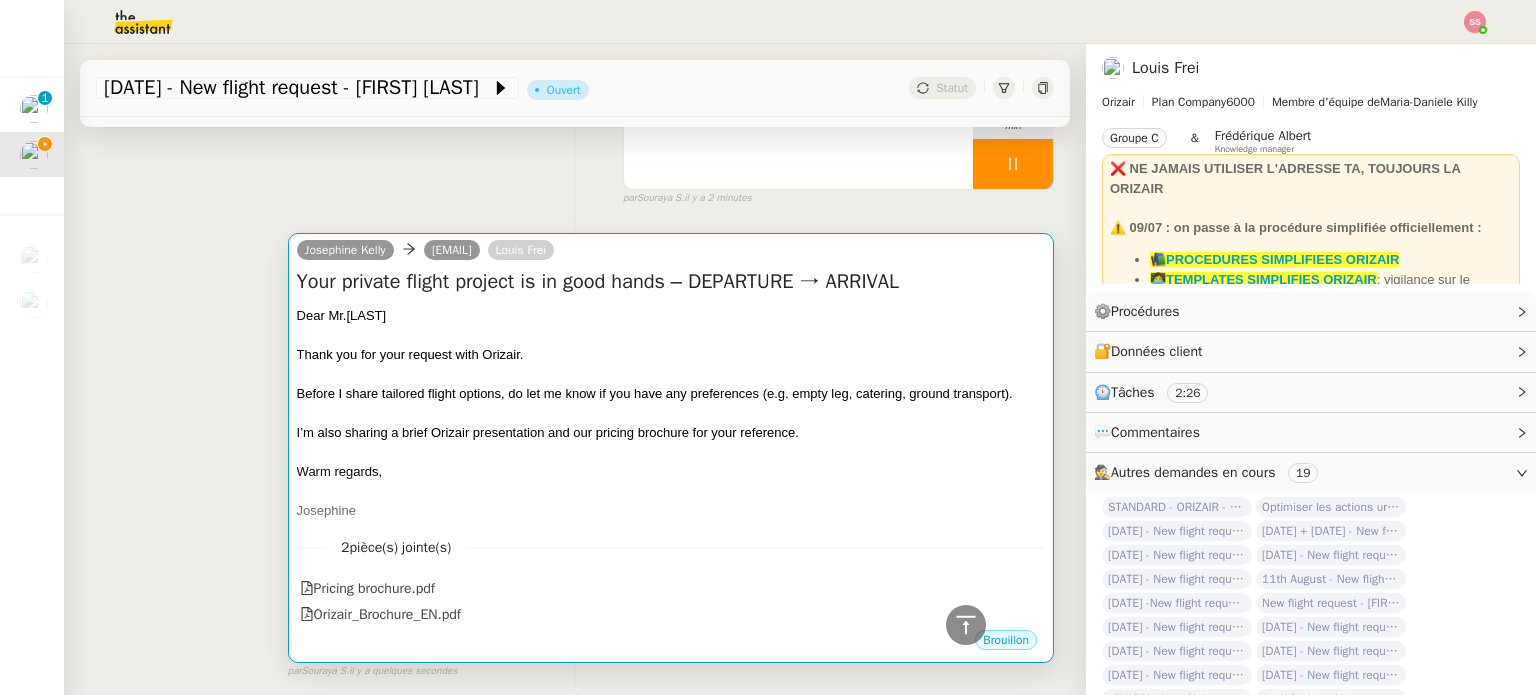 click on "Thank you for your request with Orizair." at bounding box center (671, 355) 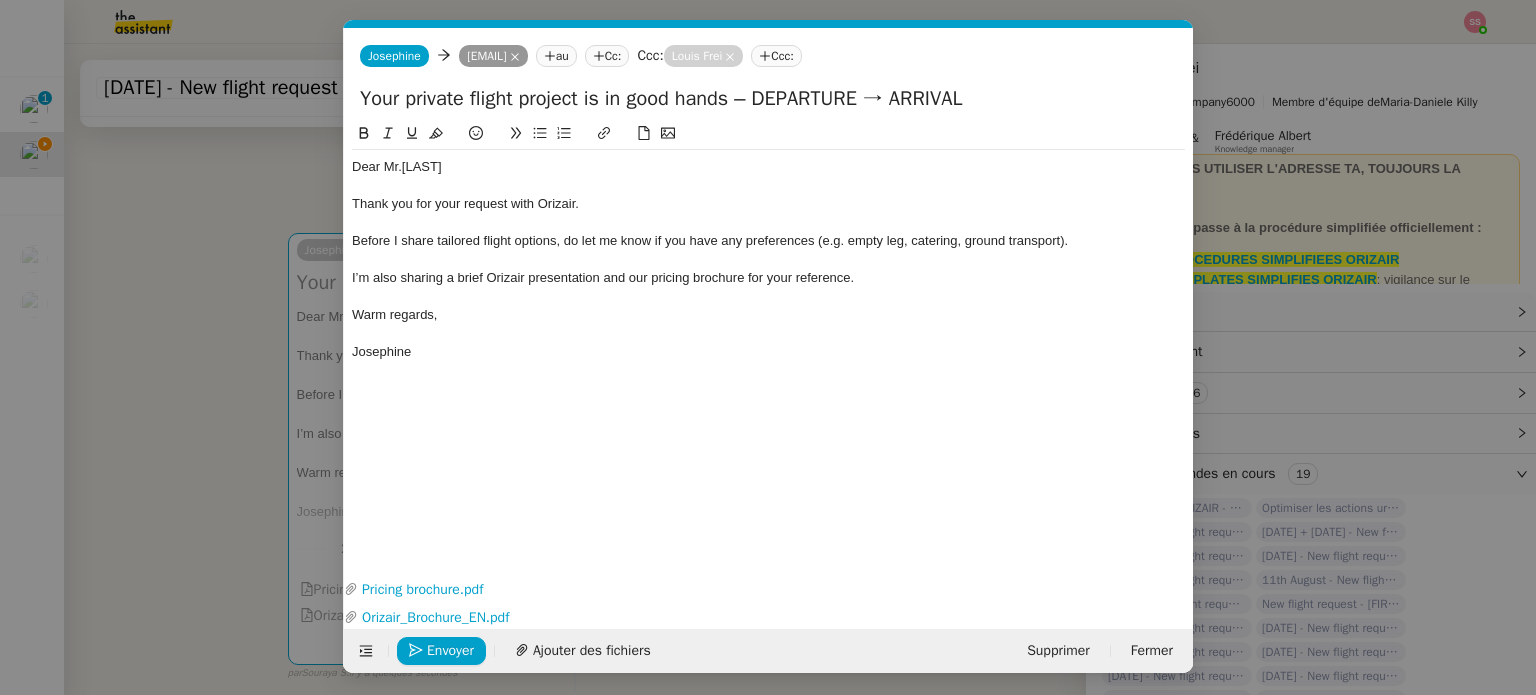 scroll, scrollTop: 0, scrollLeft: 69, axis: horizontal 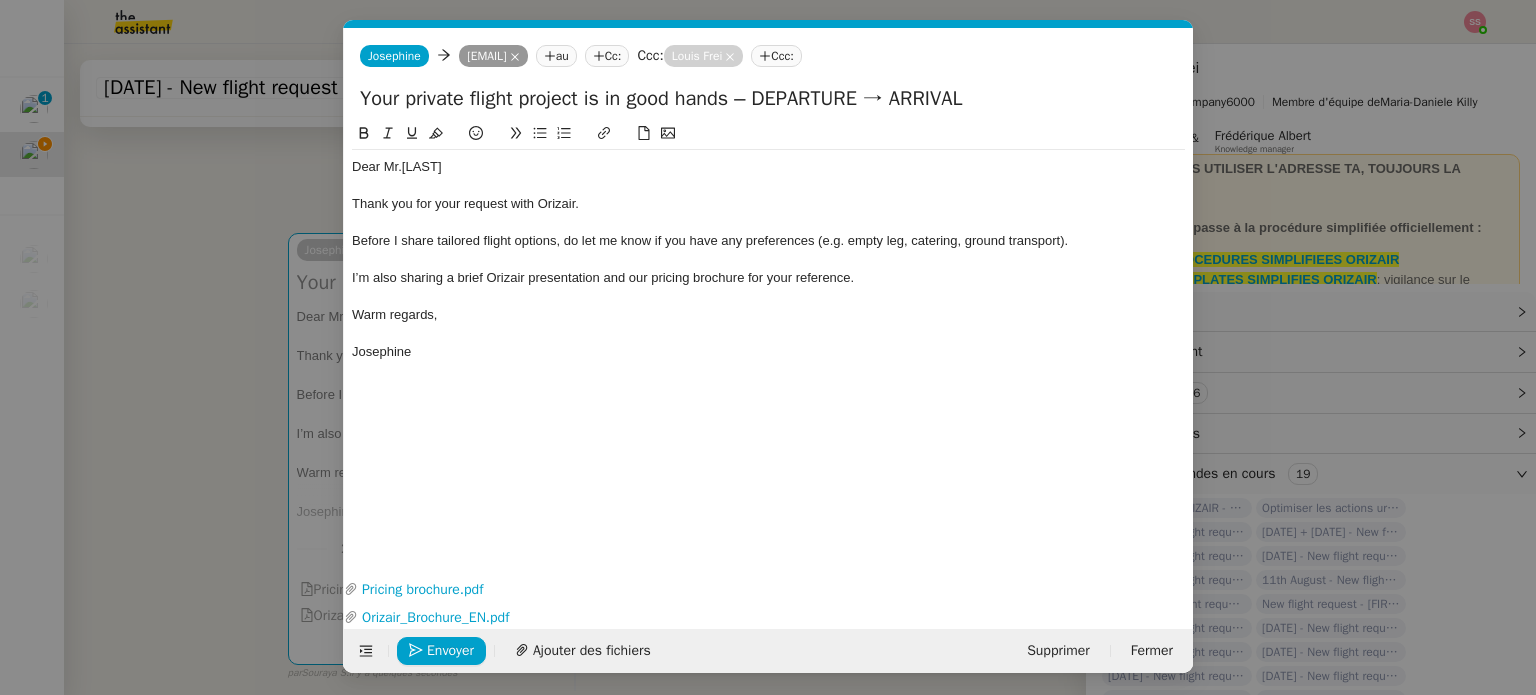 drag, startPoint x: 893, startPoint y: 106, endPoint x: 778, endPoint y: 99, distance: 115.212845 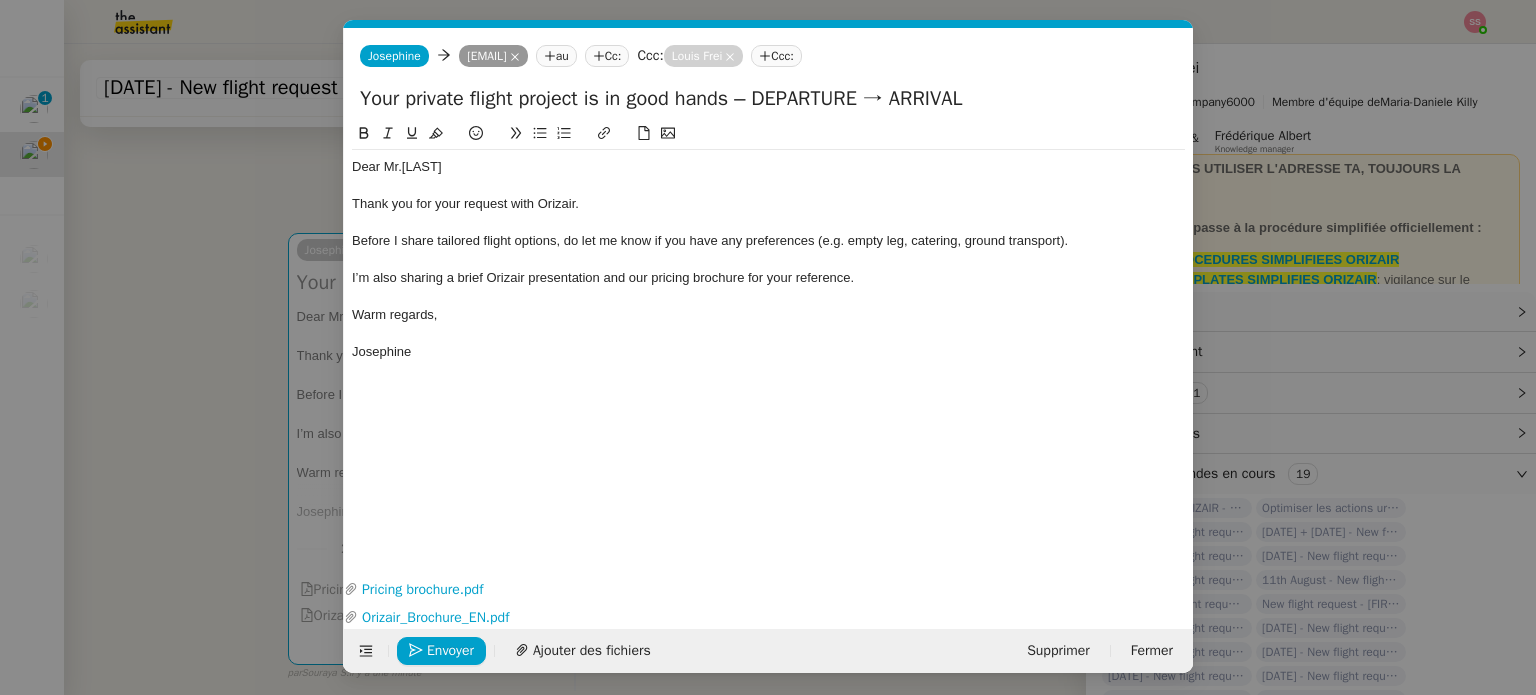 drag, startPoint x: 901, startPoint y: 105, endPoint x: 788, endPoint y: 98, distance: 113.216606 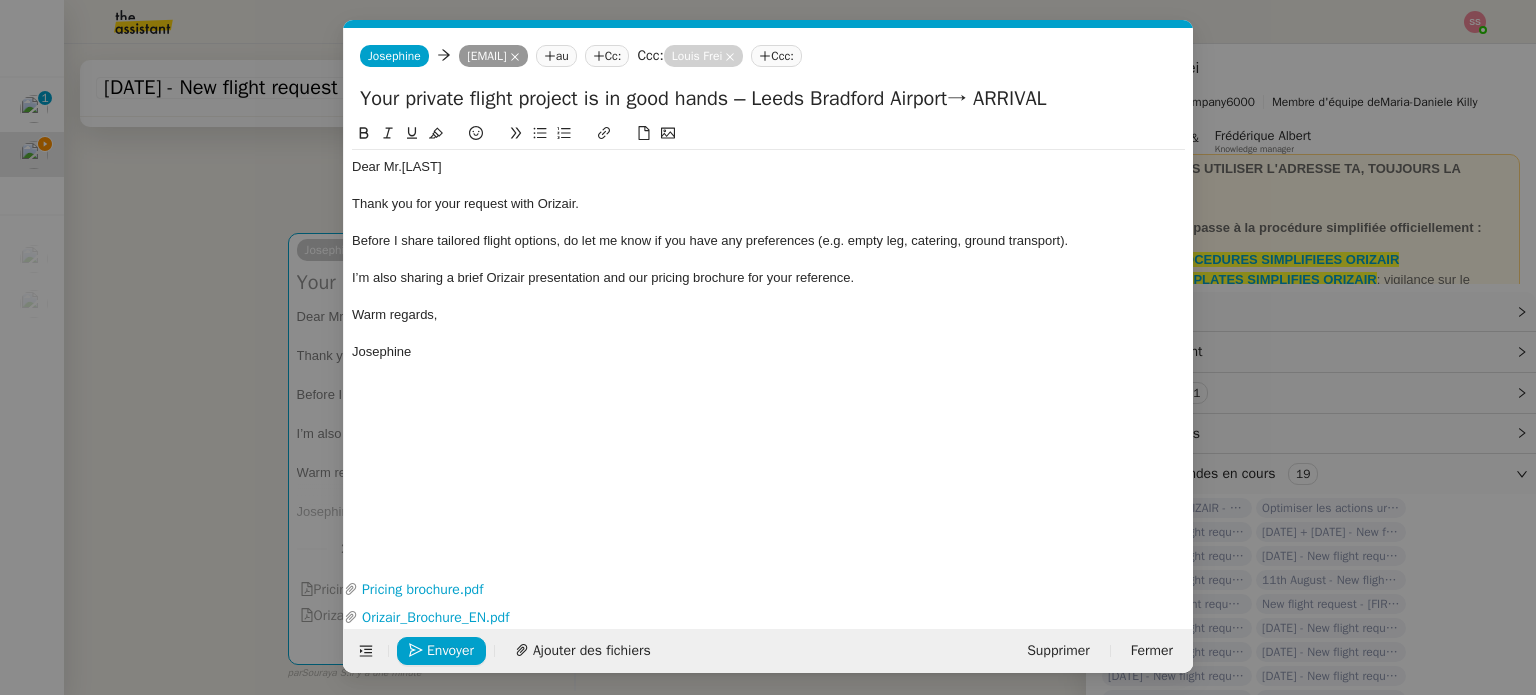 drag, startPoint x: 1115, startPoint y: 100, endPoint x: 1037, endPoint y: 98, distance: 78.025635 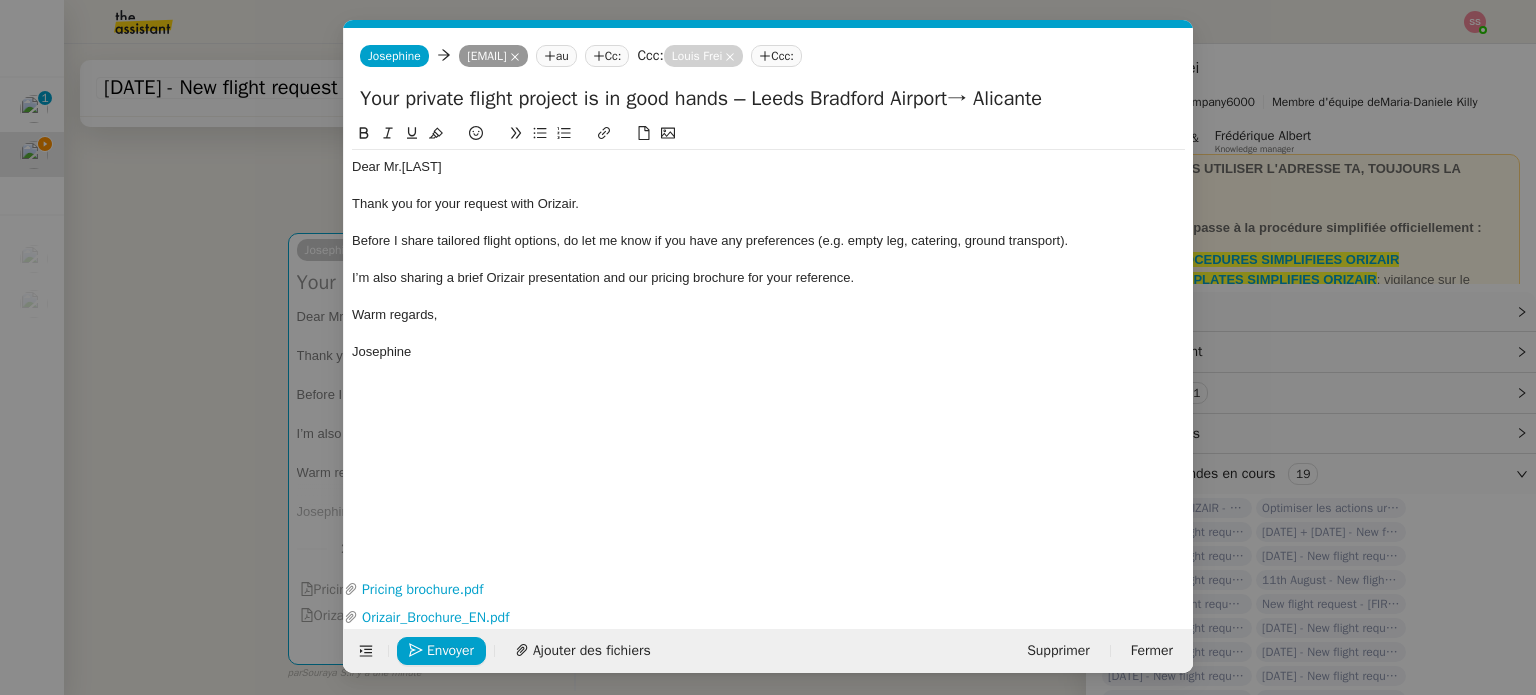 scroll, scrollTop: 1, scrollLeft: 0, axis: vertical 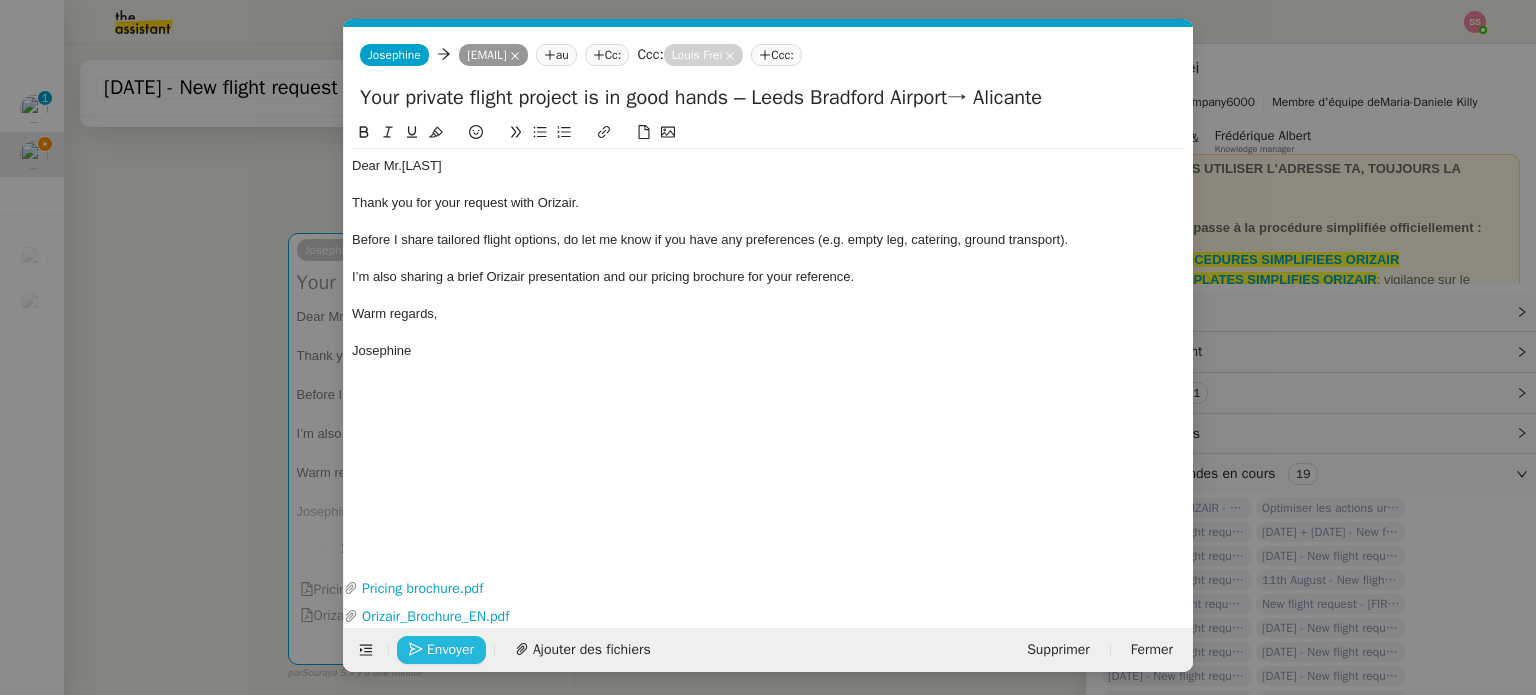 type on "Your private flight project is in good hands – Leeds Bradford Airport→ Alicante" 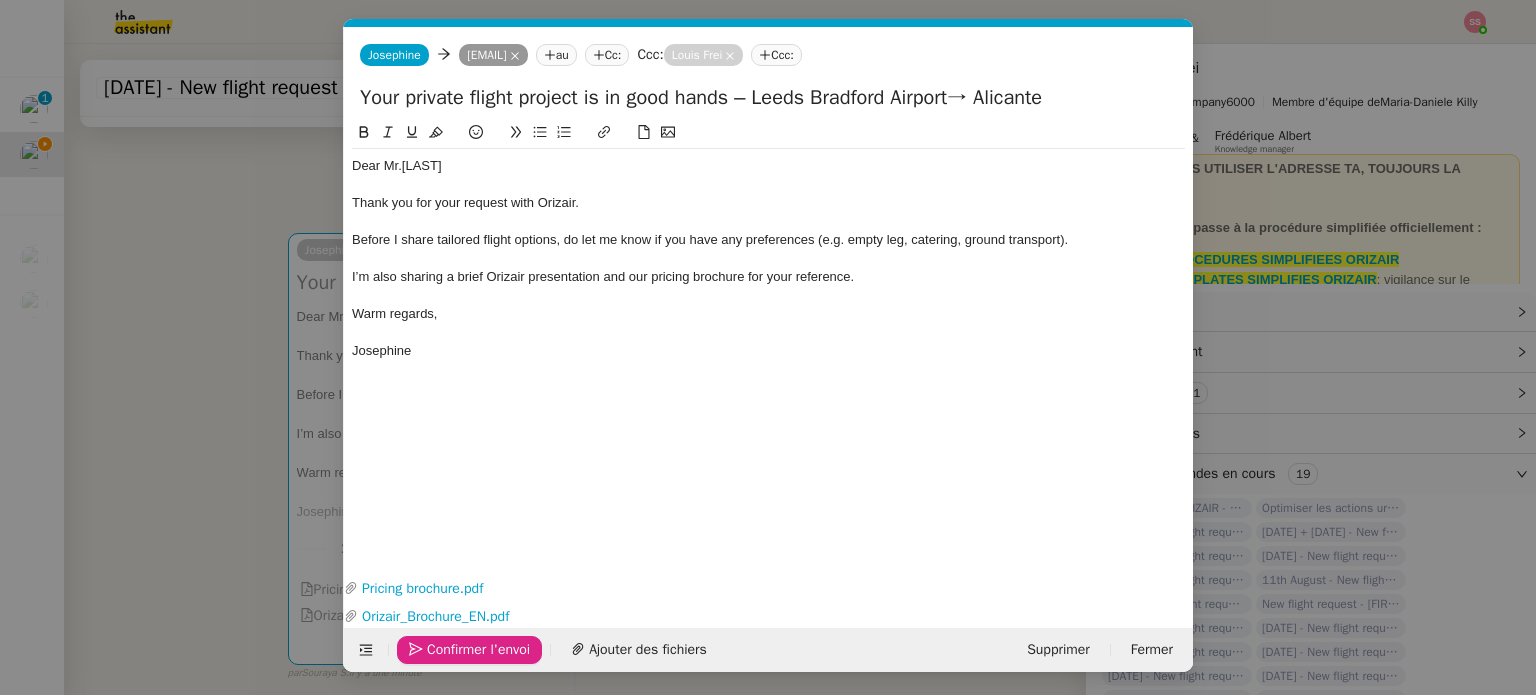 click on "Confirmer l'envoi" 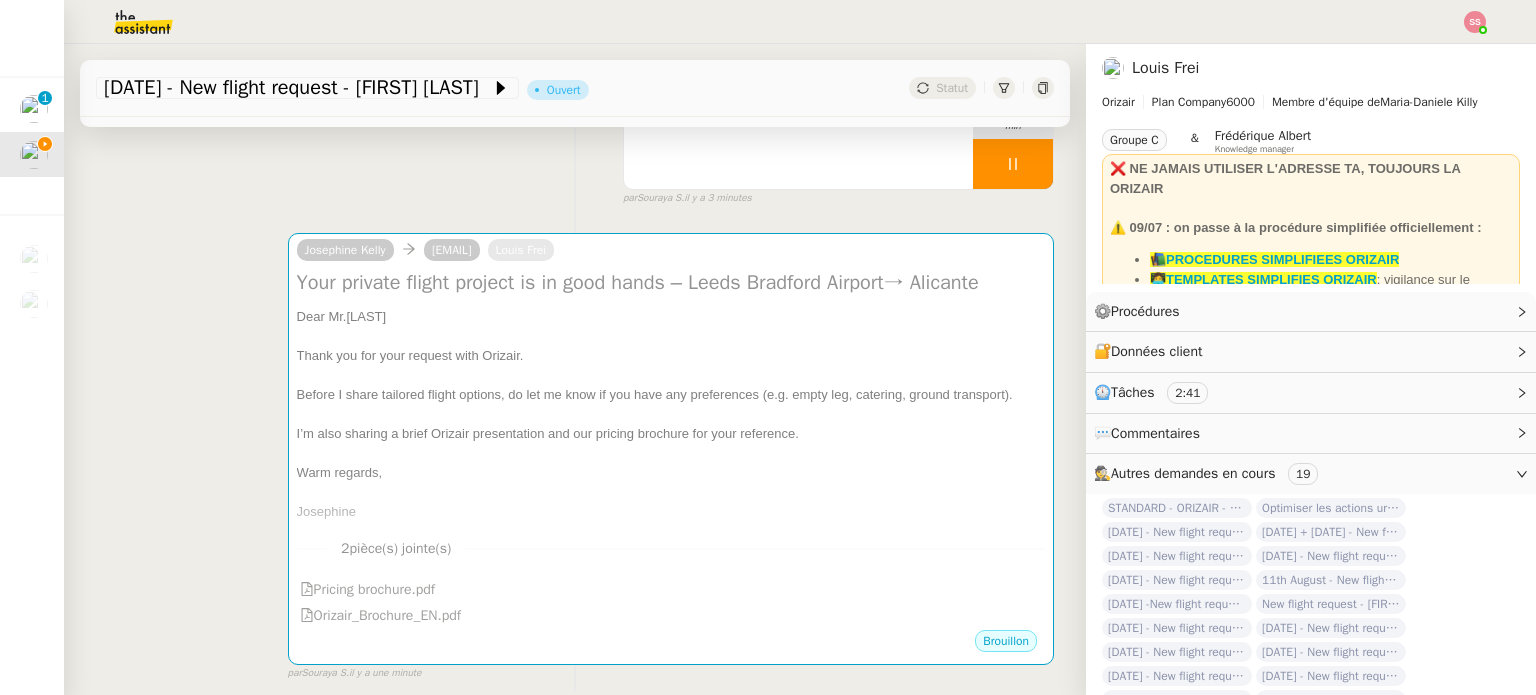 scroll, scrollTop: 0, scrollLeft: 0, axis: both 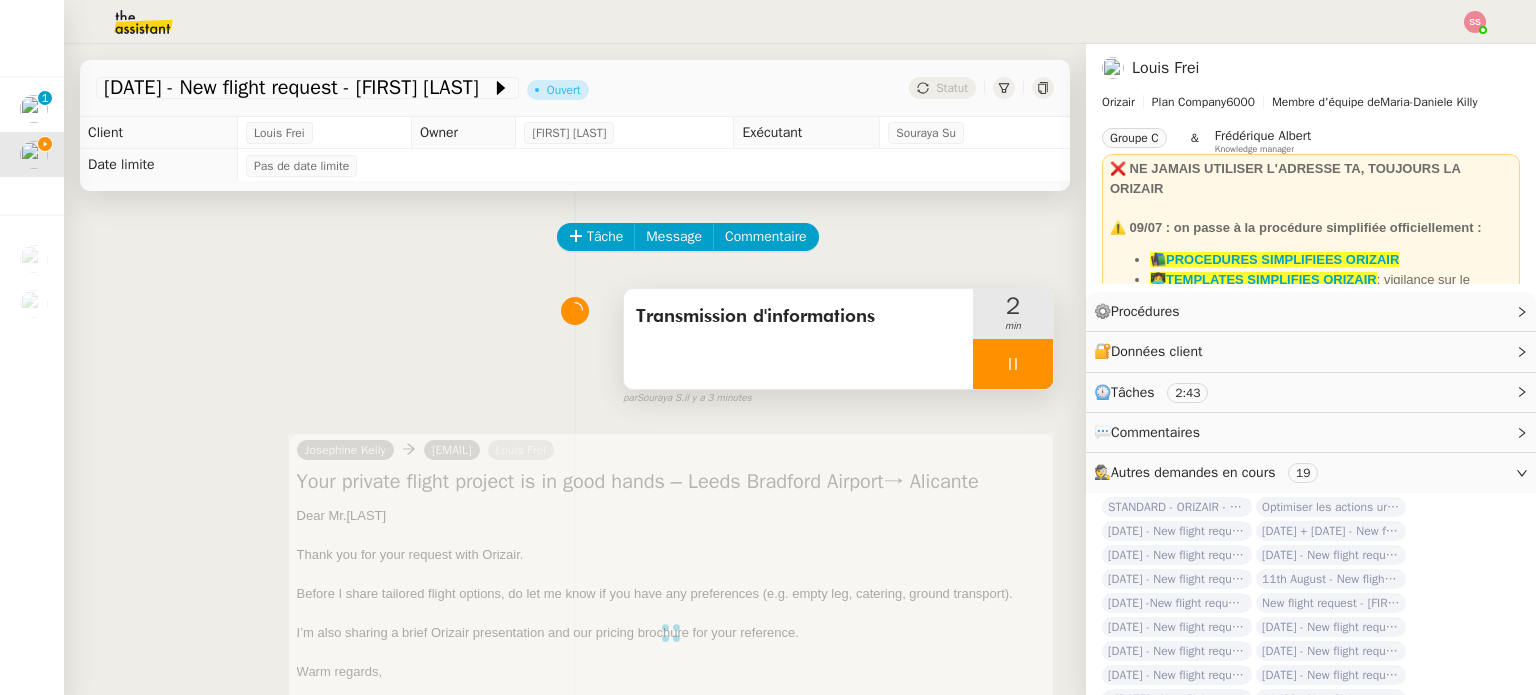 click at bounding box center [1013, 364] 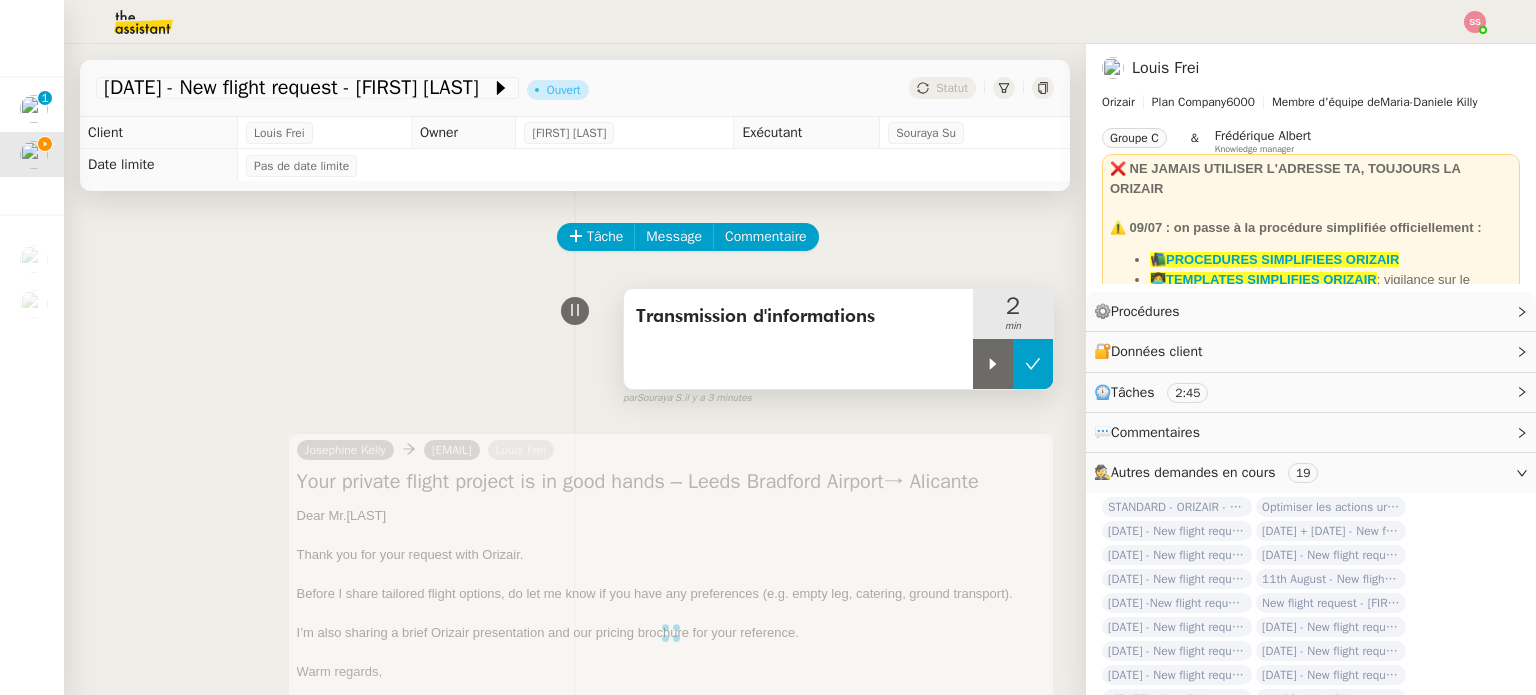 click 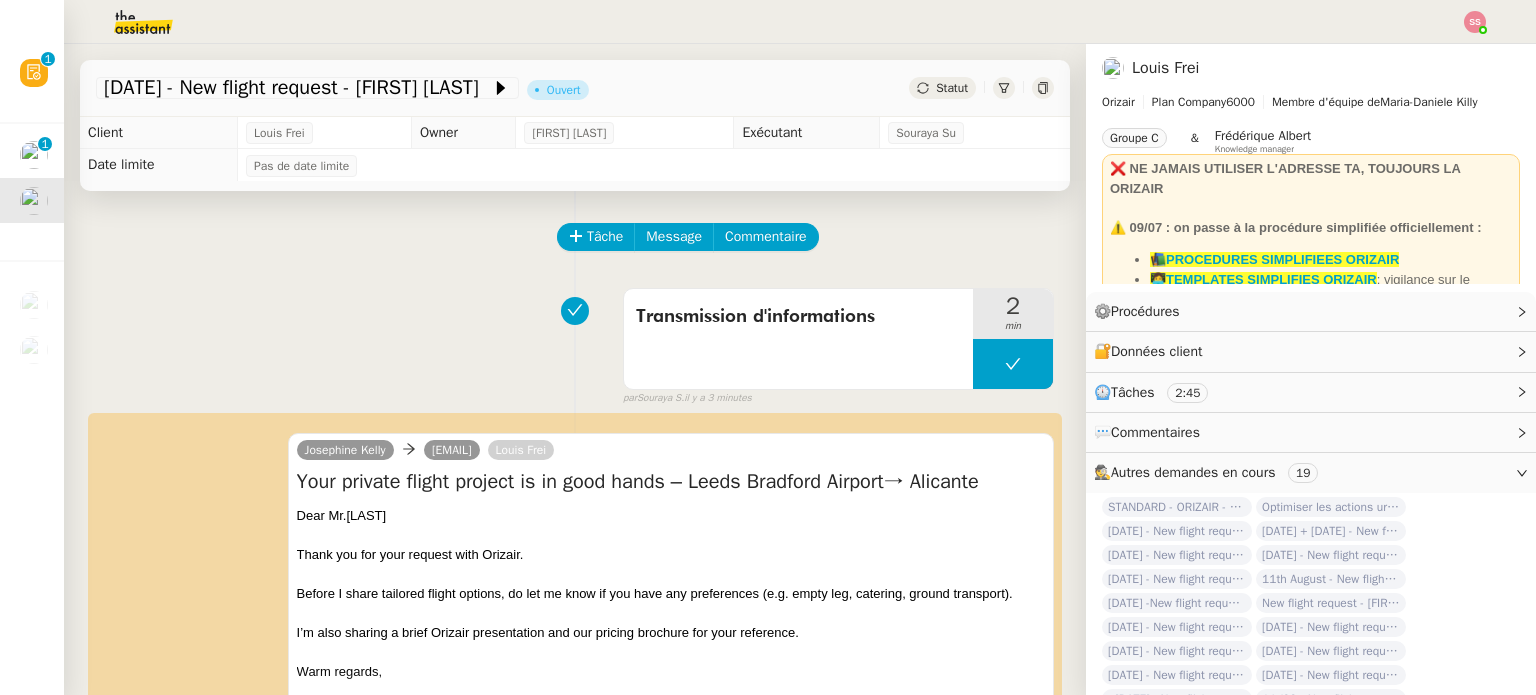 click on "Statut" 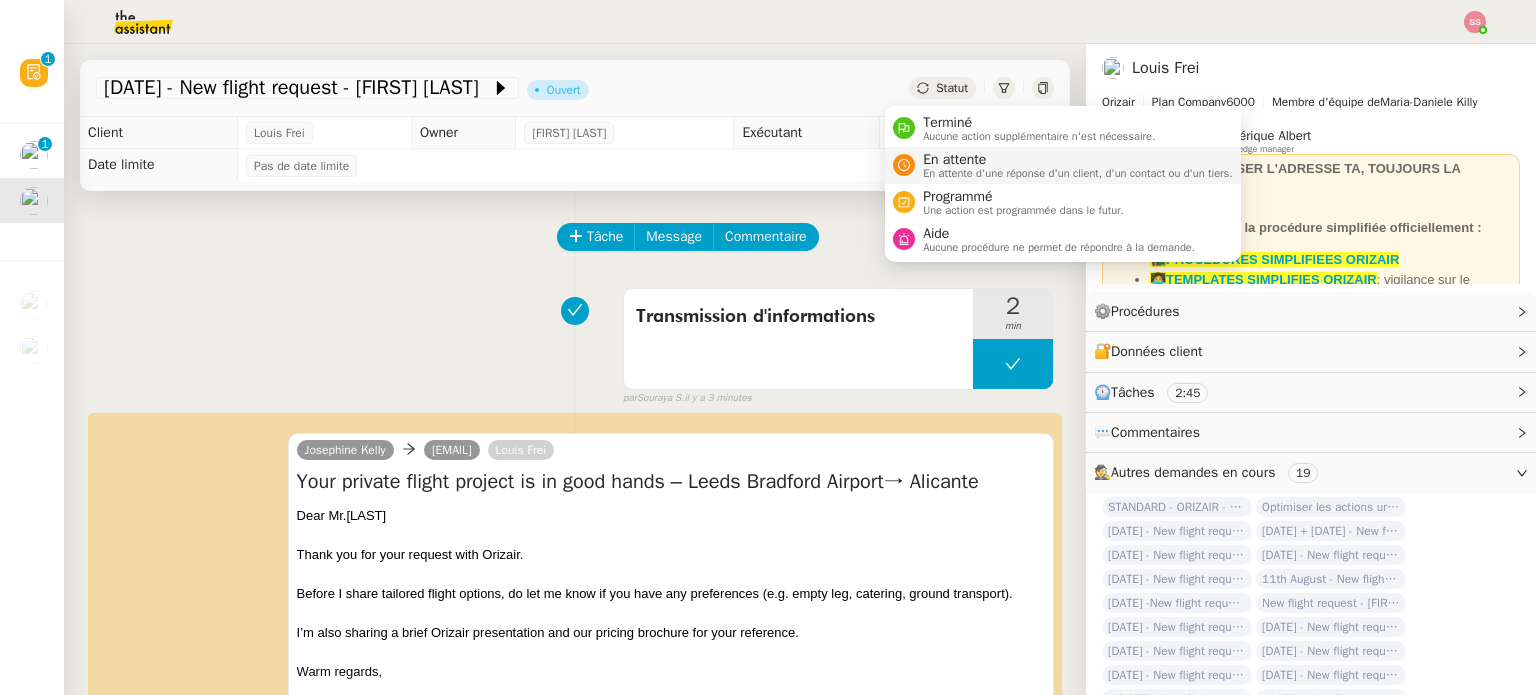 click on "En attente d'une réponse d'un client, d'un contact ou d'un tiers." at bounding box center (1078, 173) 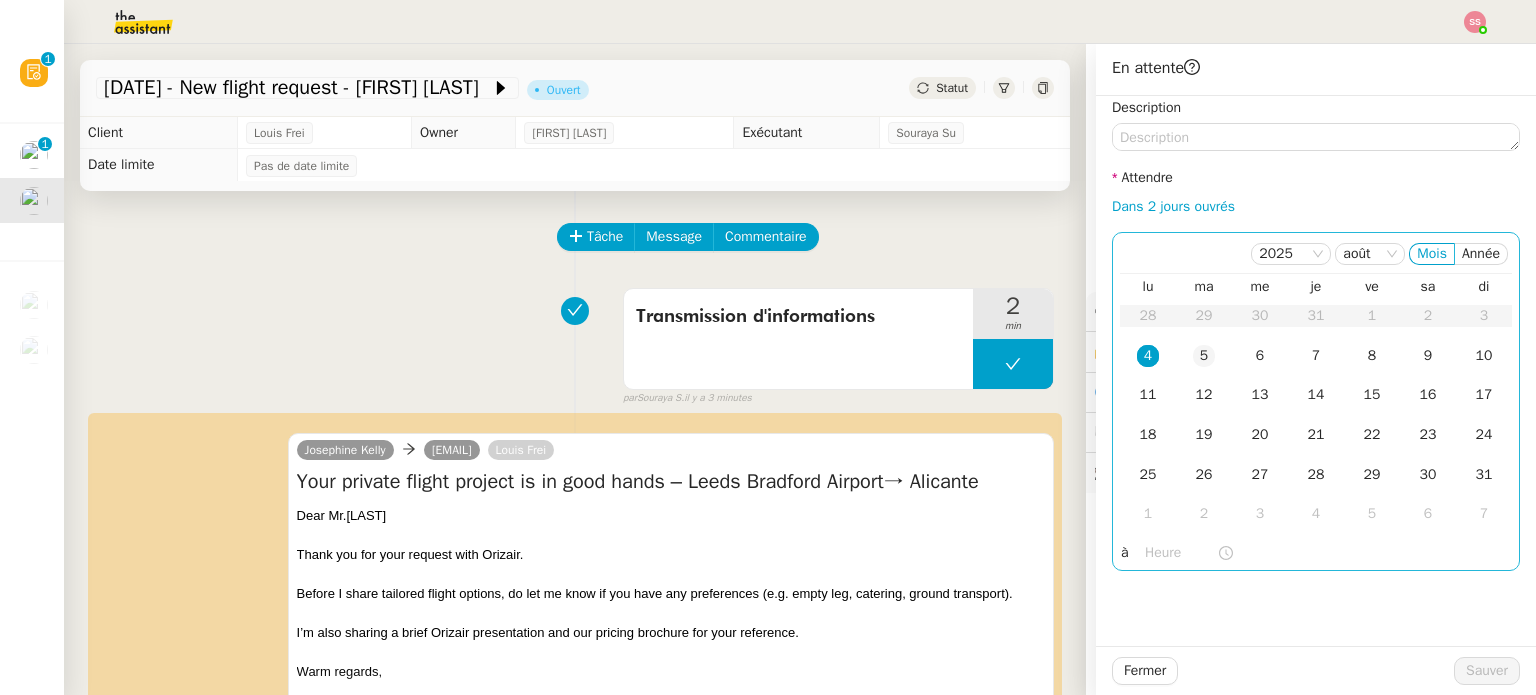 click on "5" 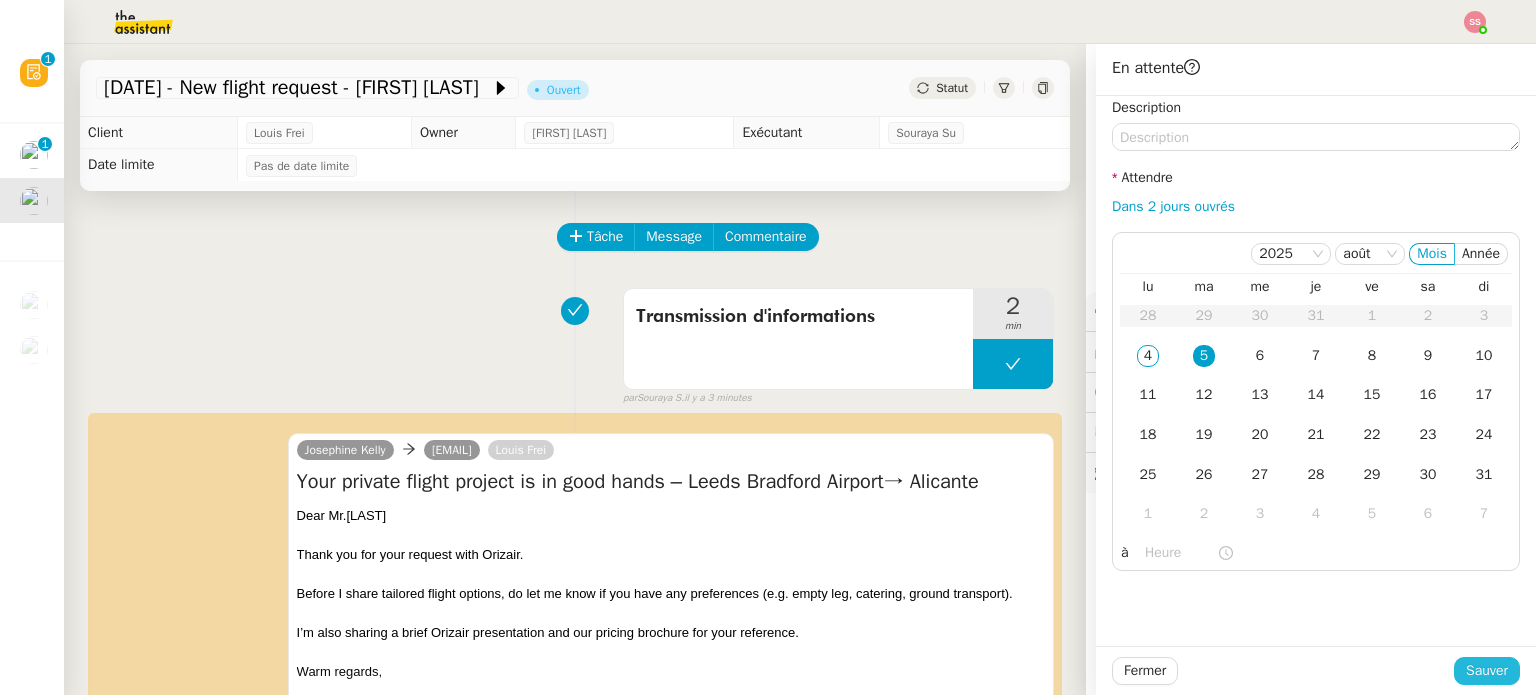 click on "Sauver" 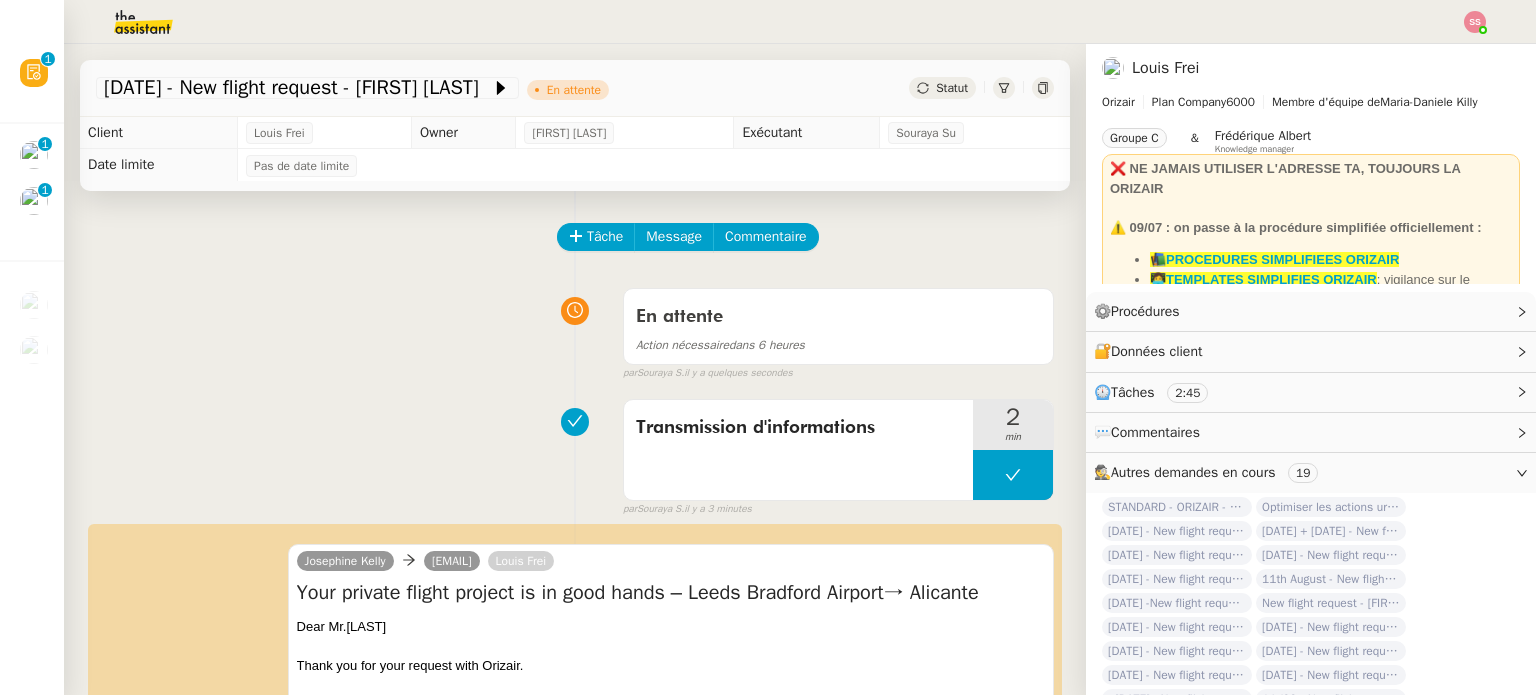 click 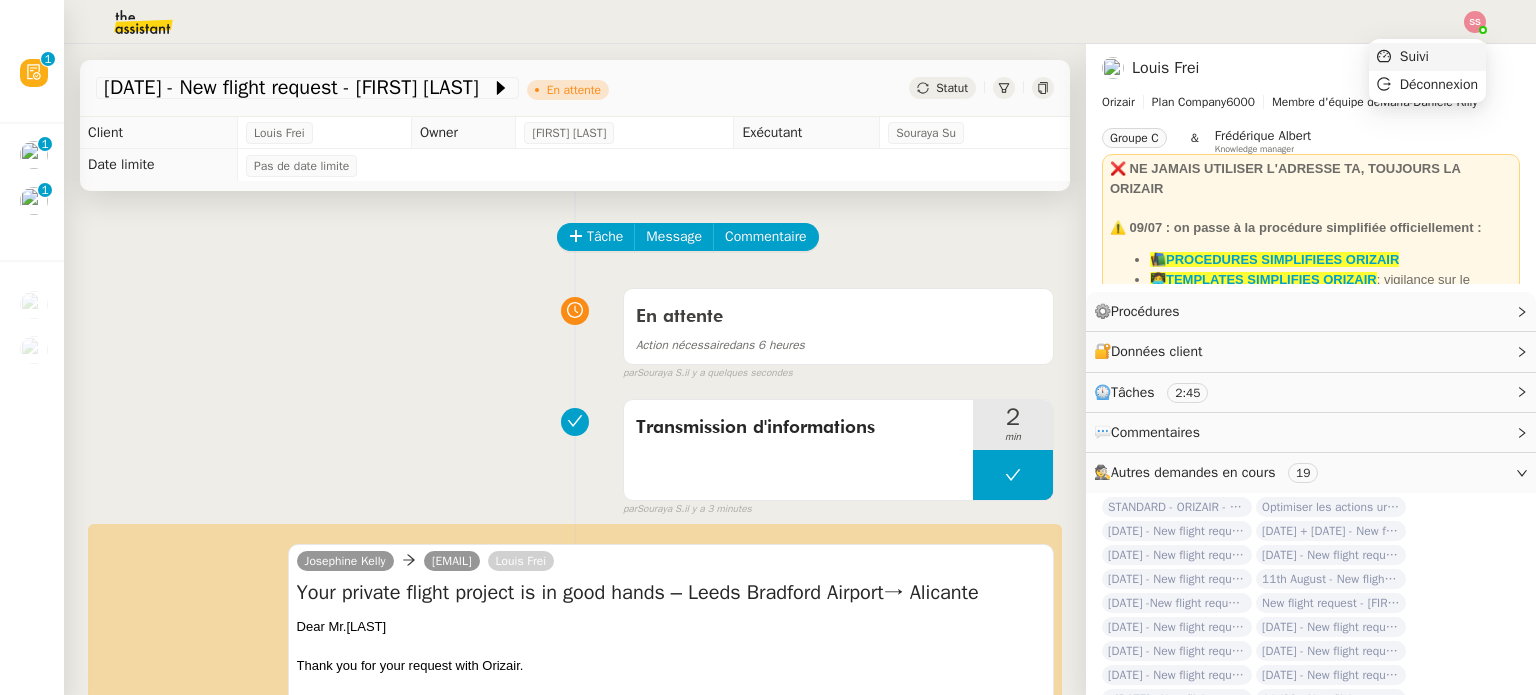 click on "Suivi" at bounding box center (1427, 57) 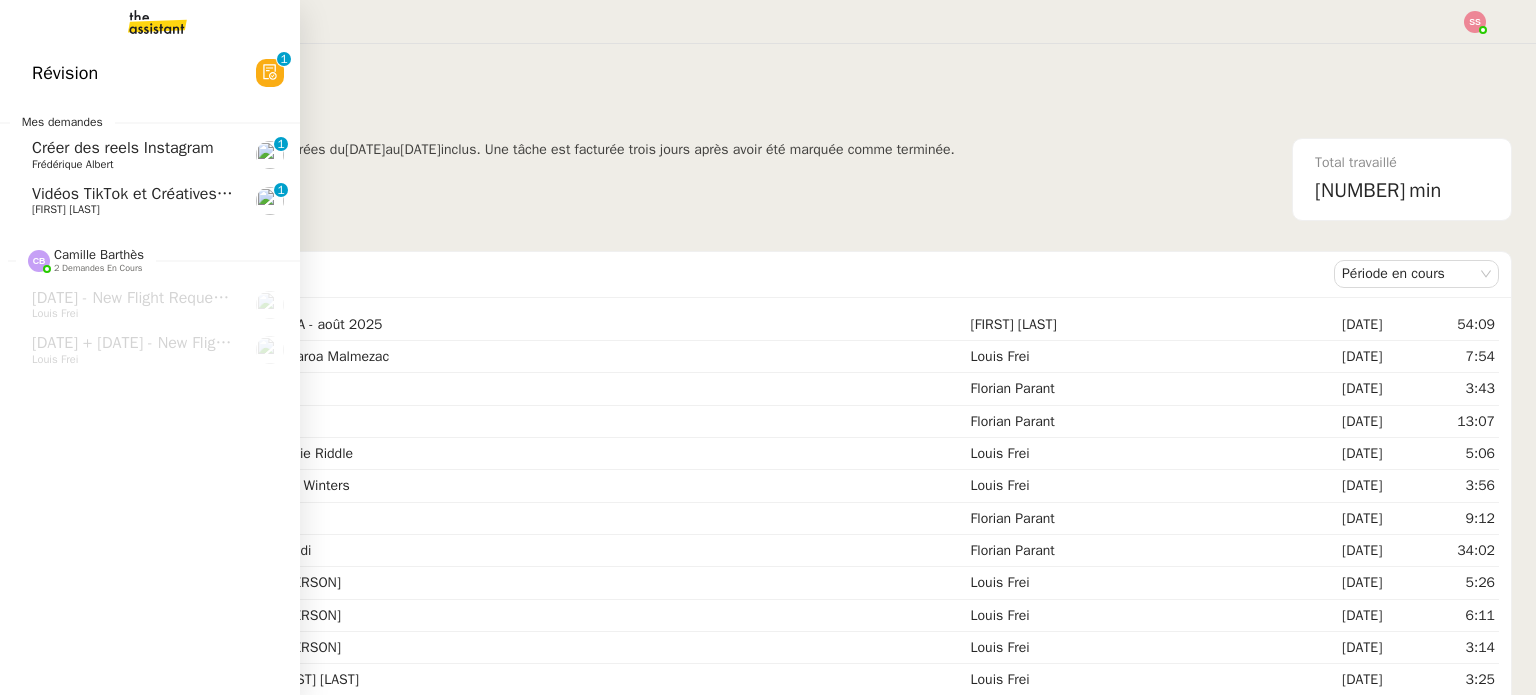 click on "Vidéos TikTok et Créatives META  - août 2025" 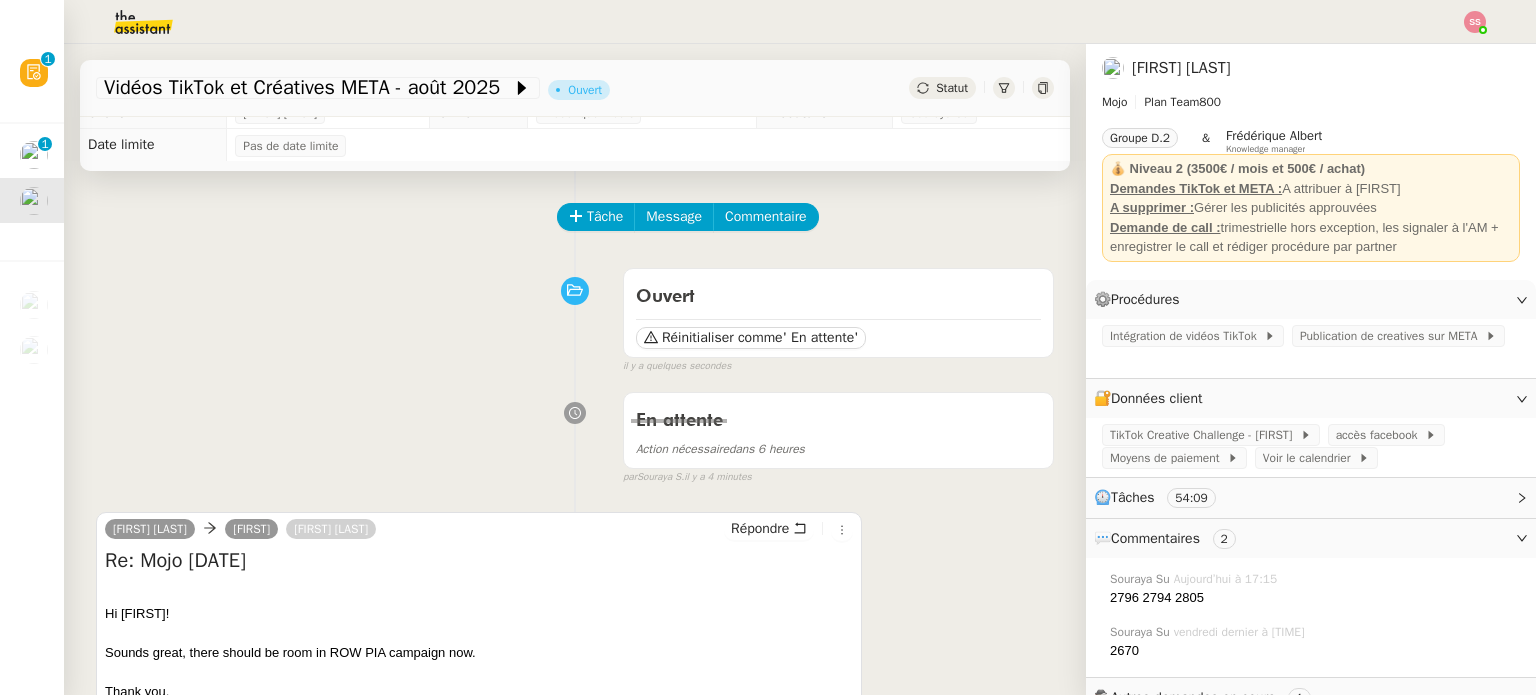 scroll, scrollTop: 0, scrollLeft: 0, axis: both 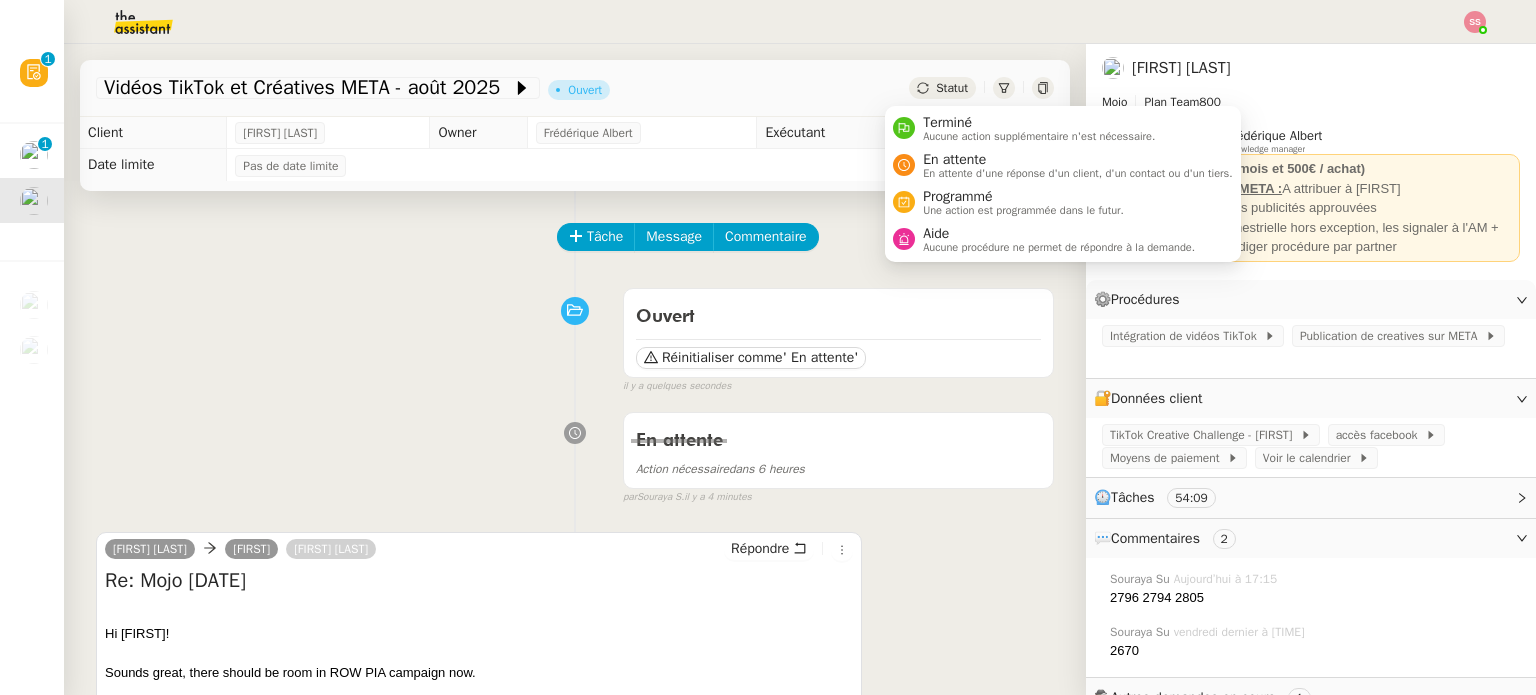click on "Statut" 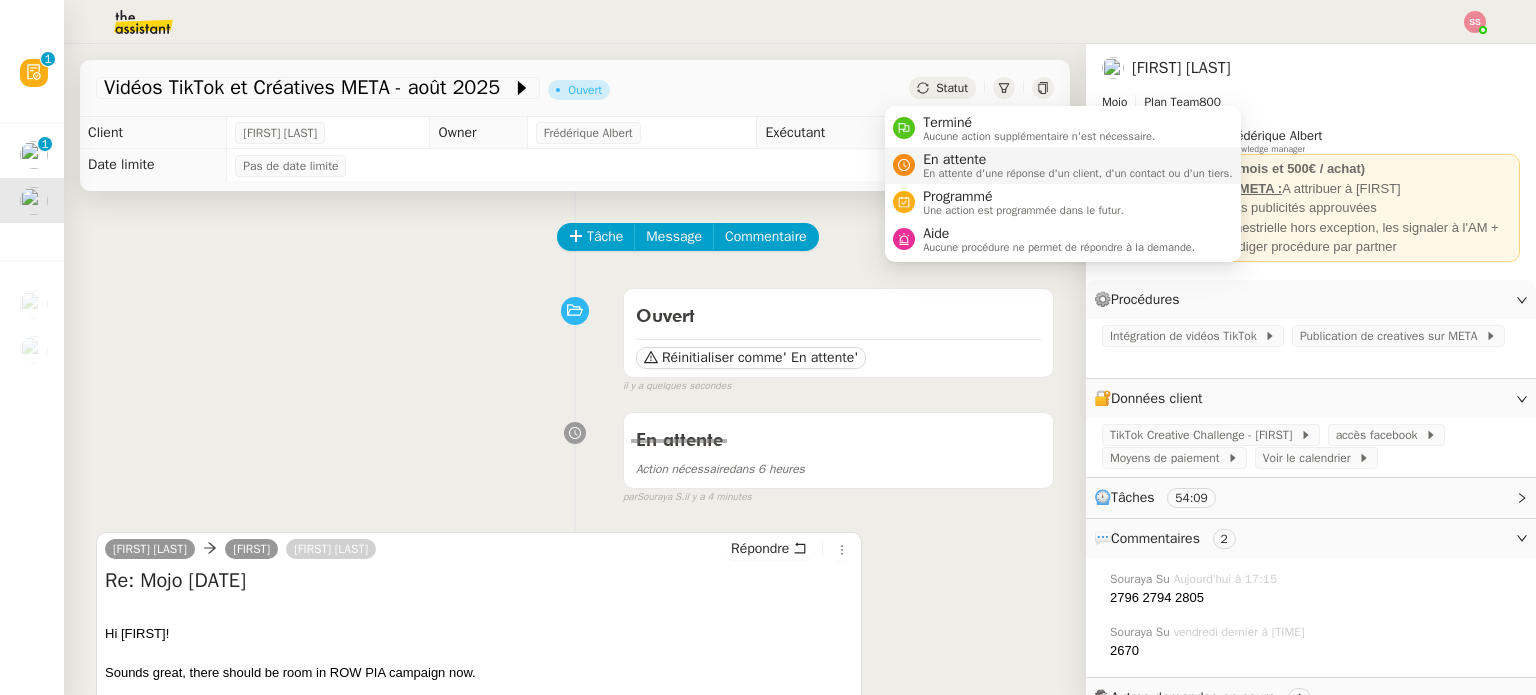click on "En attente En attente d'une réponse d'un client, d'un contact ou d'un tiers." at bounding box center (1063, 165) 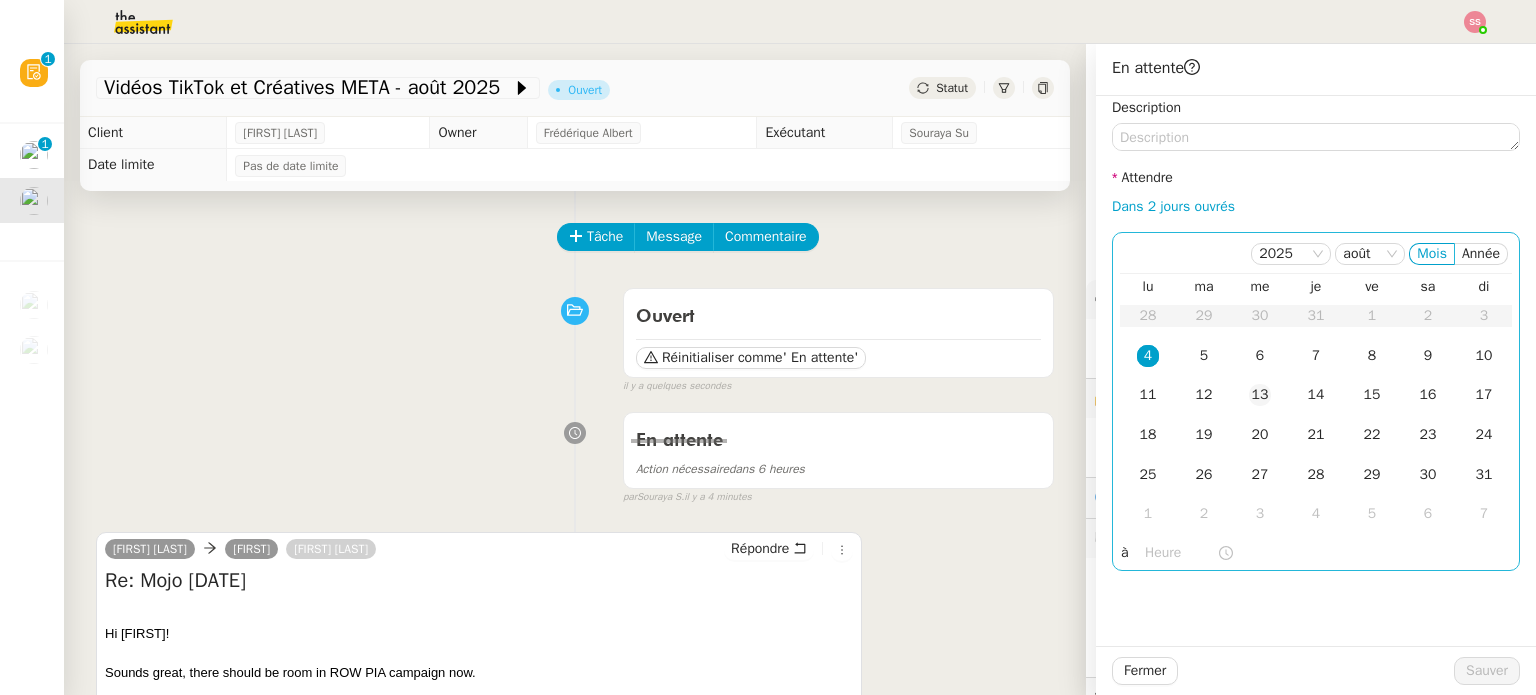 drag, startPoint x: 1184, startPoint y: 365, endPoint x: 1224, endPoint y: 403, distance: 55.17246 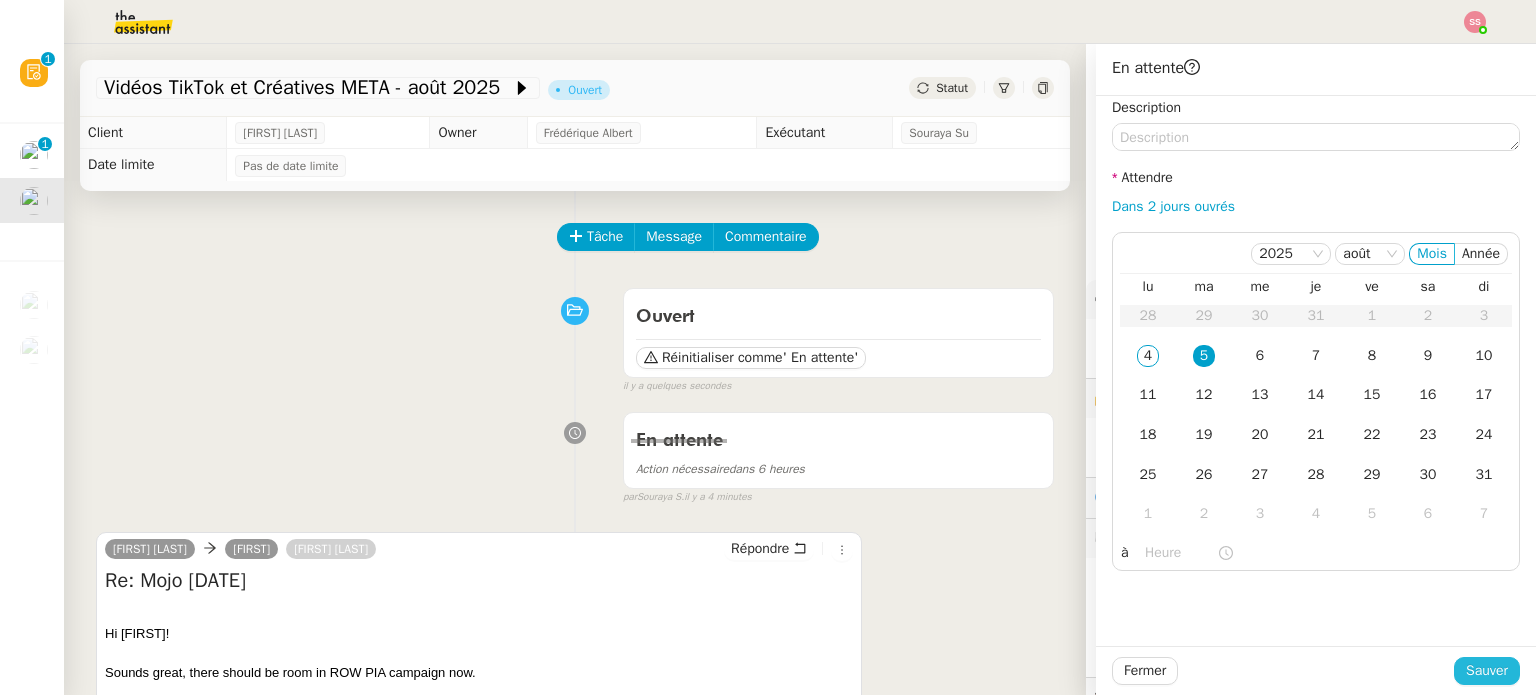 click on "Sauver" 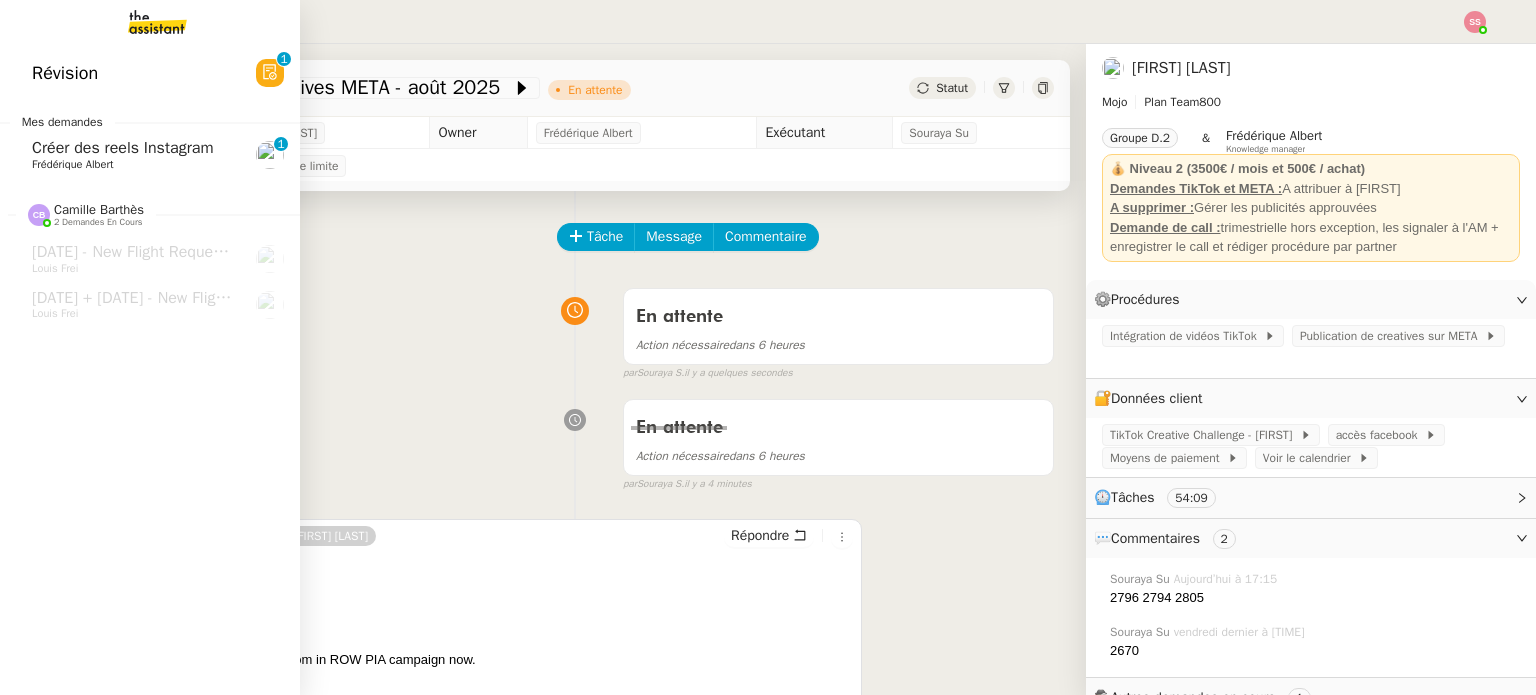 click on "Créer des reels Instagram" 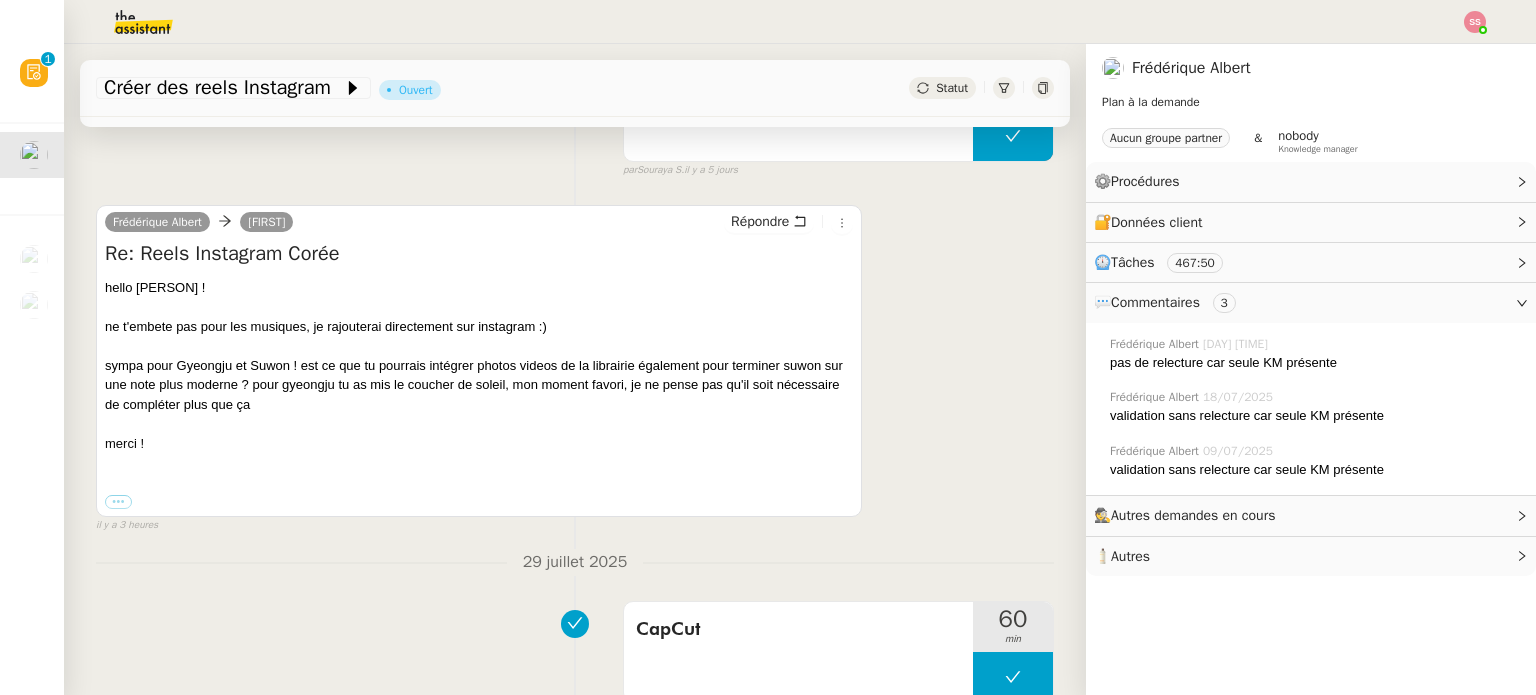 scroll, scrollTop: 400, scrollLeft: 0, axis: vertical 